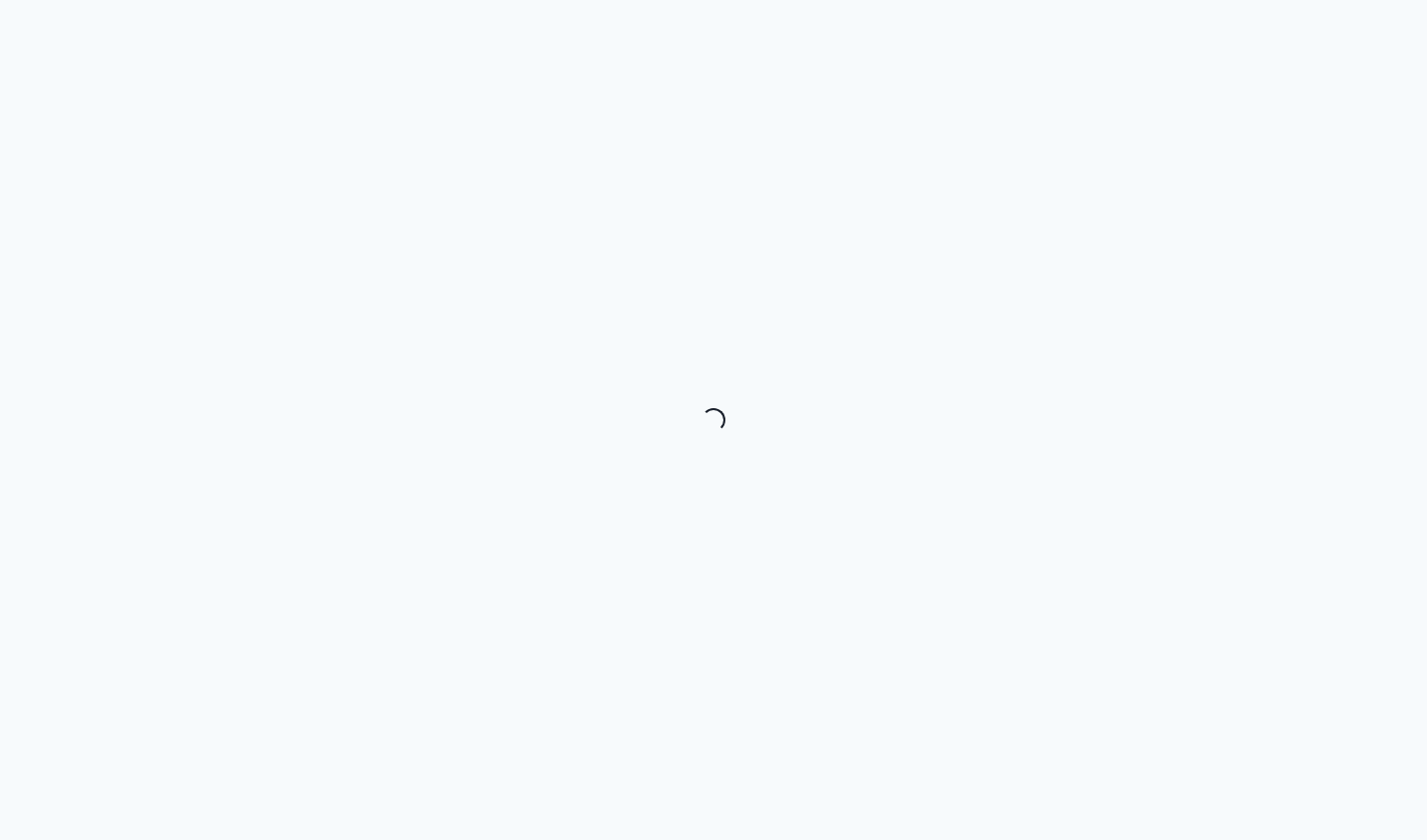scroll, scrollTop: 0, scrollLeft: 0, axis: both 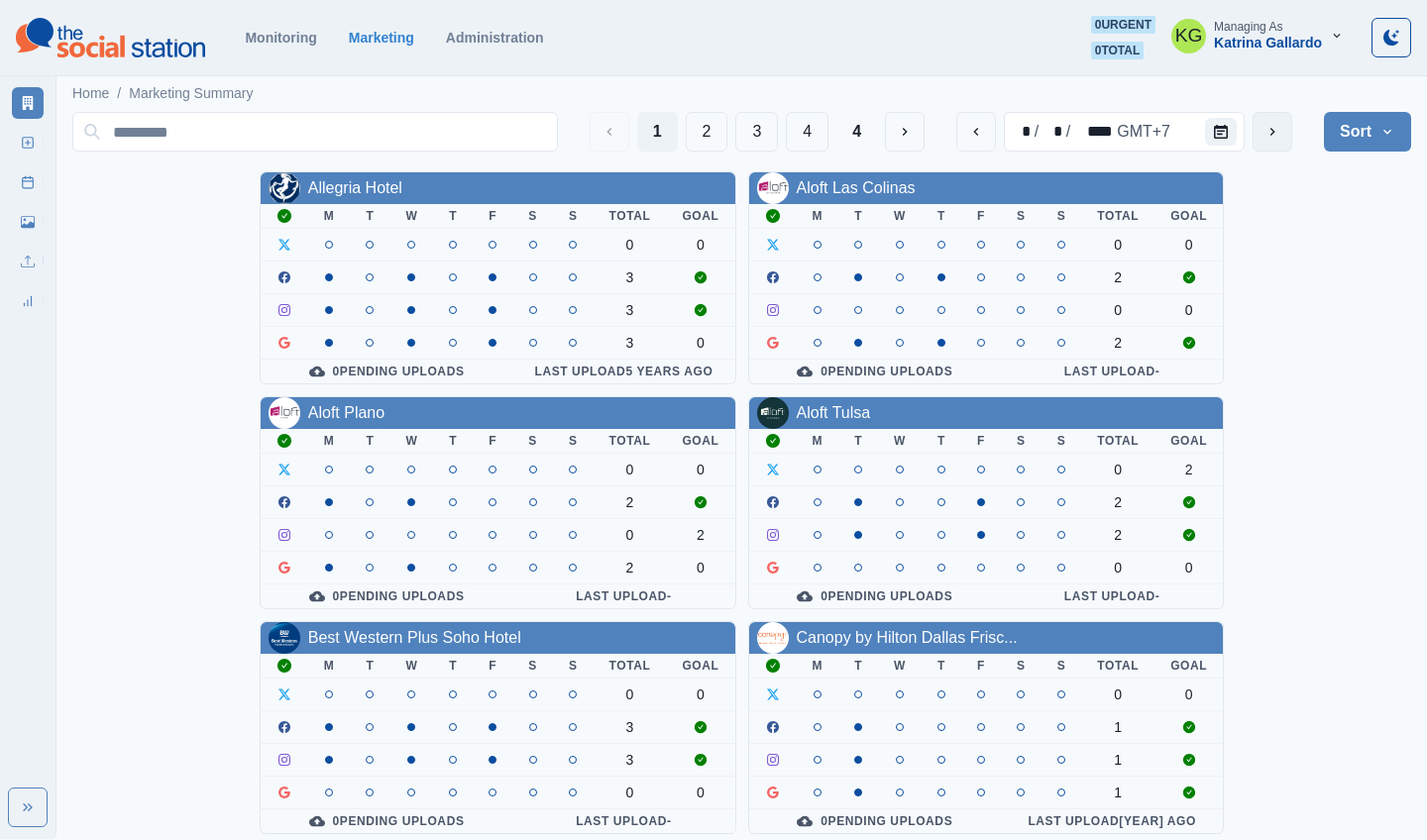 click 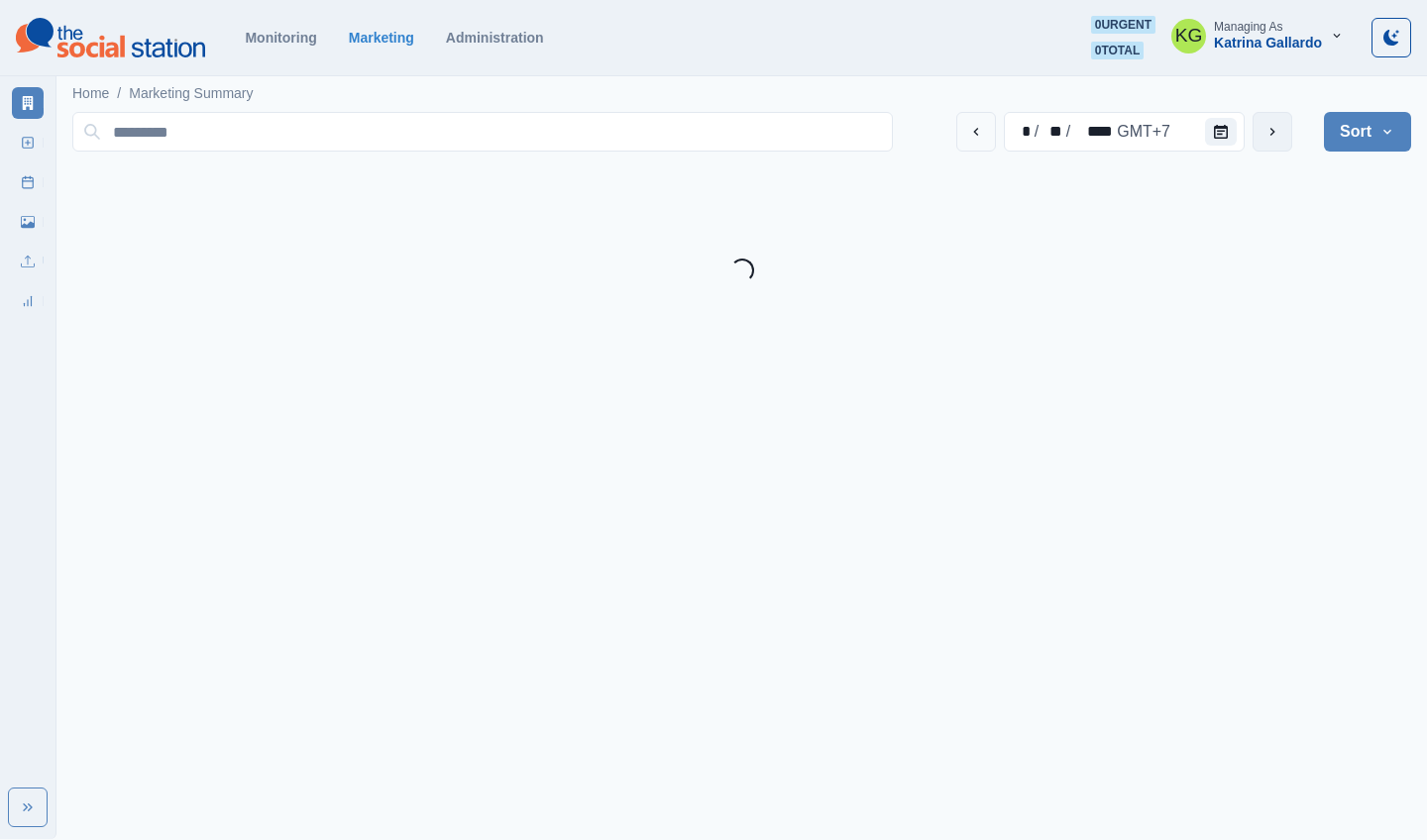 click 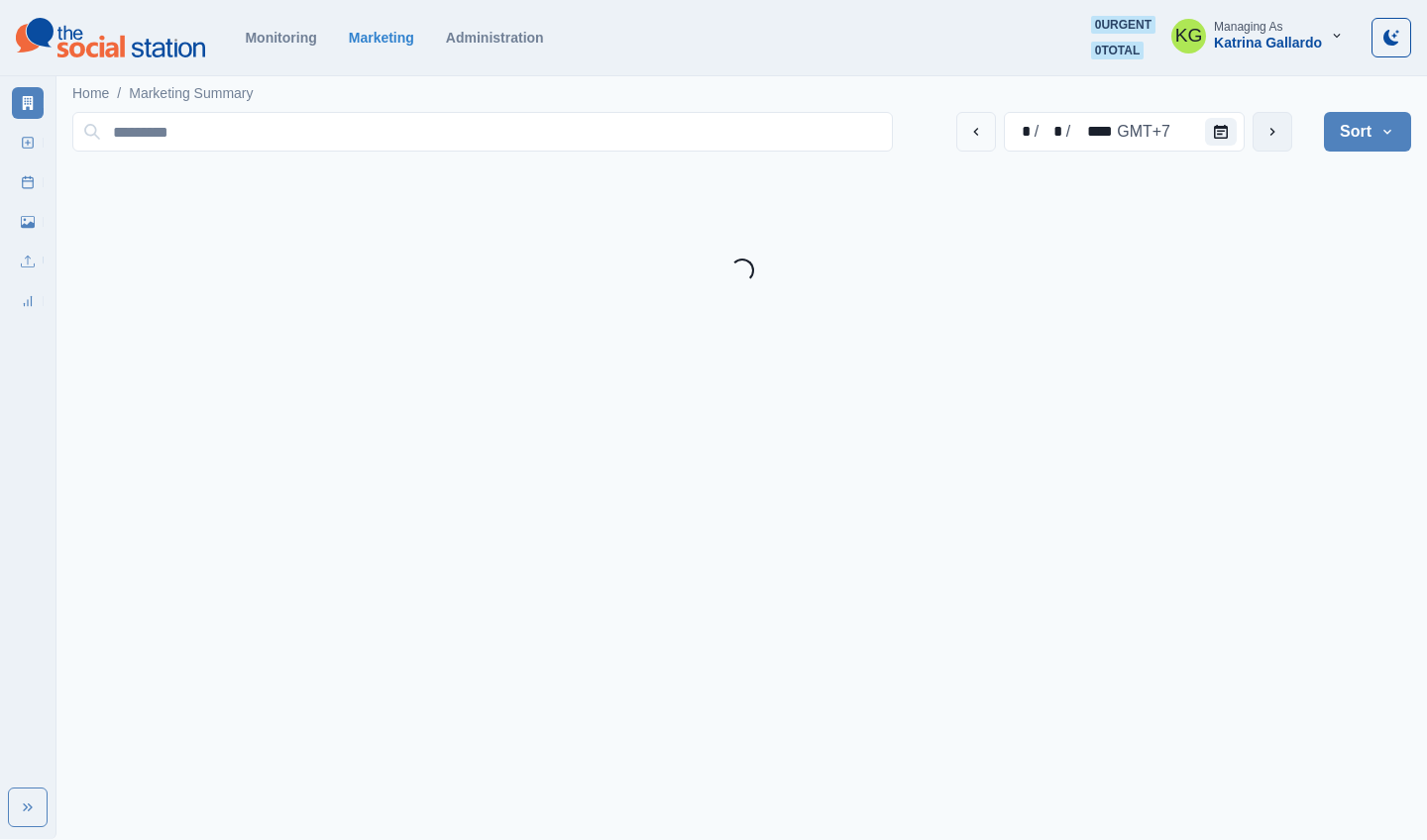 click 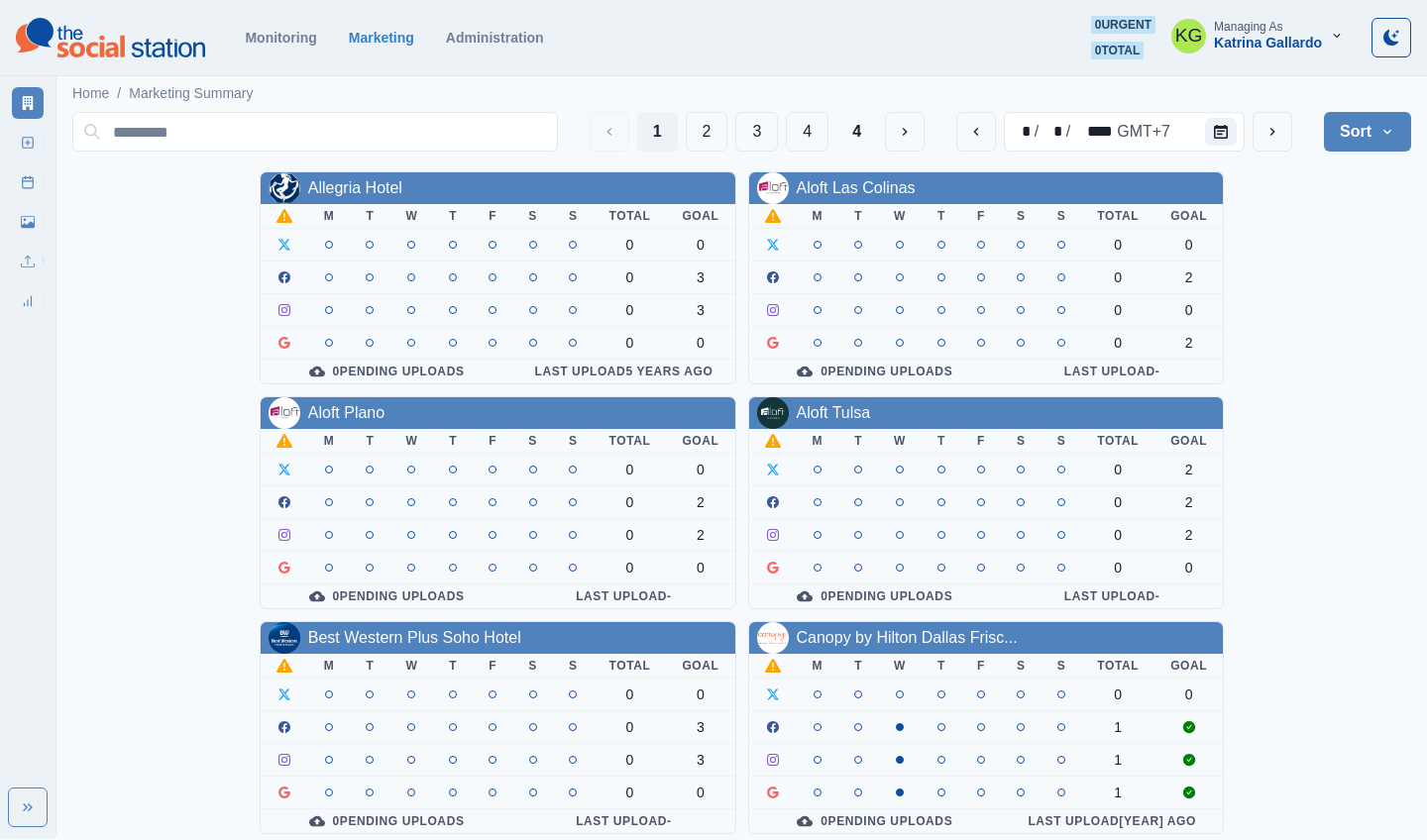 scroll, scrollTop: 0, scrollLeft: 0, axis: both 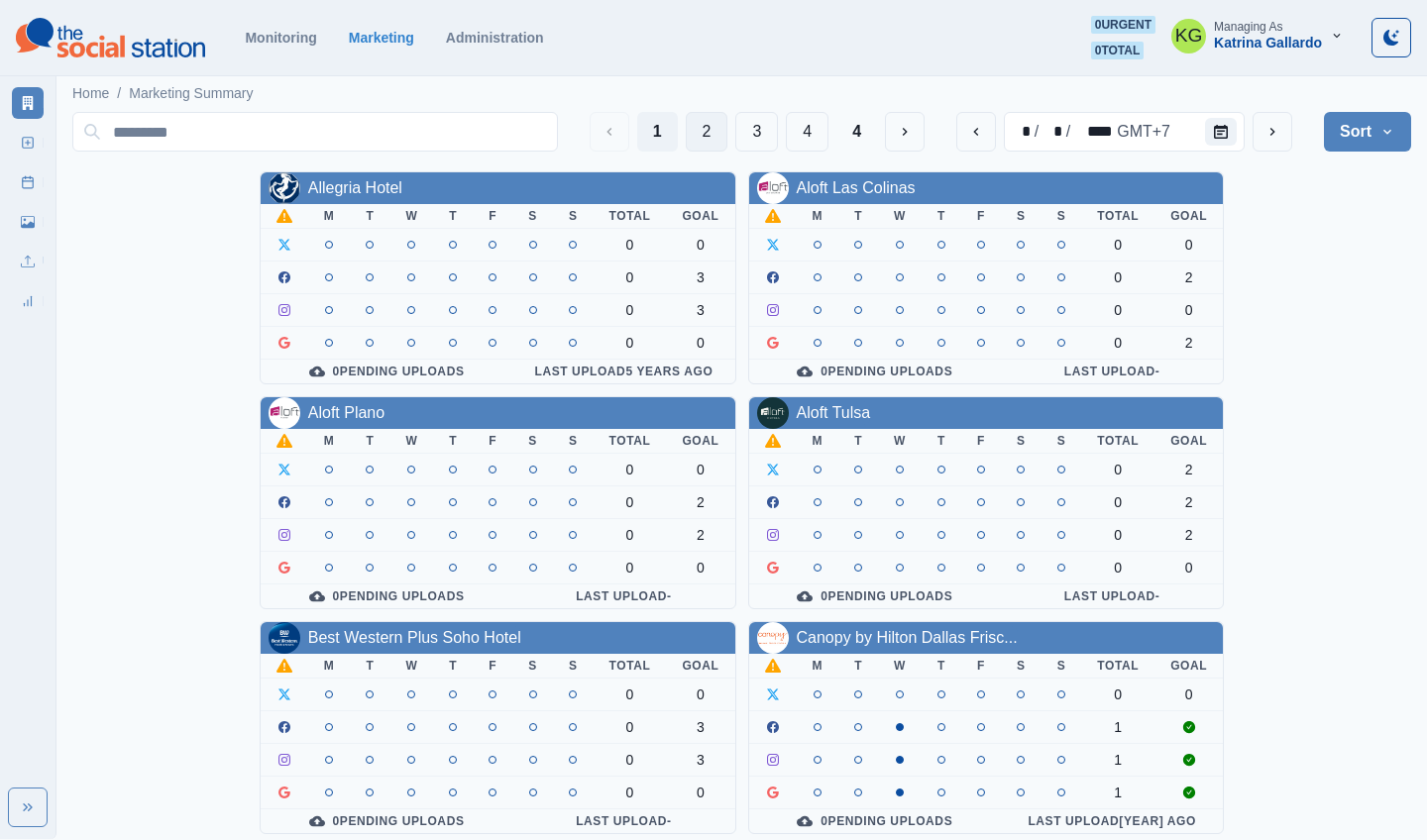 click on "2" at bounding box center [707, 132] 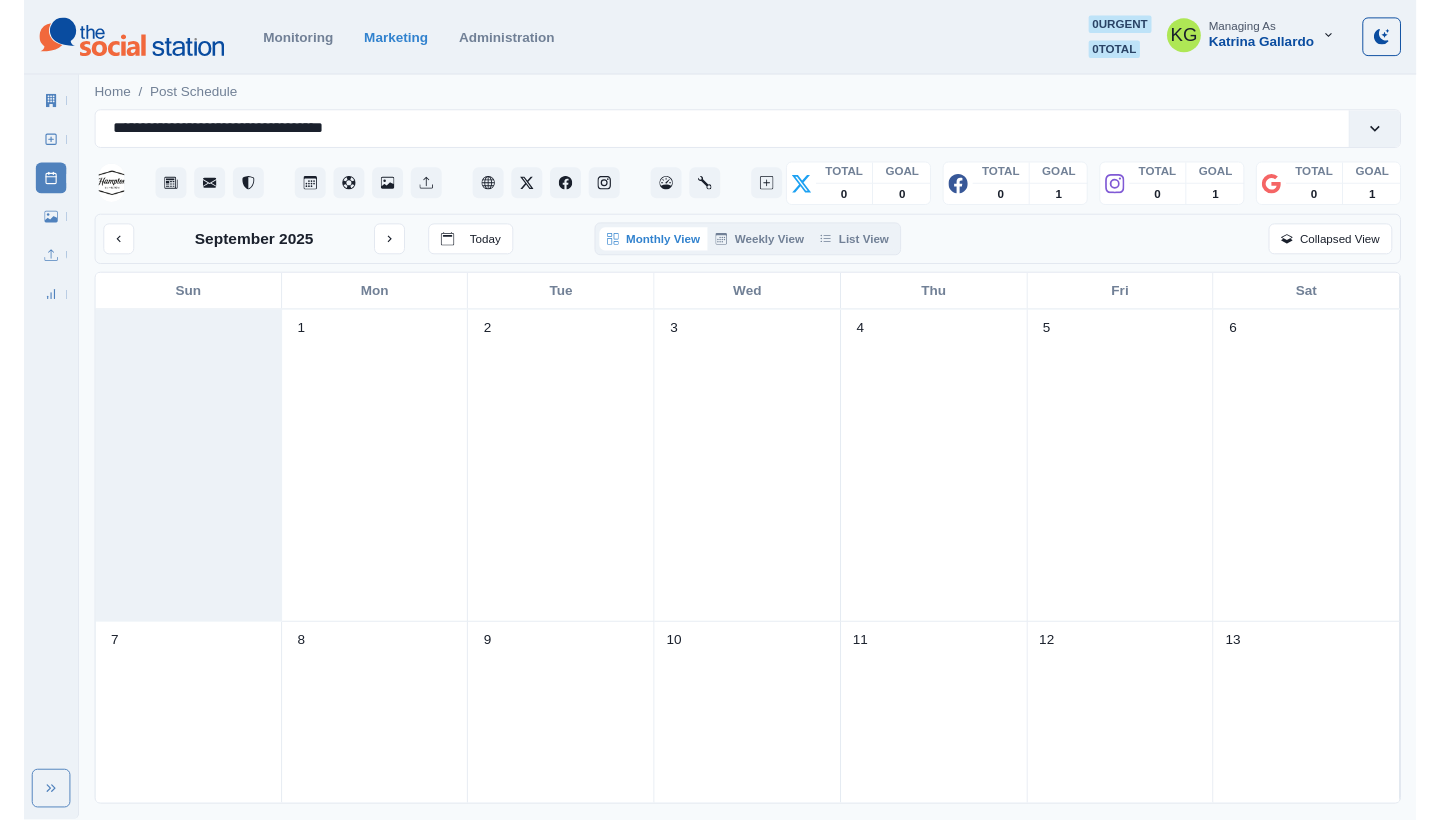 scroll, scrollTop: 0, scrollLeft: 0, axis: both 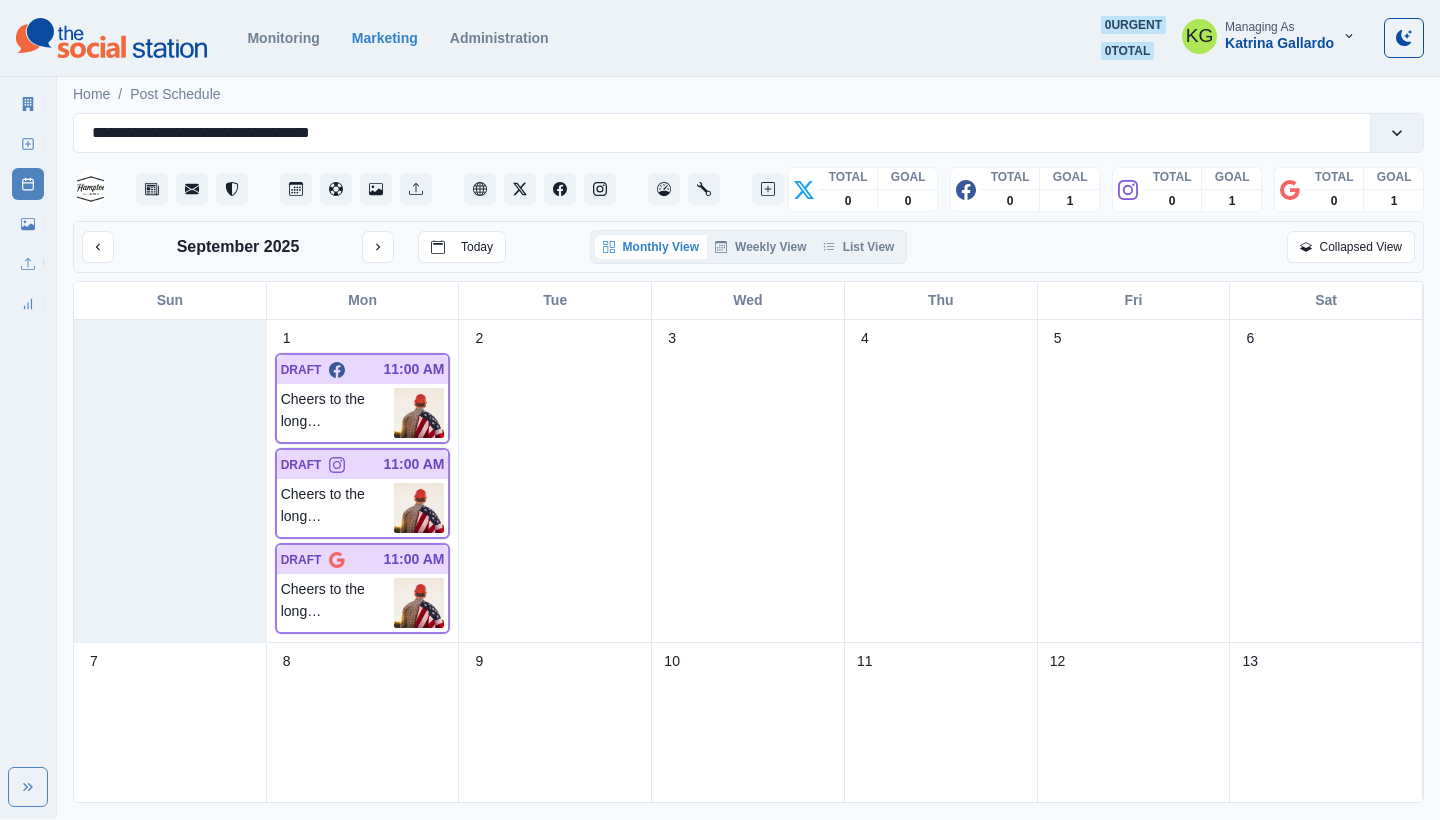 click on "Monthly View Weekly View List View" at bounding box center [749, 247] 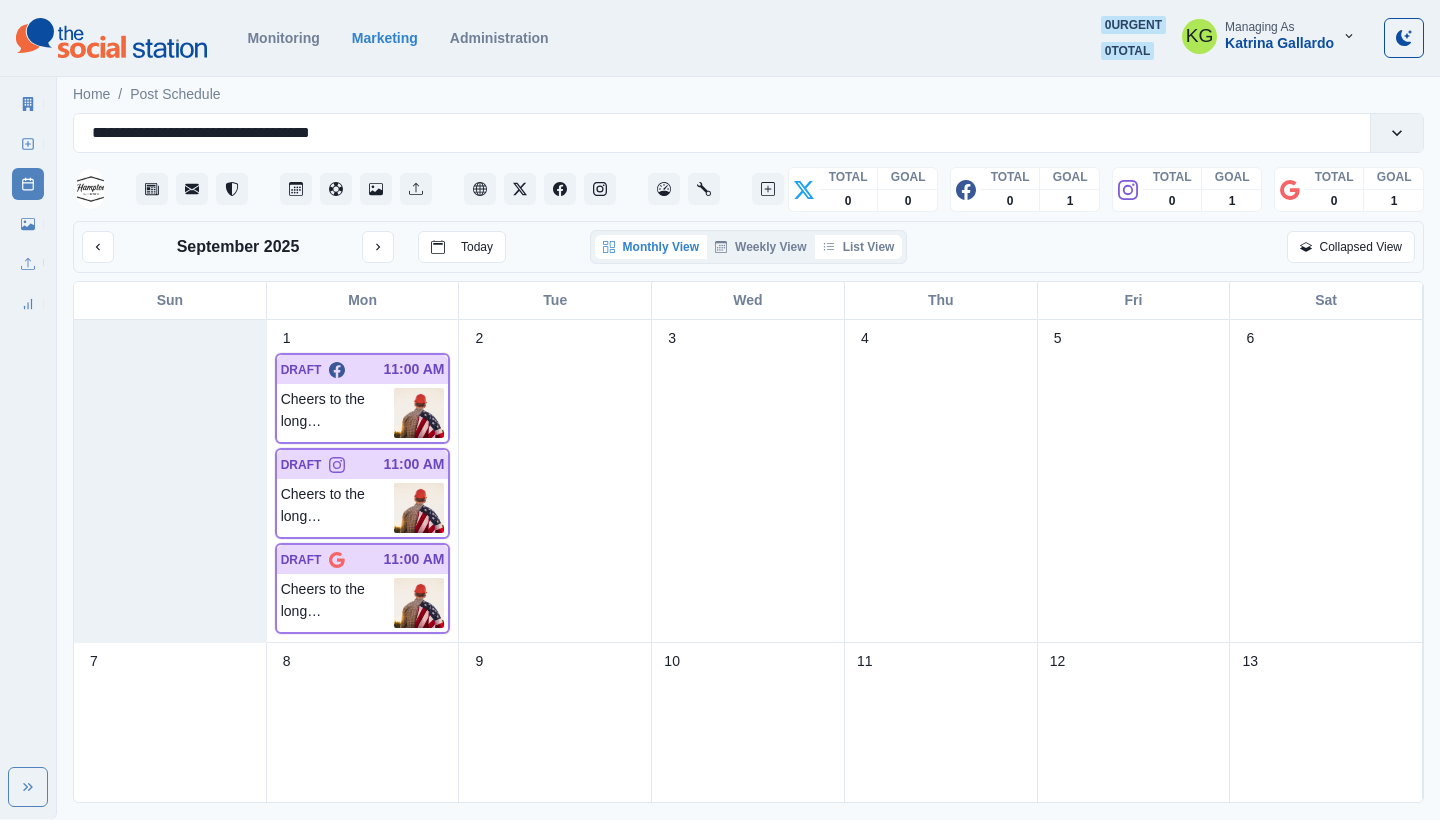 click on "List View" at bounding box center (859, 247) 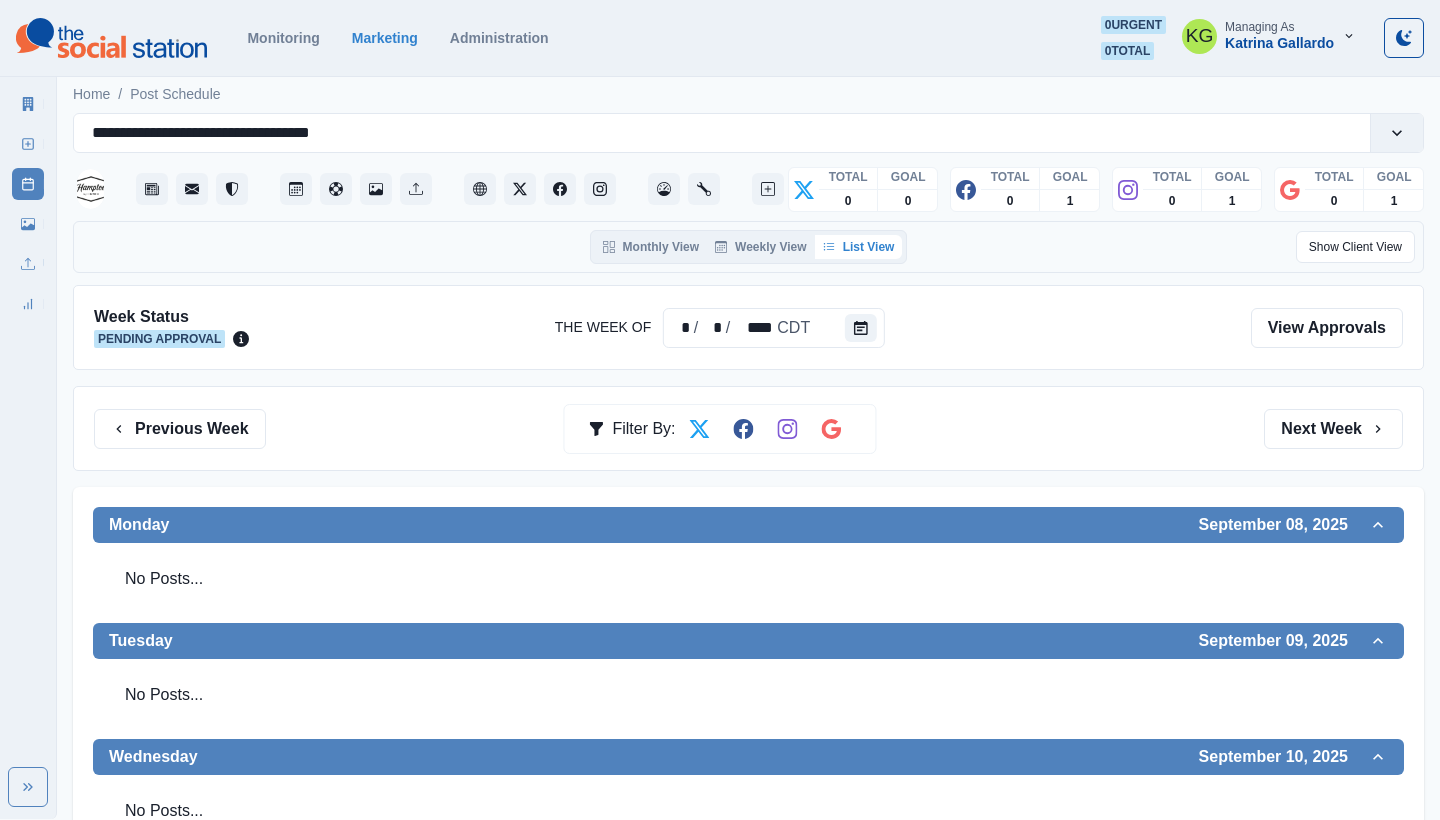 scroll, scrollTop: 0, scrollLeft: 0, axis: both 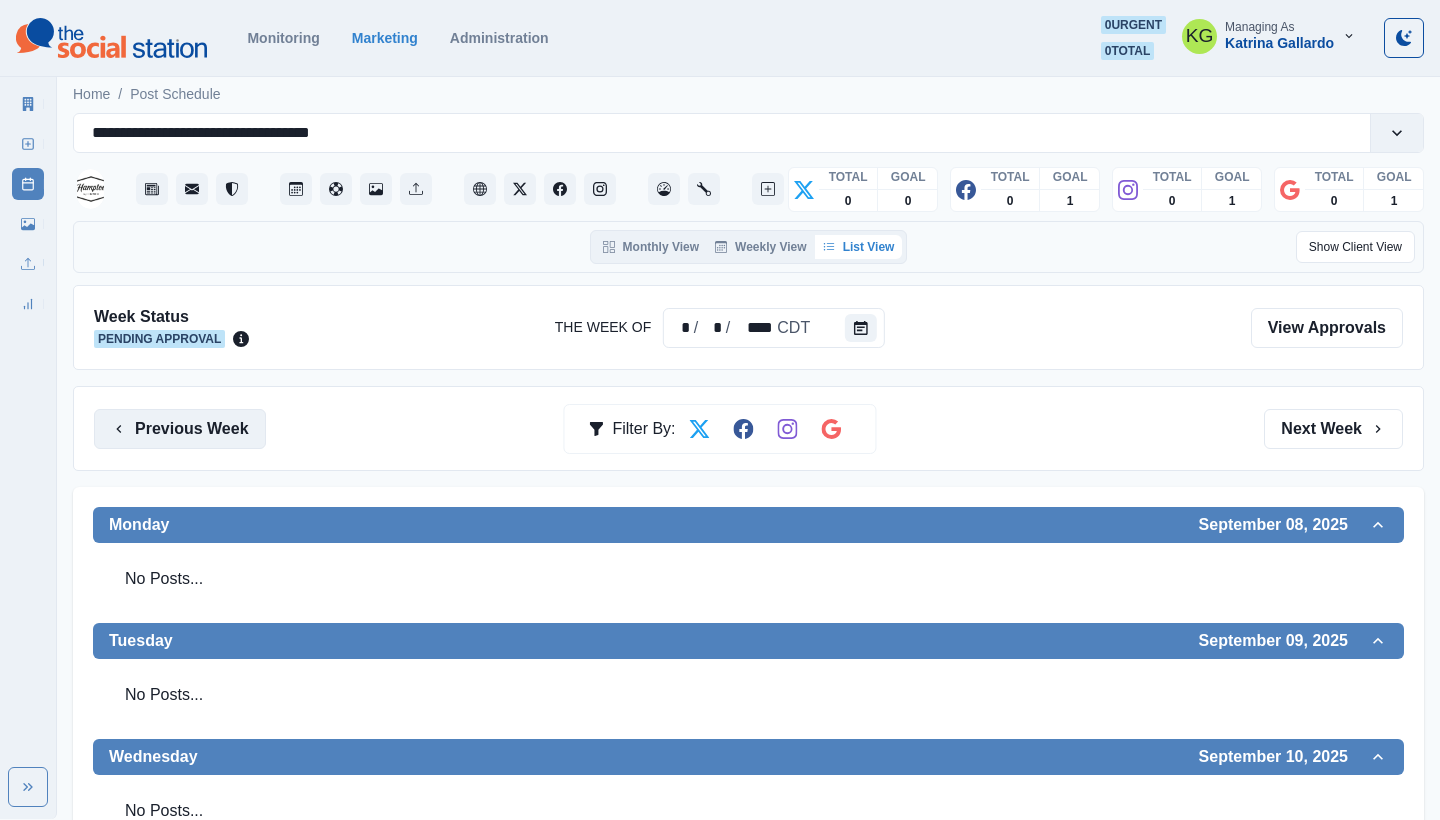 click on "Previous Week" at bounding box center [180, 429] 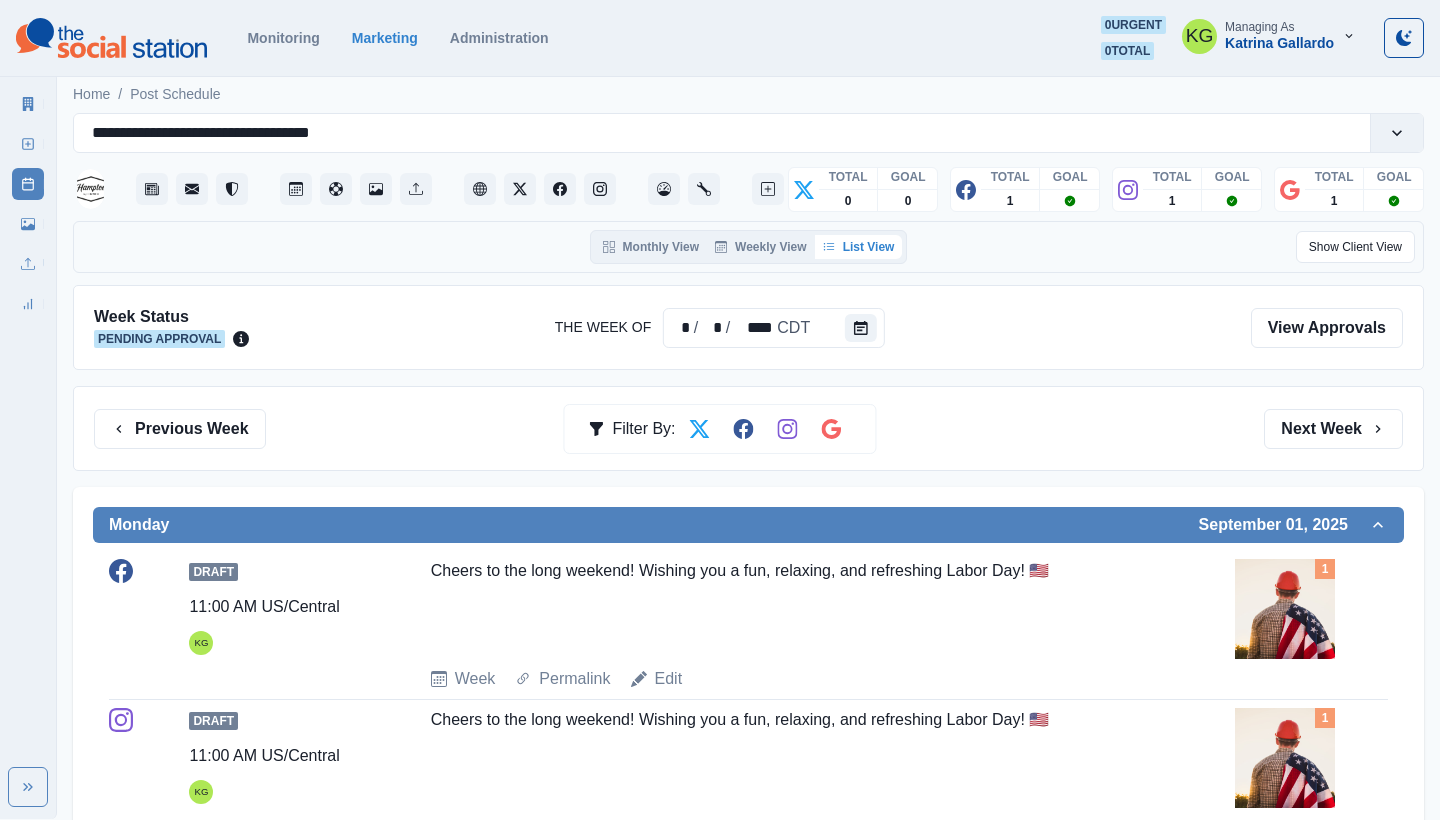 scroll, scrollTop: 0, scrollLeft: 0, axis: both 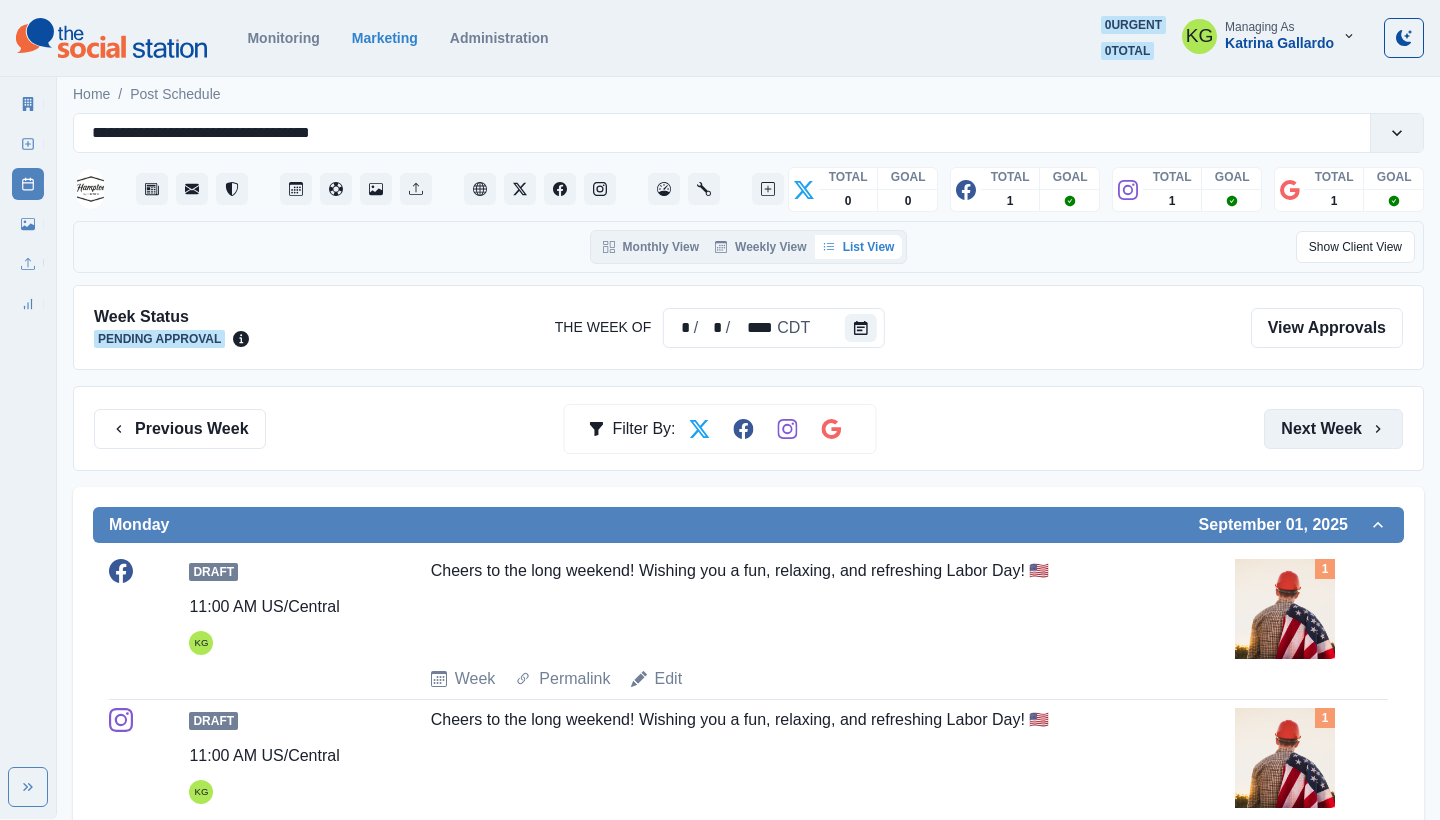 click on "Next Week" at bounding box center [1333, 429] 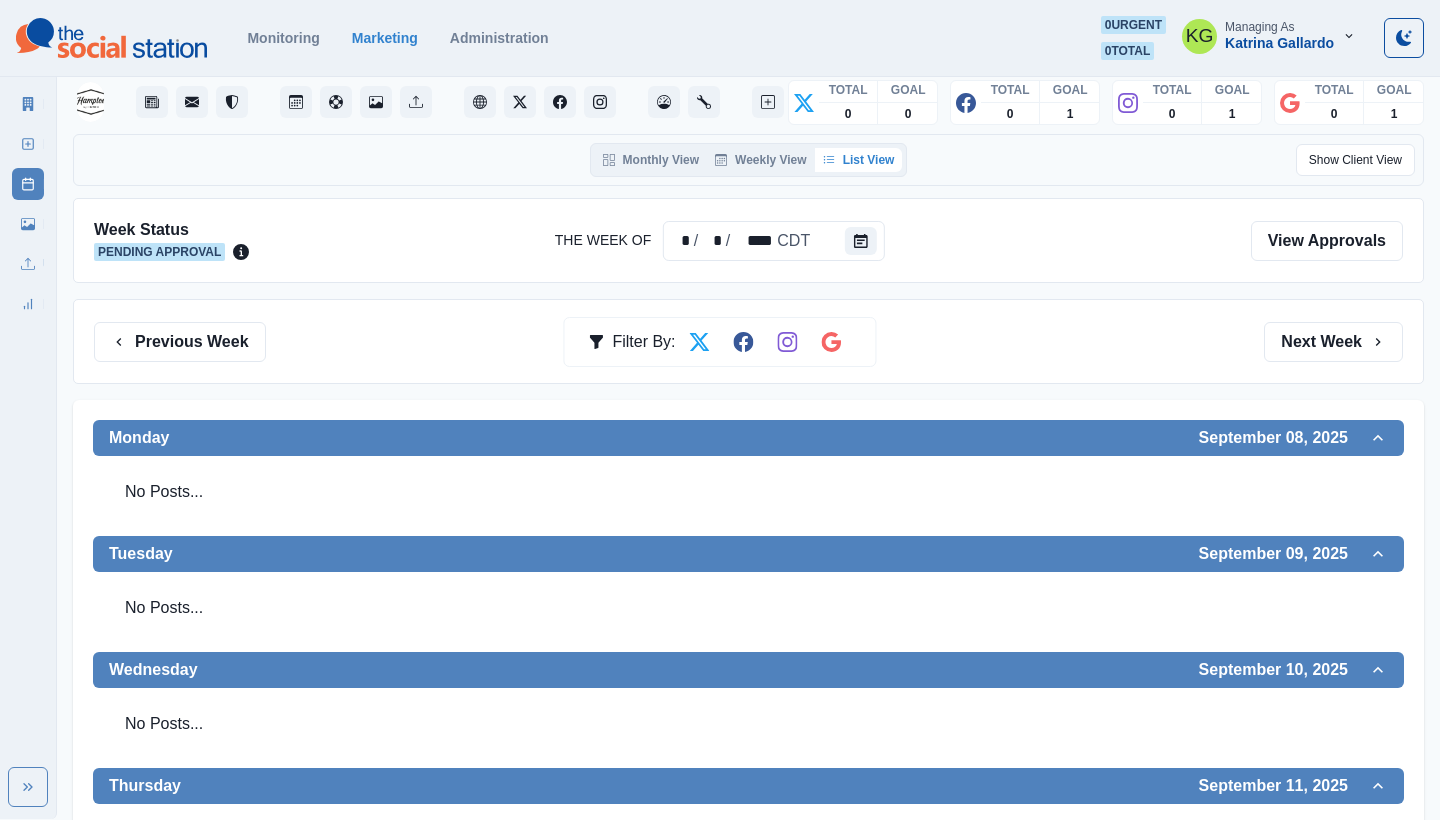 scroll, scrollTop: 106, scrollLeft: 0, axis: vertical 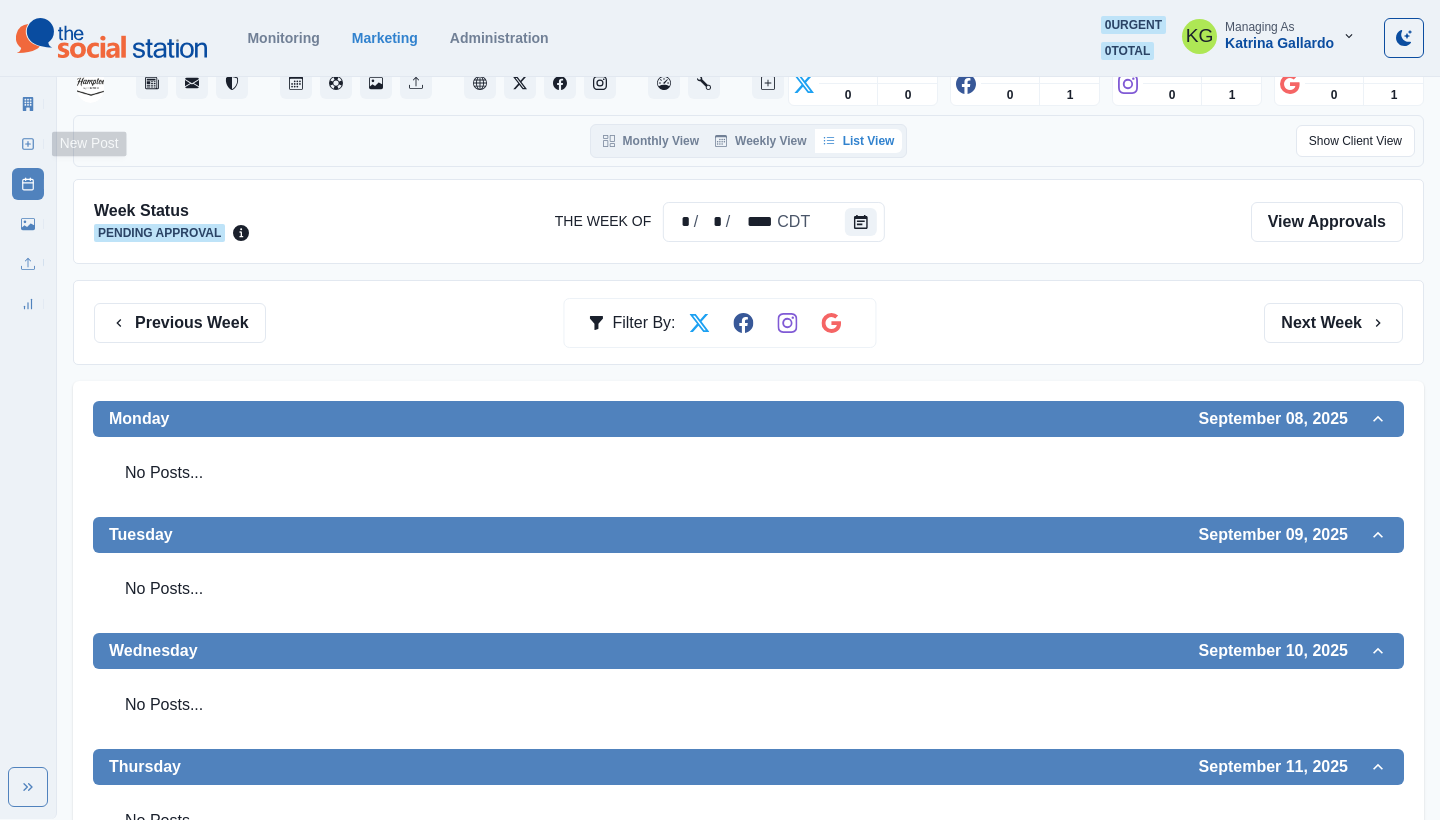 click on "New Post" at bounding box center (28, 144) 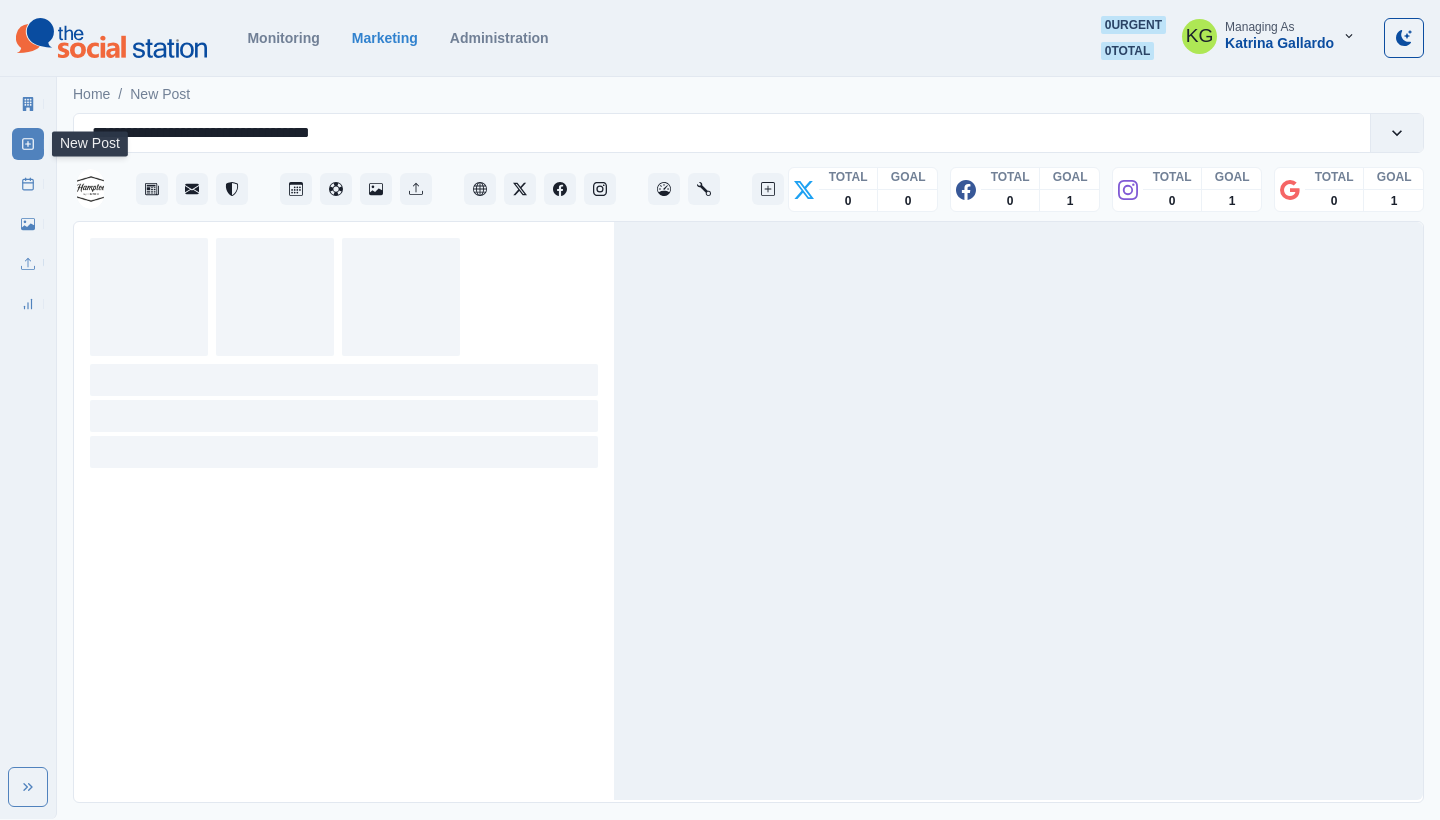 scroll, scrollTop: 0, scrollLeft: 0, axis: both 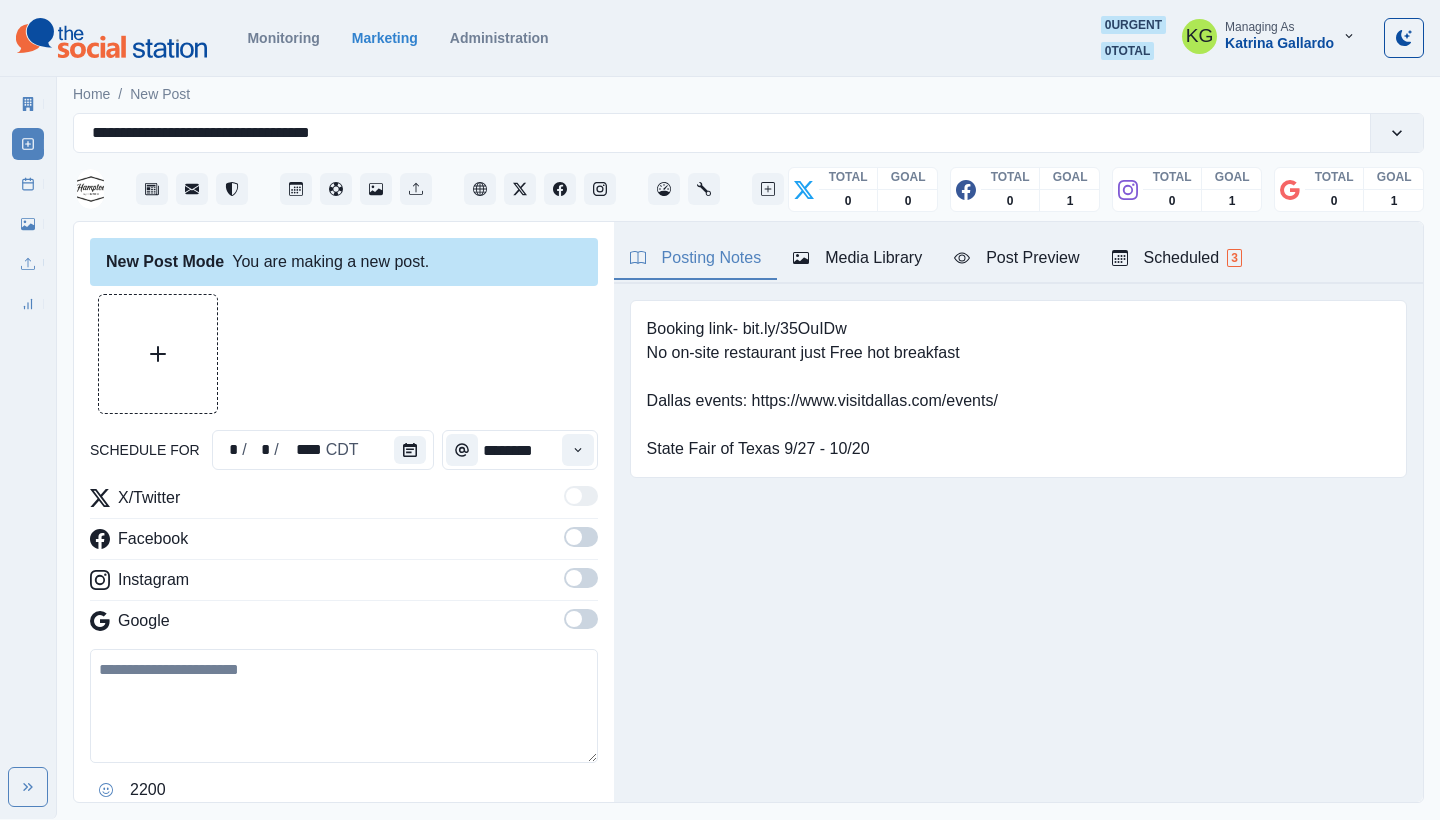 click on "Media Library" at bounding box center (857, 258) 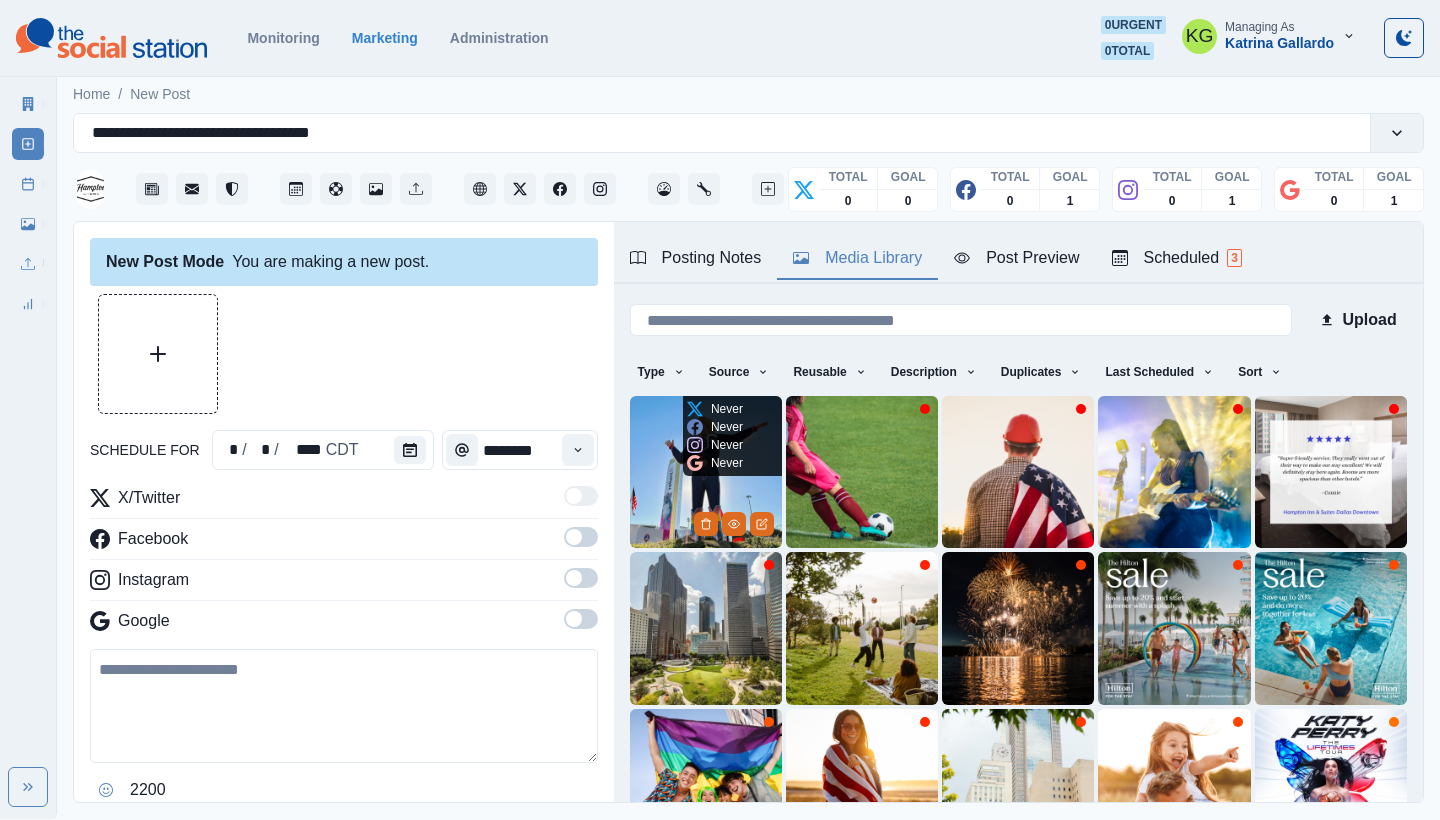 click at bounding box center (706, 472) 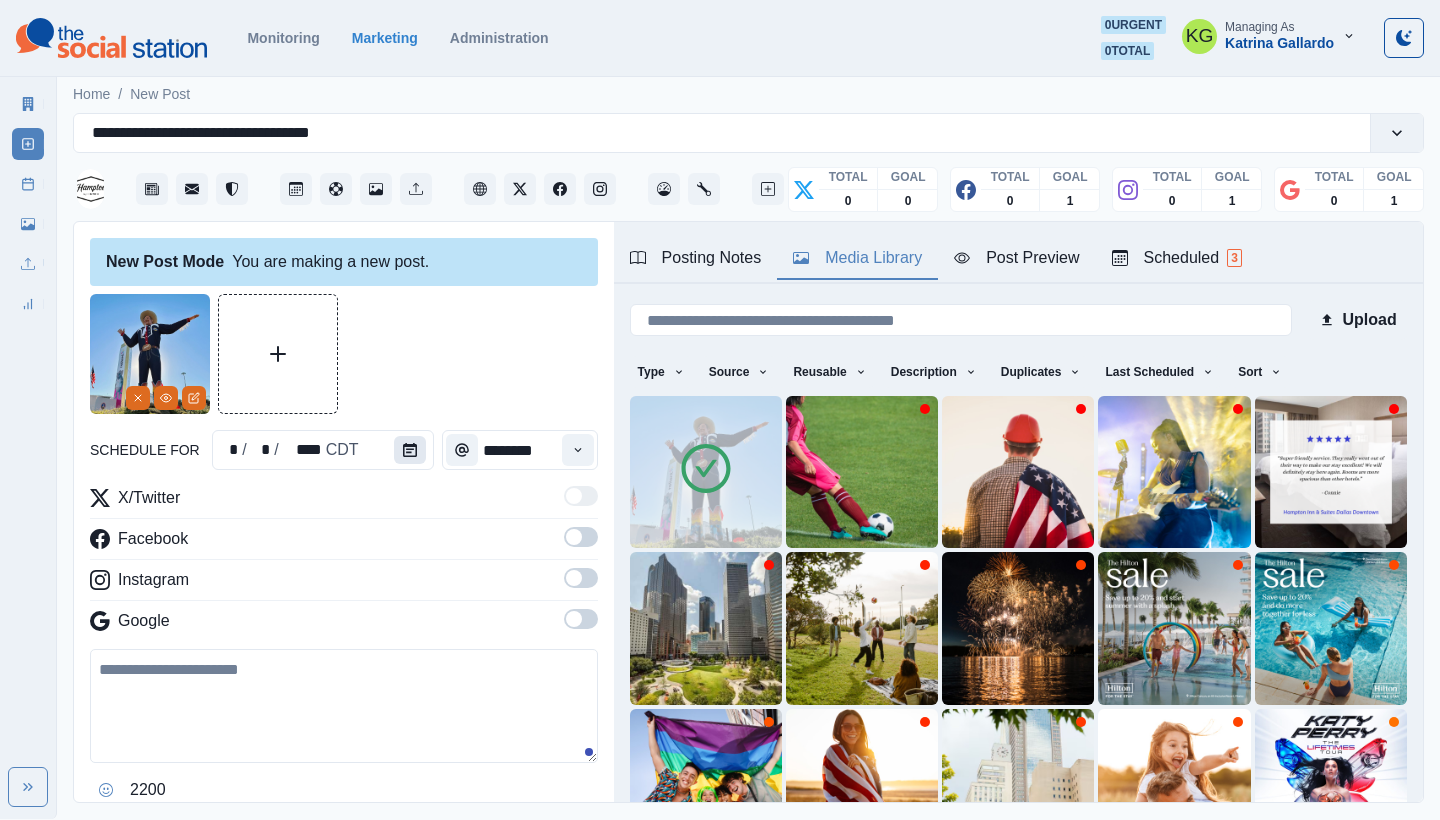 click 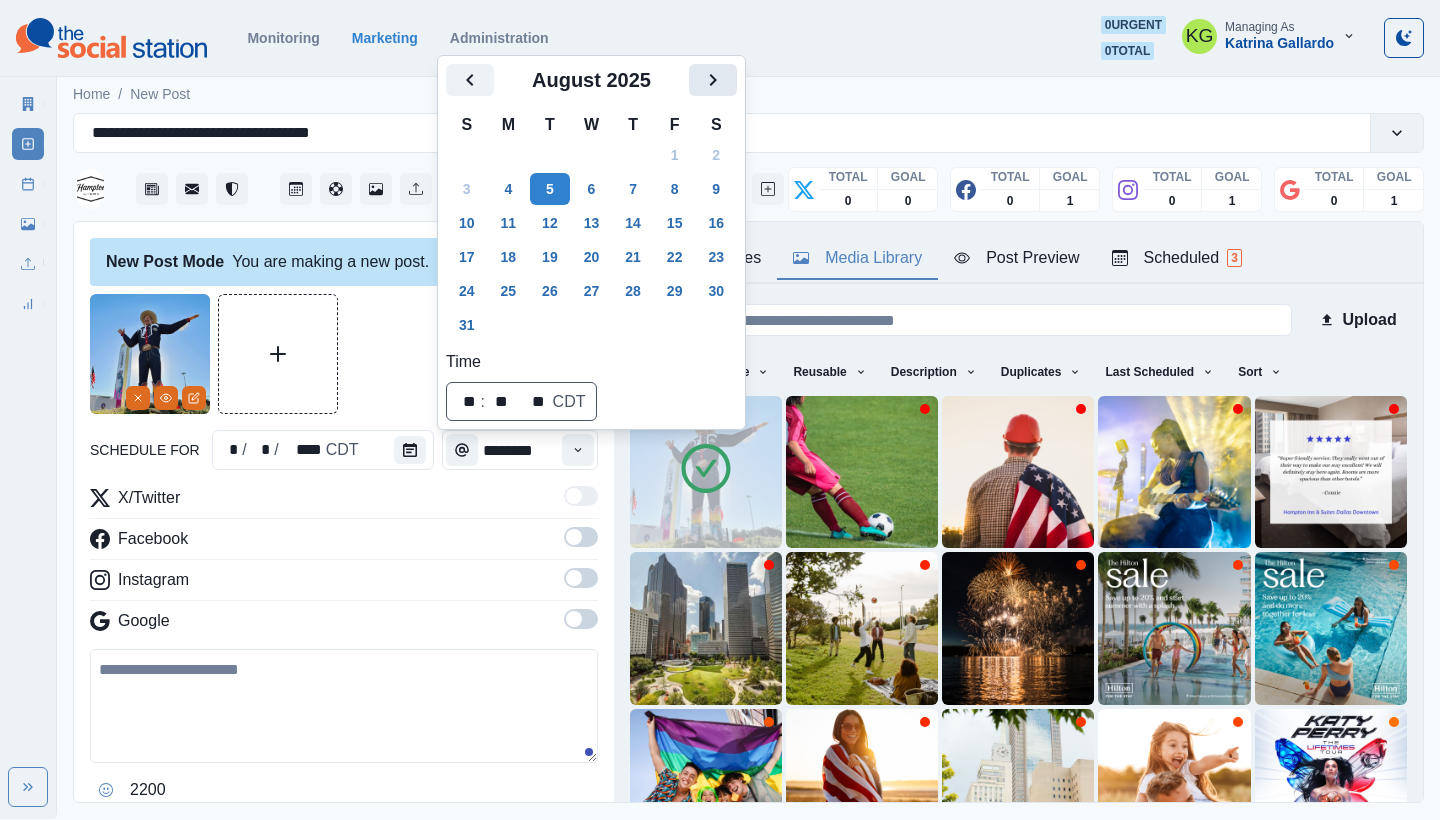 click 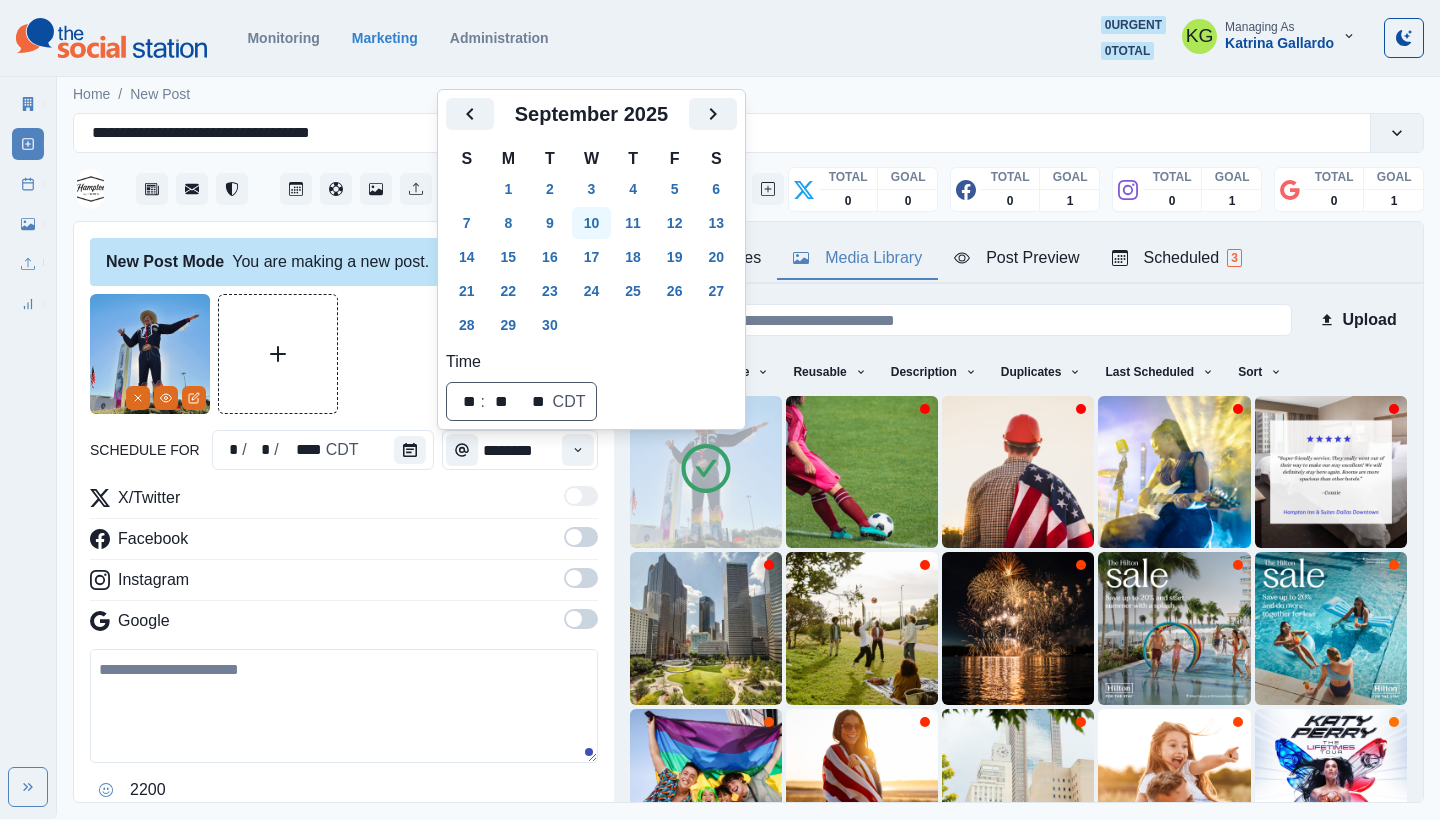 click on "10" at bounding box center [592, 223] 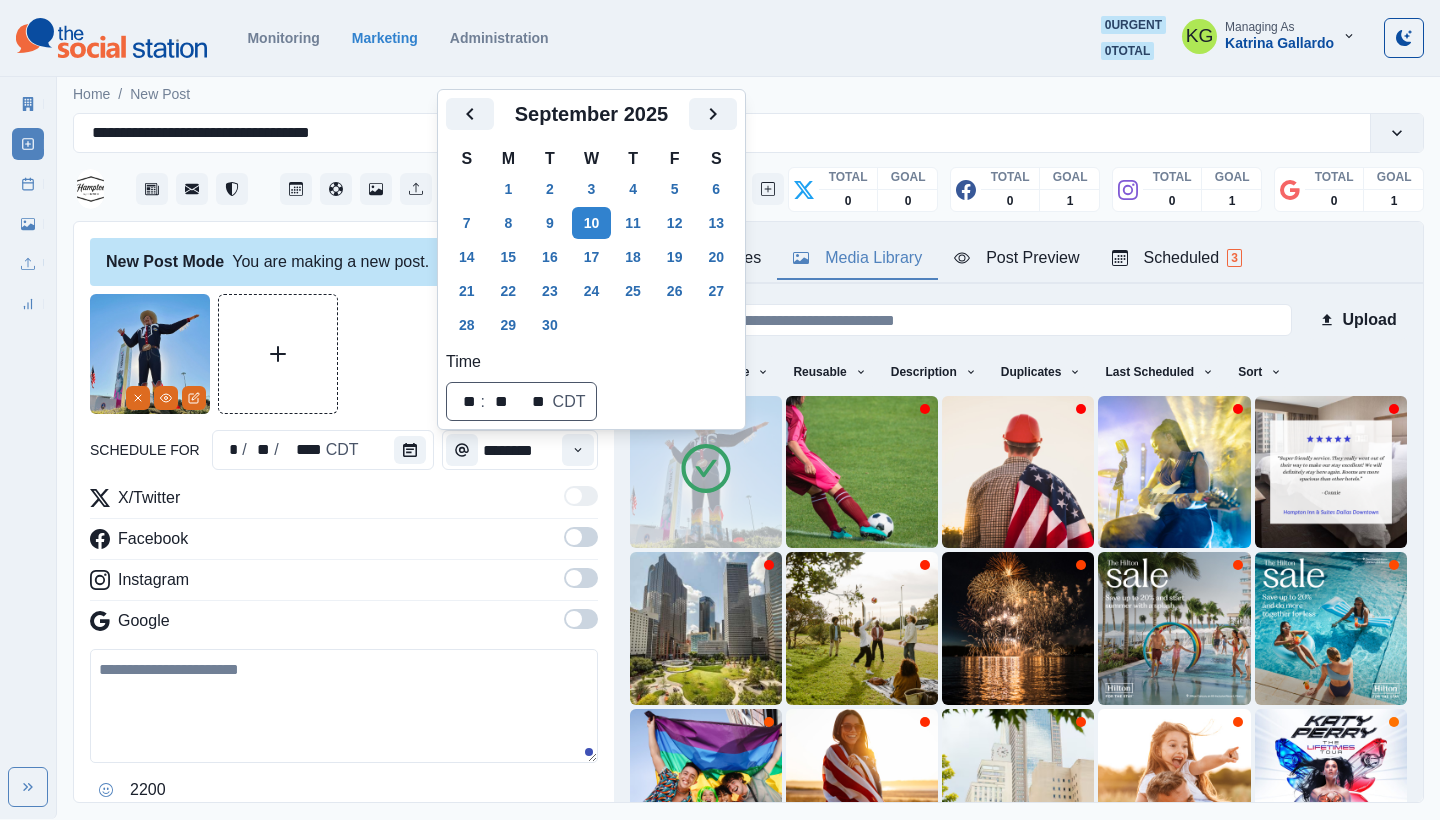 click at bounding box center [344, 354] 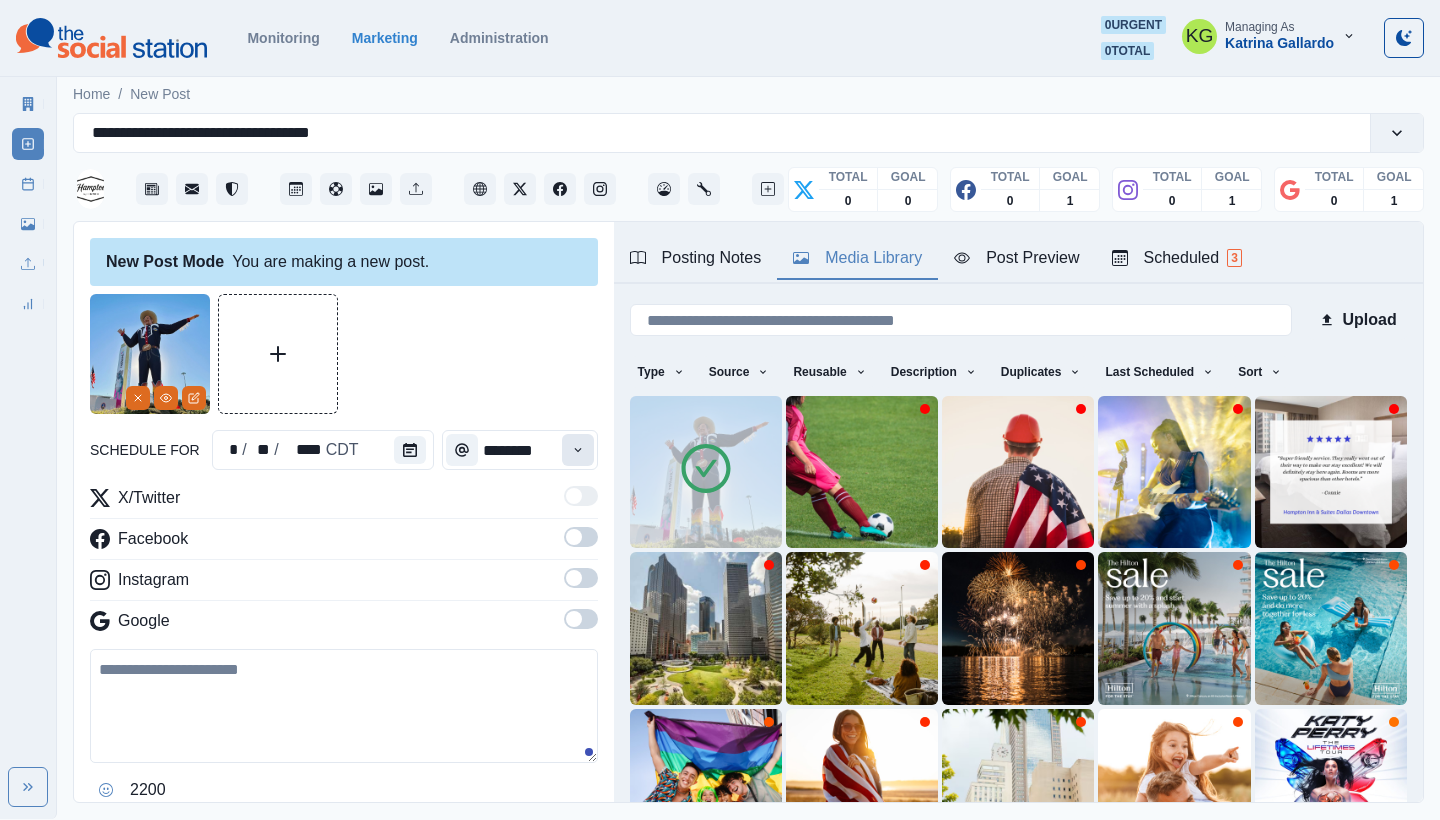 click at bounding box center (578, 450) 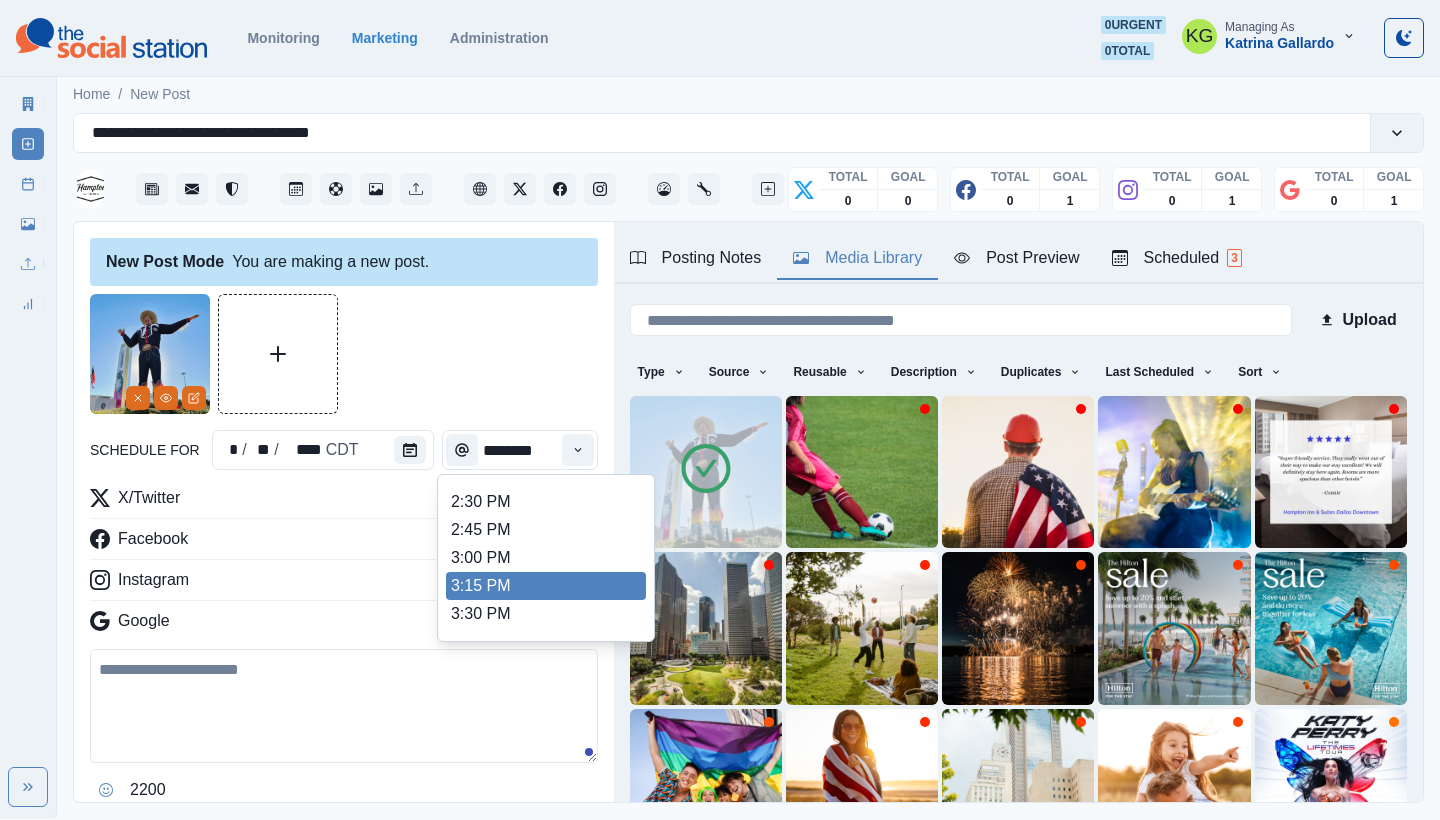 scroll, scrollTop: 722, scrollLeft: 0, axis: vertical 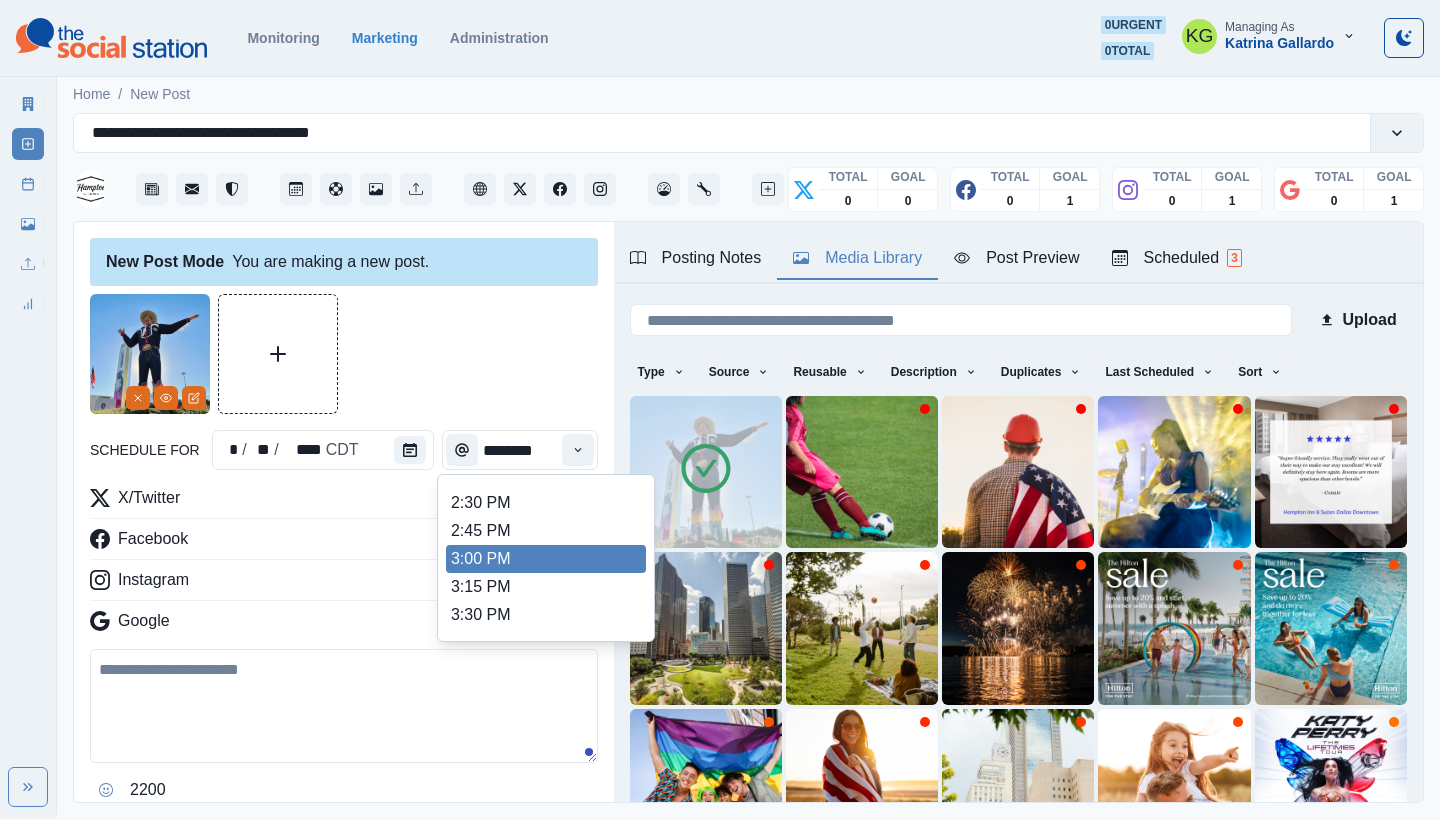 click on "3:00 PM" at bounding box center (546, 559) 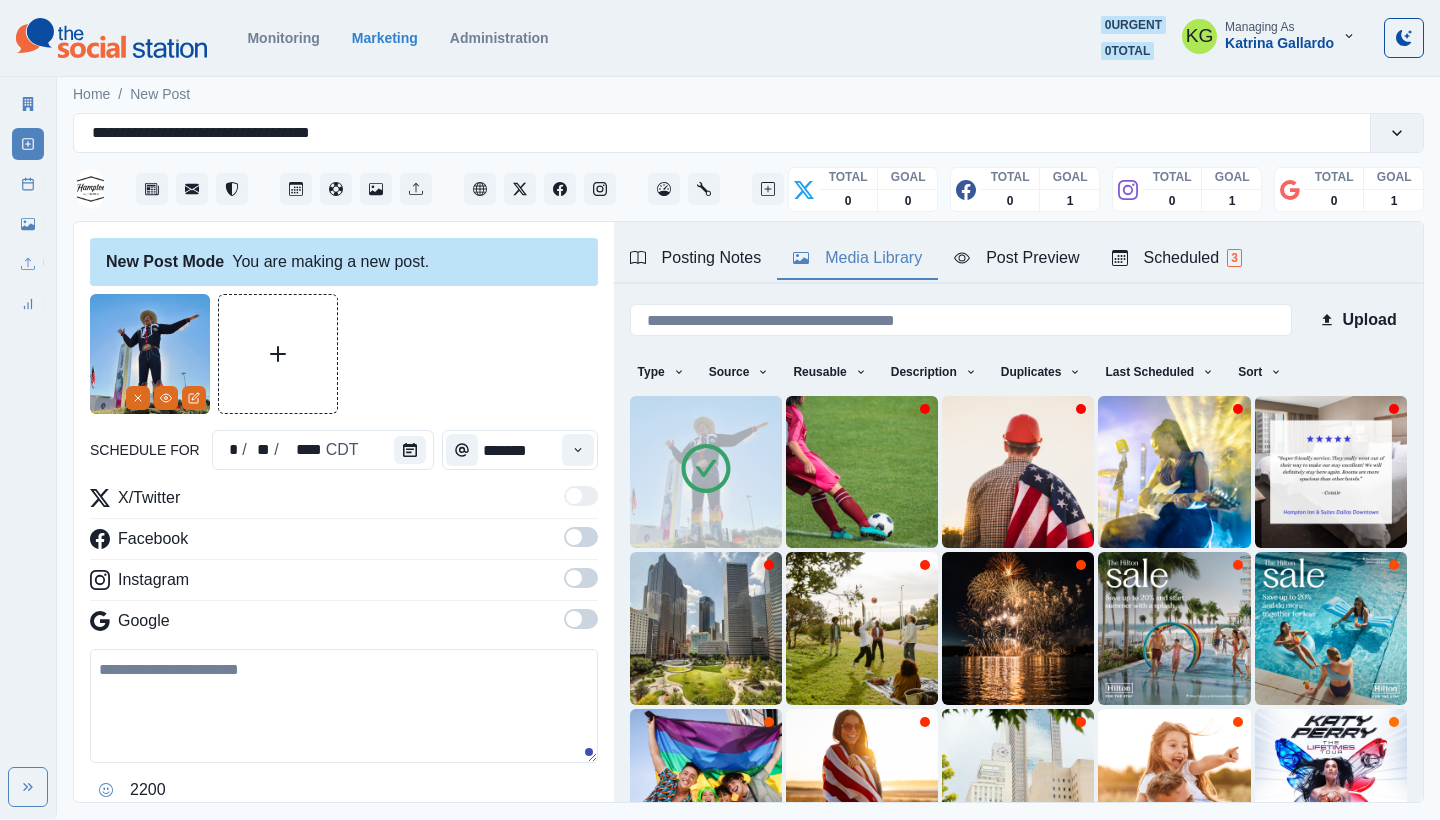 type on "*******" 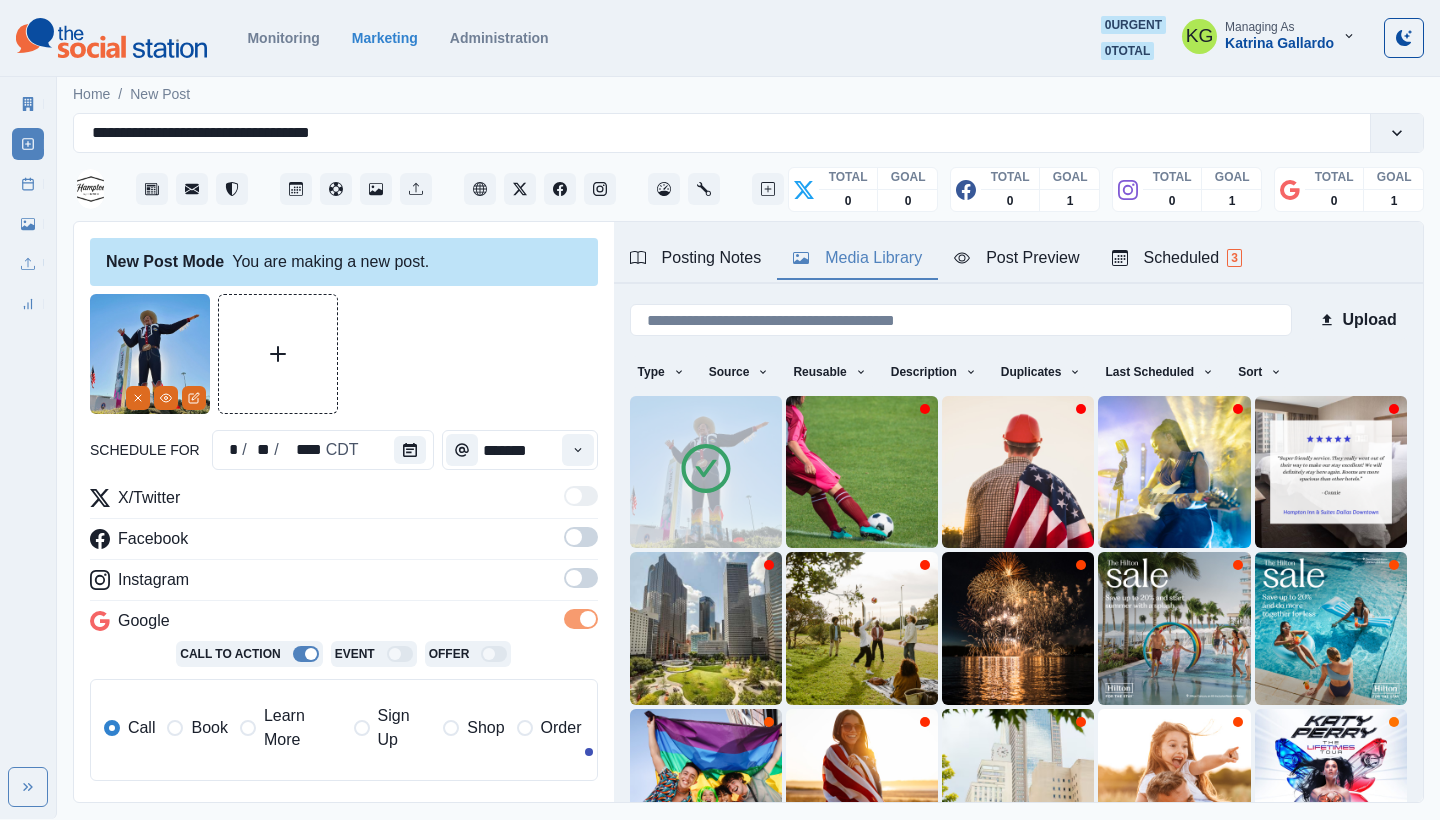 click at bounding box center (581, 584) 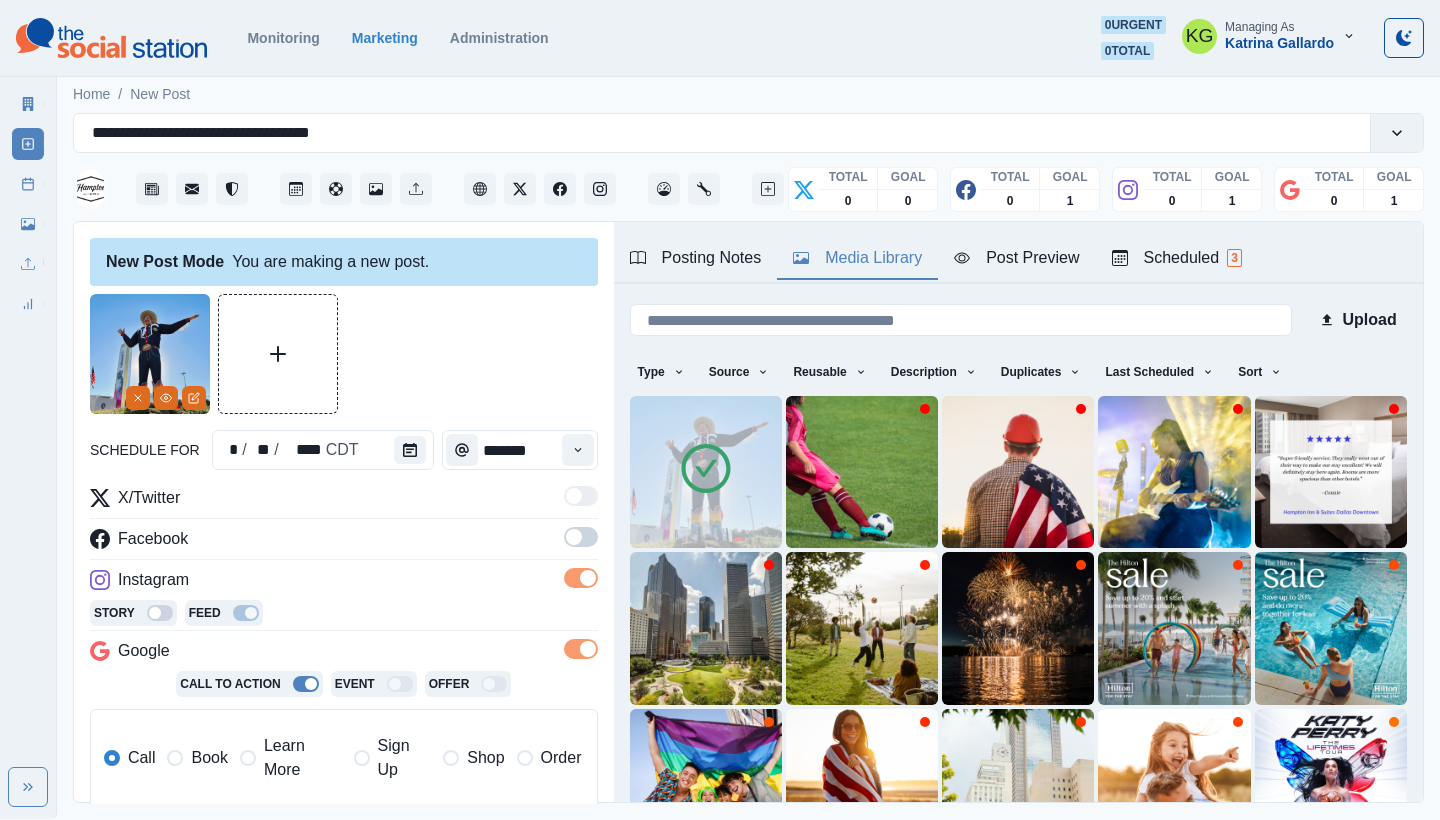 click at bounding box center [581, 537] 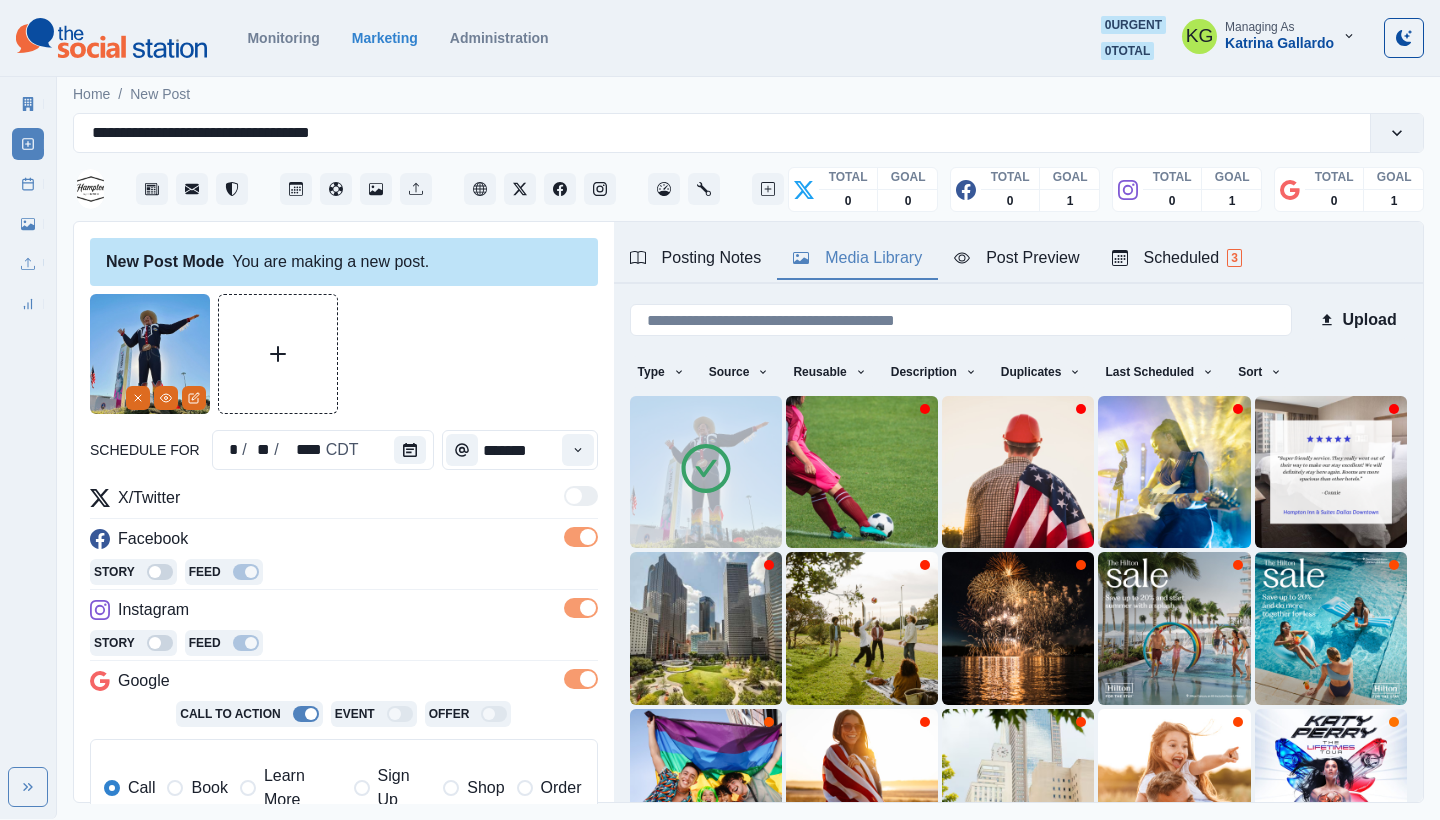 click on "Learn More" at bounding box center [303, 788] 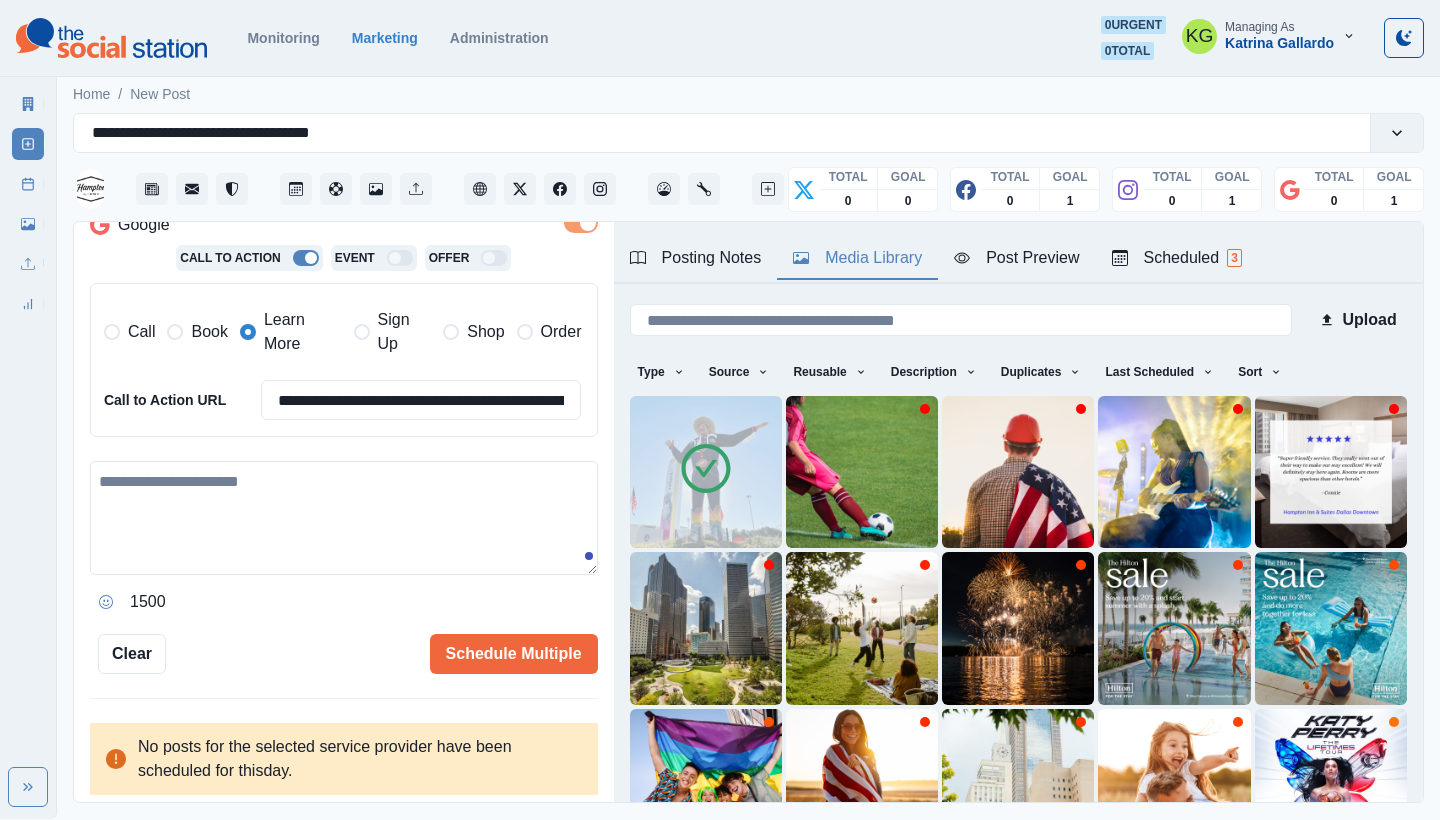 scroll, scrollTop: 454, scrollLeft: 0, axis: vertical 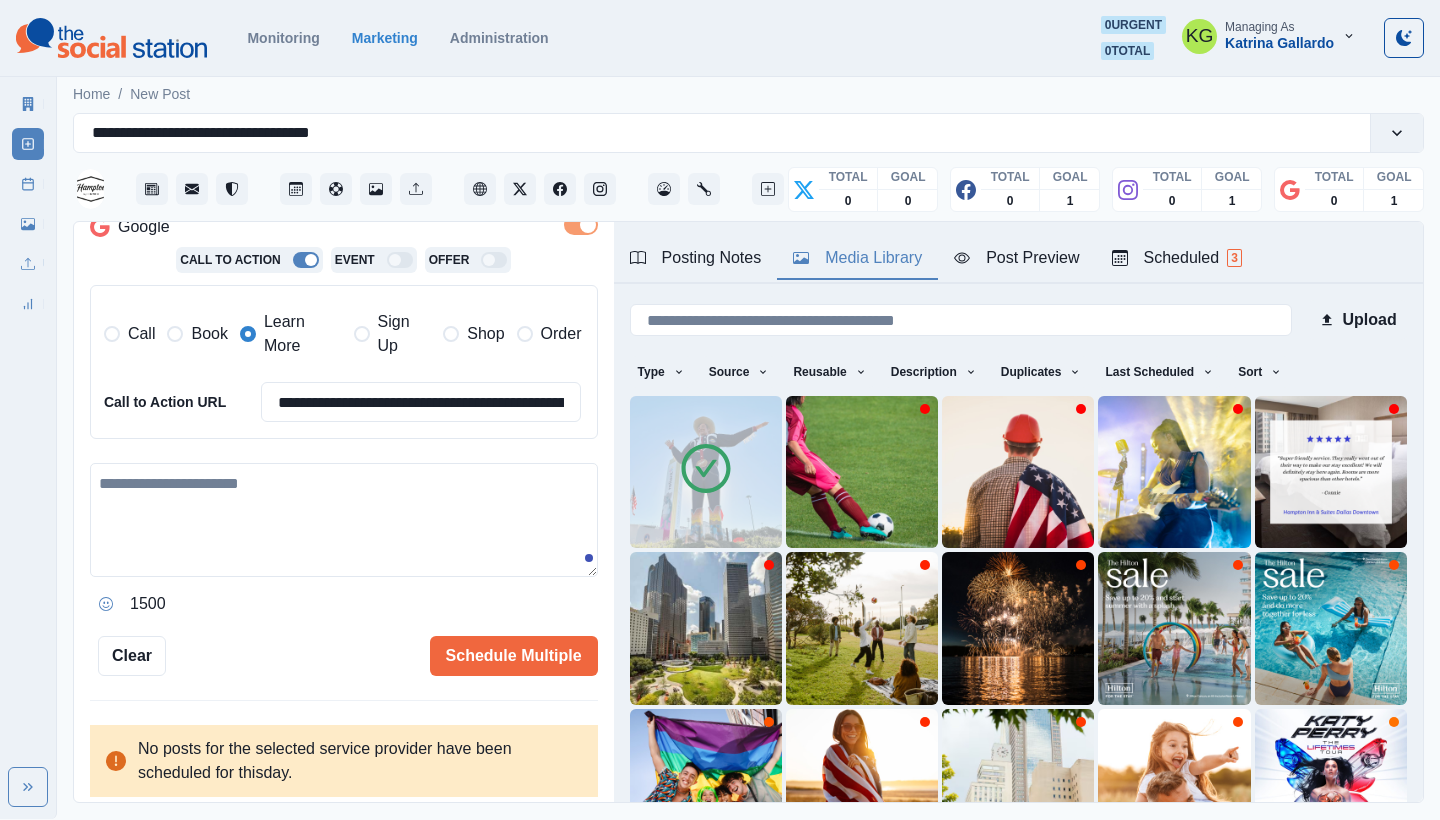 click at bounding box center [344, 520] 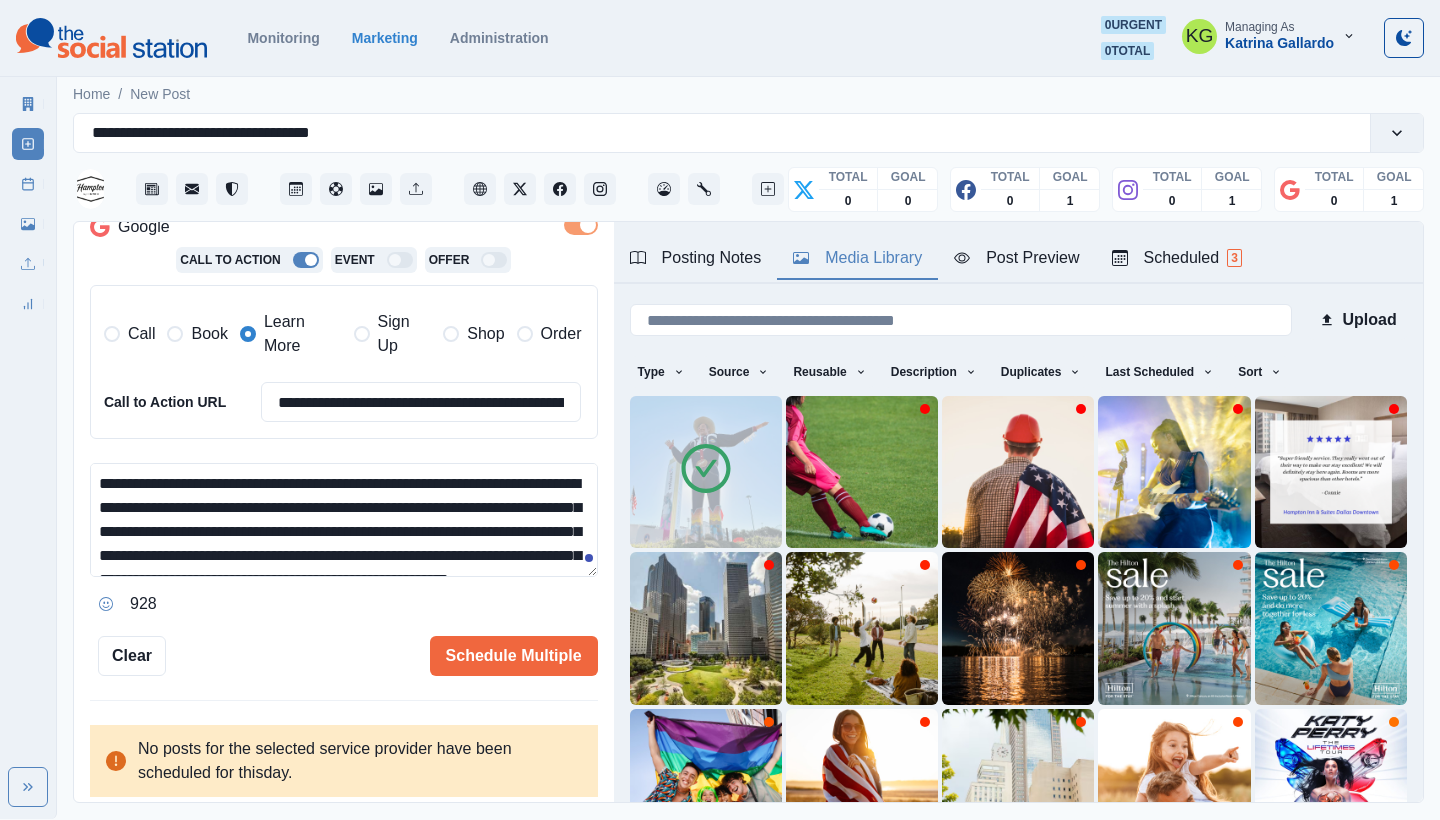 scroll, scrollTop: 192, scrollLeft: 0, axis: vertical 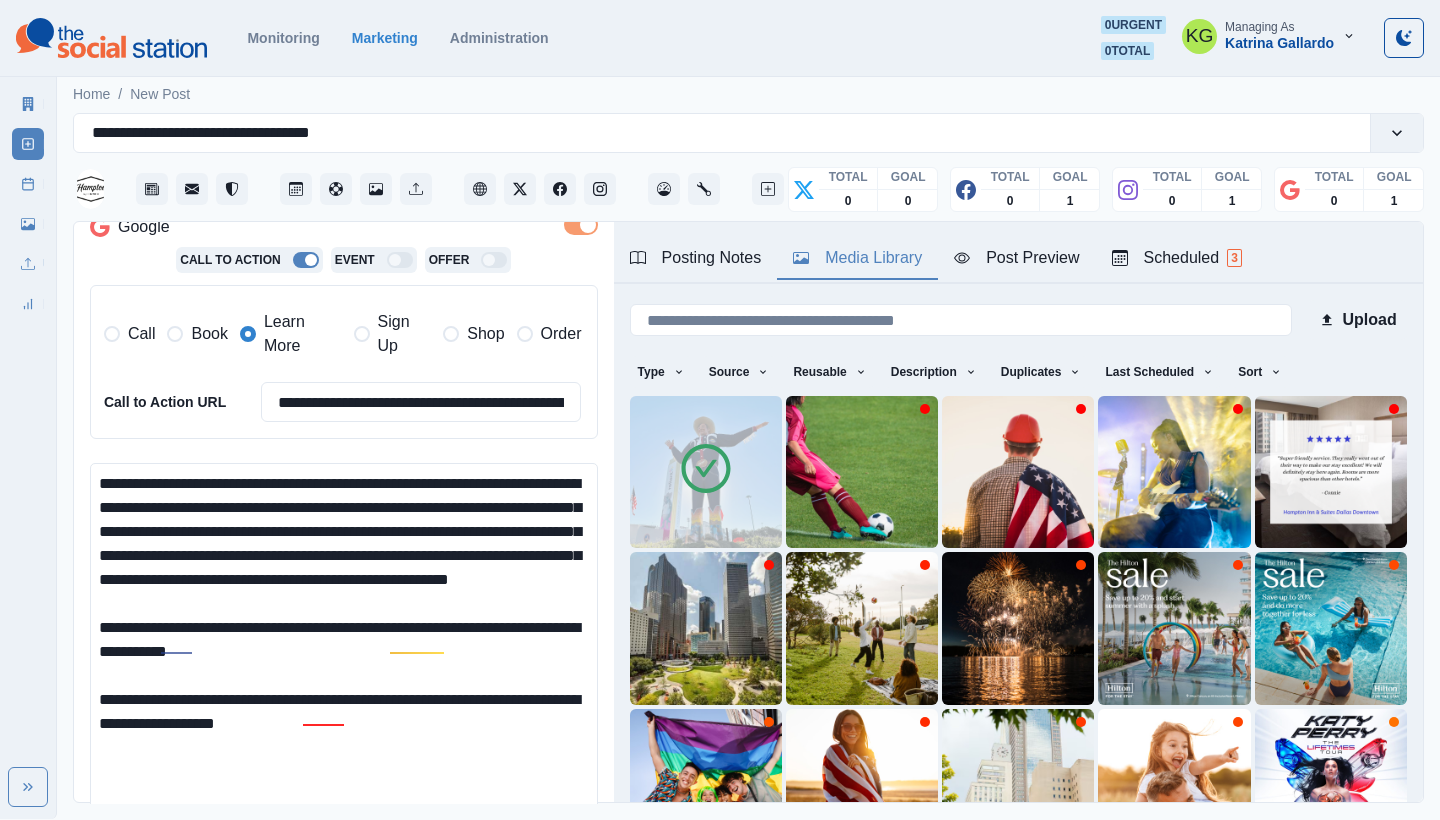 click on "**********" at bounding box center (720, 409) 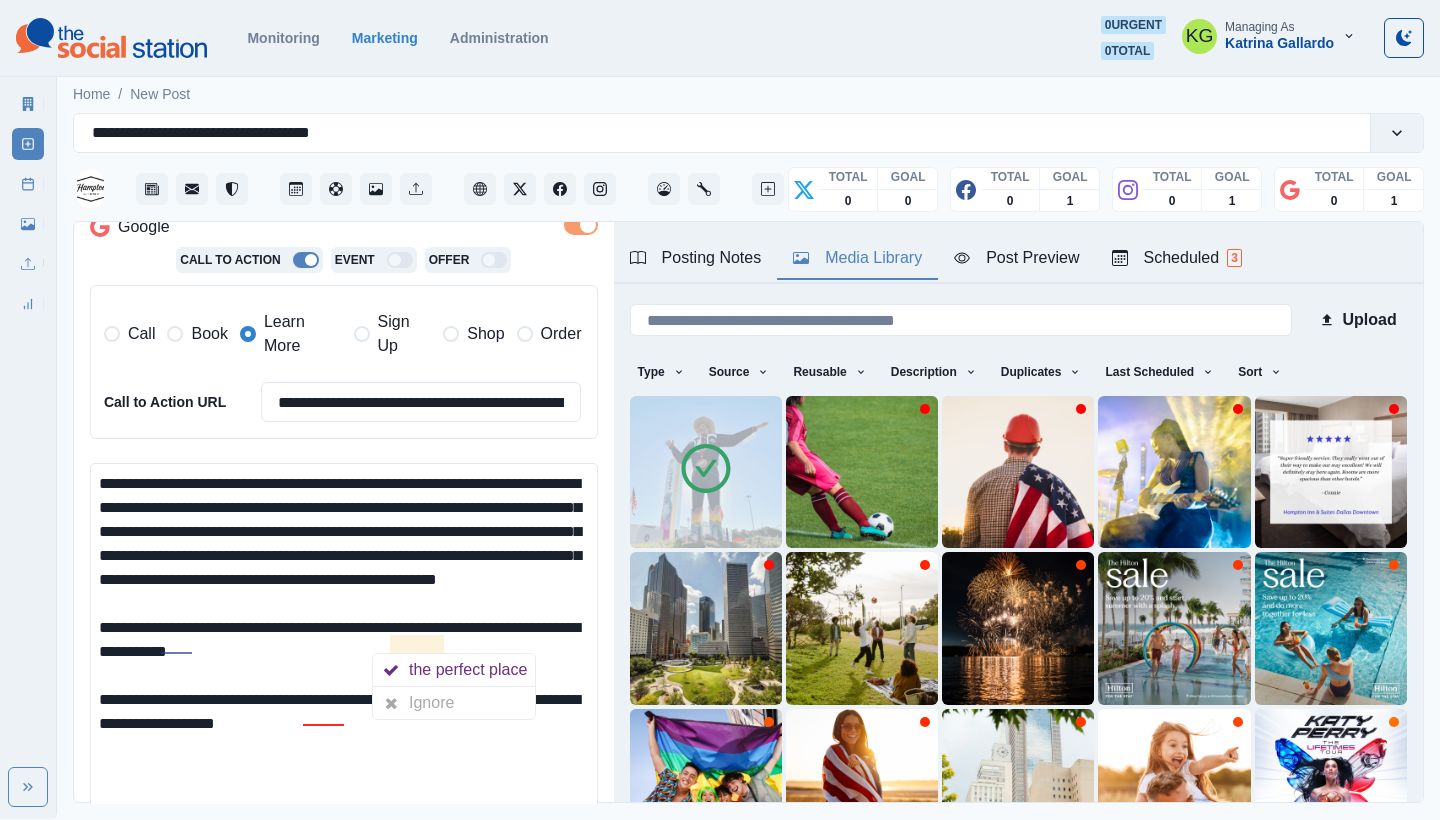 click on "**********" at bounding box center [344, 650] 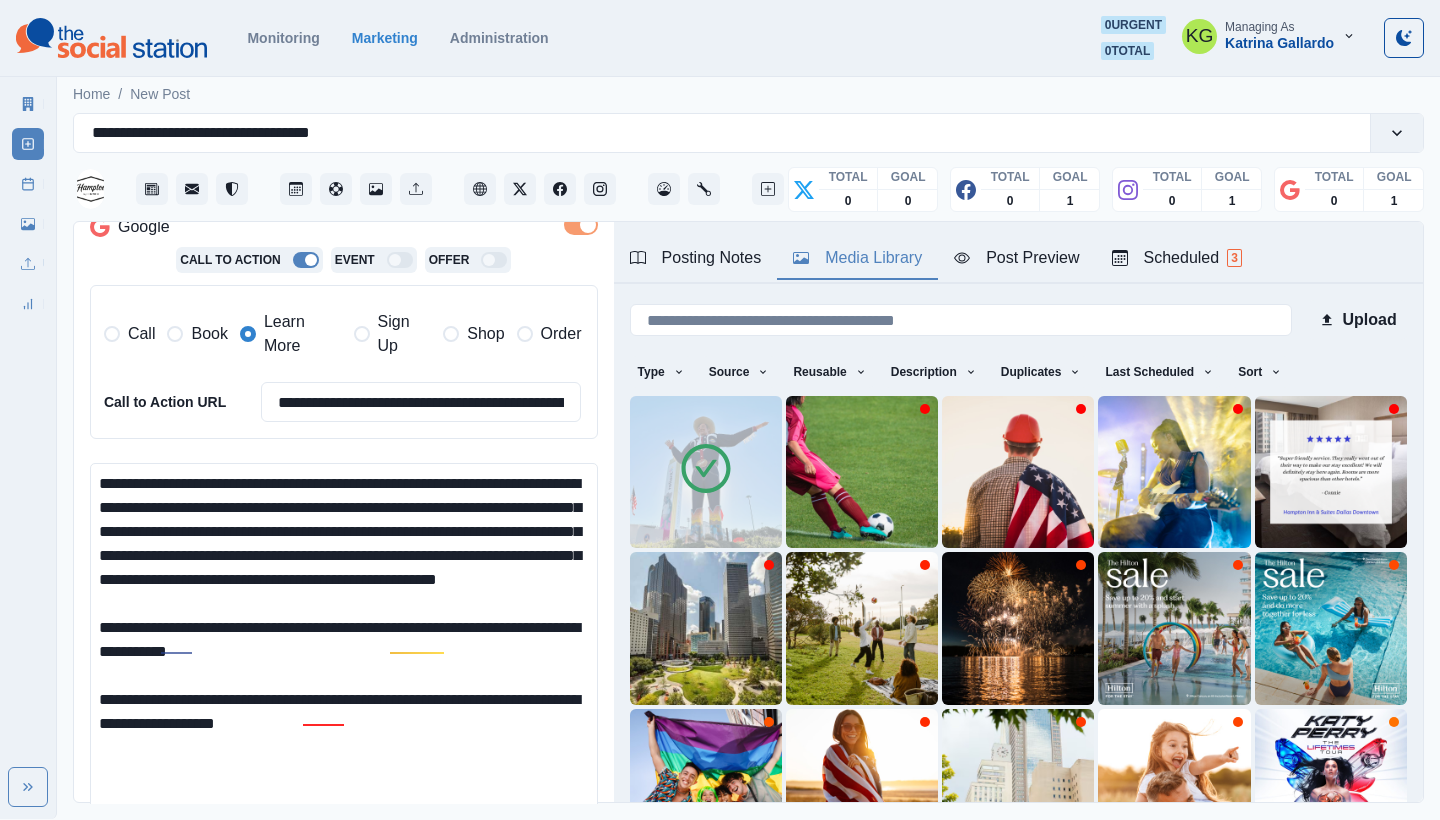 click on "**********" at bounding box center [344, 650] 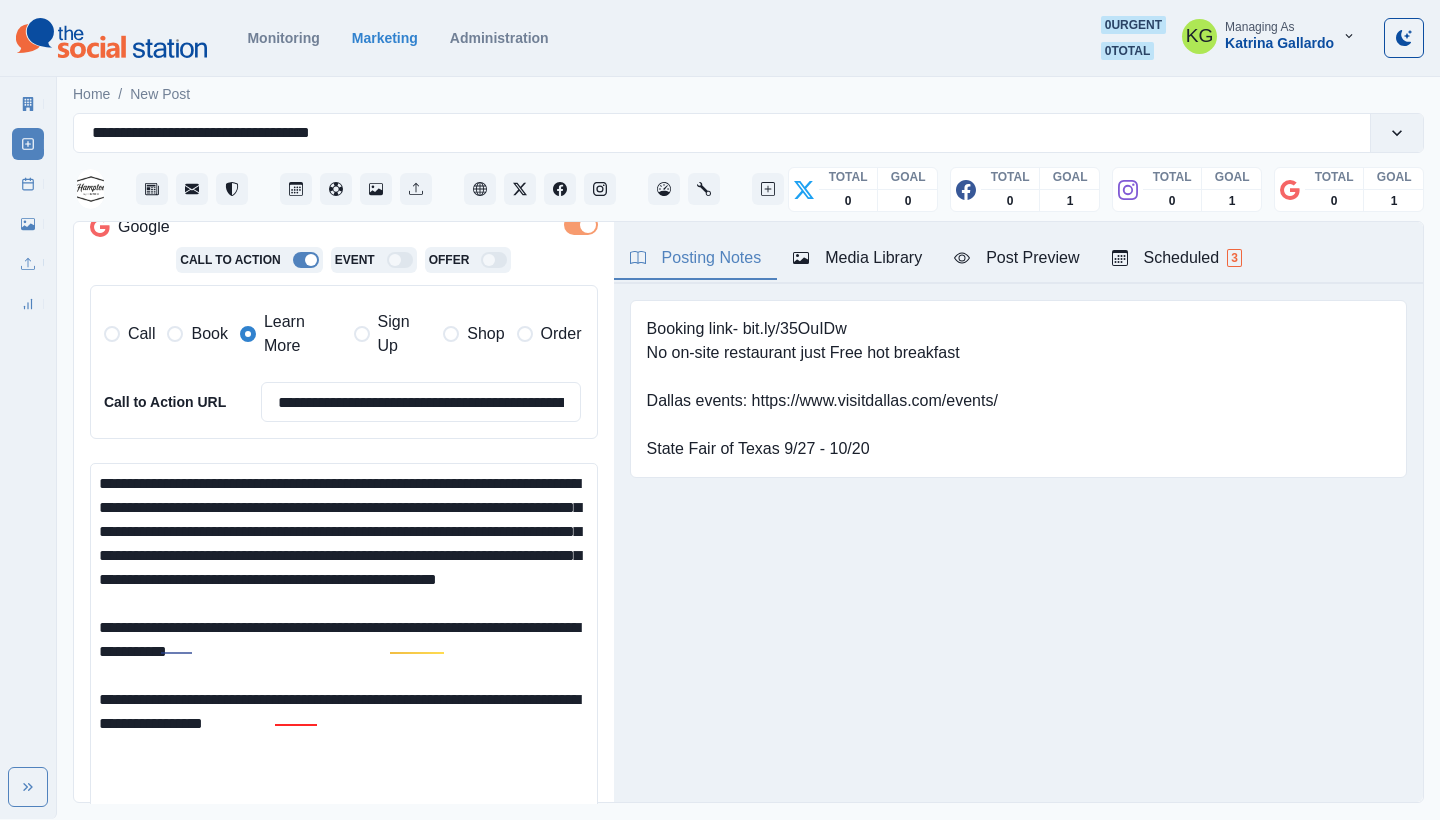 click on "Posting Notes" at bounding box center [696, 259] 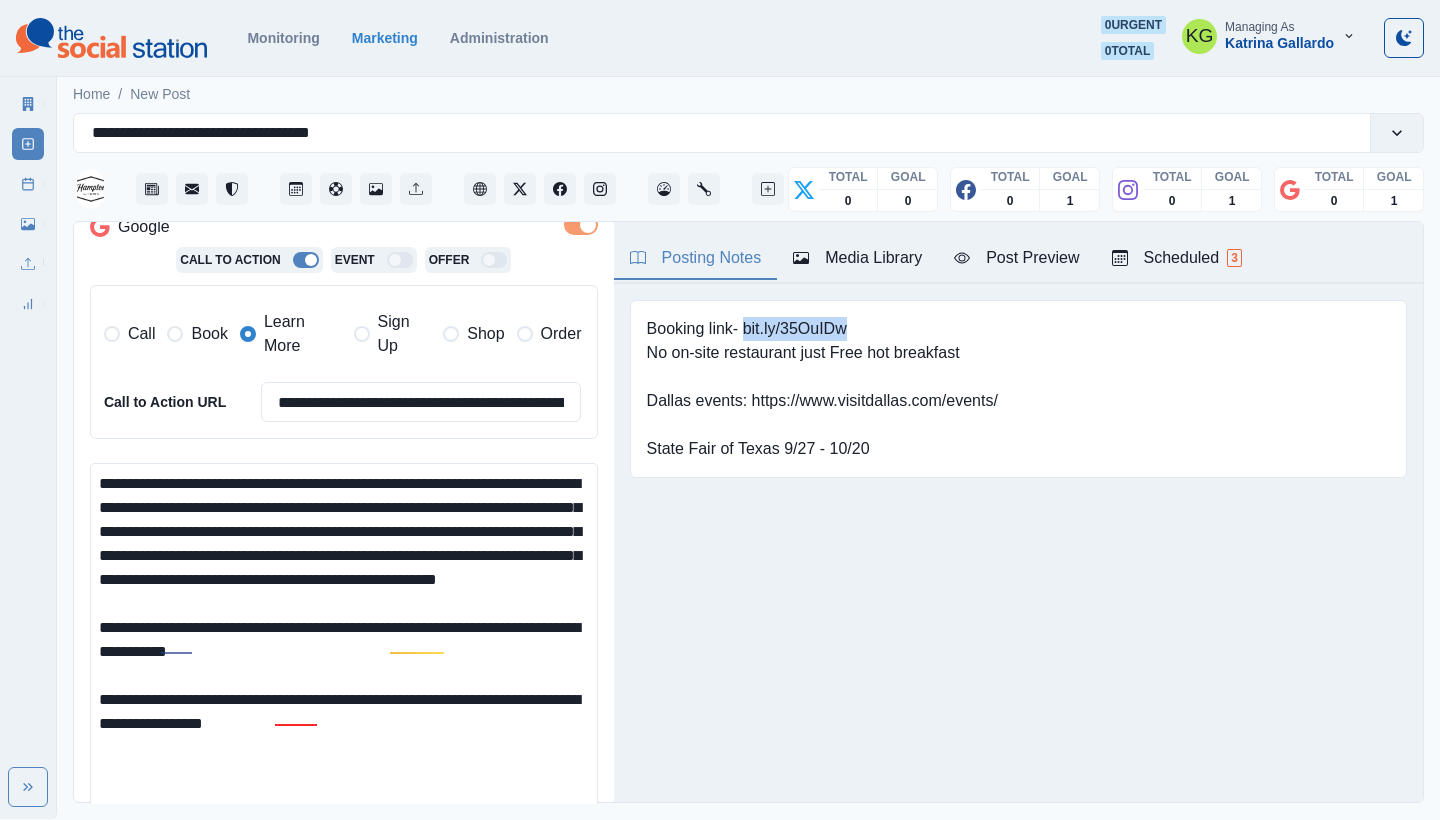 drag, startPoint x: 864, startPoint y: 334, endPoint x: 746, endPoint y: 332, distance: 118.016945 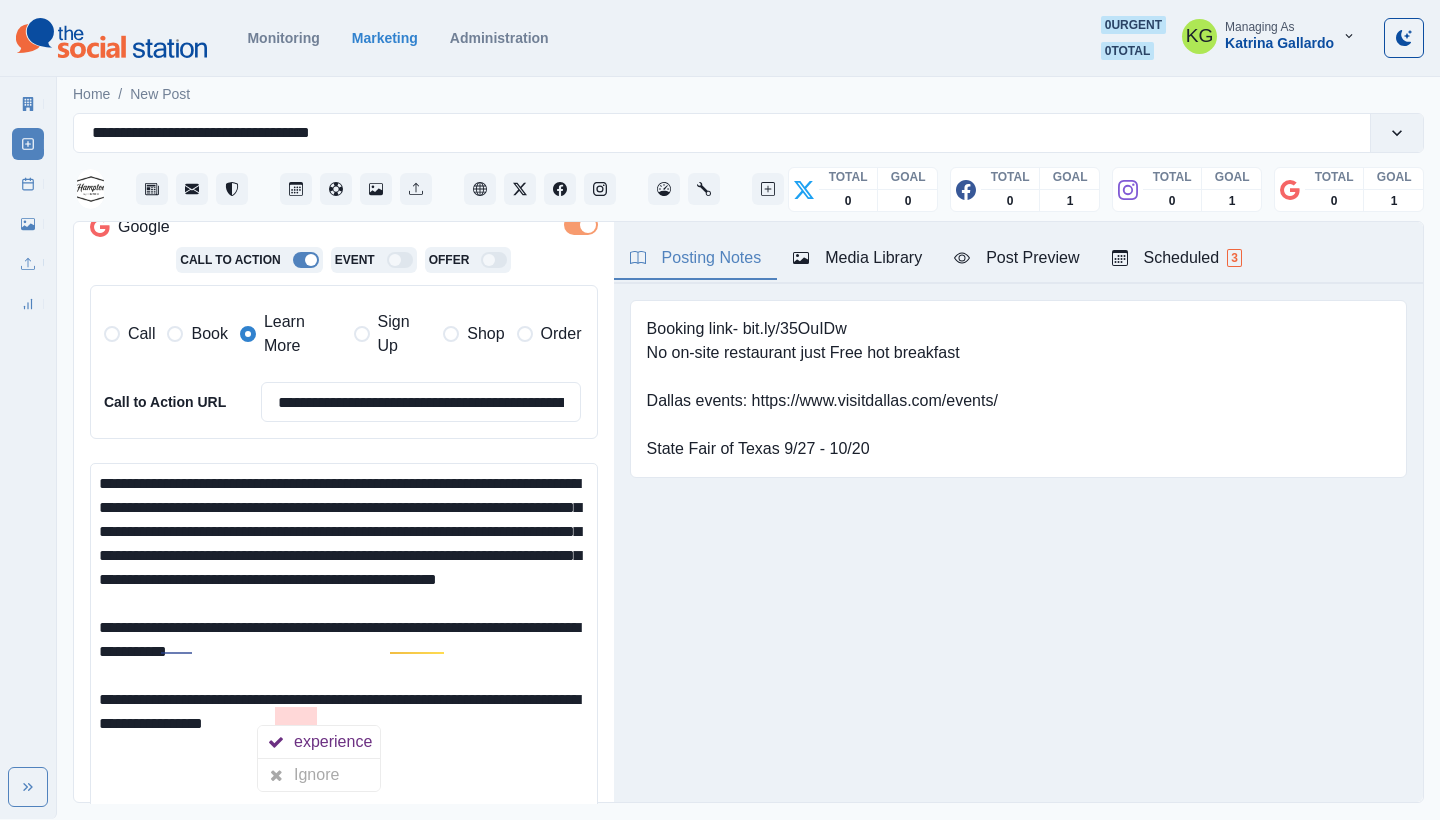 click on "**********" at bounding box center [344, 650] 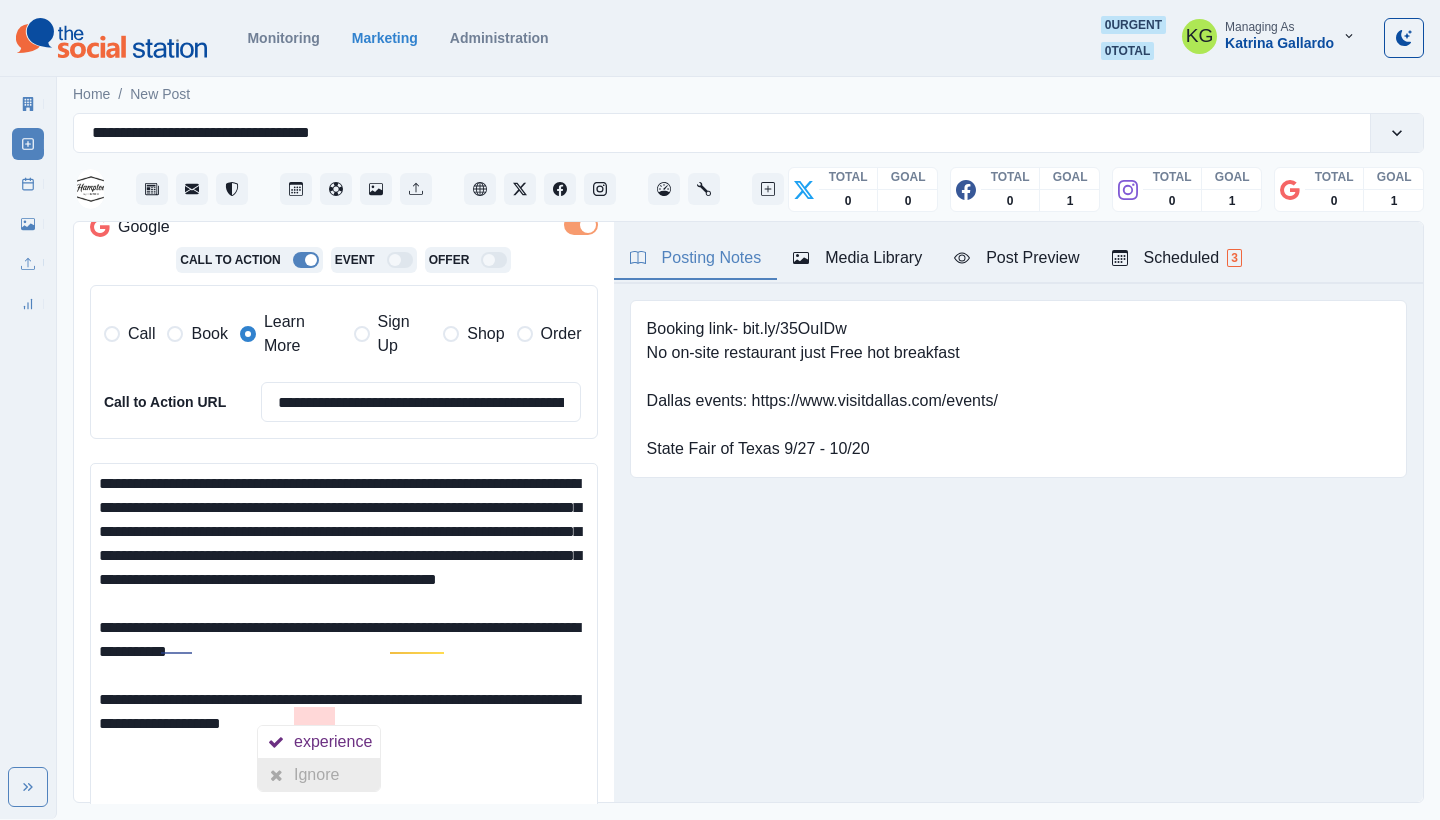 paste on "**********" 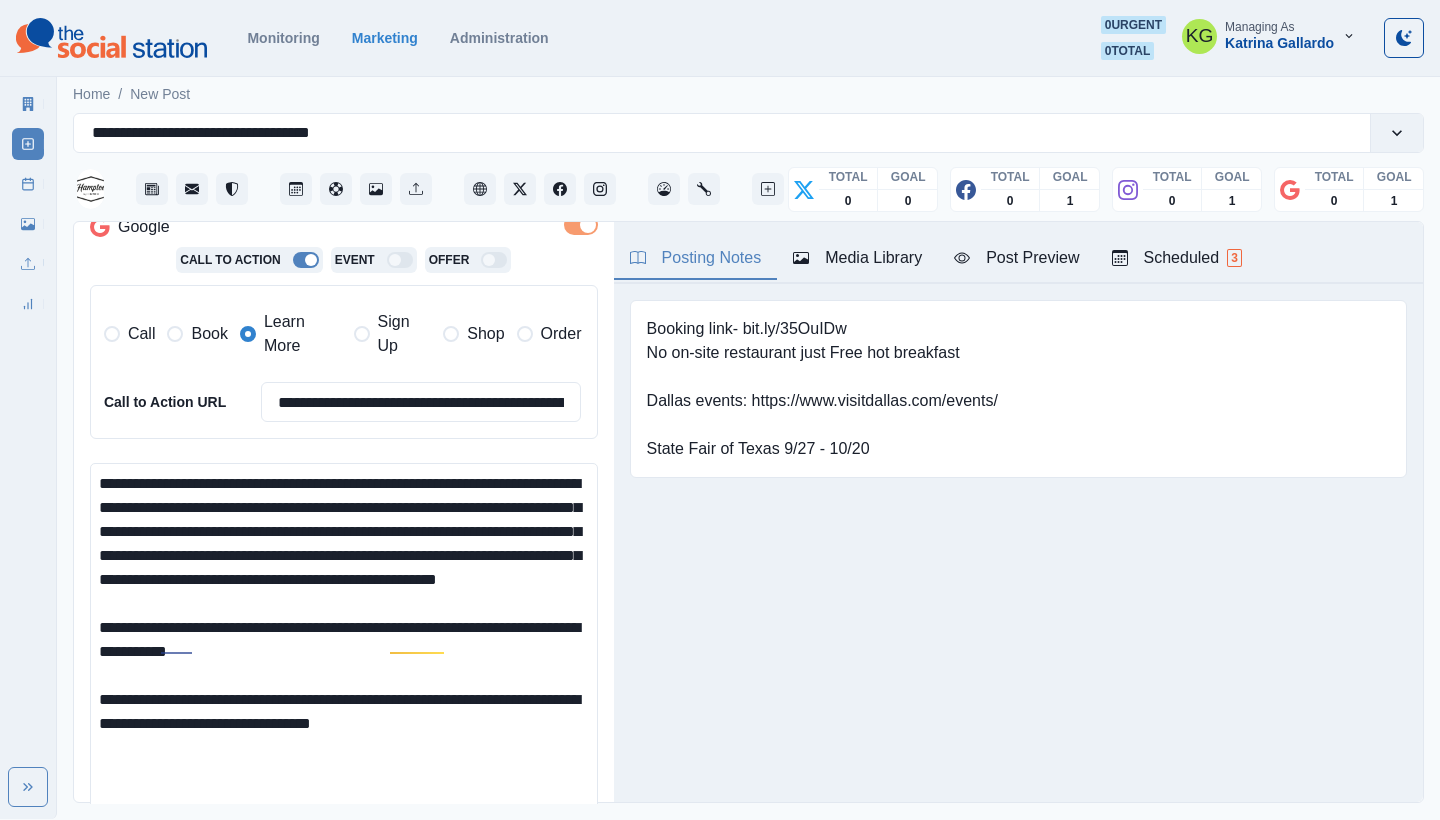click on "**********" at bounding box center (344, 650) 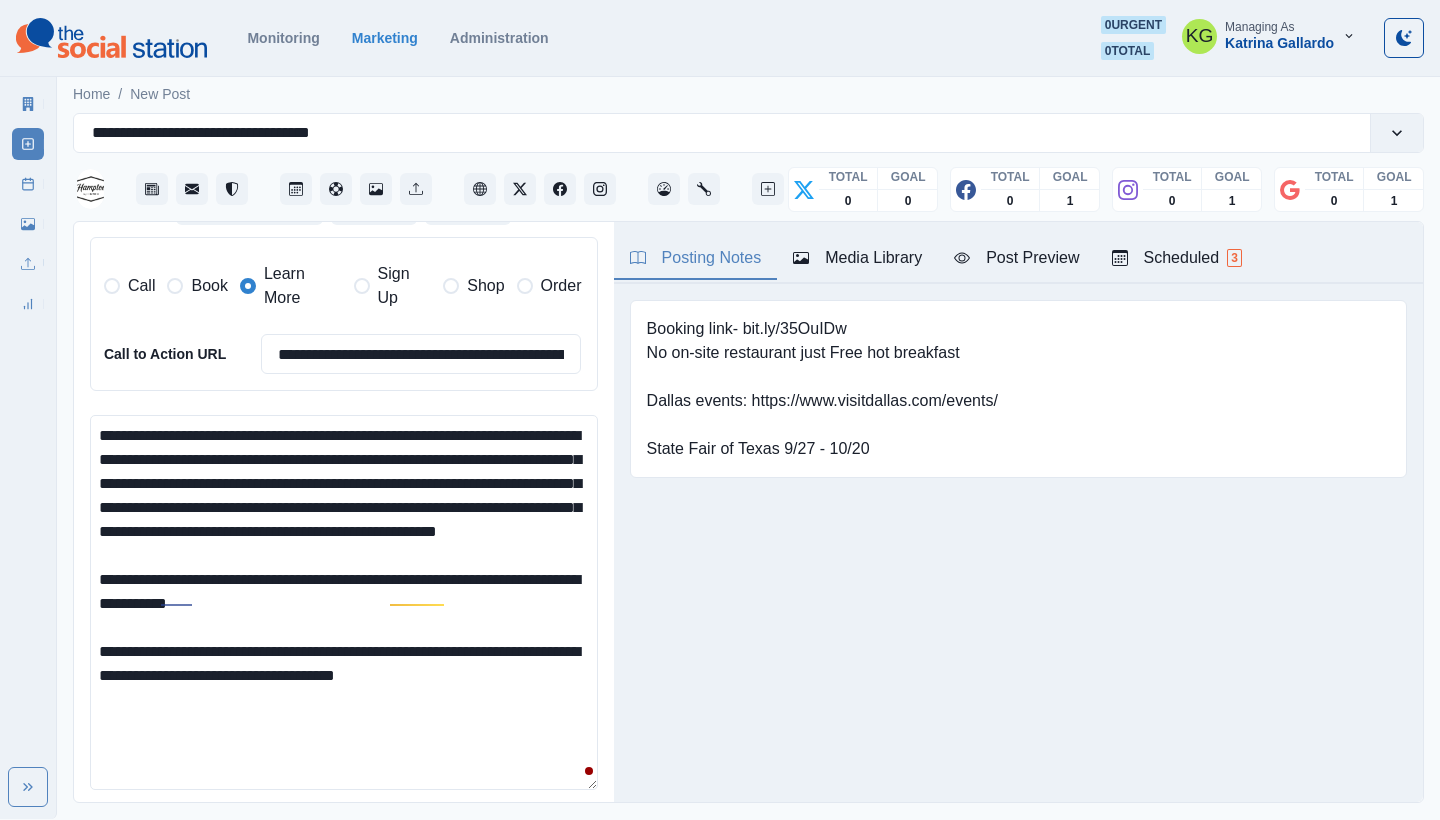 scroll, scrollTop: 502, scrollLeft: 0, axis: vertical 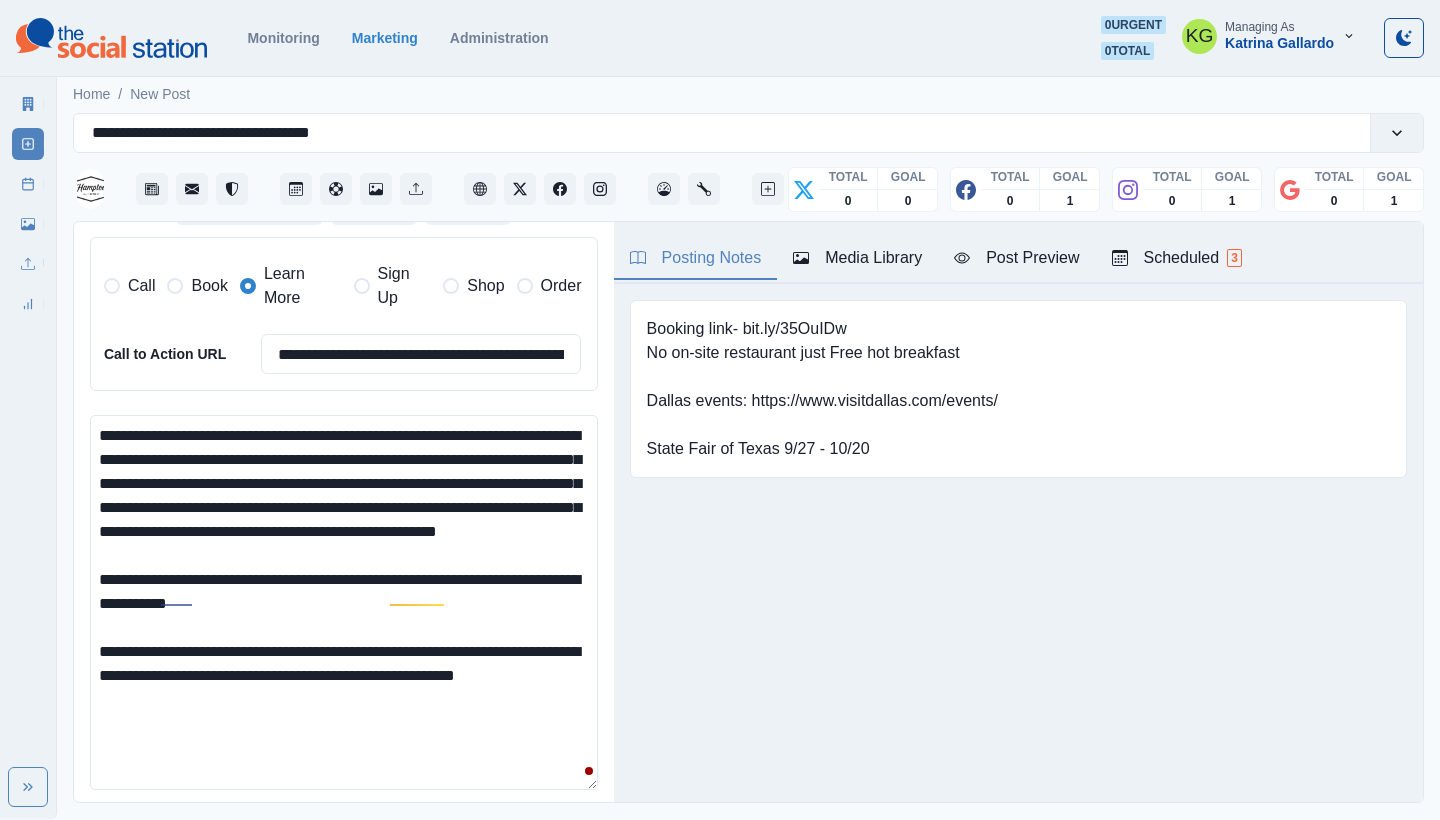 paste on "**********" 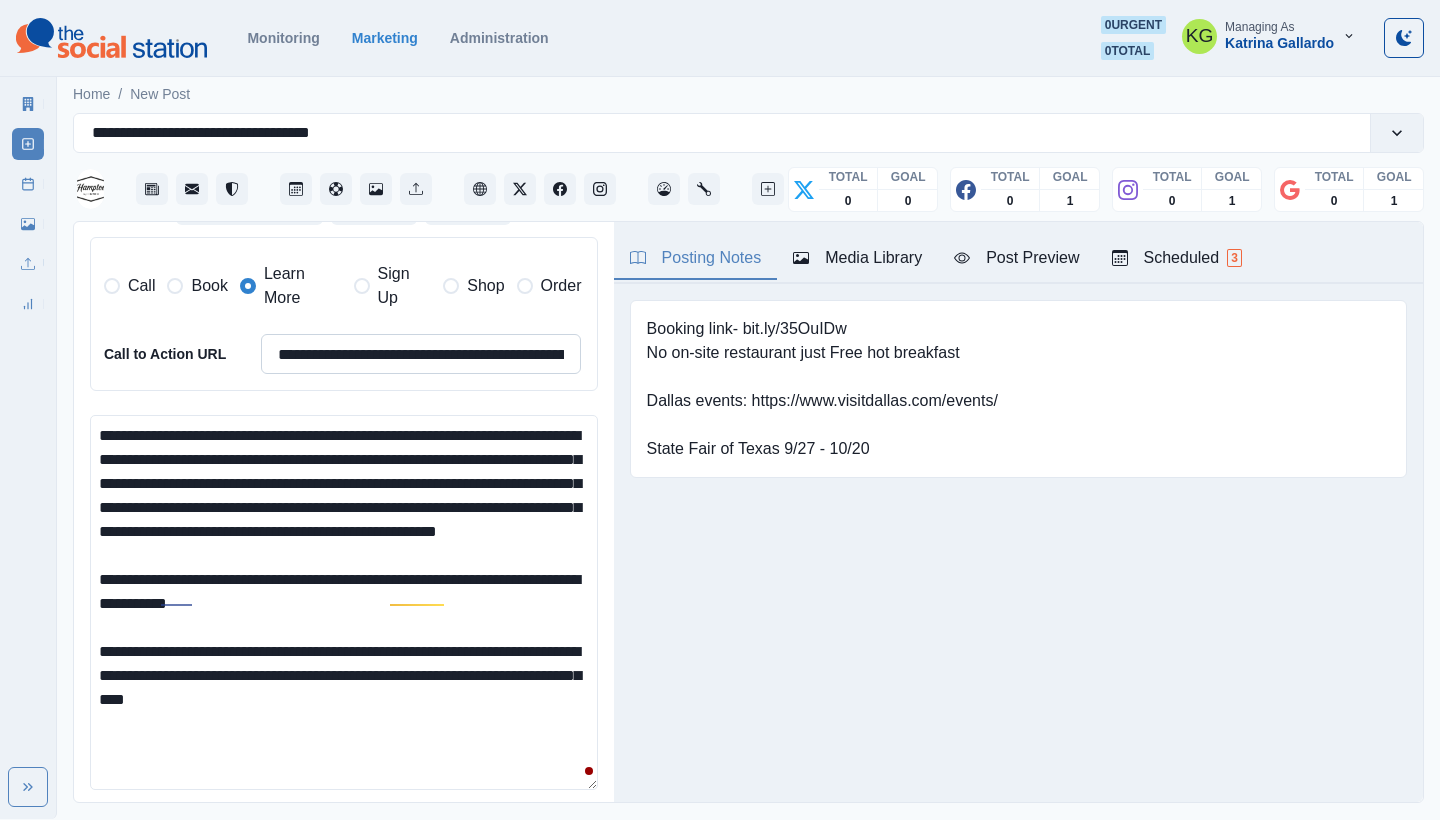 type on "**********" 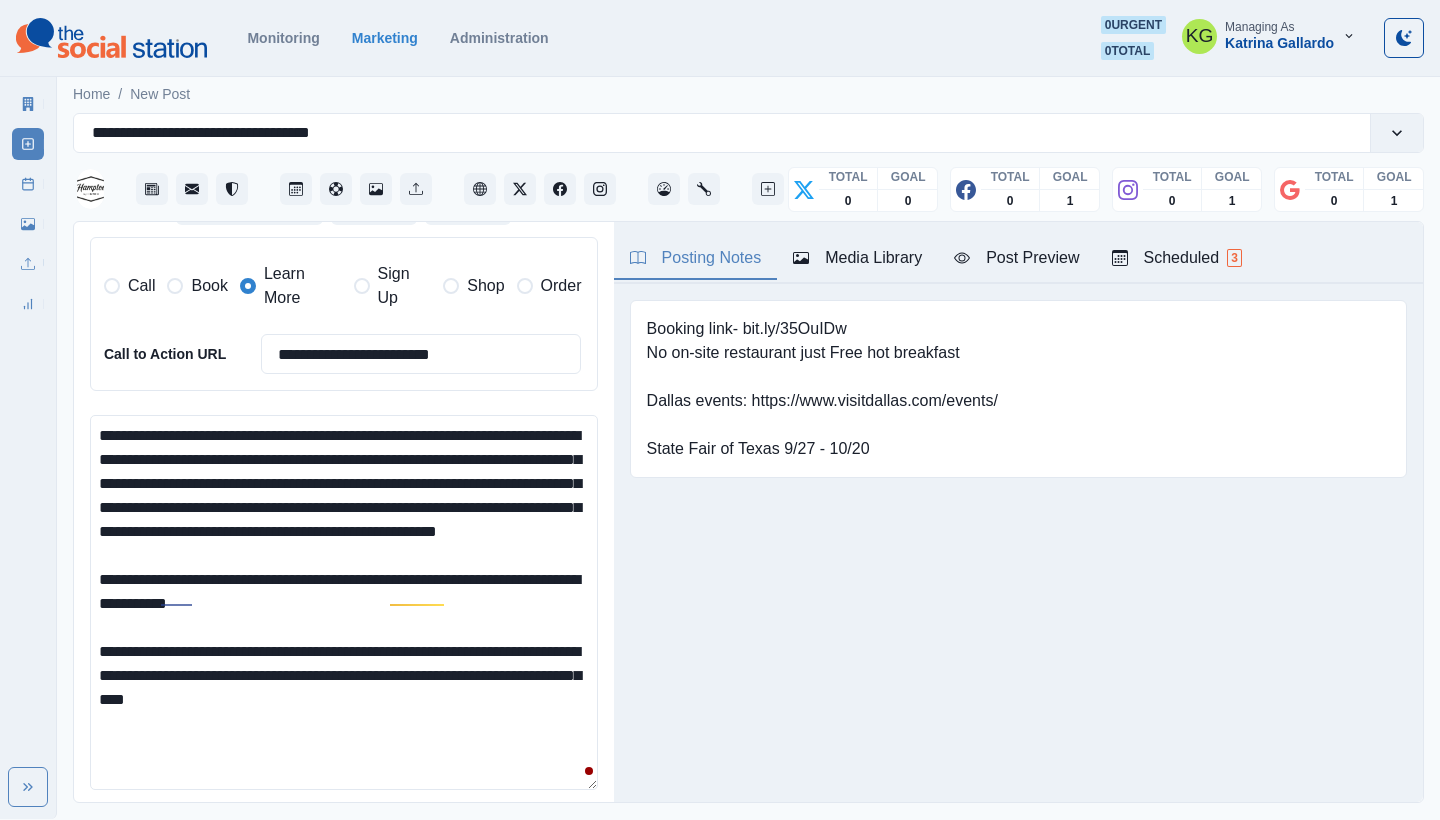 type on "**********" 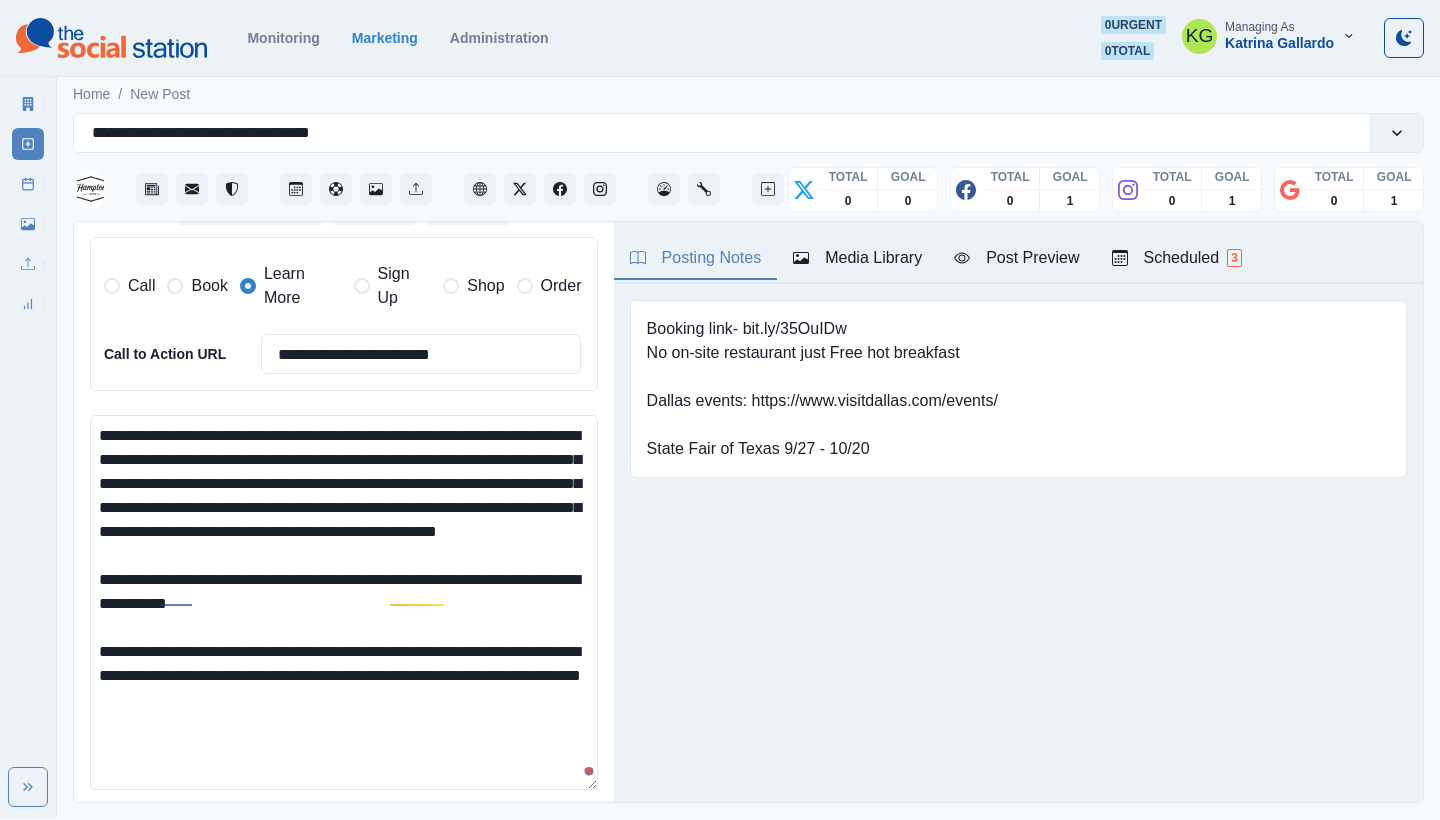 click on "**********" at bounding box center (344, 602) 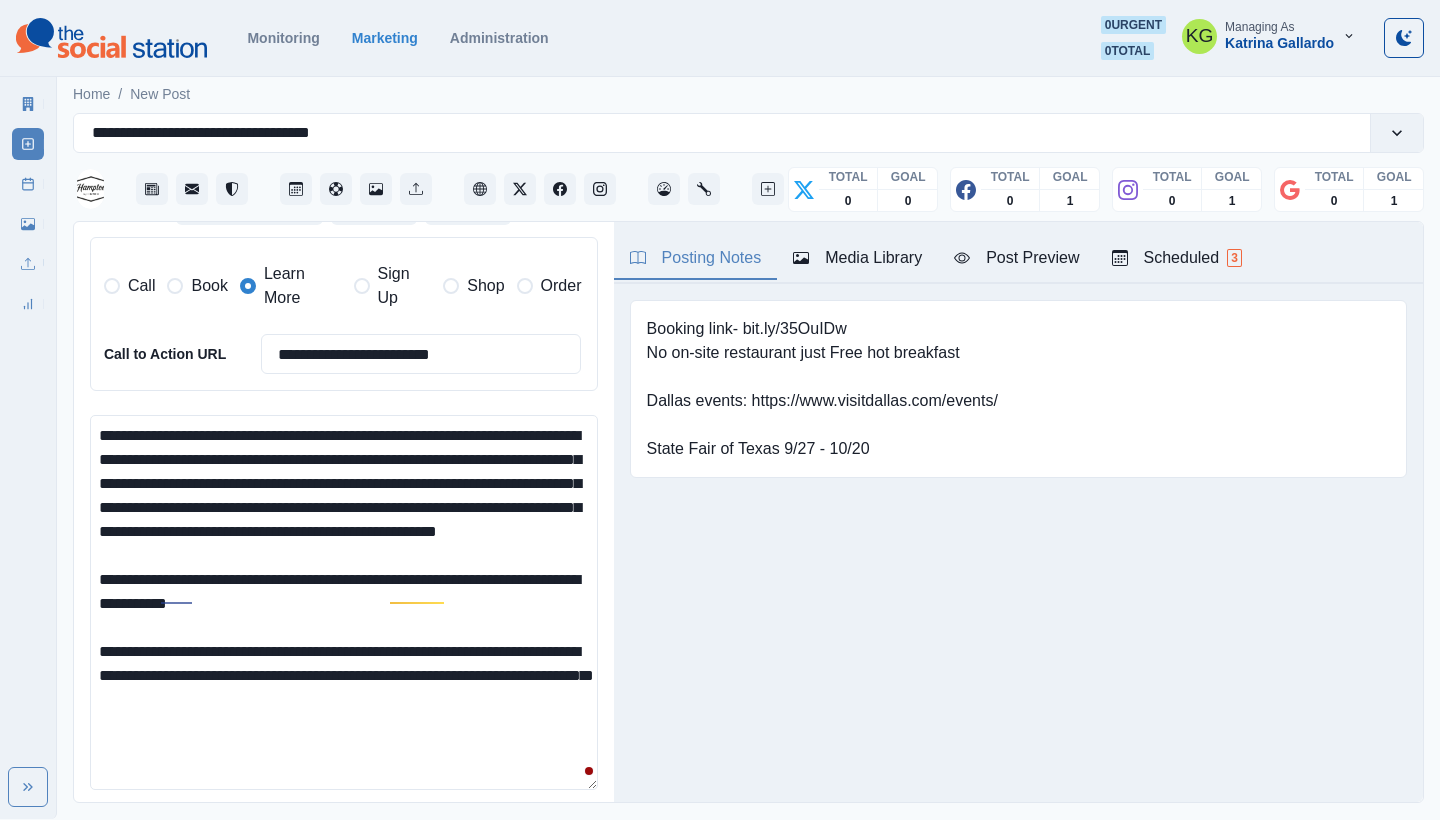 scroll, scrollTop: 4, scrollLeft: 0, axis: vertical 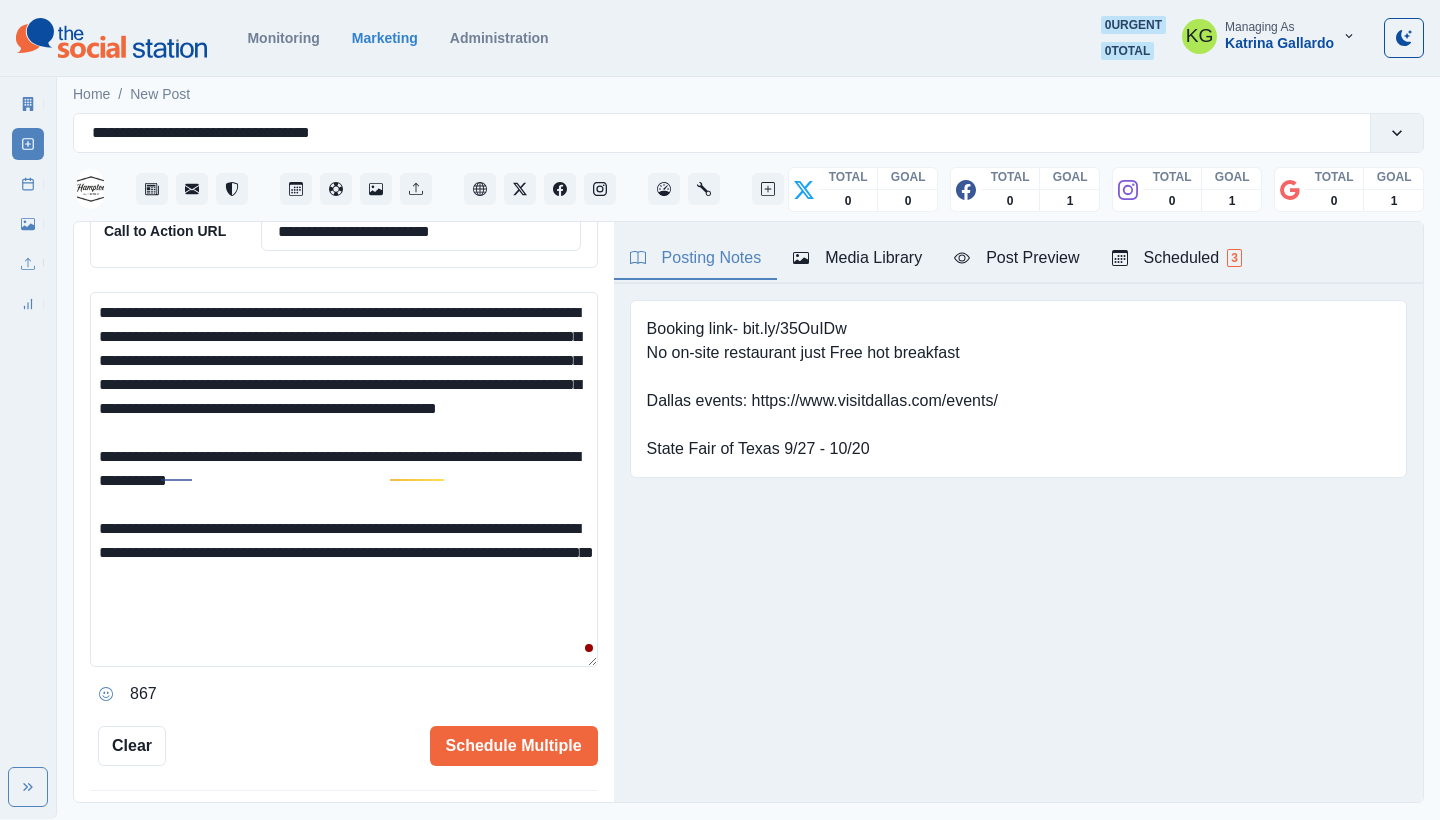 click 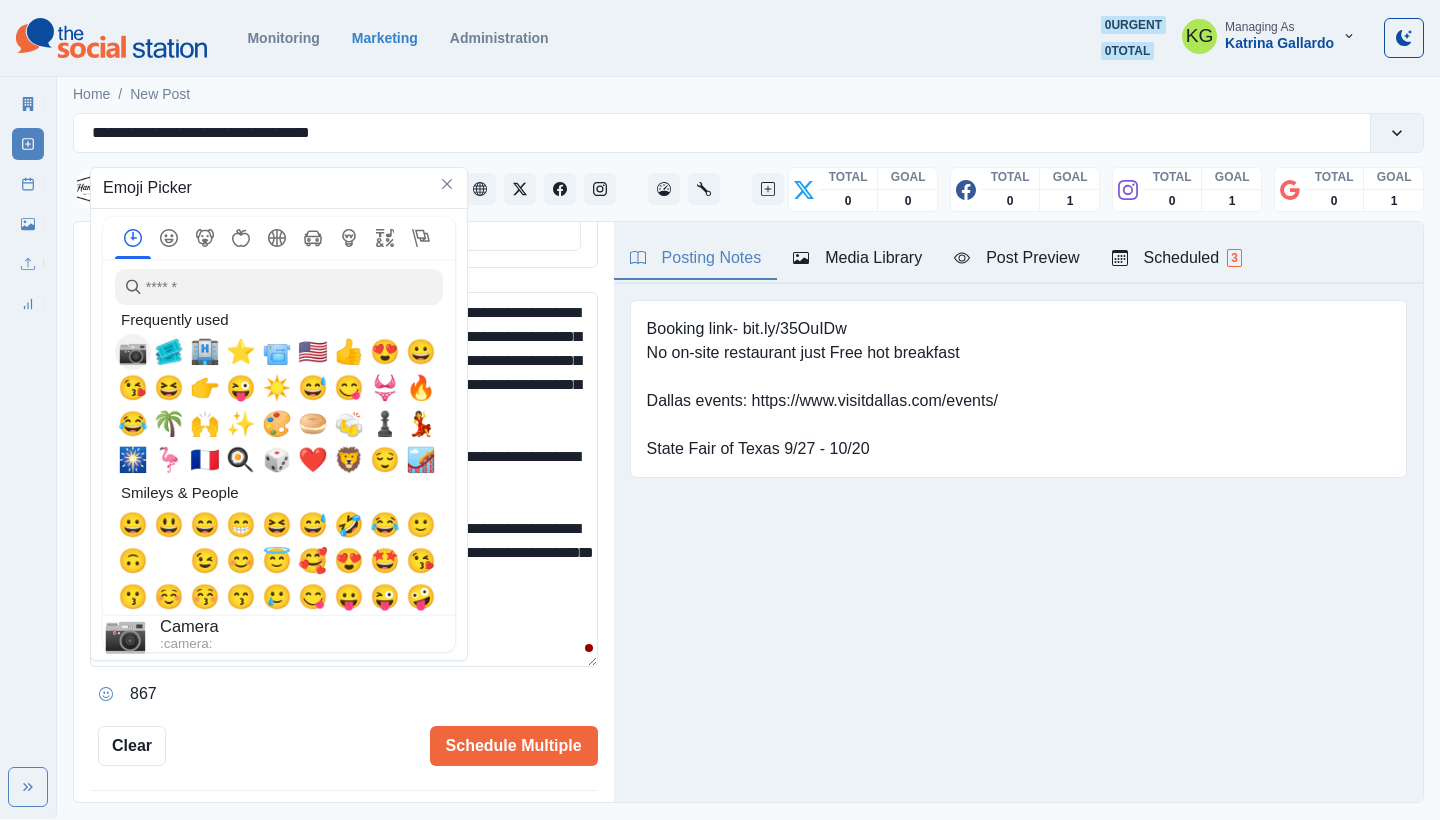 click on "📷" at bounding box center [133, 352] 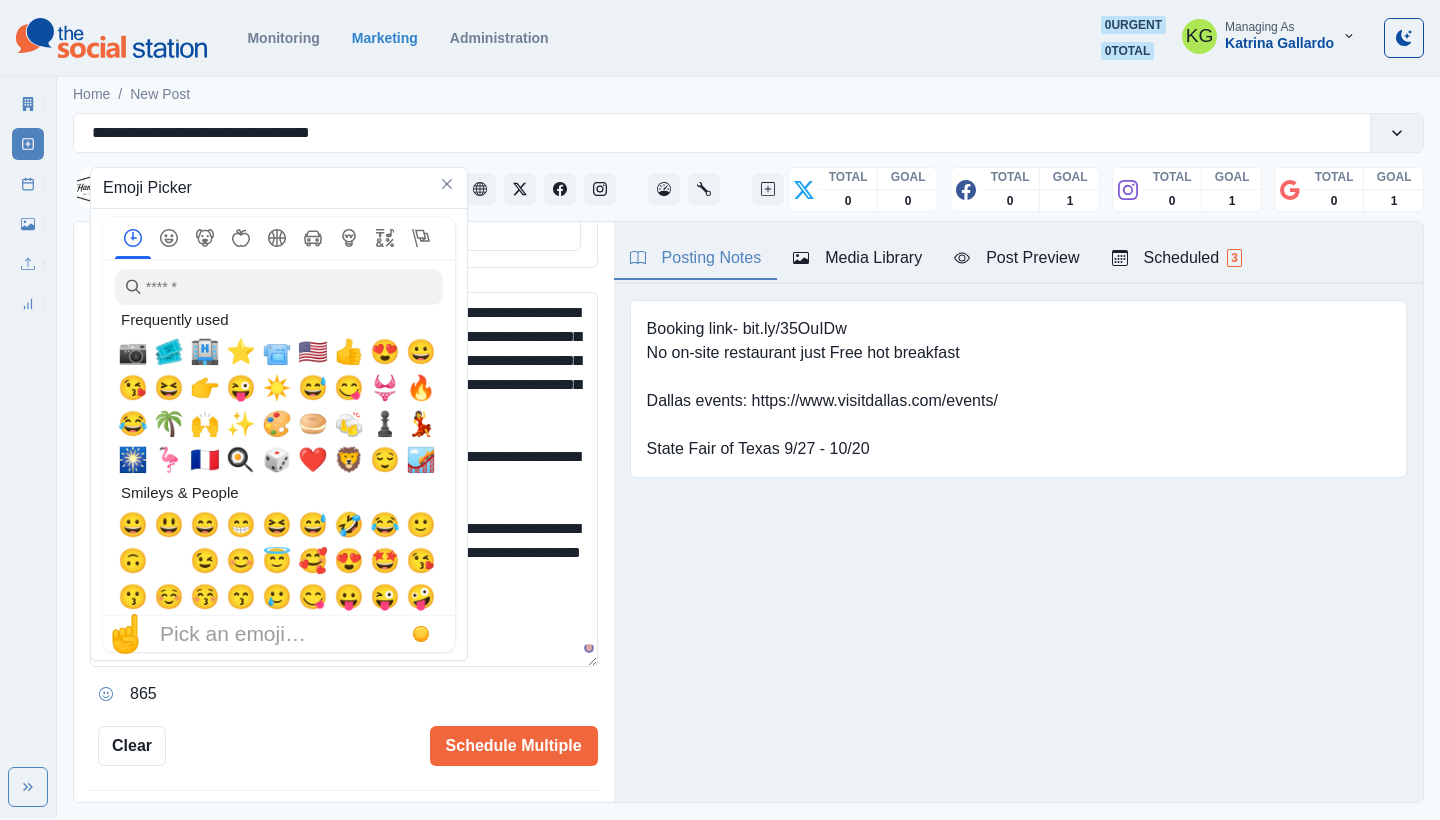 click on "**********" at bounding box center [344, 479] 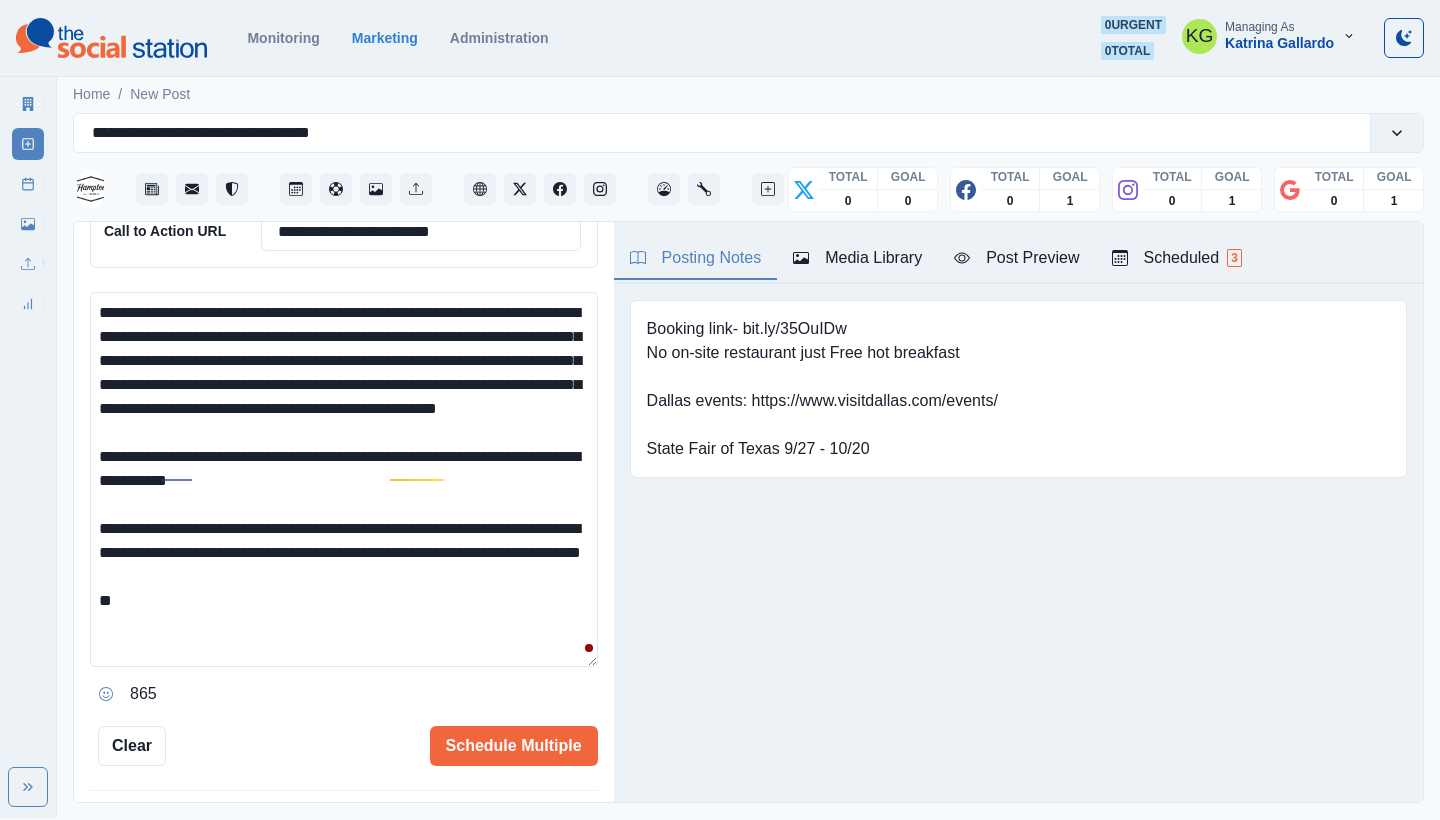 click on "**********" at bounding box center [344, 479] 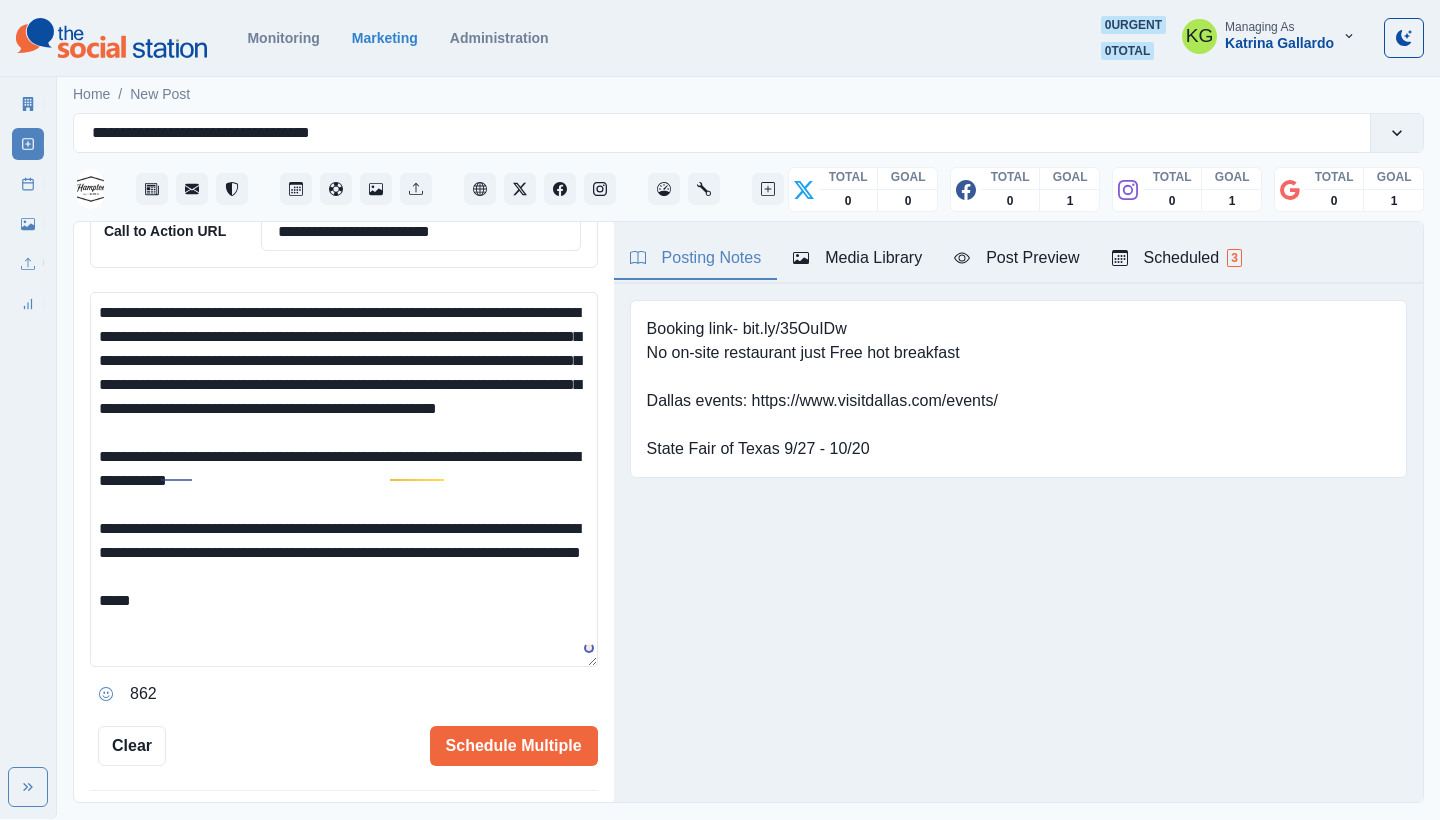 paste on "**********" 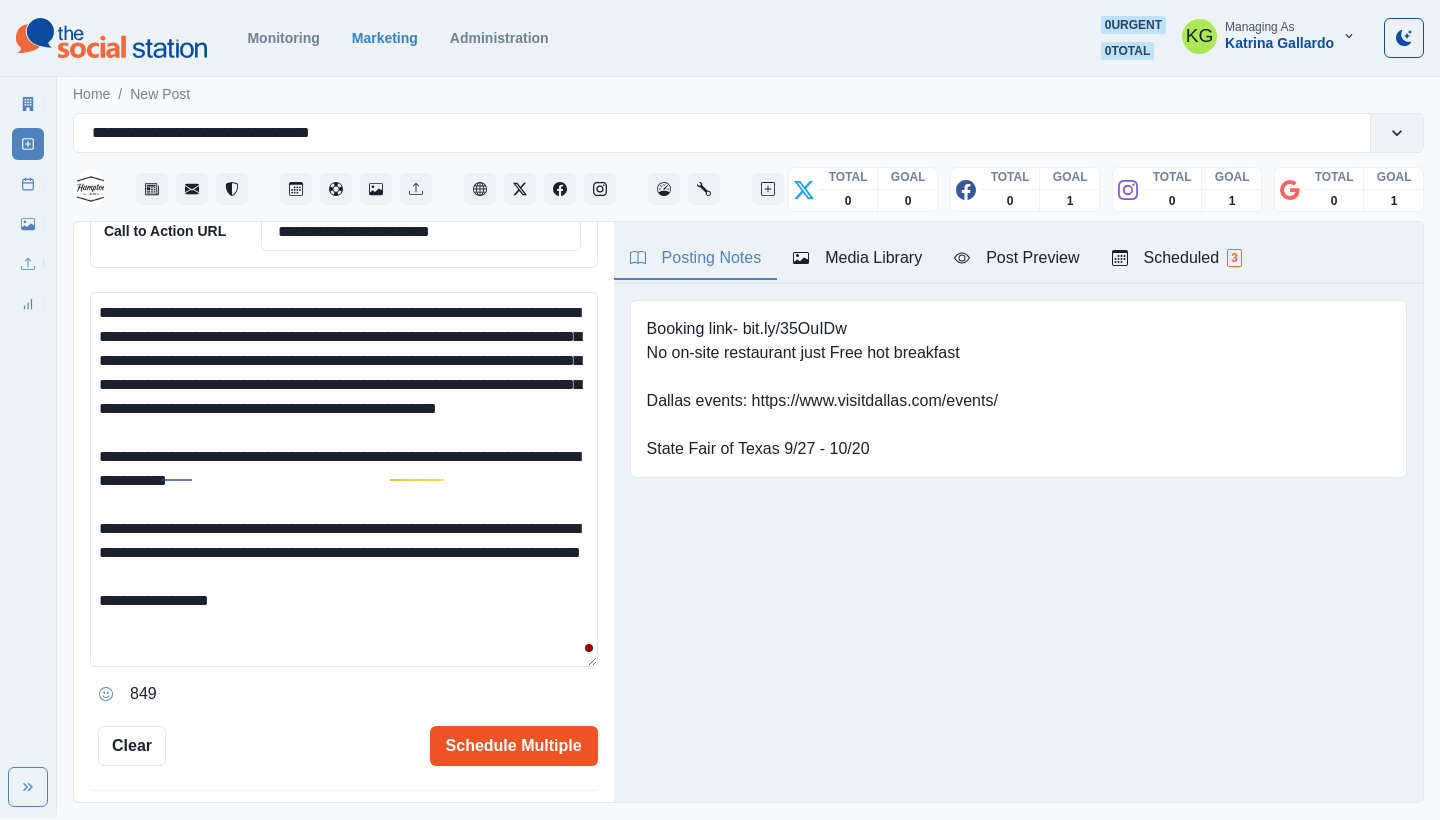 type on "**********" 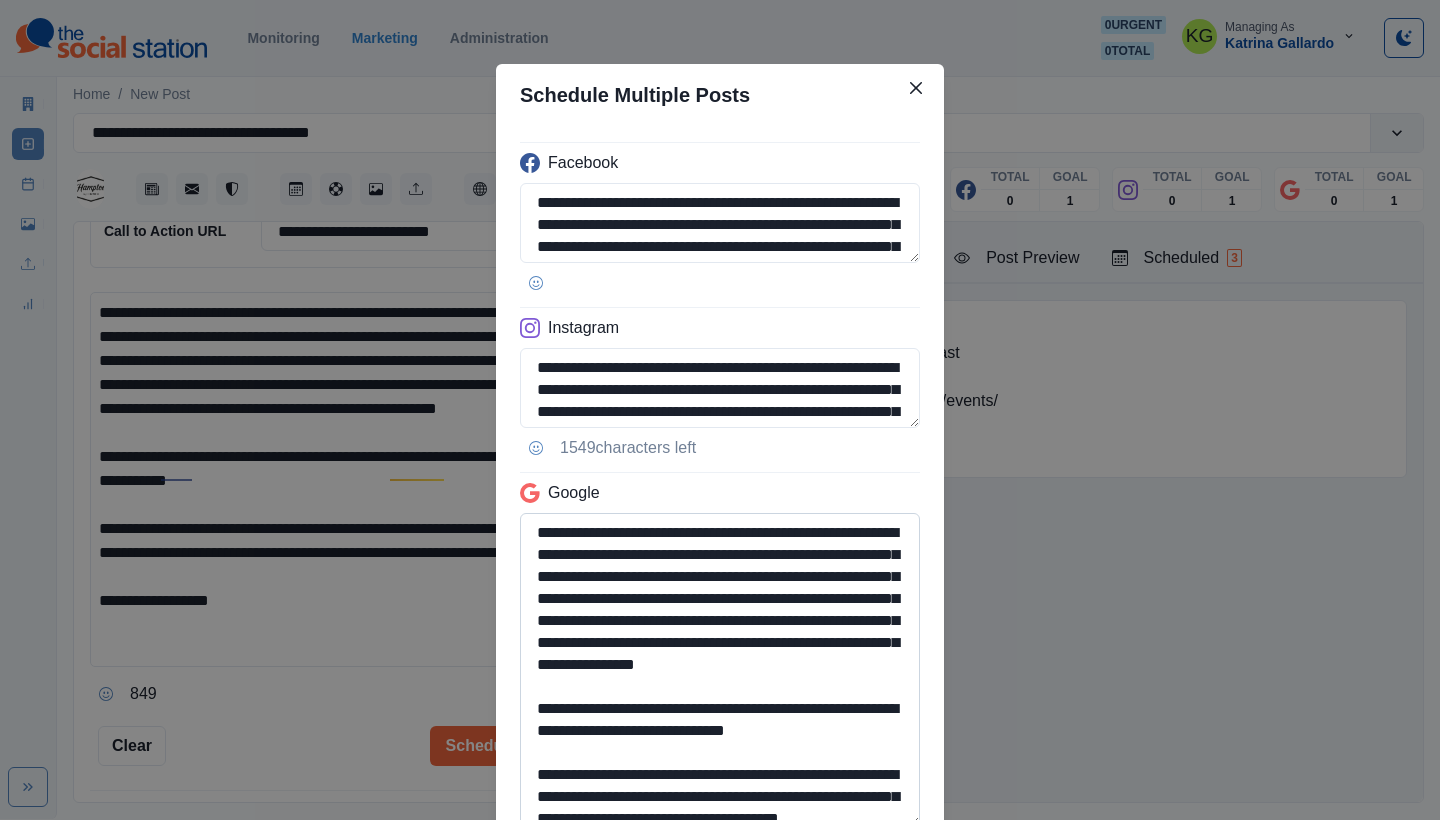 click on "**********" at bounding box center [720, 670] 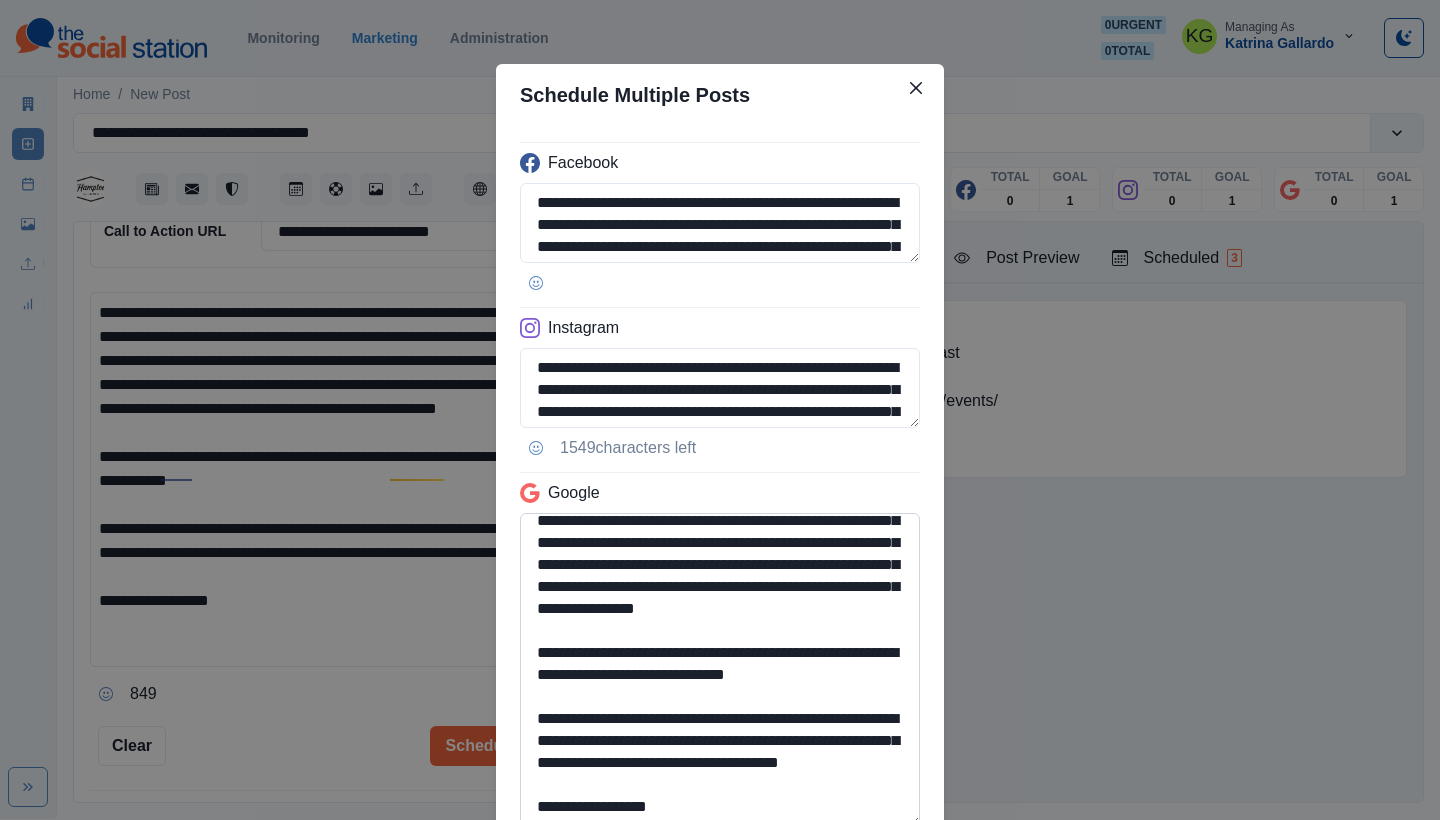 scroll, scrollTop: 100, scrollLeft: 0, axis: vertical 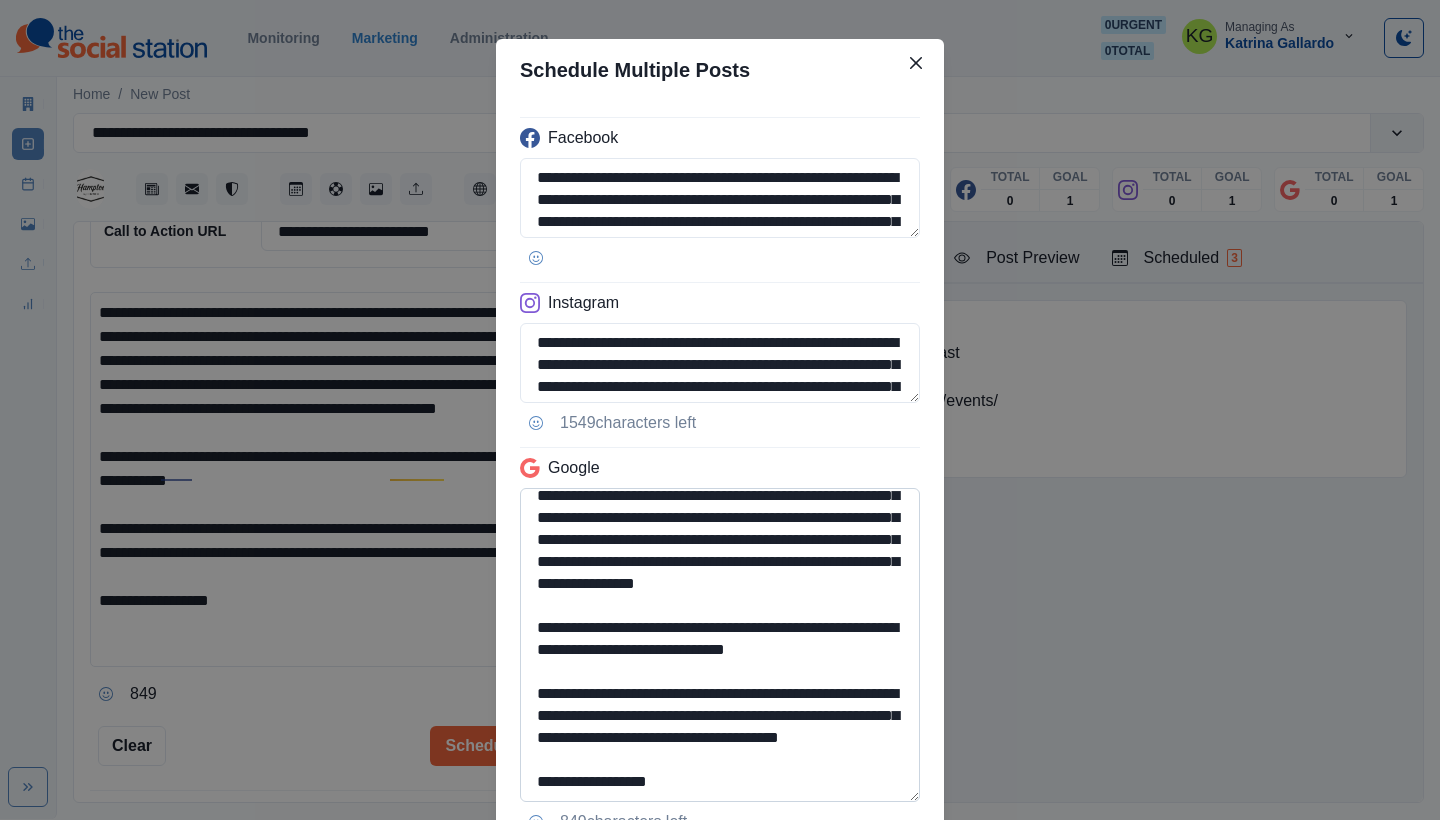 drag, startPoint x: 646, startPoint y: 669, endPoint x: 851, endPoint y: 662, distance: 205.11948 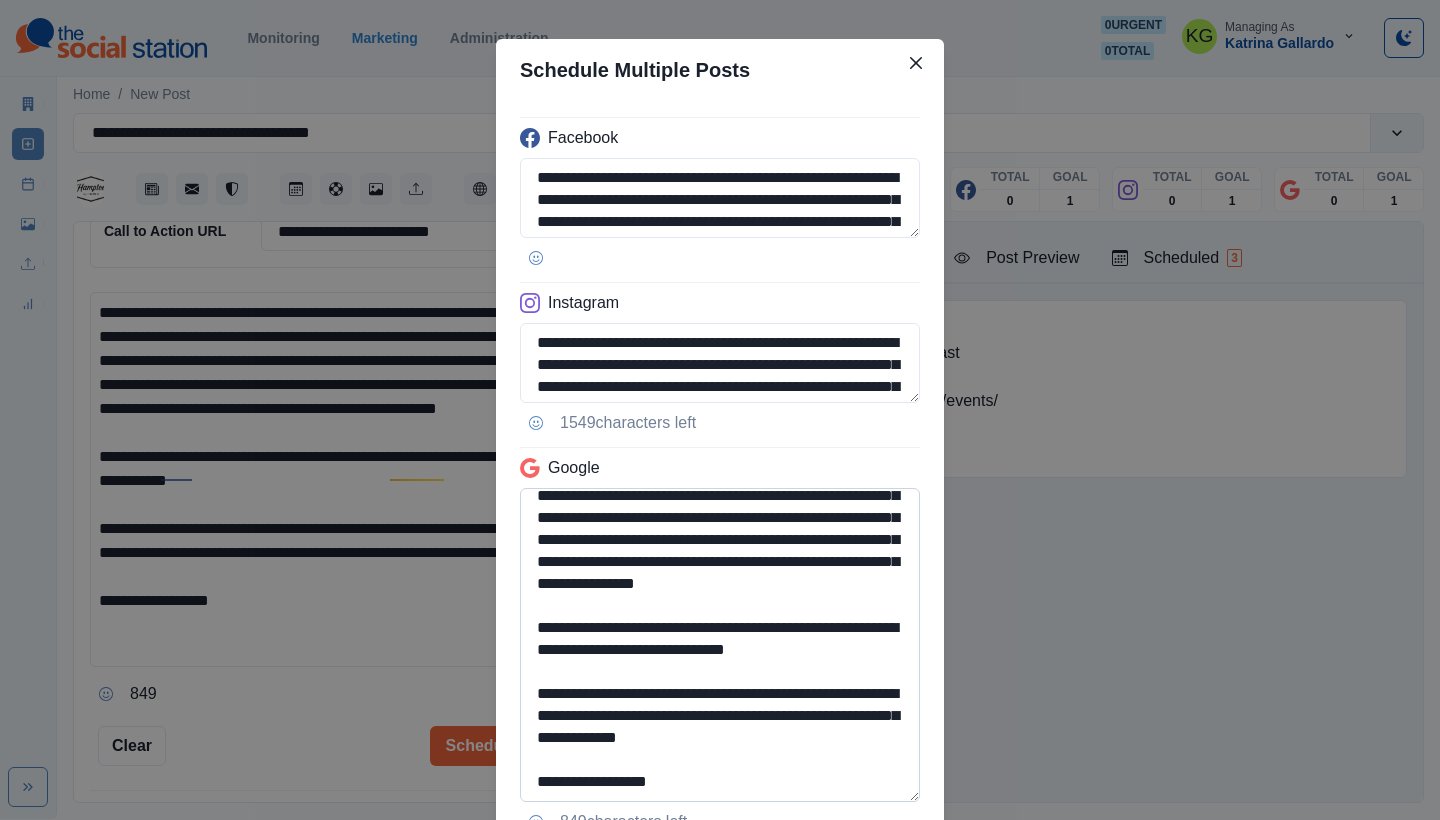 scroll, scrollTop: 78, scrollLeft: 0, axis: vertical 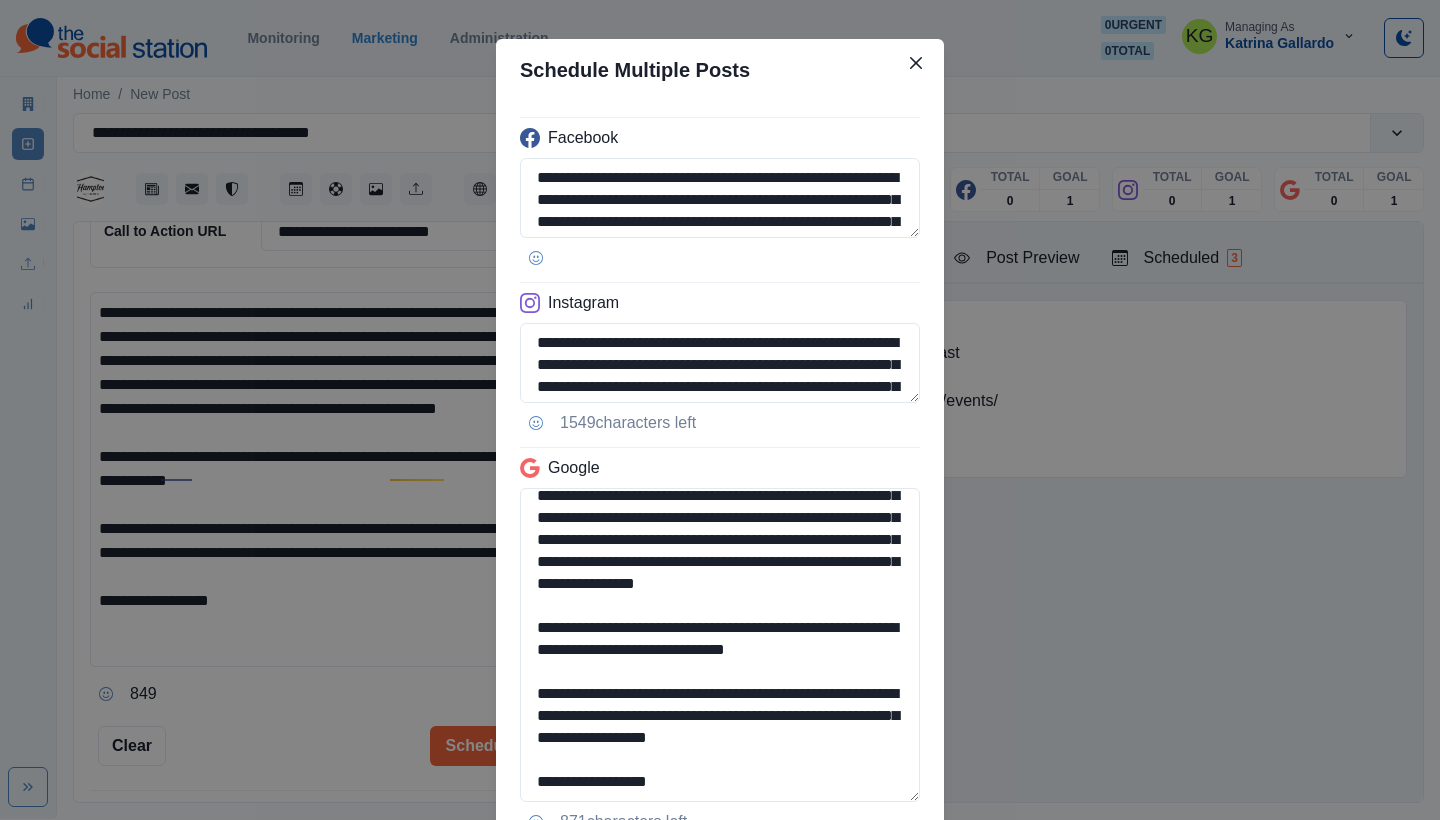 drag, startPoint x: 872, startPoint y: 739, endPoint x: 494, endPoint y: 745, distance: 378.0476 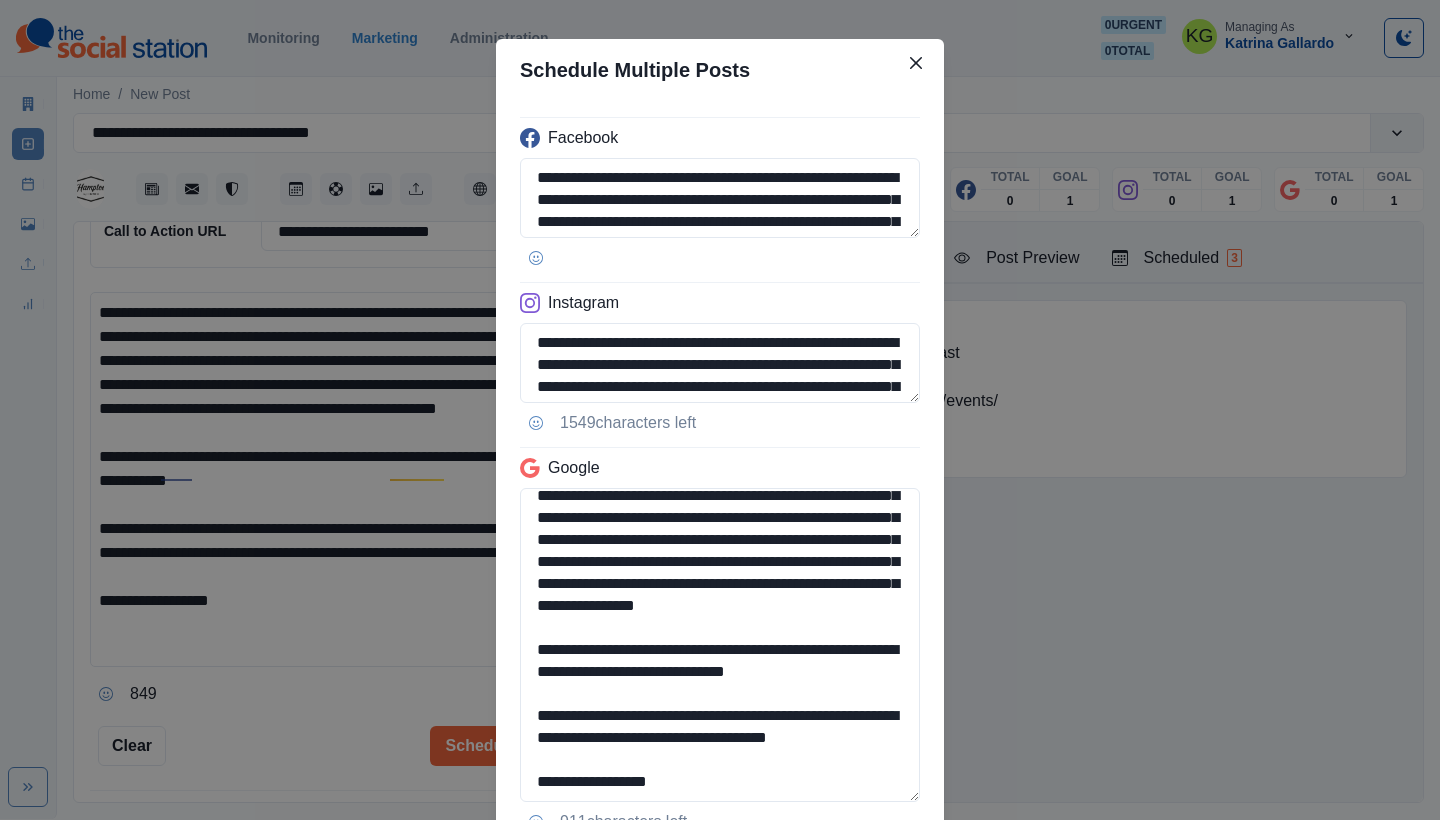 scroll, scrollTop: 56, scrollLeft: 0, axis: vertical 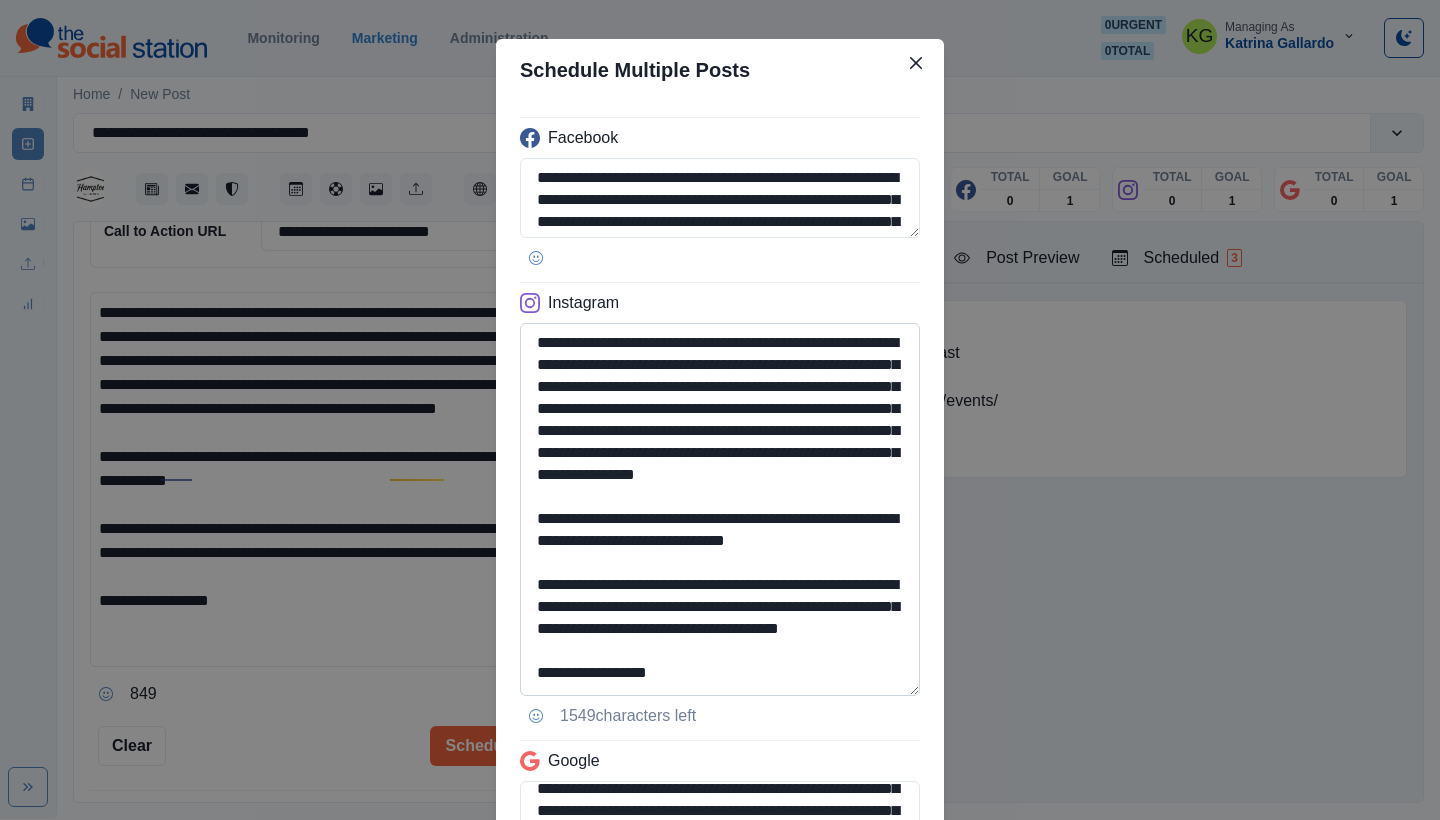 click on "**********" at bounding box center (720, 509) 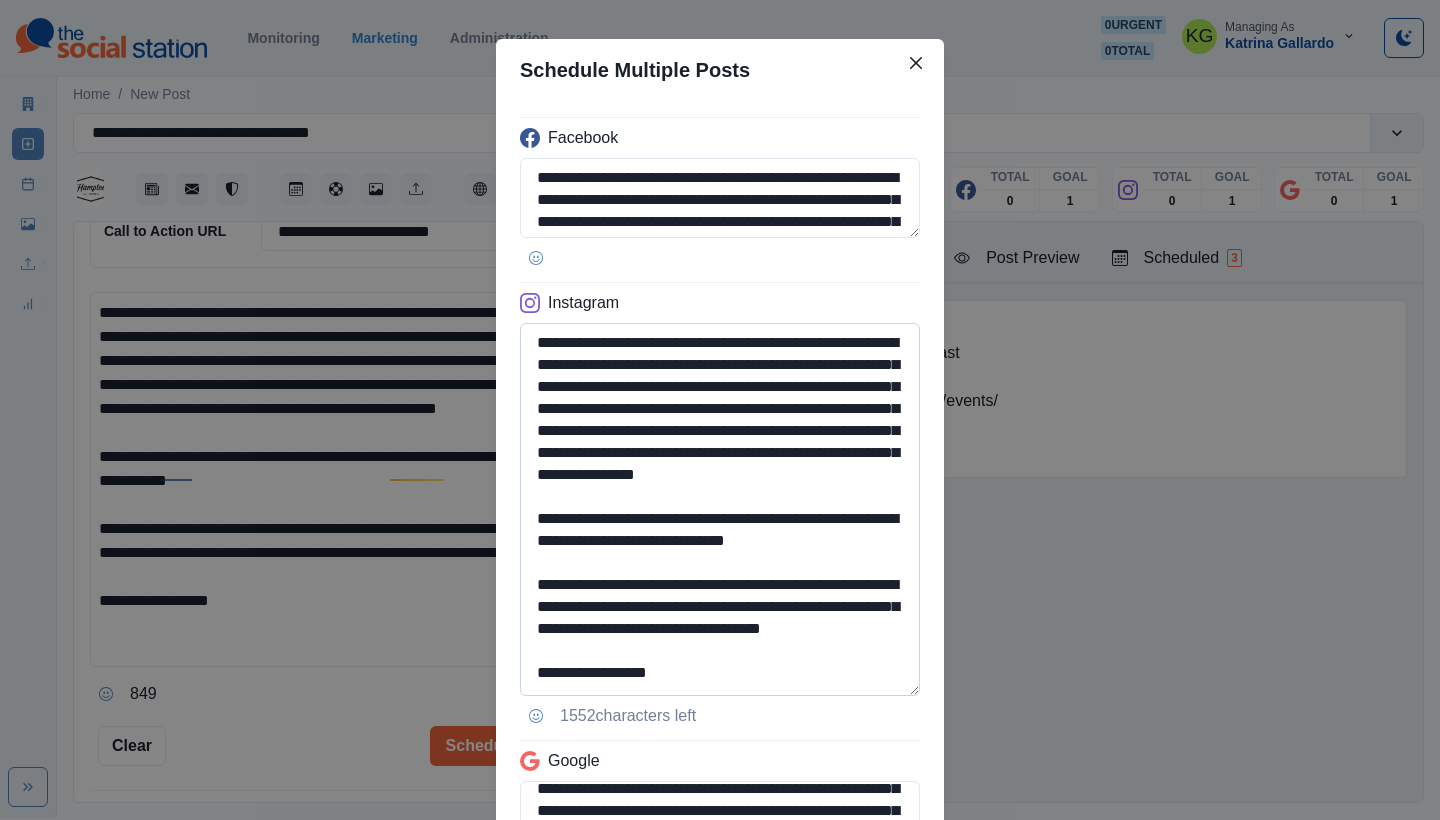 scroll, scrollTop: 41, scrollLeft: 0, axis: vertical 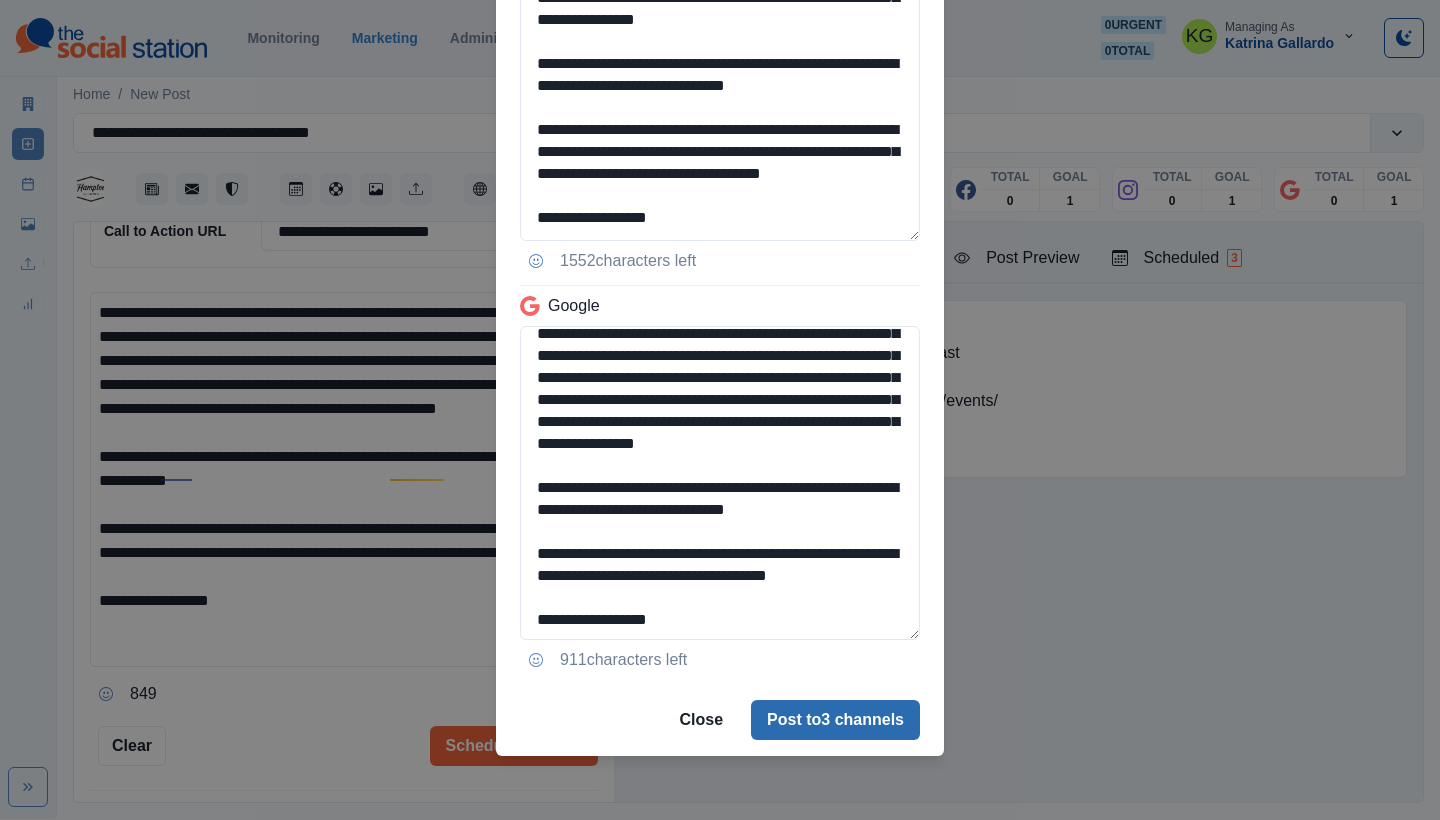 type on "**********" 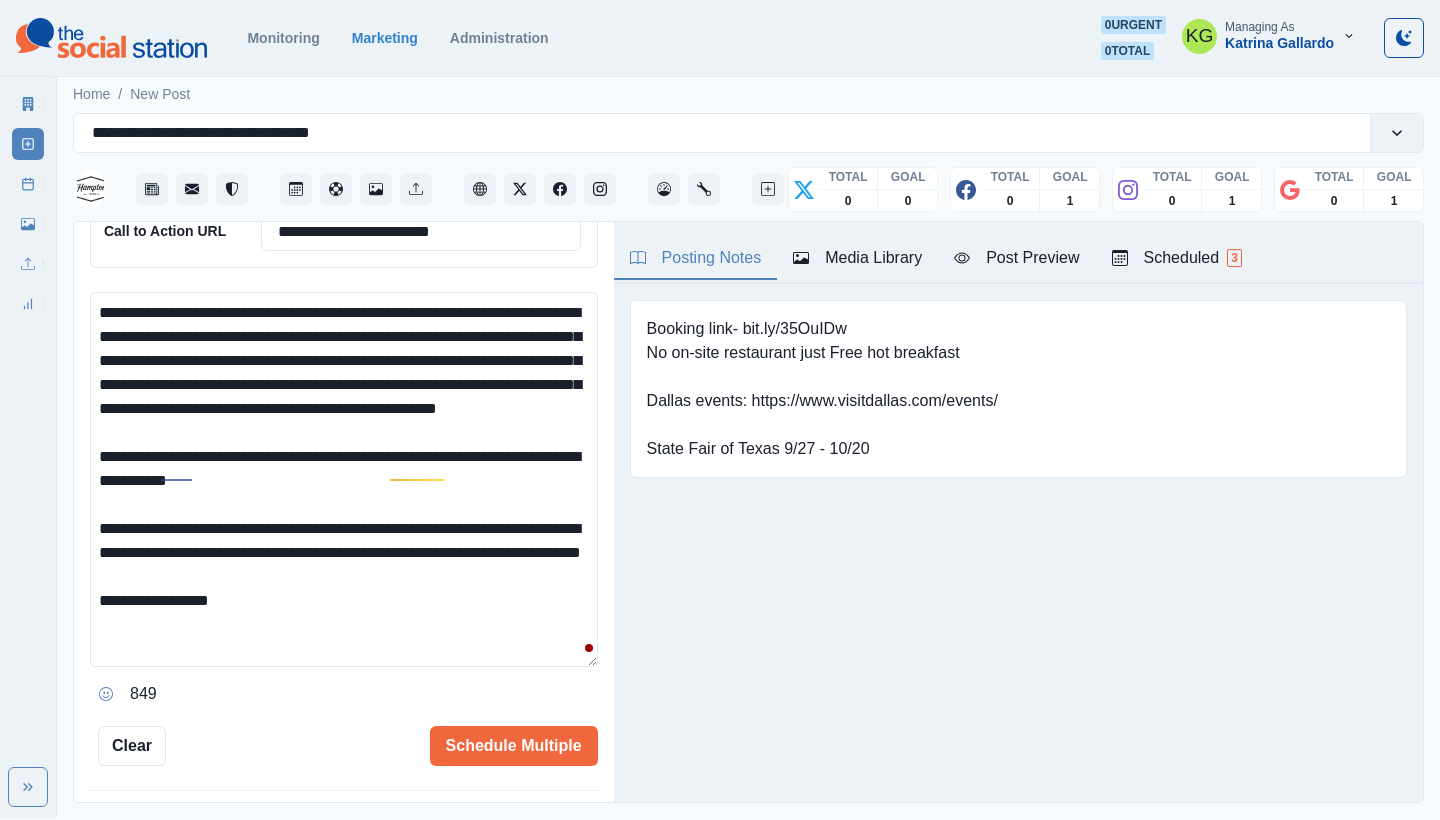 type 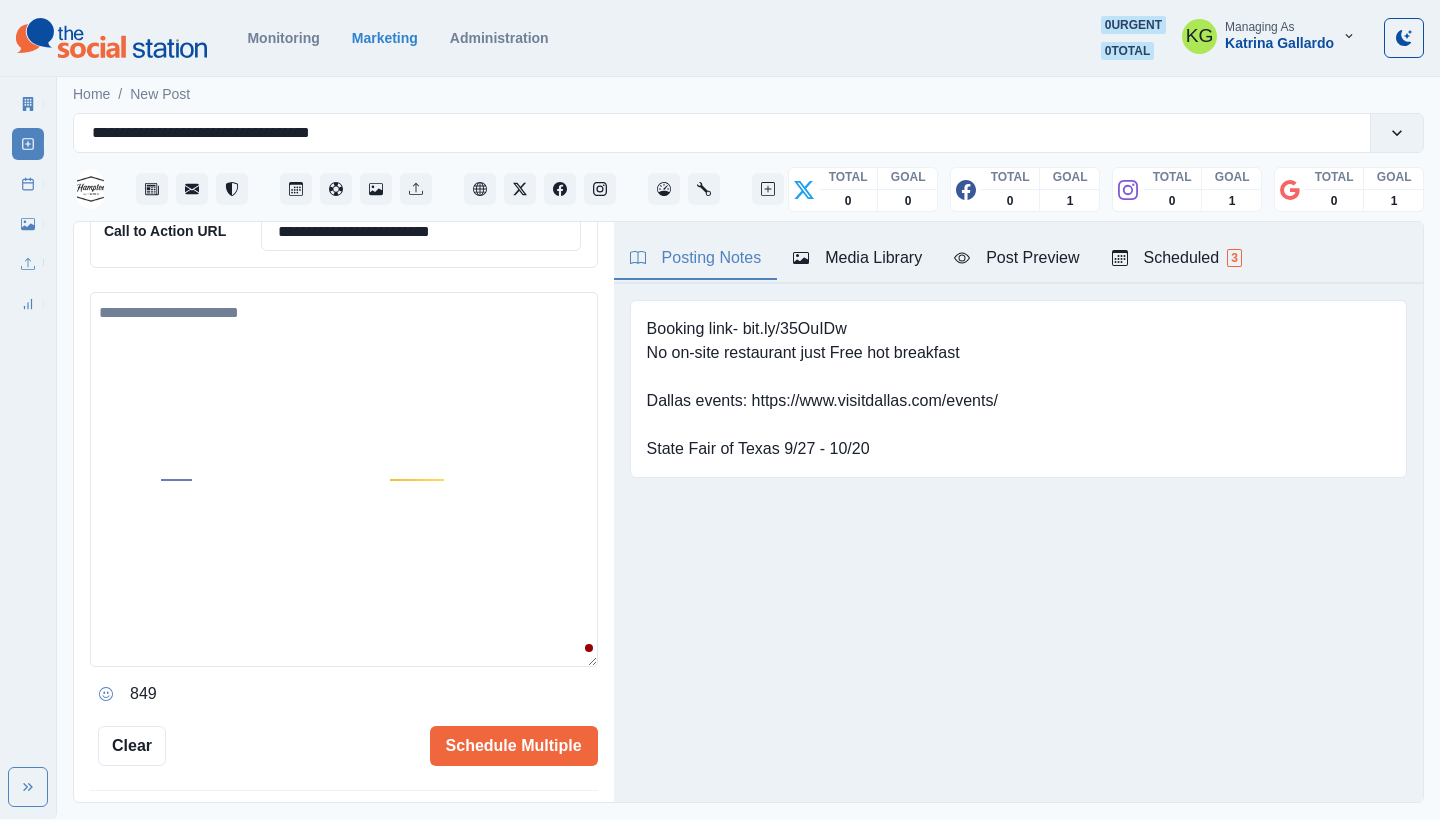 scroll, scrollTop: 455, scrollLeft: 0, axis: vertical 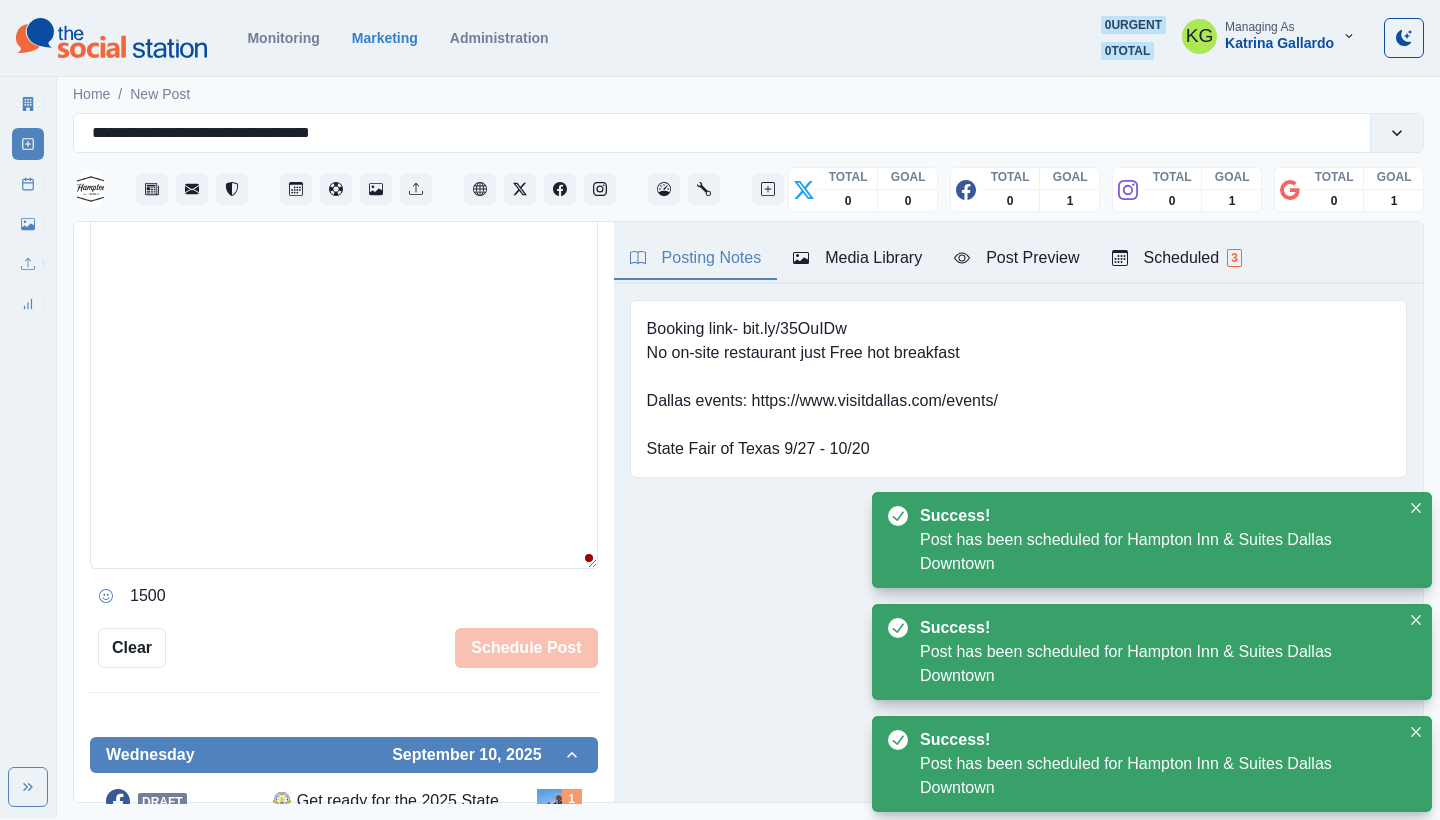 click on "Marketing Summary New Post Post Schedule Media Library Uploads Review Summary" at bounding box center (28, 200) 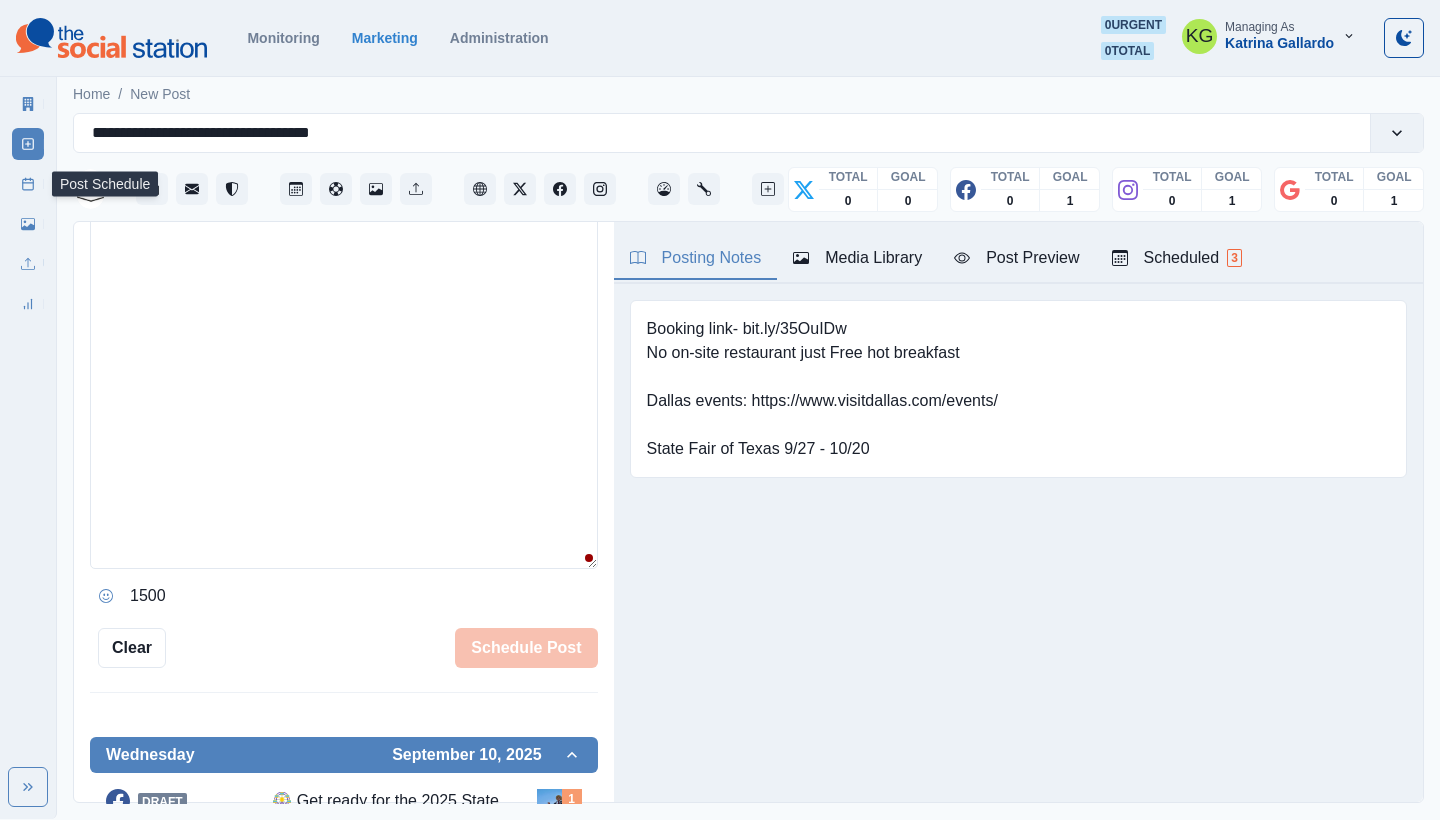 click on "Post Schedule" at bounding box center [28, 184] 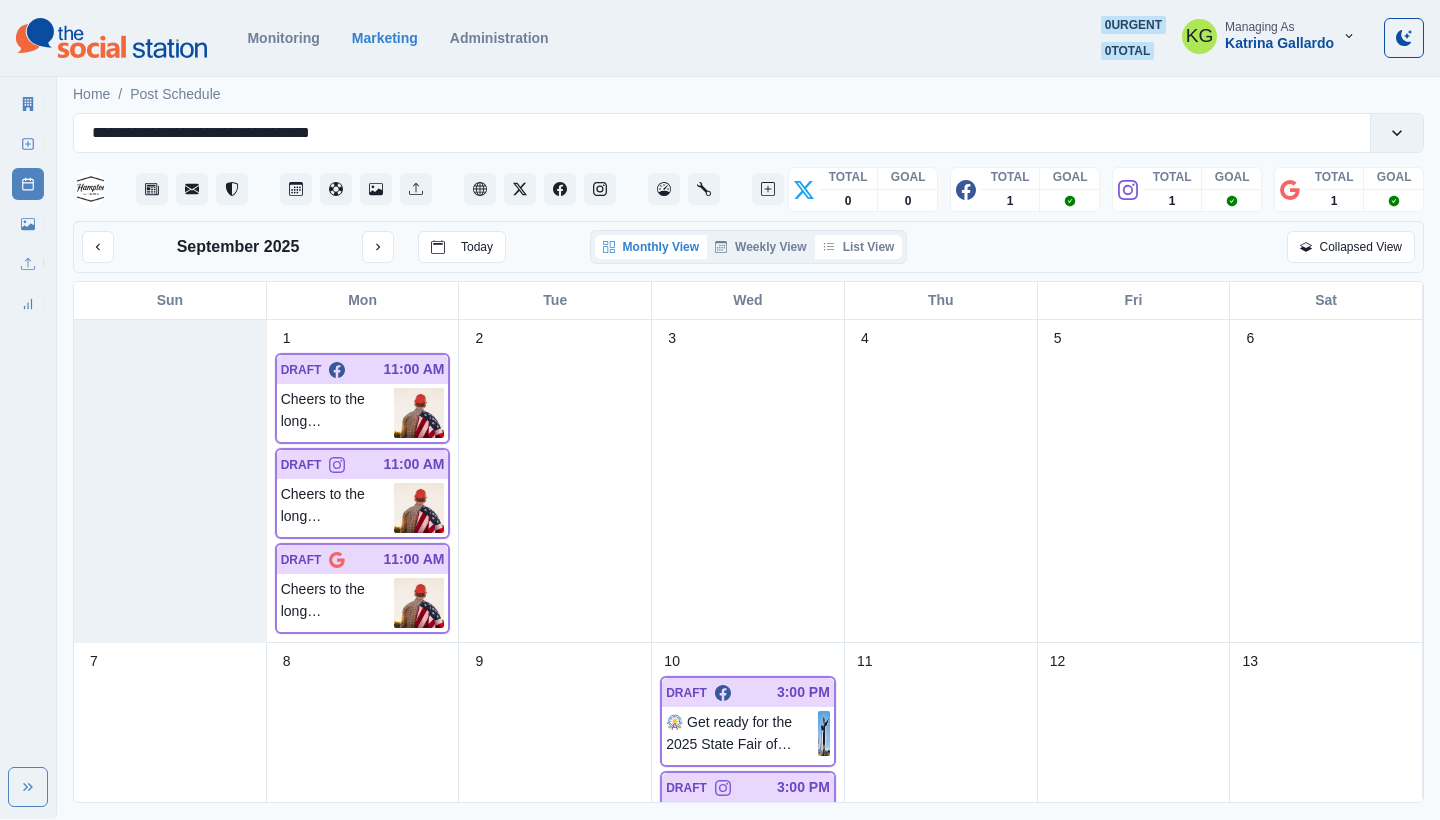 click on "List View" at bounding box center (859, 247) 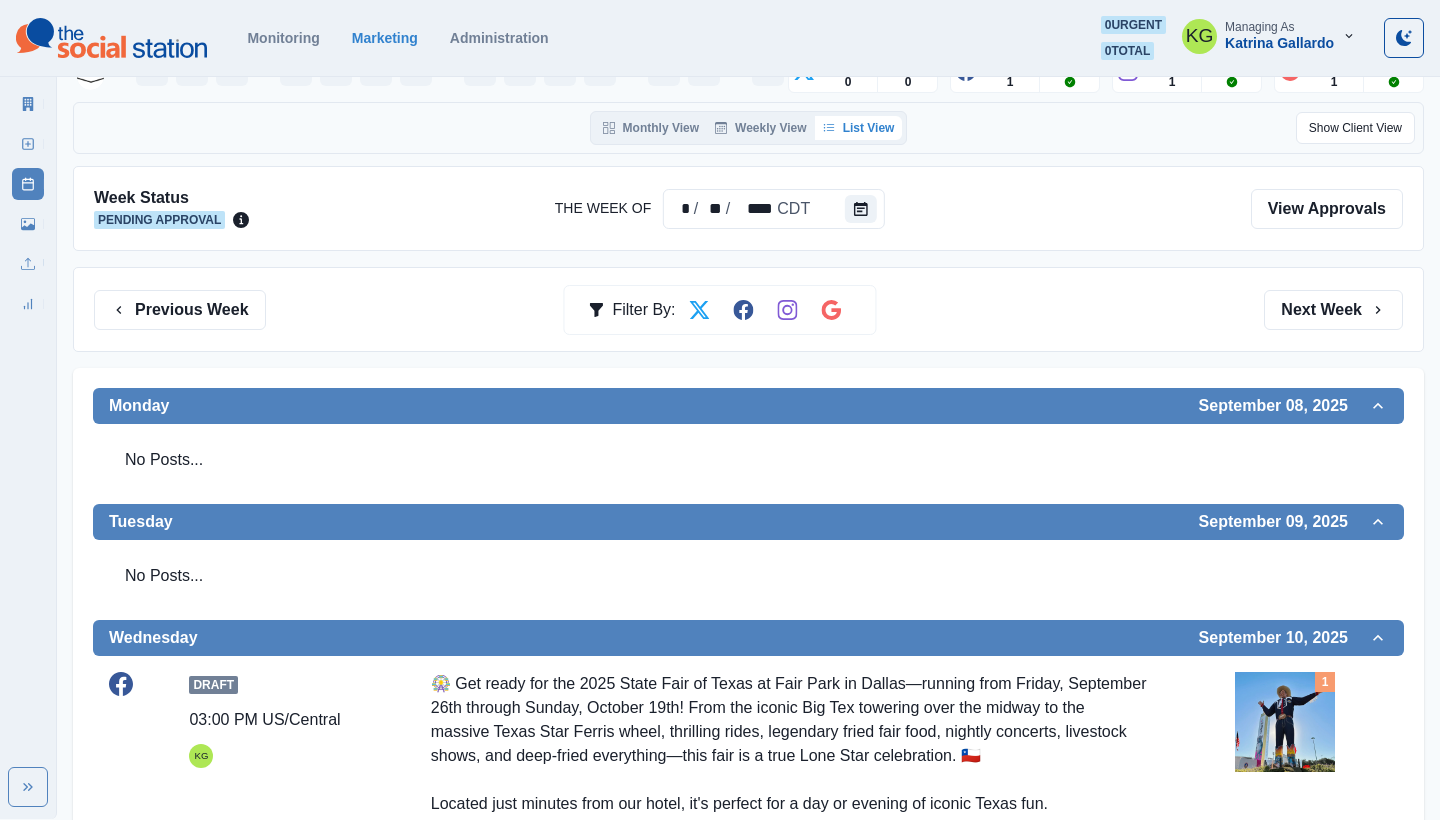 scroll, scrollTop: 15, scrollLeft: 0, axis: vertical 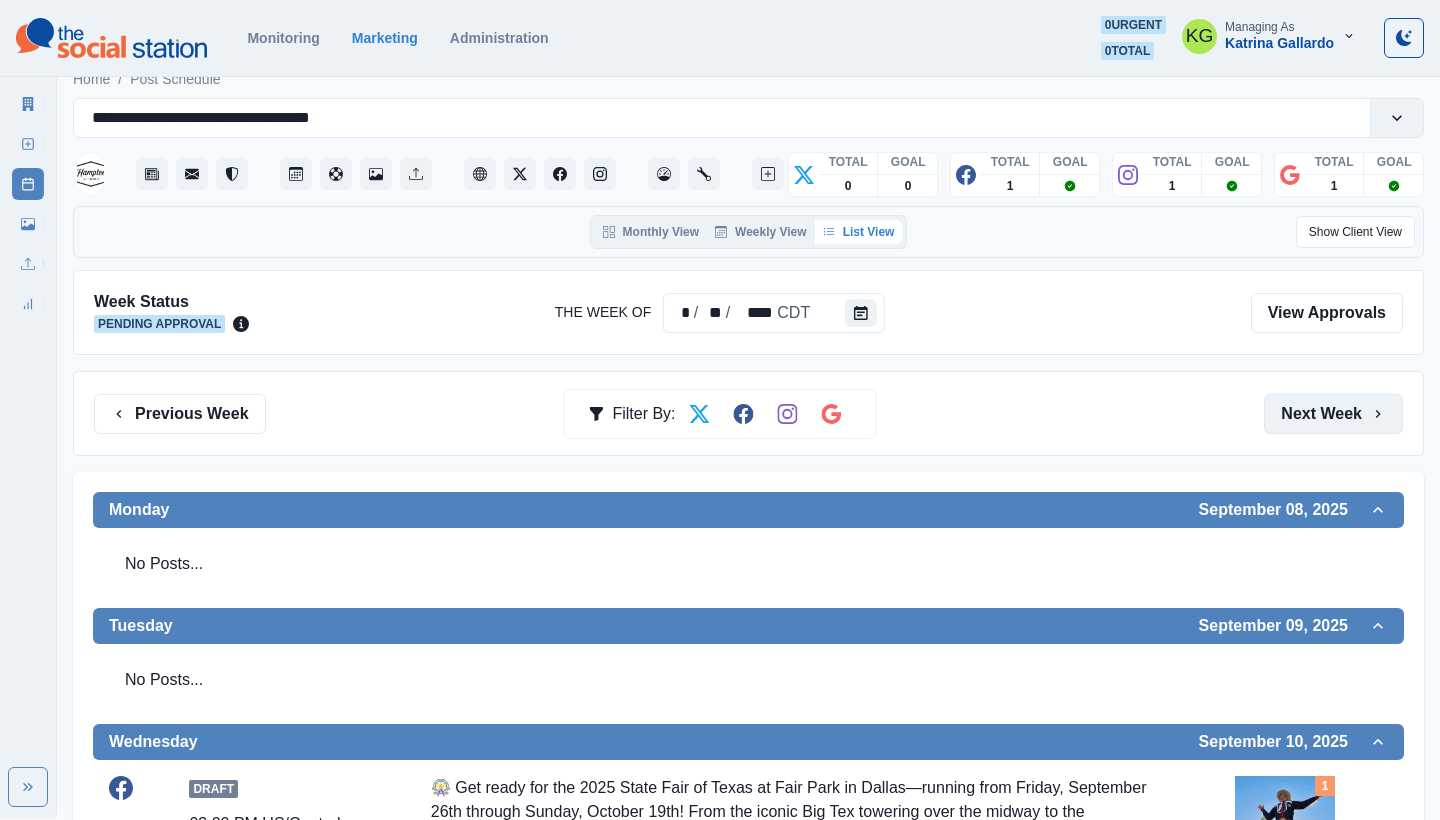 click on "Next Week" at bounding box center [1333, 414] 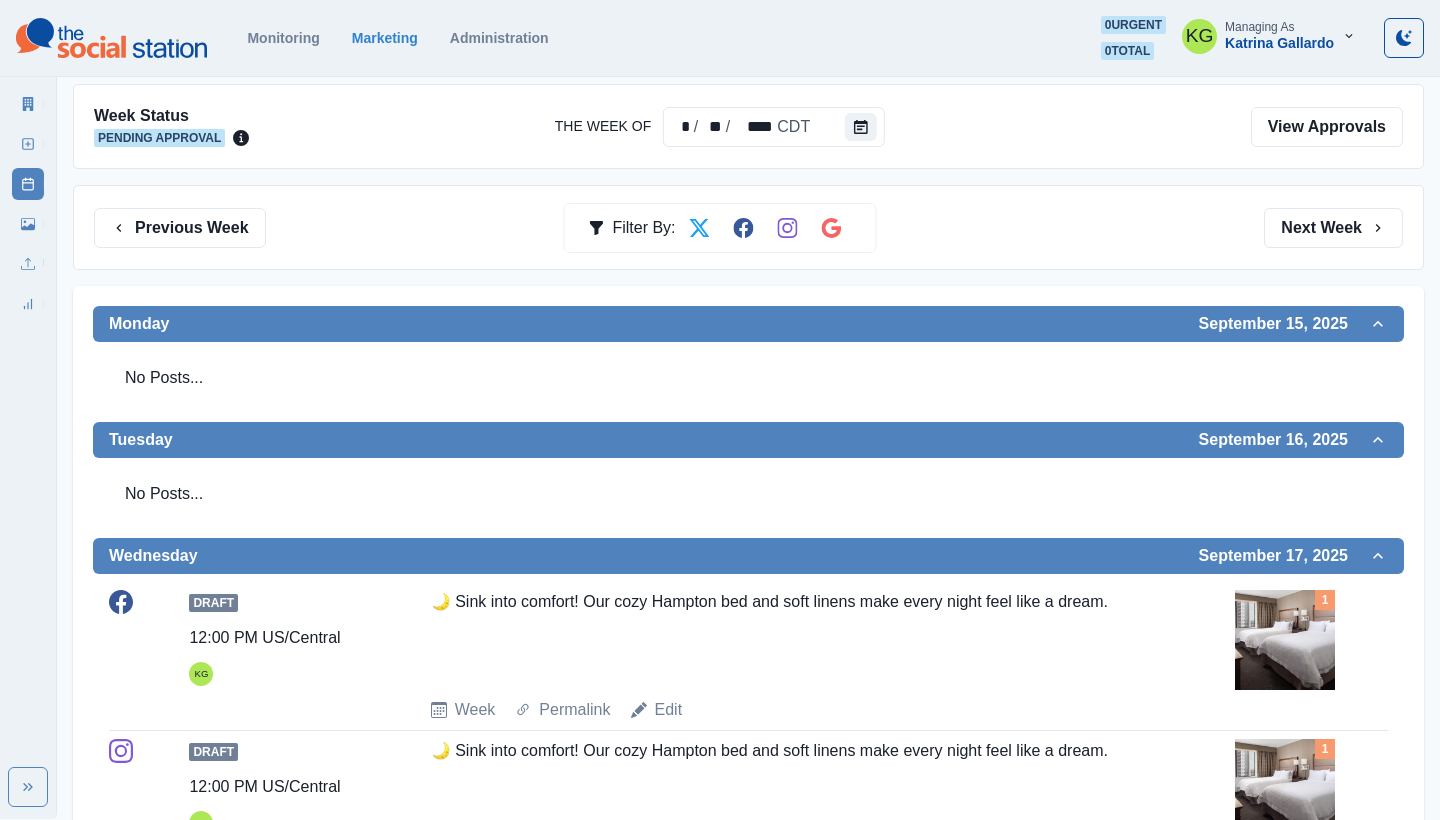 scroll, scrollTop: 0, scrollLeft: 0, axis: both 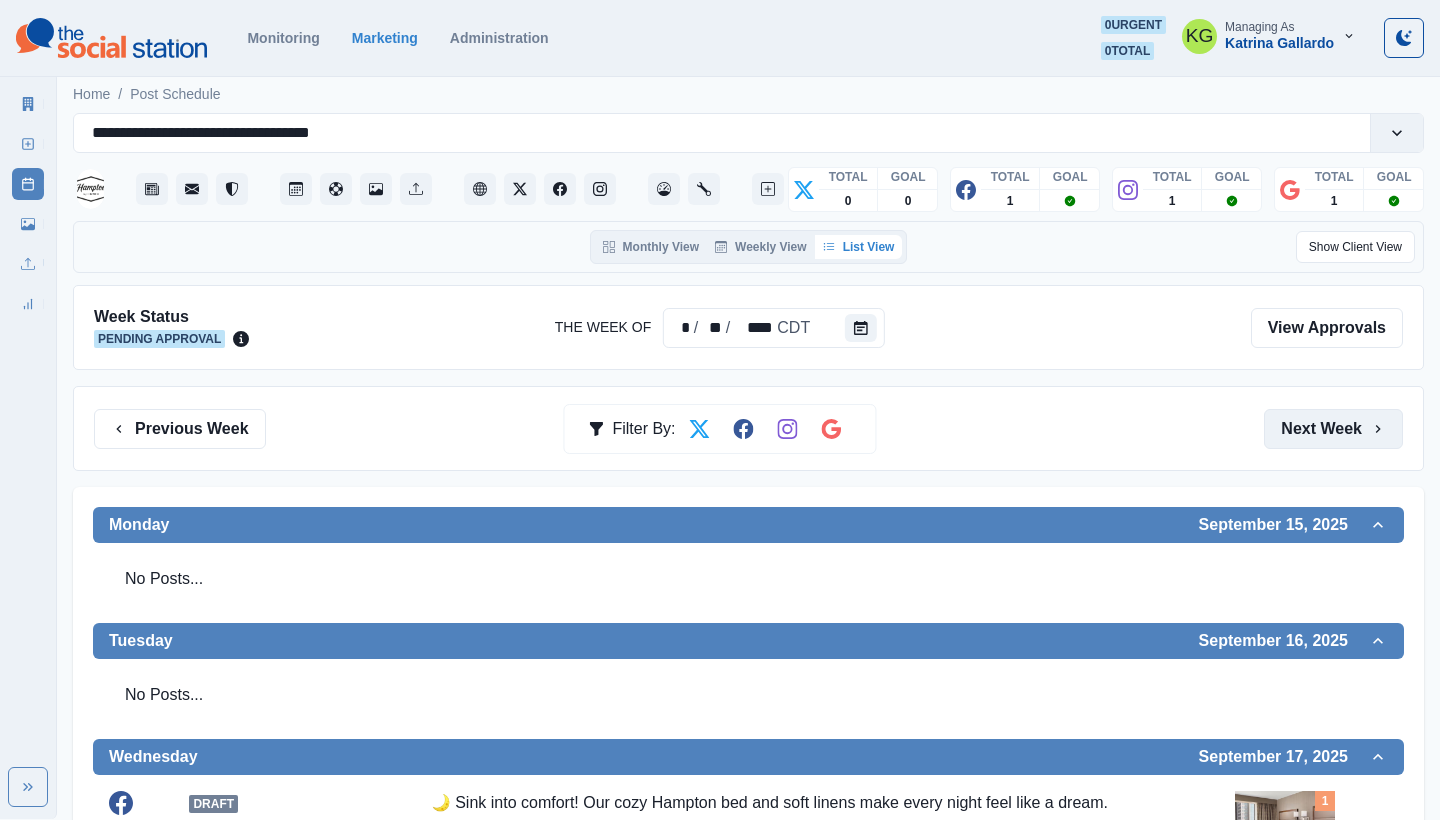 click on "Next Week" at bounding box center (1333, 429) 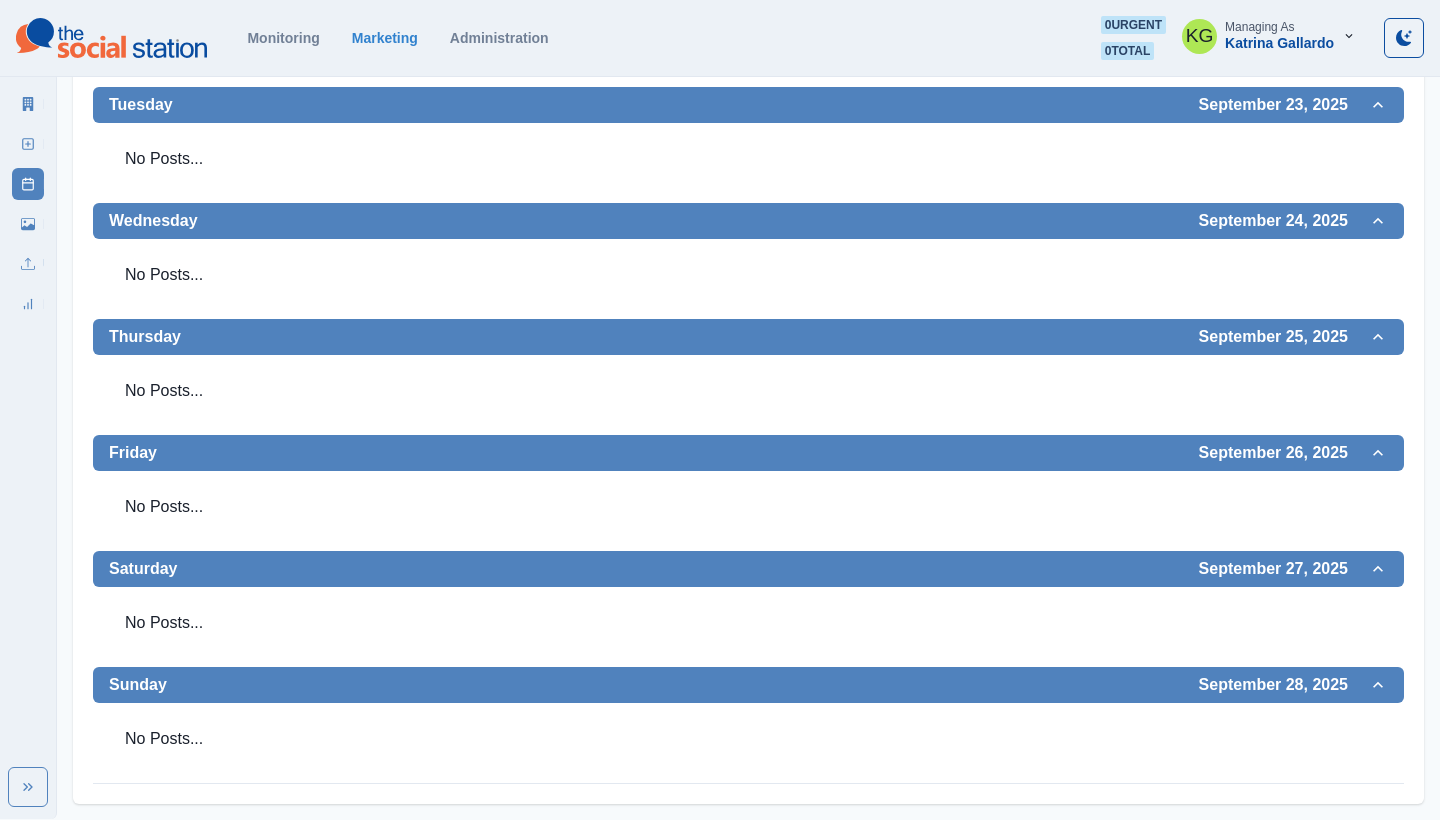 scroll, scrollTop: 536, scrollLeft: 0, axis: vertical 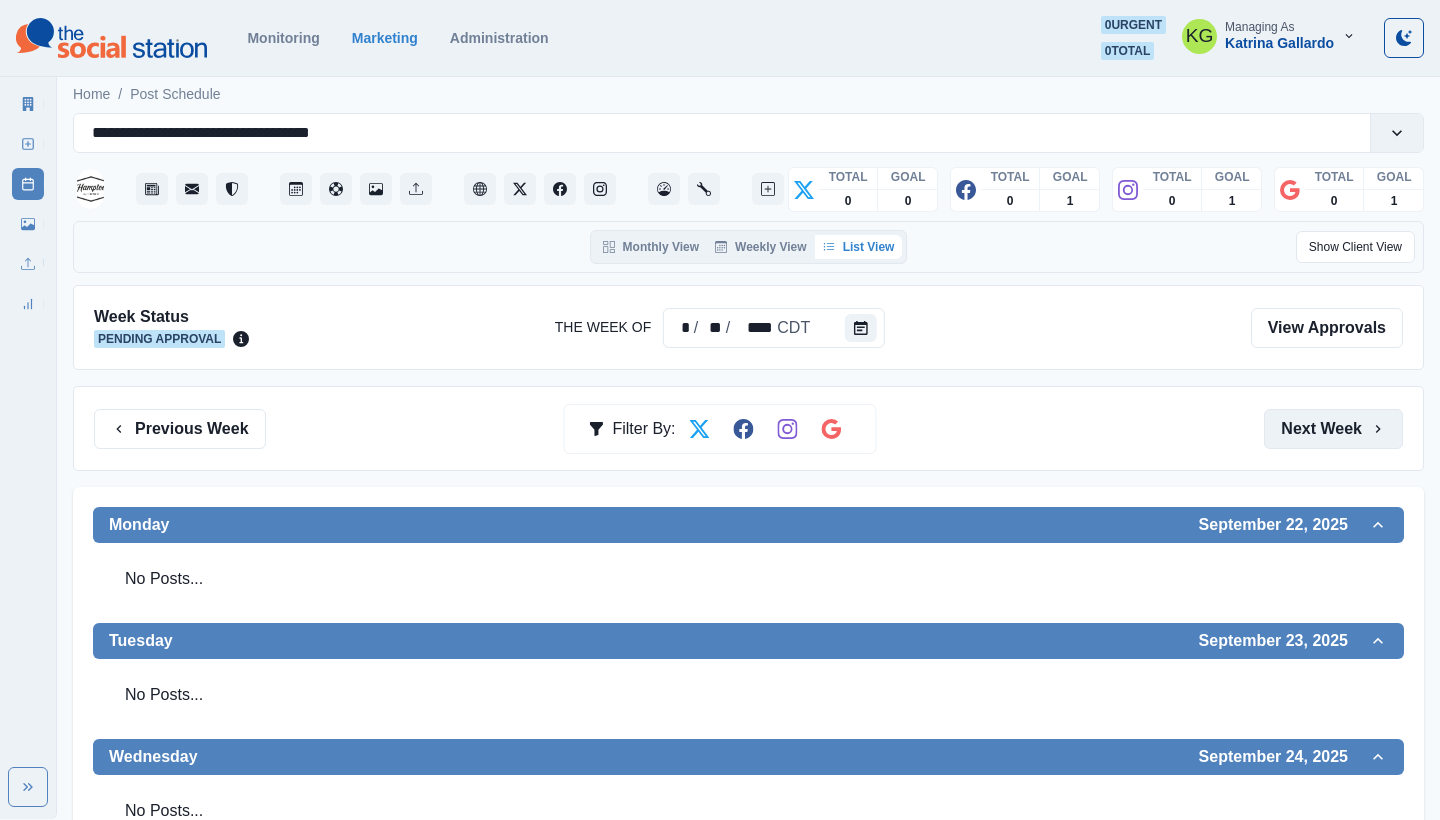 click on "Next Week" at bounding box center [1333, 429] 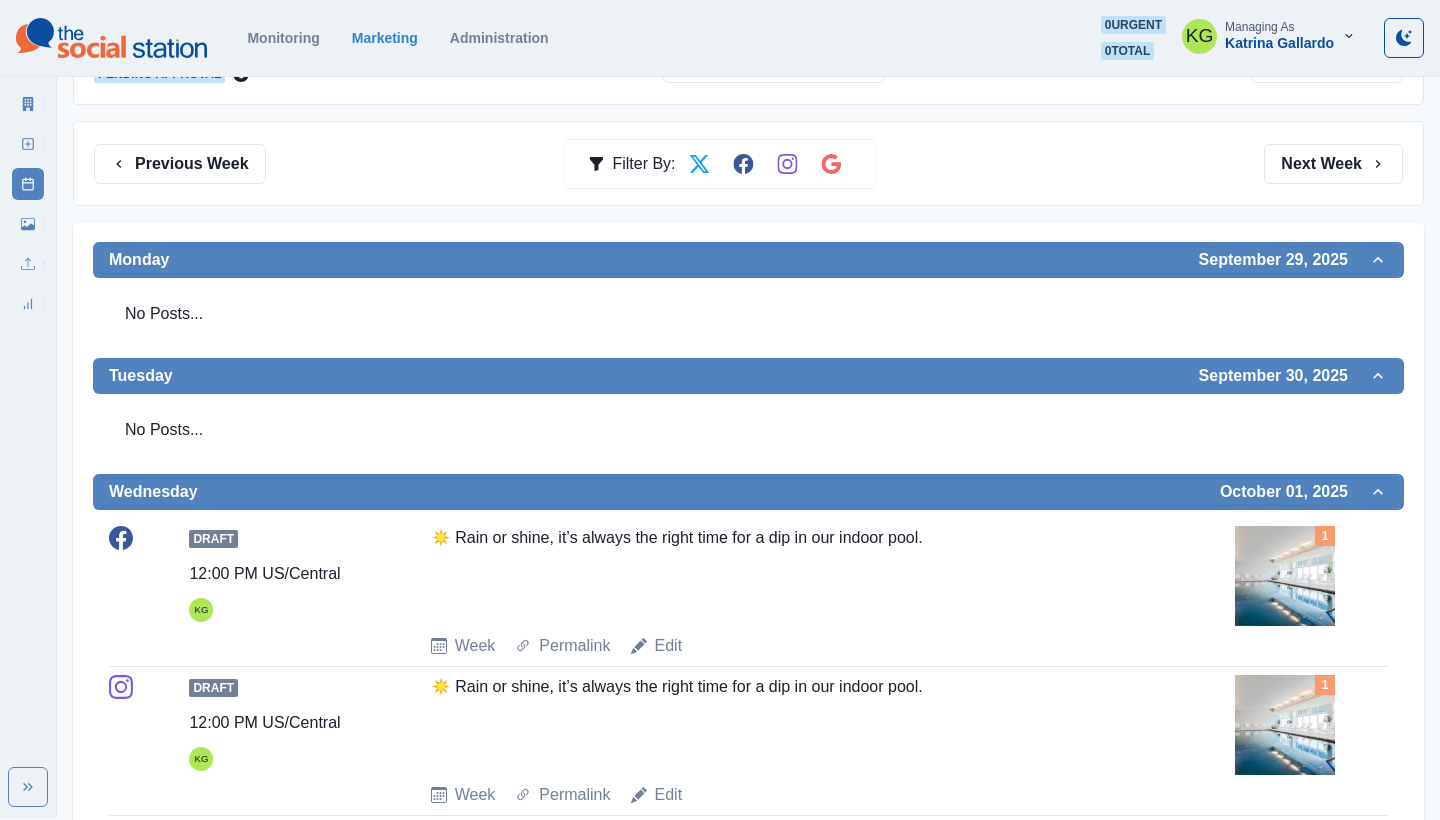 scroll, scrollTop: 0, scrollLeft: 0, axis: both 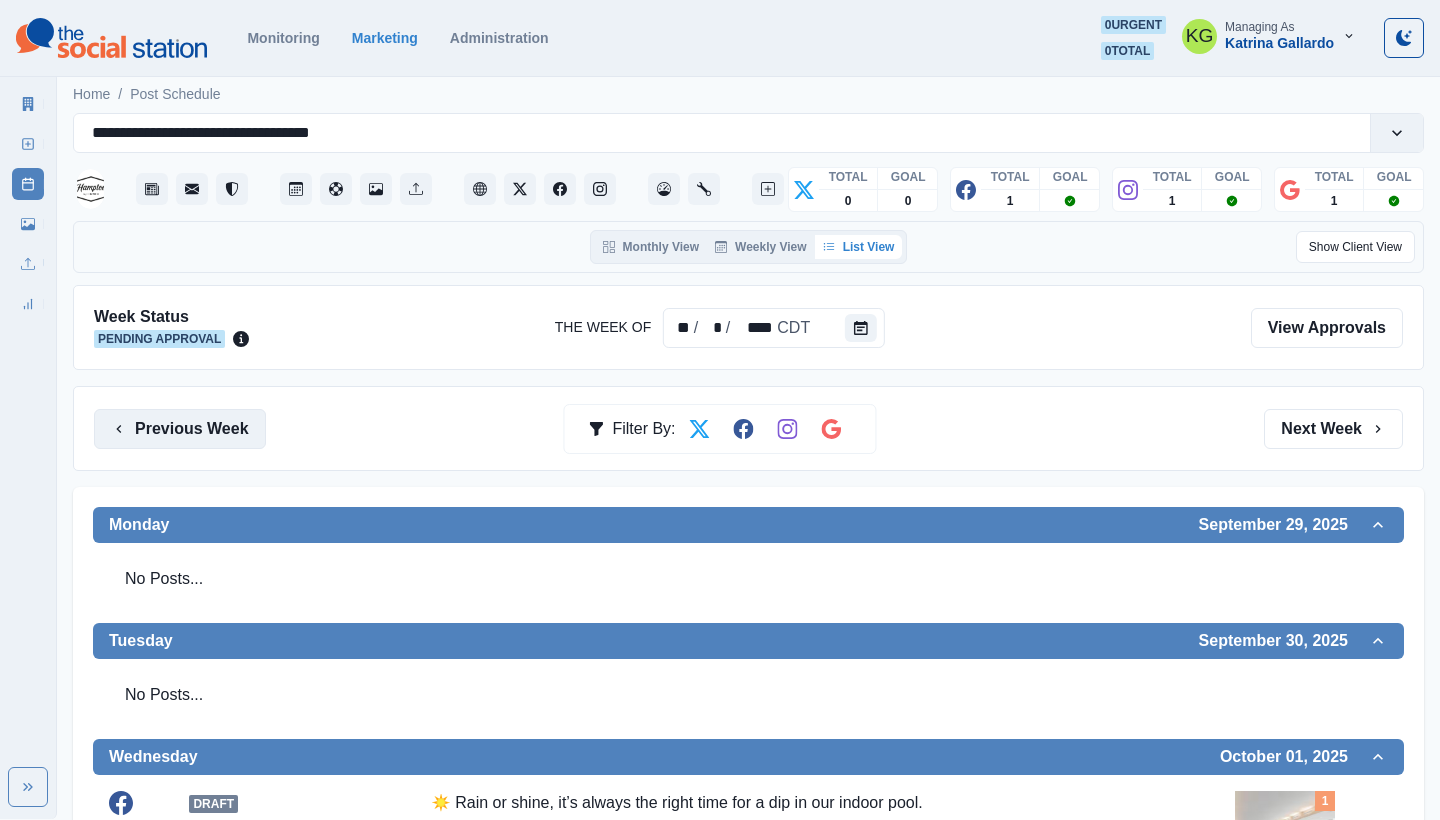 click on "Previous Week" at bounding box center (180, 429) 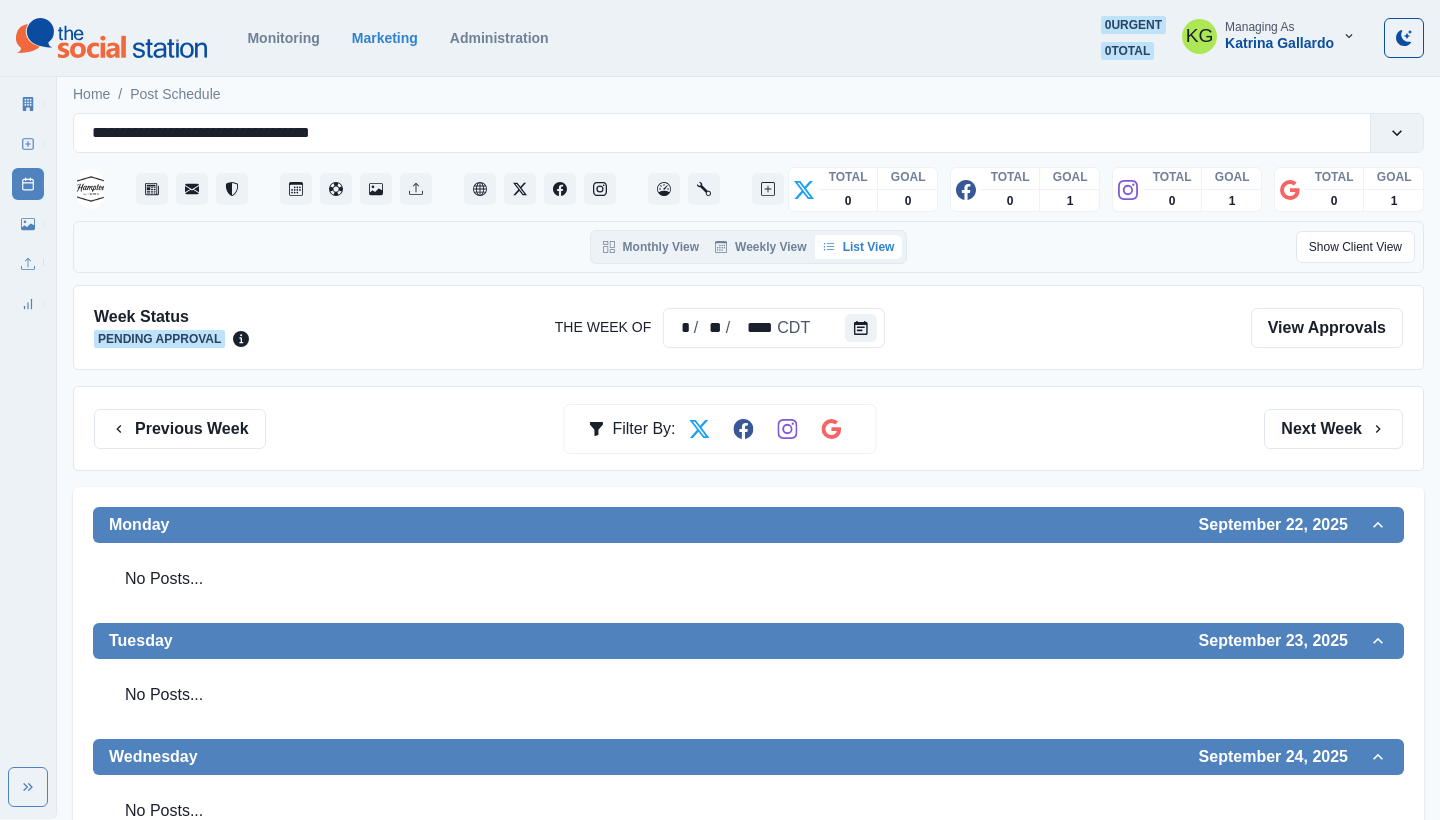 scroll, scrollTop: 0, scrollLeft: 0, axis: both 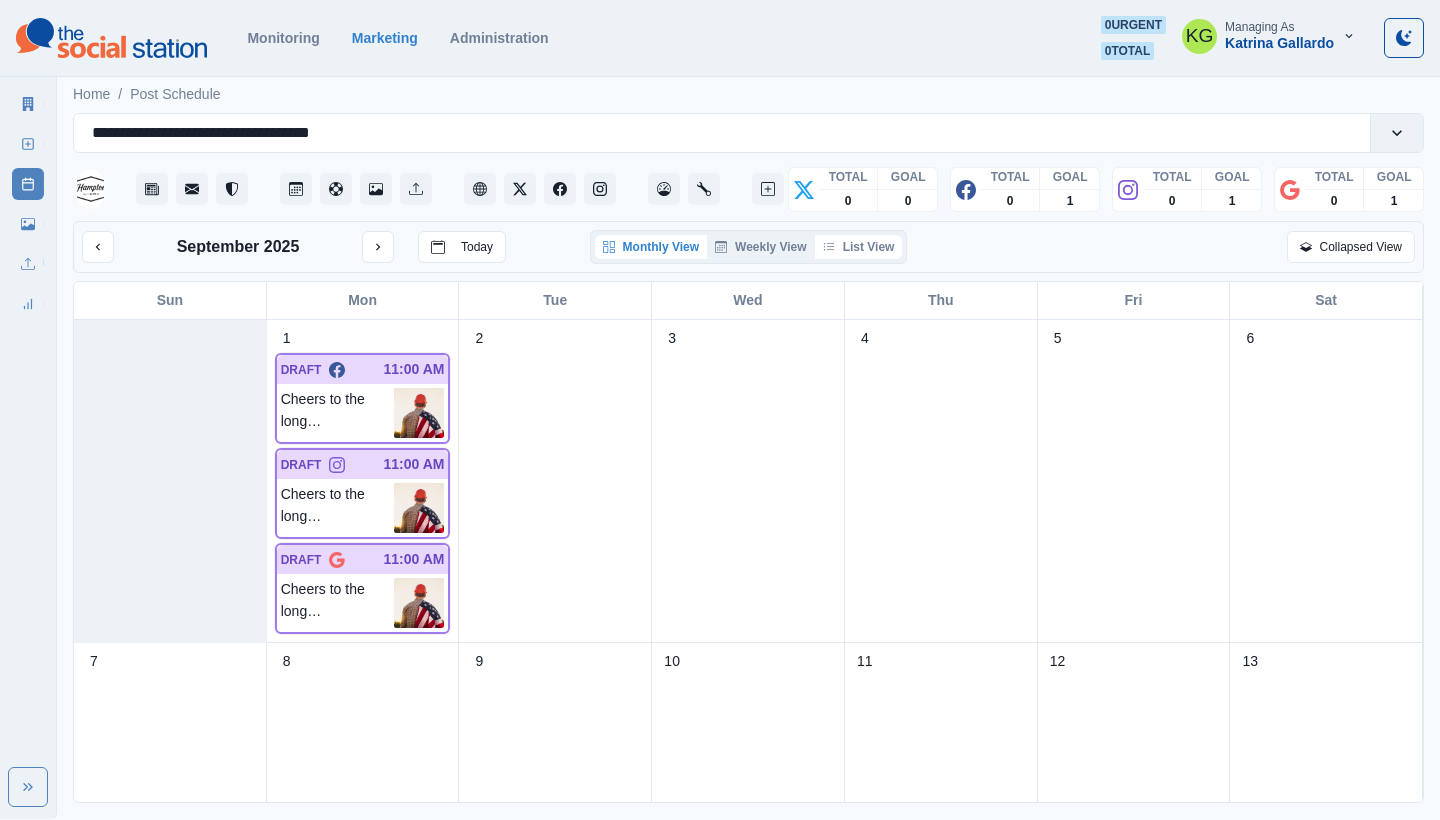 click on "List View" at bounding box center [859, 247] 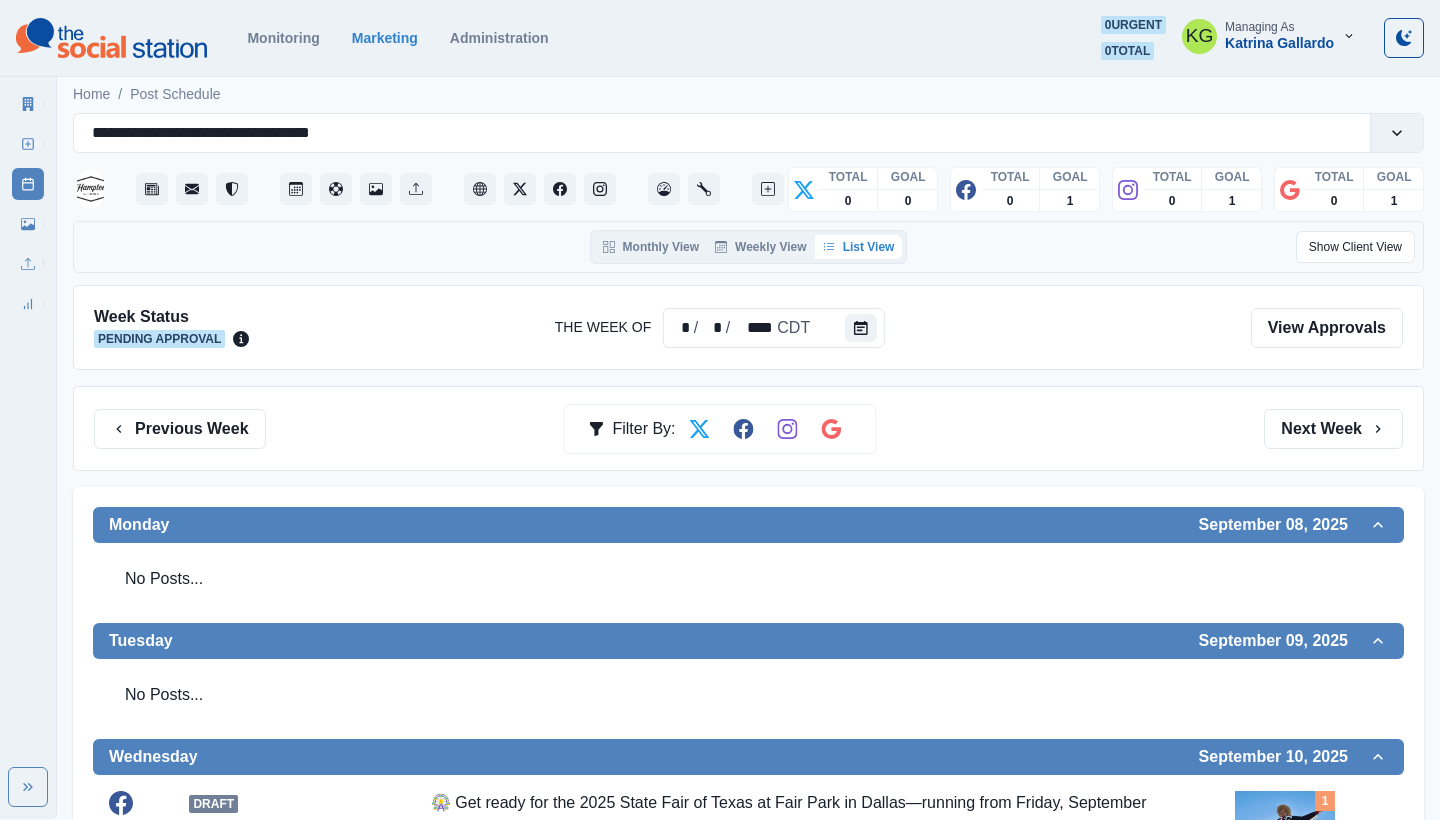 scroll, scrollTop: 0, scrollLeft: 0, axis: both 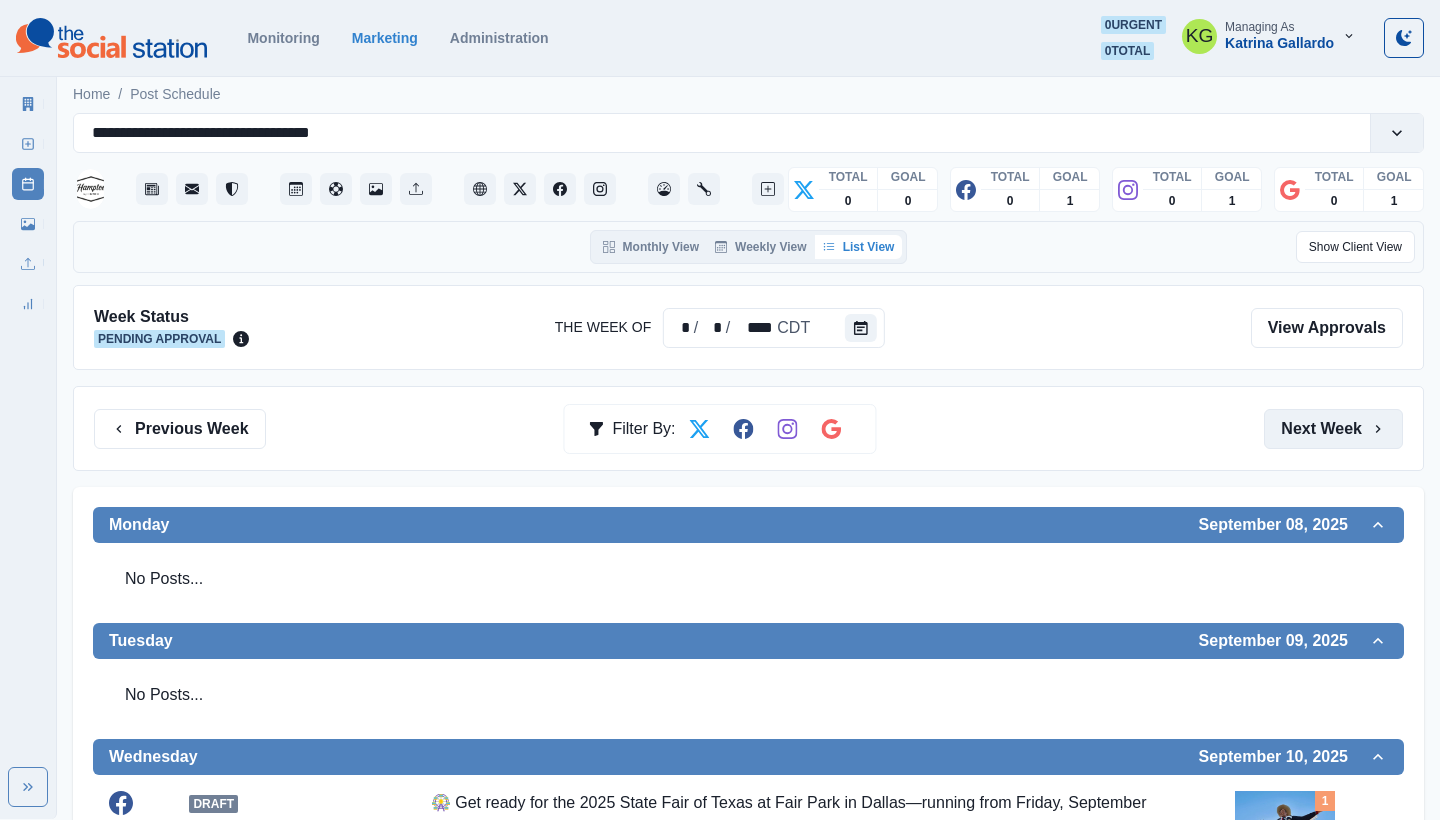 click on "Next Week" at bounding box center (1333, 429) 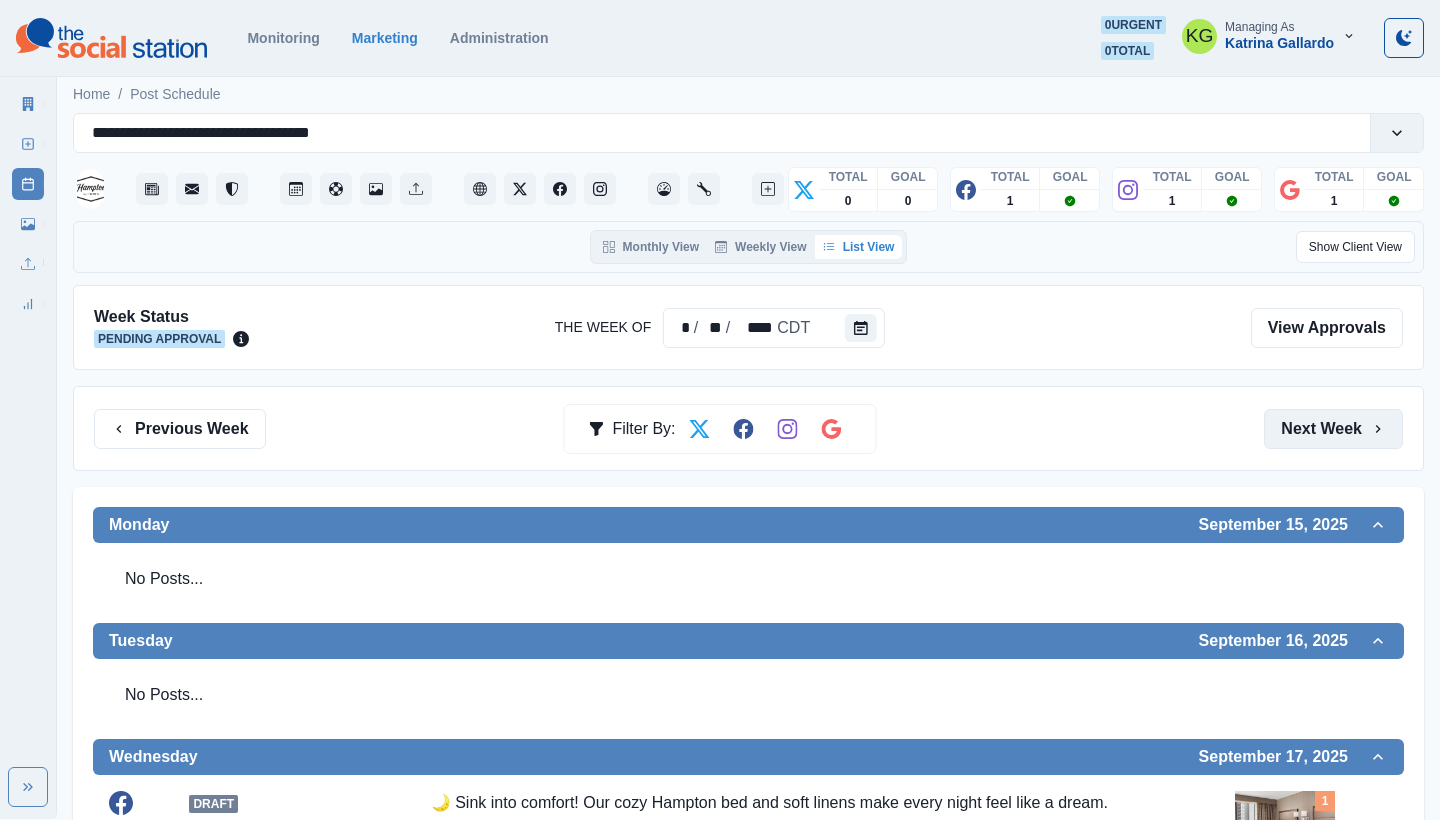 click on "Next Week" at bounding box center (1333, 429) 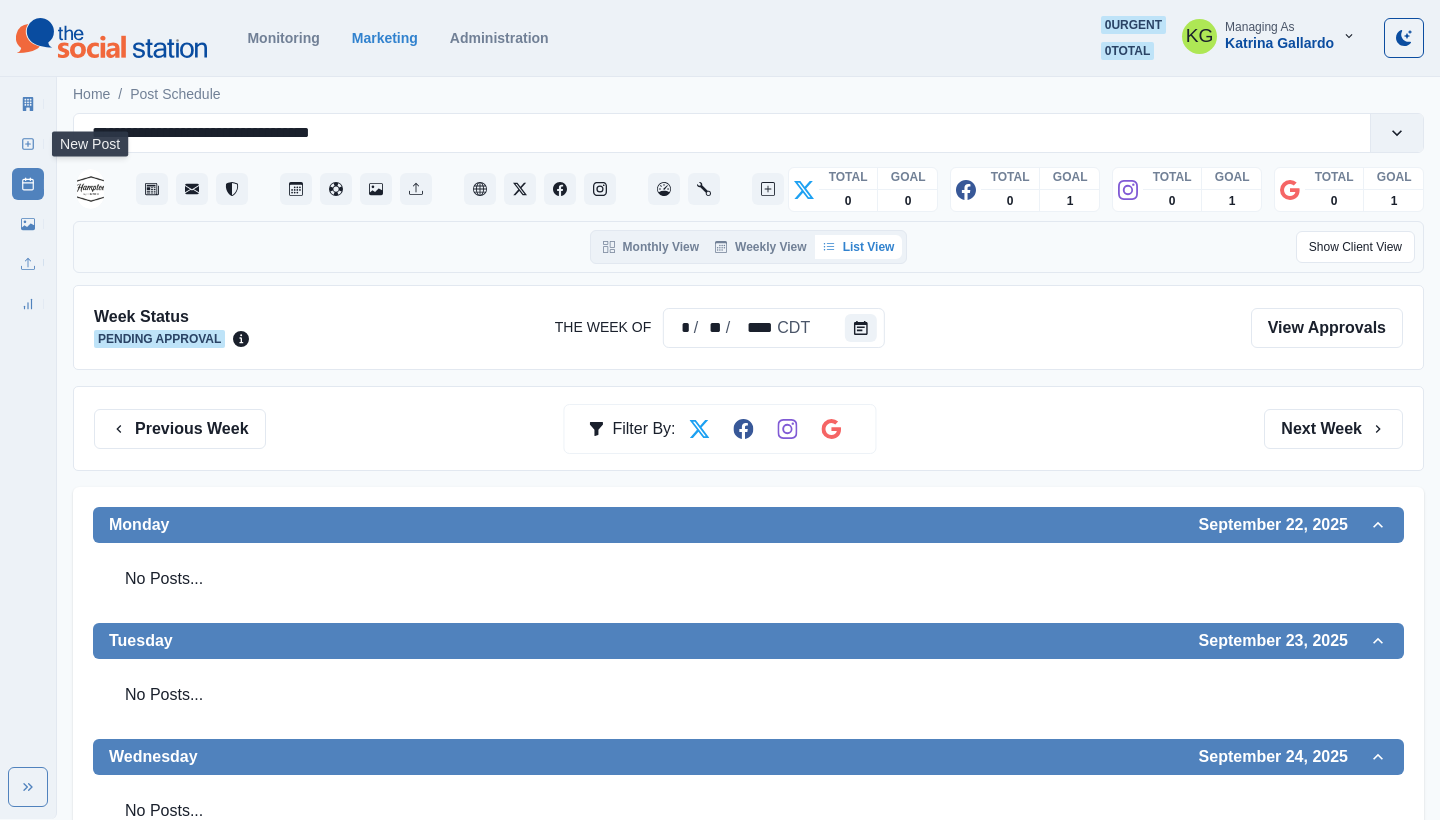 click on "New Post" at bounding box center (28, 144) 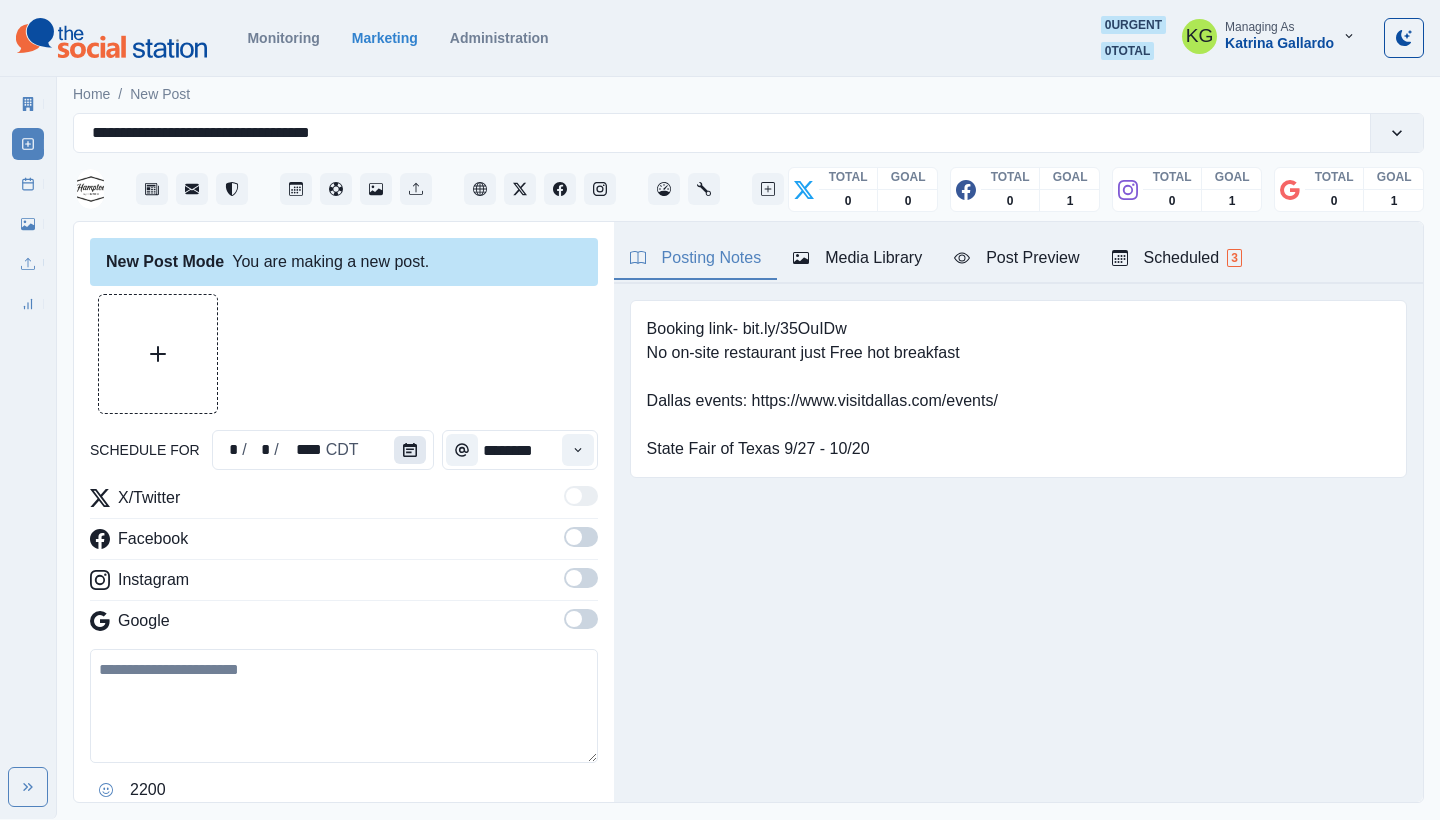 click at bounding box center (410, 450) 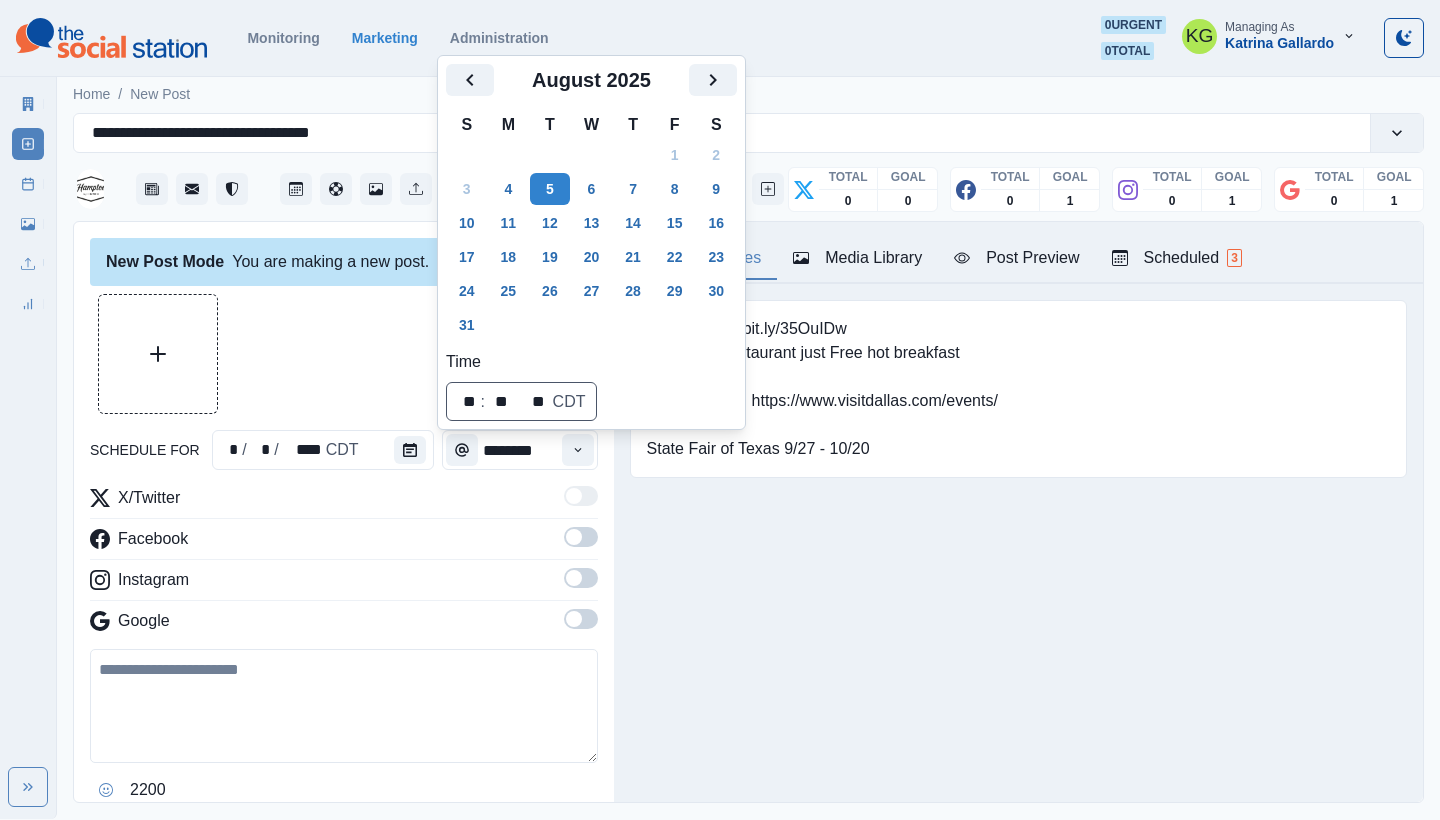 click on "August 2025" at bounding box center [591, 88] 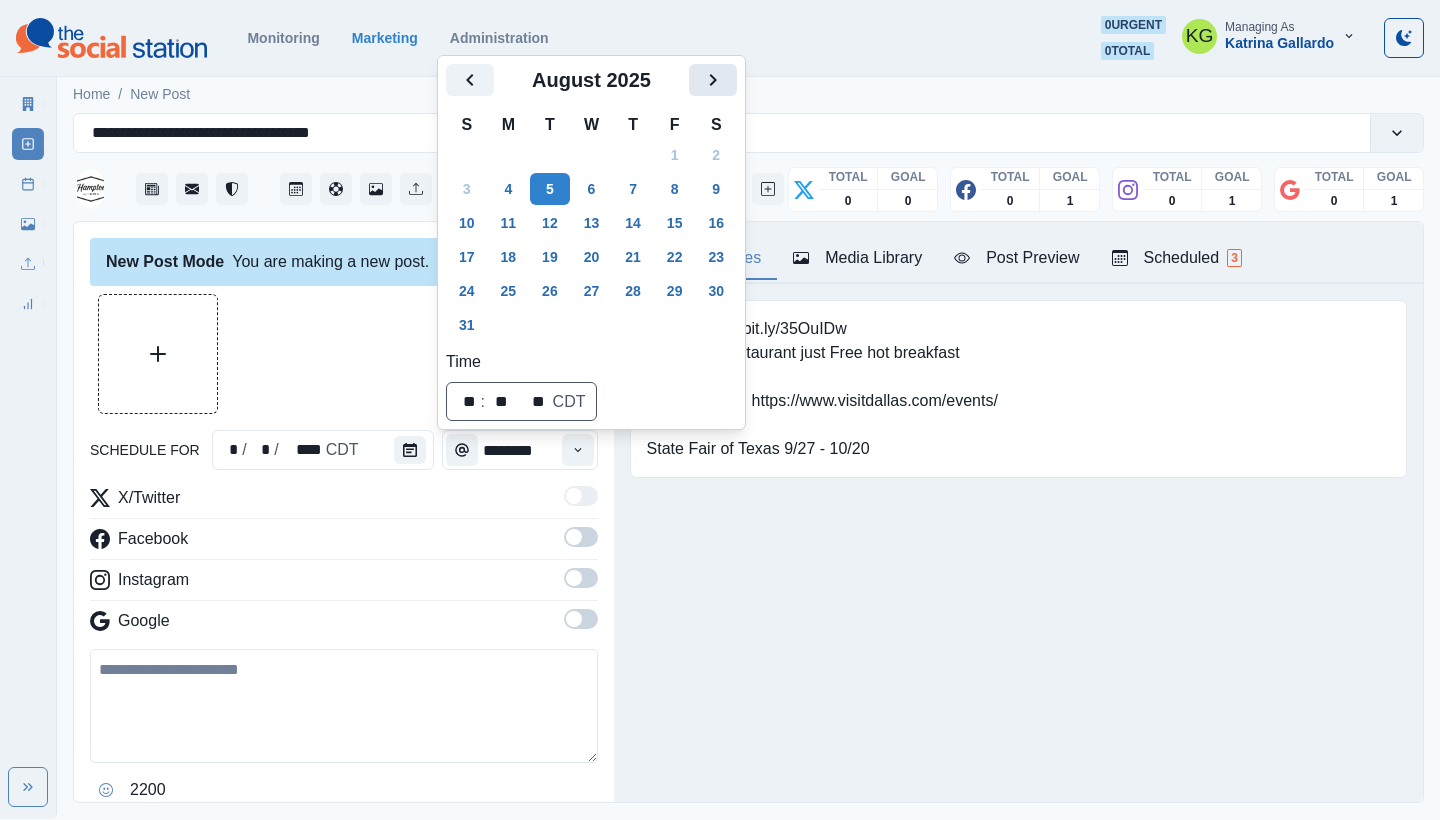 click 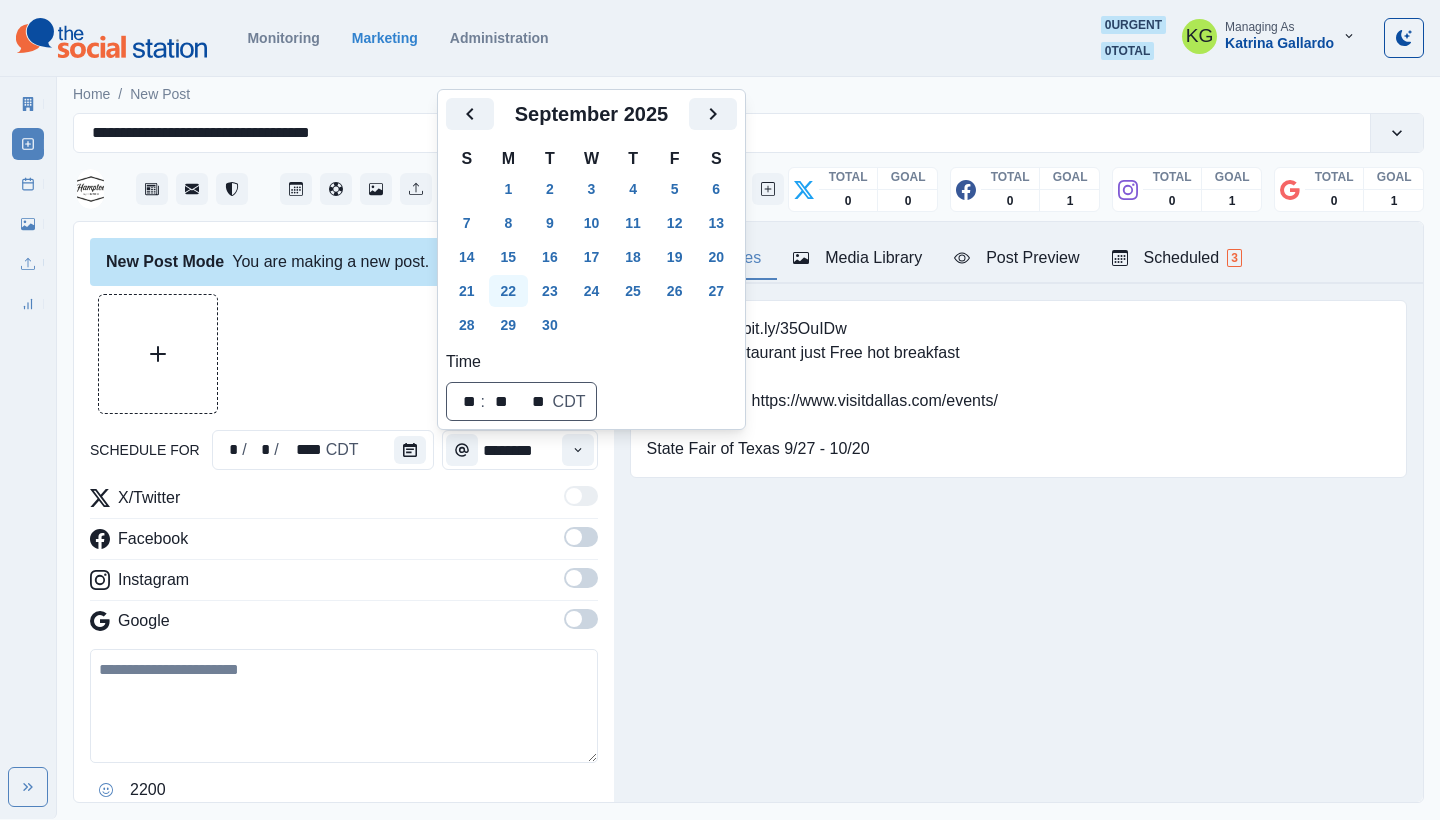 click on "22" at bounding box center [509, 291] 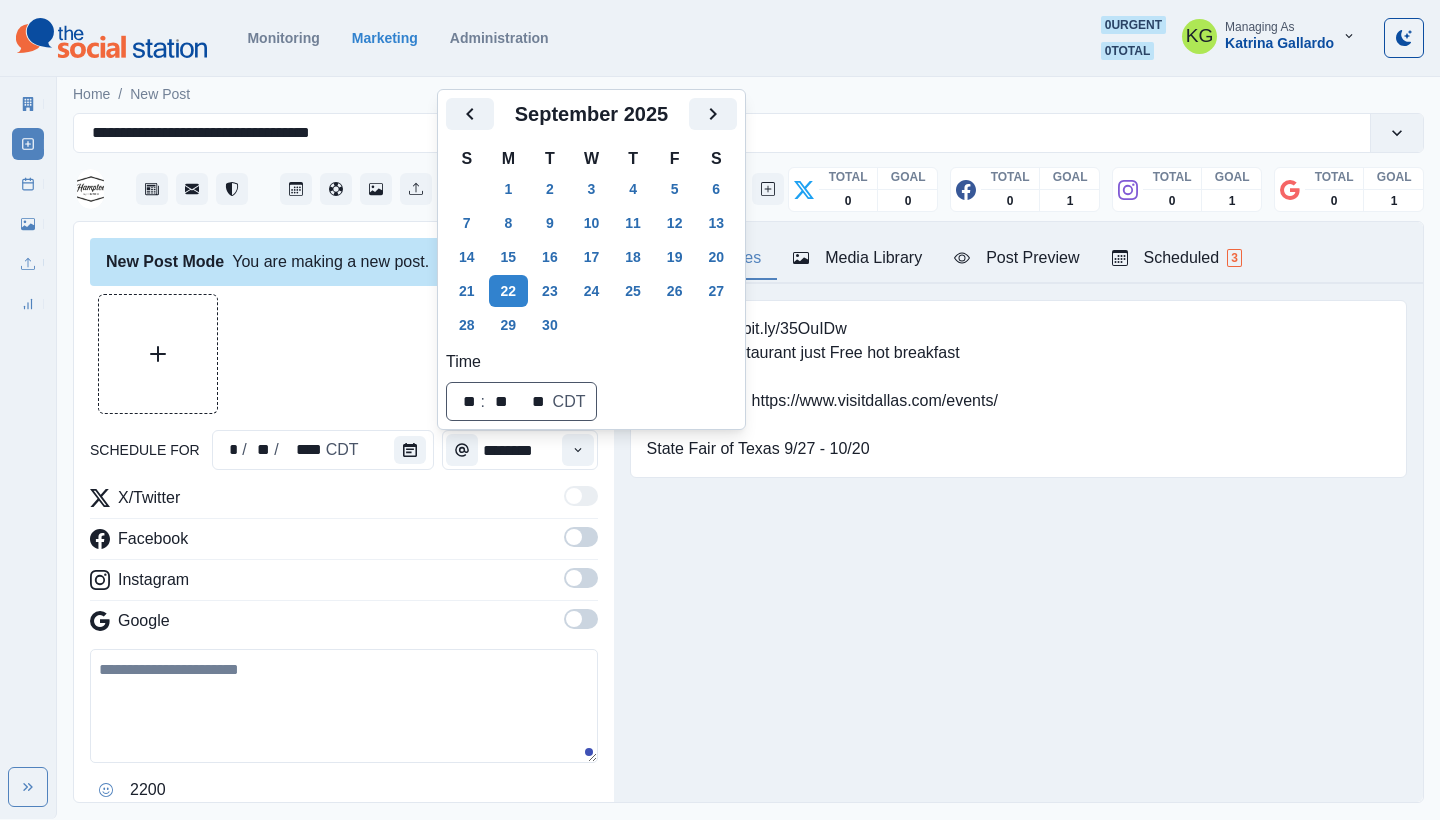 click at bounding box center [344, 354] 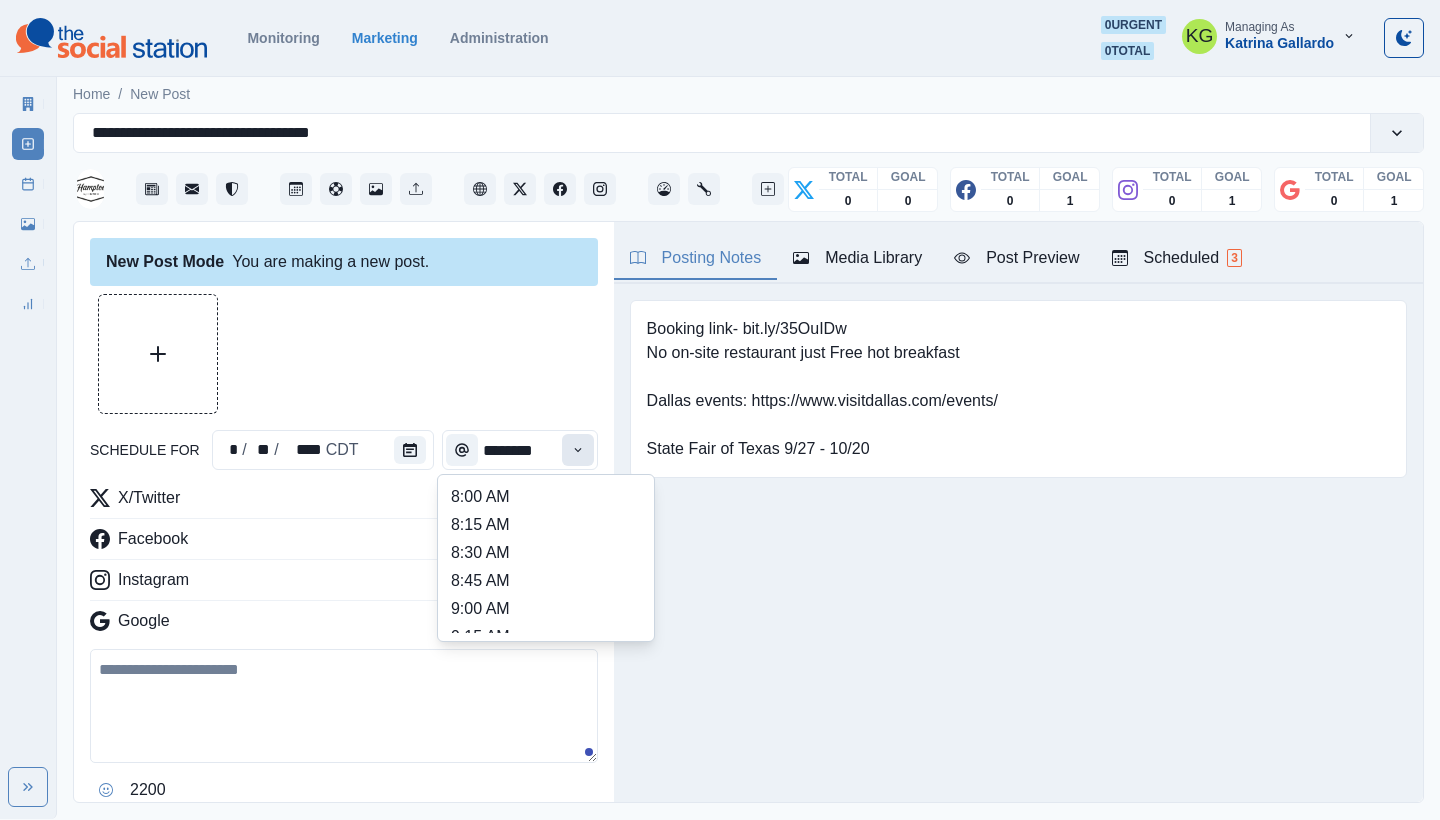 click at bounding box center [578, 450] 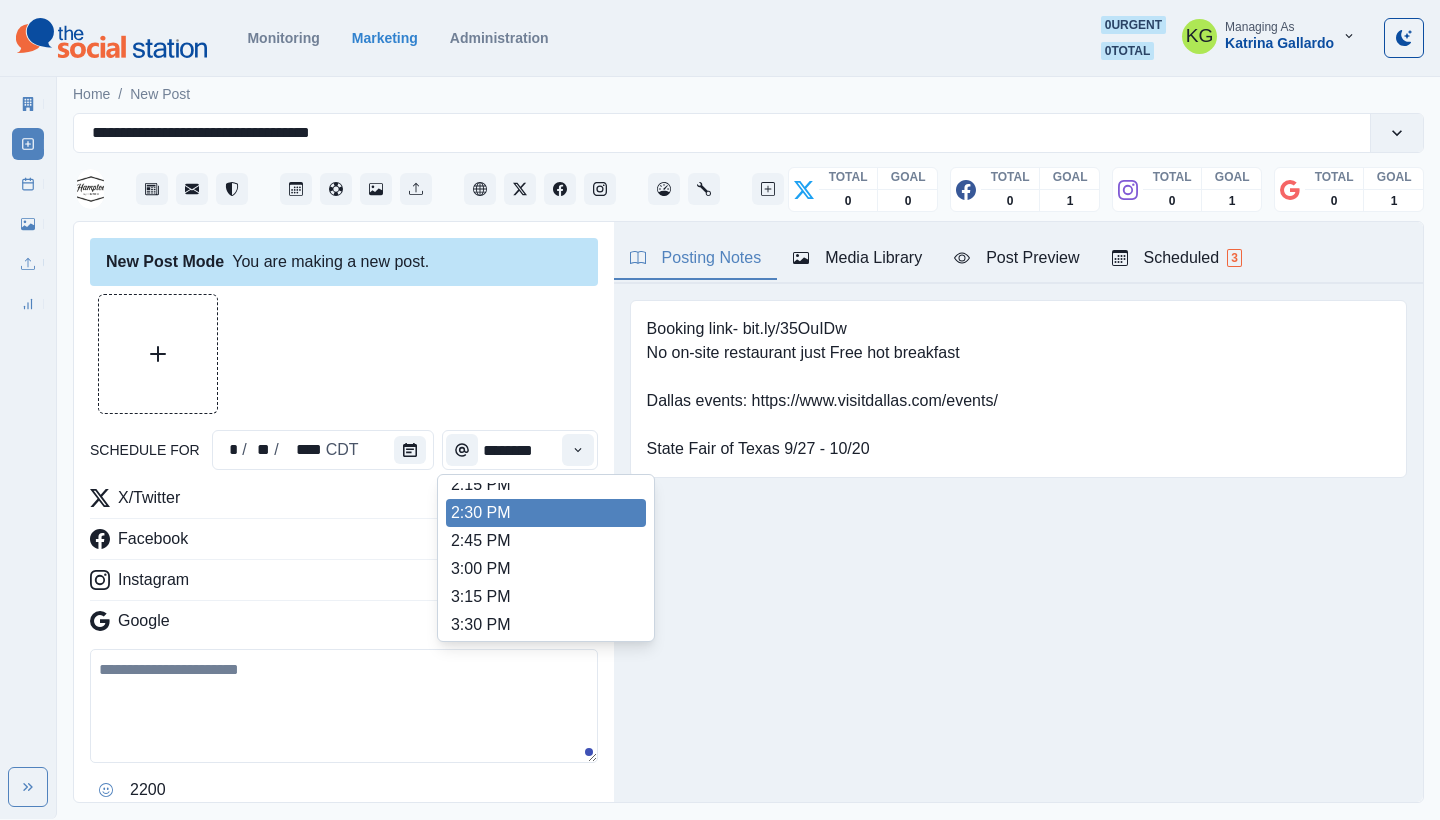 scroll, scrollTop: 713, scrollLeft: 0, axis: vertical 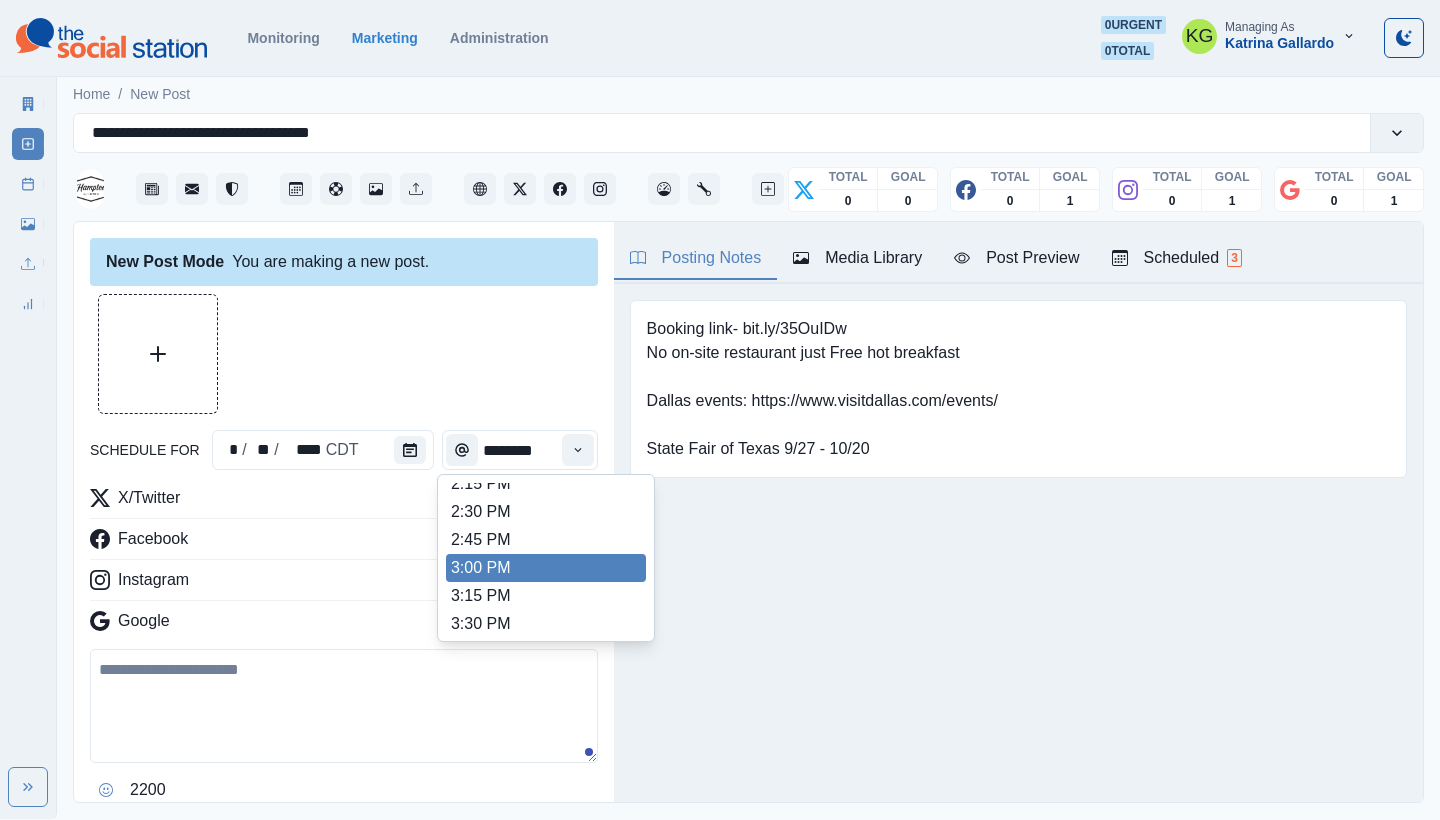 click on "3:00 PM" at bounding box center (546, 568) 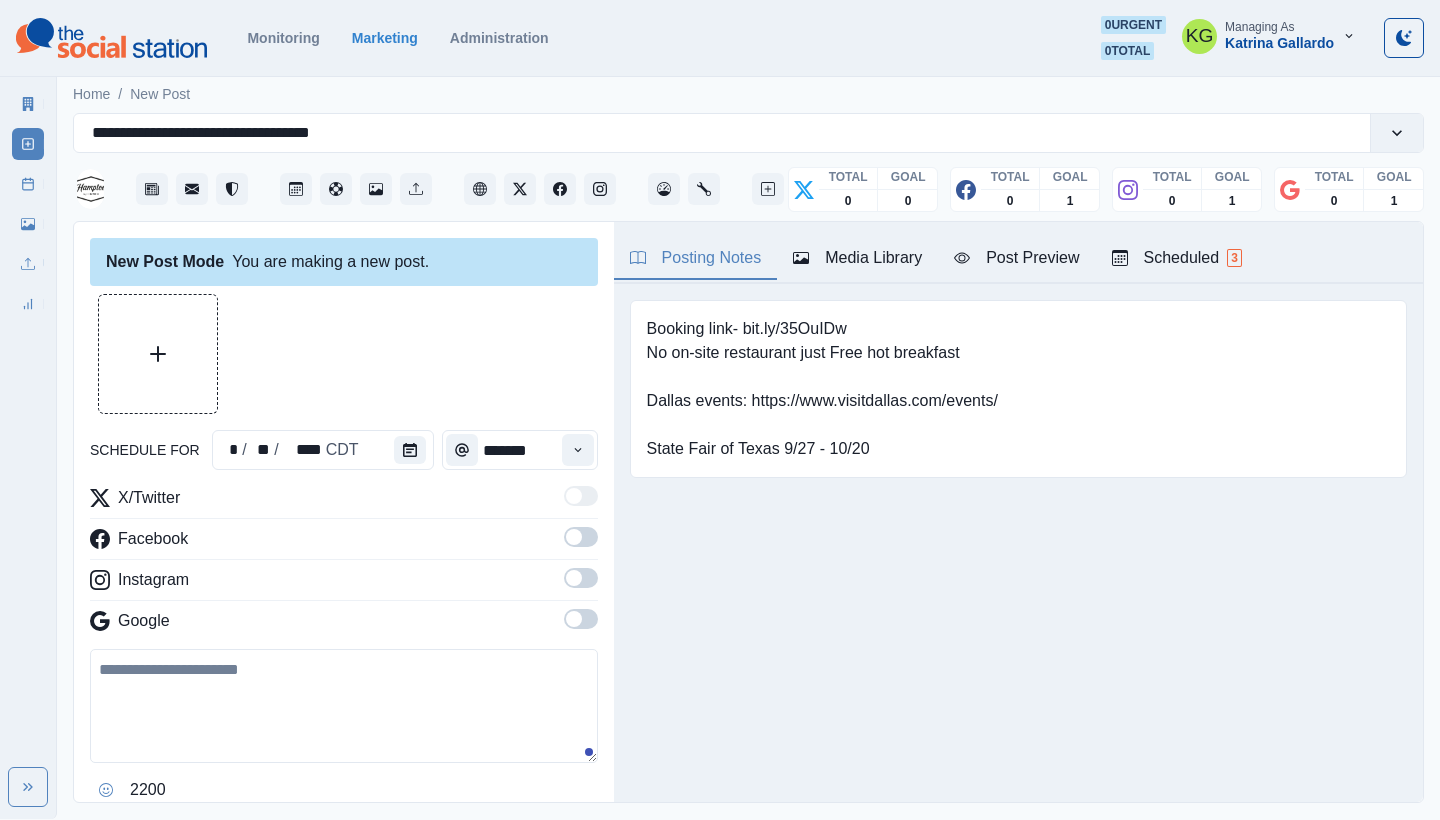 click at bounding box center (581, 619) 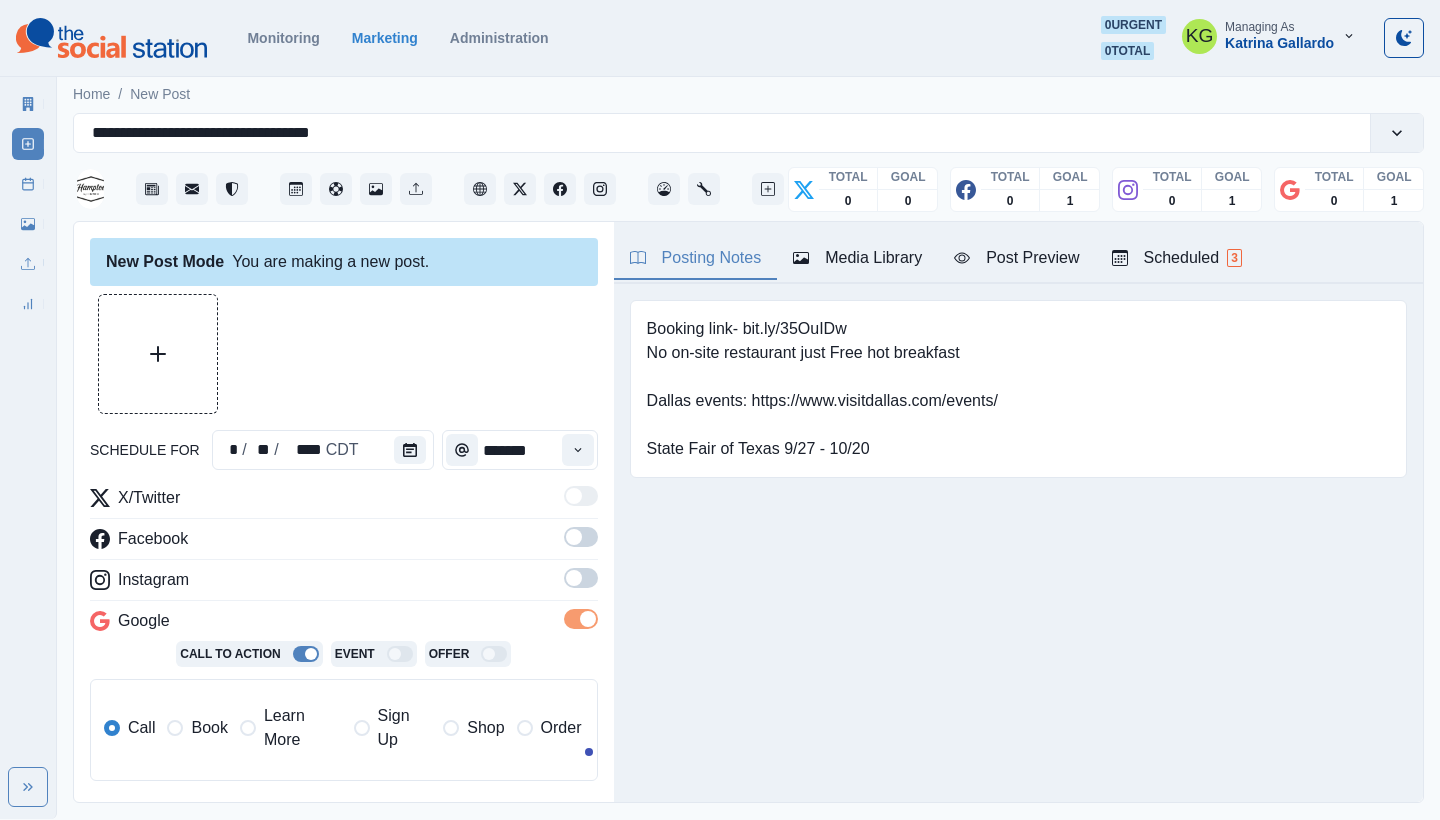click at bounding box center (574, 578) 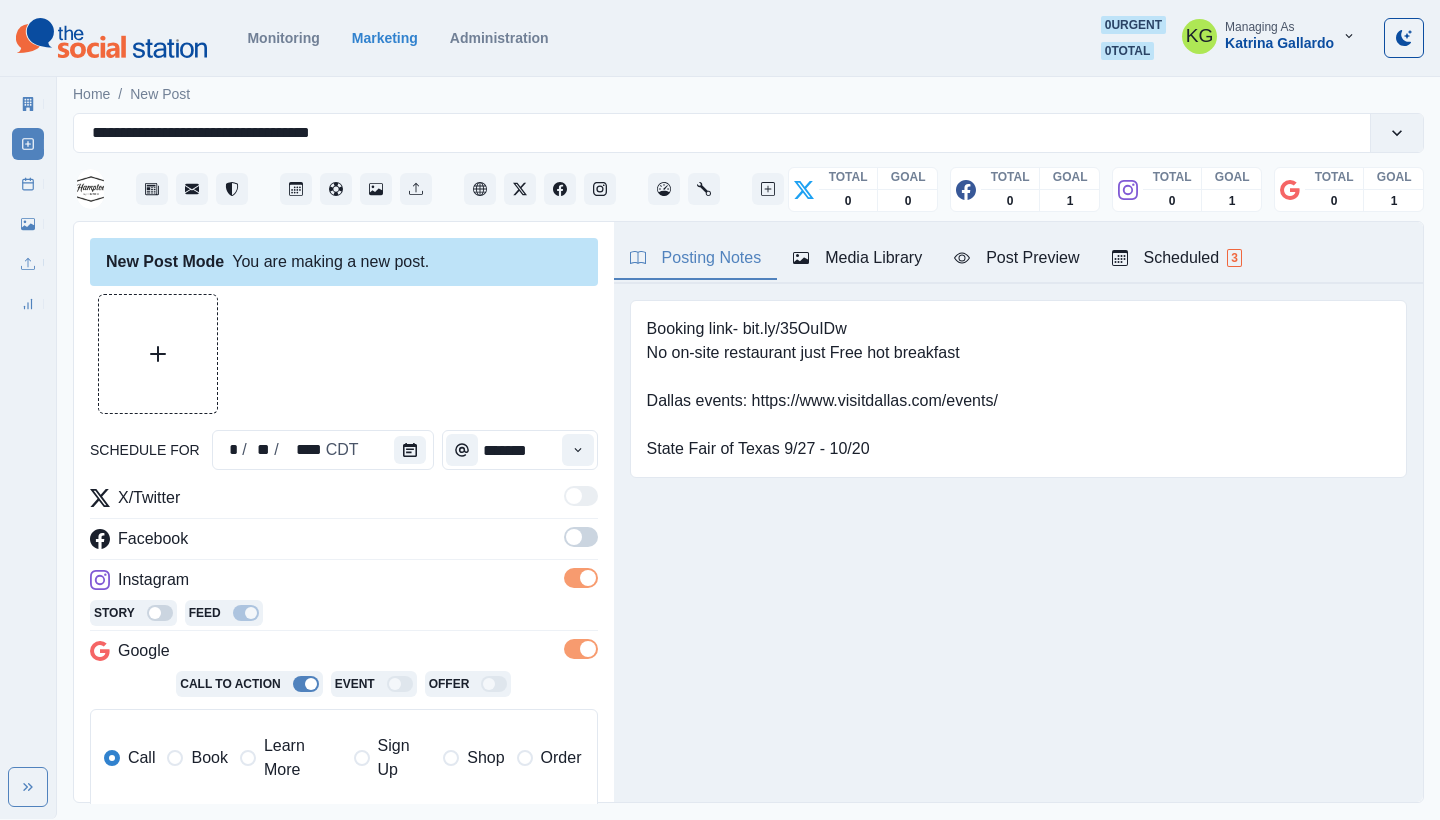click at bounding box center [574, 537] 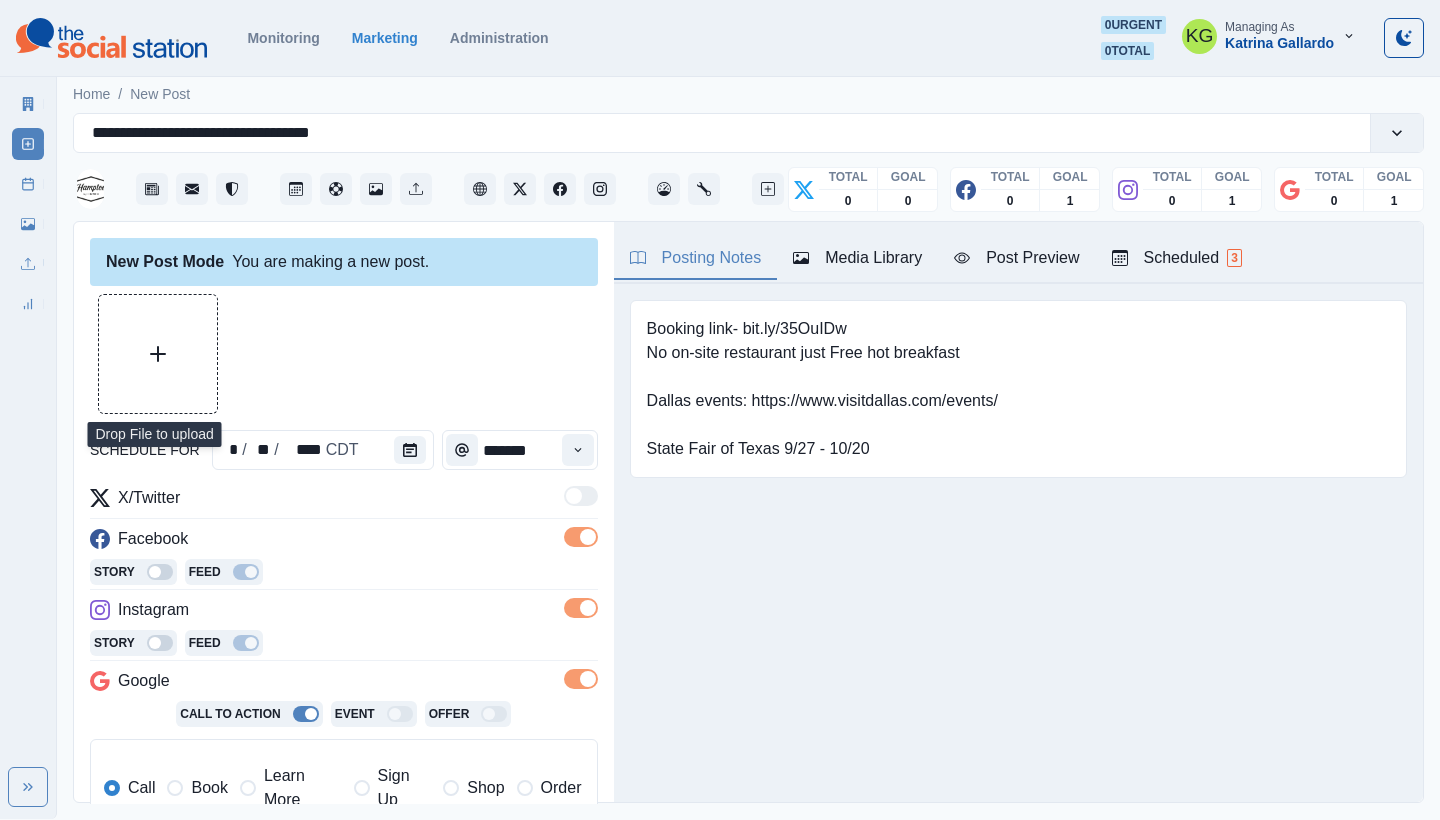 click at bounding box center [158, 354] 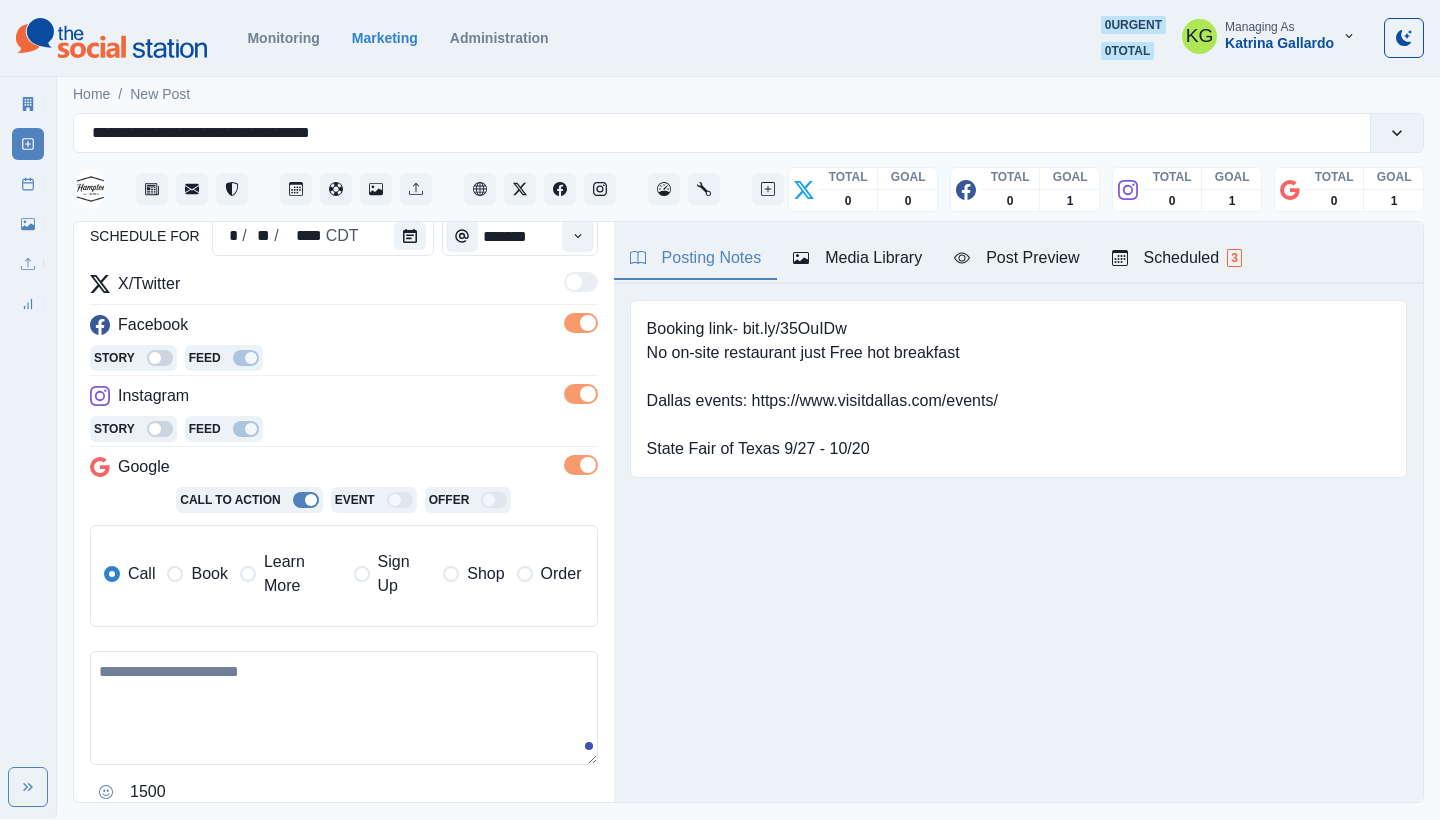 scroll, scrollTop: 278, scrollLeft: 0, axis: vertical 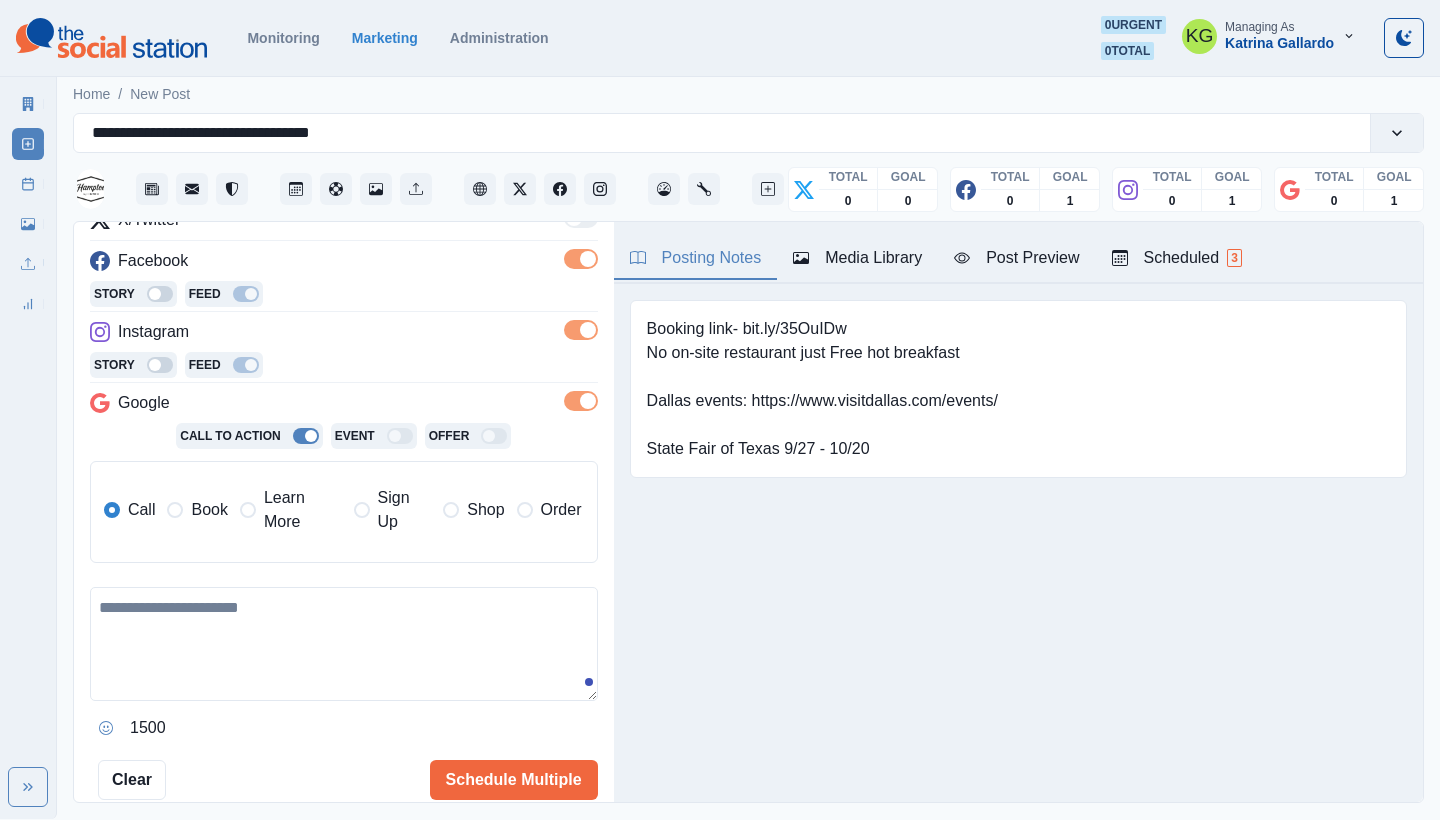 click at bounding box center (344, 644) 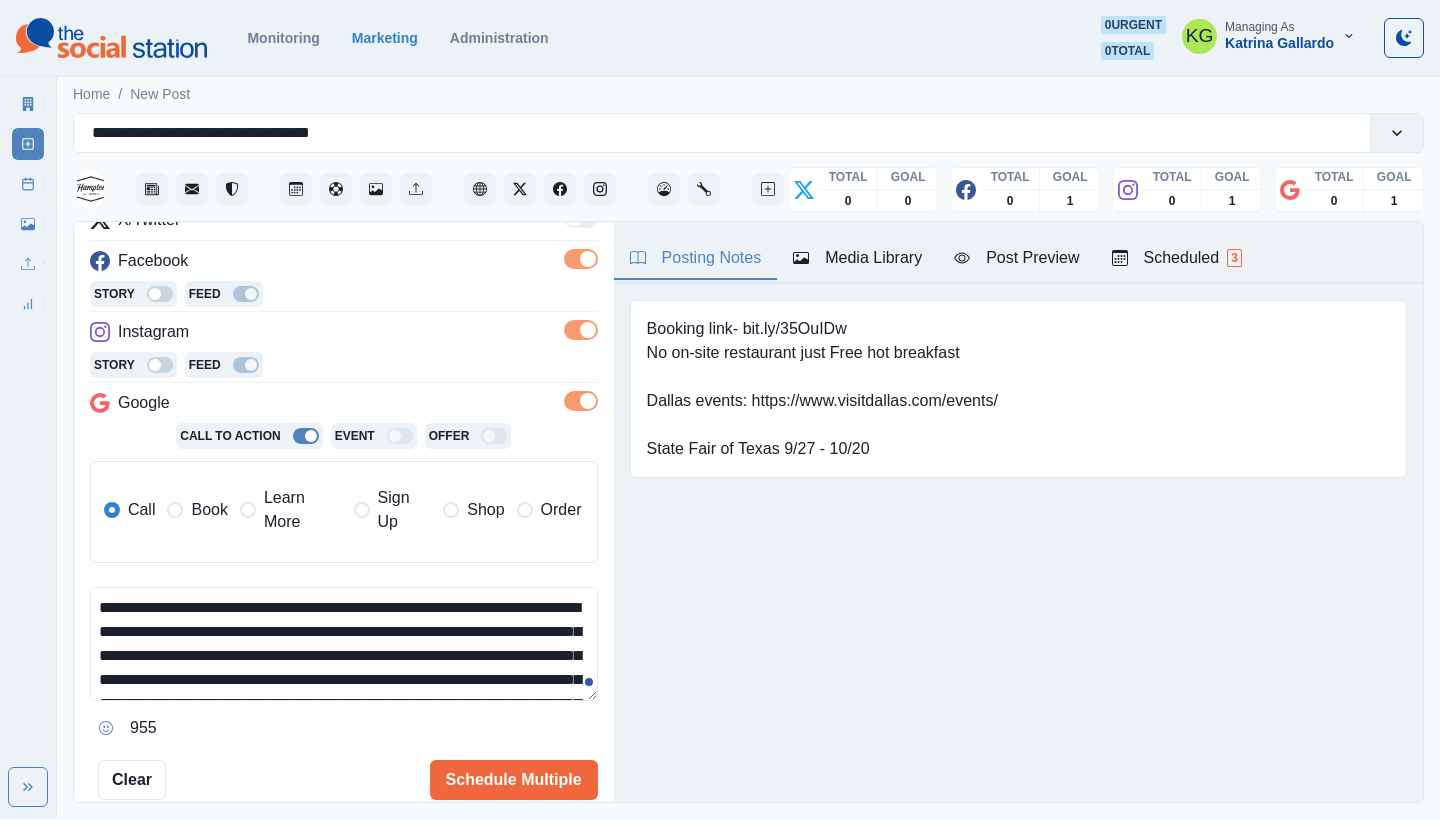 scroll, scrollTop: 144, scrollLeft: 0, axis: vertical 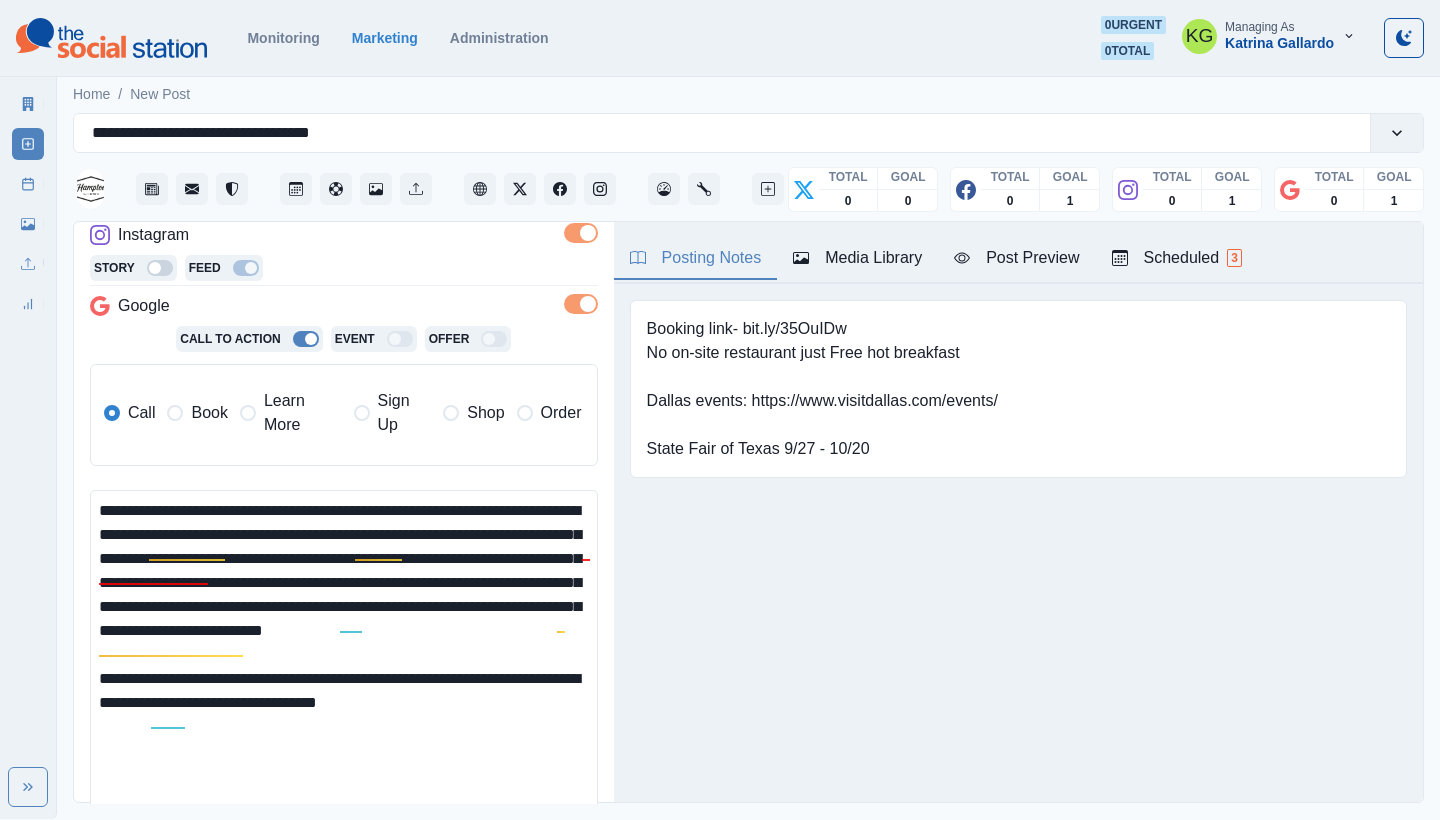 click on "**********" at bounding box center [720, 409] 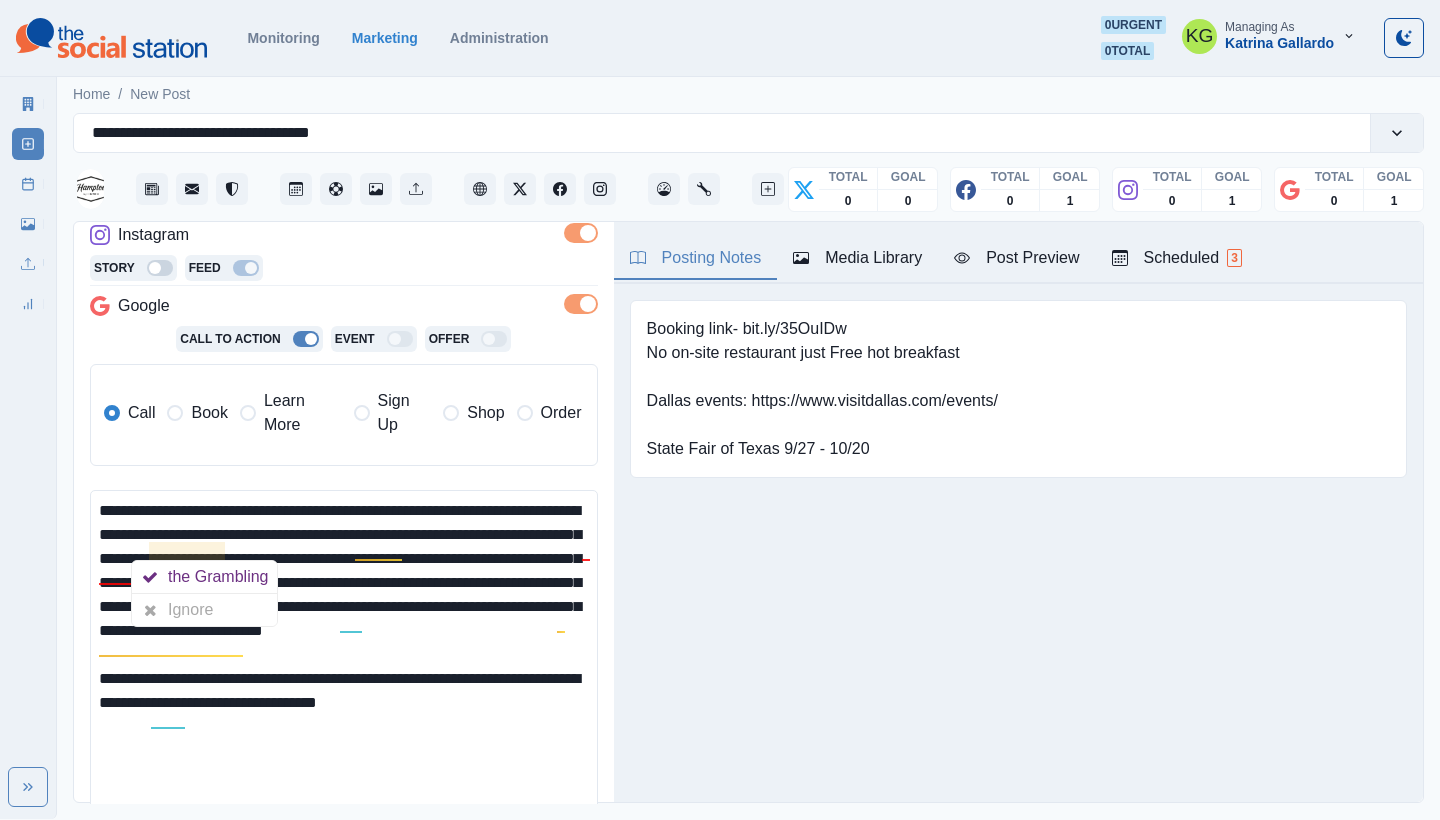 click on "**********" at bounding box center (344, 662) 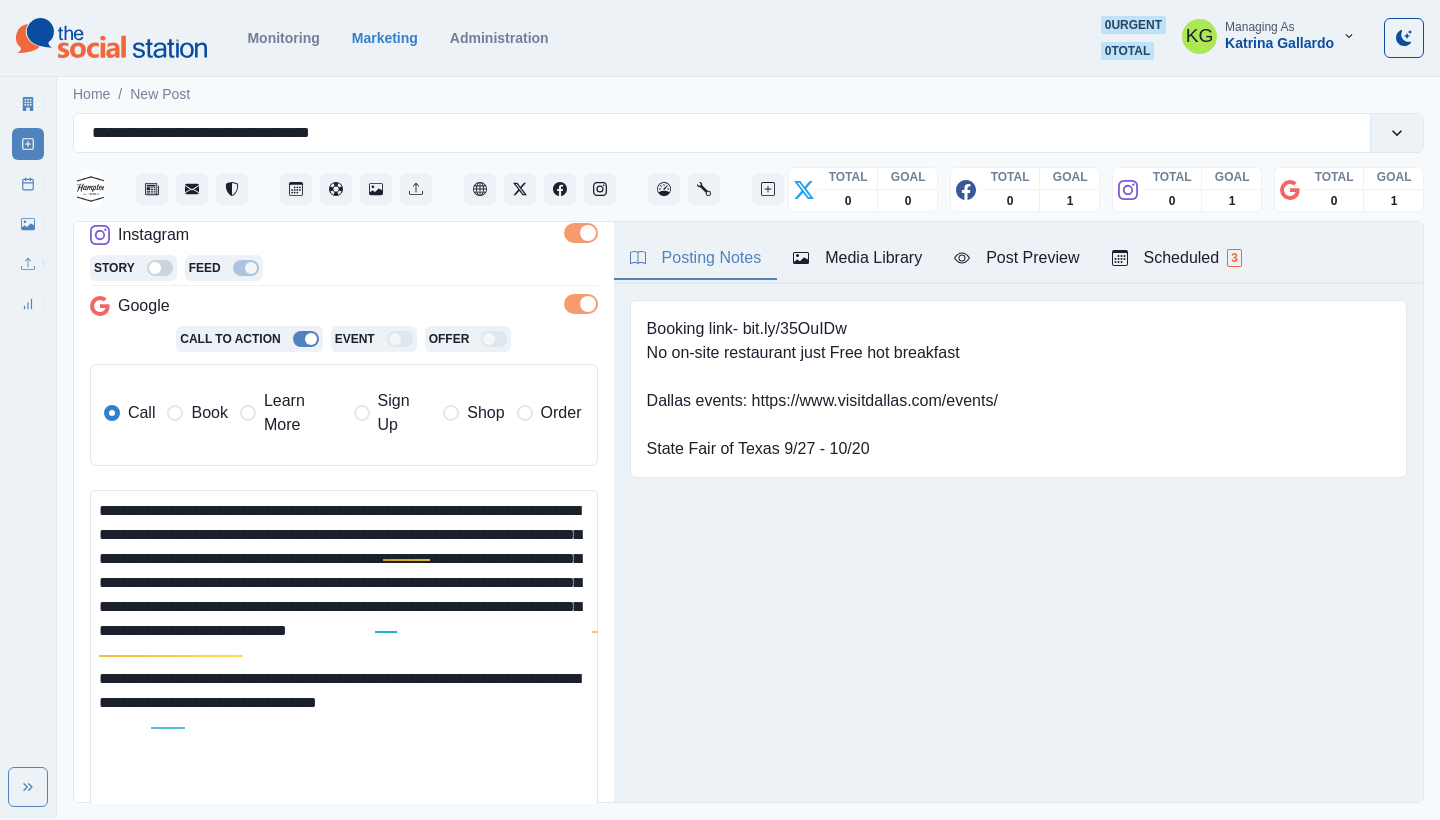 click on "Posting Notes Media Library Post Preview Scheduled 3 Booking link- bit.ly/35OuIDw
No on-site restaurant just Free hot breakfast
Dallas events: https://www.visitdallas.com/events/
State Fair of Texas 9/27 - 10/20
Upload Type Any Image Video Source Any Upload Social Manager Found: Instagram Found: Google Customer Photo Found: TripAdvisor Review Found: Yelp Review Reusable Any Yes No Description Any Missing Description Duplicates Any Show Duplicated Media Last Scheduled Any Over A Month Ago Over 3 Months Ago Over 6 Months Ago Never Scheduled Sort Newest Media Oldest Media Most Recently Scheduled Least Recently Scheduled 1 2 3 4 5 12 Hampton Inn & Suites Dallas Downtown September 22, 2025 at 3:00 PM Like Comment Share hamptondallasdowntown September 22, 2025 at 3:00 PM 2,238 likes Hampton Inn & Suites Dallas Downtown Hampton Inn & Suites Dallas Downtown 4 days ago Call Now Week Of * / * / **** GMT+7 Wednesday July 30, 2025 Post Success 11:00 AM US/Central KG Week Permalink Delete 1 Post Success KG Week 1 KG" at bounding box center [1018, 512] 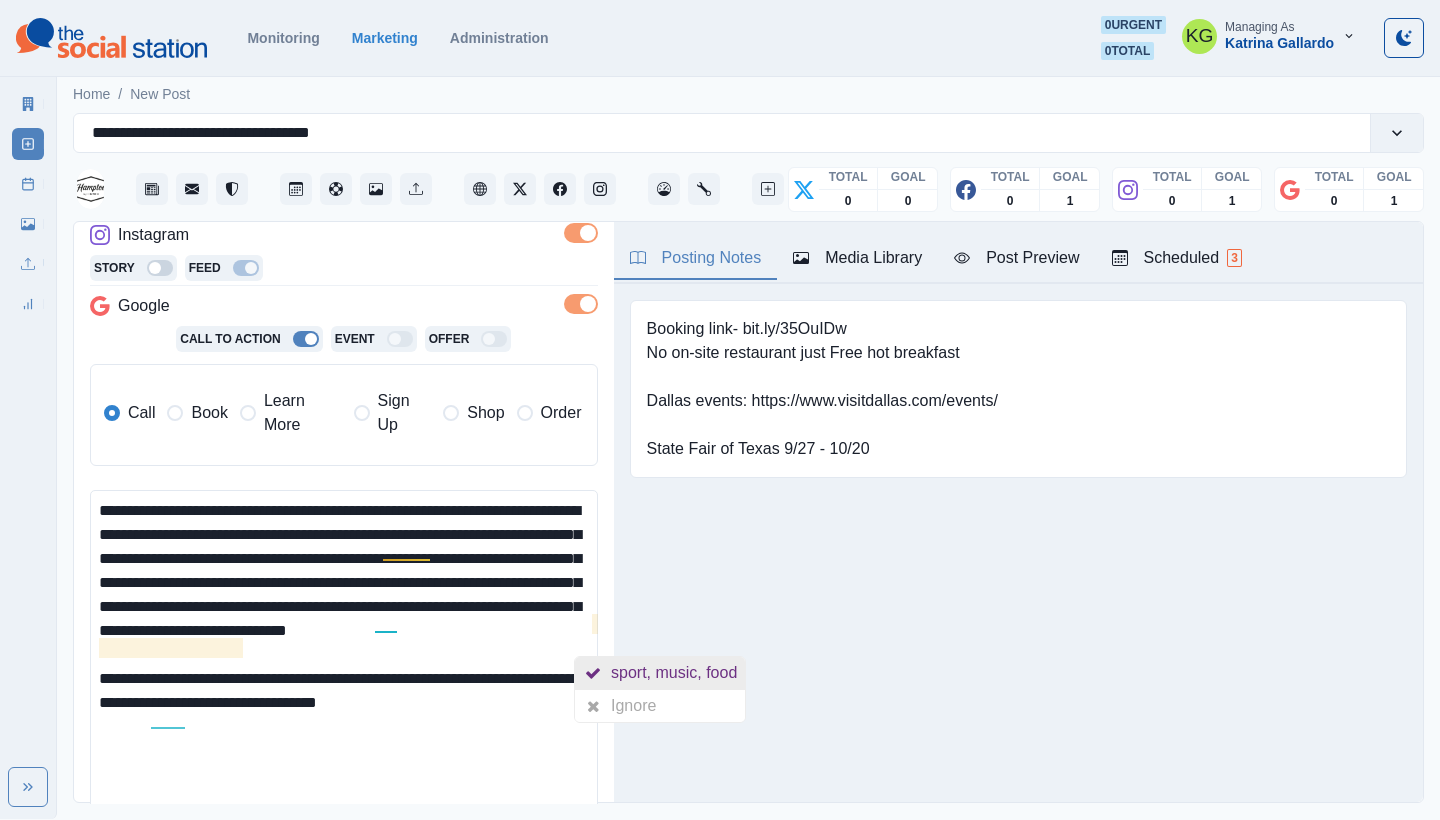 click at bounding box center (593, 673) 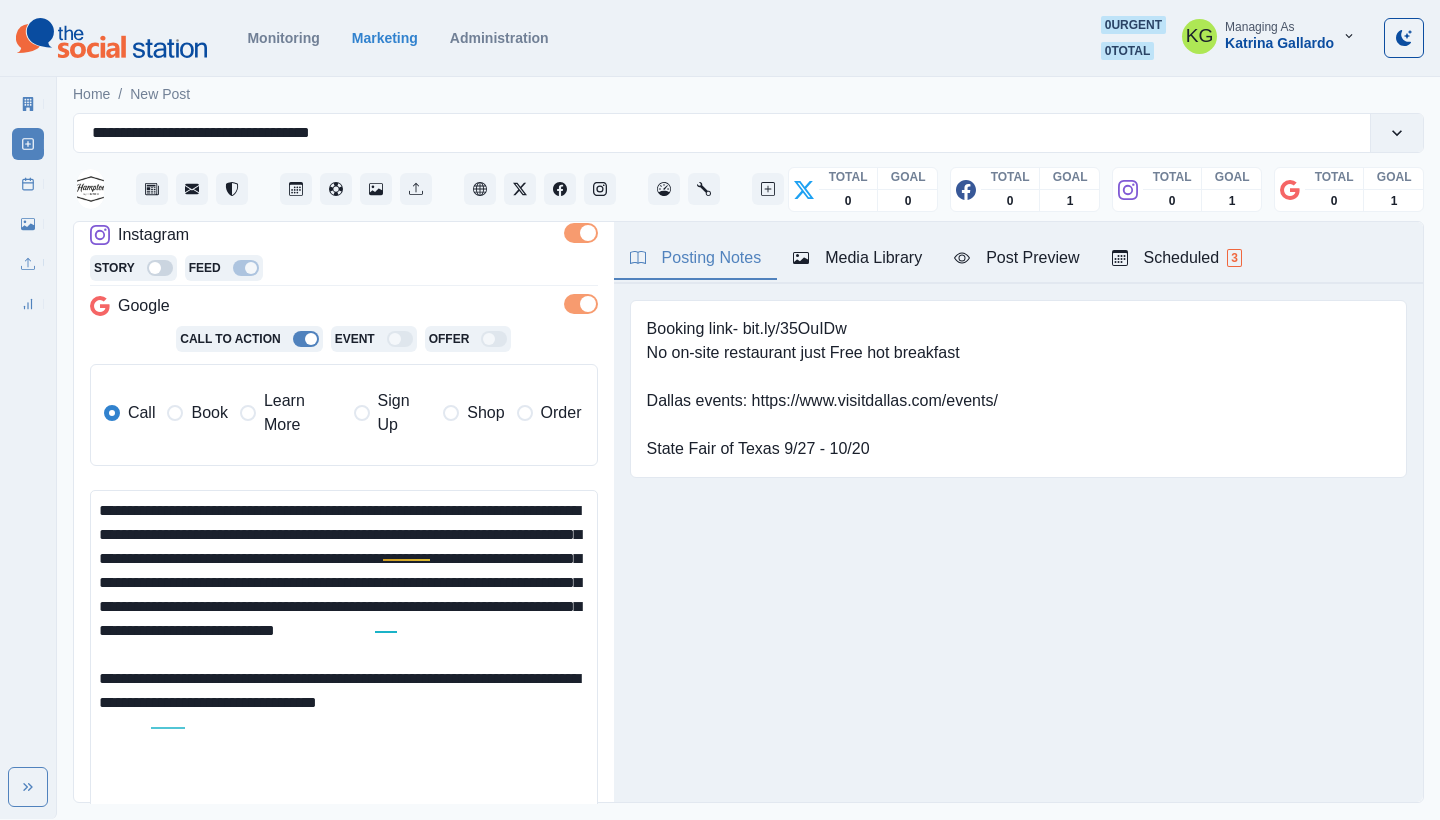click on "**********" at bounding box center (344, 662) 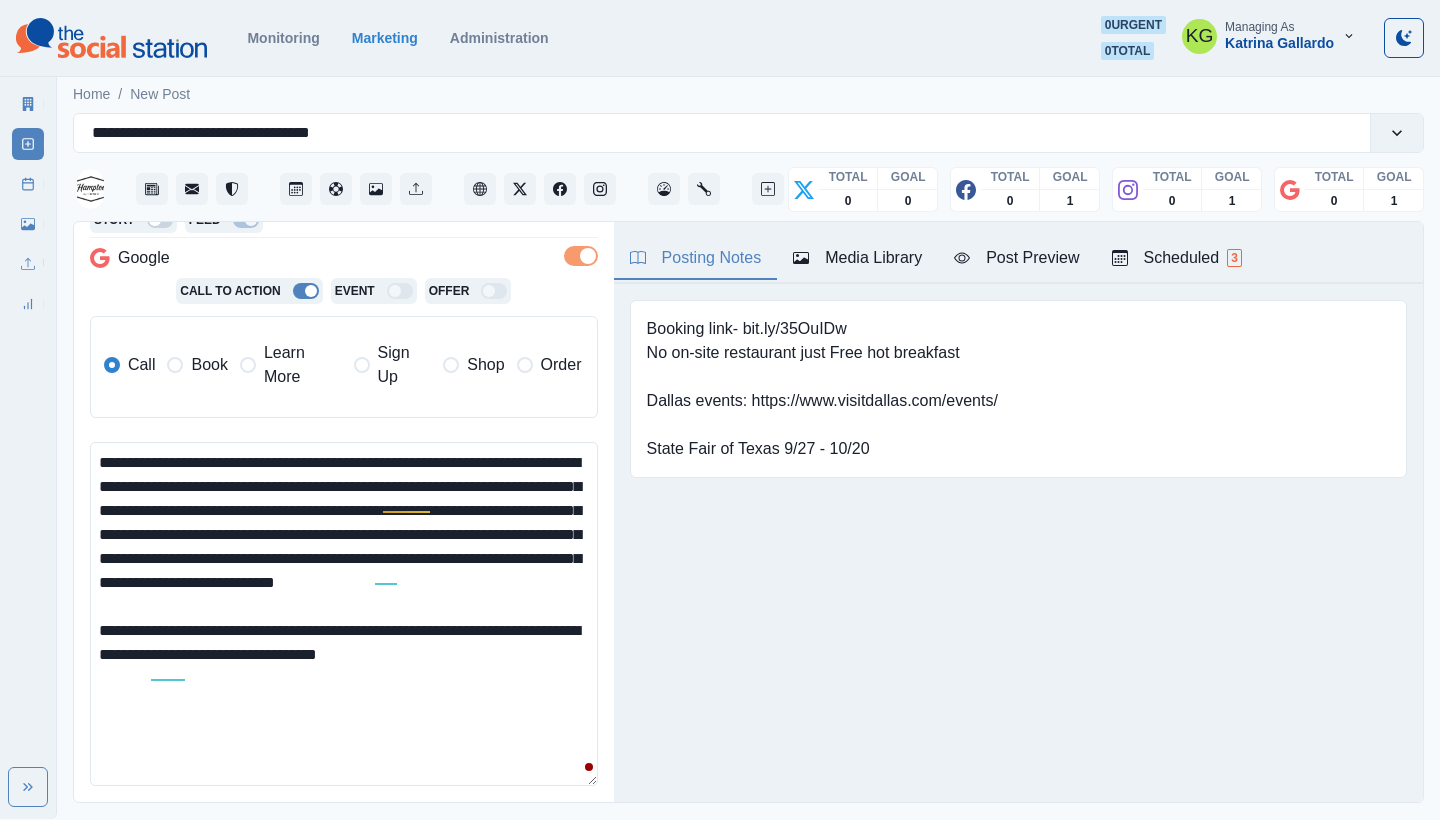 scroll, scrollTop: 427, scrollLeft: 0, axis: vertical 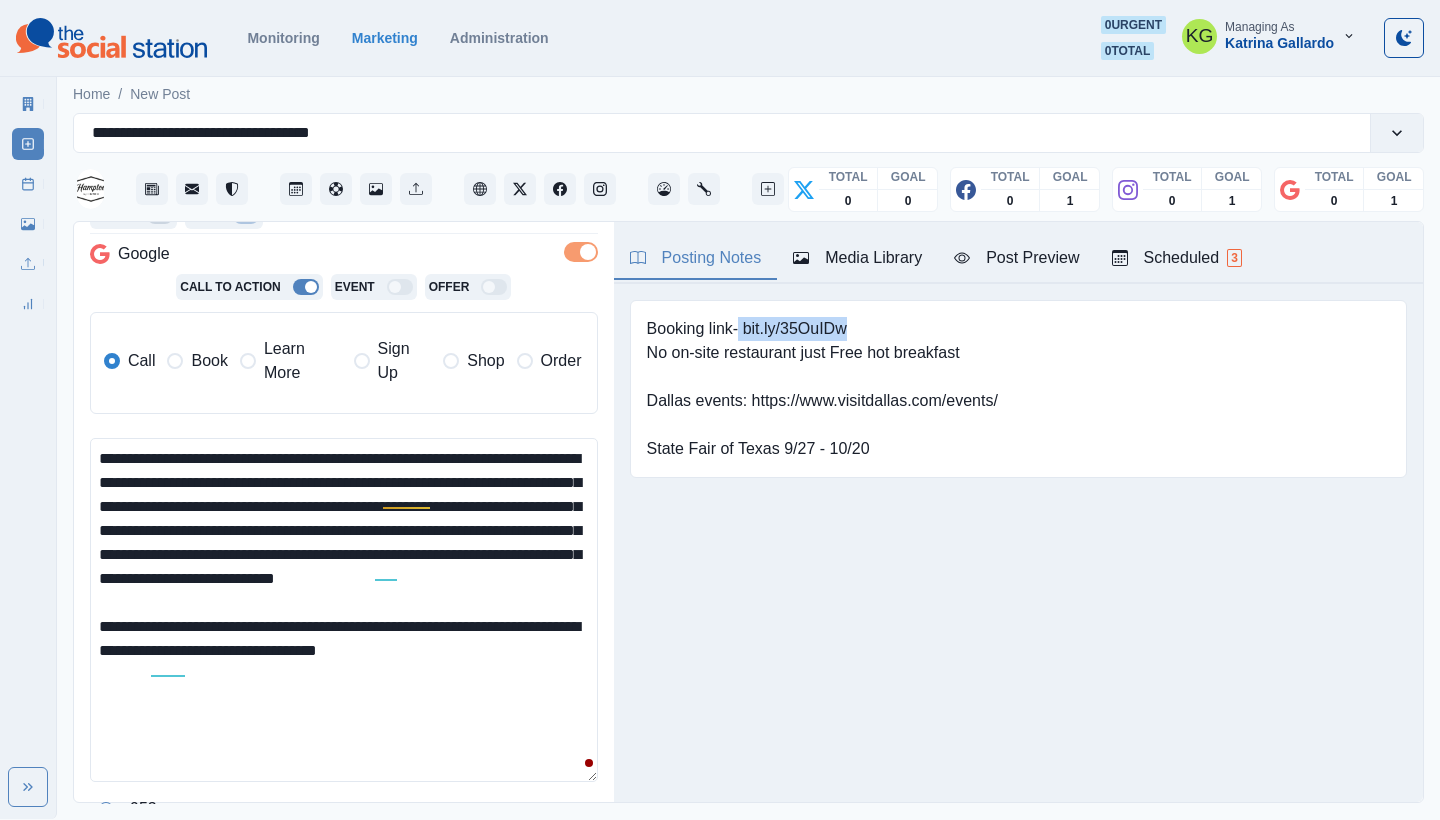 drag, startPoint x: 852, startPoint y: 326, endPoint x: 740, endPoint y: 325, distance: 112.00446 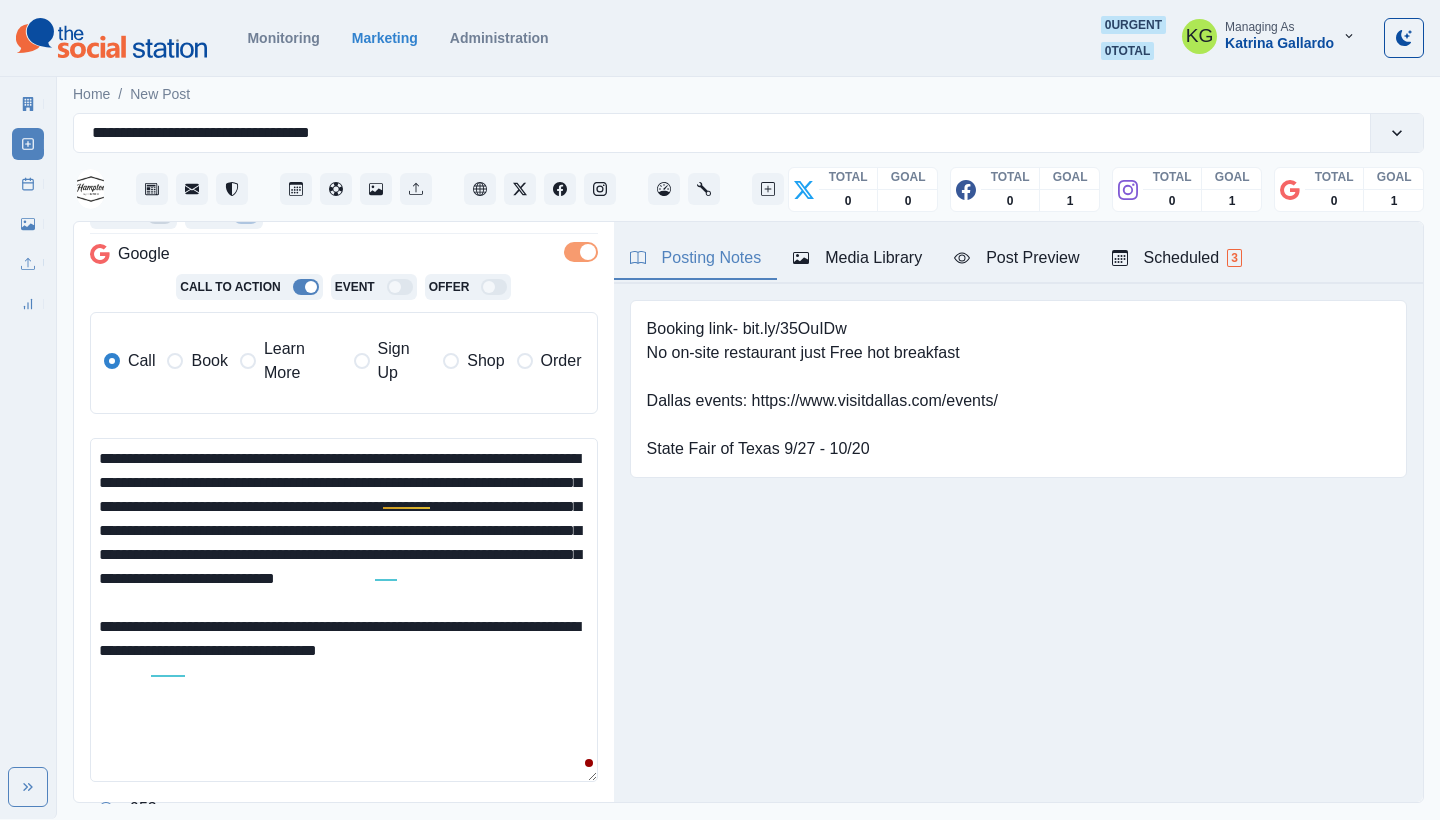 click on "Booking link- bit.ly/35OuIDw
No on-site restaurant just Free hot breakfast
Dallas events: https://www.visitdallas.com/events/
State Fair of Texas 9/27 - 10/20" at bounding box center (822, 389) 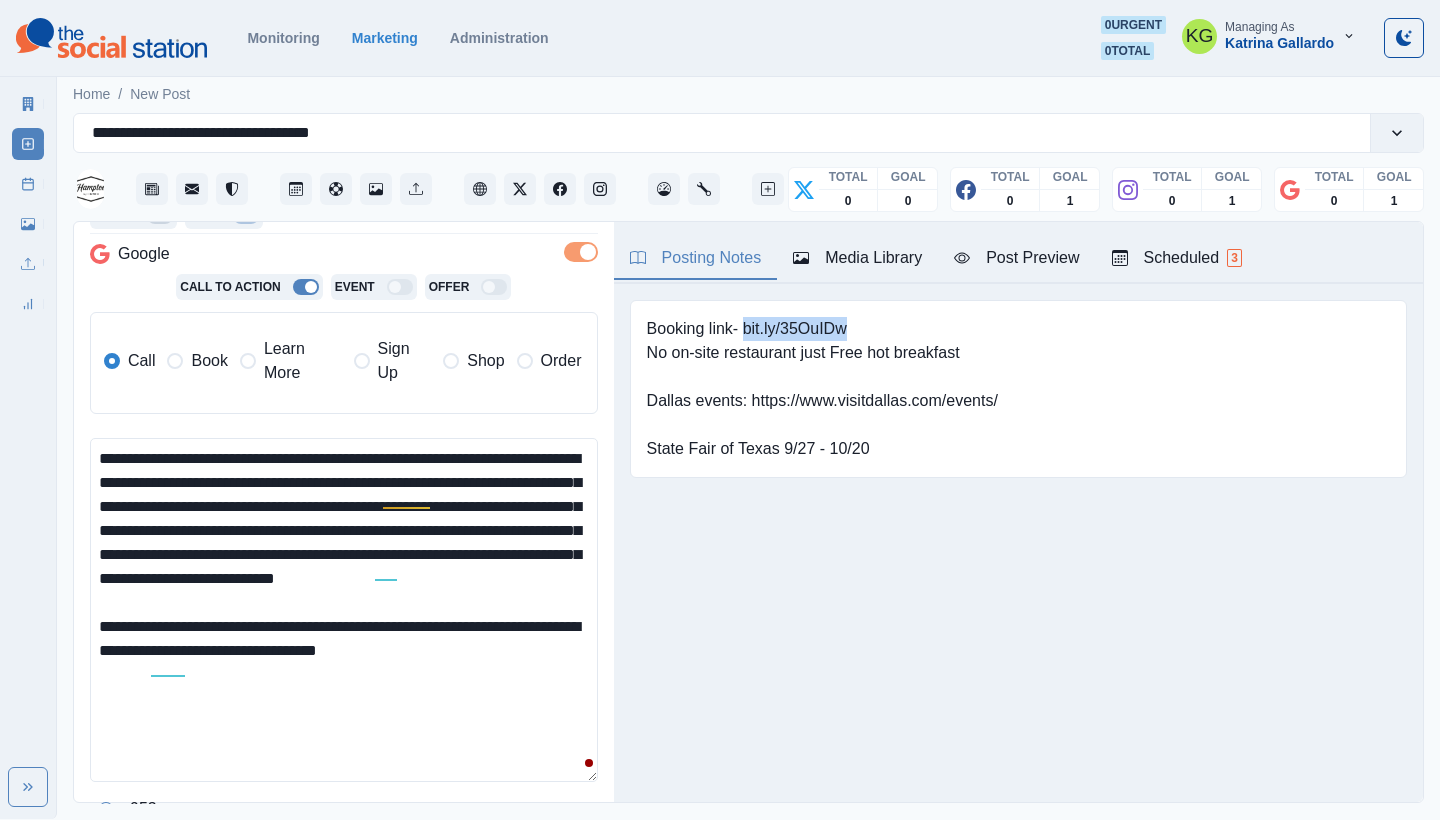 drag, startPoint x: 863, startPoint y: 325, endPoint x: 743, endPoint y: 325, distance: 120 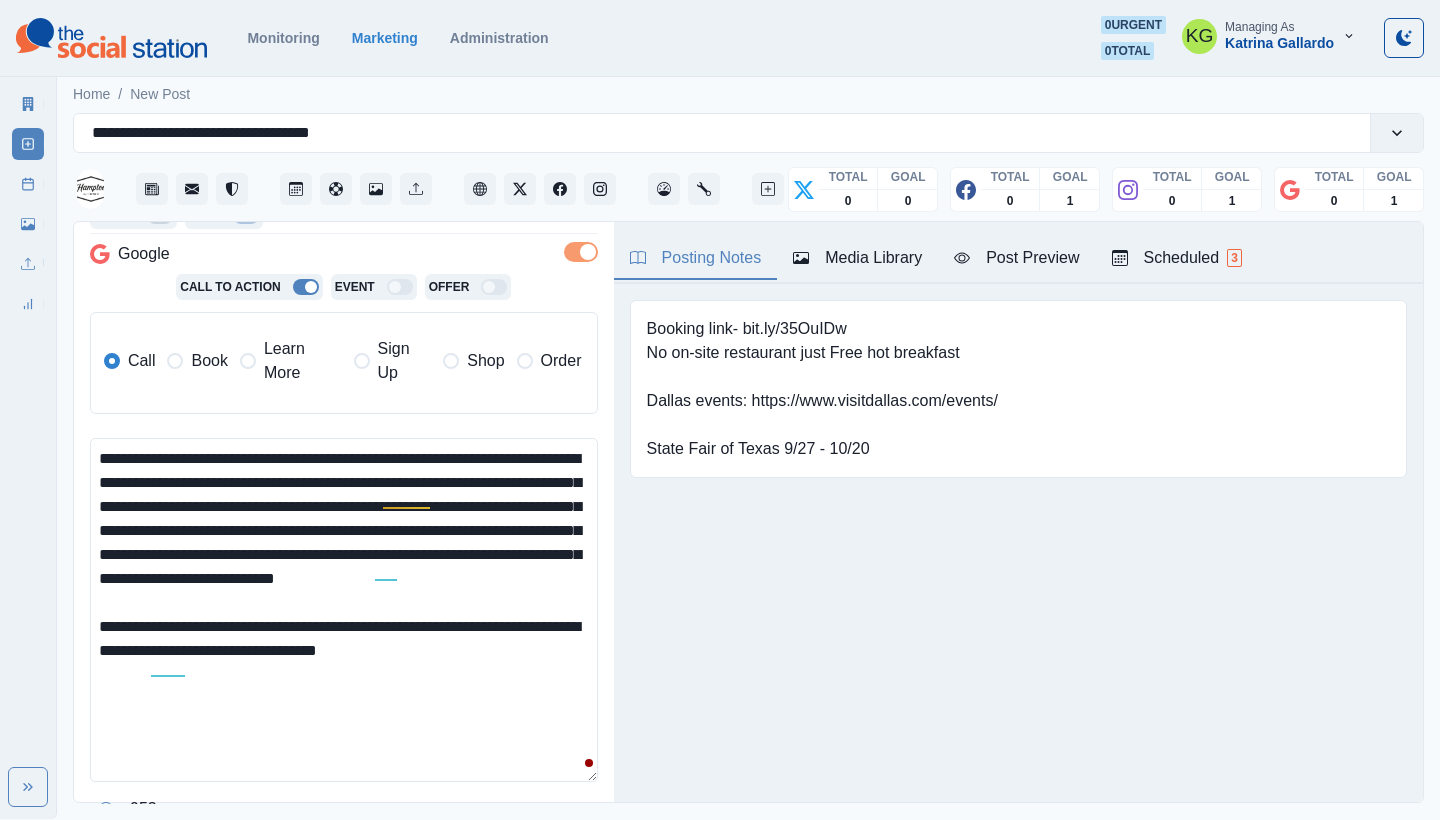 click on "**********" at bounding box center [344, 610] 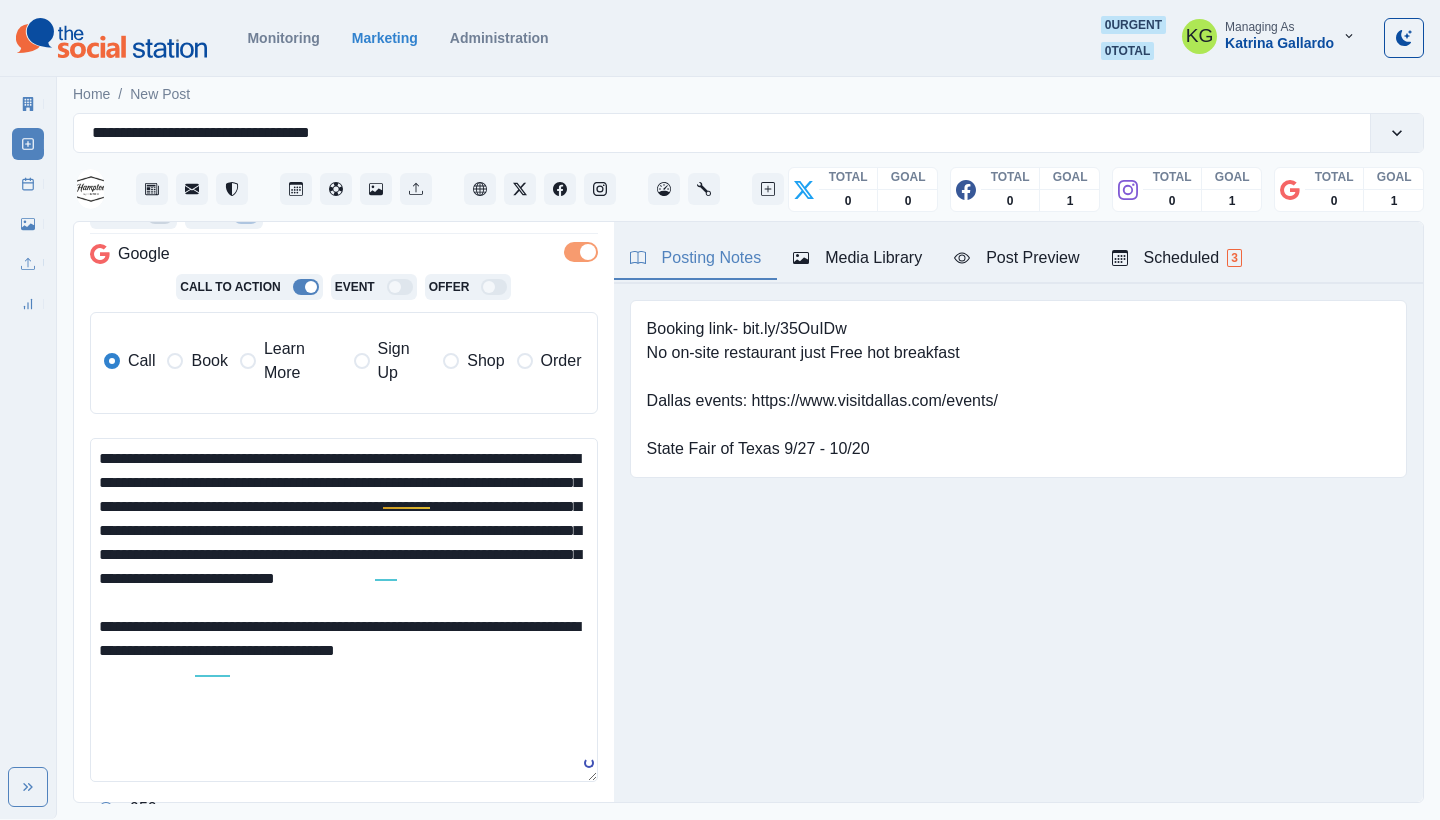 paste on "**********" 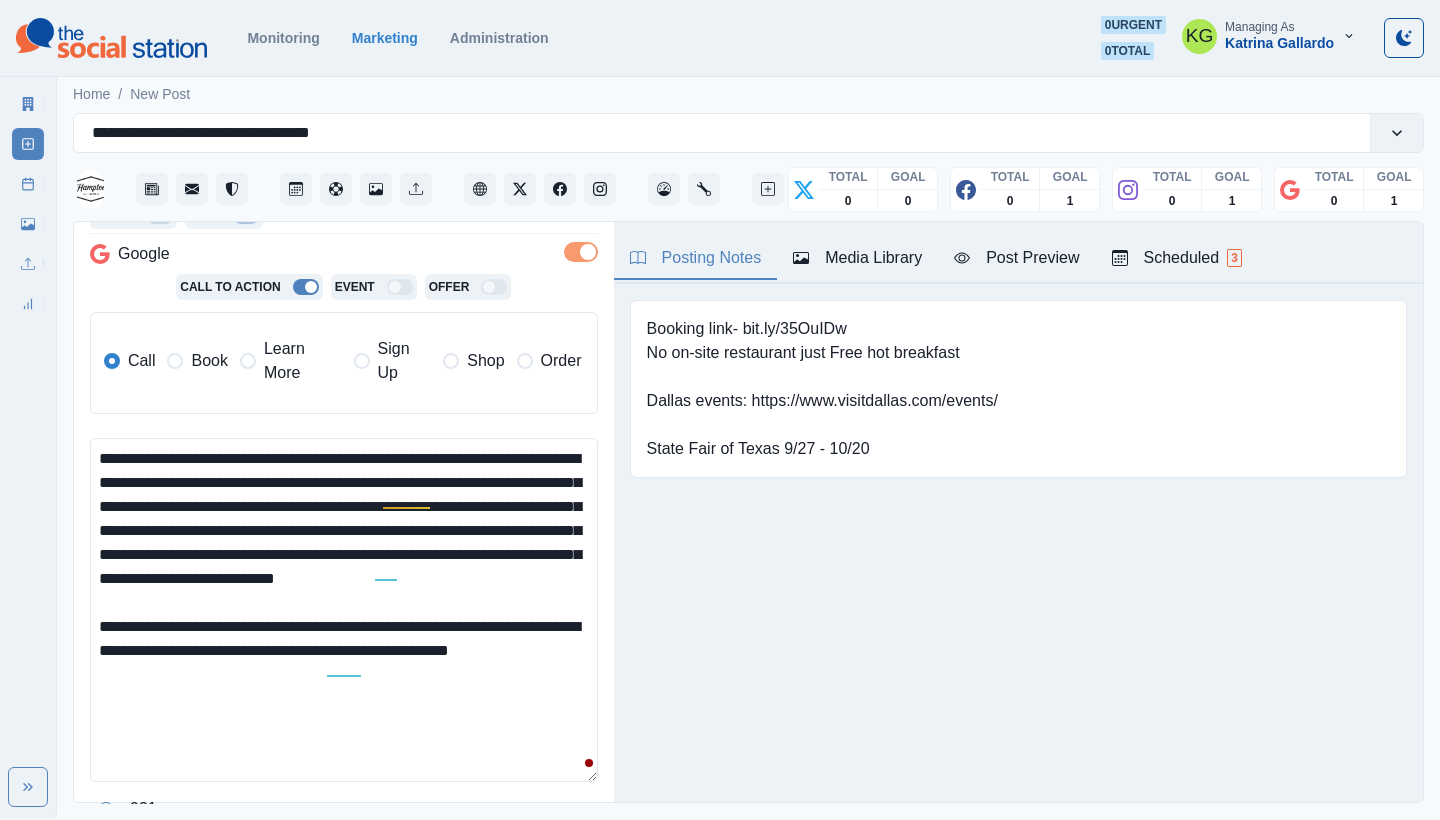 drag, startPoint x: 123, startPoint y: 640, endPoint x: 106, endPoint y: 638, distance: 17.117243 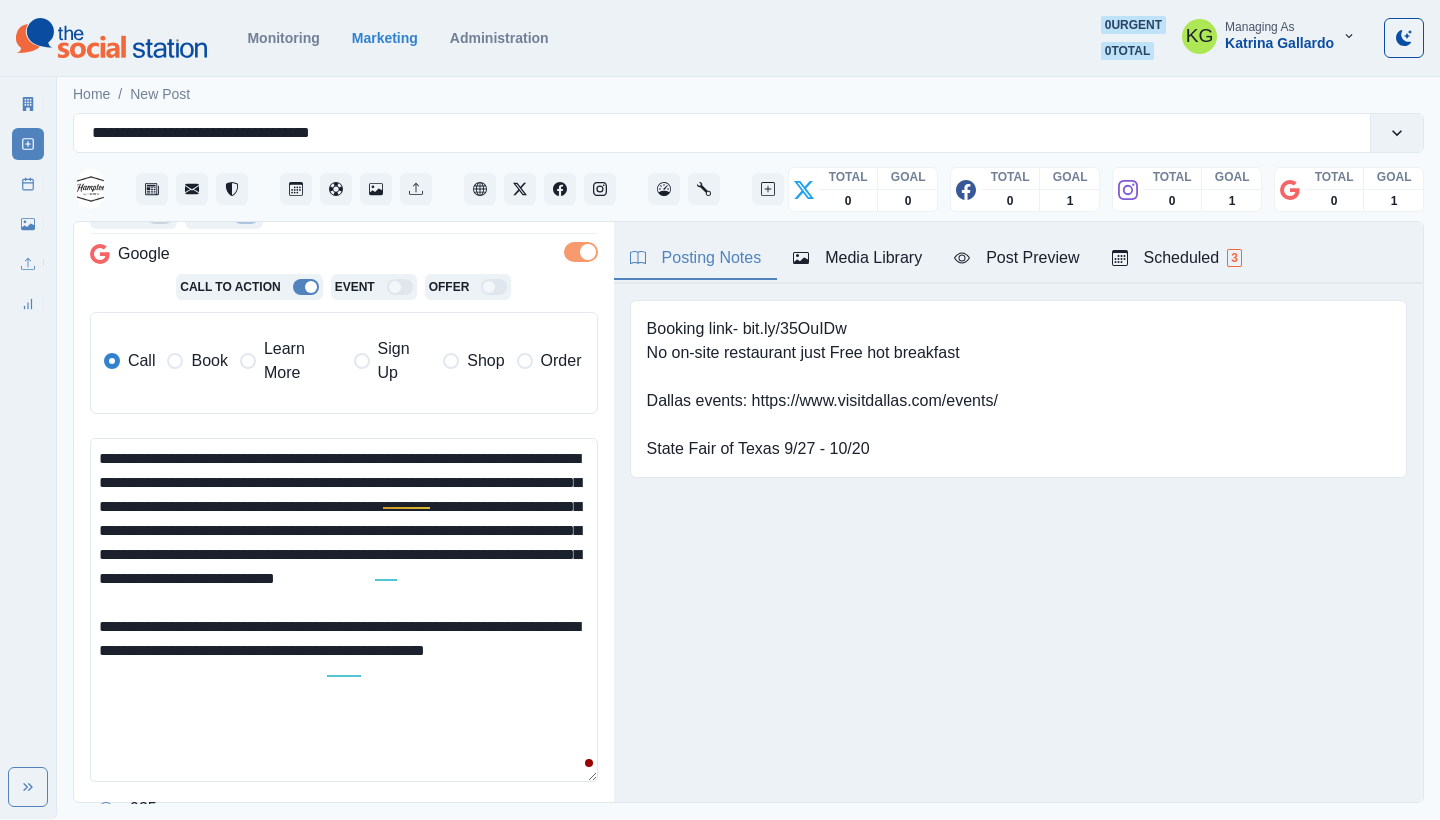 click on "**********" at bounding box center (344, 610) 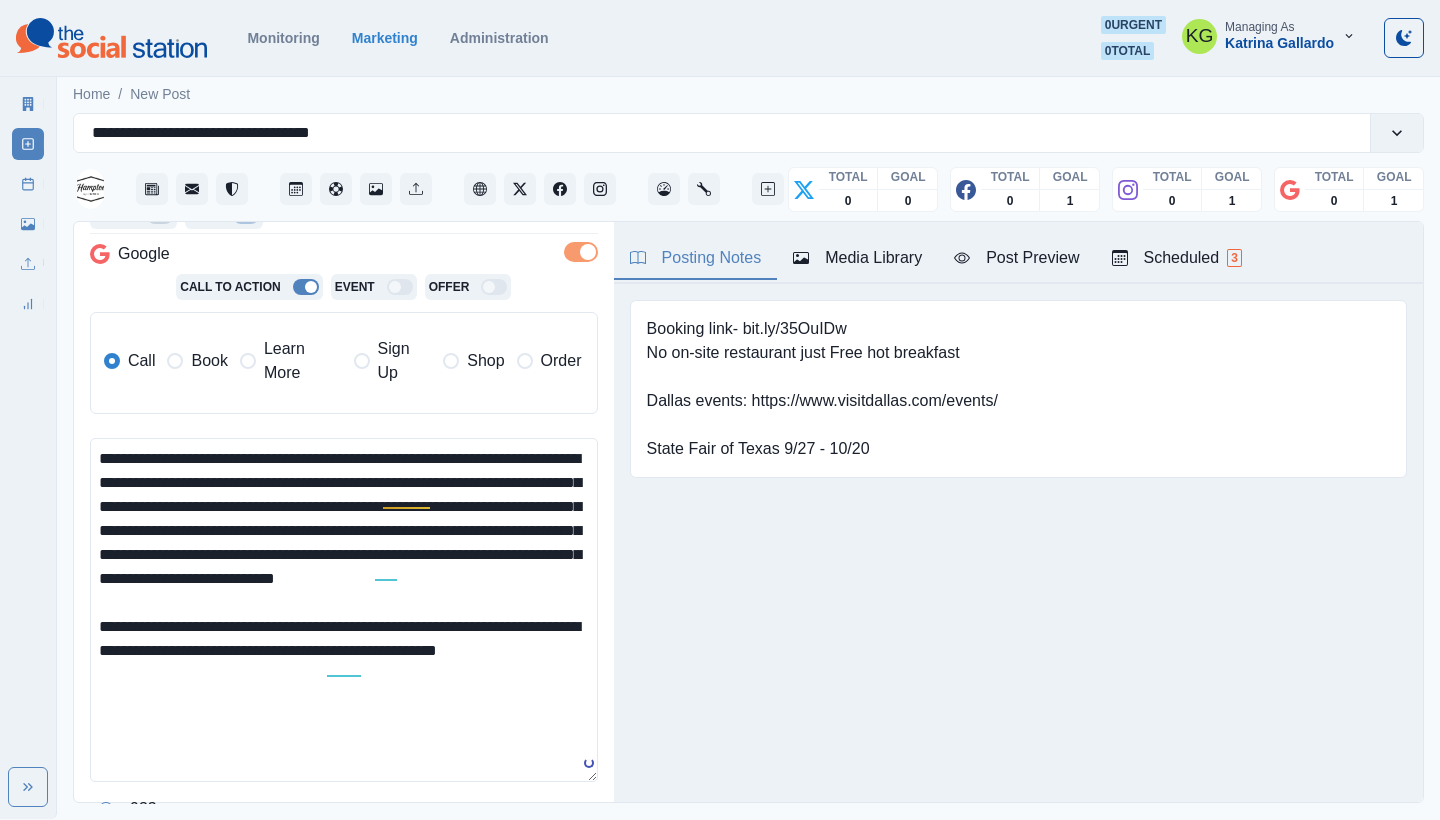 paste on "***" 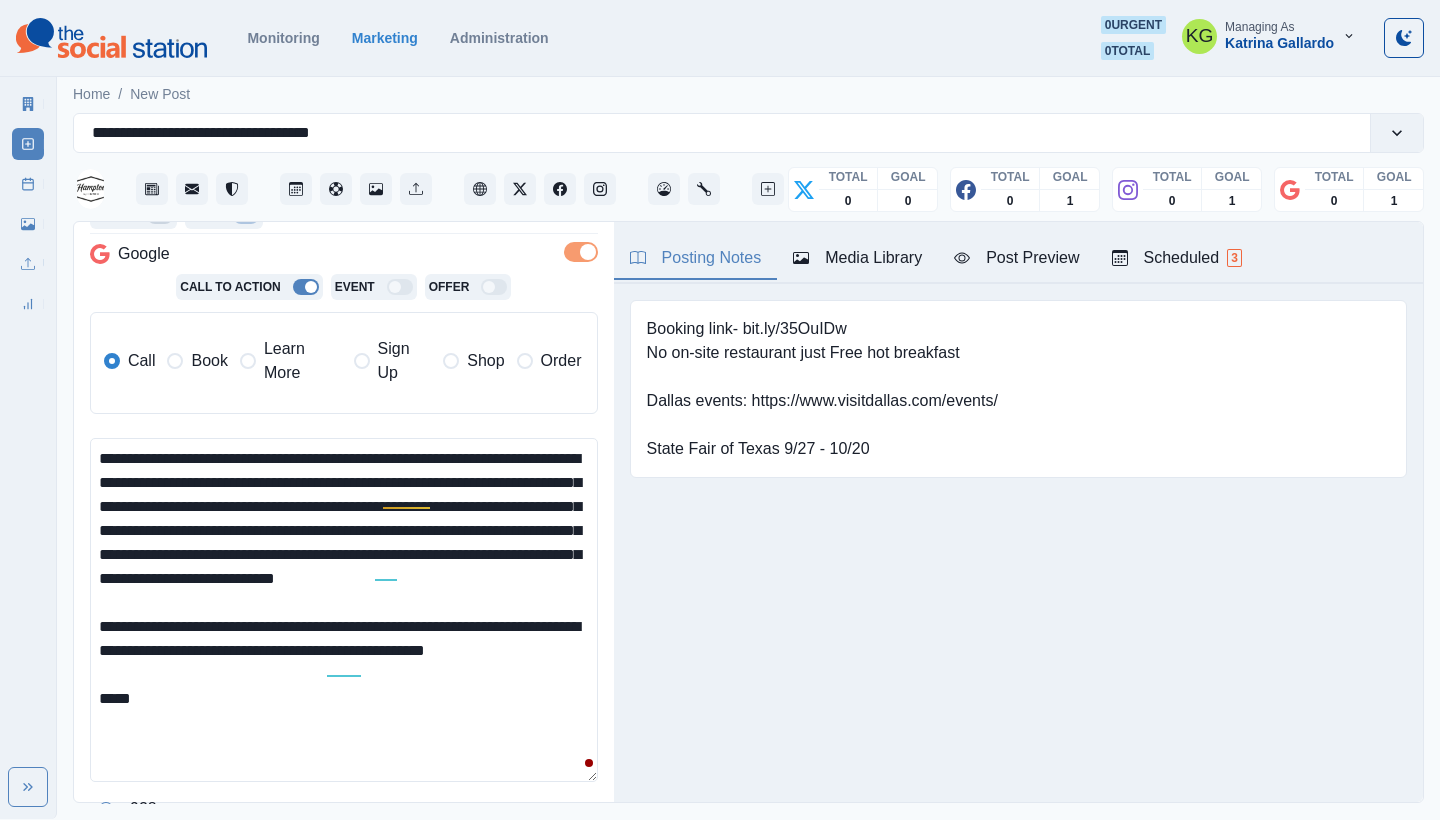 paste on "**********" 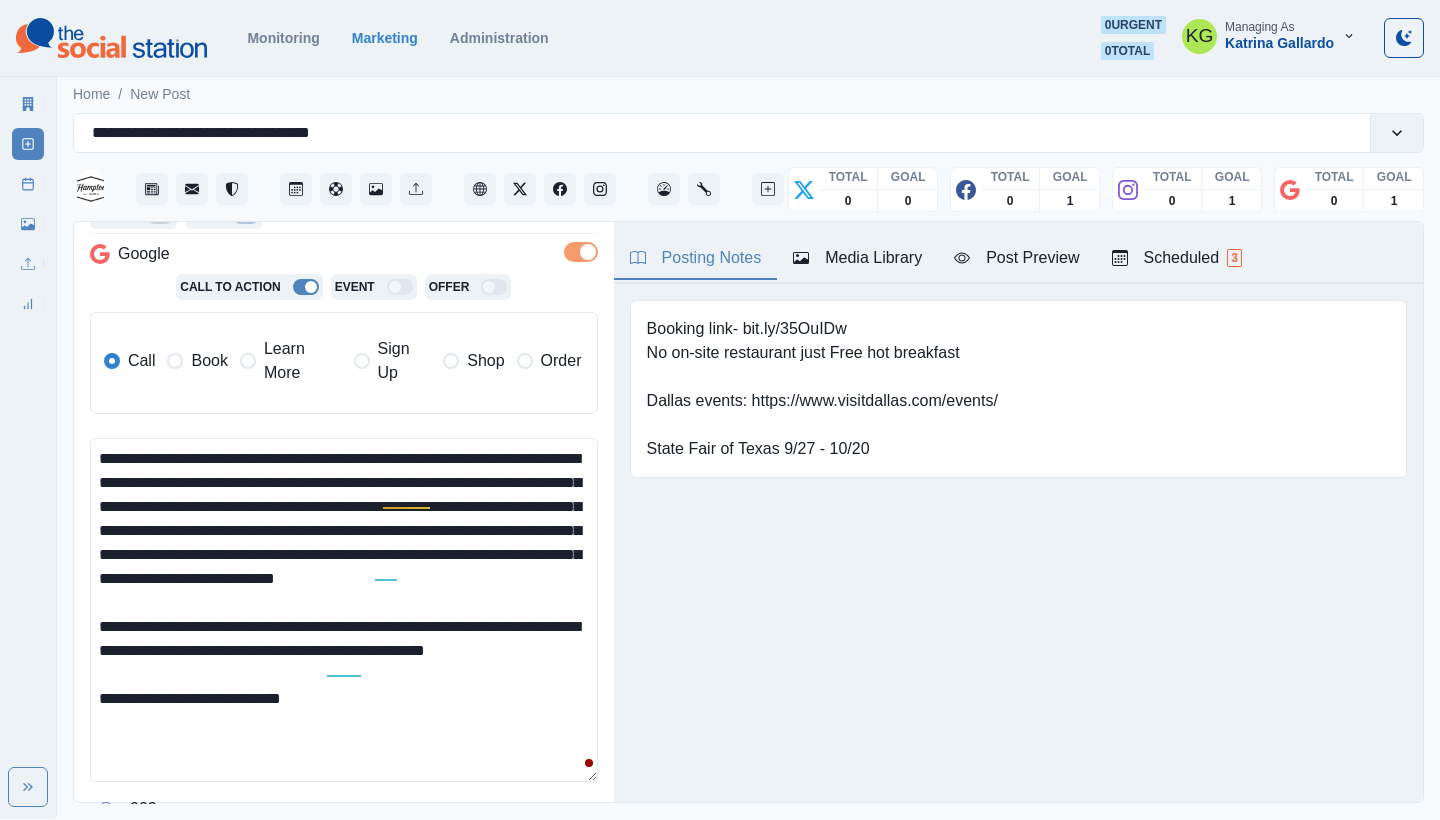 type on "**********" 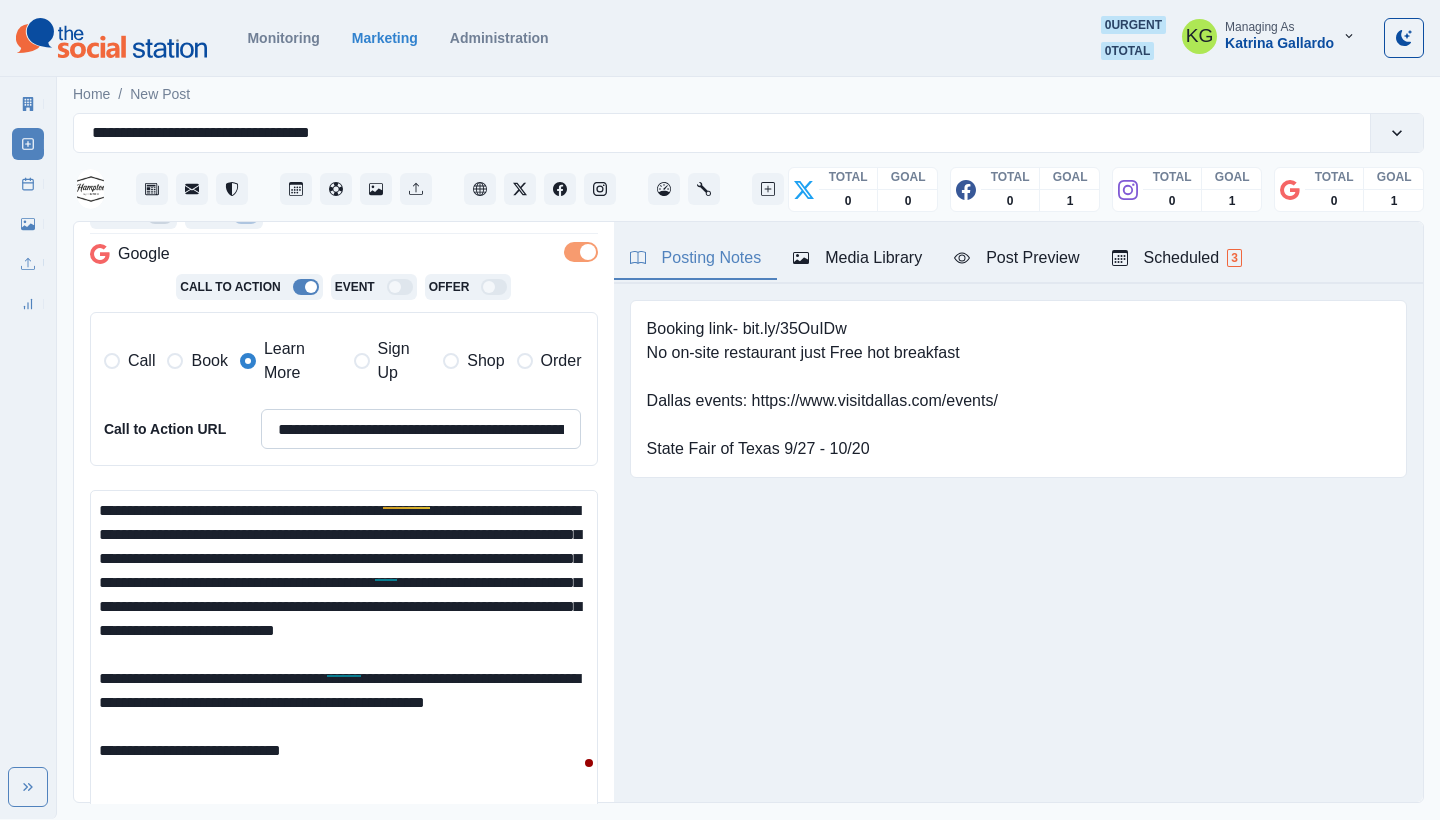 click on "**********" at bounding box center (421, 429) 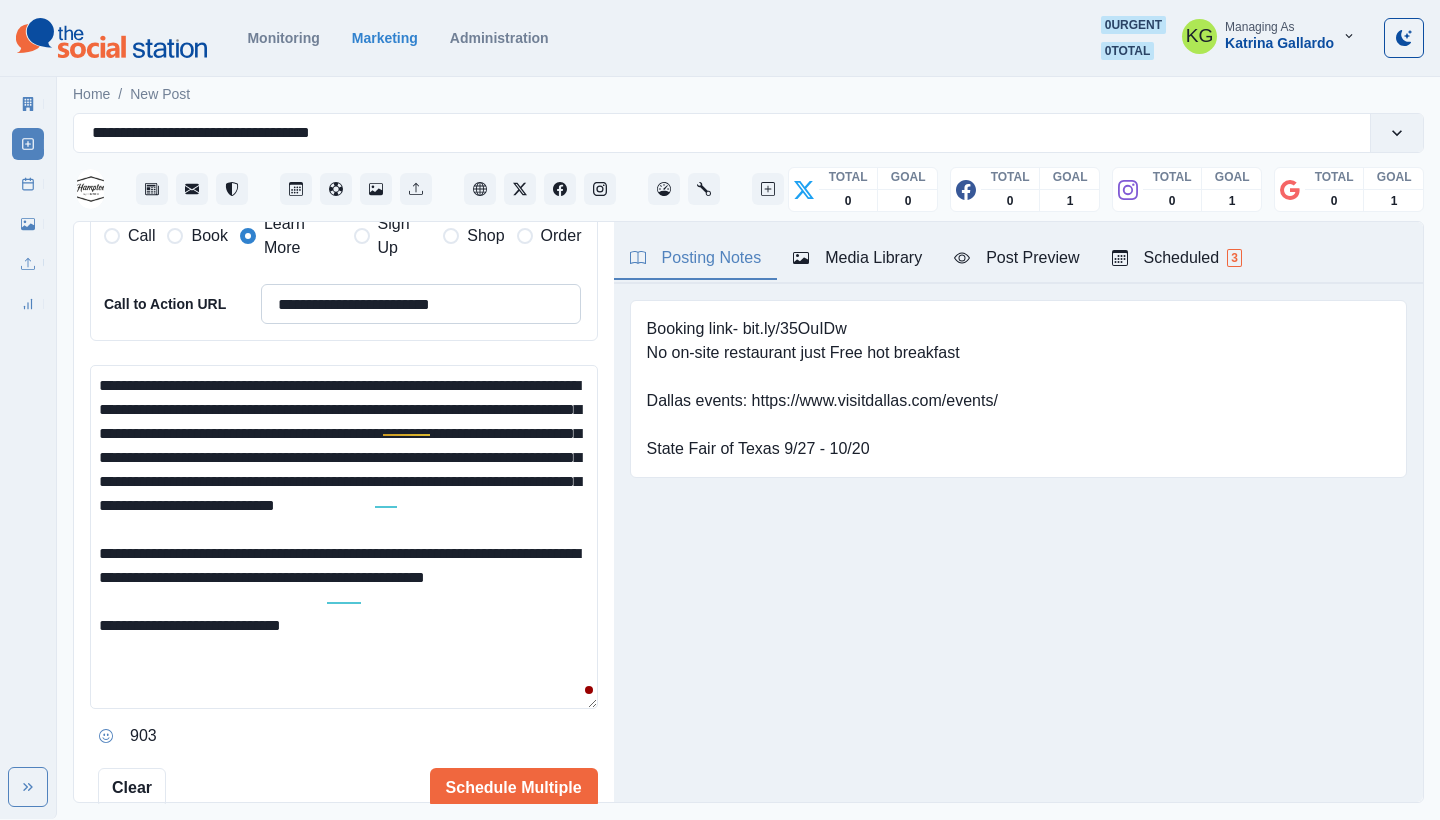 scroll, scrollTop: 557, scrollLeft: 0, axis: vertical 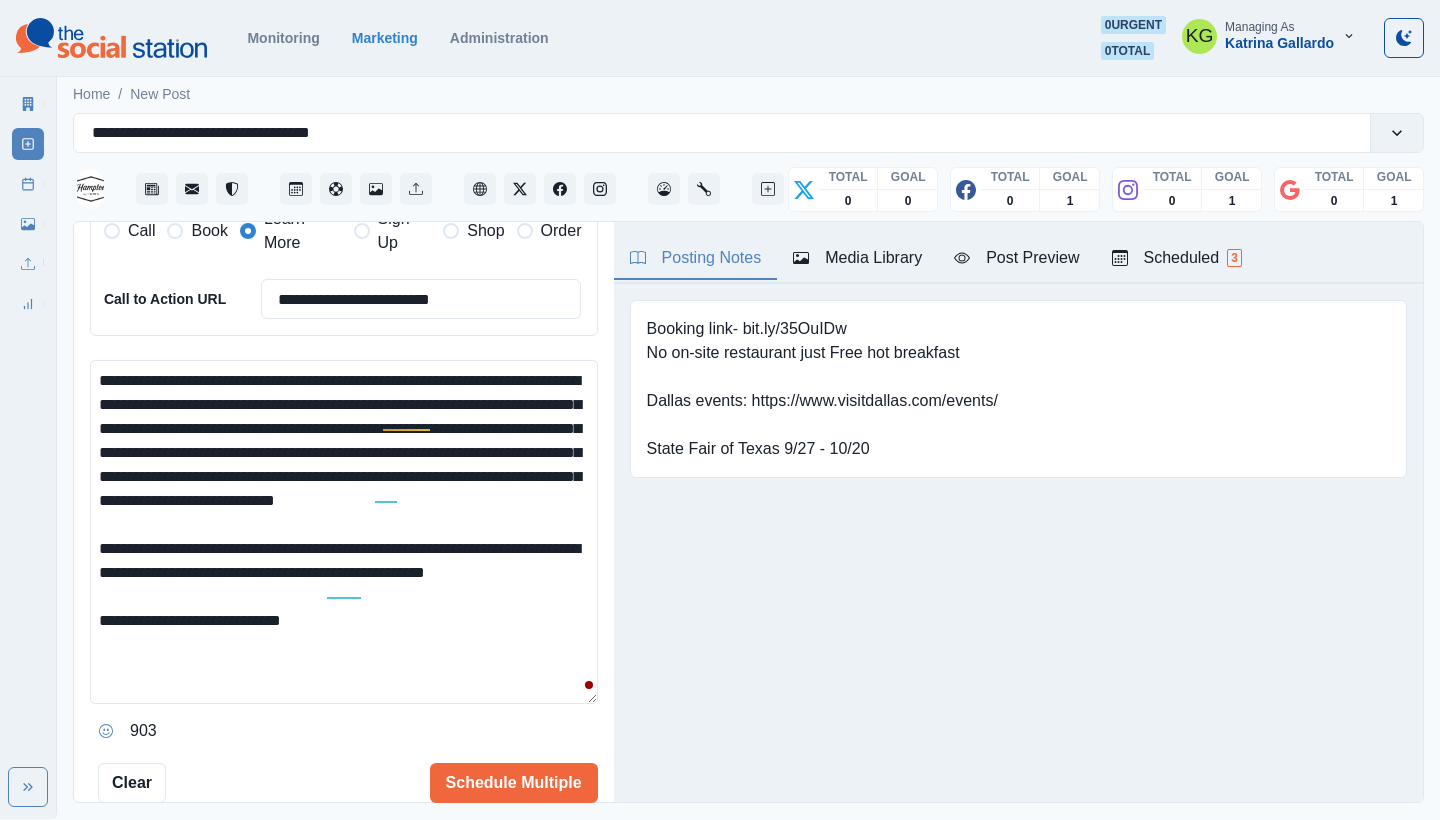 type on "**********" 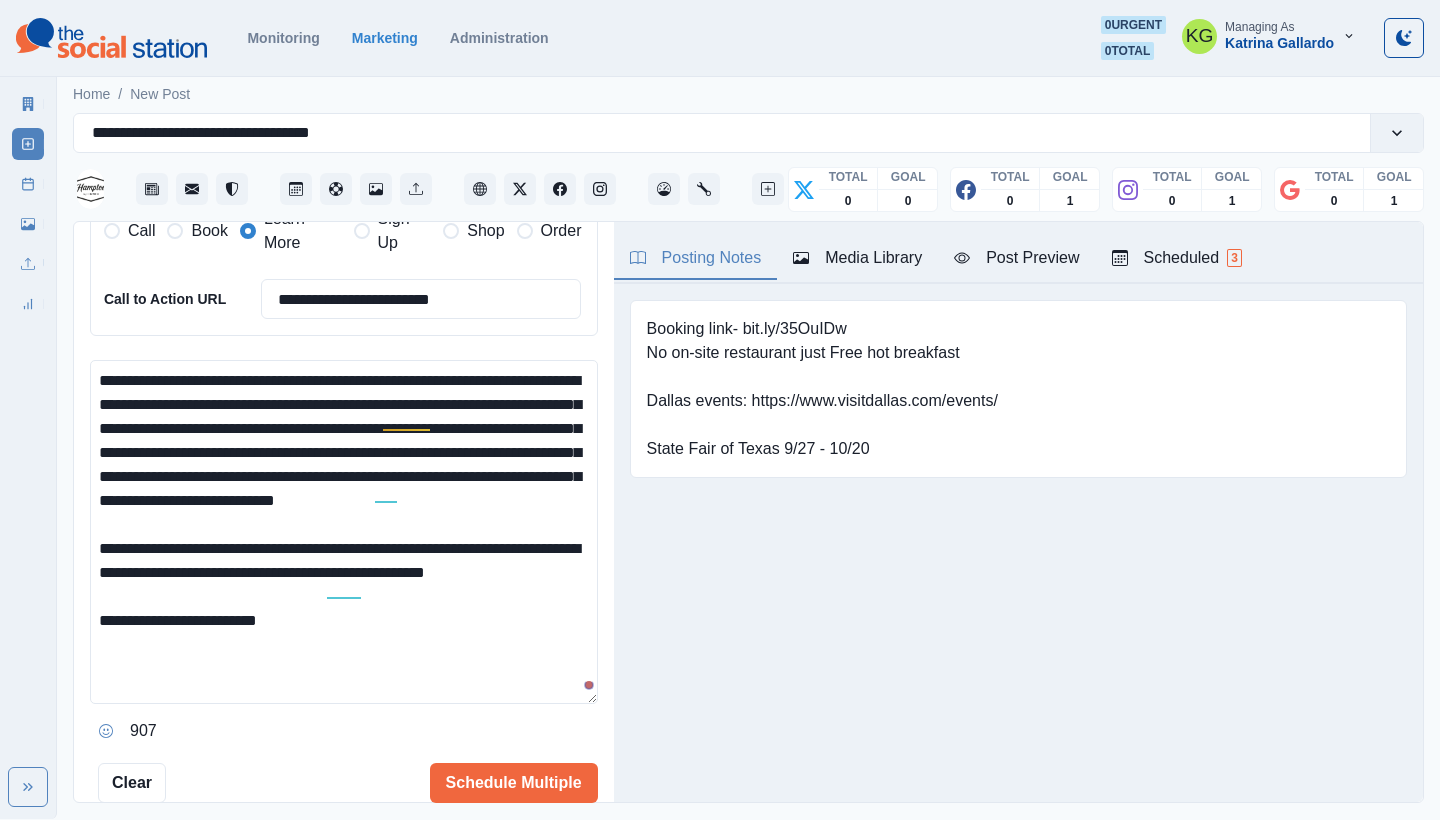 click on "**********" at bounding box center [344, 532] 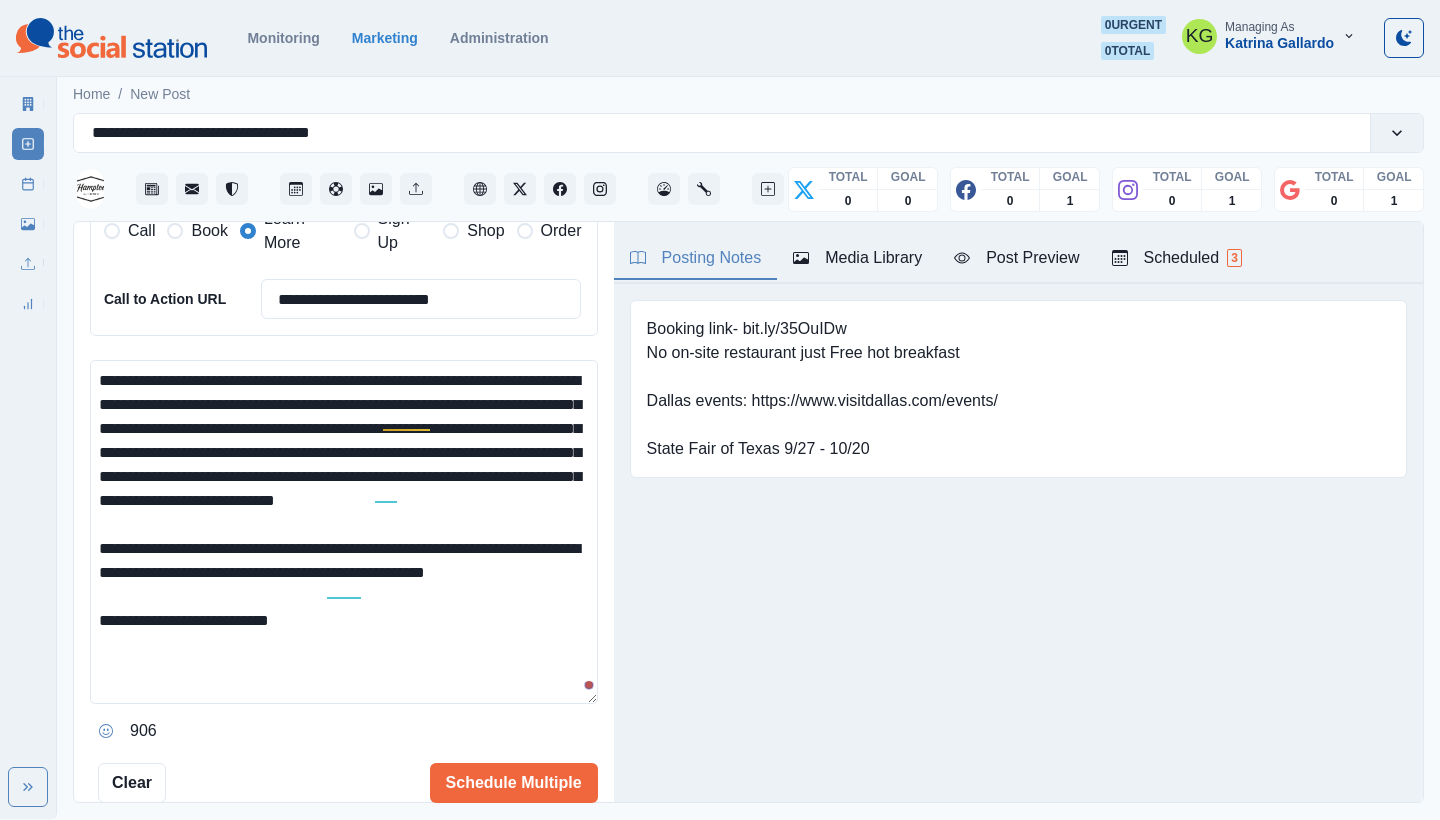 scroll, scrollTop: 23, scrollLeft: 0, axis: vertical 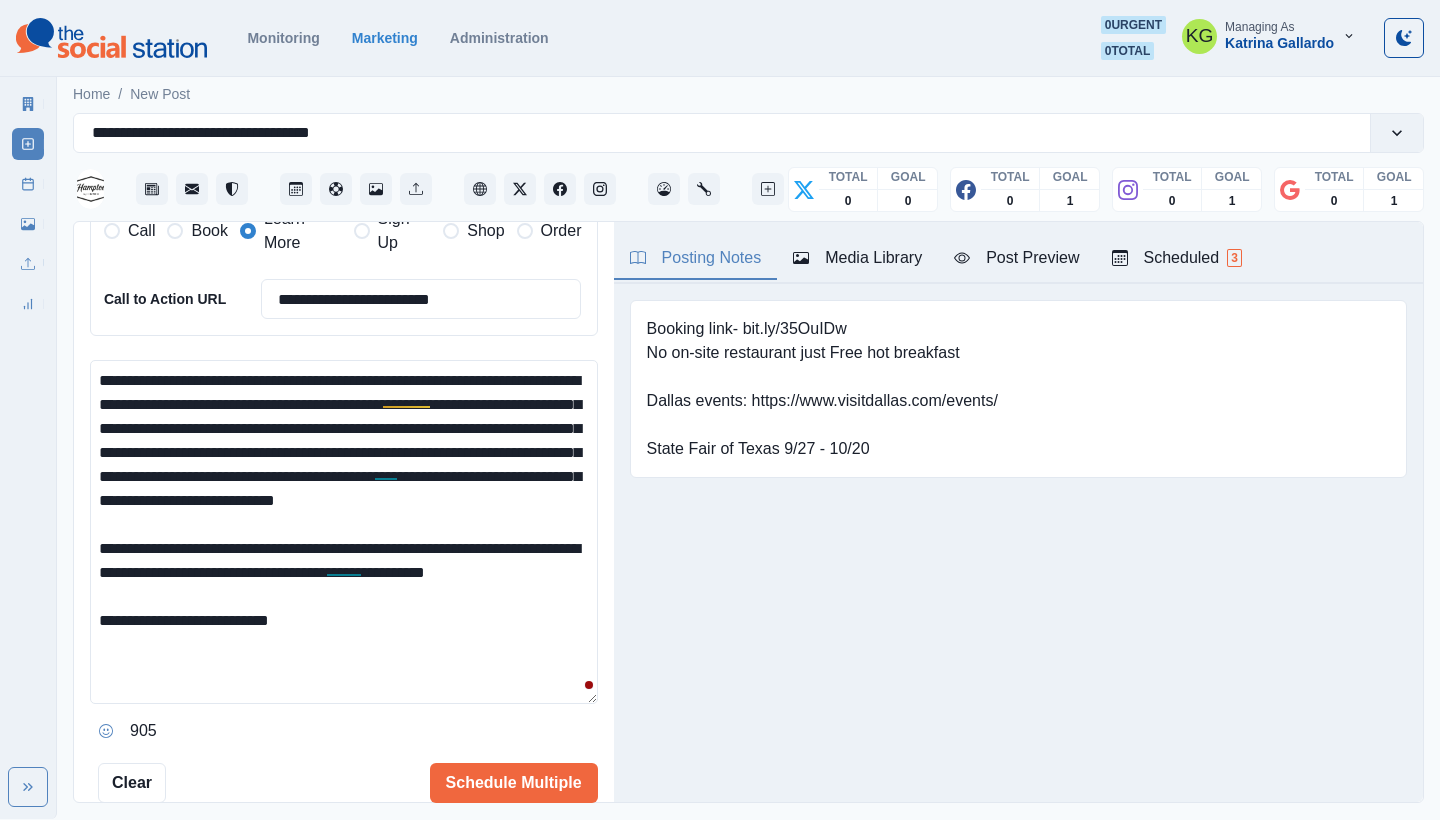 click at bounding box center [106, 731] 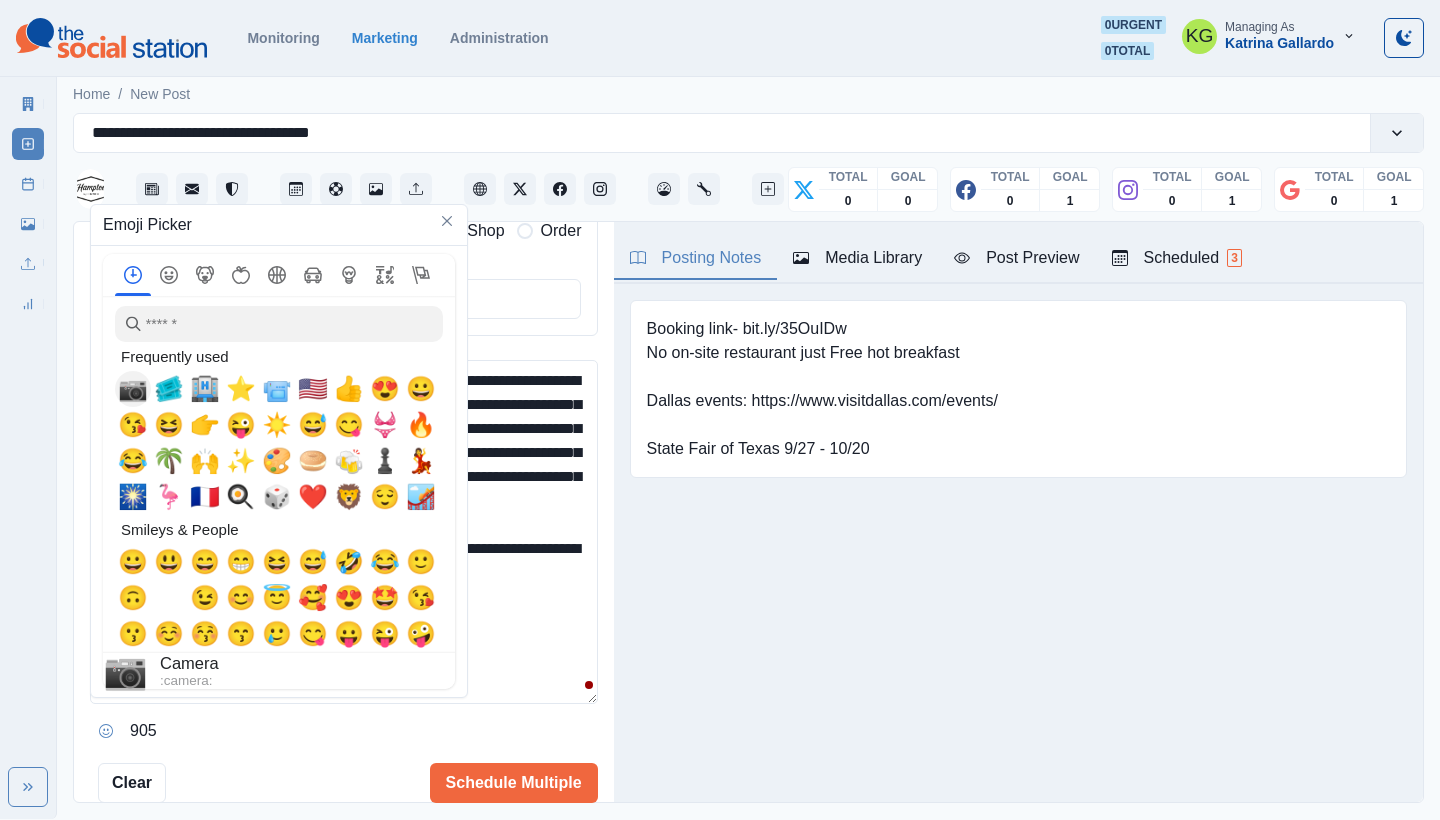 click on "📷" at bounding box center (133, 389) 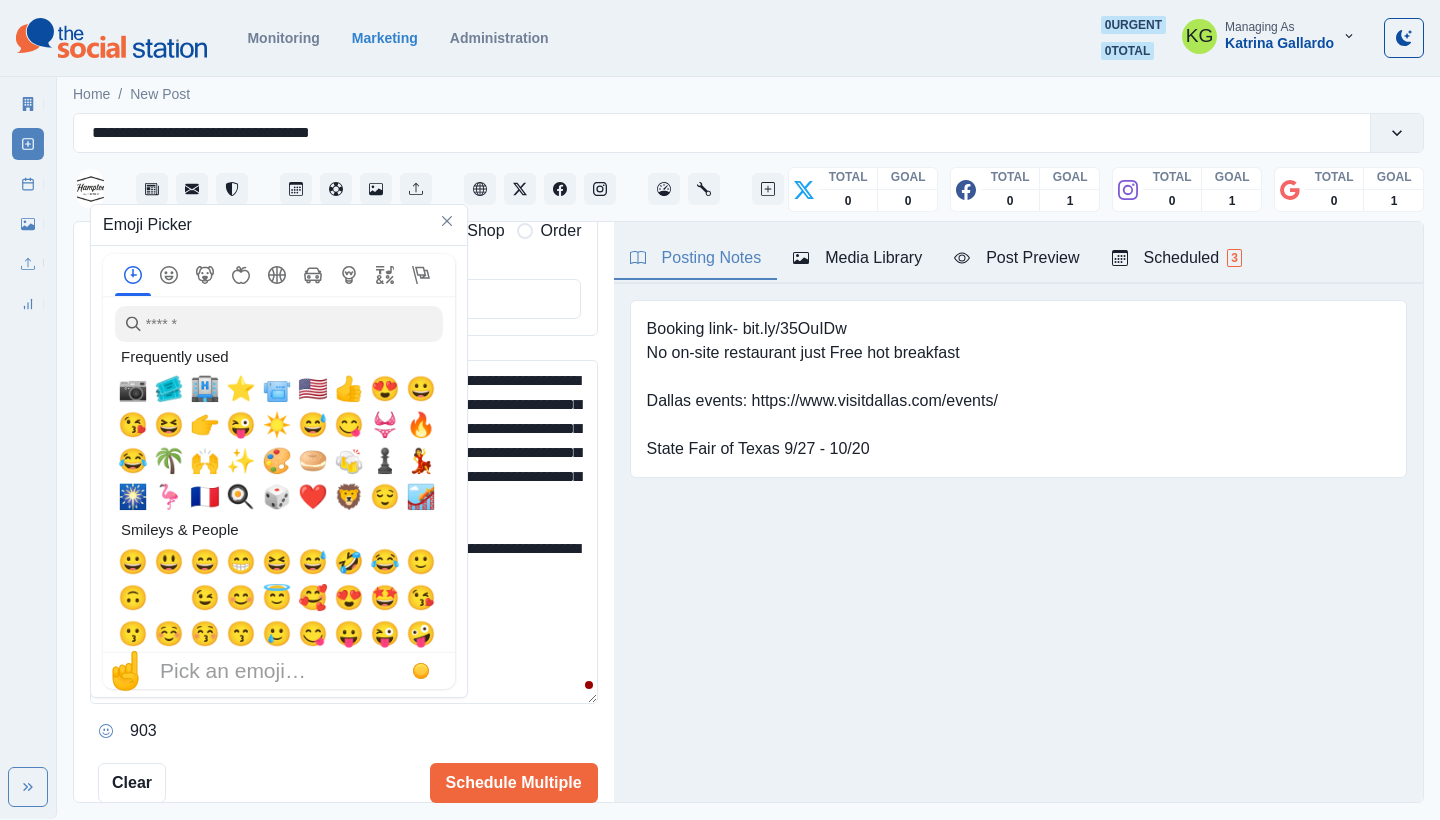 click on "**********" at bounding box center [344, 532] 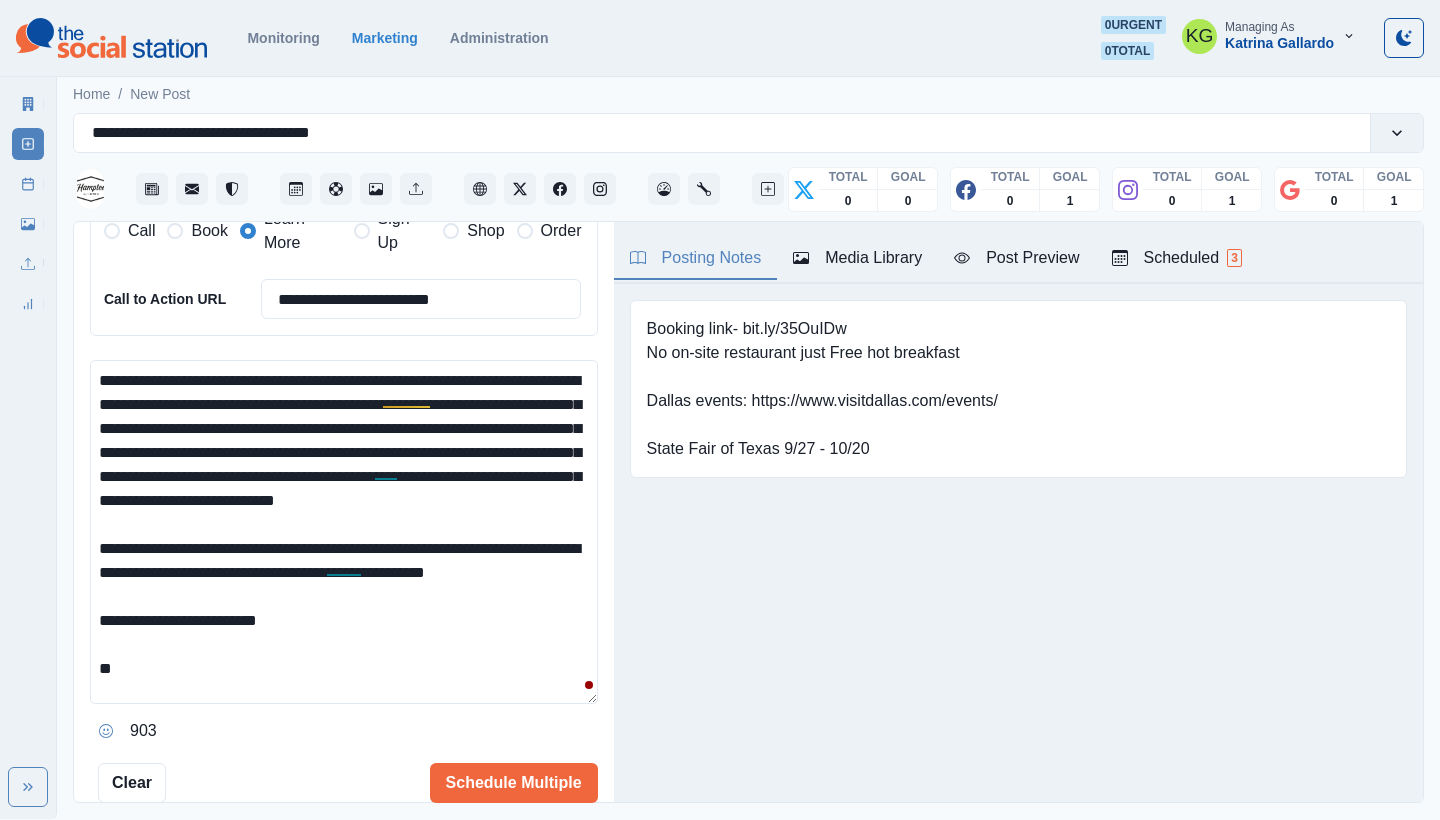 click on "**********" at bounding box center (344, 532) 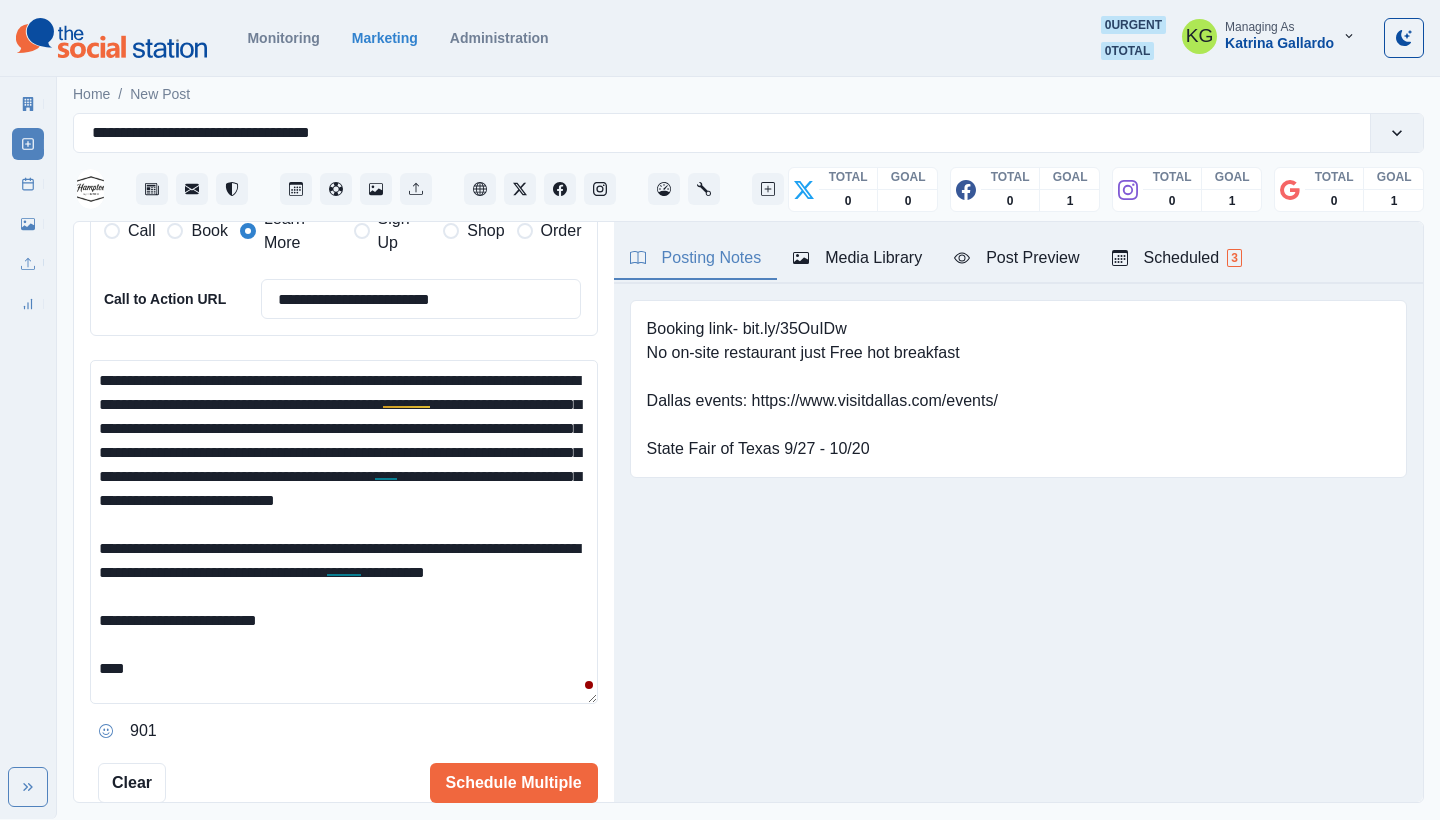 paste on "**********" 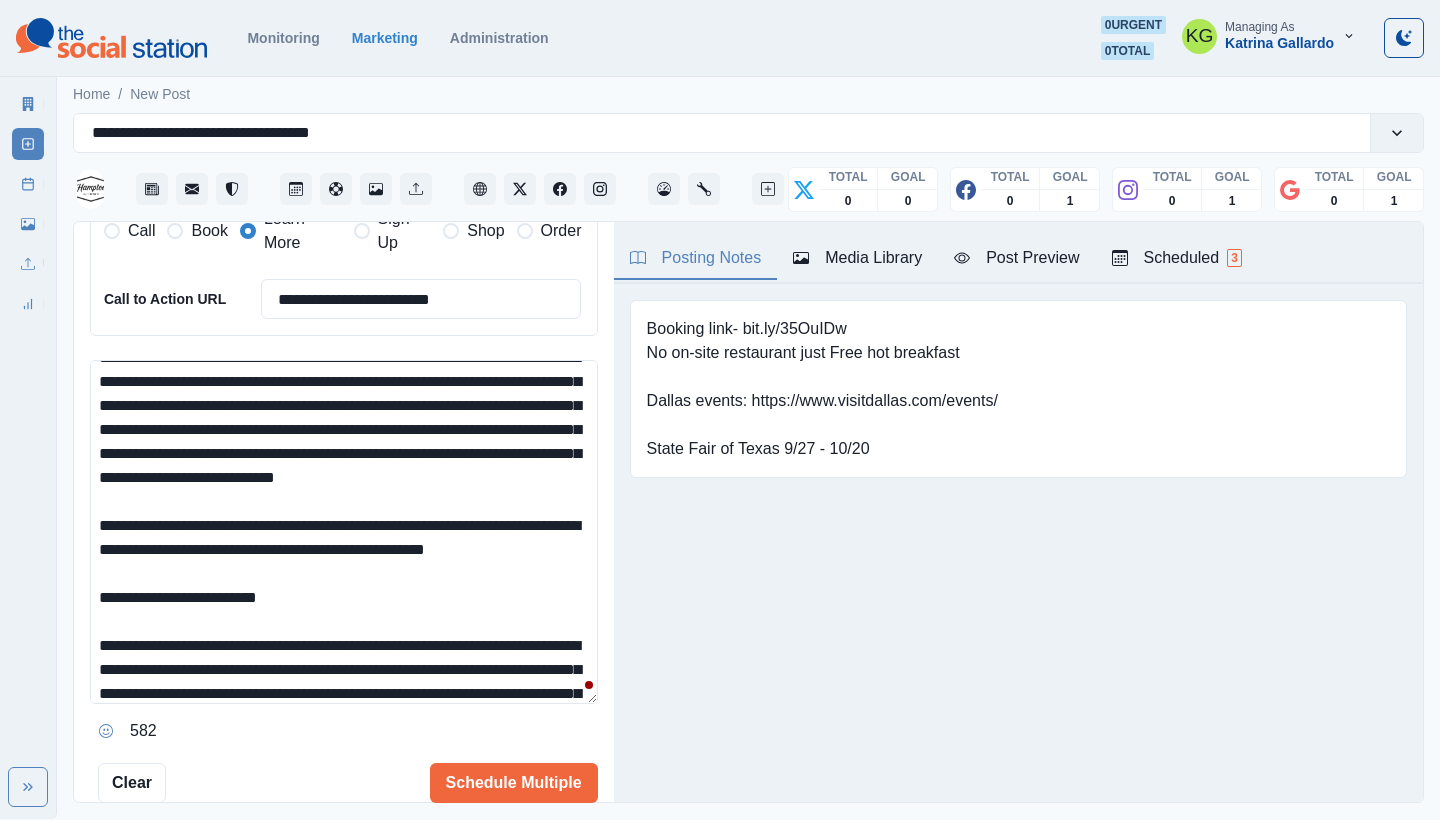 scroll, scrollTop: 202, scrollLeft: 0, axis: vertical 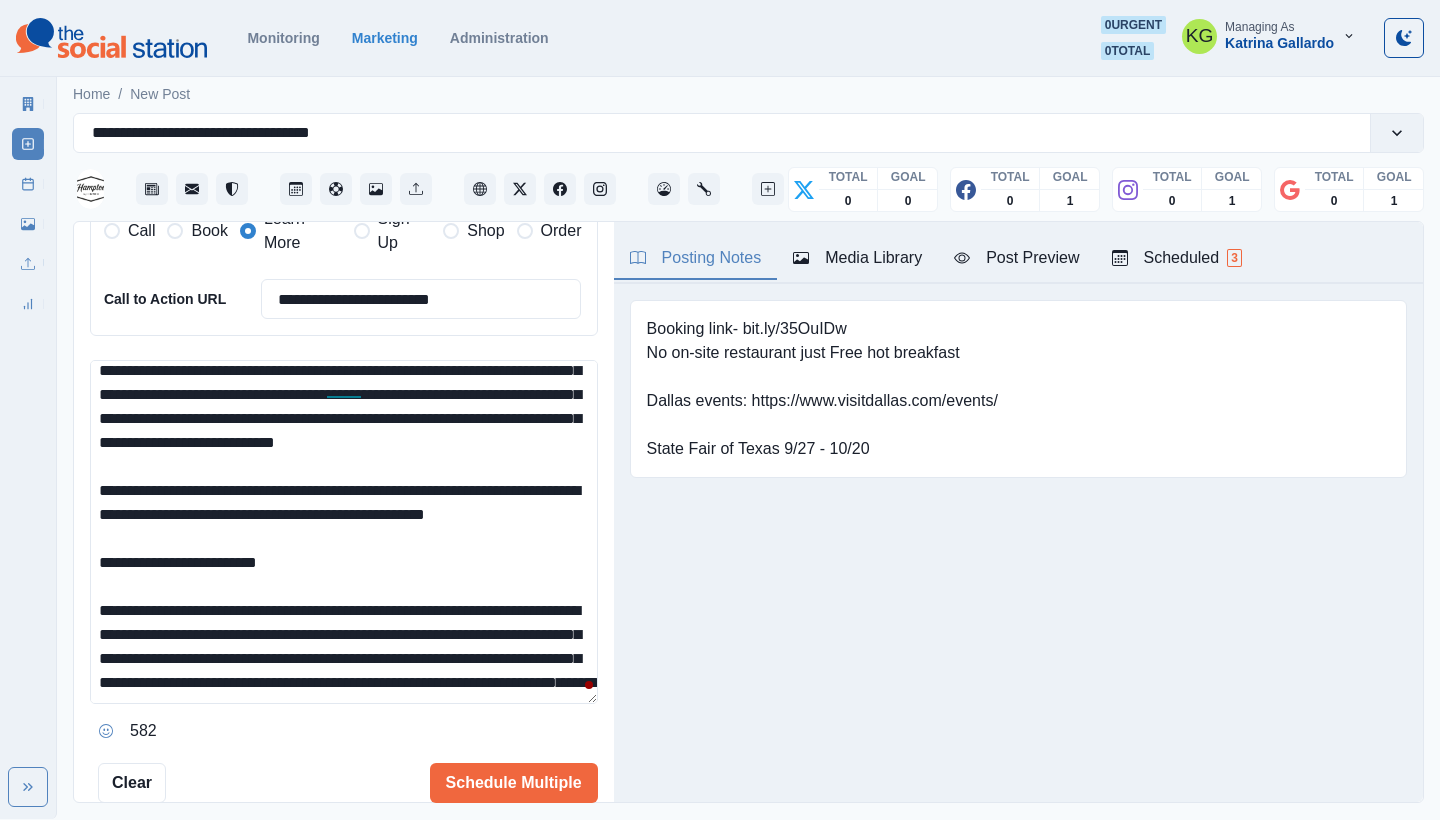 drag, startPoint x: 180, startPoint y: 555, endPoint x: 134, endPoint y: 513, distance: 62.289646 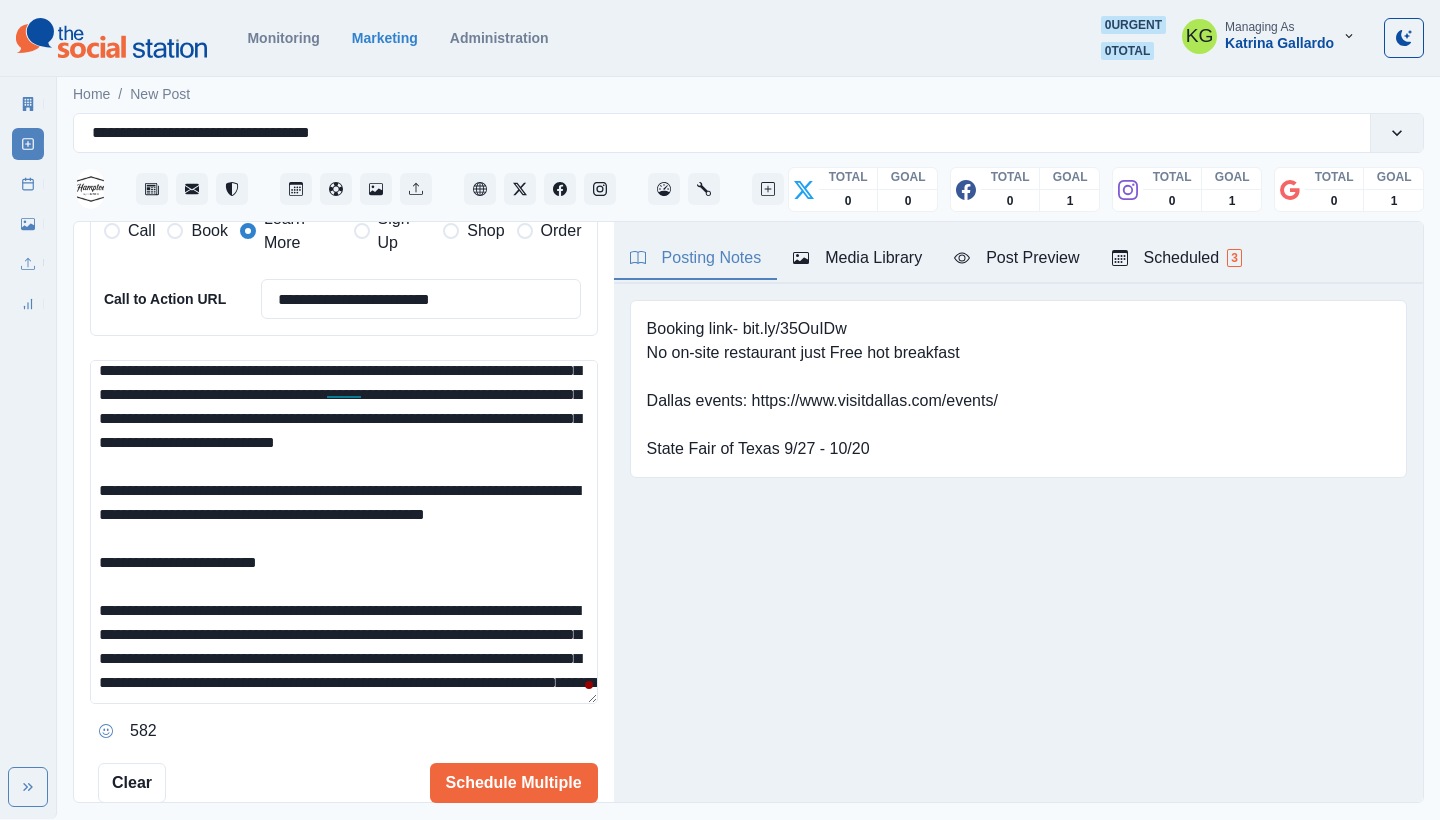 click on "**********" at bounding box center (344, 532) 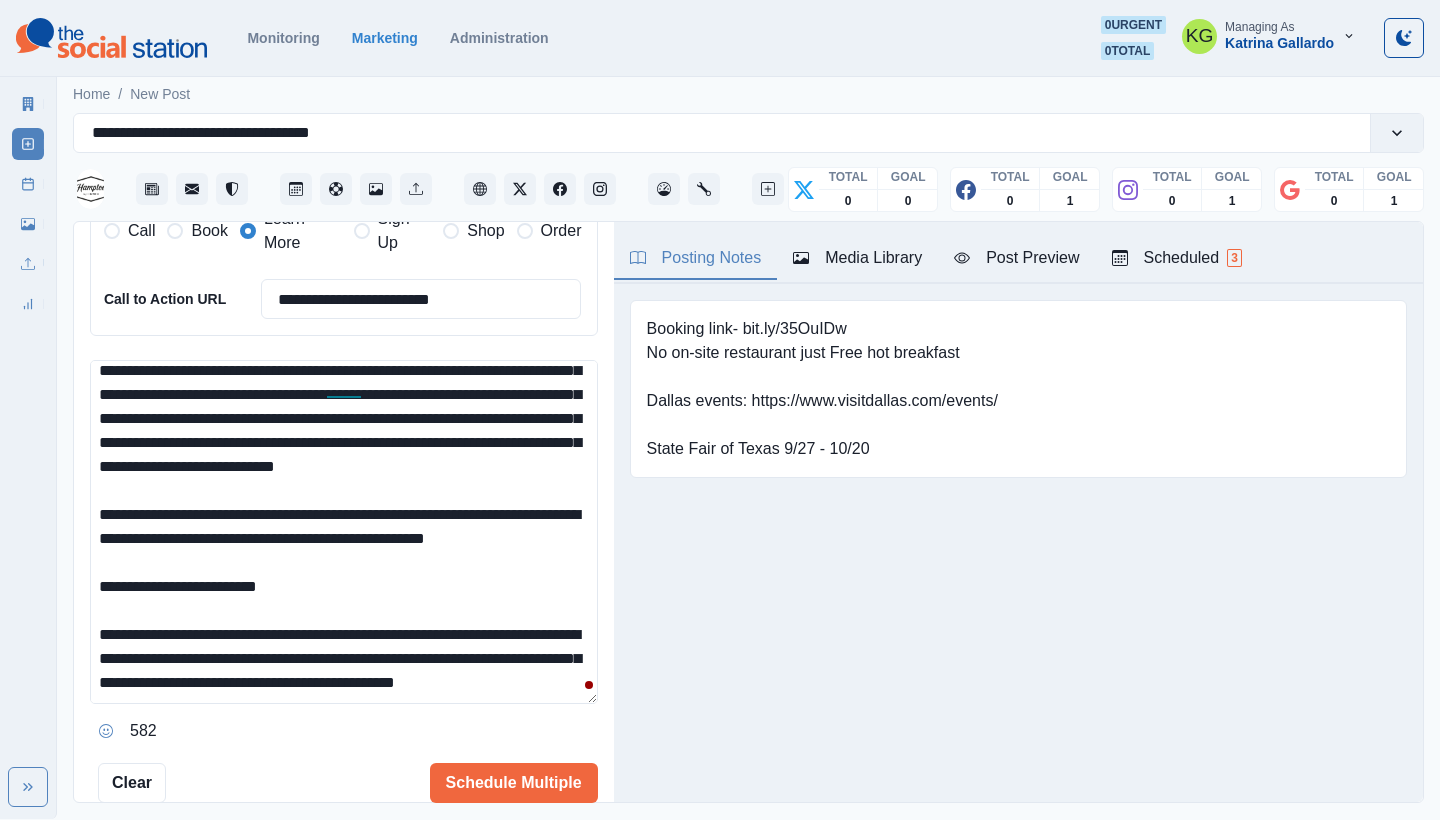 scroll, scrollTop: 154, scrollLeft: 0, axis: vertical 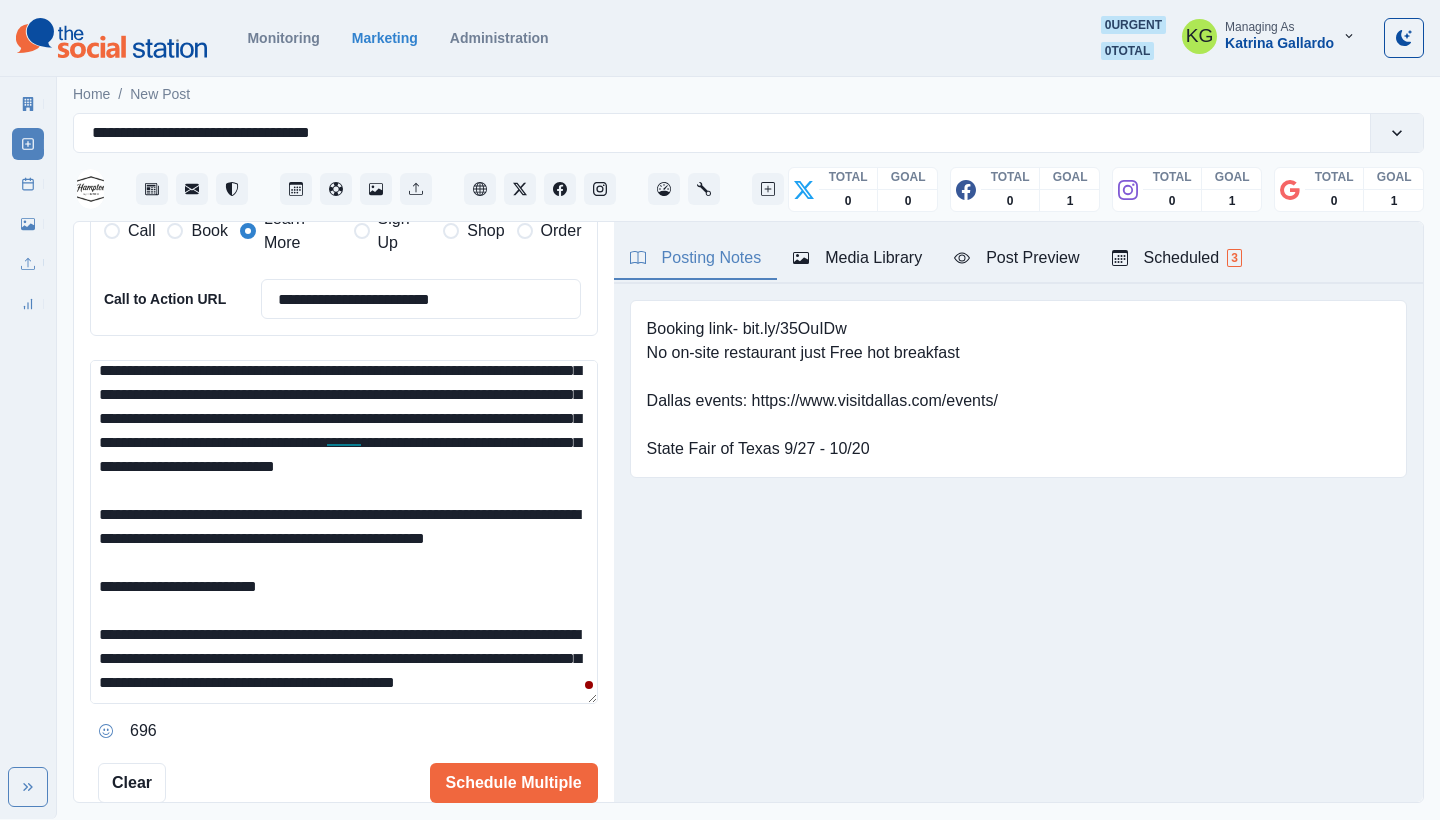 drag, startPoint x: 255, startPoint y: 556, endPoint x: 293, endPoint y: 710, distance: 158.61903 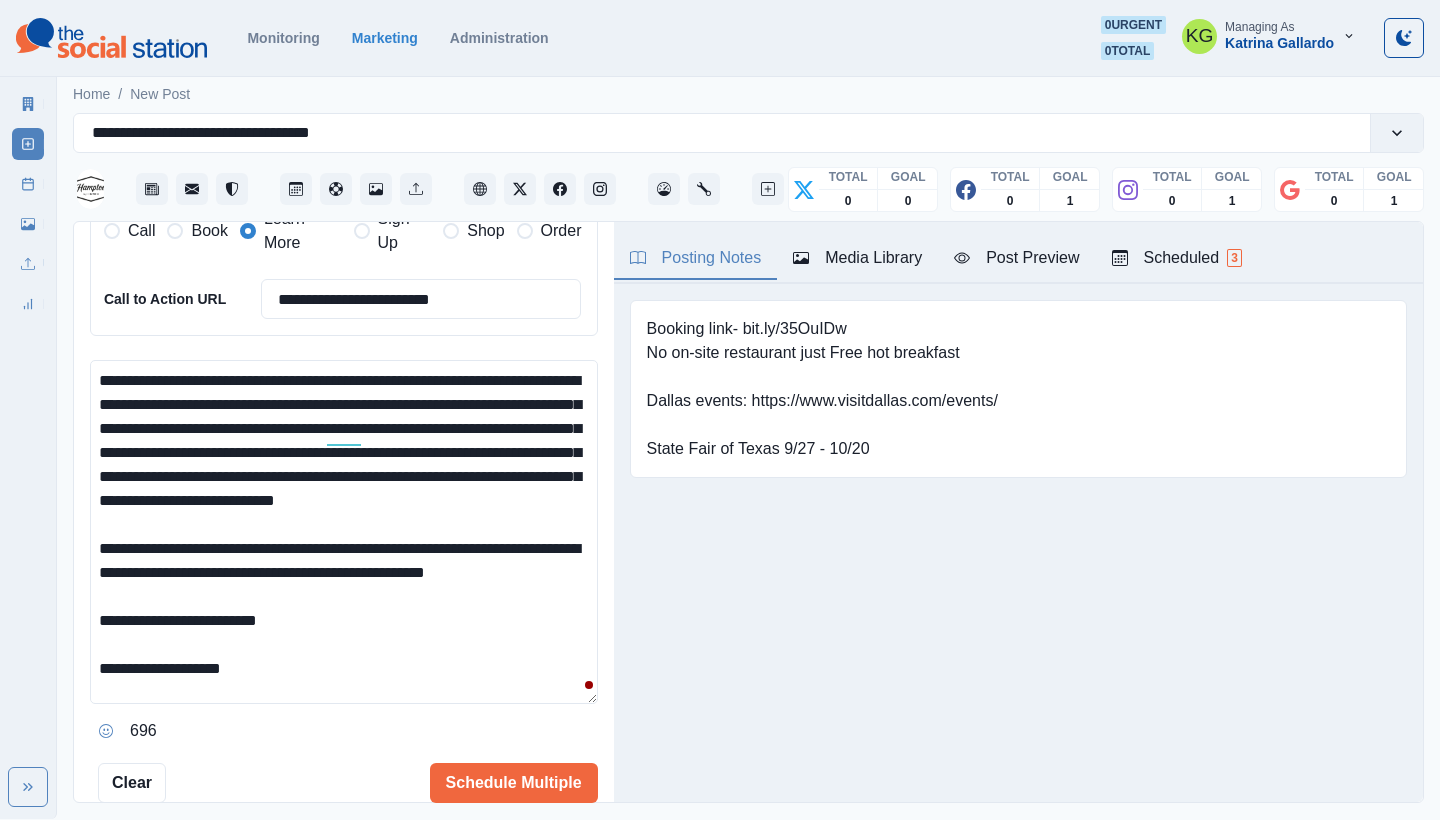 scroll, scrollTop: 34, scrollLeft: 0, axis: vertical 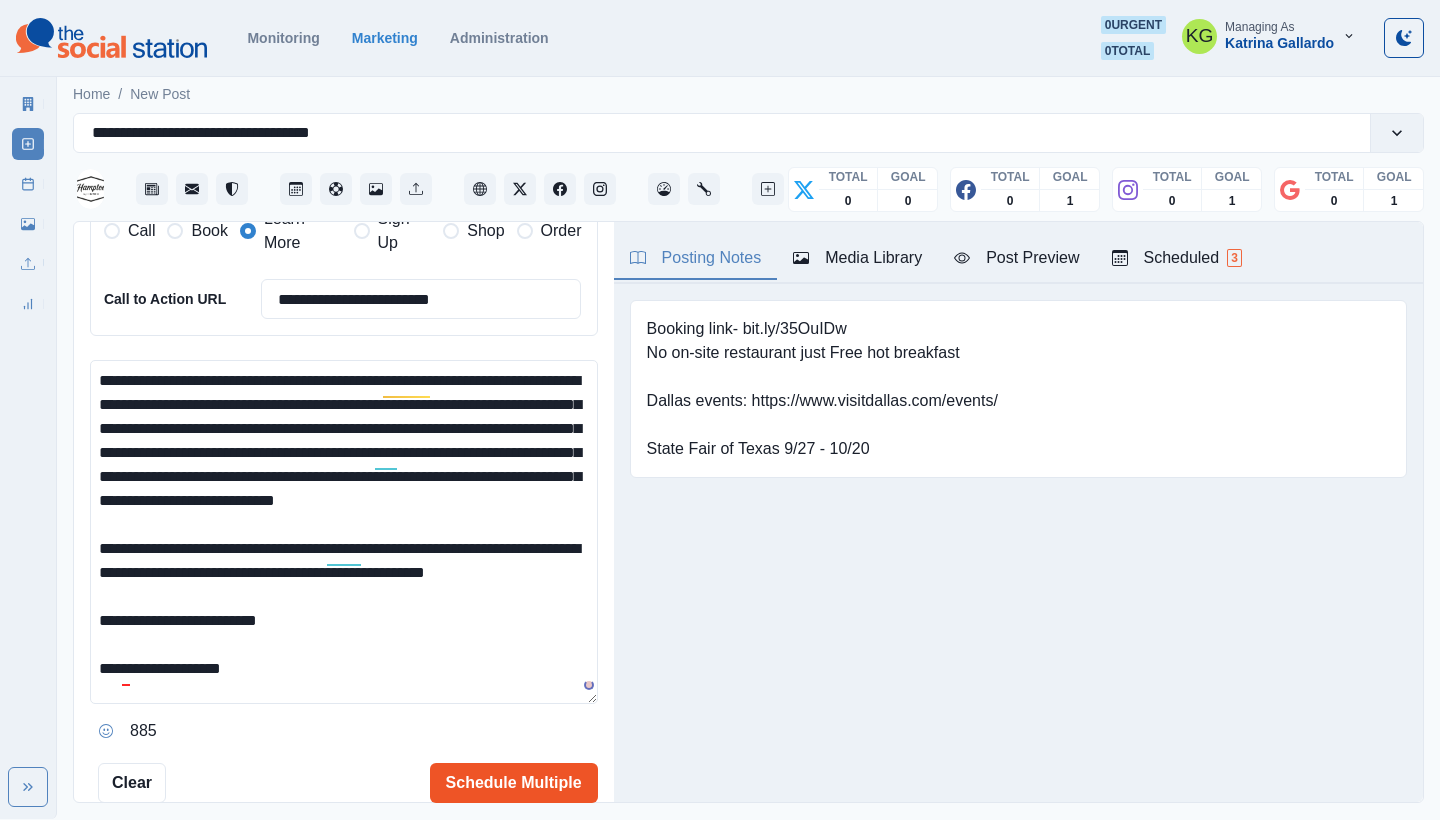 type on "**********" 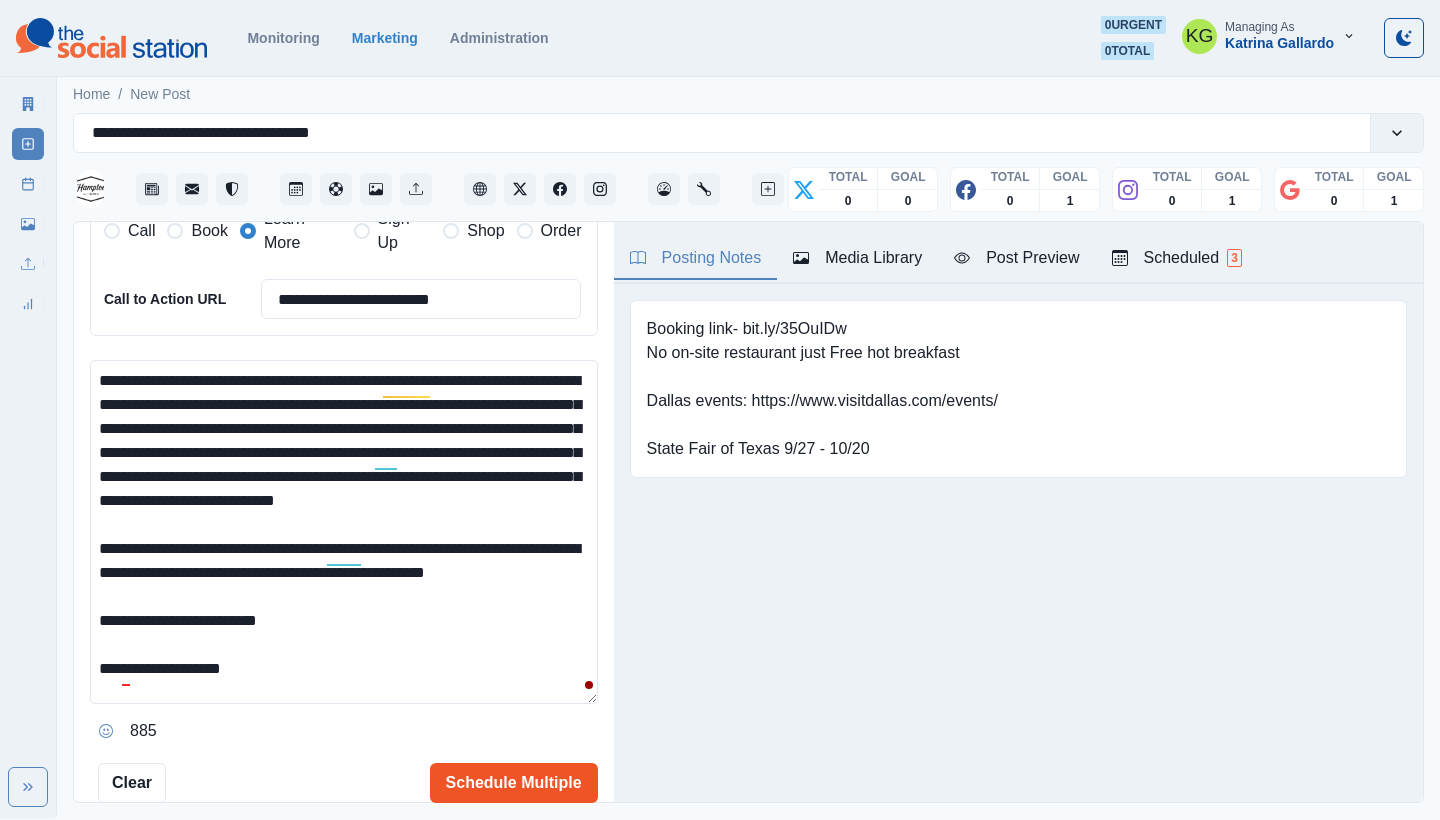click on "Schedule Multiple" at bounding box center [514, 783] 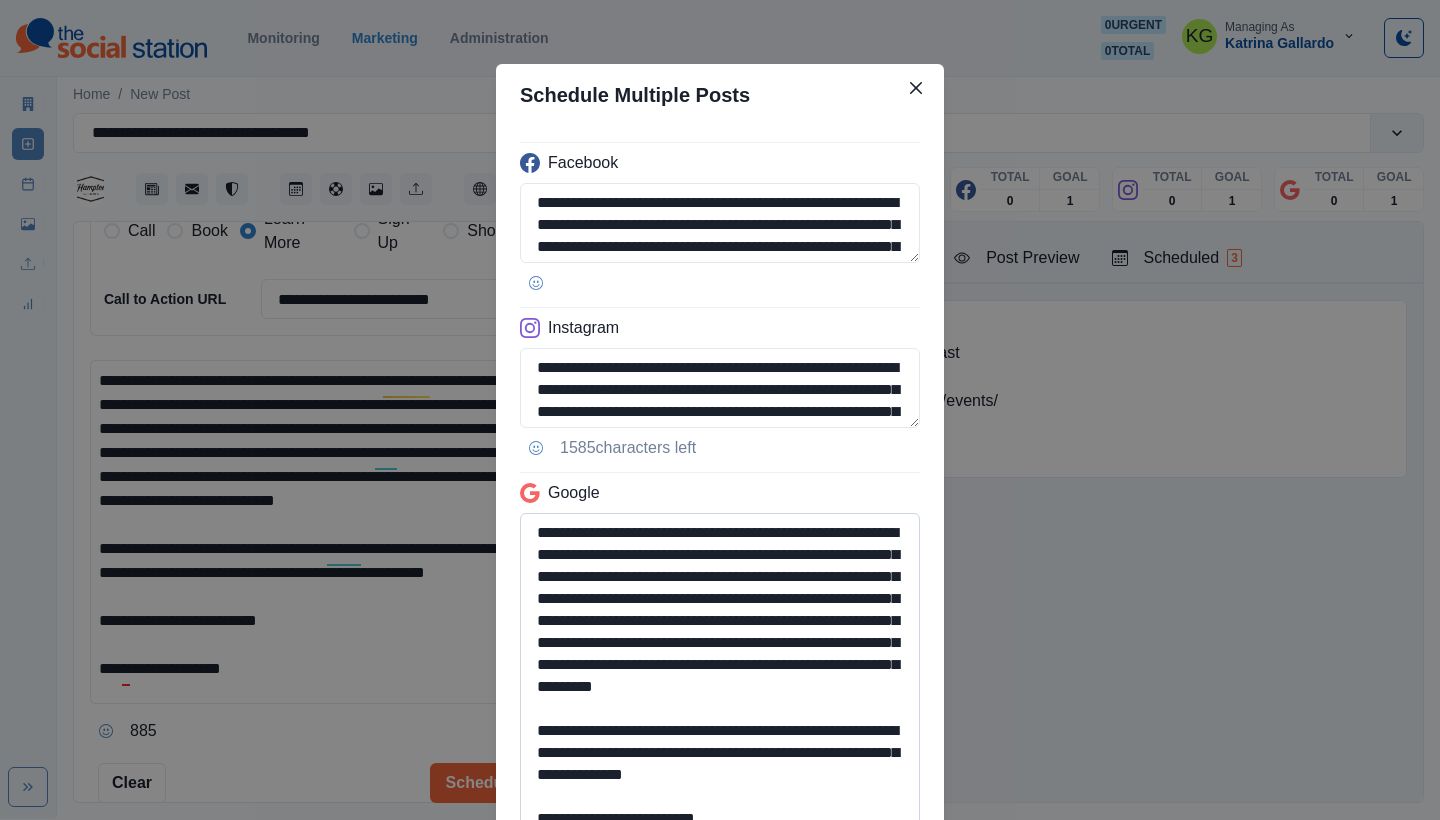 click on "**********" at bounding box center (720, 671) 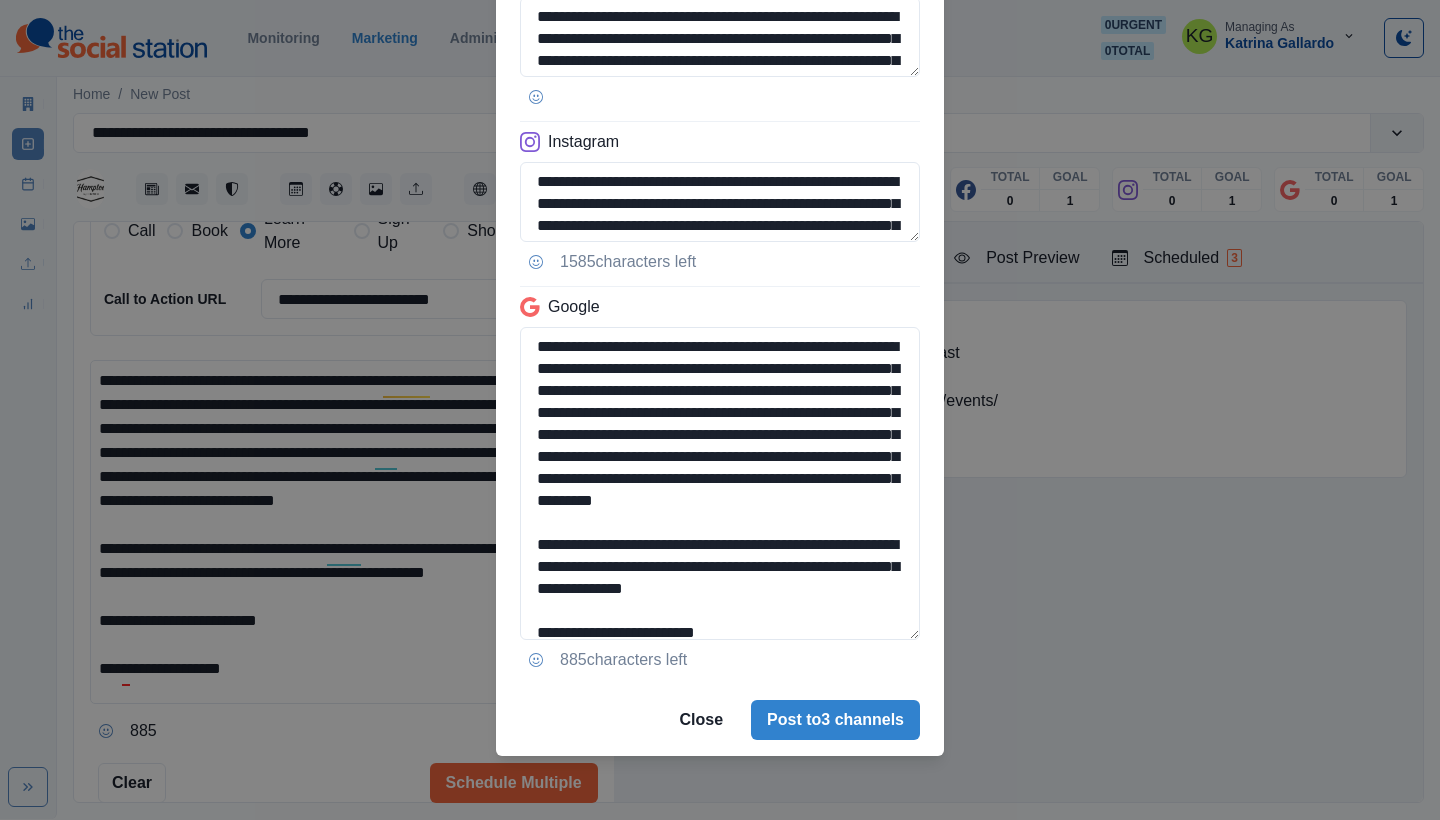 scroll, scrollTop: 186, scrollLeft: 0, axis: vertical 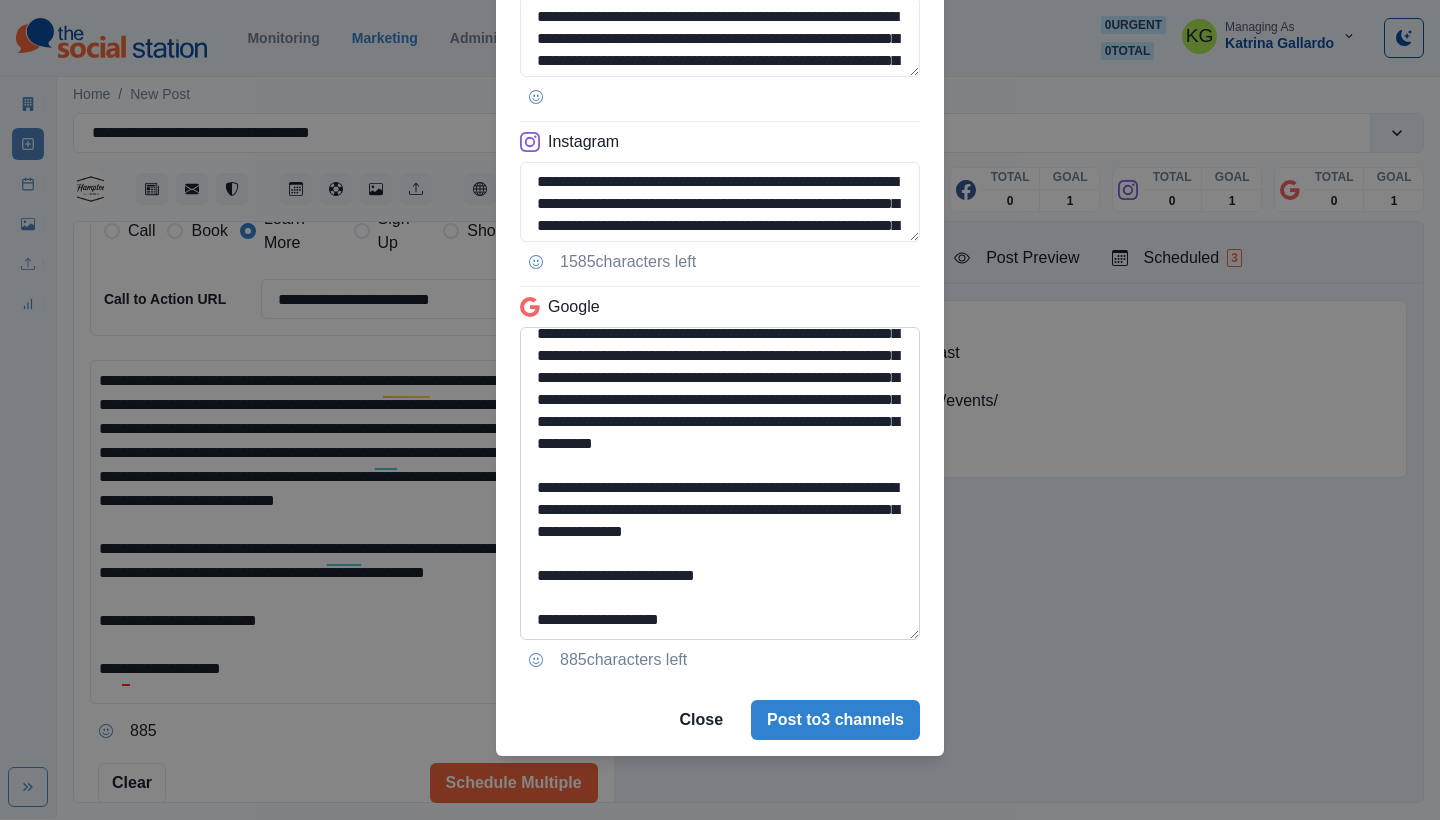 drag, startPoint x: 763, startPoint y: 564, endPoint x: 534, endPoint y: 564, distance: 229 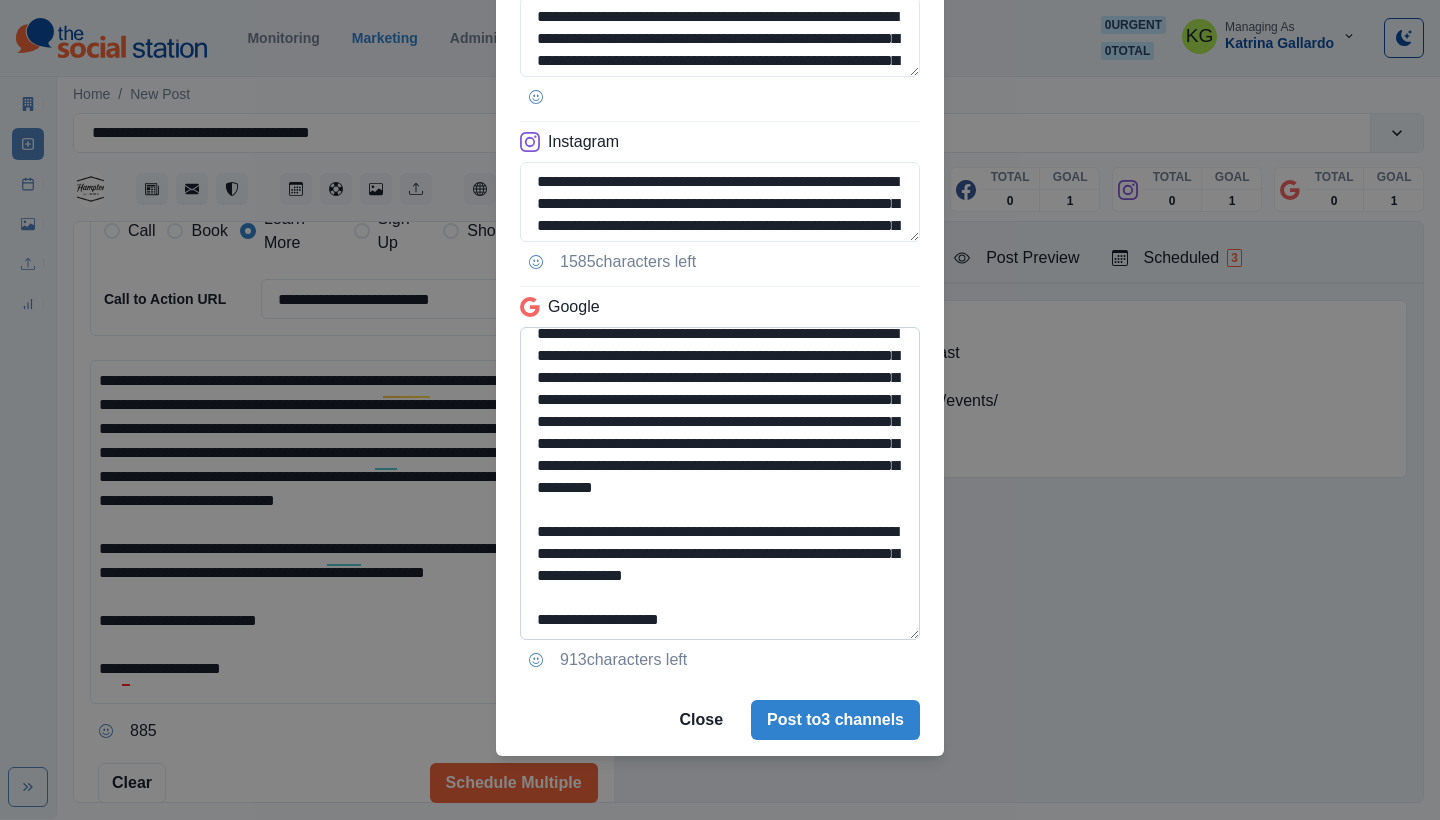 scroll, scrollTop: 57, scrollLeft: 0, axis: vertical 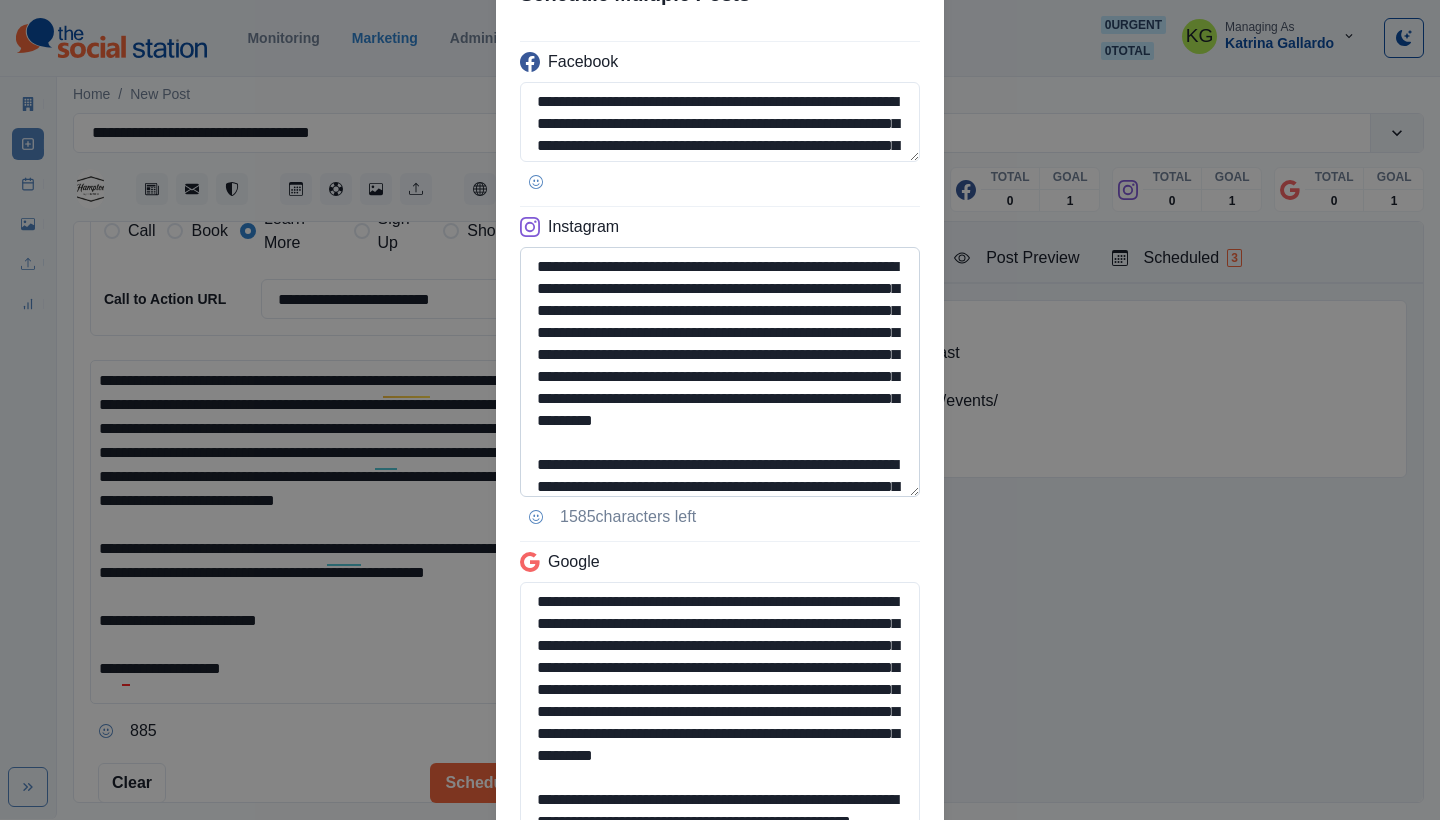 click on "**********" at bounding box center [720, 372] 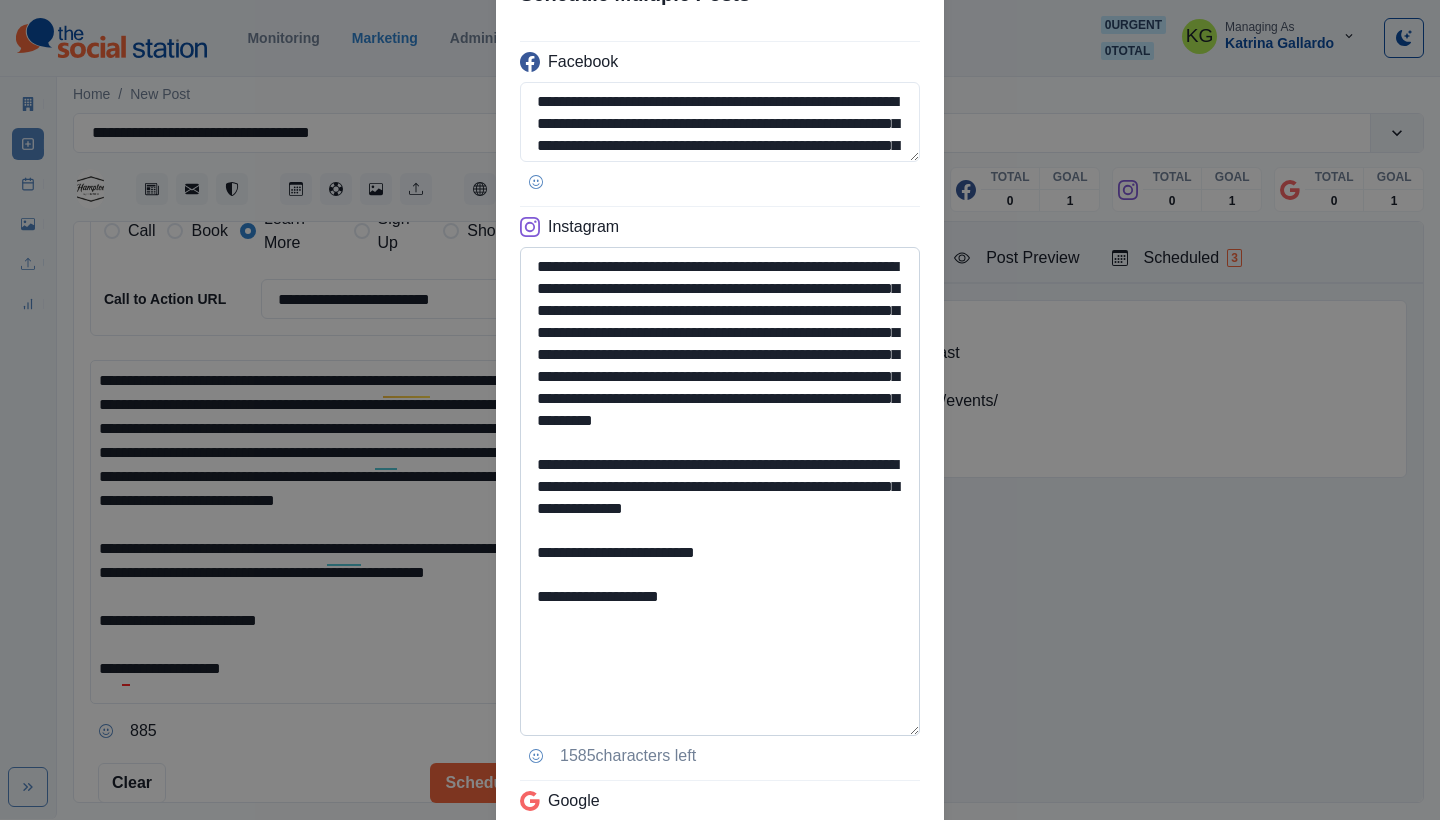type on "**********" 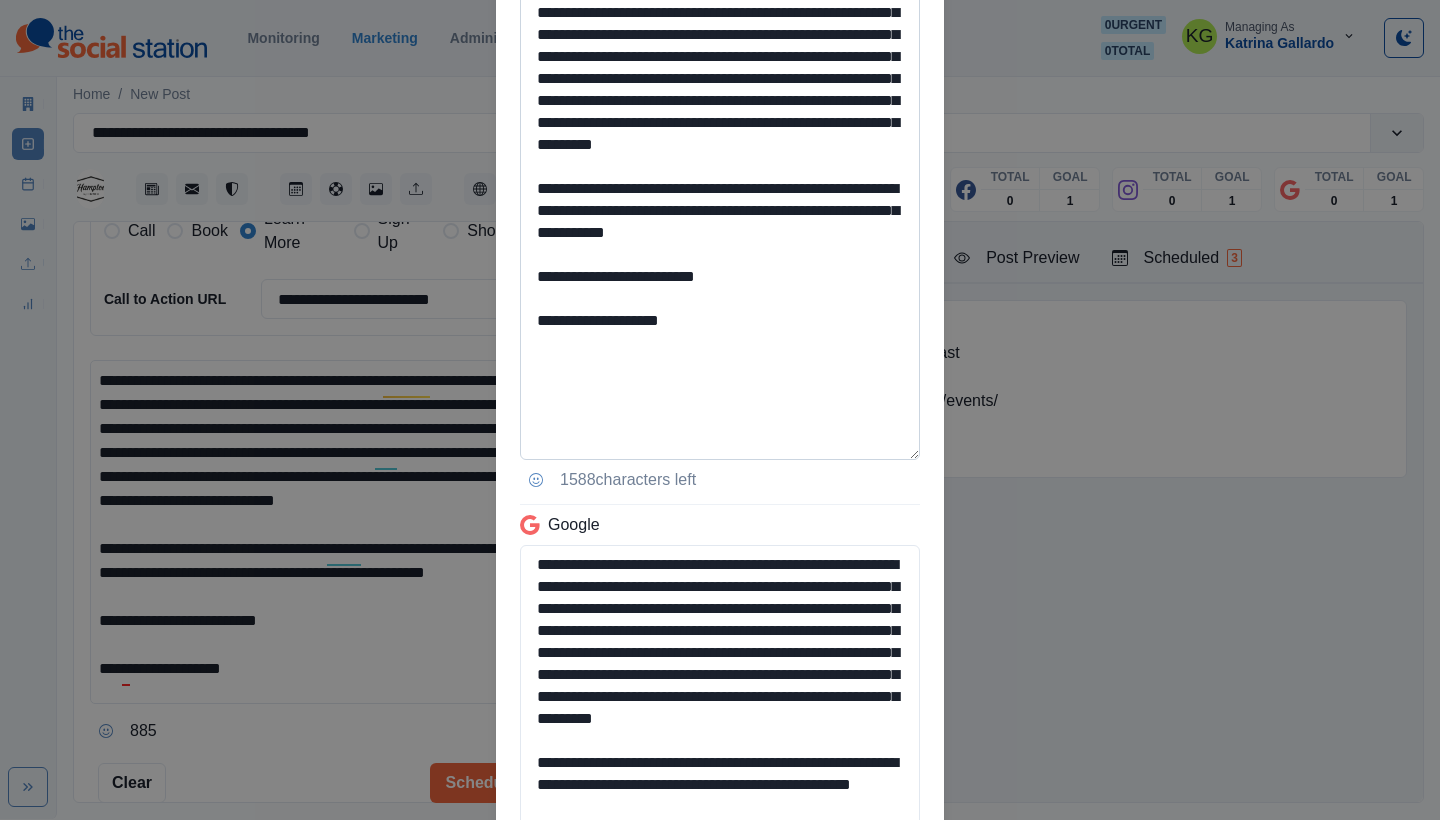 scroll, scrollTop: 595, scrollLeft: 0, axis: vertical 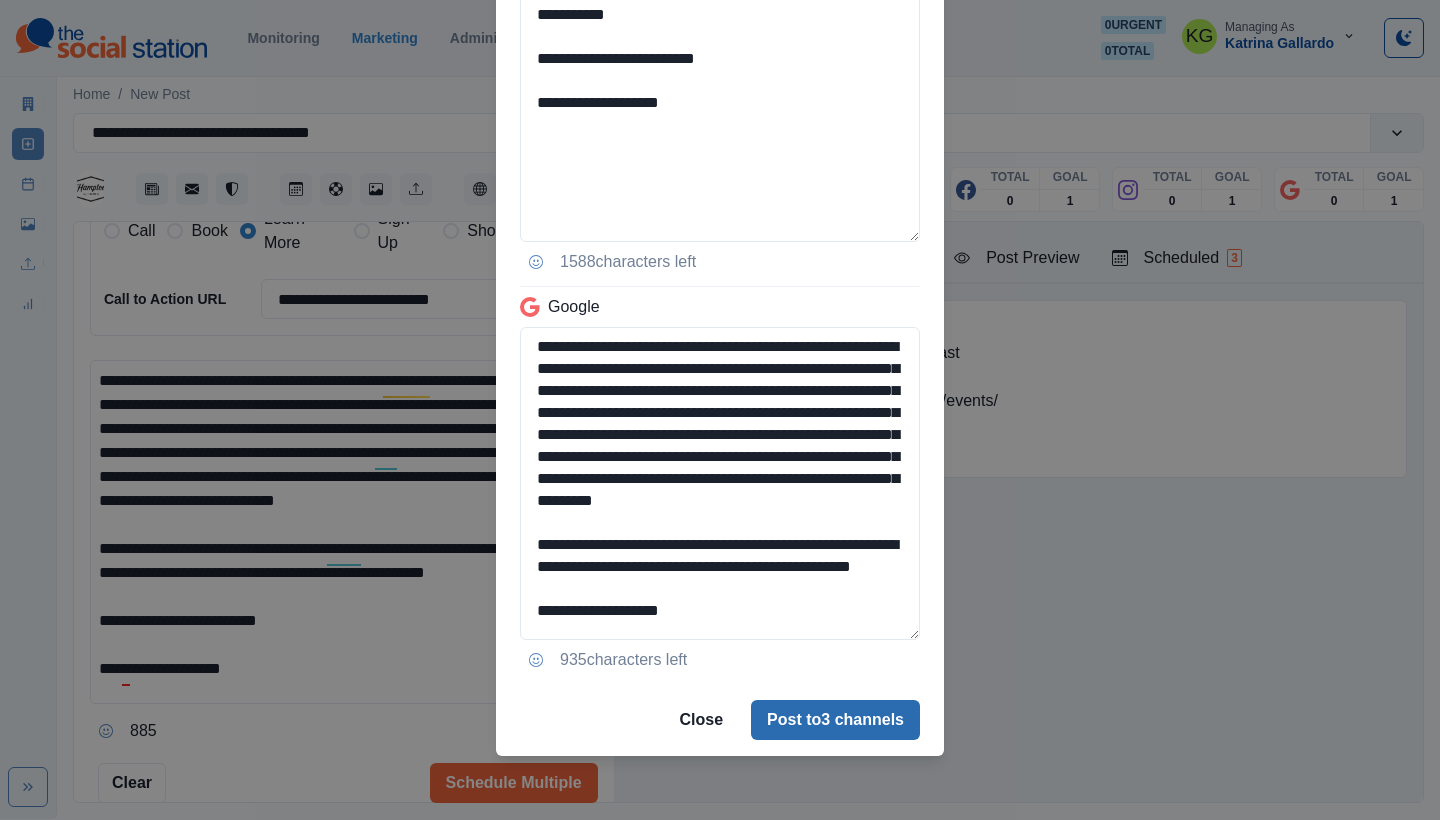 type on "**********" 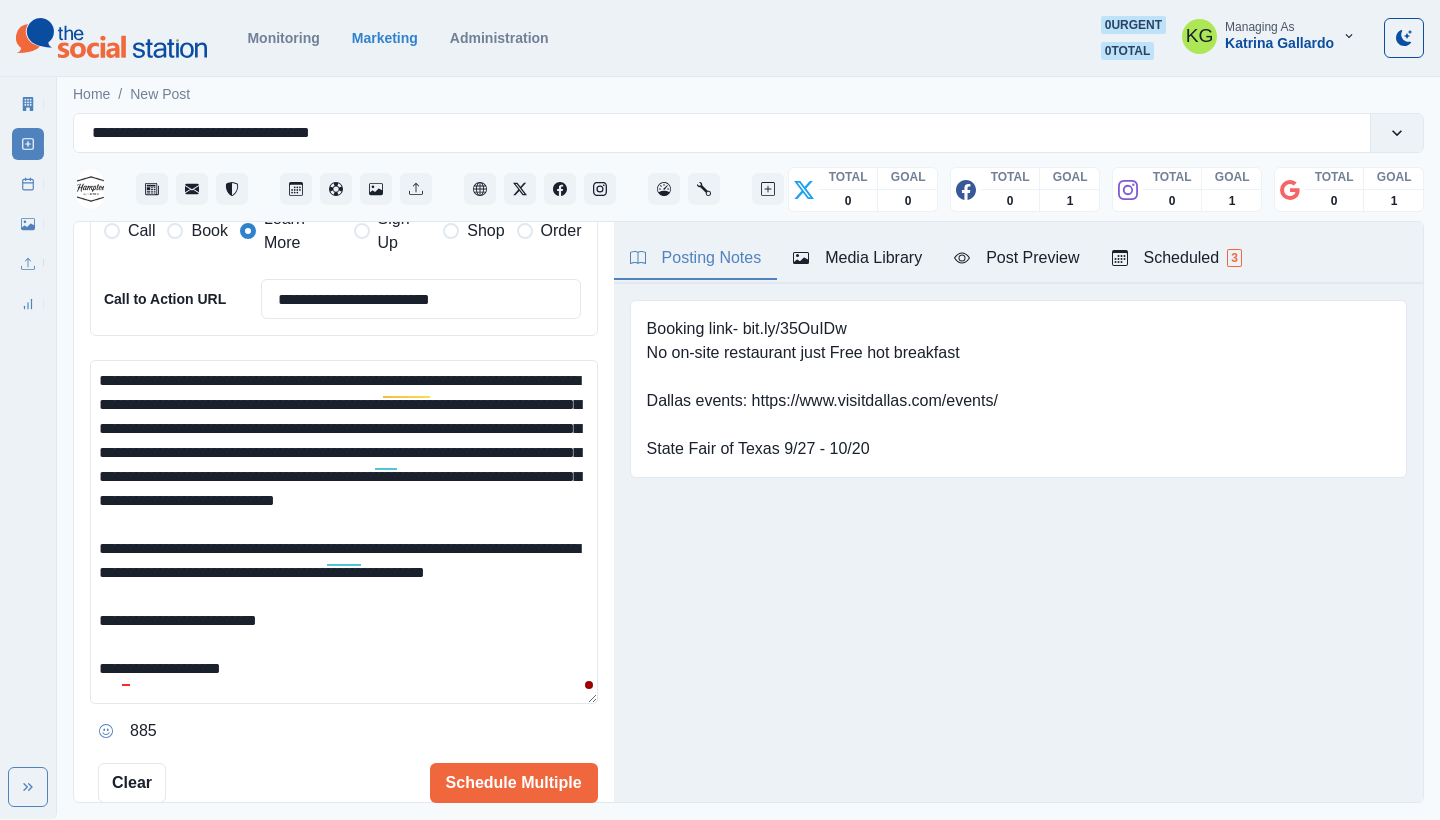 type 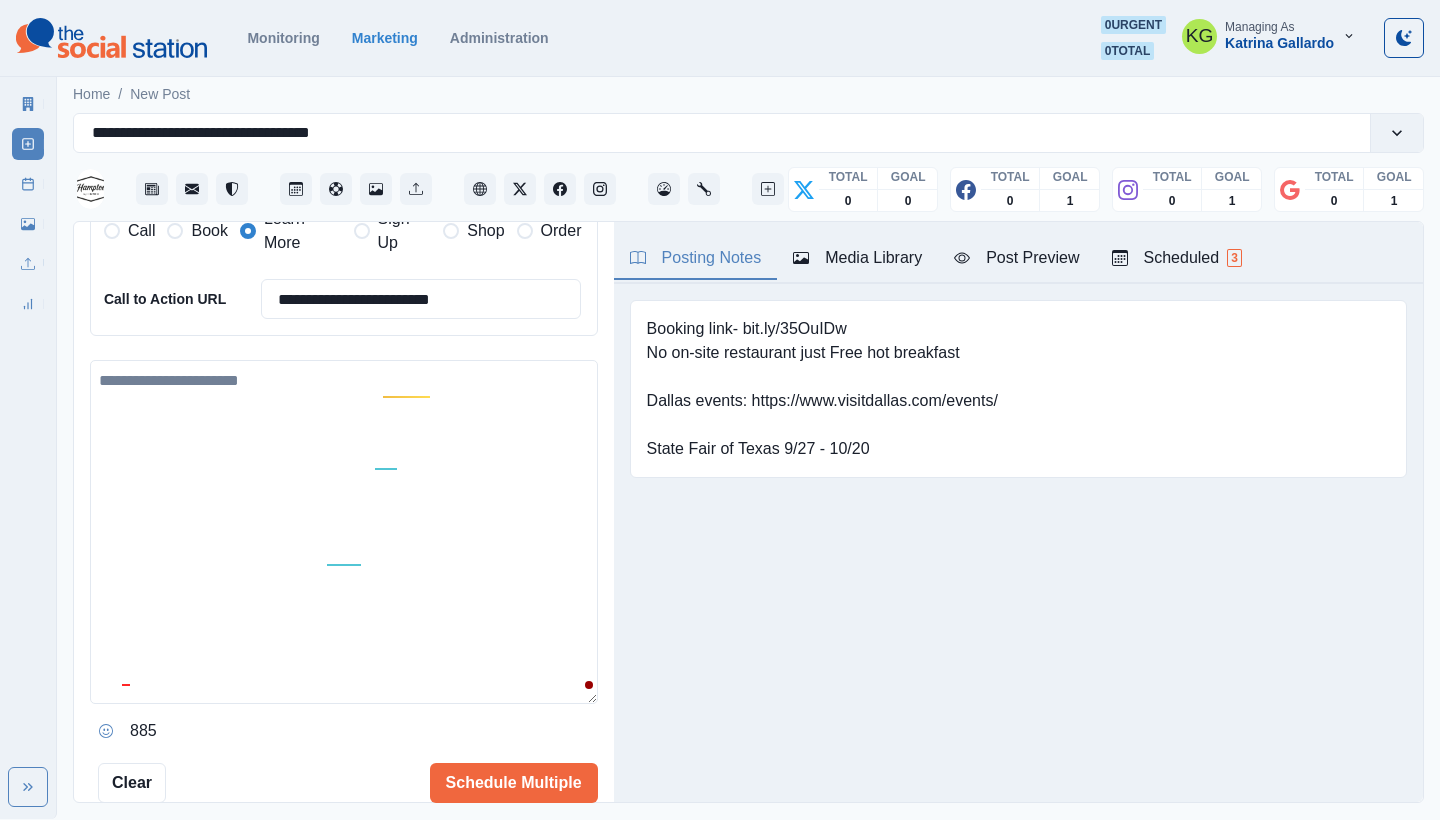 scroll, scrollTop: 424, scrollLeft: 0, axis: vertical 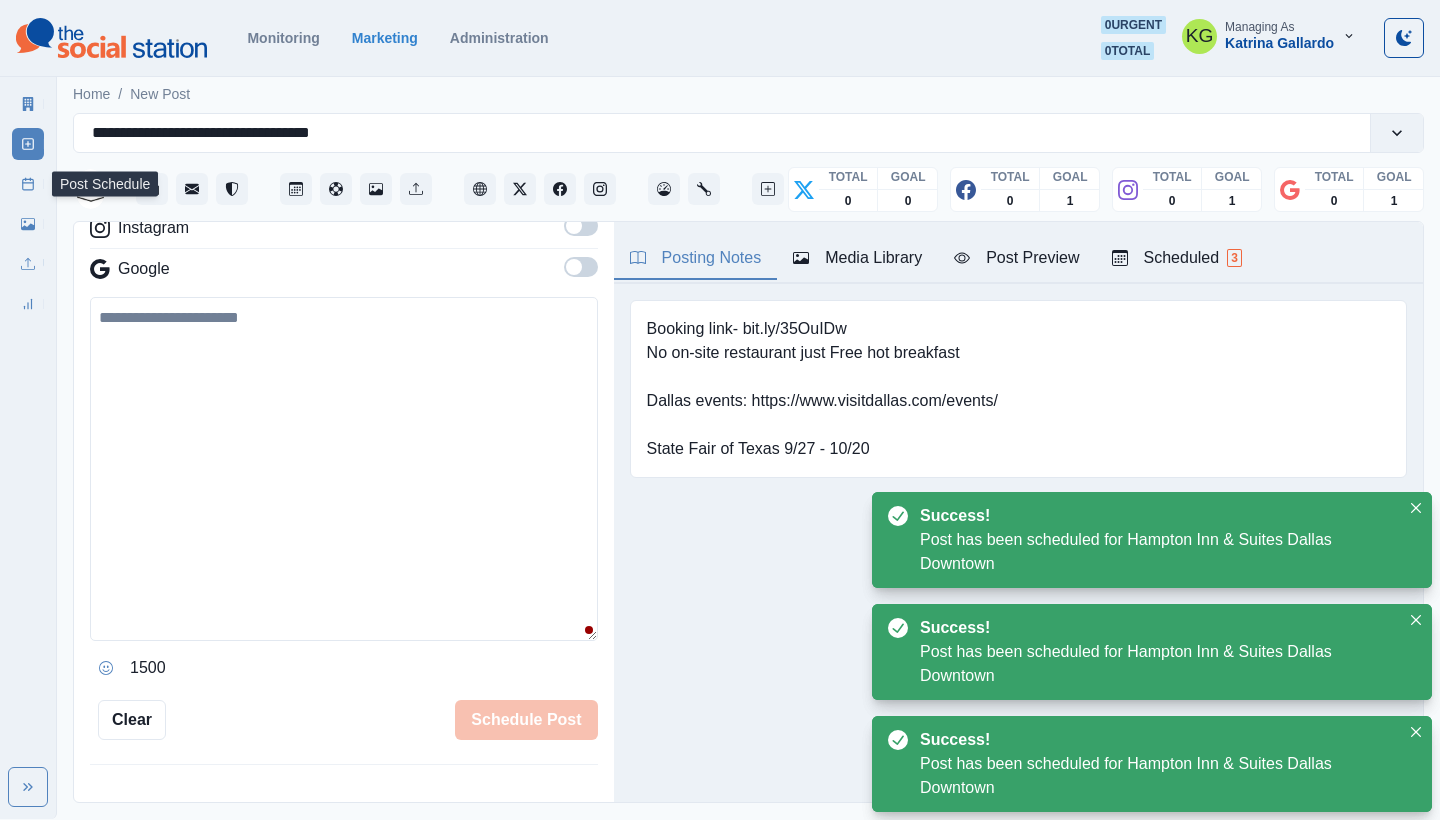 click 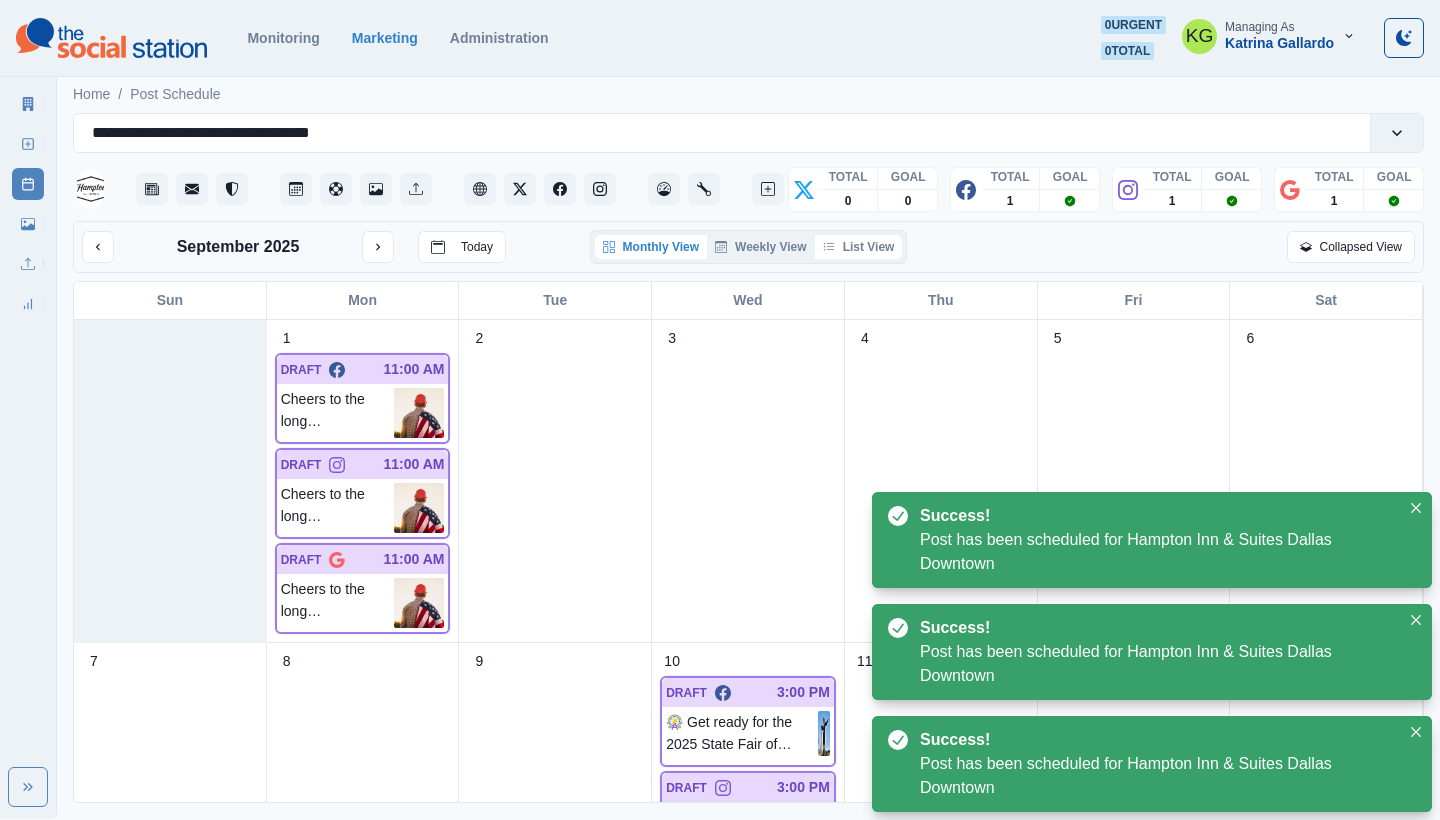 click on "List View" at bounding box center [859, 247] 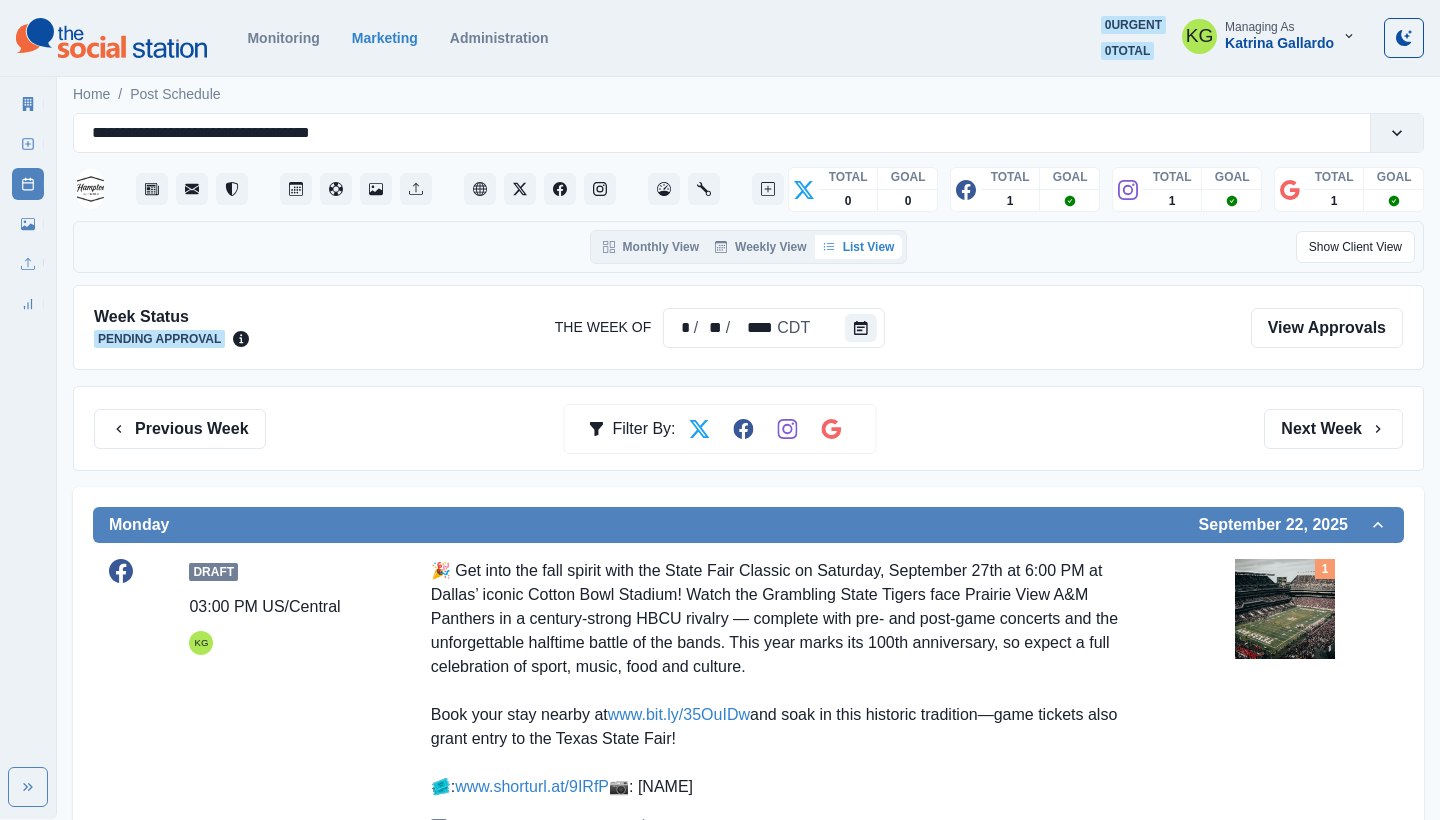 scroll, scrollTop: 0, scrollLeft: 0, axis: both 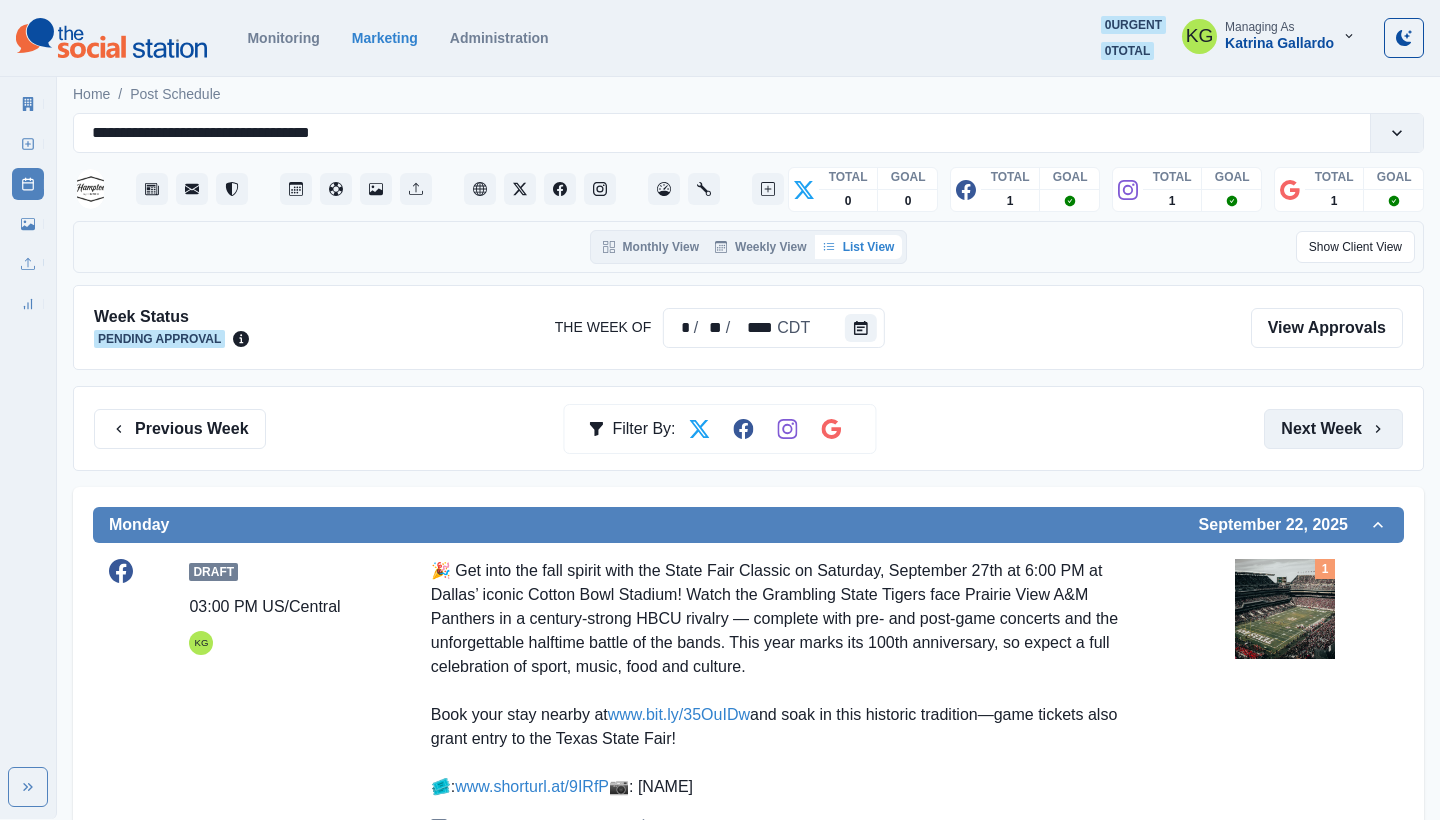 click on "Next Week" at bounding box center [1333, 429] 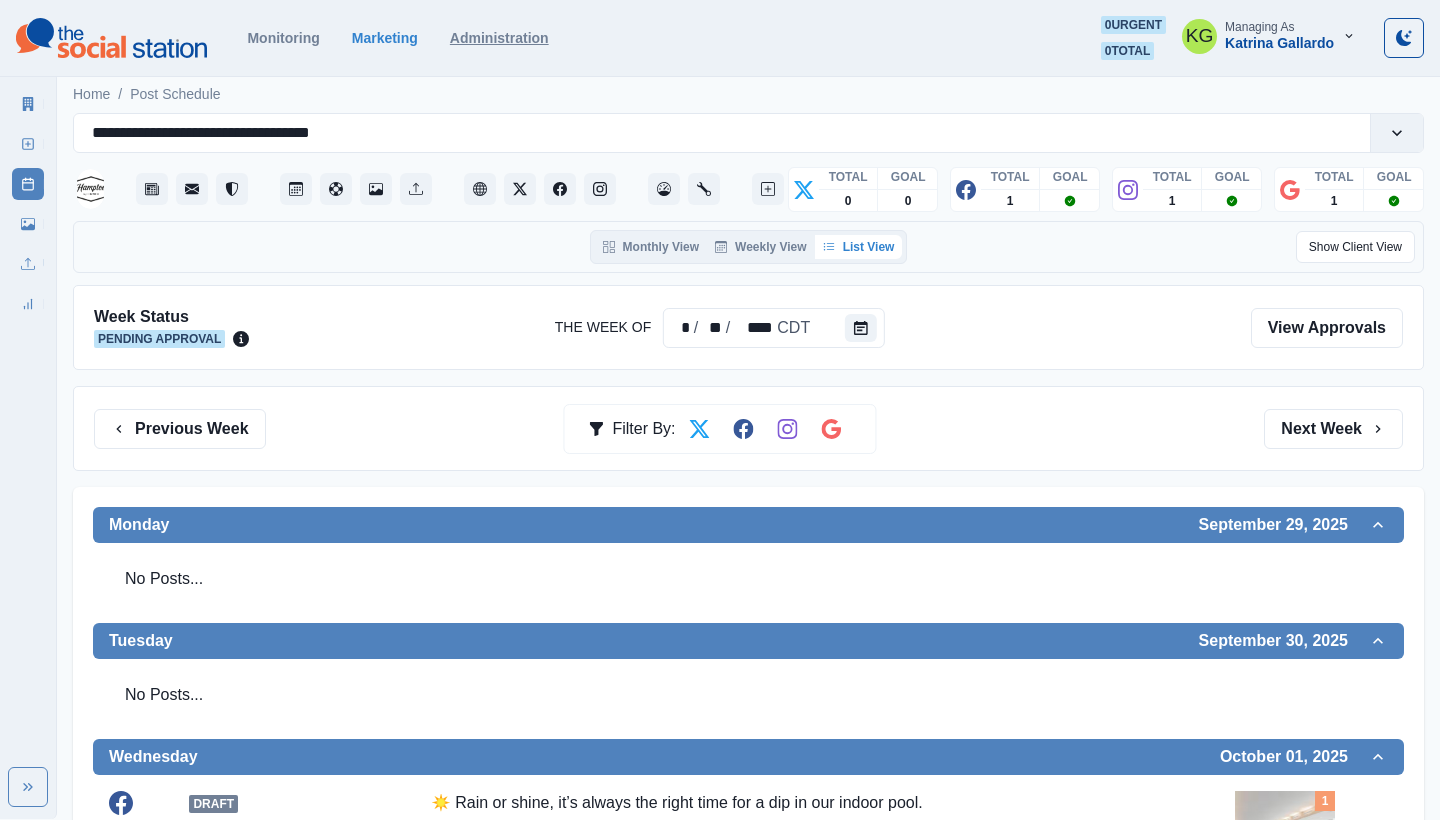 scroll, scrollTop: 0, scrollLeft: 0, axis: both 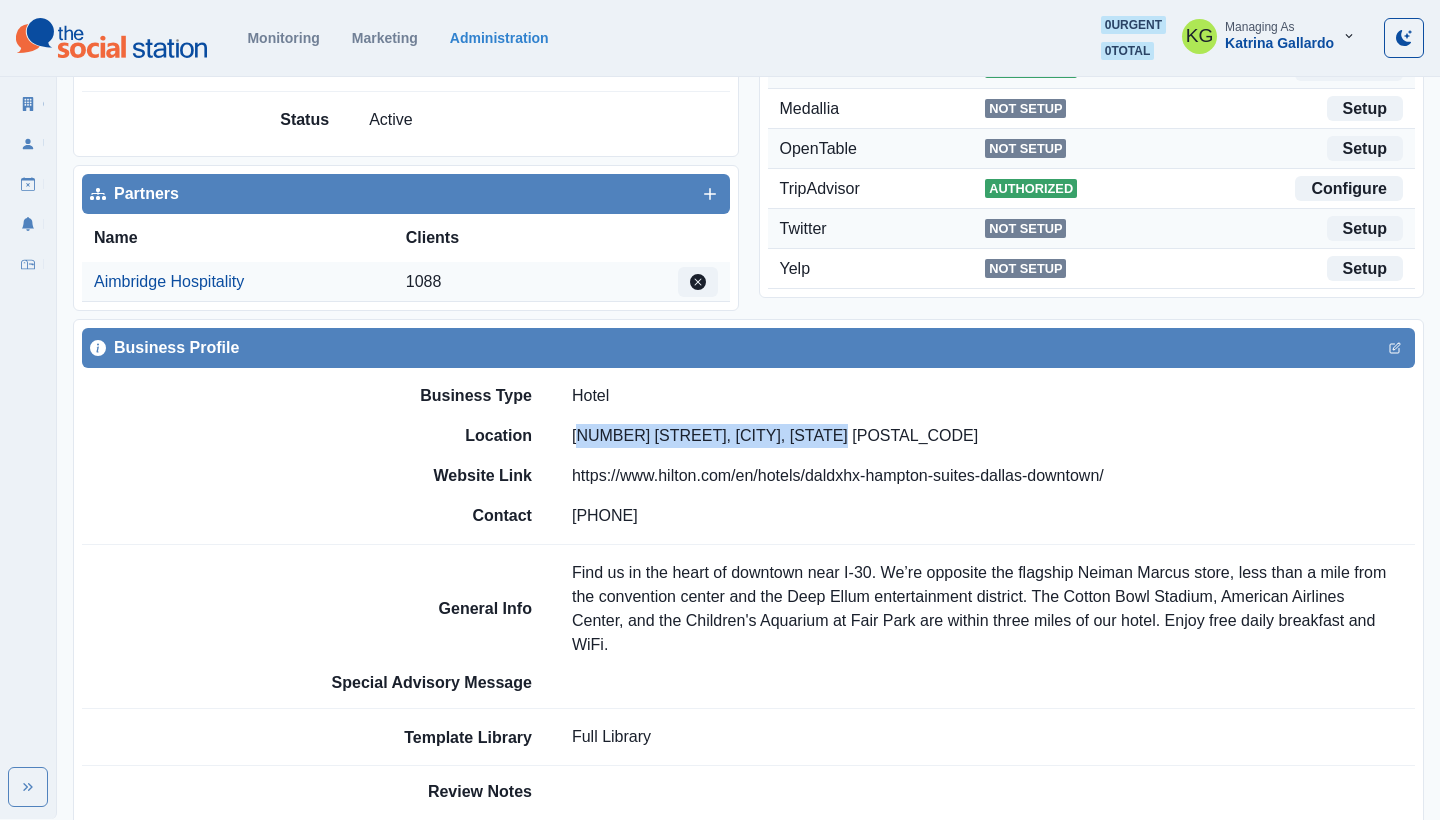 drag, startPoint x: 855, startPoint y: 434, endPoint x: 576, endPoint y: 434, distance: 279 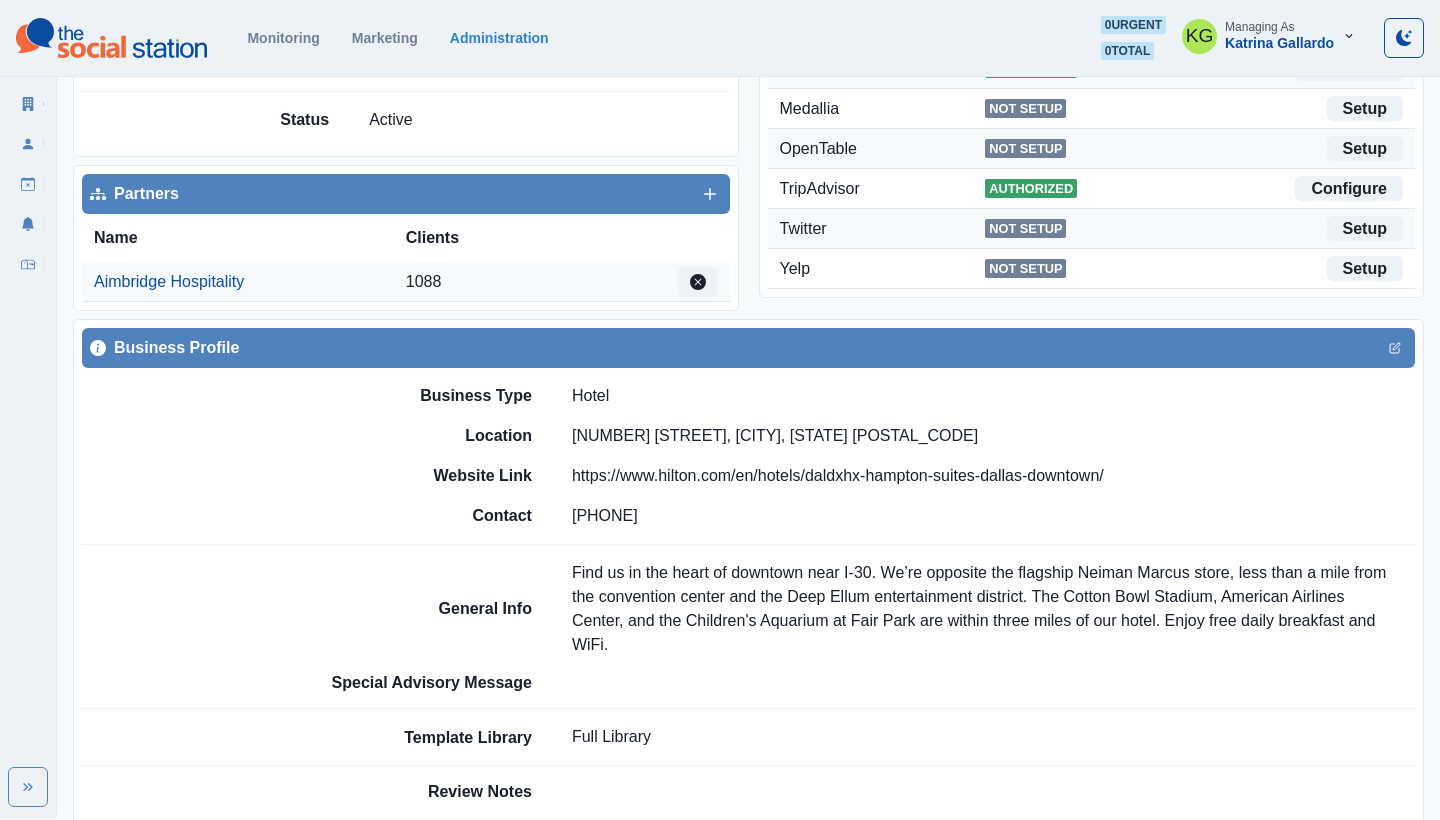 click on "1700 Commerce St, Dallas, TX 75201" at bounding box center (775, 436) 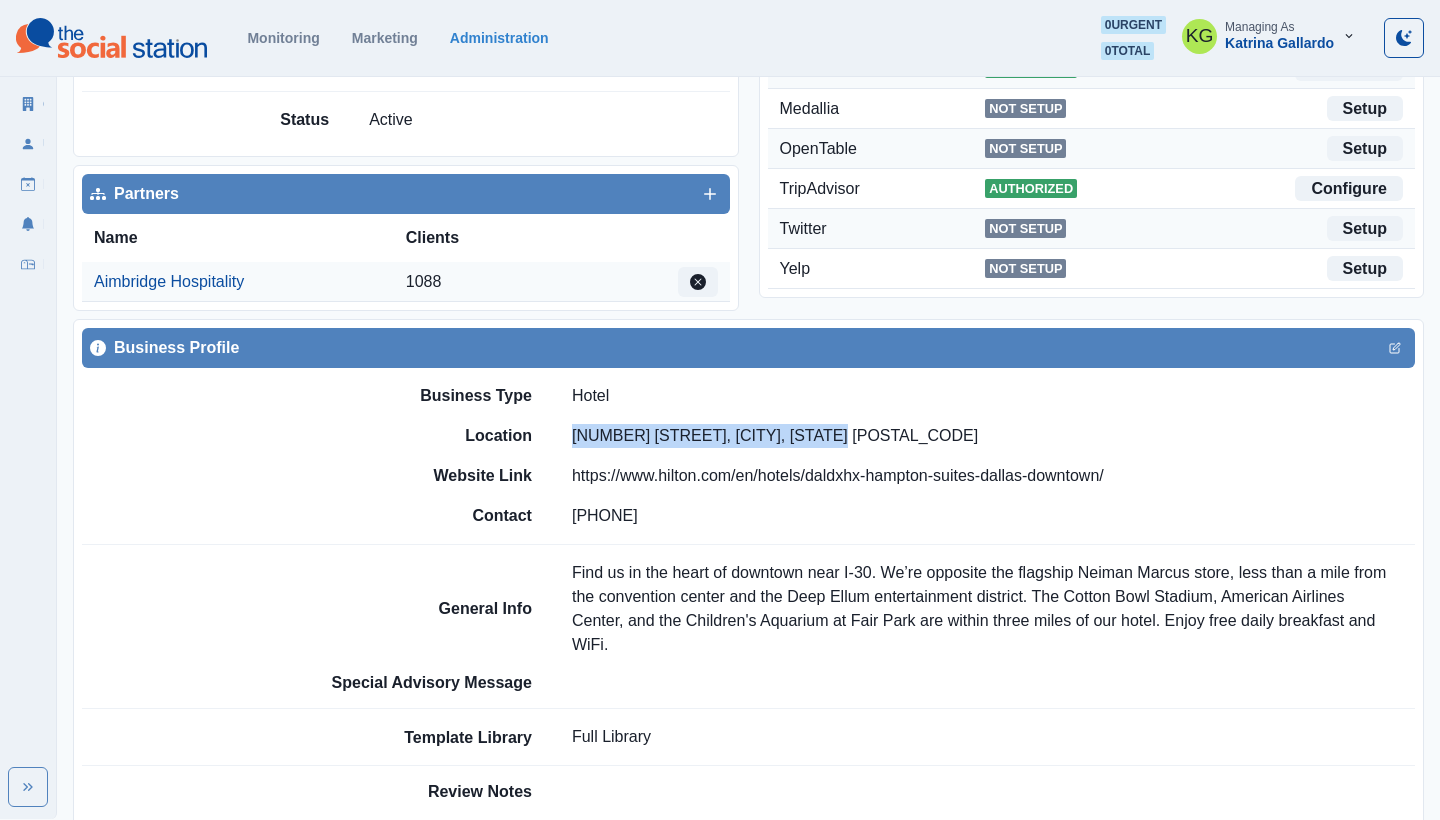 drag, startPoint x: 850, startPoint y: 434, endPoint x: 574, endPoint y: 431, distance: 276.0163 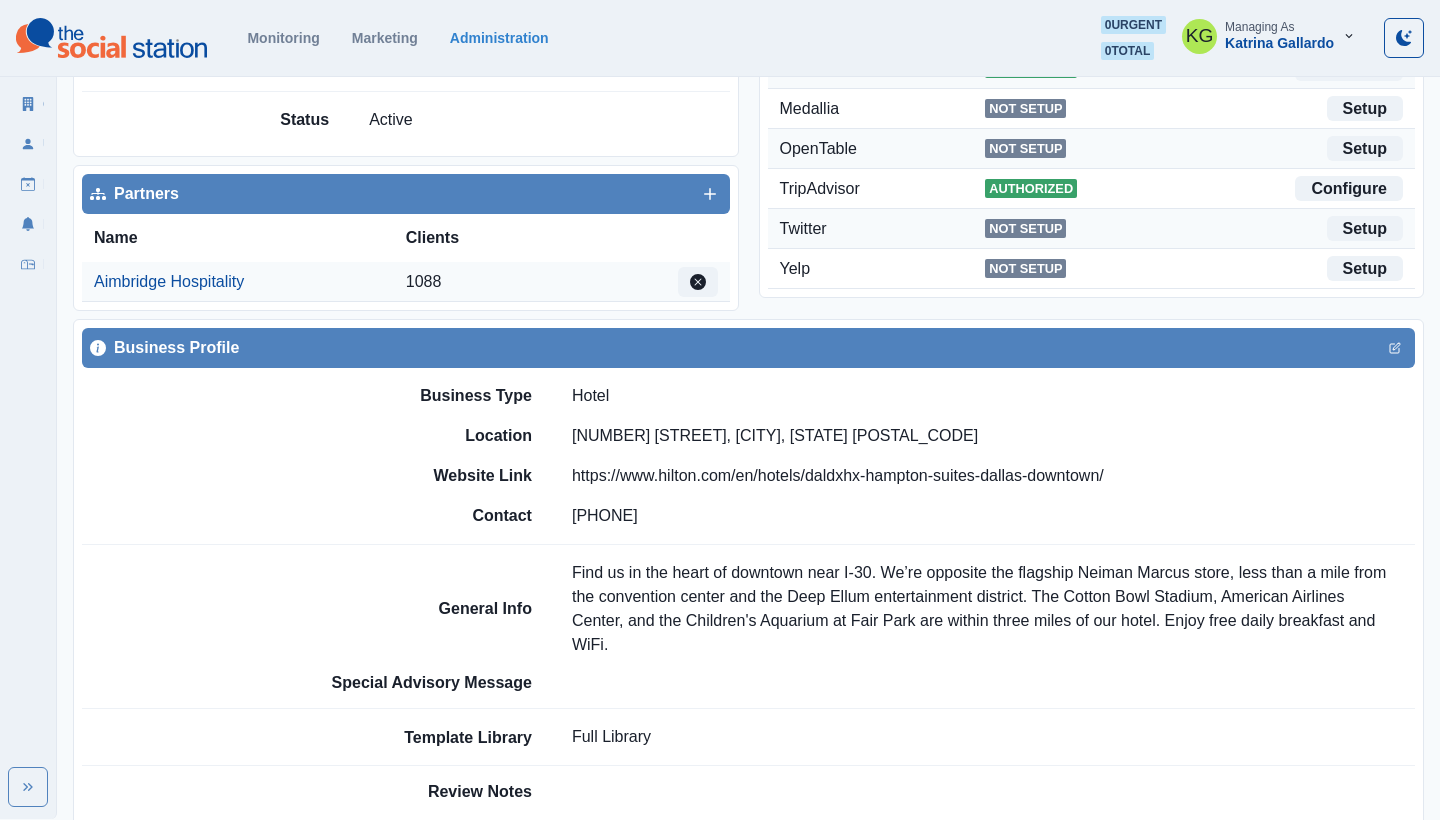 click on "Monitoring Marketing Administration 0  urgent 0  total KG Managing As Katrina Gallardo" at bounding box center [720, 38] 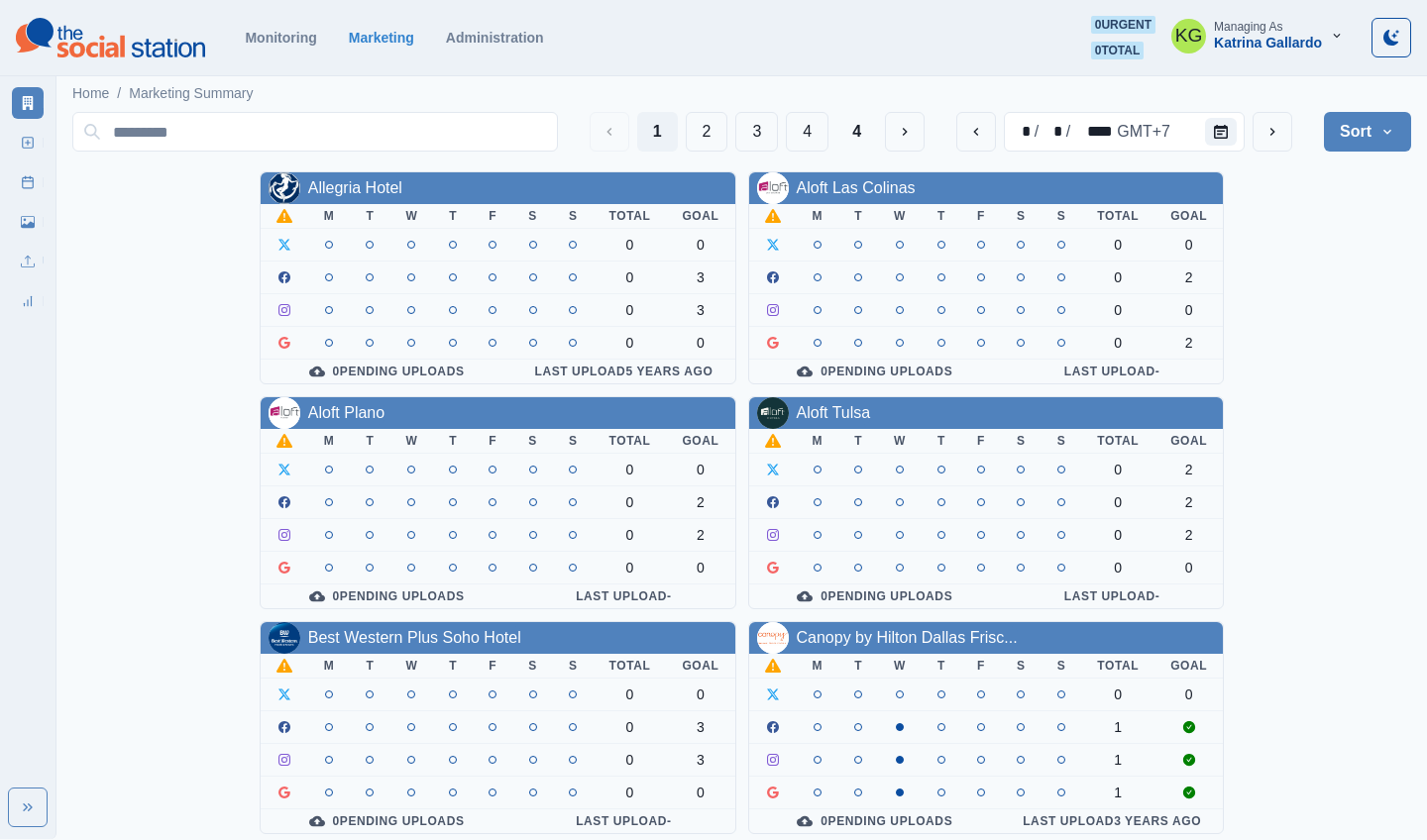 scroll, scrollTop: 0, scrollLeft: 0, axis: both 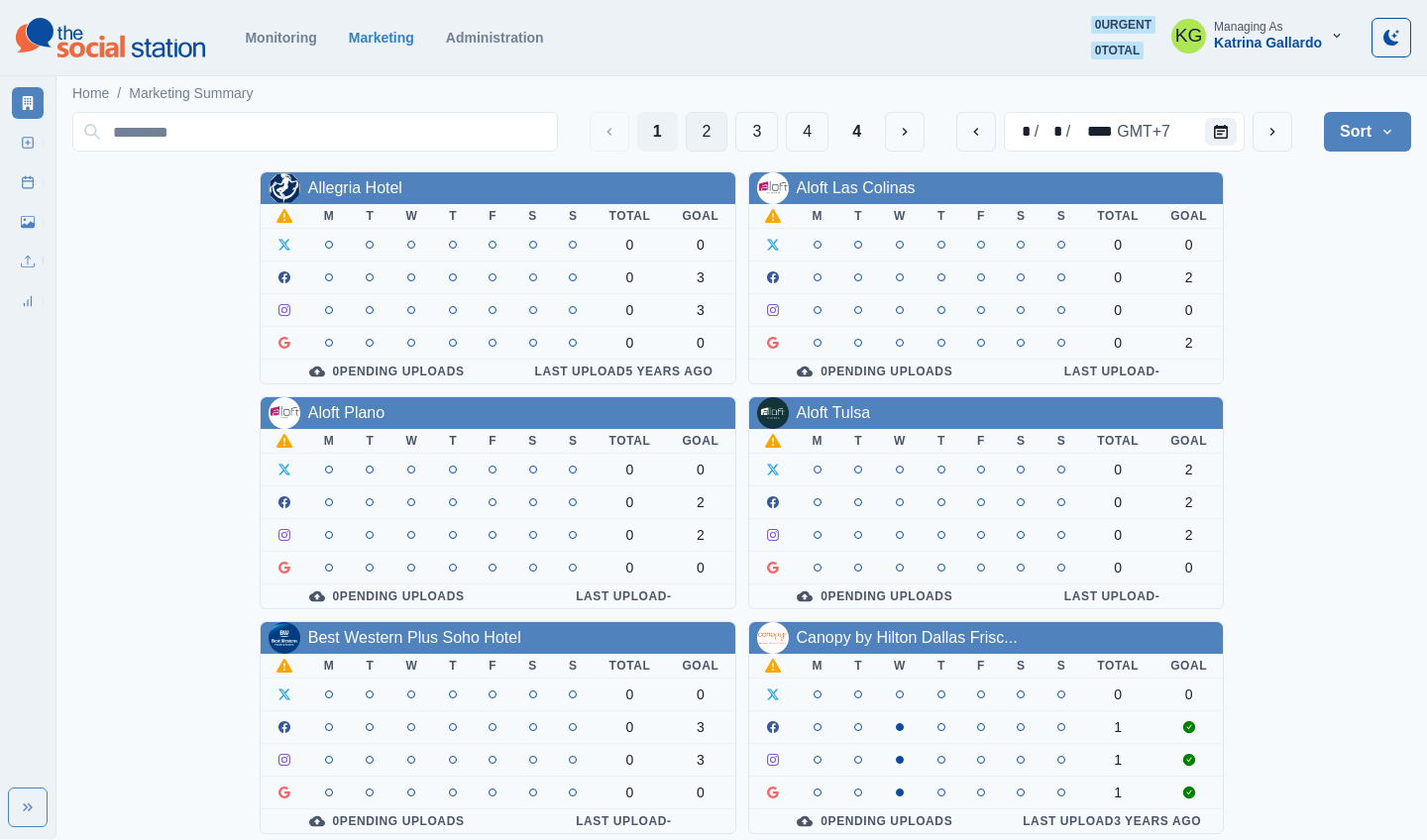 click on "2" at bounding box center (707, 132) 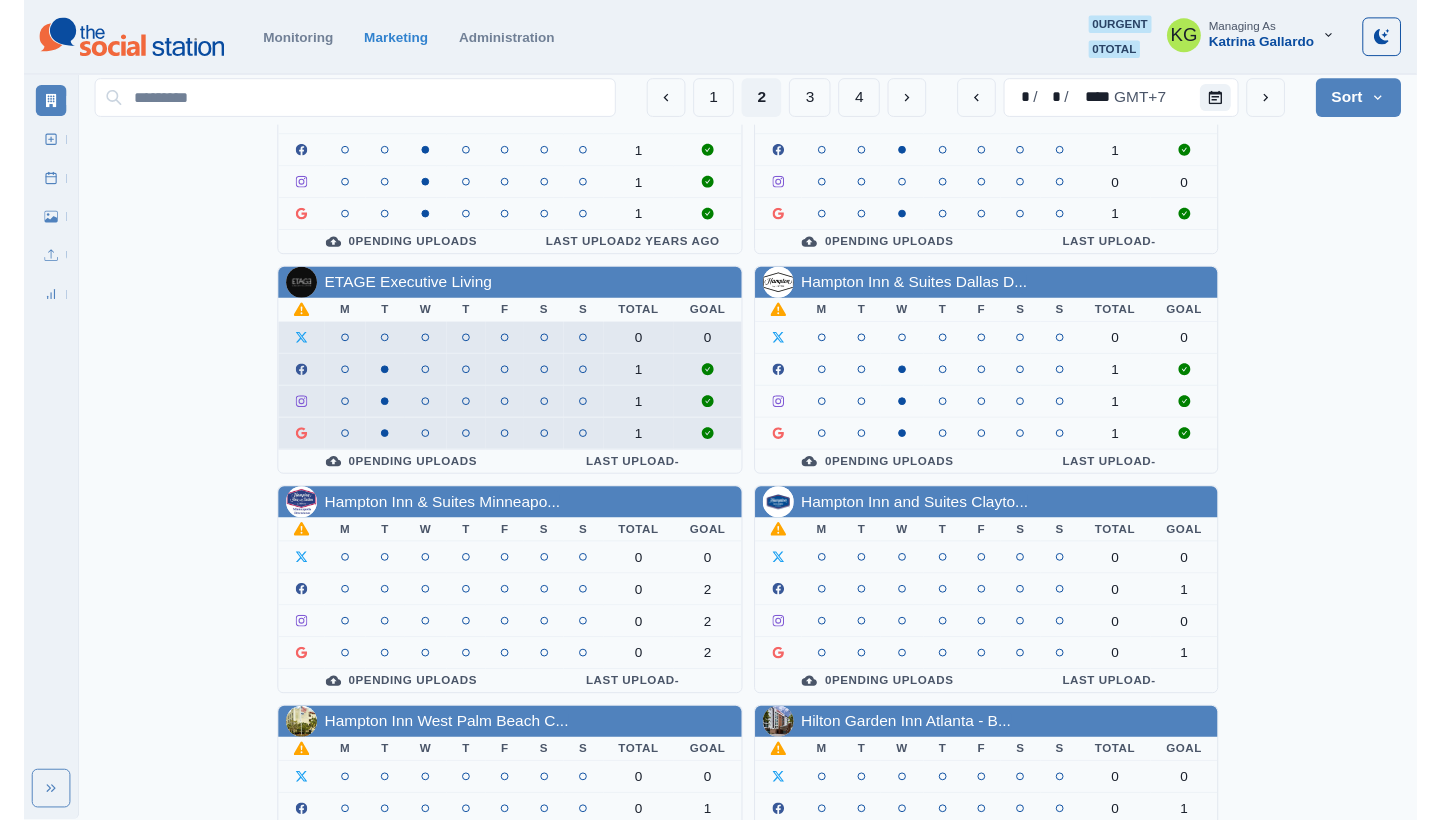 scroll, scrollTop: 174, scrollLeft: 0, axis: vertical 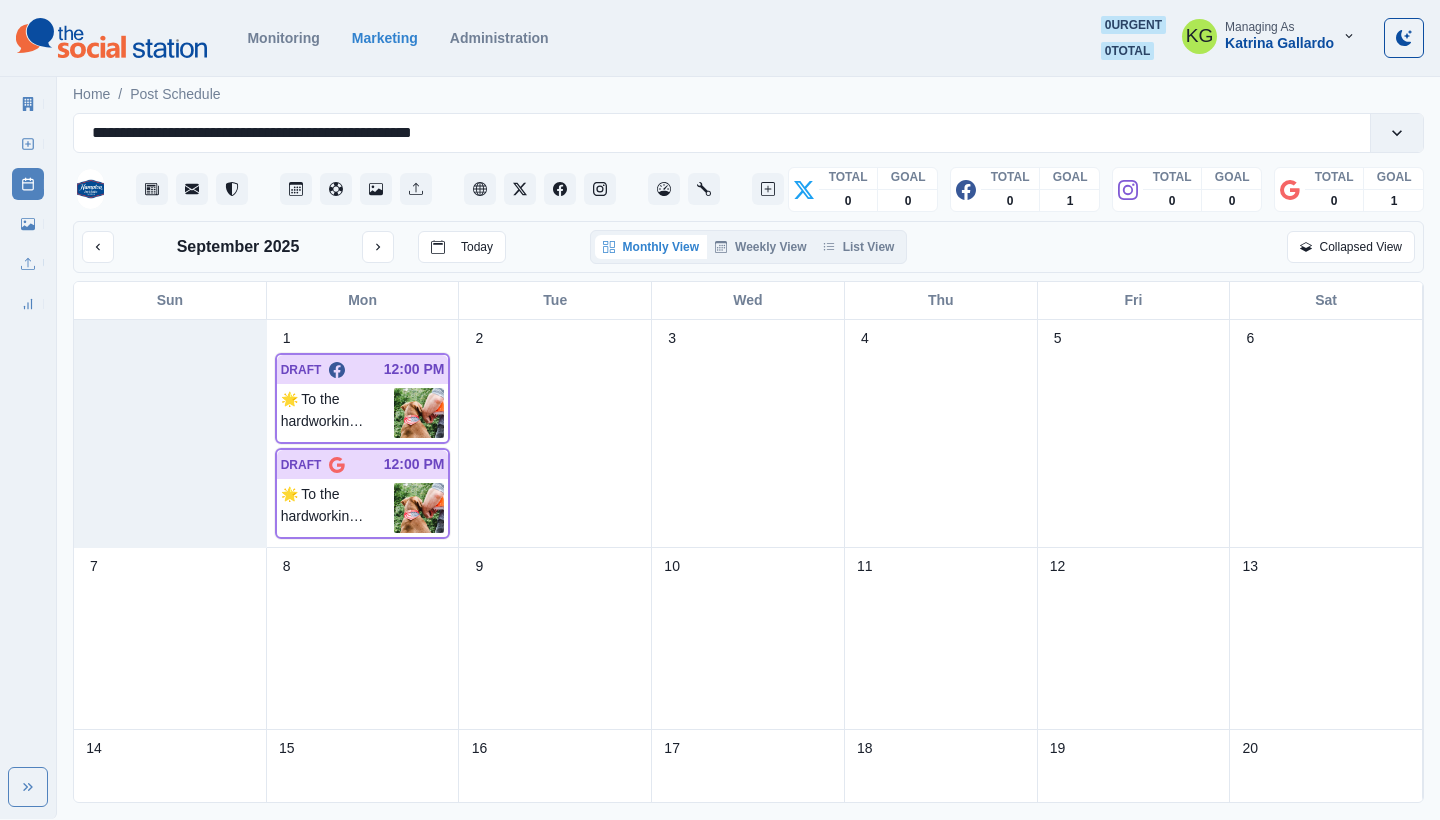 click on "Monthly View Weekly View List View" at bounding box center (749, 247) 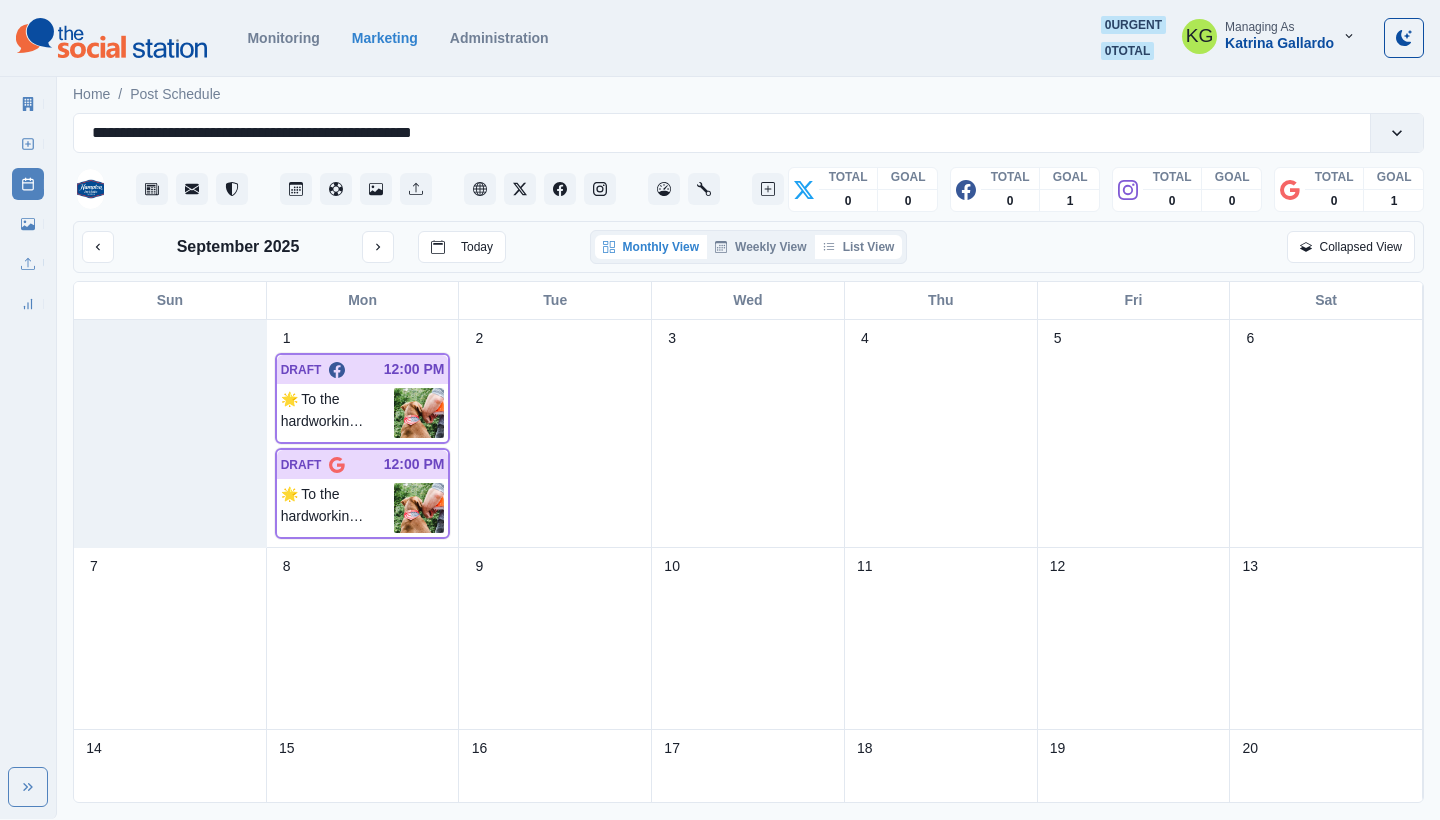 click on "List View" at bounding box center [859, 247] 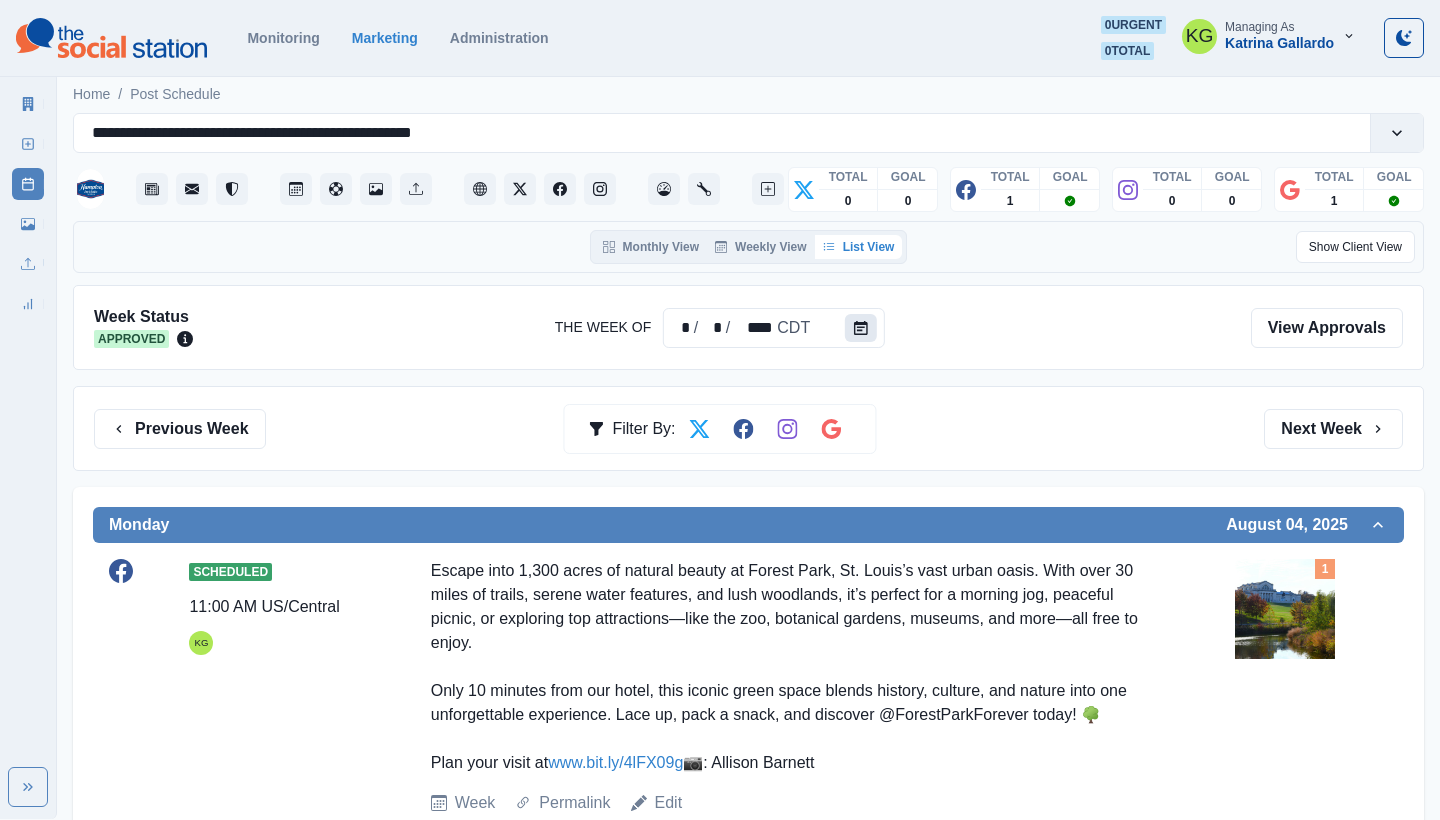 click 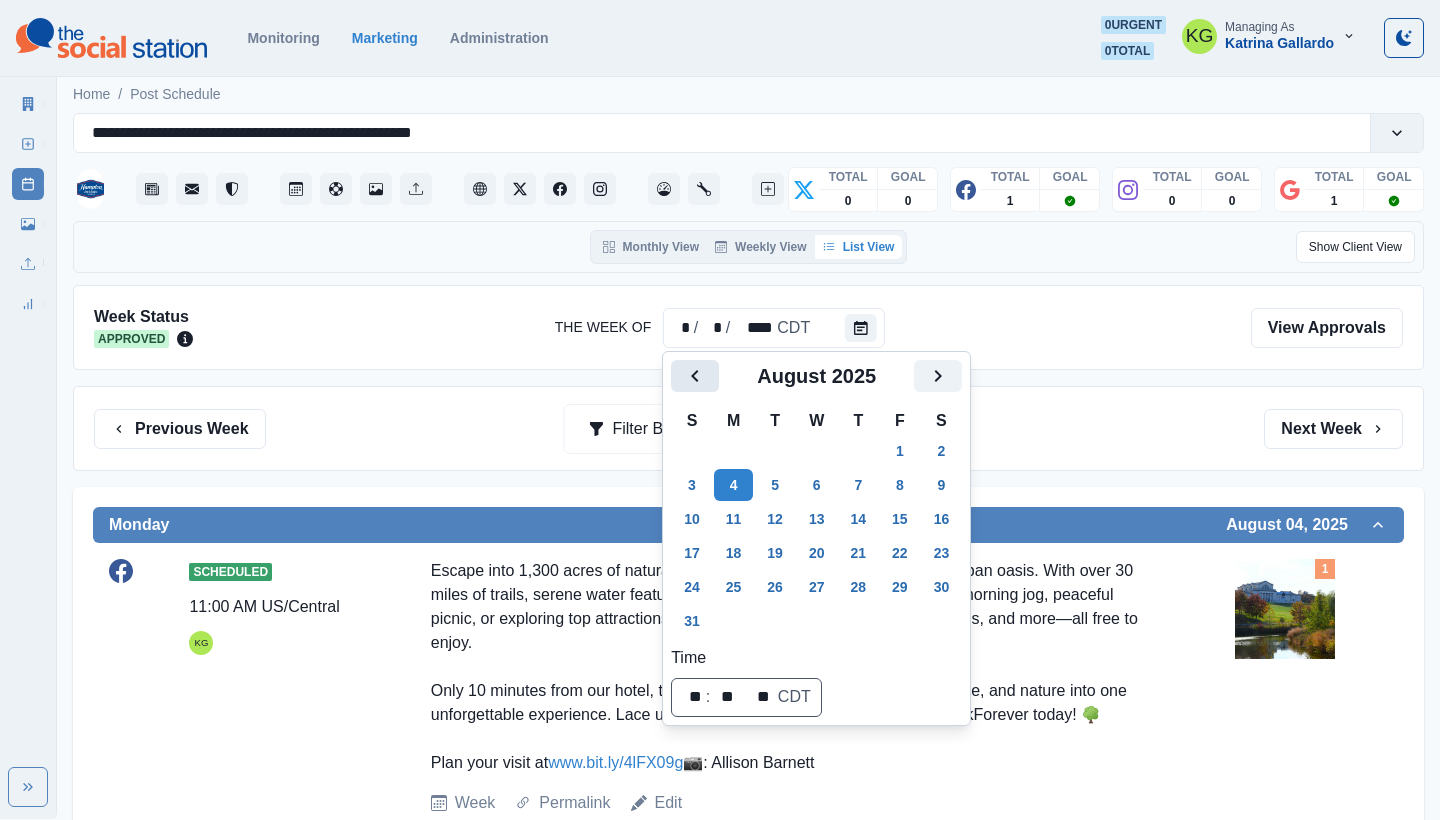 click 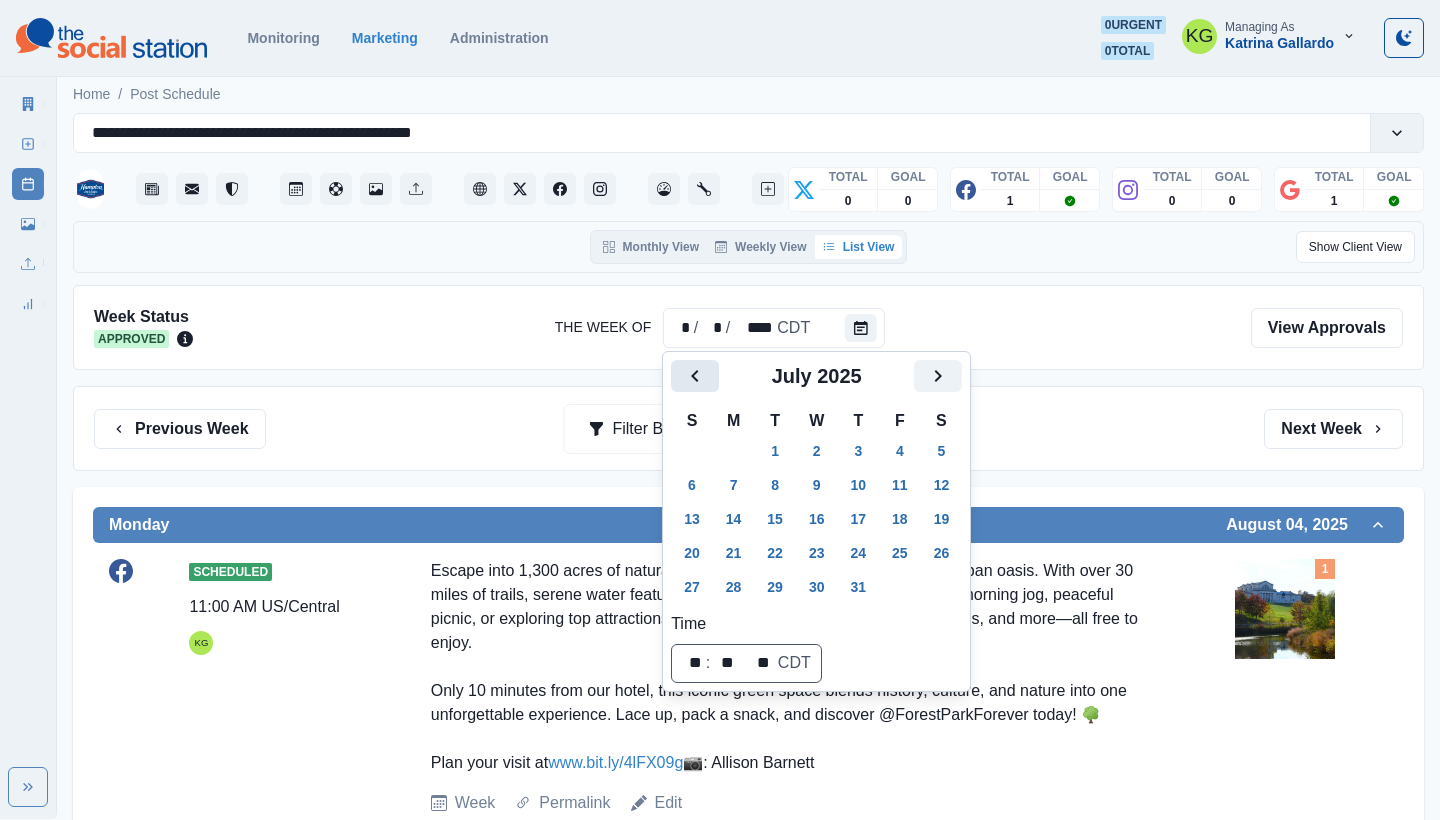 click 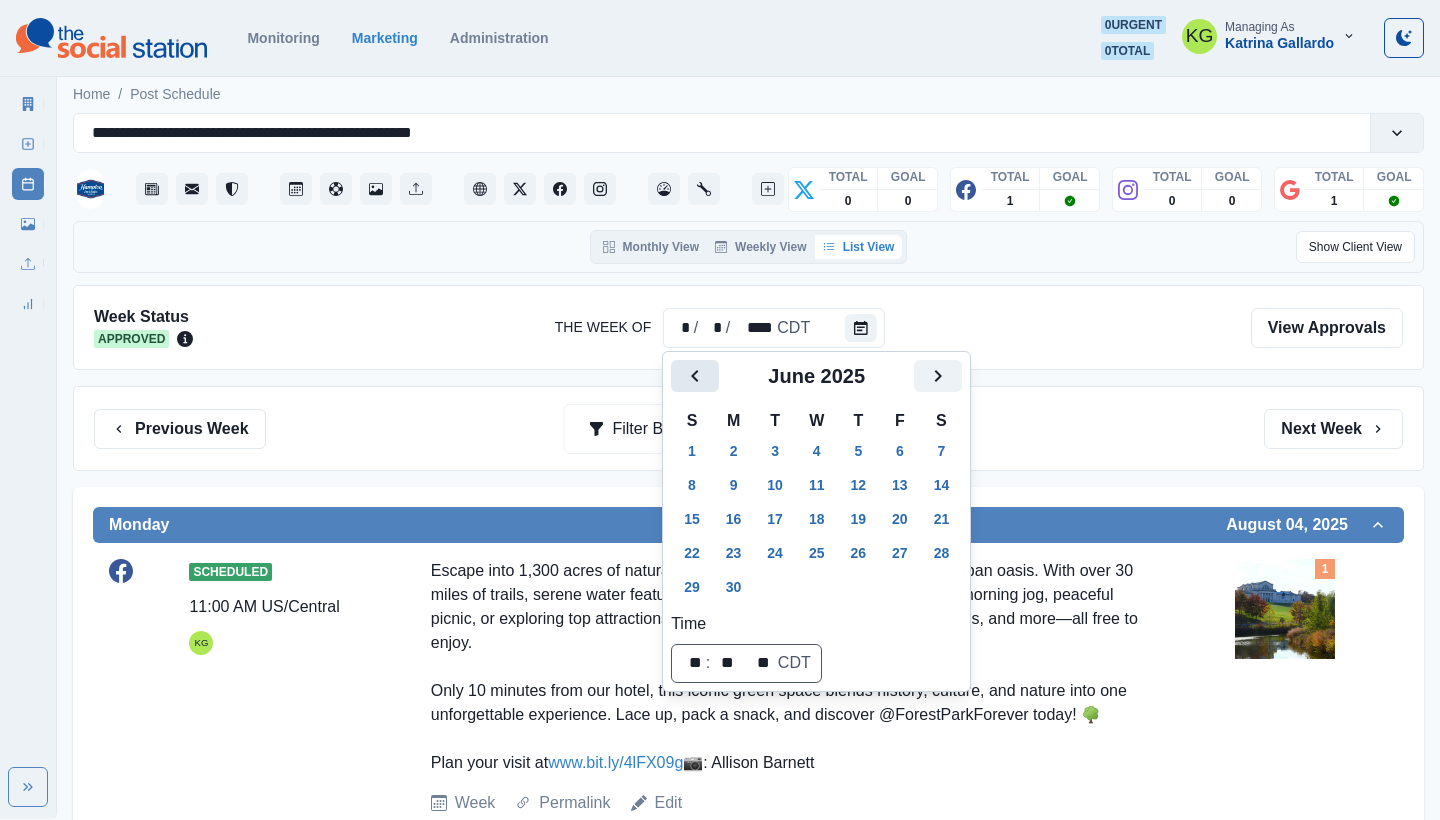 click 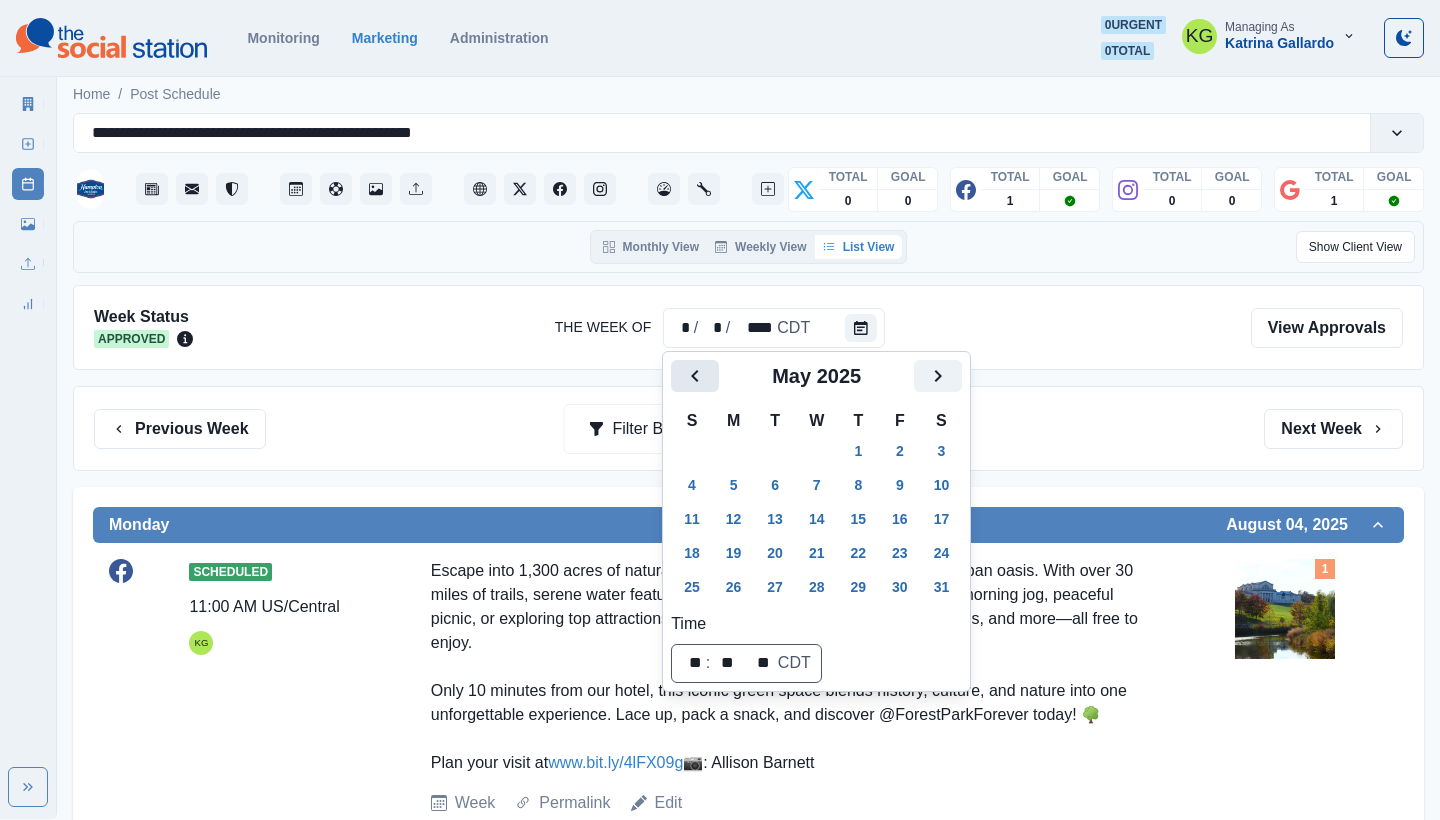 click 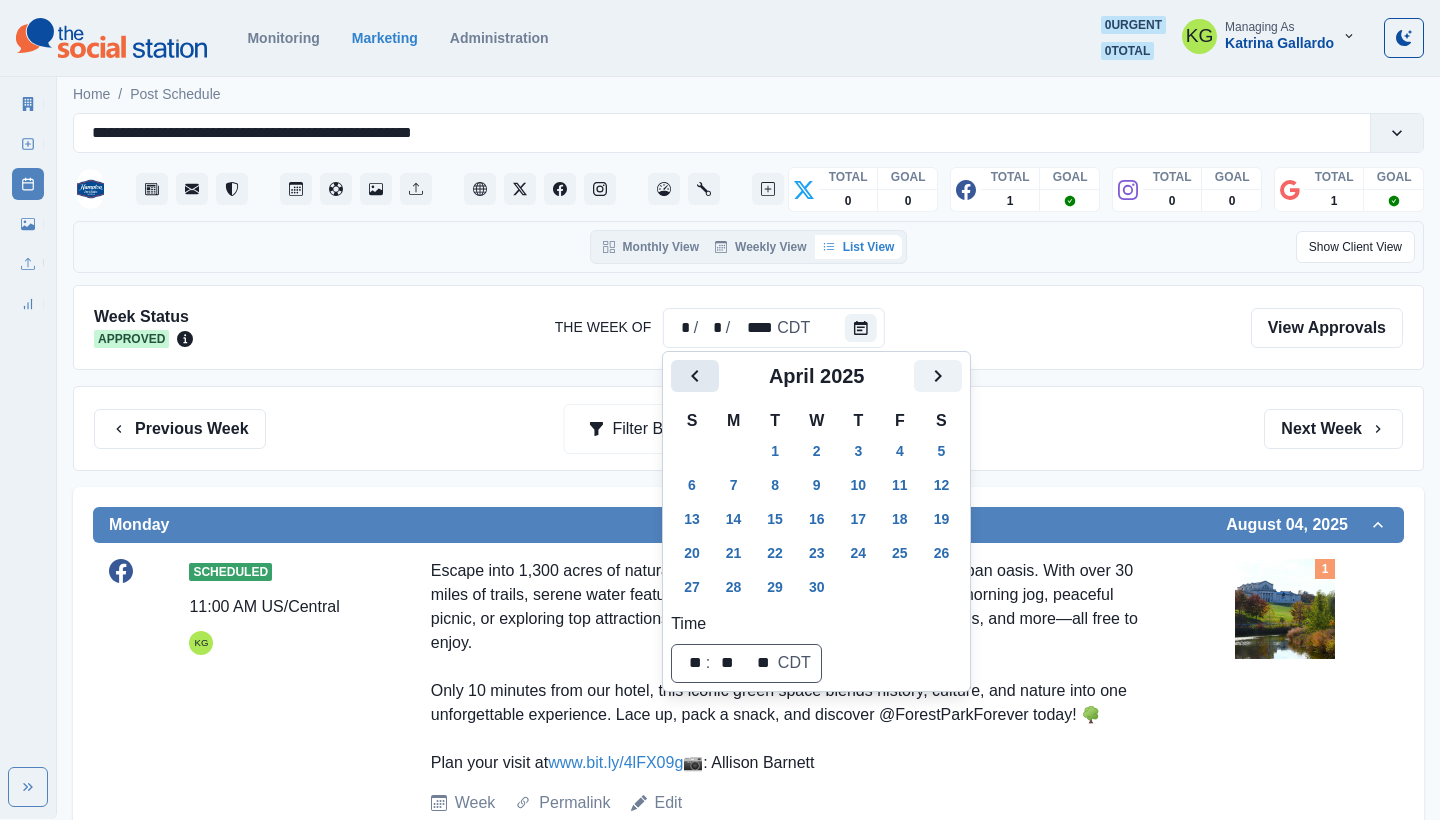 click 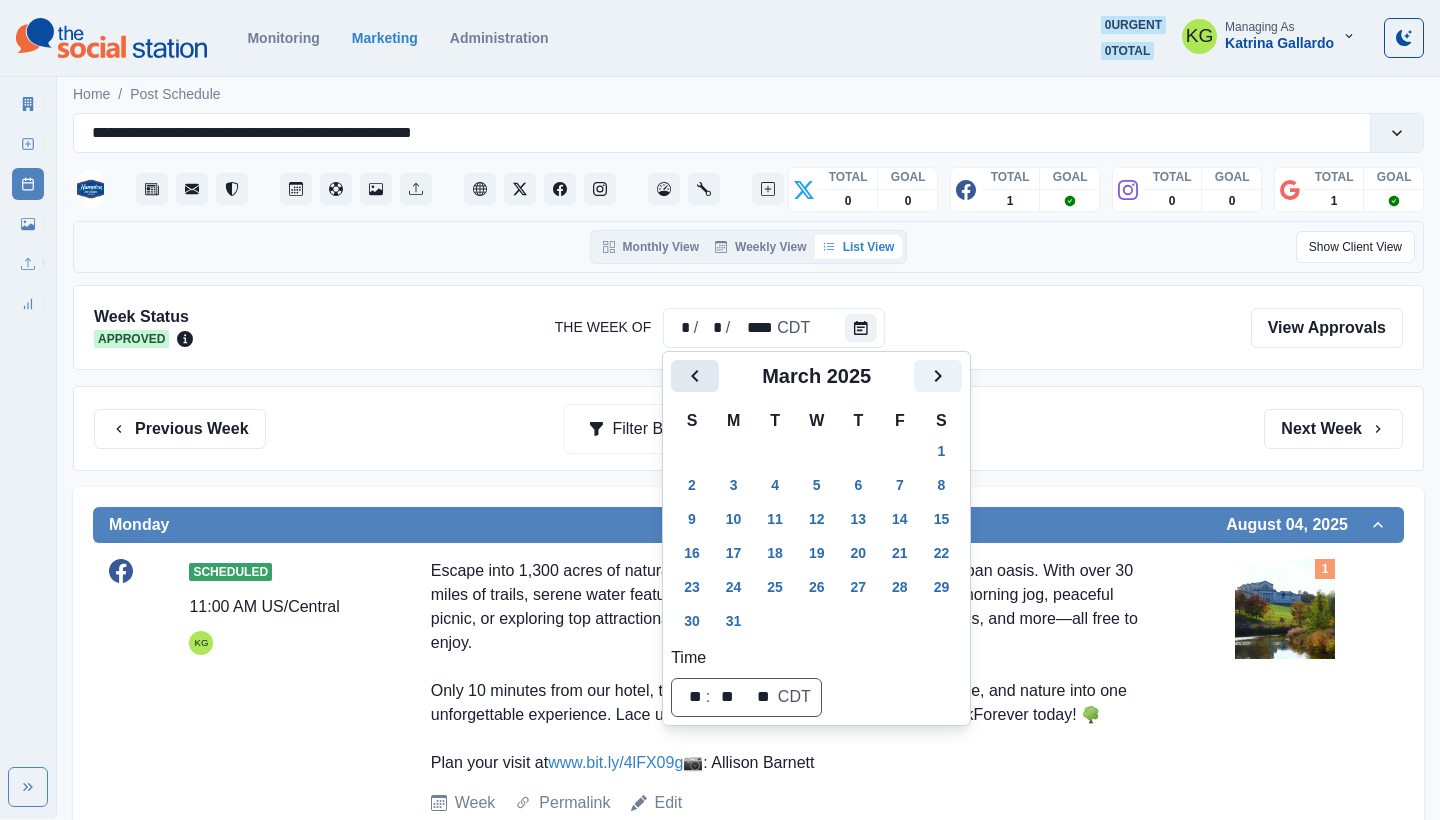 click 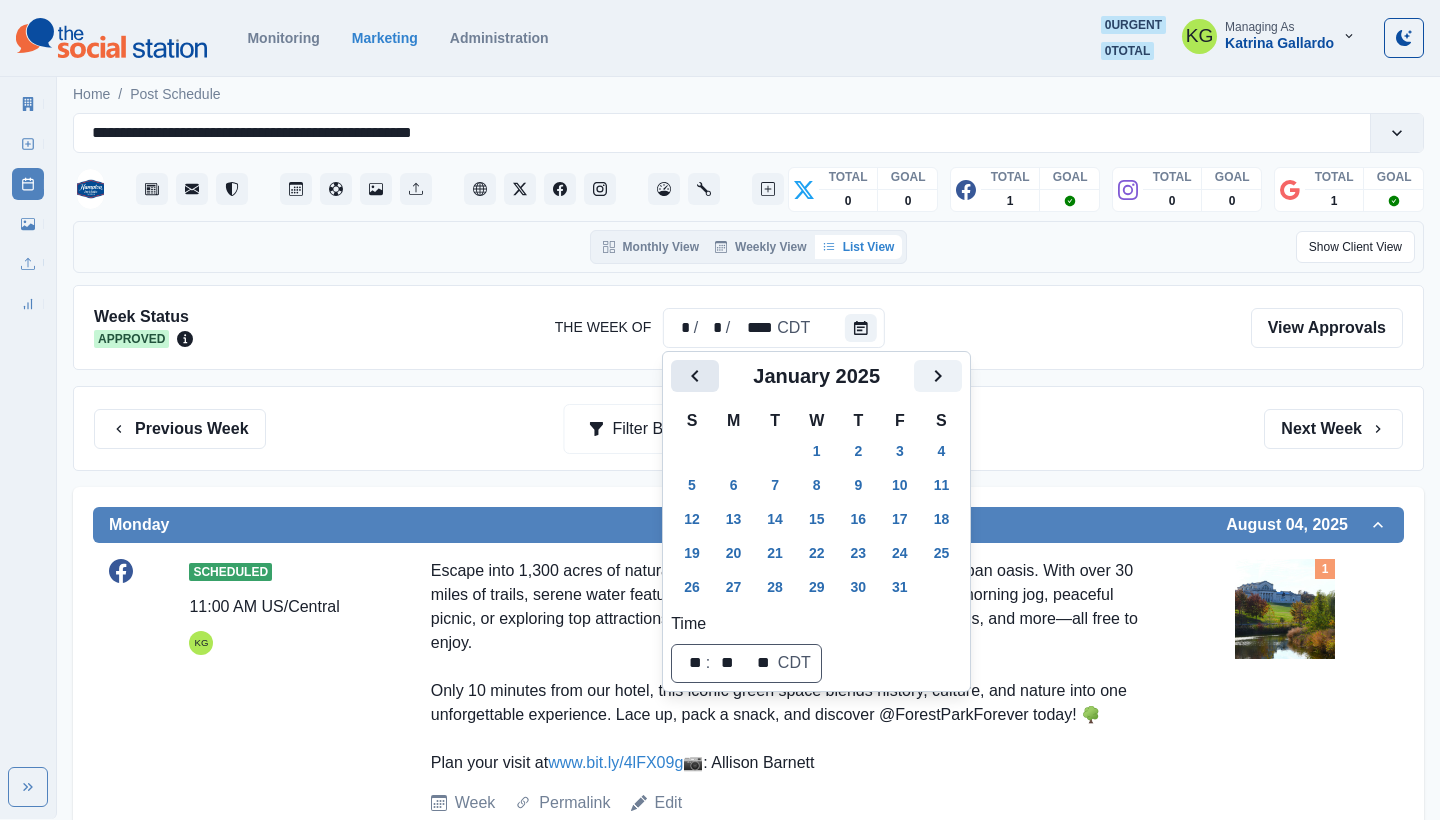 click 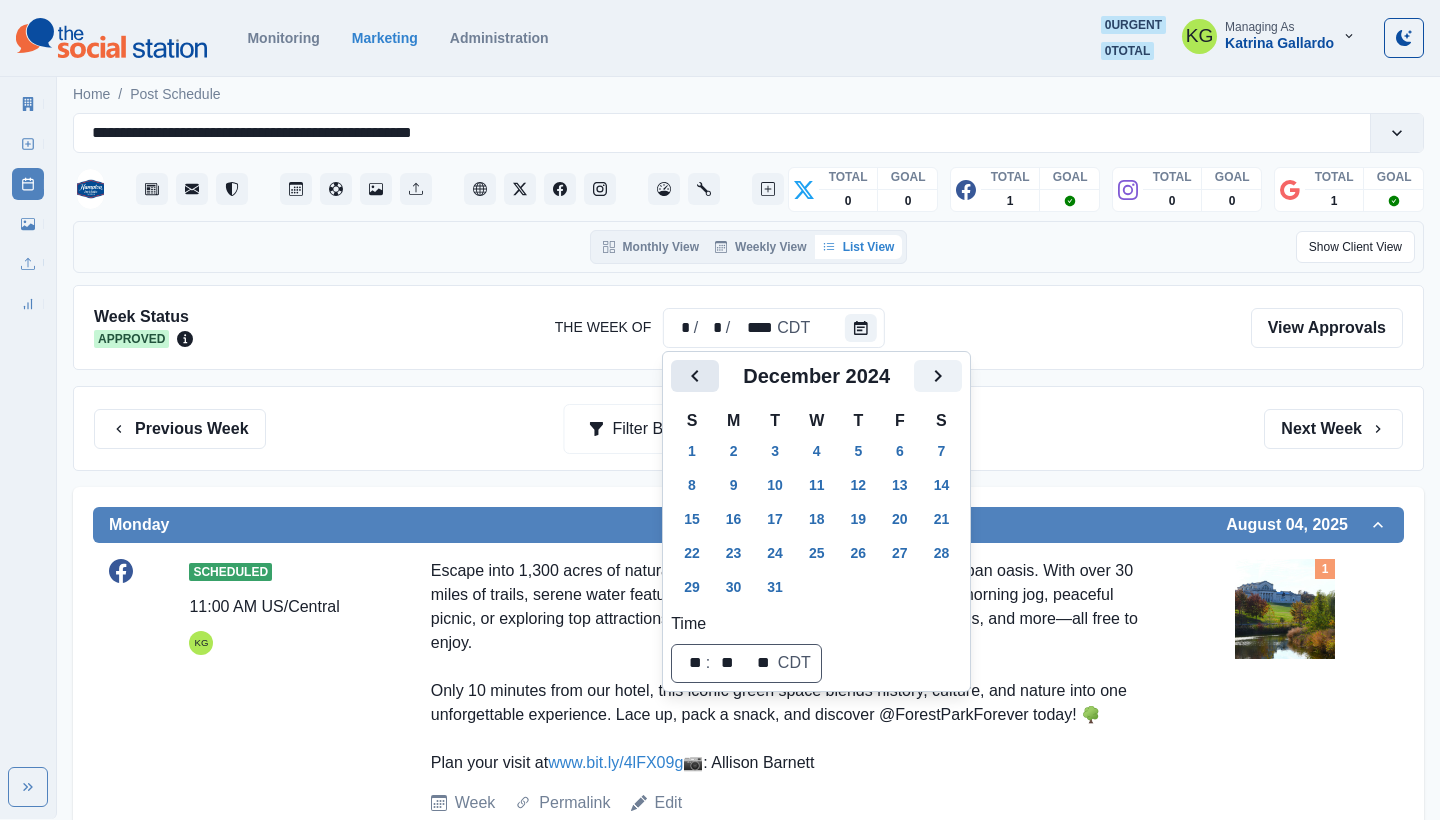click 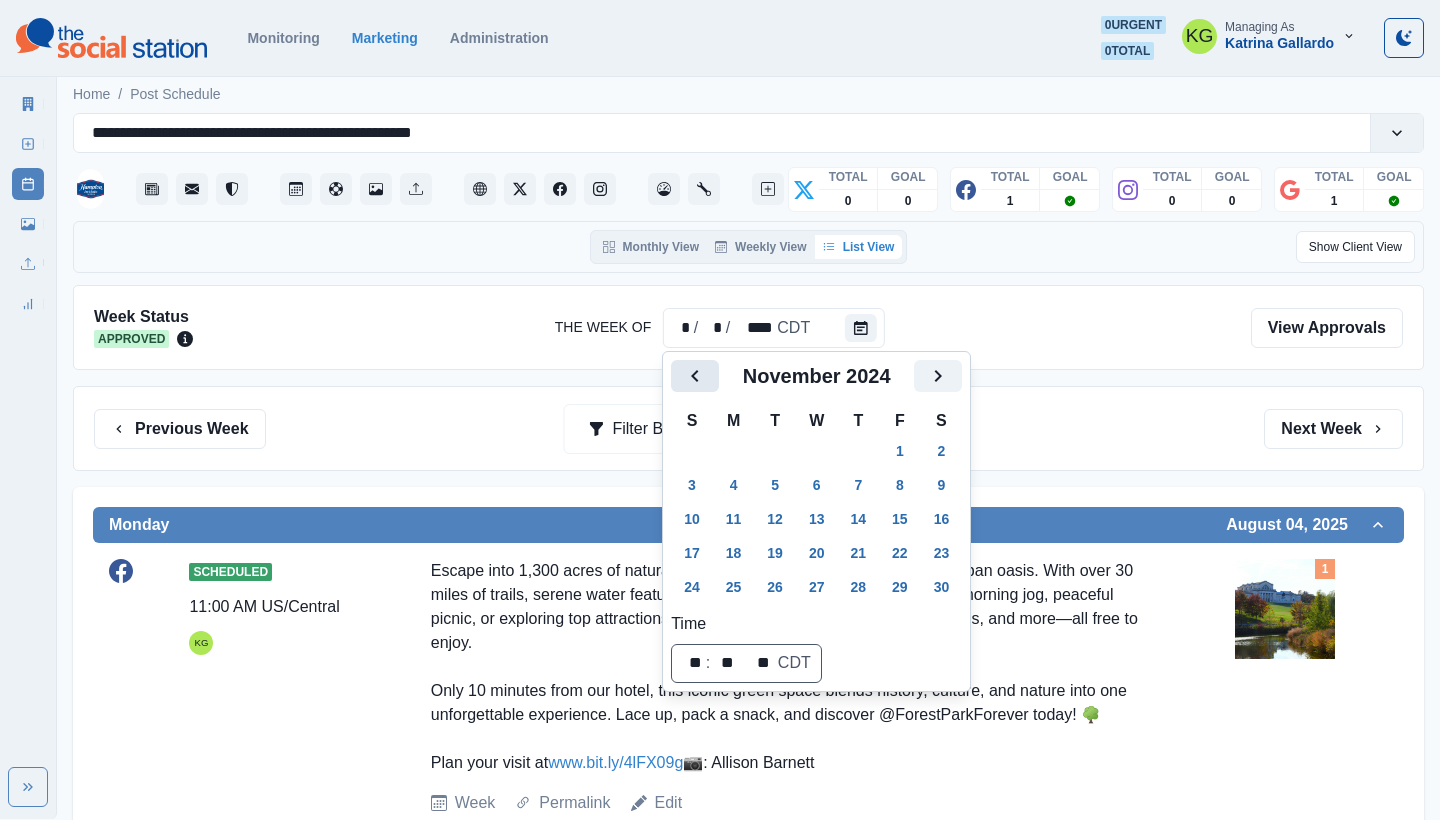 click 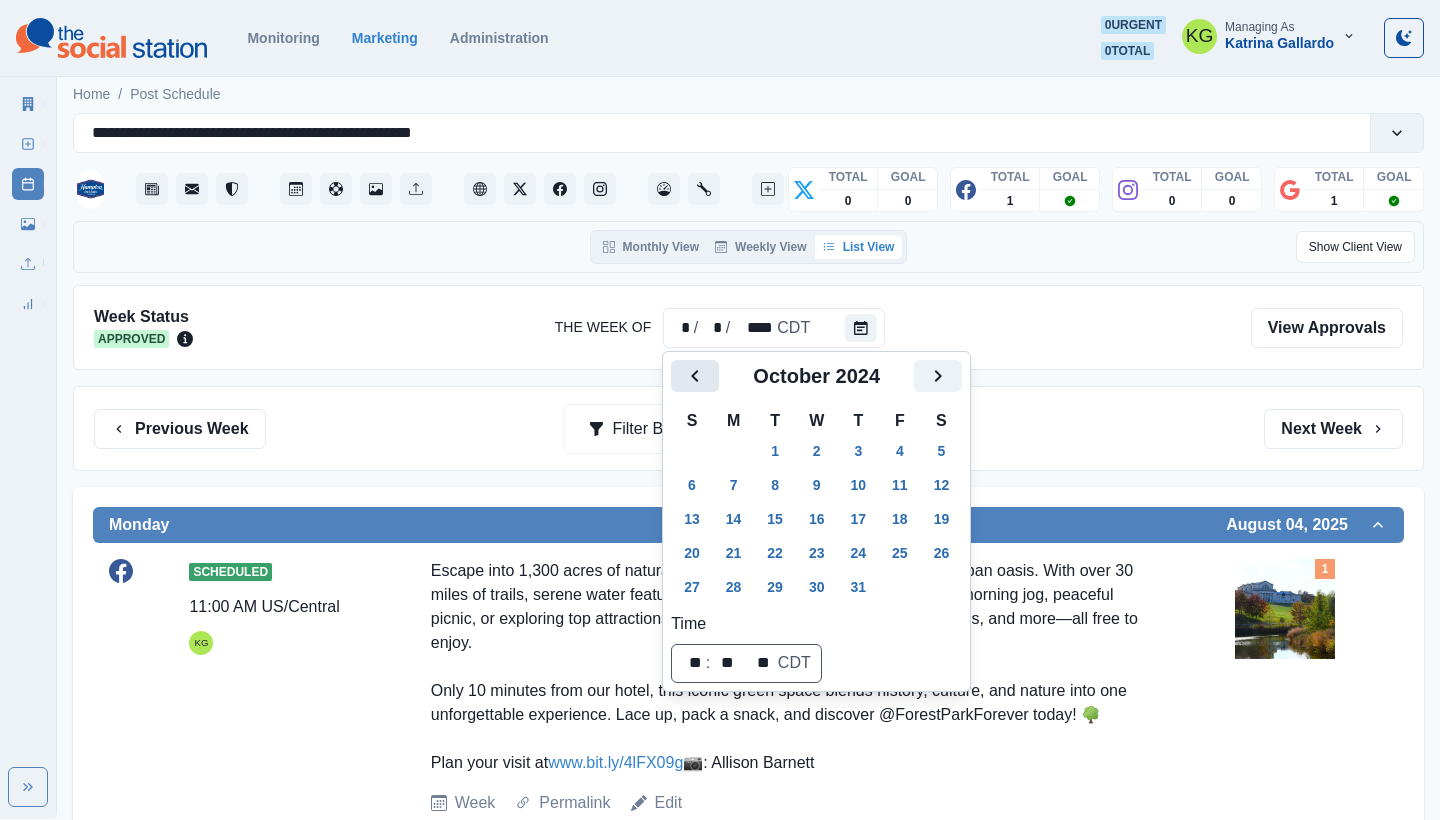 click 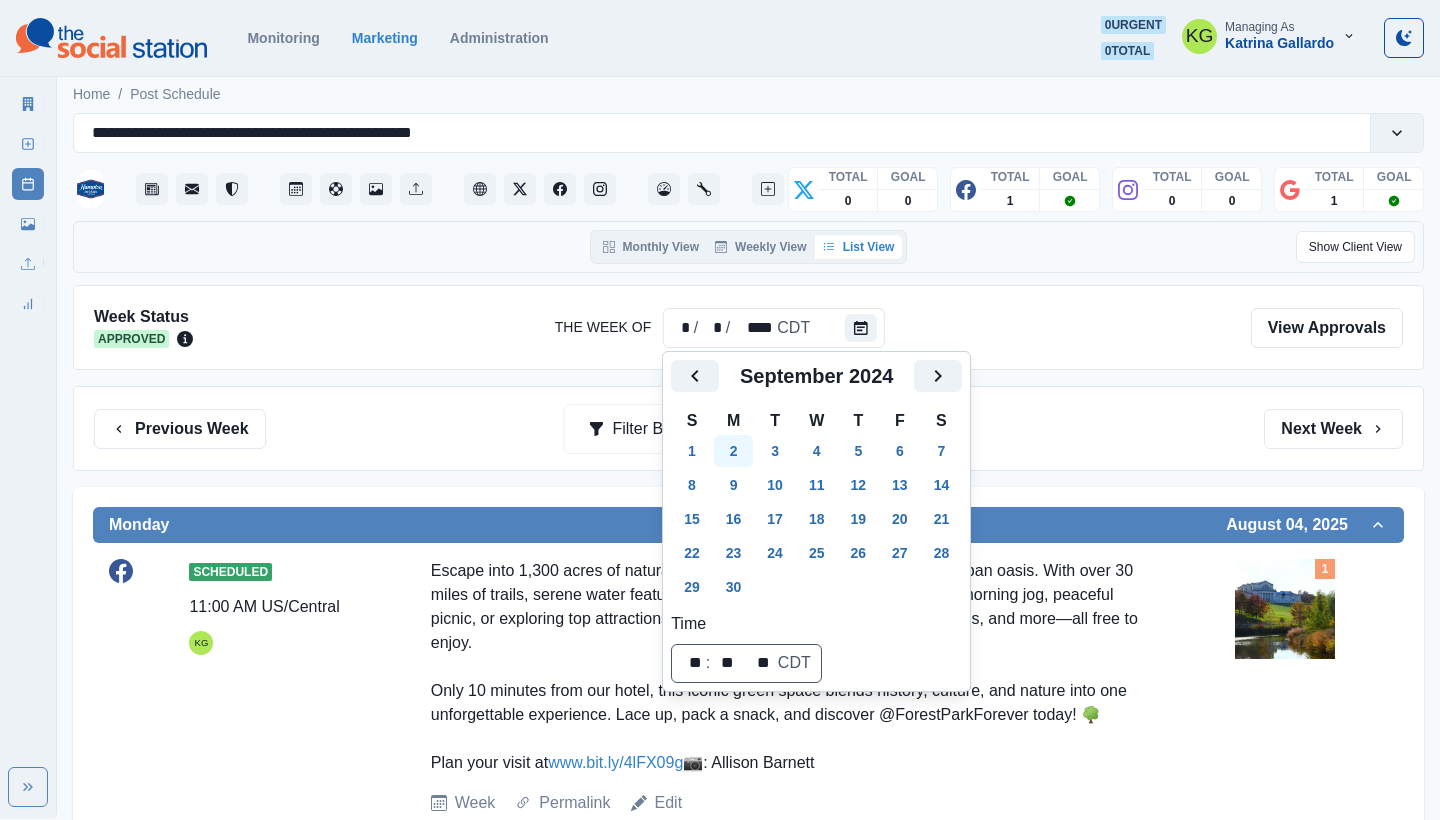 click on "2" at bounding box center [734, 451] 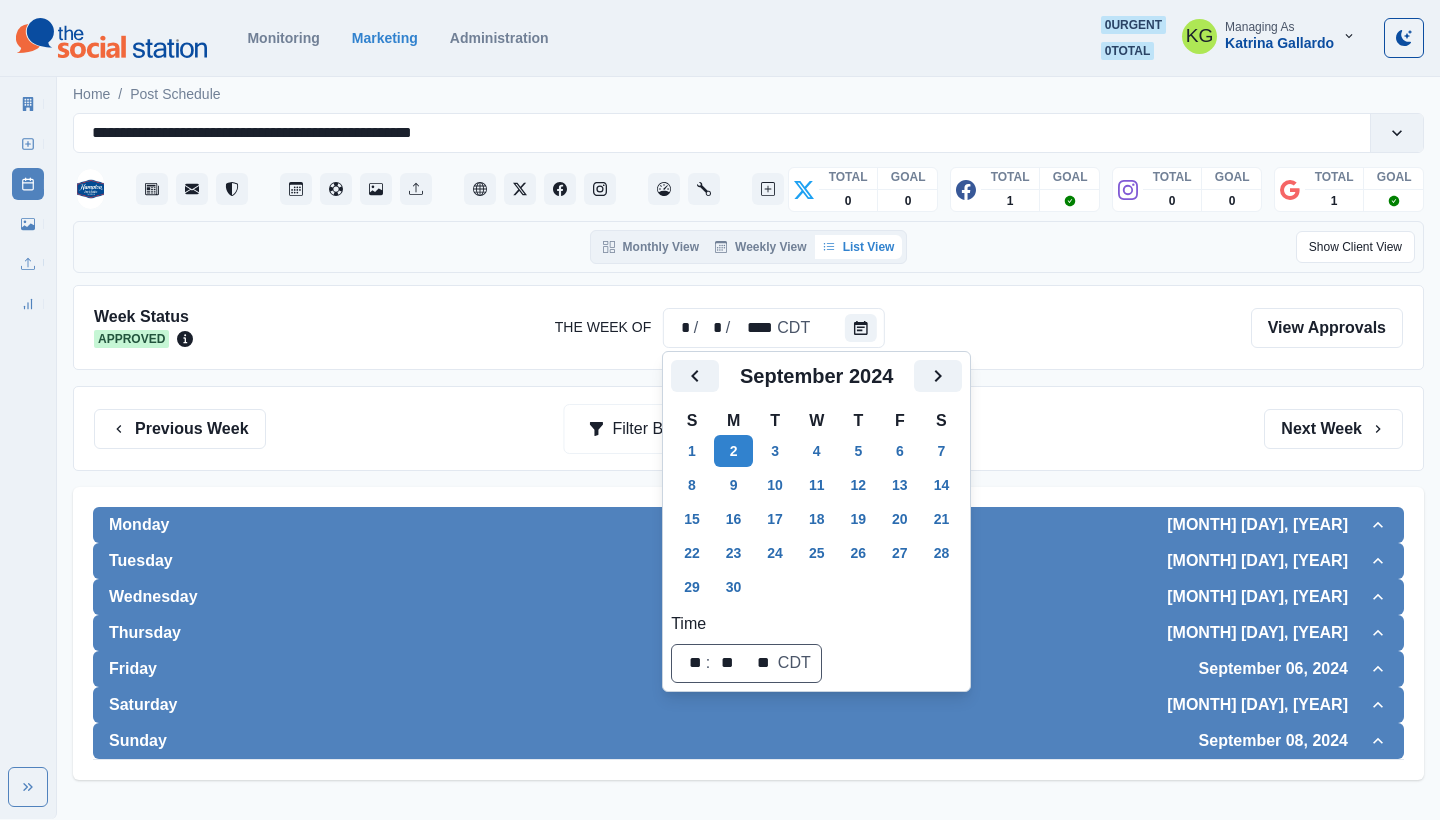 click on "Previous Week Filter By: Next Week" at bounding box center [748, 429] 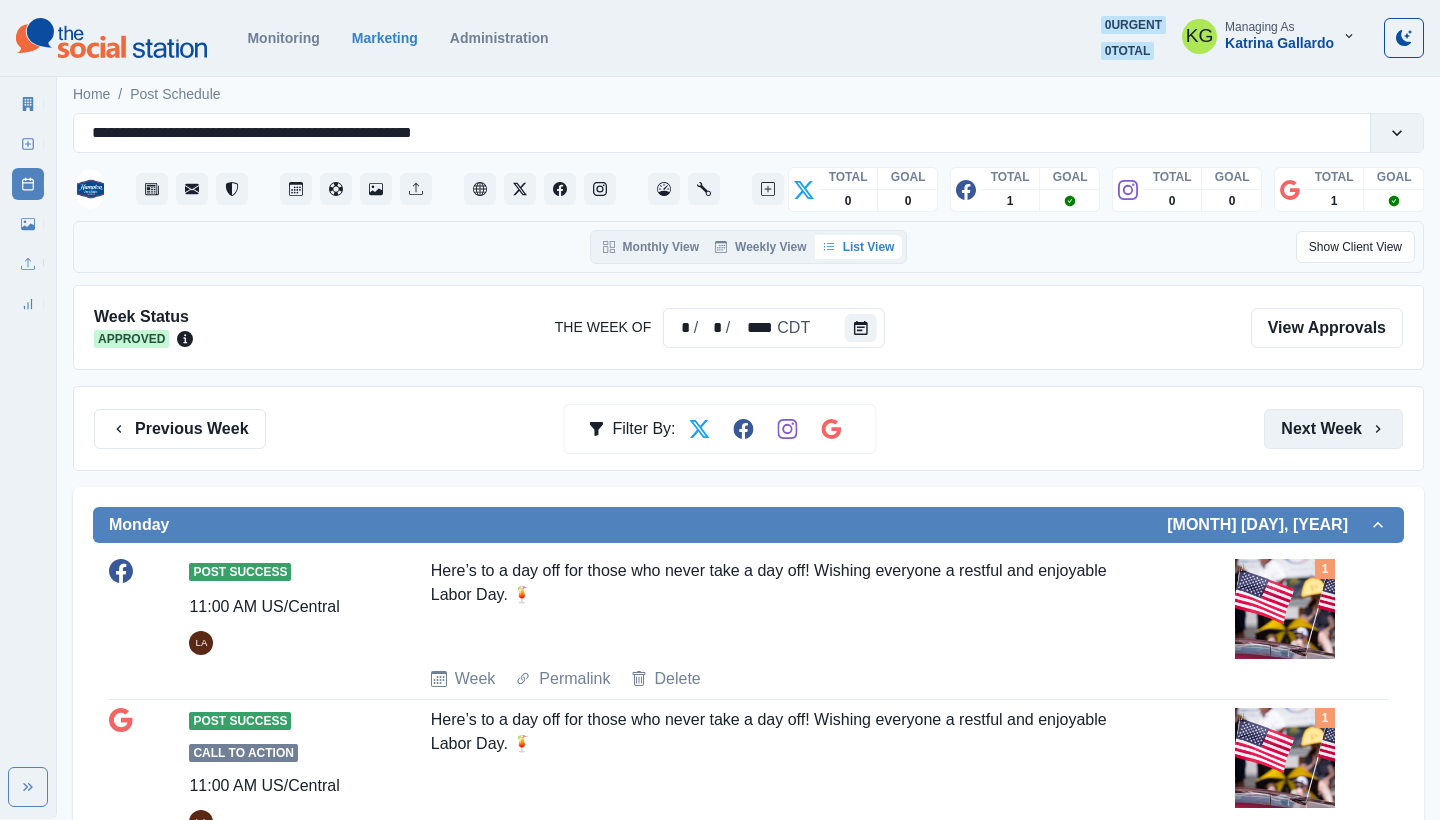 scroll, scrollTop: -1, scrollLeft: 0, axis: vertical 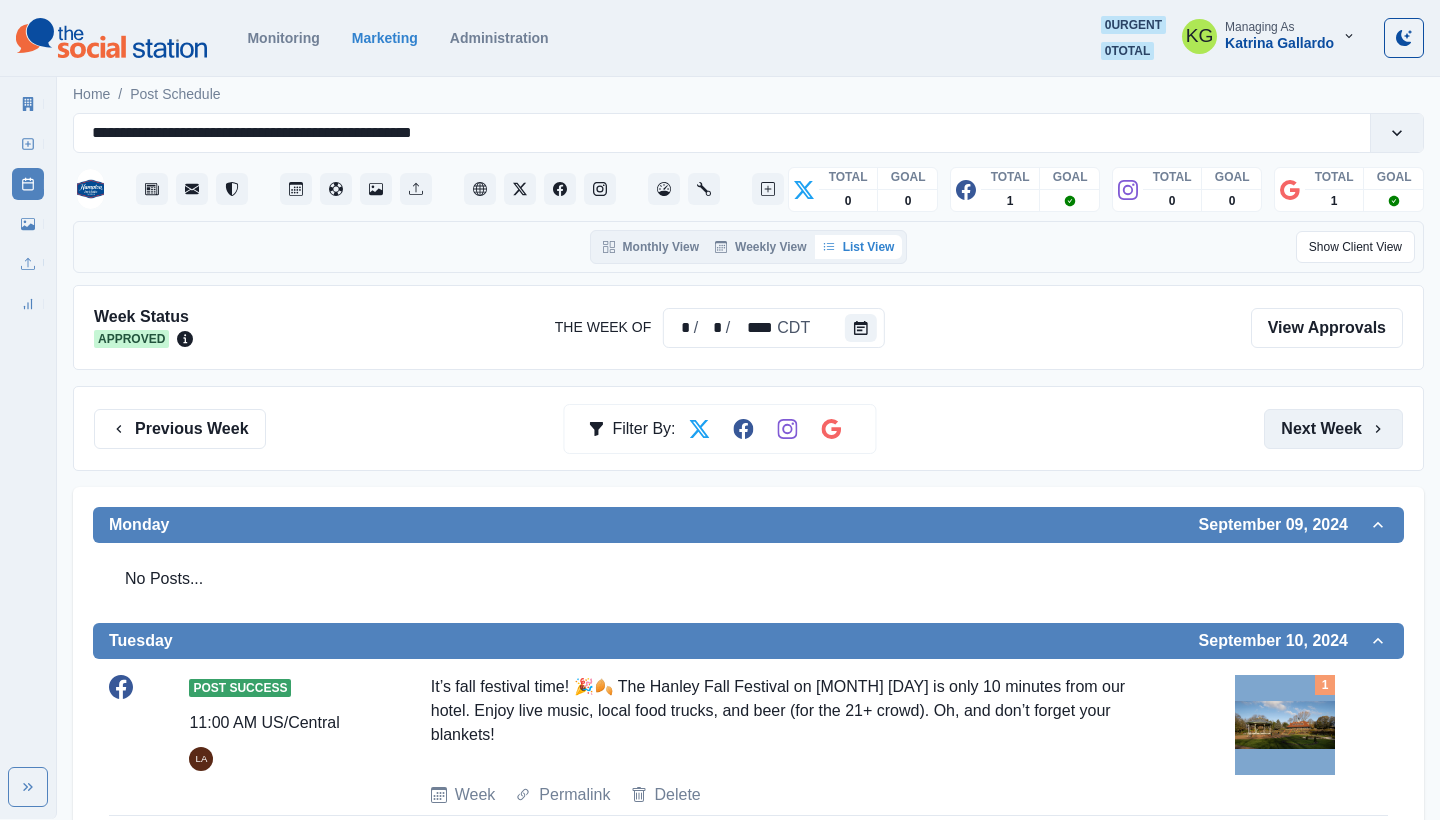 click on "Next Week" at bounding box center (1333, 429) 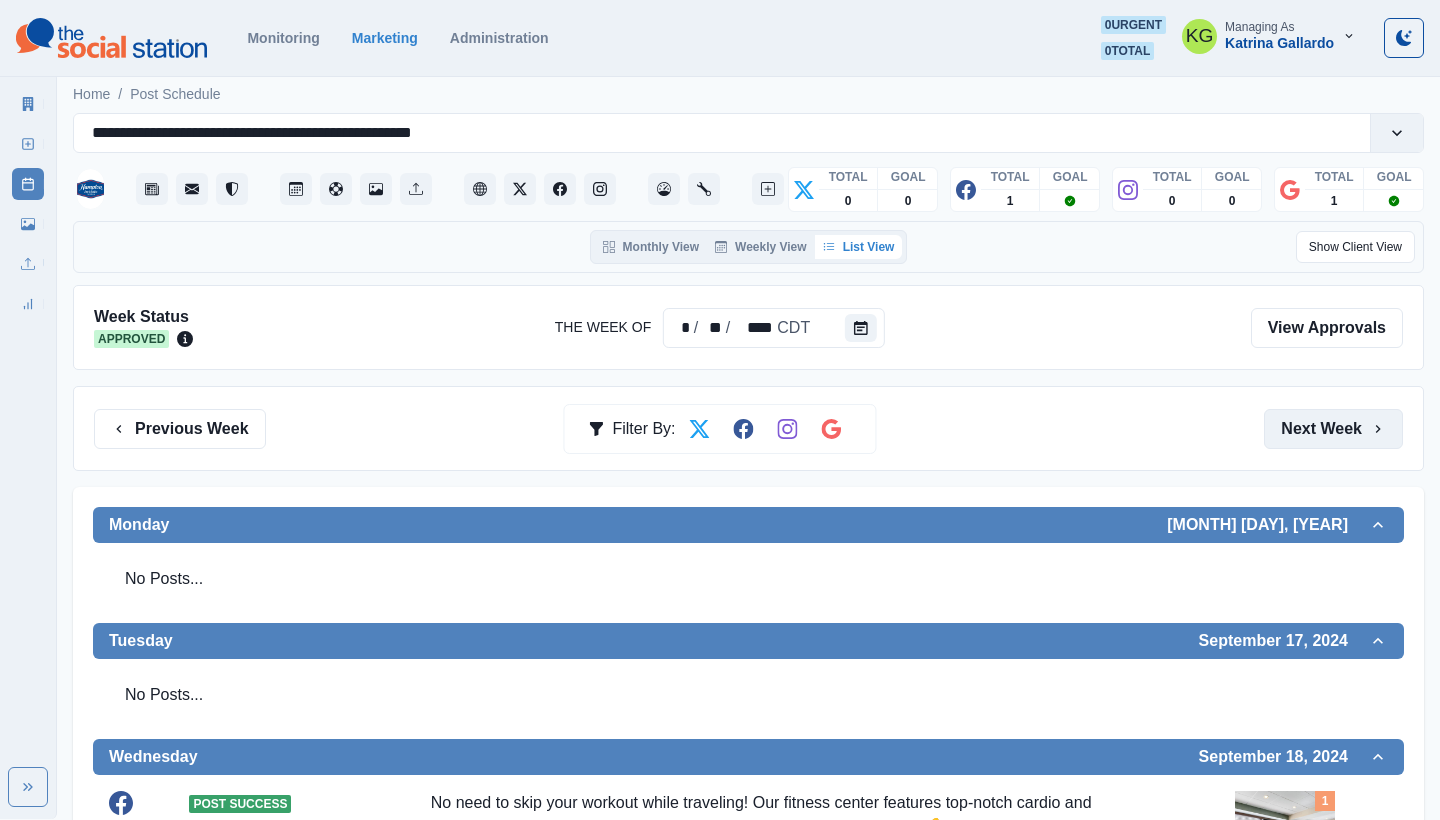 scroll, scrollTop: 0, scrollLeft: 0, axis: both 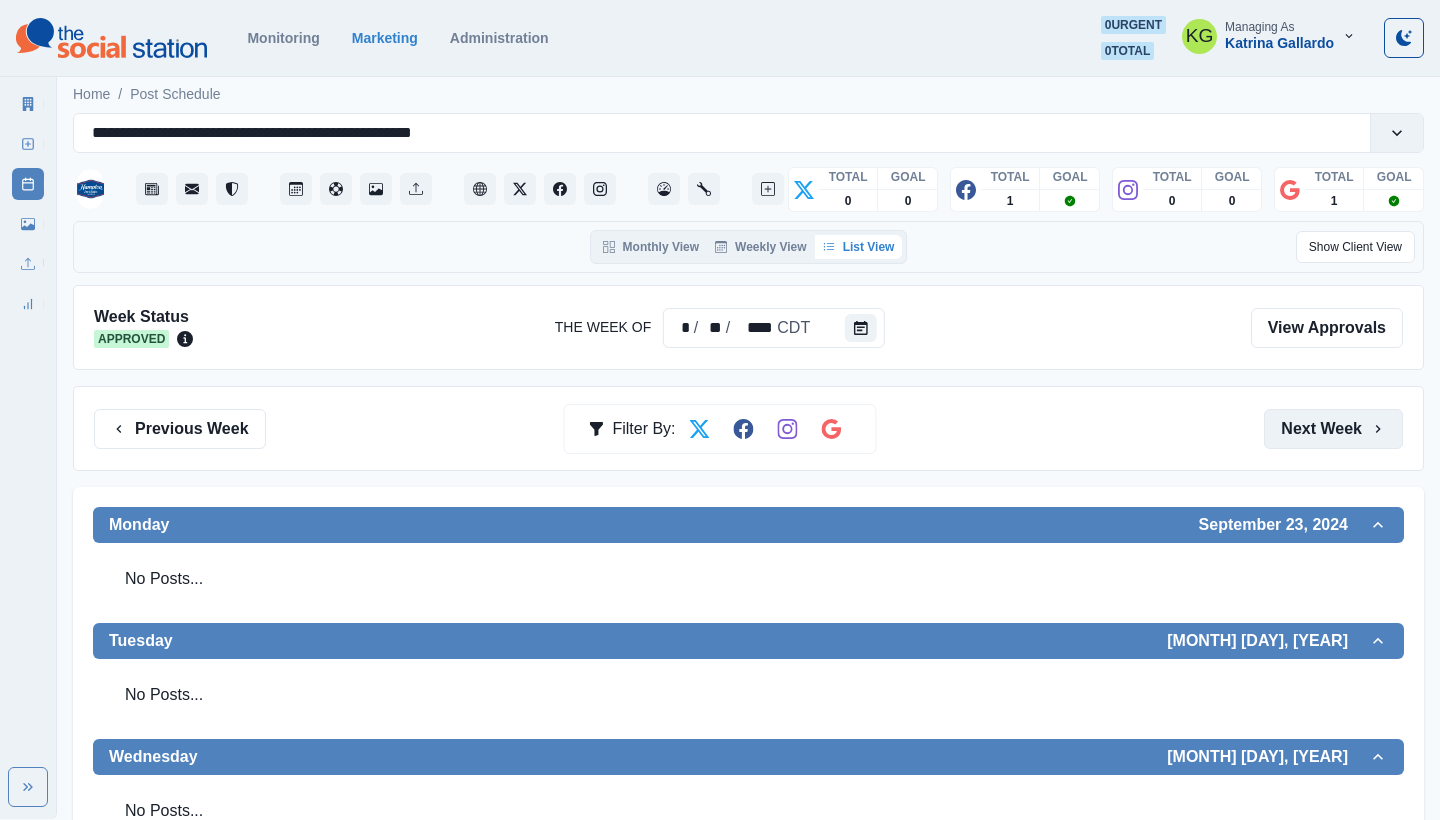 click on "Next Week" at bounding box center [1333, 429] 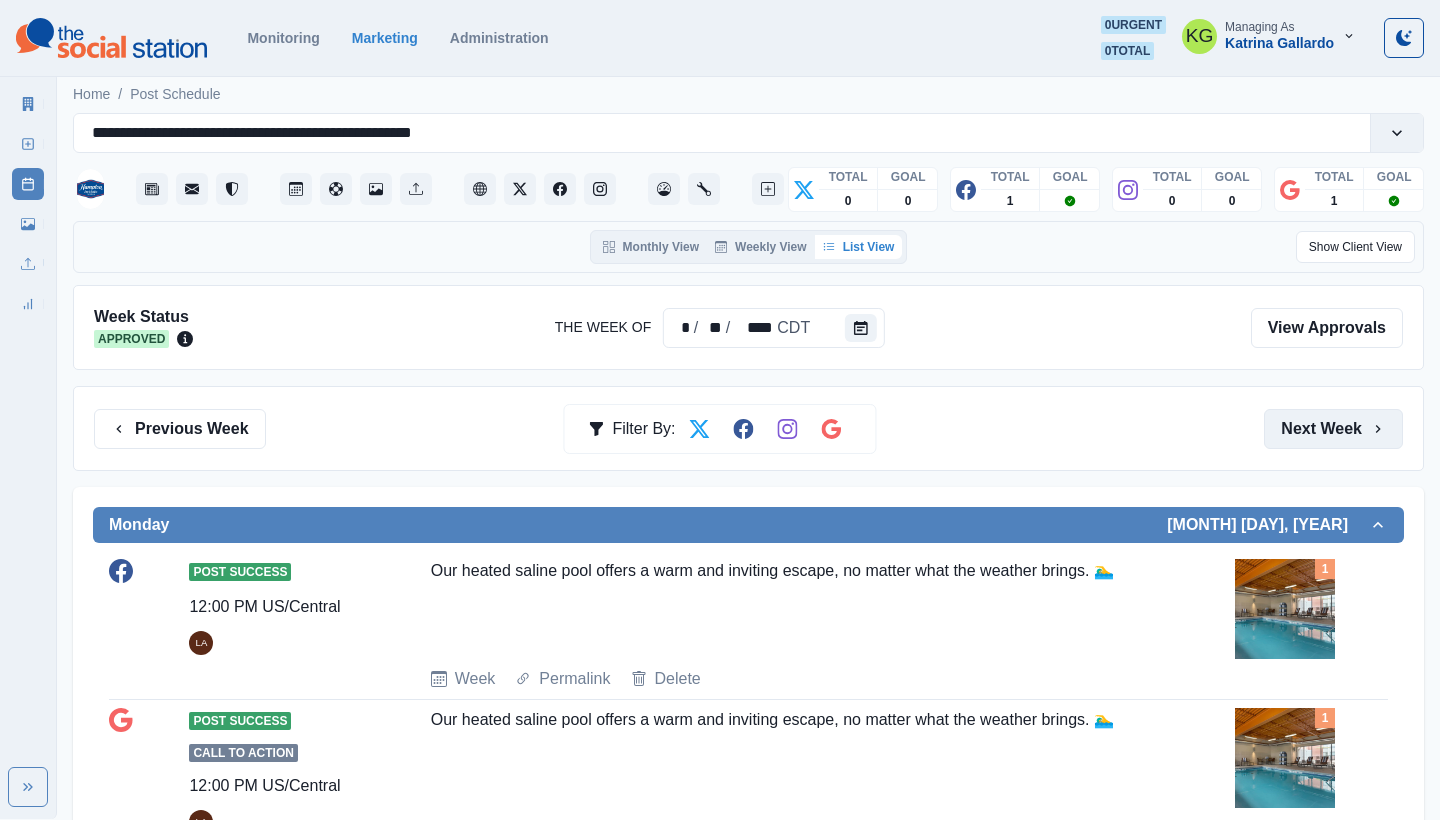 scroll, scrollTop: -1, scrollLeft: 0, axis: vertical 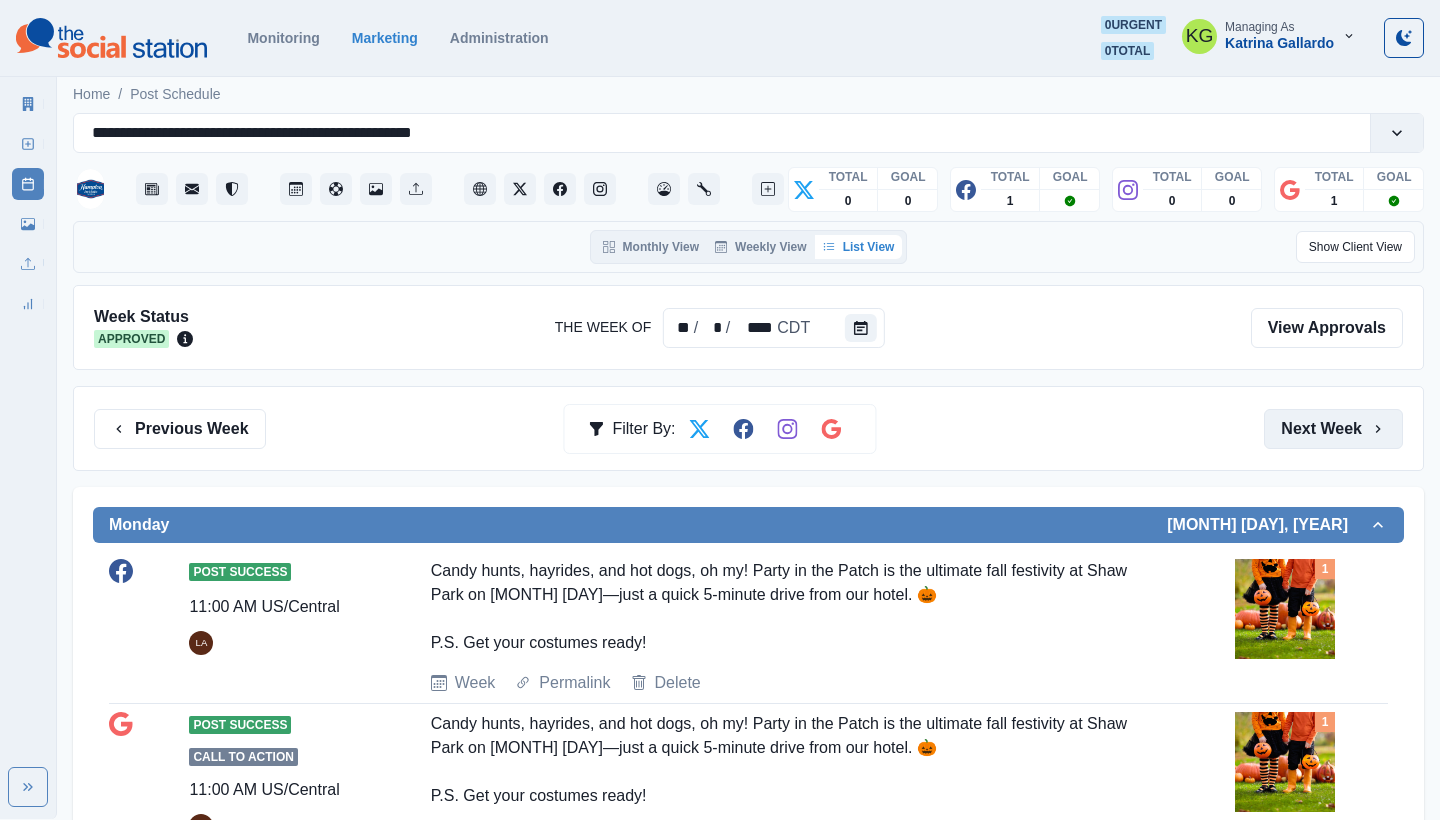 click on "Next Week" at bounding box center [1333, 429] 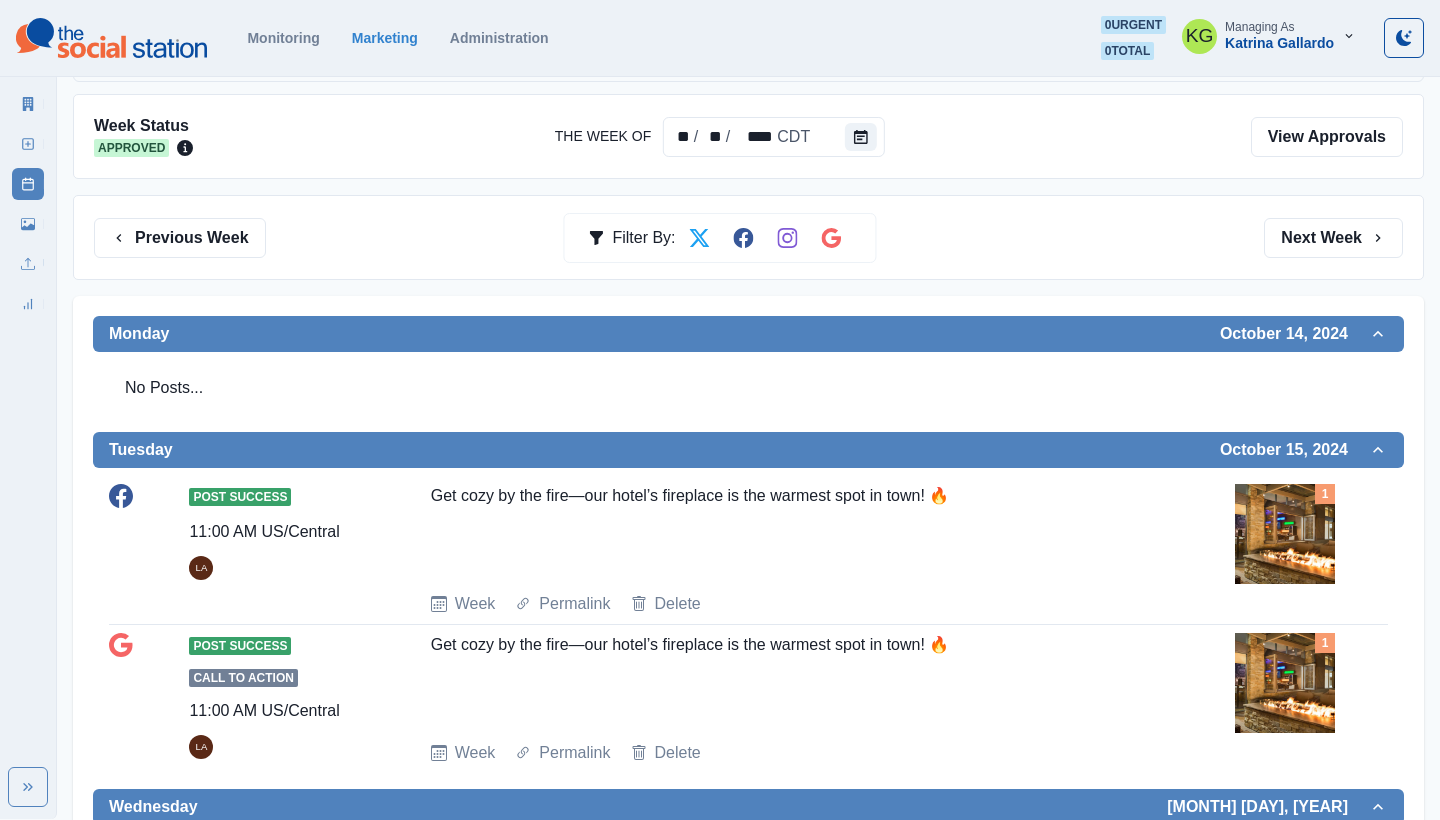 scroll, scrollTop: 380, scrollLeft: 0, axis: vertical 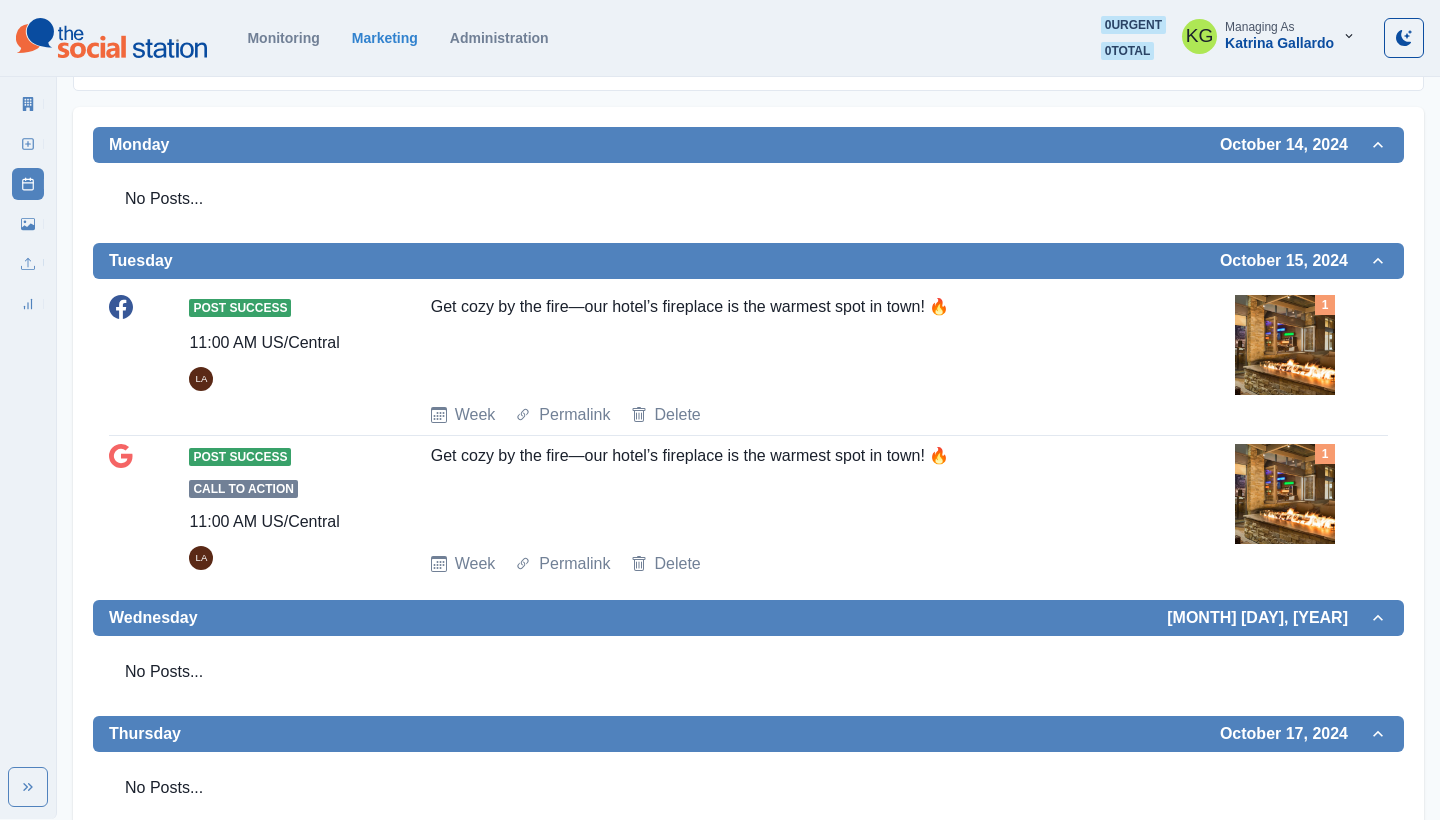 click on "Get cozy by the fire—our hotel’s fireplace is the warmest spot in town! 🔥" at bounding box center (789, 341) 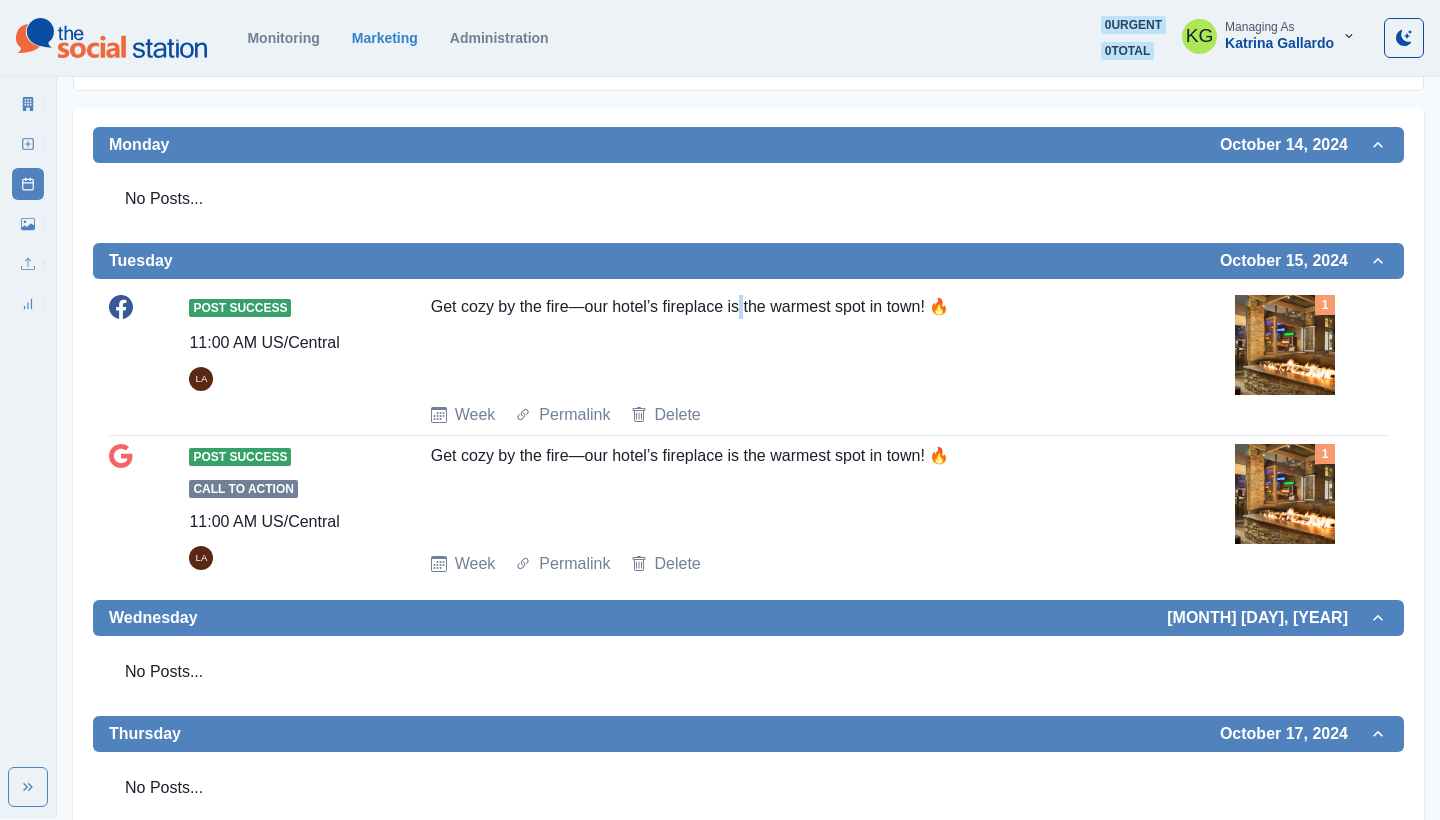 click on "Get cozy by the fire—our hotel’s fireplace is the warmest spot in town! 🔥" at bounding box center (789, 341) 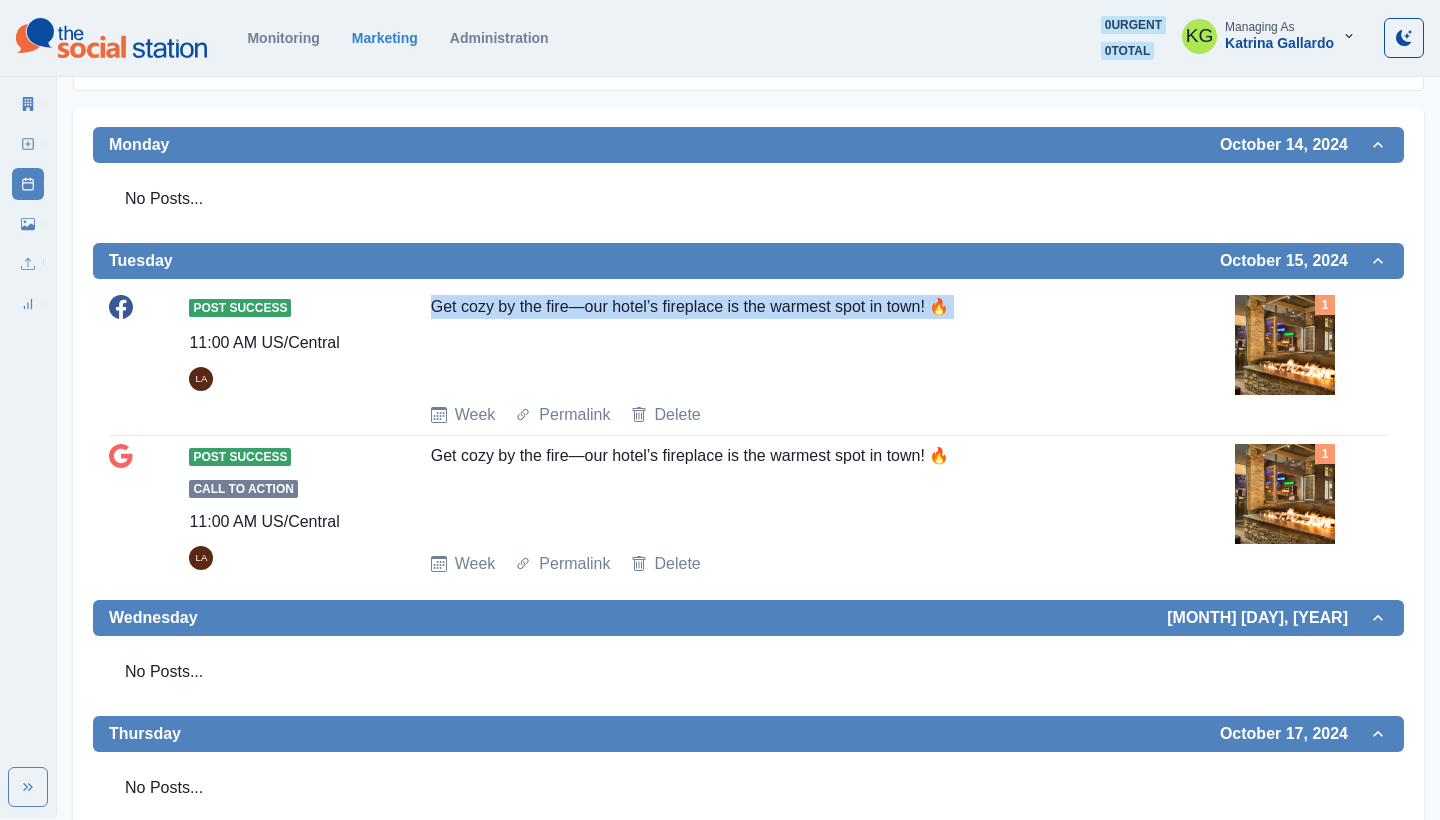 click on "Get cozy by the fire—our hotel’s fireplace is the warmest spot in town! 🔥" at bounding box center (789, 341) 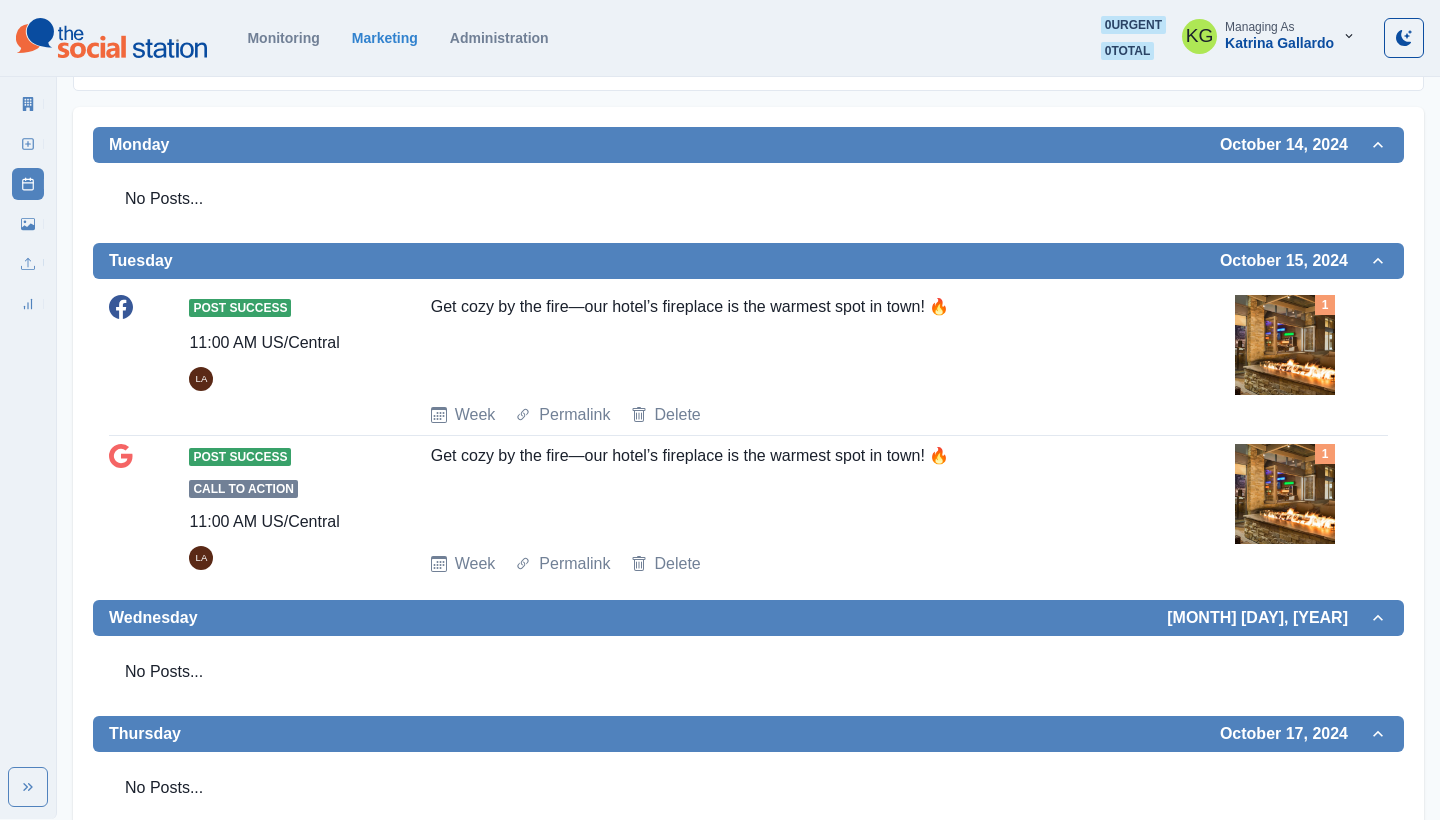 click on "Get cozy by the fire—our hotel’s fireplace is the warmest spot in town! 🔥" at bounding box center (789, 341) 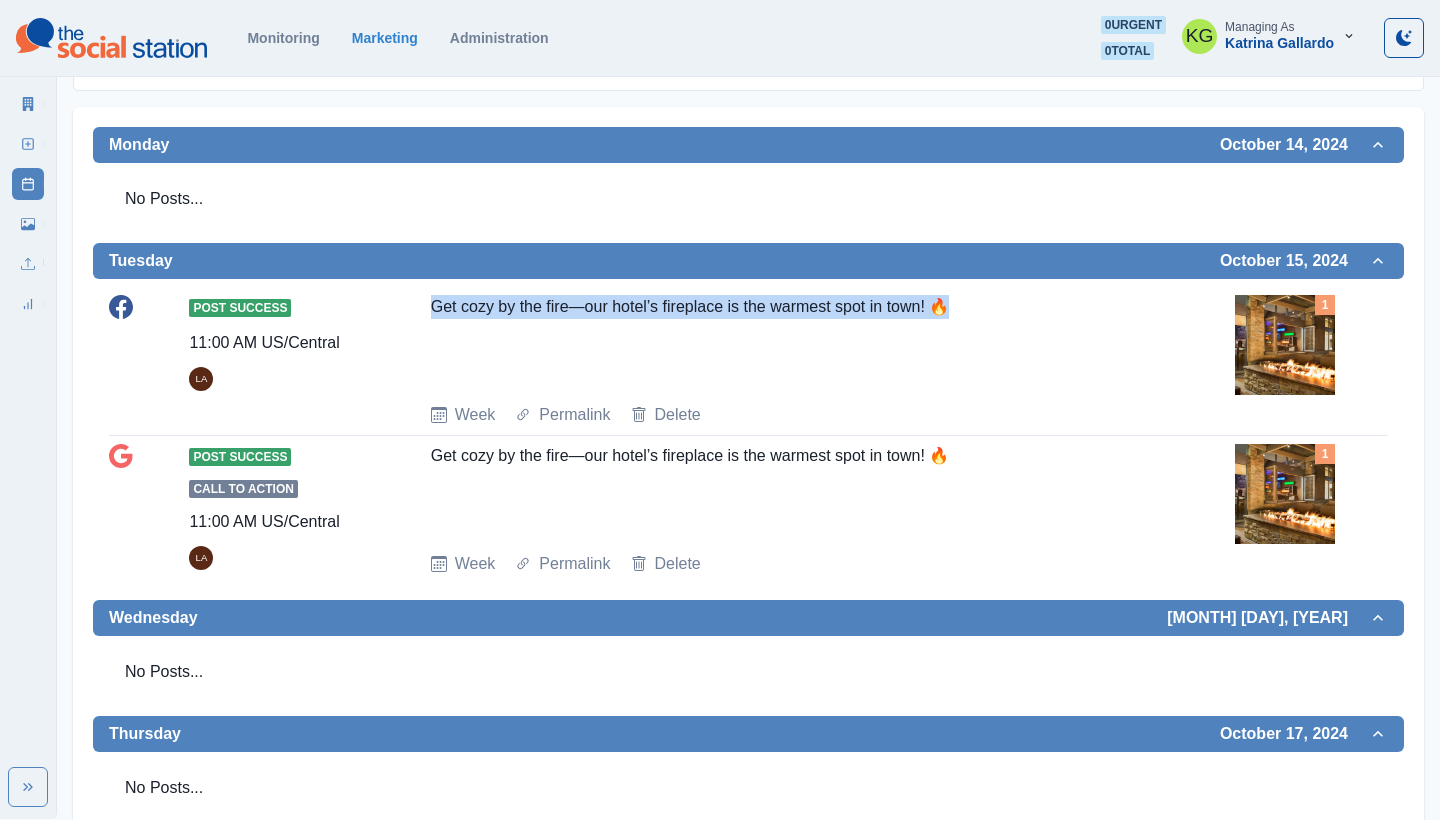 drag, startPoint x: 958, startPoint y: 305, endPoint x: 500, endPoint y: 289, distance: 458.2794 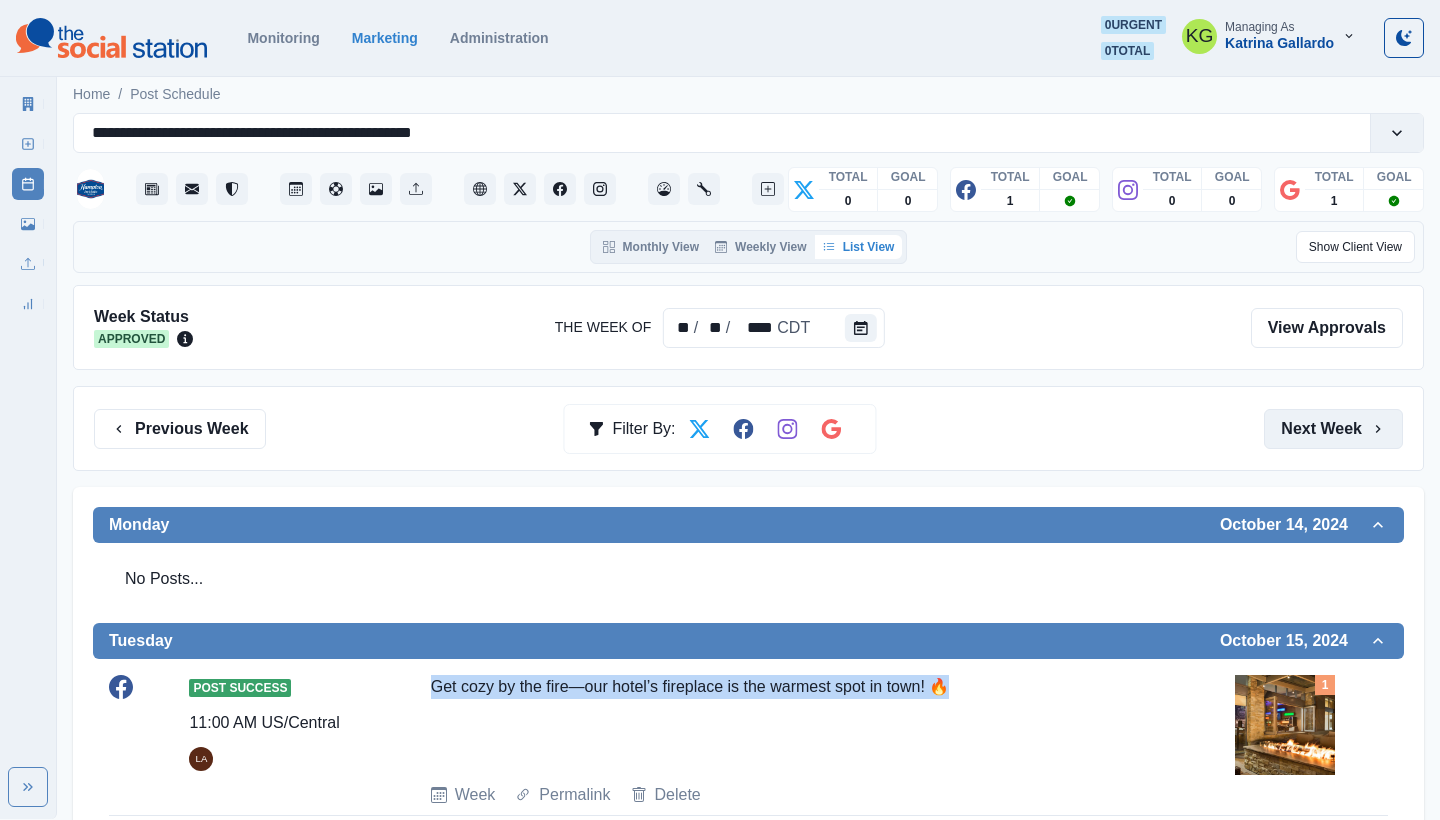 scroll, scrollTop: 0, scrollLeft: 0, axis: both 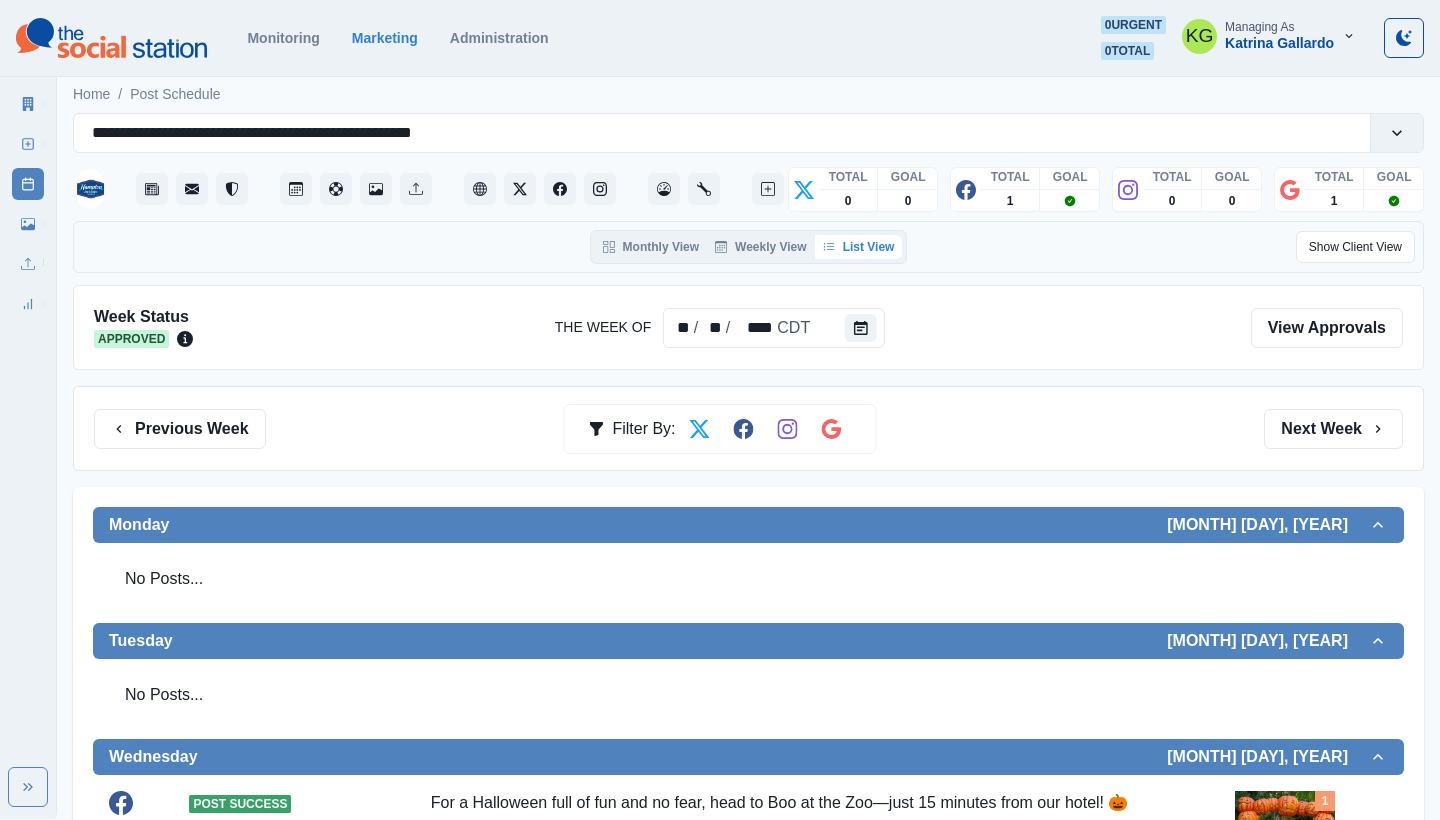 click on "Previous Week Filter By: Next Week" at bounding box center [748, 428] 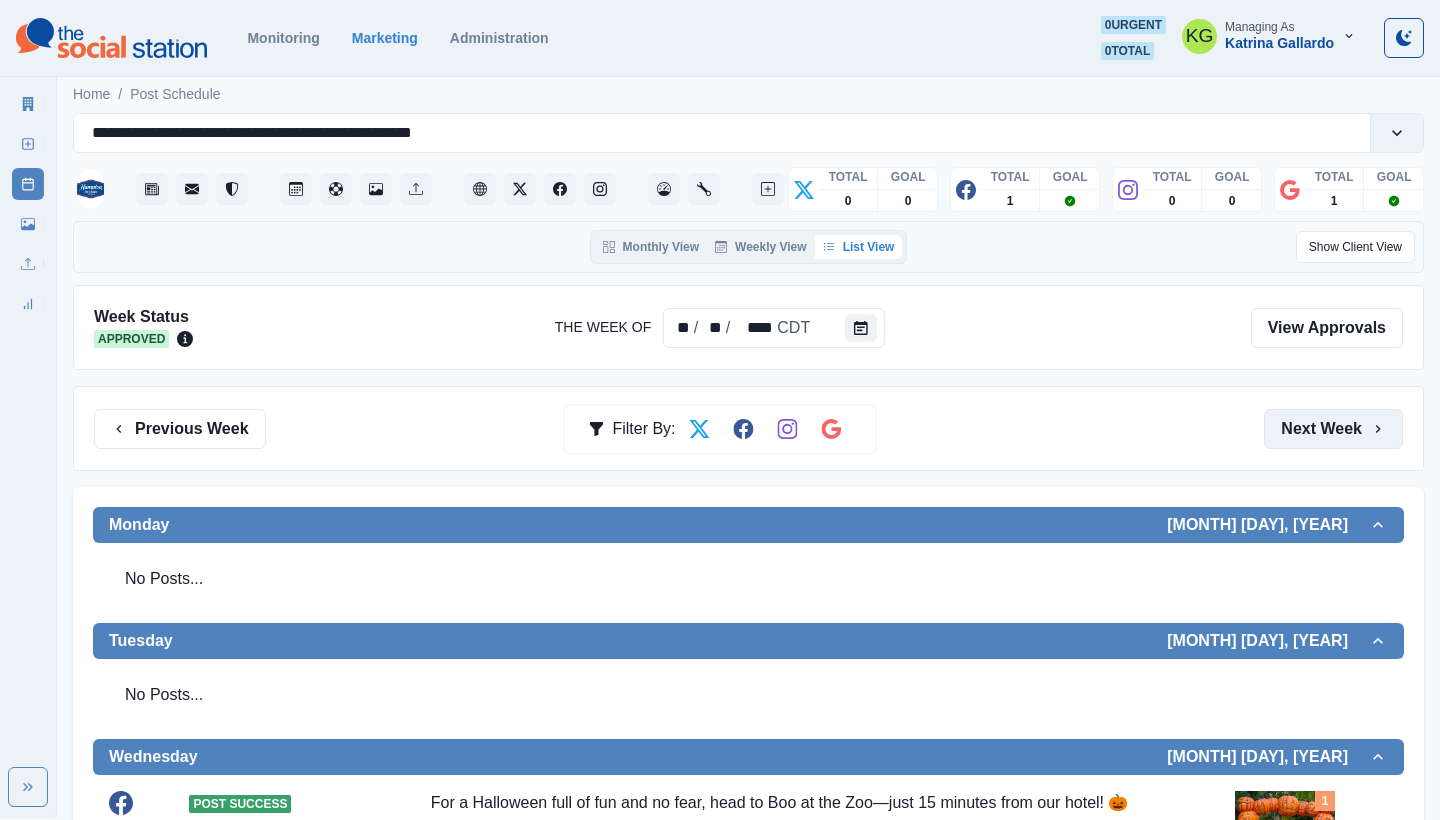 click on "Next Week" at bounding box center [1333, 429] 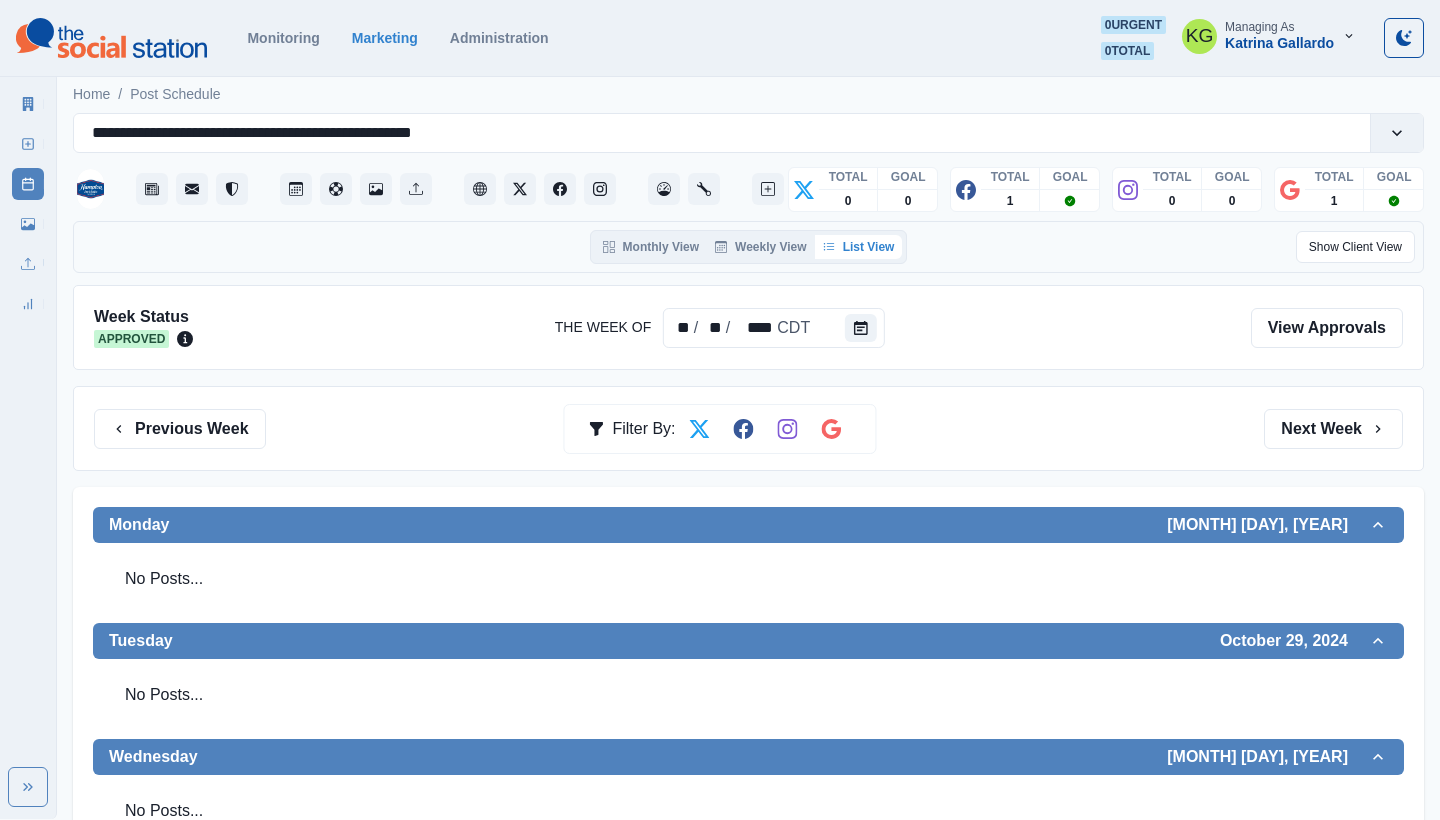 scroll, scrollTop: 0, scrollLeft: 0, axis: both 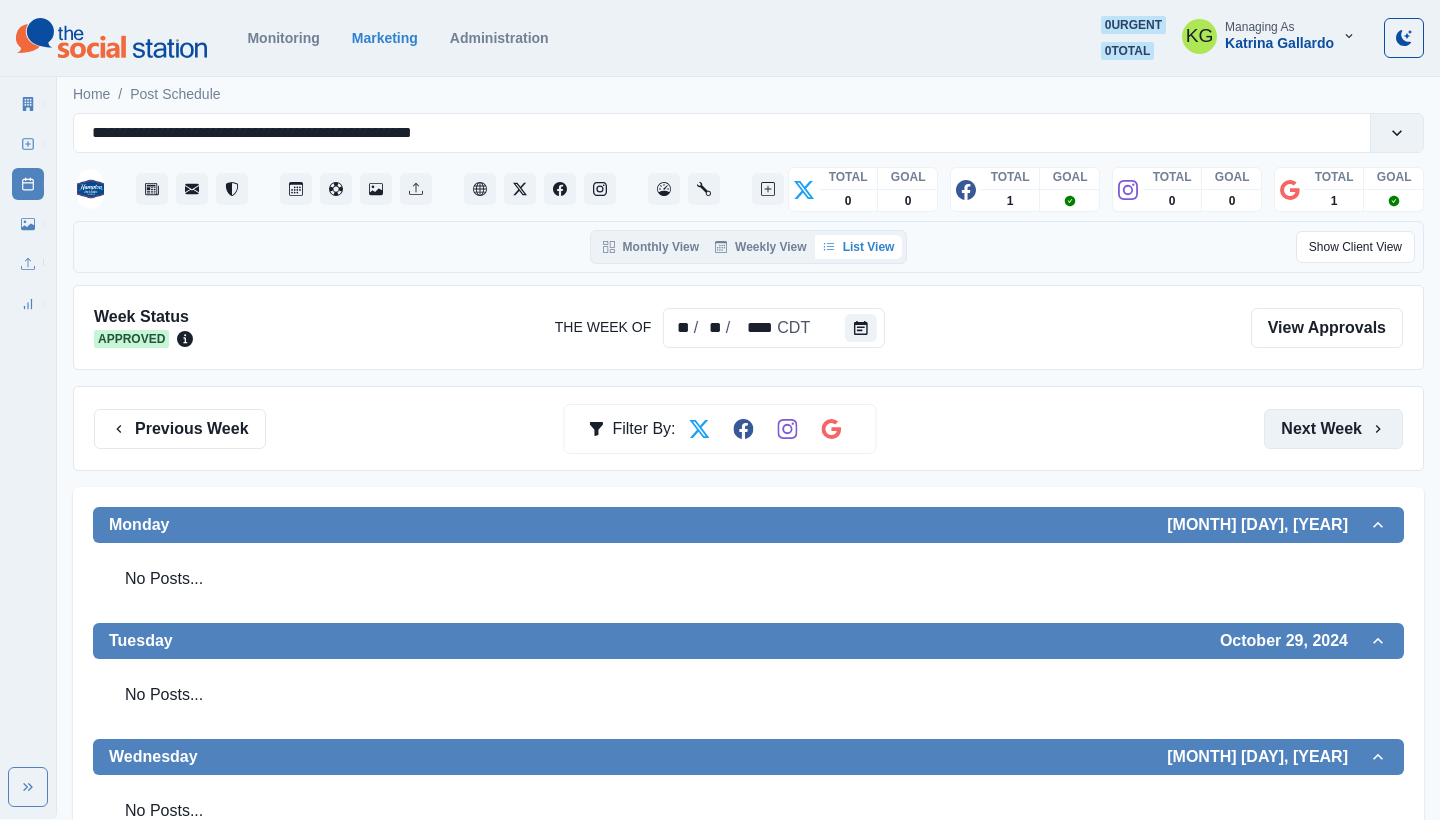 click on "Next Week" at bounding box center (1333, 429) 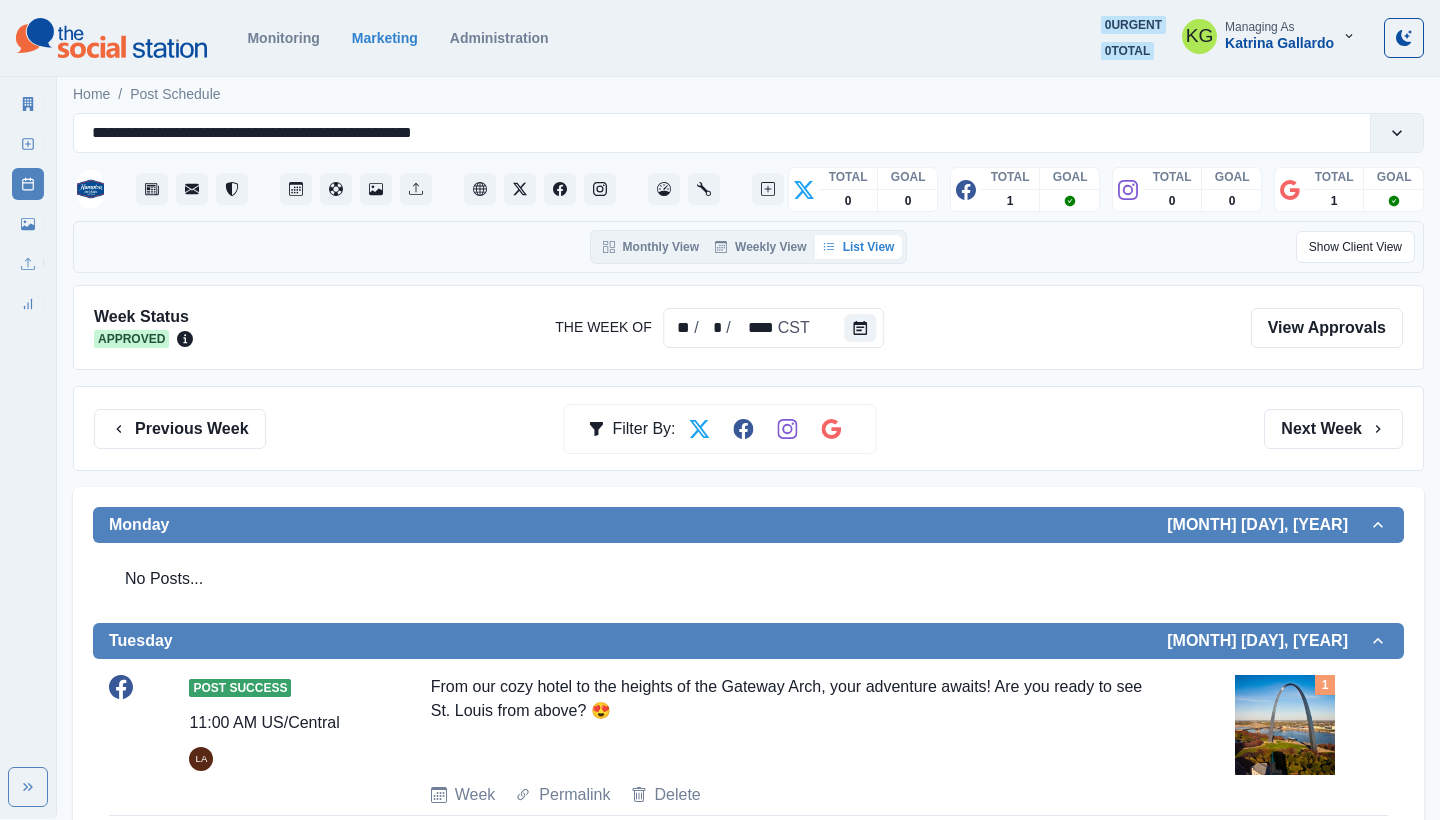 scroll, scrollTop: 0, scrollLeft: 0, axis: both 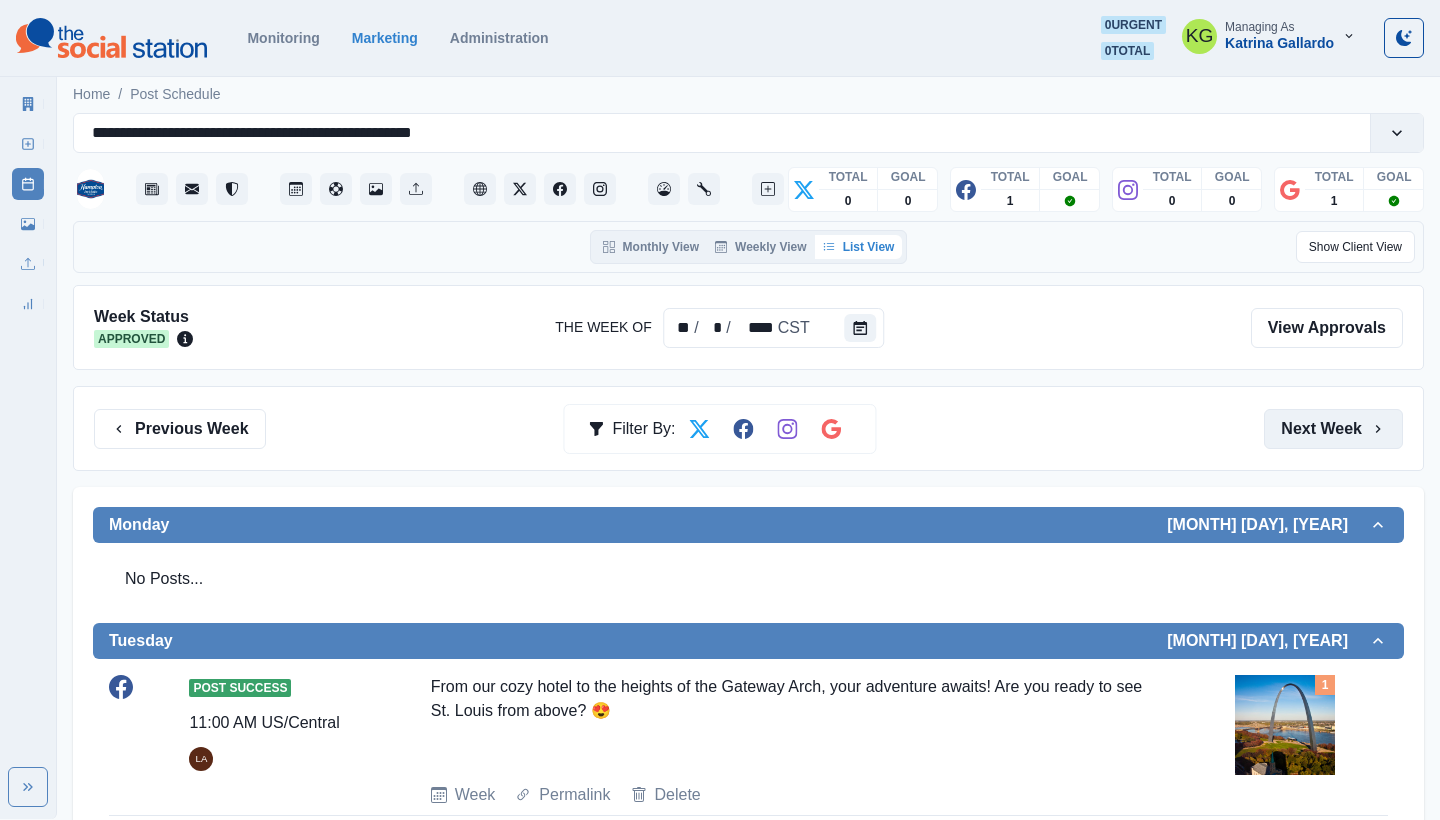 click on "Next Week" at bounding box center (1333, 429) 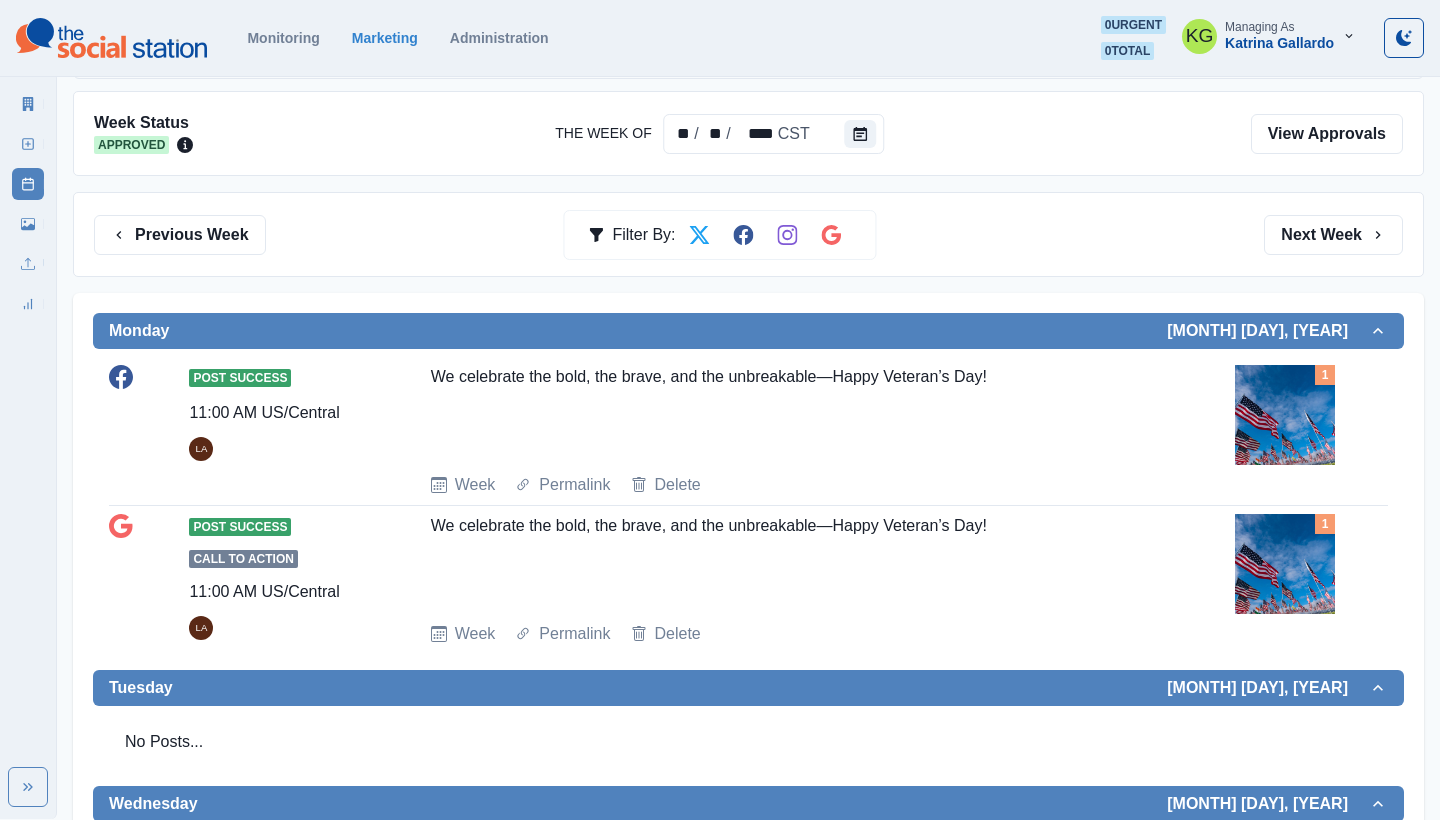scroll, scrollTop: 107, scrollLeft: 0, axis: vertical 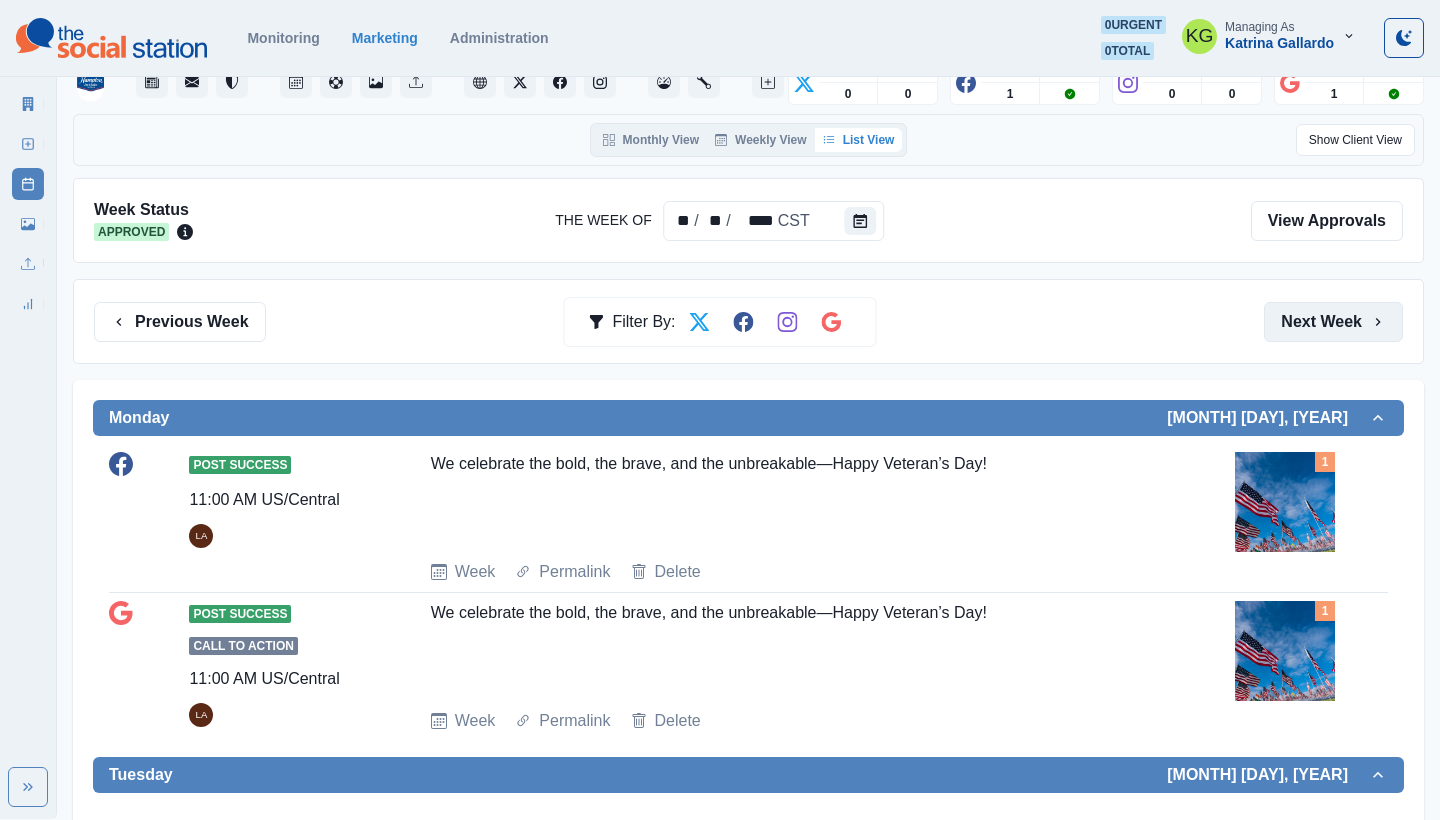 click on "Next Week" at bounding box center (1333, 322) 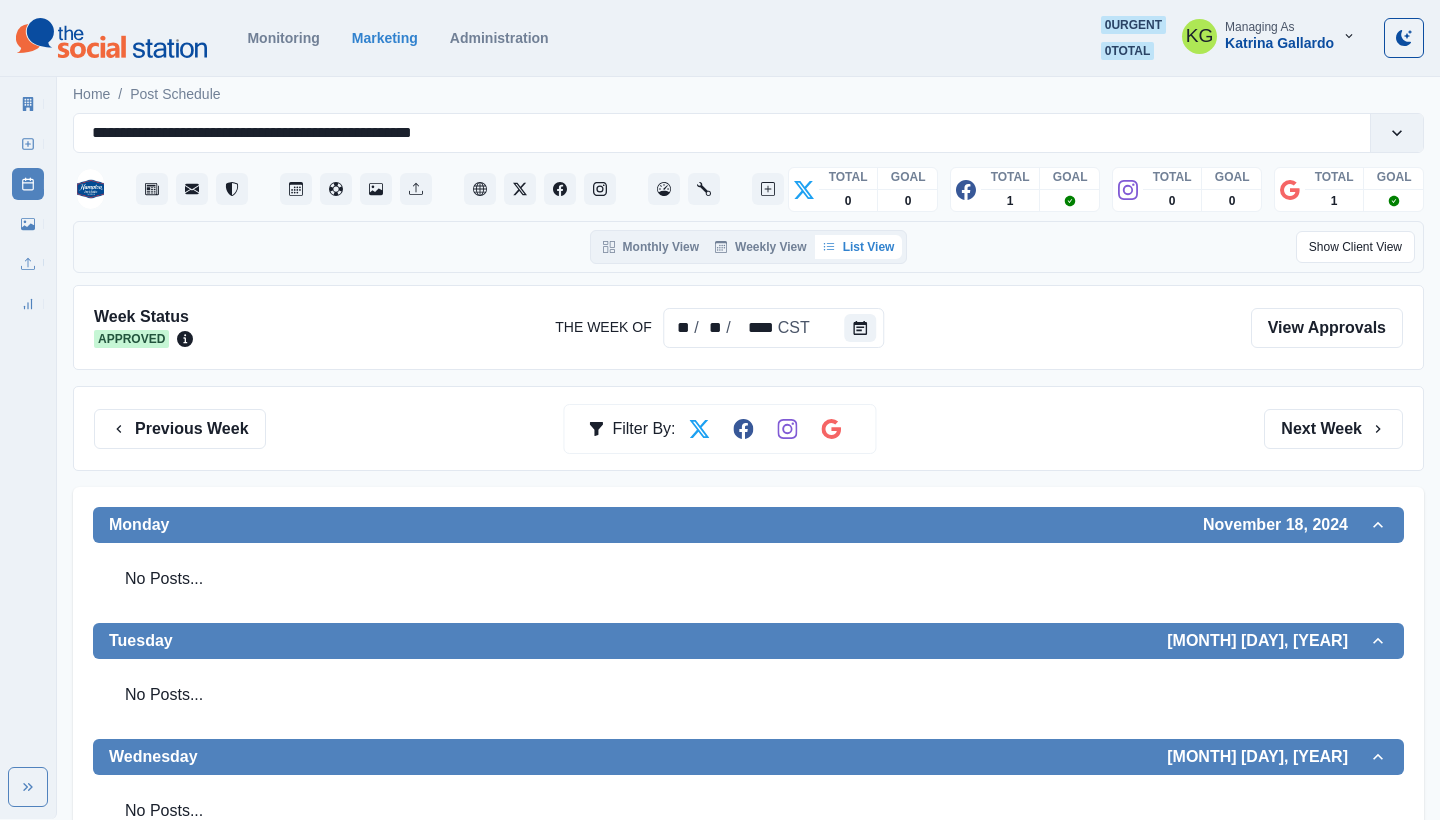 scroll, scrollTop: 0, scrollLeft: 0, axis: both 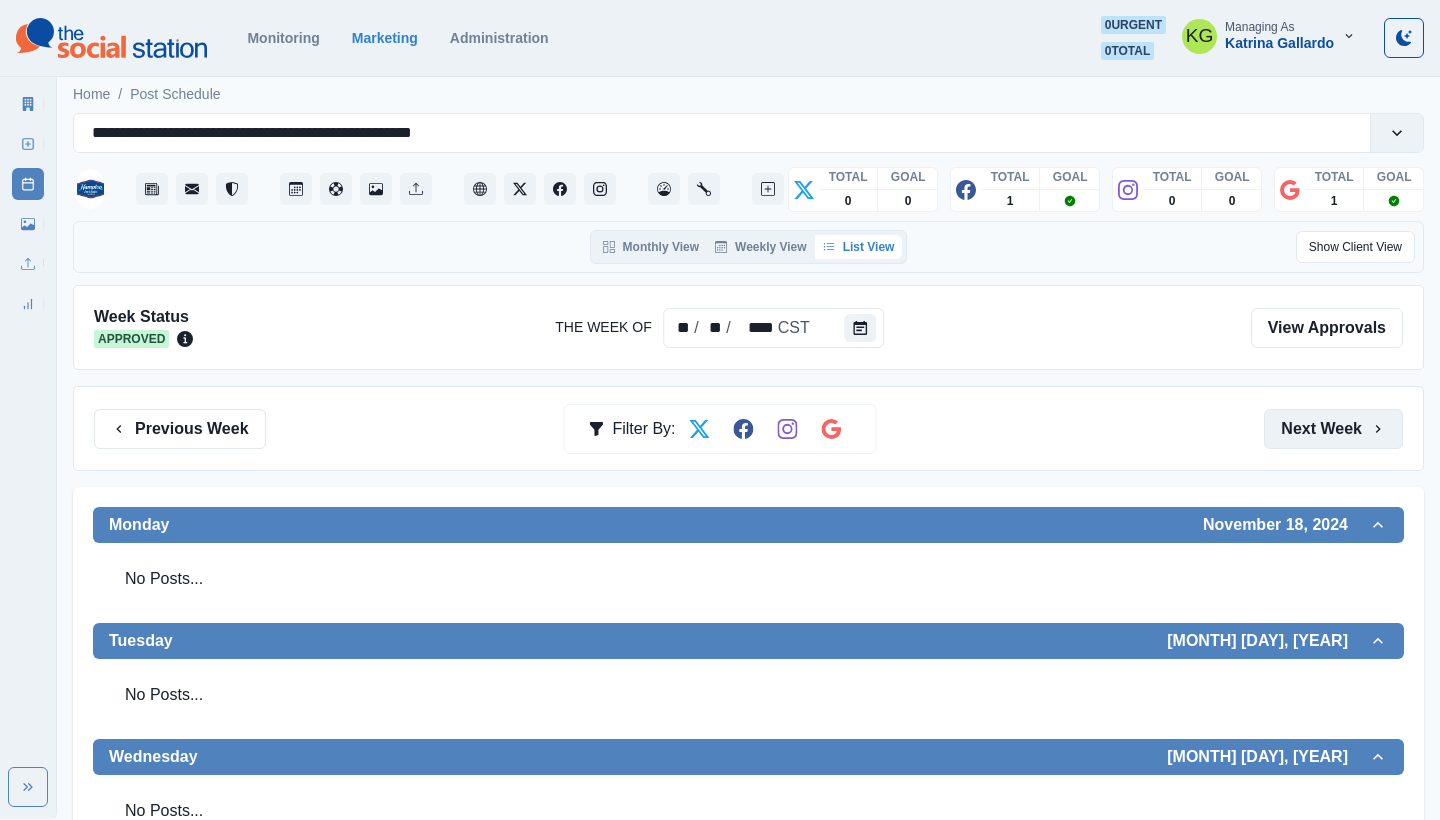 click on "Next Week" at bounding box center (1333, 429) 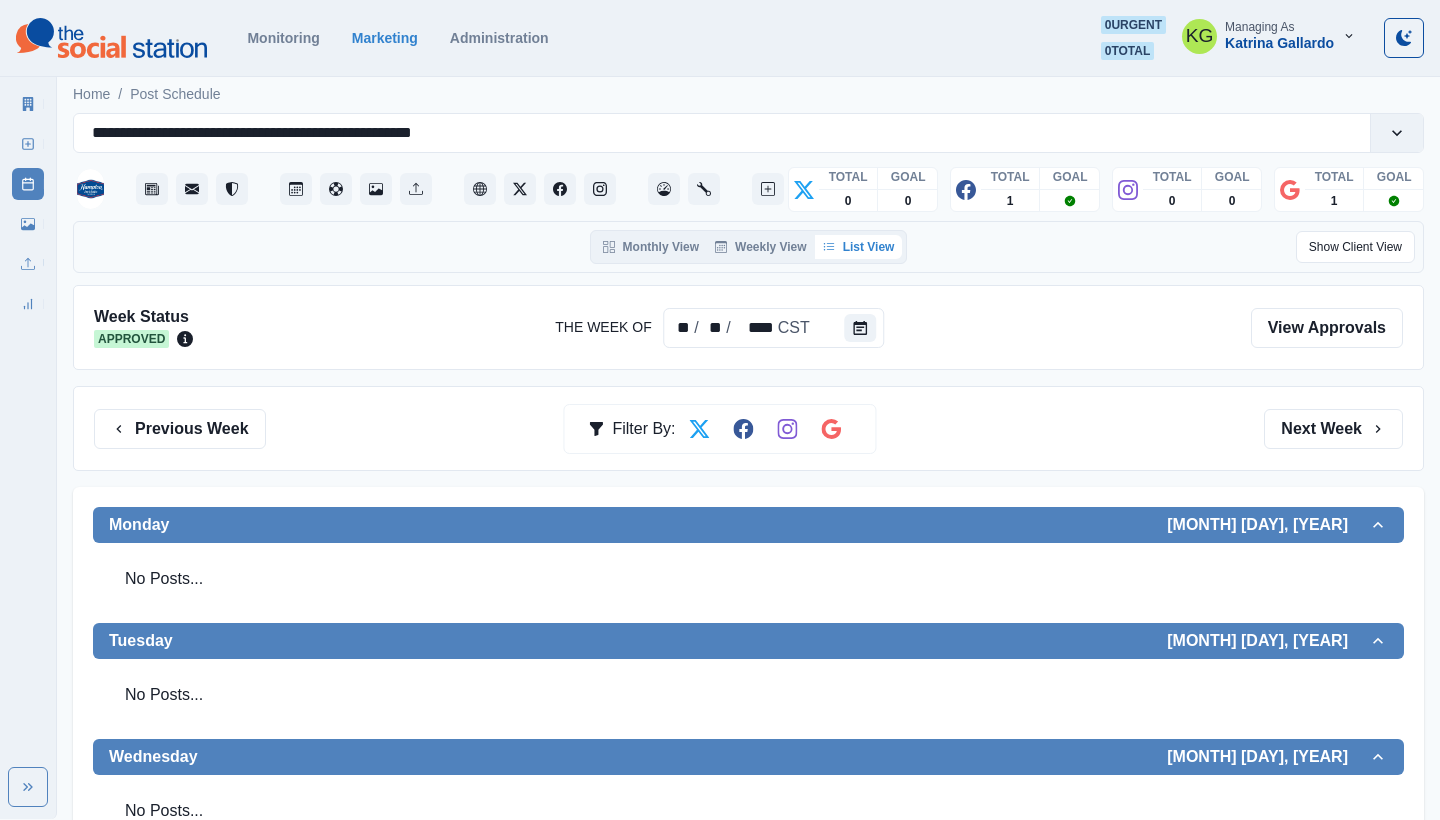 scroll, scrollTop: 0, scrollLeft: 0, axis: both 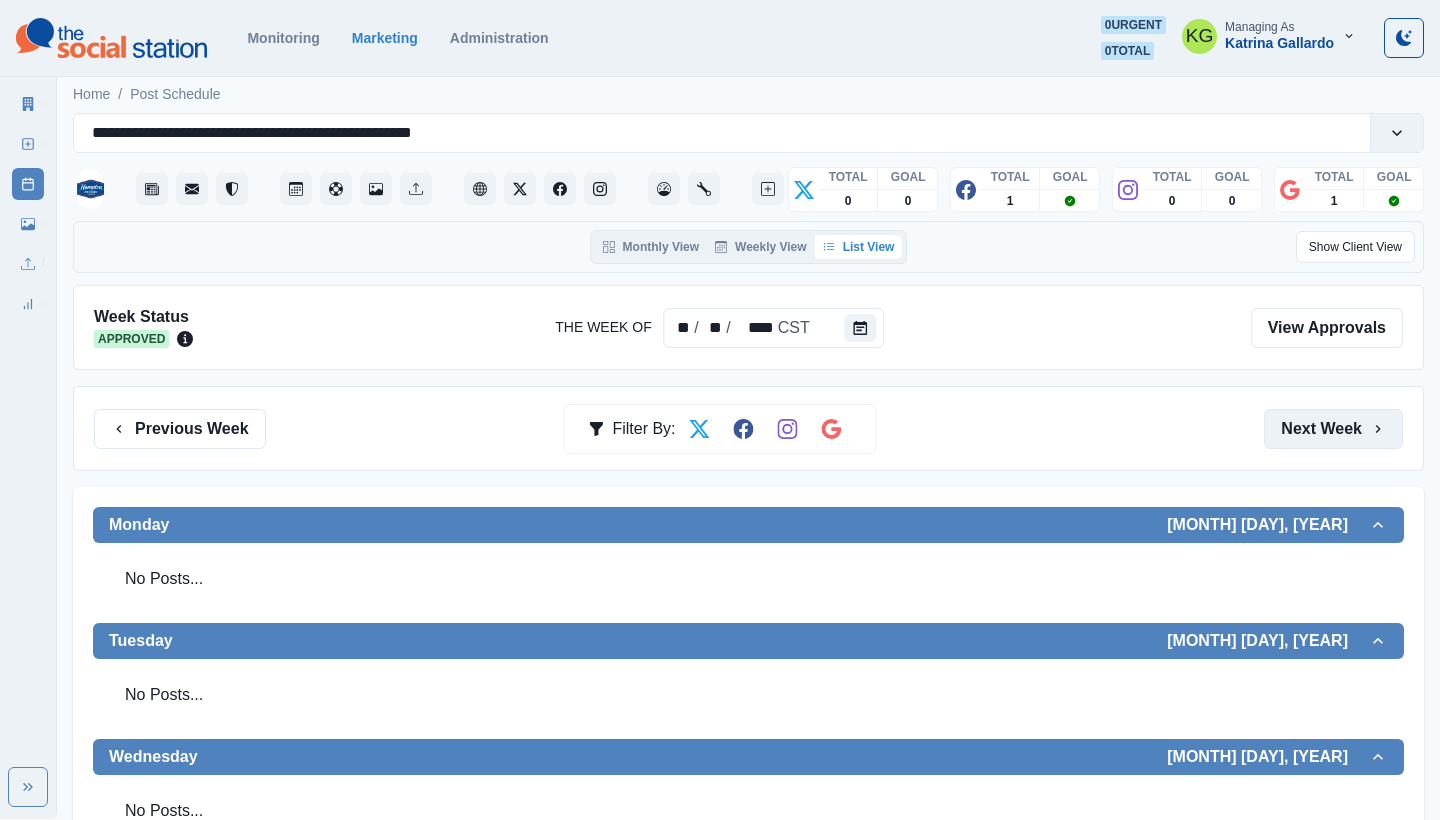 click on "Next Week" at bounding box center [1333, 429] 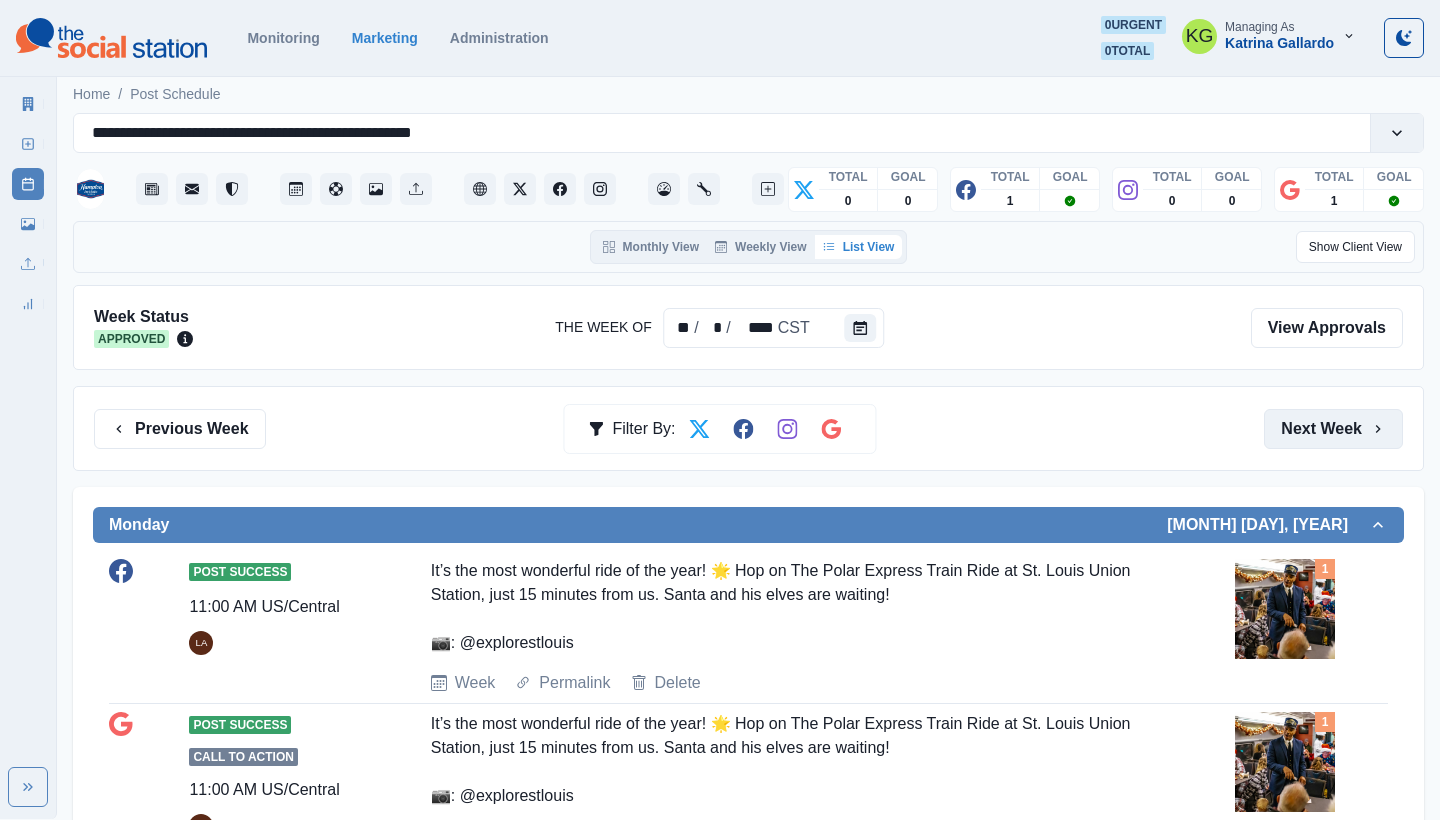 scroll, scrollTop: 0, scrollLeft: 0, axis: both 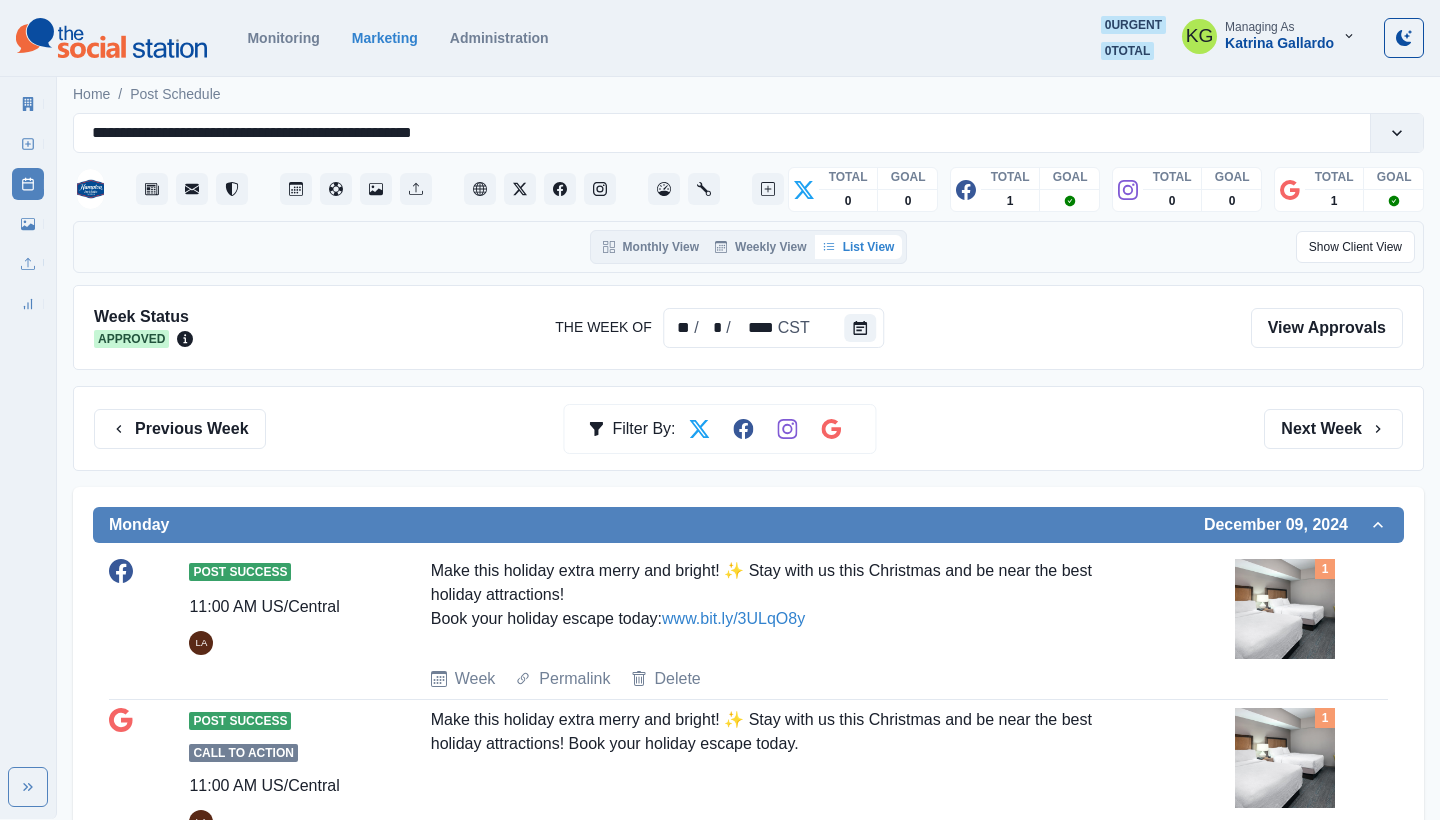 click on "Previous Week Filter By: Next Week" at bounding box center [748, 428] 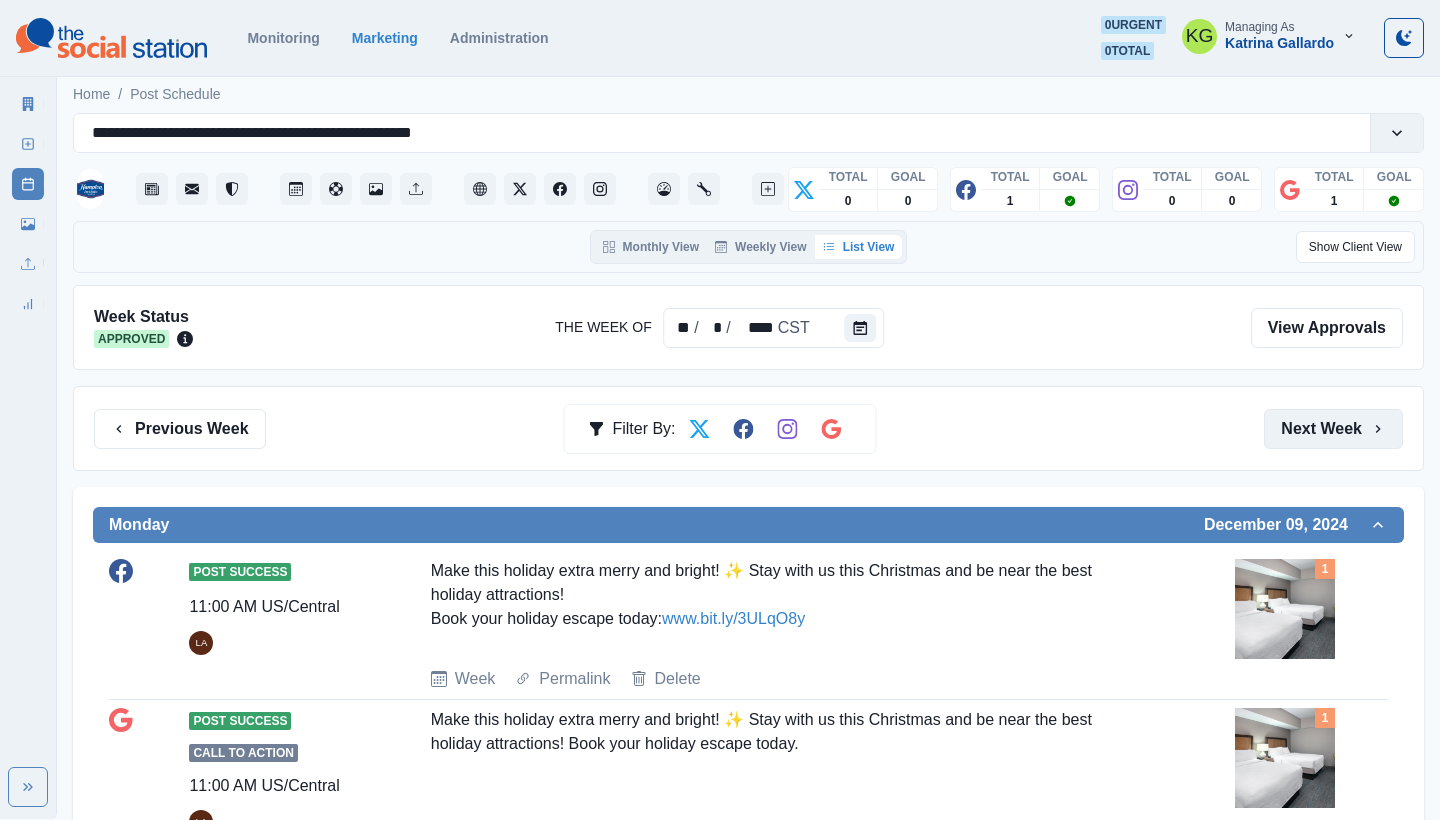click on "Next Week" at bounding box center [1333, 429] 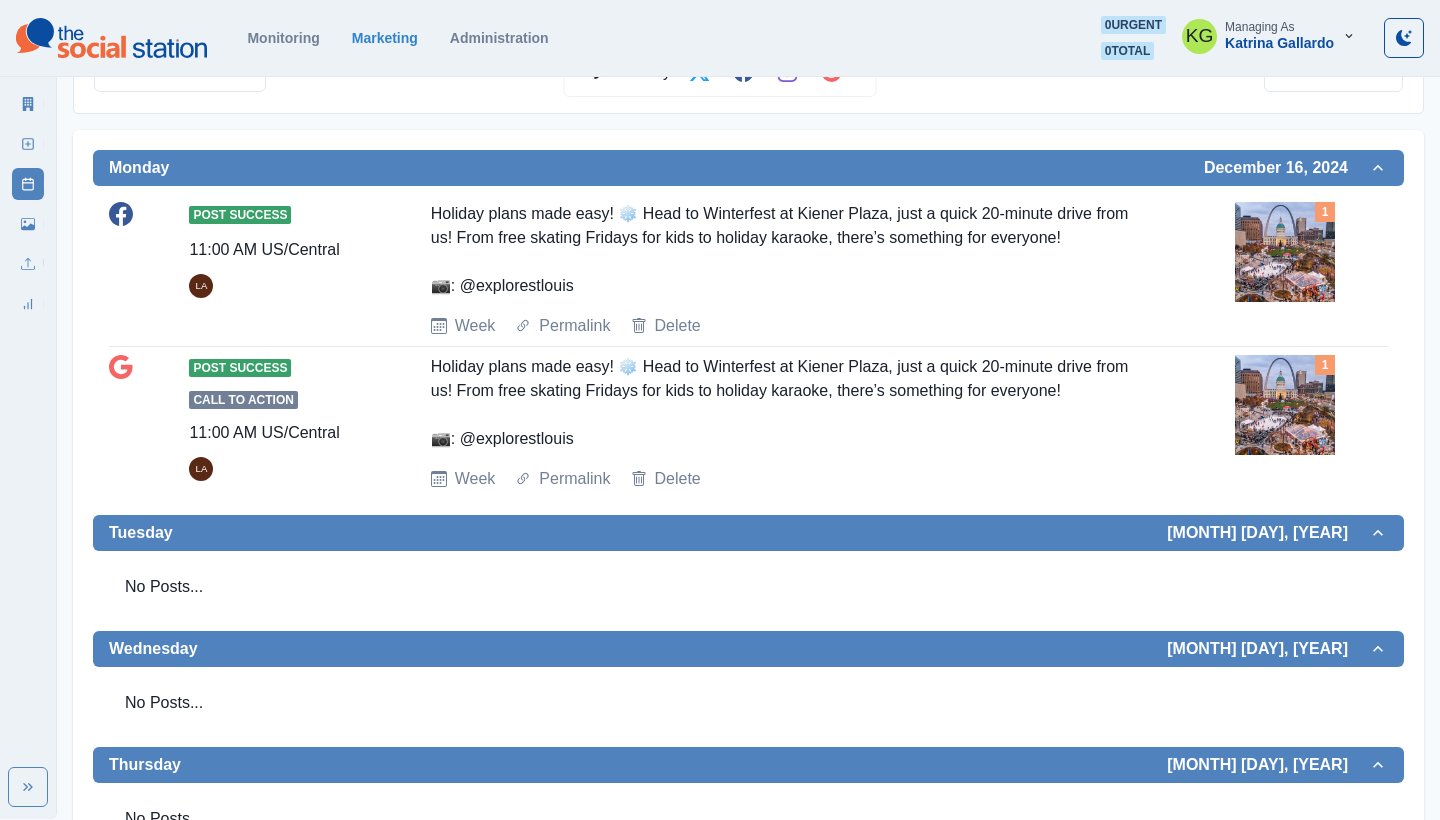 scroll 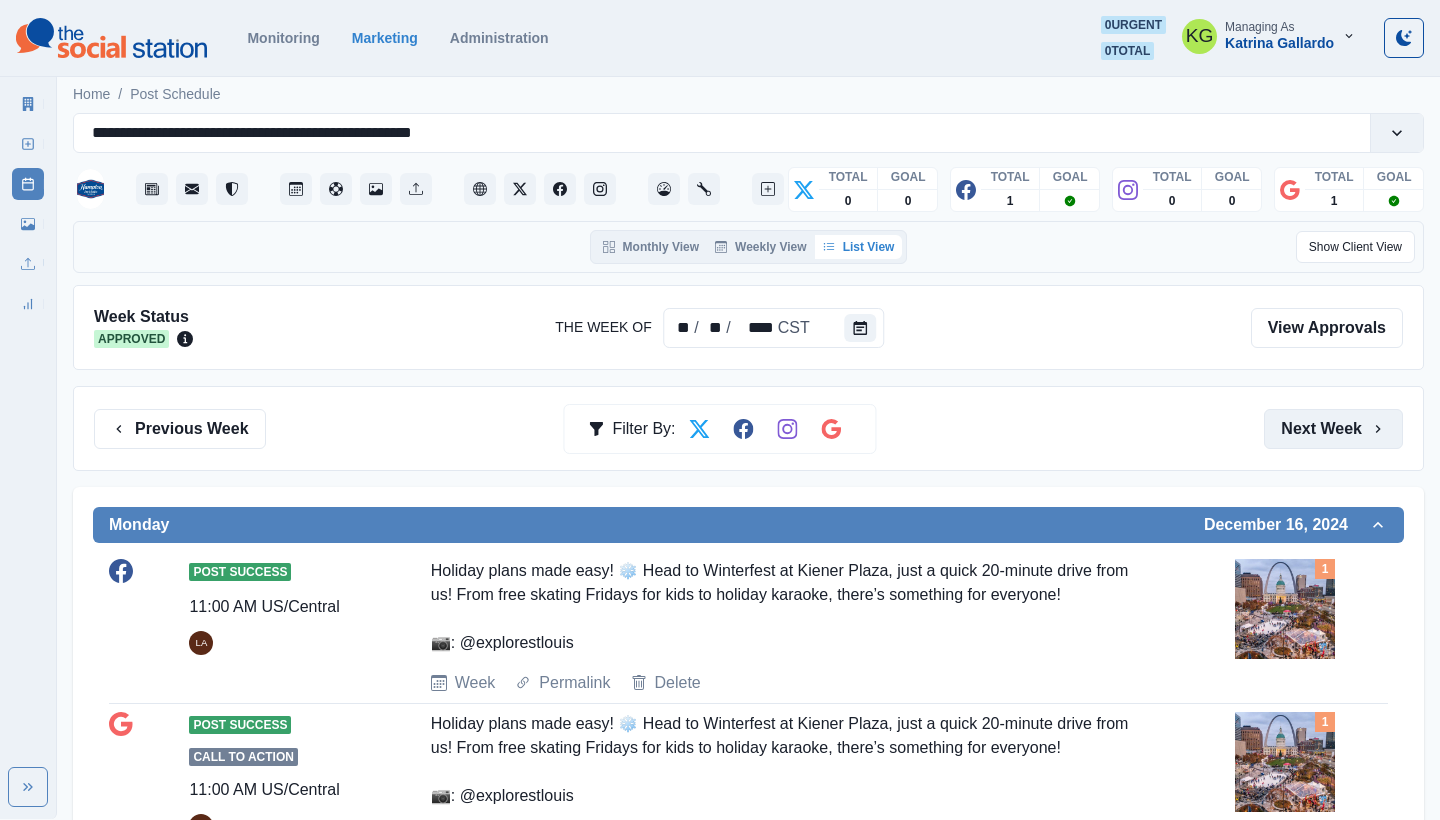 click on "Next Week" at bounding box center [1333, 429] 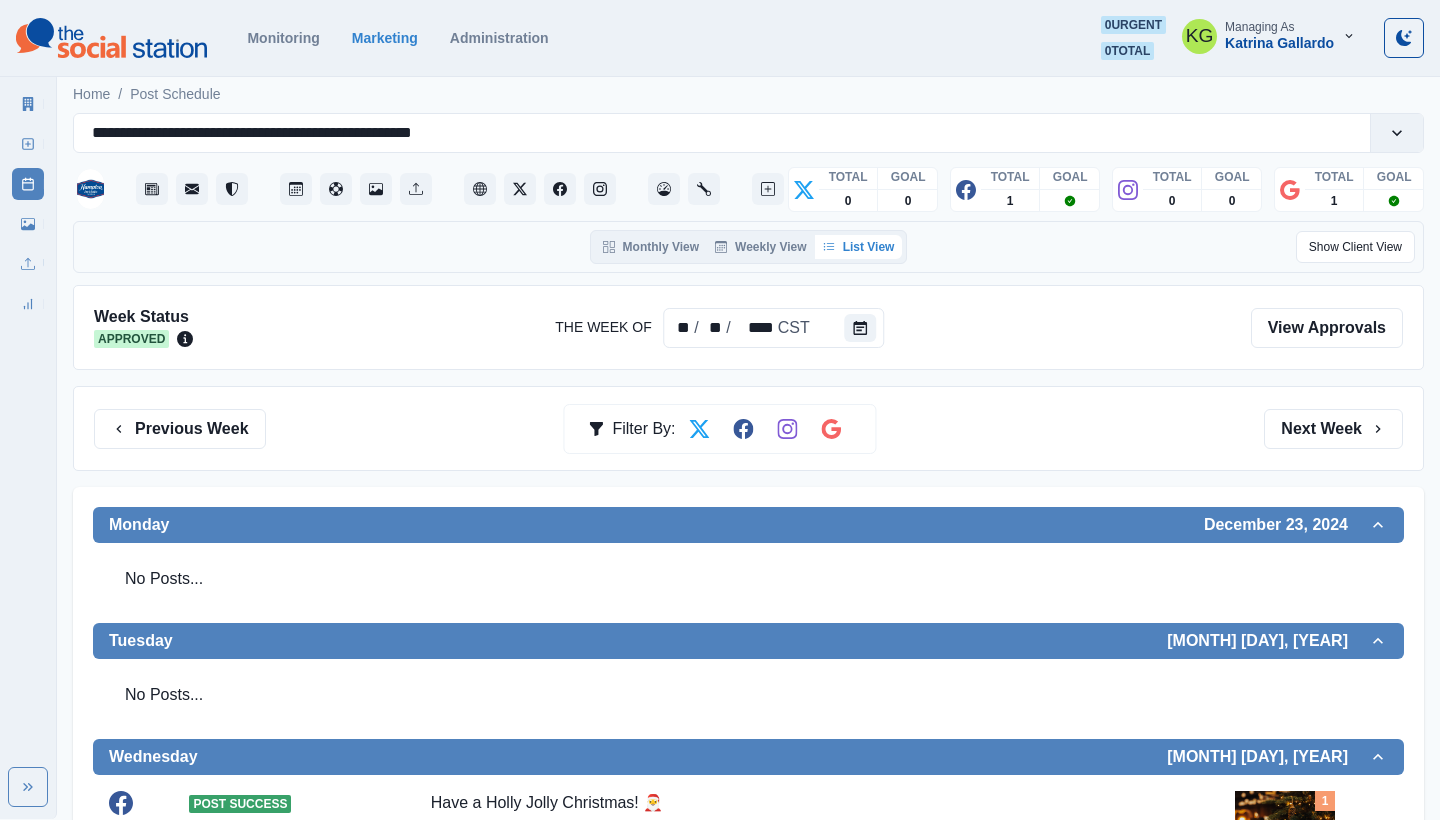 click on "Previous Week Filter By: Next Week" at bounding box center (748, 428) 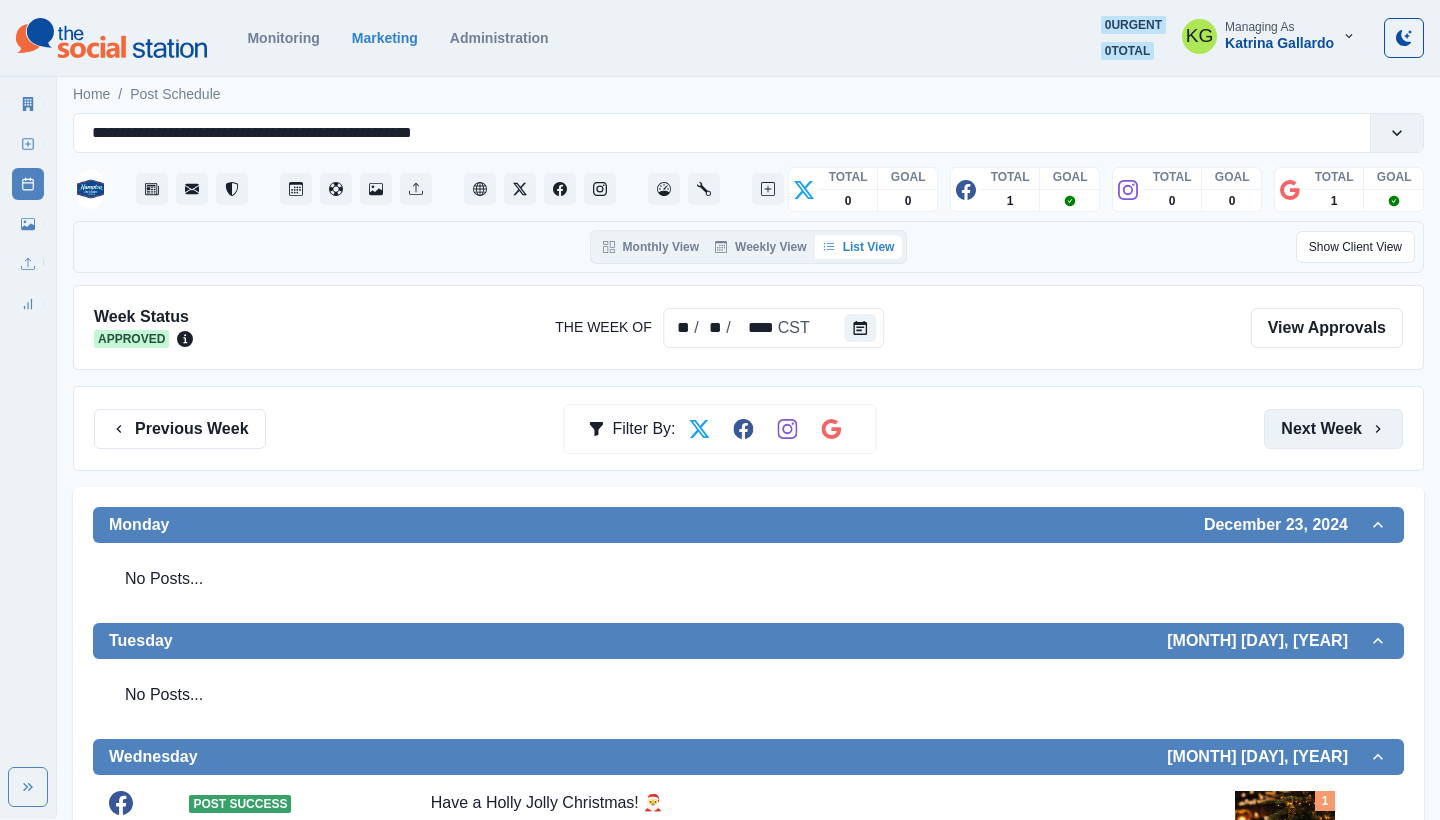 click on "Next Week" at bounding box center [1333, 429] 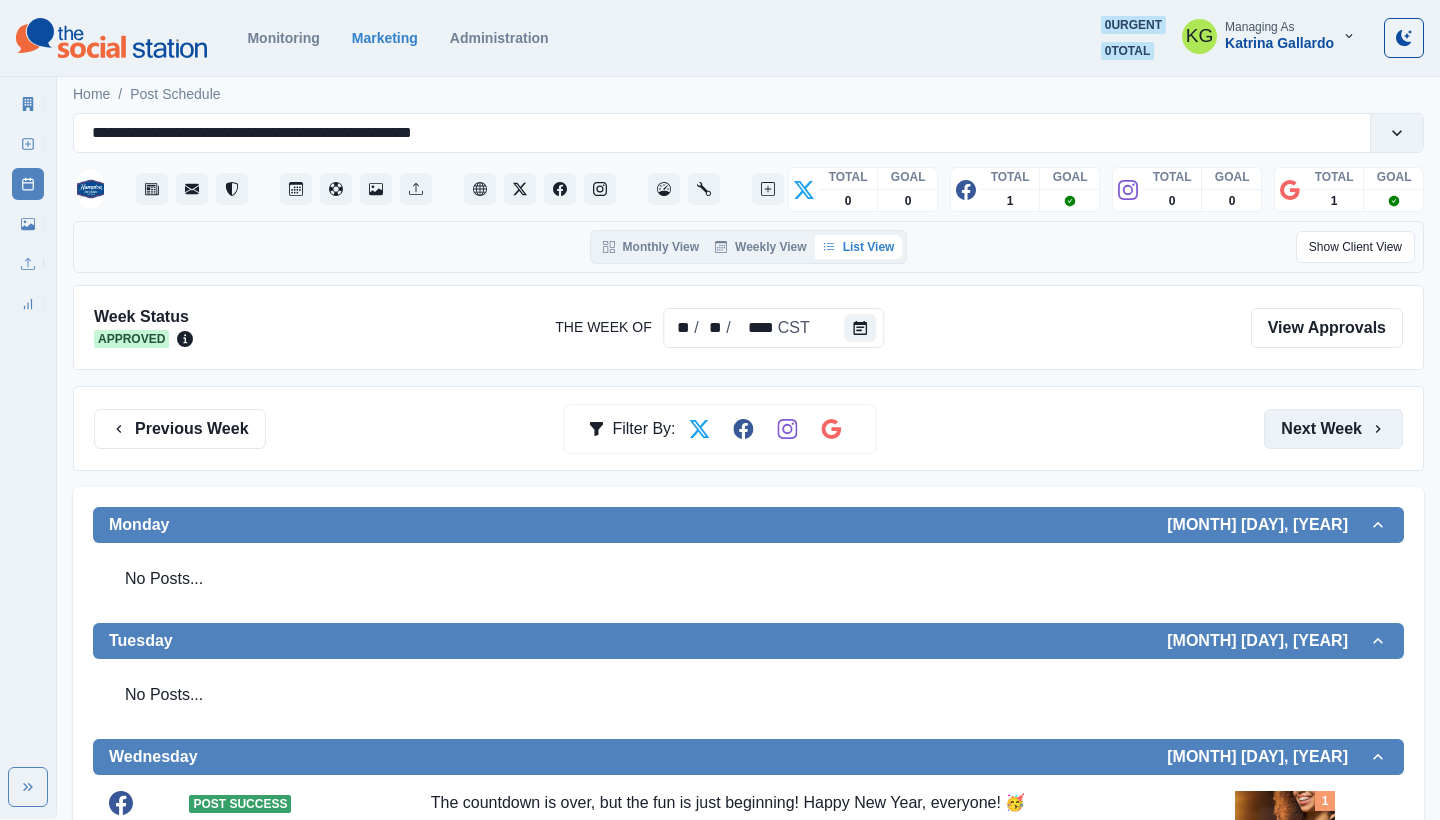 click on "Next Week" at bounding box center (1333, 429) 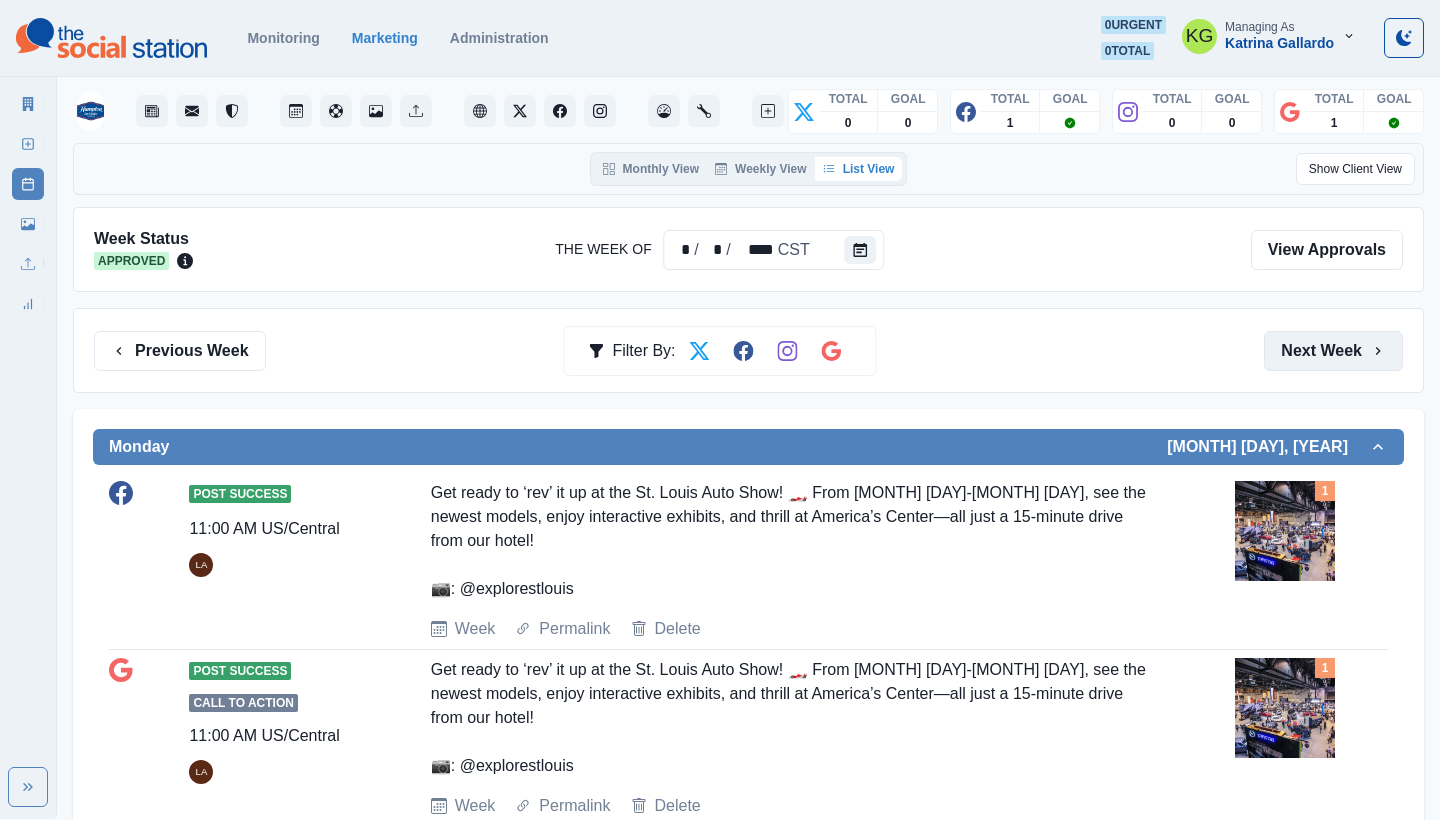 click on "Next Week" at bounding box center [1333, 351] 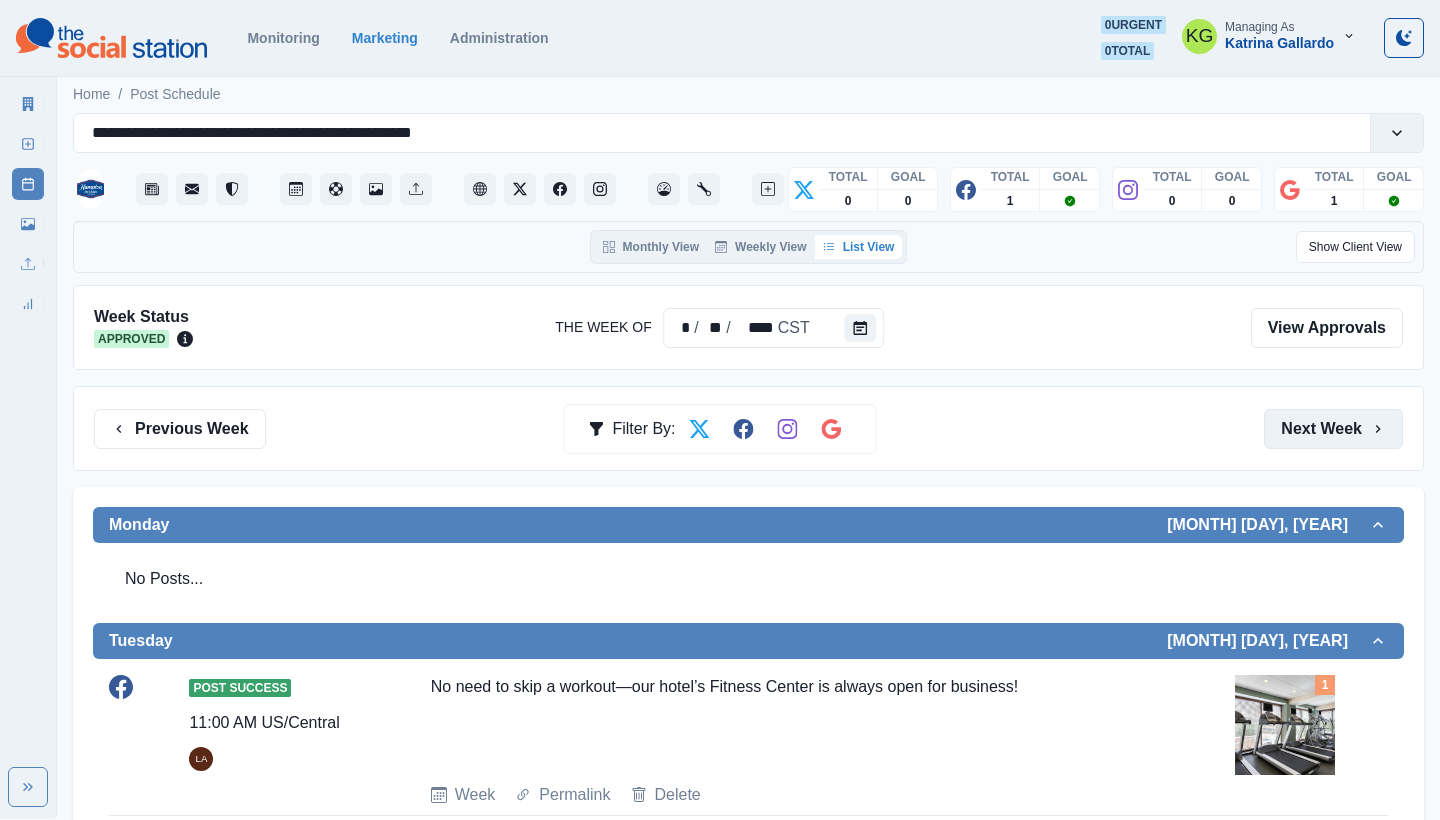 click on "Next Week" at bounding box center [1333, 429] 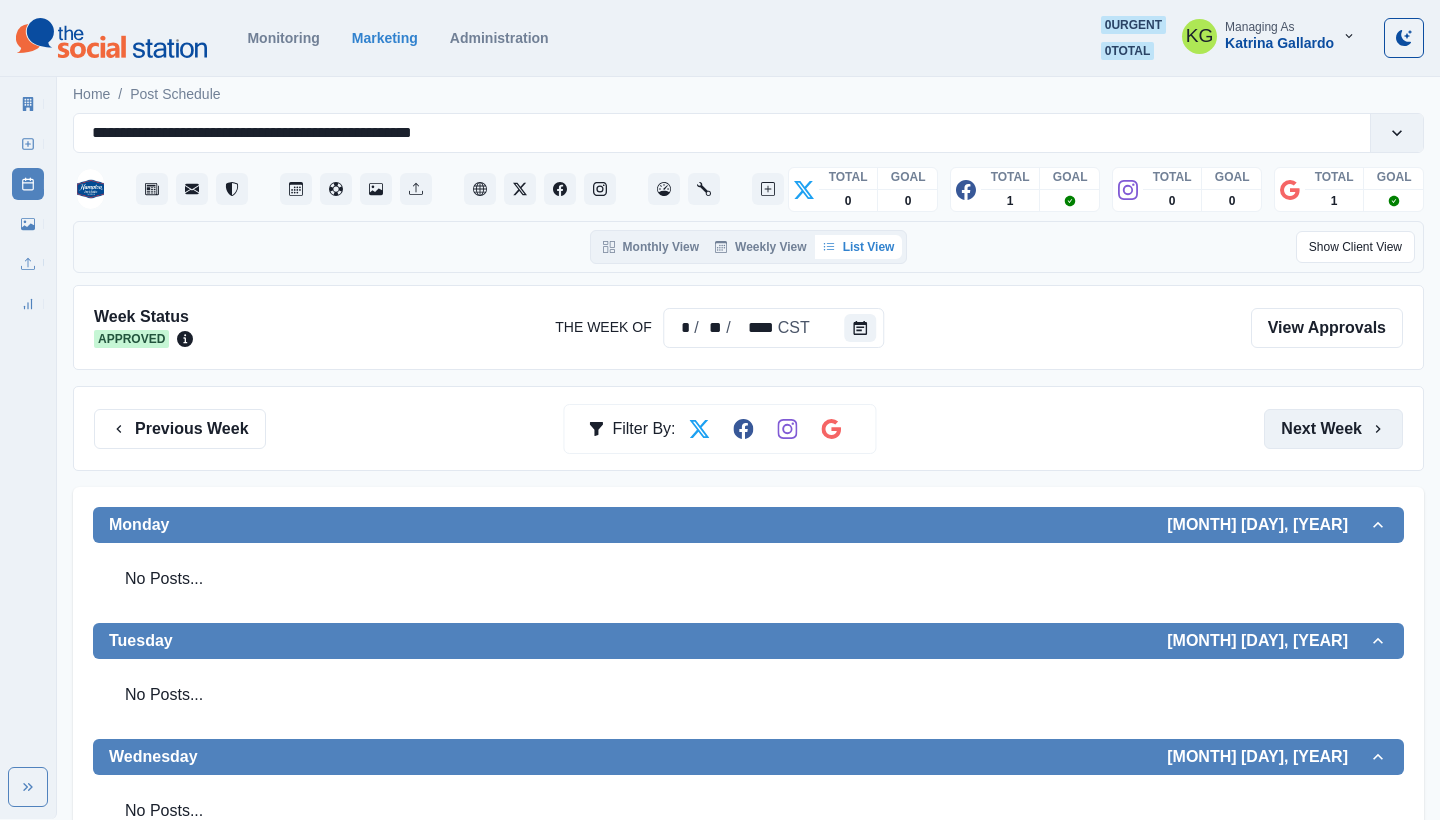 click on "Next Week" at bounding box center (1333, 429) 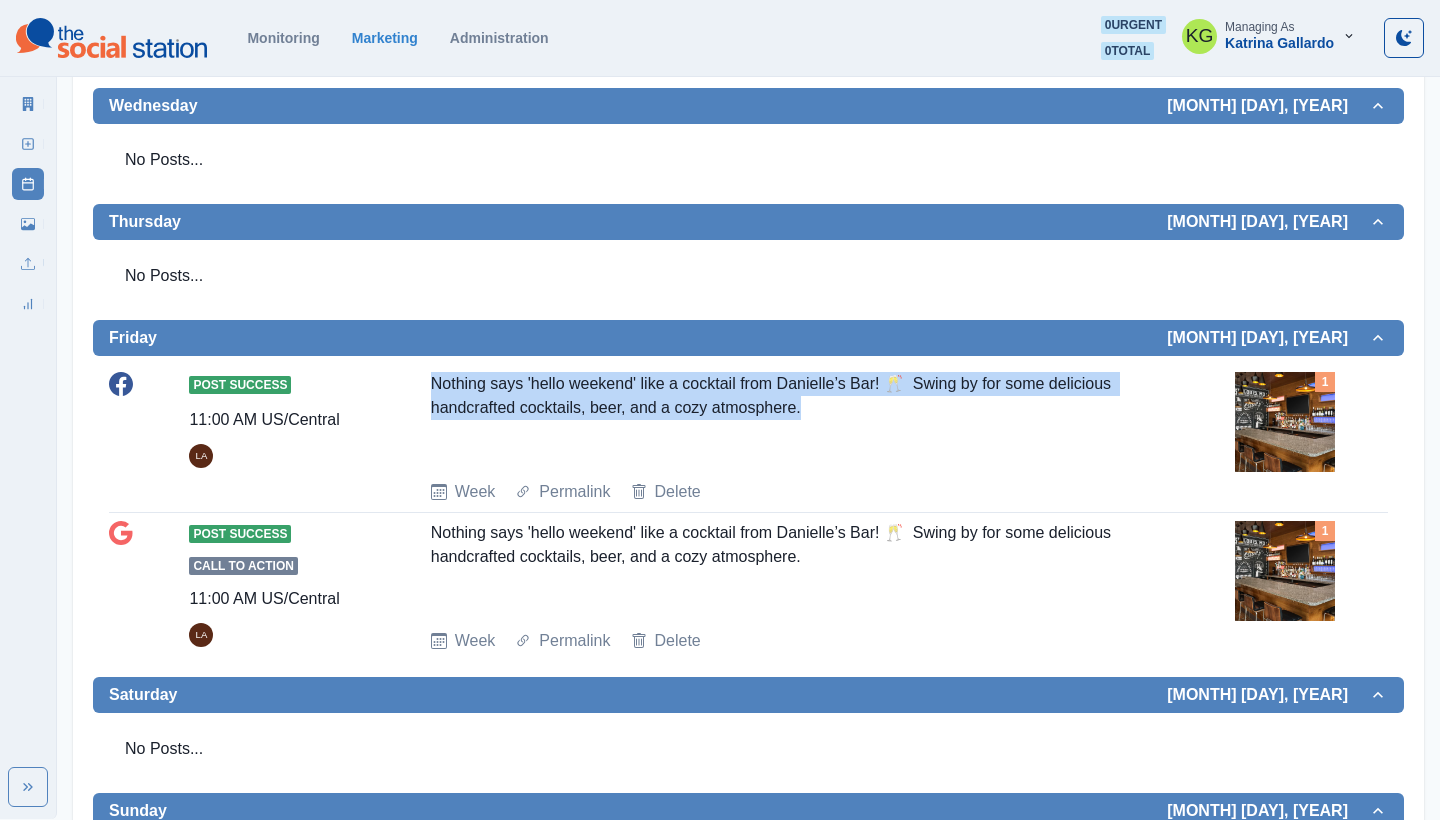 drag, startPoint x: 848, startPoint y: 418, endPoint x: 430, endPoint y: 387, distance: 419.14795 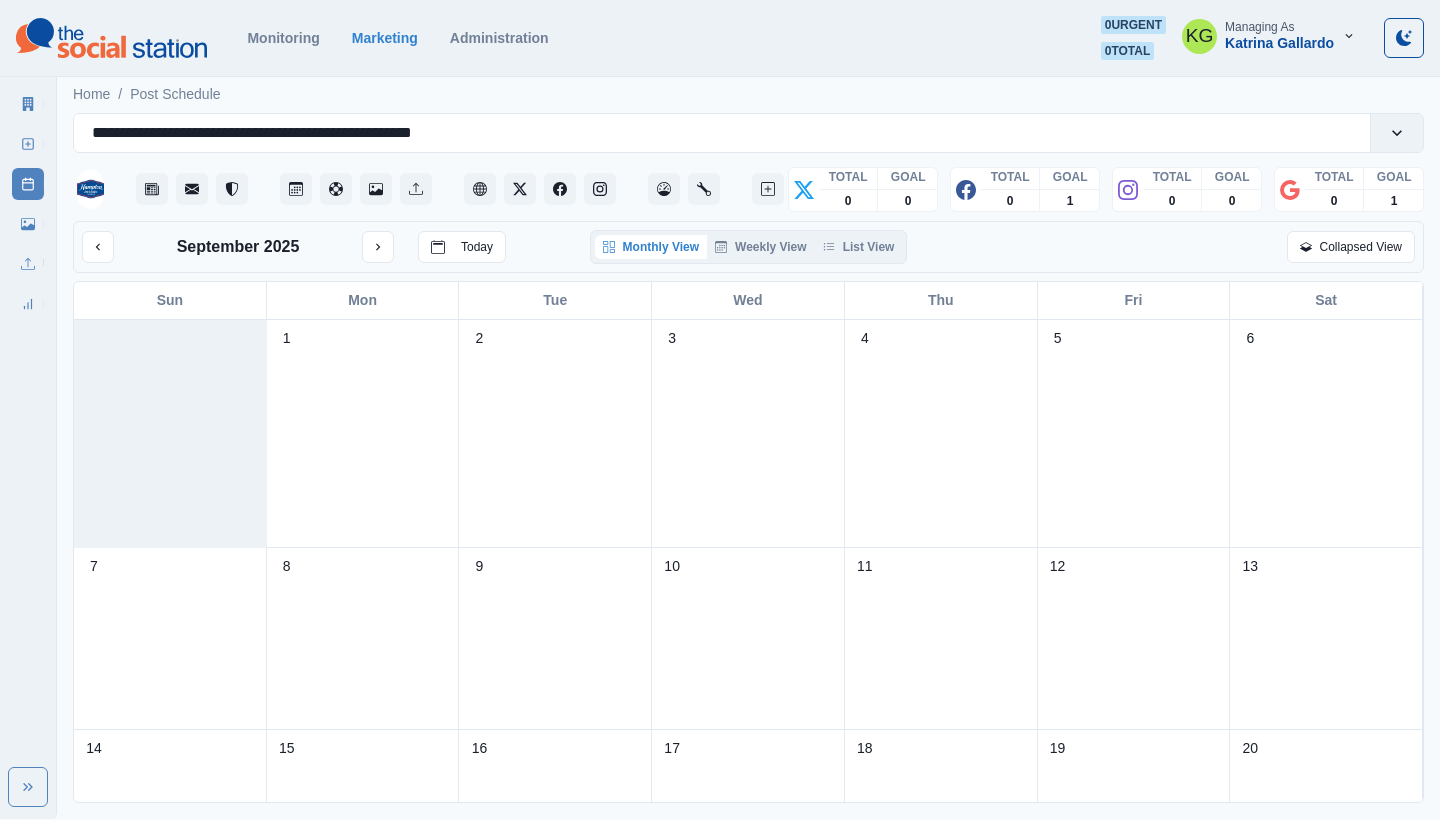 scroll, scrollTop: 0, scrollLeft: 0, axis: both 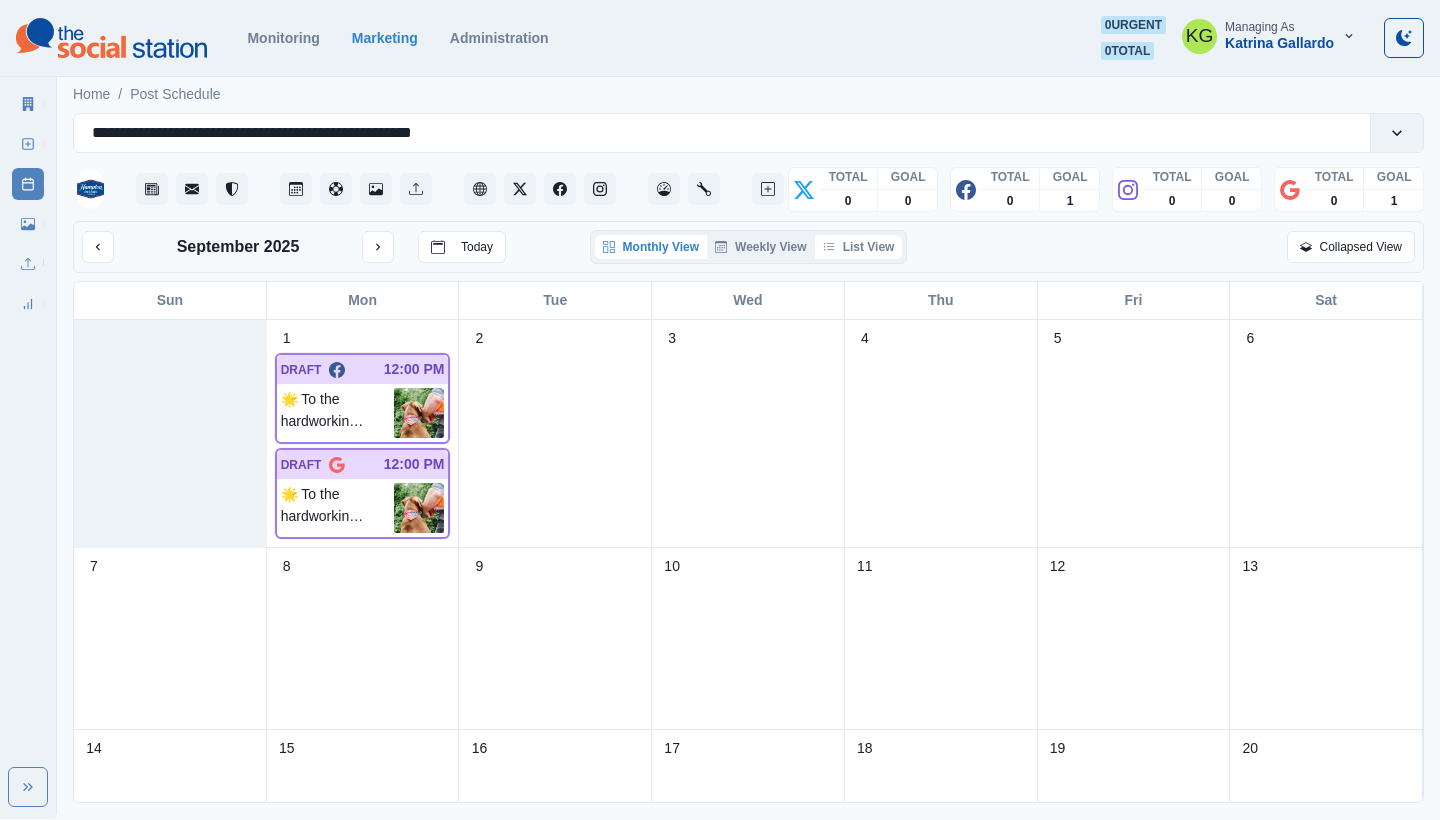click on "List View" at bounding box center [859, 247] 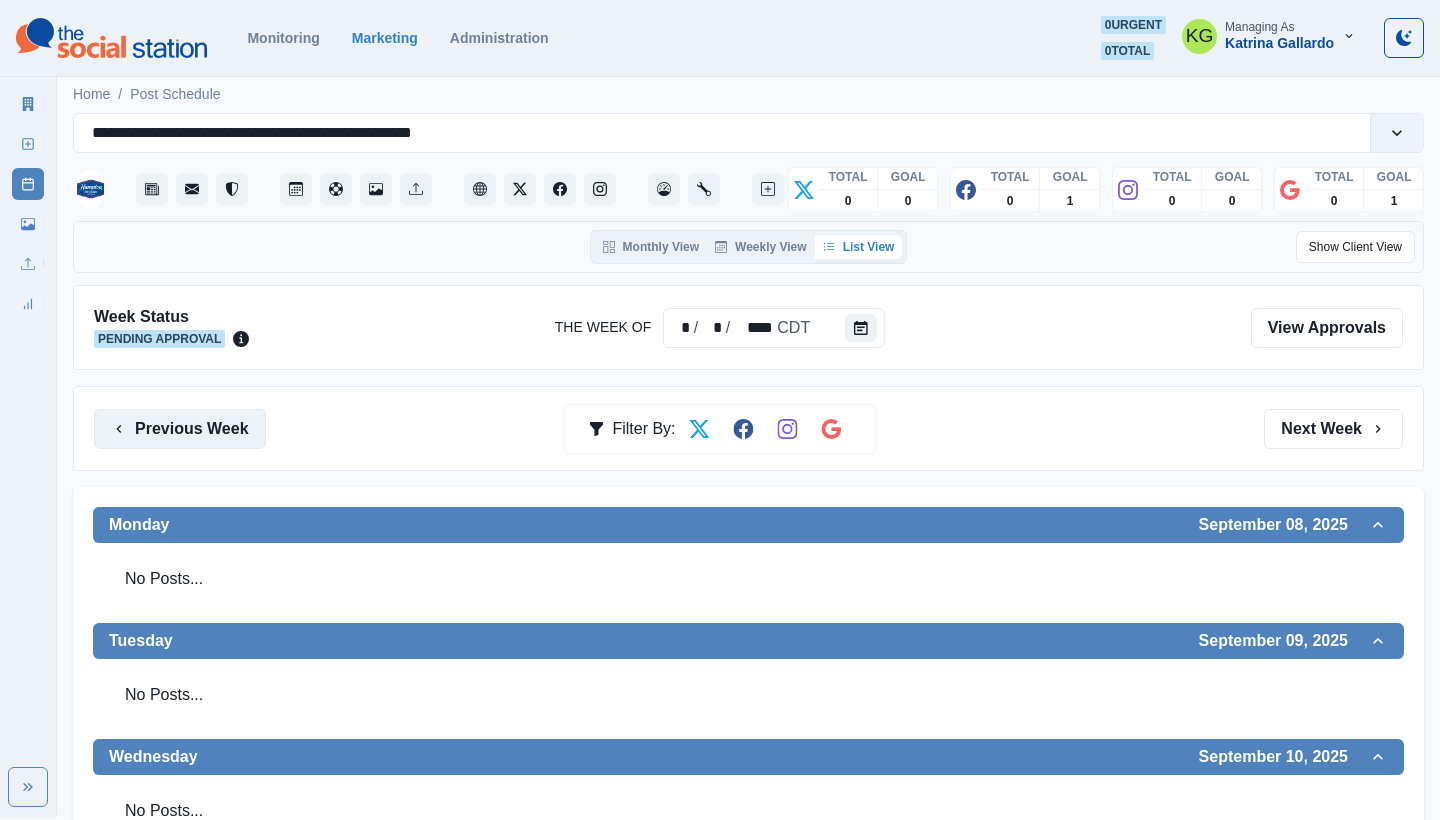 scroll, scrollTop: 0, scrollLeft: 0, axis: both 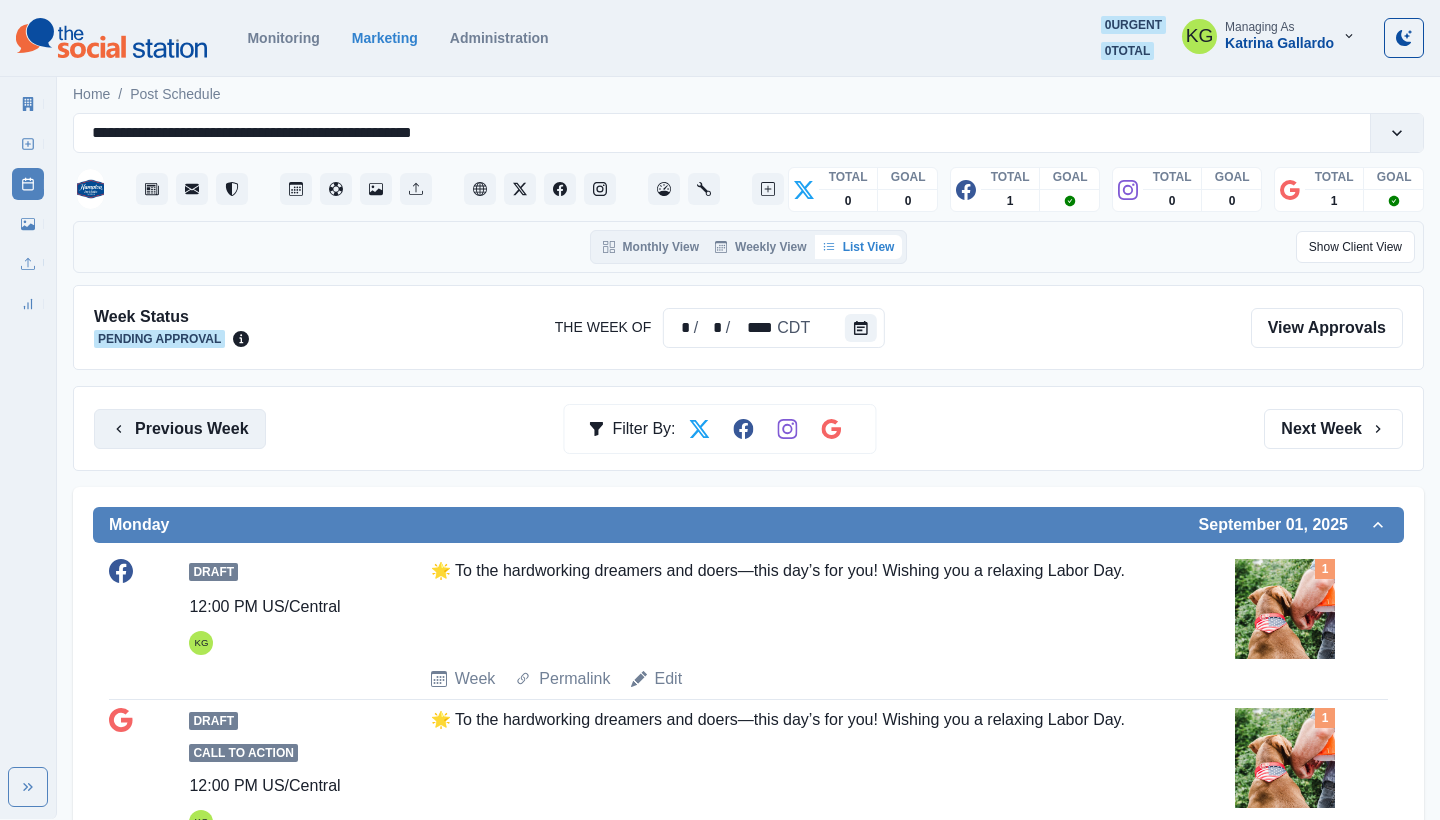 click on "Previous Week" at bounding box center [180, 429] 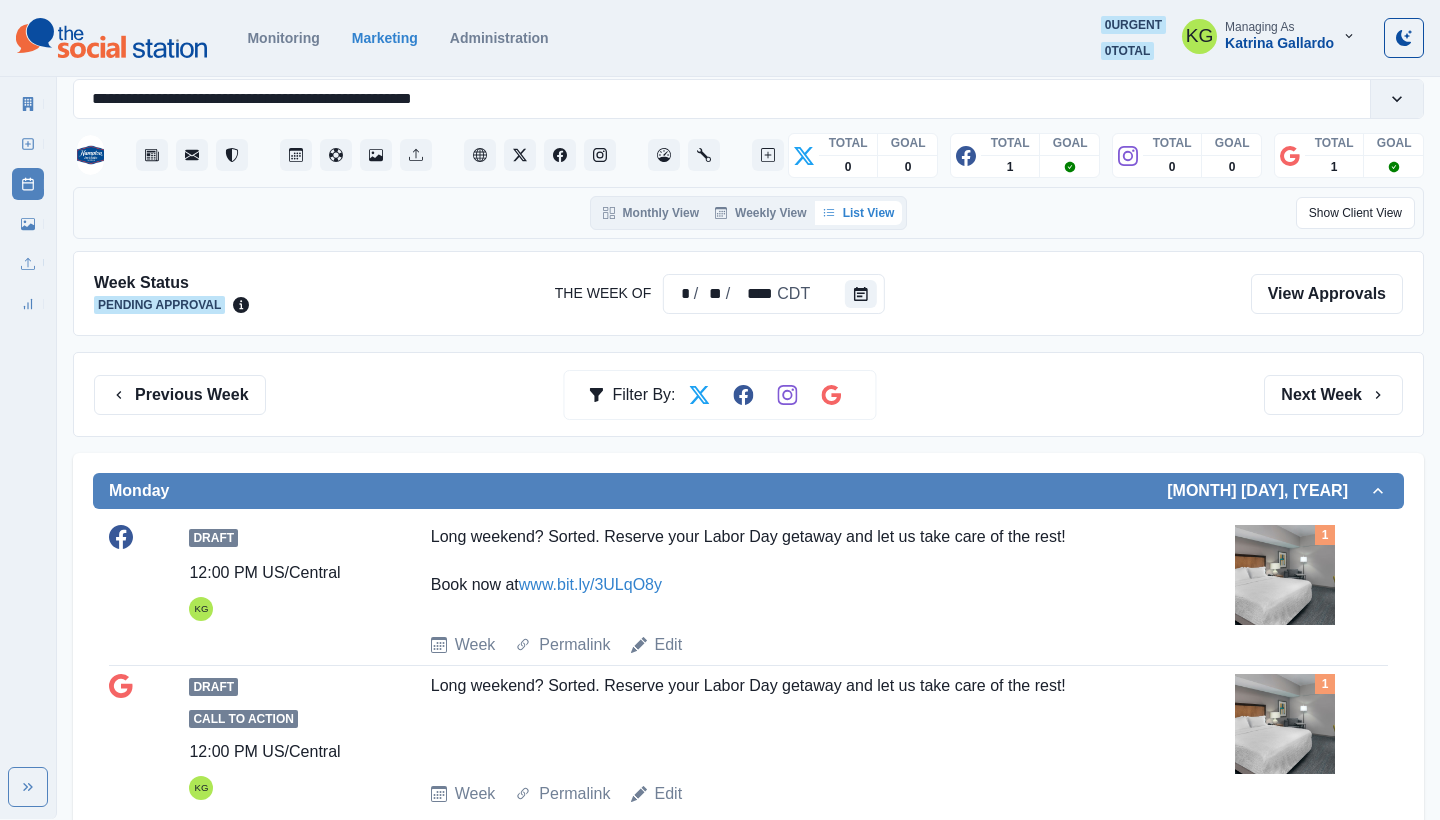 scroll, scrollTop: 34, scrollLeft: 0, axis: vertical 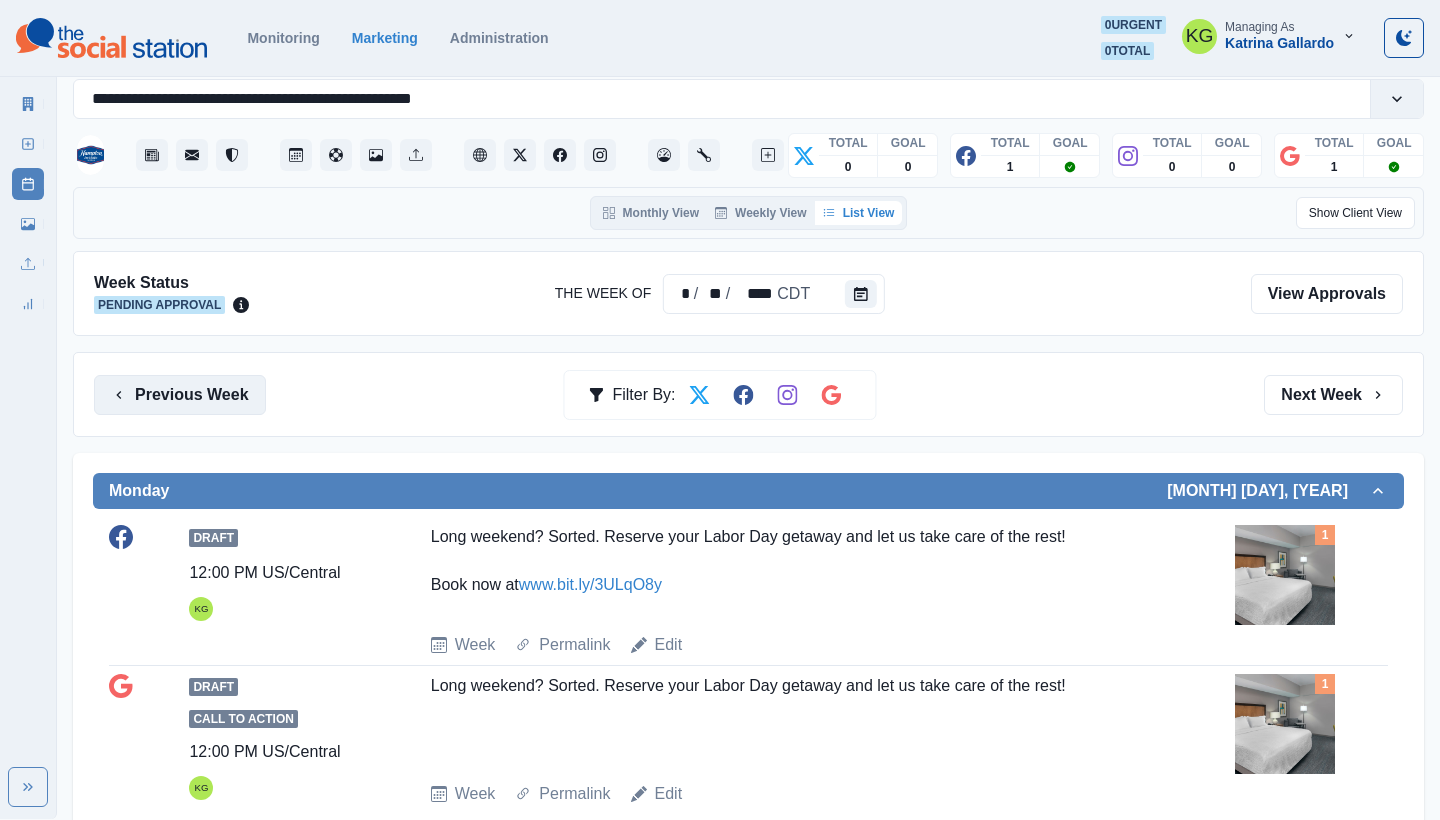 click on "Previous Week" at bounding box center [180, 395] 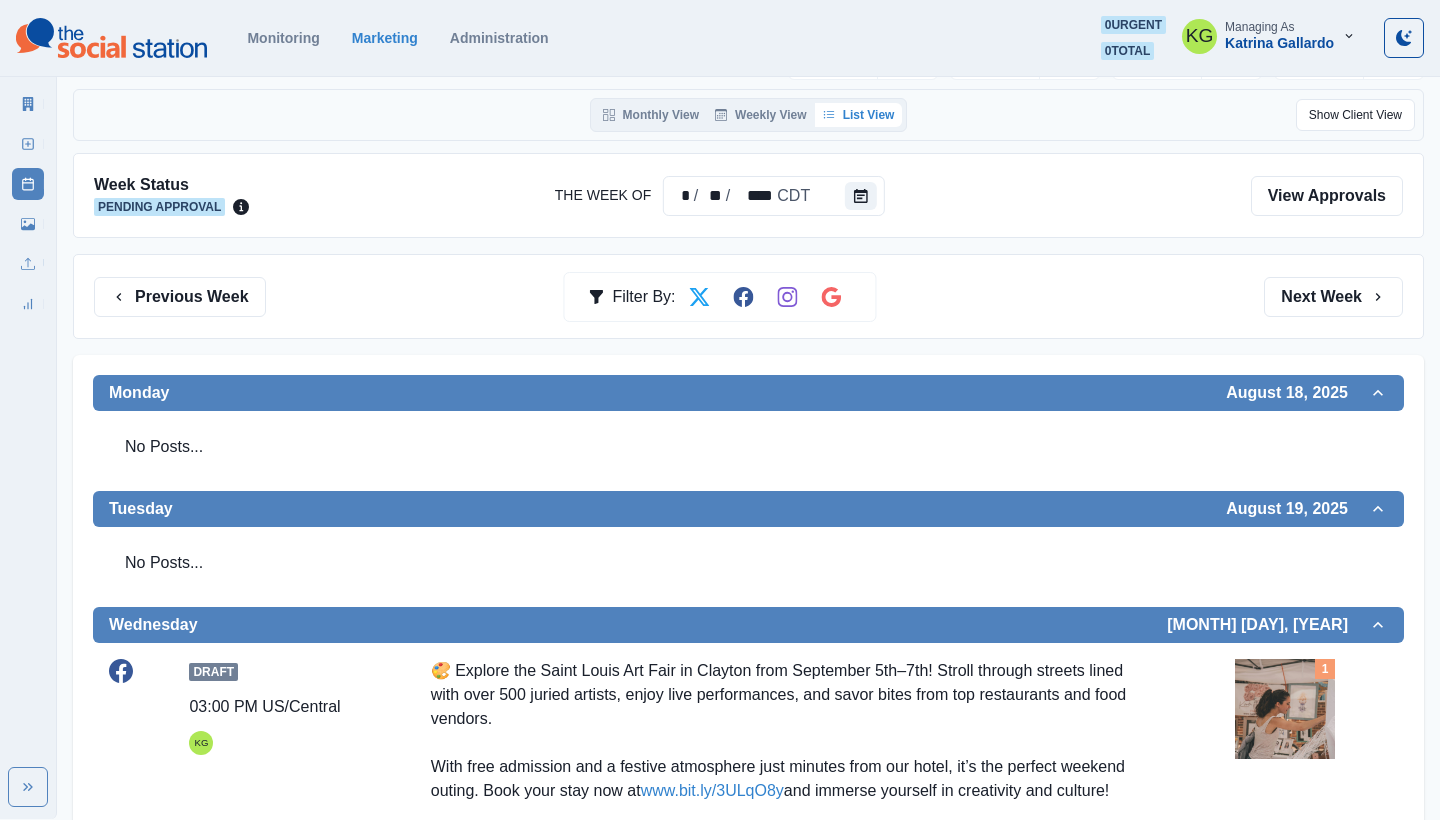 scroll, scrollTop: 91, scrollLeft: 0, axis: vertical 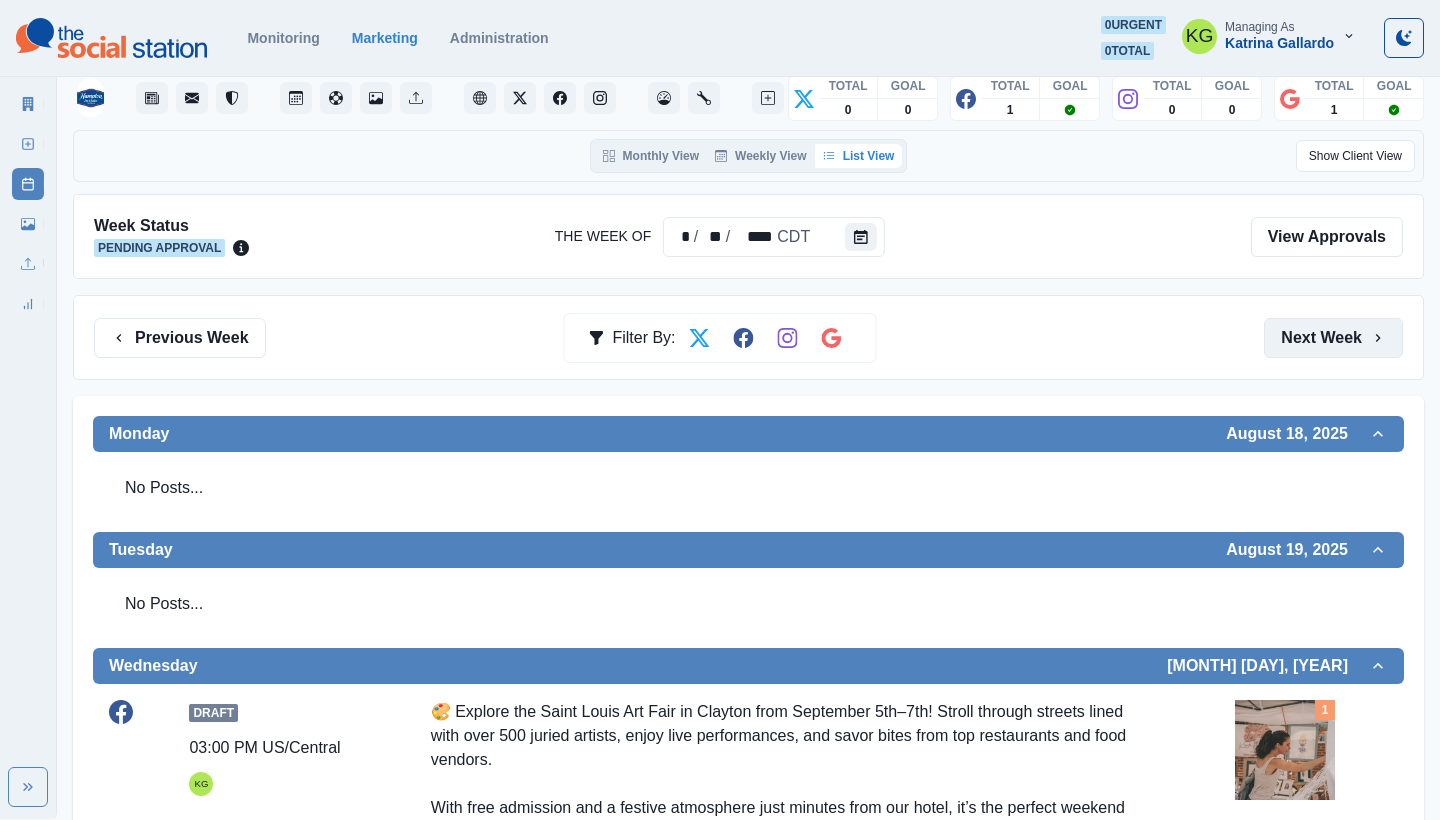 click on "Next Week" at bounding box center (1333, 338) 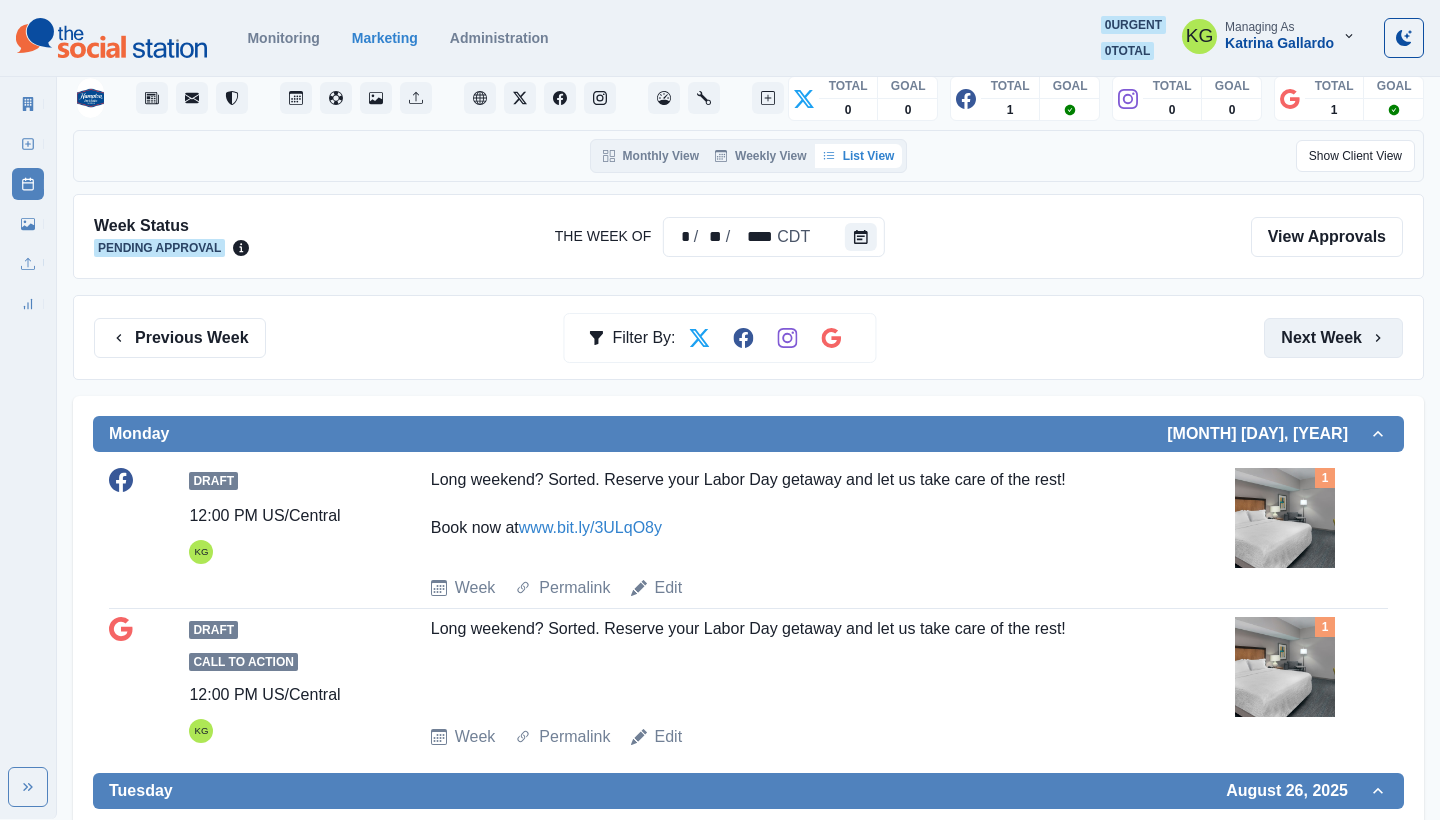 click on "Next Week" at bounding box center (1333, 338) 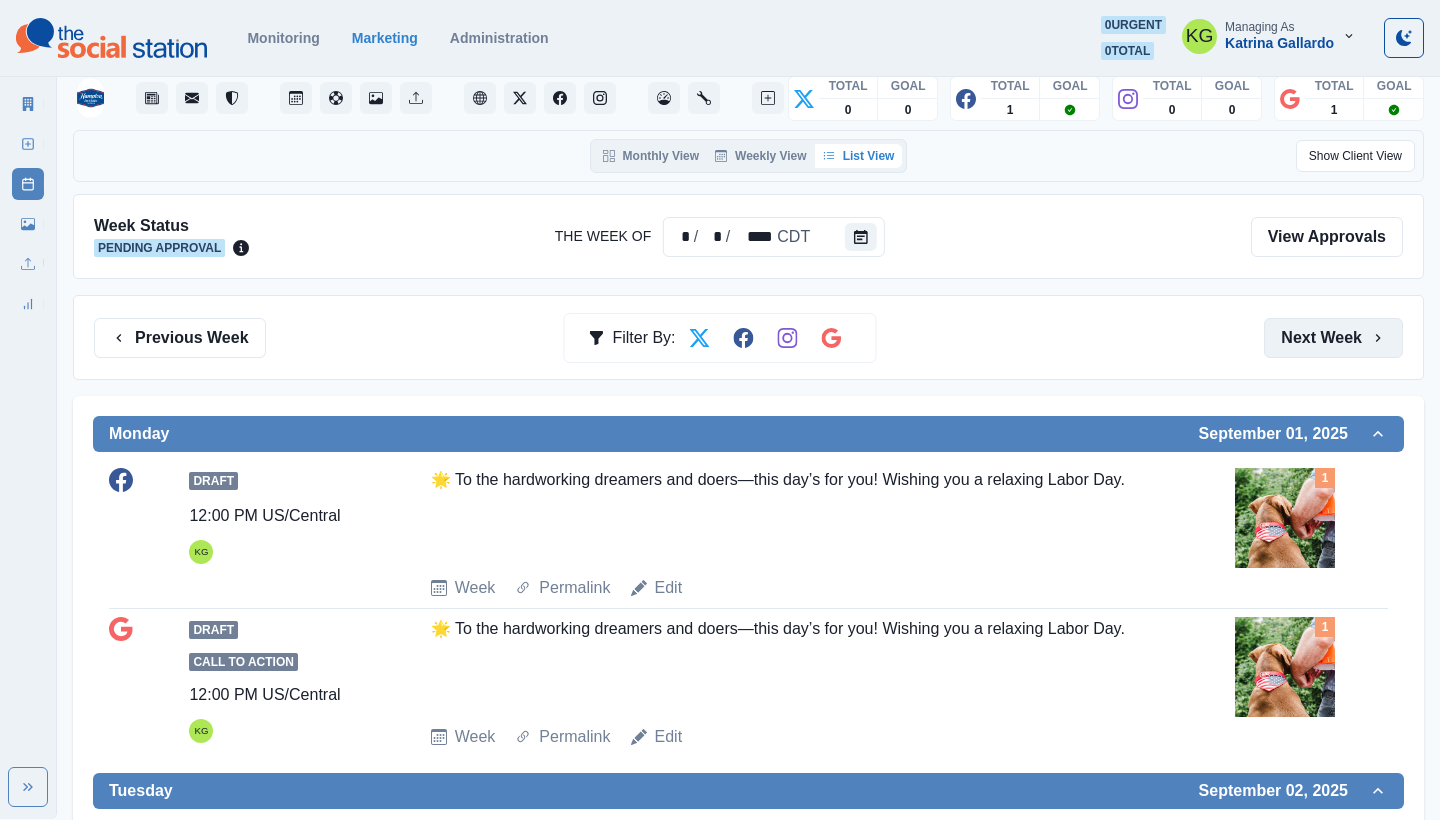 click on "Next Week" at bounding box center (1333, 338) 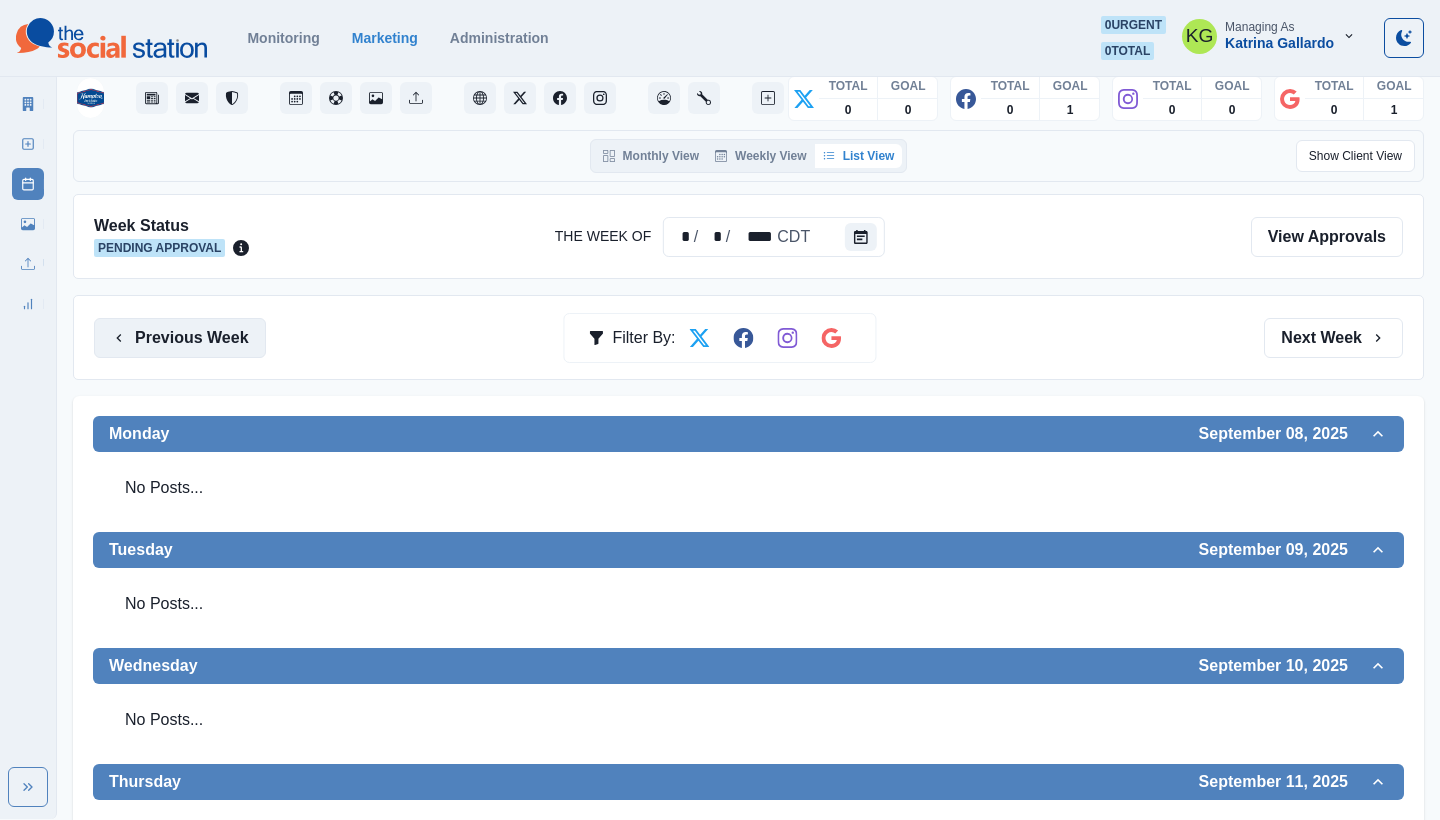 click on "Previous Week" at bounding box center [180, 338] 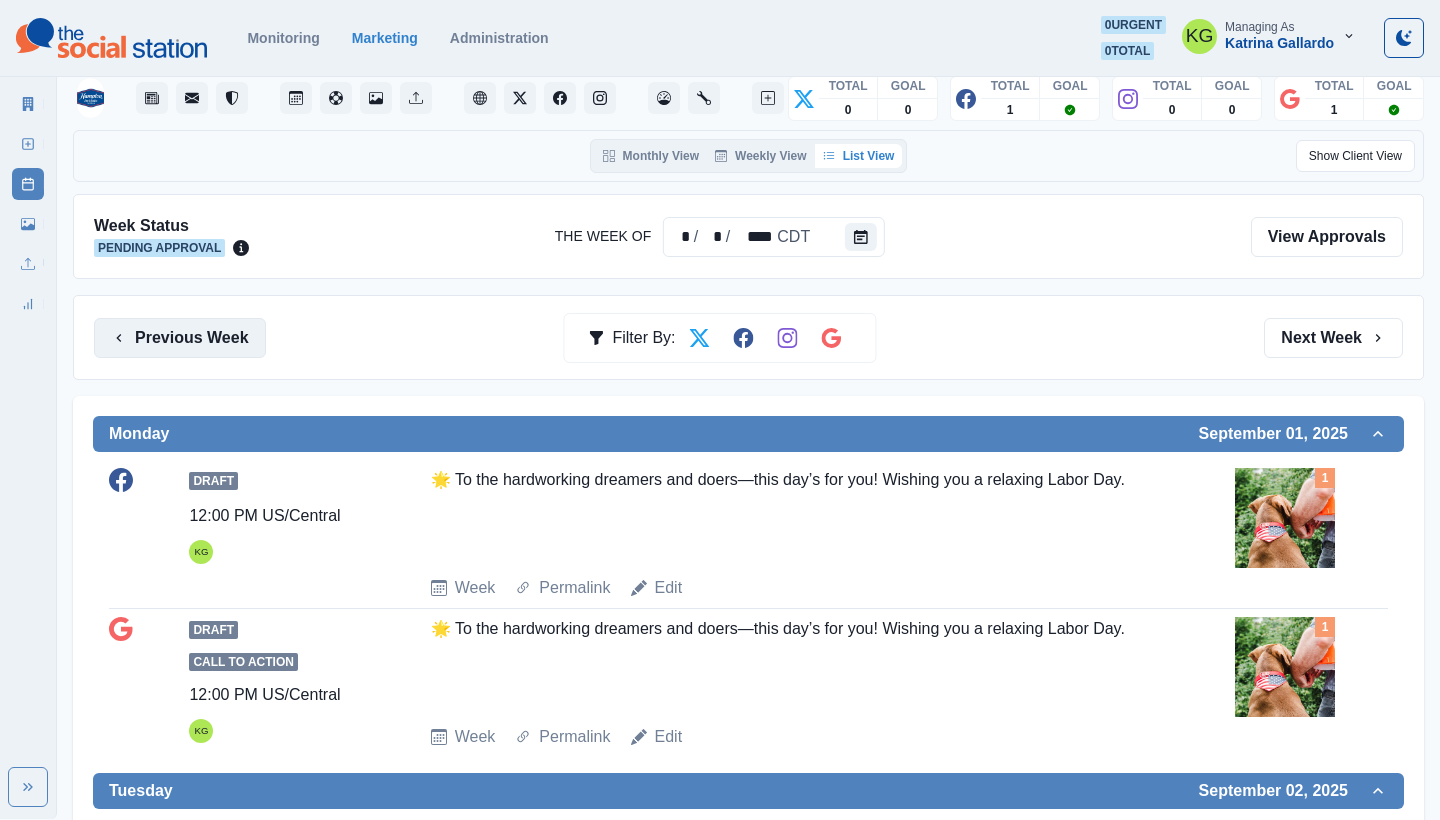 click on "Previous Week" at bounding box center (180, 338) 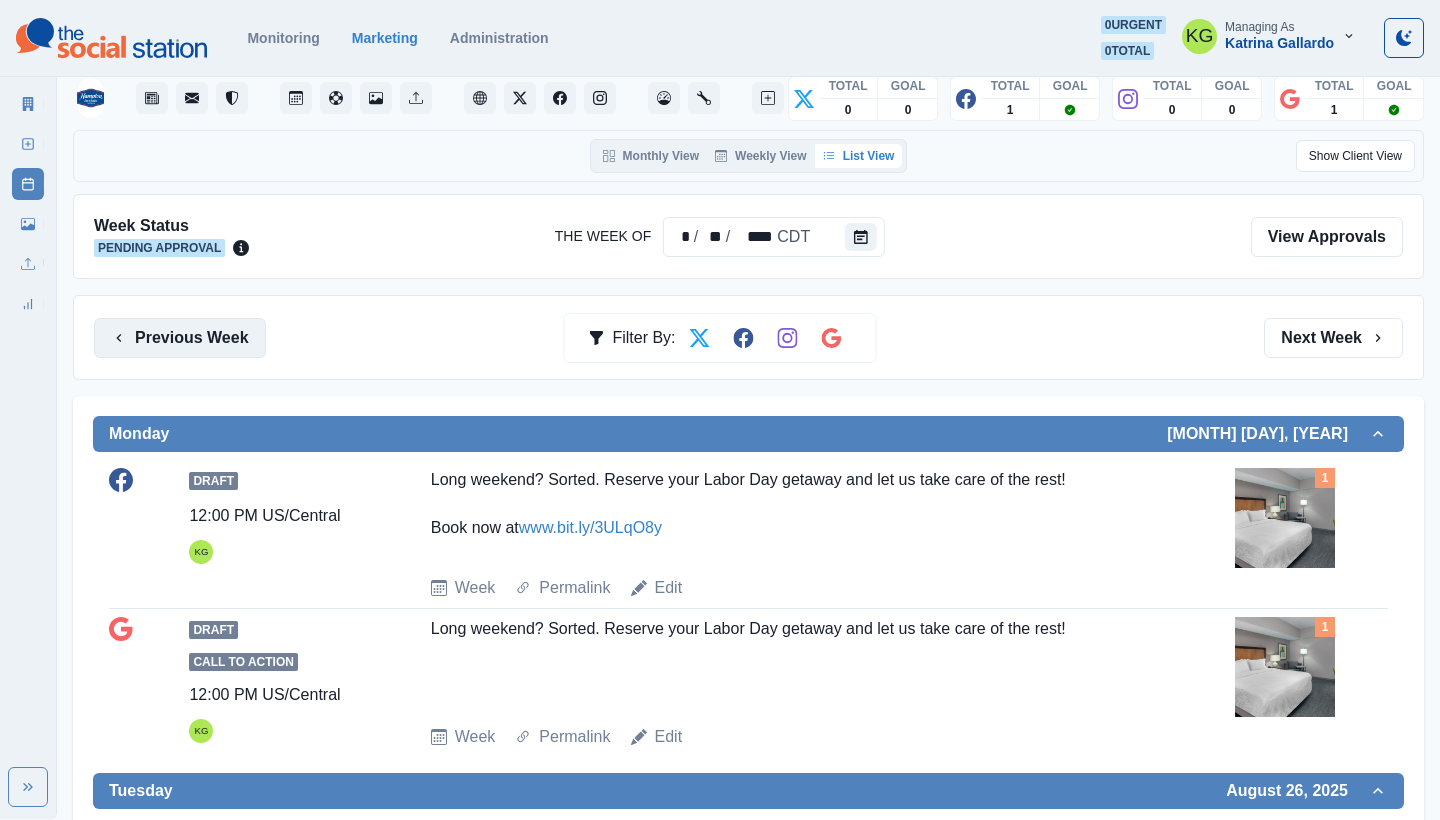 click on "Previous Week" at bounding box center [180, 338] 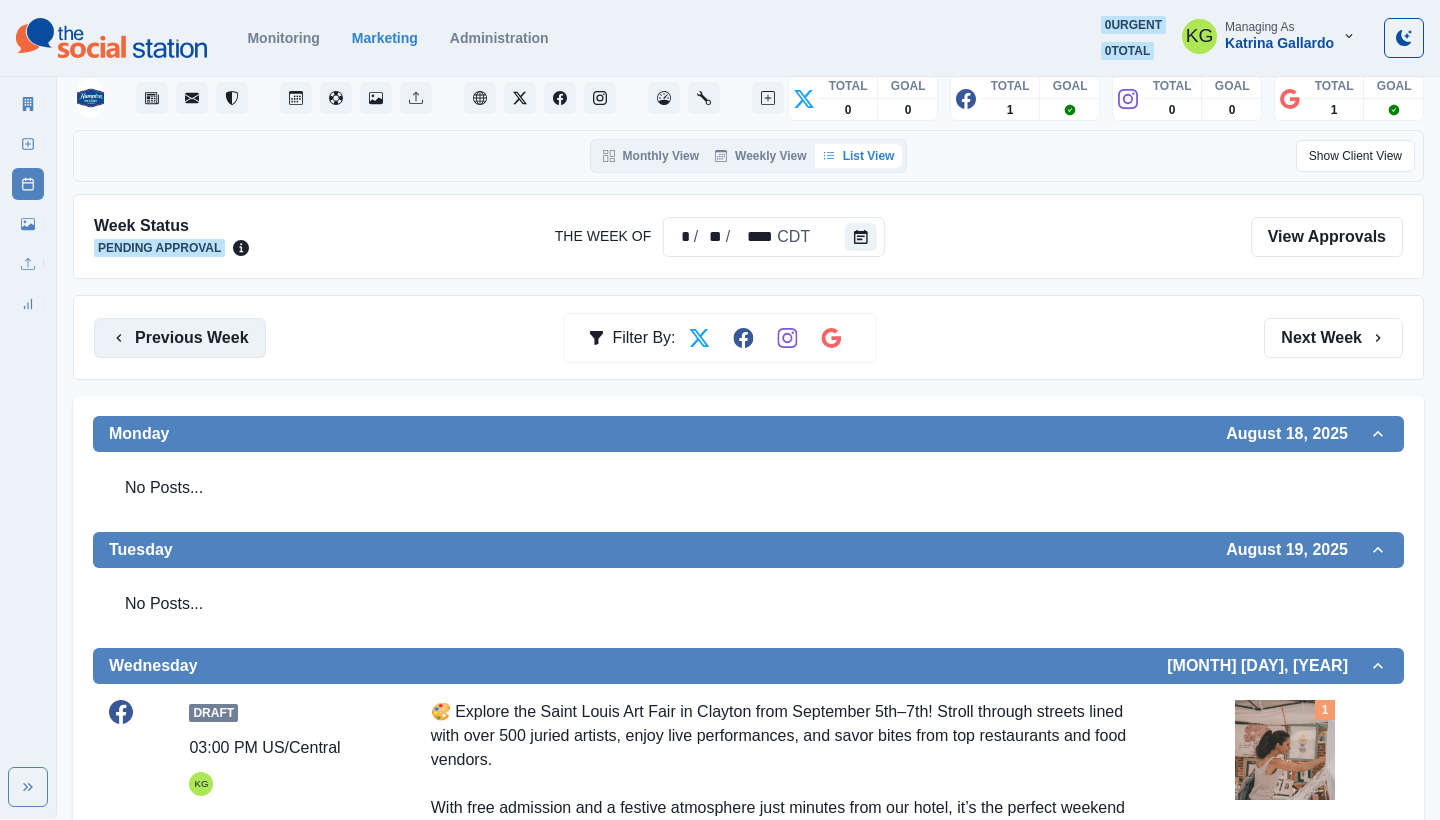 click on "Previous Week" at bounding box center [180, 338] 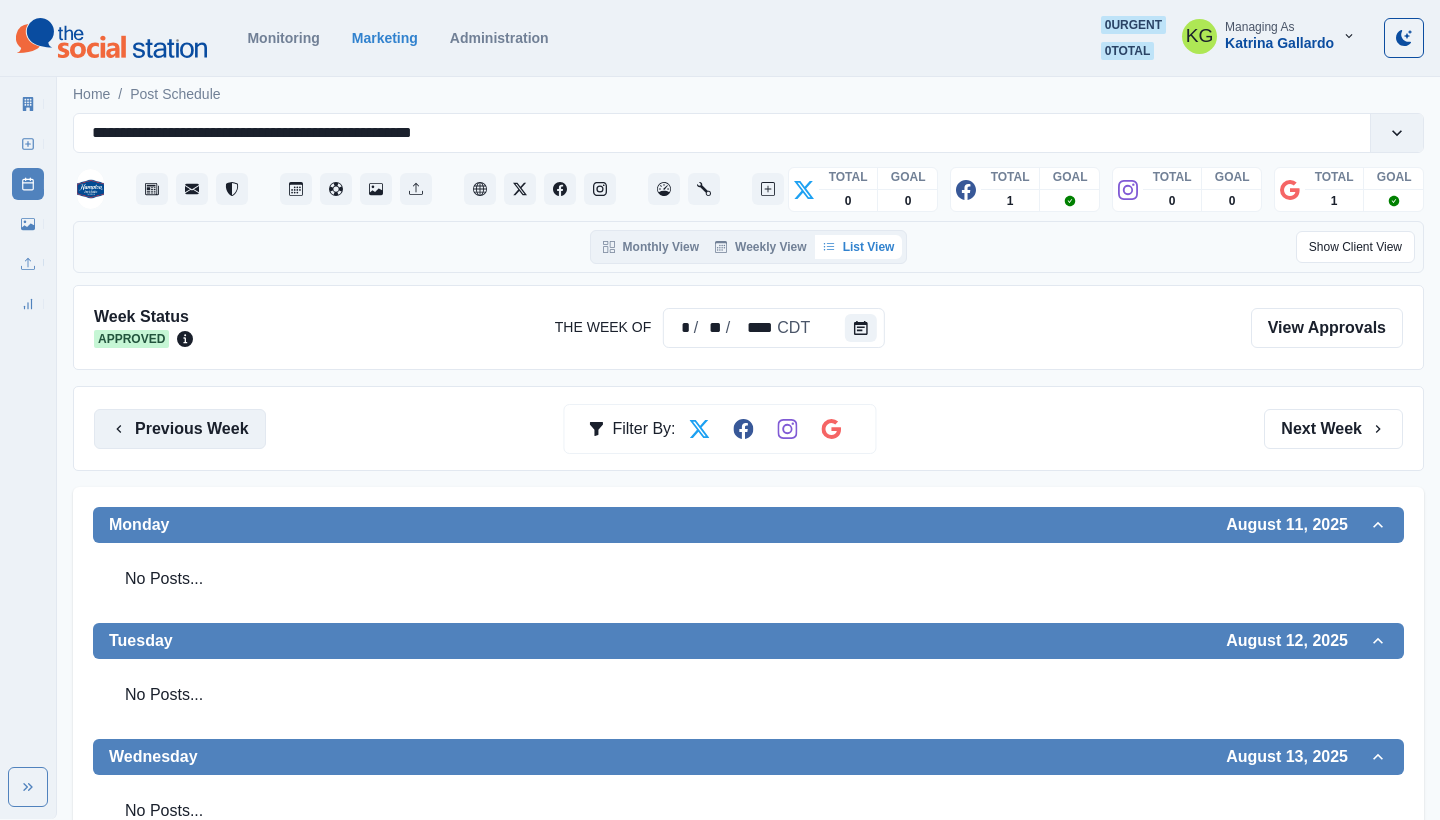 scroll, scrollTop: -1, scrollLeft: 0, axis: vertical 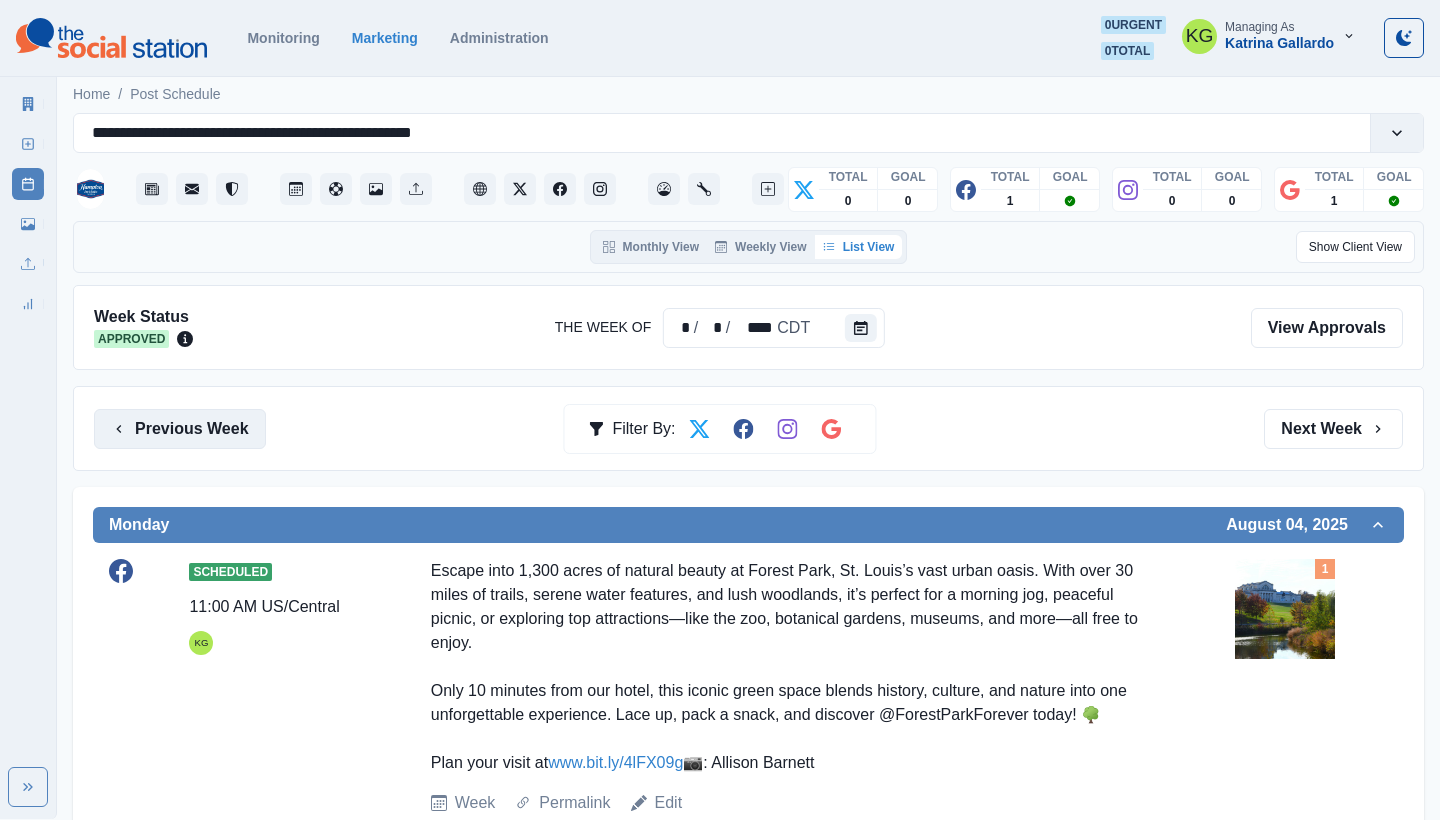 click on "Previous Week" at bounding box center (180, 429) 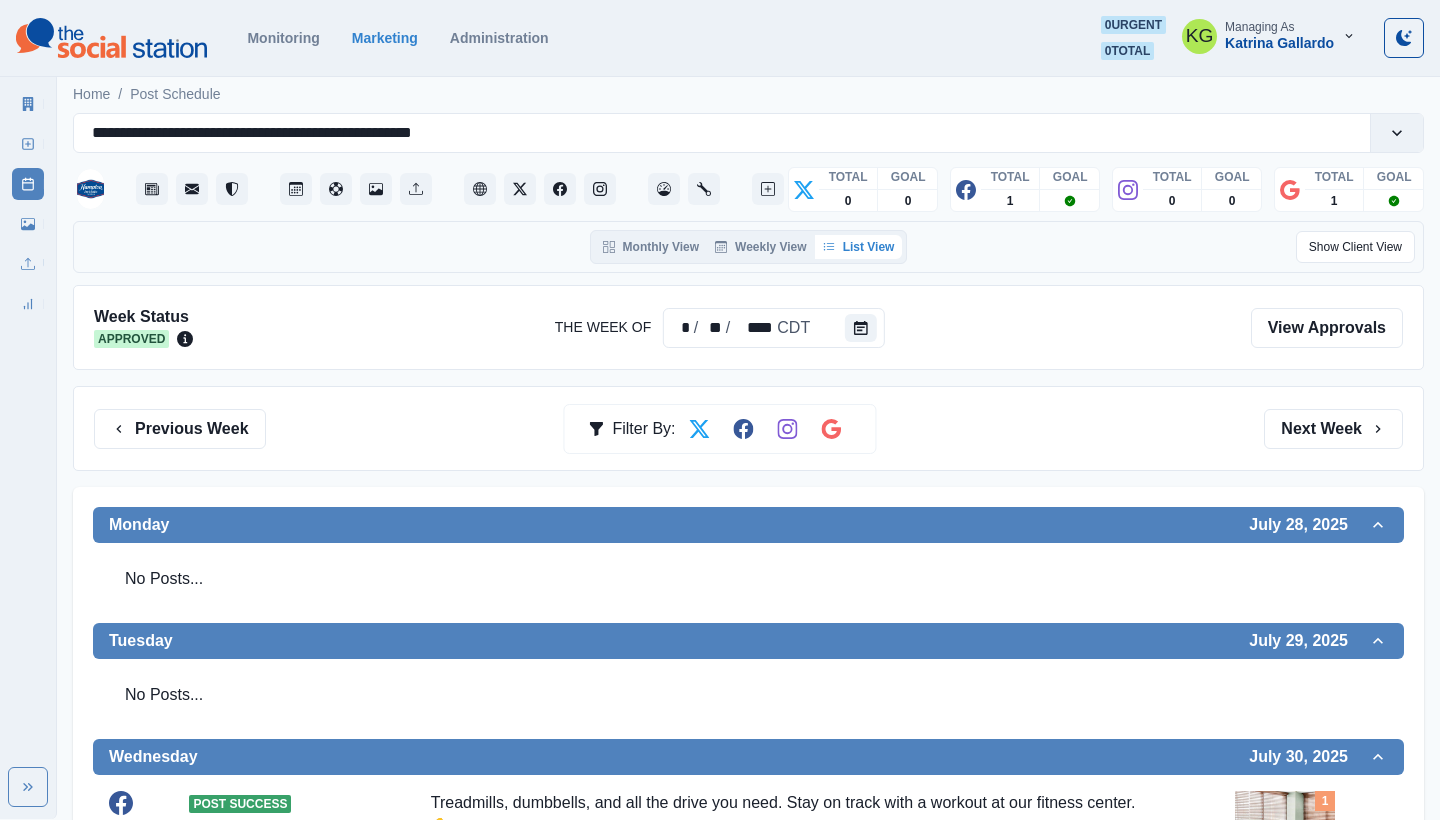 scroll, scrollTop: 0, scrollLeft: 0, axis: both 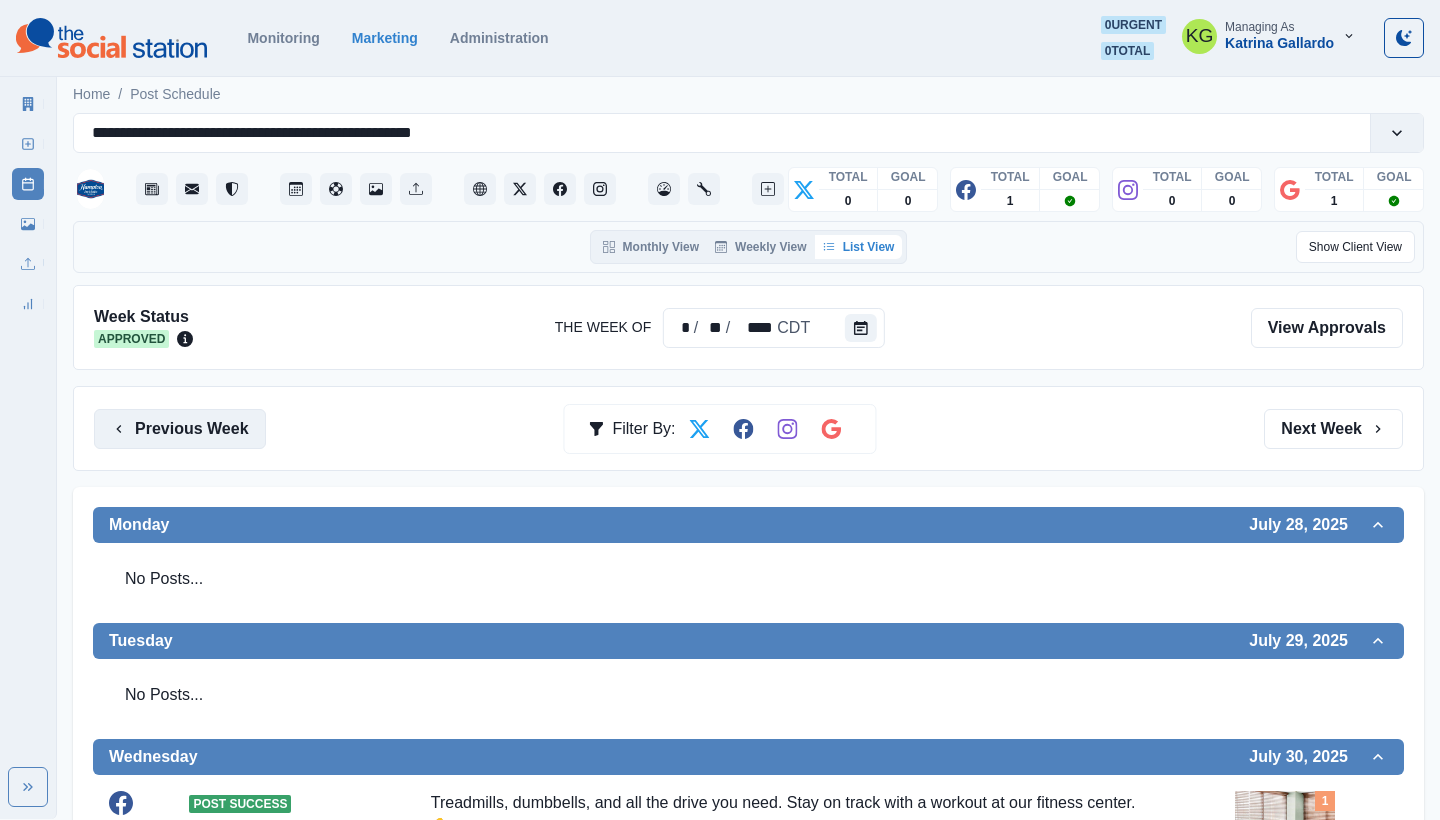 click on "Previous Week" at bounding box center (180, 429) 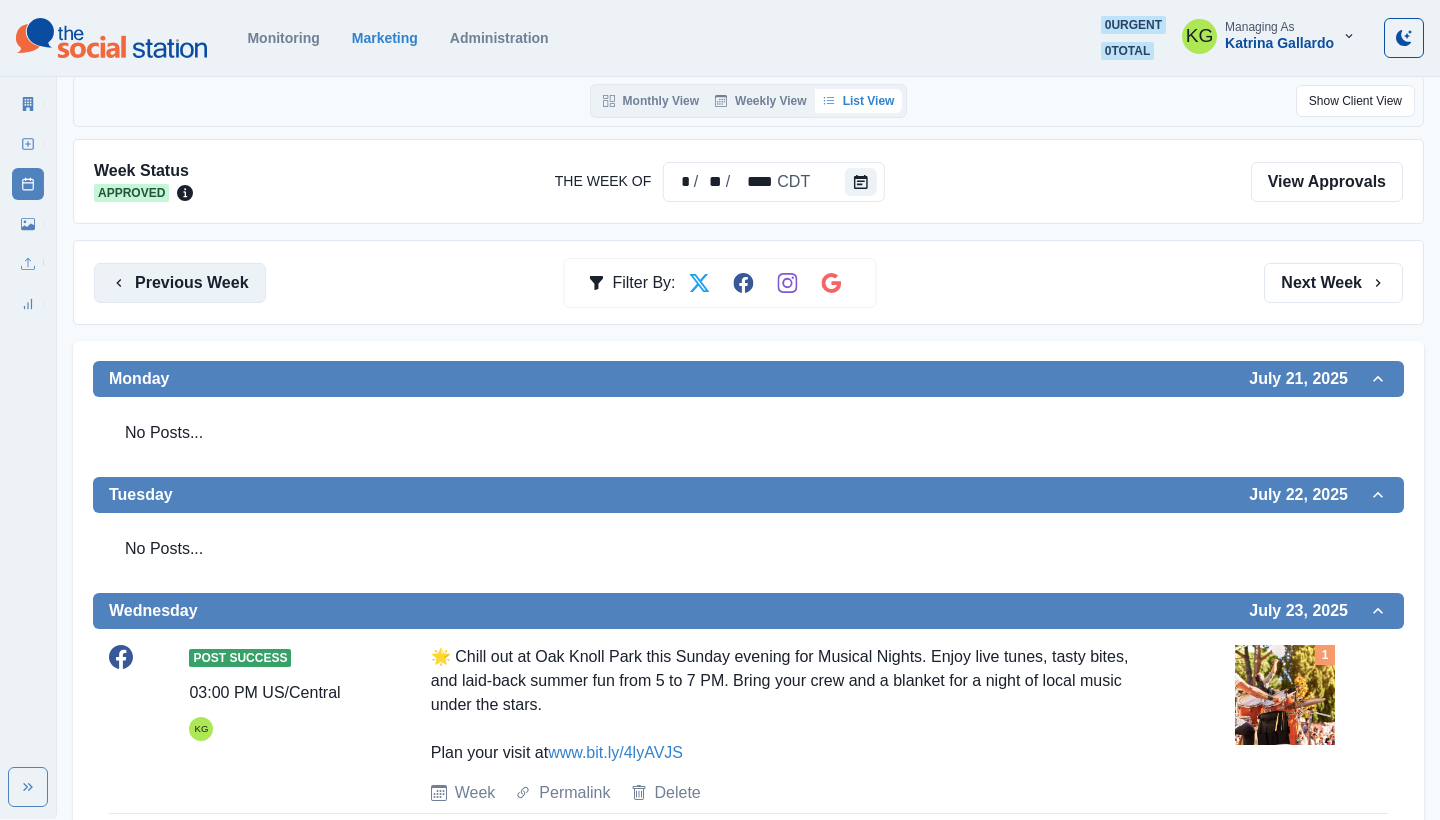 scroll, scrollTop: 290, scrollLeft: 0, axis: vertical 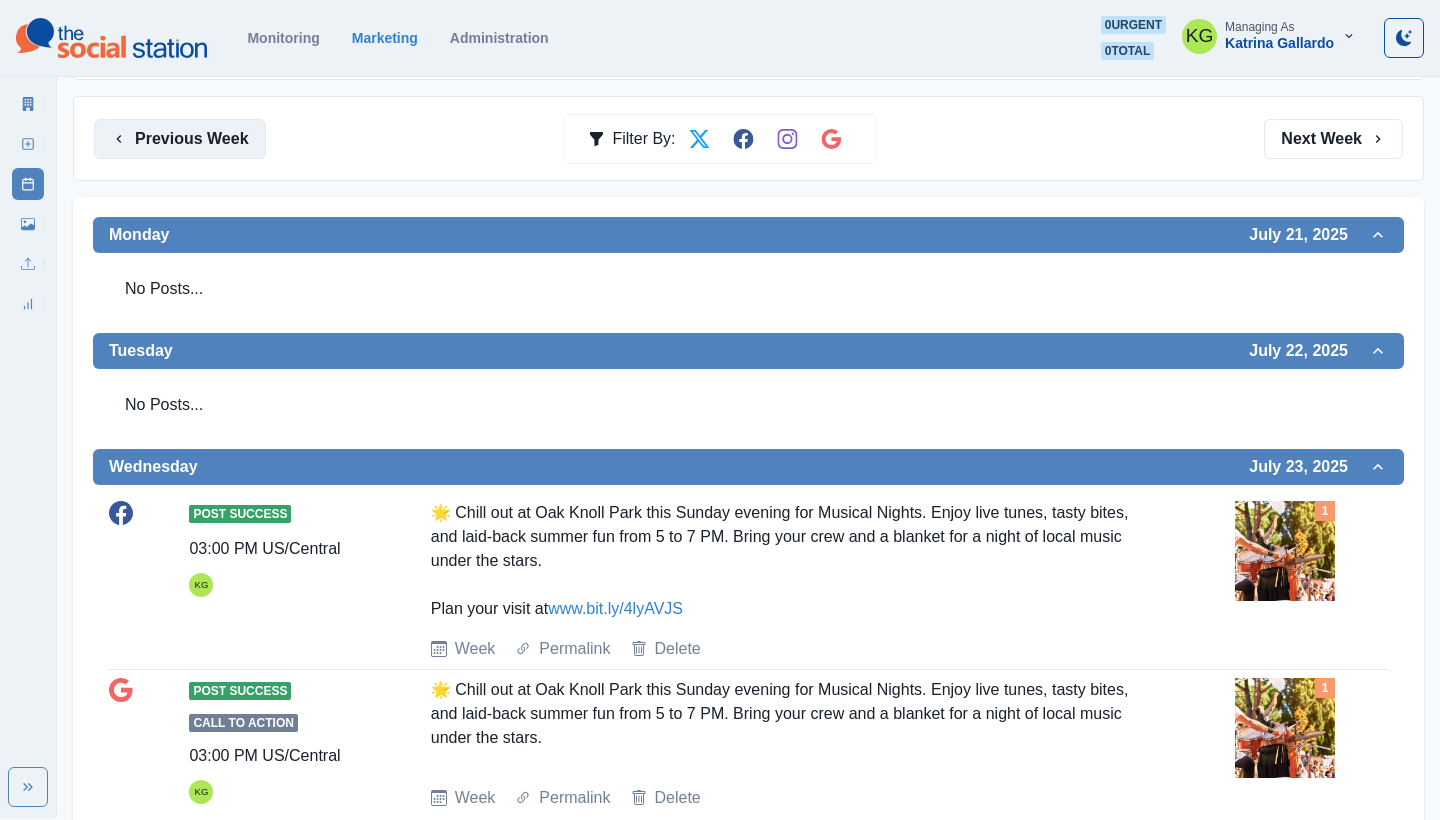click on "Previous Week" at bounding box center [180, 139] 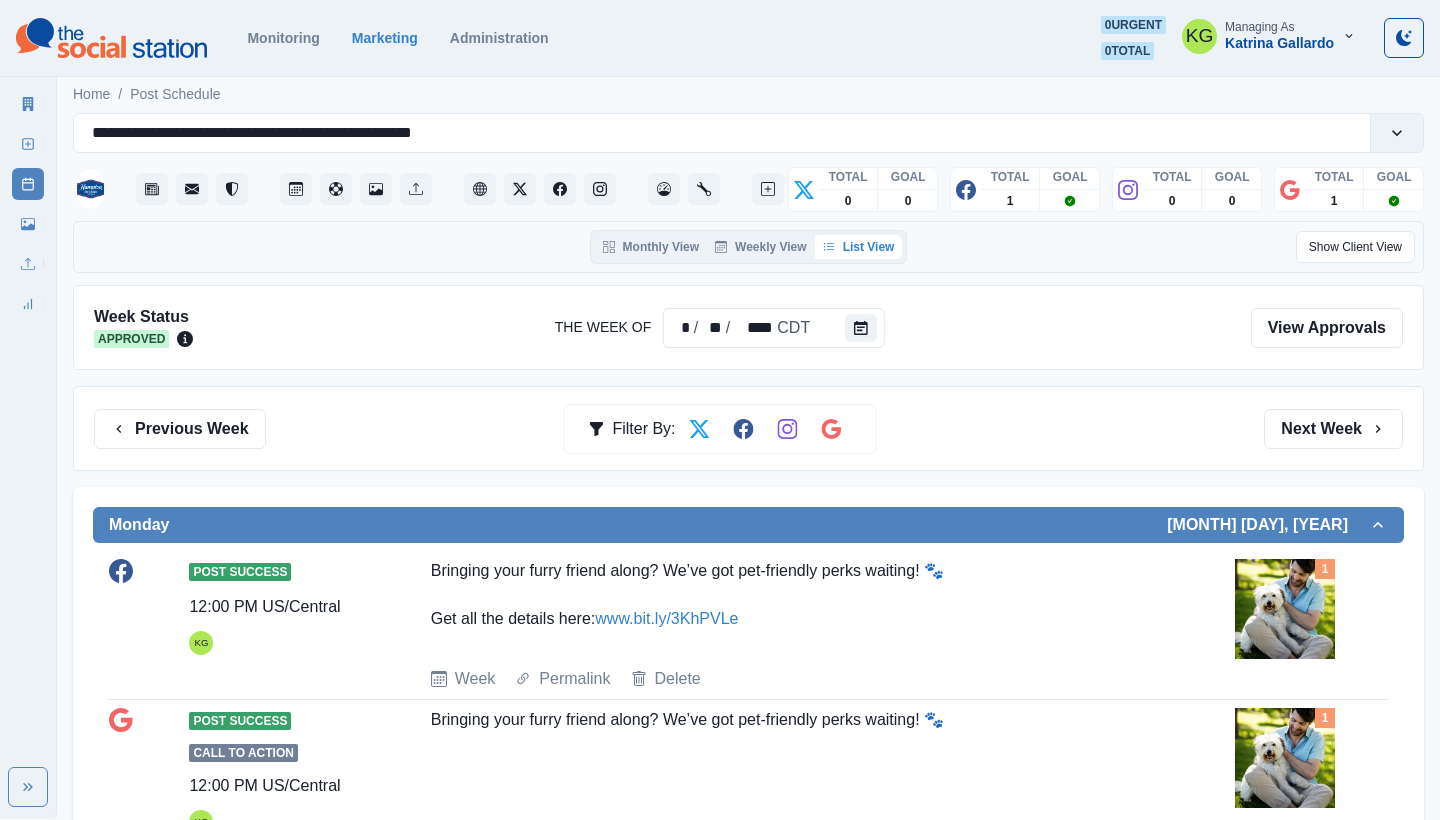 scroll, scrollTop: -1, scrollLeft: 0, axis: vertical 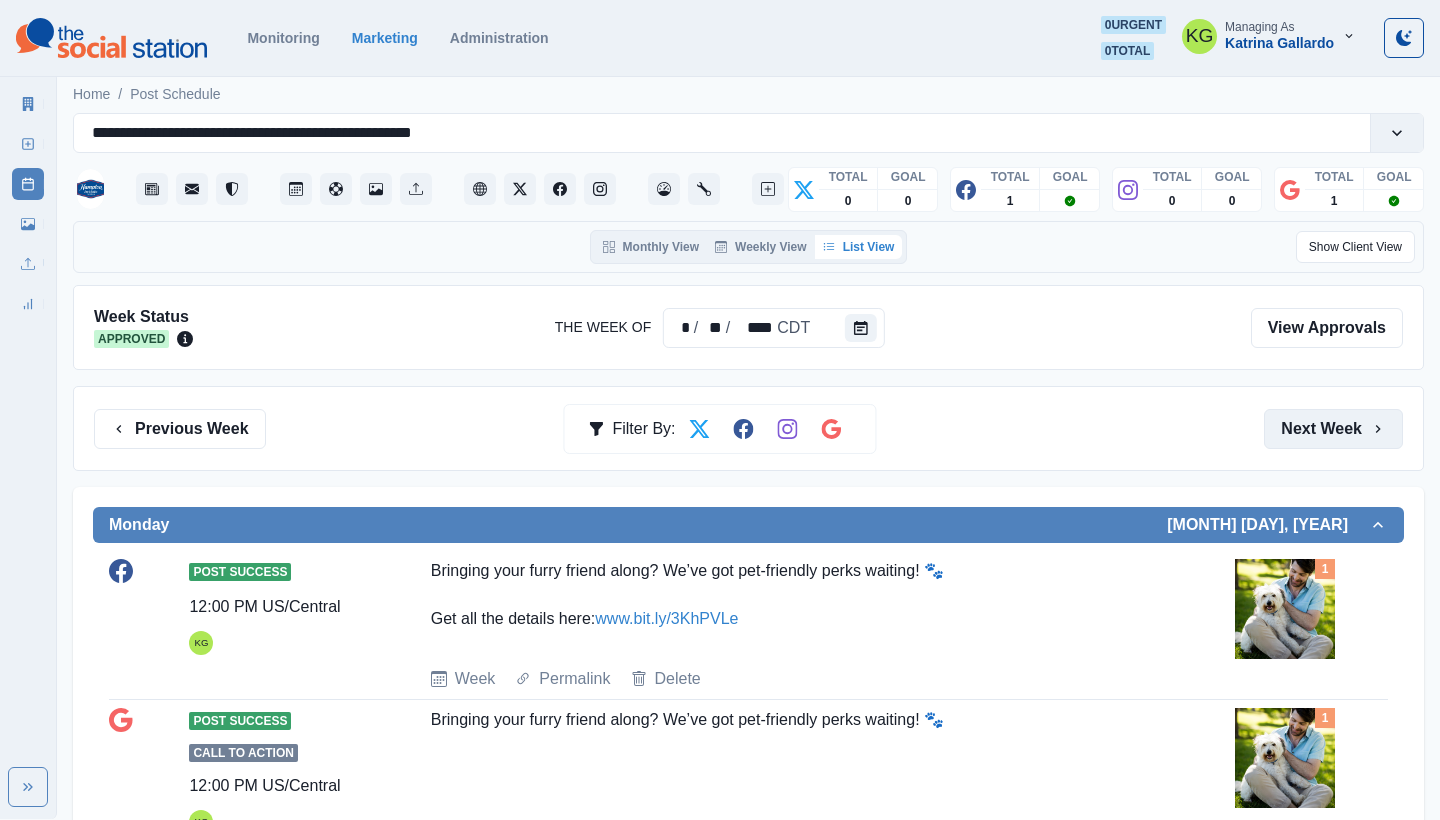 click on "Next Week" at bounding box center (1333, 429) 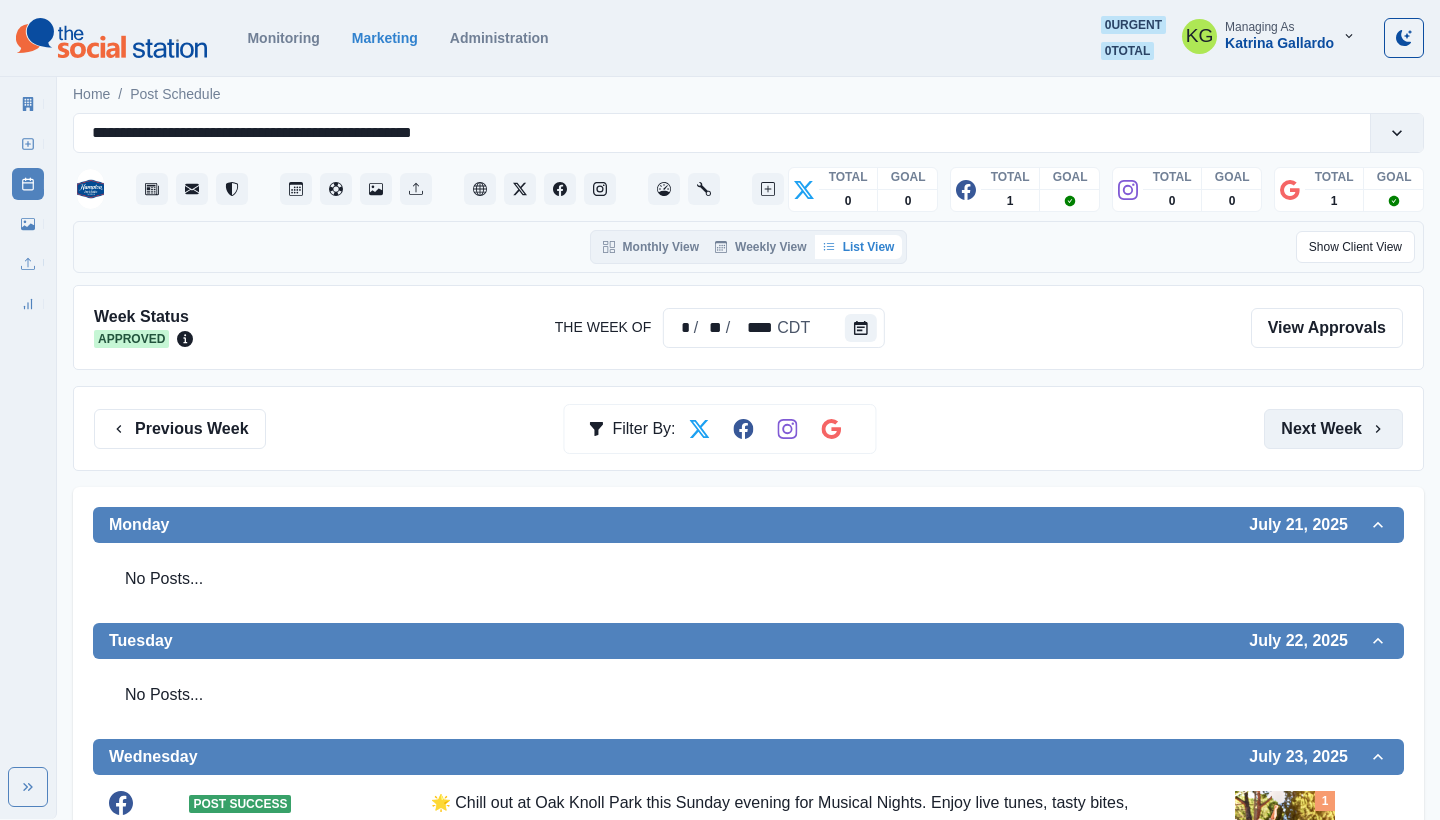 click on "Next Week" at bounding box center (1333, 429) 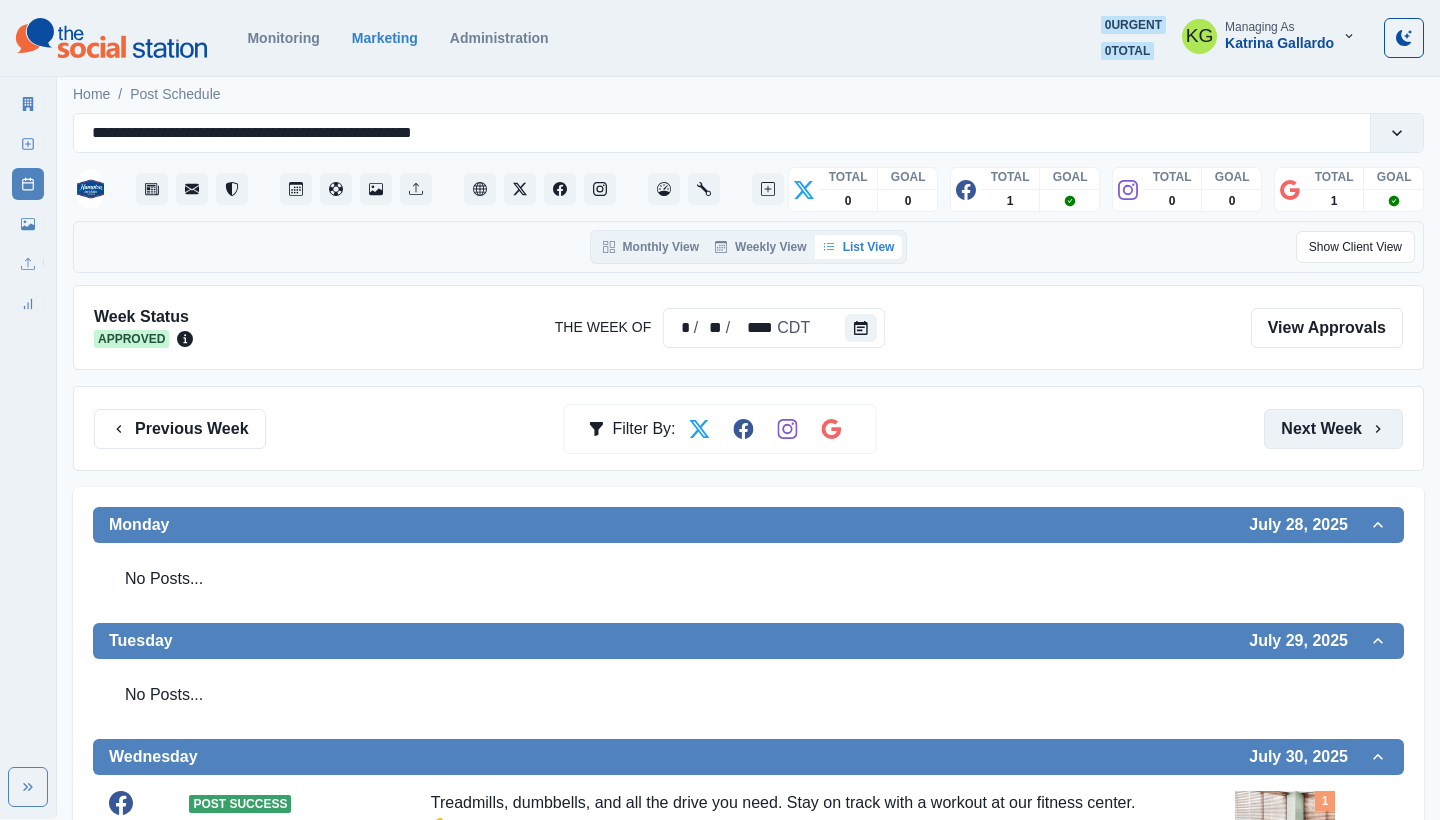 click on "Next Week" at bounding box center (1333, 429) 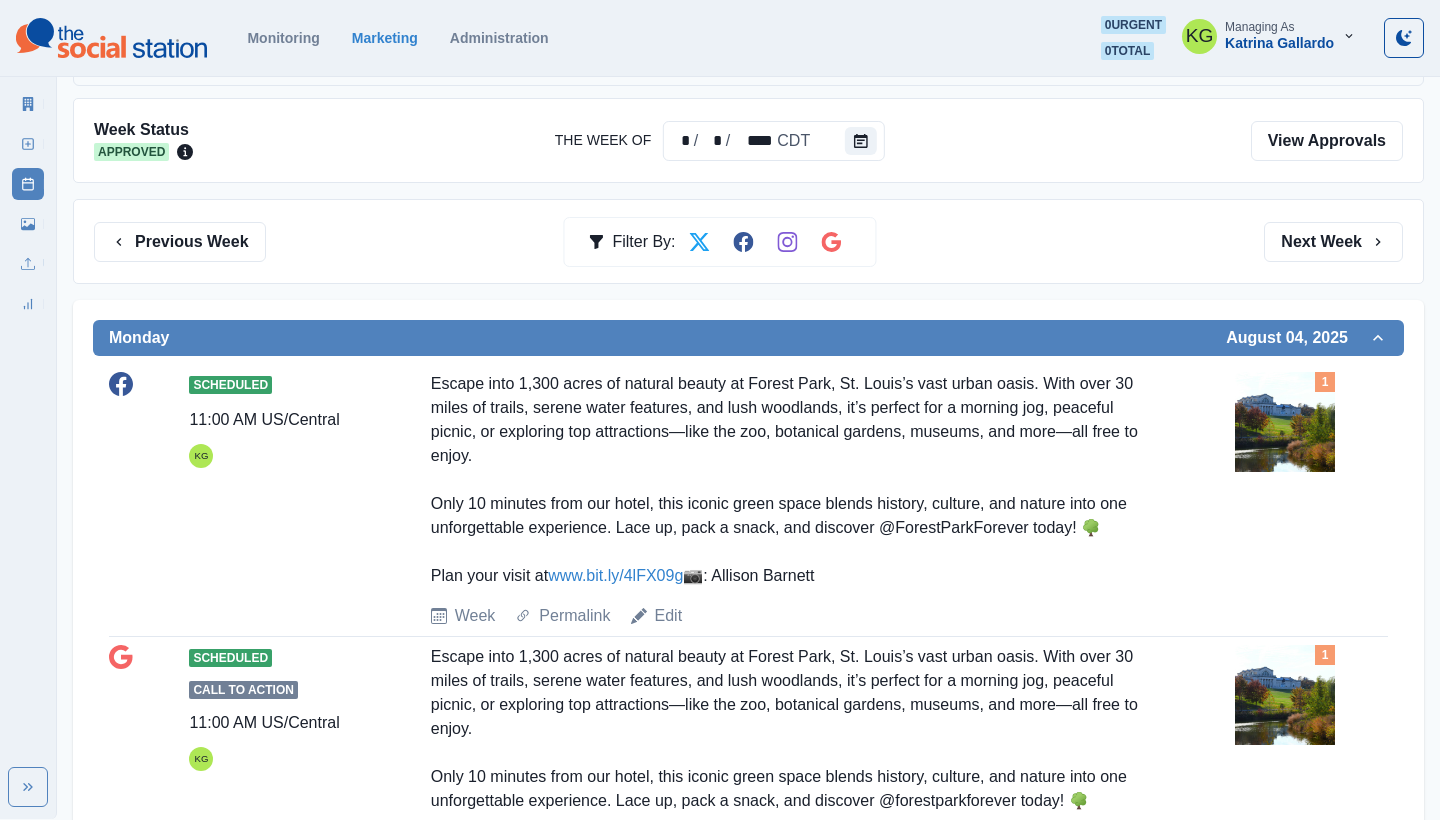scroll, scrollTop: 12, scrollLeft: 0, axis: vertical 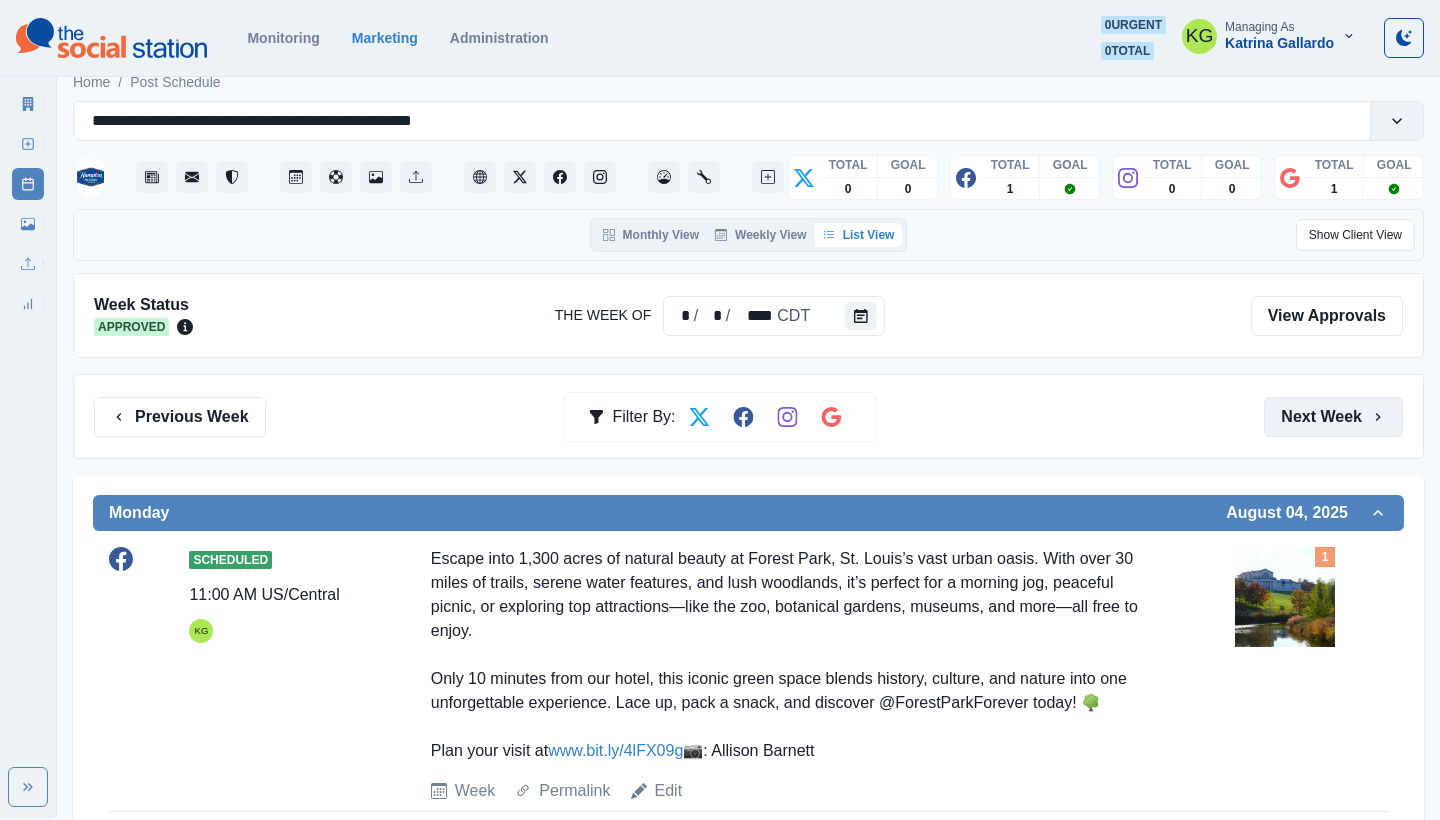 click on "Next Week" at bounding box center [1333, 417] 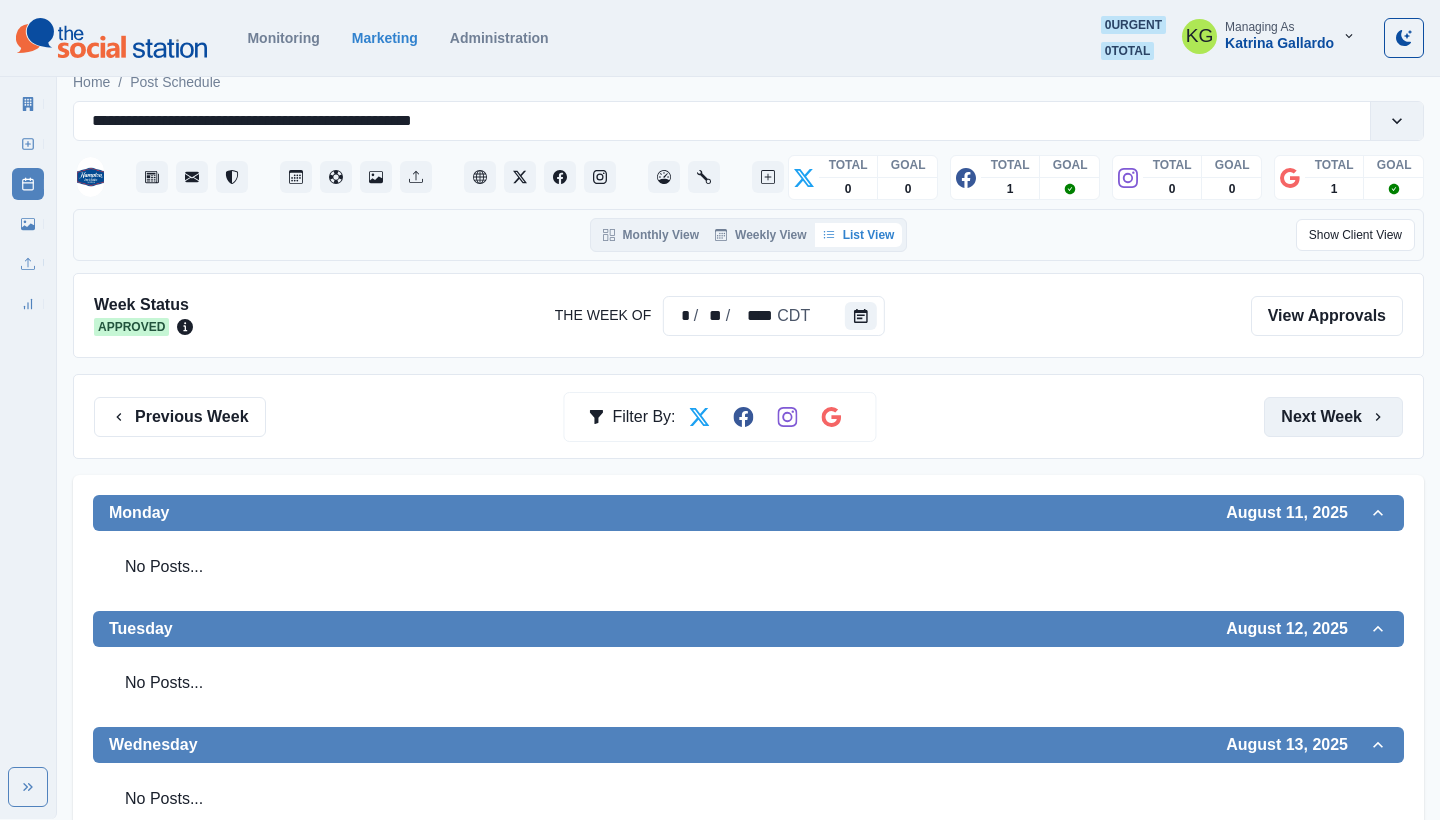 click on "Next Week" at bounding box center [1333, 417] 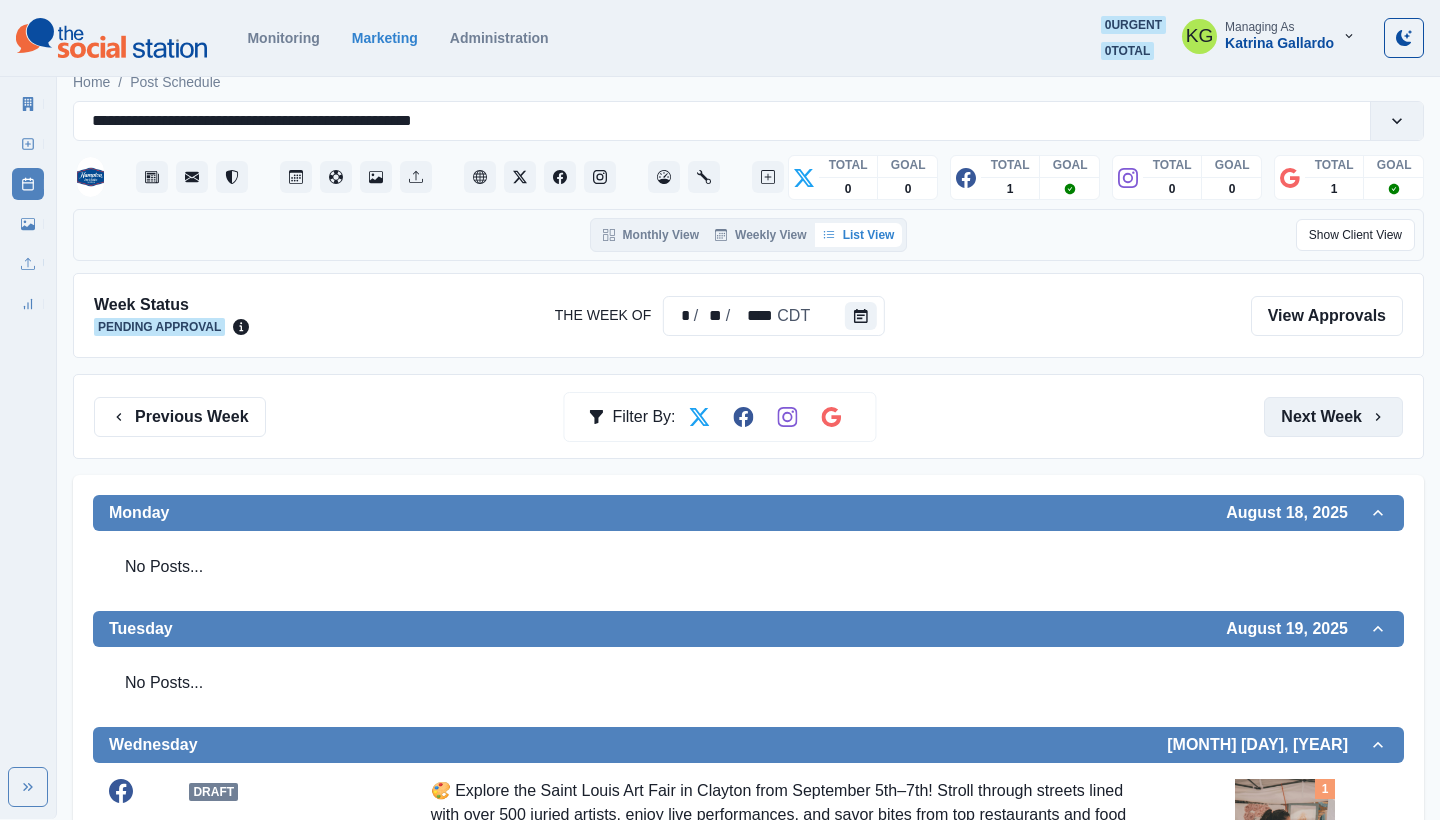 click on "Next Week" at bounding box center [1333, 417] 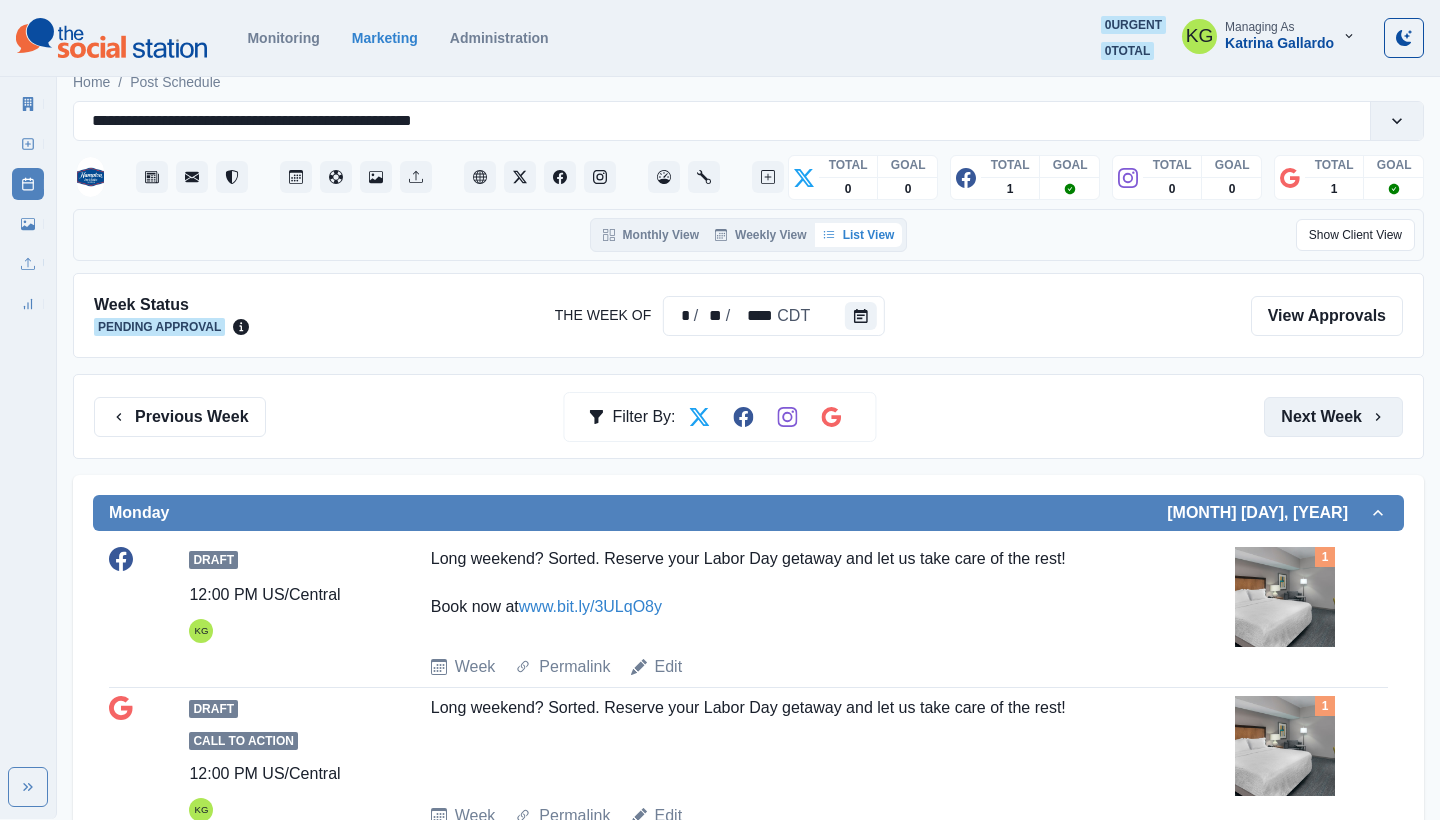 click on "Next Week" at bounding box center (1333, 417) 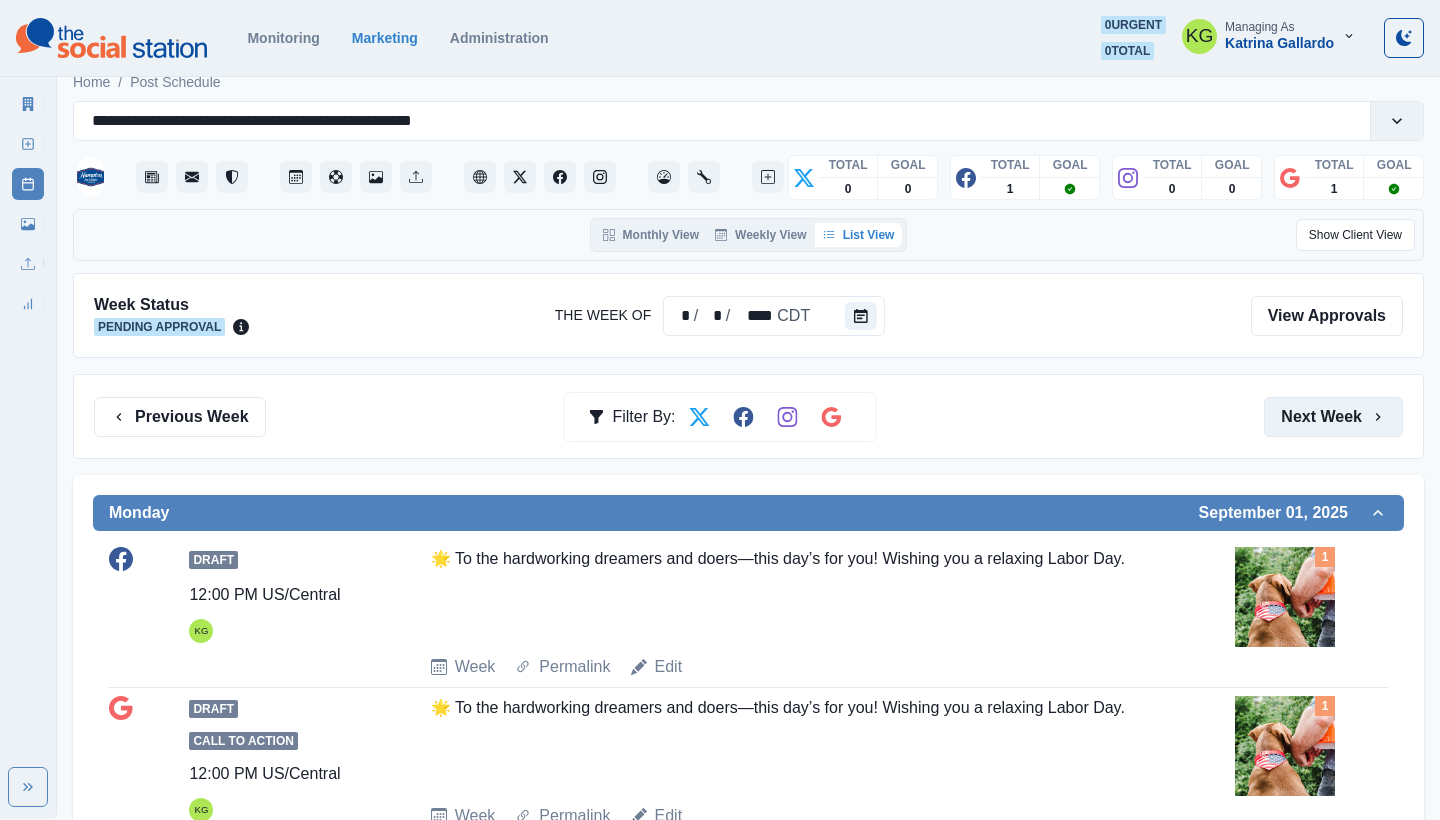 click on "Next Week" at bounding box center [1333, 417] 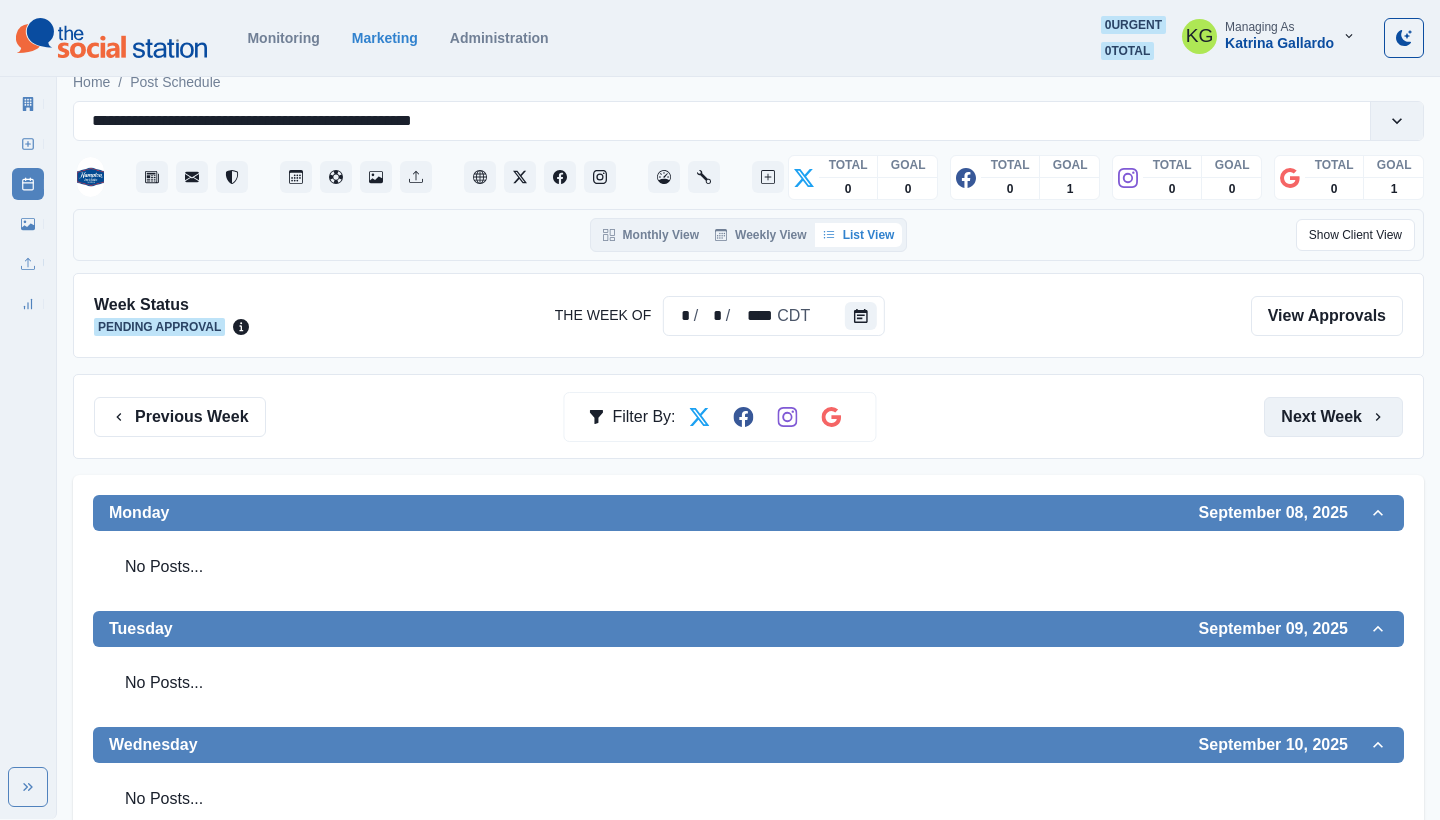 click on "Next Week" at bounding box center (1333, 417) 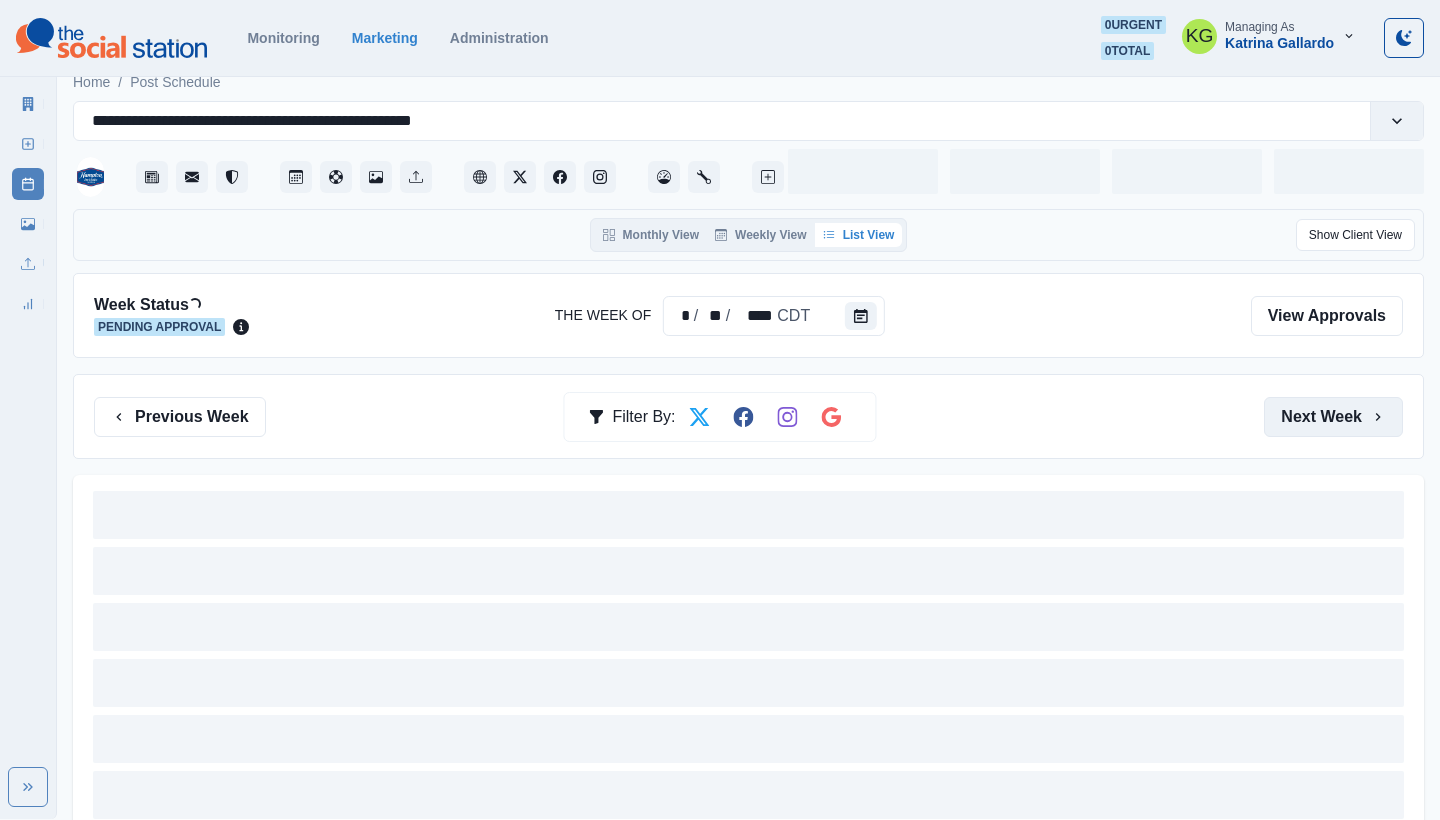 scroll, scrollTop: 0, scrollLeft: 0, axis: both 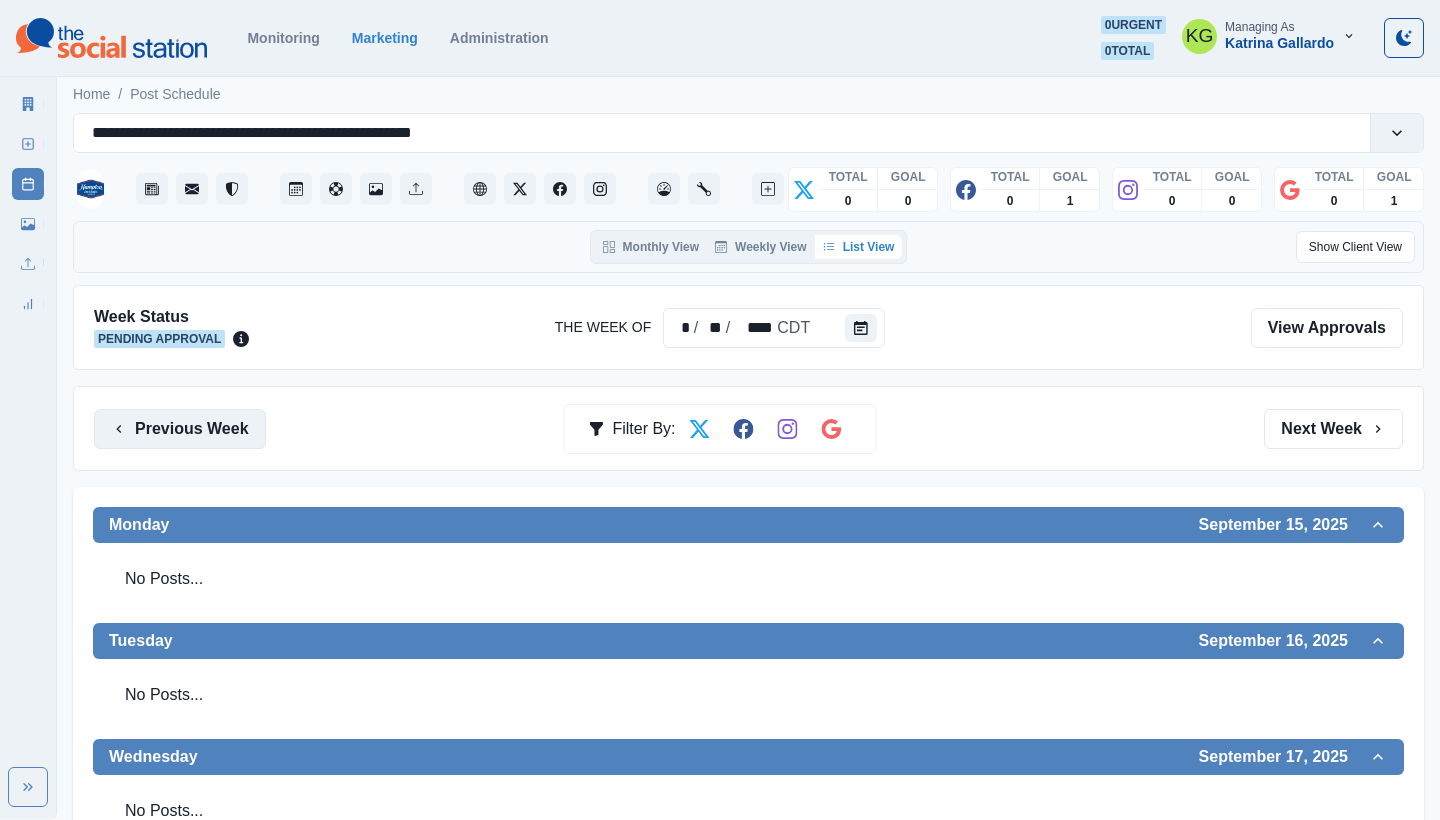 click on "Previous Week" at bounding box center [180, 429] 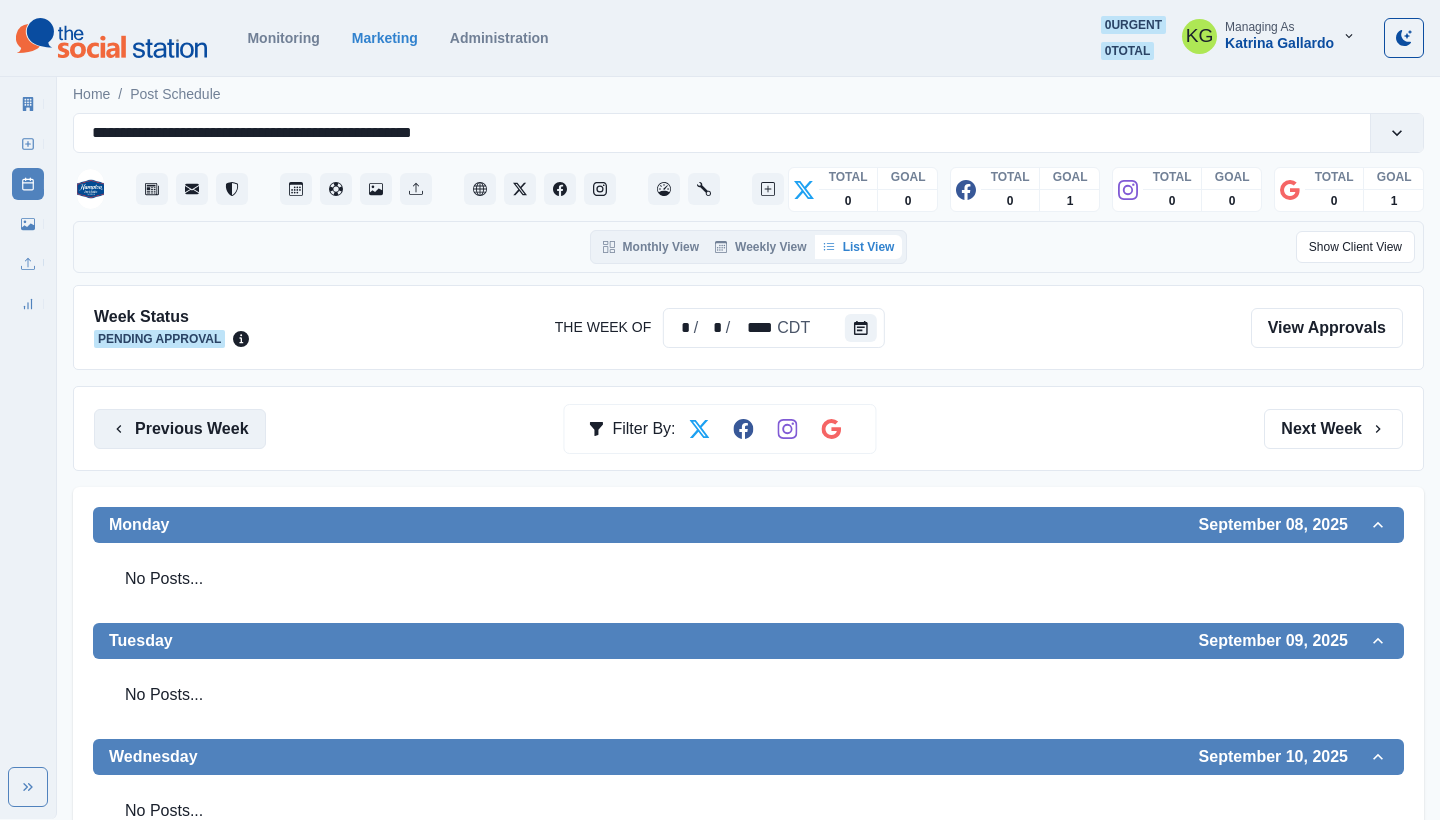 click on "Previous Week" at bounding box center (180, 429) 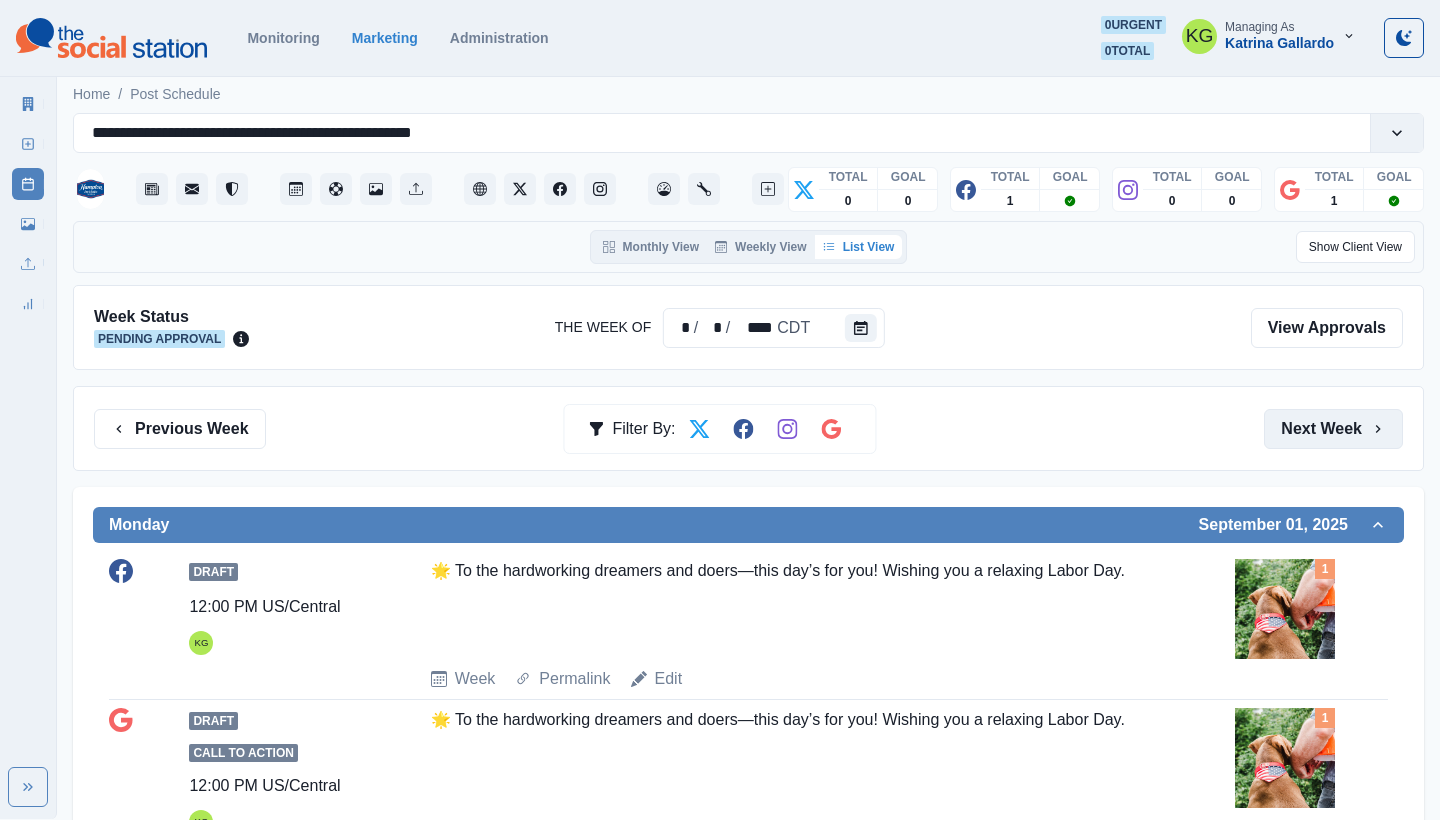 click on "Next Week" at bounding box center (1333, 429) 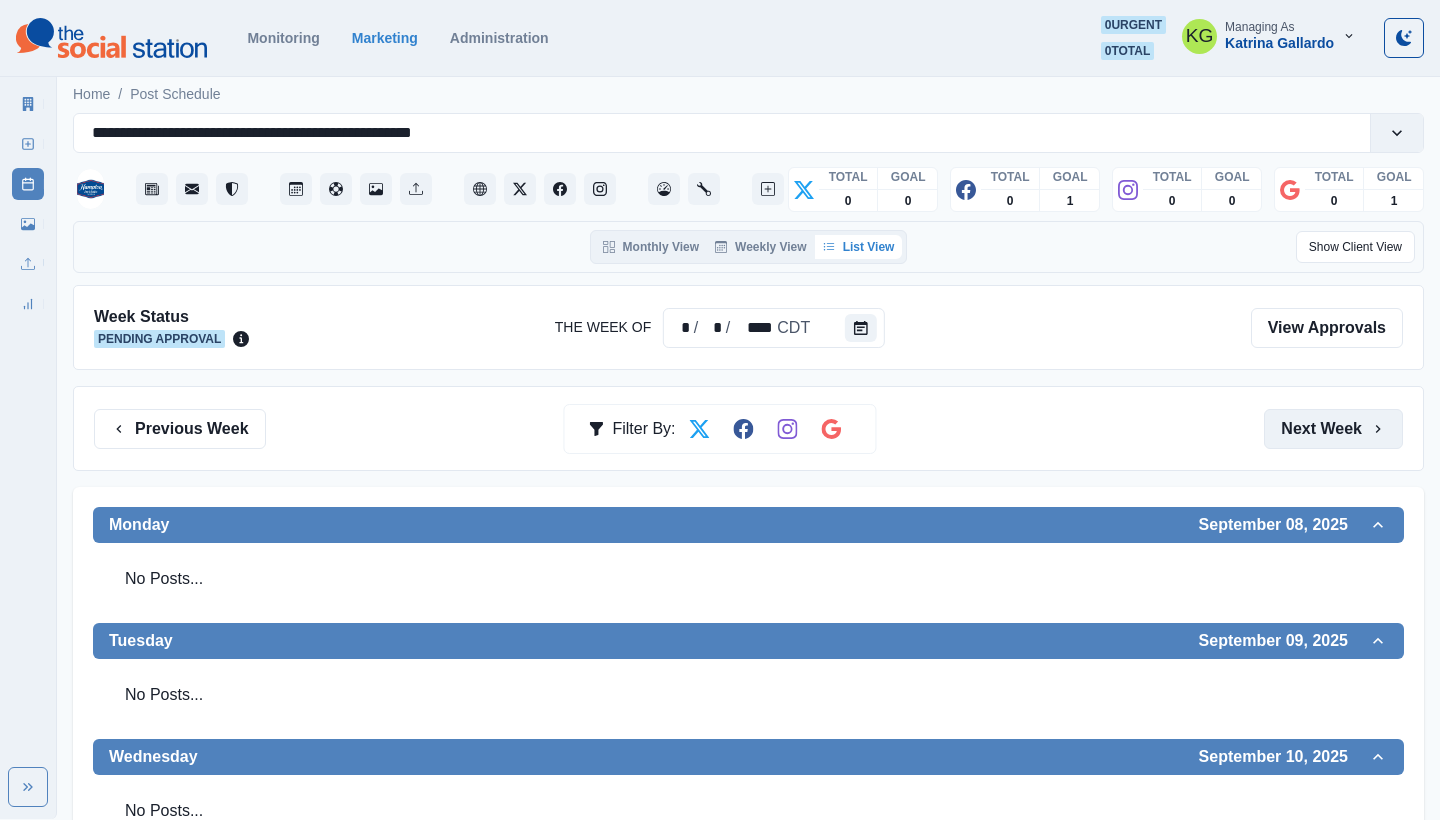 click on "Next Week" at bounding box center (1333, 429) 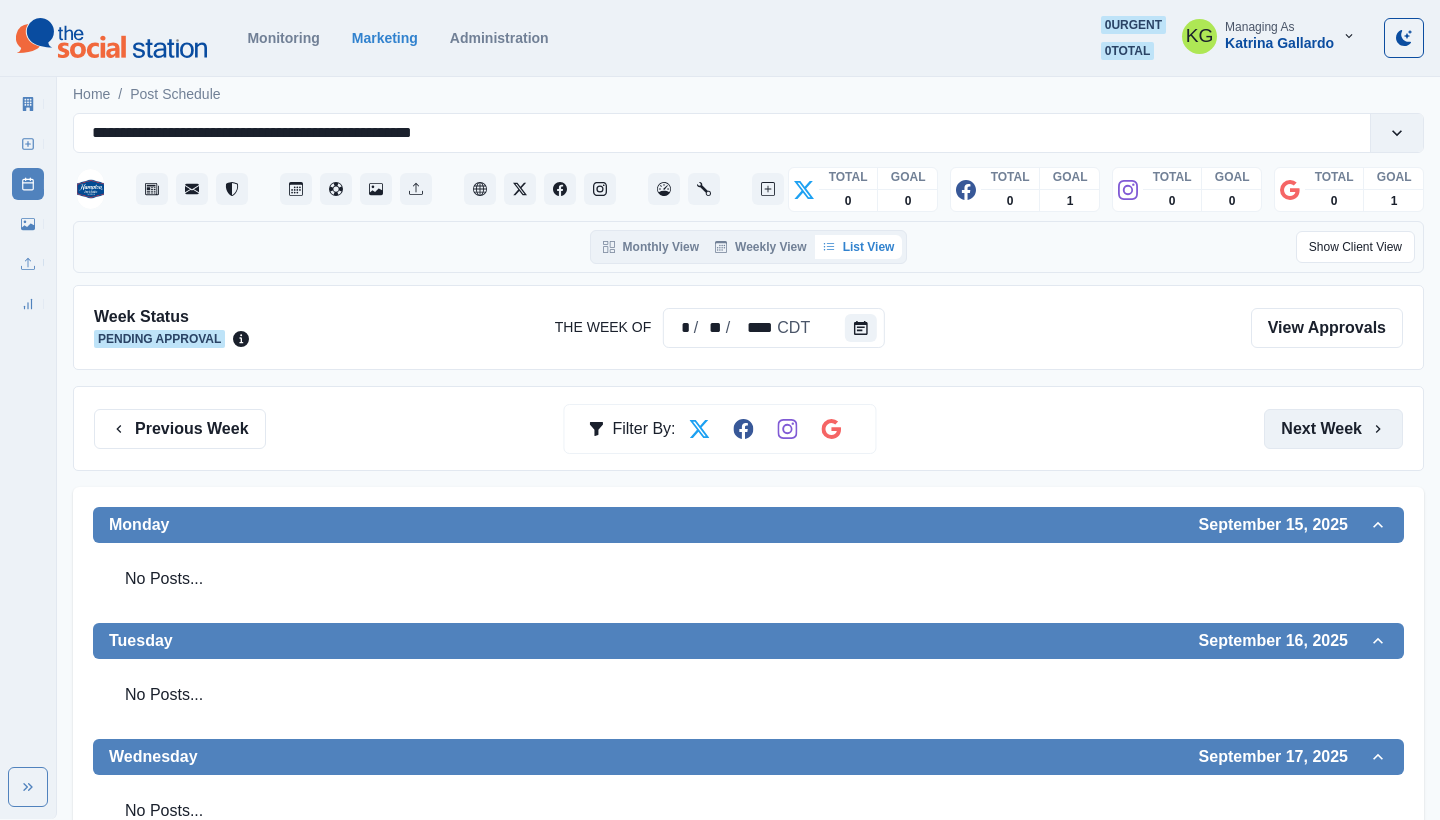 click on "Next Week" at bounding box center (1333, 429) 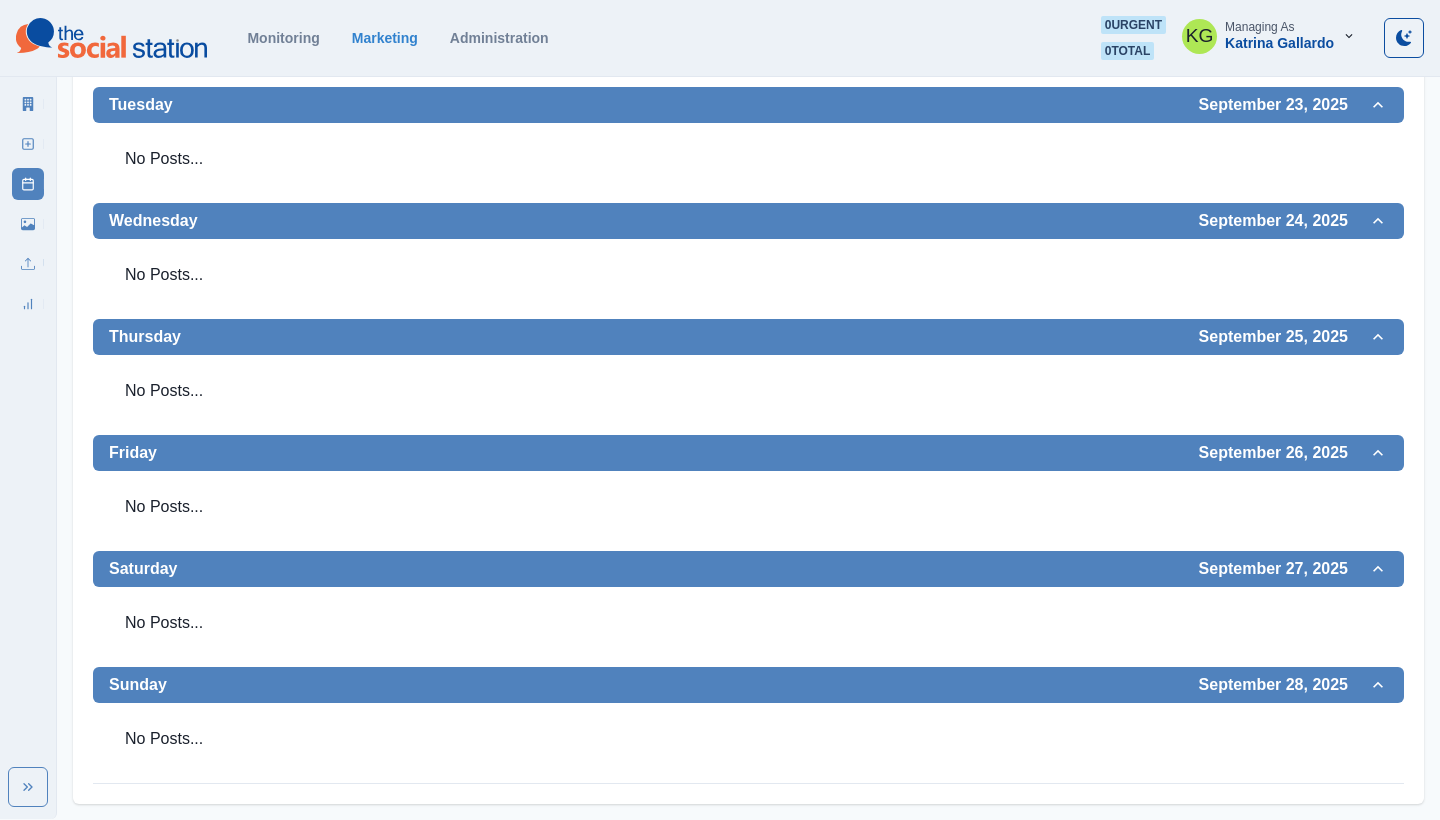 scroll, scrollTop: 536, scrollLeft: 0, axis: vertical 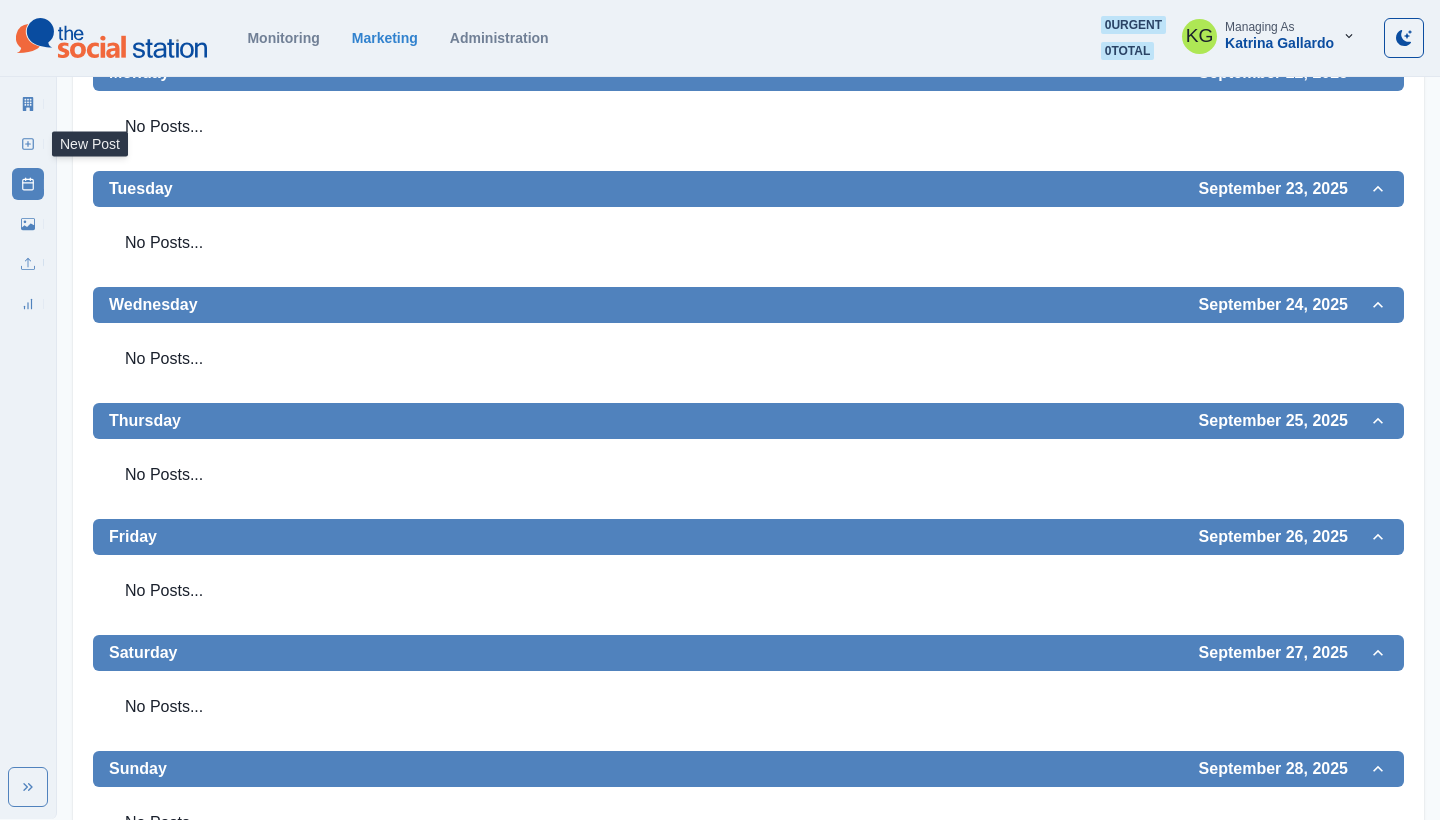 click 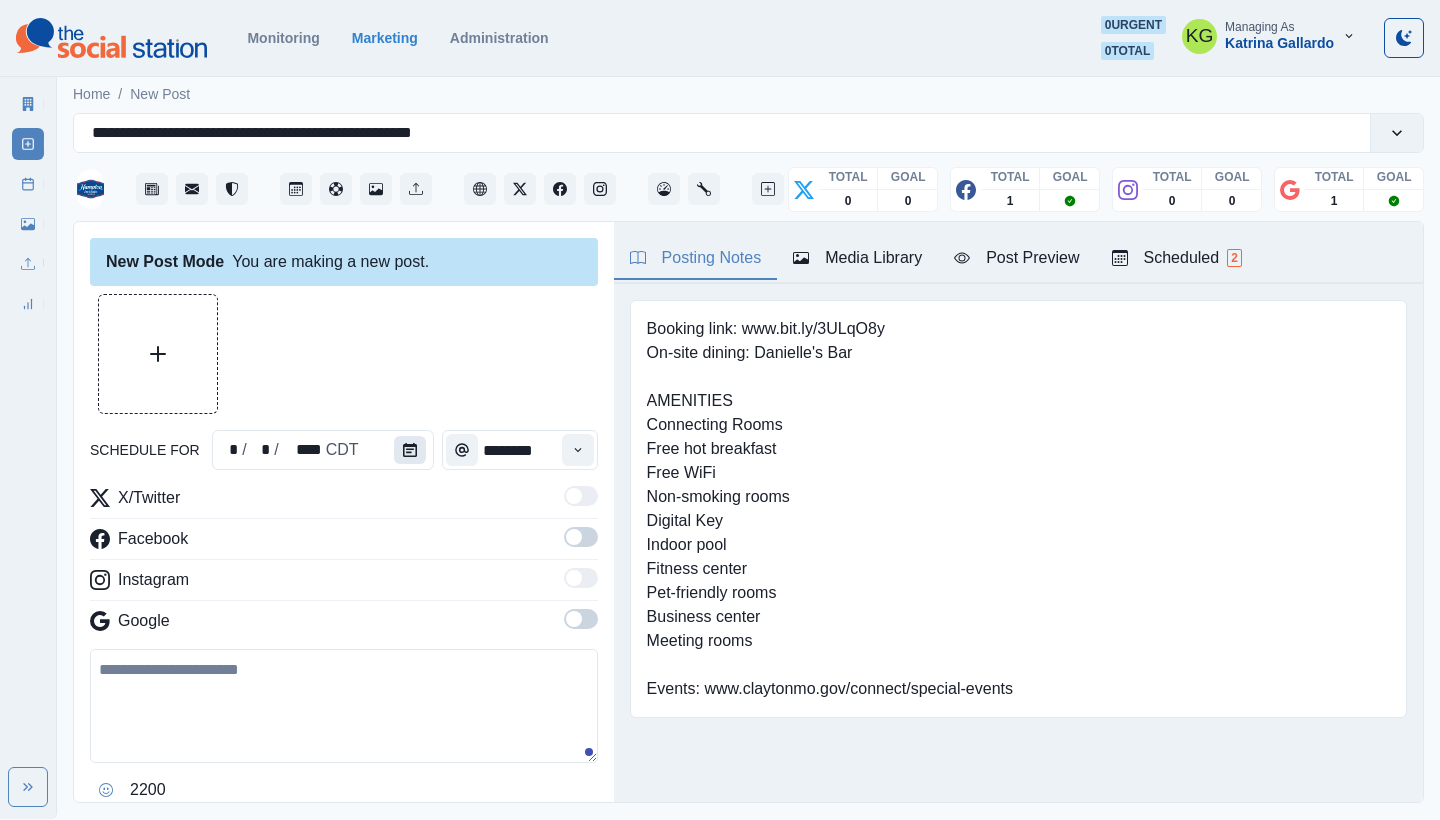 click at bounding box center [410, 450] 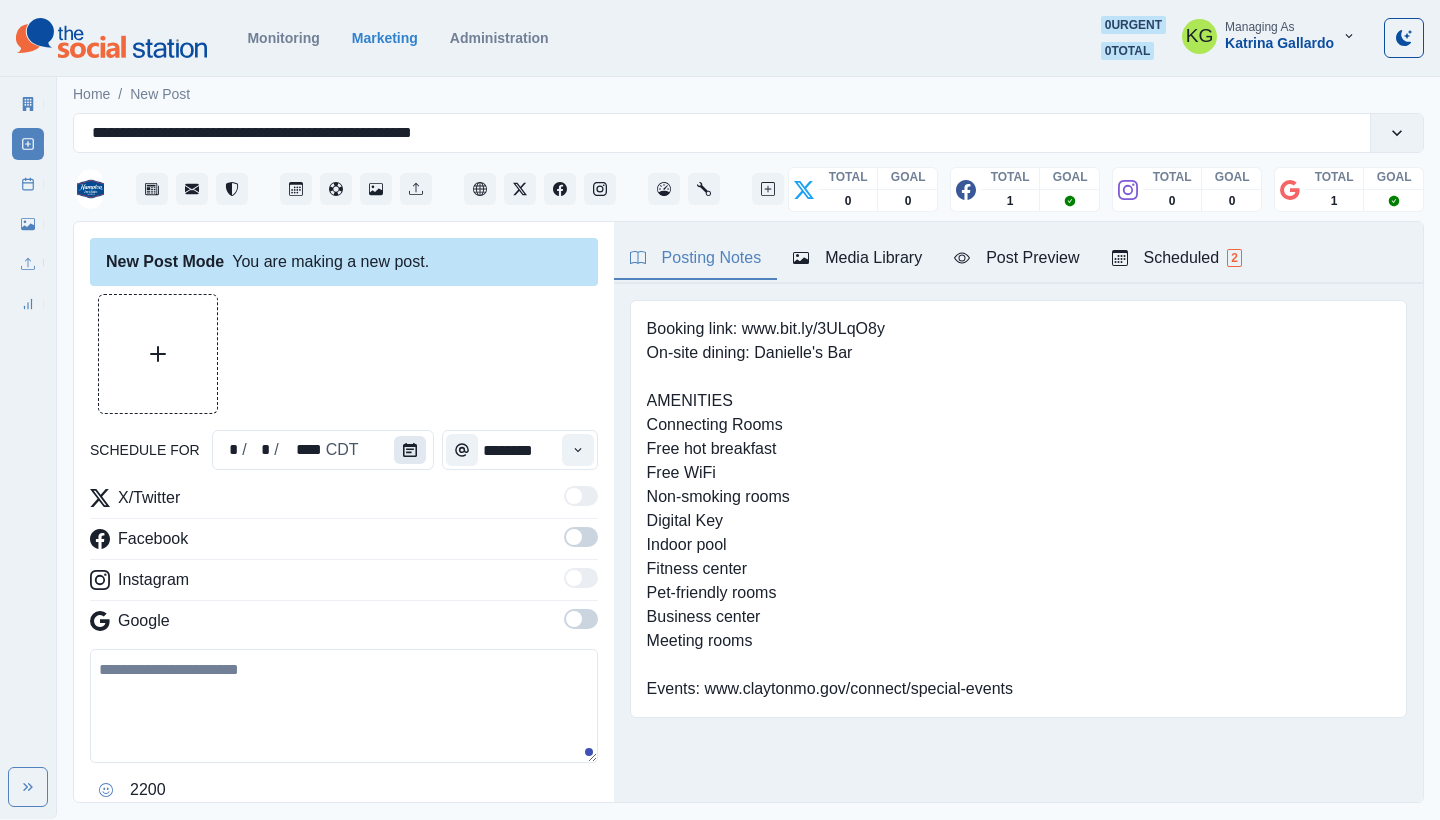 click at bounding box center [410, 450] 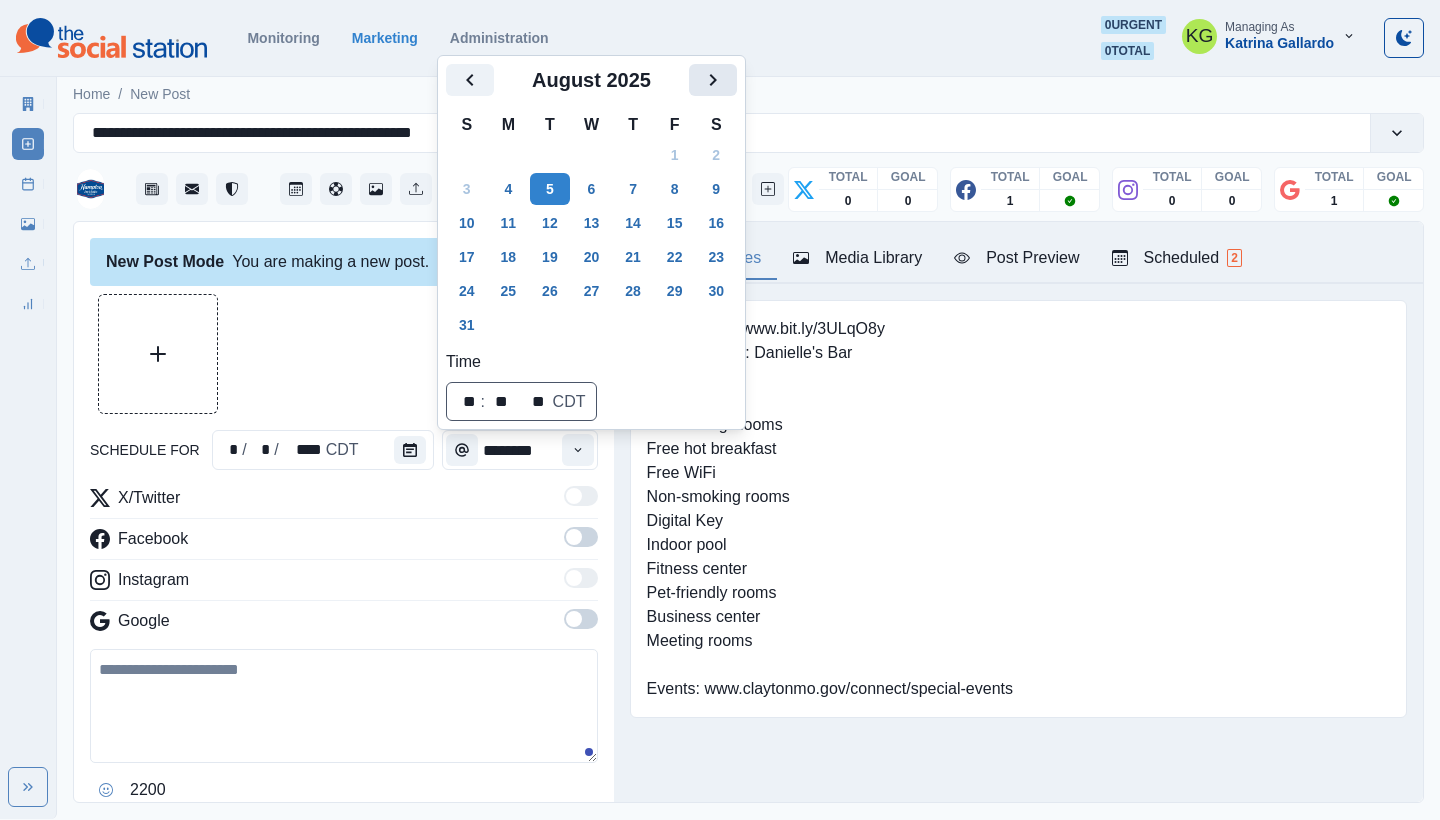 click at bounding box center [713, 80] 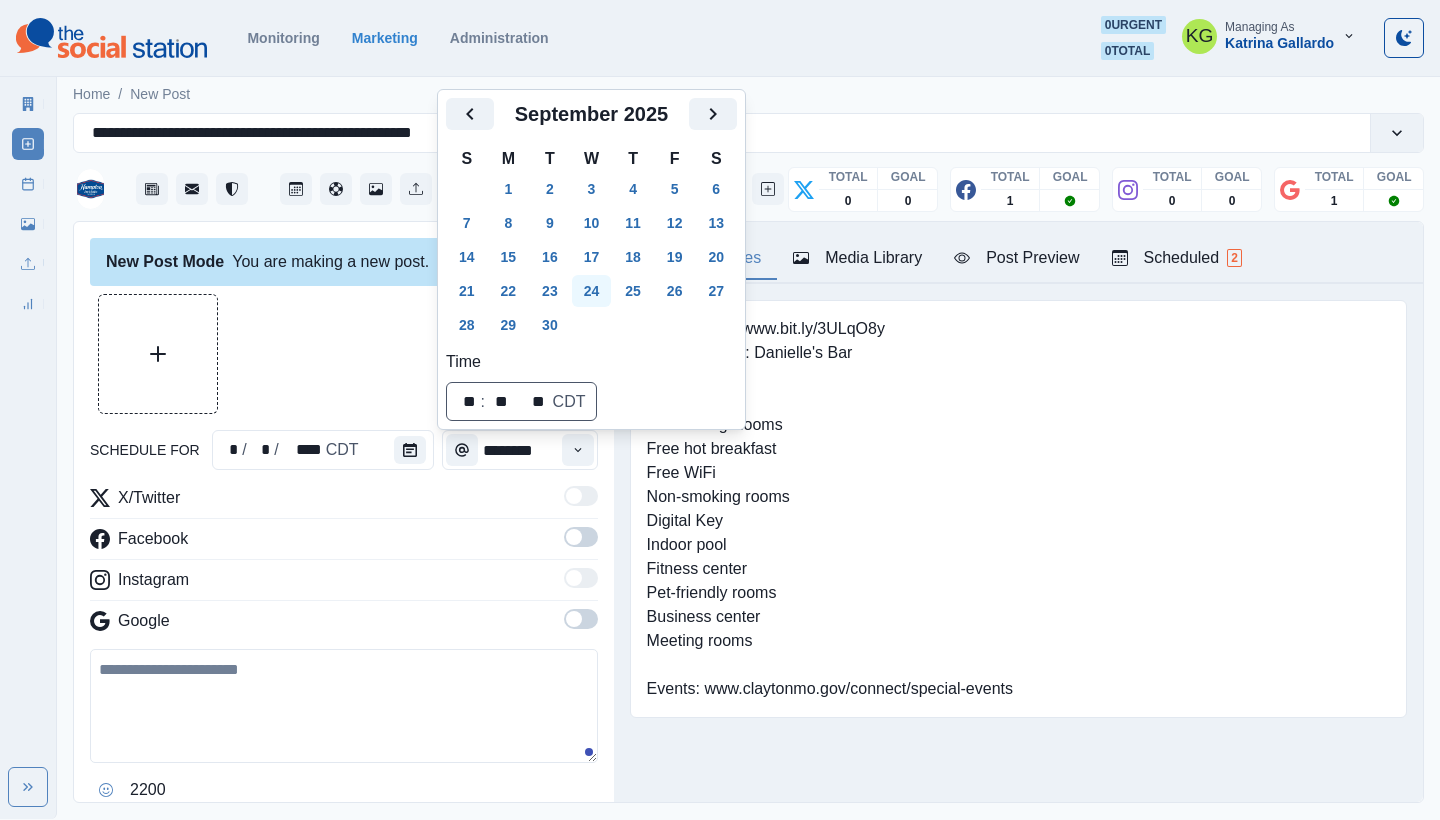click on "24" at bounding box center (592, 291) 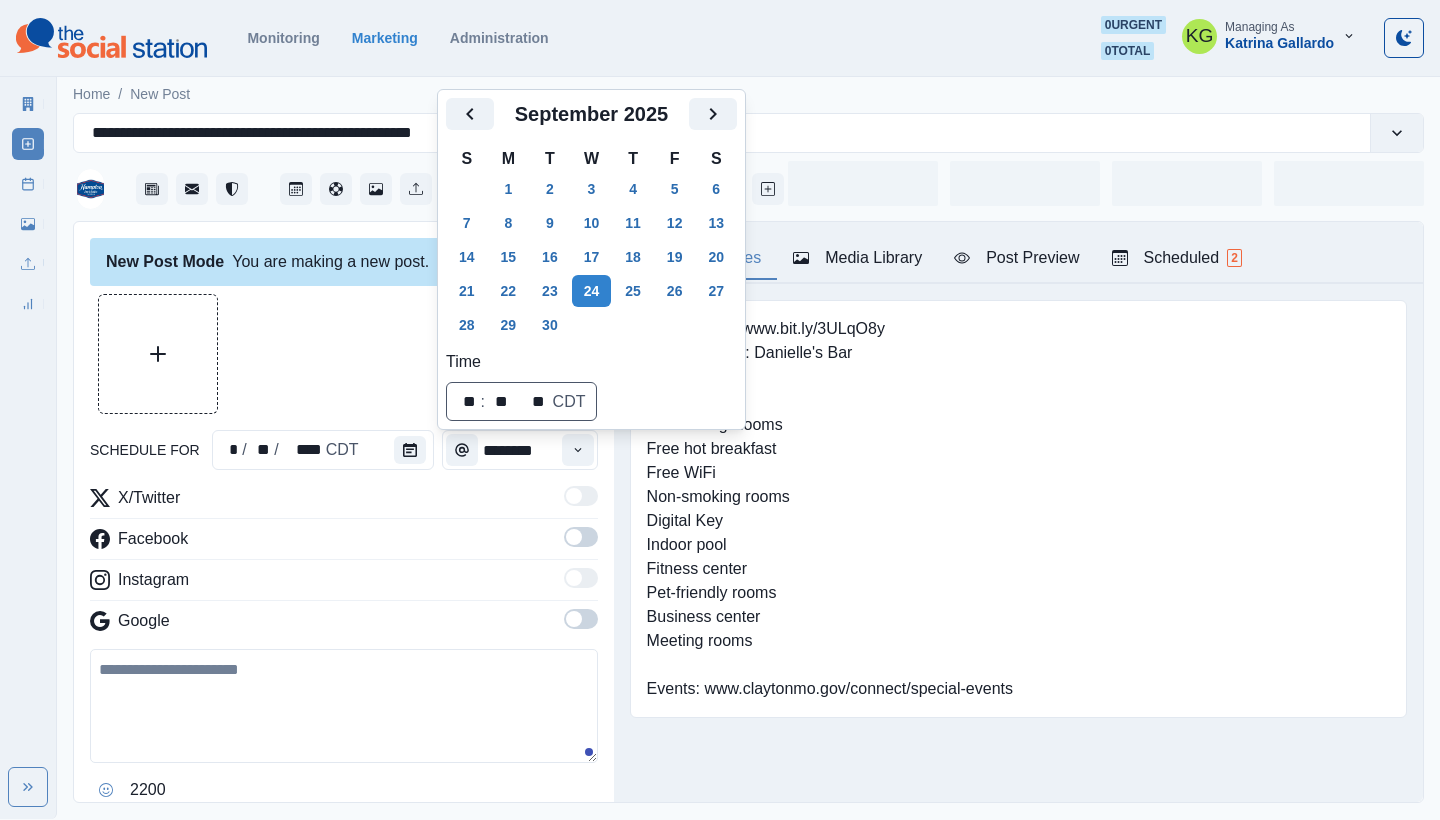 click at bounding box center [344, 354] 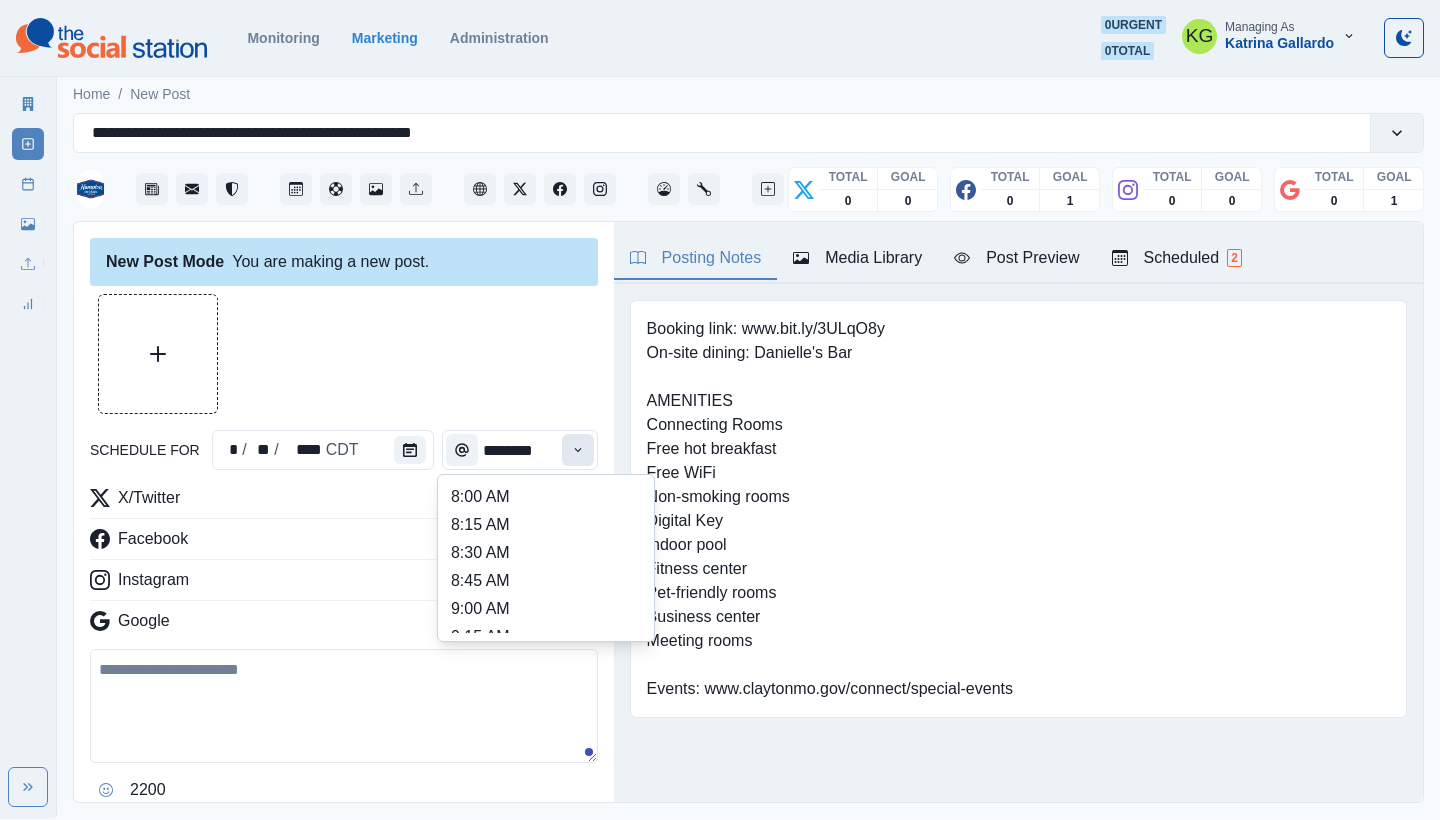 click 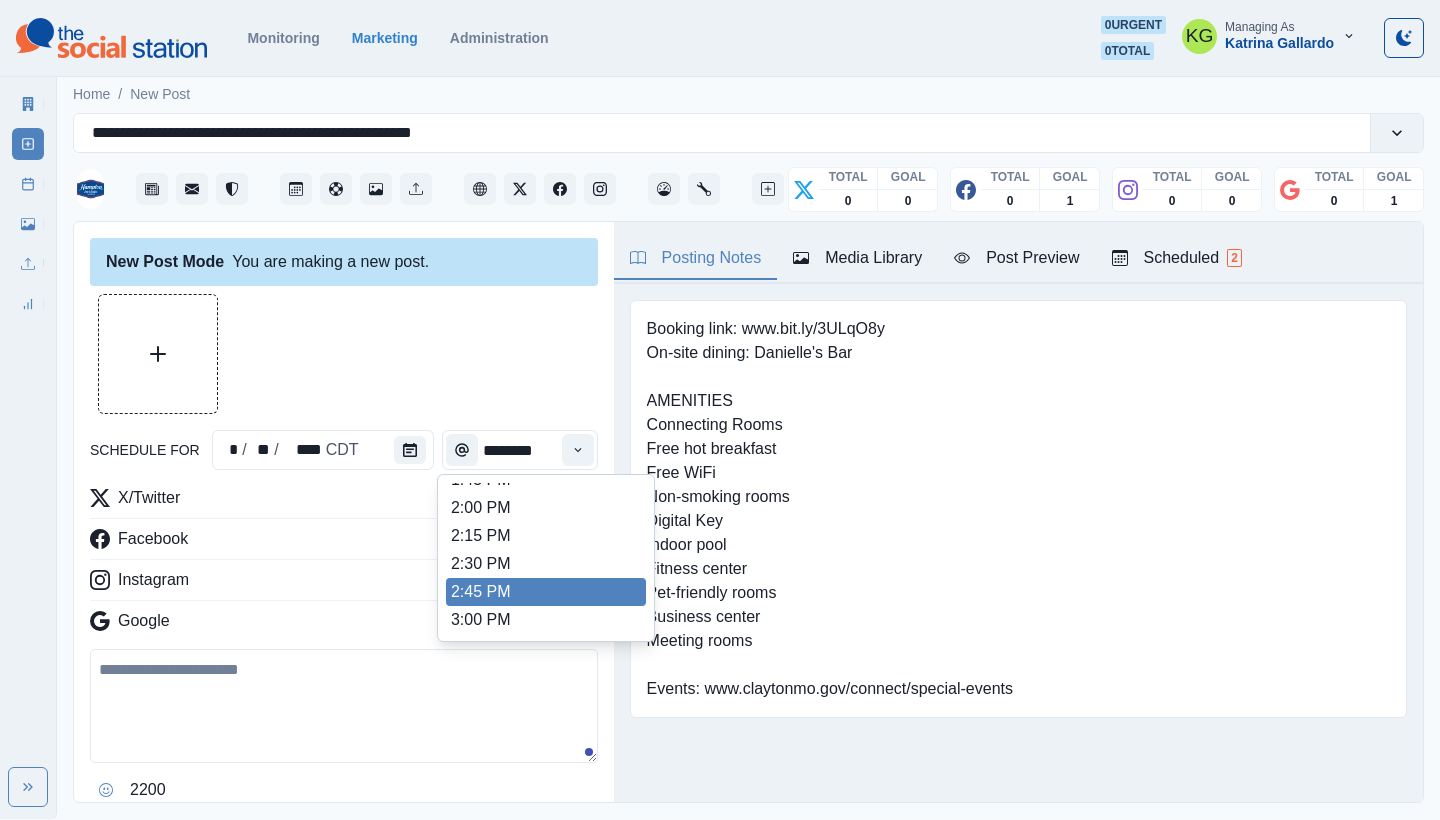 scroll, scrollTop: 662, scrollLeft: 0, axis: vertical 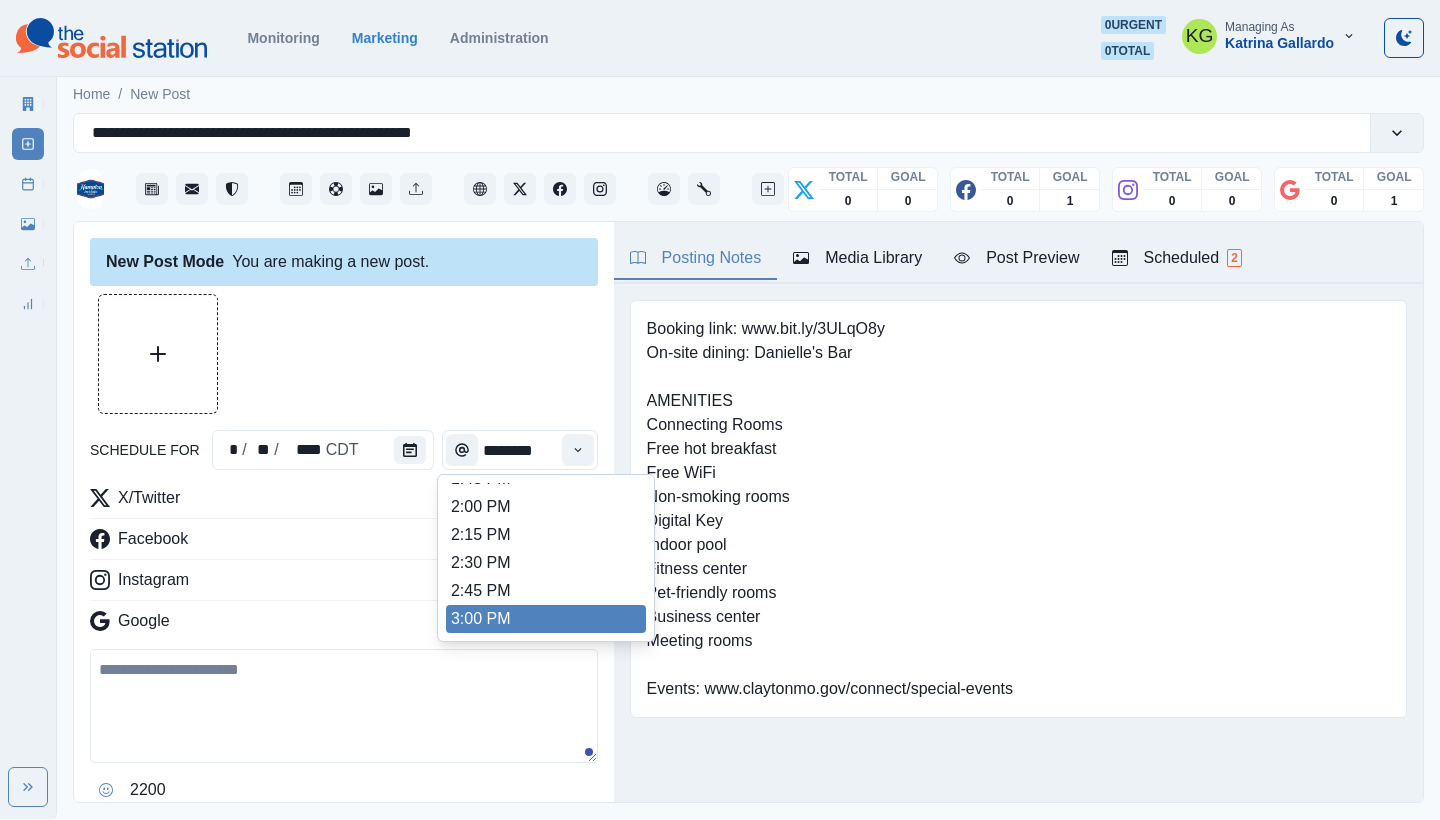 click on "3:00 PM" at bounding box center [546, 619] 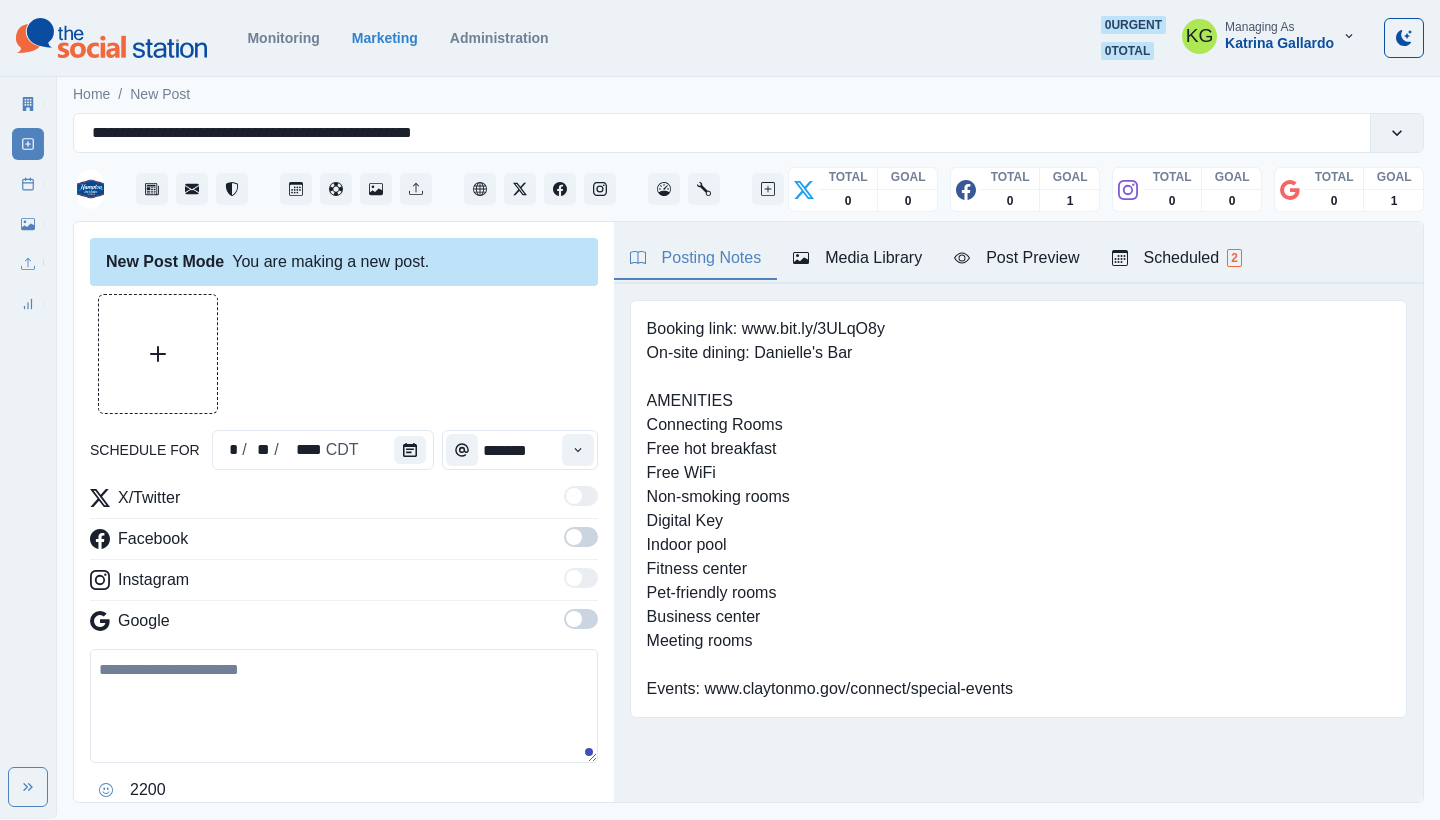click at bounding box center (581, 619) 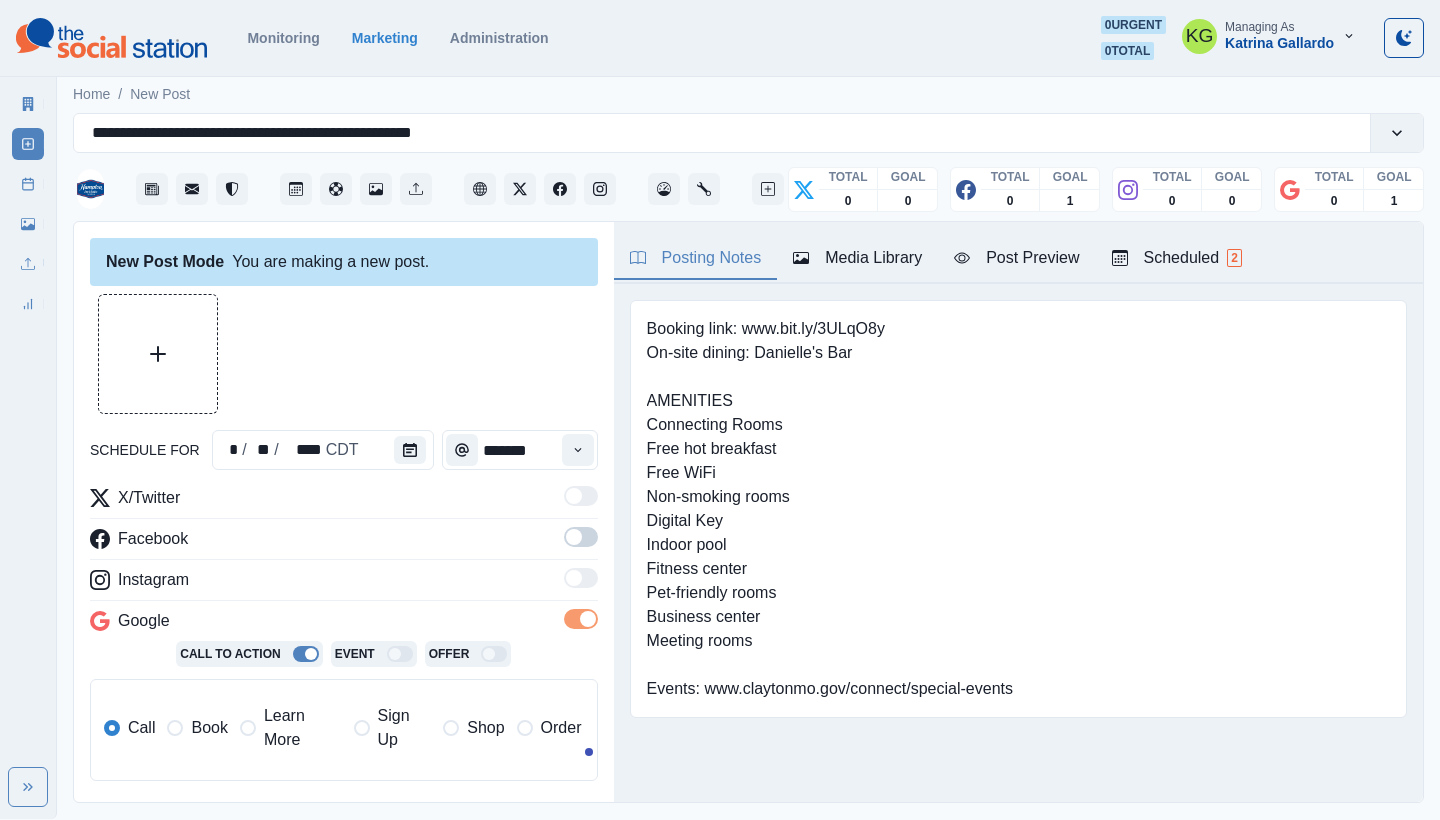 click at bounding box center [574, 537] 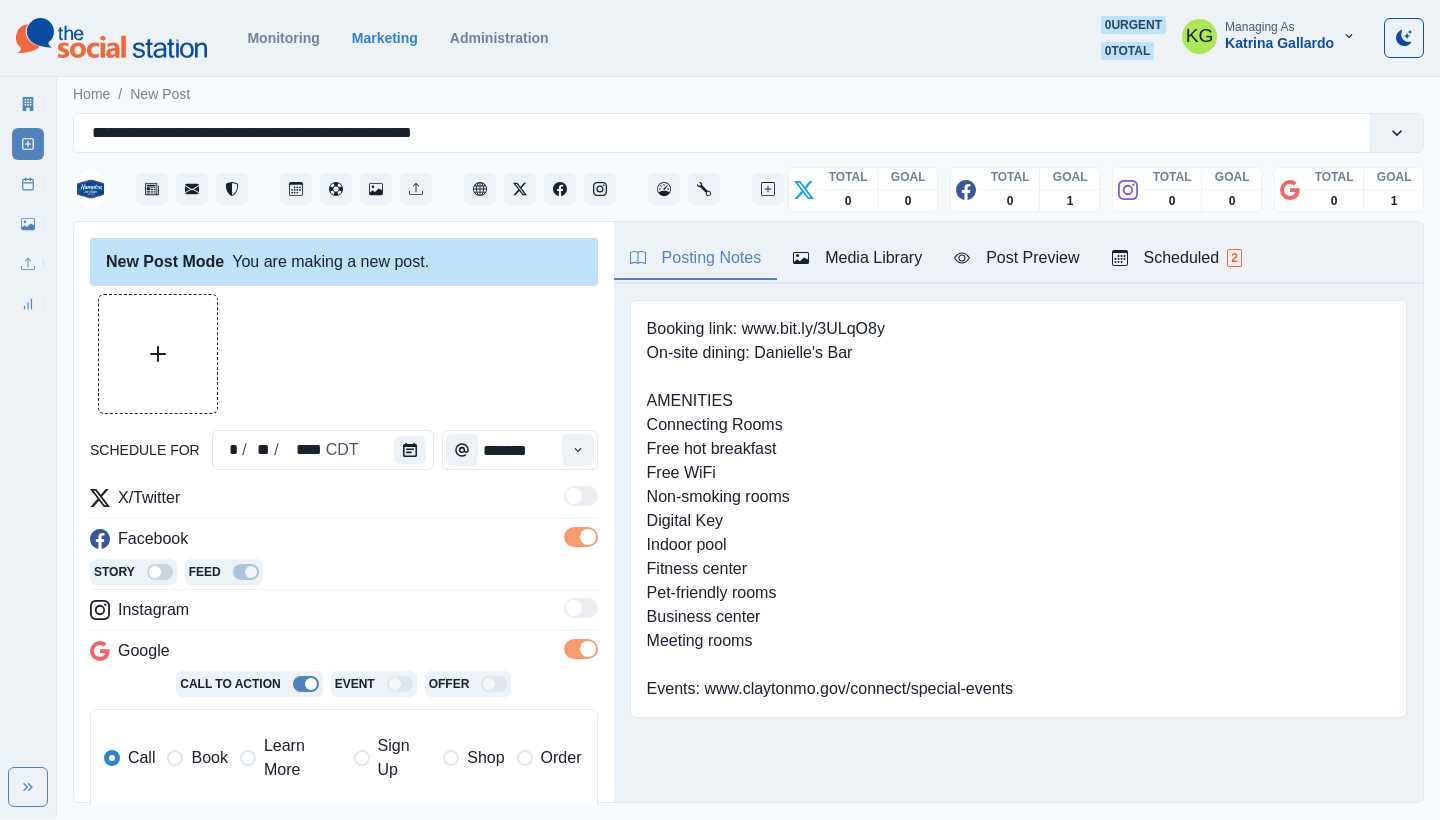 click on "Book" at bounding box center [209, 758] 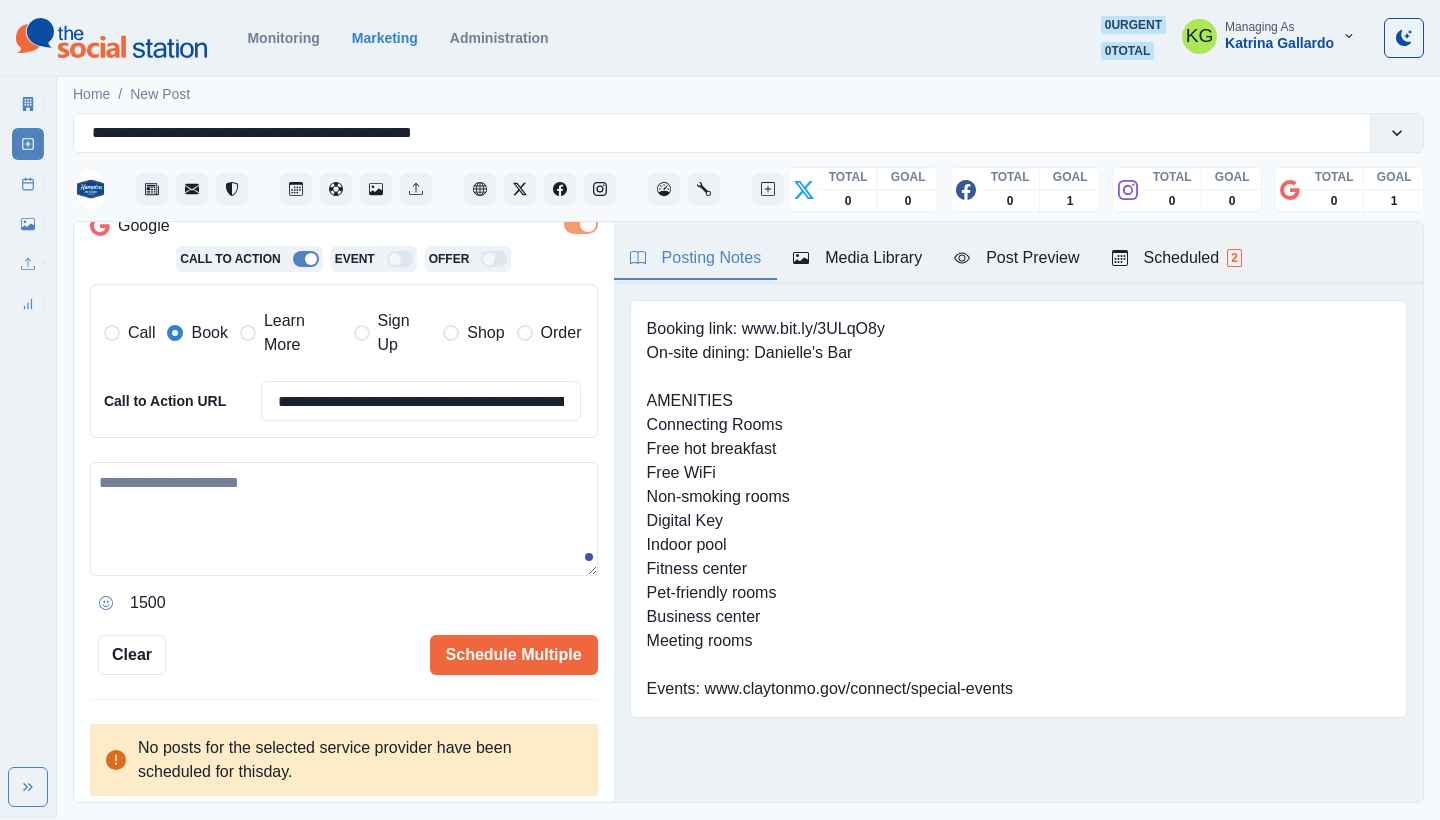 scroll, scrollTop: 424, scrollLeft: 0, axis: vertical 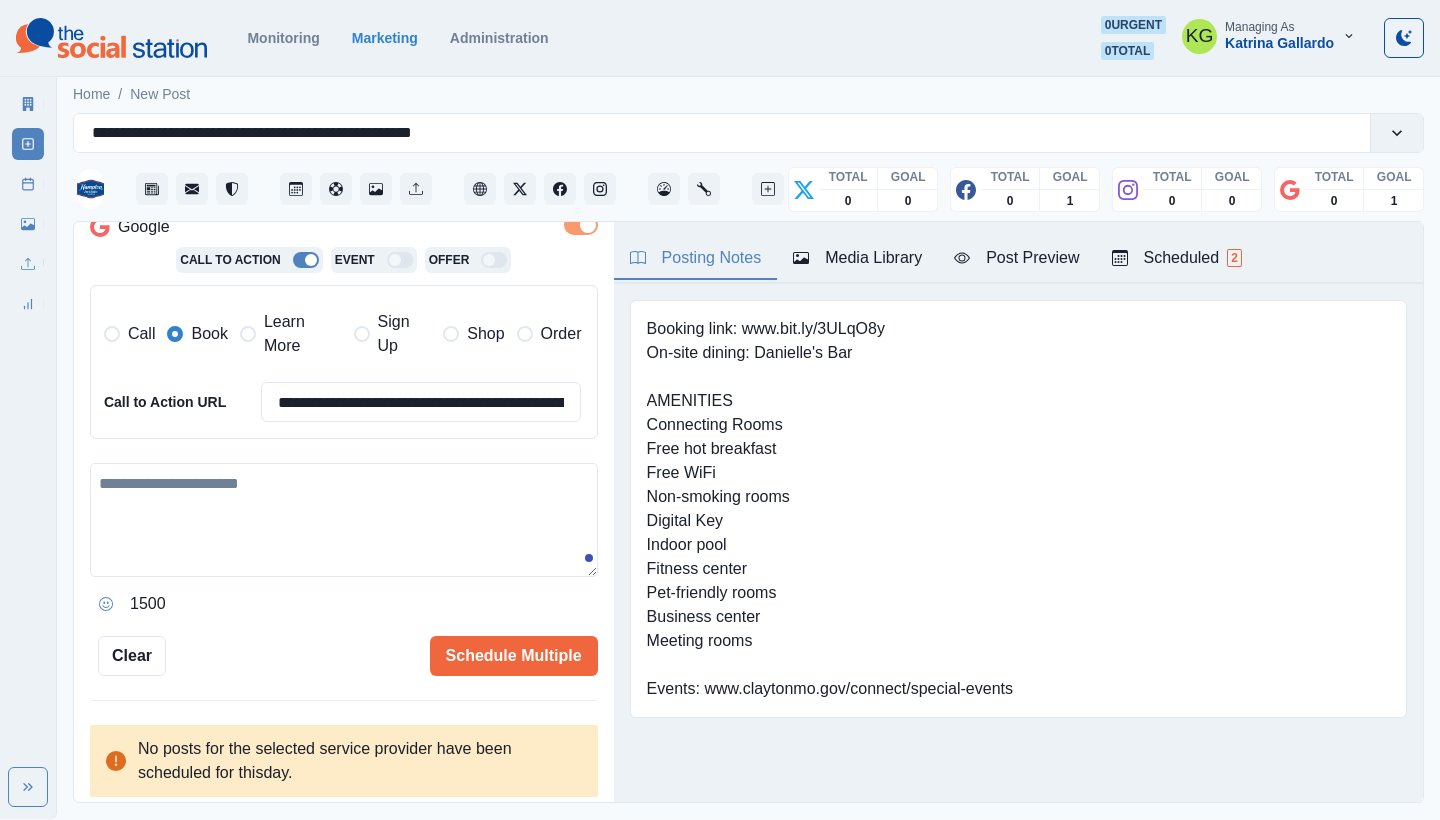 paste on "**********" 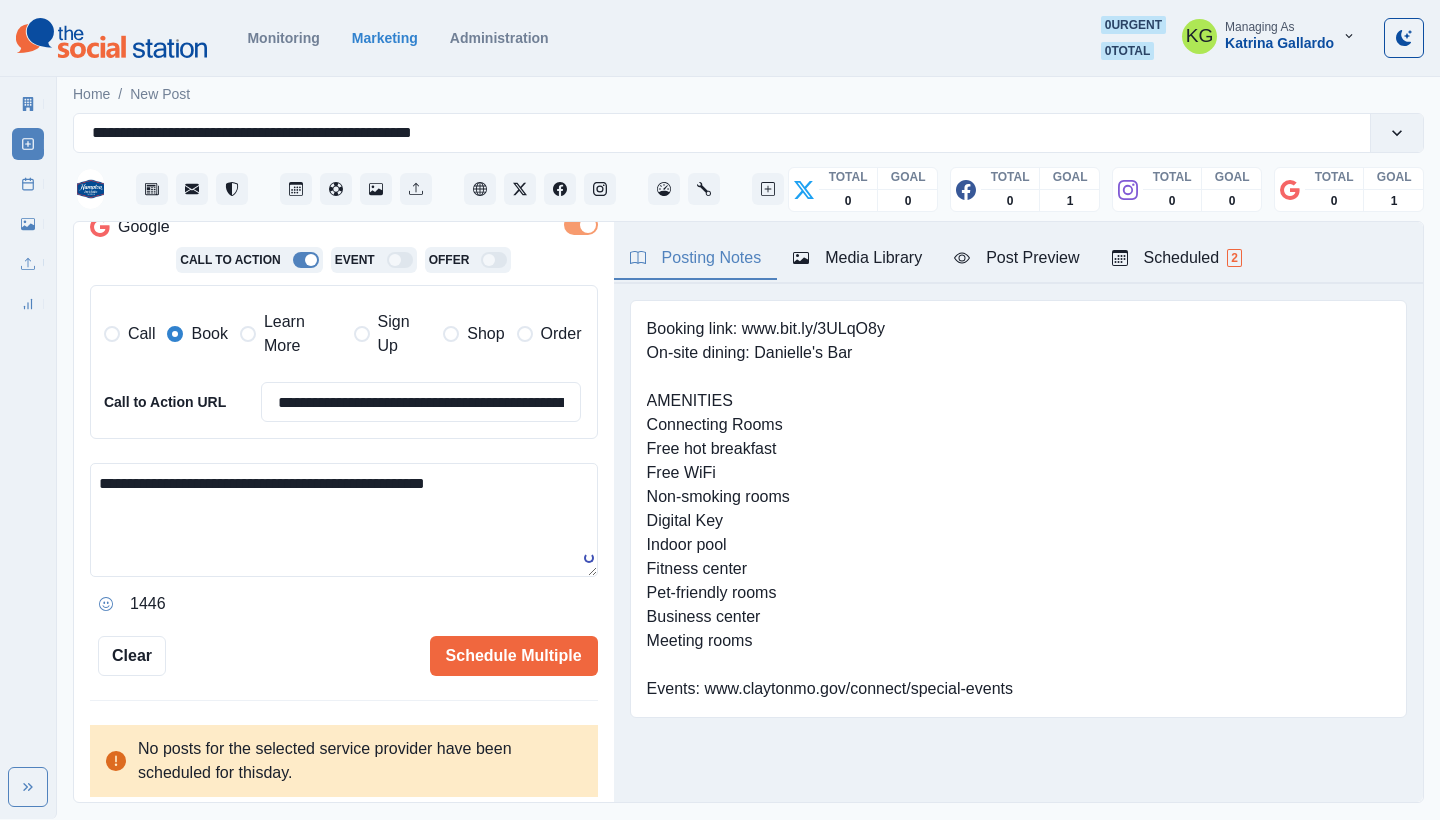 click on "**********" at bounding box center [344, 520] 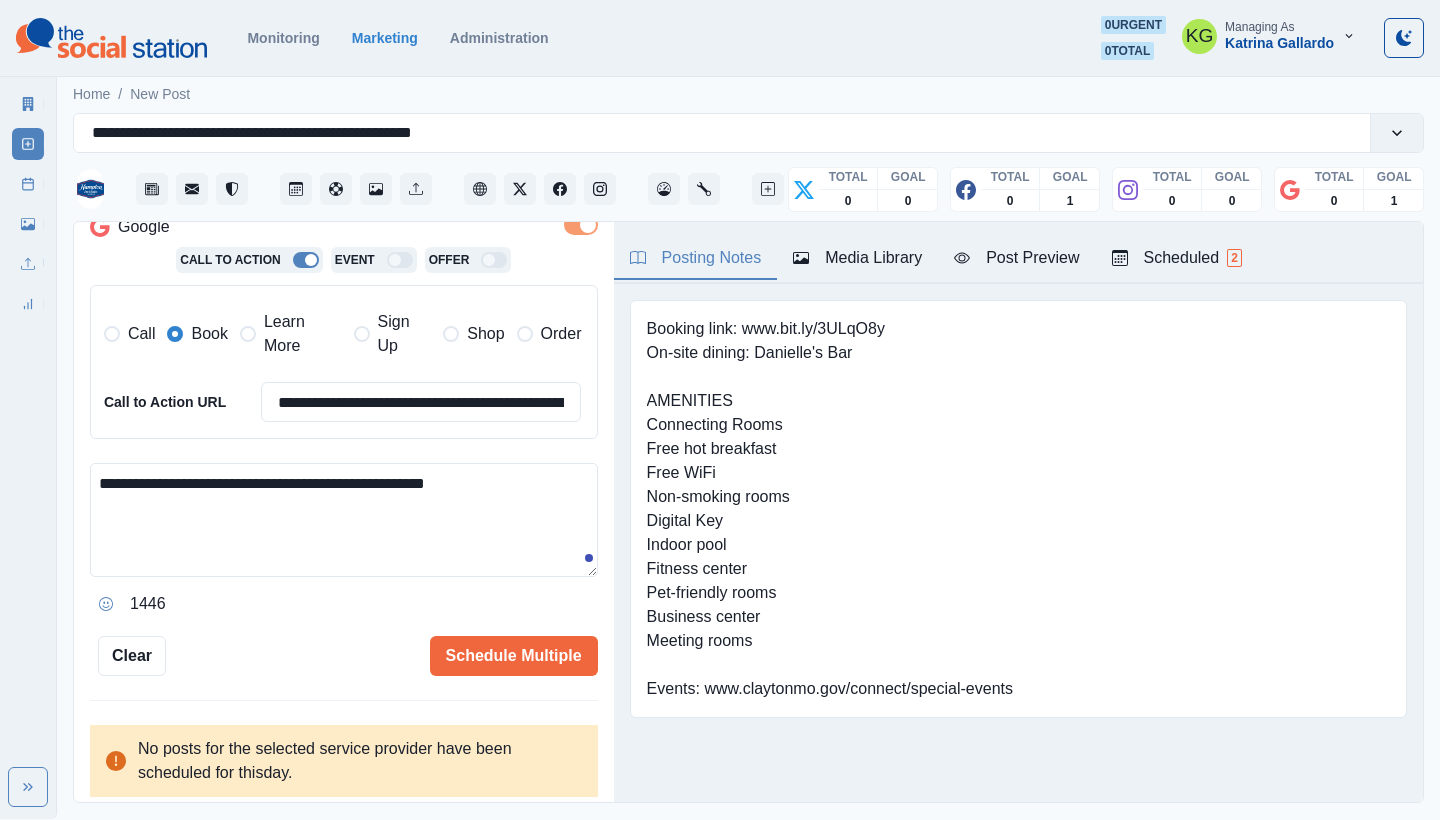 type on "**********" 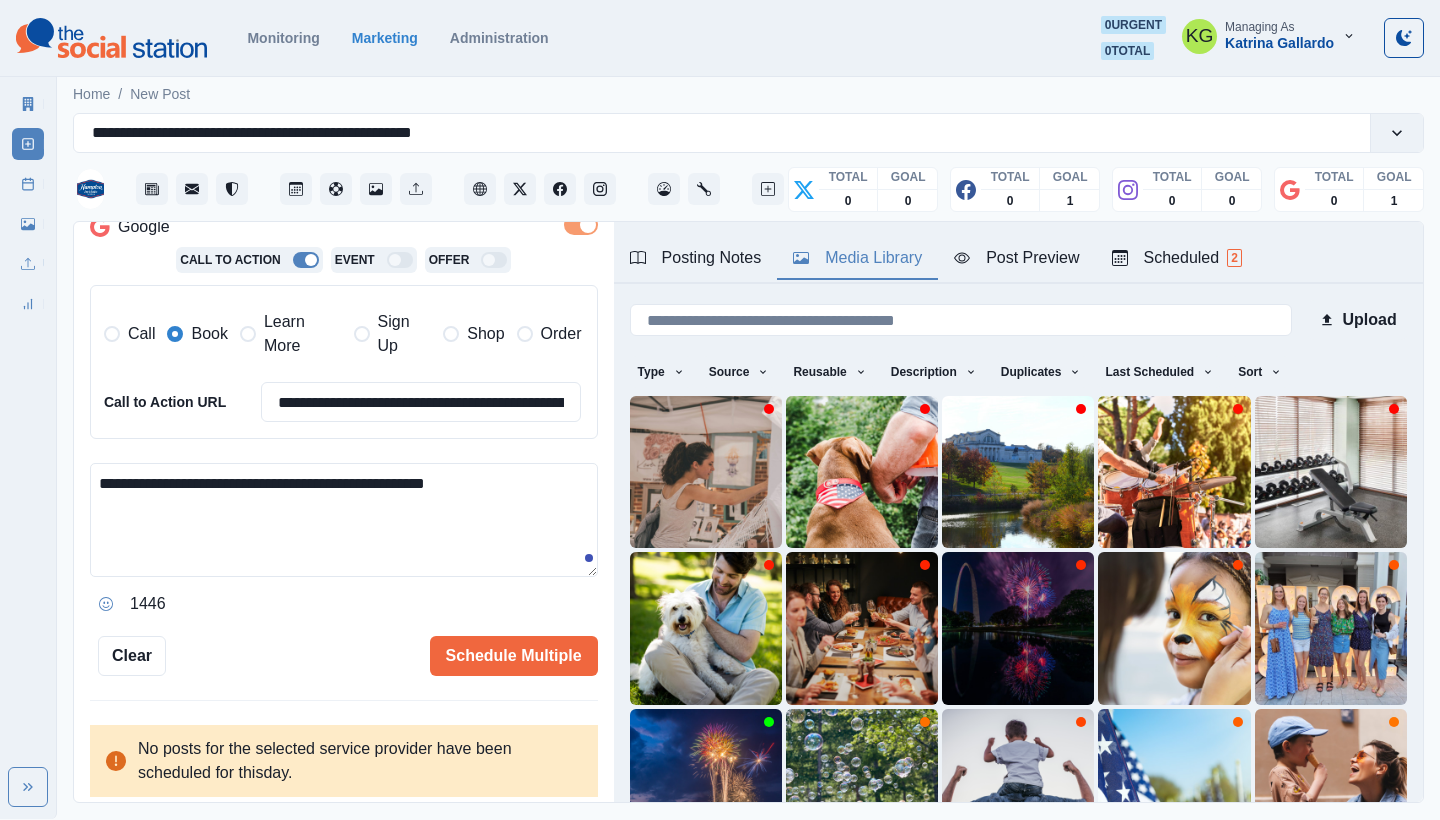 click on "Media Library" at bounding box center (857, 259) 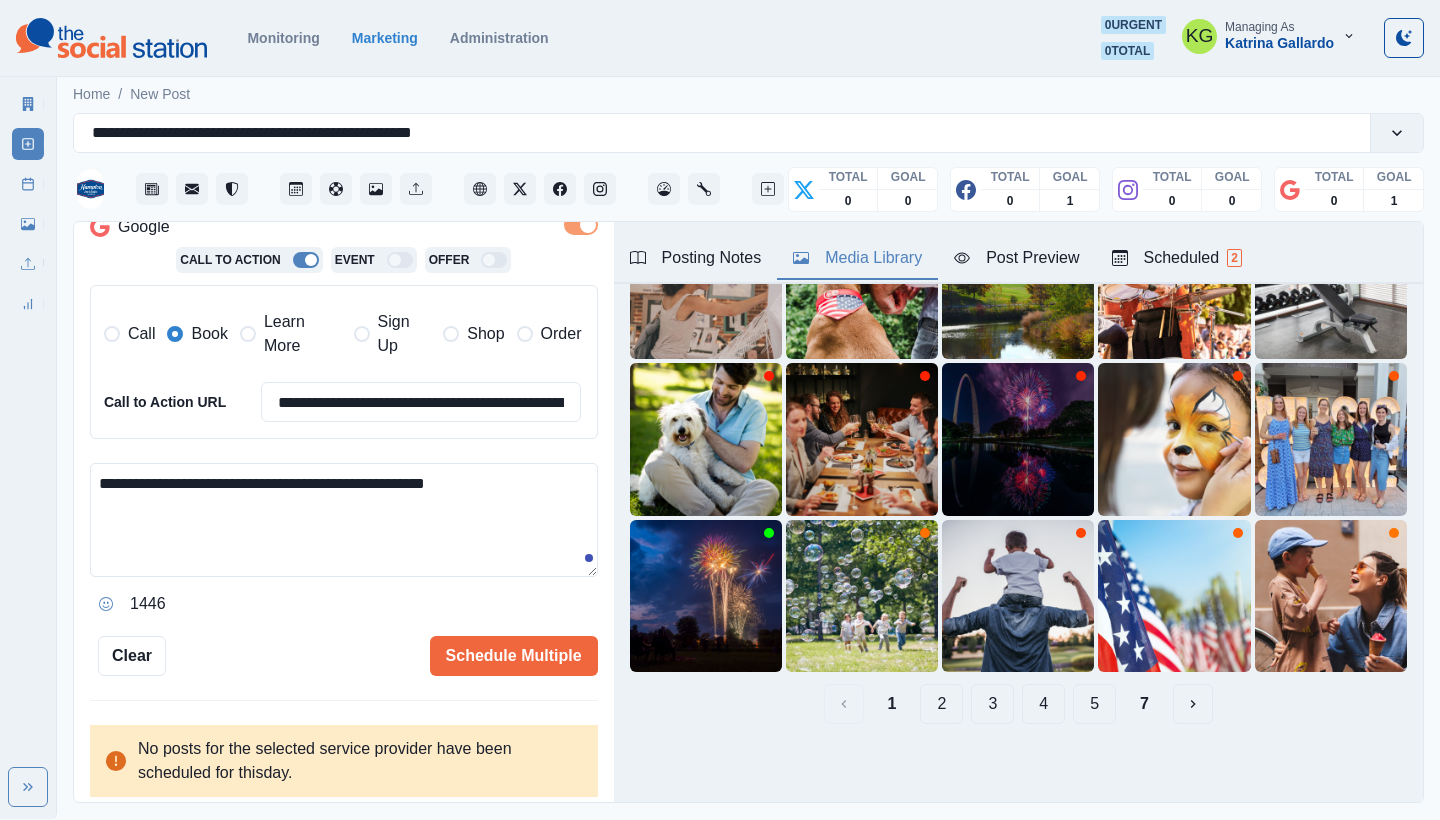 scroll, scrollTop: 189, scrollLeft: 0, axis: vertical 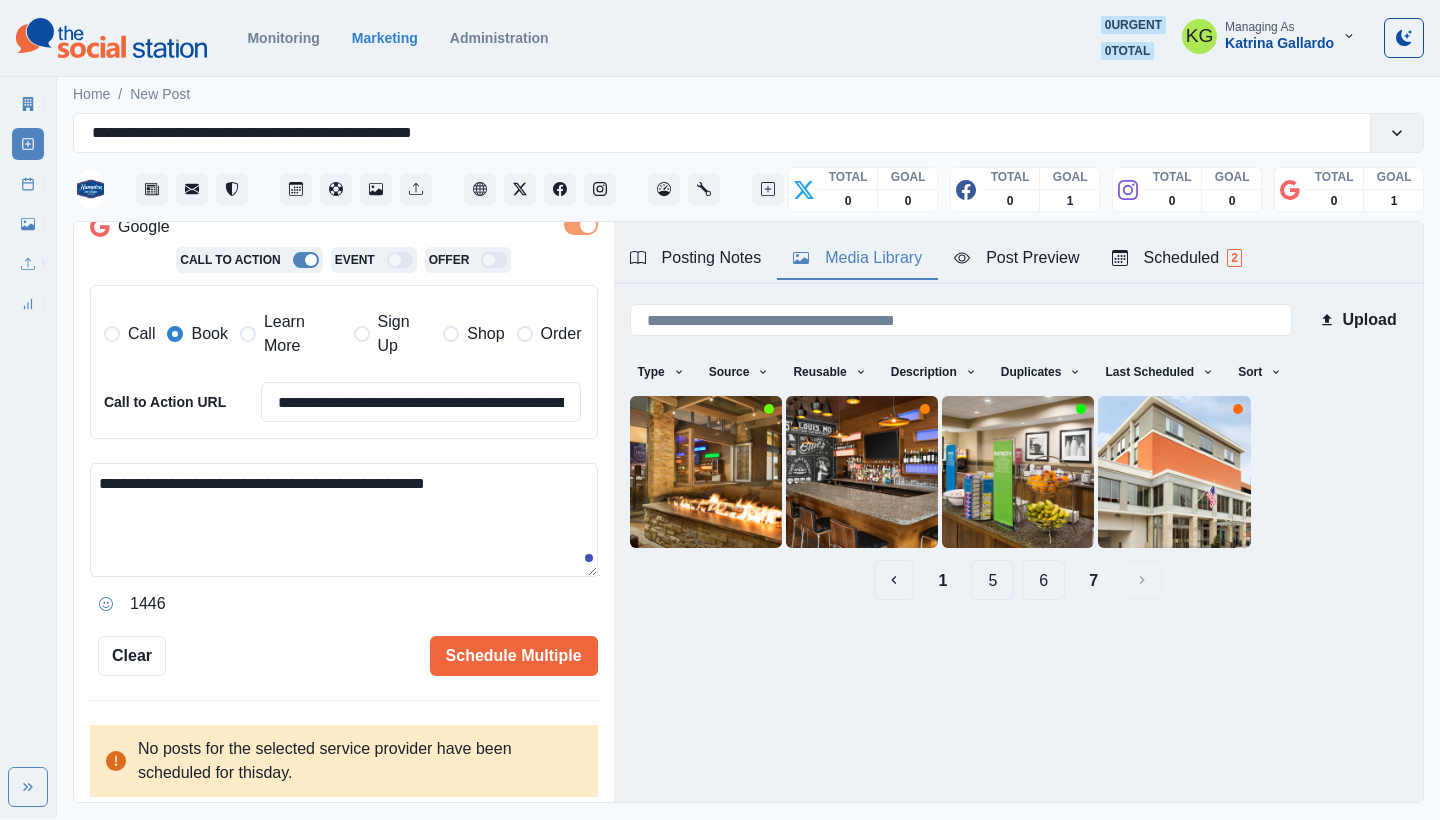 click on "Upload Type Any Image Video Source Any Upload Social Manager Found: Instagram Found: Google Customer Photo Found: TripAdvisor Review Found: Yelp Review Reusable Any Yes No Description Any Missing Description Duplicates Any Show Duplicated Media Last Scheduled Any Over A Month Ago Over 3 Months Ago Over 6 Months Ago Never Scheduled Sort Newest Media Oldest Media Most Recently Scheduled Least Recently Scheduled 1 5 6 7" at bounding box center (1018, 450) 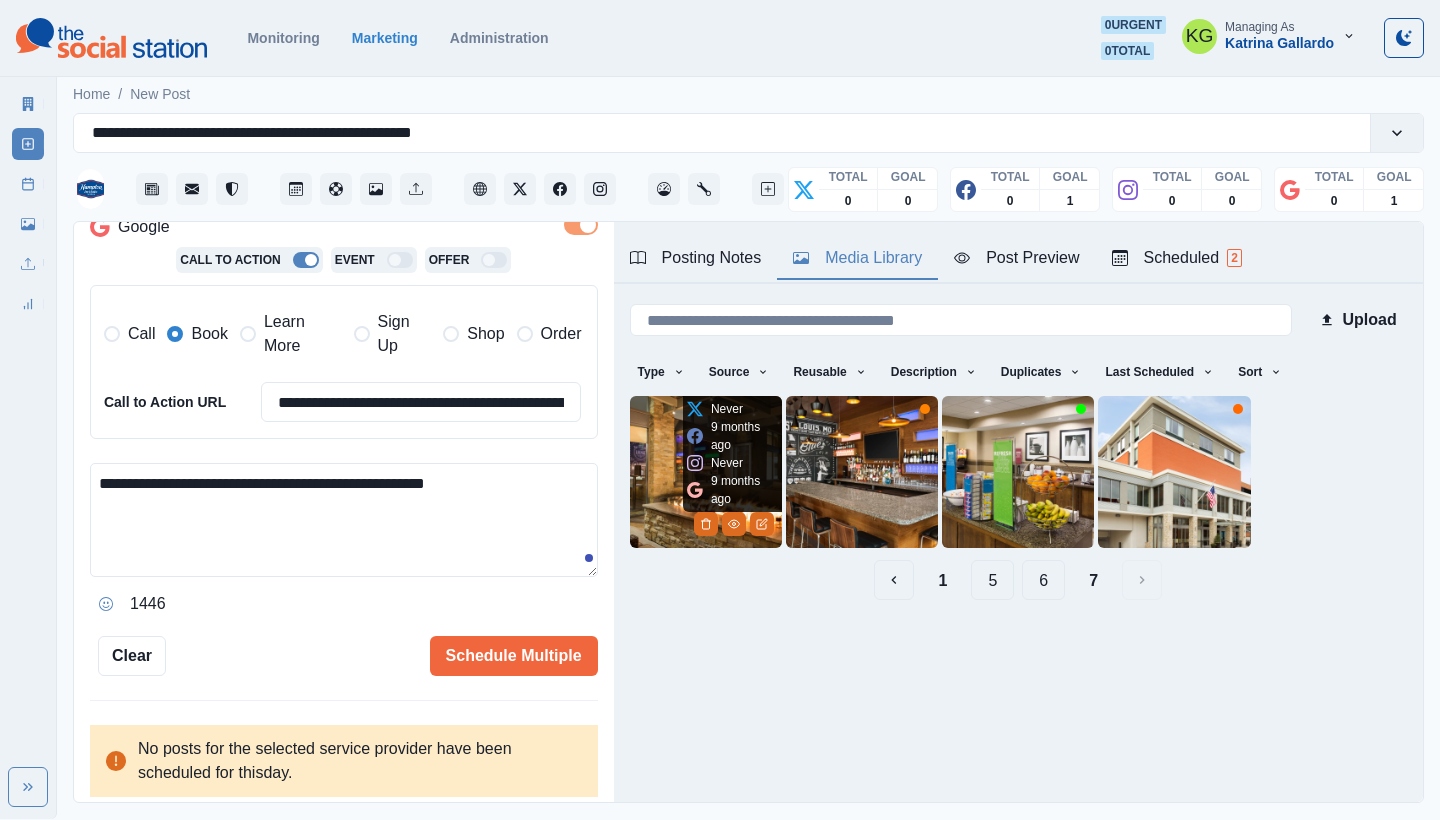 click at bounding box center [706, 472] 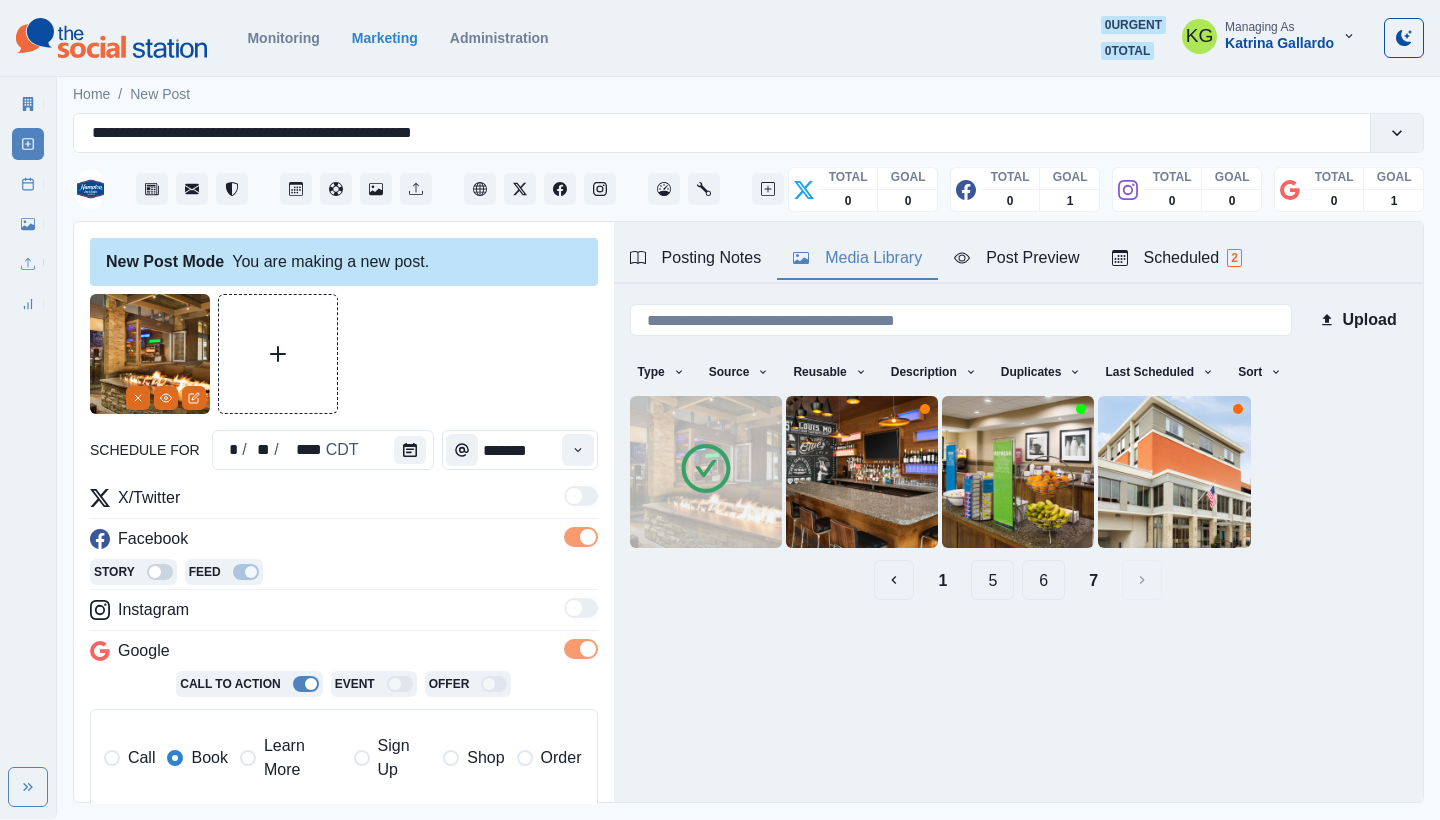 scroll, scrollTop: 0, scrollLeft: 0, axis: both 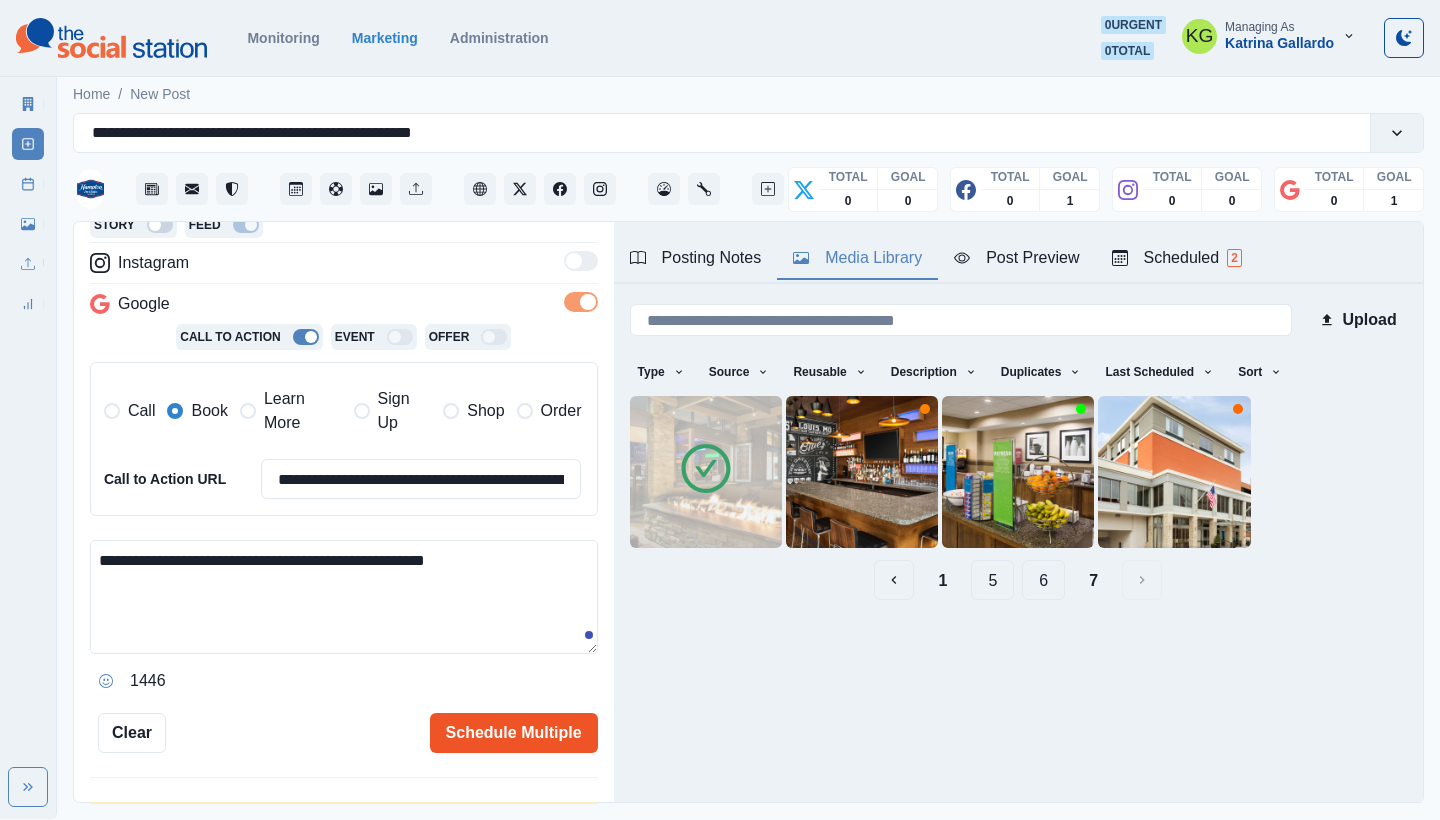 click on "Schedule Multiple" at bounding box center [514, 733] 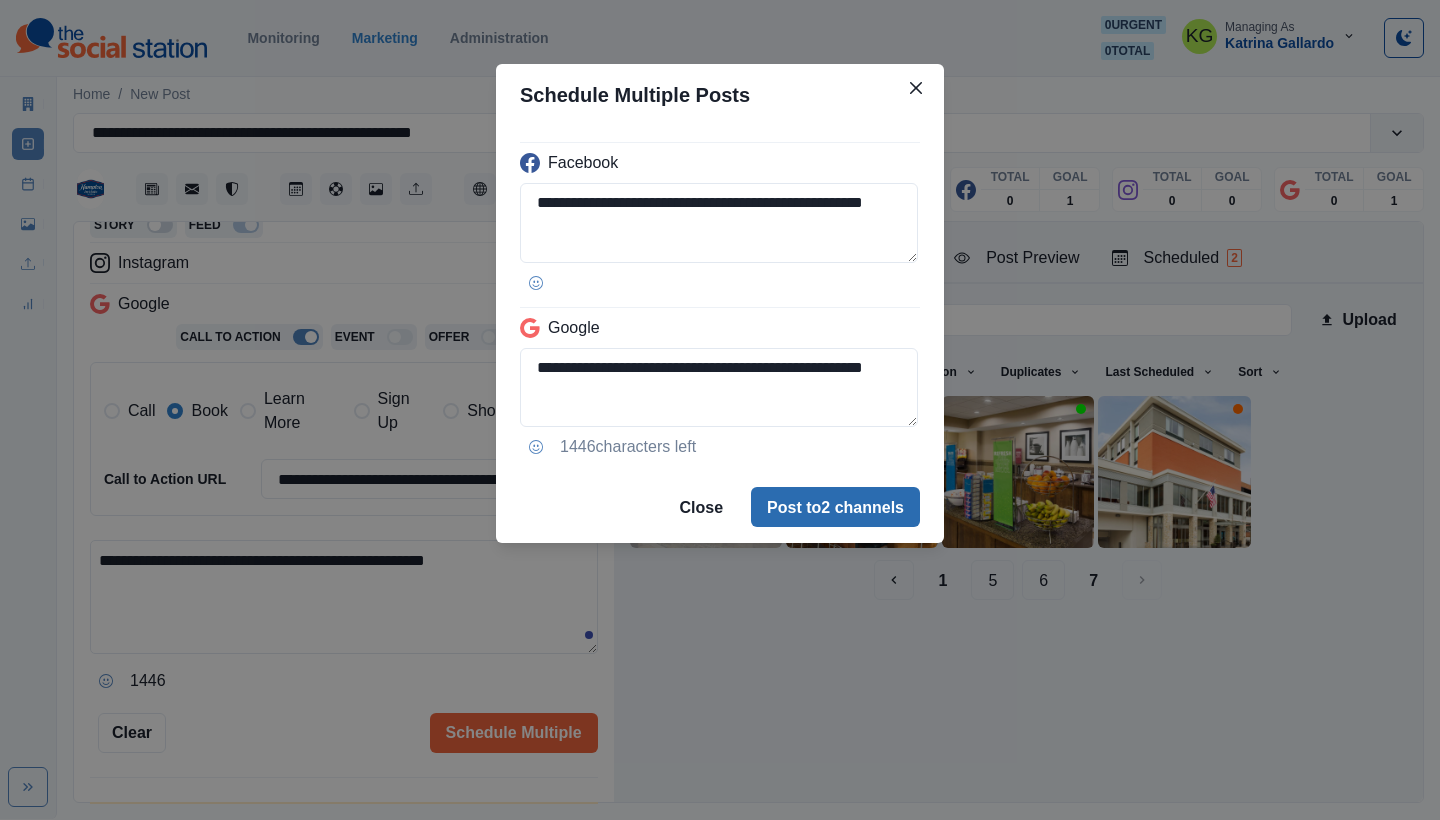 click on "Post to  2   channels" at bounding box center [835, 507] 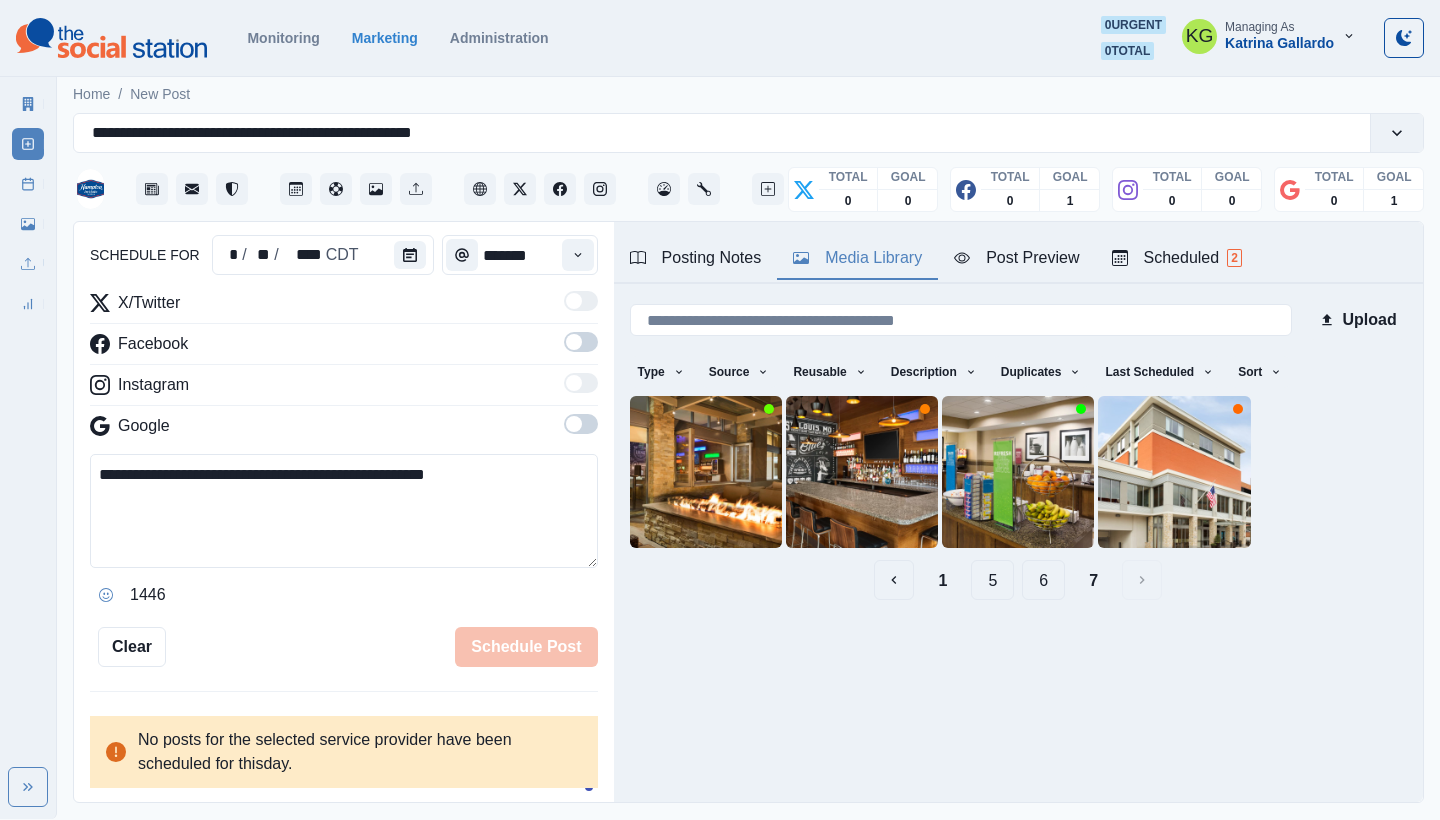 type 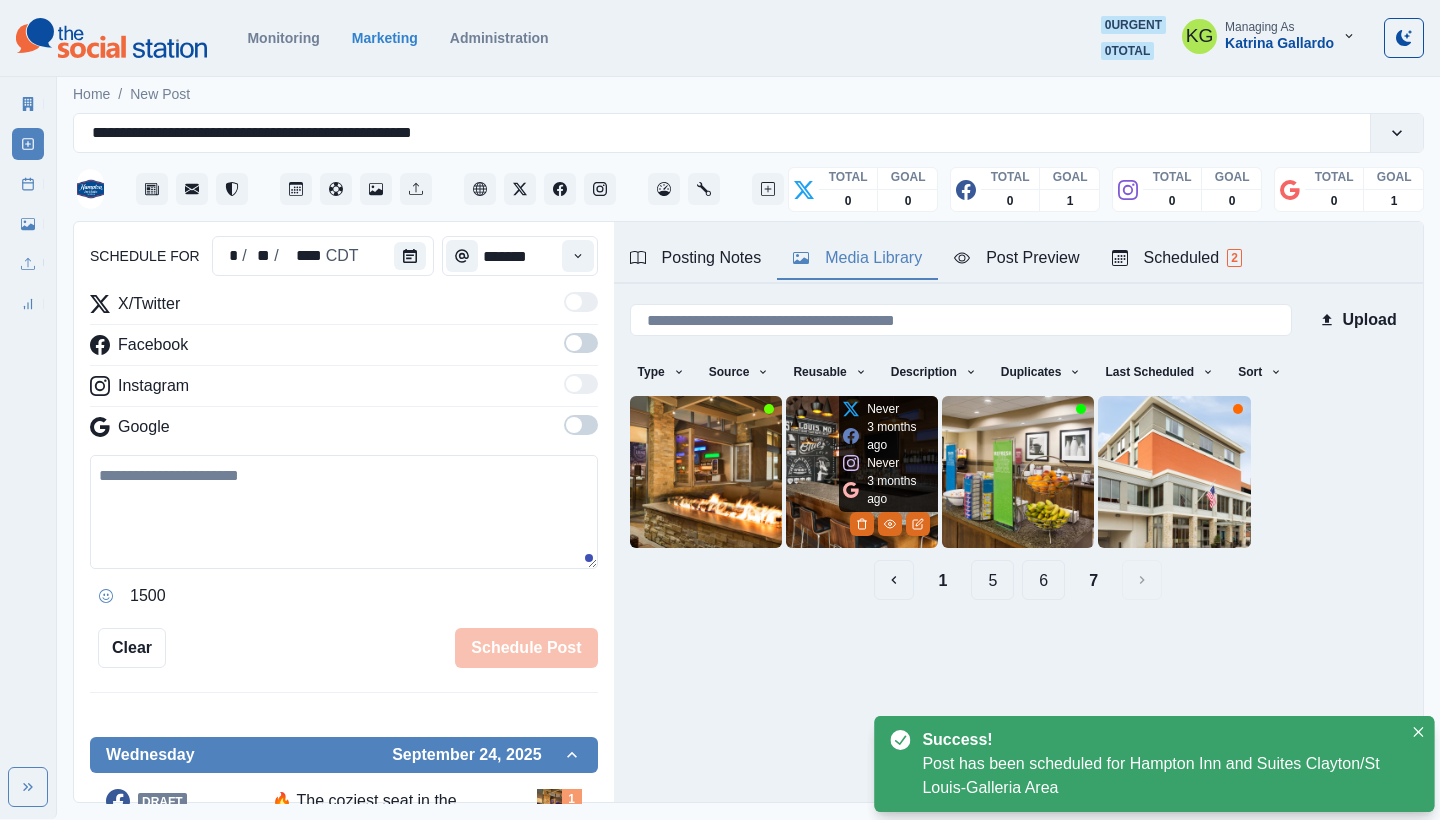 scroll, scrollTop: 122, scrollLeft: 0, axis: vertical 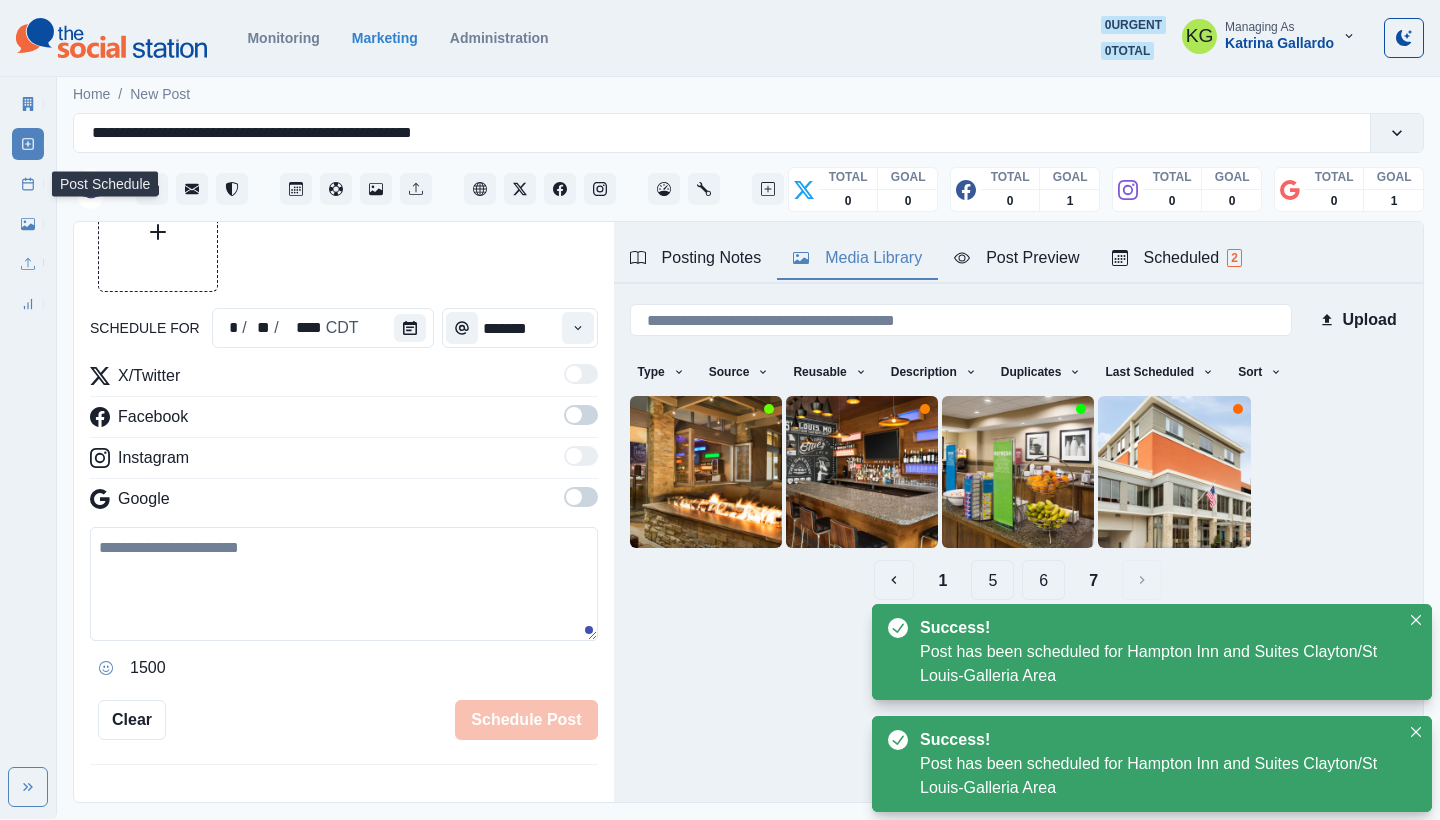 click 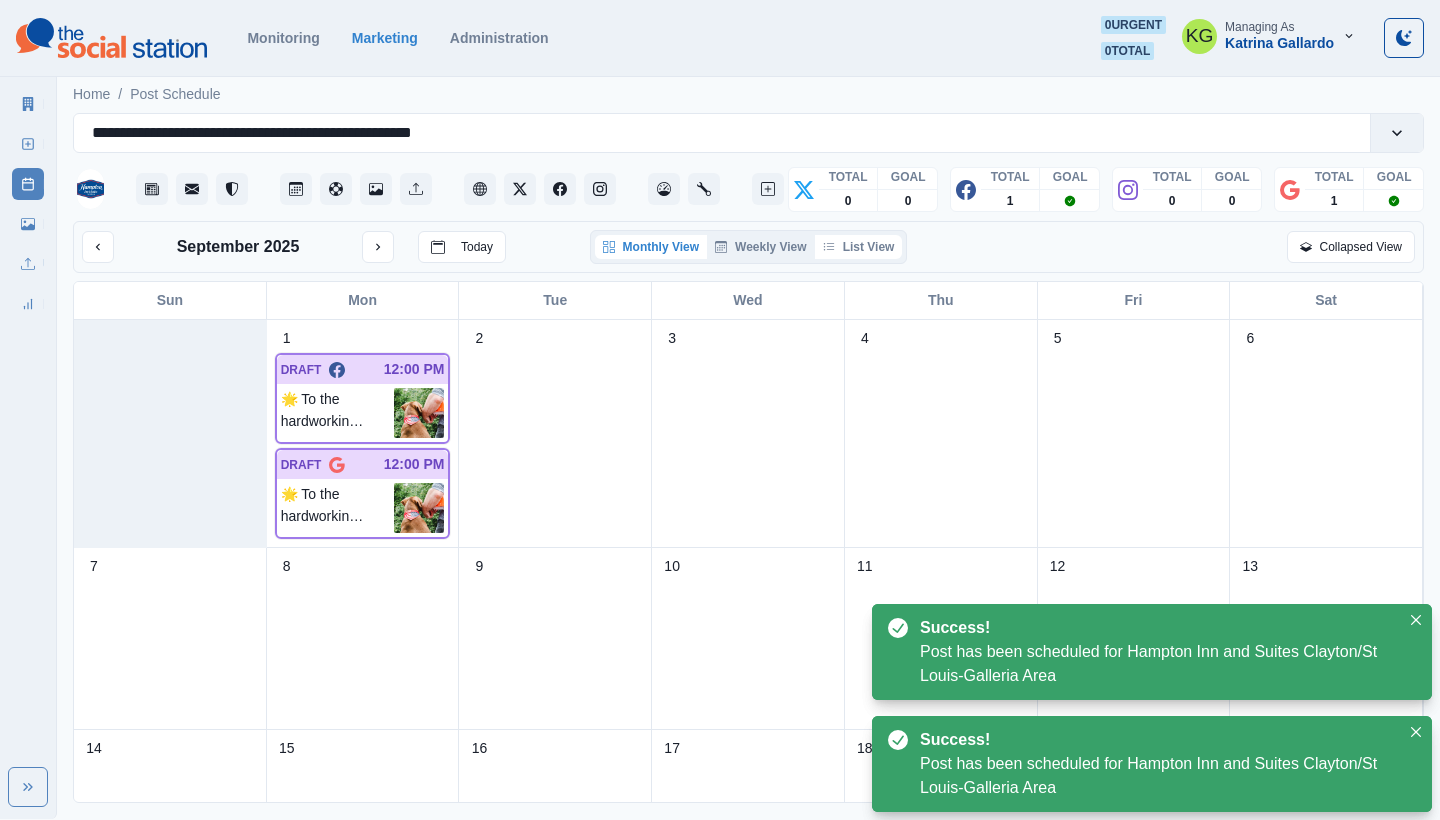 click on "List View" at bounding box center [859, 247] 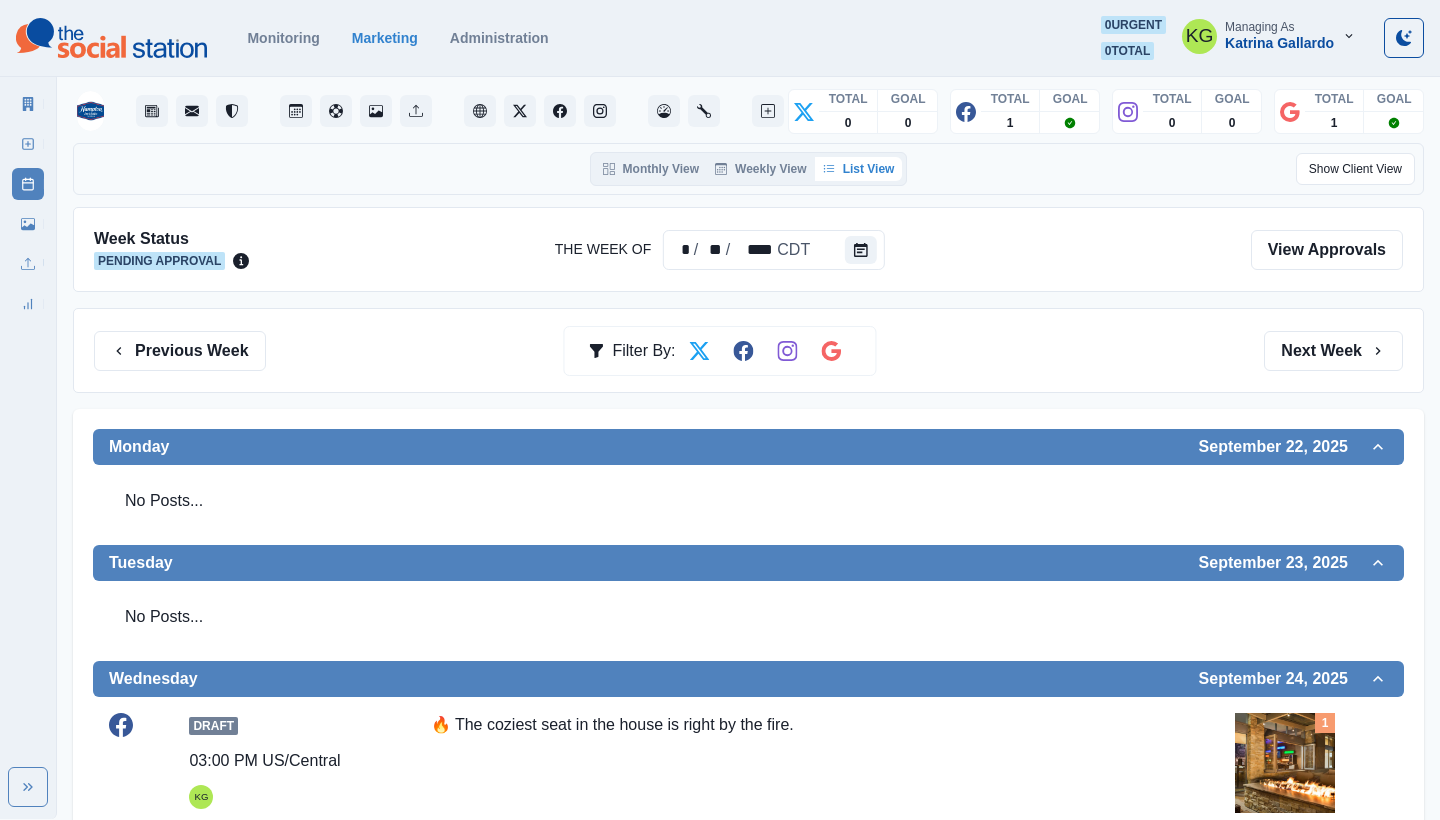 scroll, scrollTop: 73, scrollLeft: 0, axis: vertical 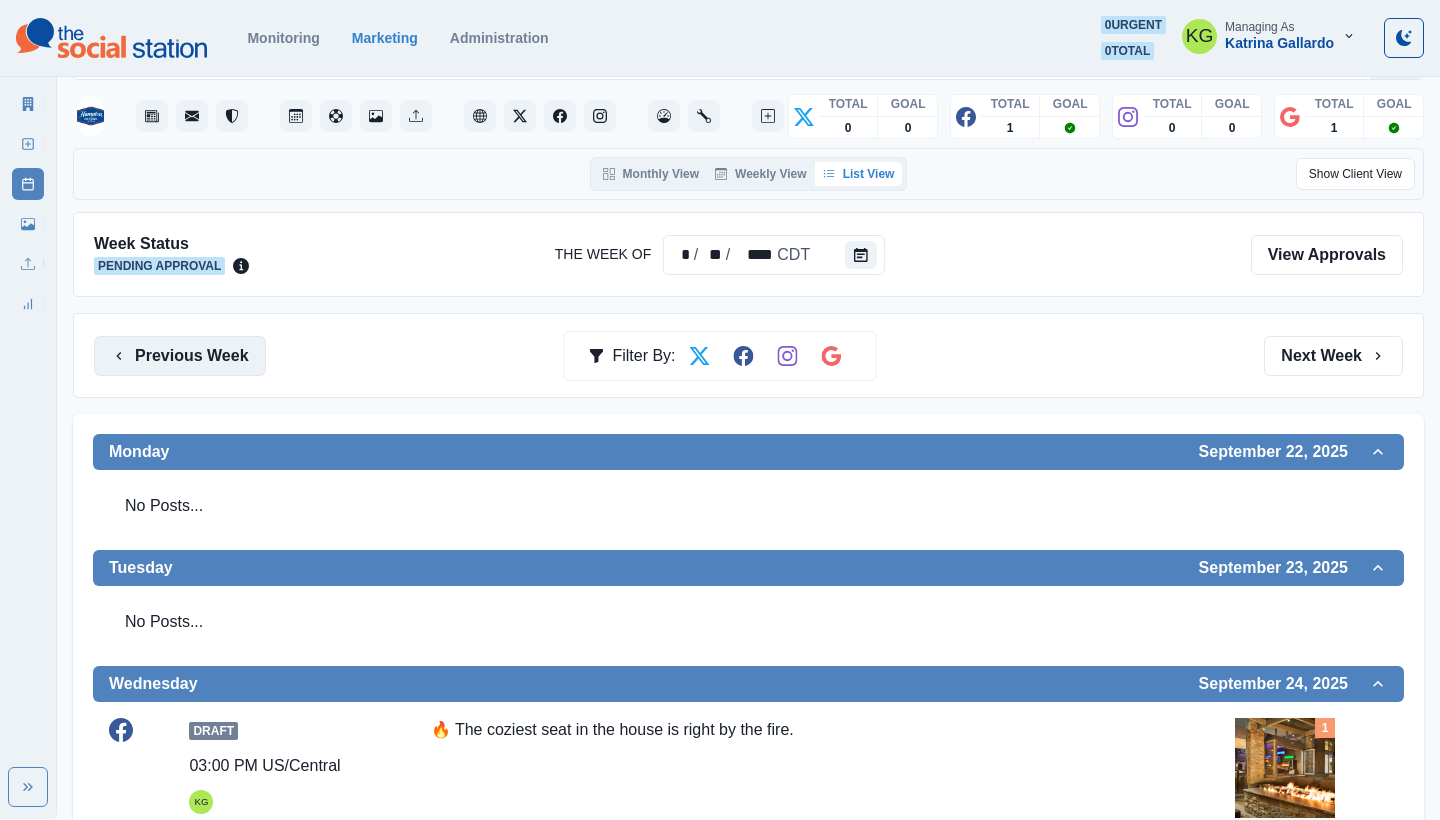 click on "Previous Week" at bounding box center [180, 356] 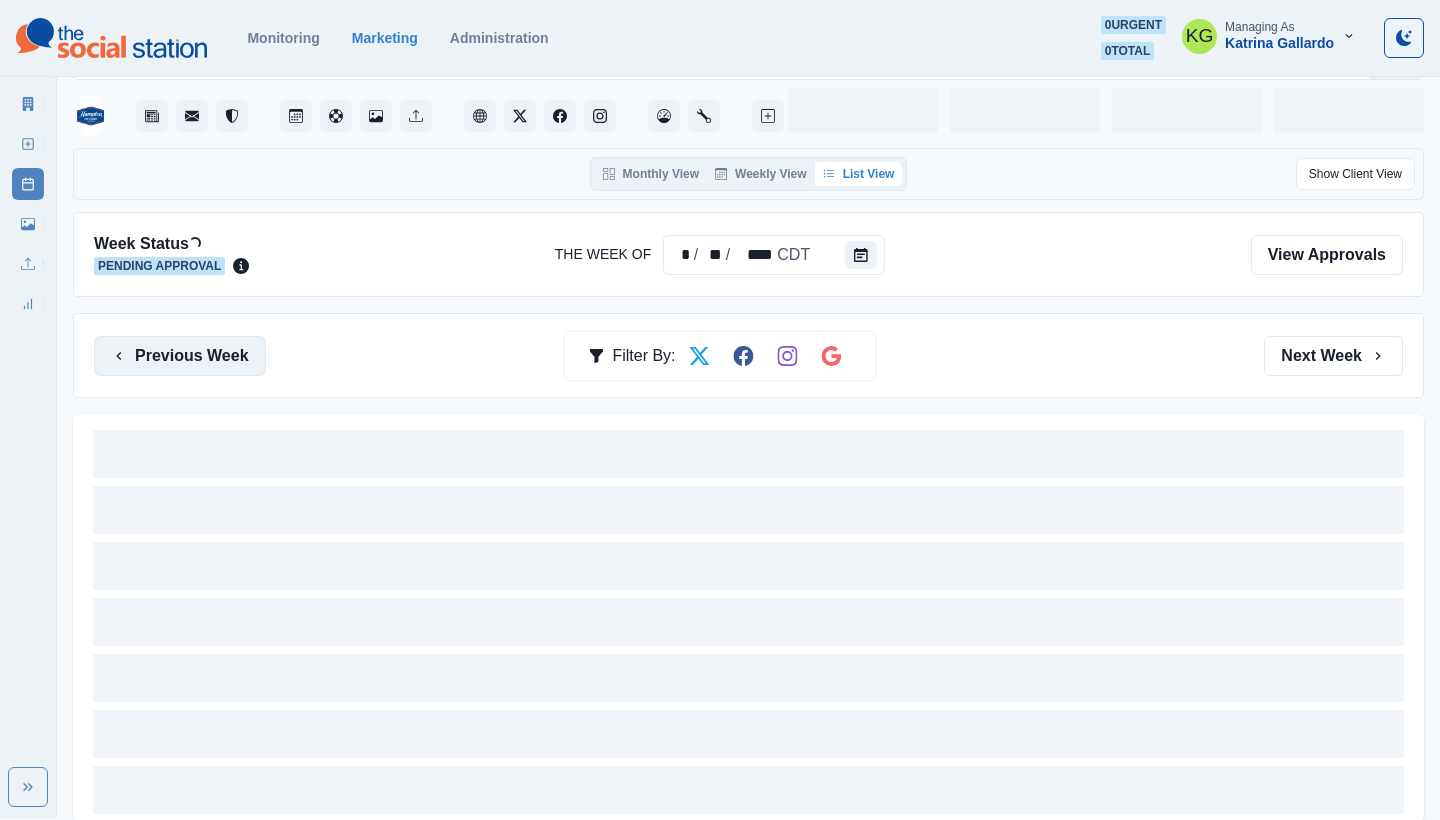 scroll, scrollTop: 0, scrollLeft: 0, axis: both 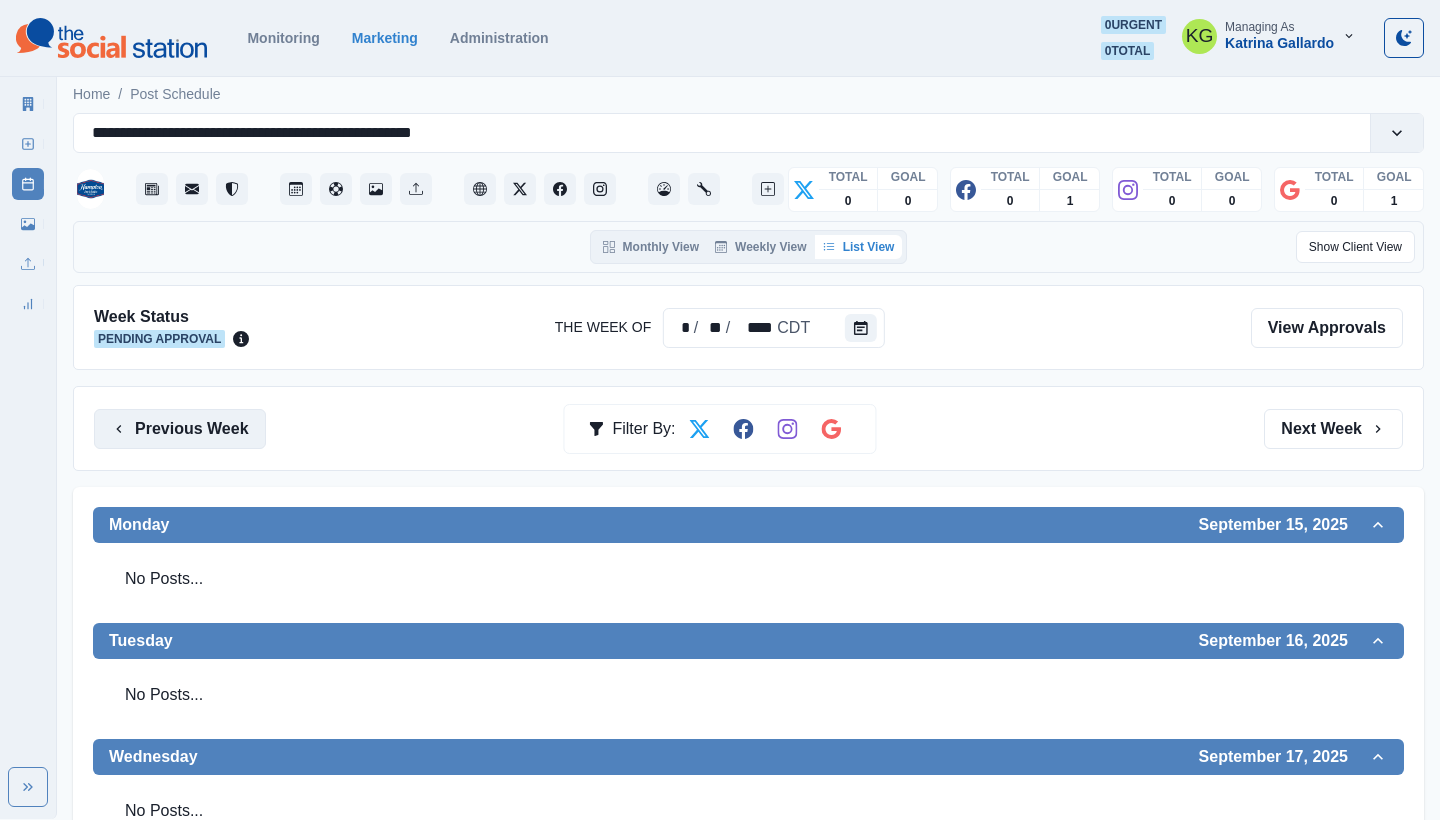 click on "Previous Week" at bounding box center (180, 429) 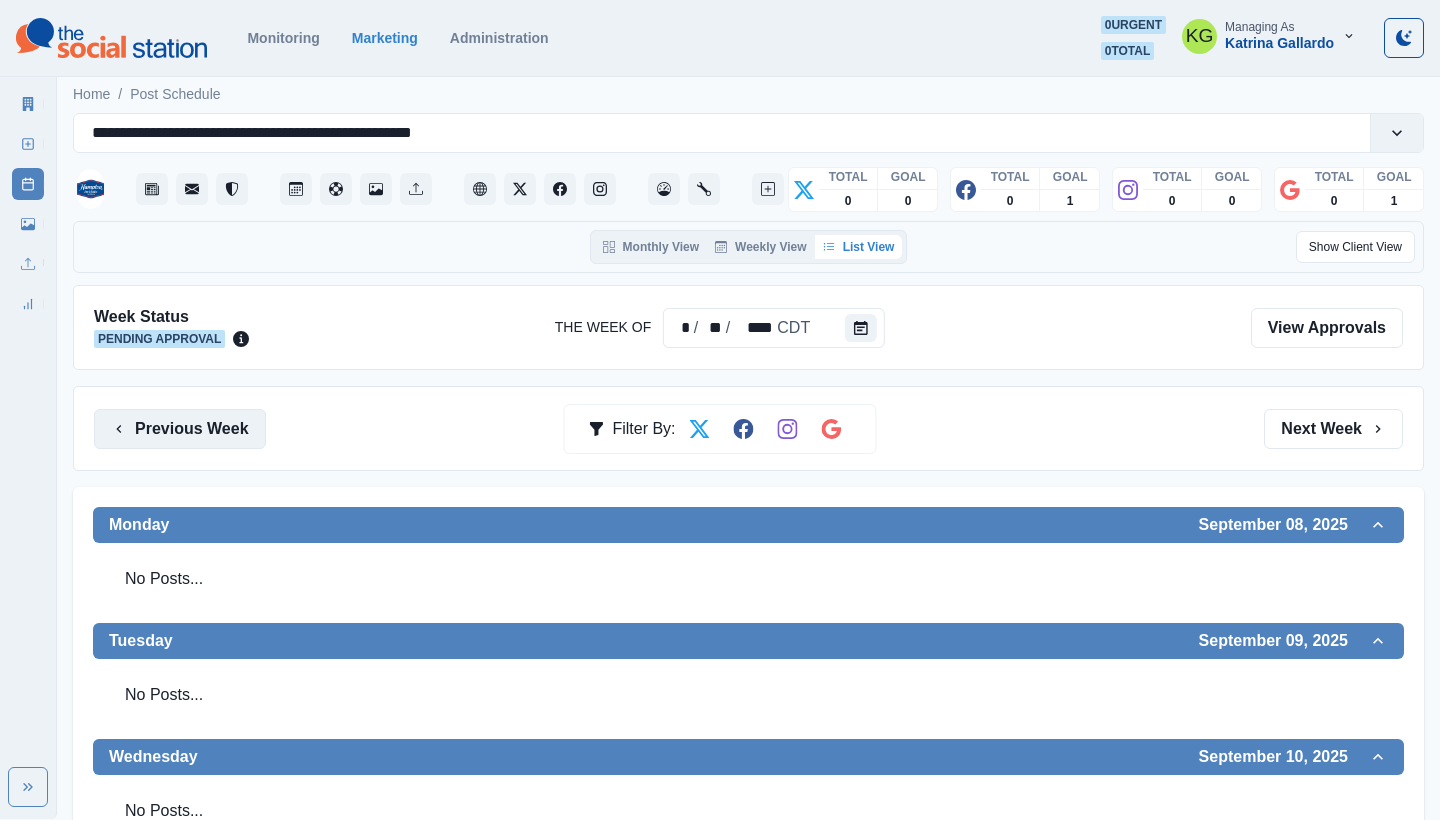 click on "Previous Week" at bounding box center (180, 429) 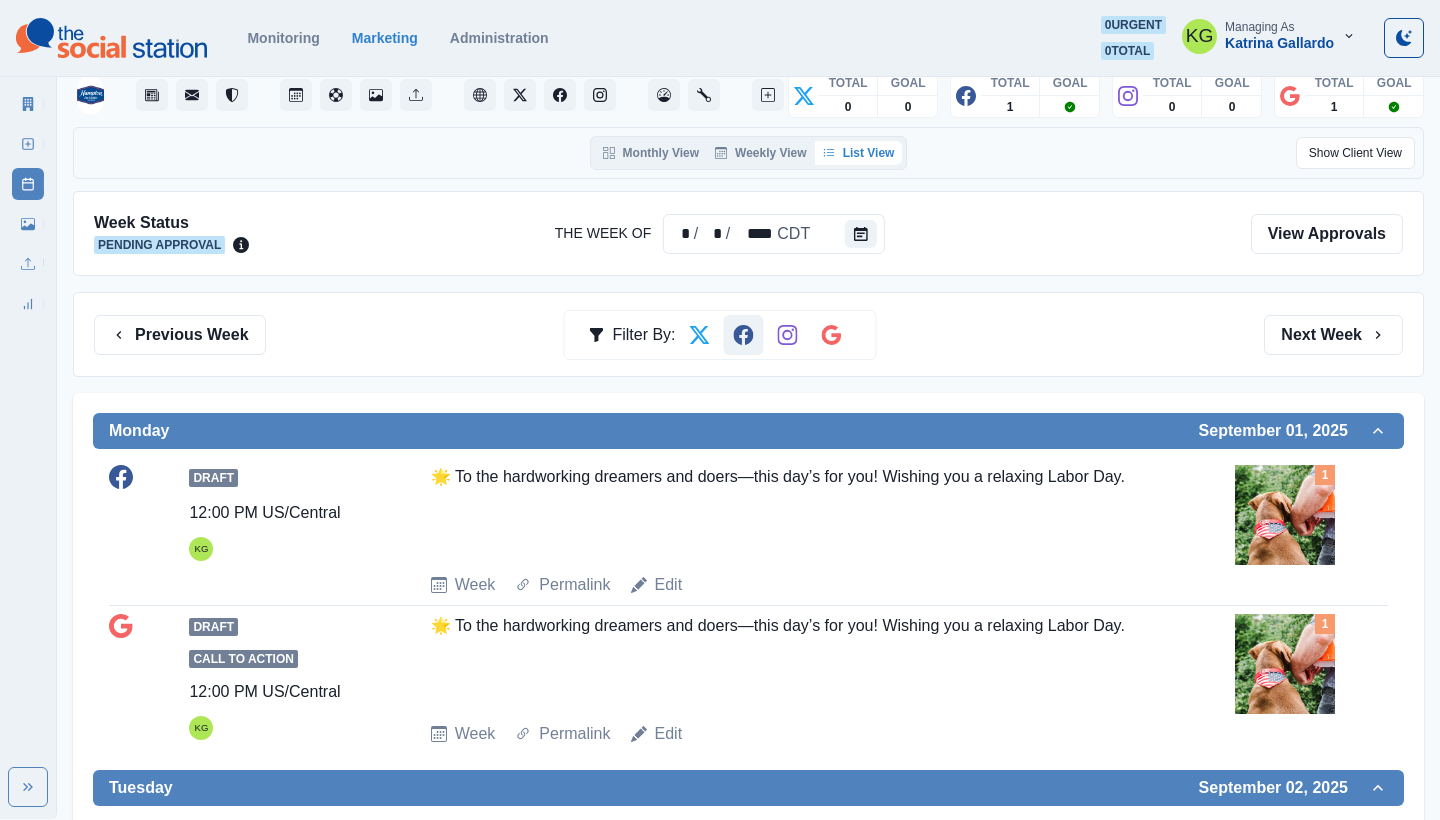 scroll, scrollTop: 29, scrollLeft: 0, axis: vertical 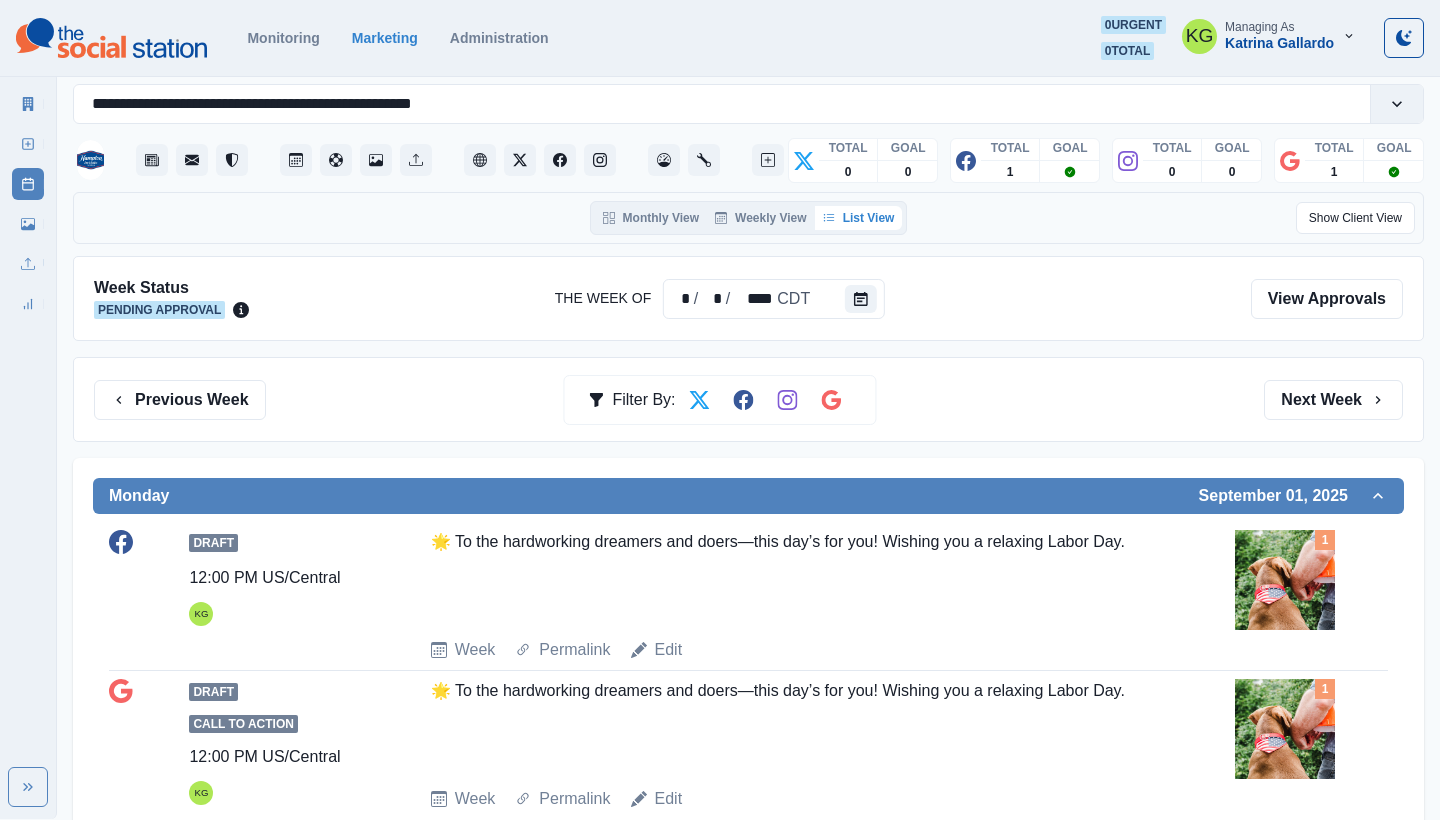 click on "Previous Week Filter By: Next Week" at bounding box center [748, 400] 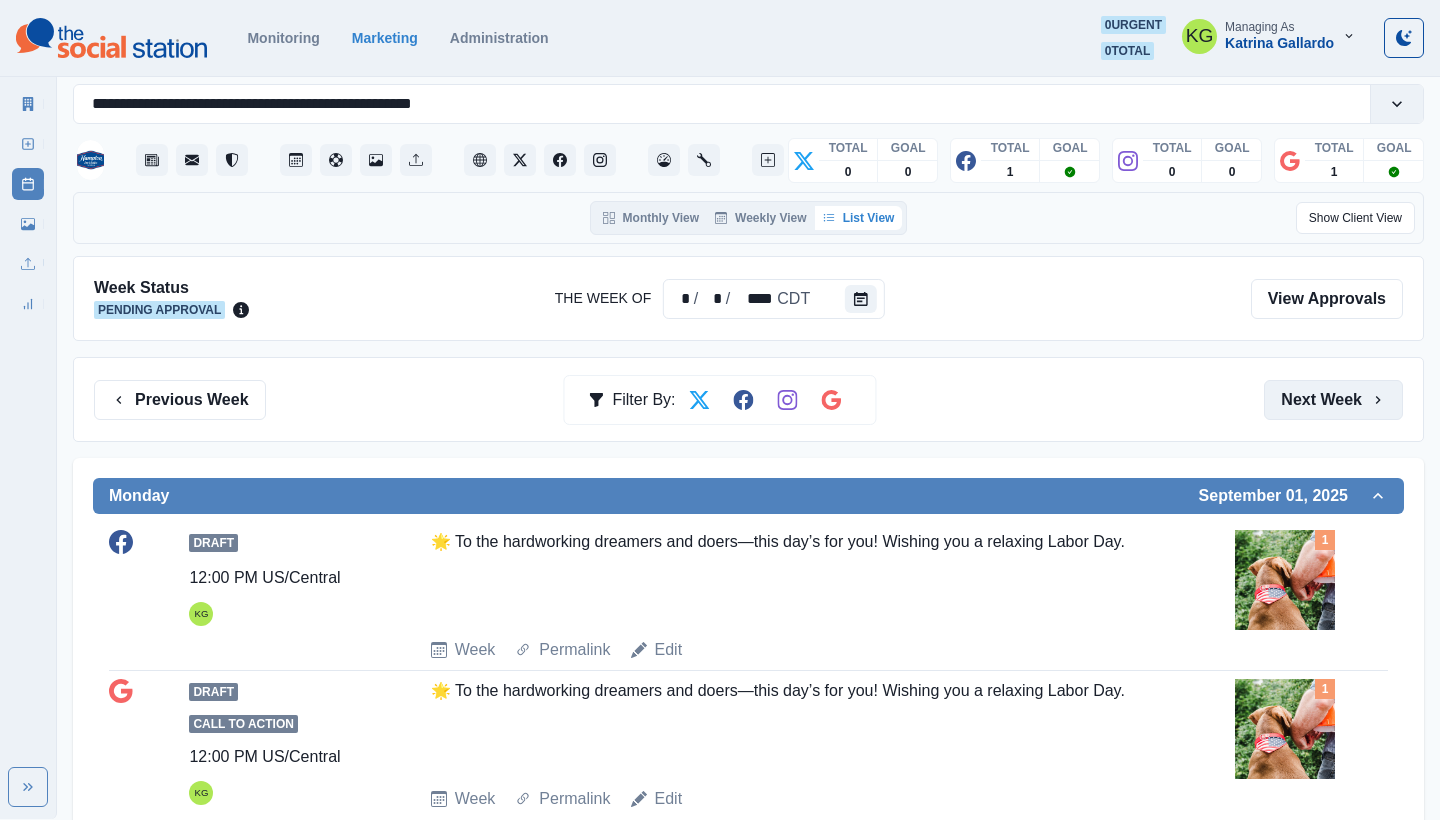 click on "Next Week" at bounding box center [1333, 400] 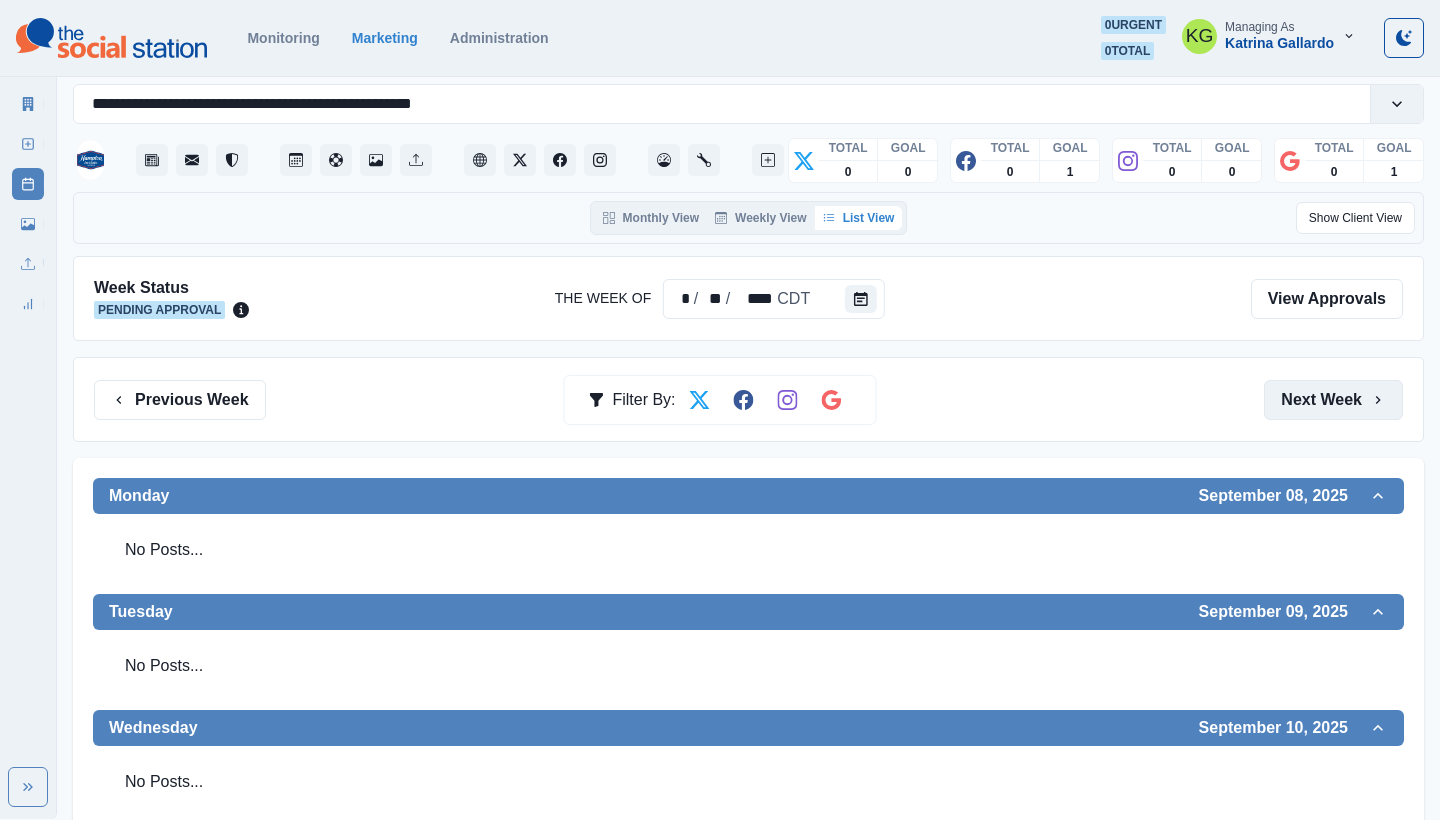 click on "Next Week" at bounding box center [1333, 400] 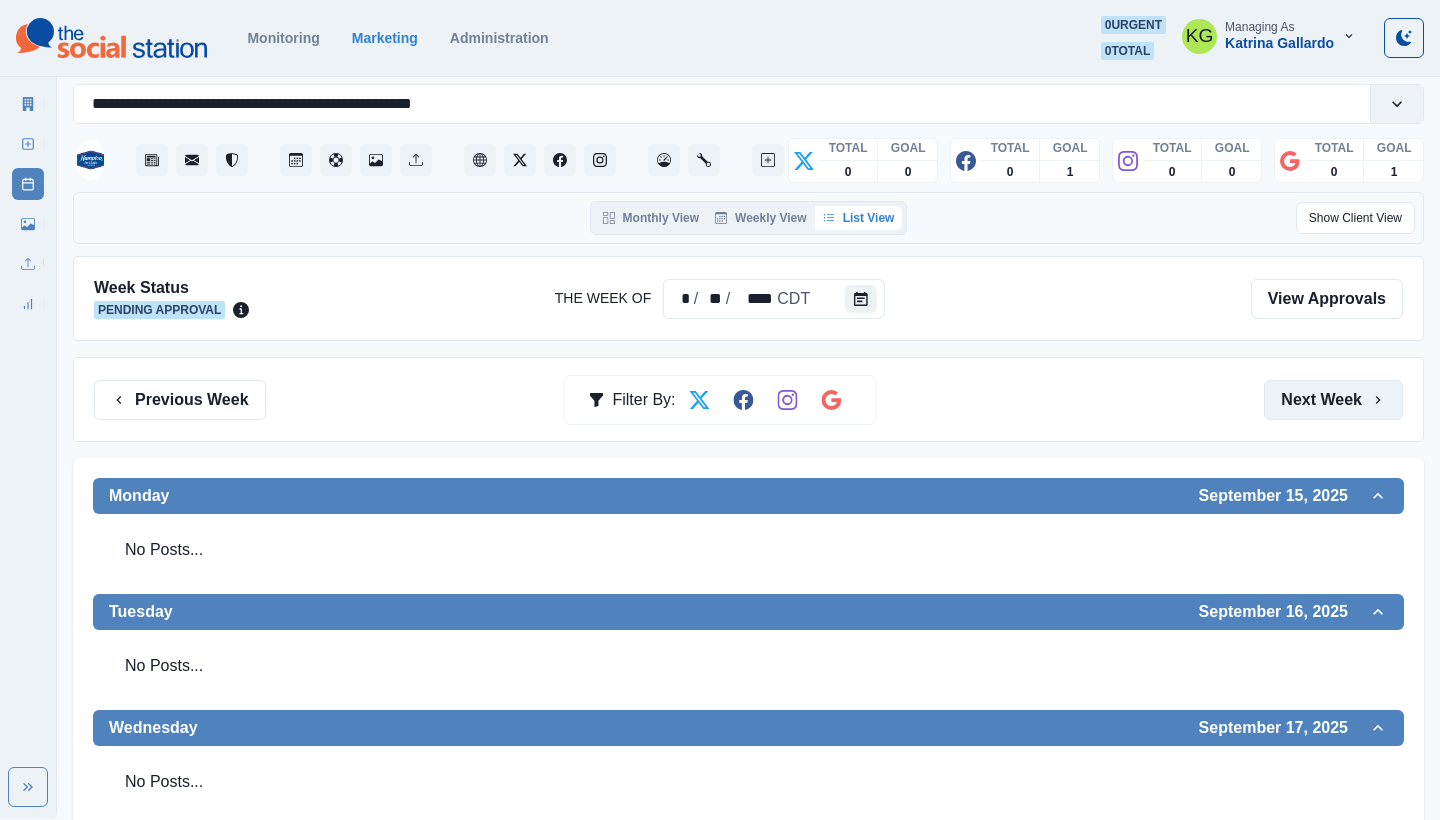 click on "Next Week" at bounding box center (1333, 400) 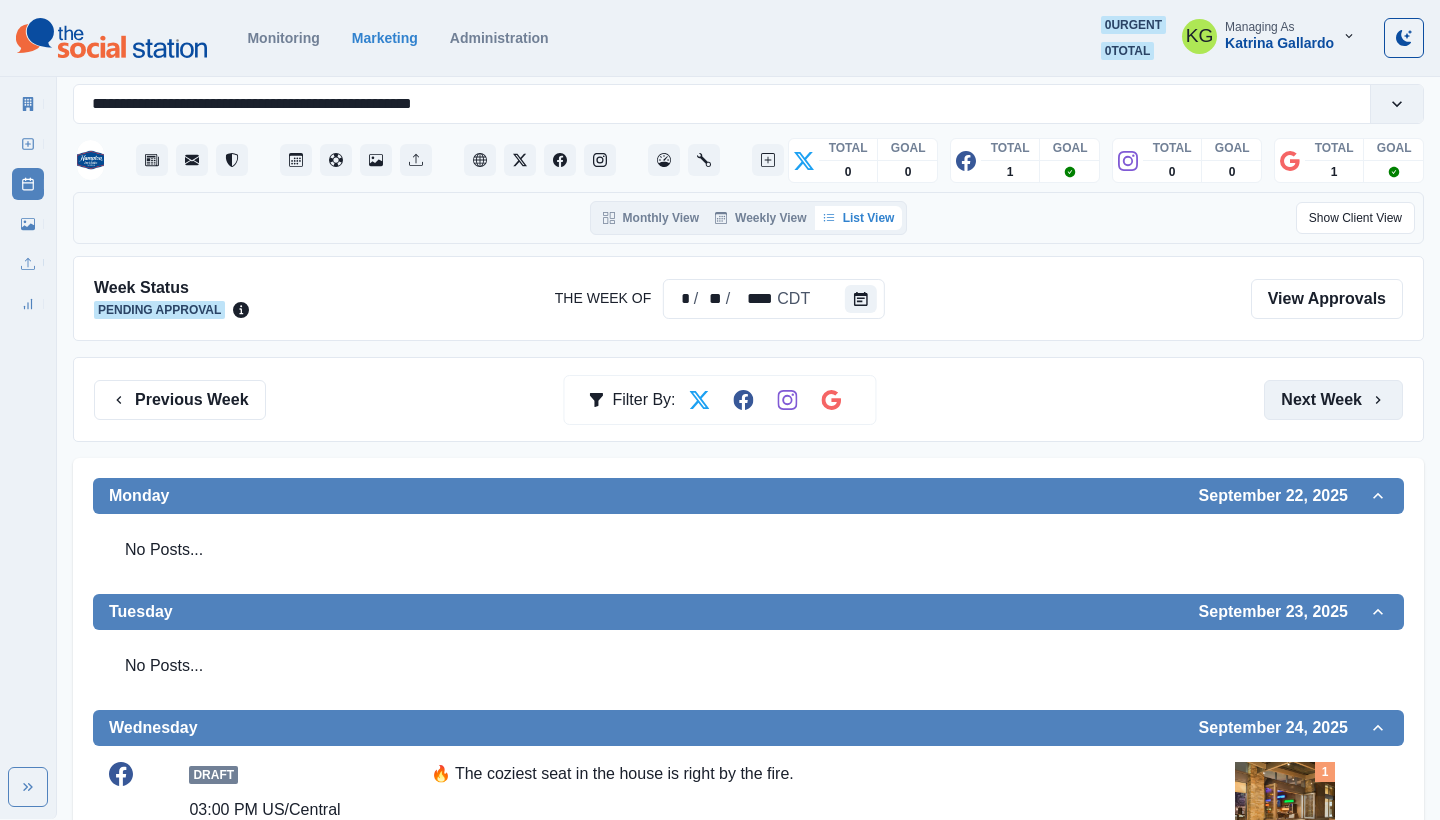 click on "Next Week" at bounding box center [1333, 400] 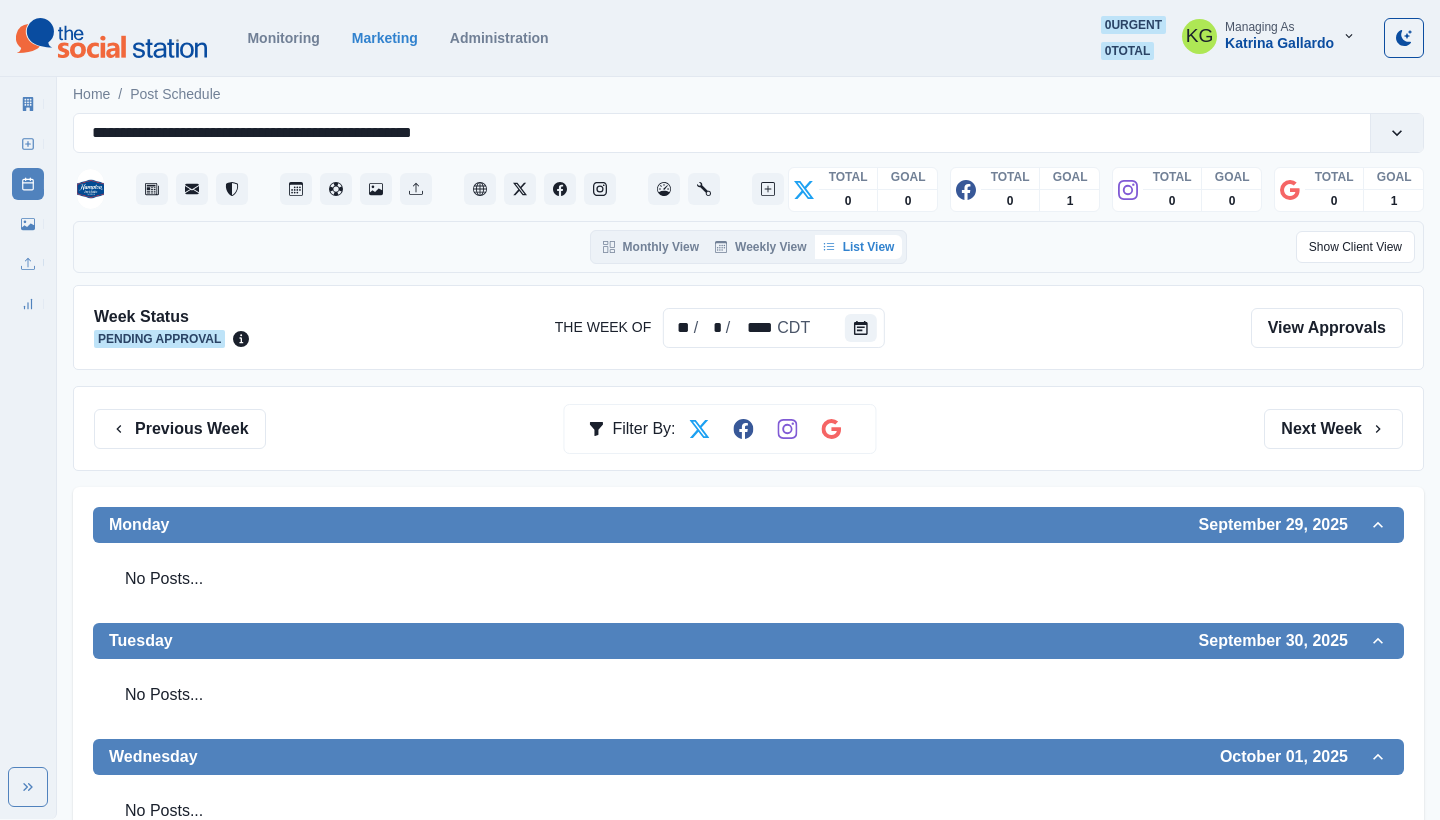 scroll, scrollTop: 0, scrollLeft: 0, axis: both 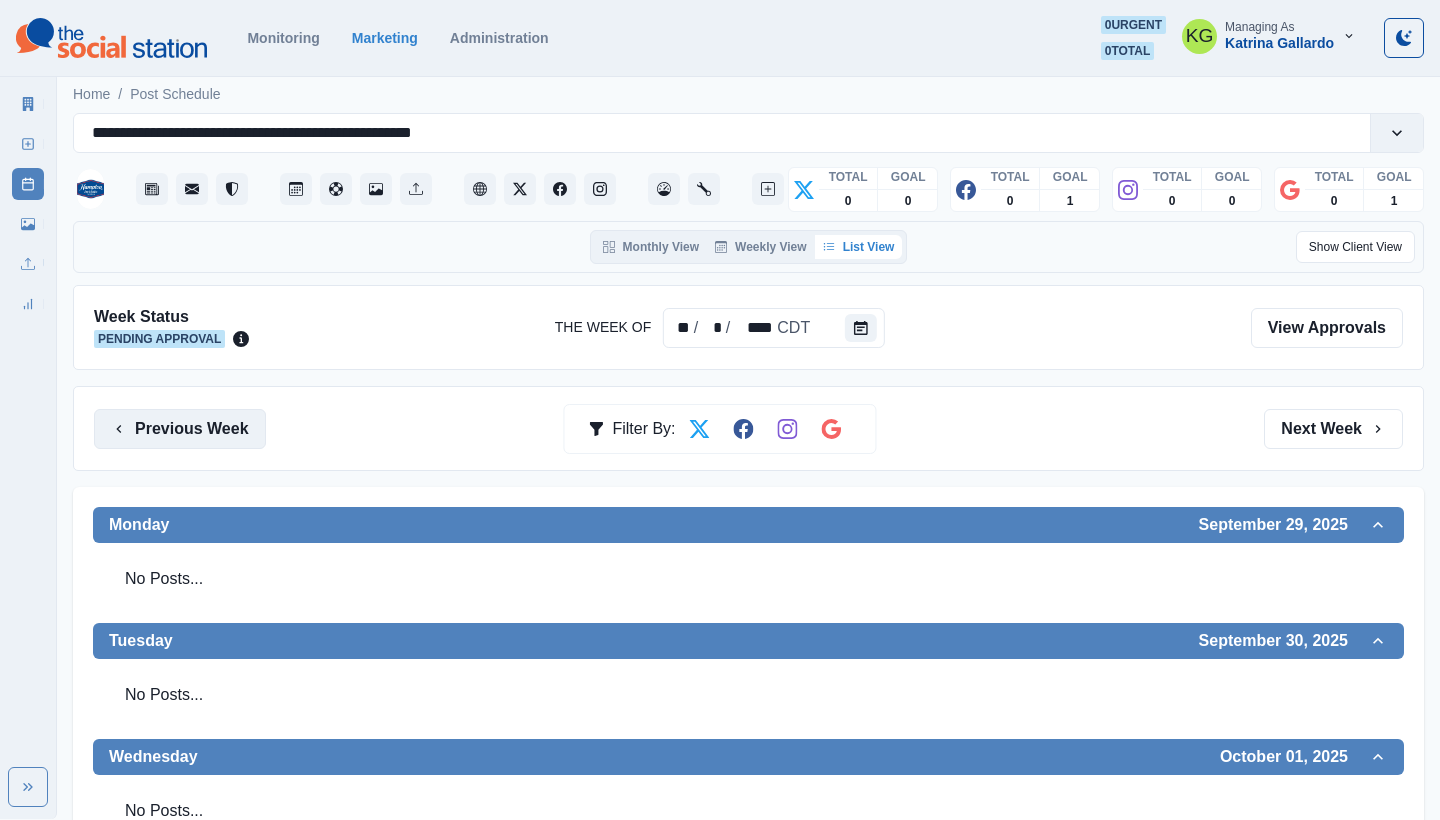 click on "Previous Week" at bounding box center [180, 429] 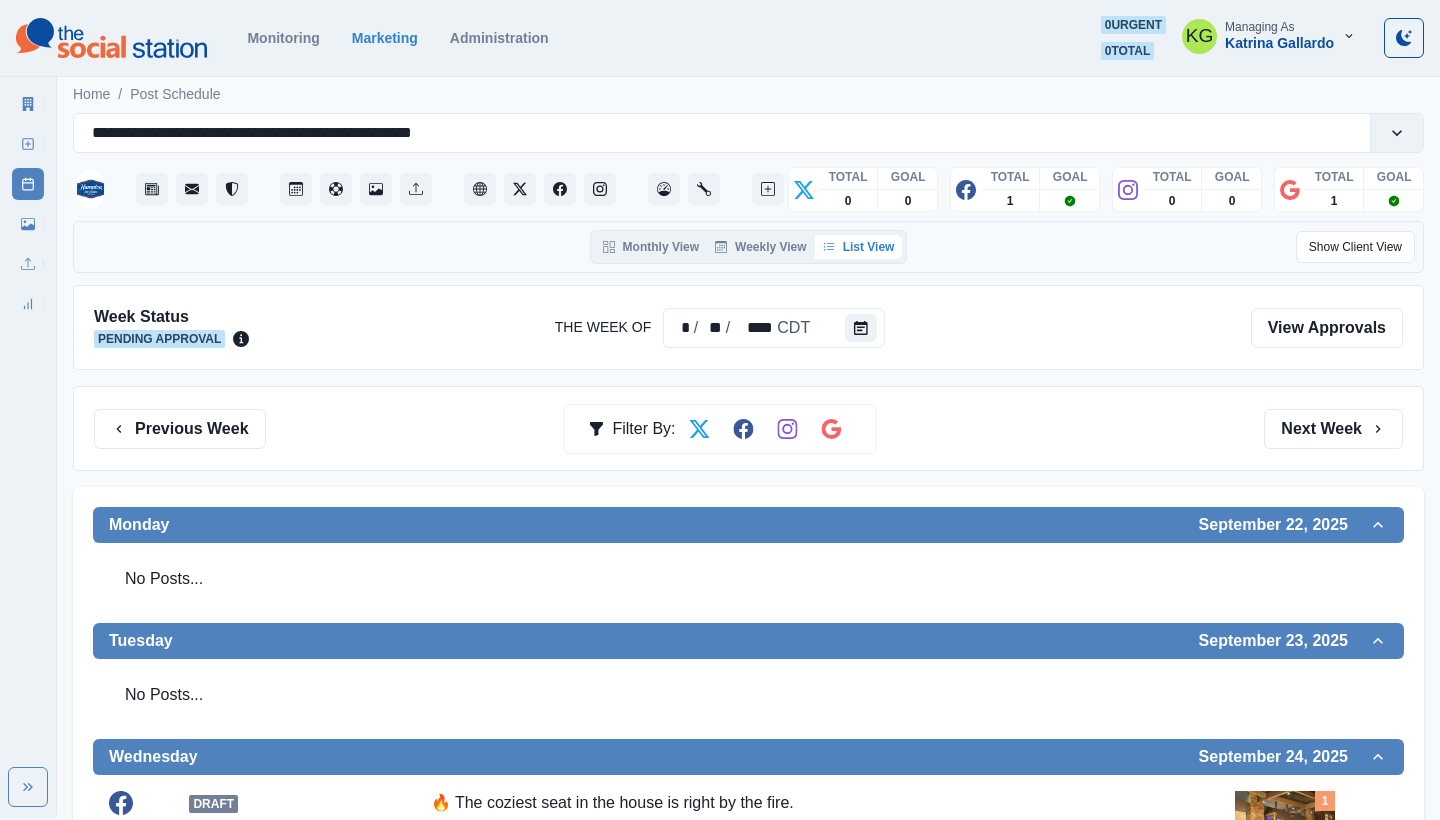 scroll, scrollTop: 310, scrollLeft: 0, axis: vertical 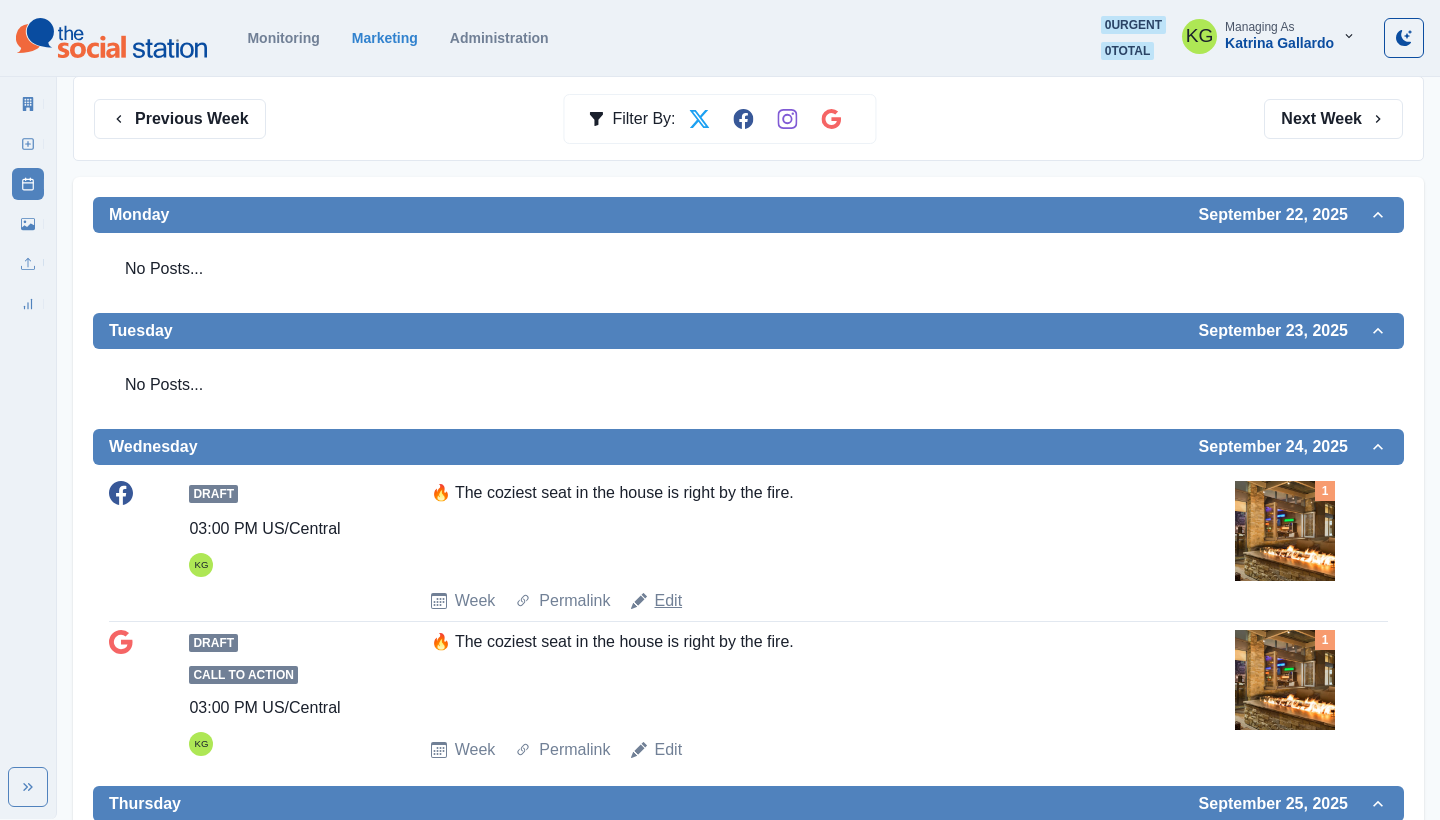 click on "Edit" at bounding box center (669, 601) 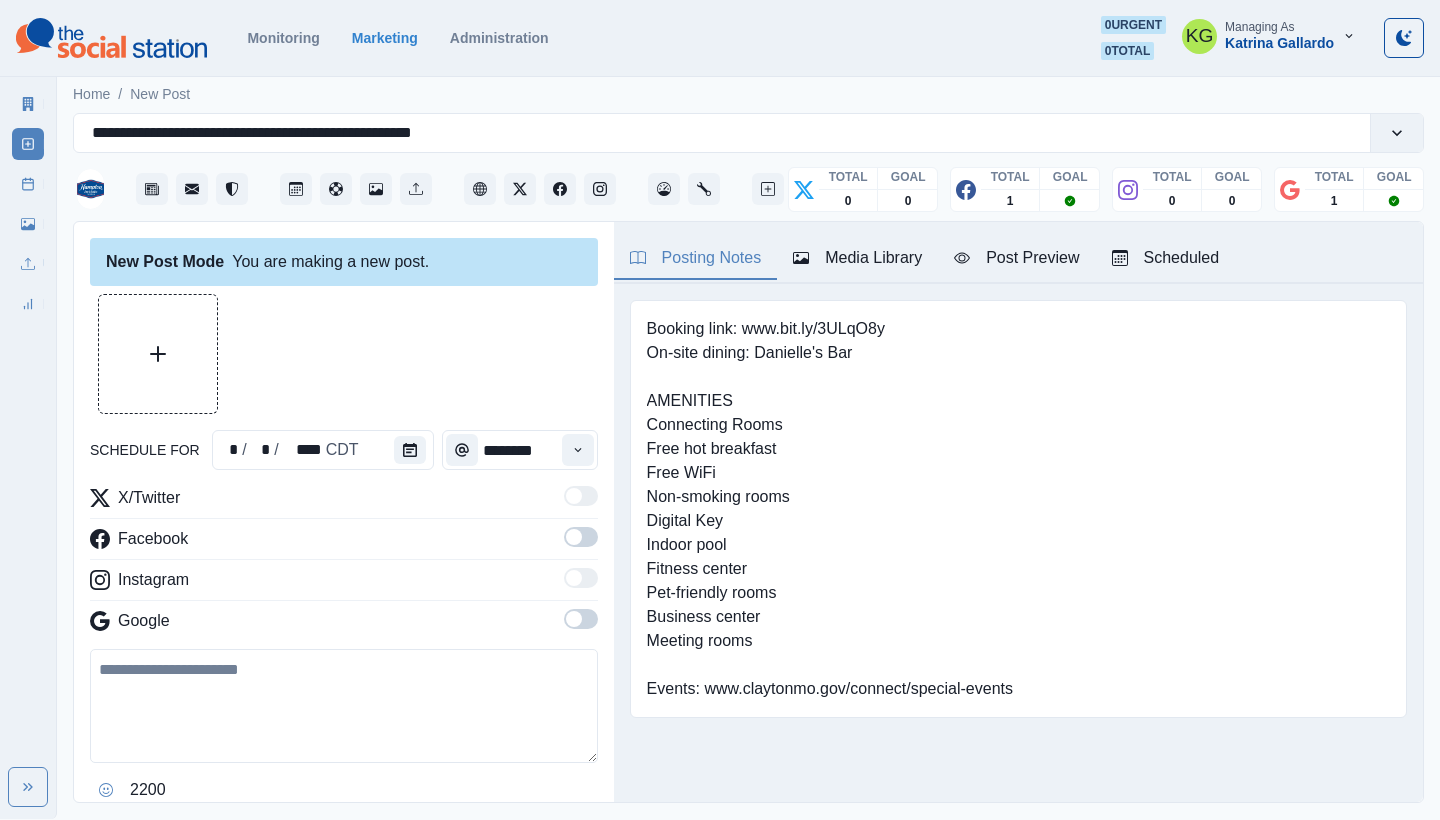 type on "*******" 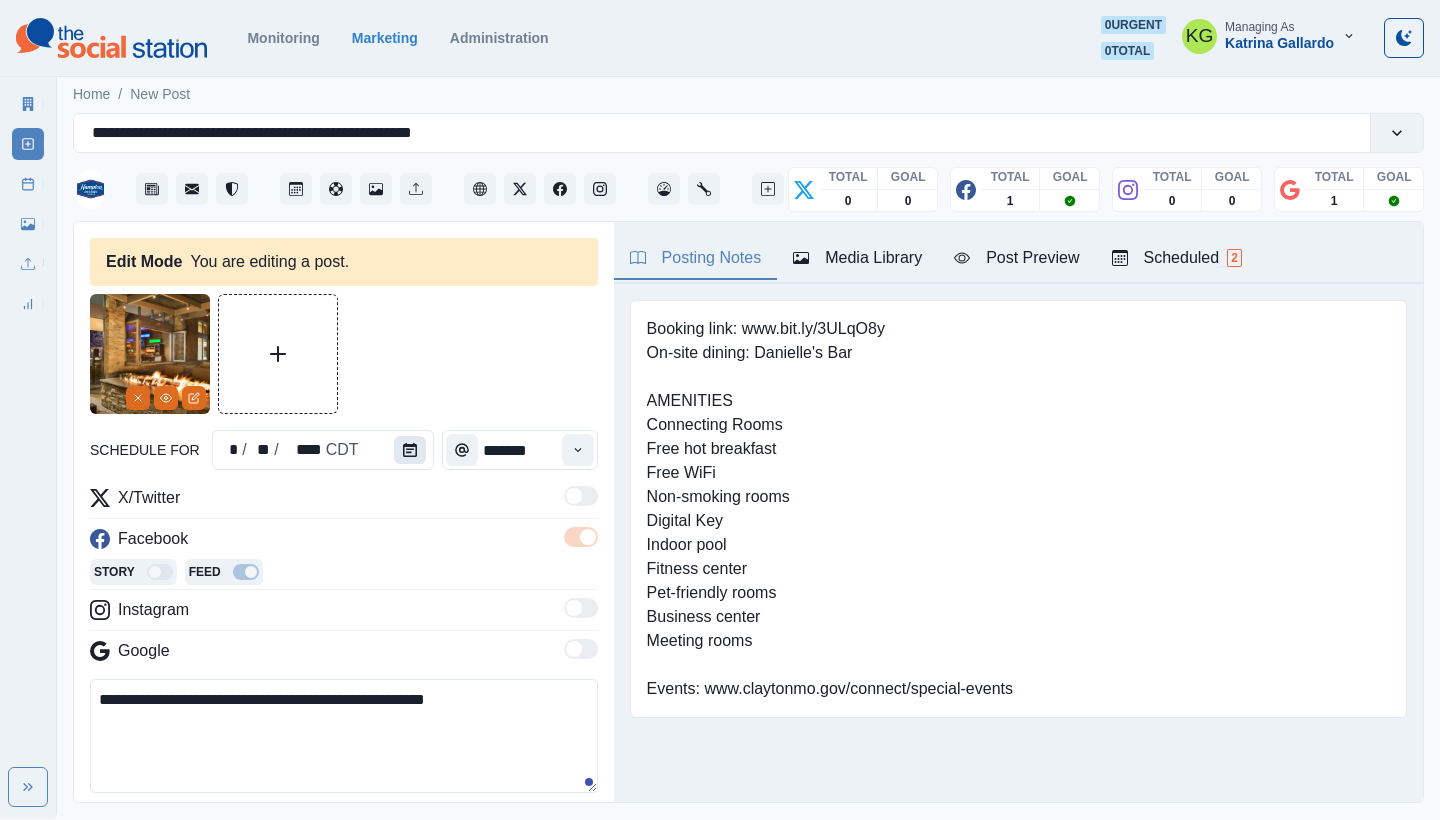 click at bounding box center (410, 450) 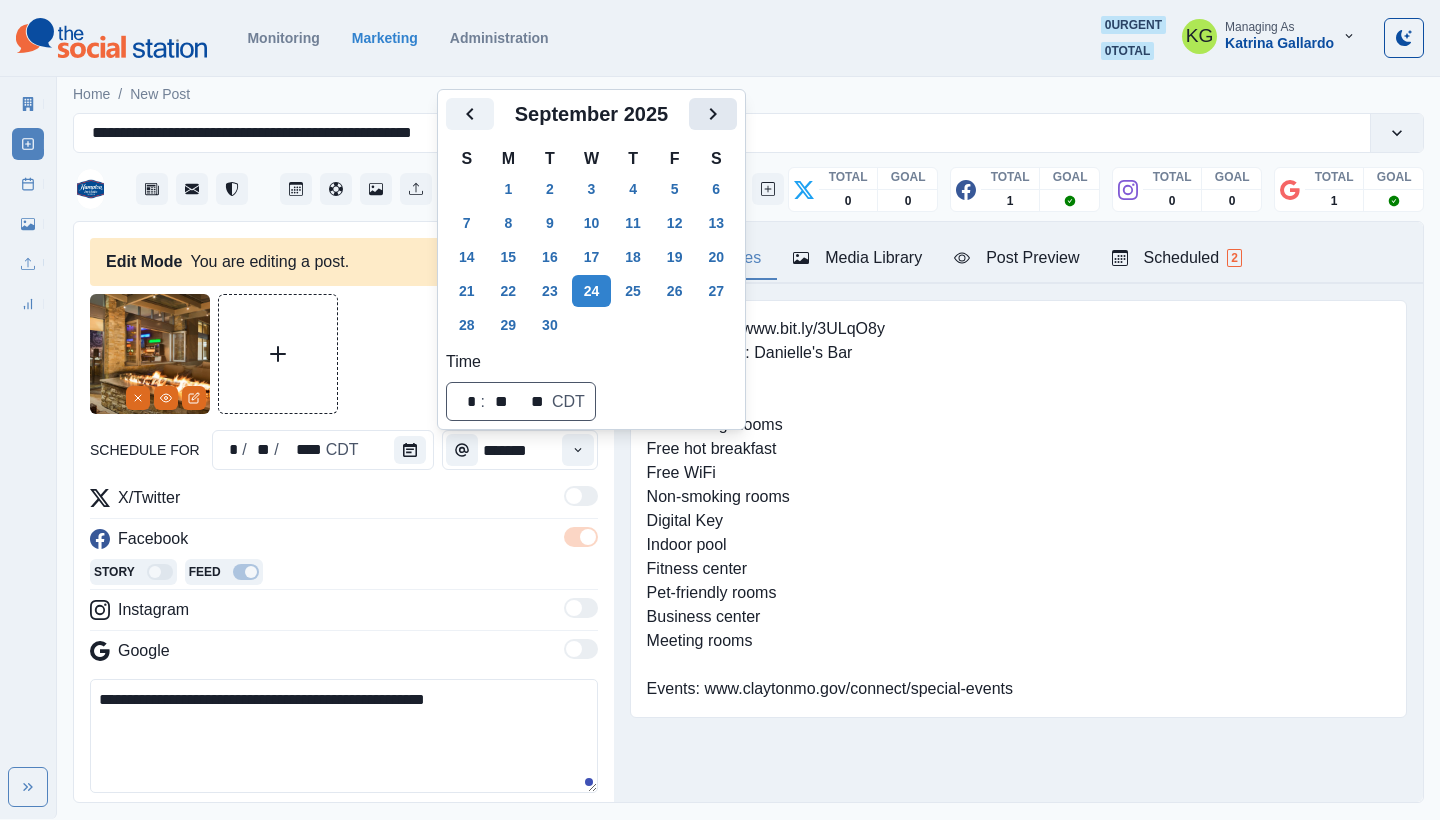 click 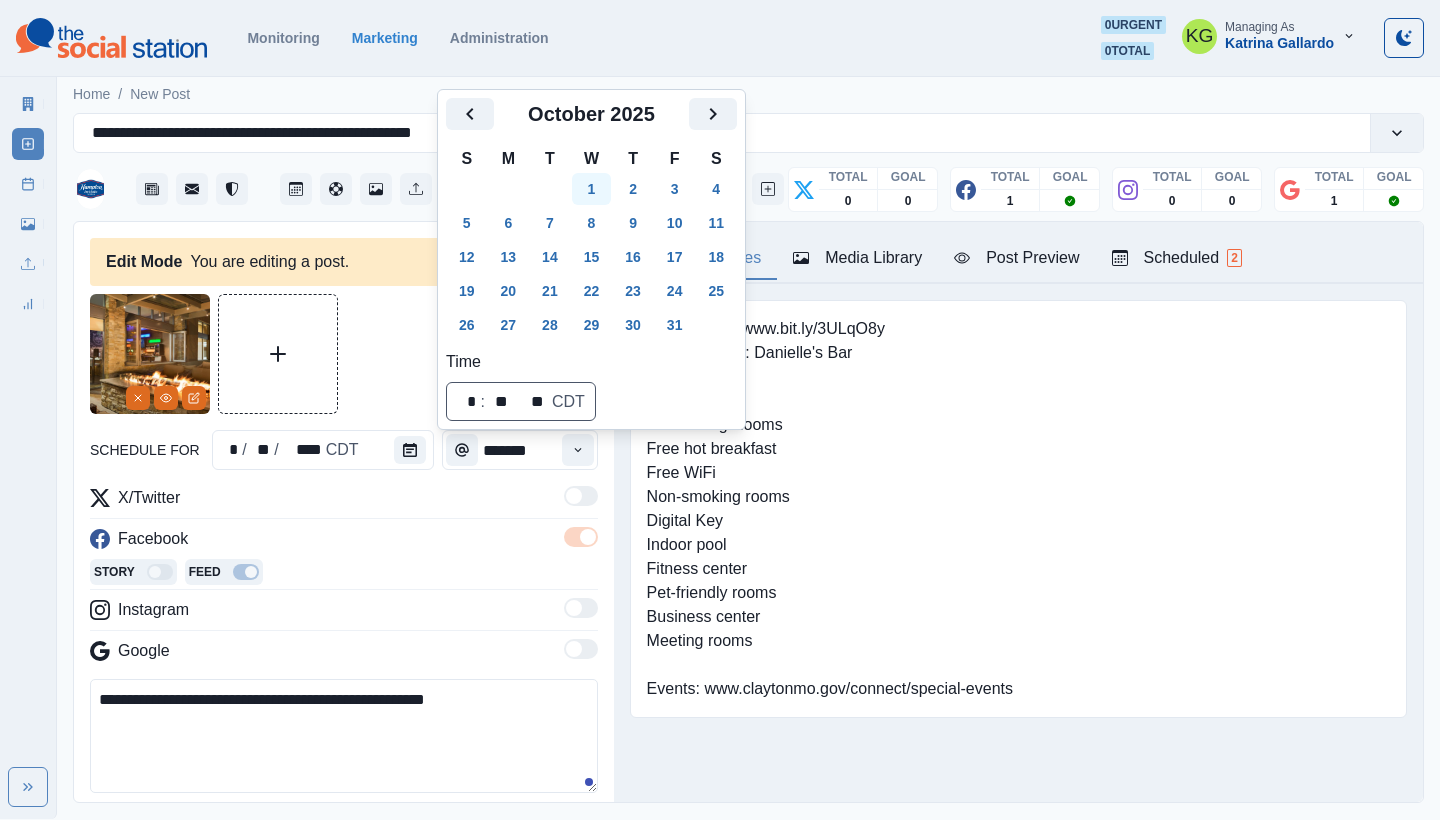 click on "1" at bounding box center (592, 189) 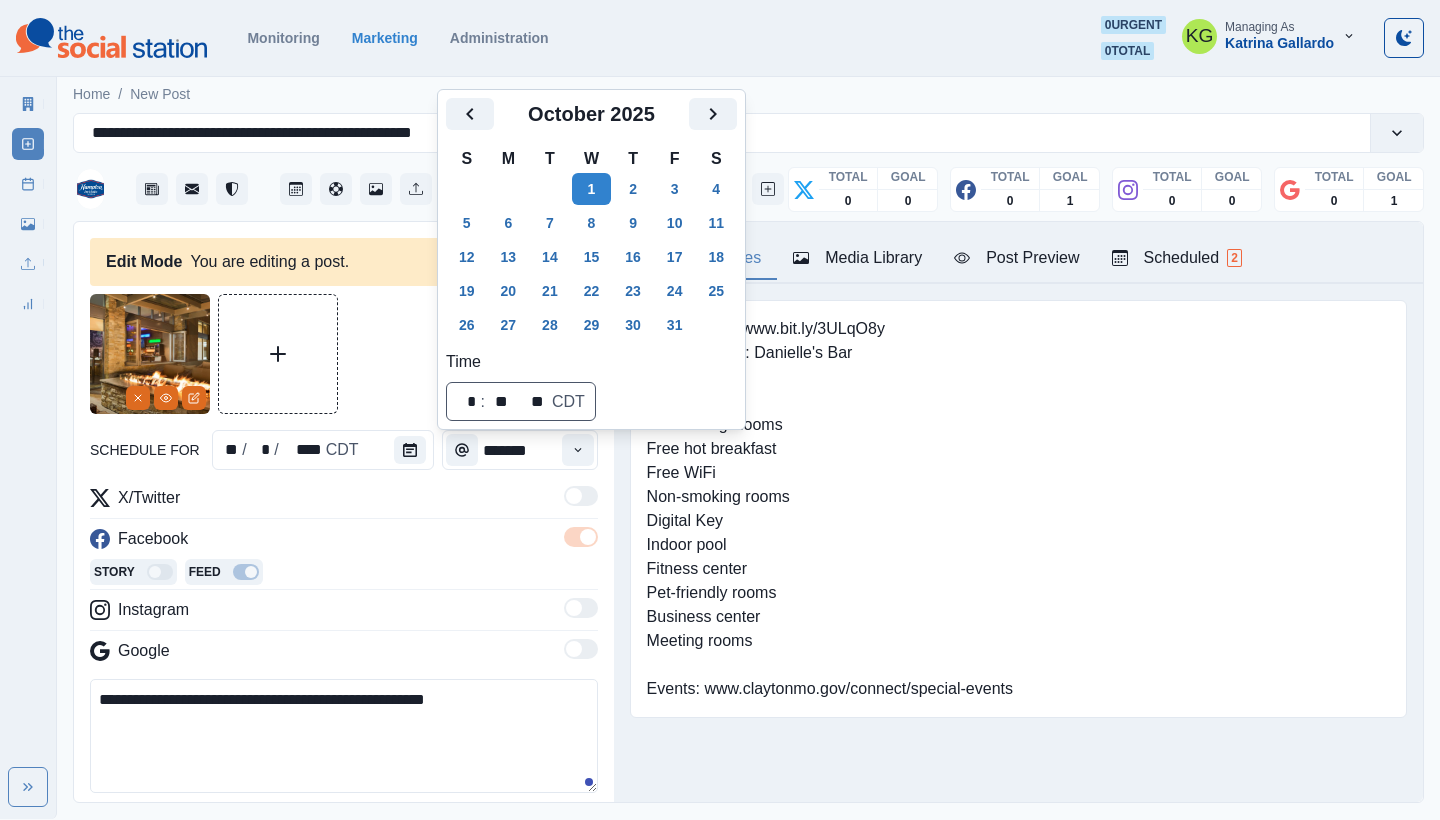 click at bounding box center (344, 354) 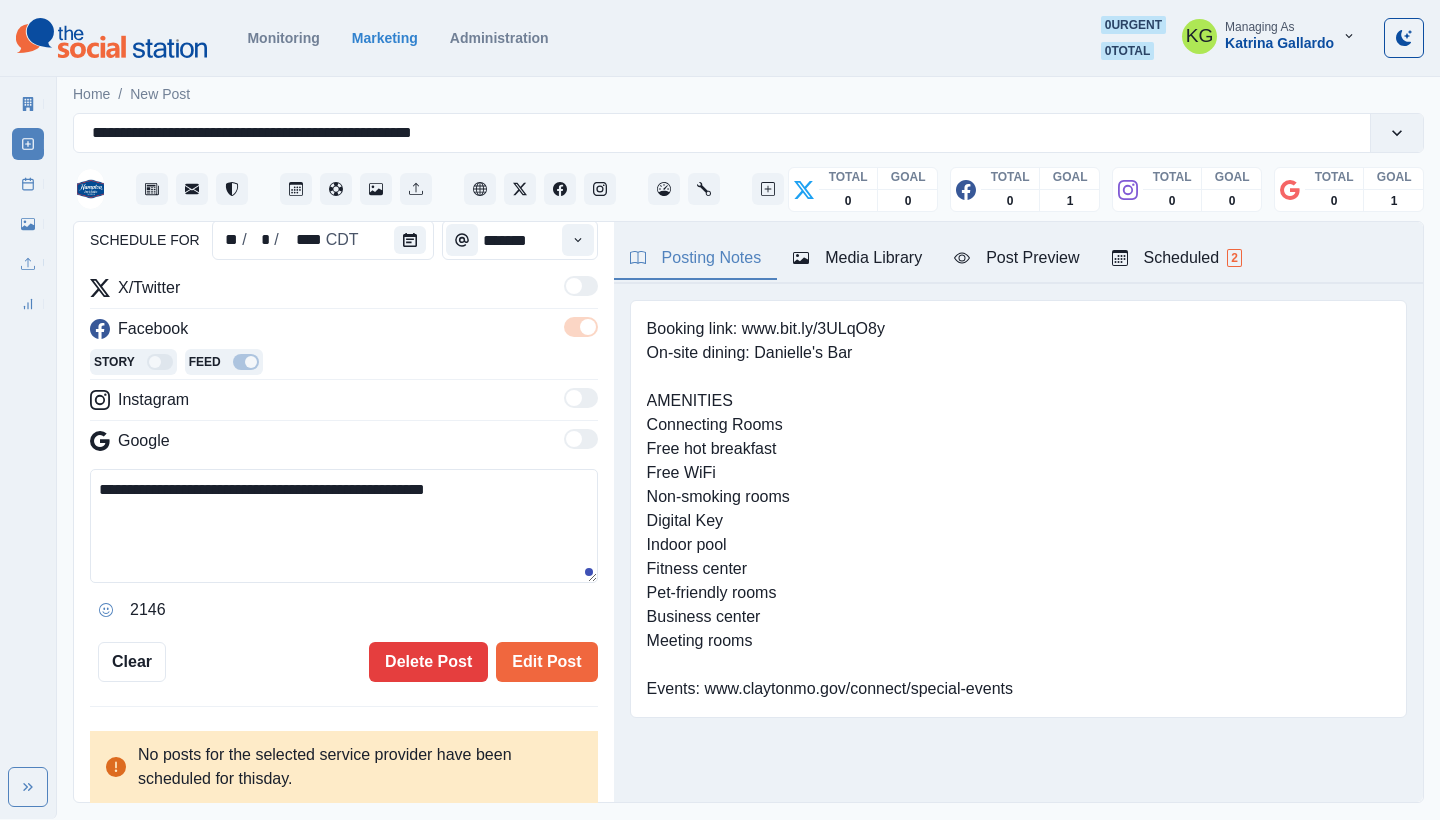 scroll, scrollTop: 224, scrollLeft: 0, axis: vertical 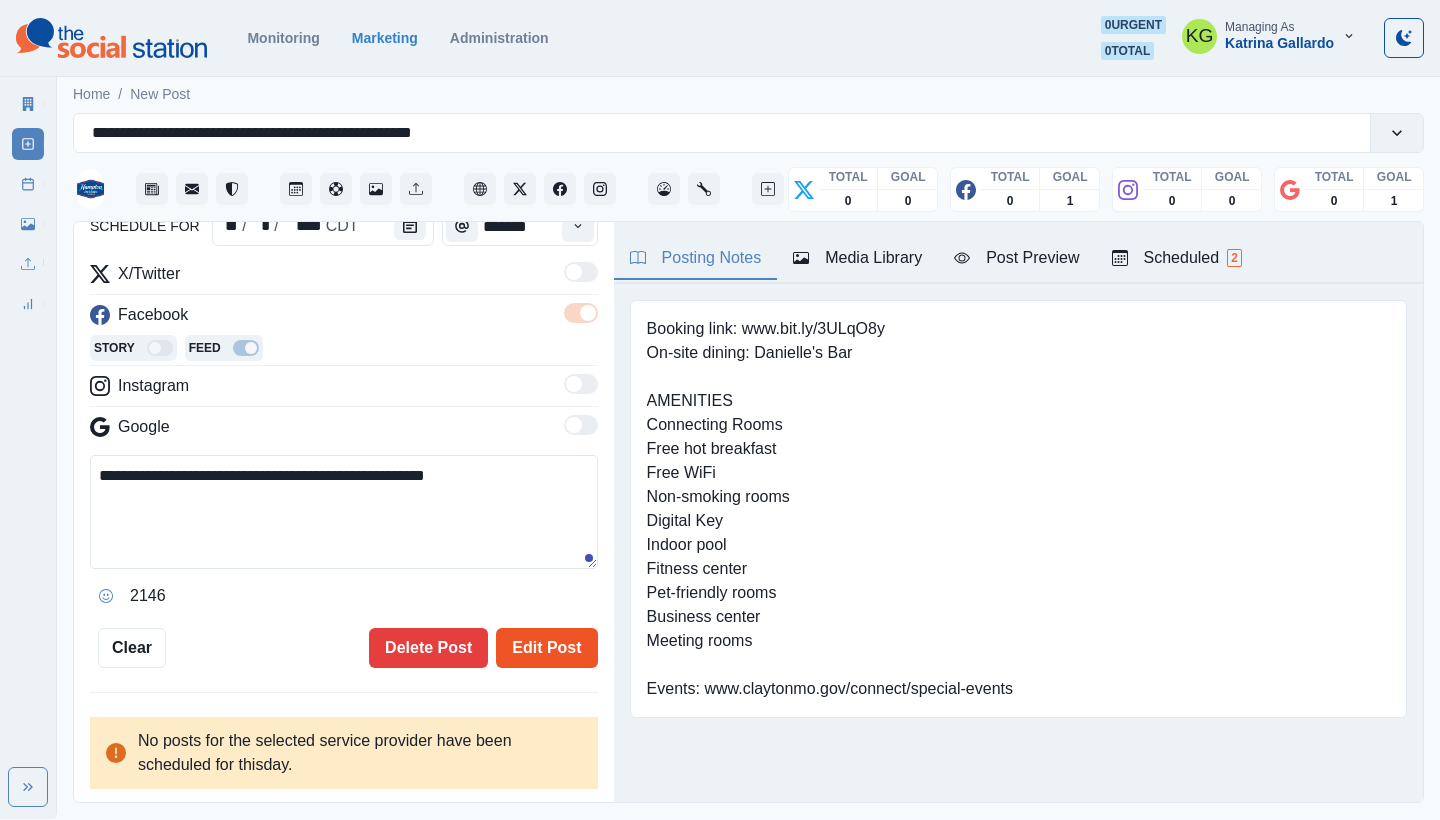 click on "Edit Post" at bounding box center (546, 648) 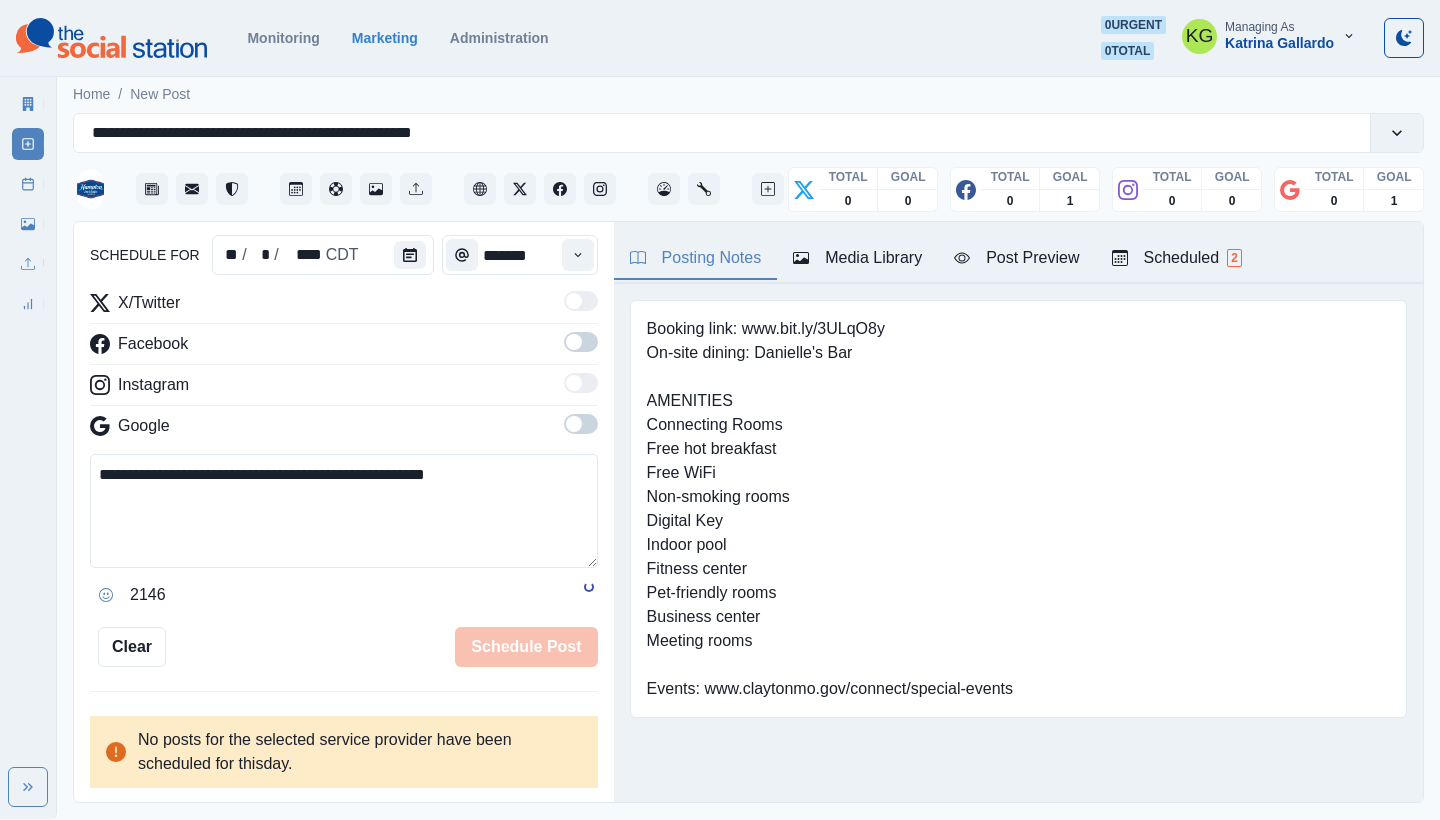 type 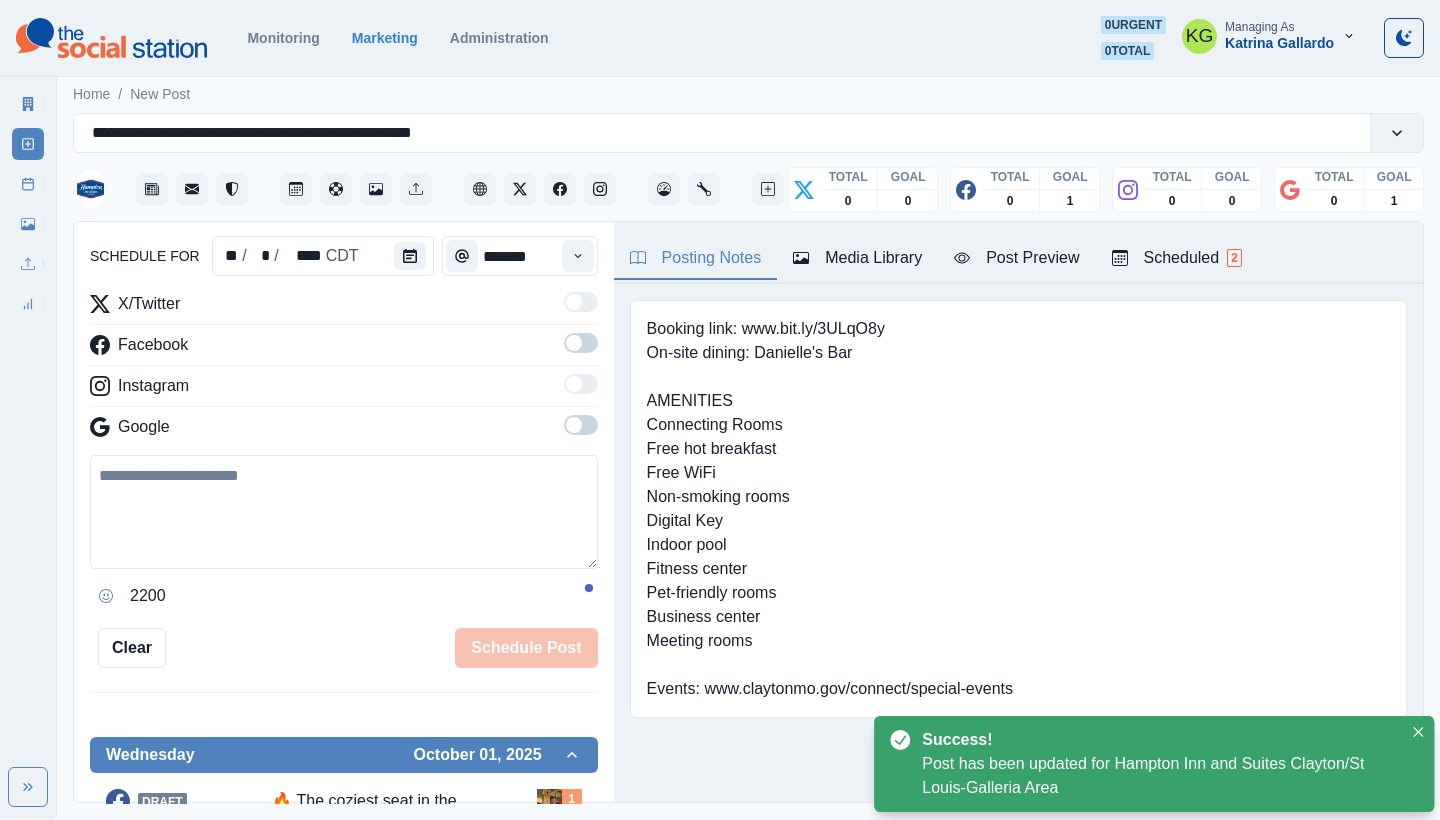 scroll, scrollTop: 122, scrollLeft: 0, axis: vertical 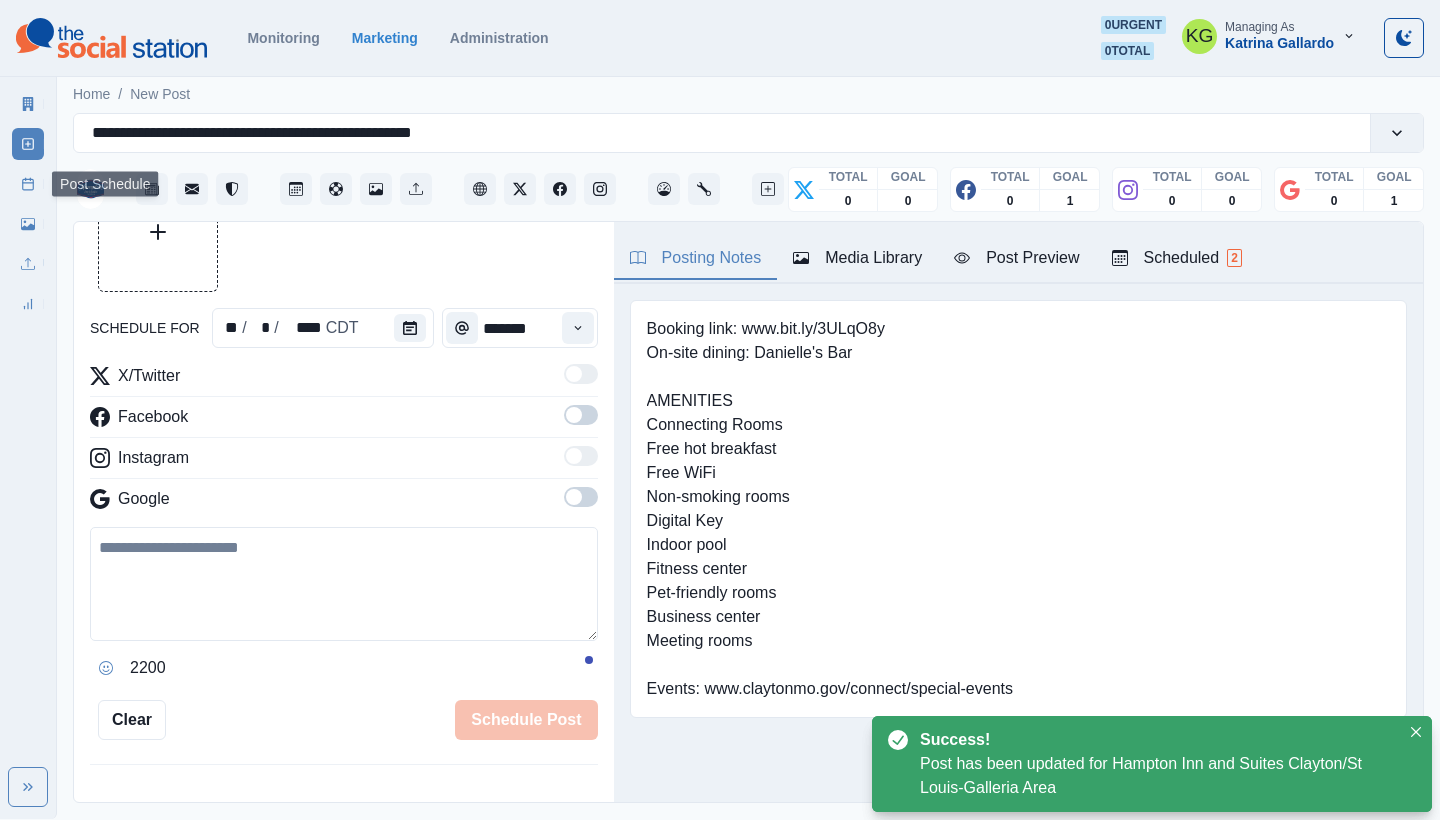 click 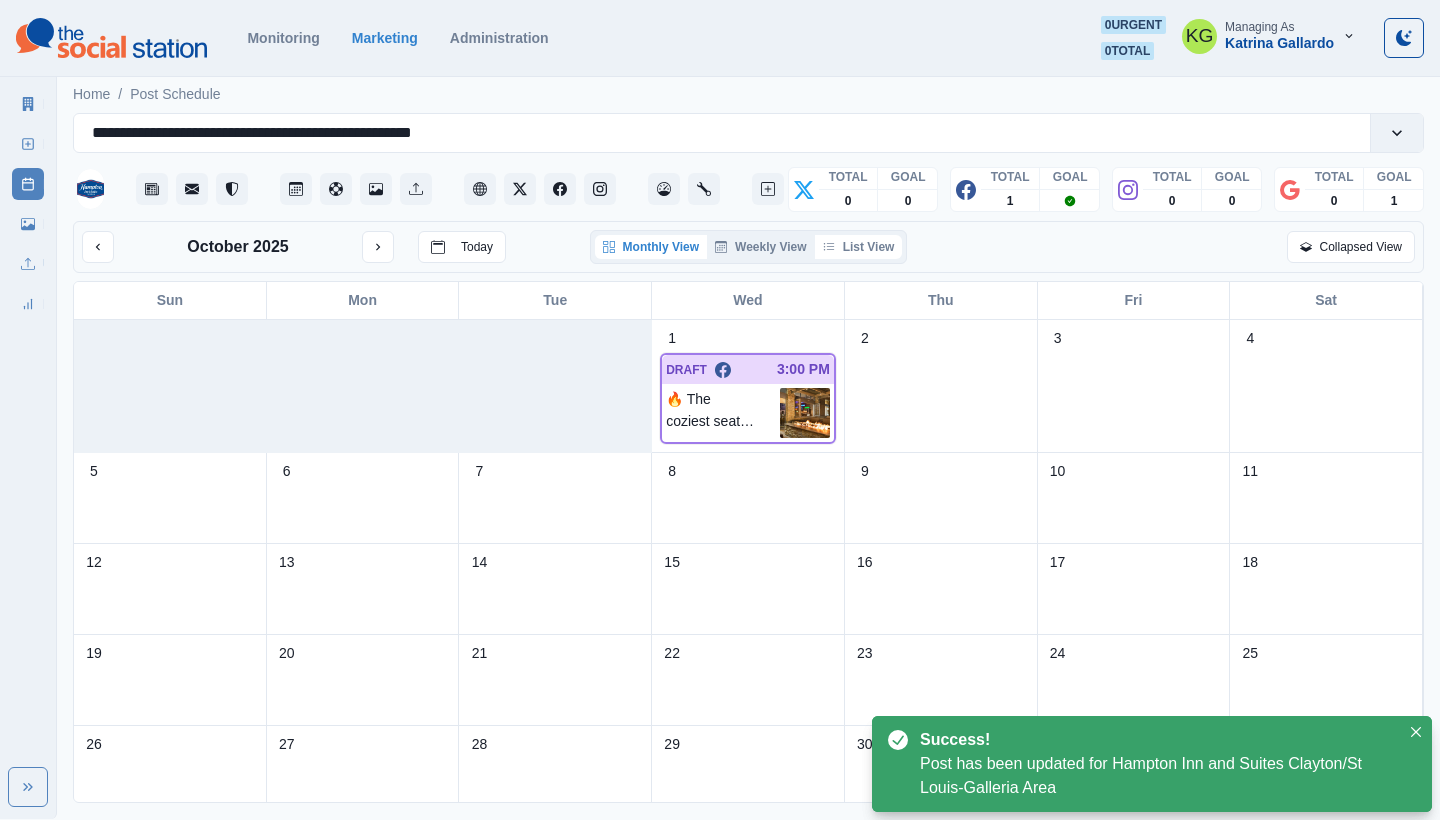 click on "List View" at bounding box center [859, 247] 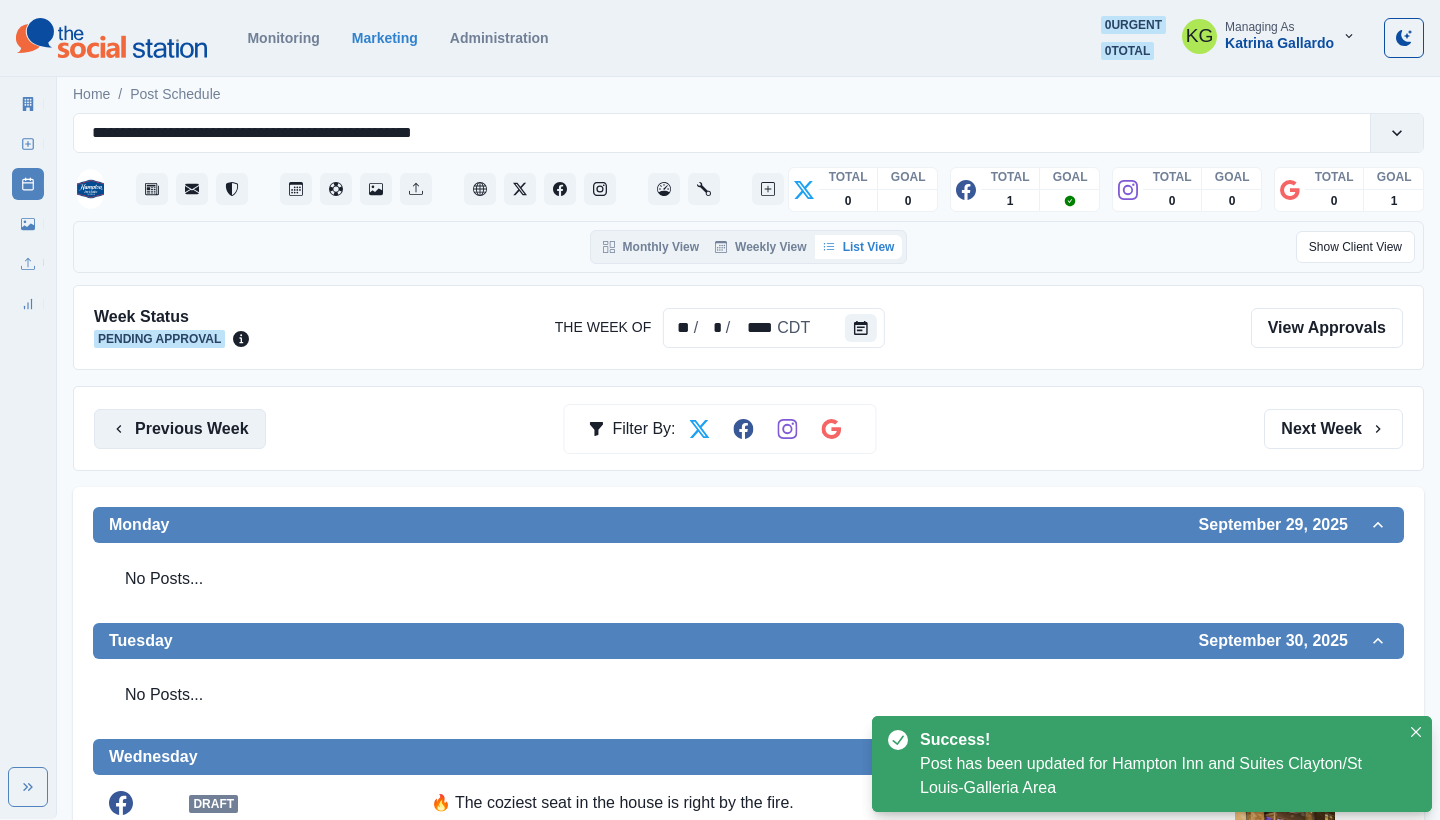 scroll, scrollTop: 0, scrollLeft: 0, axis: both 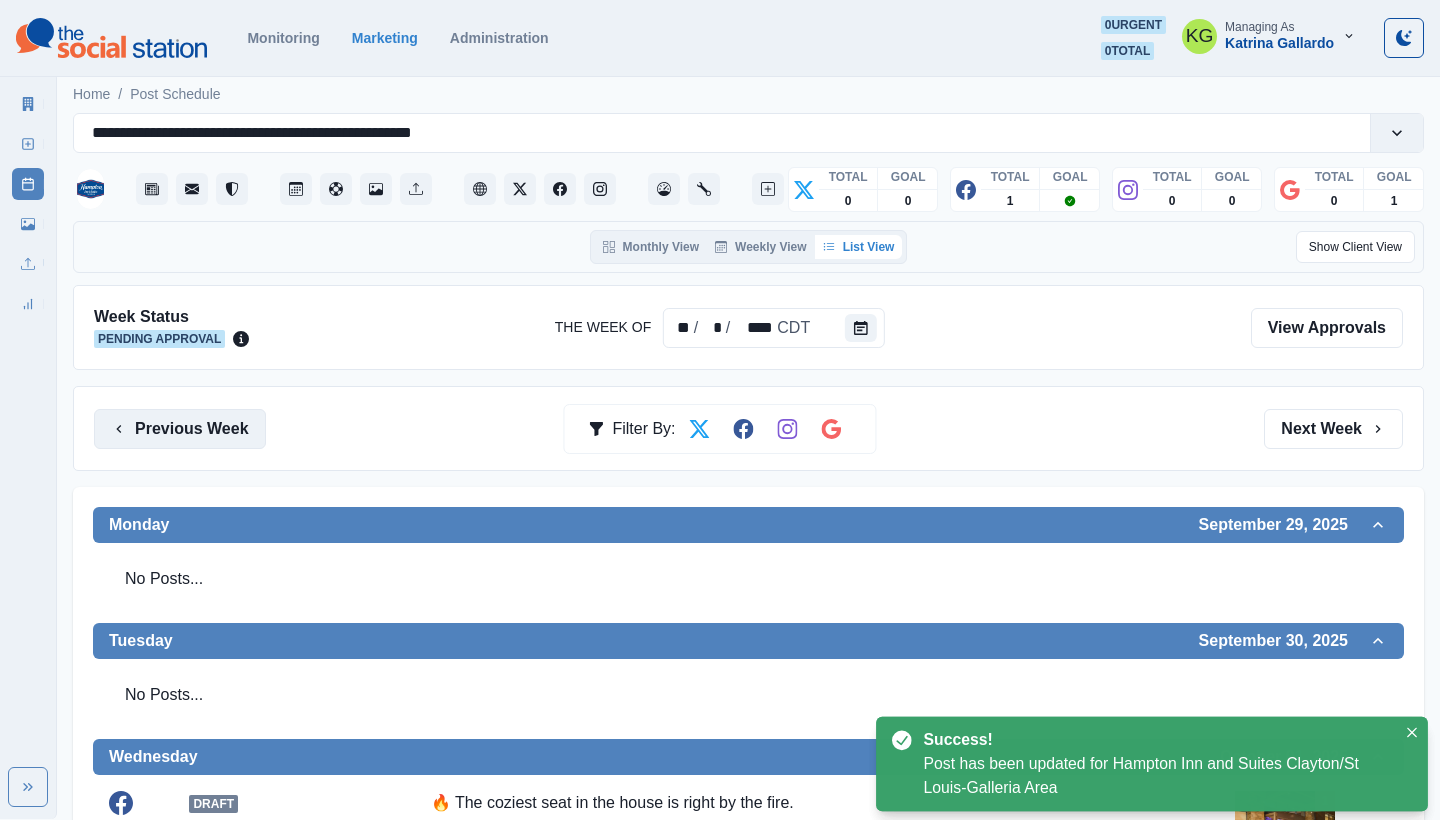 click on "Previous Week" at bounding box center (180, 429) 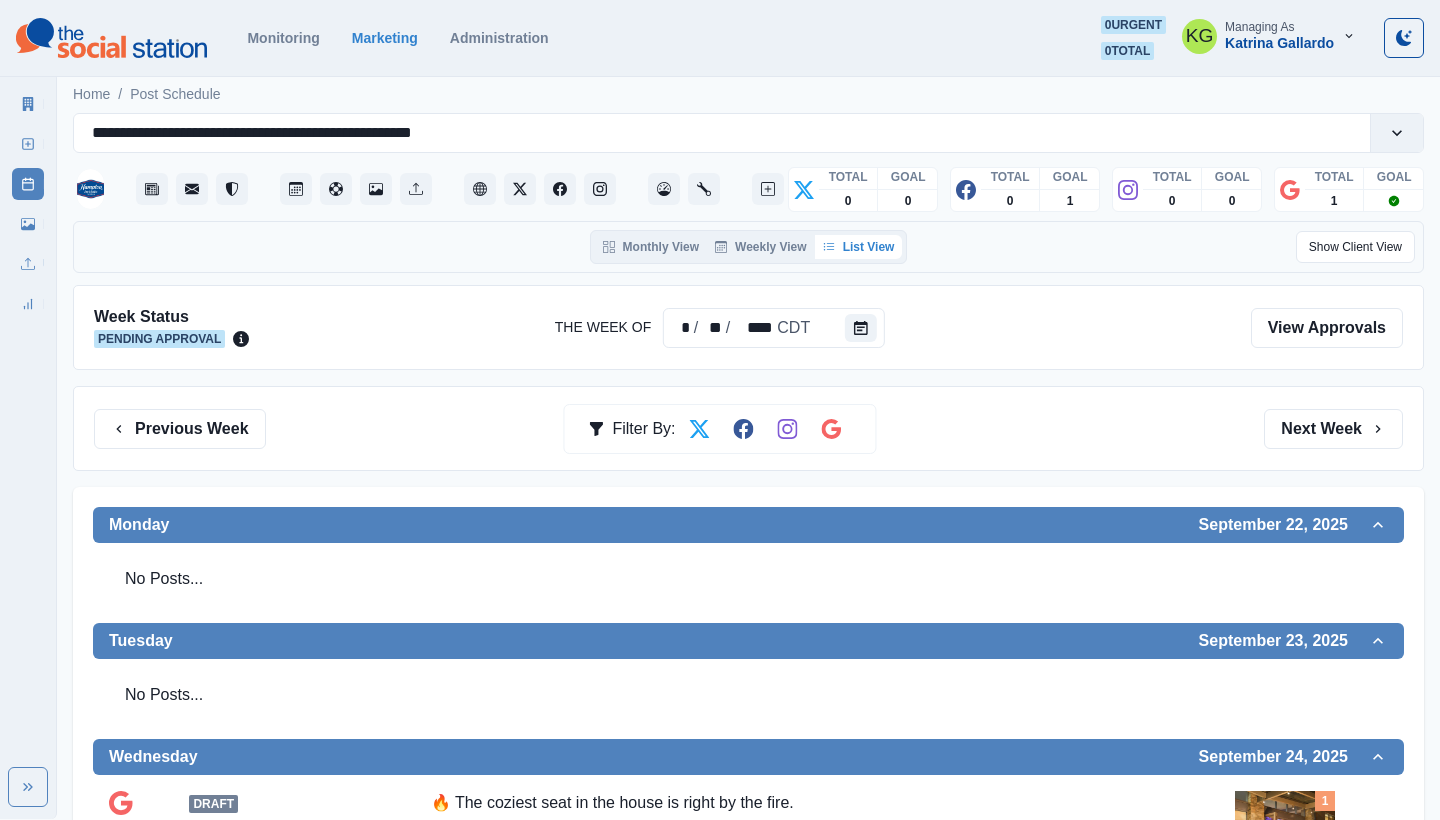 scroll, scrollTop: 258, scrollLeft: 0, axis: vertical 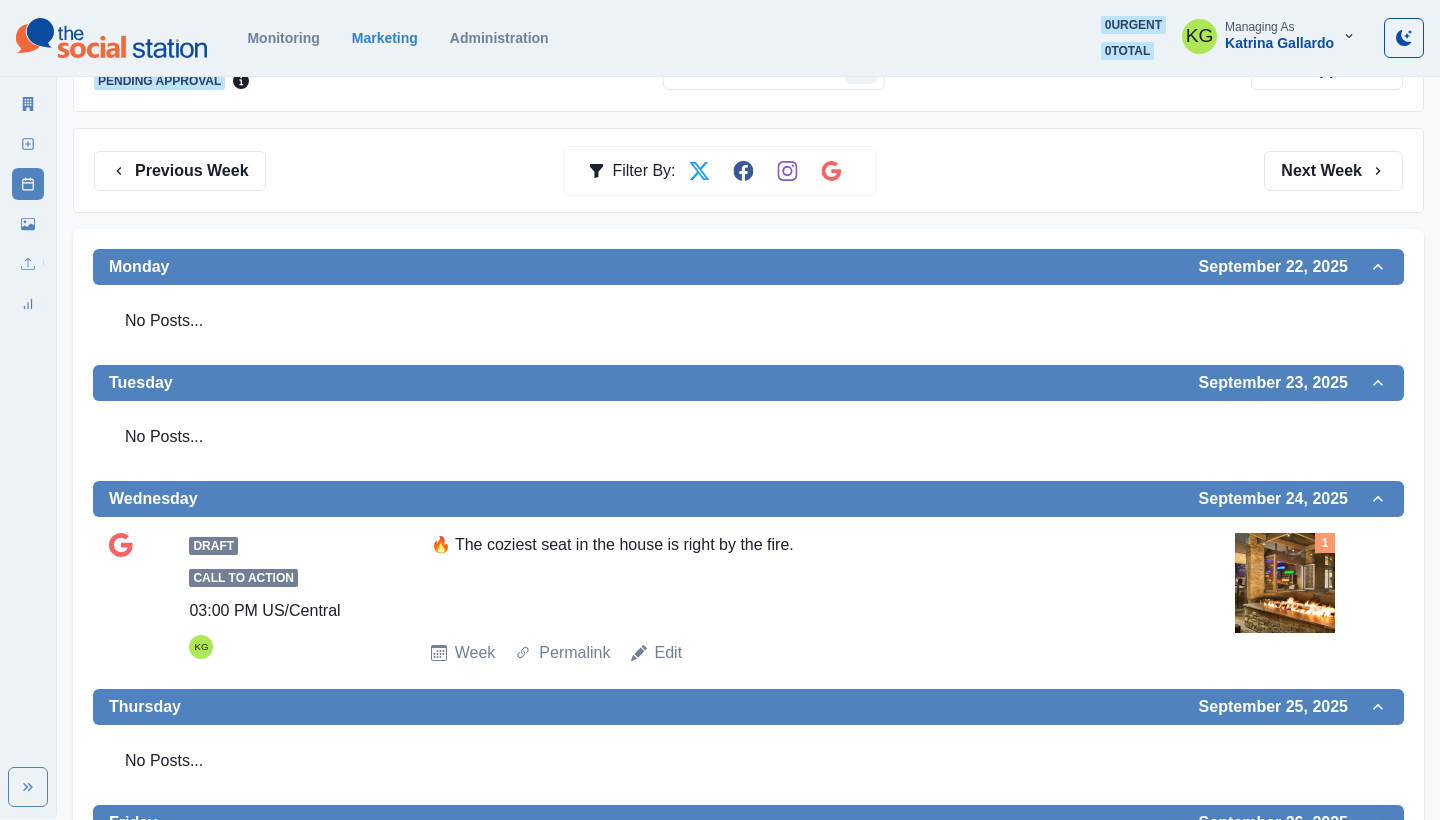 click on "Draft  Call to Action 03:00 PM US/Central KG 🔥 The coziest seat in the house is right by the fire. Week Permalink Edit 1" at bounding box center (748, 603) 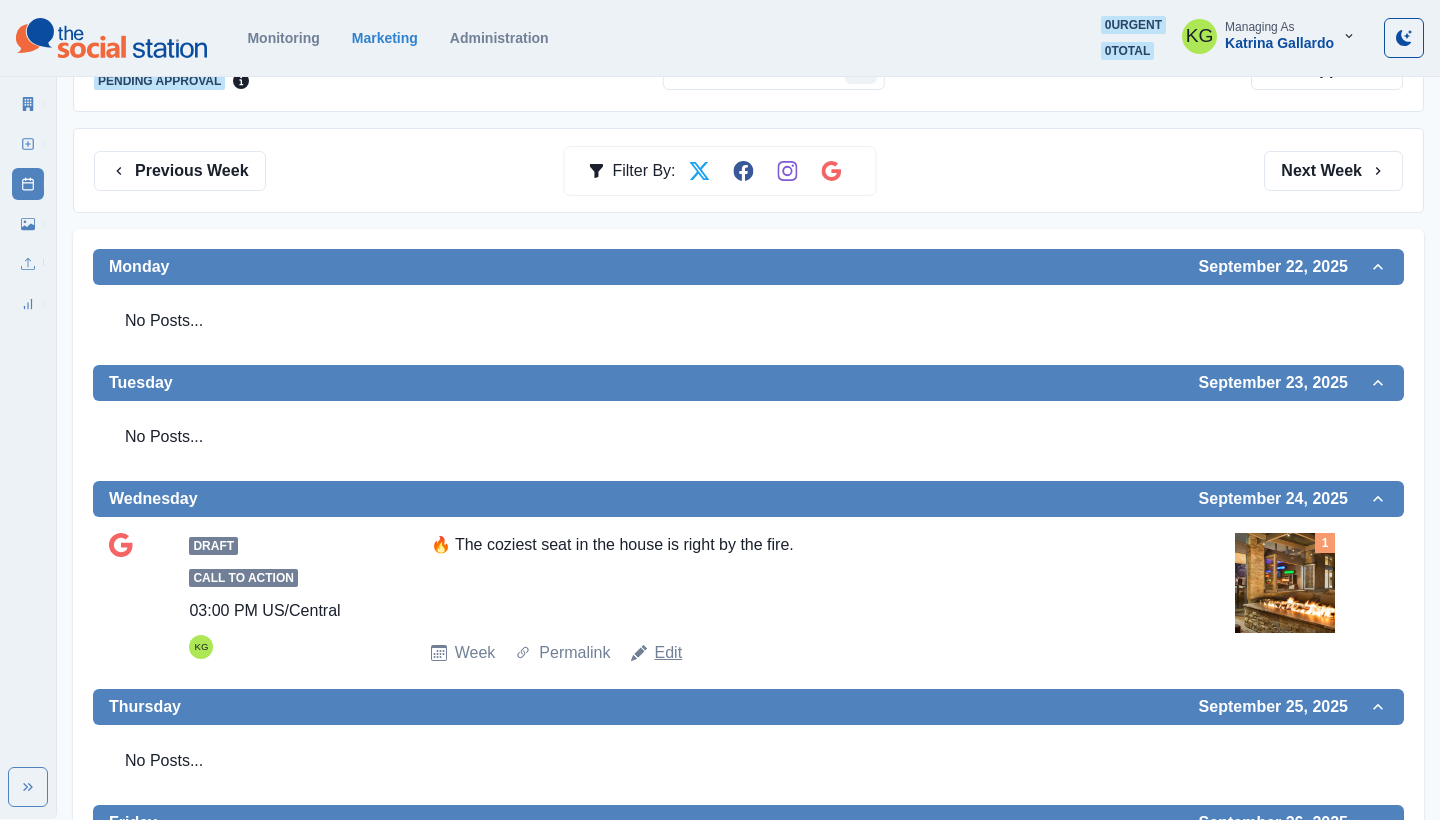 click on "Edit" at bounding box center [669, 653] 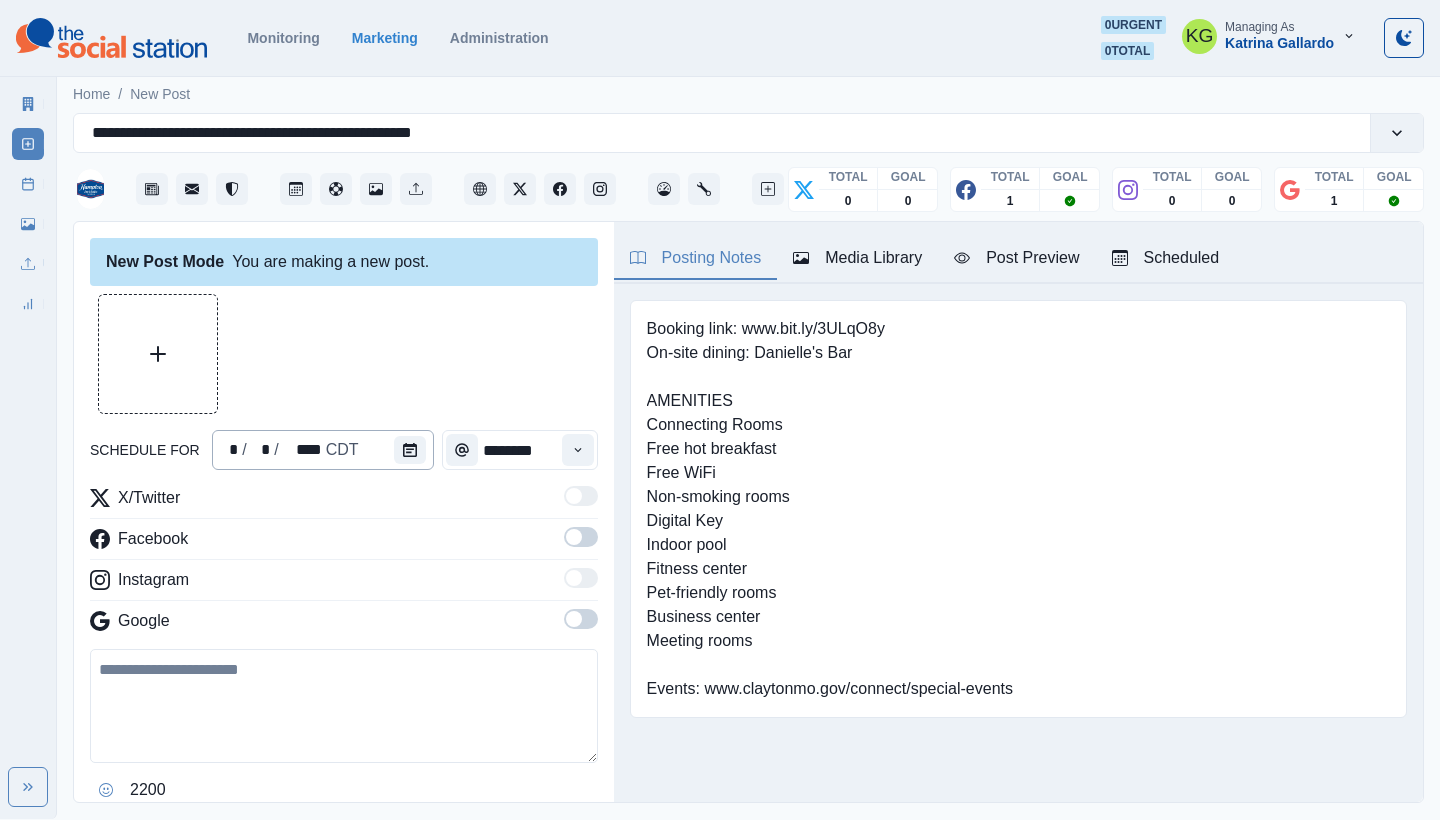 type on "*******" 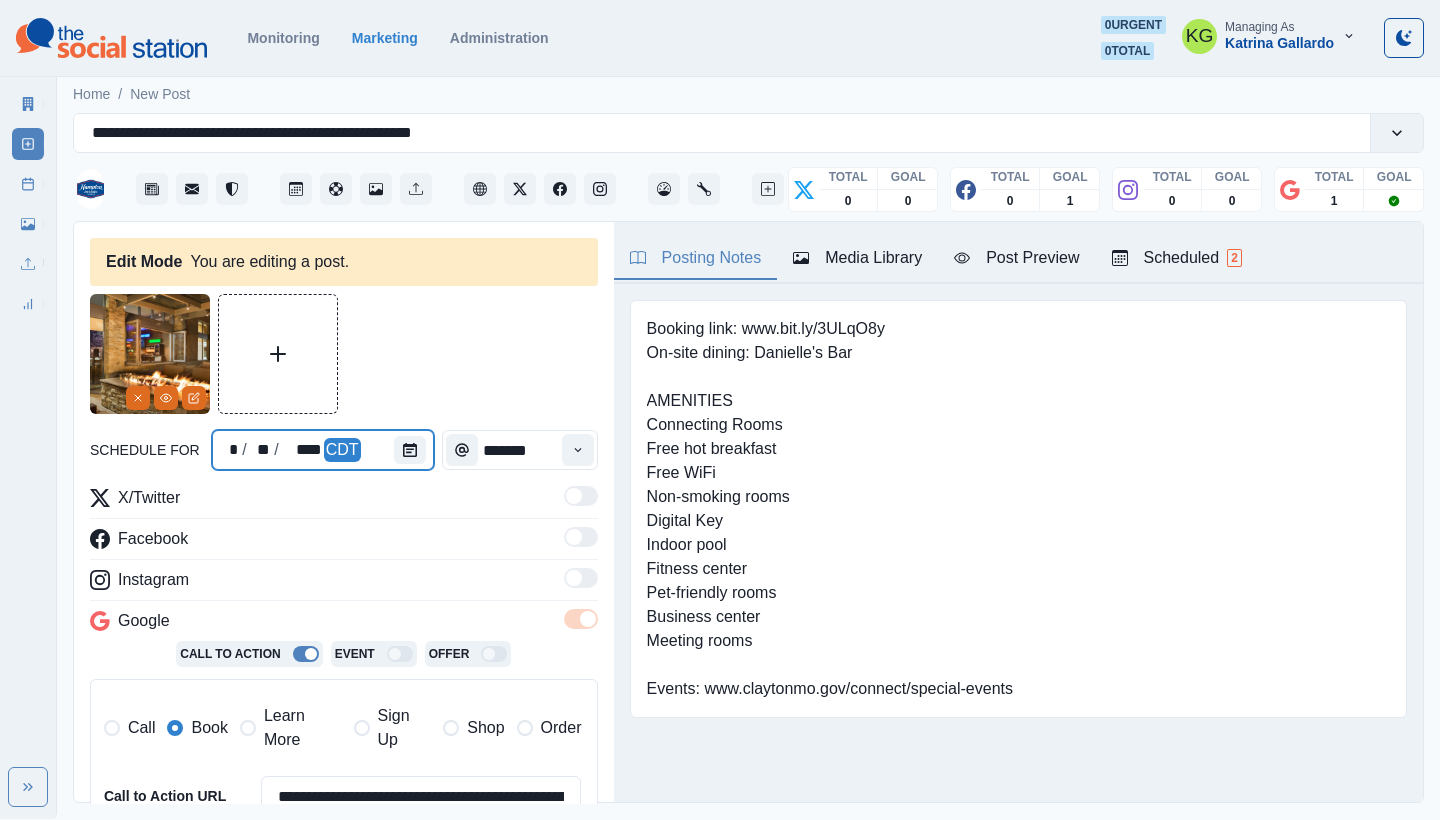 click at bounding box center [414, 450] 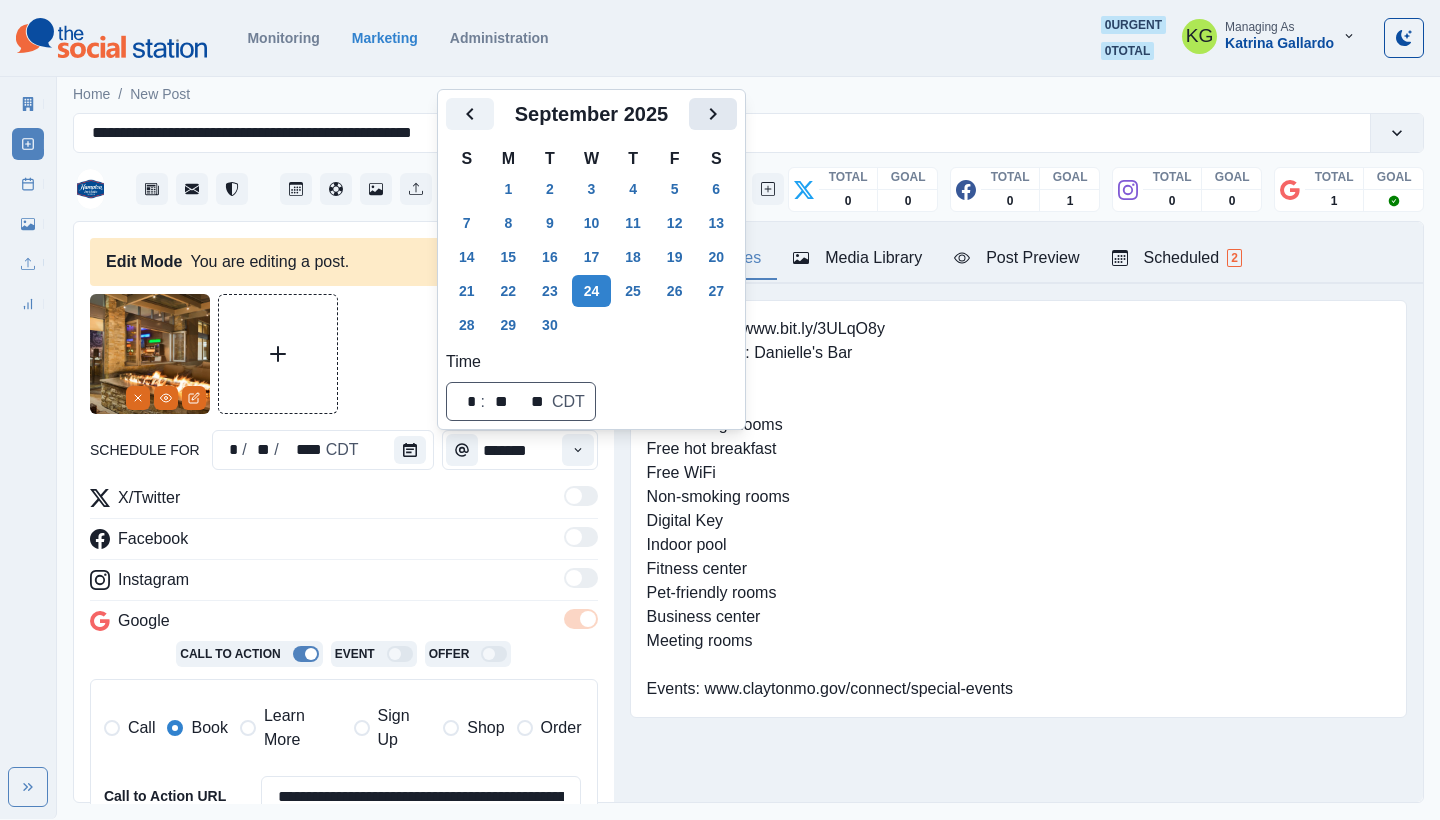click 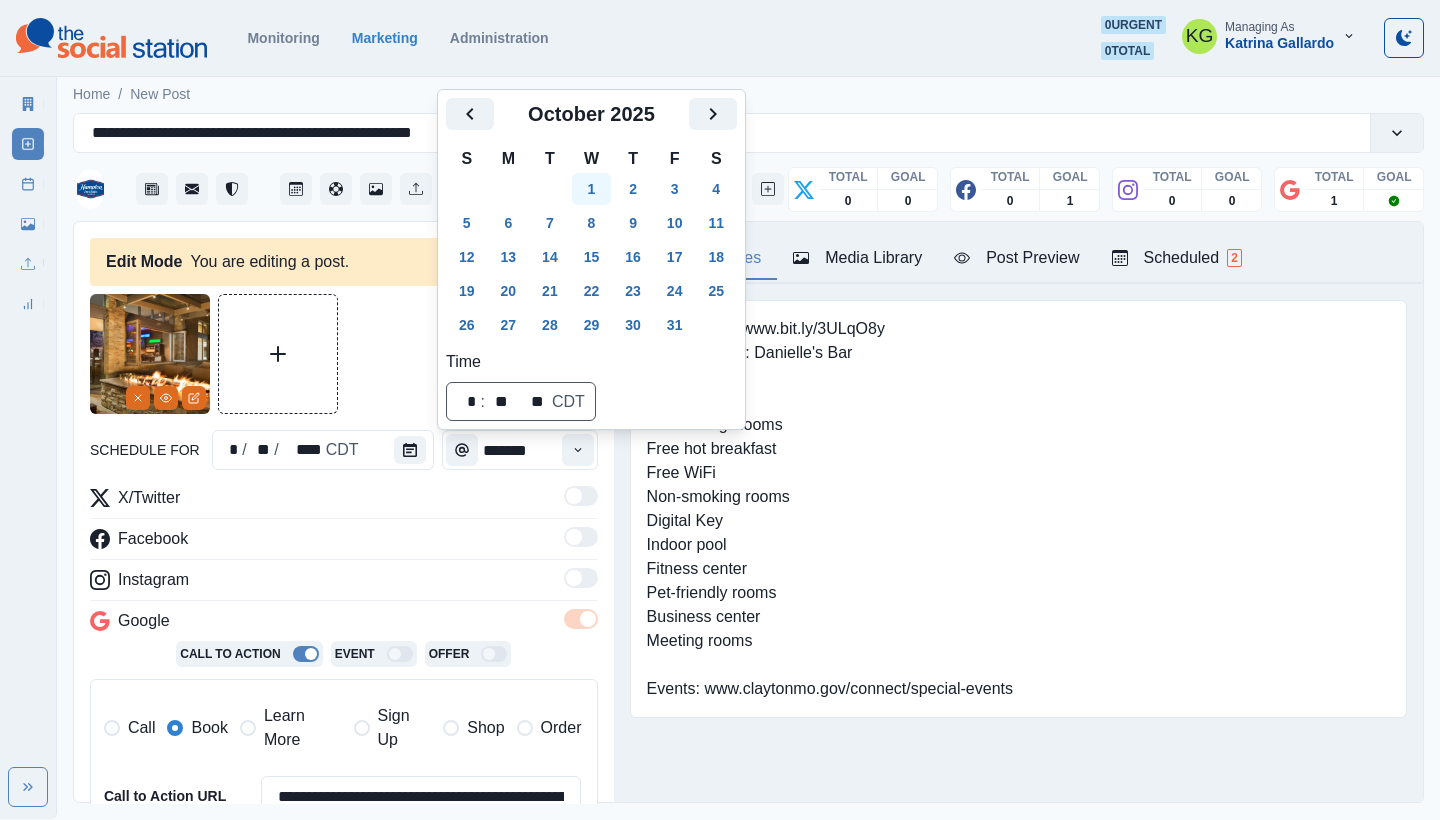 click on "1" at bounding box center [592, 189] 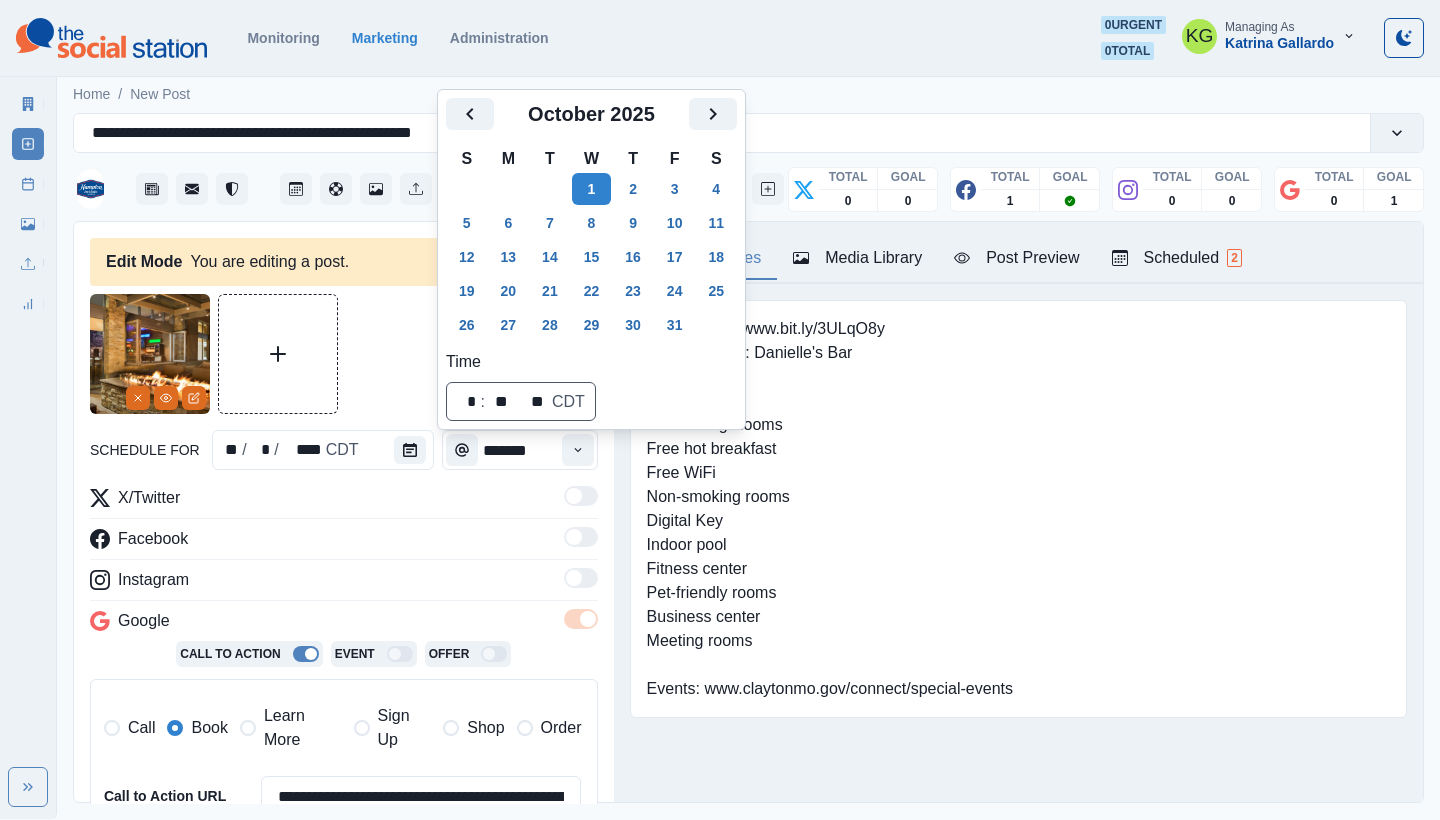 click at bounding box center (344, 354) 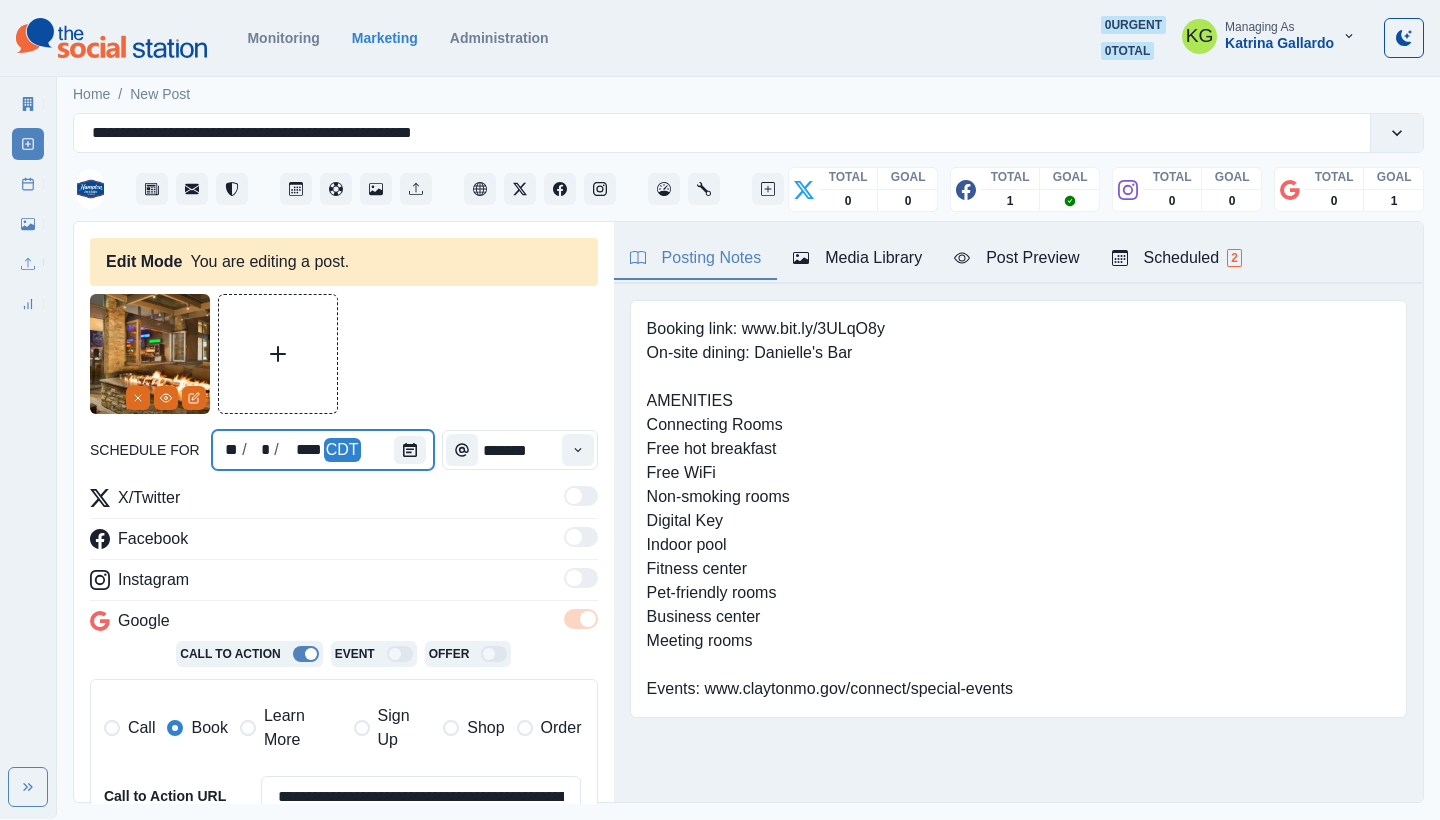 scroll, scrollTop: 248, scrollLeft: 0, axis: vertical 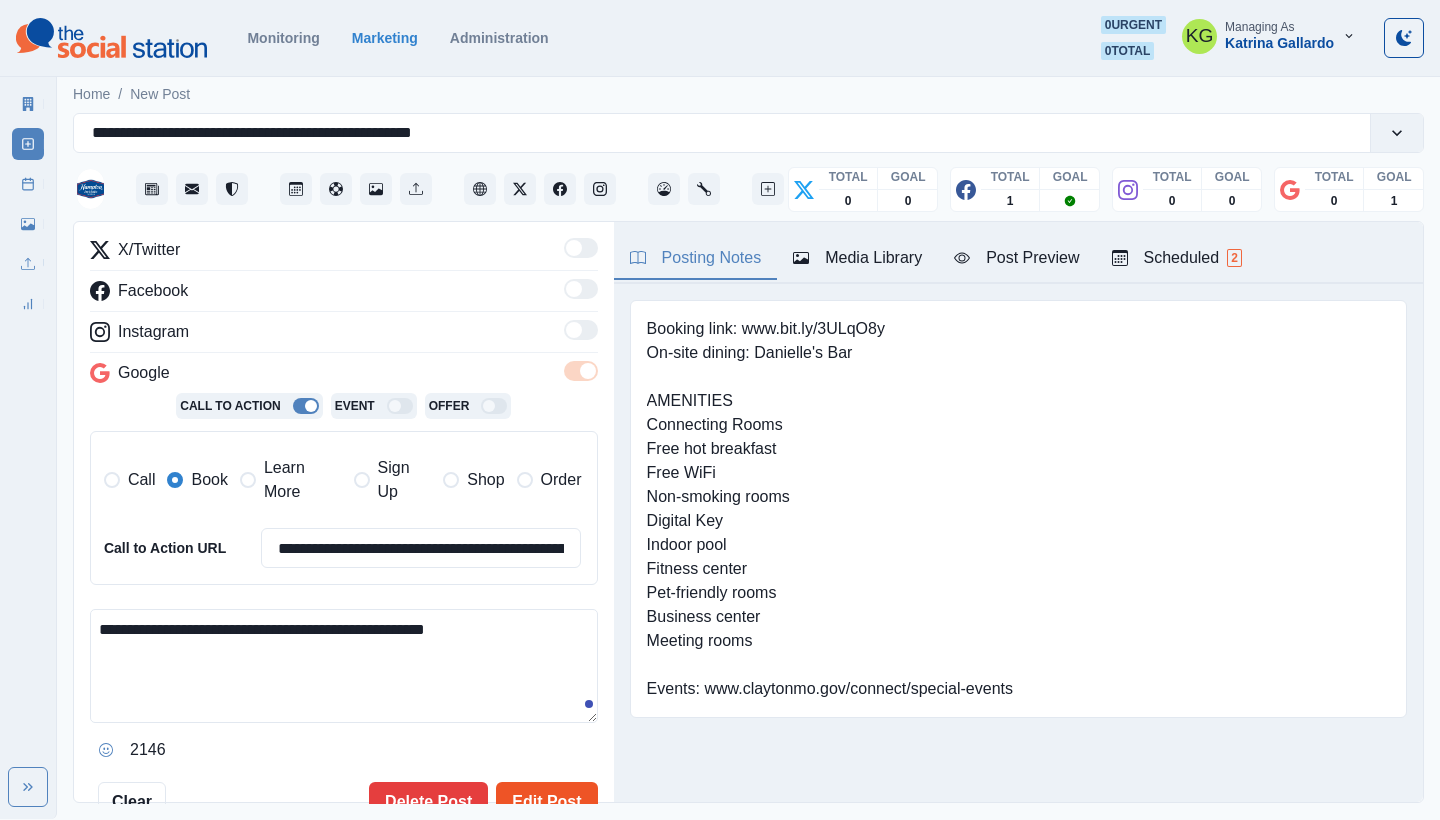 click on "Edit Post" at bounding box center [546, 802] 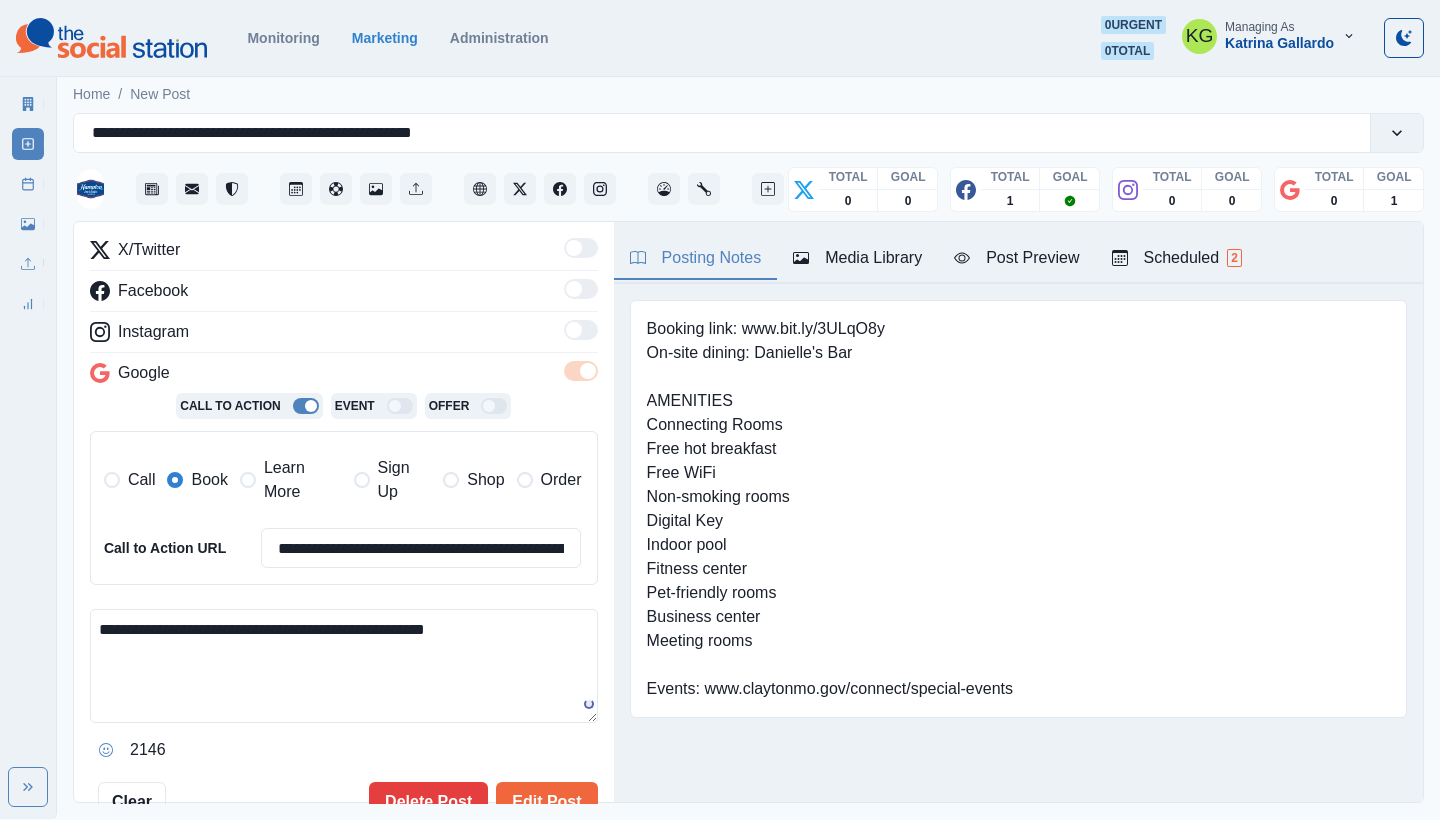 type 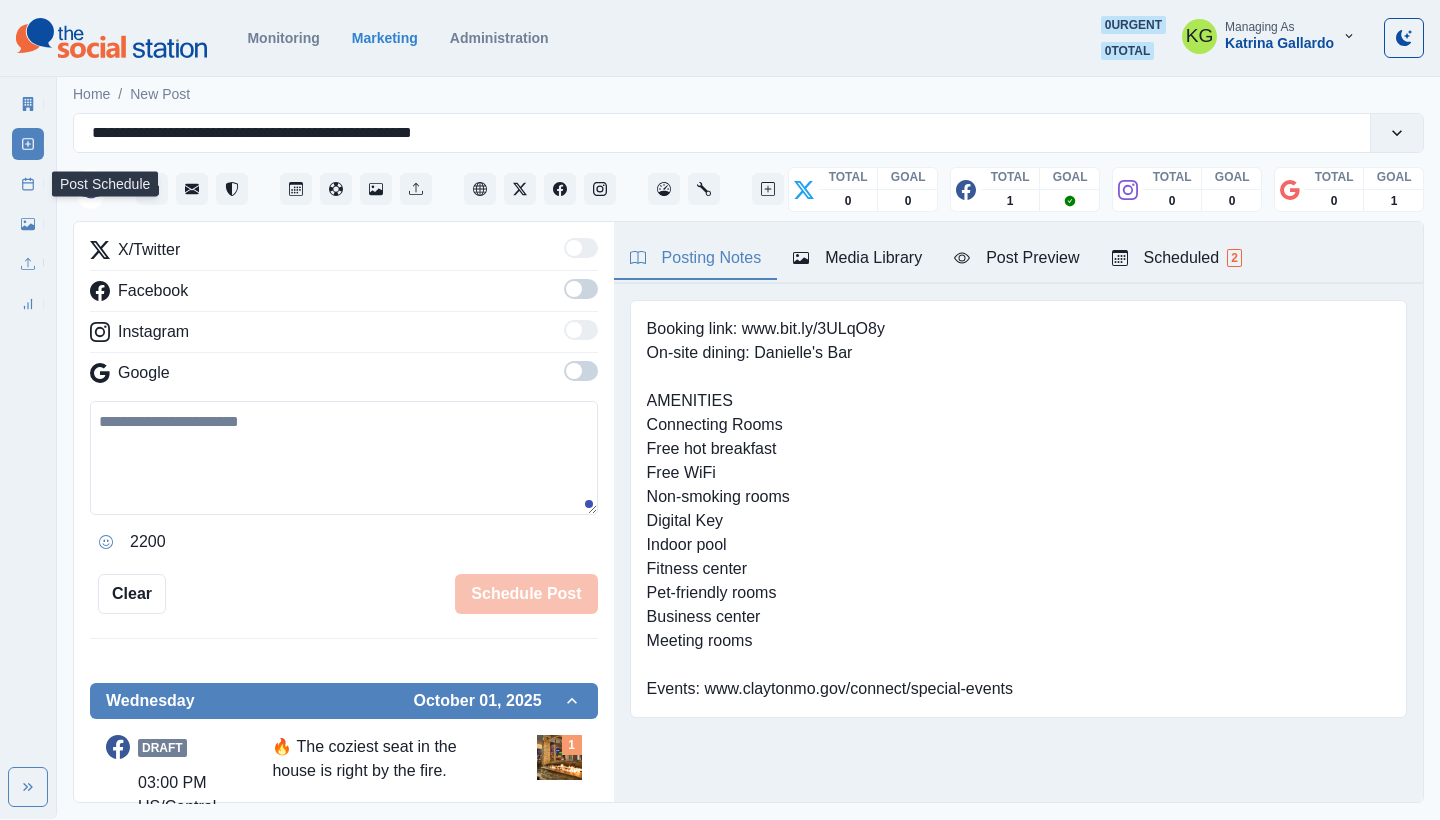 click on "Post Schedule" at bounding box center (28, 184) 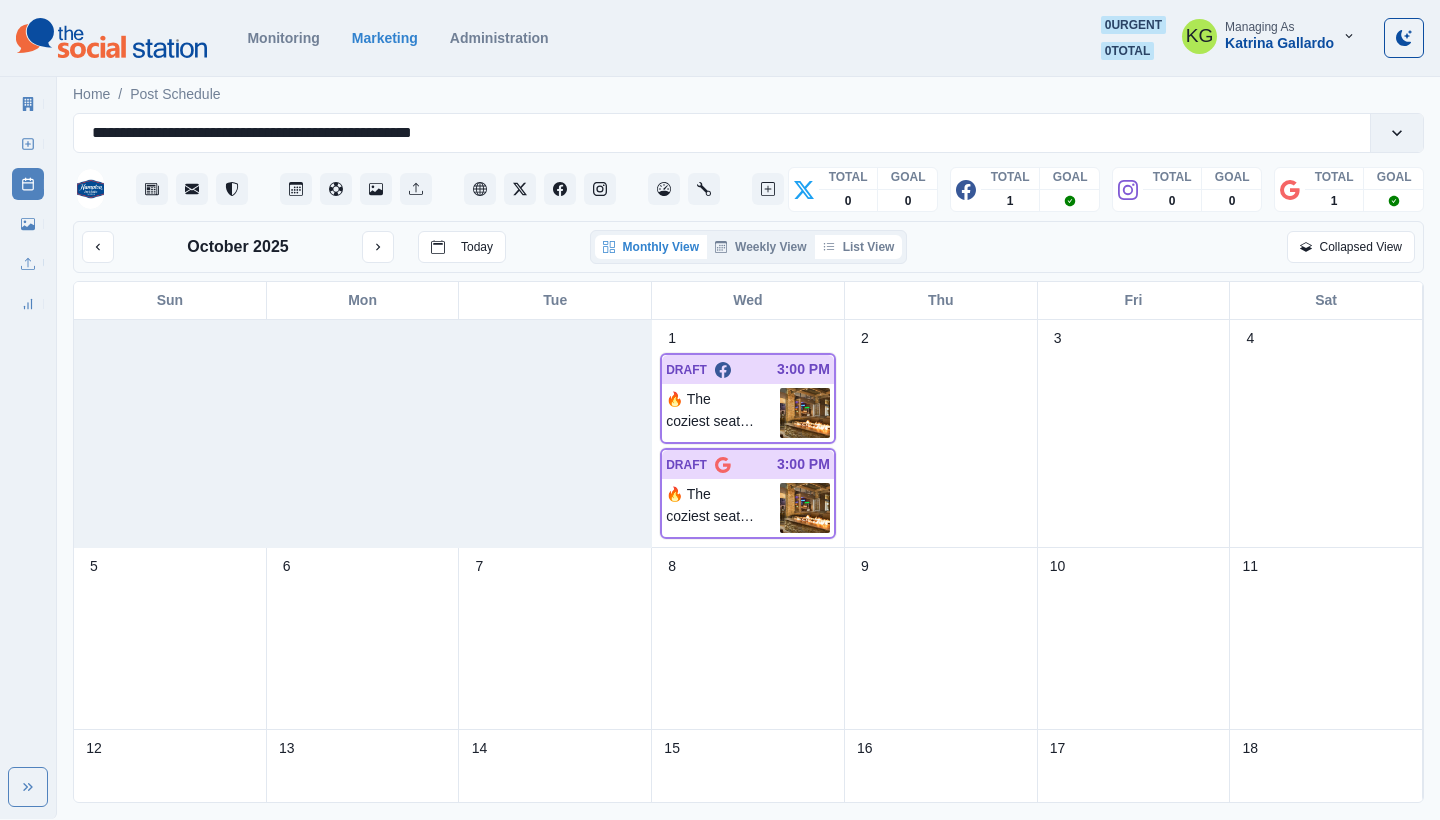 click on "List View" at bounding box center (859, 247) 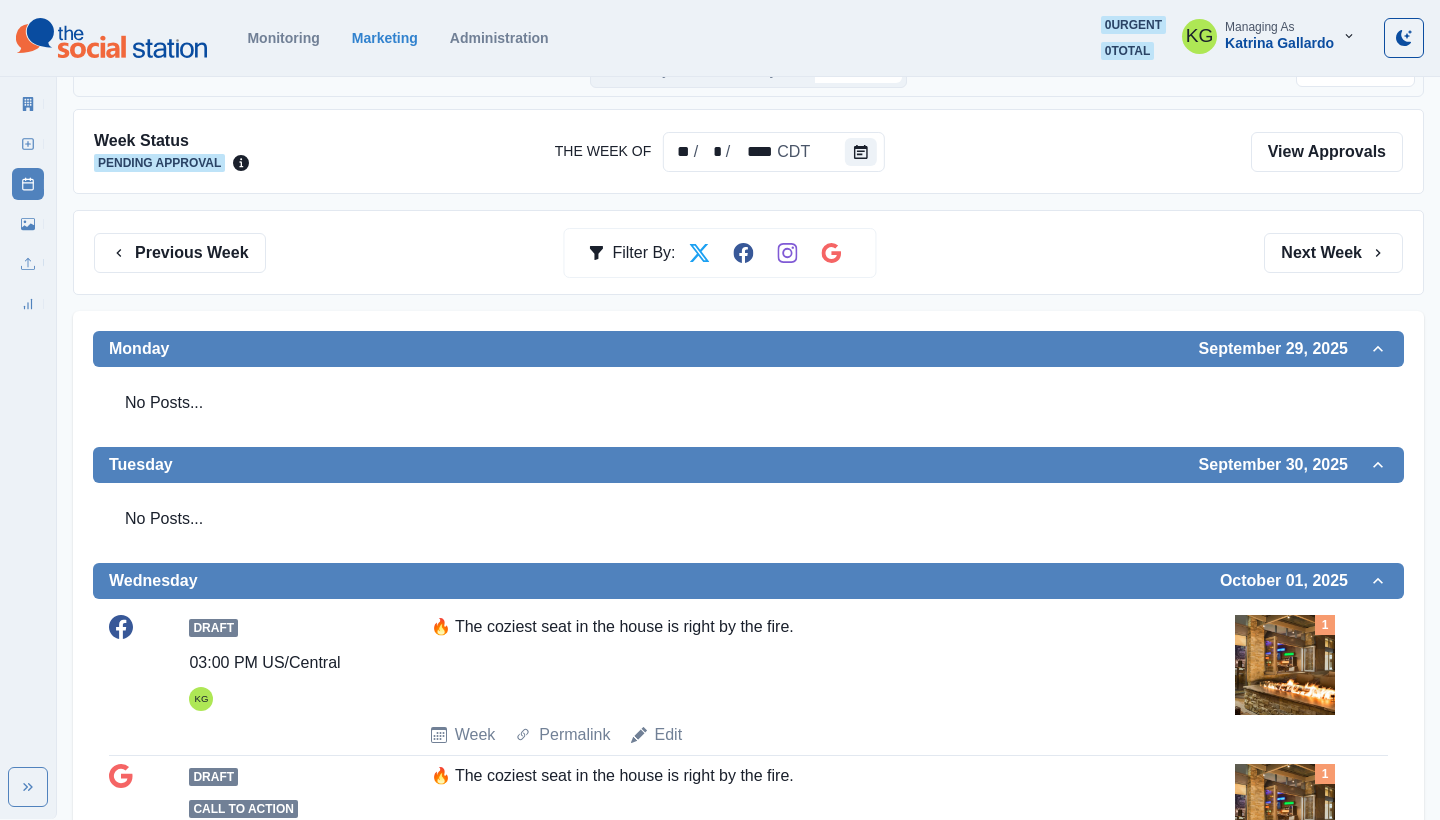 scroll, scrollTop: 83, scrollLeft: 0, axis: vertical 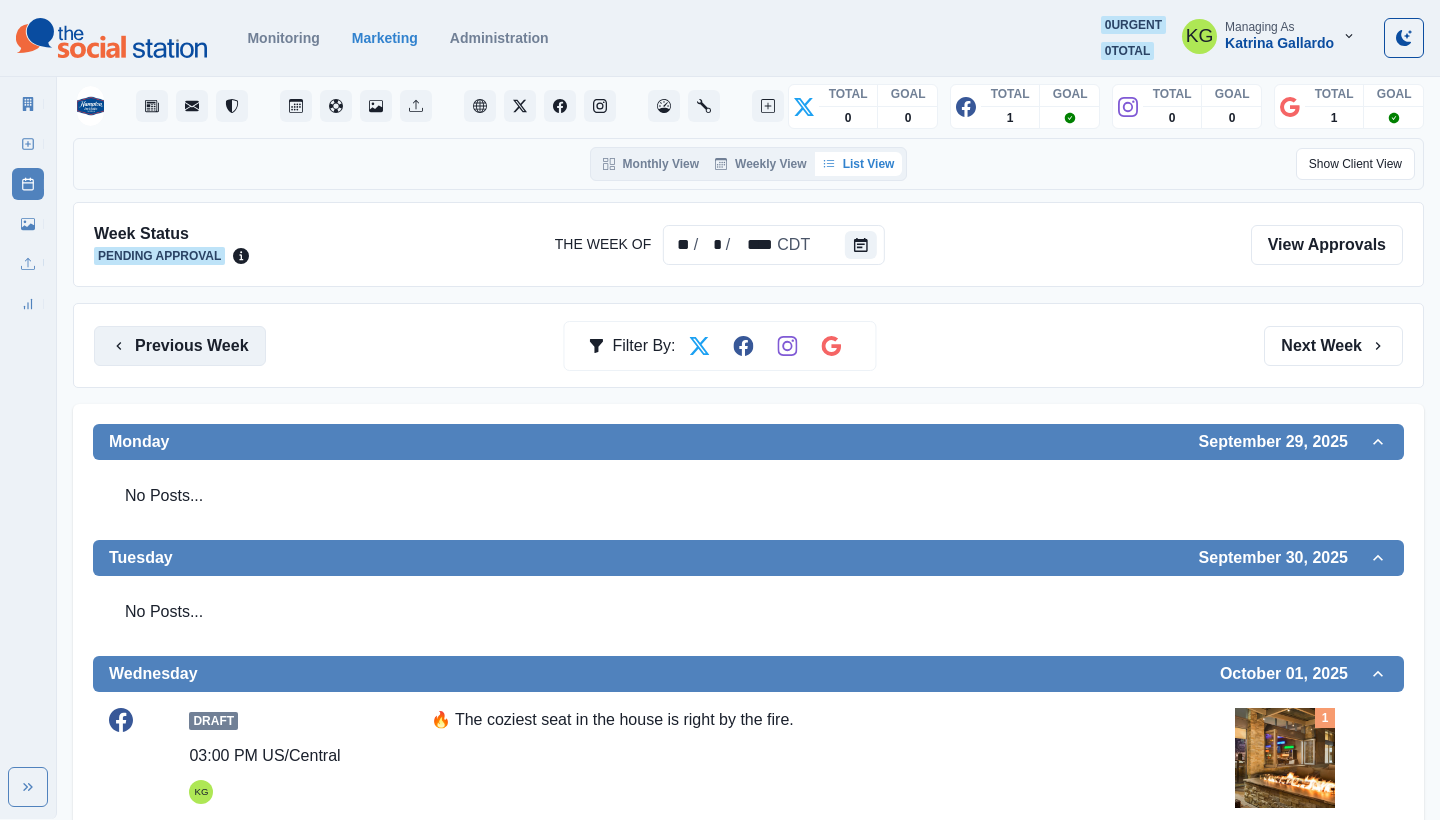 click on "Previous Week" at bounding box center [180, 346] 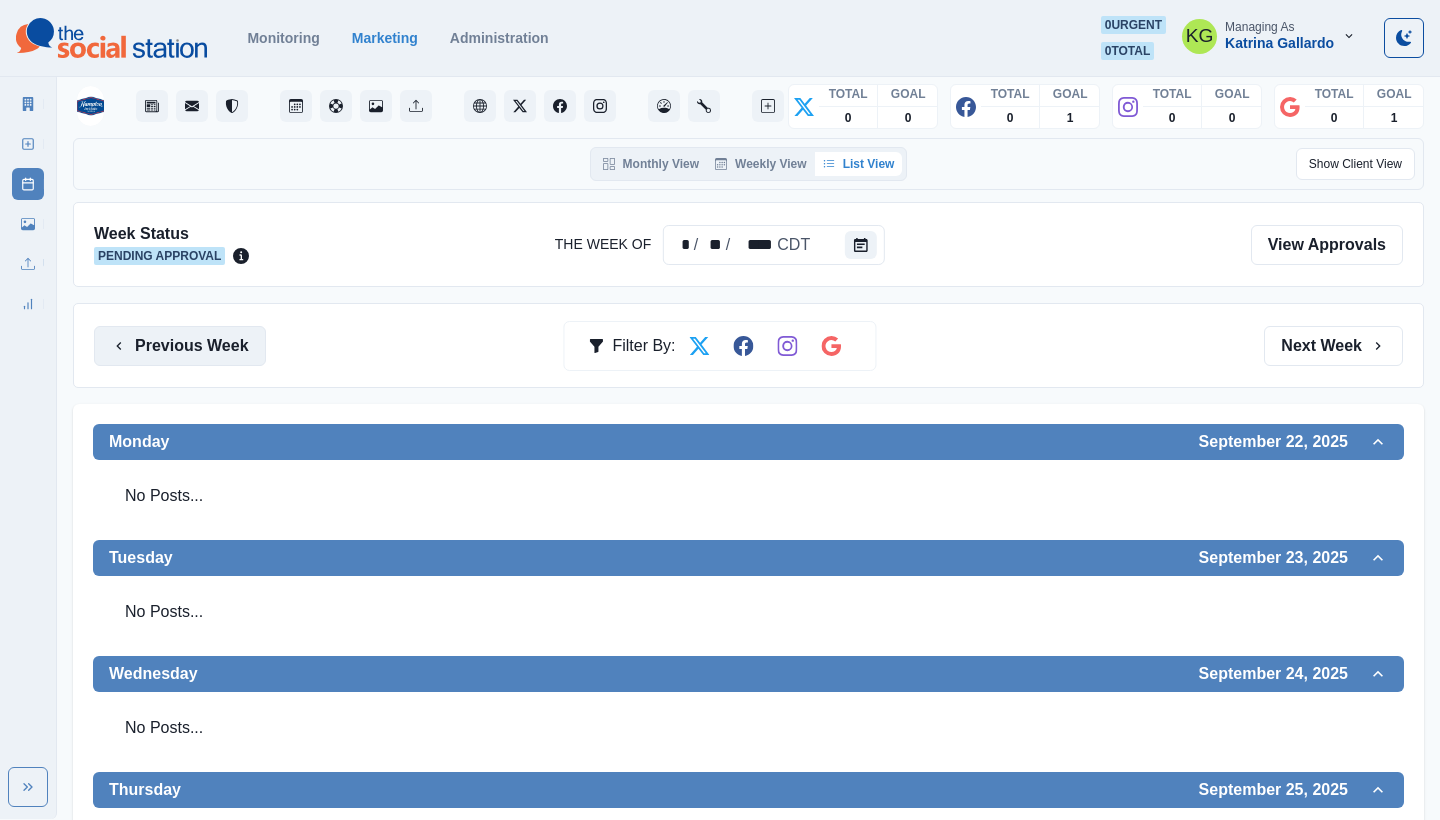 click on "Previous Week" at bounding box center [180, 346] 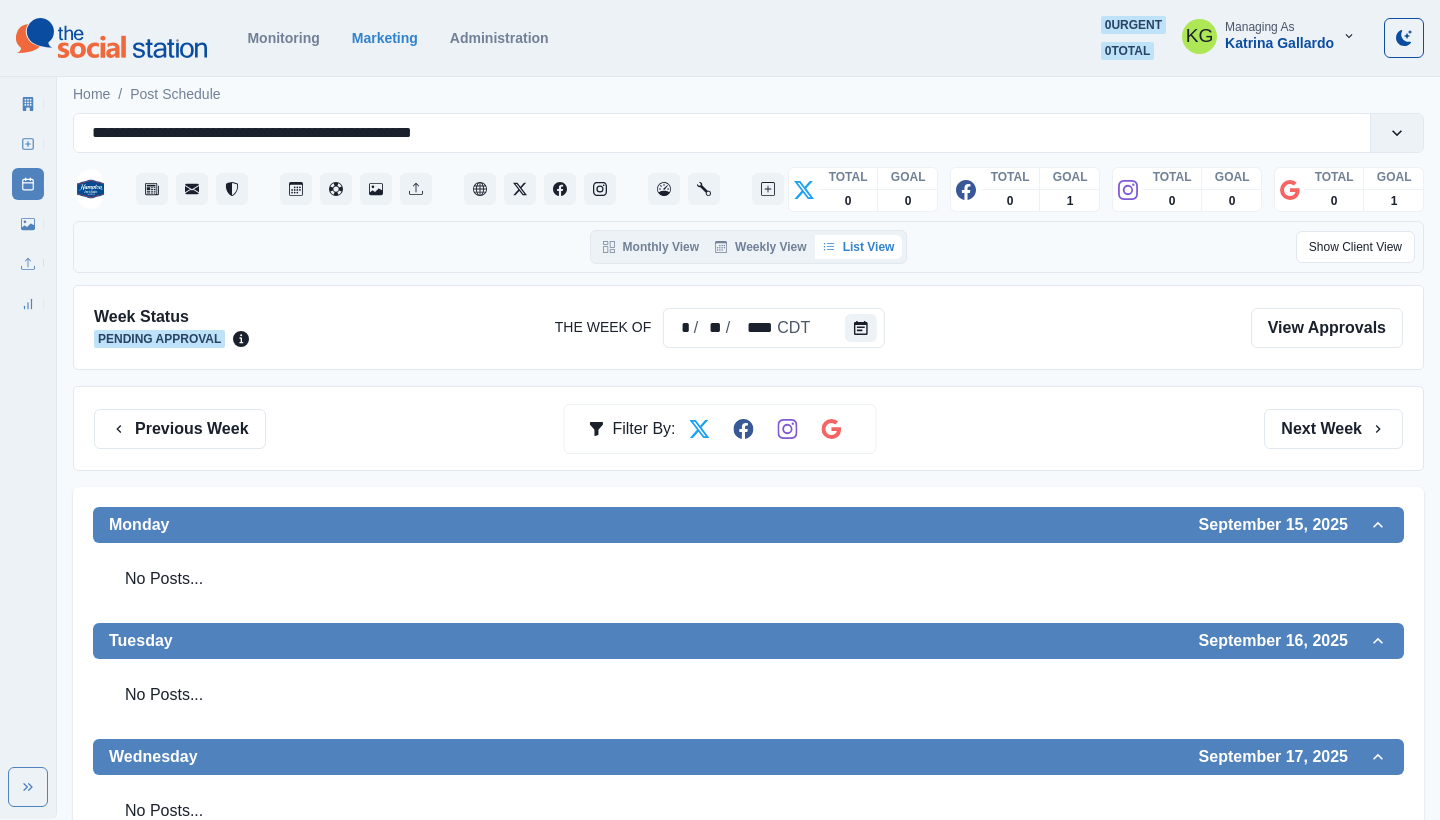 scroll, scrollTop: 0, scrollLeft: 0, axis: both 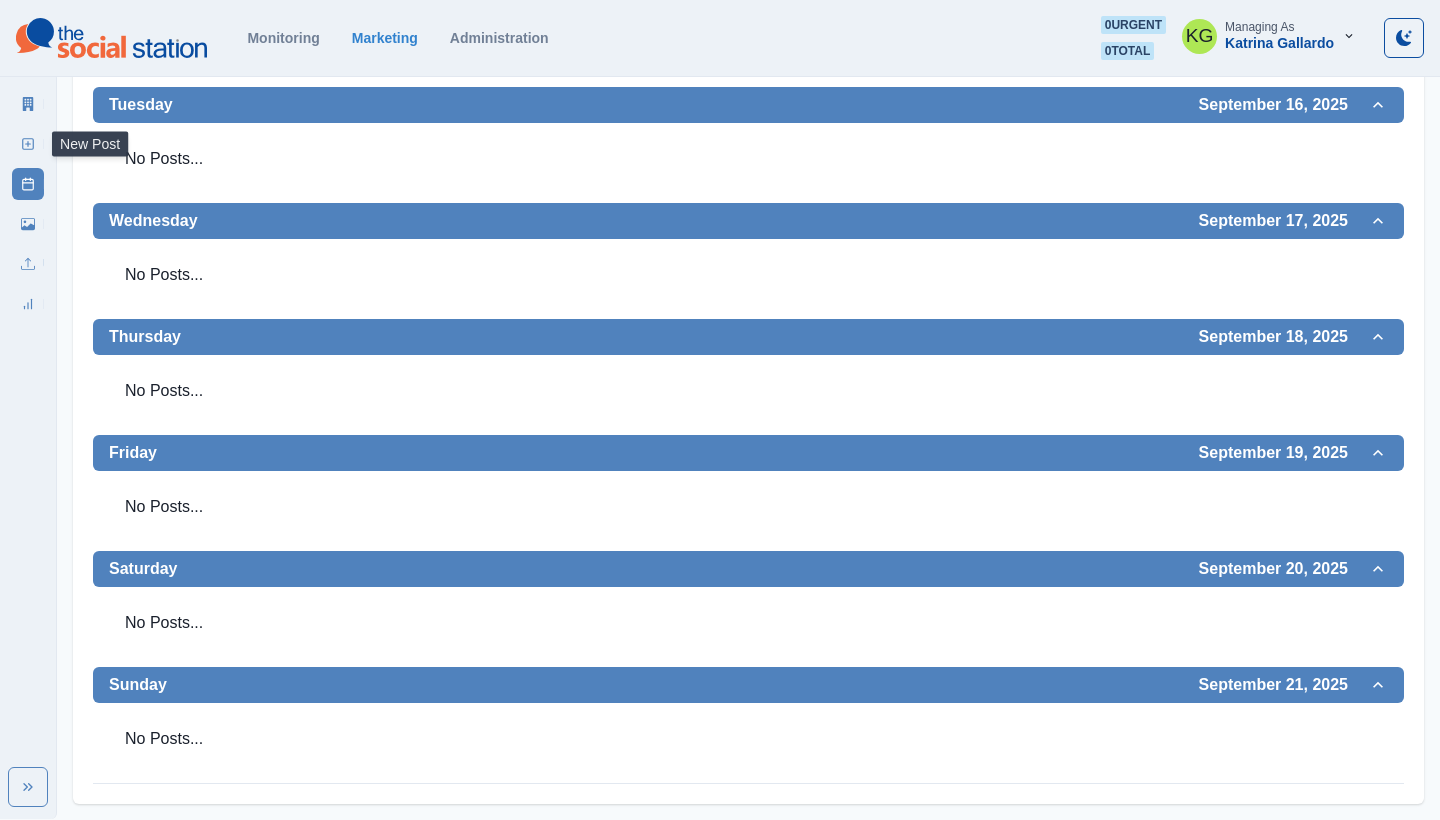 click on "New Post" at bounding box center [28, 144] 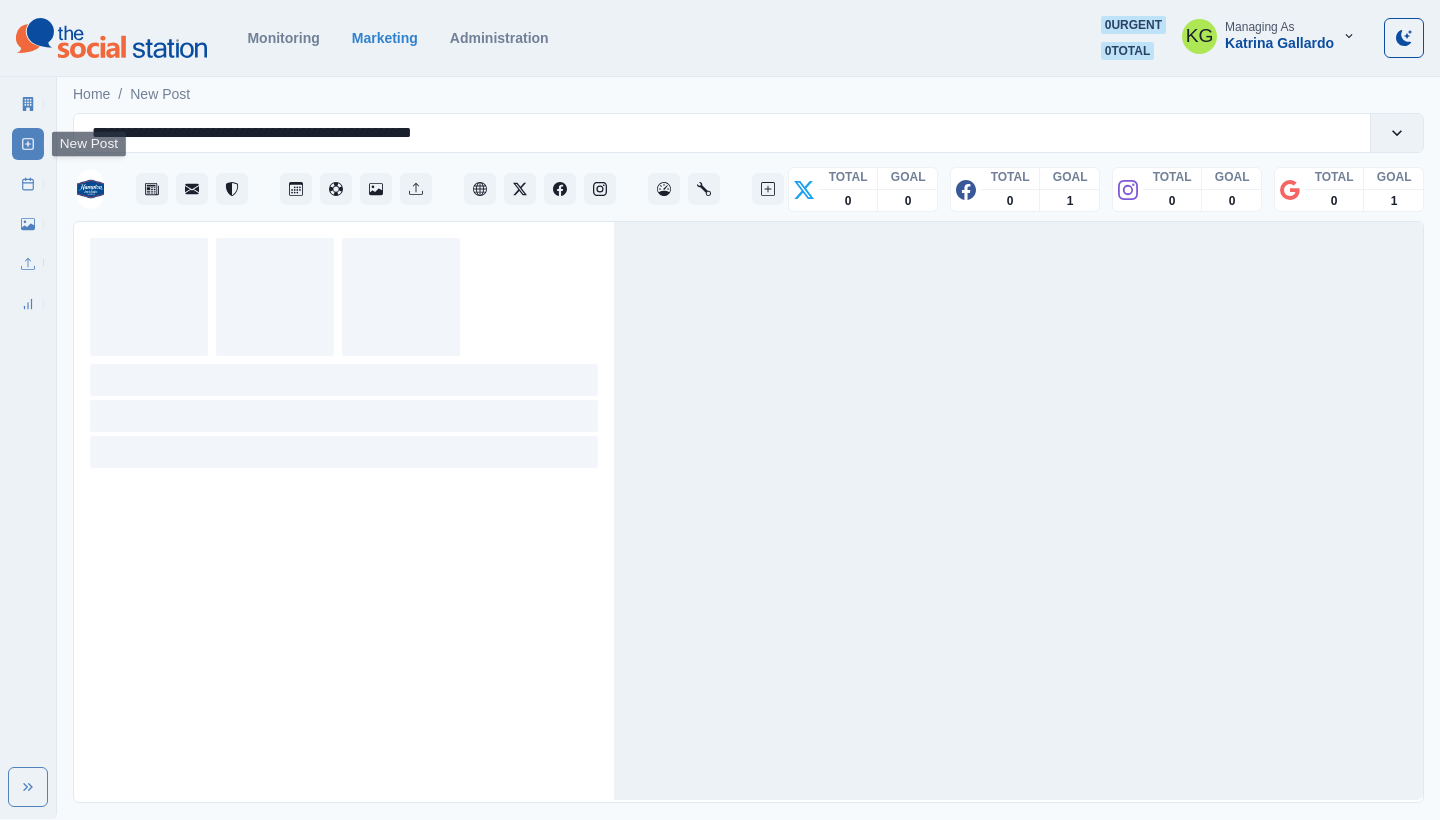 scroll, scrollTop: 0, scrollLeft: 0, axis: both 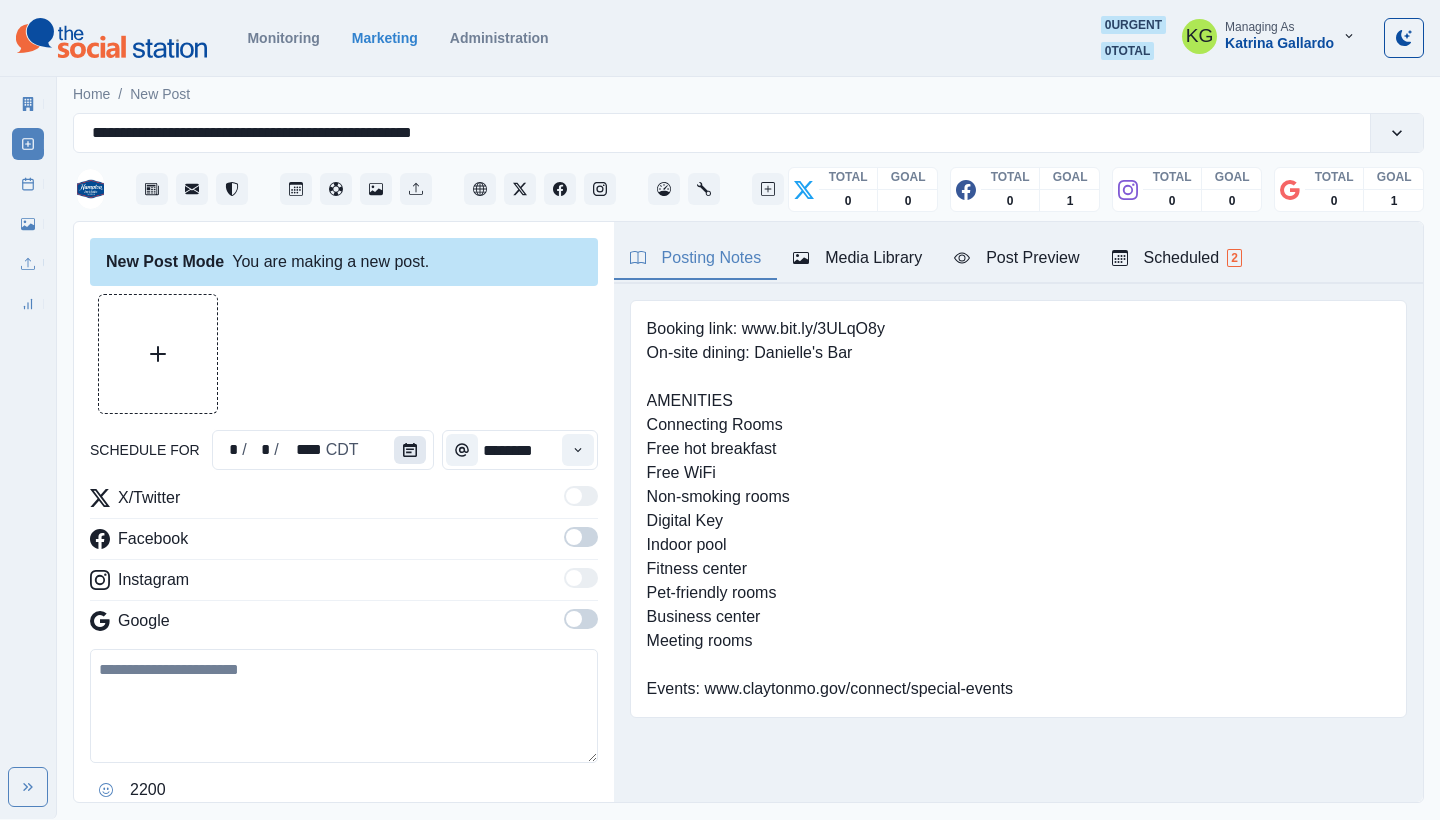 click 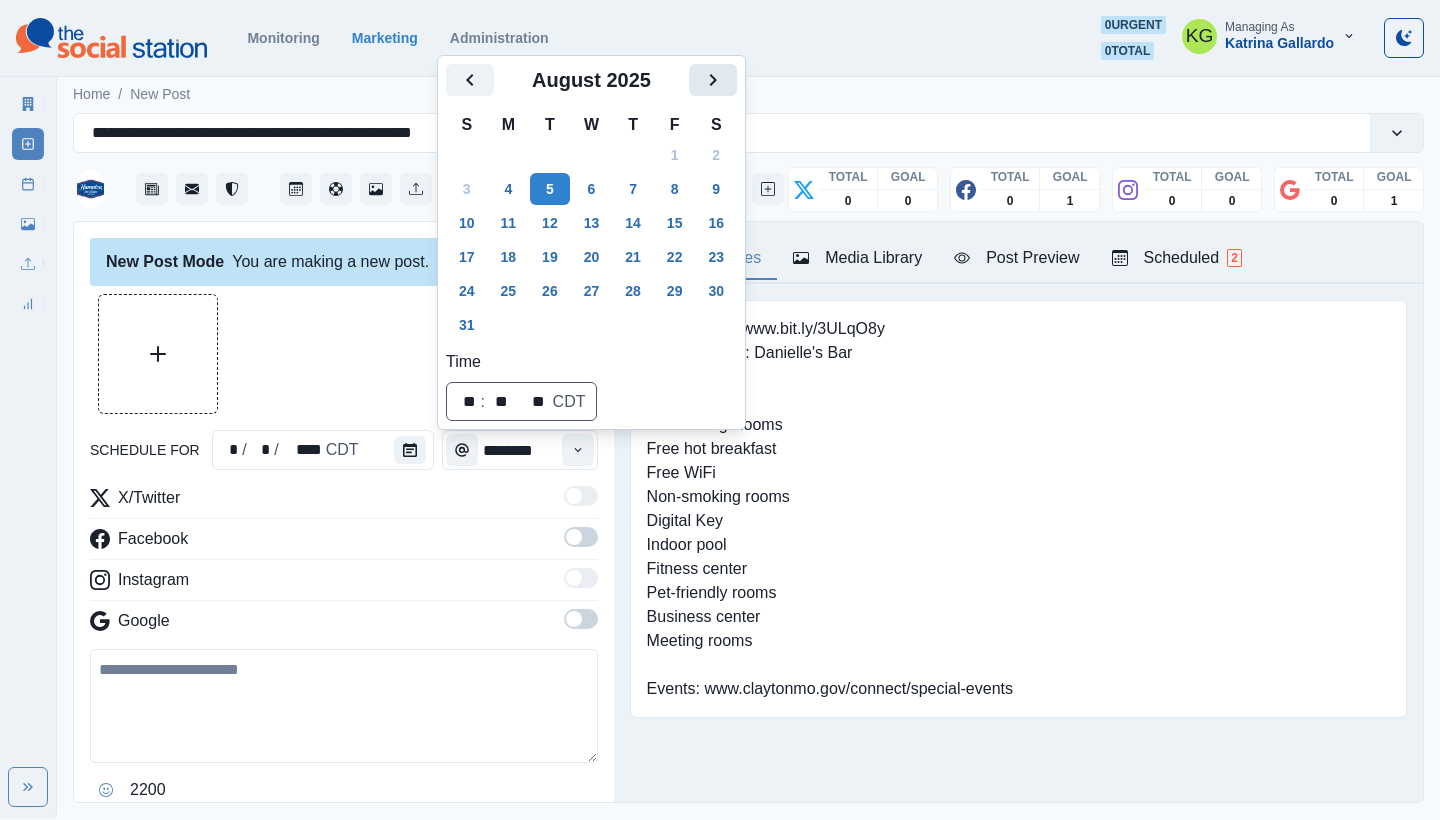 click 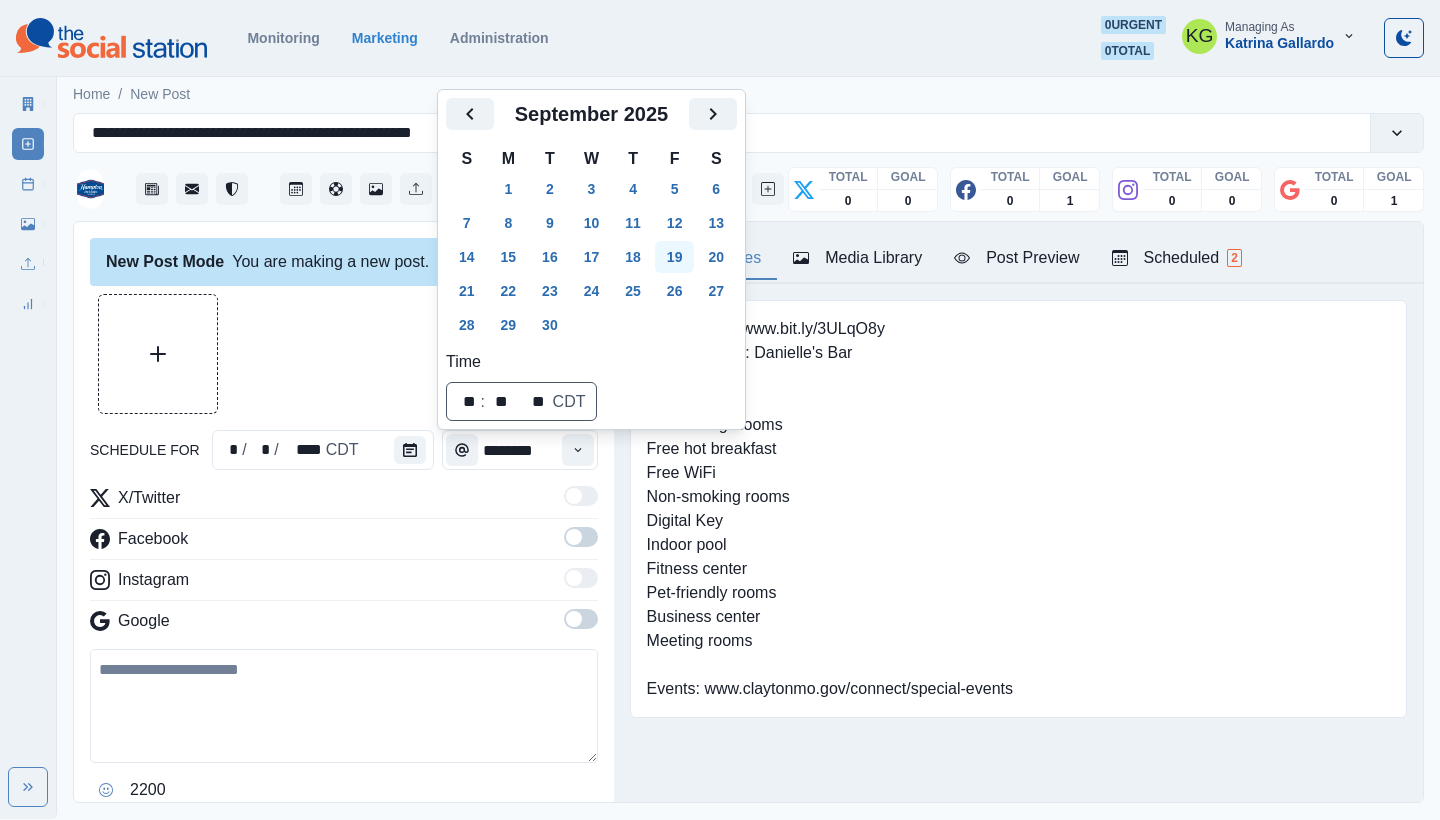 click on "19" at bounding box center [675, 257] 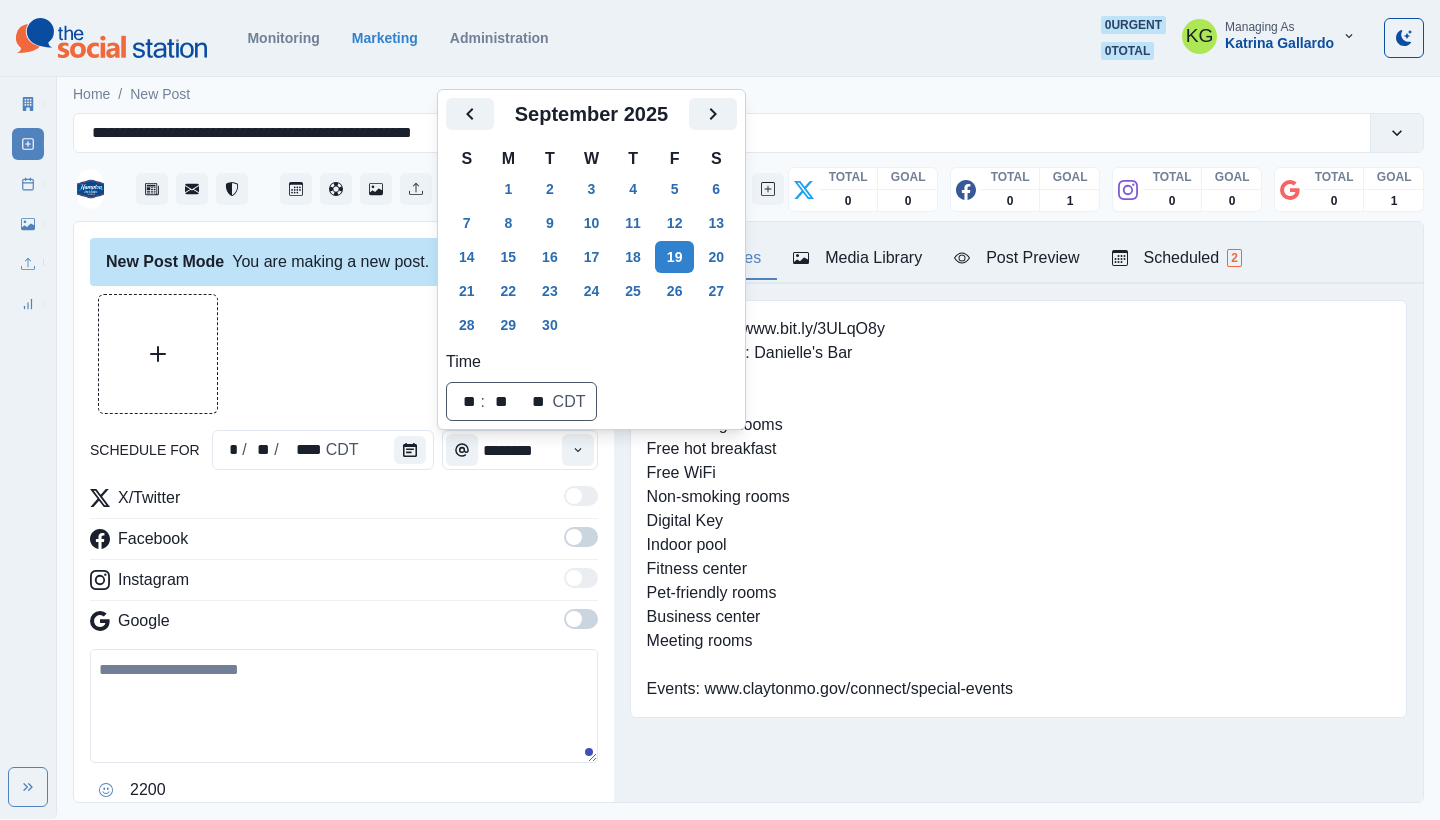 click at bounding box center (344, 354) 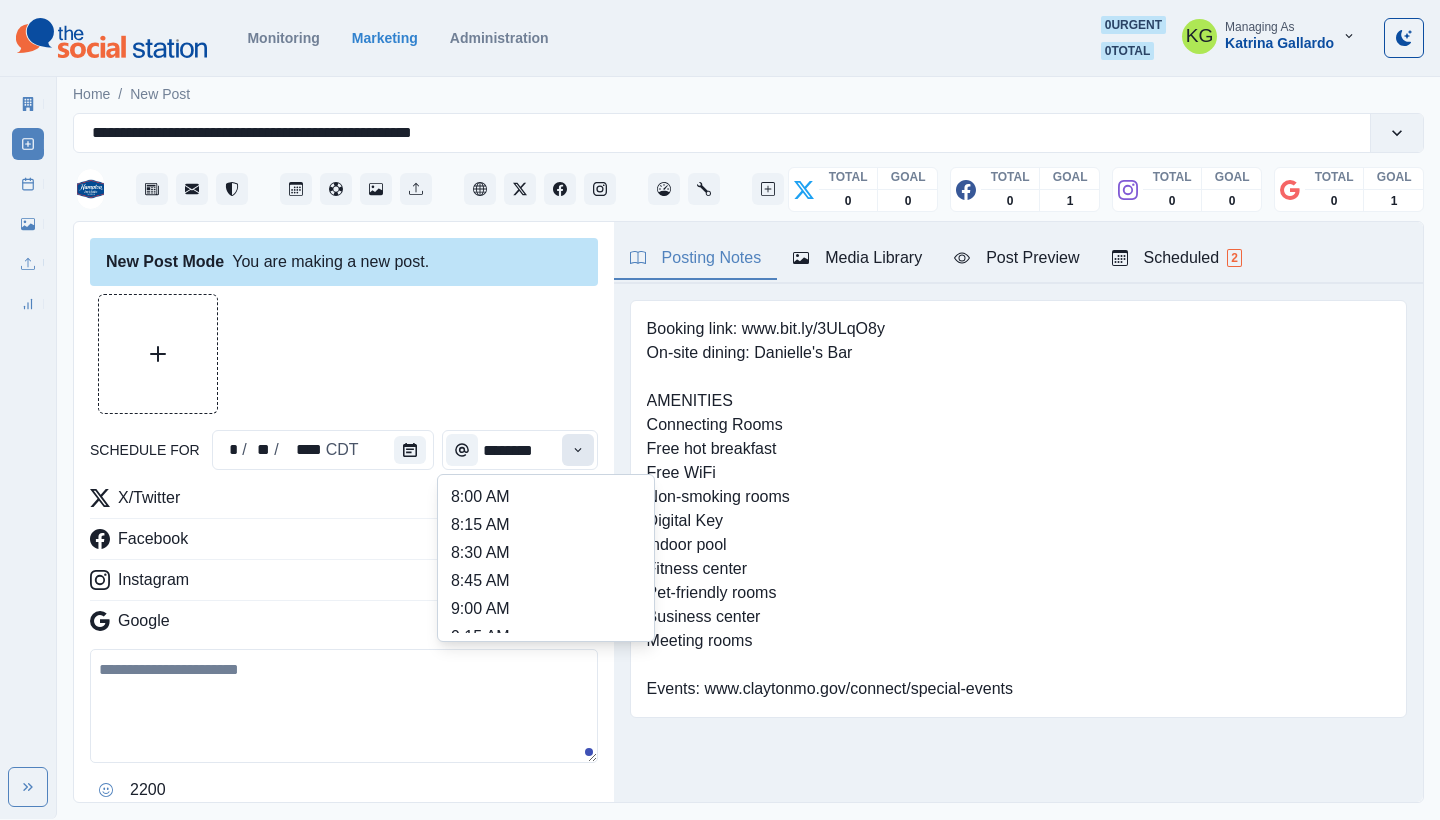 click 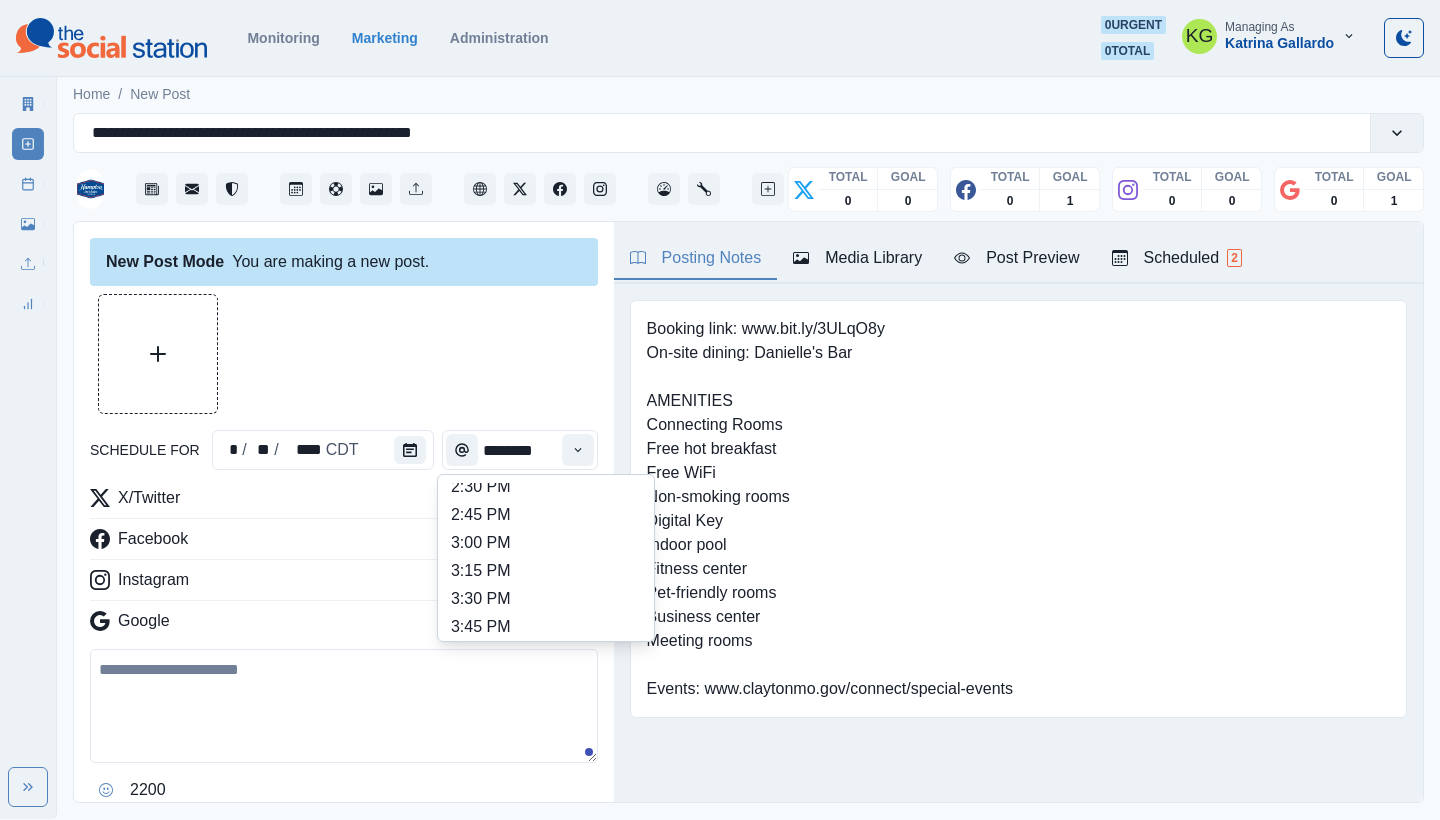 scroll, scrollTop: 737, scrollLeft: 0, axis: vertical 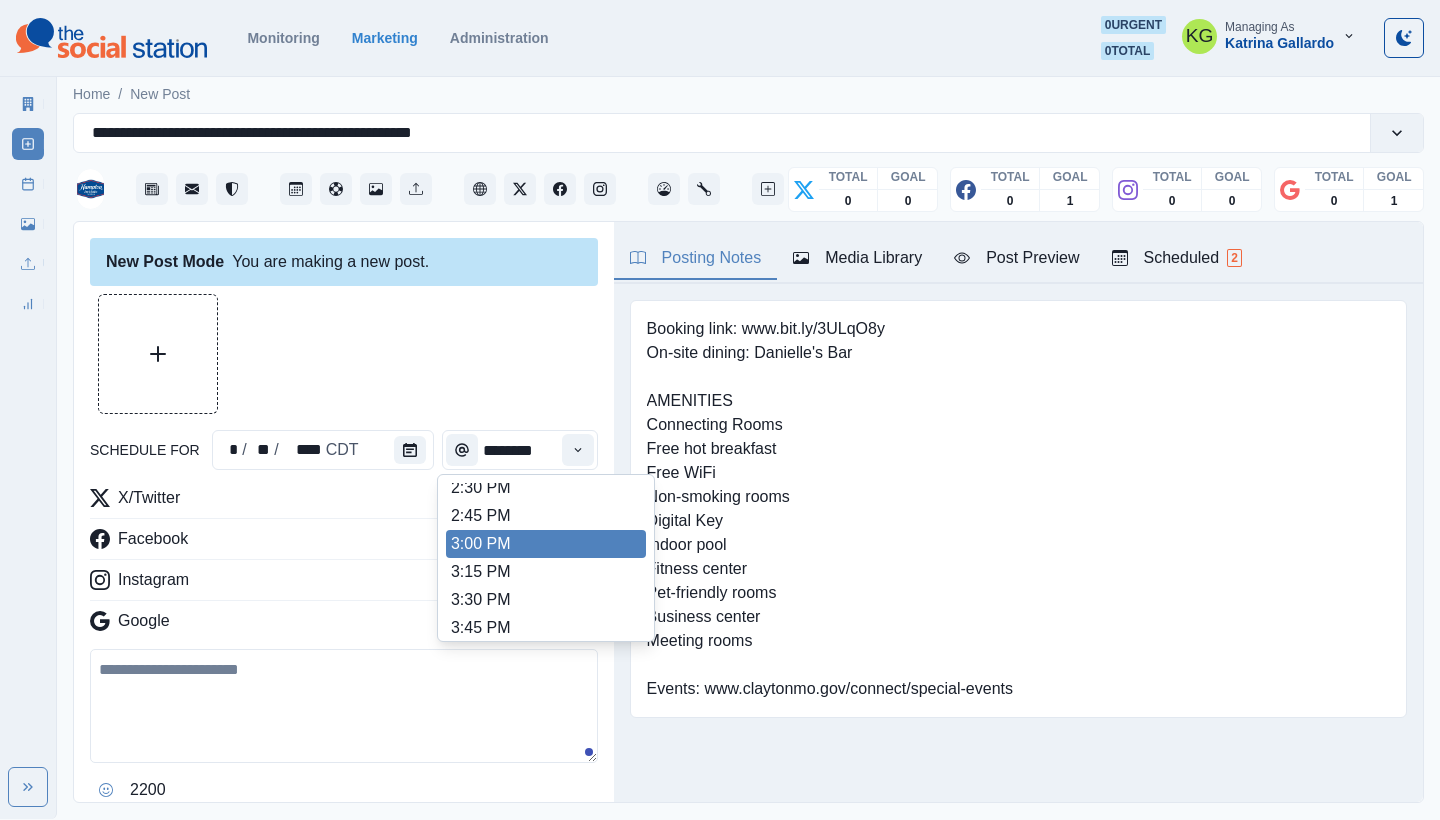 click on "3:00 PM" at bounding box center [546, 544] 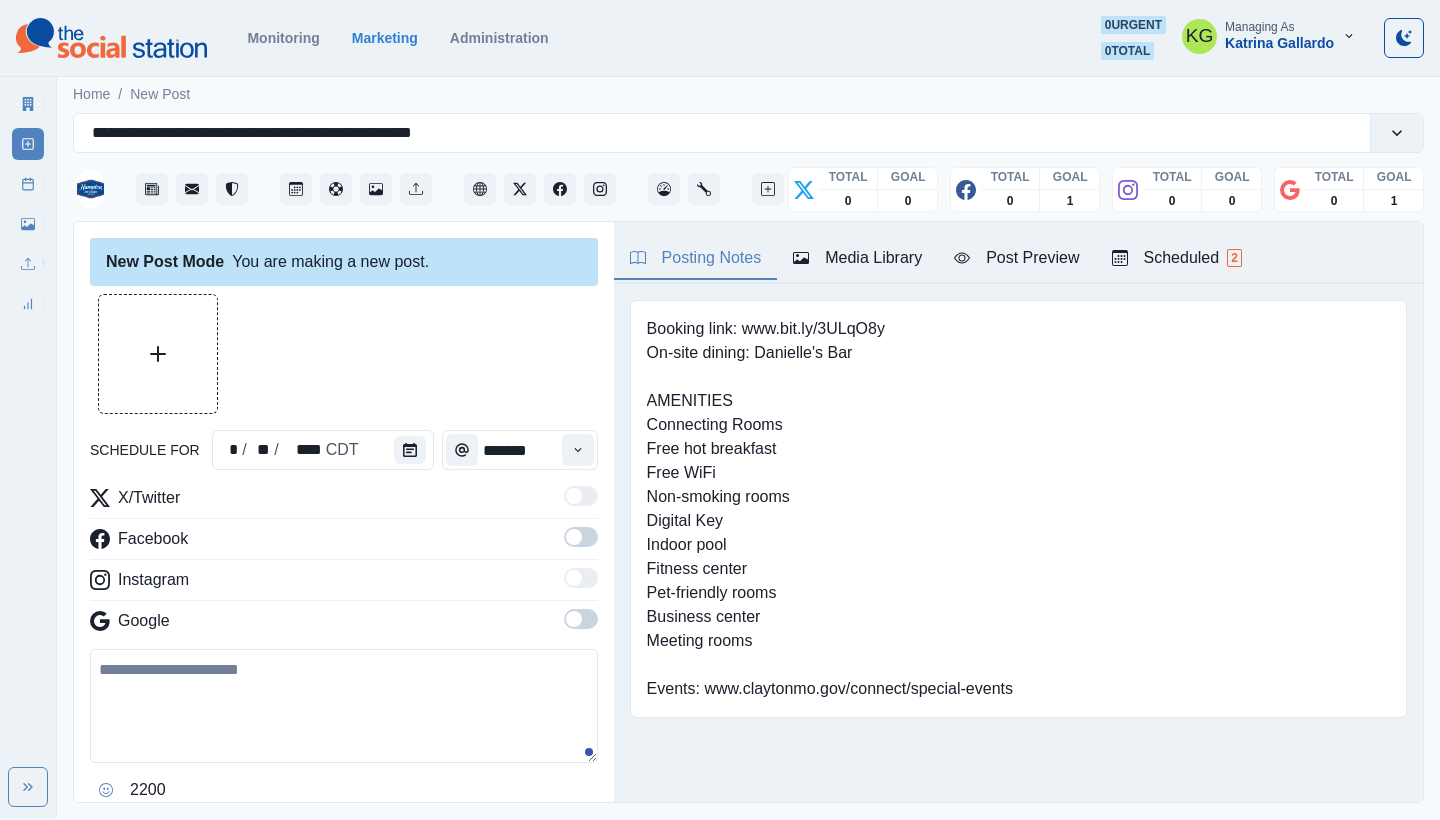 click at bounding box center (581, 619) 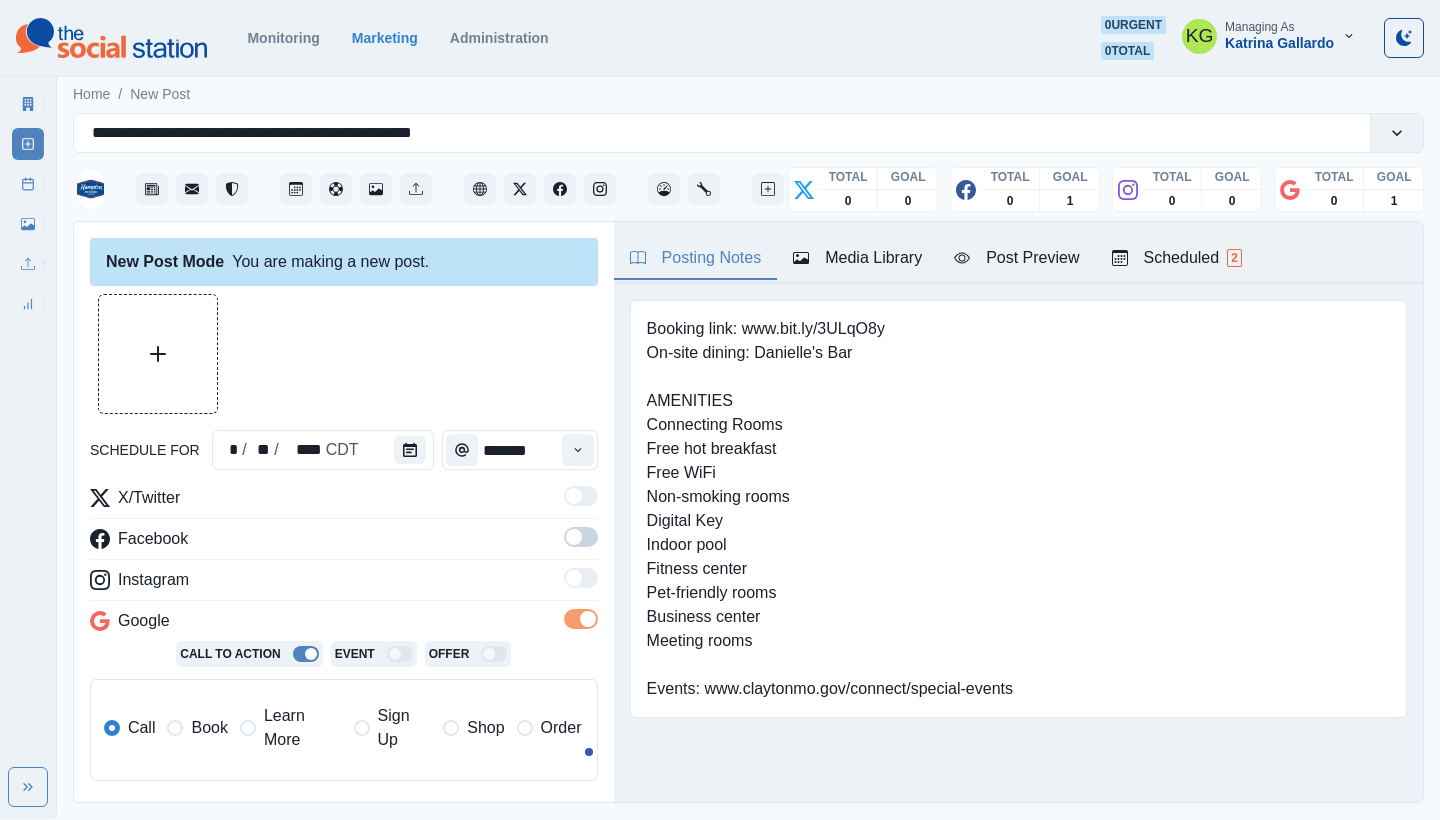 click on "X/Twitter Facebook Instagram Google Call To Action Event Offer Call Book Learn More Sign Up Shop Order" at bounding box center [344, 641] 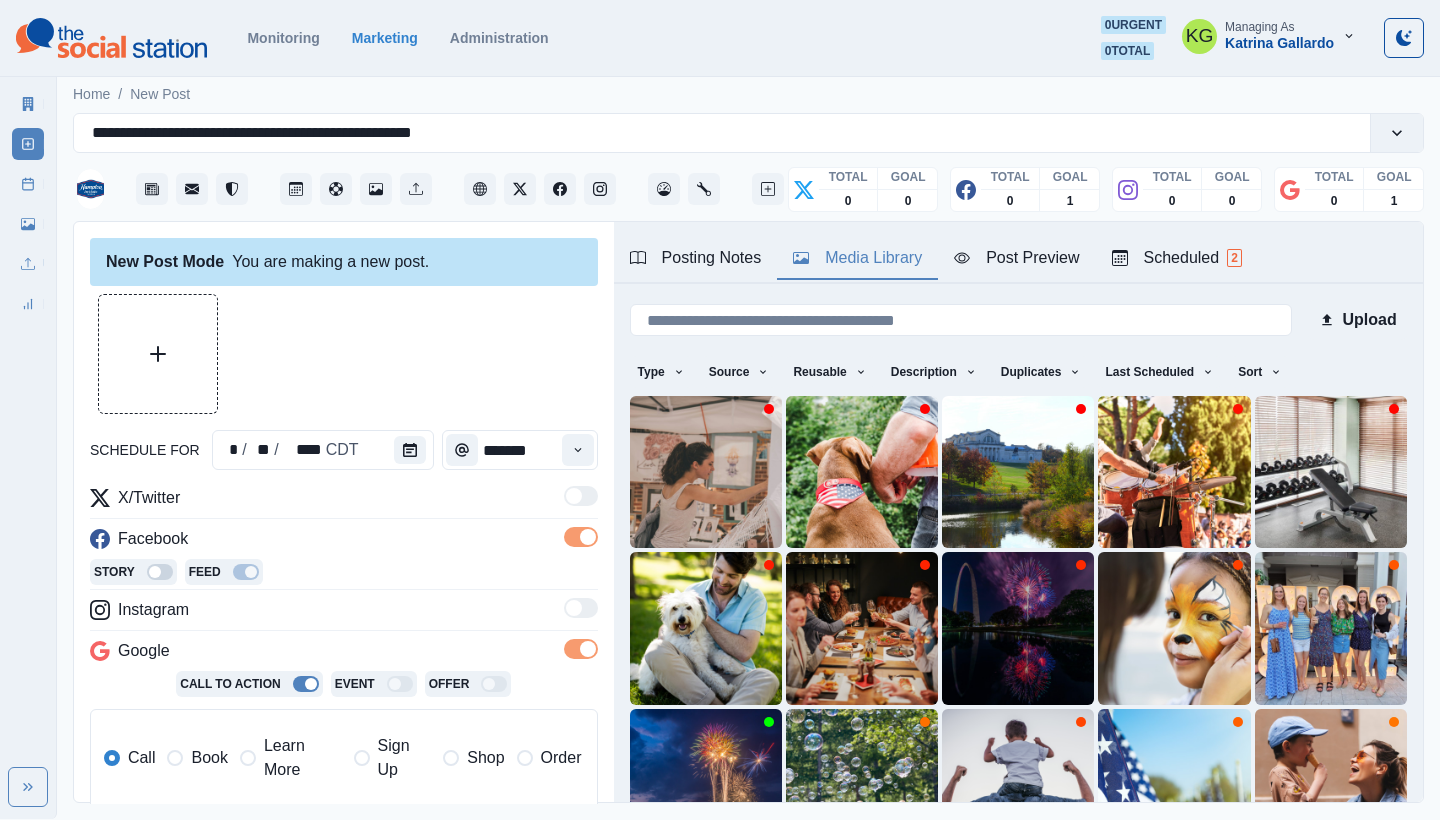 click on "Media Library" at bounding box center [857, 258] 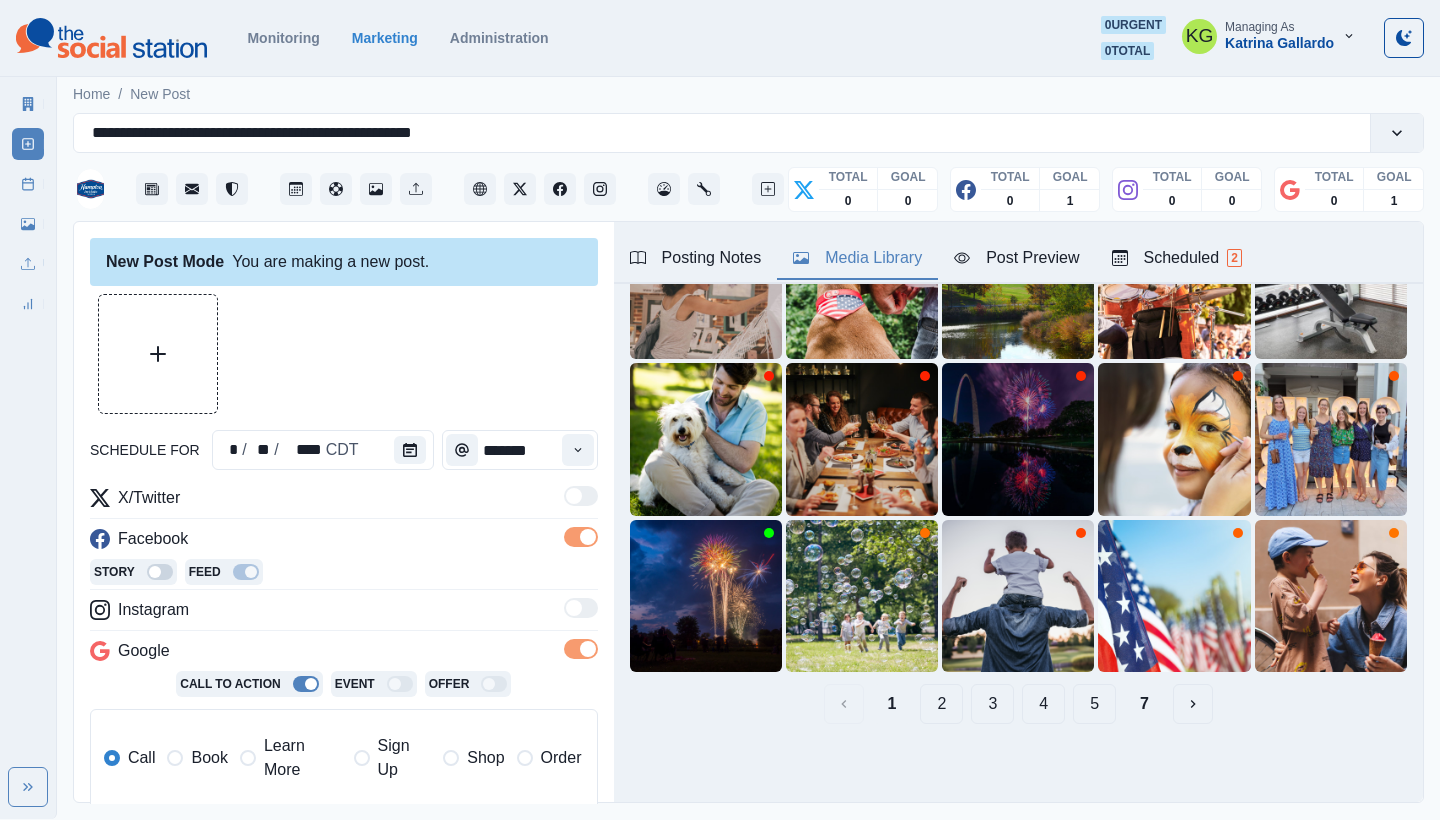 scroll, scrollTop: 189, scrollLeft: 0, axis: vertical 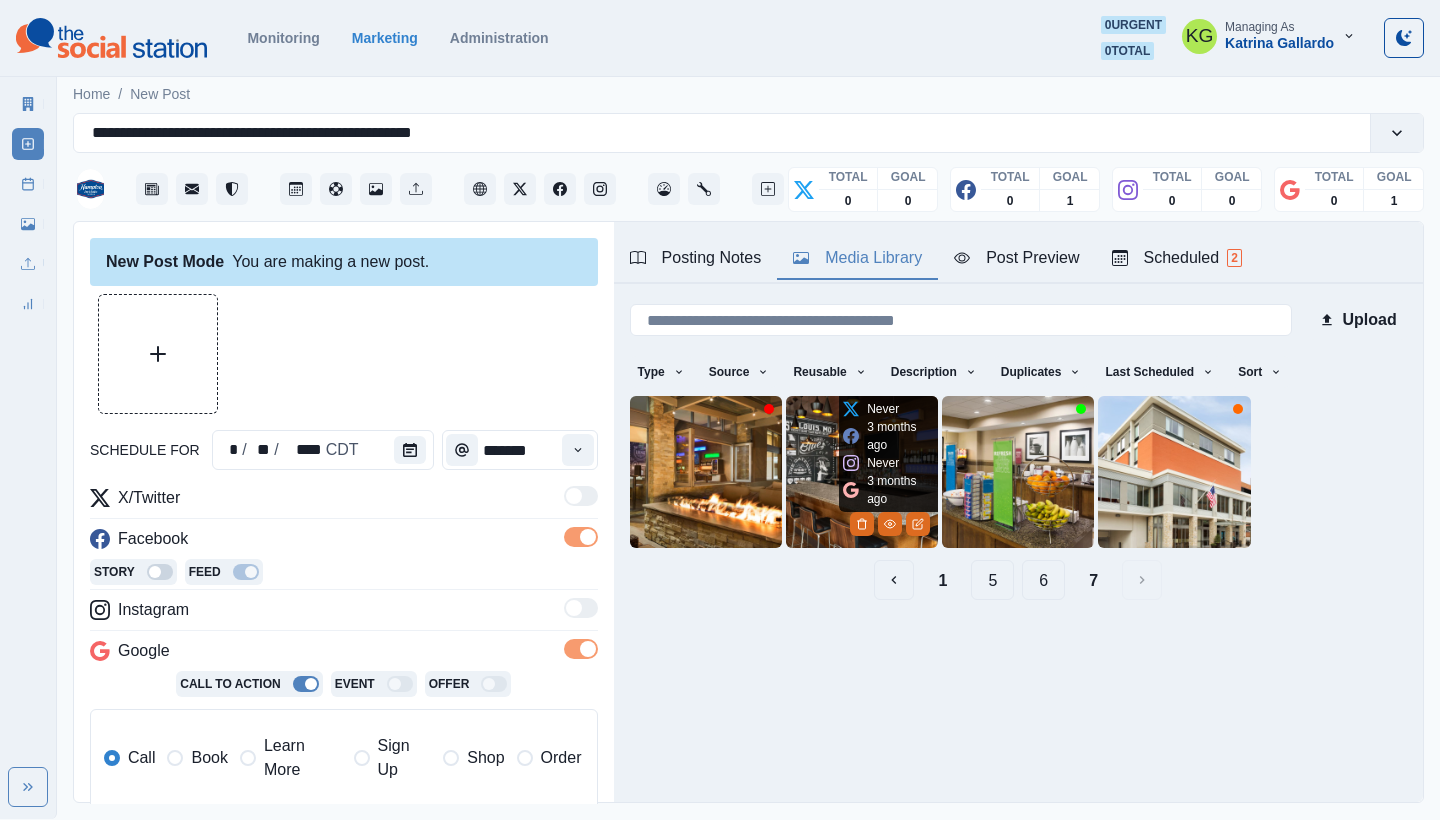 click at bounding box center [862, 472] 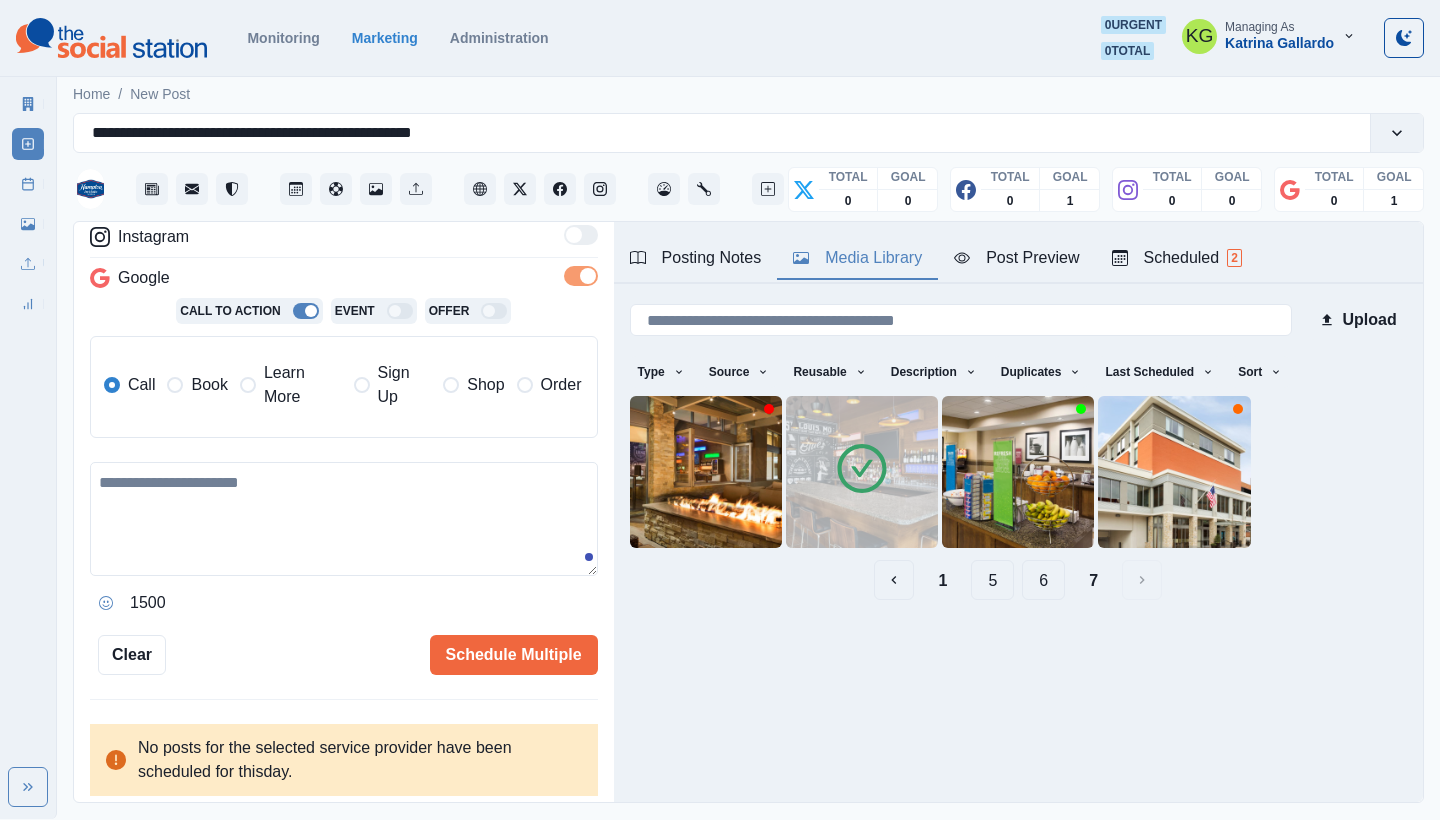 click at bounding box center (344, 519) 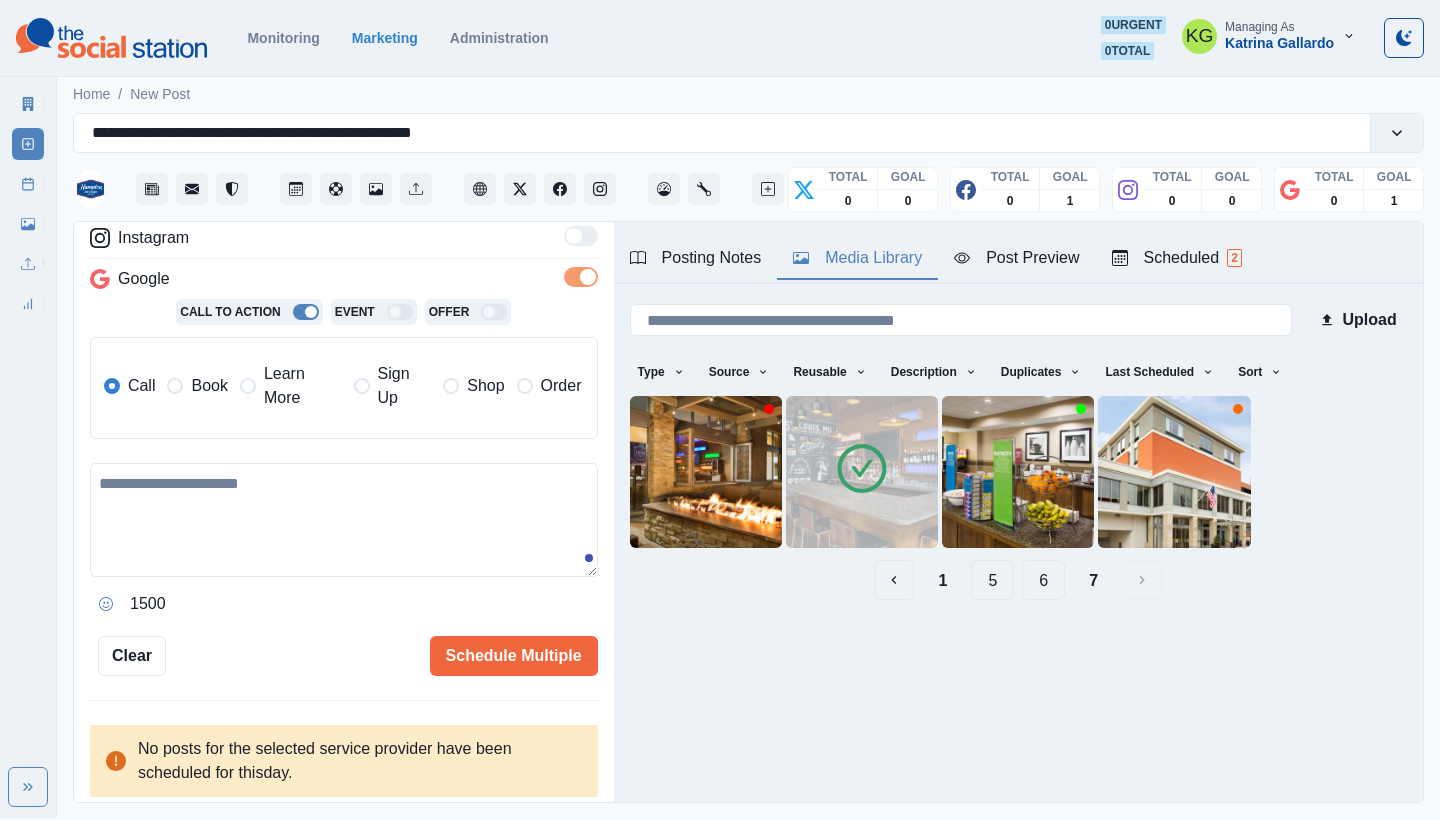 paste on "**********" 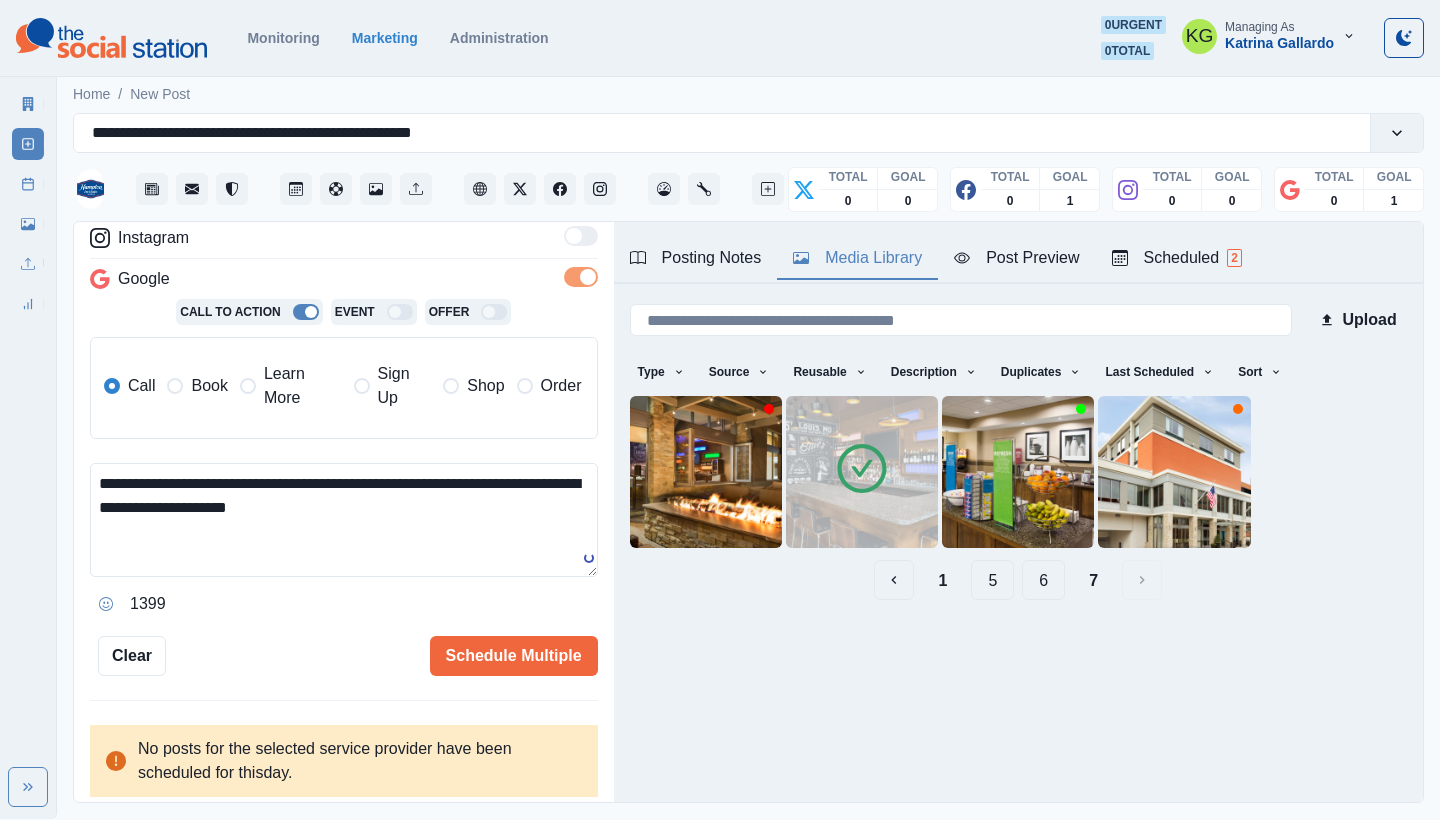 click on "Book" at bounding box center (209, 386) 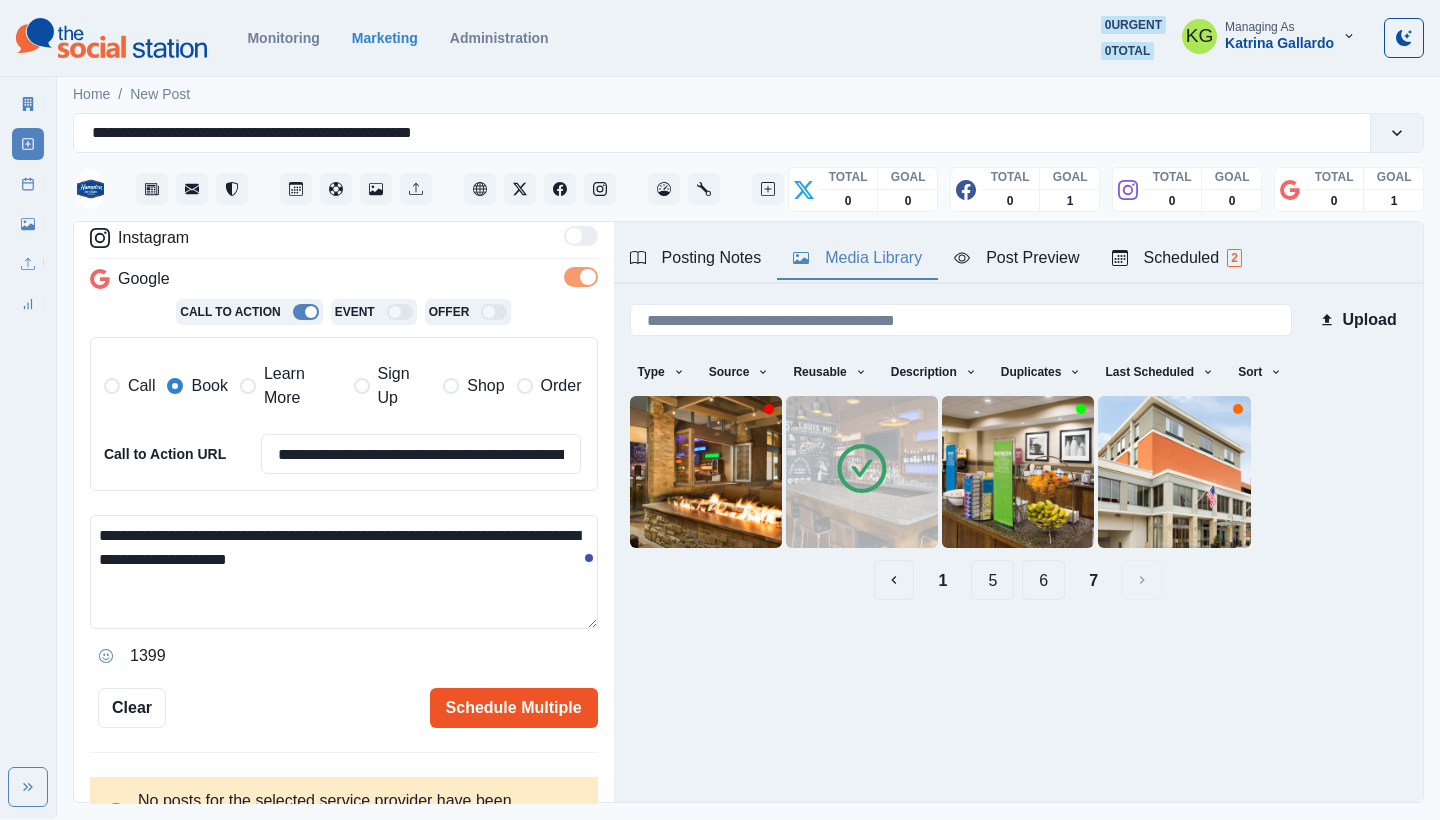 type on "**********" 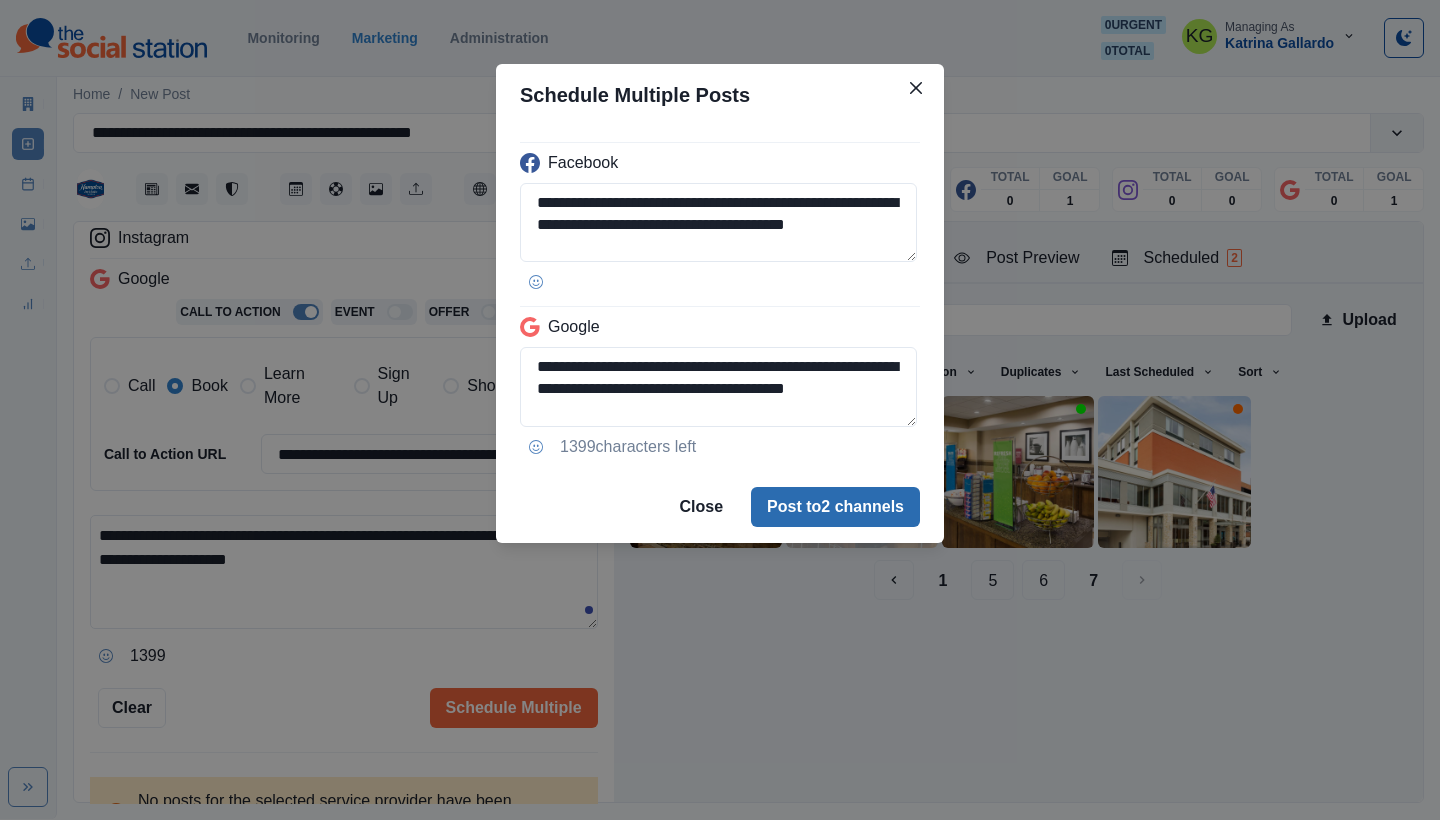 click on "Post to  2   channels" at bounding box center [835, 507] 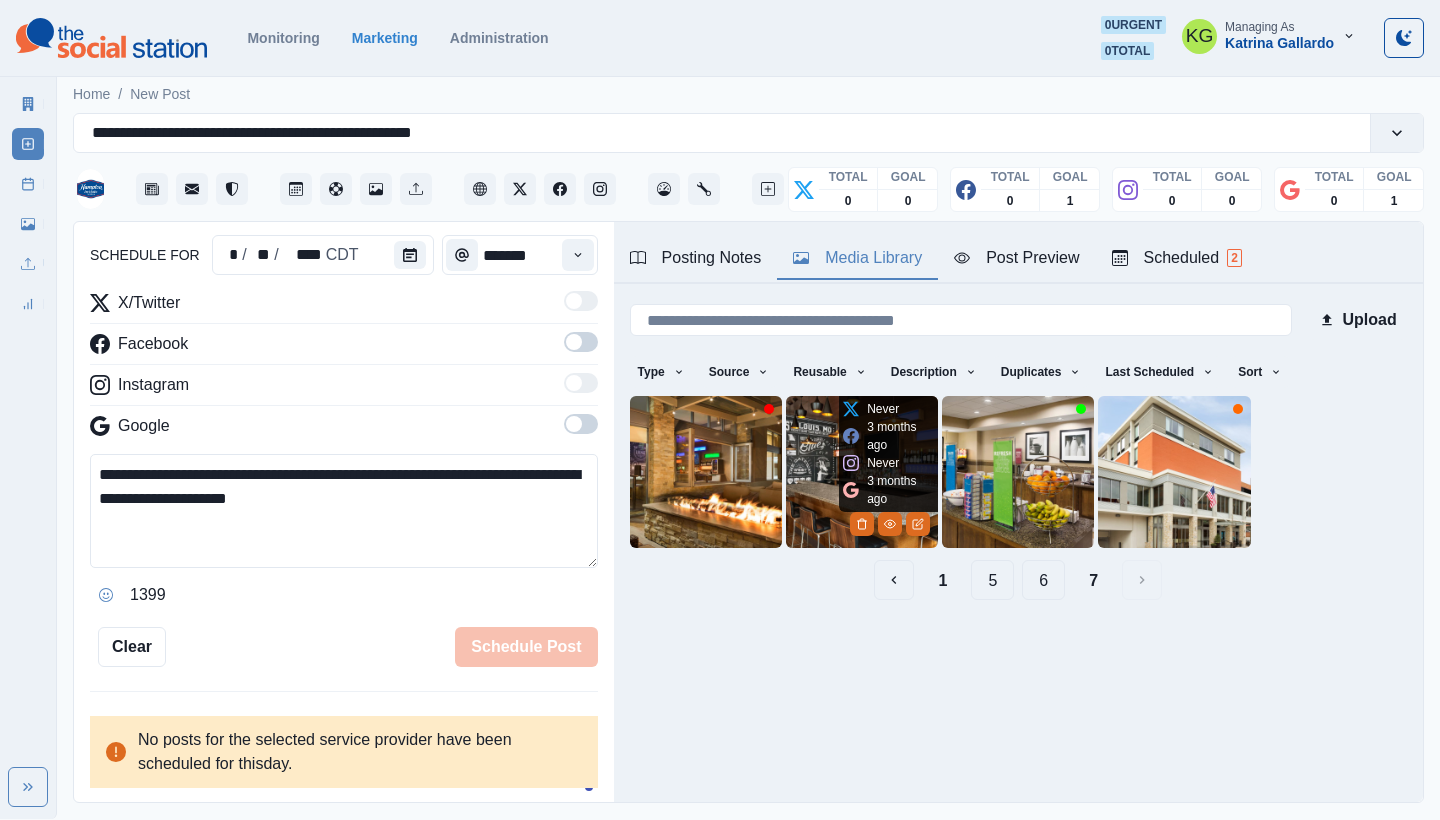 type 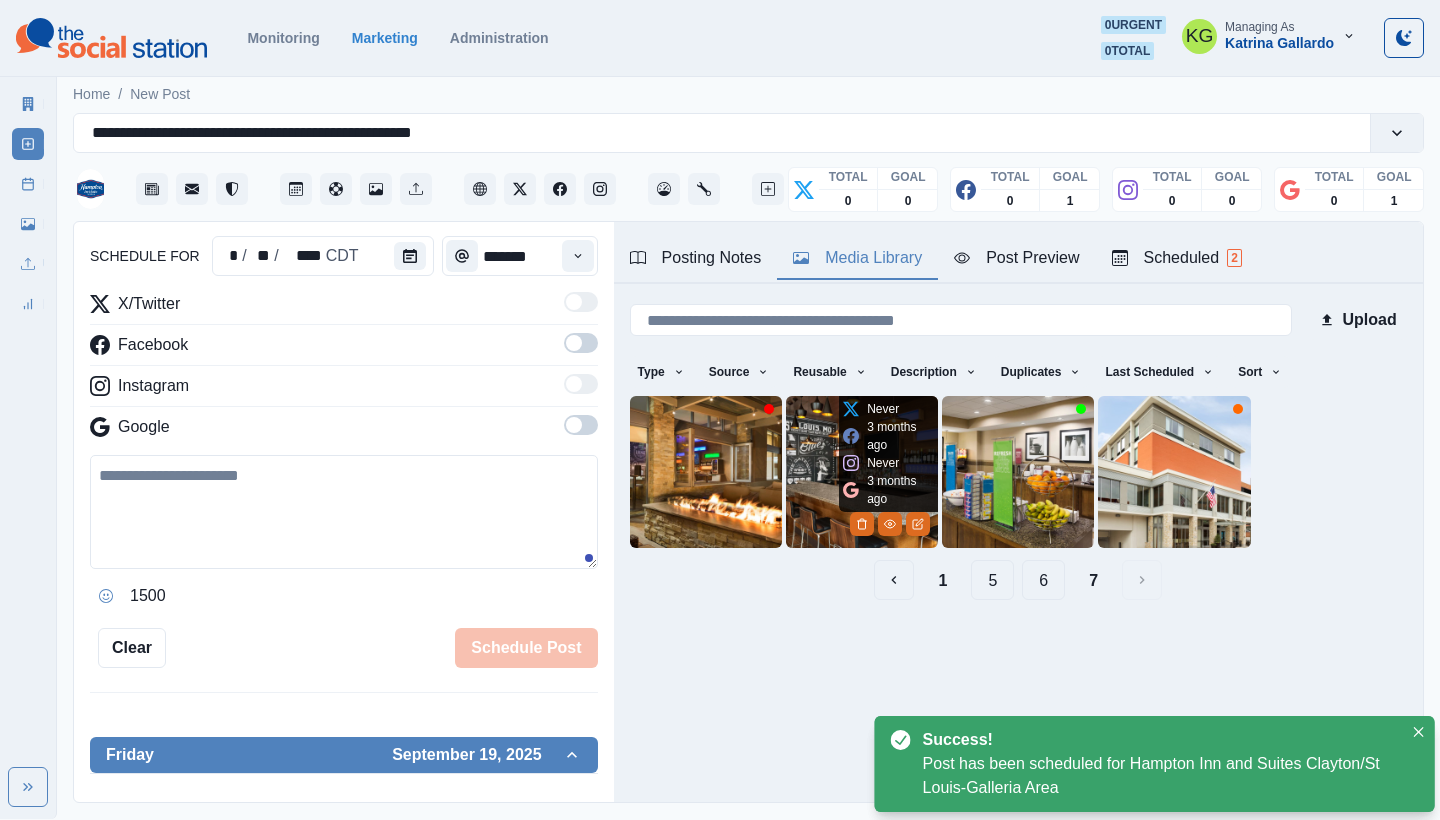scroll, scrollTop: 122, scrollLeft: 0, axis: vertical 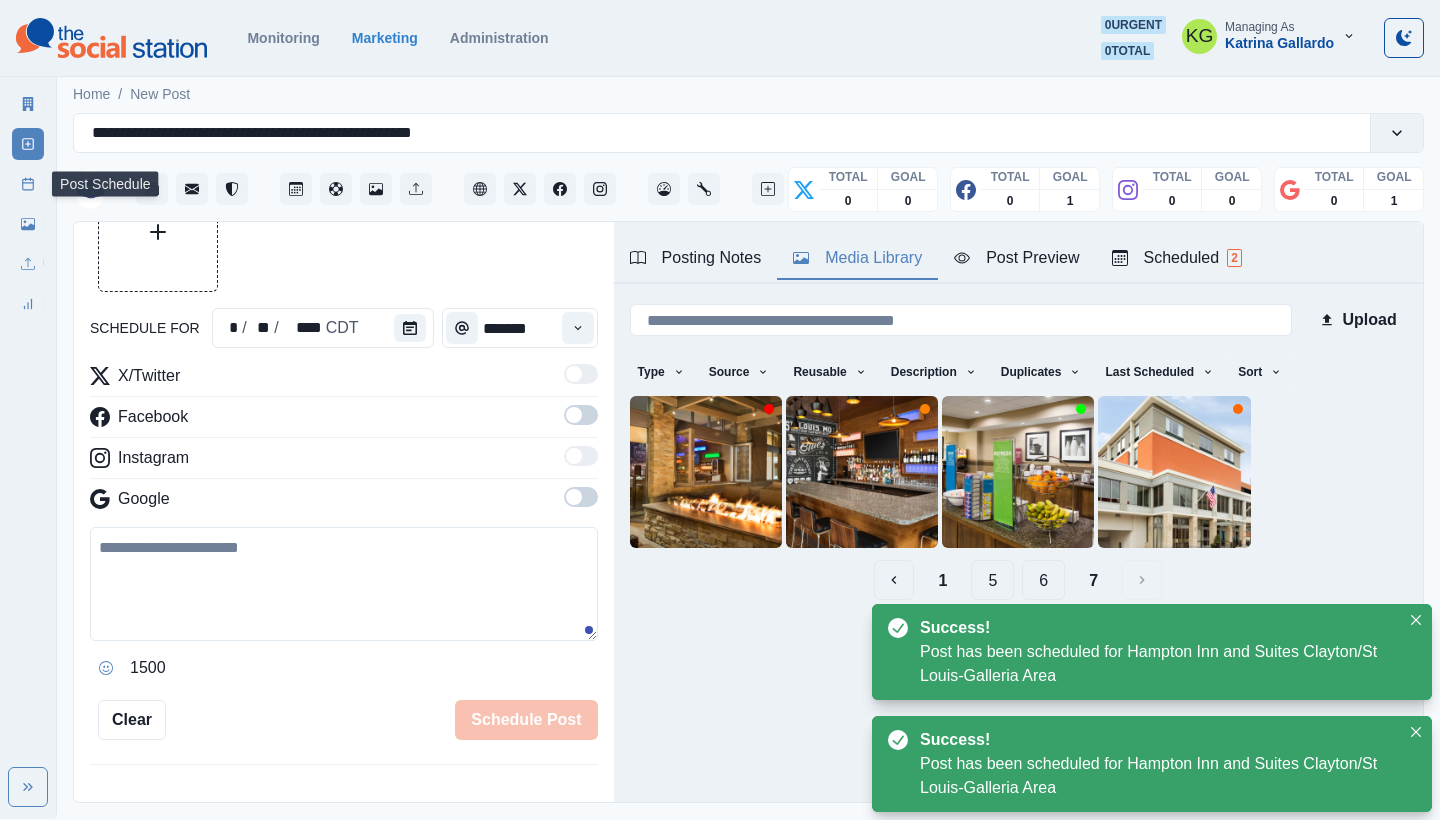 click on "Post Schedule" at bounding box center (28, 184) 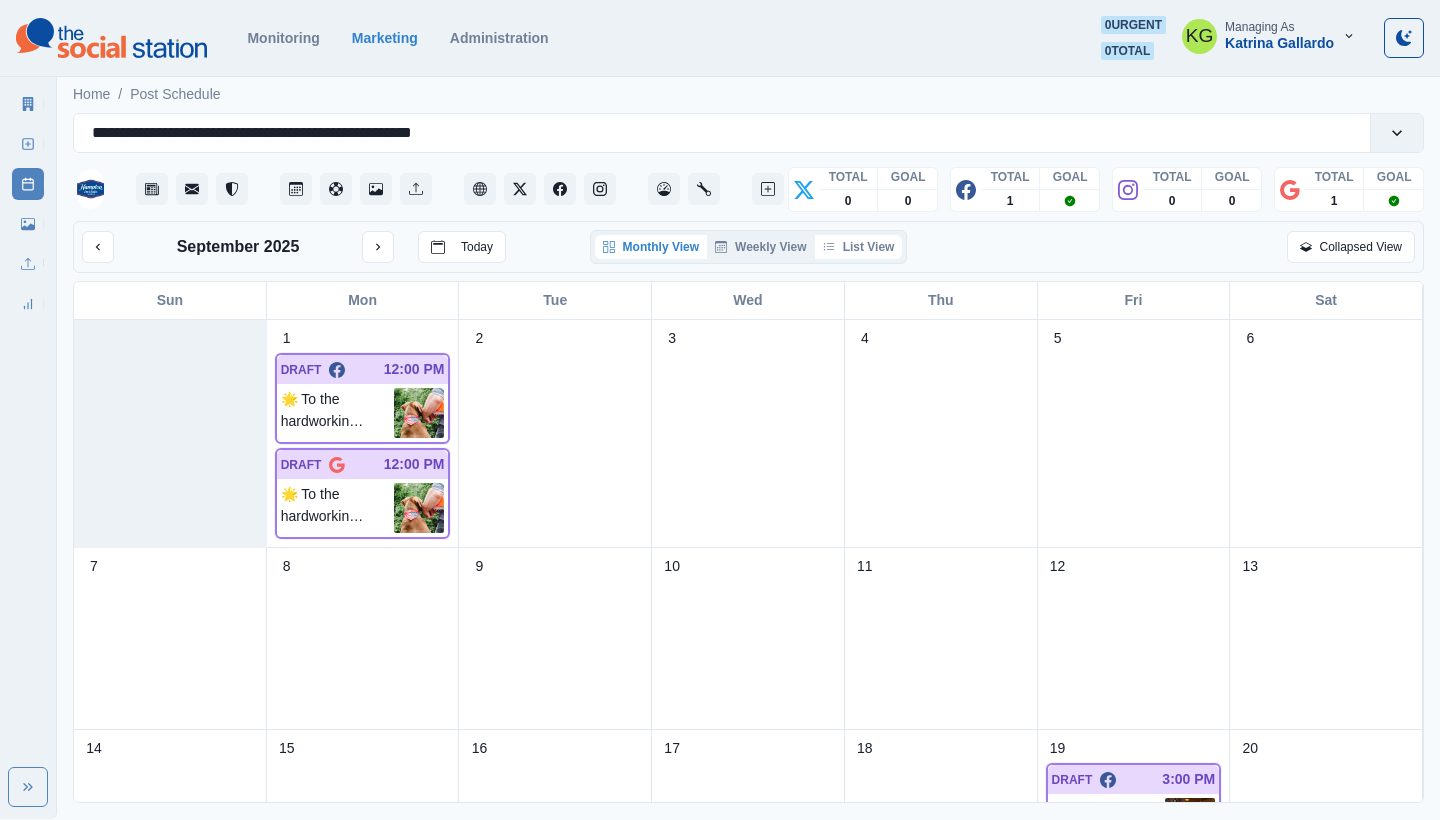 click on "List View" at bounding box center [859, 247] 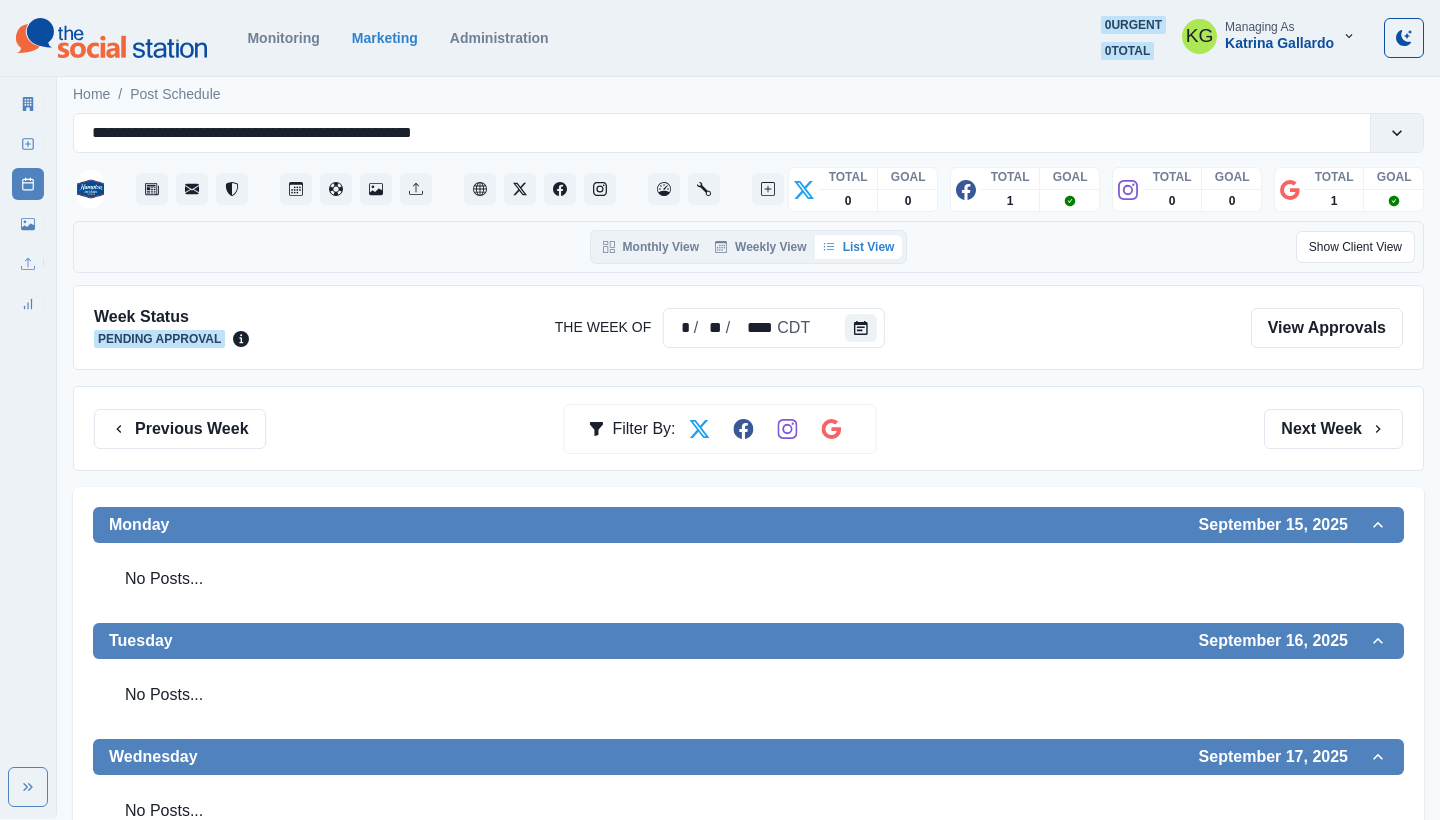scroll, scrollTop: 0, scrollLeft: 0, axis: both 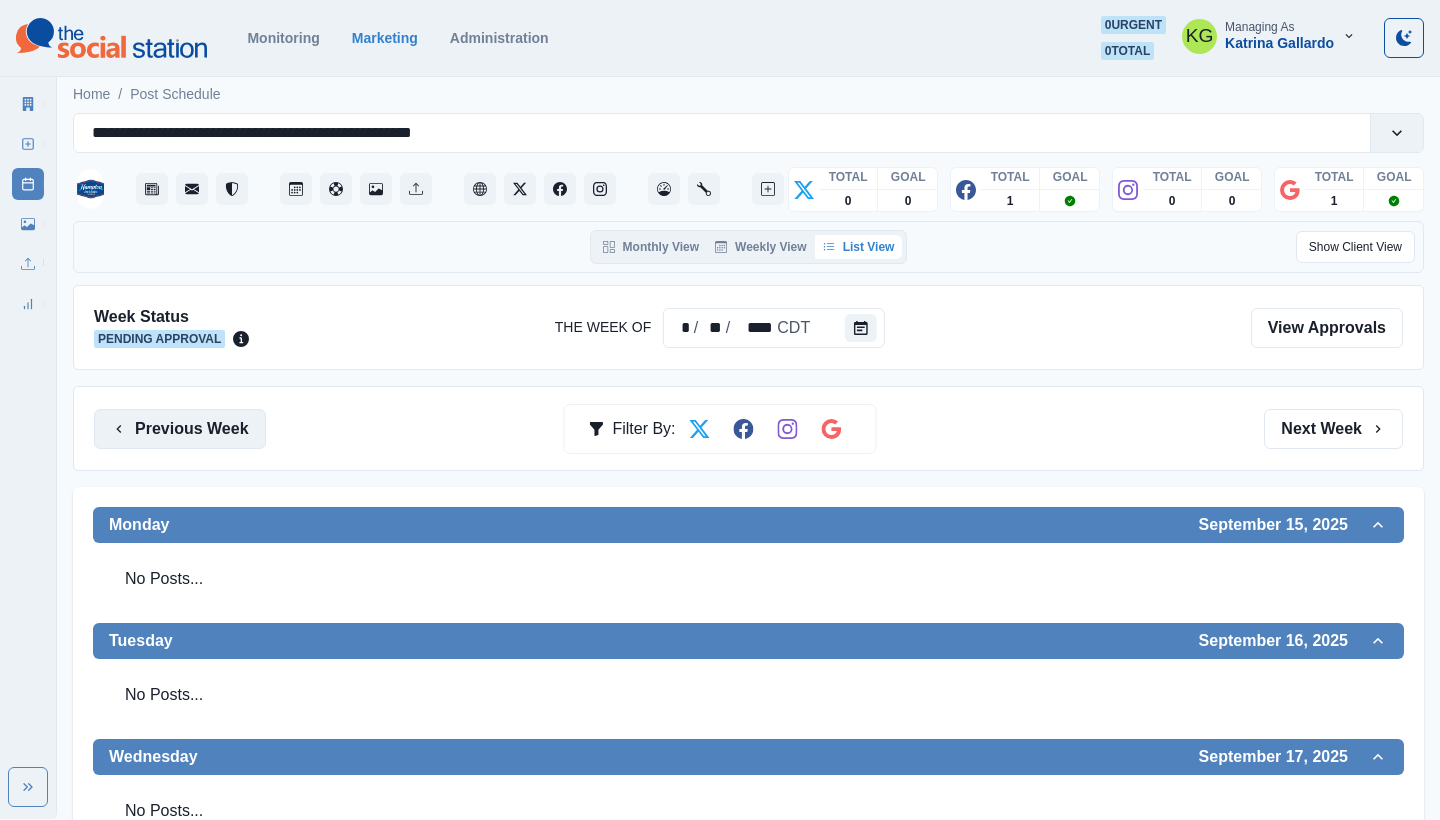 click on "Previous Week" at bounding box center (180, 429) 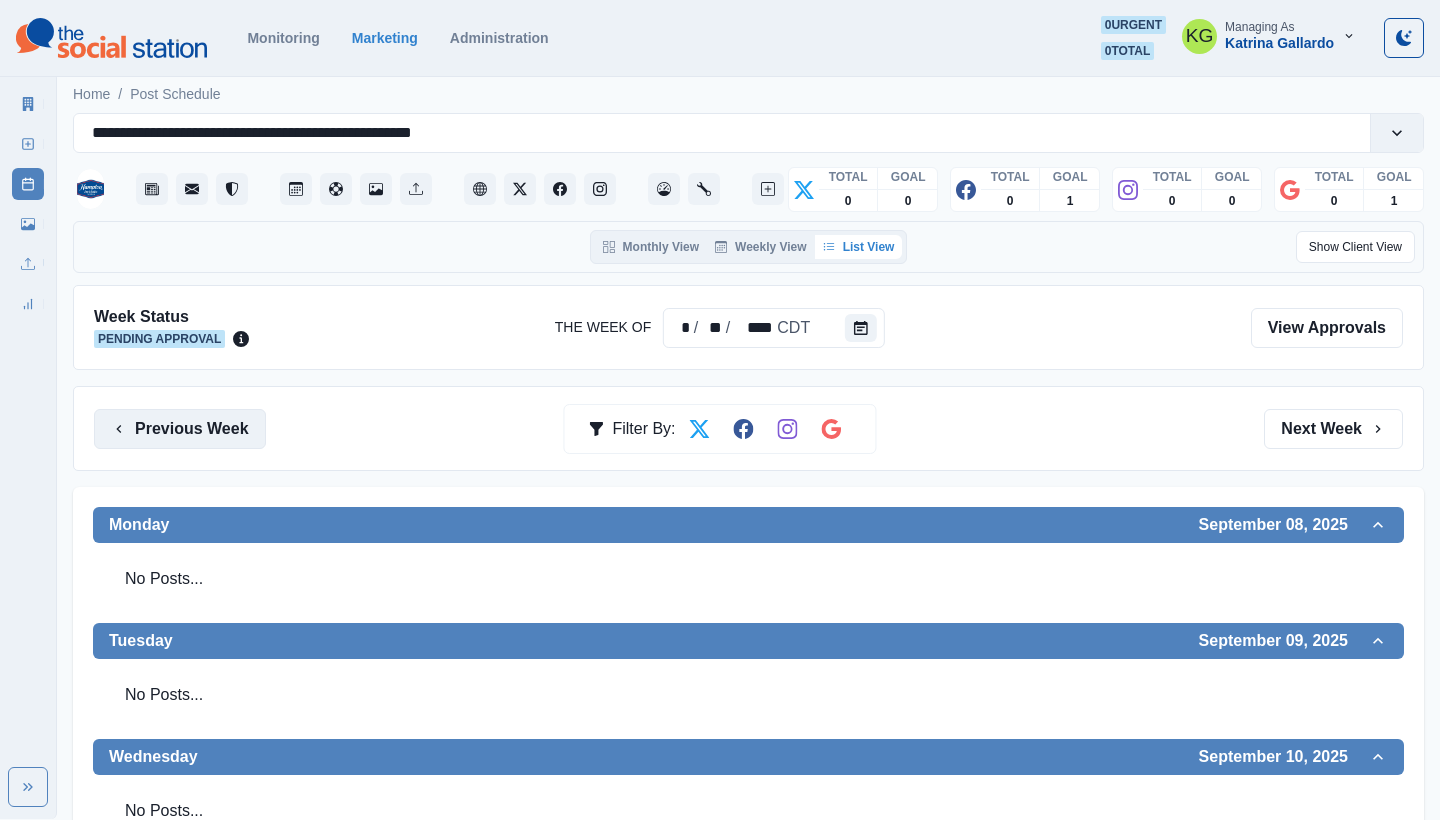 scroll, scrollTop: 0, scrollLeft: 0, axis: both 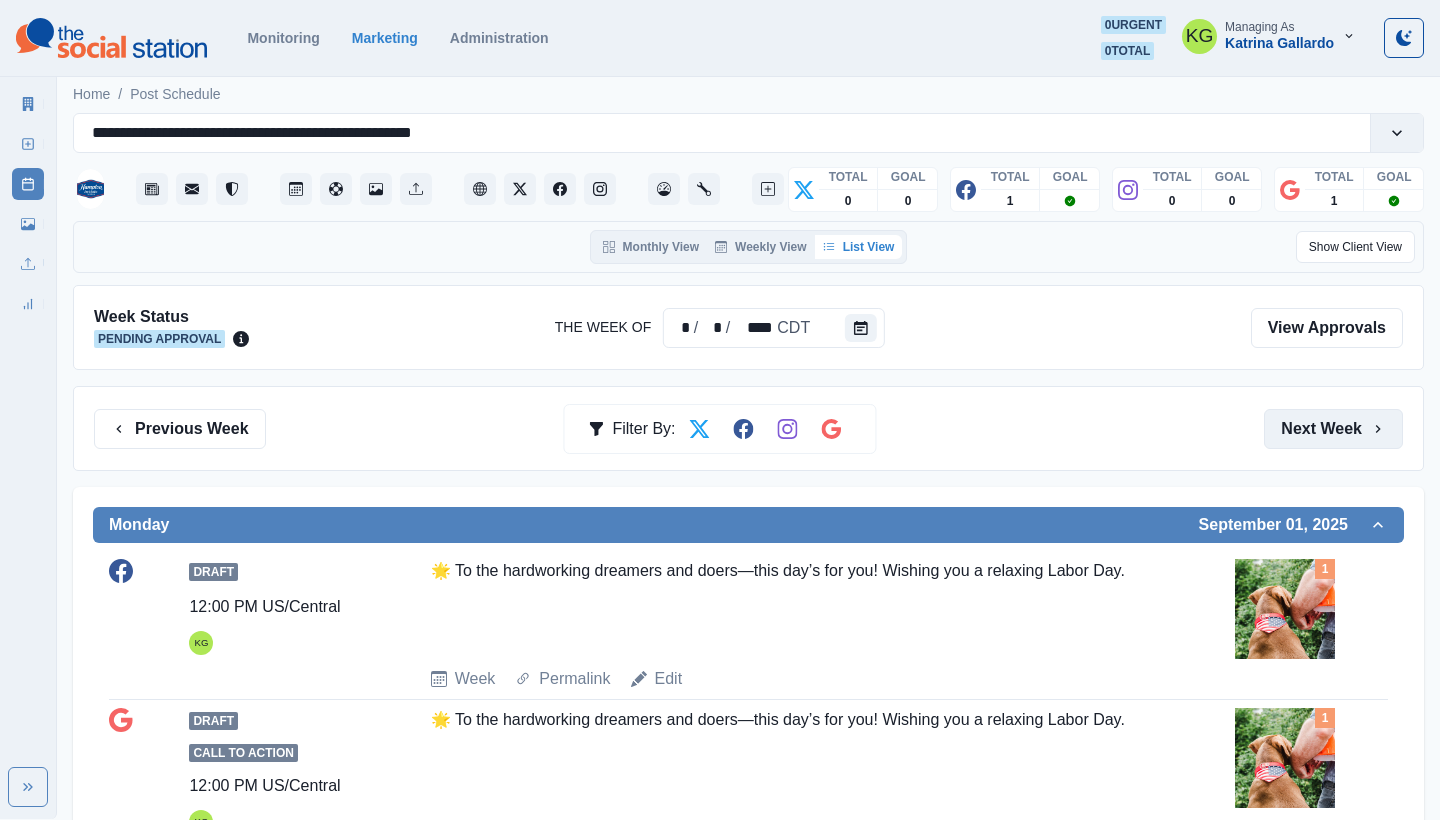 click on "Next Week" at bounding box center (1333, 429) 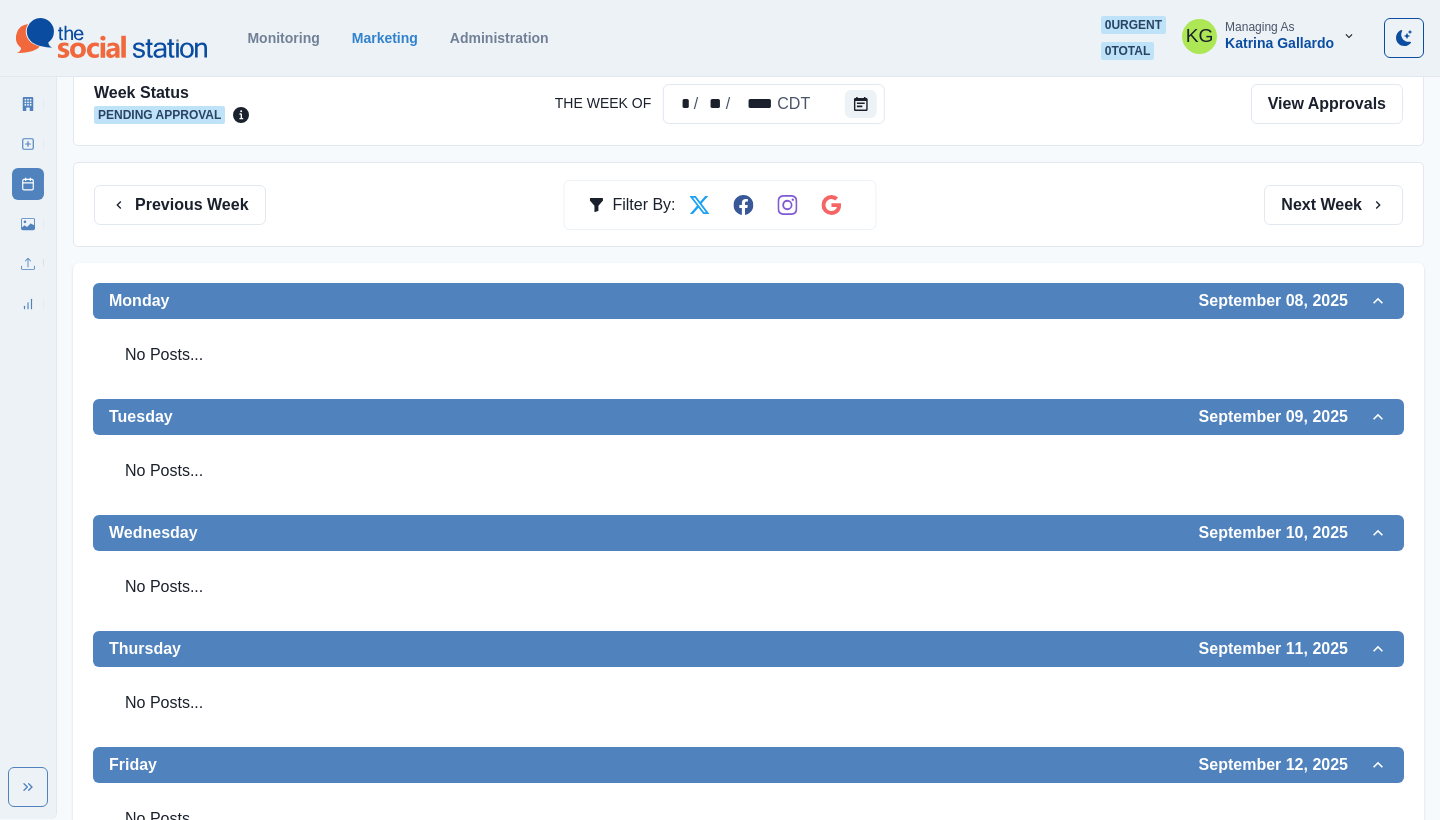 scroll, scrollTop: 205, scrollLeft: 0, axis: vertical 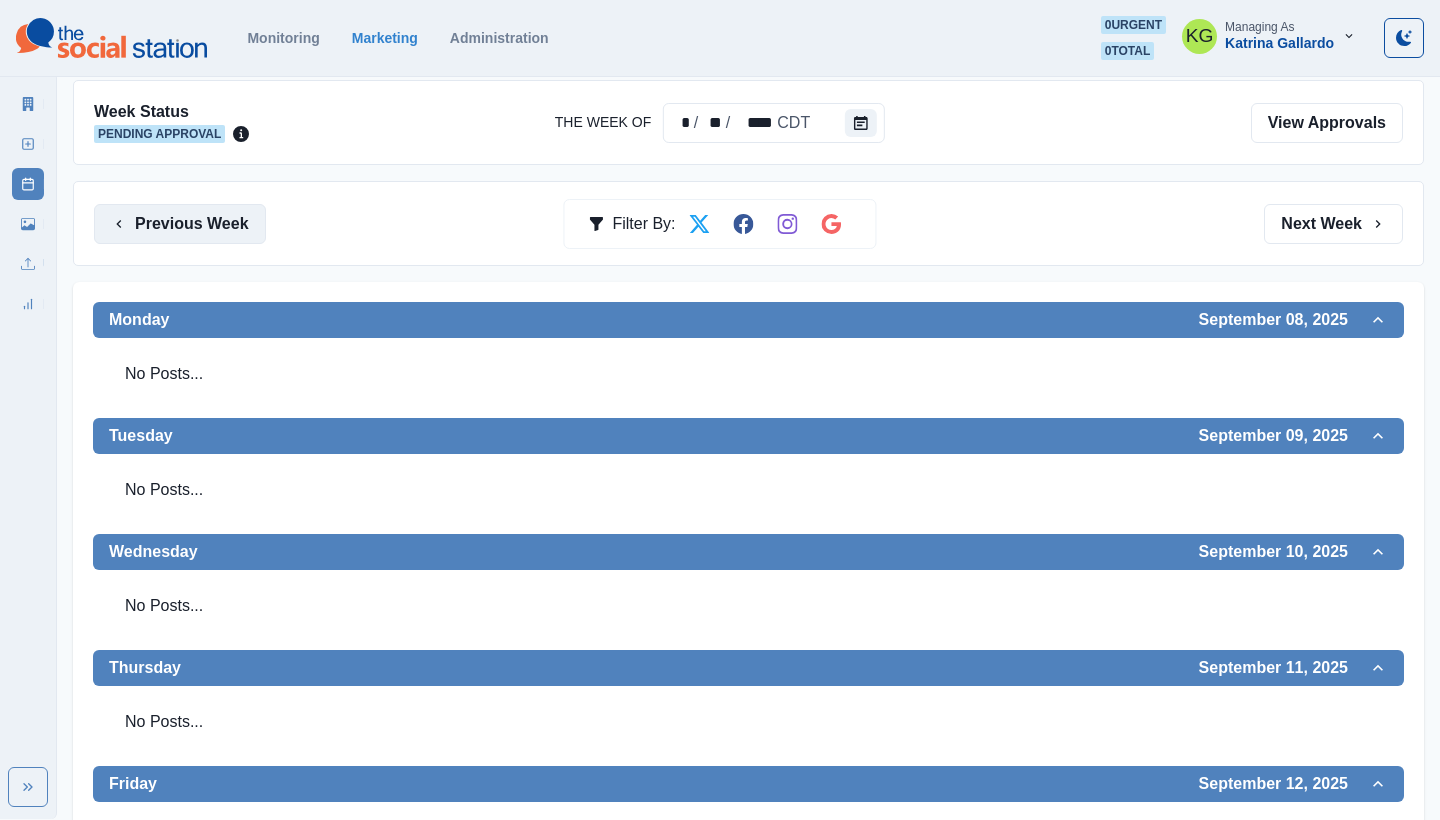 click on "Previous Week" at bounding box center (180, 224) 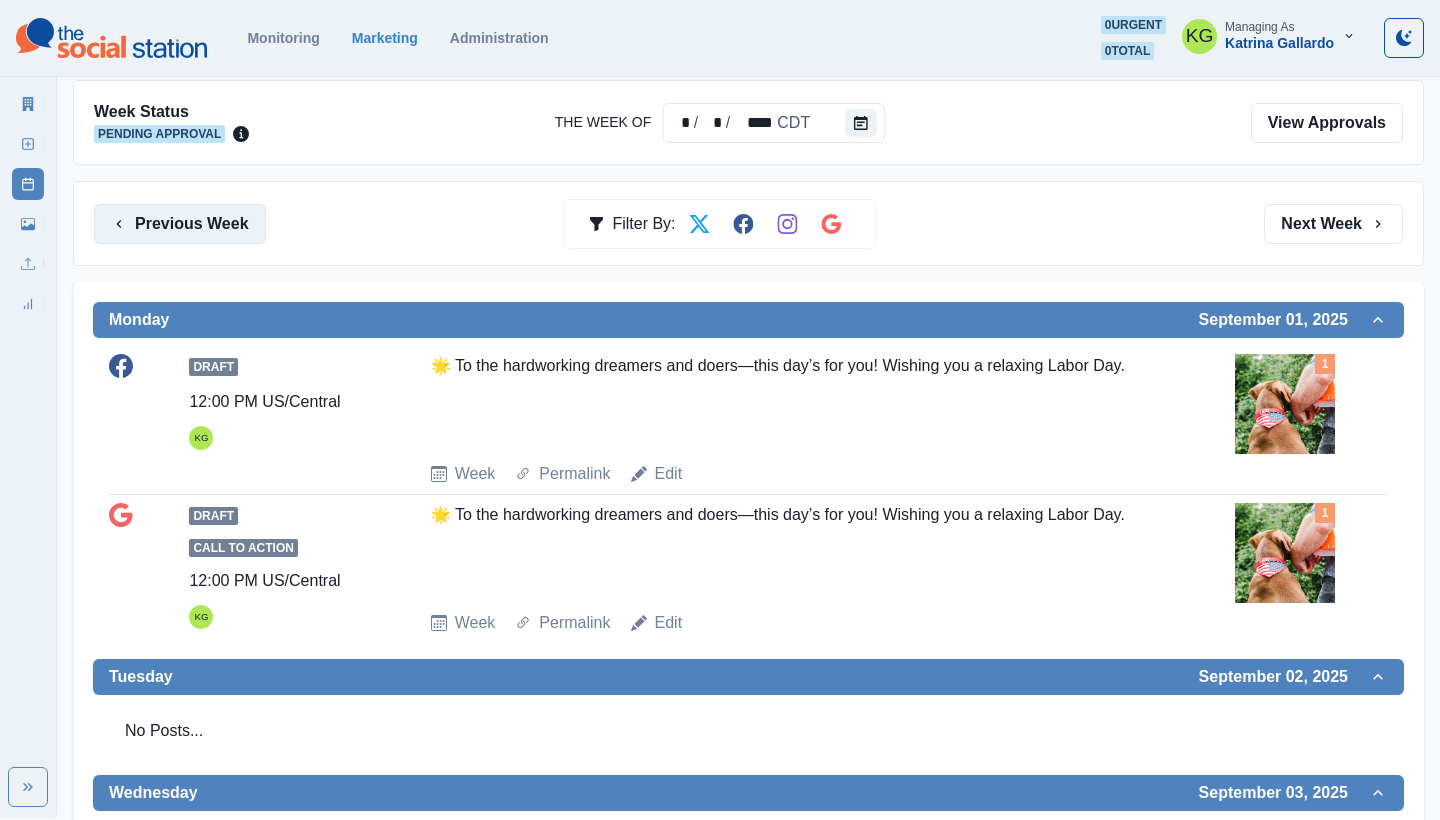 click on "Previous Week" at bounding box center [180, 224] 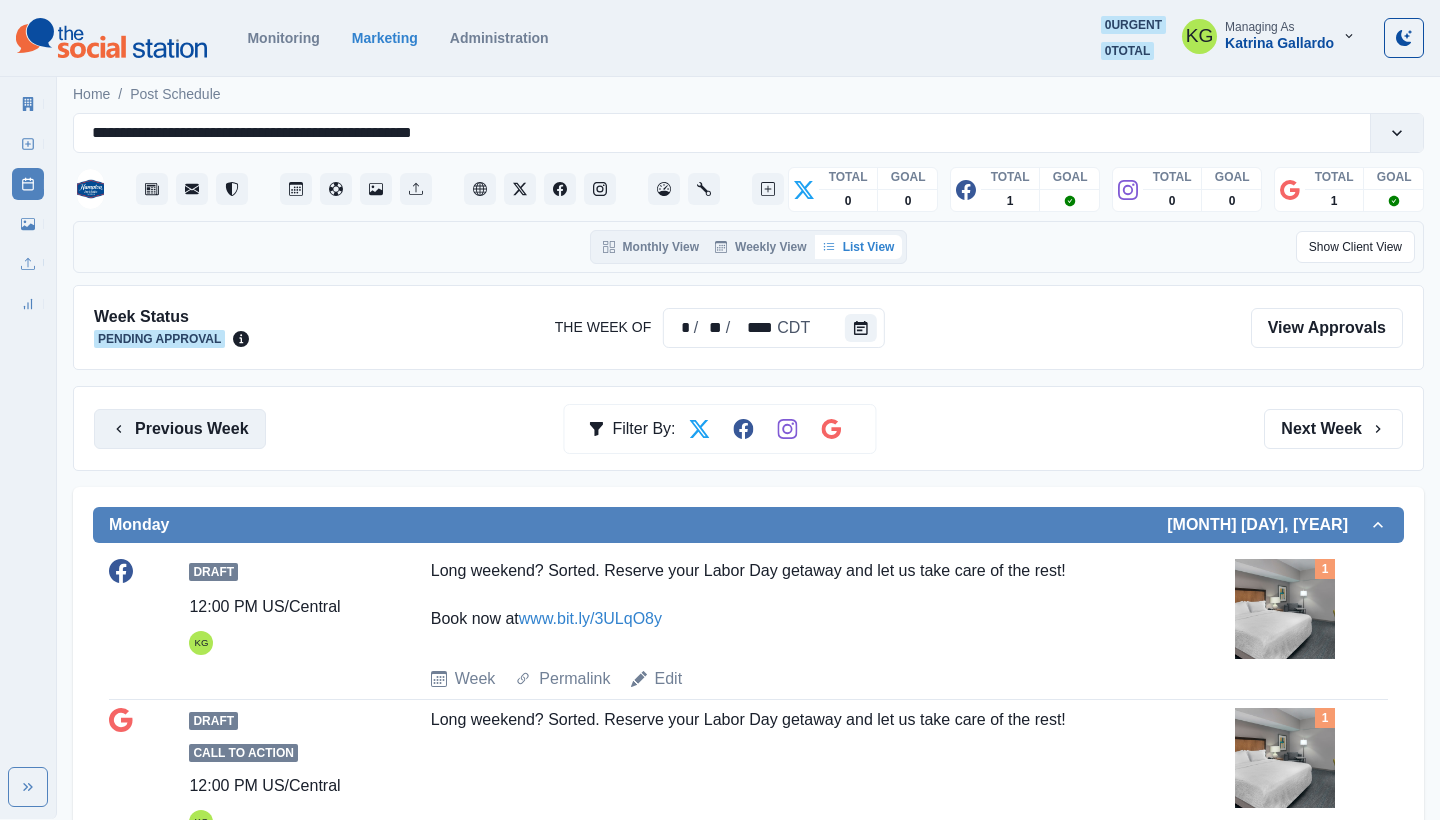 scroll, scrollTop: -1, scrollLeft: 0, axis: vertical 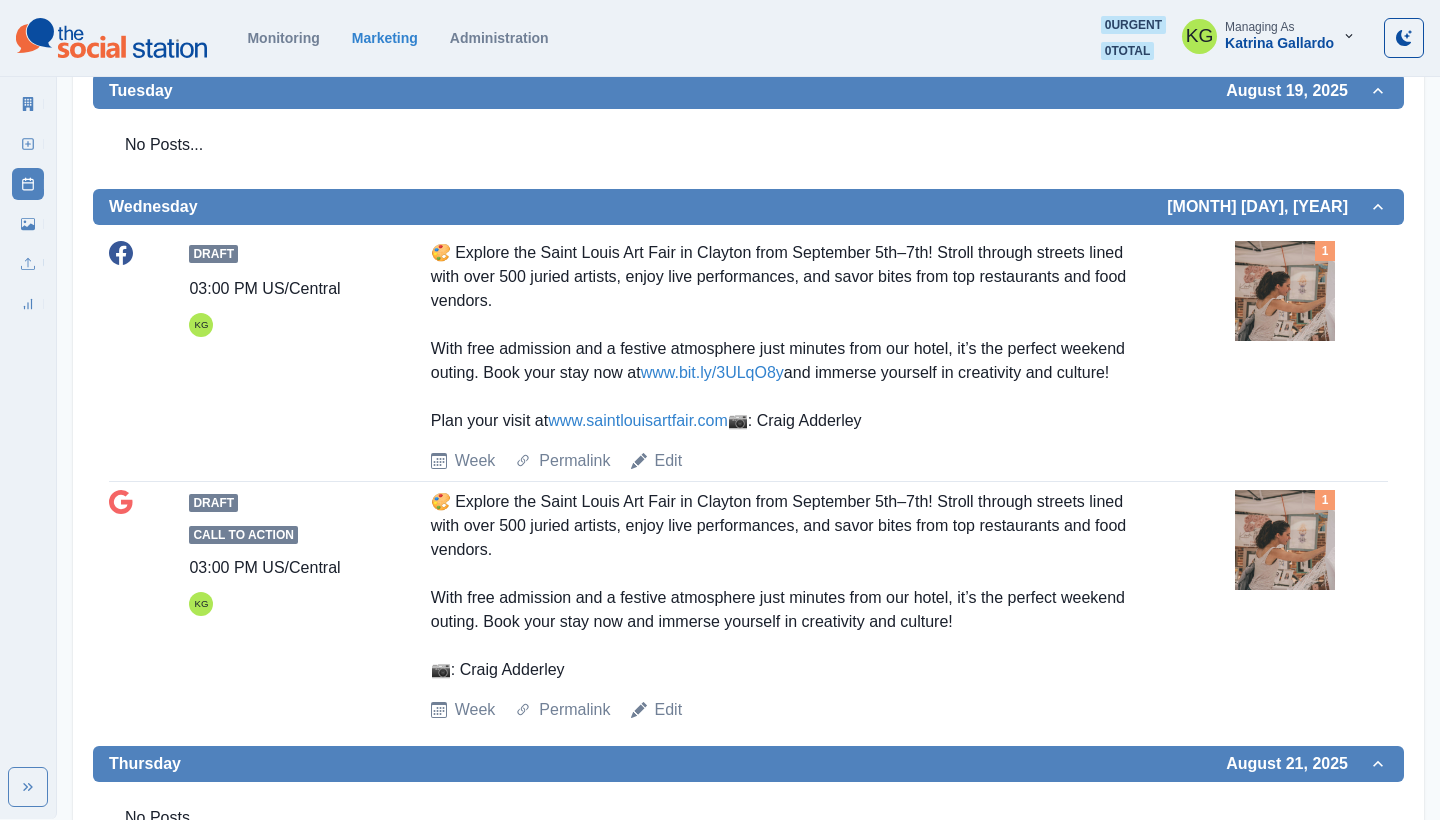 click on "🎨 Explore the Saint Louis Art Fair in Clayton from September 5th–7th! Stroll through streets lined with over 500 juried artists, enjoy live performances, and savor bites from top restaurants and food vendors.
With free admission and a festive atmosphere just minutes from our hotel, it’s the perfect weekend outing. Book your stay now and immerse yourself in creativity and culture!
📷: Craig Adderley" at bounding box center [789, 586] 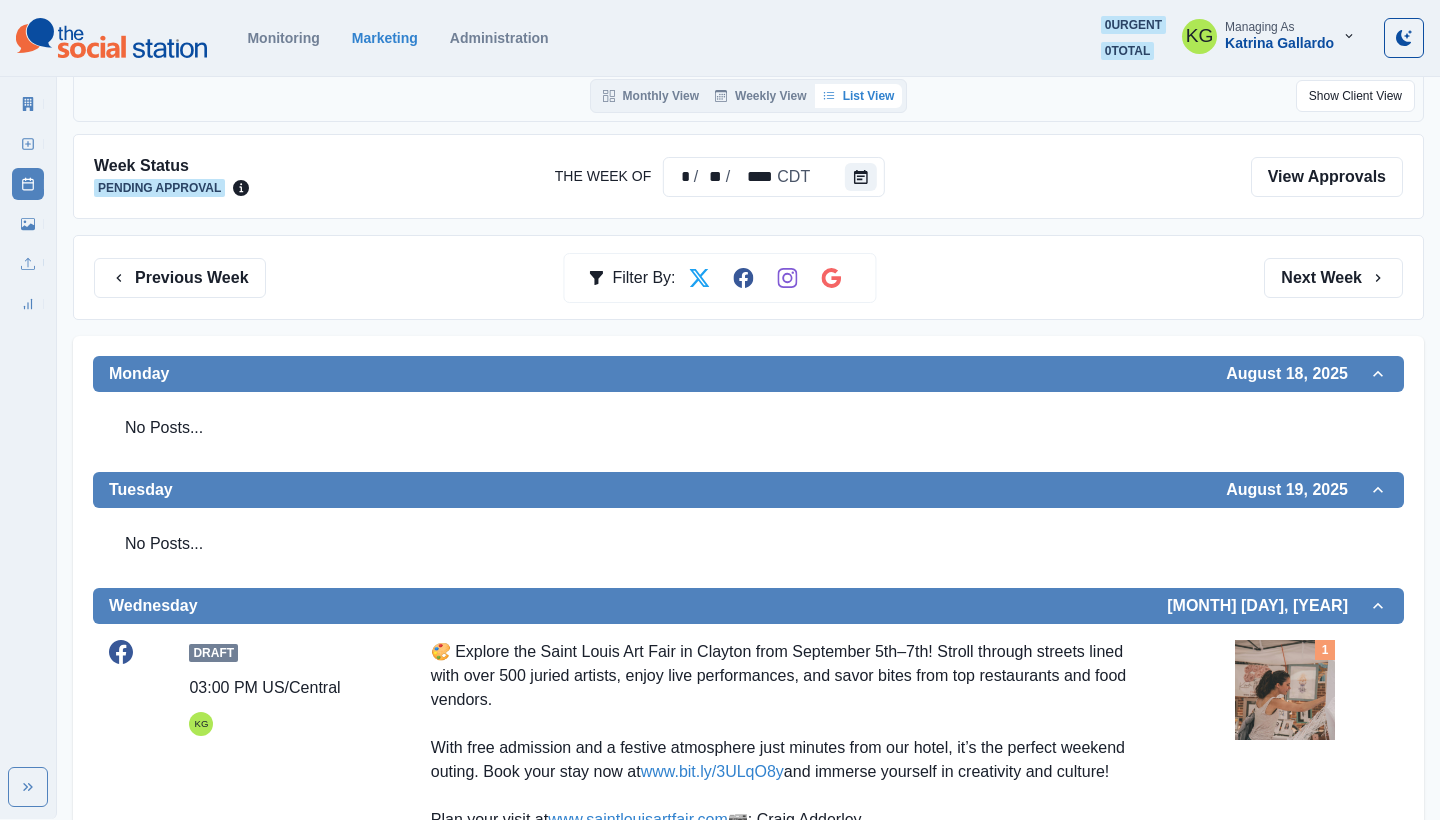 scroll, scrollTop: 114, scrollLeft: 0, axis: vertical 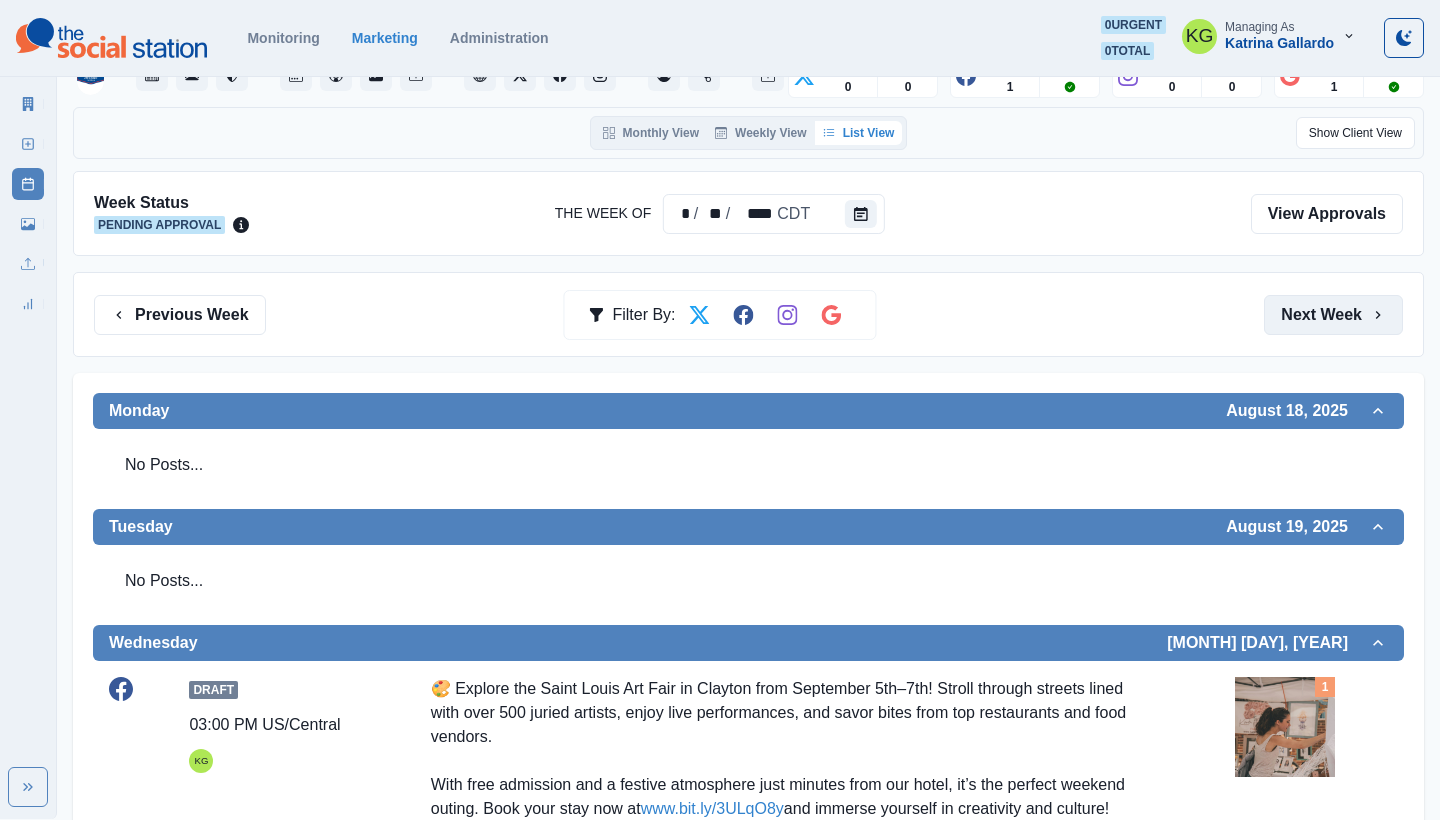 click on "Next Week" at bounding box center (1333, 315) 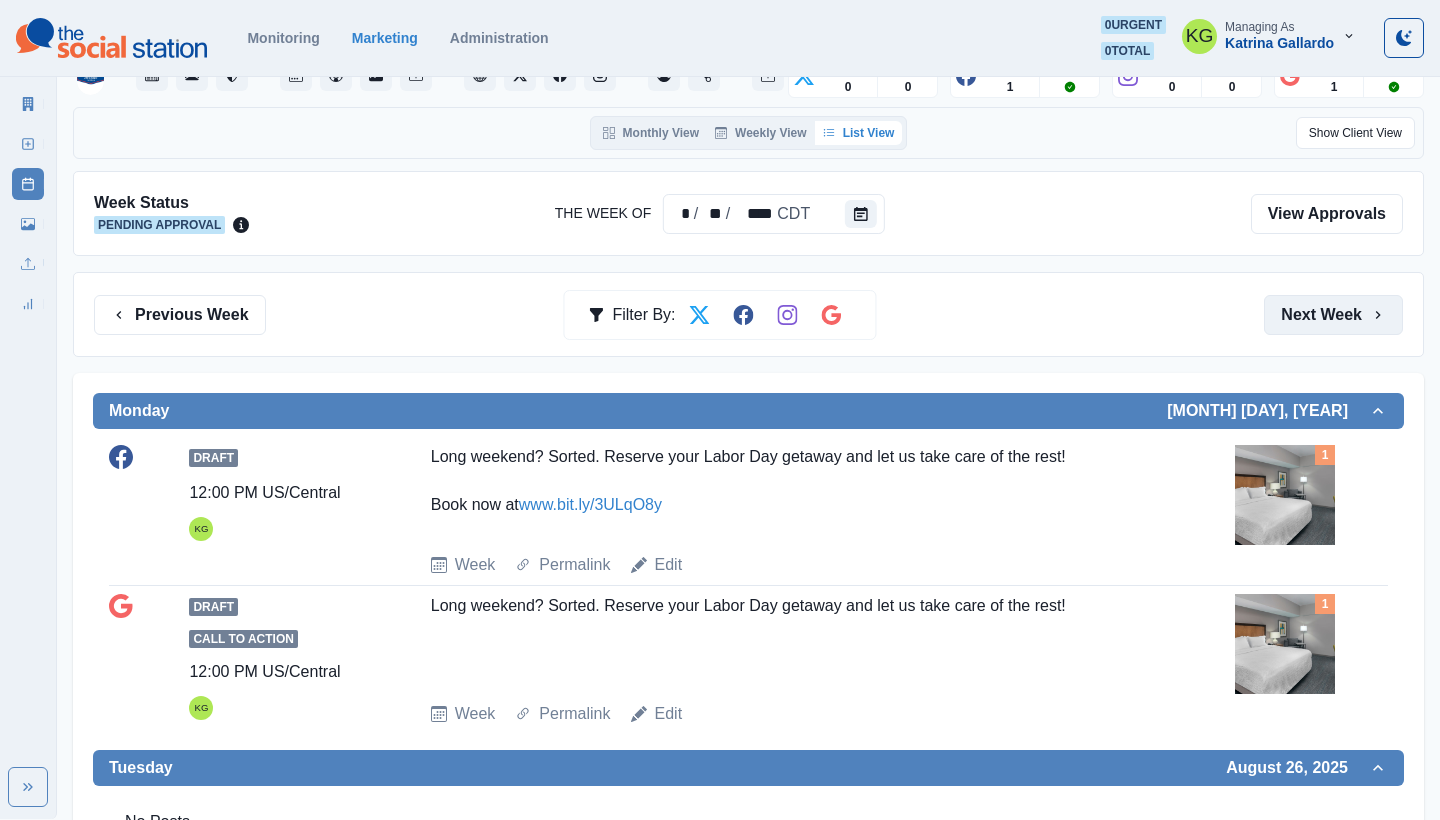 click on "Next Week" at bounding box center [1333, 315] 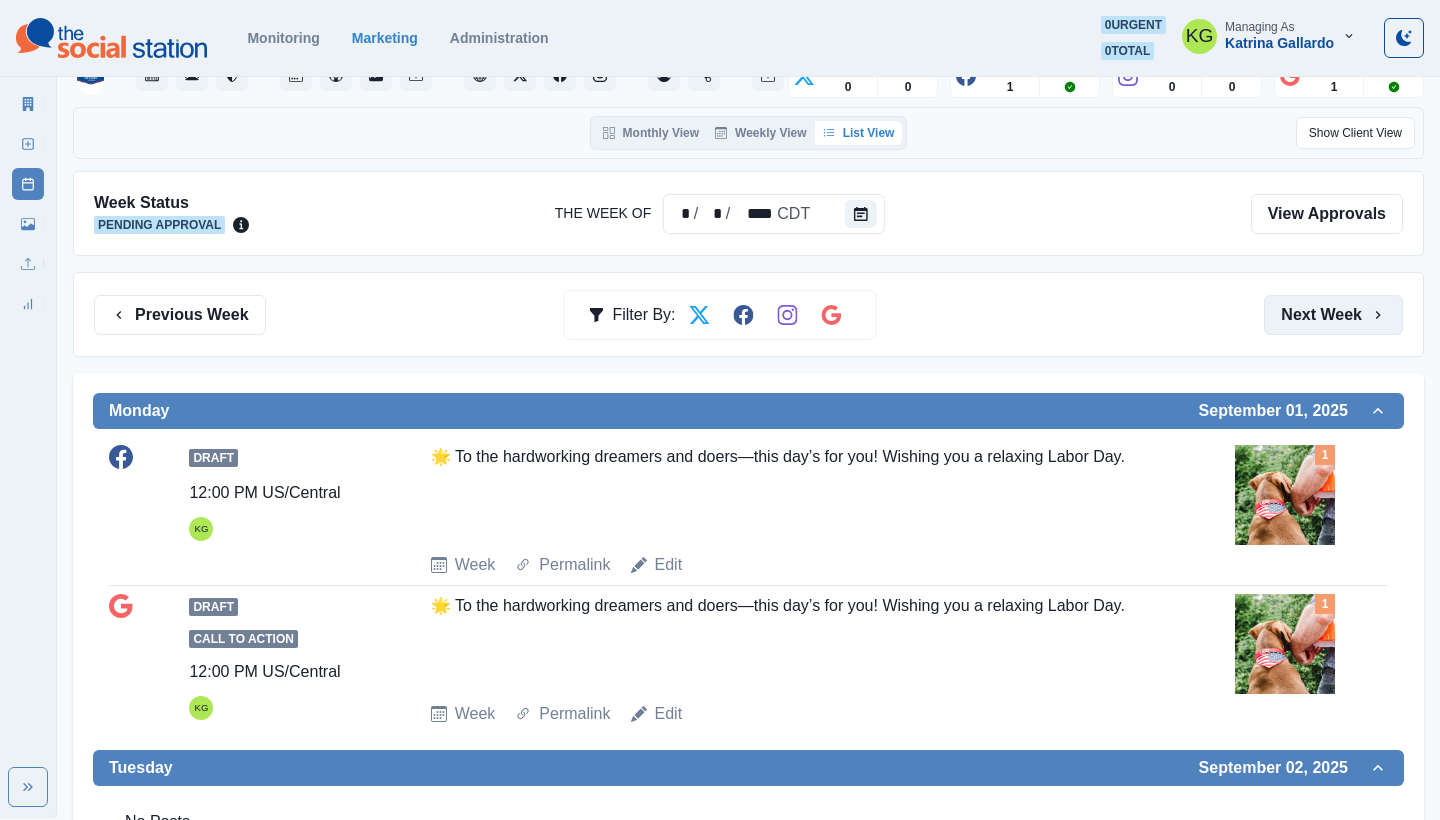 click on "Next Week" at bounding box center [1333, 315] 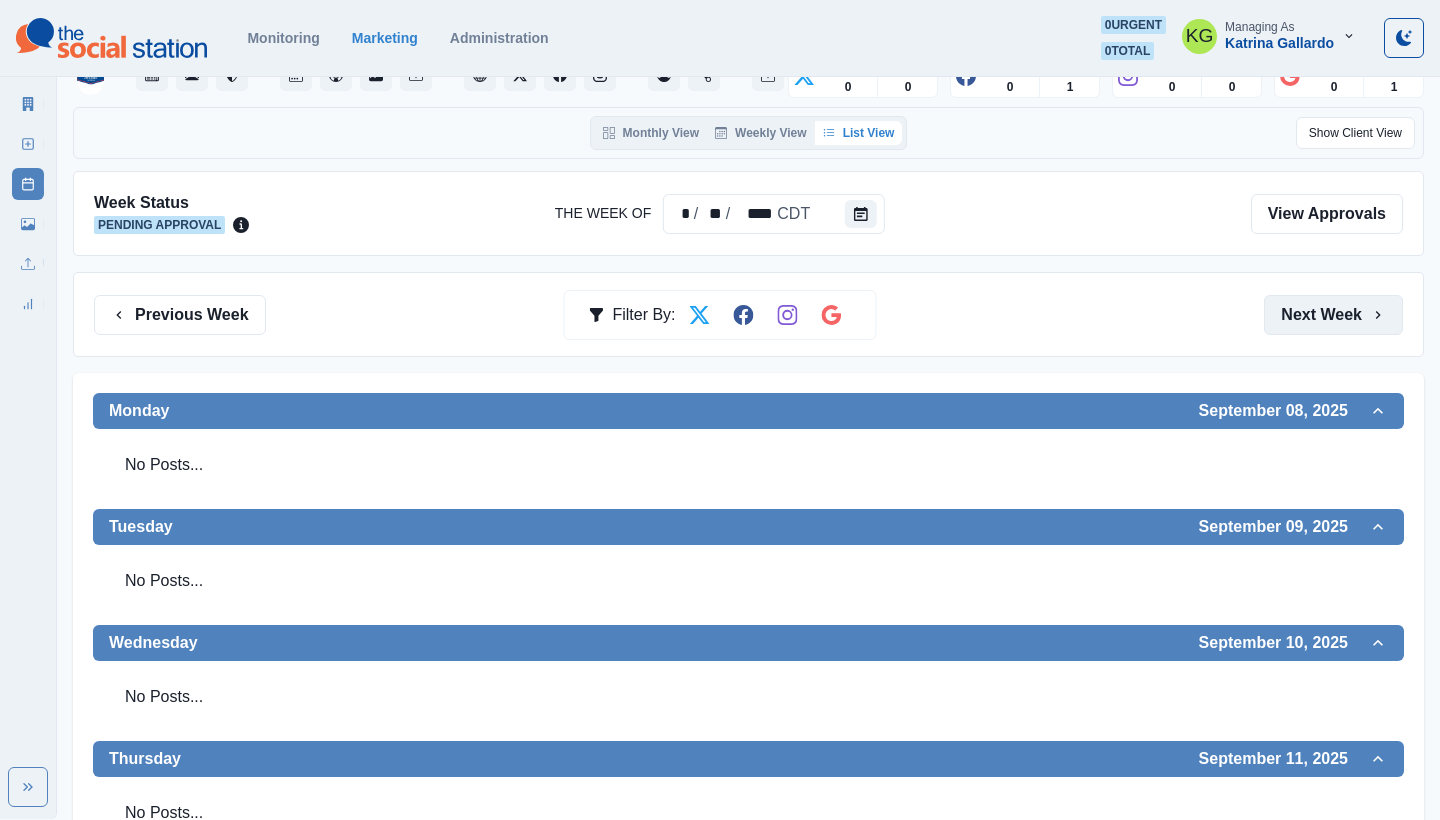 click on "Next Week" at bounding box center [1333, 315] 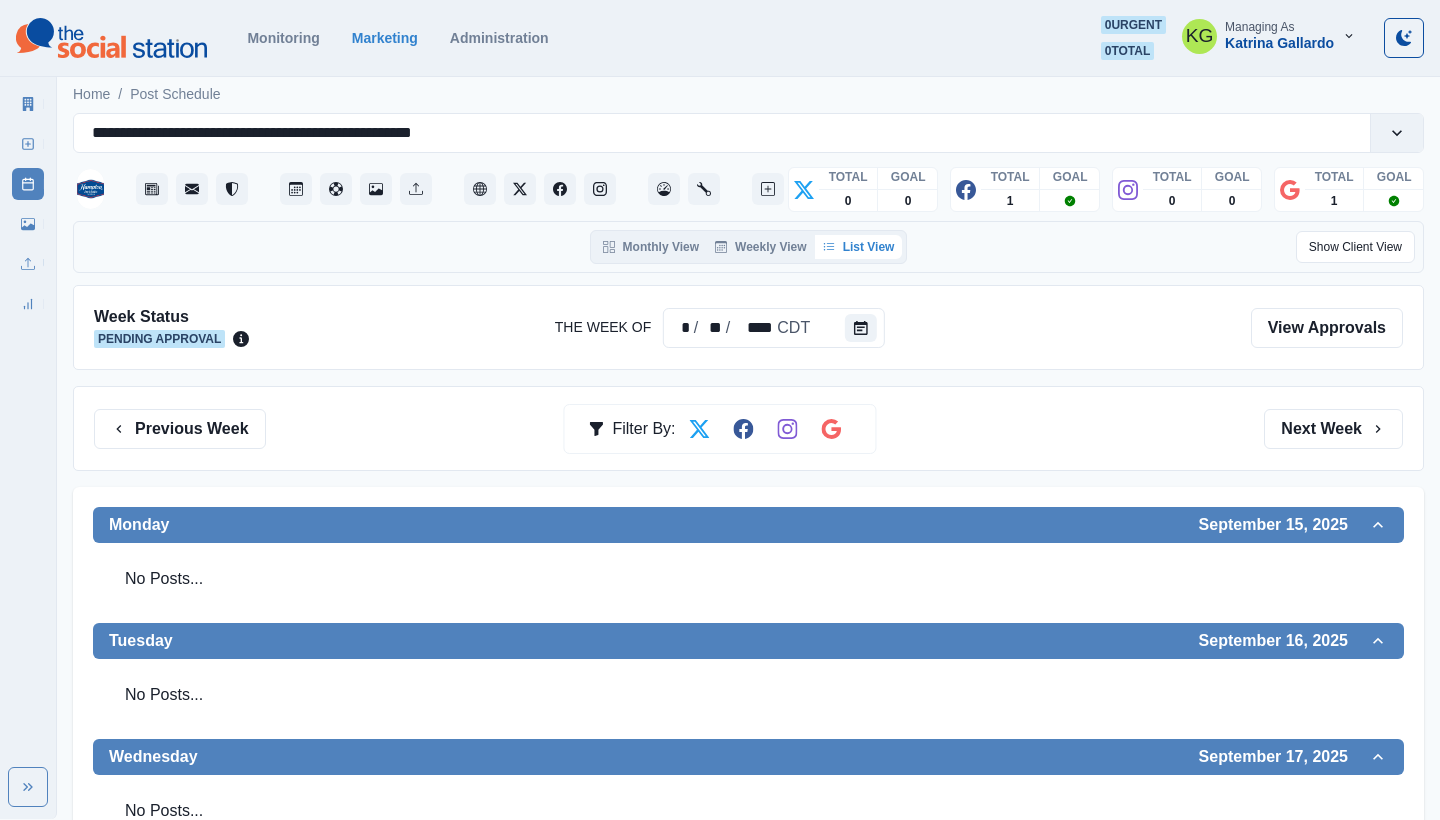 scroll, scrollTop: -1, scrollLeft: 0, axis: vertical 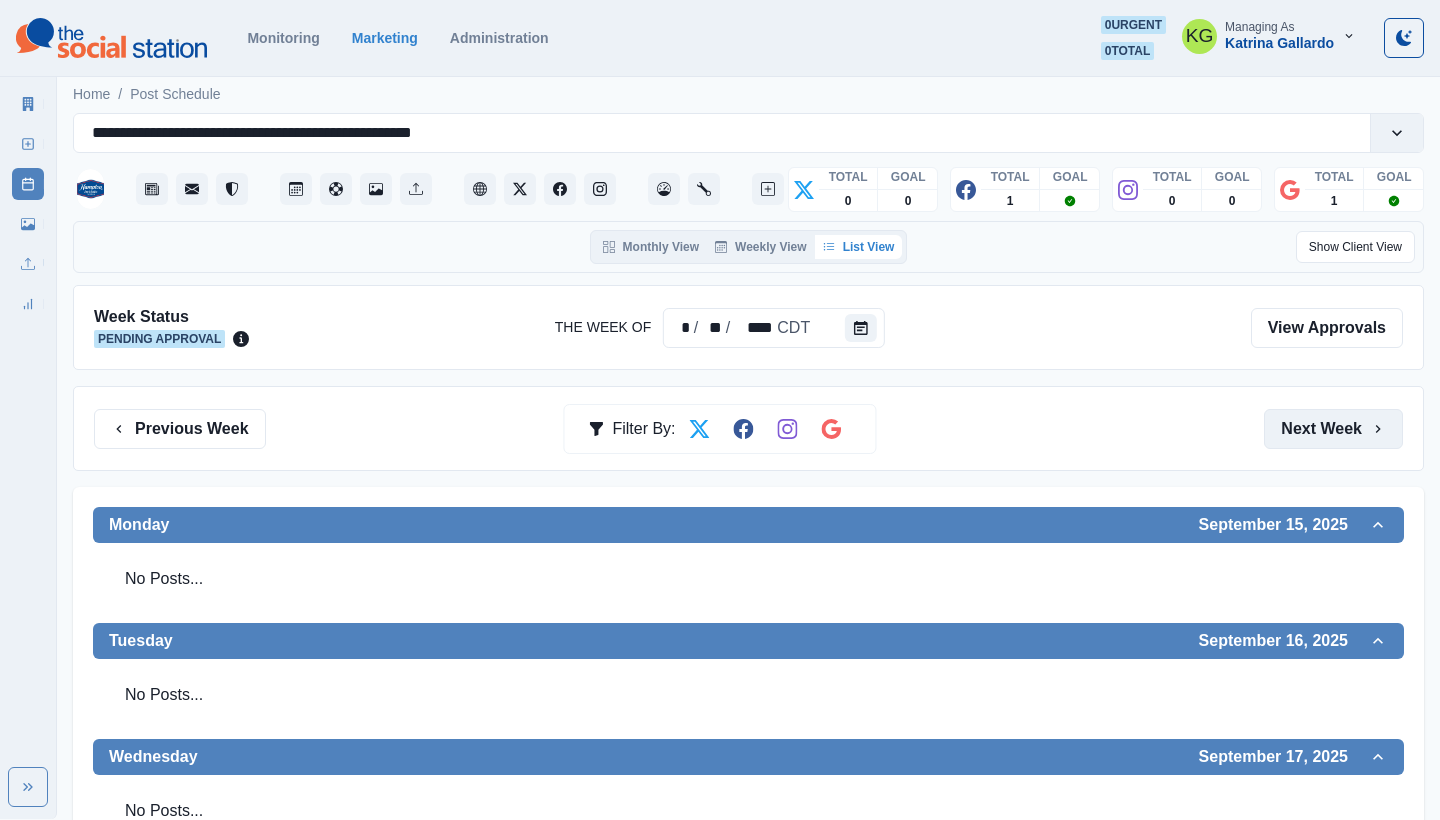 click on "Next Week" at bounding box center [1333, 429] 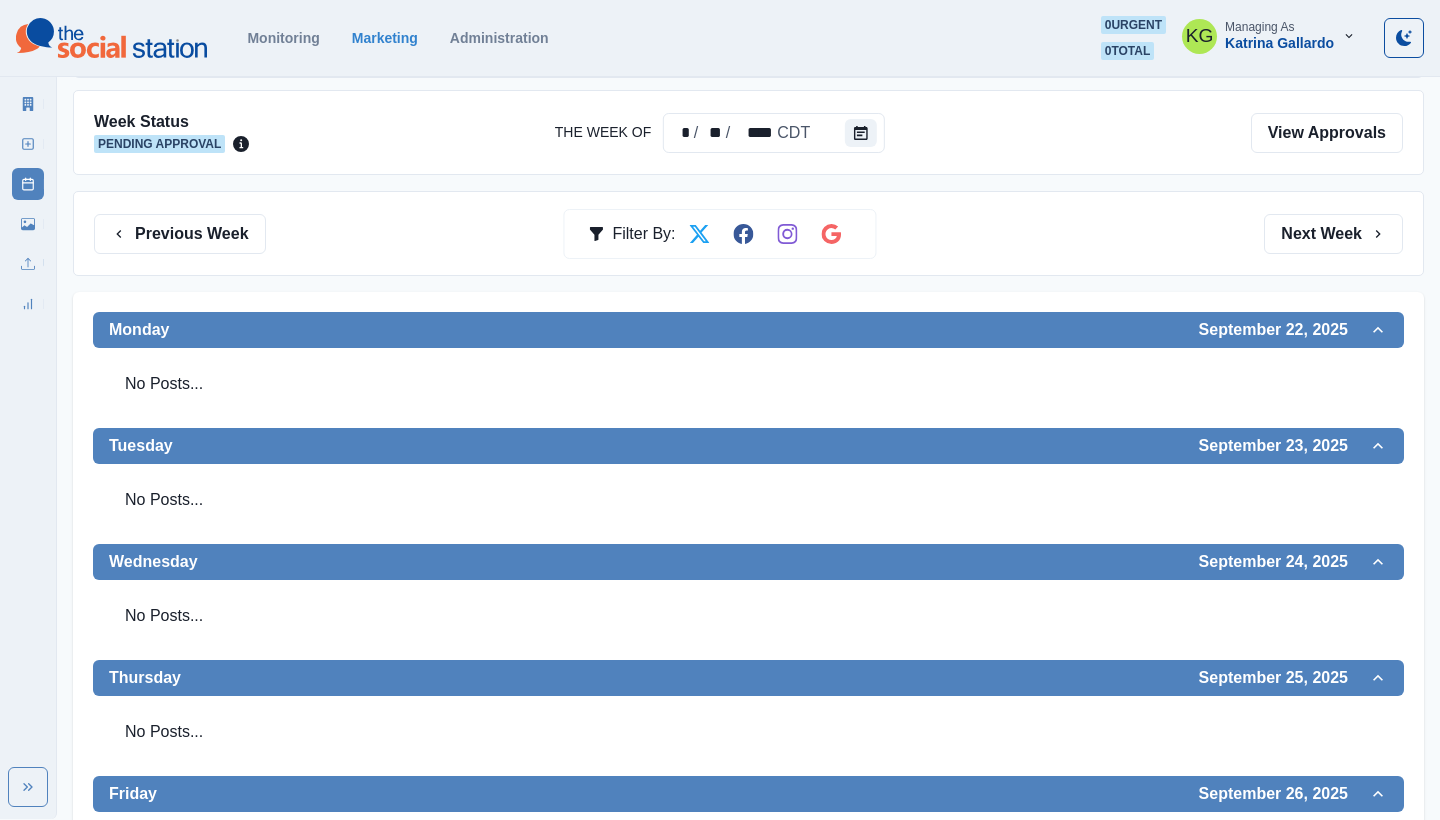 scroll, scrollTop: 188, scrollLeft: 0, axis: vertical 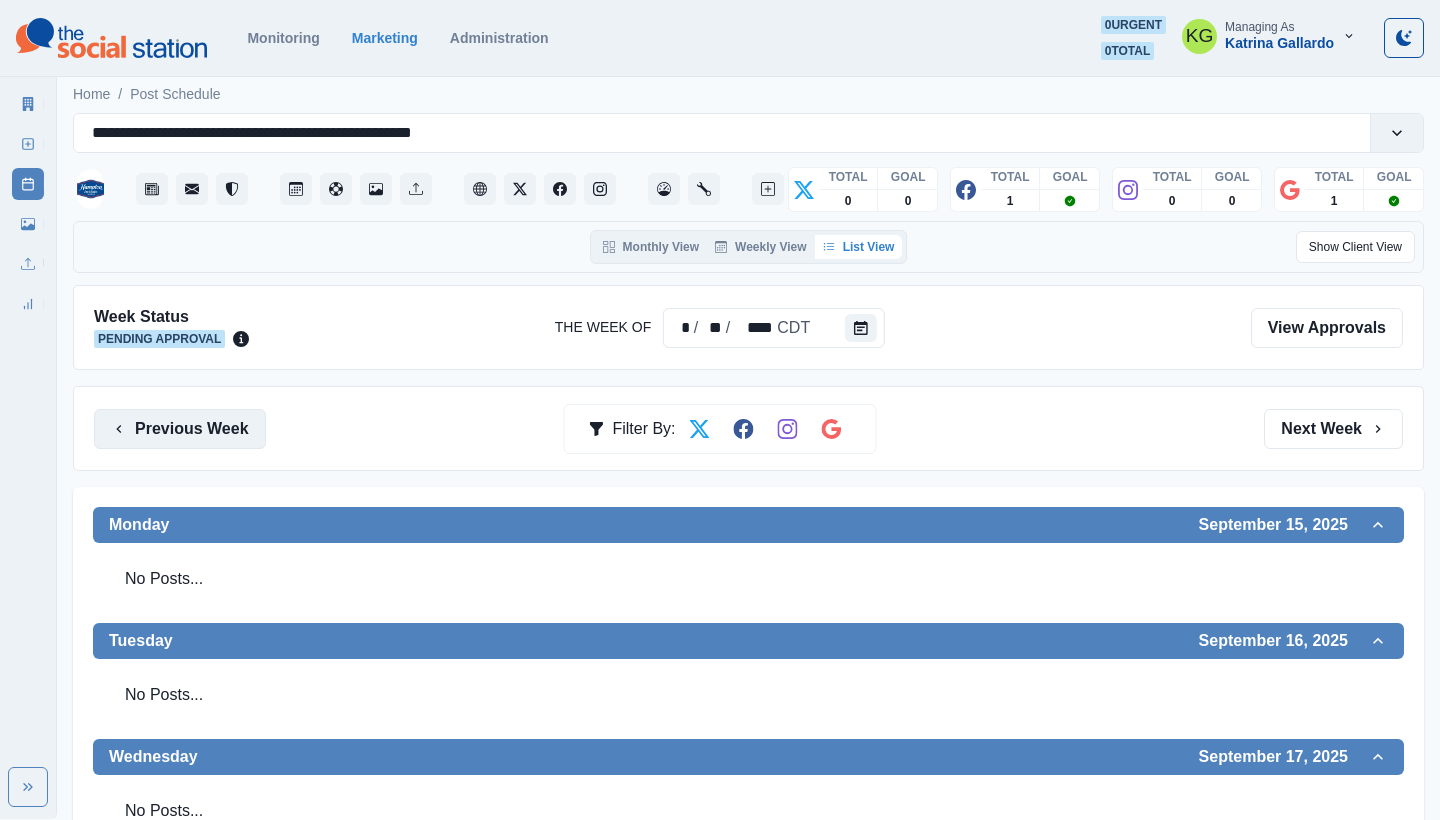 click on "Previous Week" at bounding box center (180, 429) 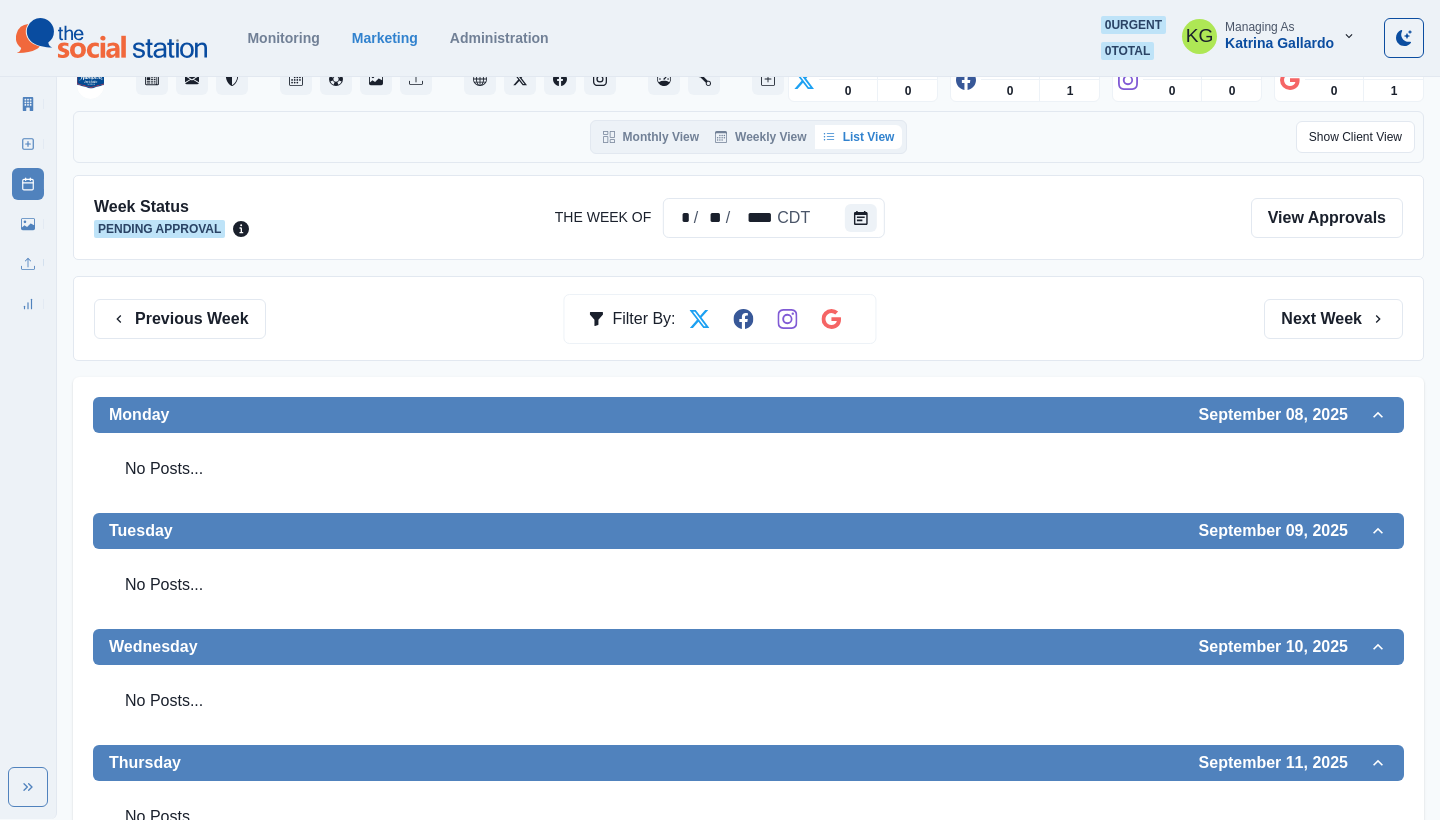scroll, scrollTop: 30, scrollLeft: 0, axis: vertical 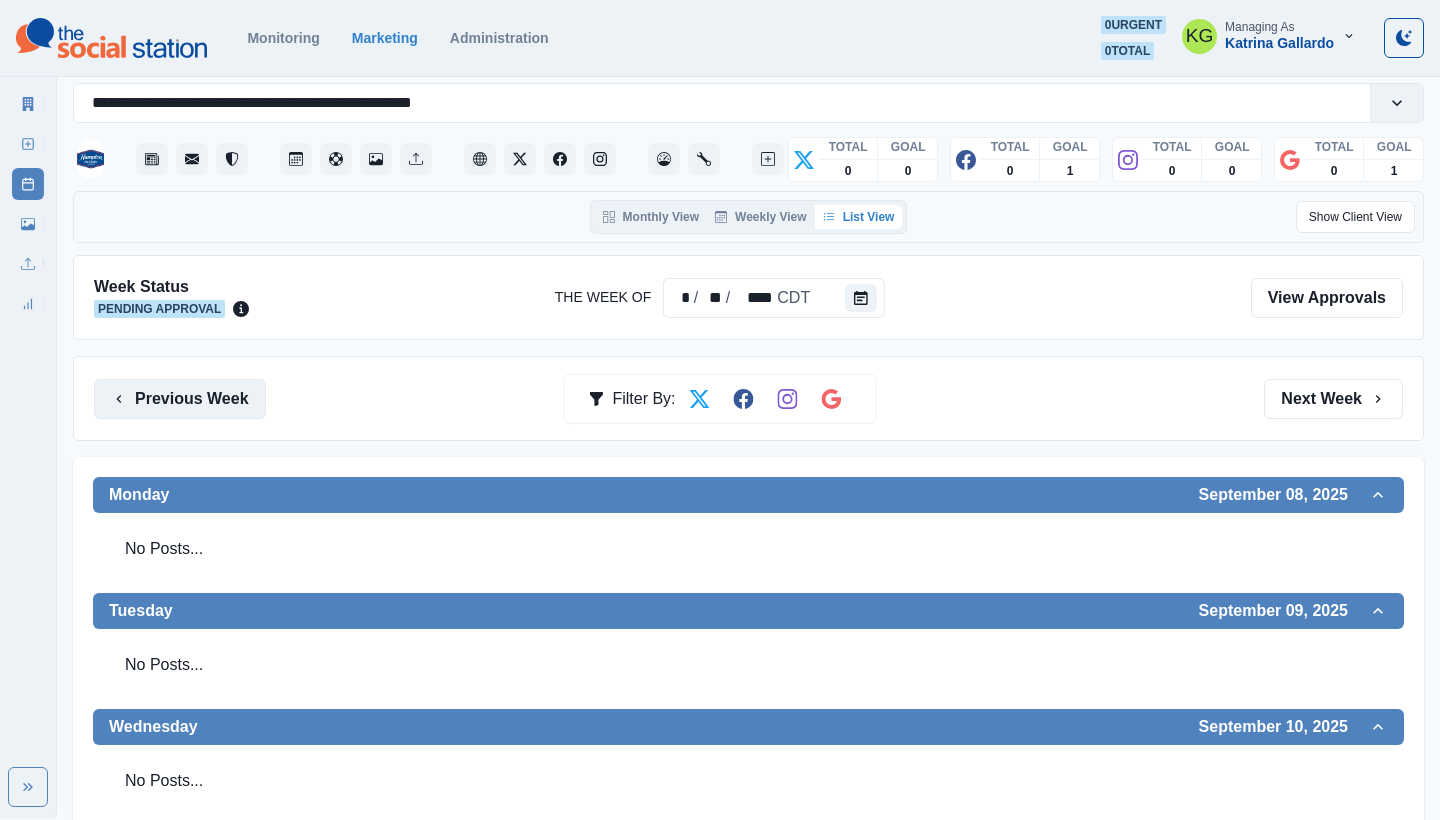click on "Previous Week" at bounding box center (180, 399) 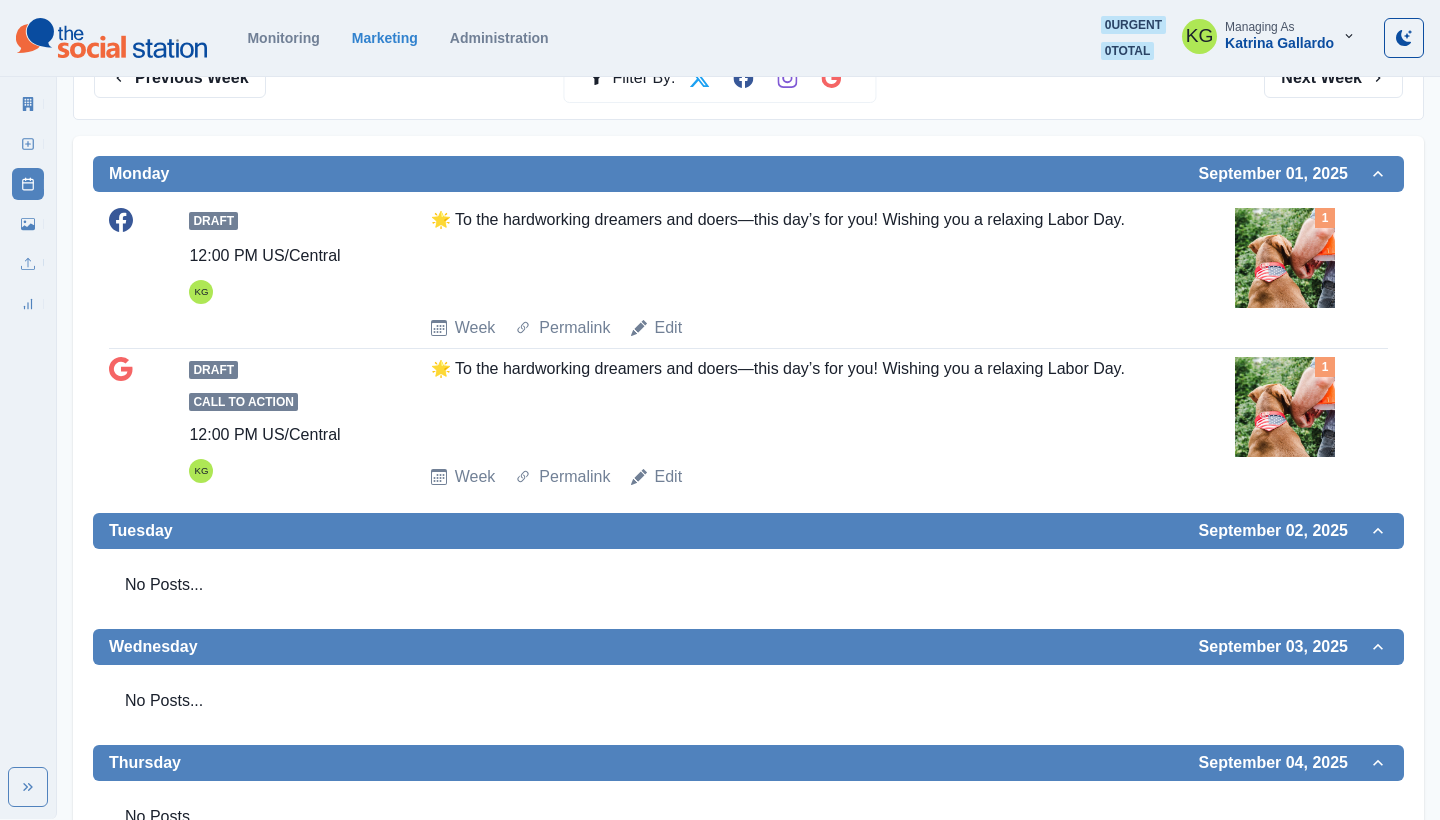 scroll, scrollTop: 64, scrollLeft: 0, axis: vertical 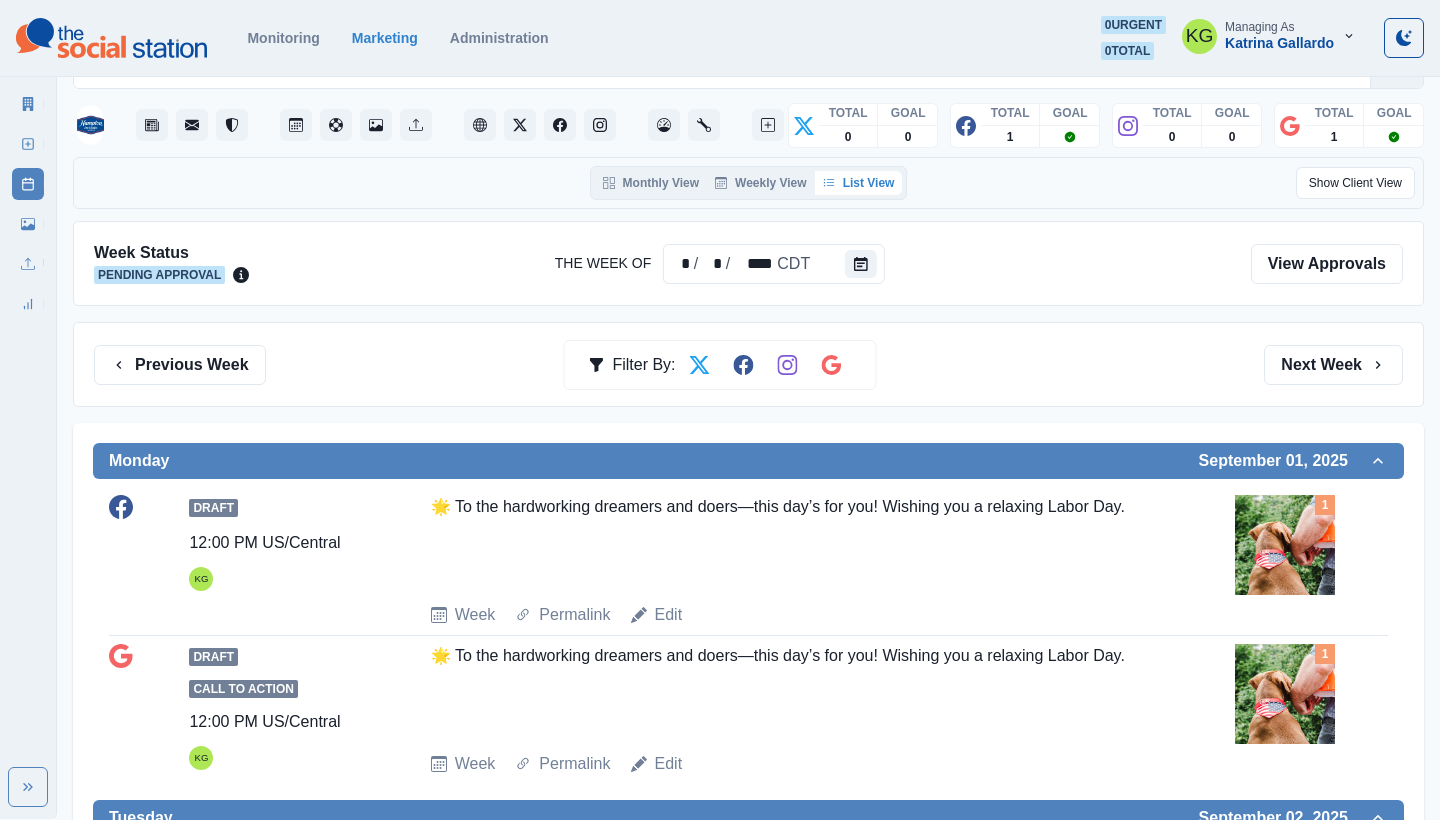click on "Previous Week Filter By: Next Week" at bounding box center [748, 364] 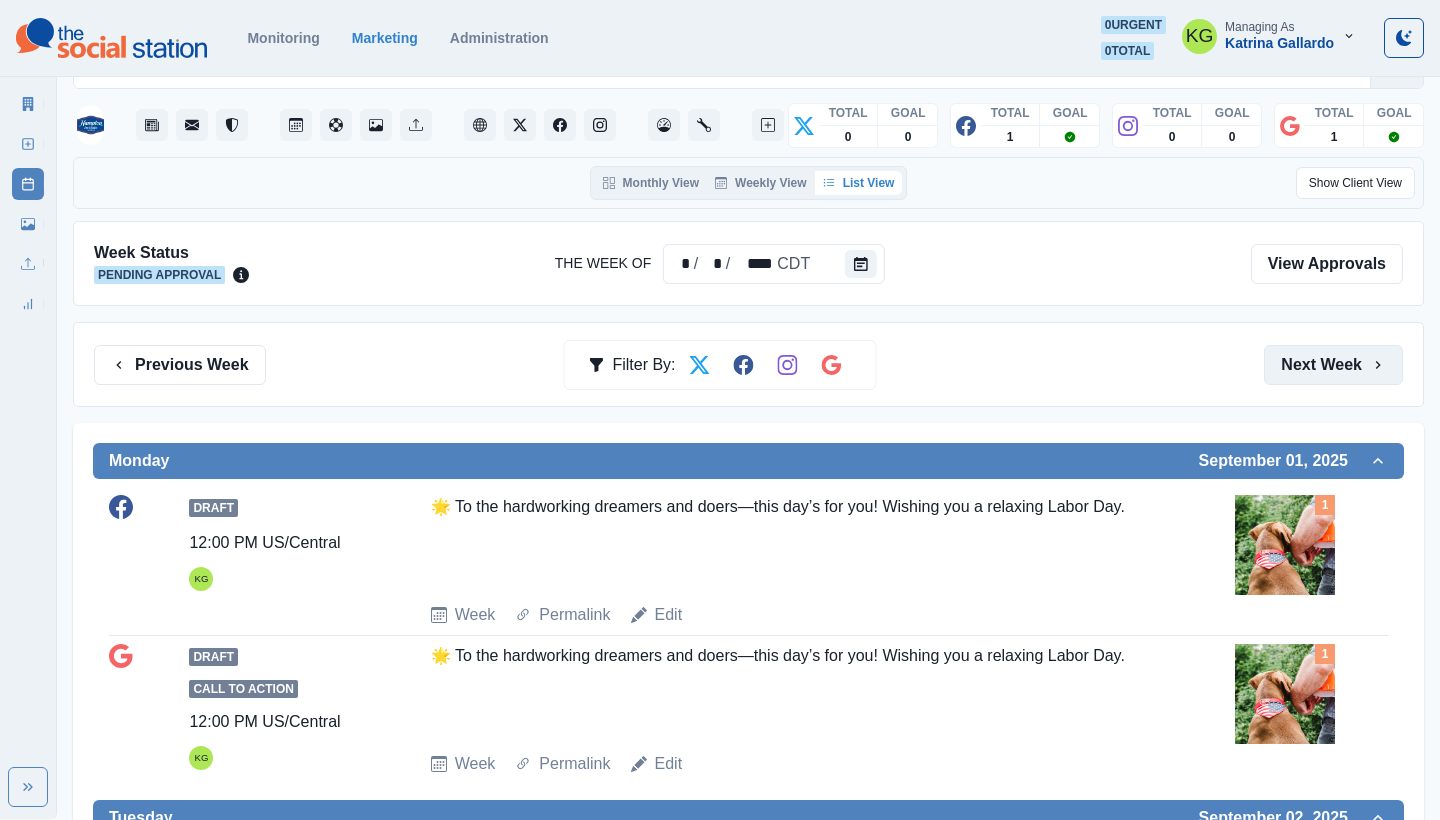 click on "Next Week" at bounding box center [1333, 365] 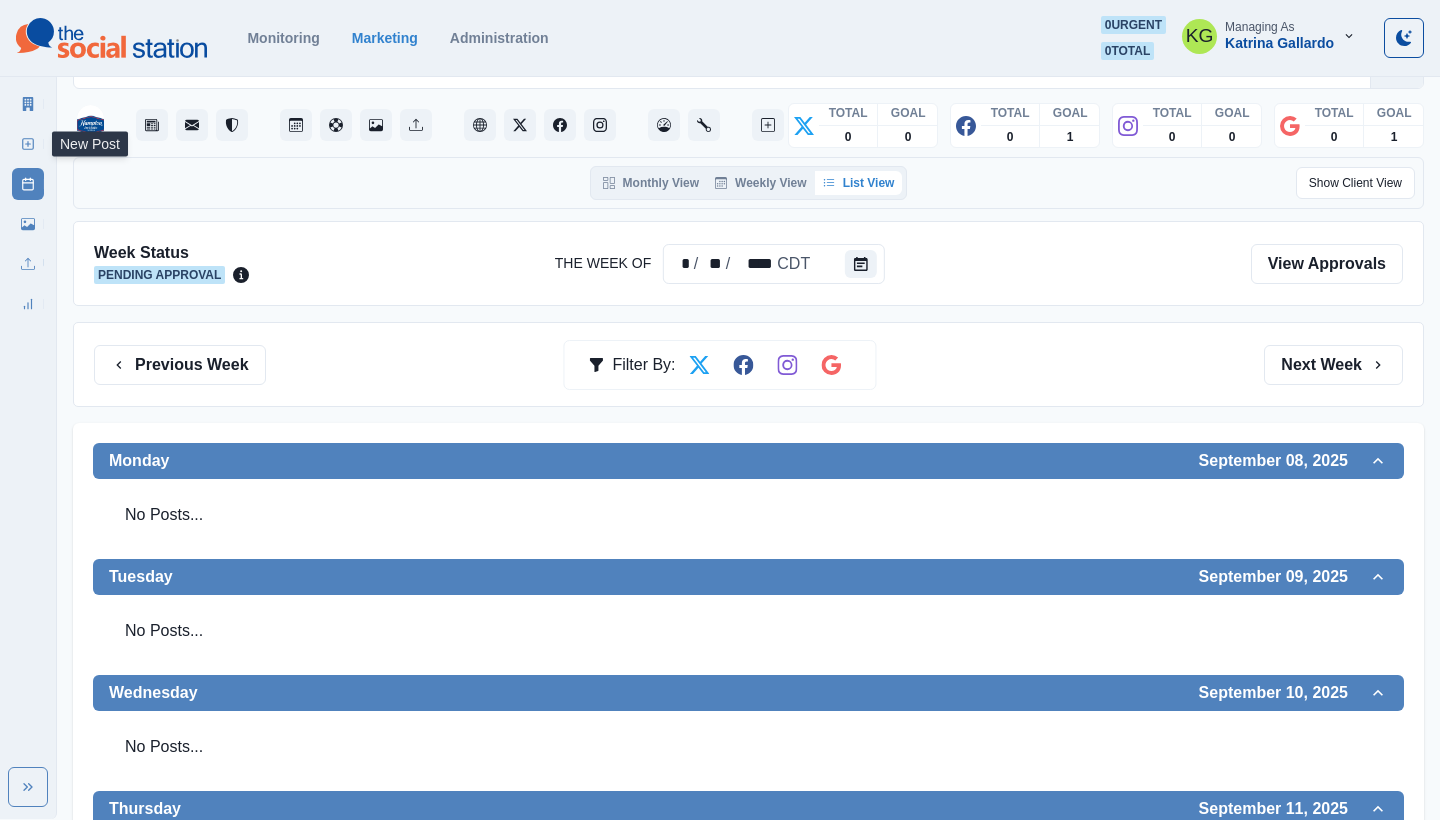 click on "New Post" at bounding box center (28, 144) 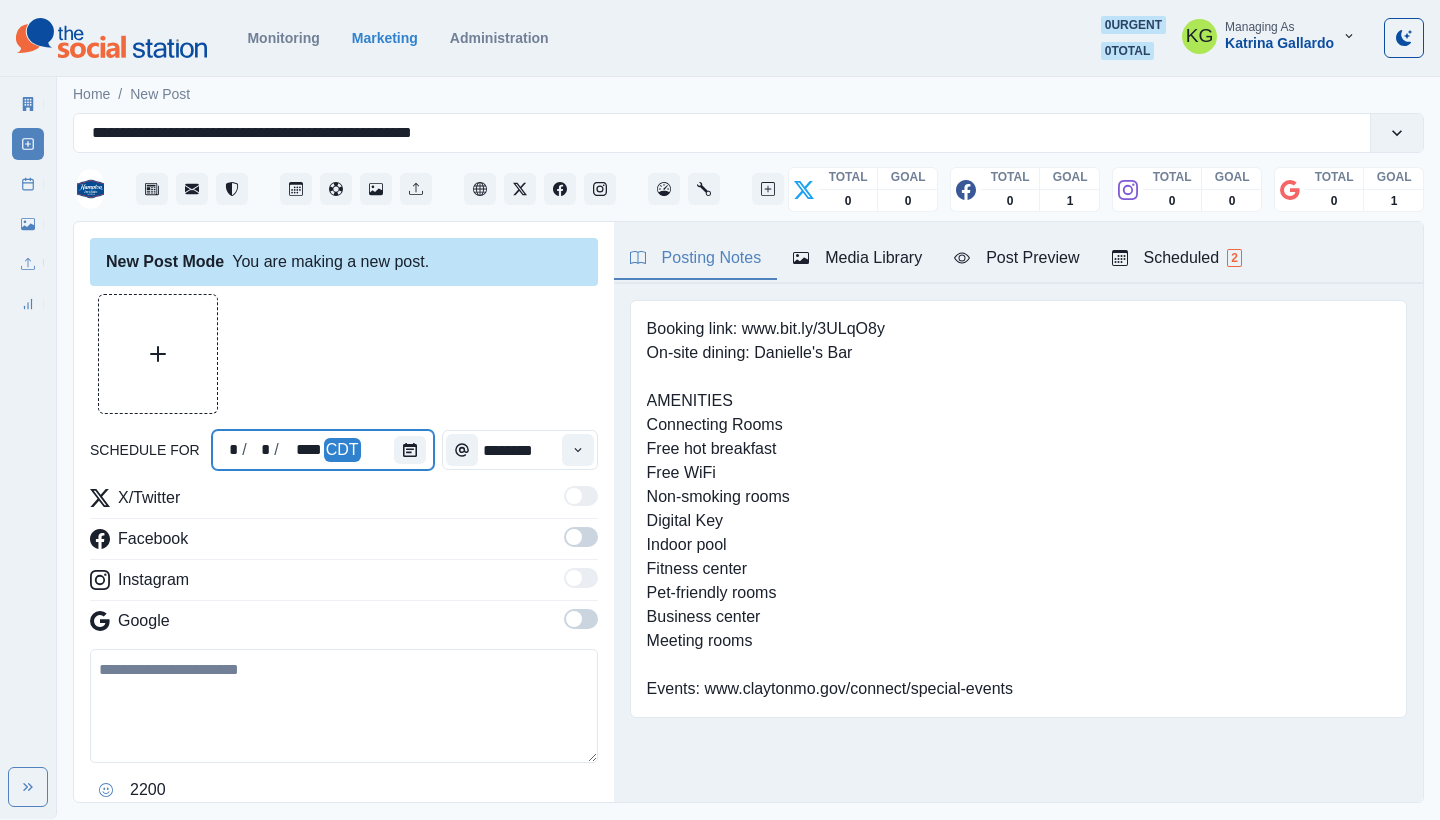 click at bounding box center [414, 450] 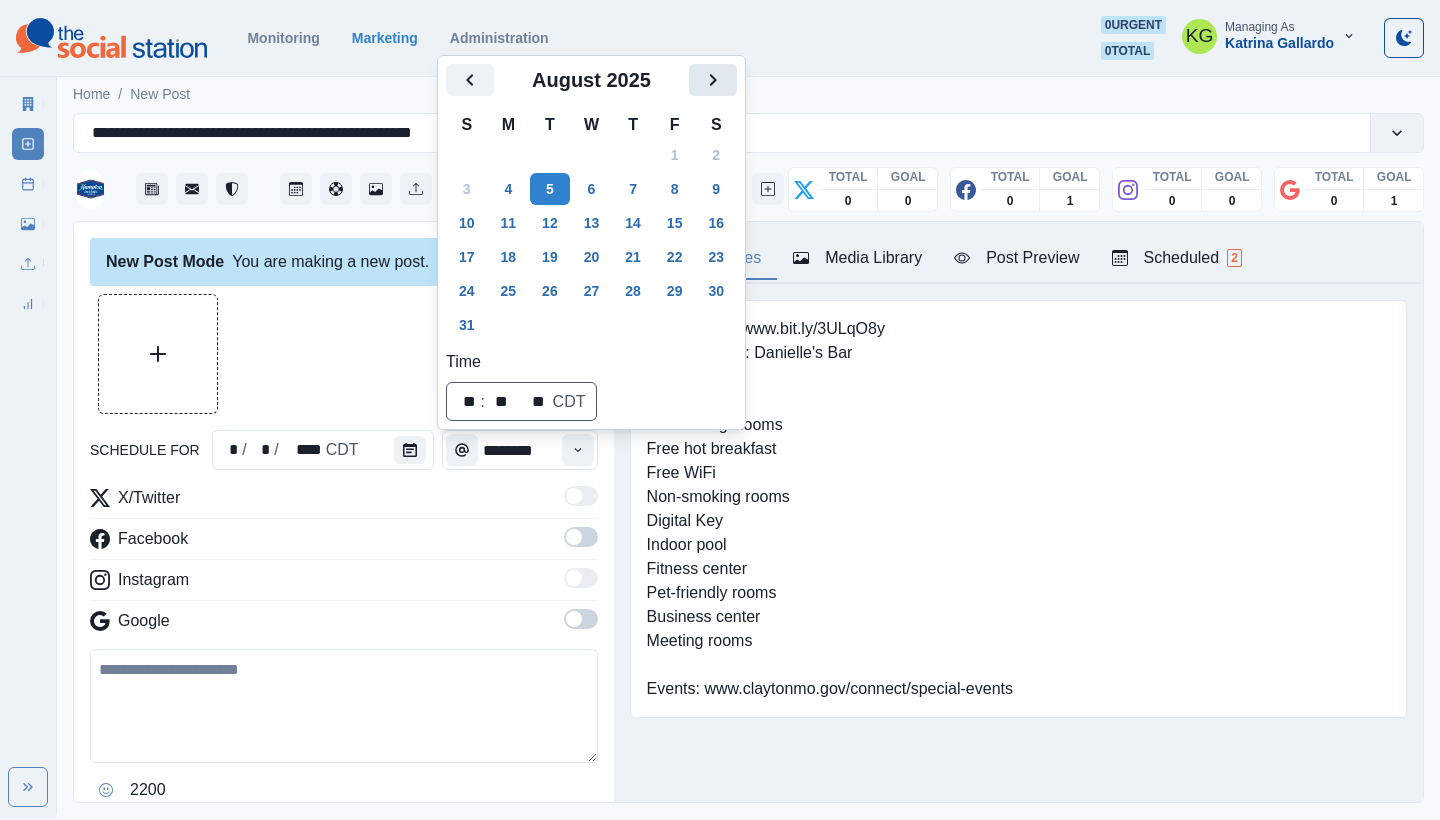 click at bounding box center (713, 80) 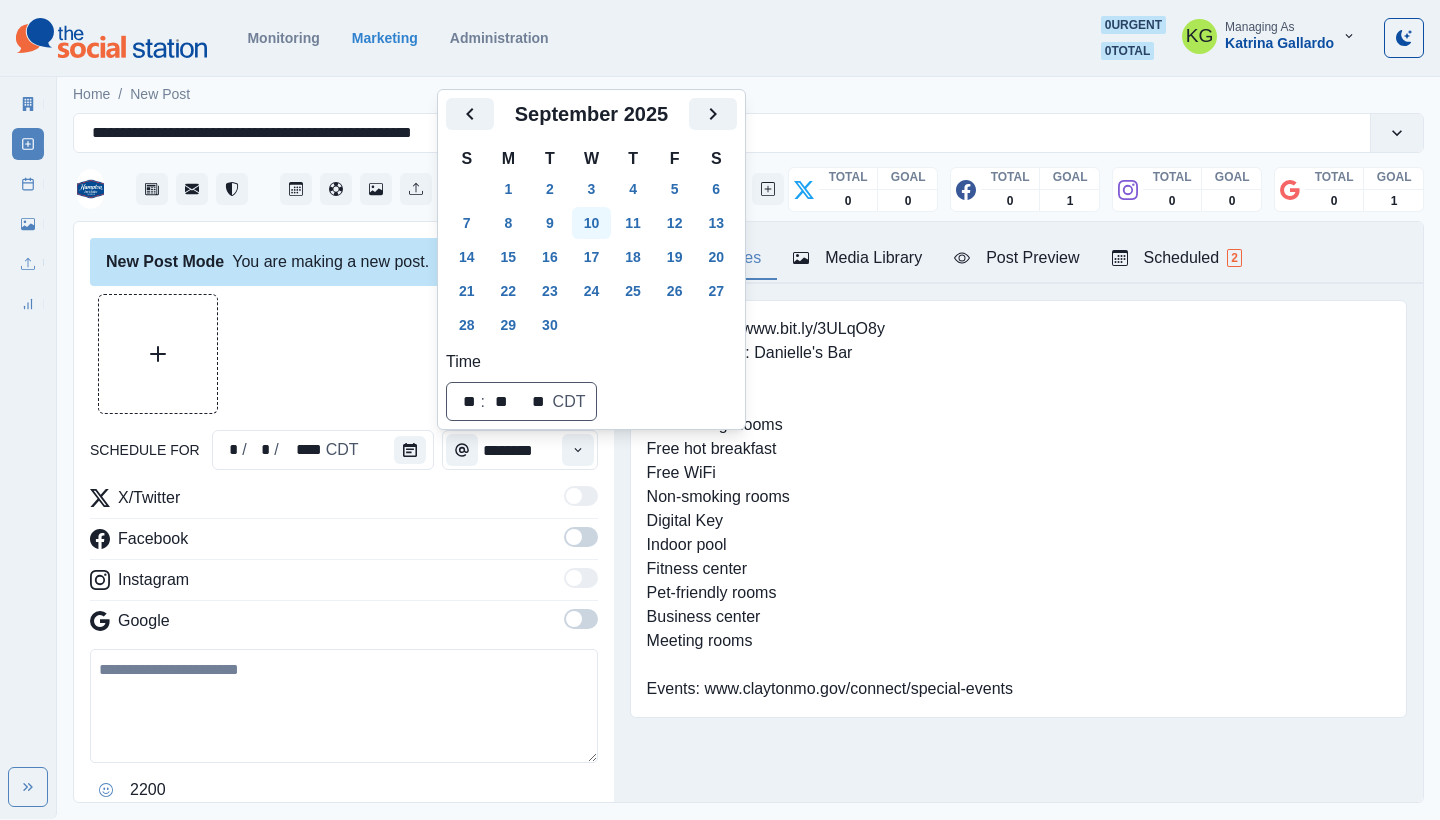 click on "10" at bounding box center [592, 223] 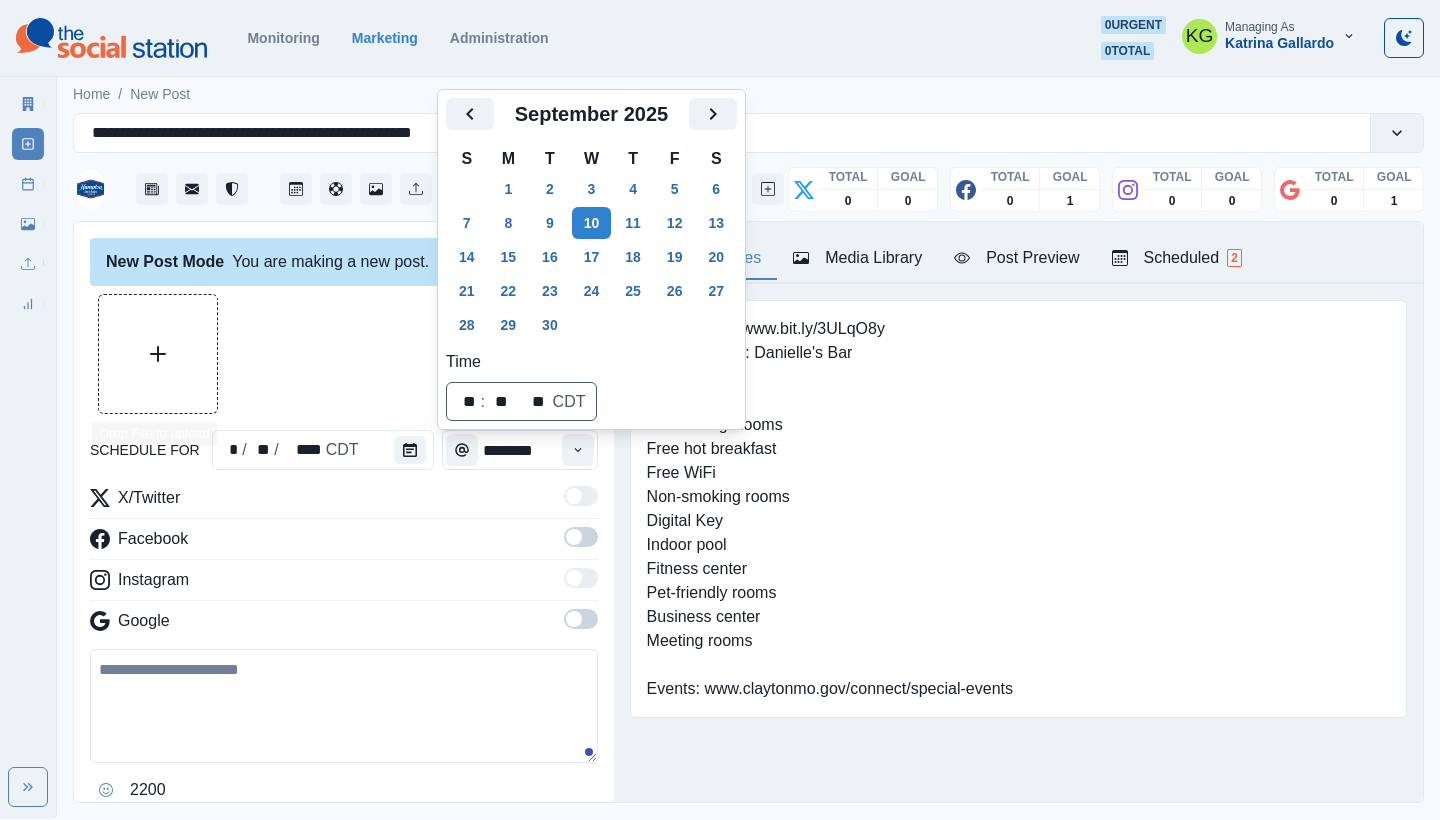 click at bounding box center [158, 354] 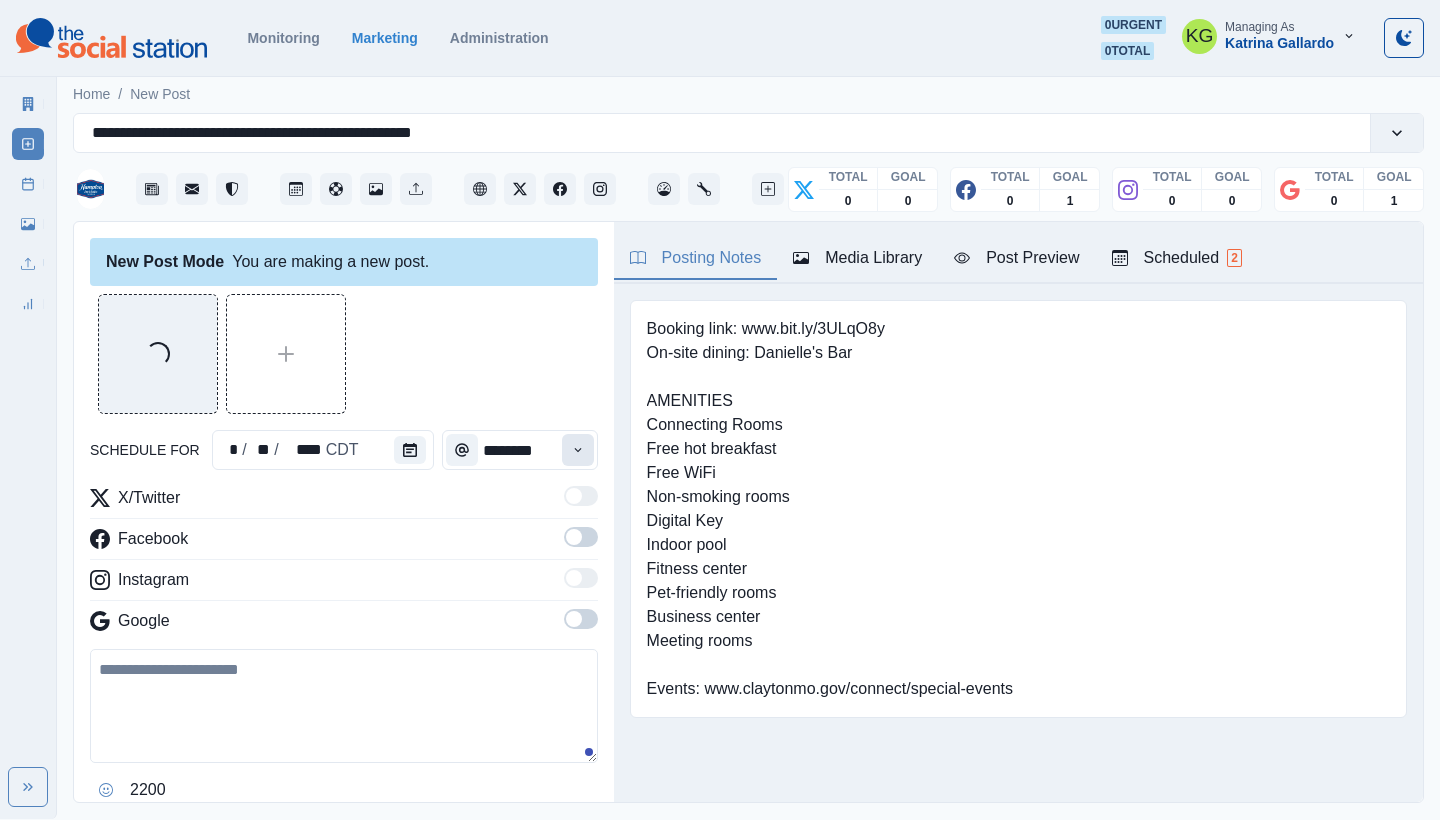 click at bounding box center (578, 450) 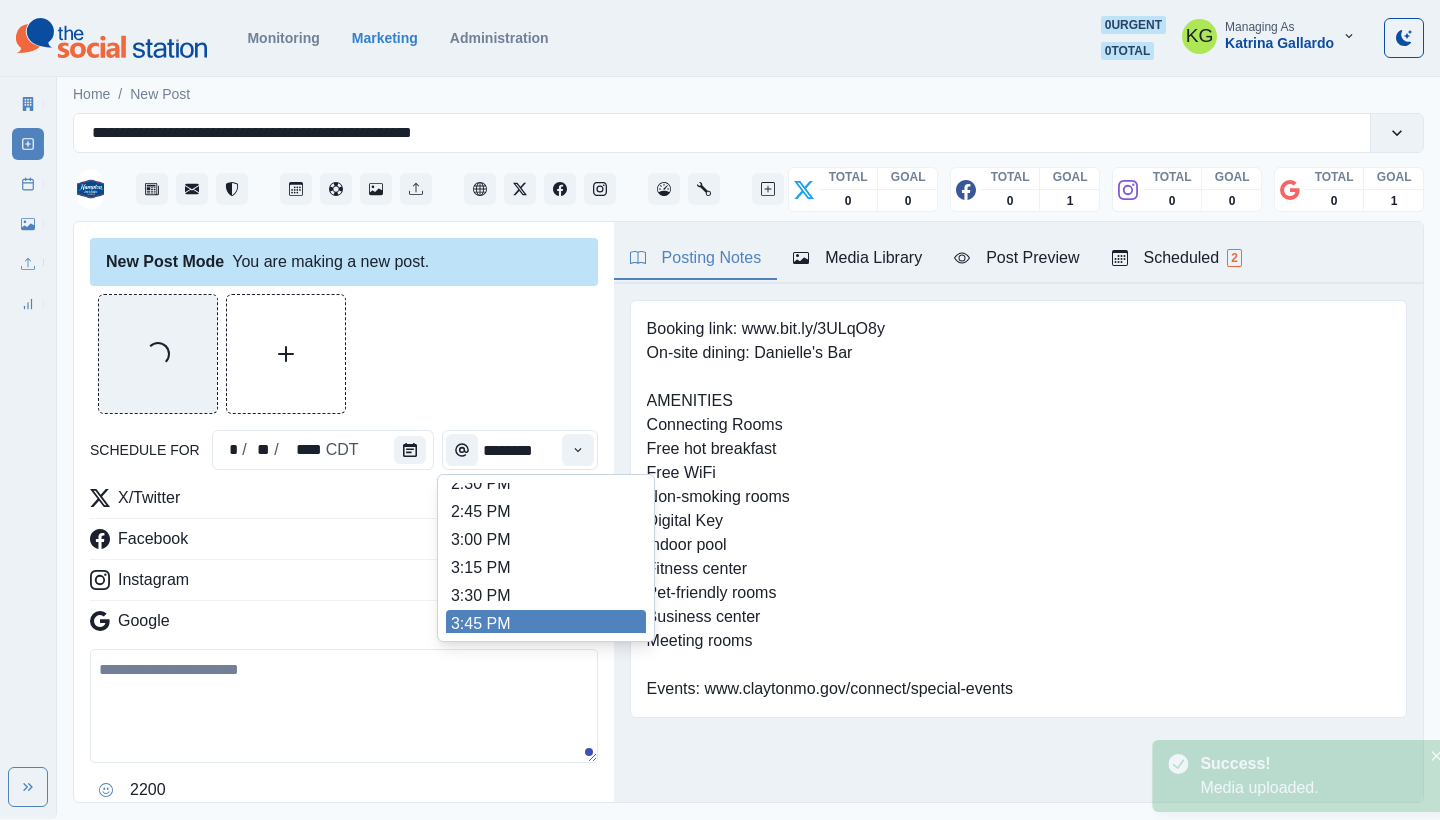 scroll, scrollTop: 738, scrollLeft: 0, axis: vertical 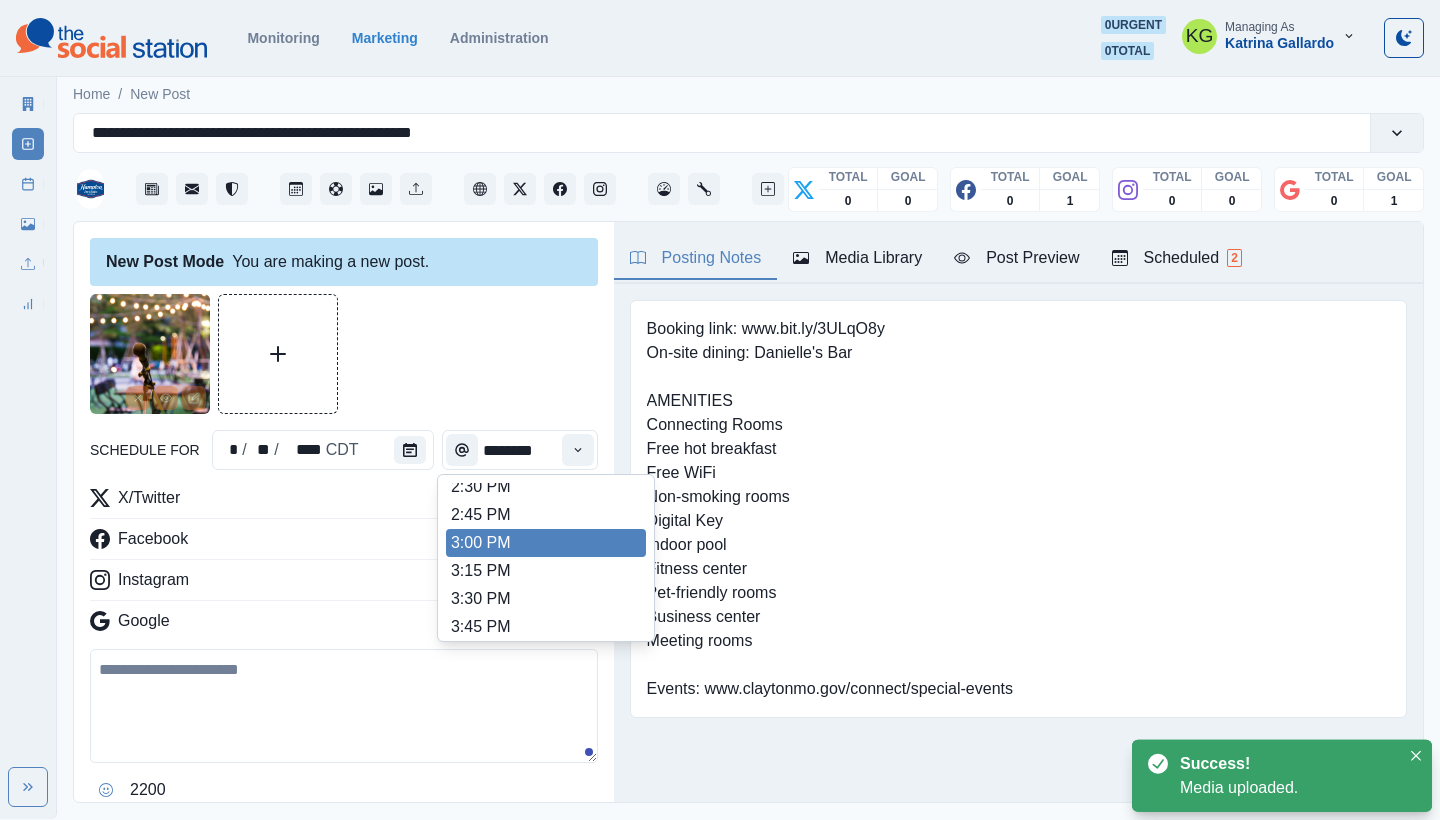 click on "3:00 PM" at bounding box center (546, 543) 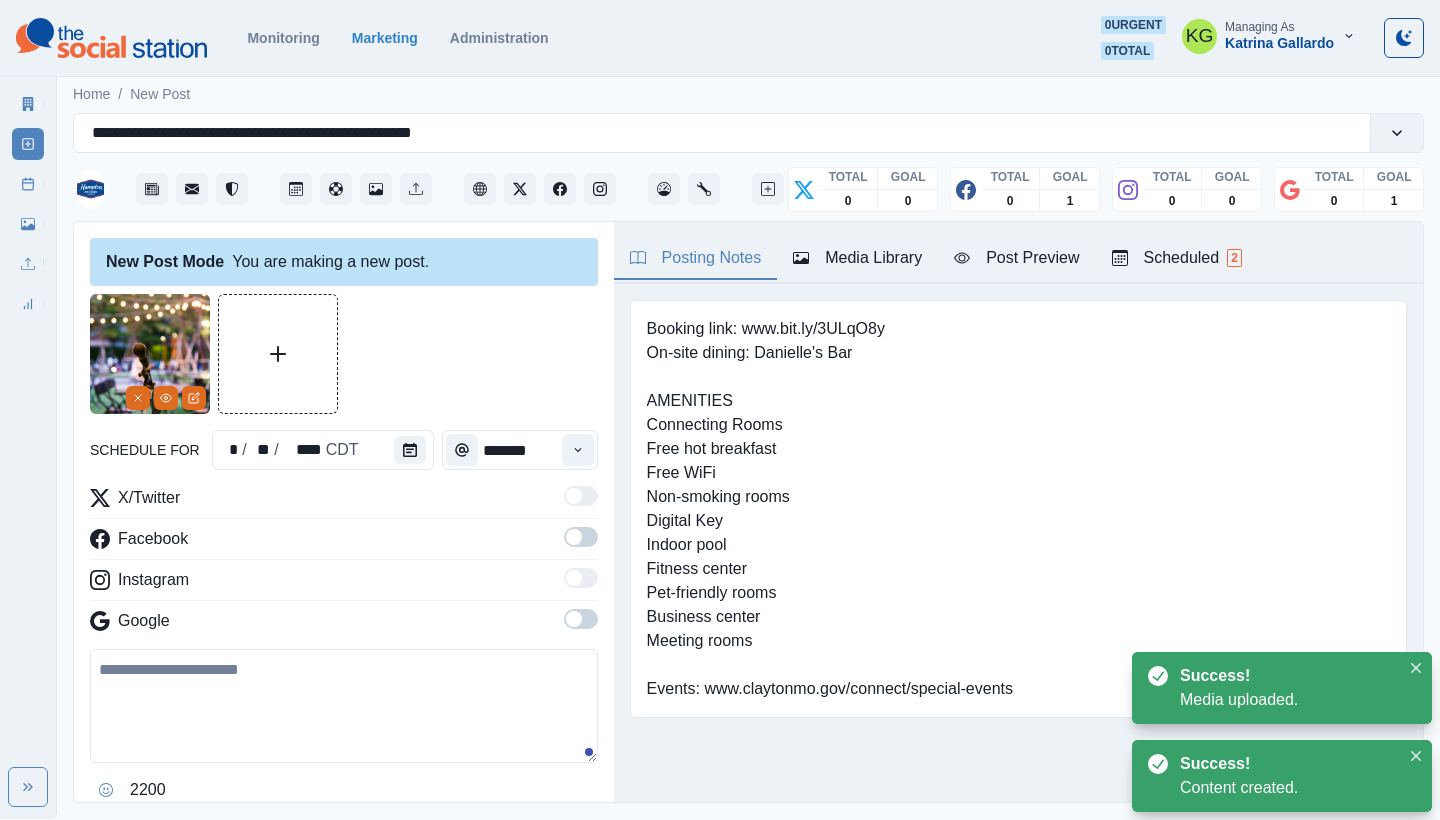 click at bounding box center (581, 625) 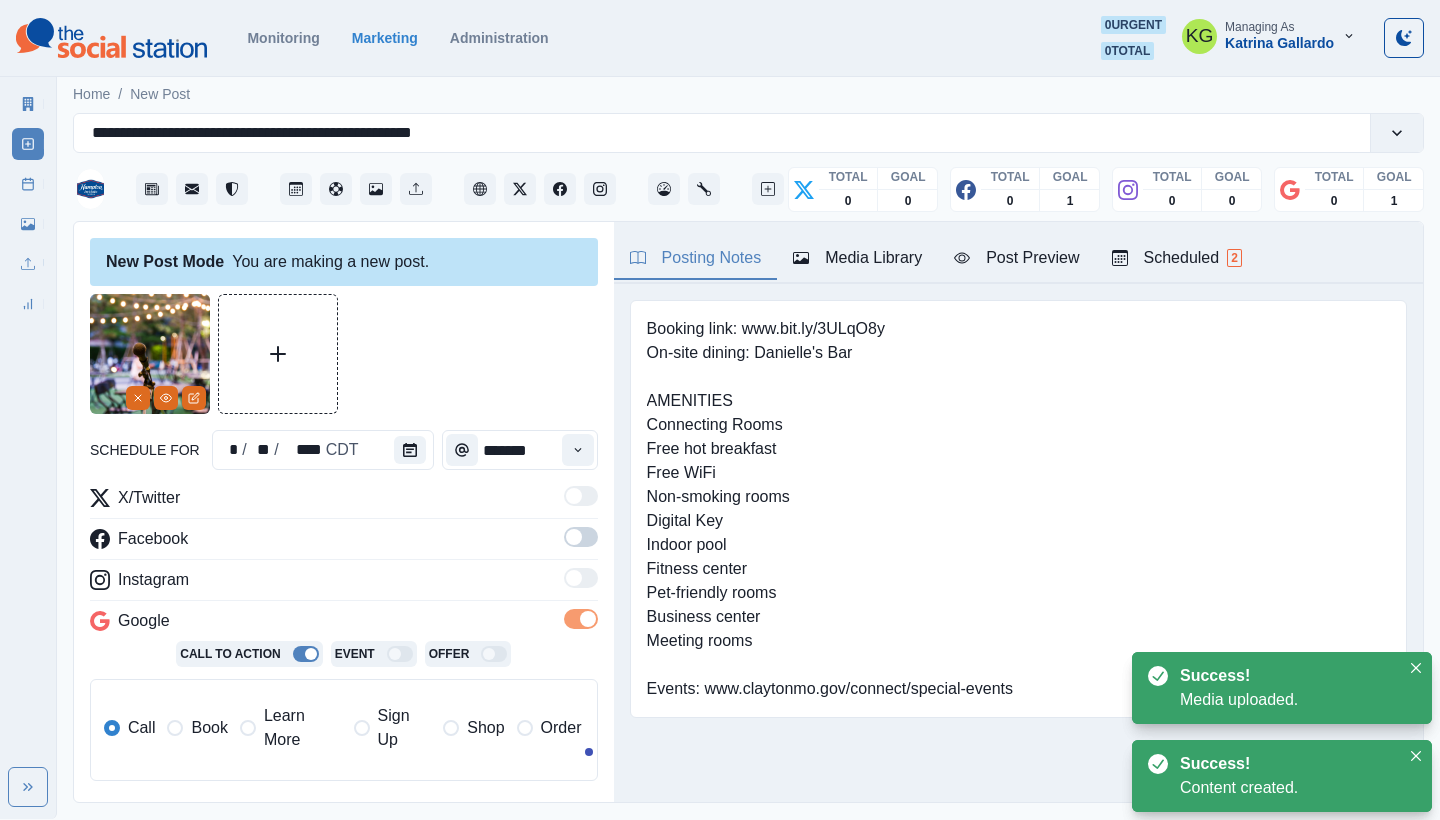 click at bounding box center (574, 537) 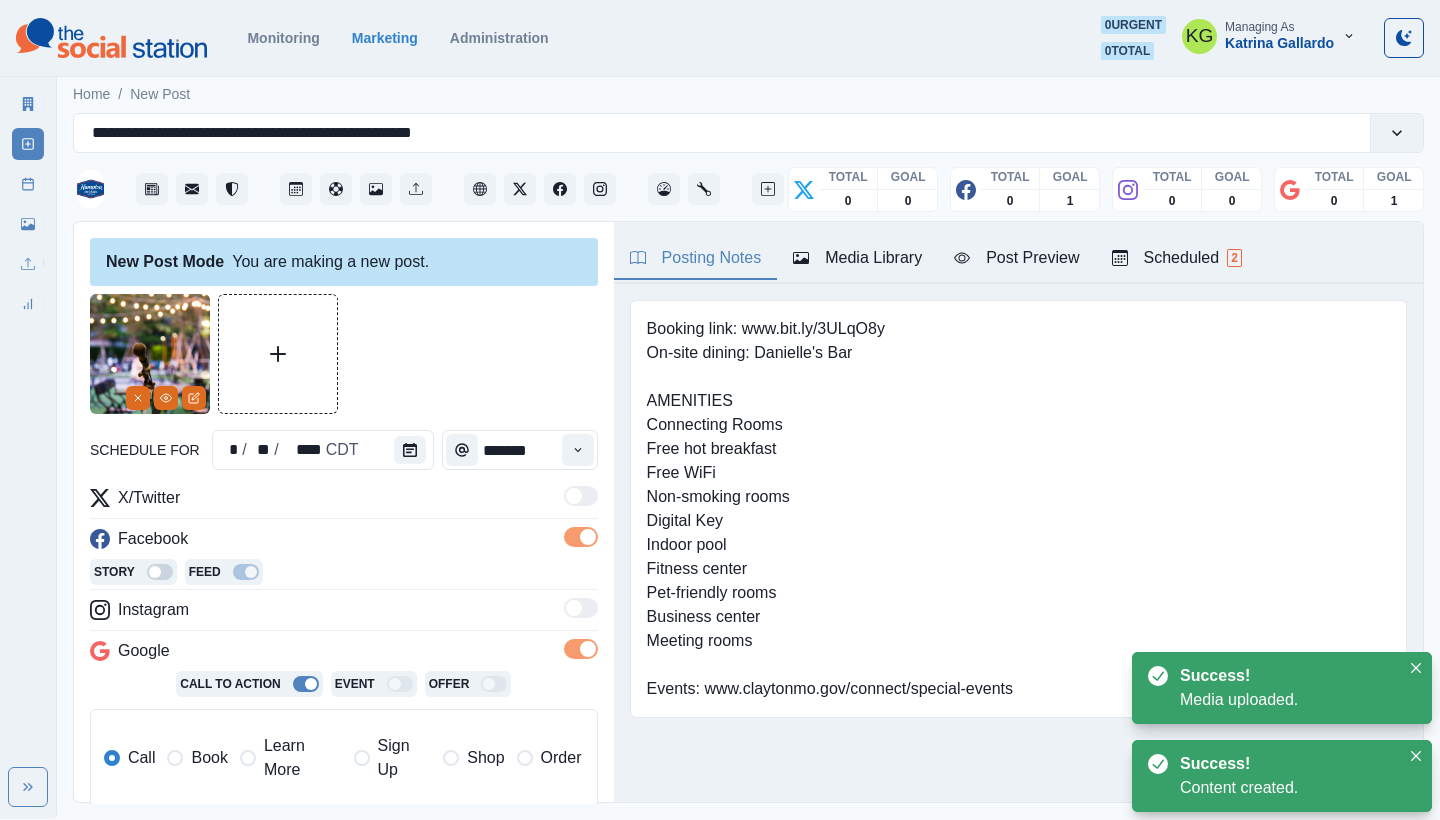 click on "Media Library" at bounding box center [857, 258] 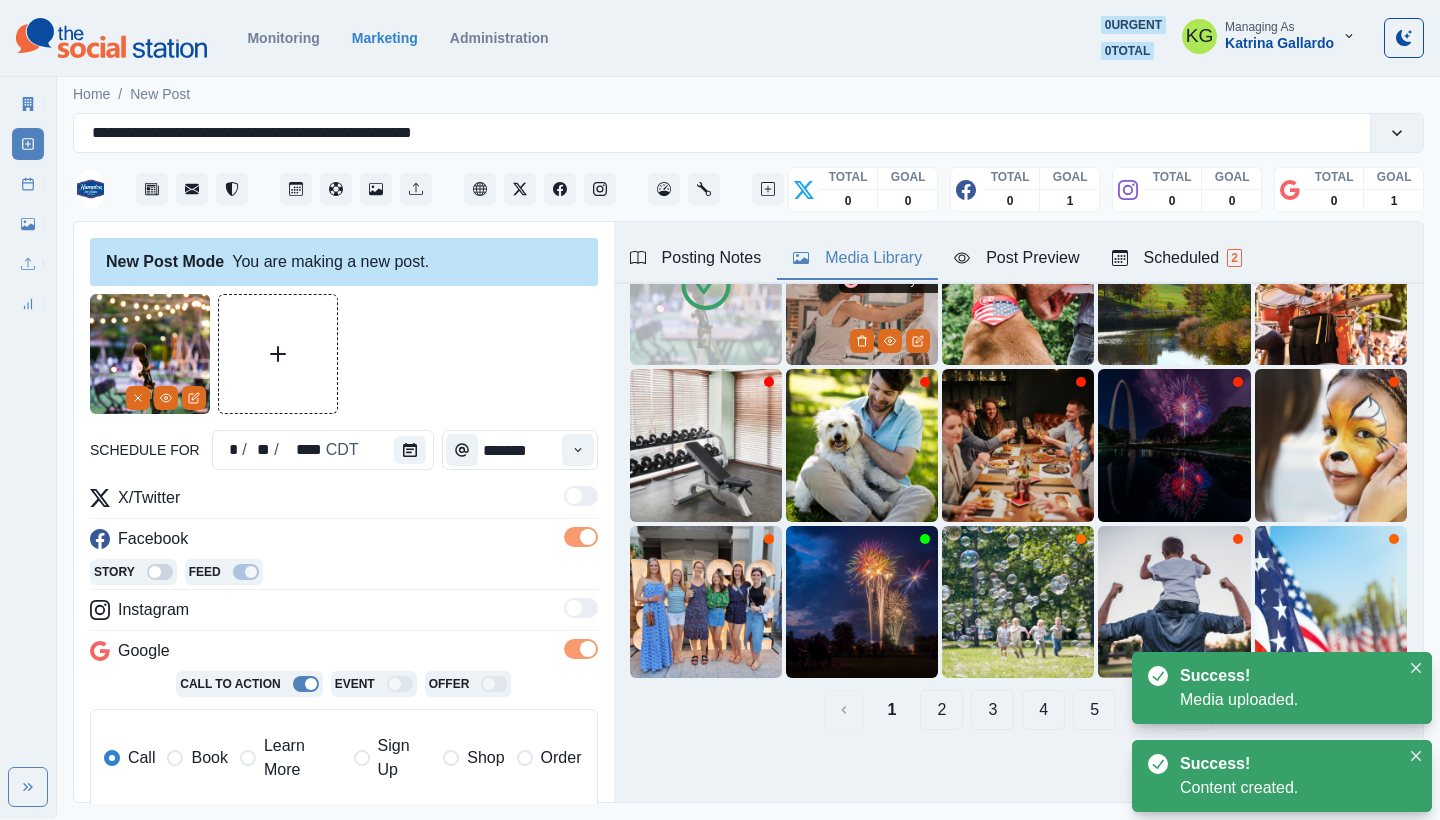 scroll, scrollTop: 188, scrollLeft: 0, axis: vertical 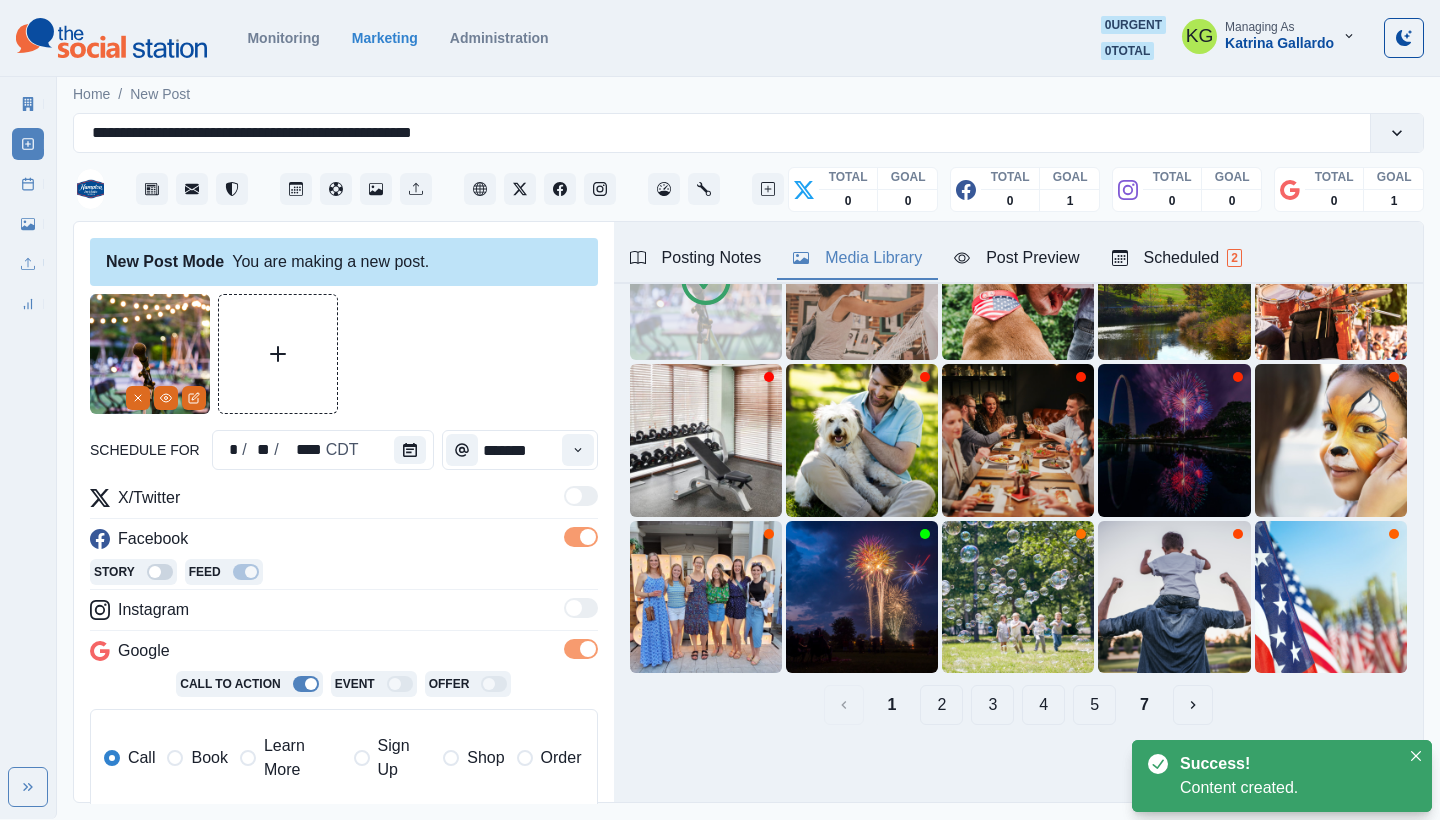 click on "2" at bounding box center [941, 705] 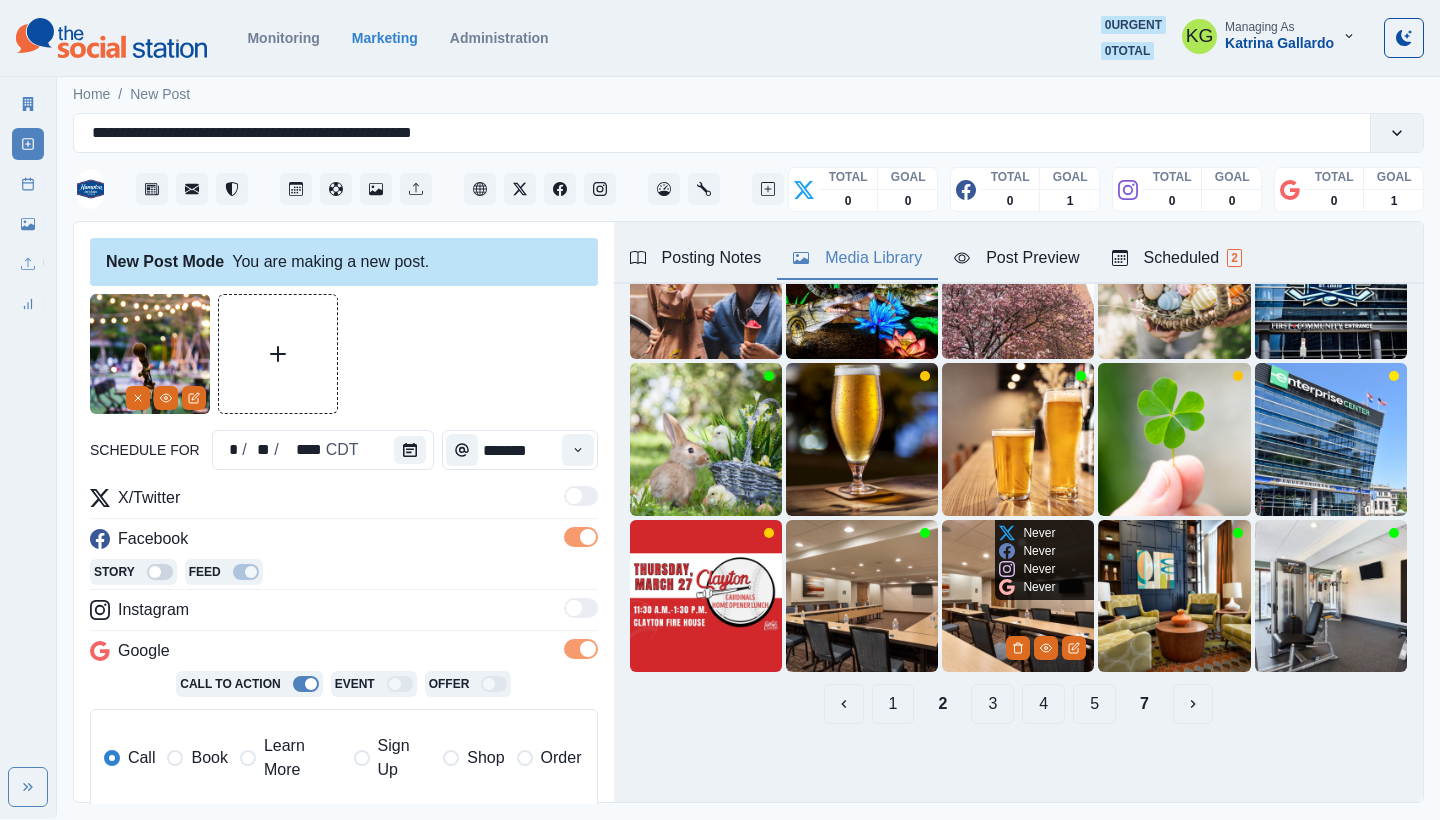 scroll, scrollTop: 189, scrollLeft: 0, axis: vertical 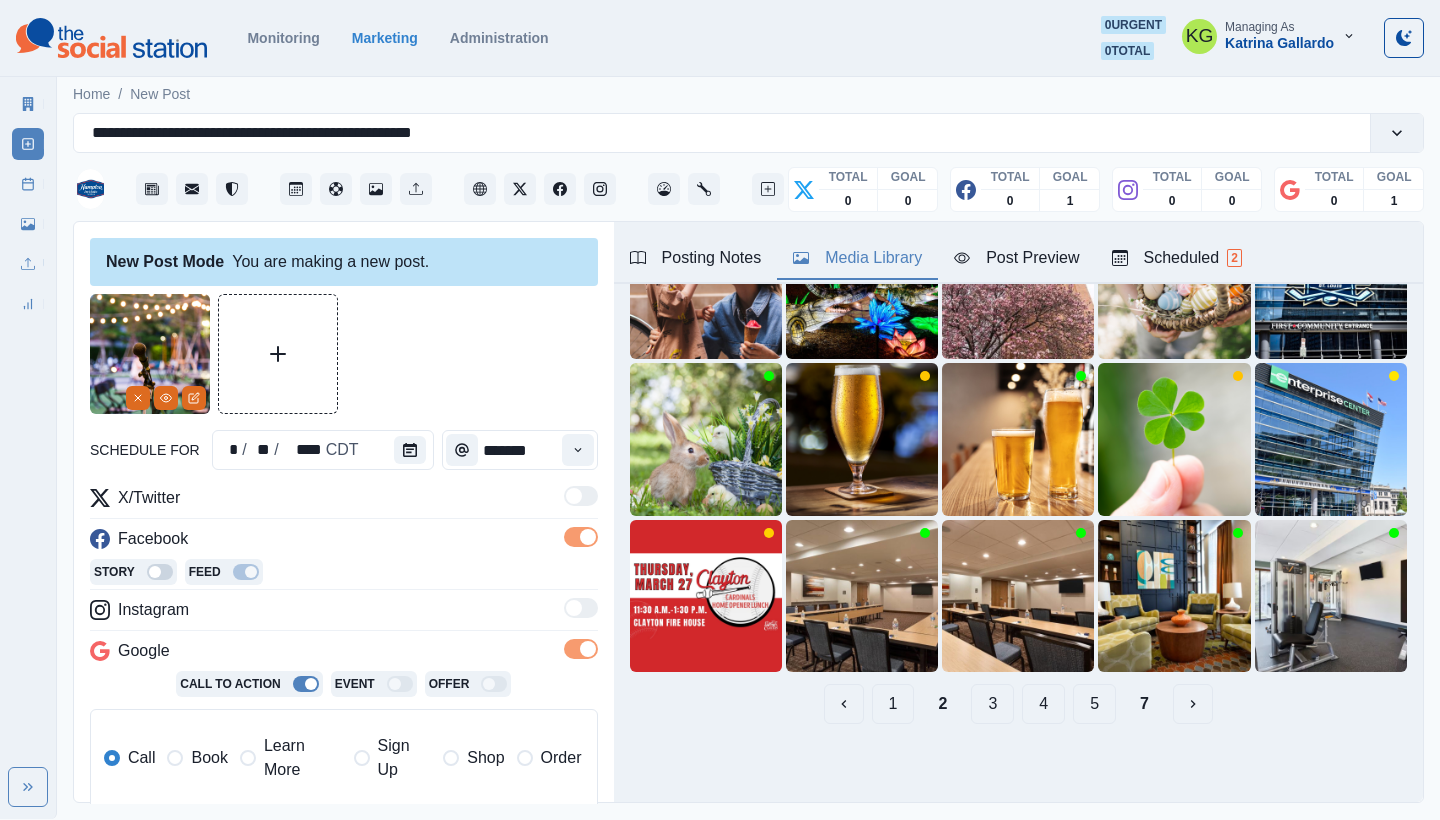 click on "3" at bounding box center (992, 704) 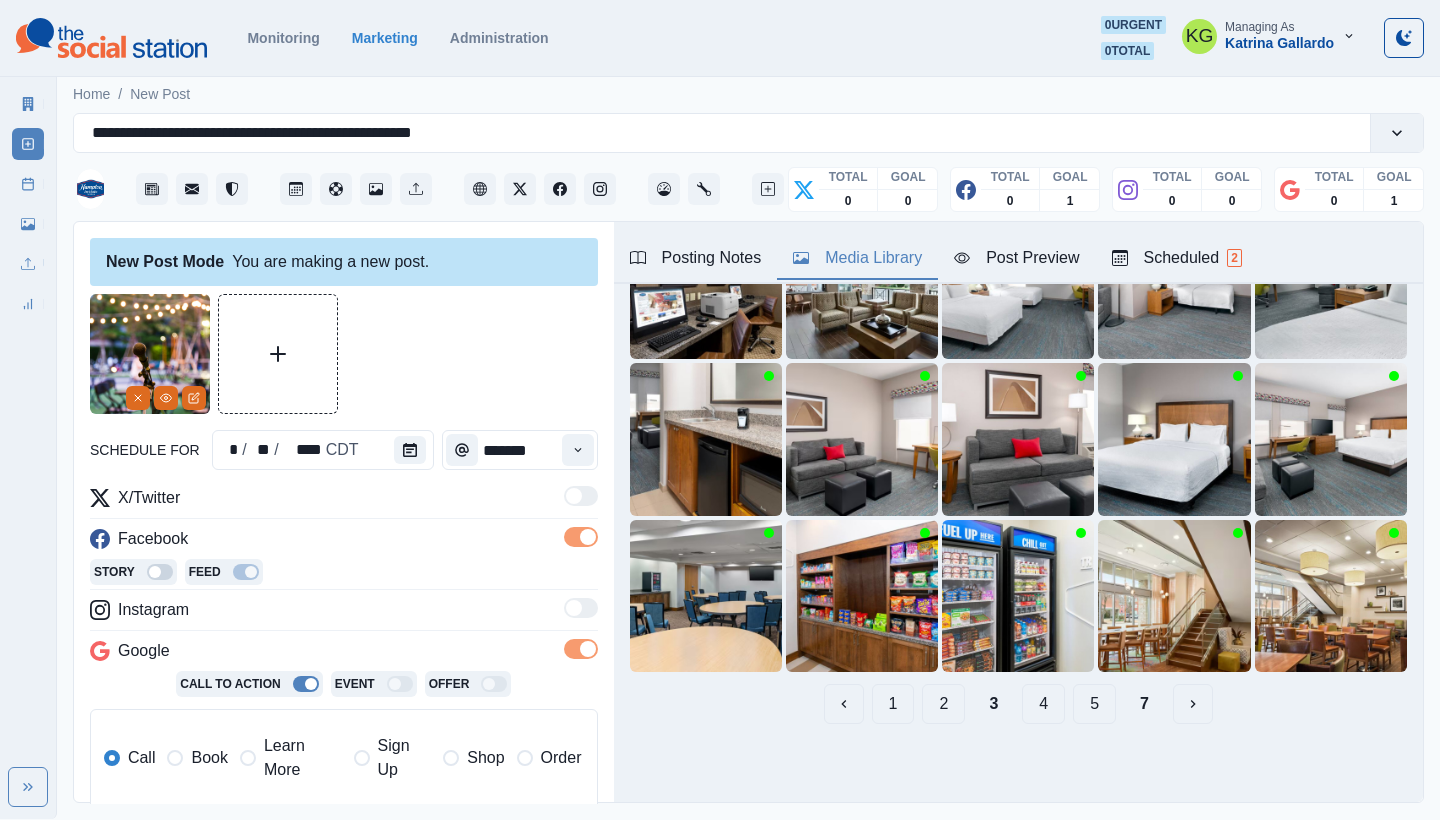 click on "4" at bounding box center (1043, 704) 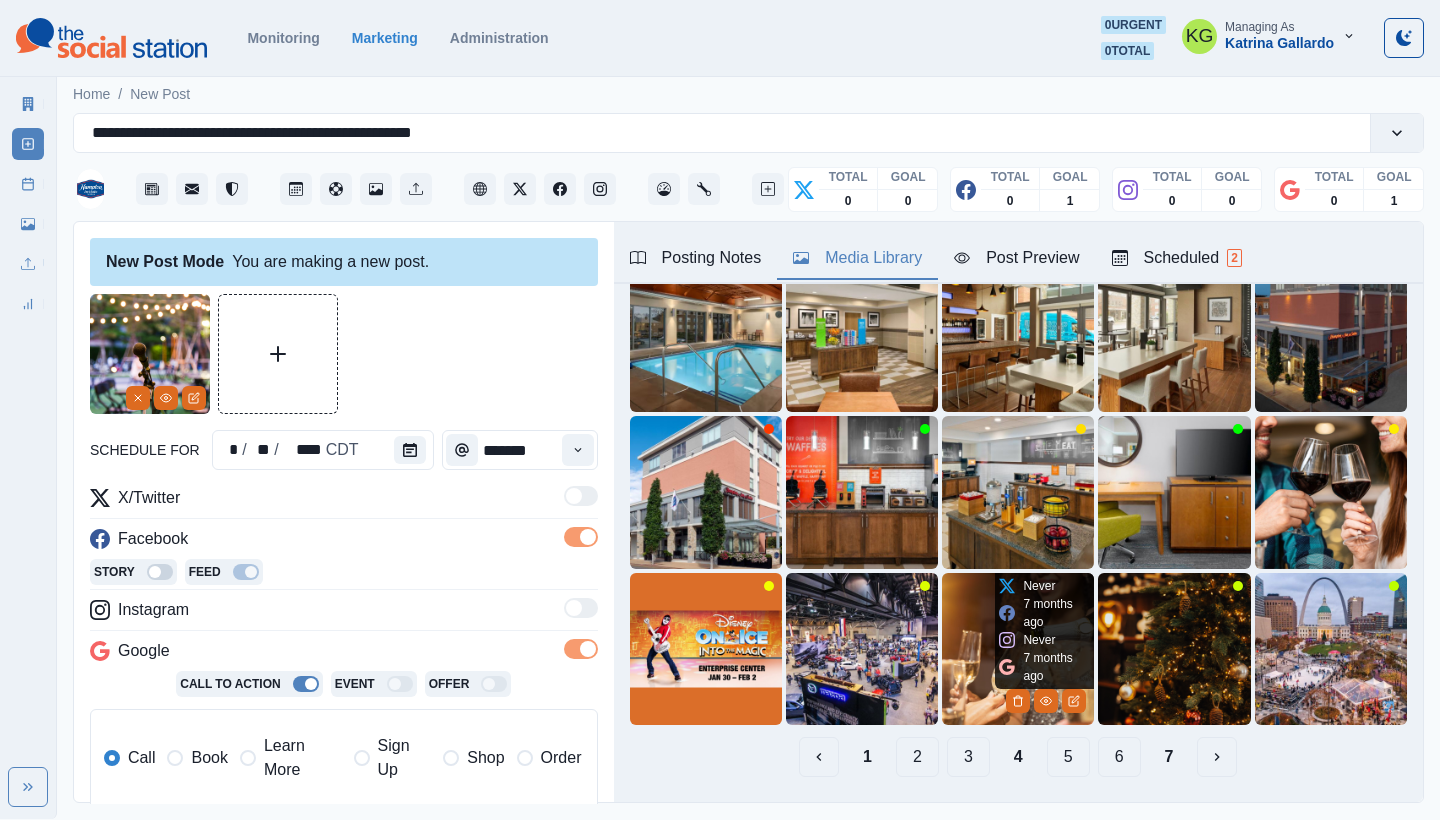 scroll, scrollTop: 138, scrollLeft: 0, axis: vertical 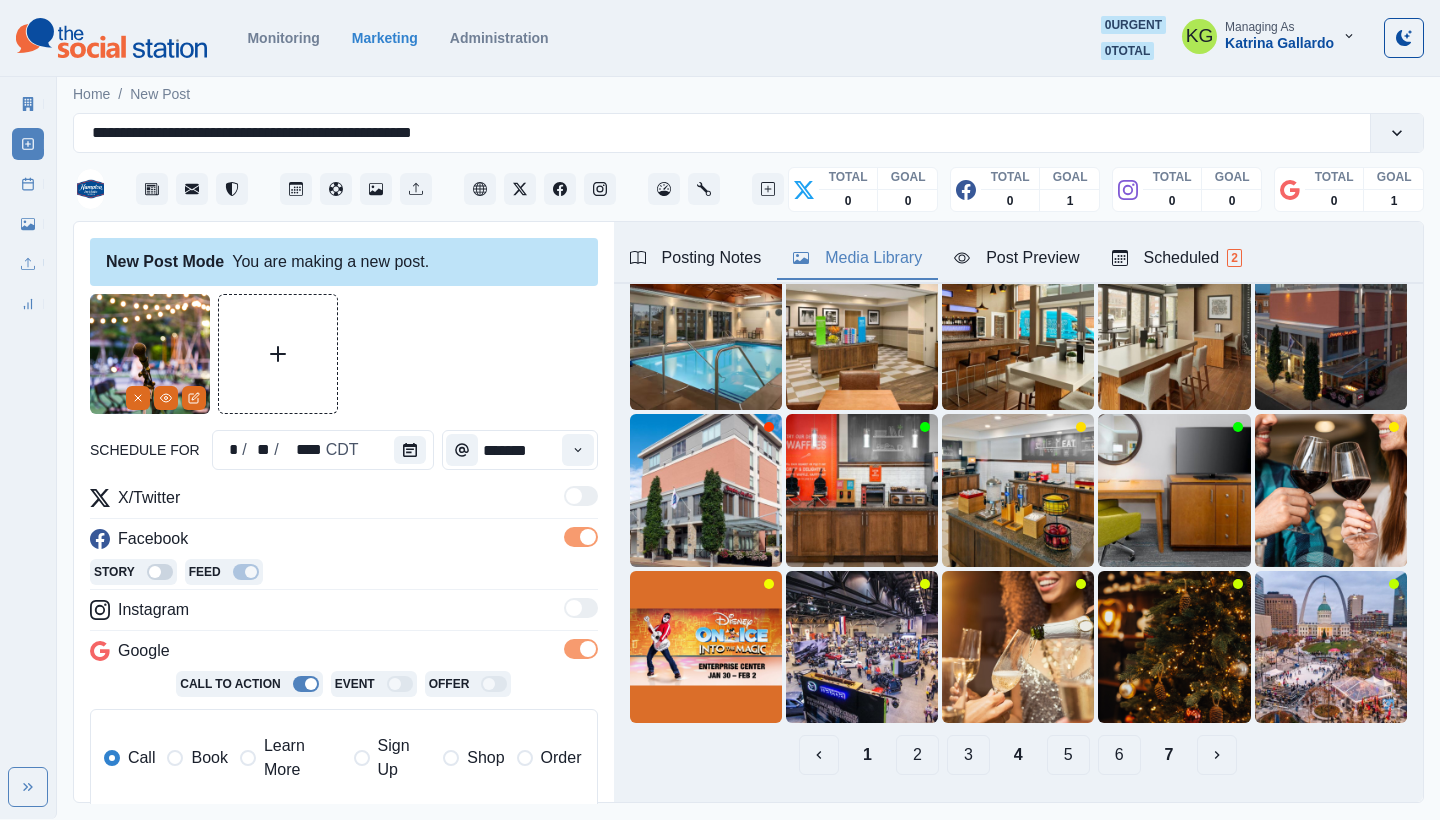 click on "5" at bounding box center [1068, 755] 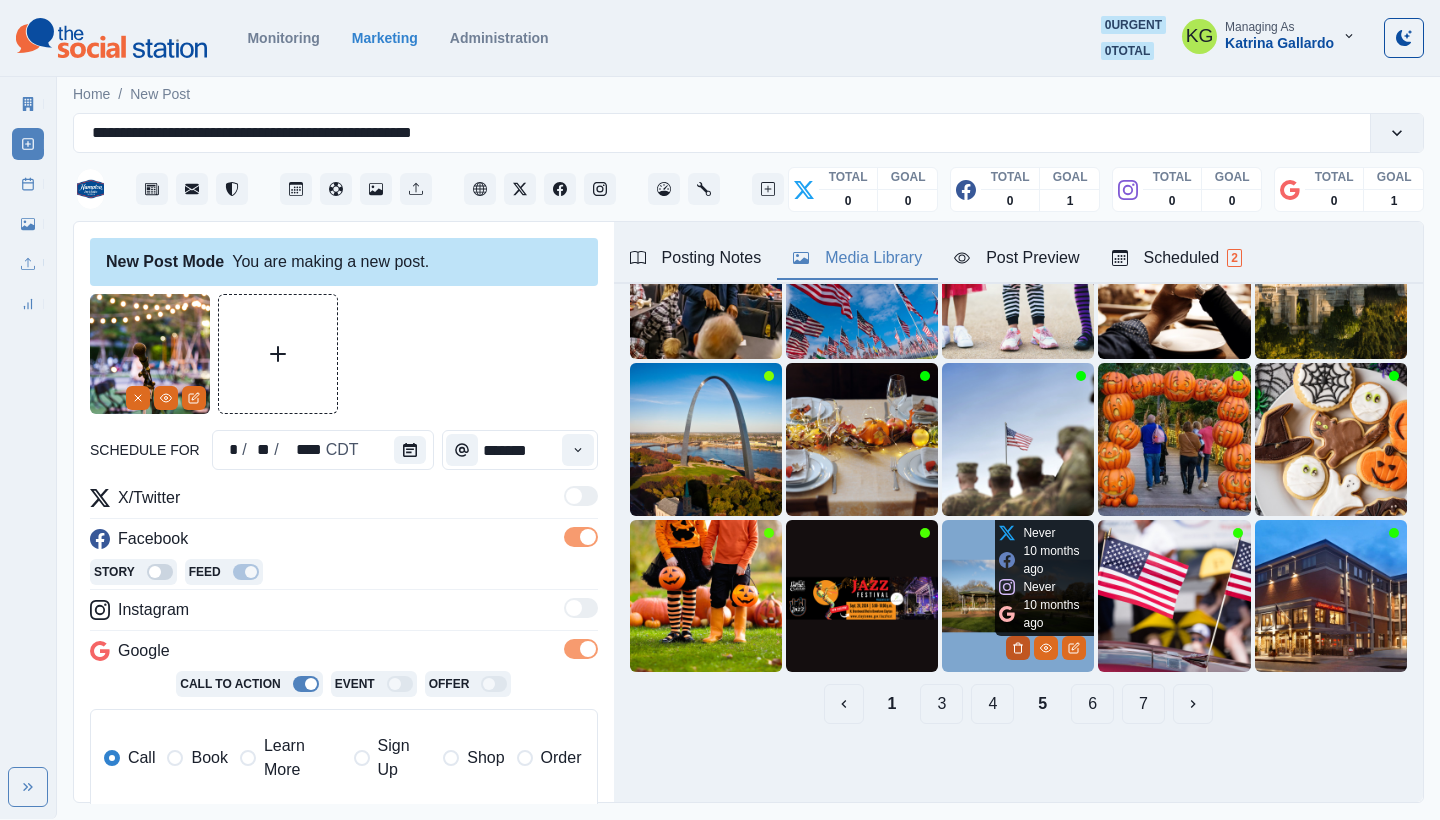 scroll, scrollTop: 189, scrollLeft: 0, axis: vertical 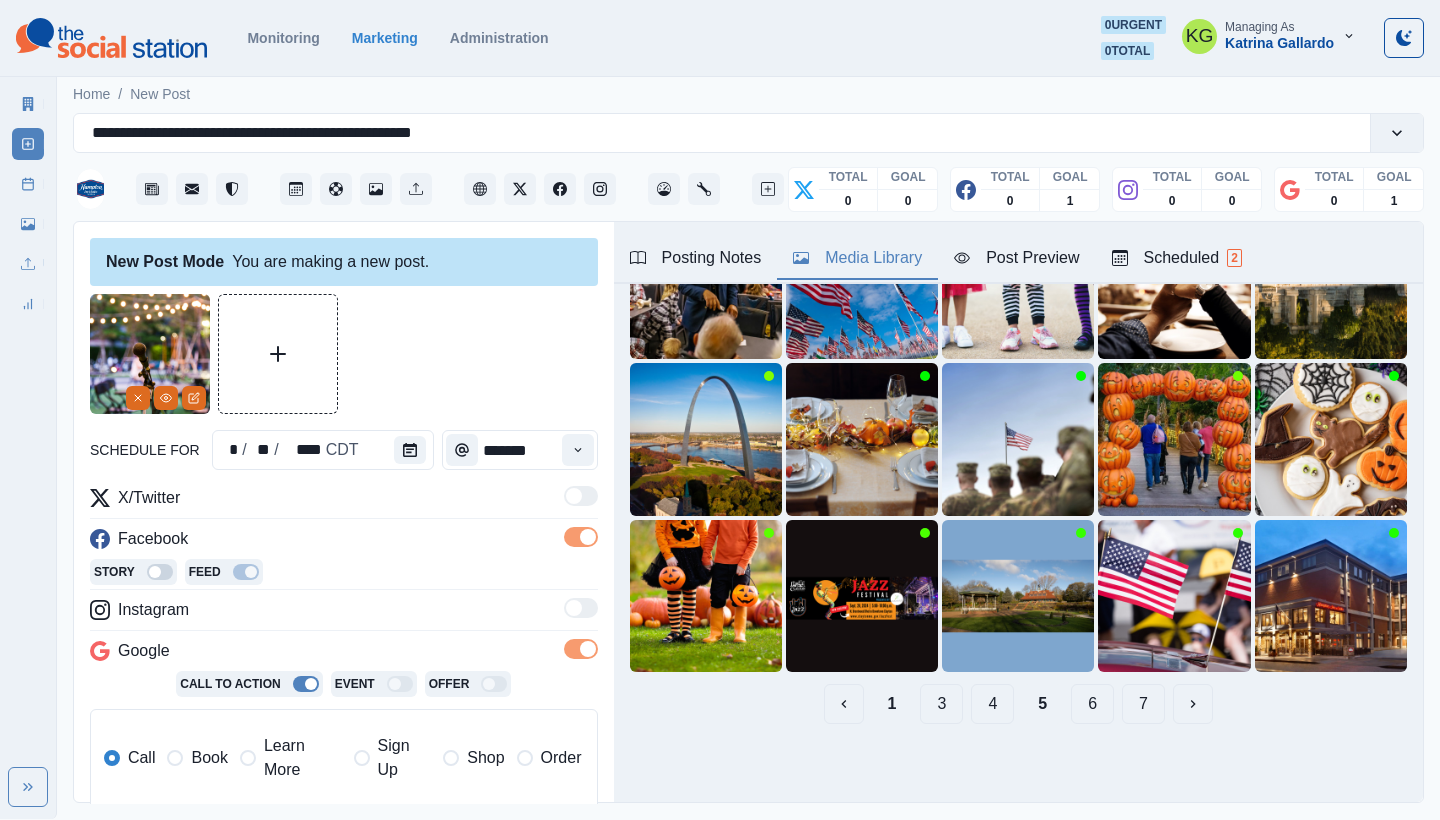 click on "6" at bounding box center [1092, 704] 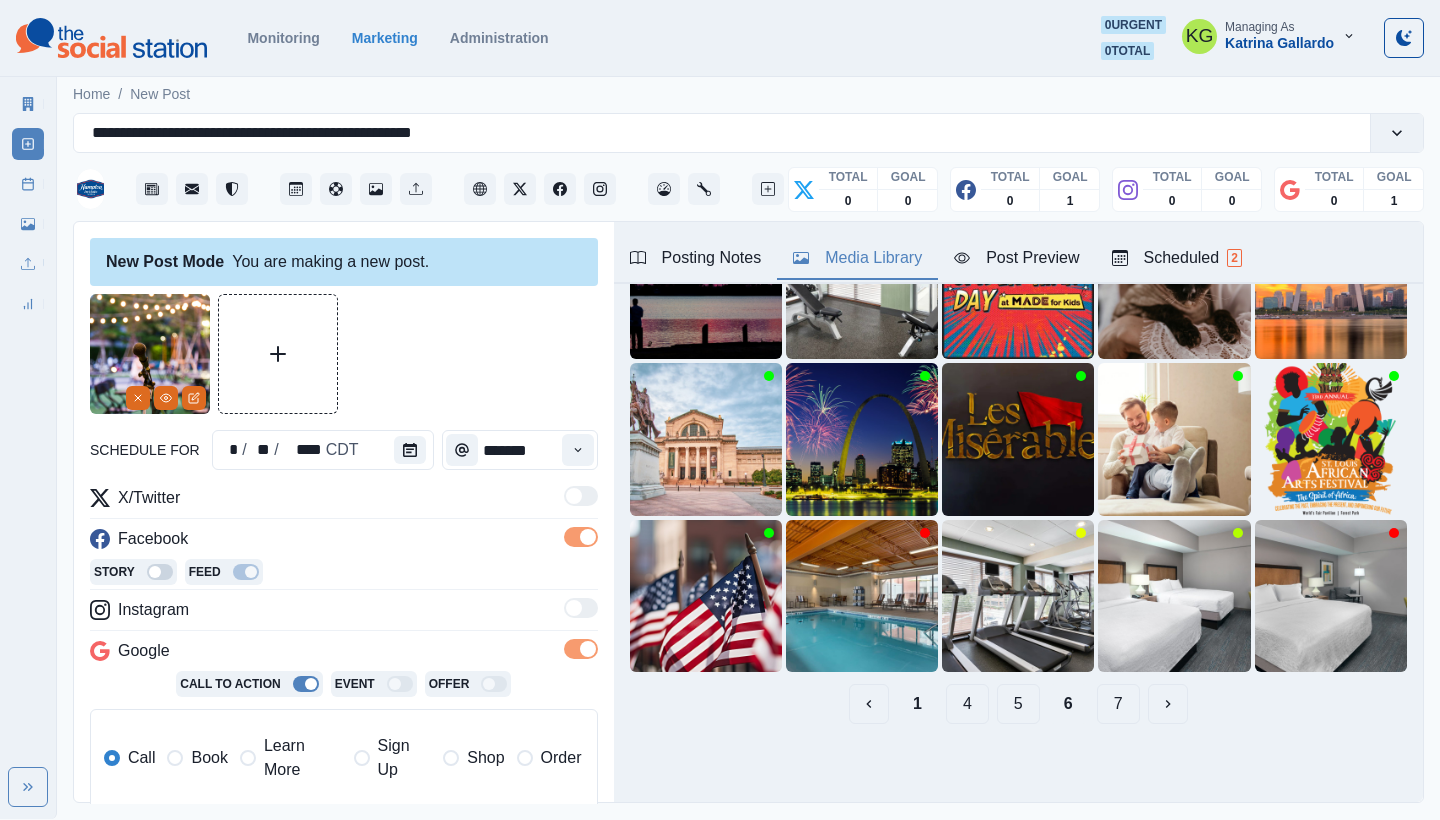 scroll, scrollTop: 189, scrollLeft: 0, axis: vertical 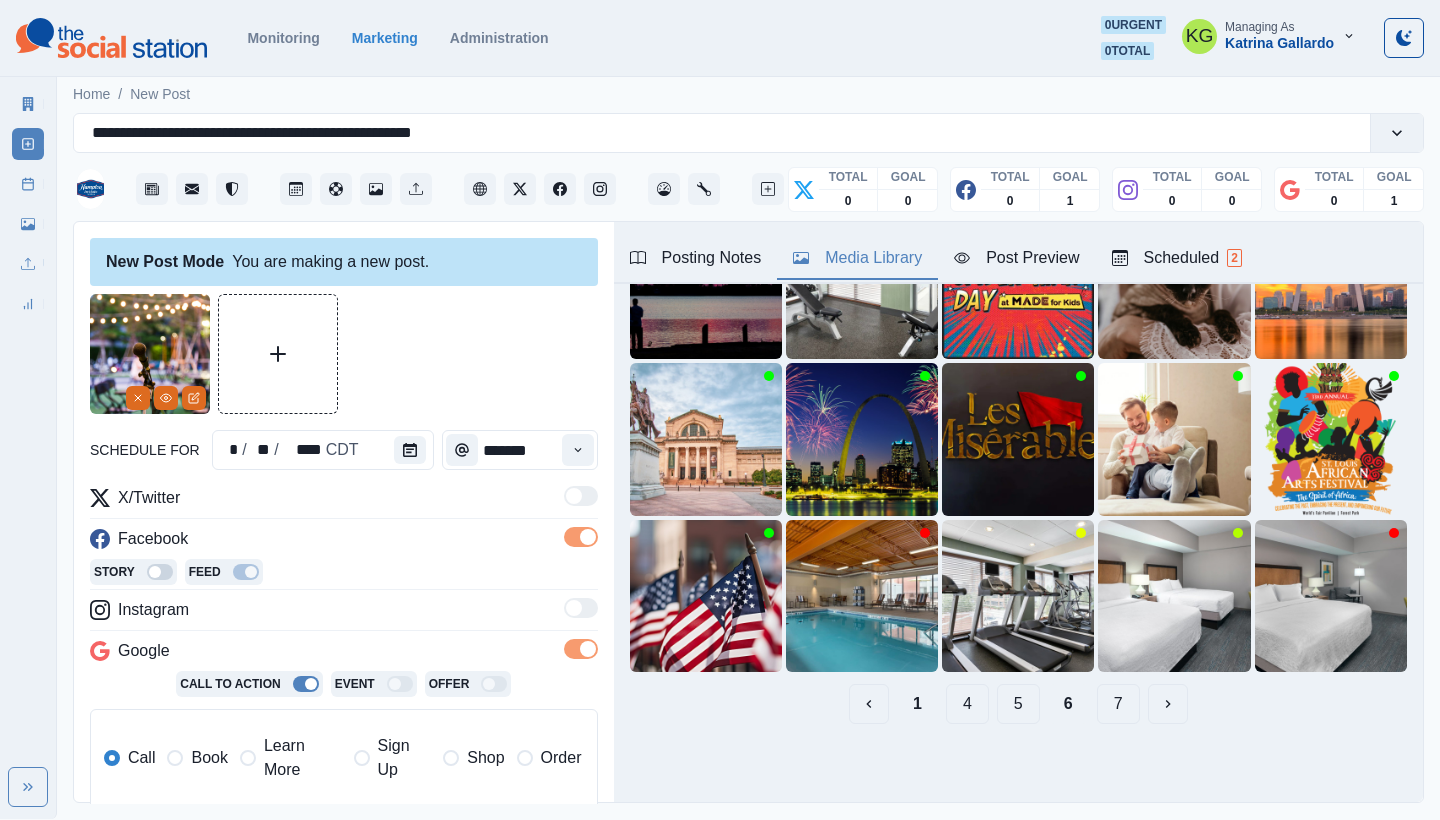click on "7" at bounding box center [1118, 704] 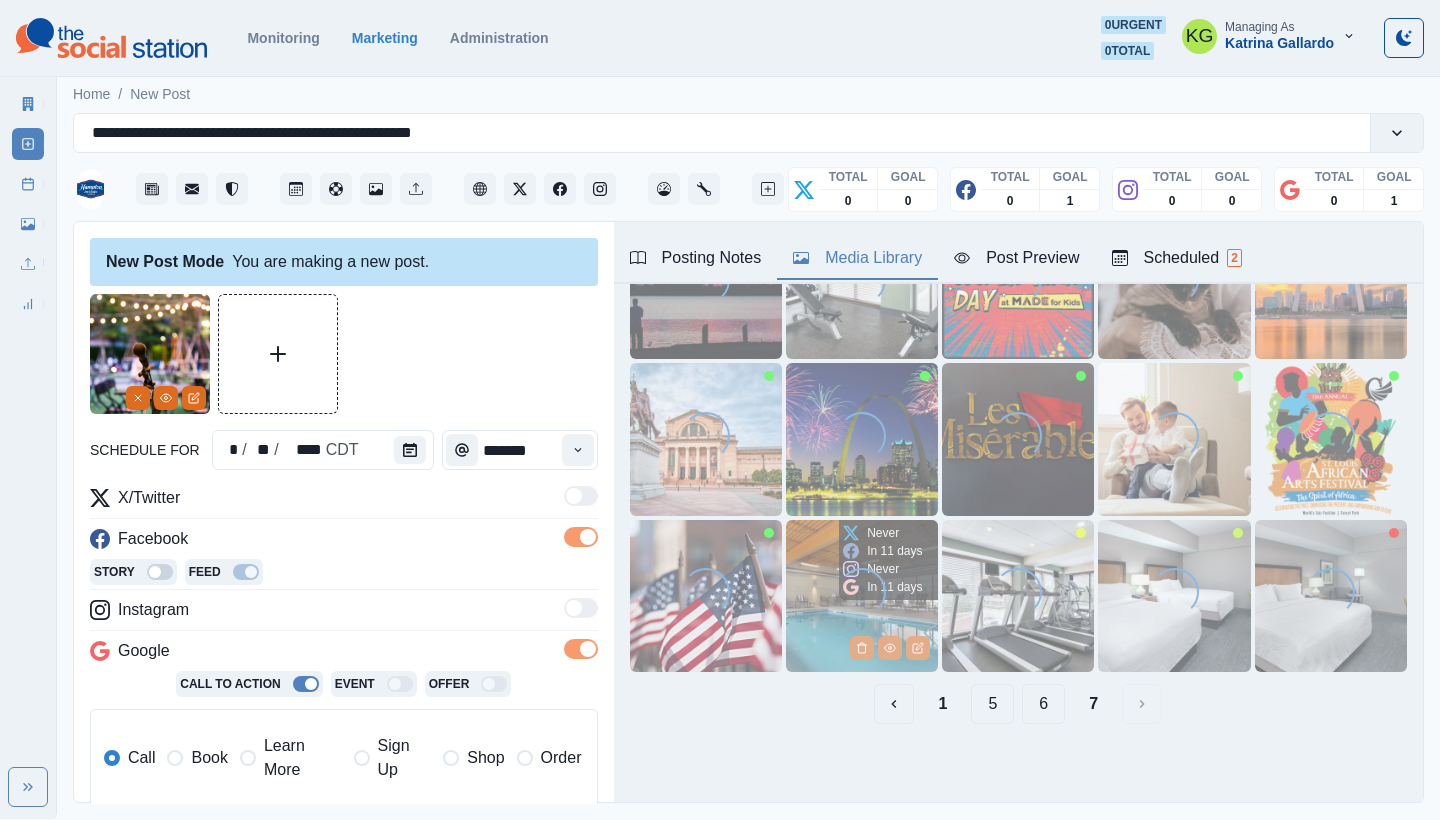scroll, scrollTop: 0, scrollLeft: 0, axis: both 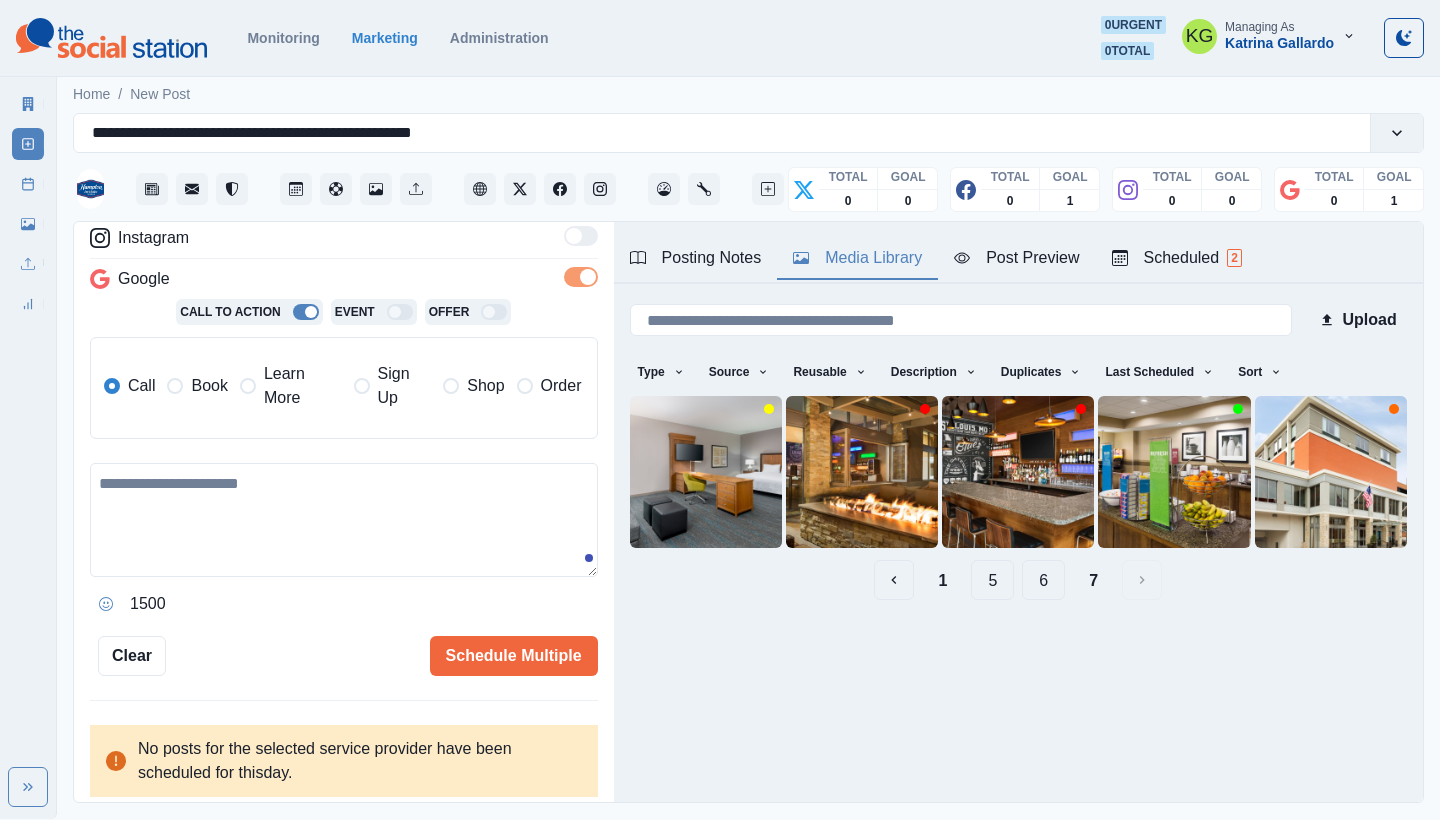 click on "Learn More" at bounding box center [303, 386] 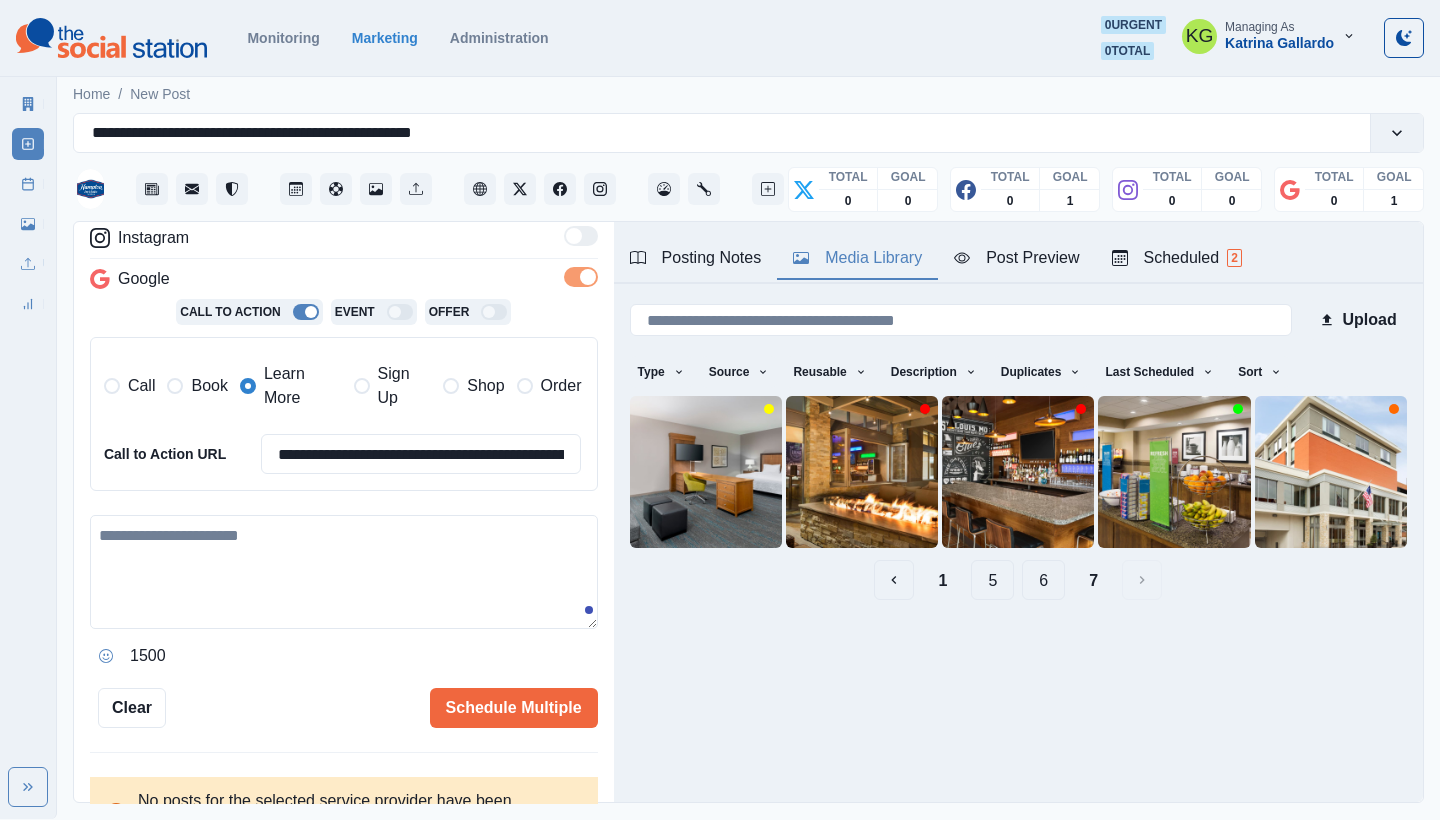 click on "**********" at bounding box center [344, 403] 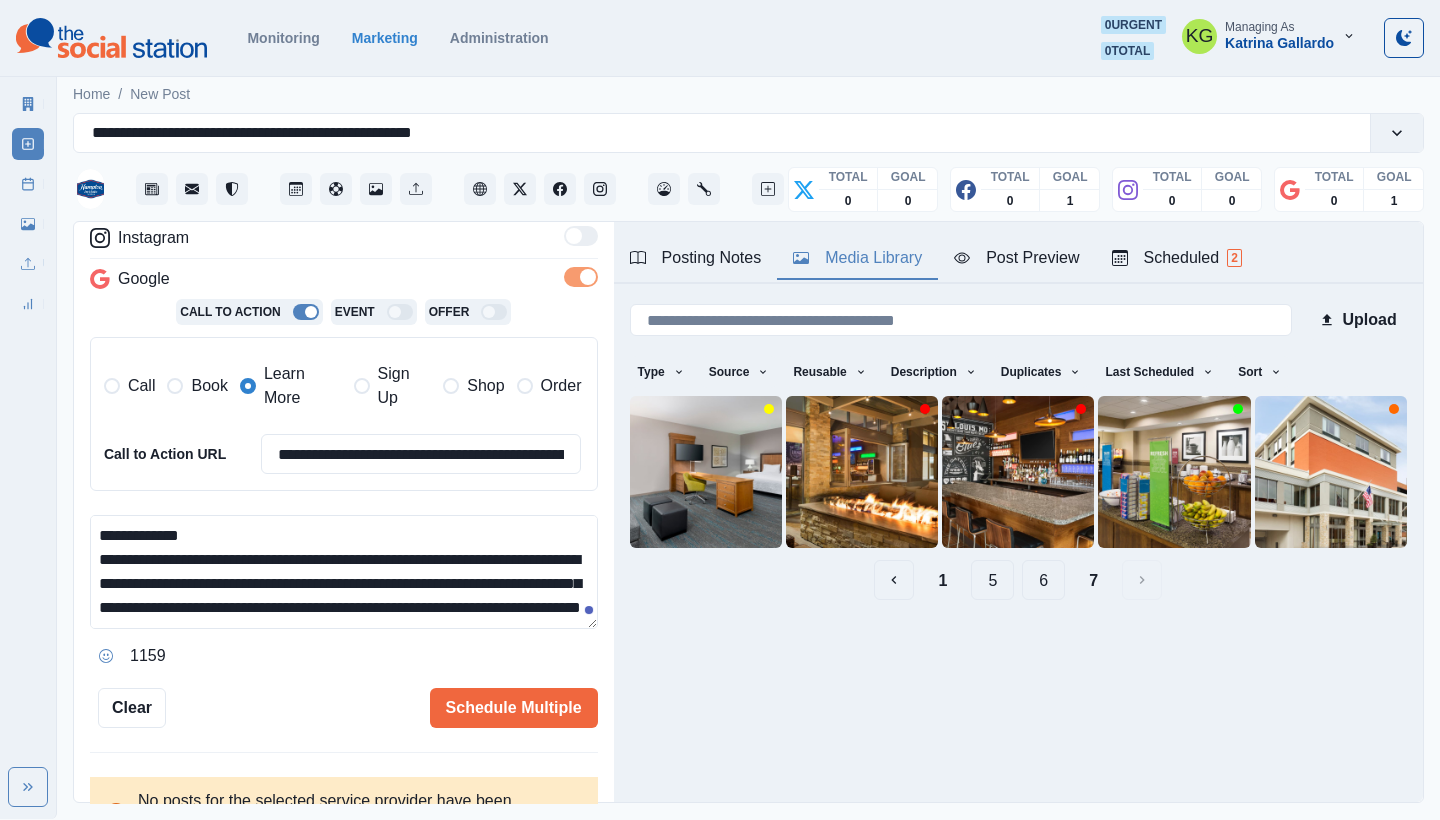 scroll, scrollTop: 96, scrollLeft: 0, axis: vertical 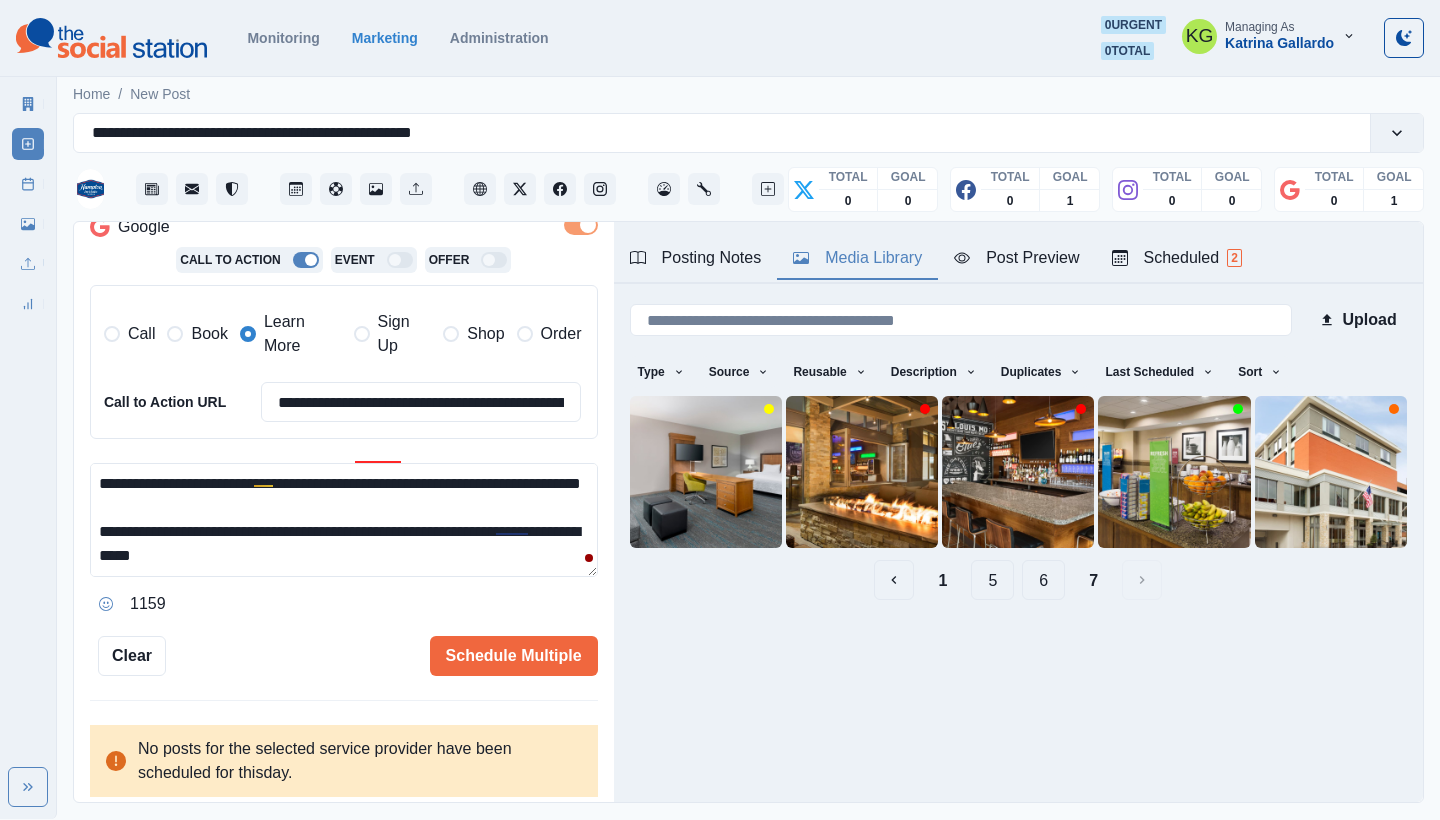 drag, startPoint x: 597, startPoint y: 618, endPoint x: 559, endPoint y: 819, distance: 204.5605 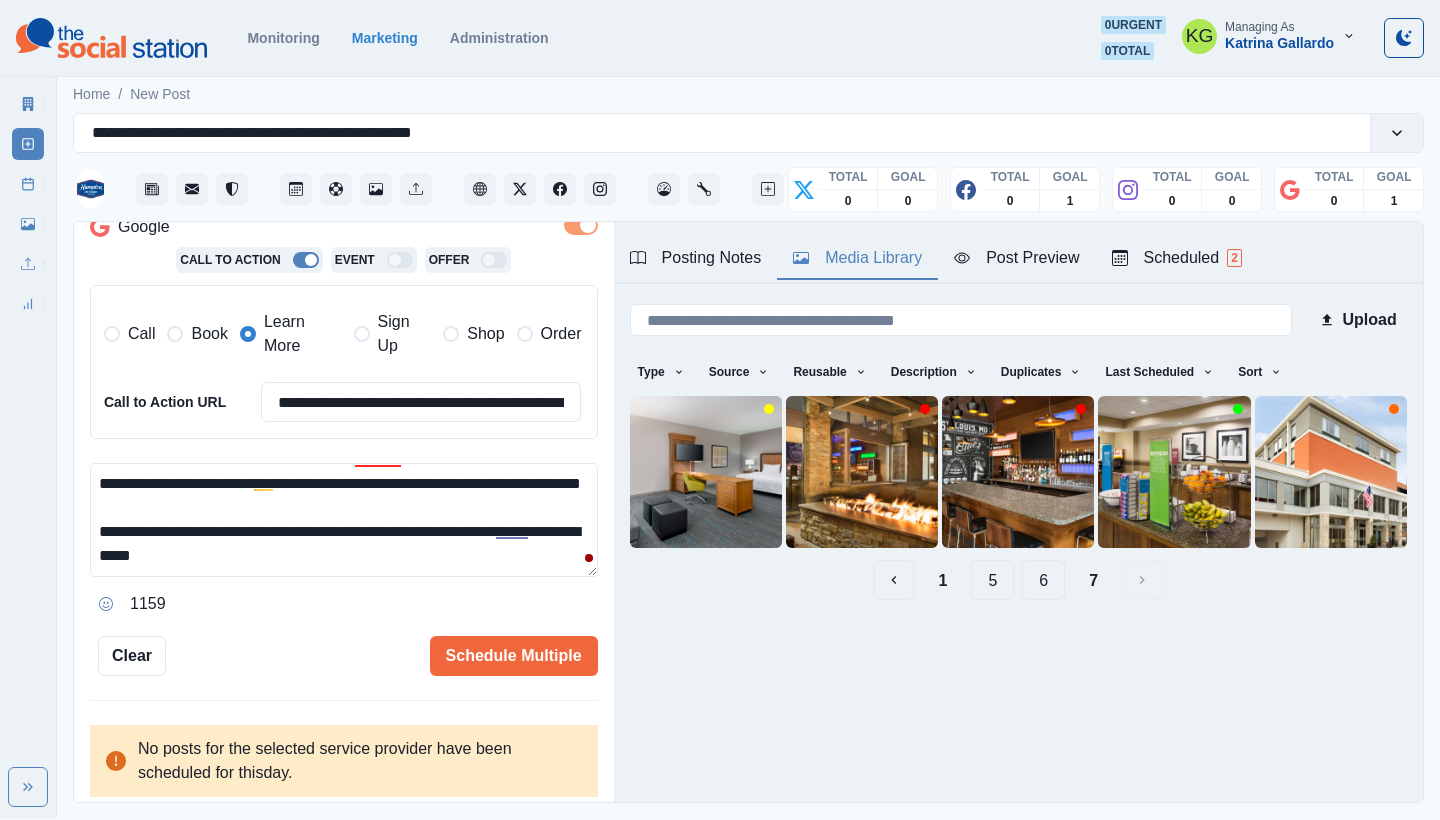 scroll, scrollTop: 0, scrollLeft: 0, axis: both 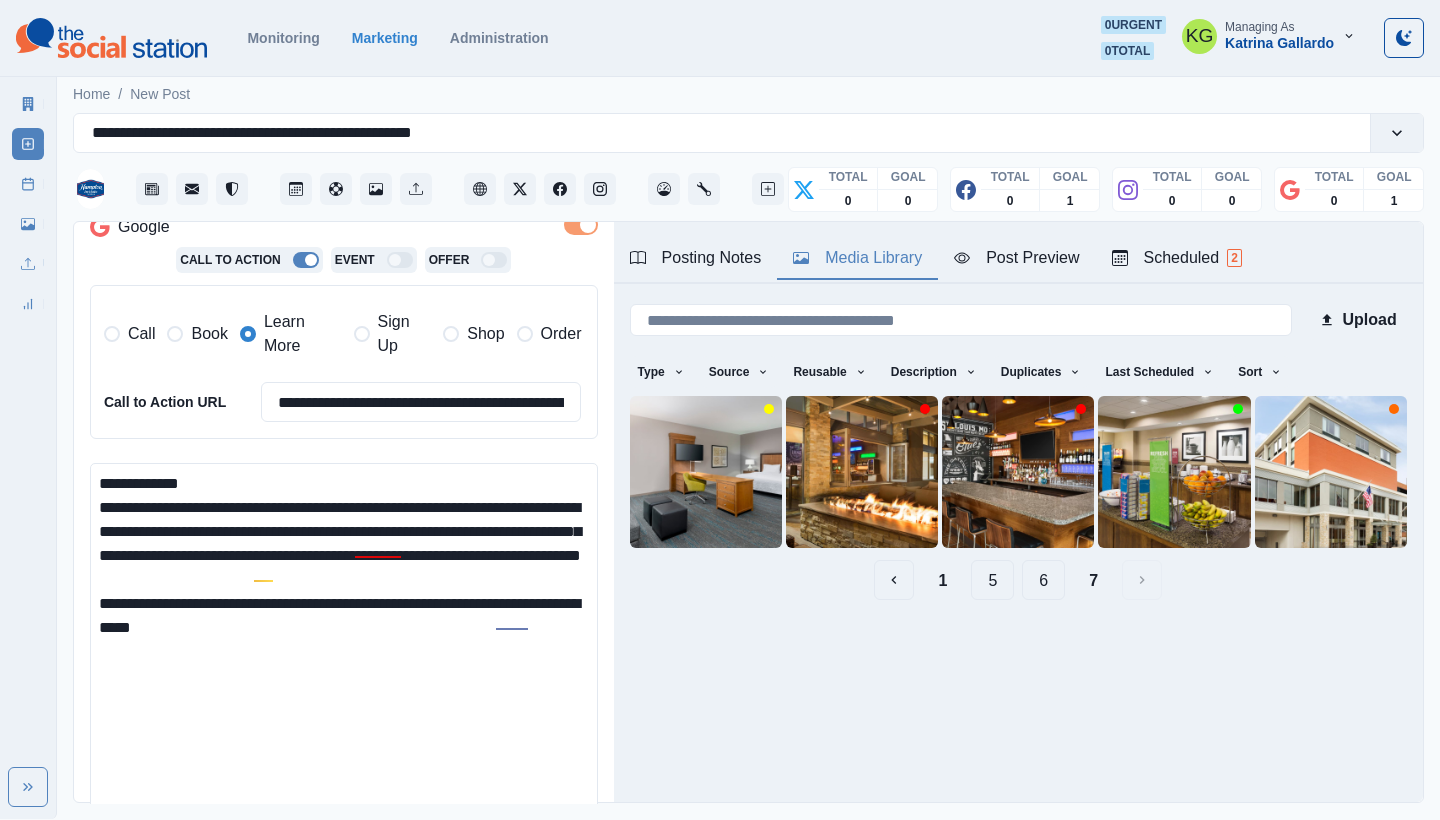 click on "**********" at bounding box center (720, 409) 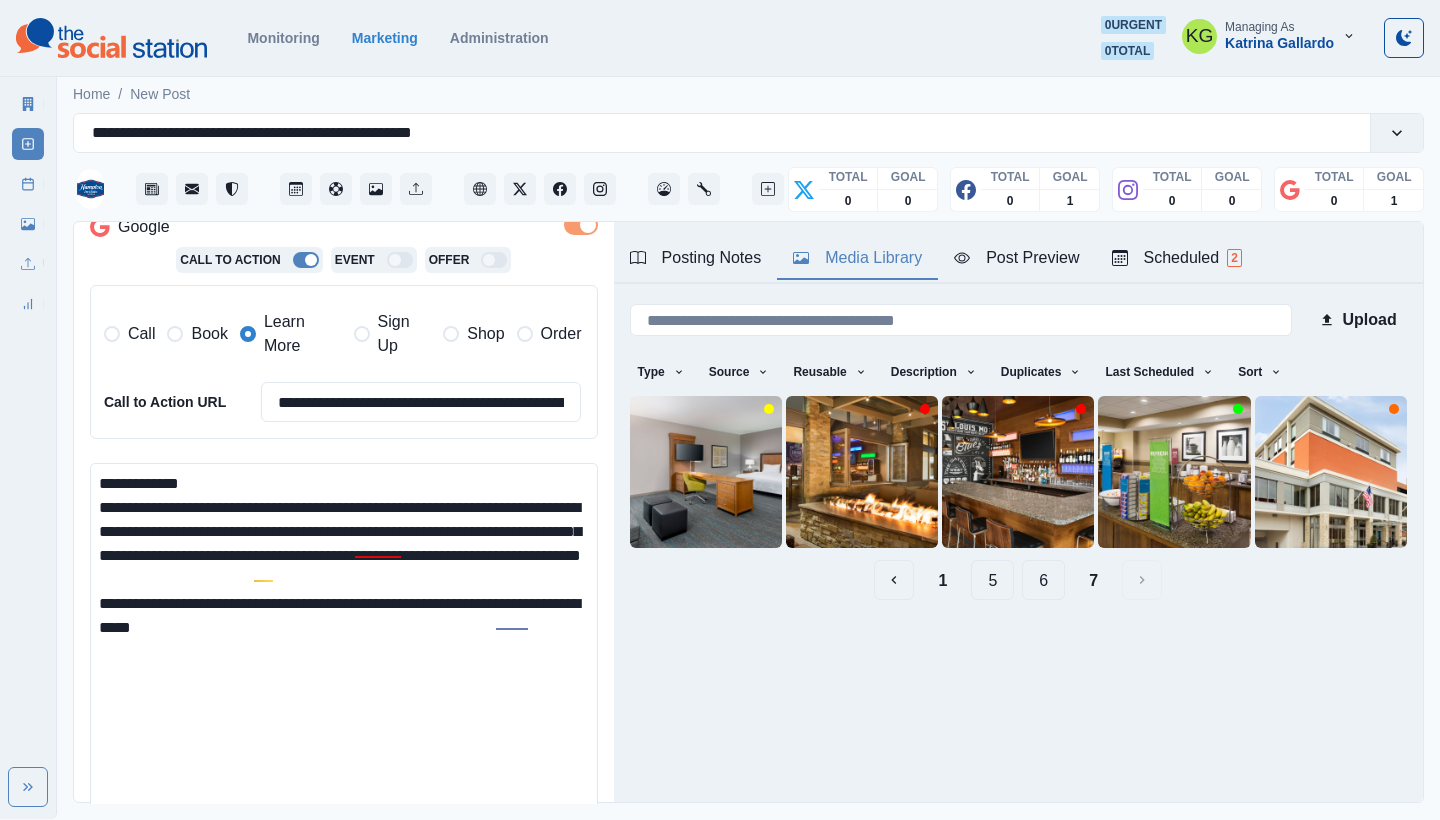 drag, startPoint x: 225, startPoint y: 469, endPoint x: 80, endPoint y: 469, distance: 145 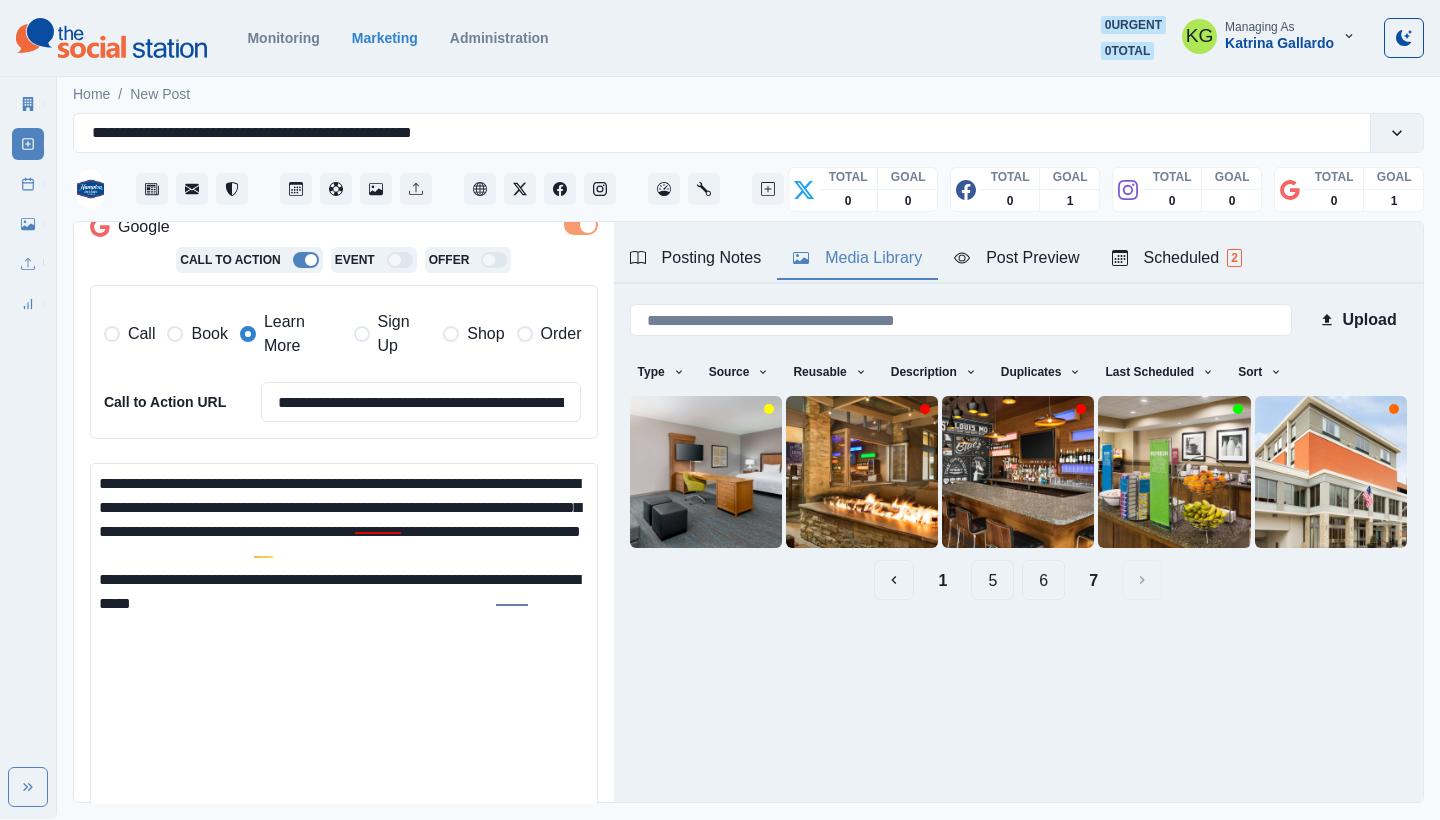 drag, startPoint x: 573, startPoint y: 502, endPoint x: 488, endPoint y: 500, distance: 85.02353 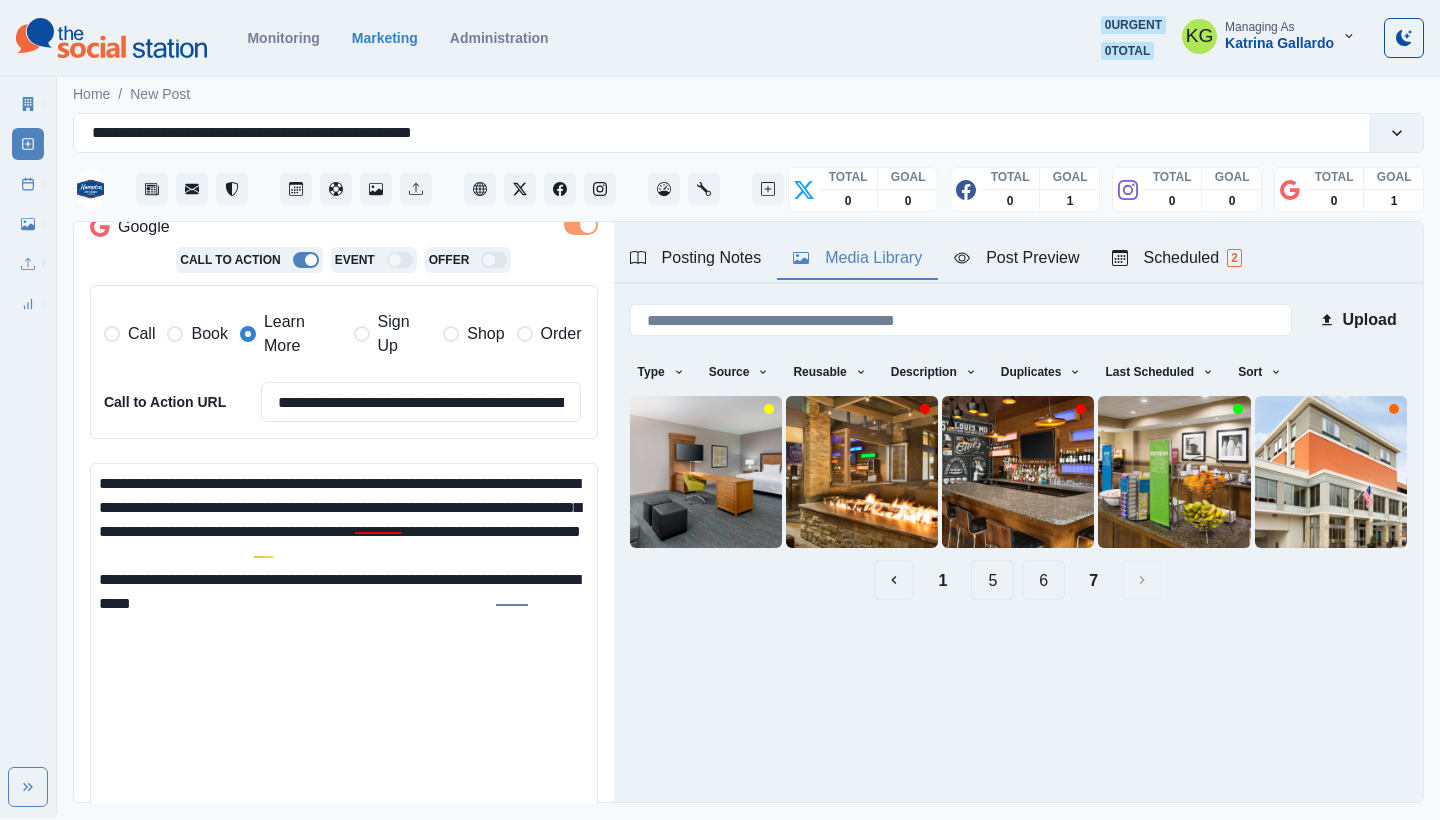 click on "**********" at bounding box center (344, 647) 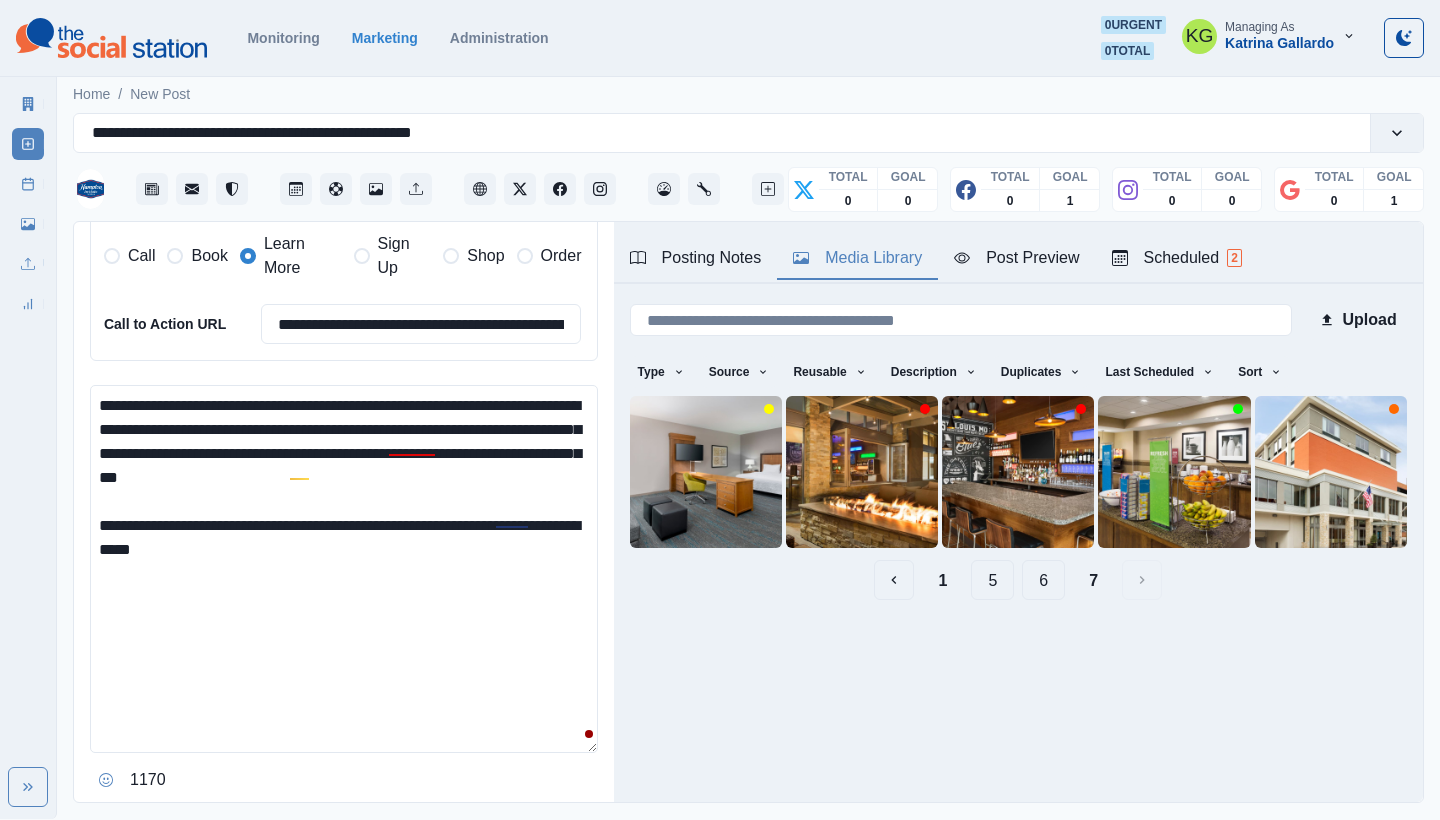 scroll, scrollTop: 511, scrollLeft: 0, axis: vertical 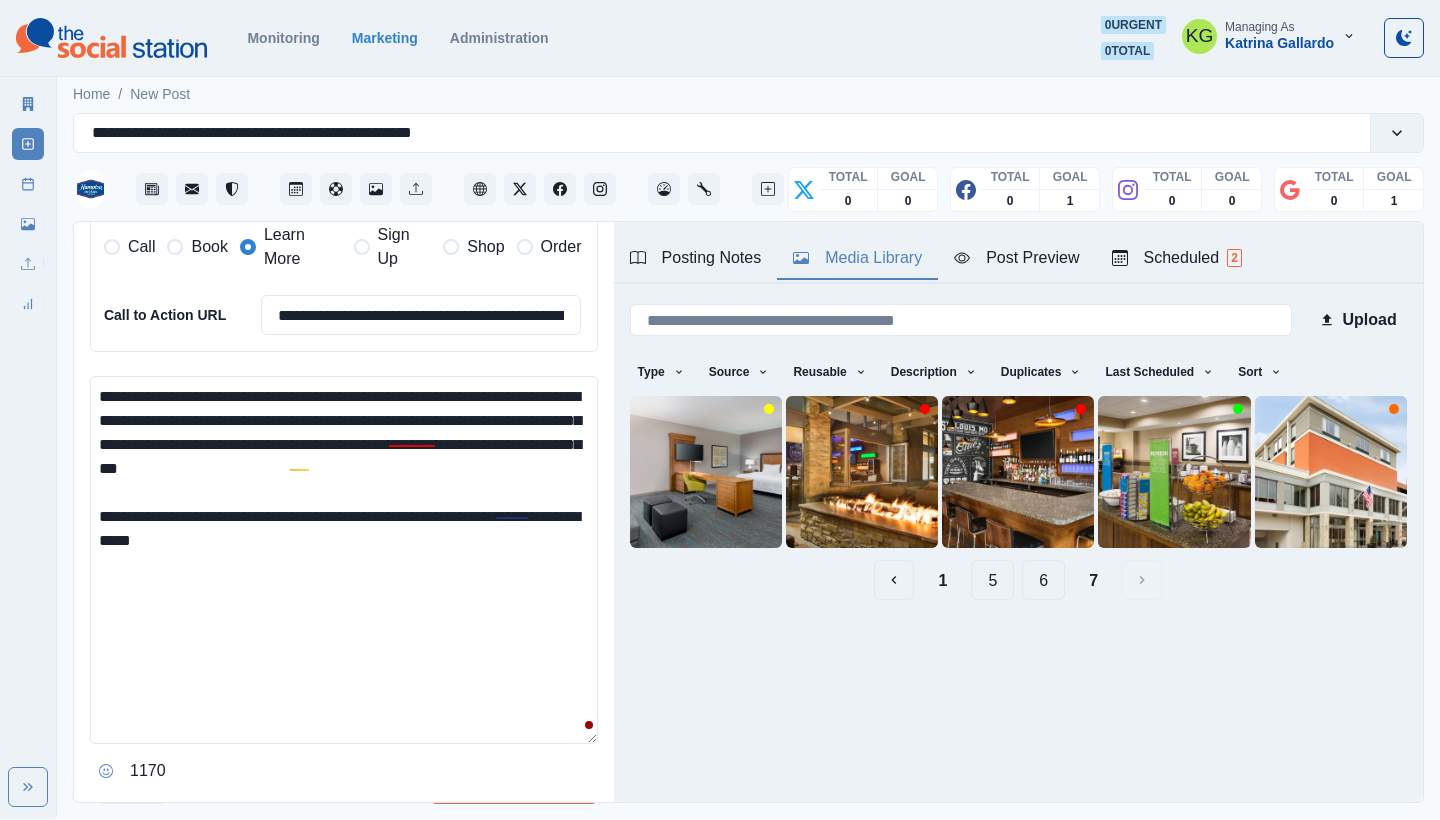 drag, startPoint x: 138, startPoint y: 456, endPoint x: 221, endPoint y: 440, distance: 84.5281 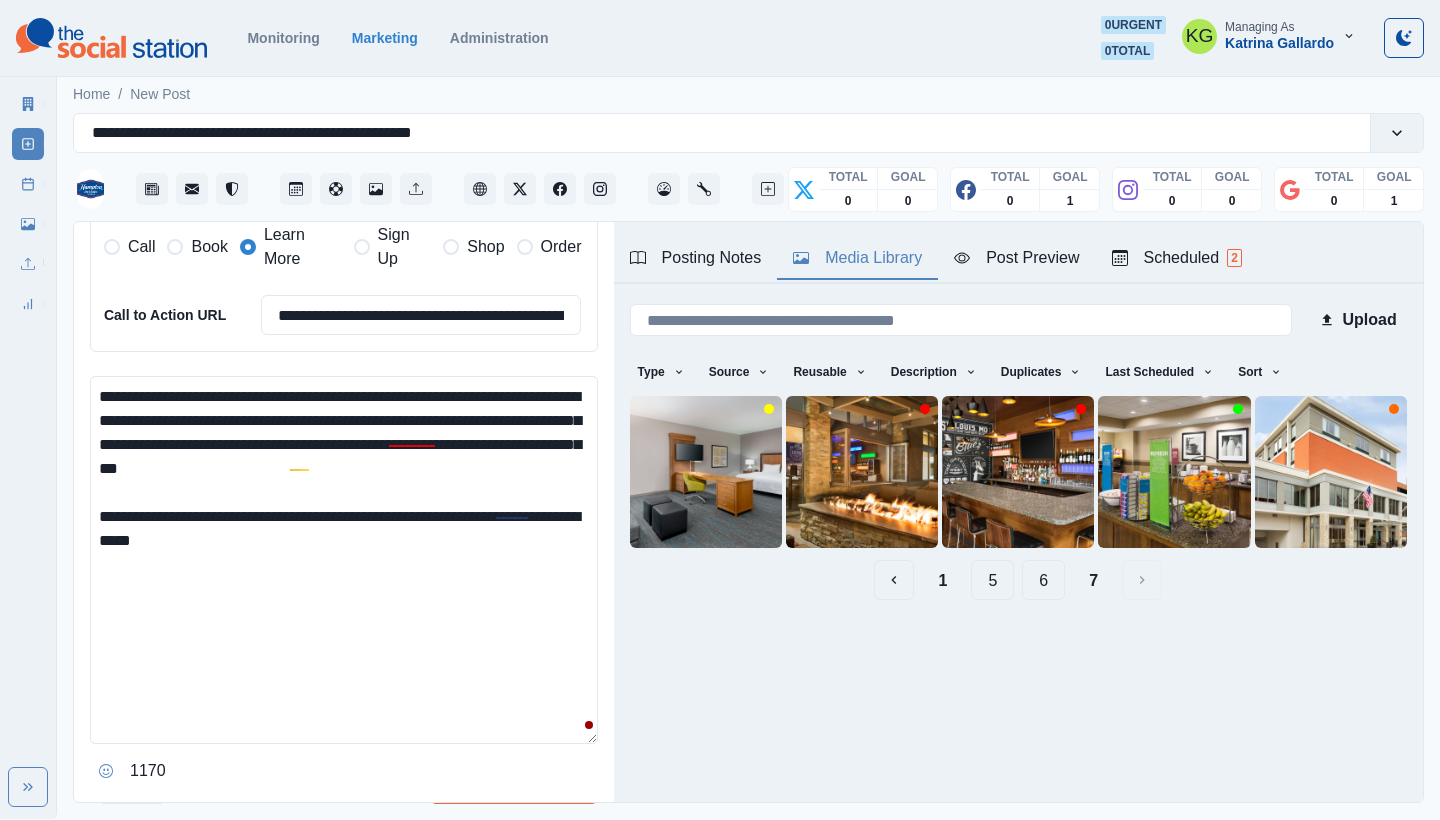 click on "**********" at bounding box center [344, 560] 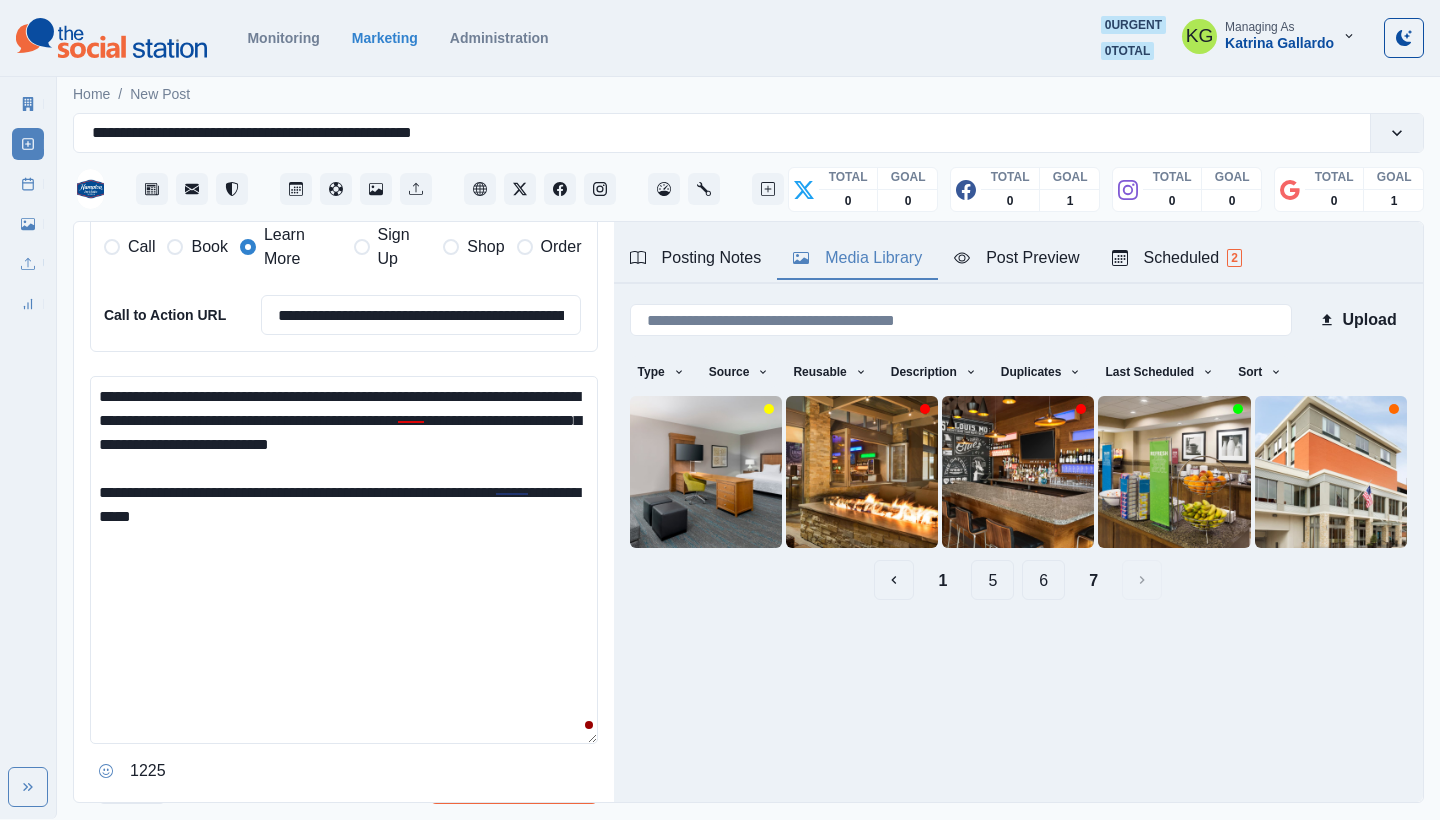 click on "**********" at bounding box center [344, 560] 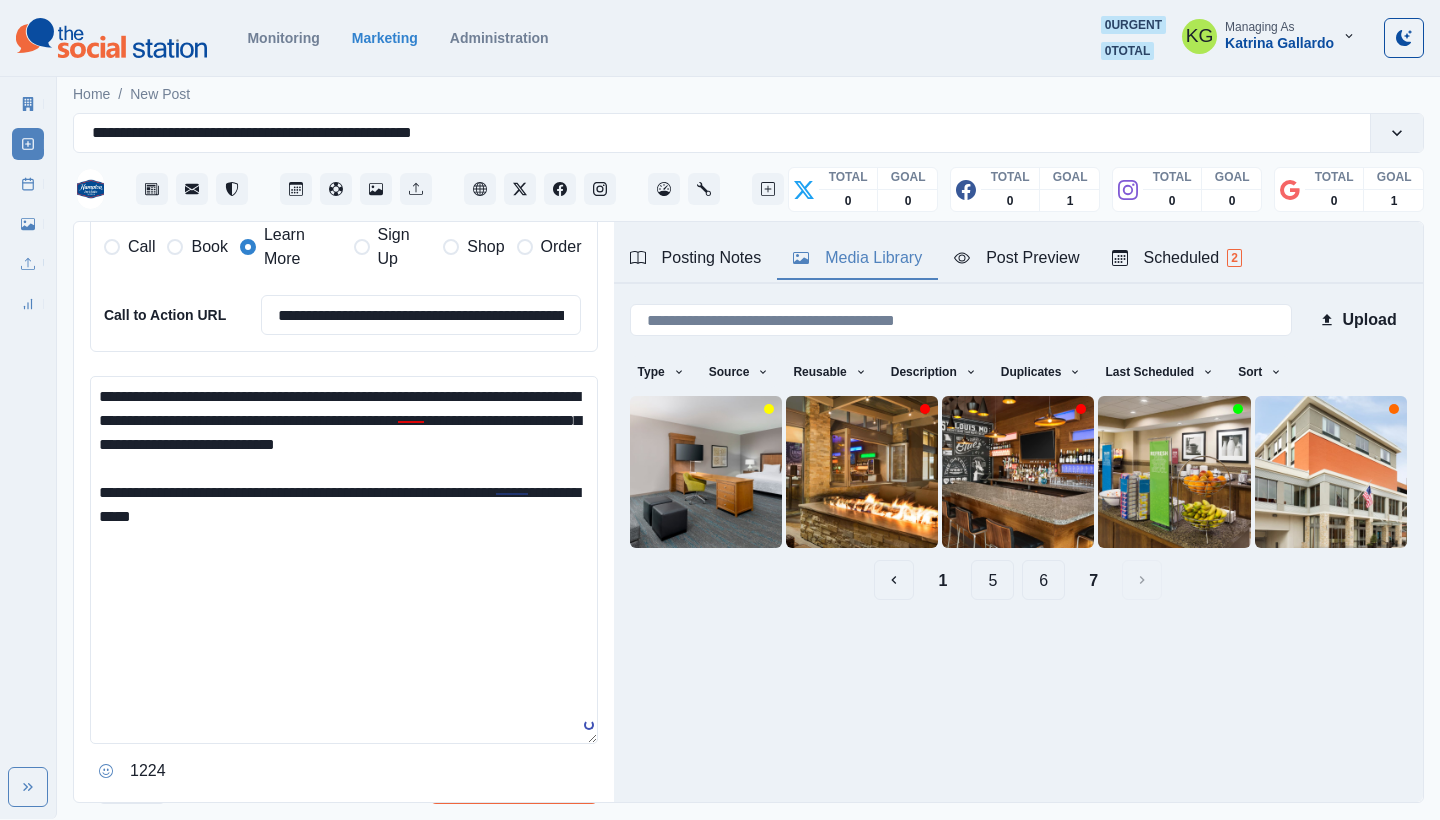 click on "**********" at bounding box center [344, 560] 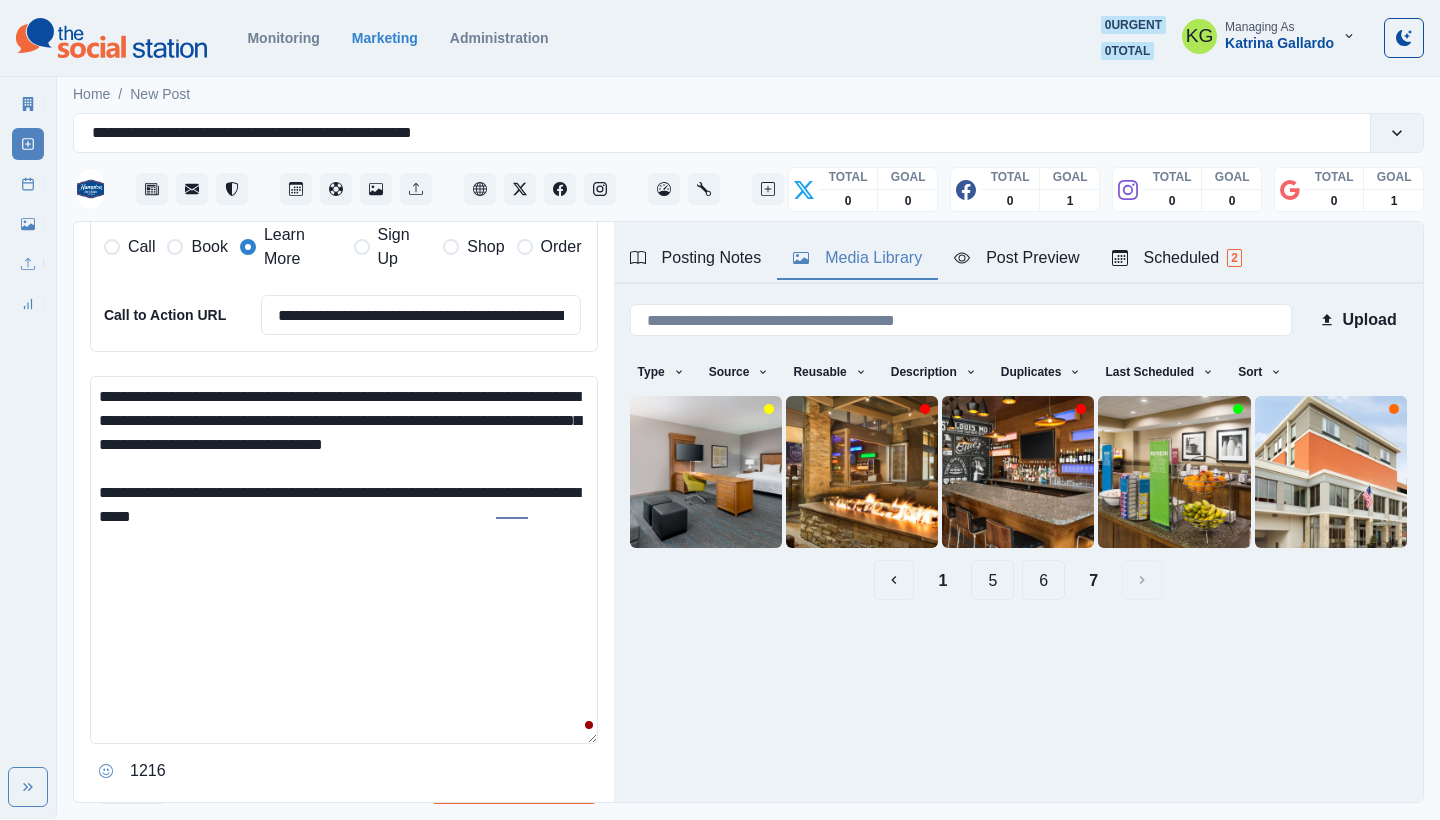 click on "**********" at bounding box center [344, 560] 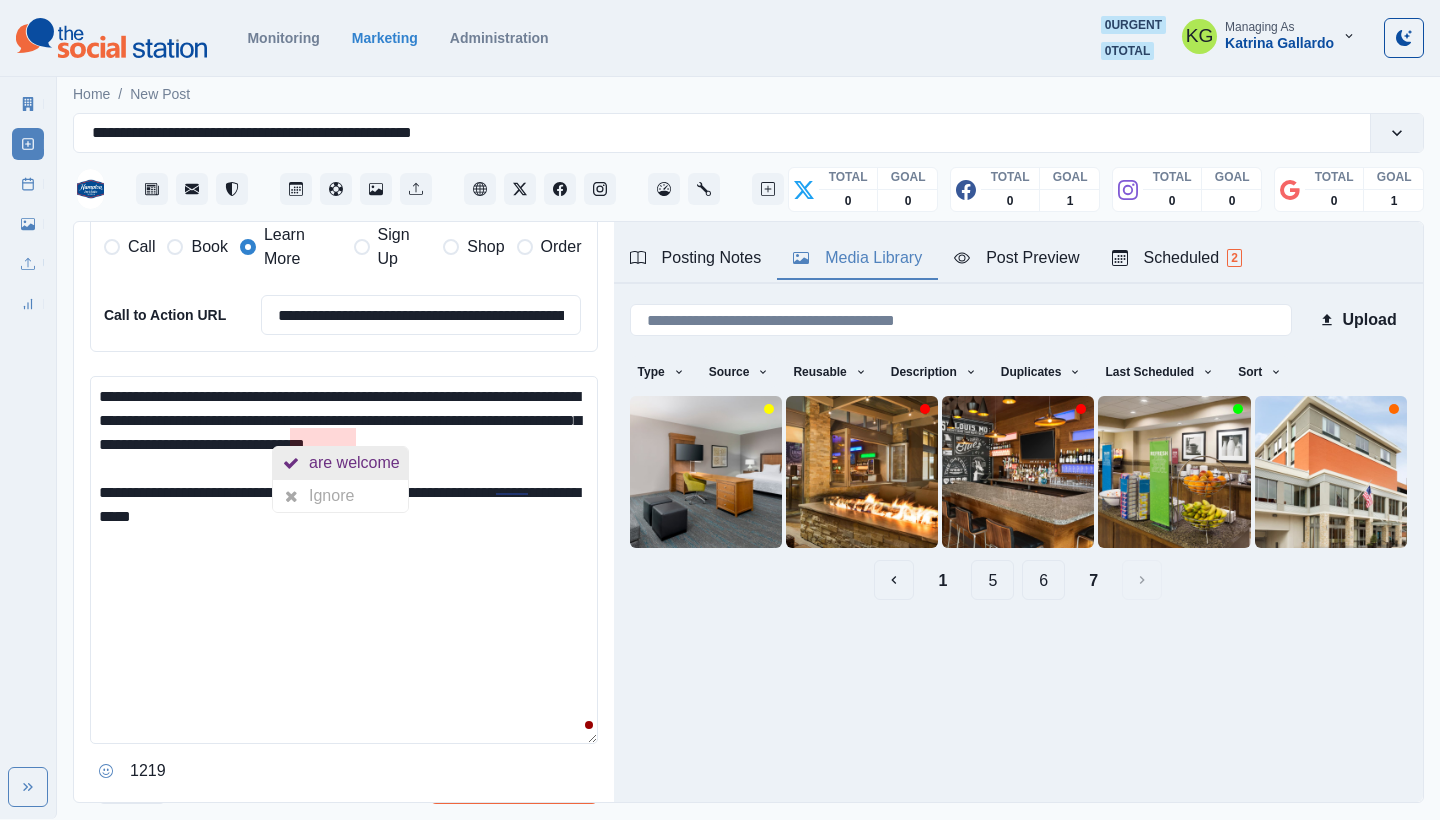 click on "are welcome" at bounding box center [358, 463] 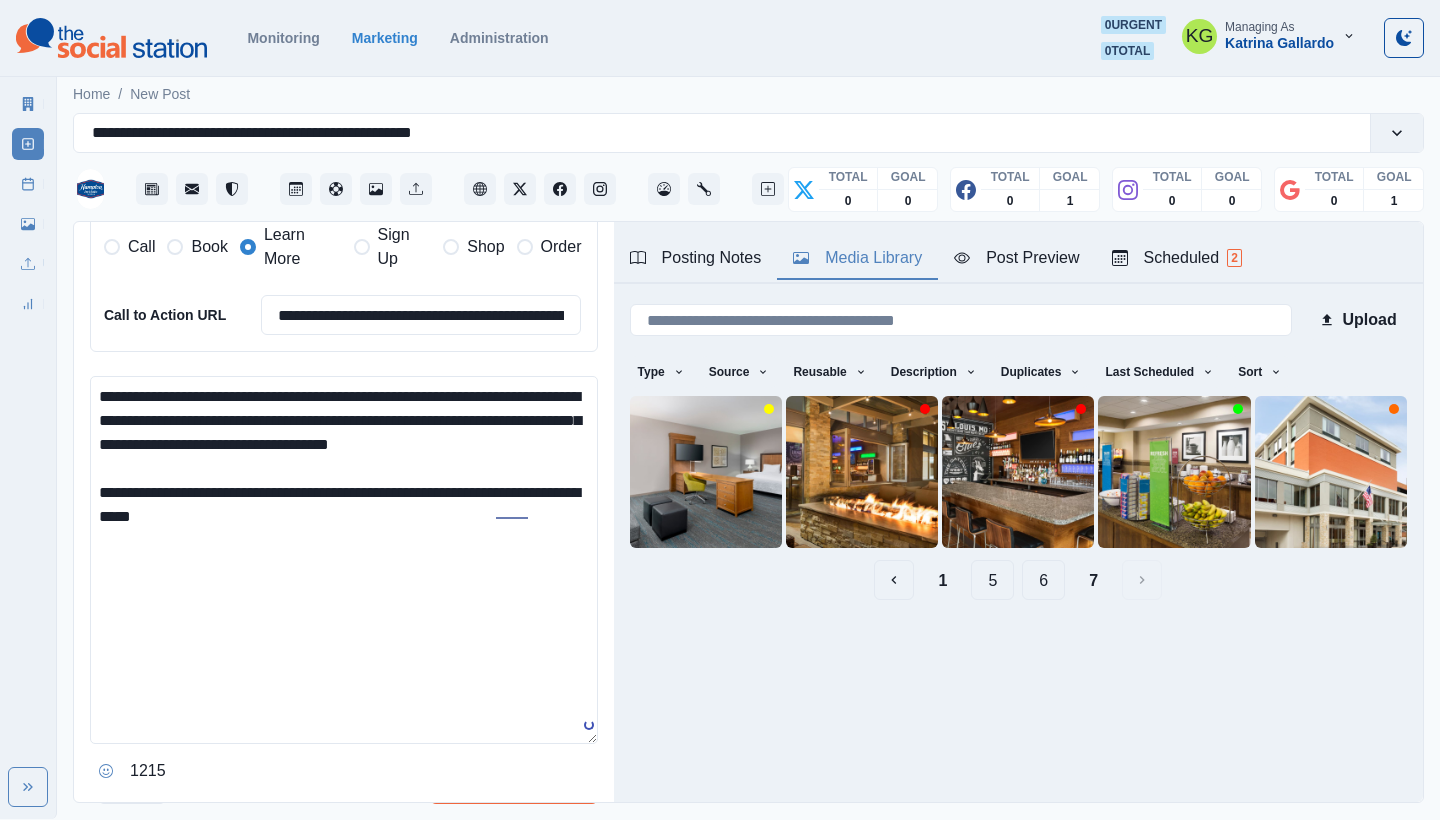 click on "**********" at bounding box center [344, 560] 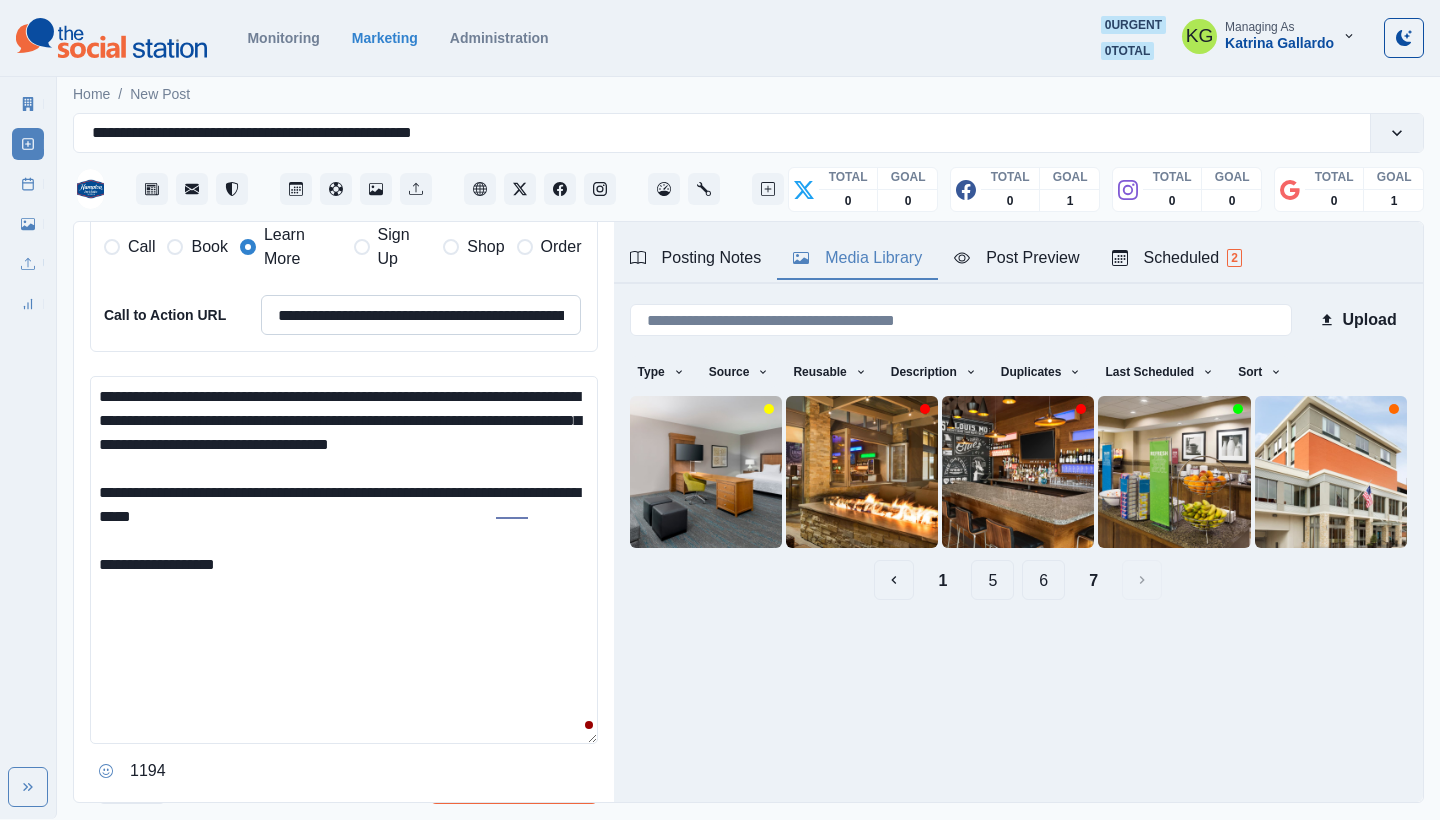type on "**********" 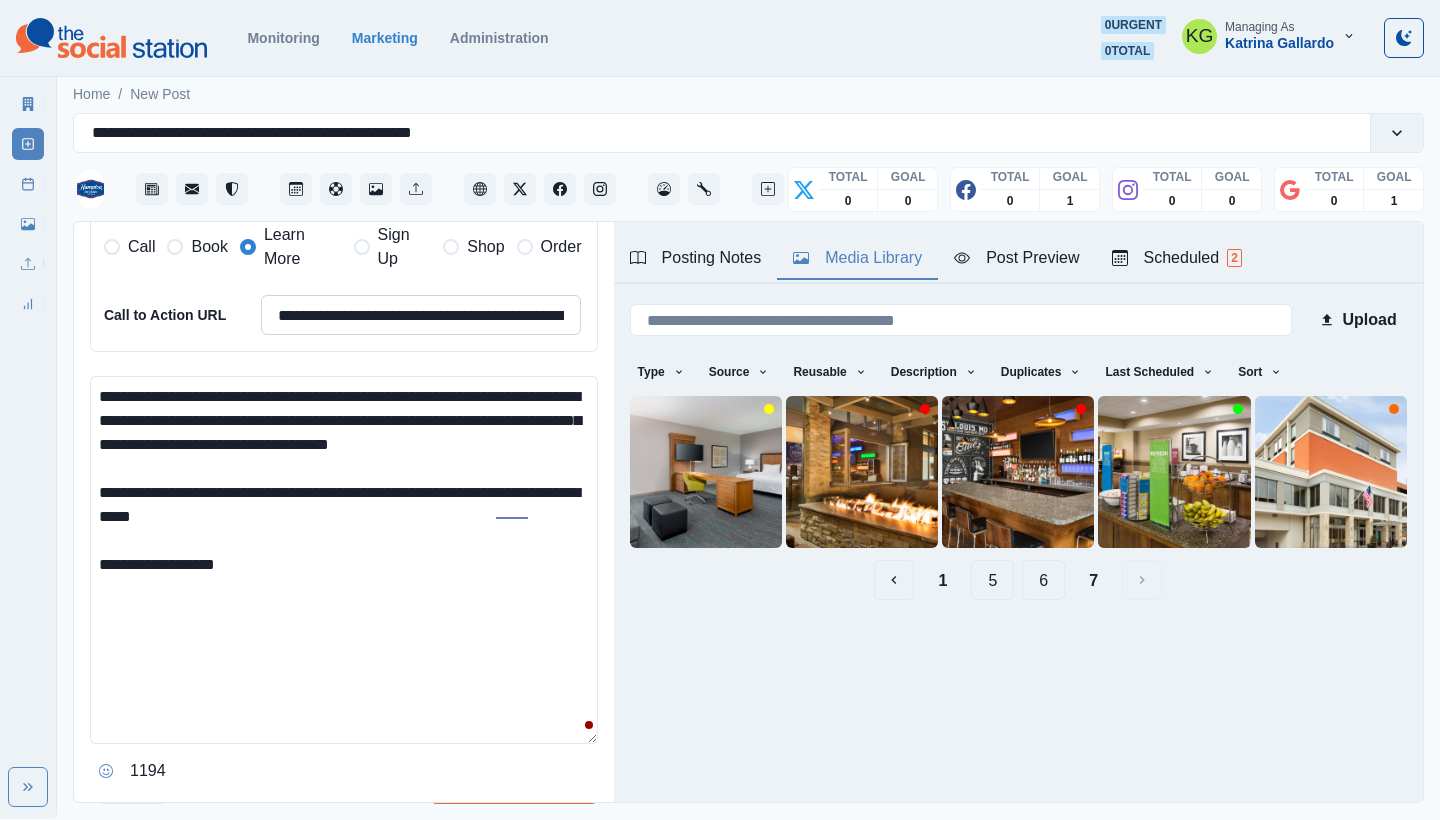 click on "**********" at bounding box center [421, 315] 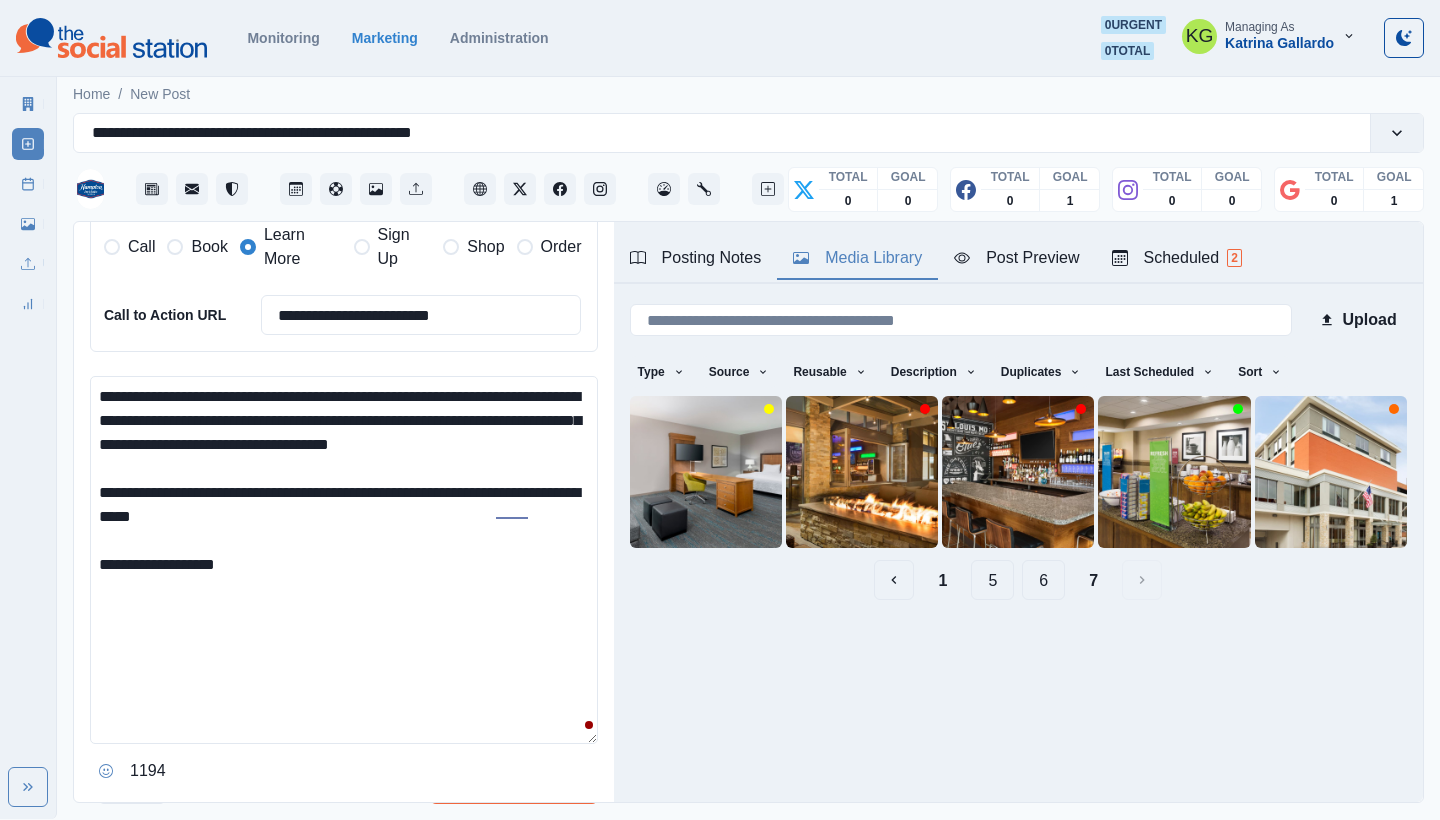 type on "**********" 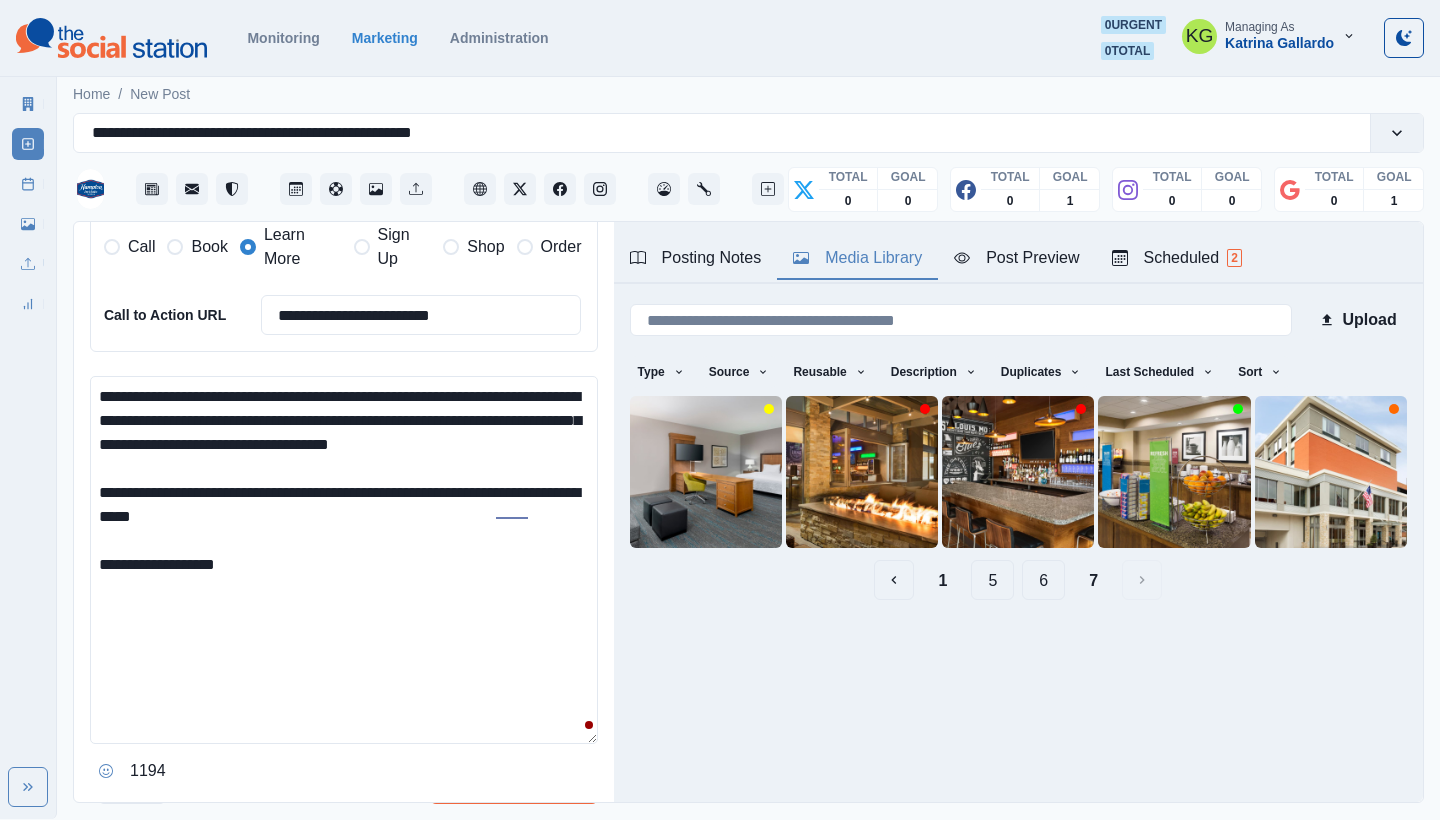 click on "**********" at bounding box center (344, 560) 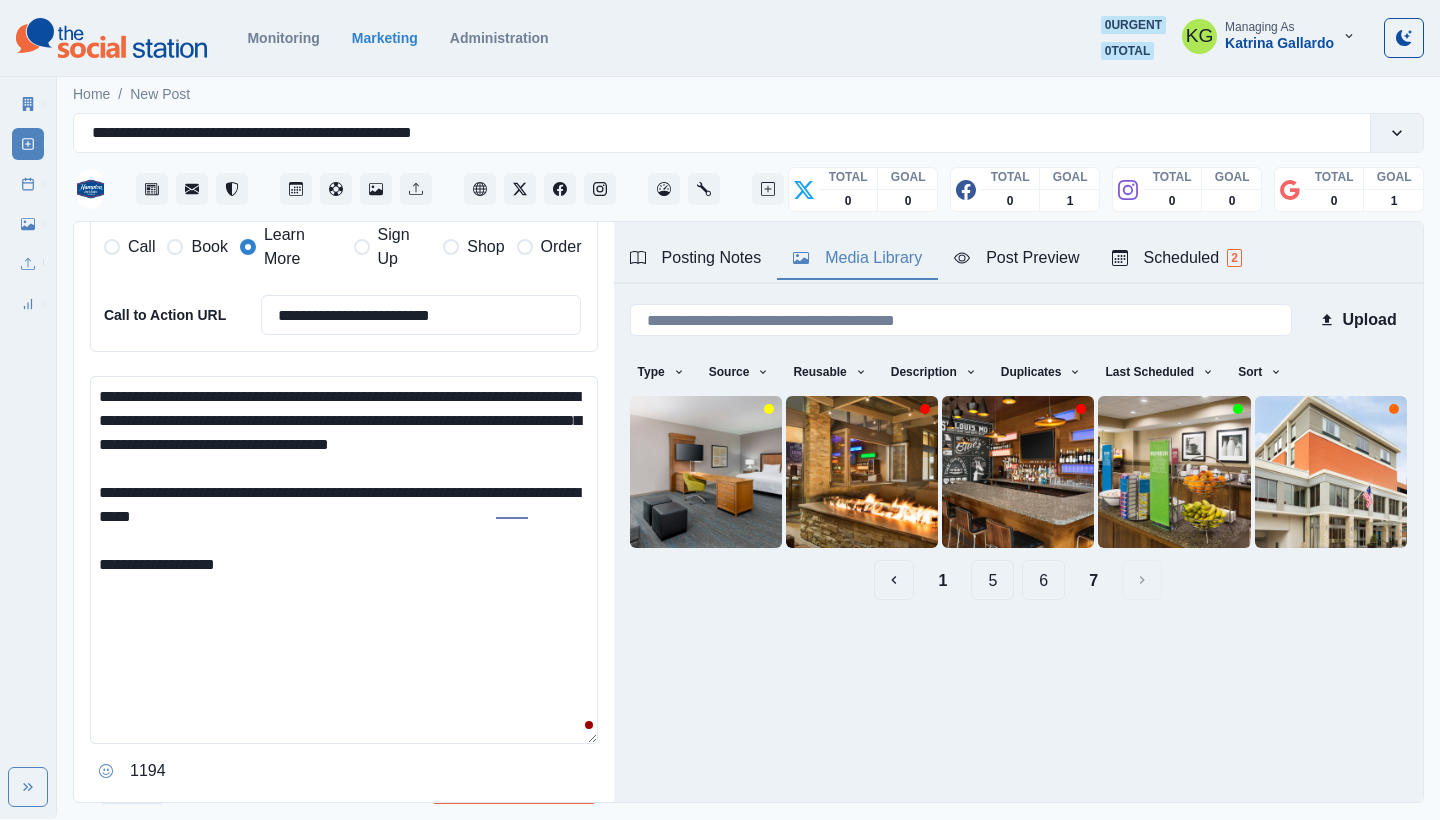 paste on "**********" 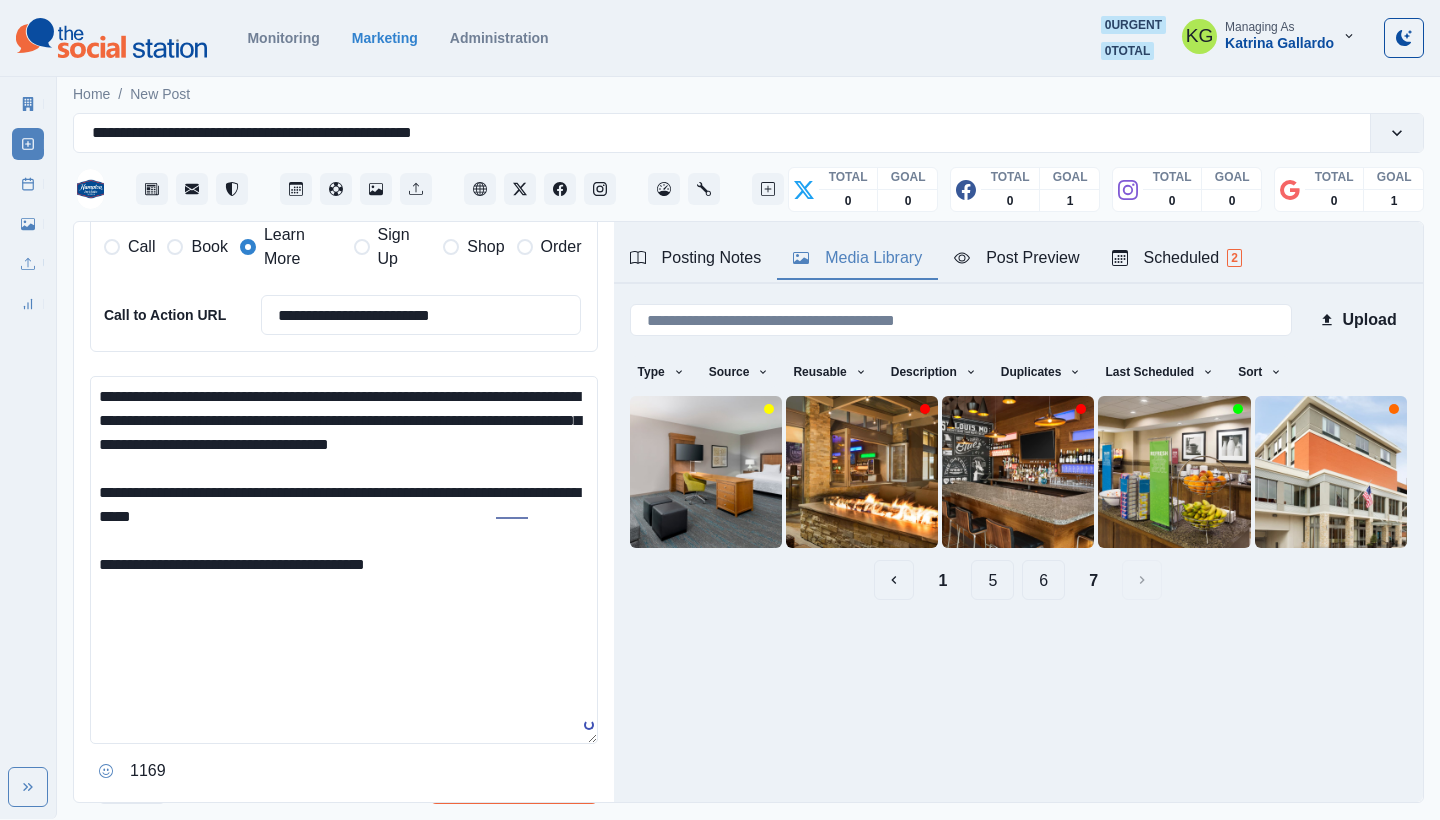 click on "**********" at bounding box center [344, 560] 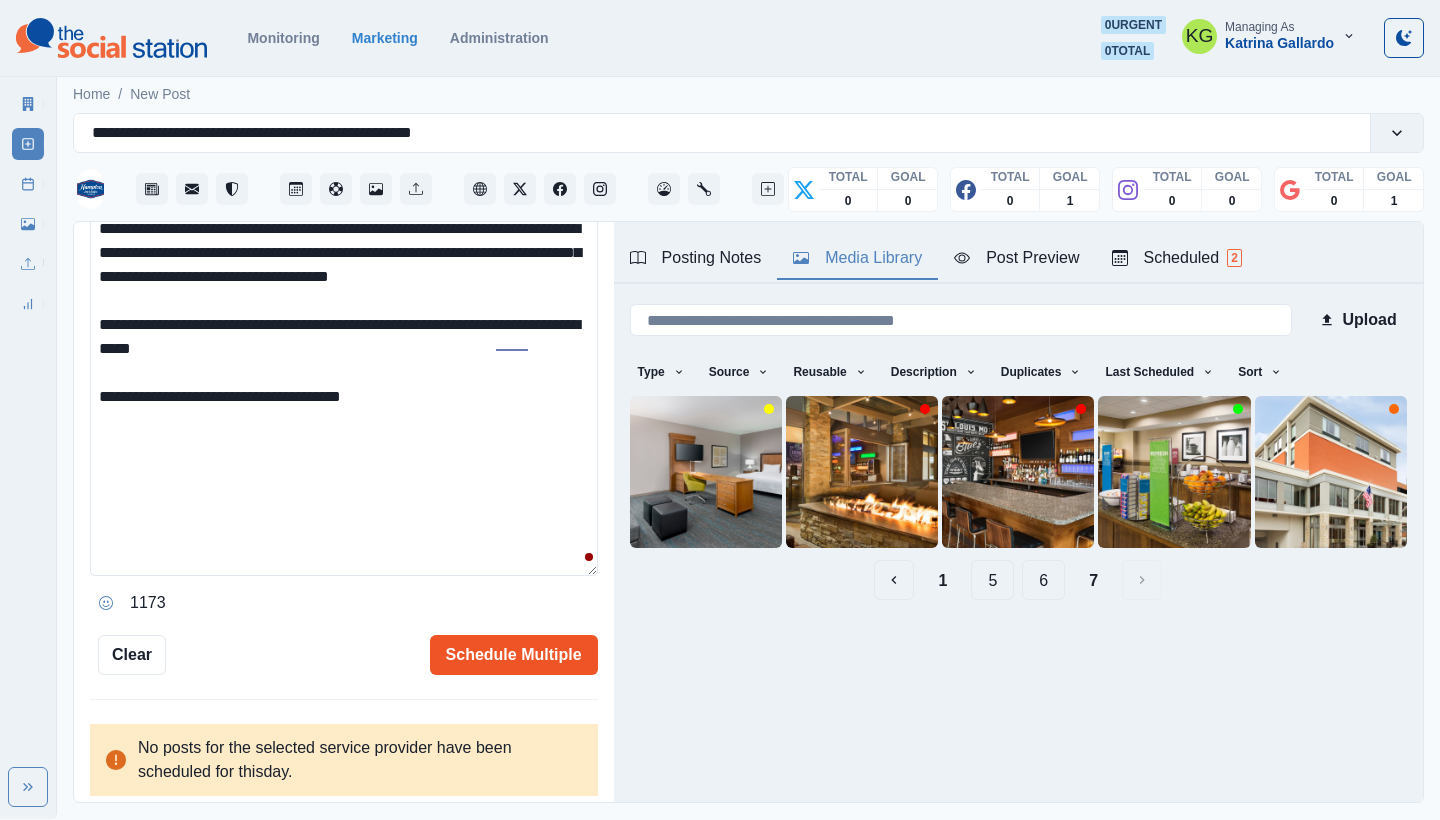 scroll, scrollTop: 678, scrollLeft: 0, axis: vertical 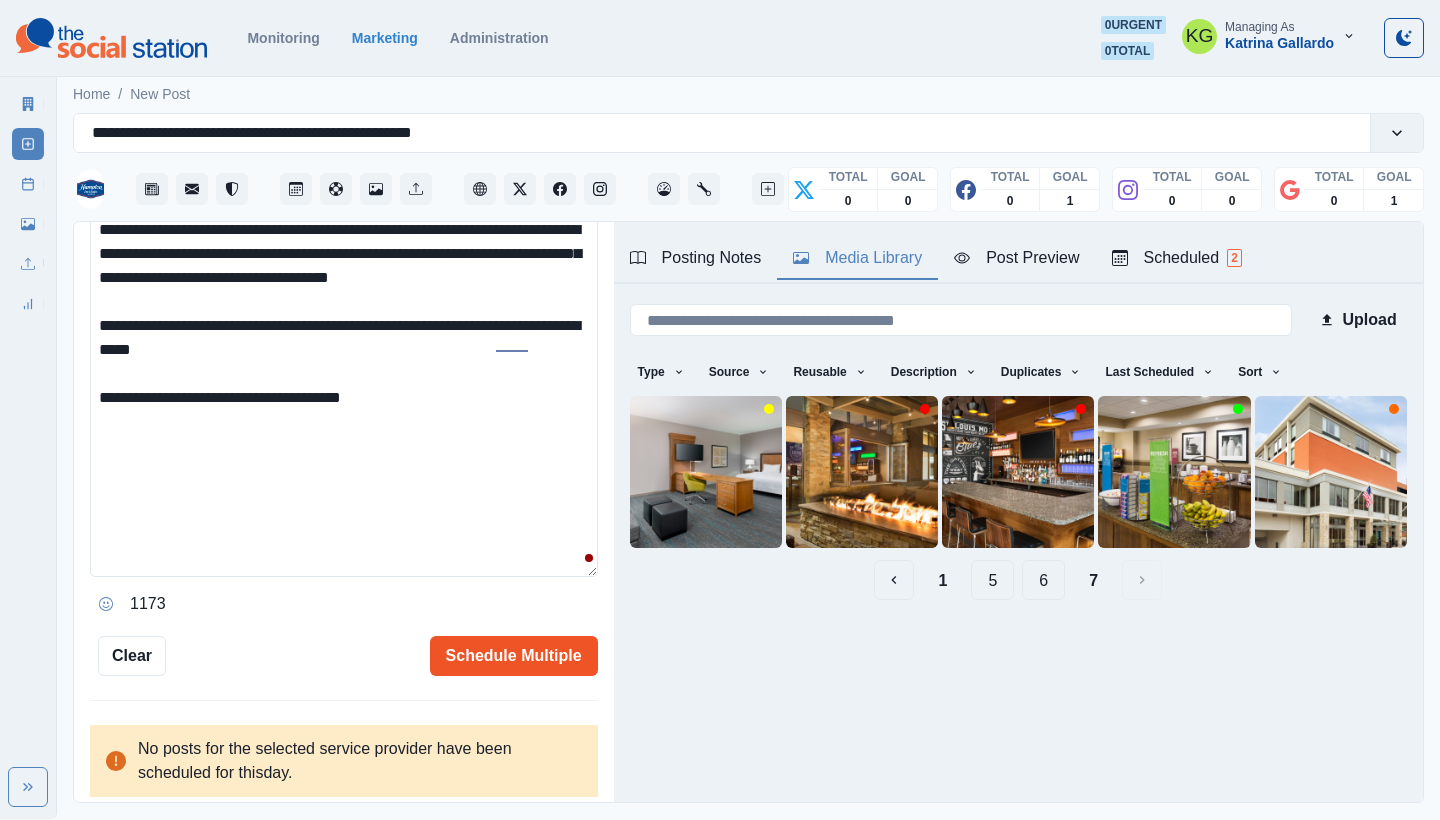 type on "**********" 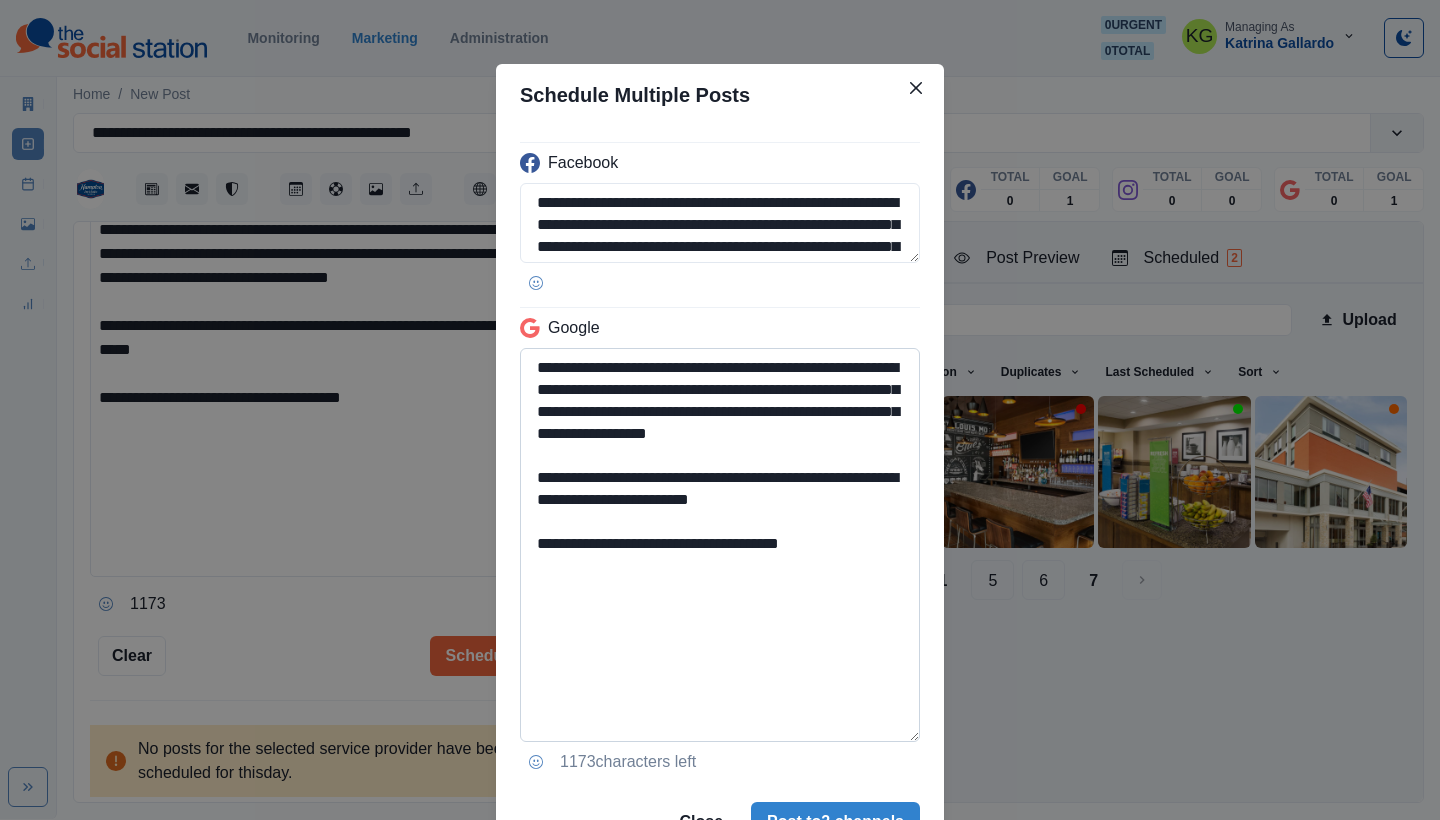 click on "**********" at bounding box center [720, 545] 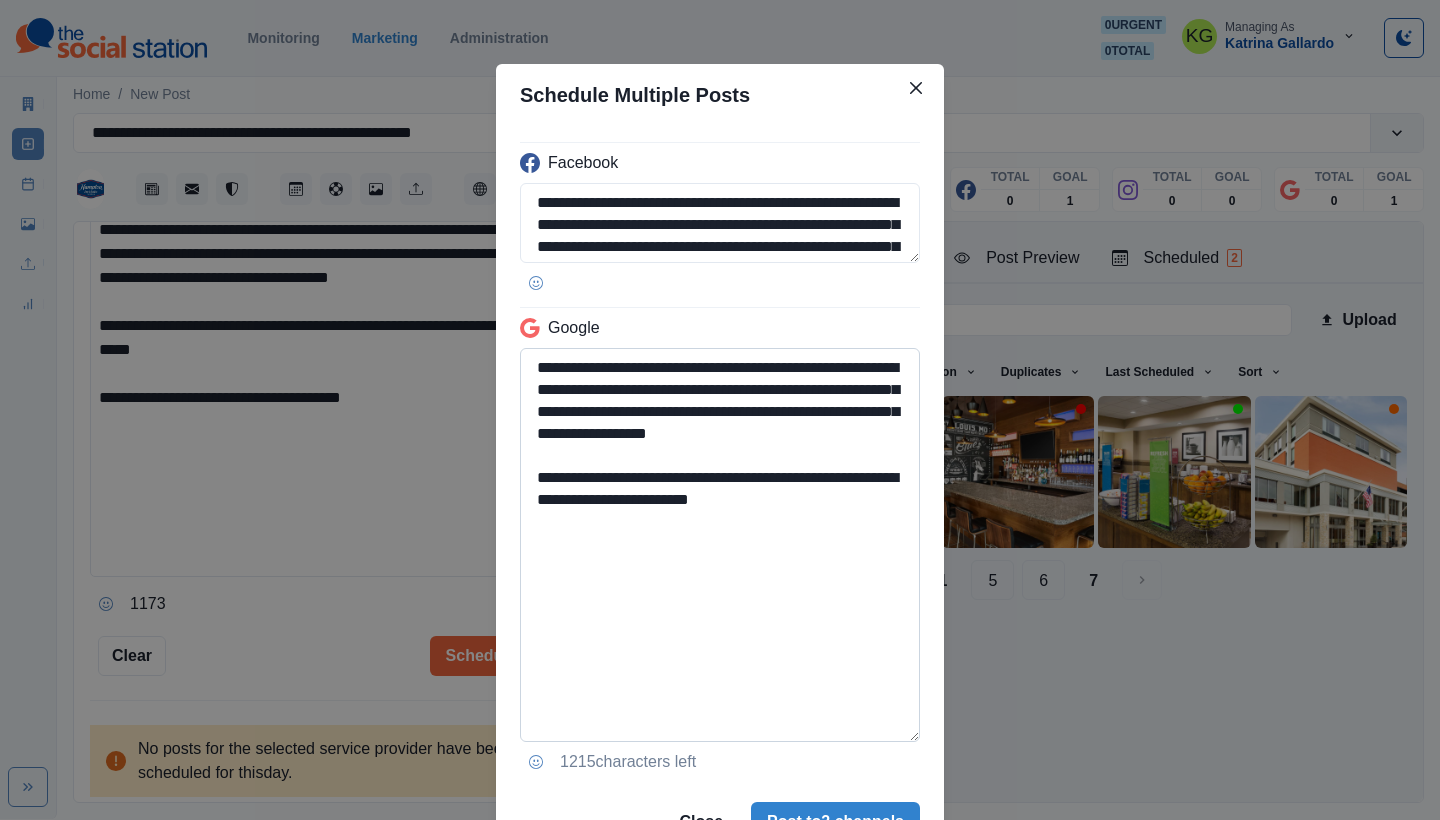 scroll, scrollTop: 102, scrollLeft: 0, axis: vertical 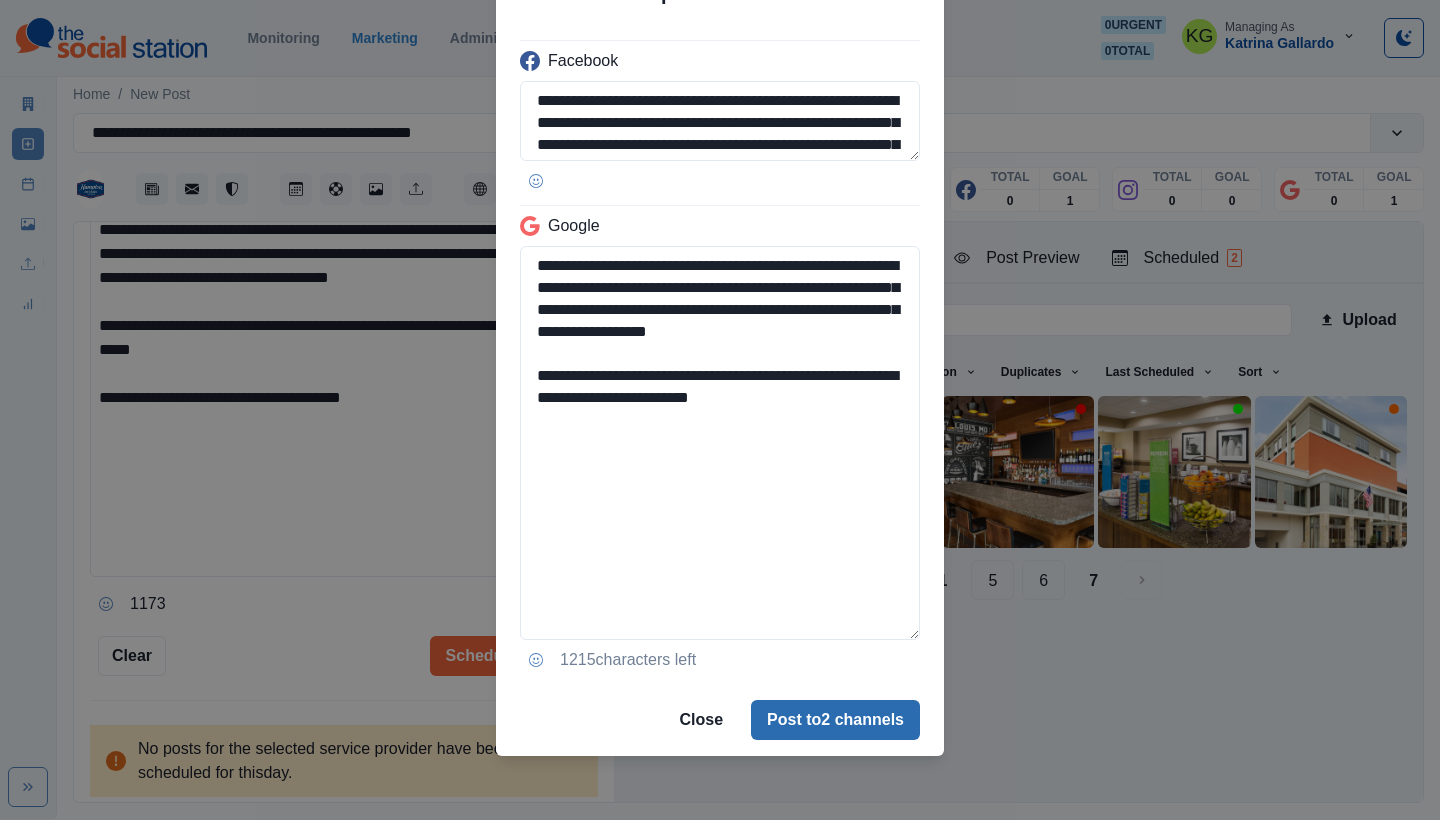 type on "**********" 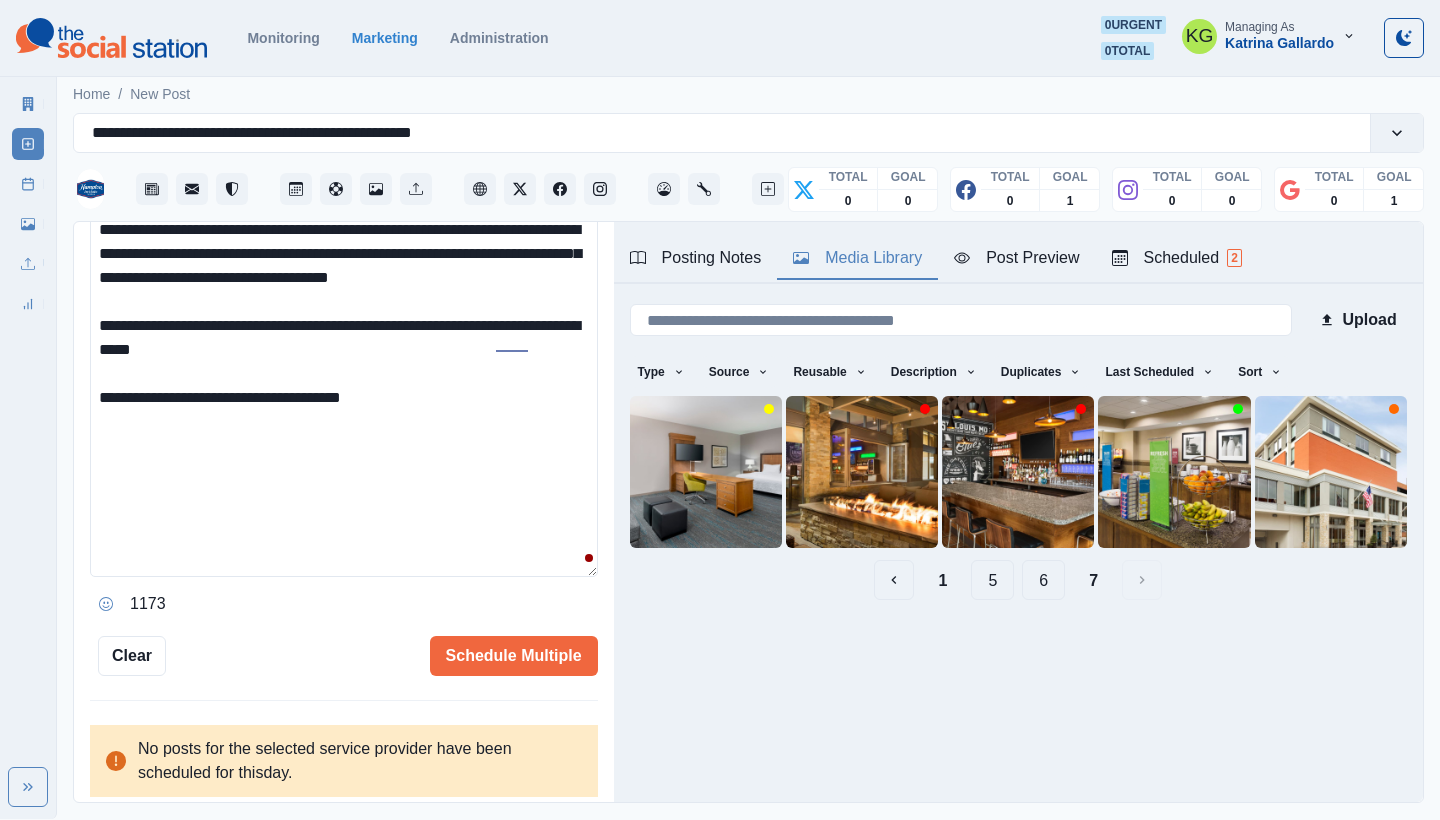 type 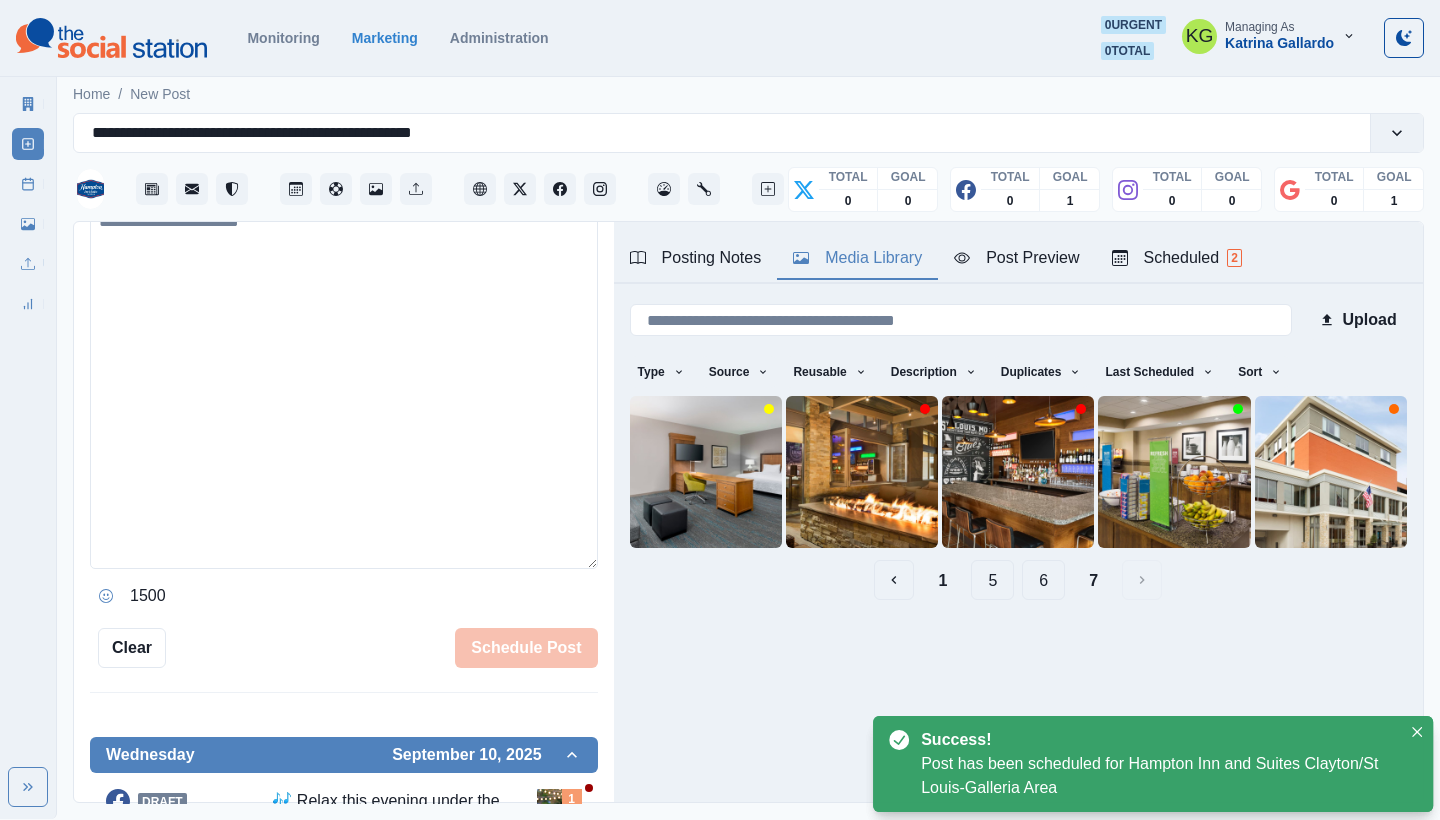 scroll, scrollTop: 443, scrollLeft: 0, axis: vertical 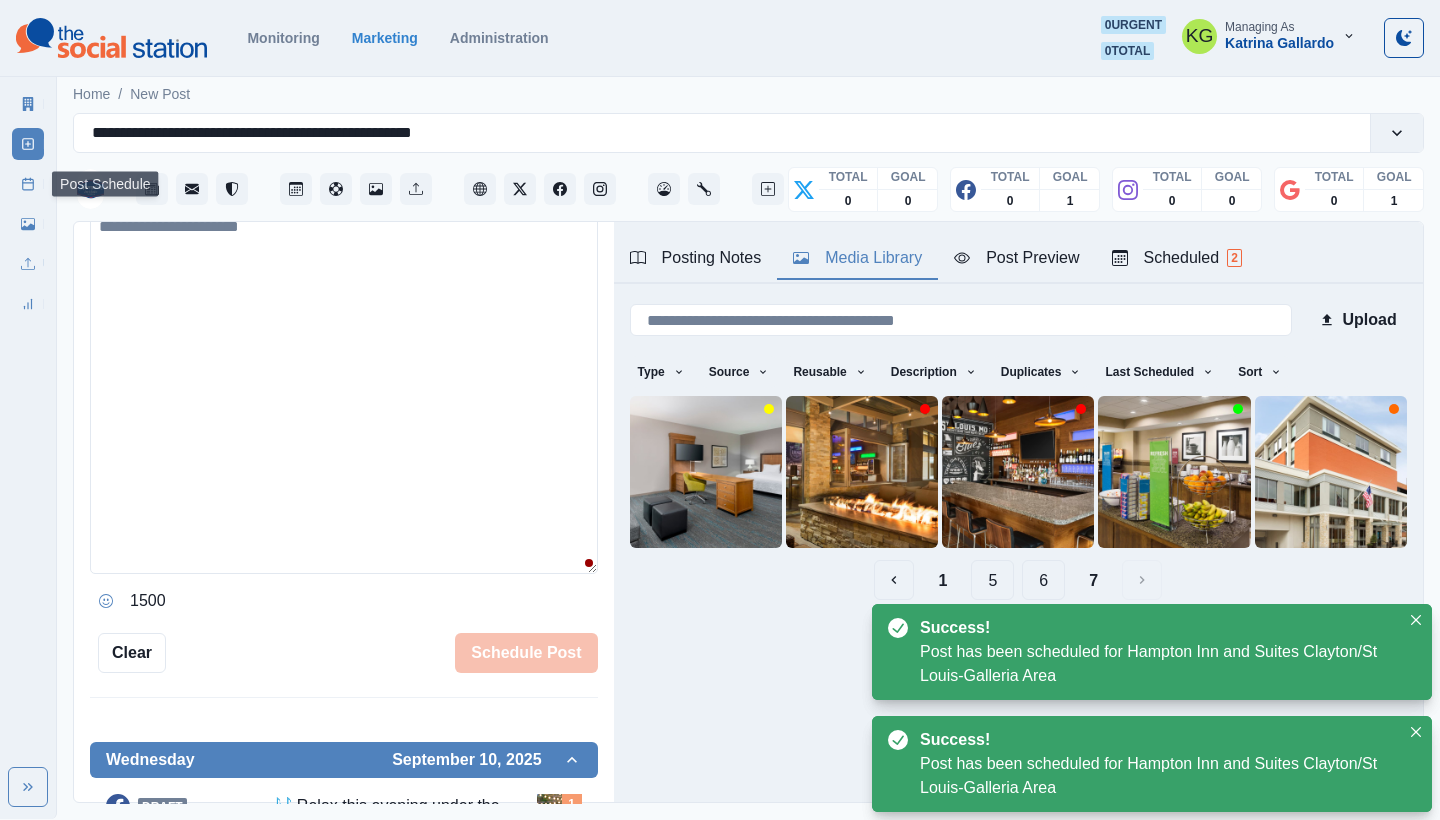 click on "Post Schedule" at bounding box center [28, 184] 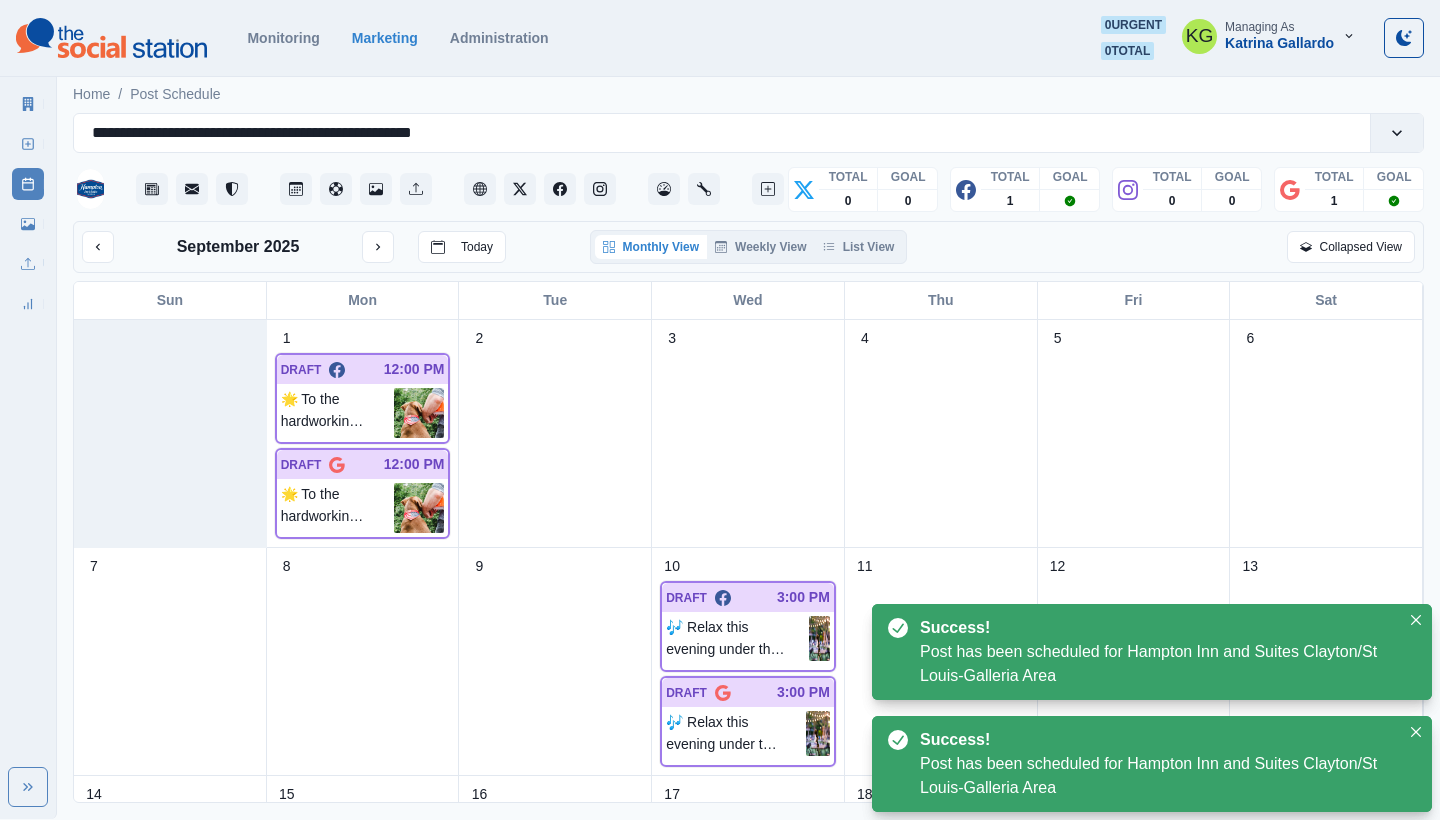 click on "Monthly View Weekly View List View" at bounding box center (749, 247) 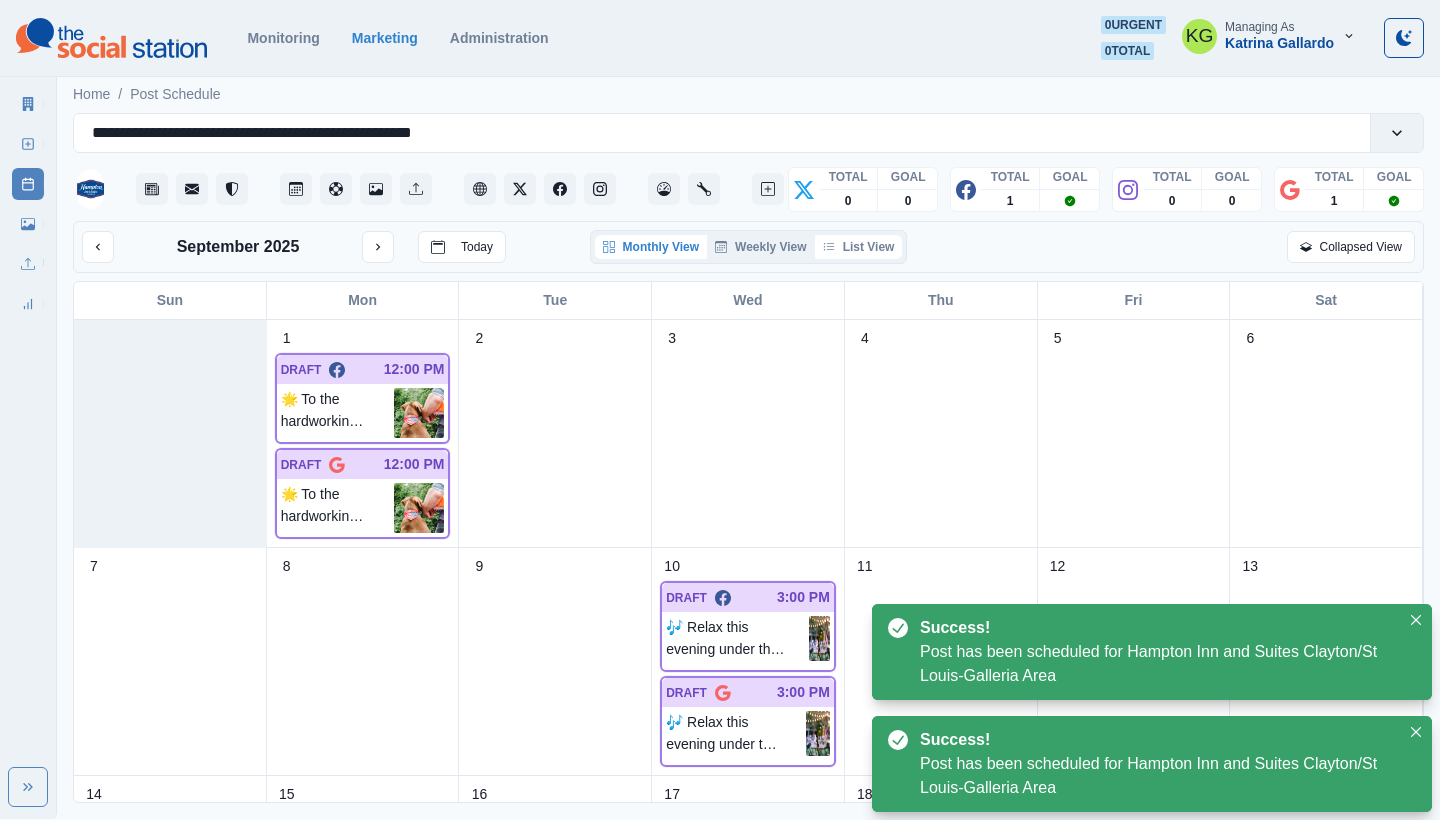 click on "List View" at bounding box center (859, 247) 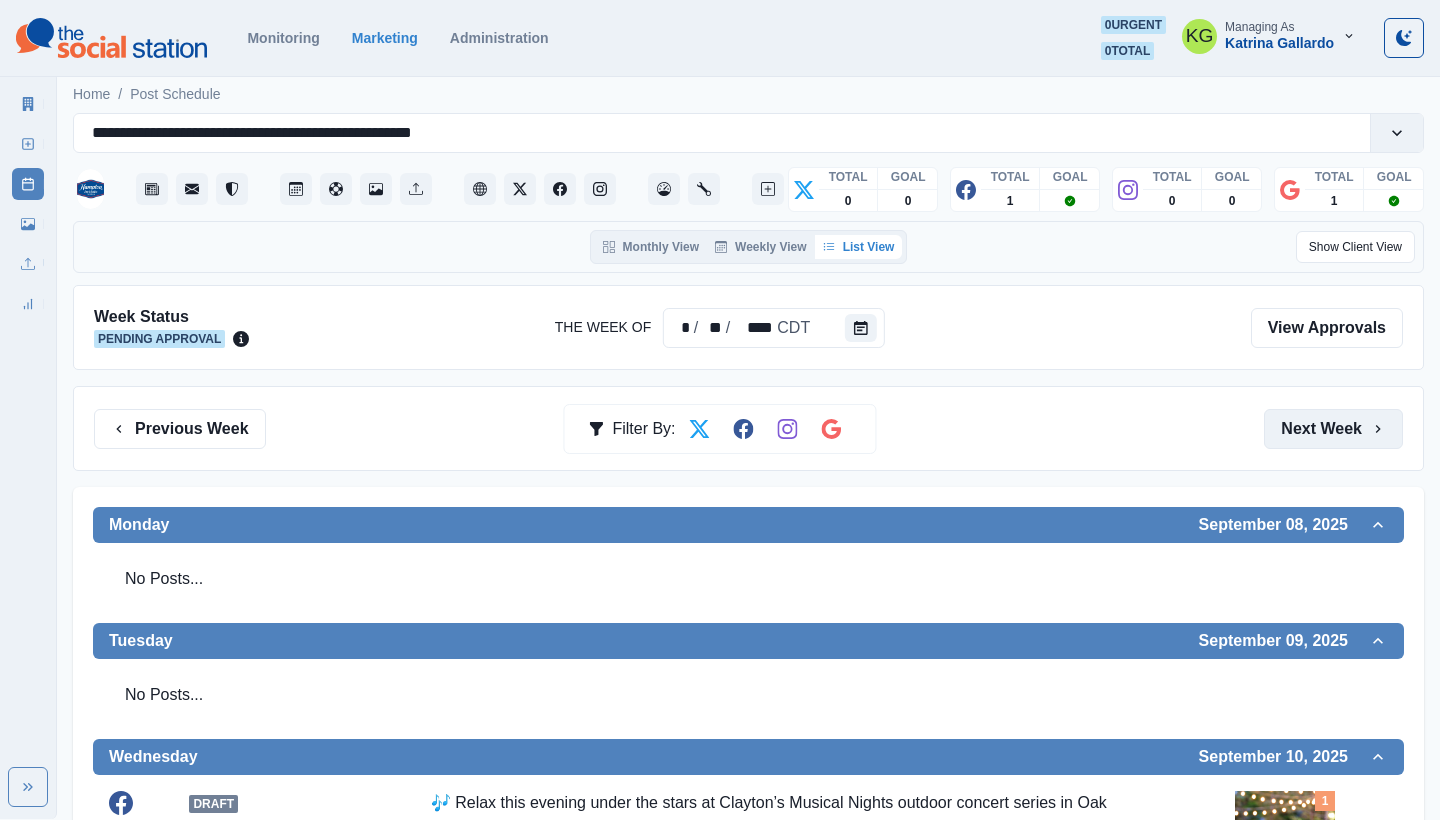 scroll, scrollTop: 0, scrollLeft: 0, axis: both 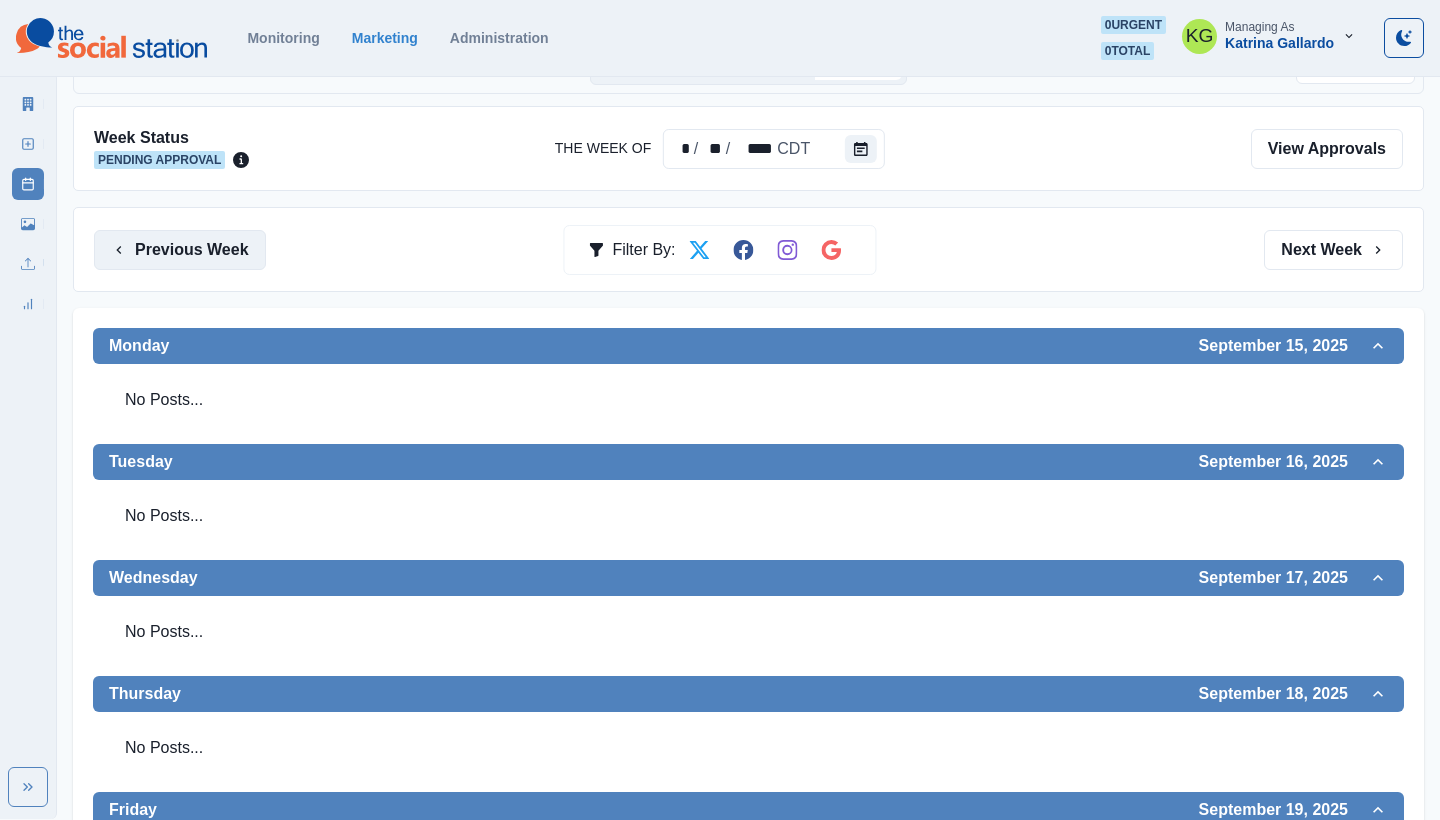 click on "Previous Week" at bounding box center (180, 250) 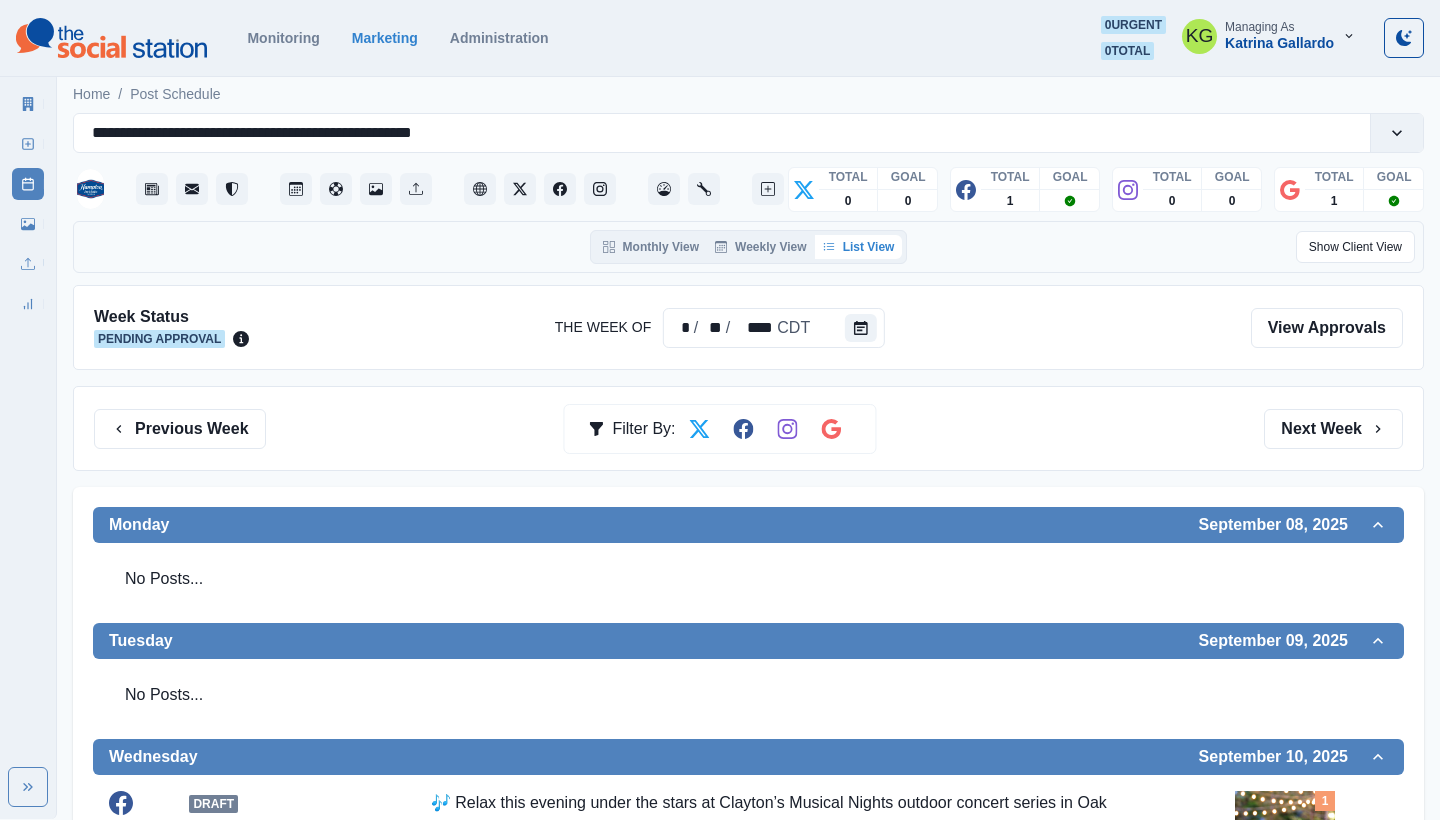 scroll, scrollTop: 0, scrollLeft: 0, axis: both 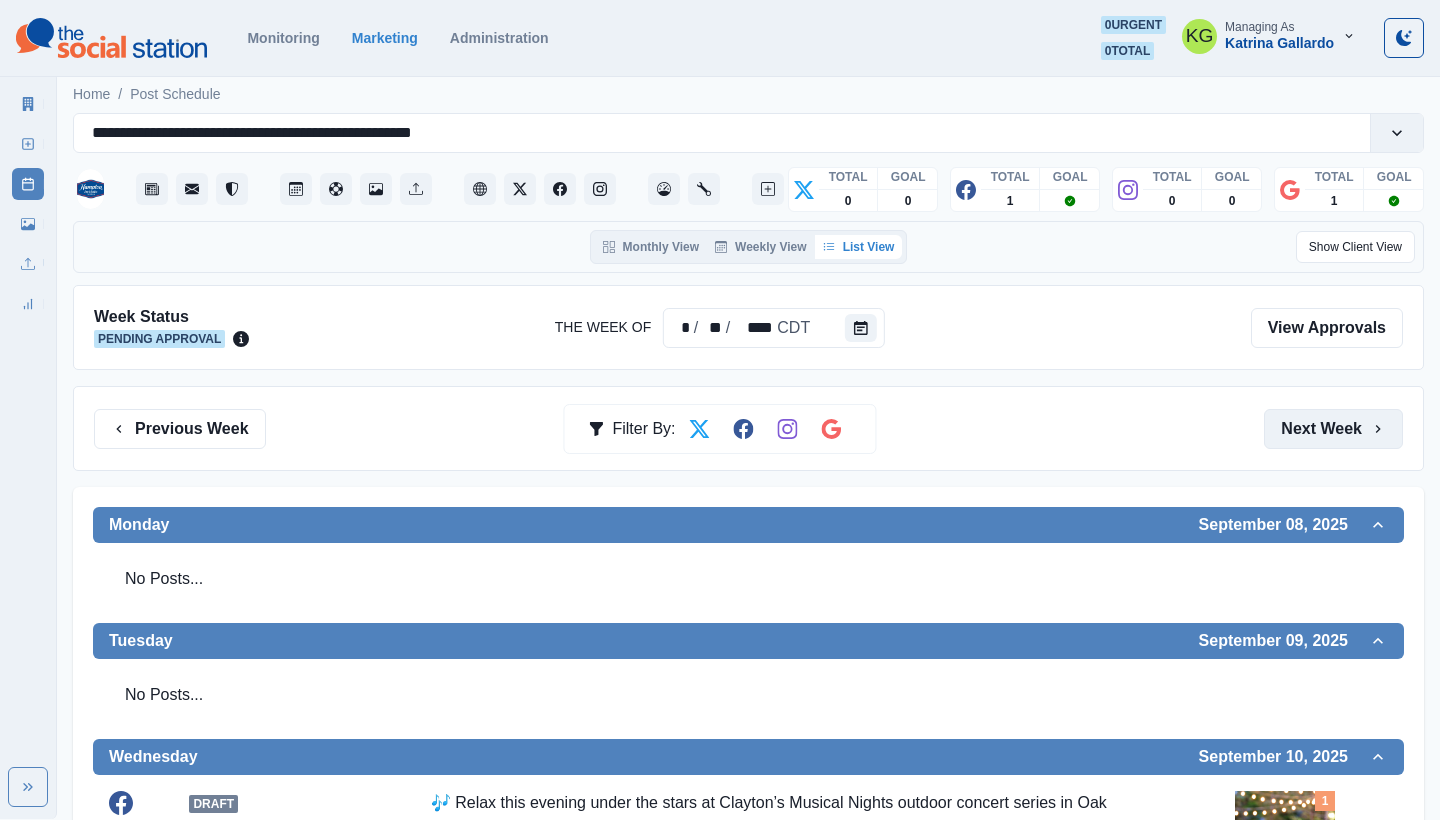 click on "Next Week" at bounding box center [1333, 429] 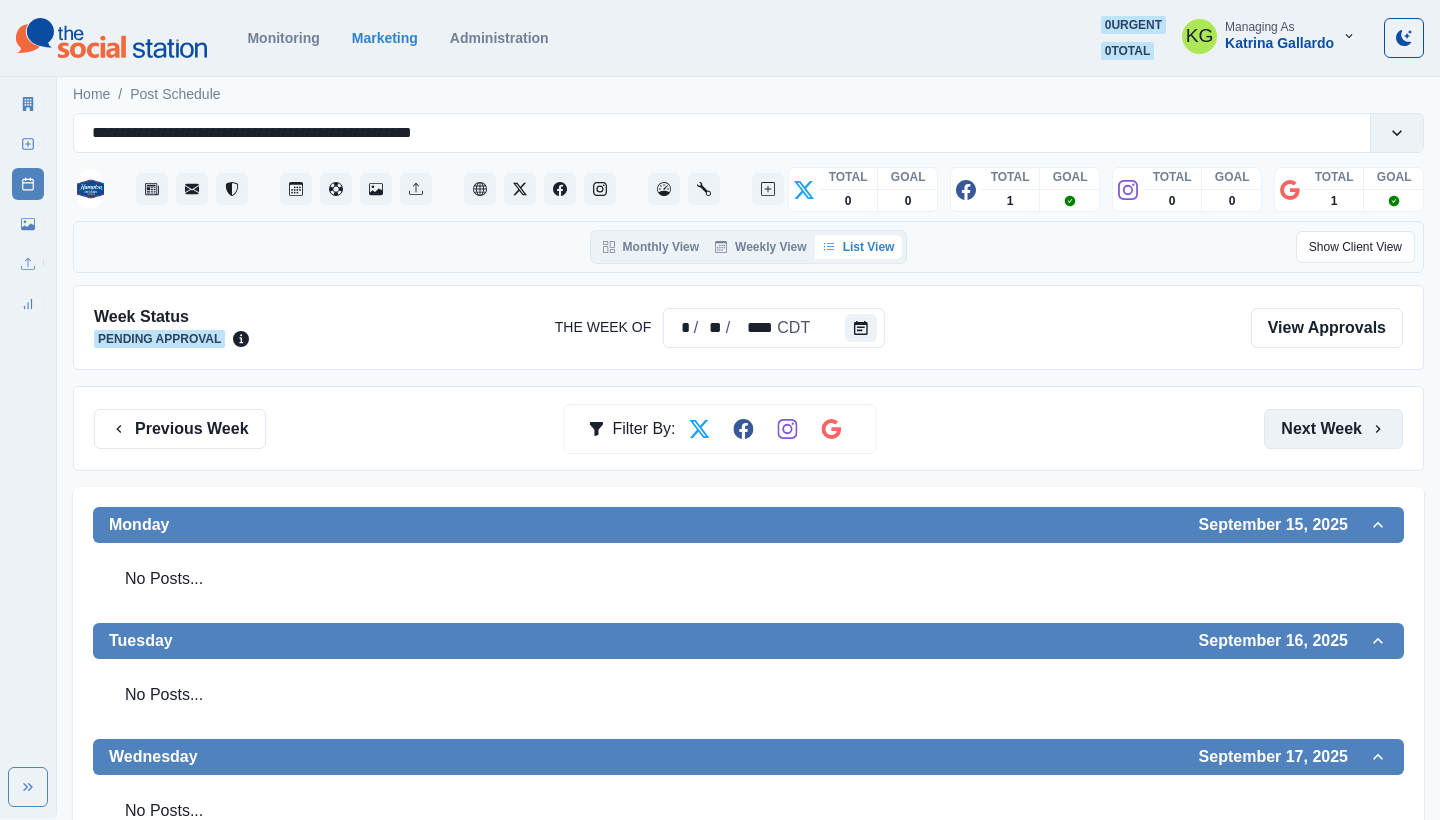click on "Next Week" at bounding box center (1333, 429) 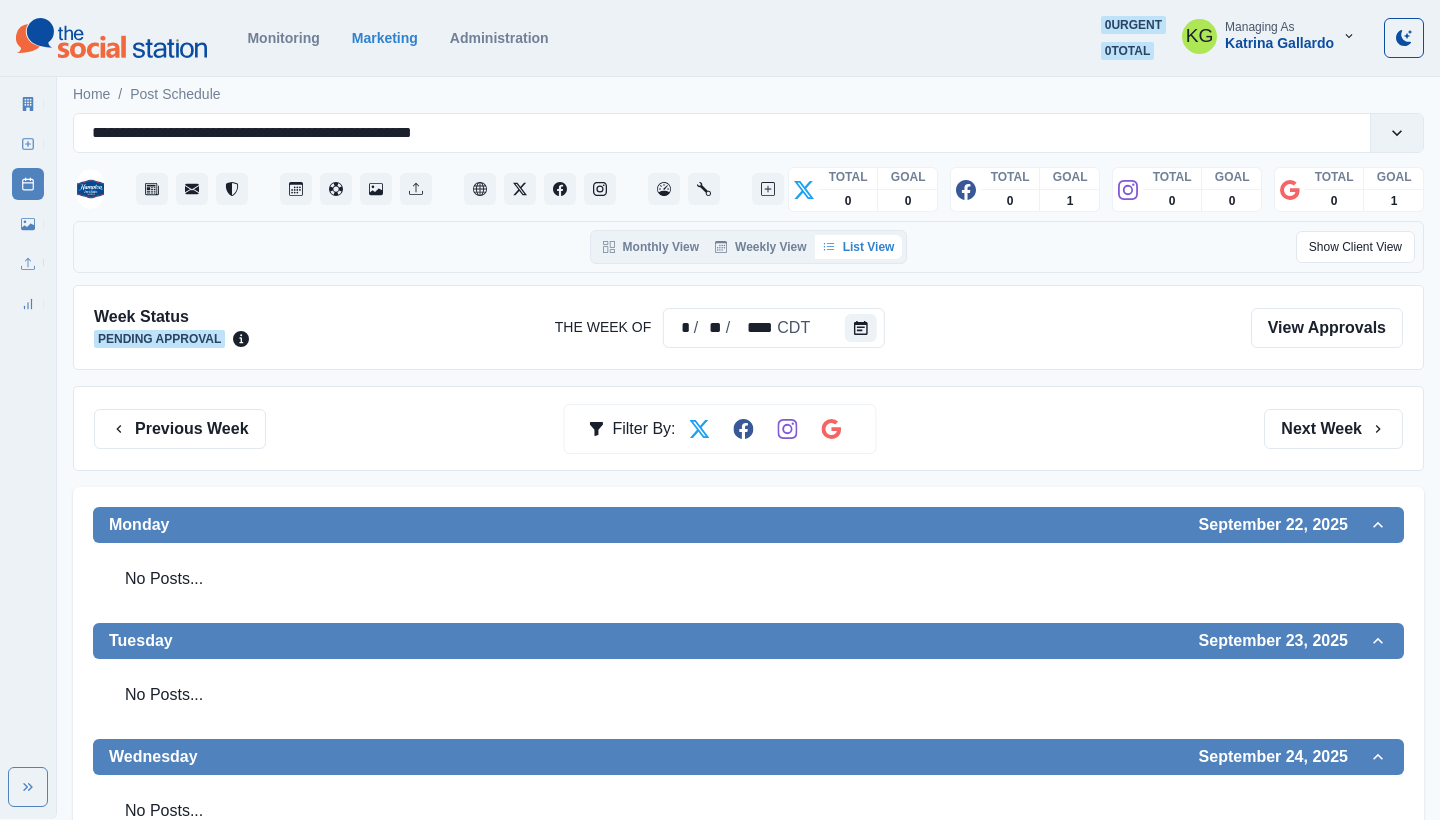scroll, scrollTop: 0, scrollLeft: 0, axis: both 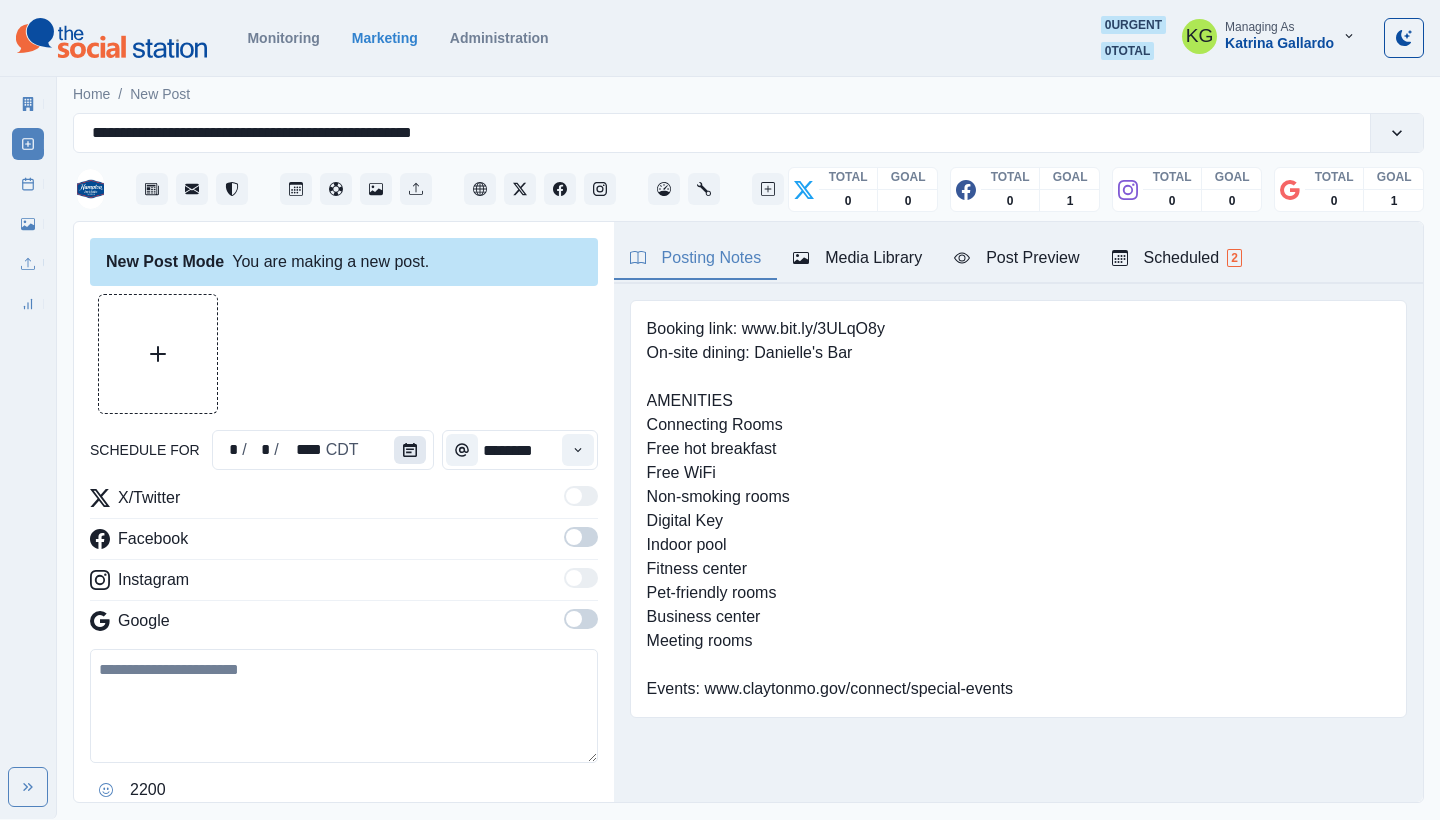 click 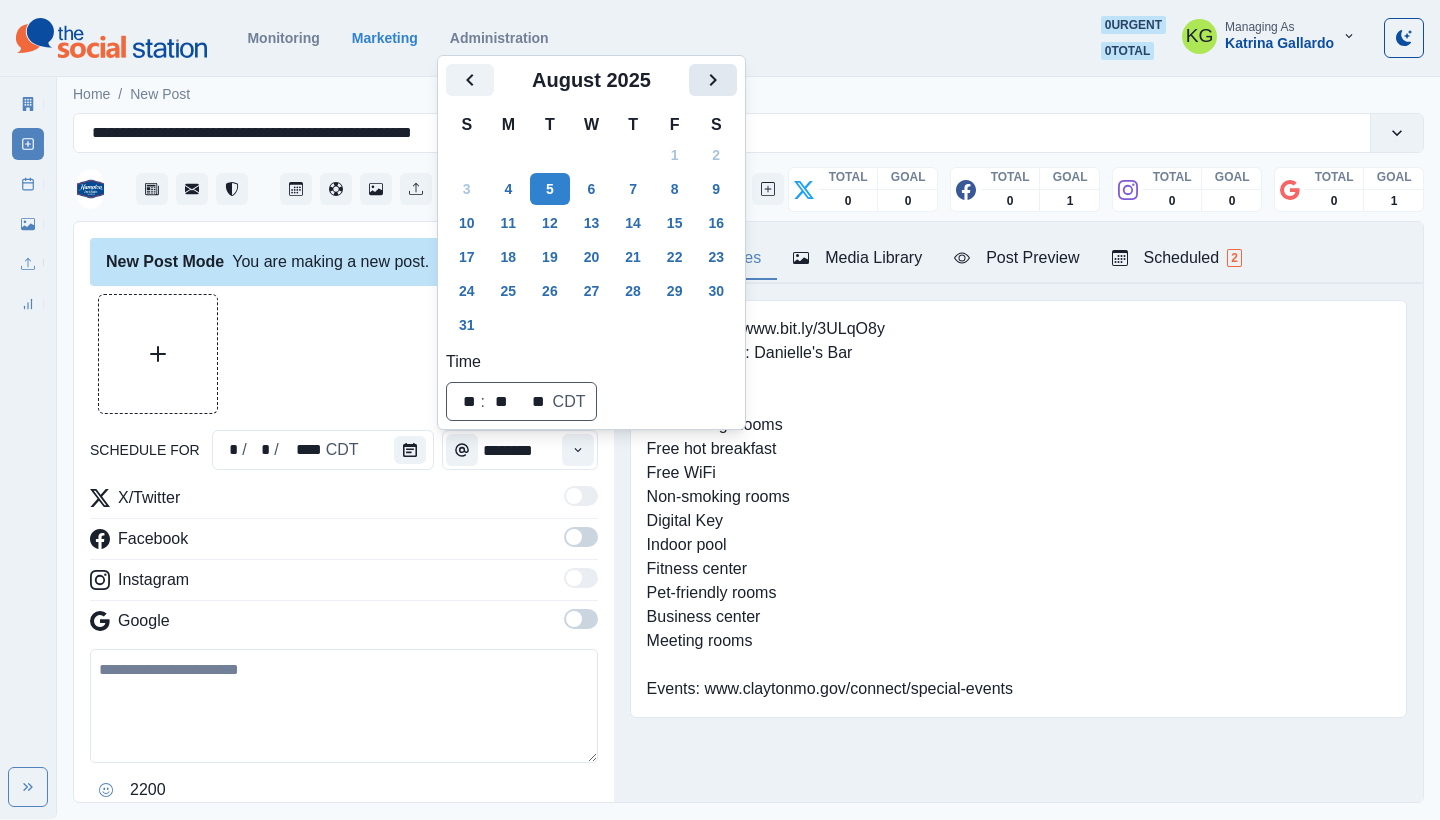 click at bounding box center [713, 80] 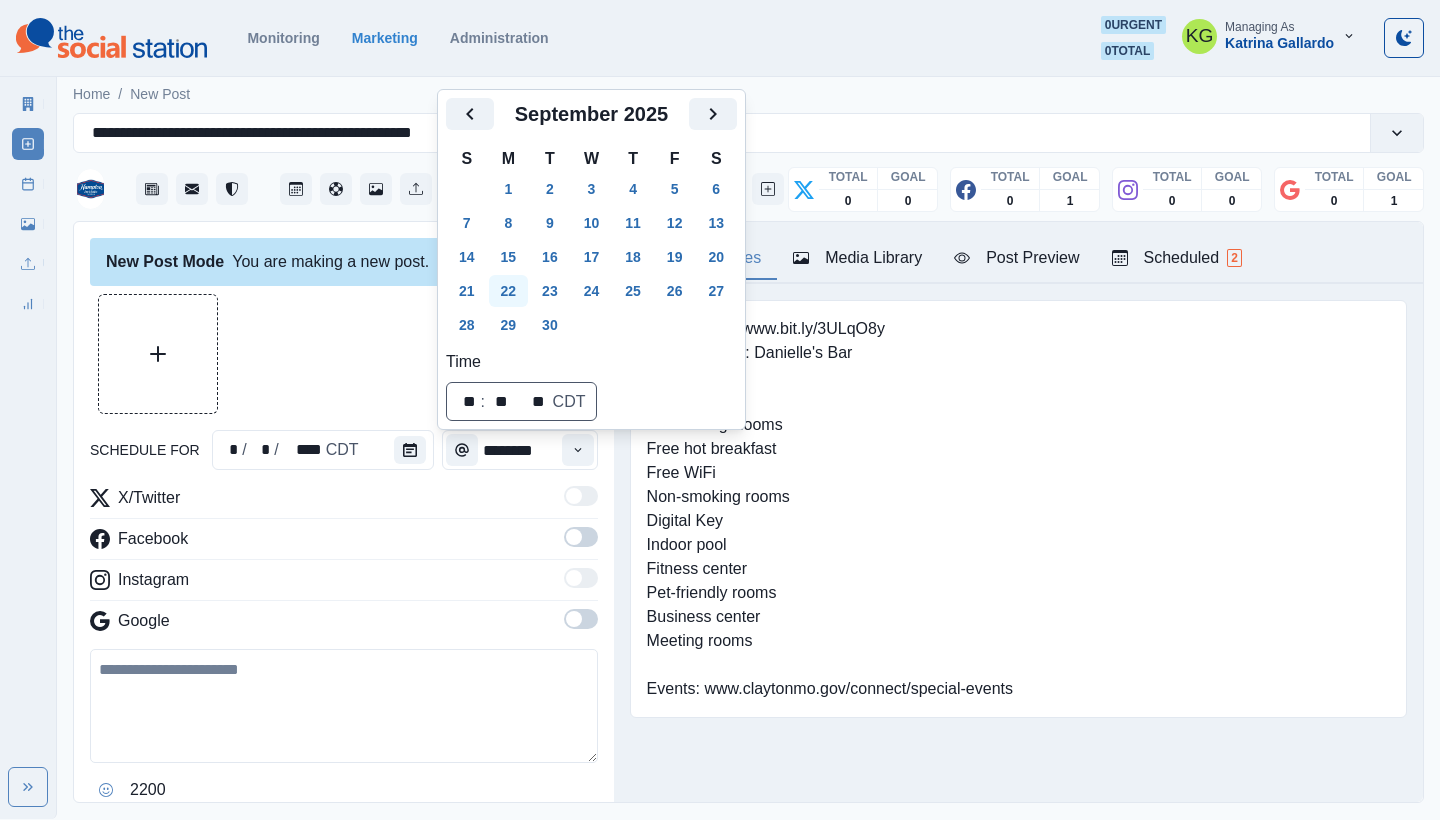 click on "22" at bounding box center [509, 291] 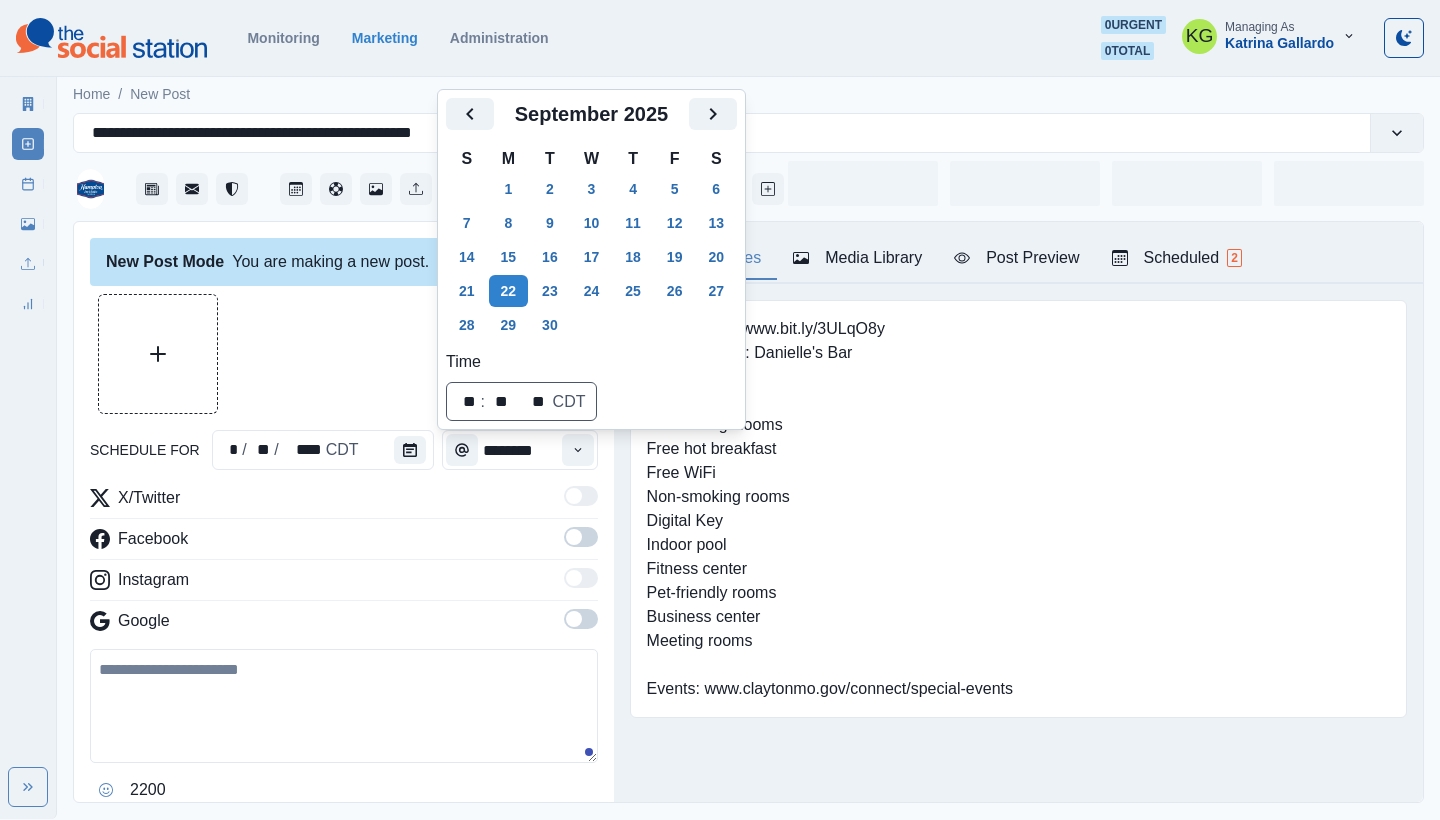click on "New Post Mode You are making a new post." at bounding box center (344, 262) 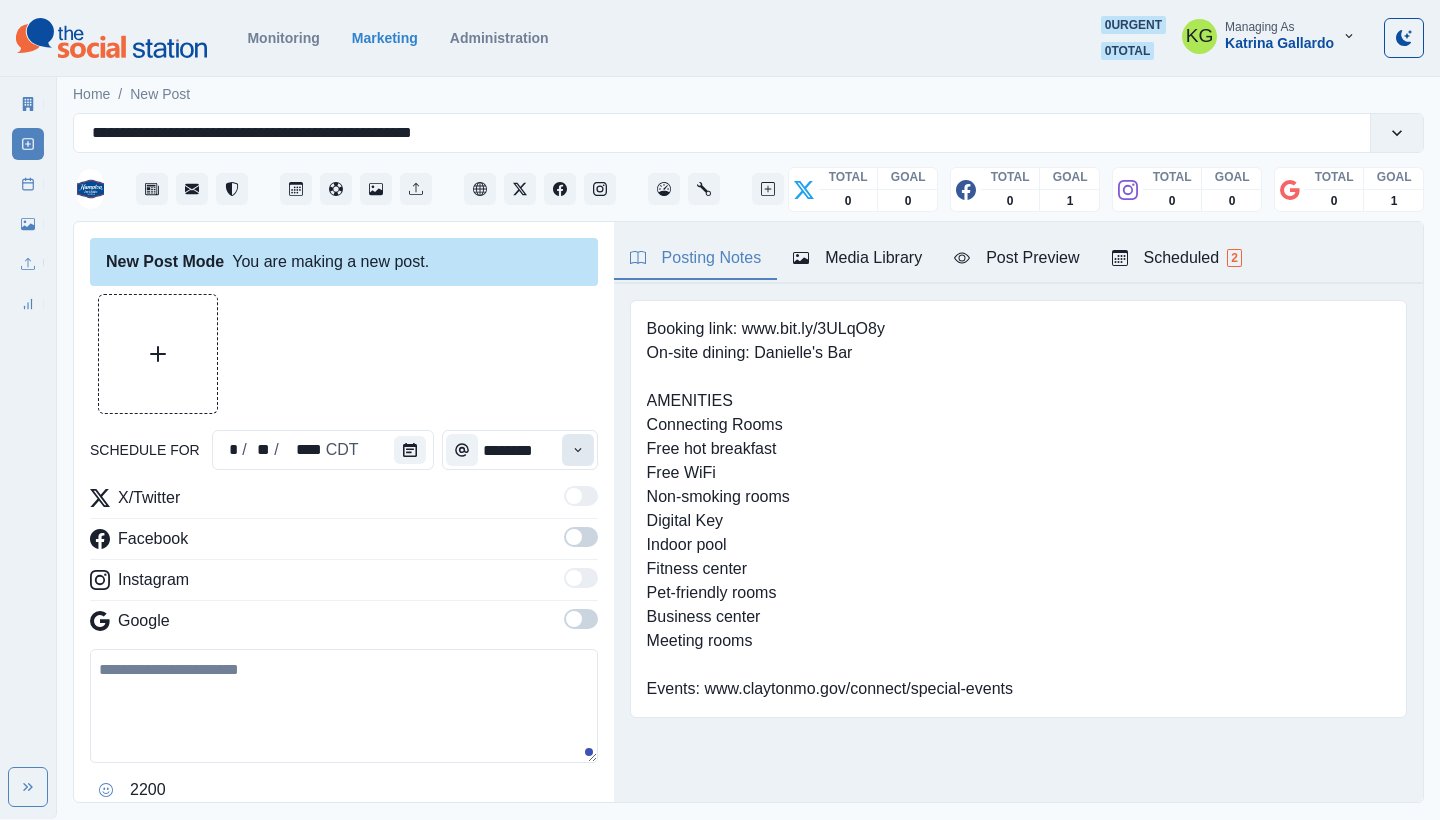 click 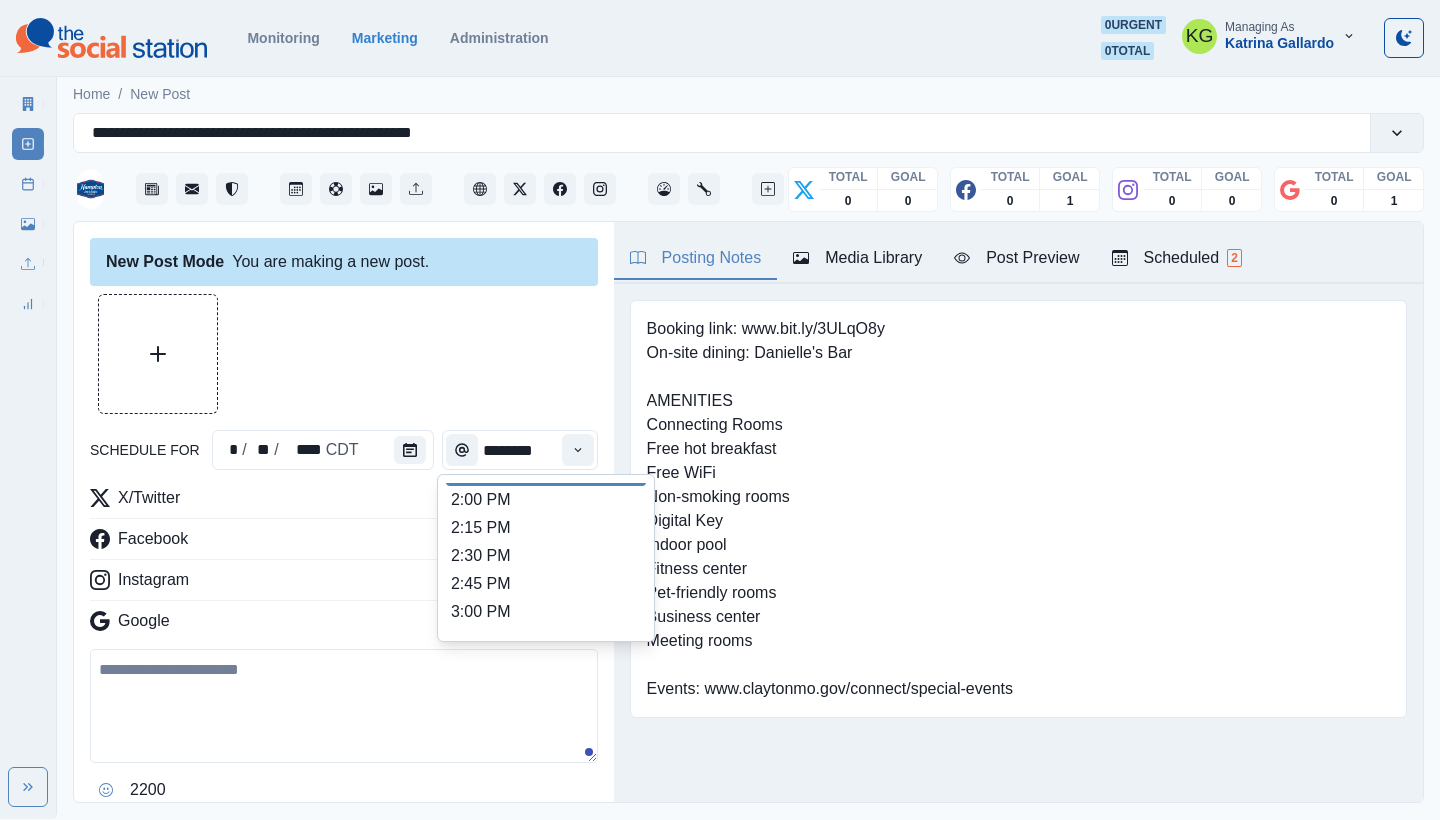 scroll, scrollTop: 690, scrollLeft: 0, axis: vertical 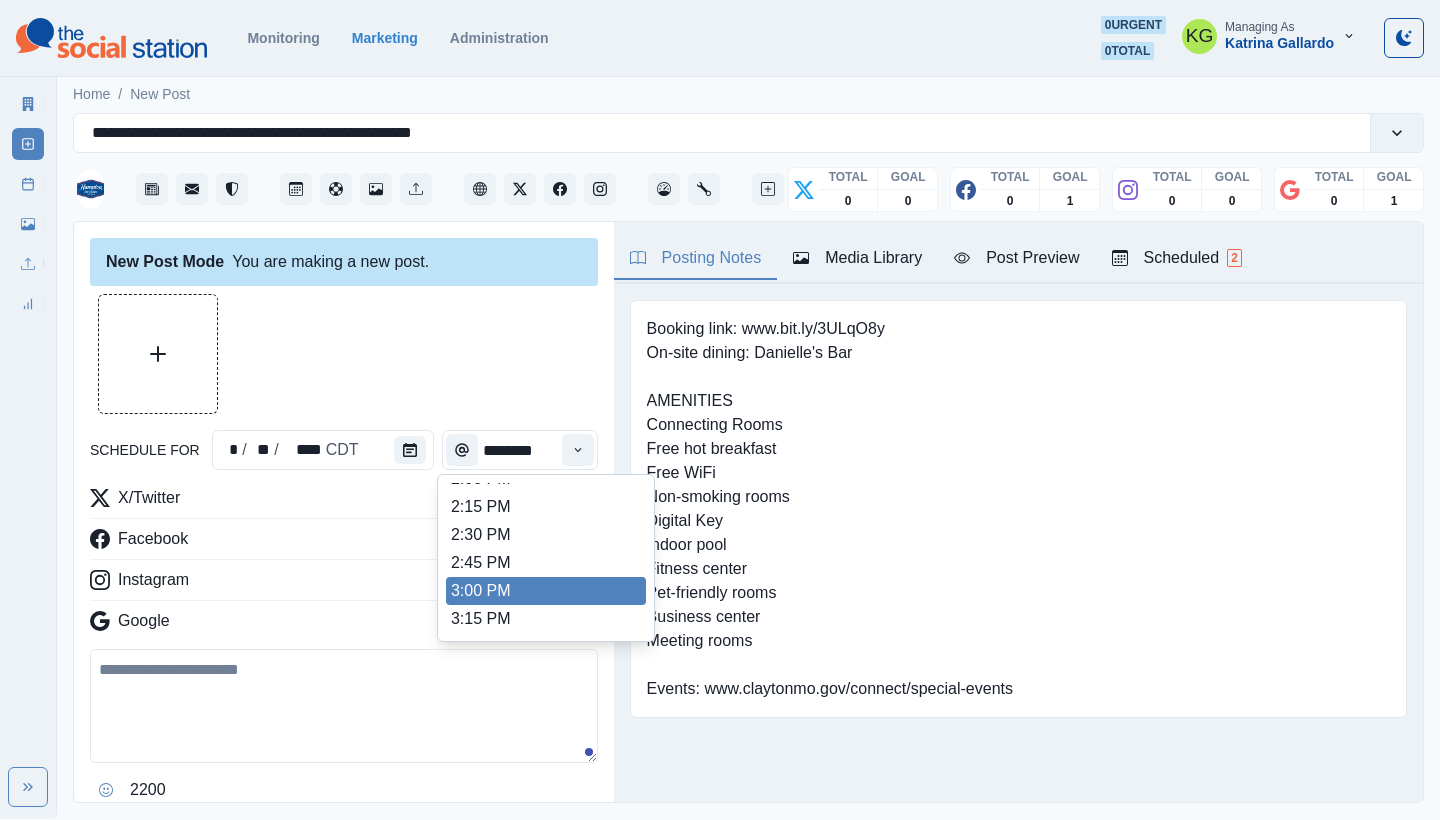 click on "3:00 PM" at bounding box center (546, 591) 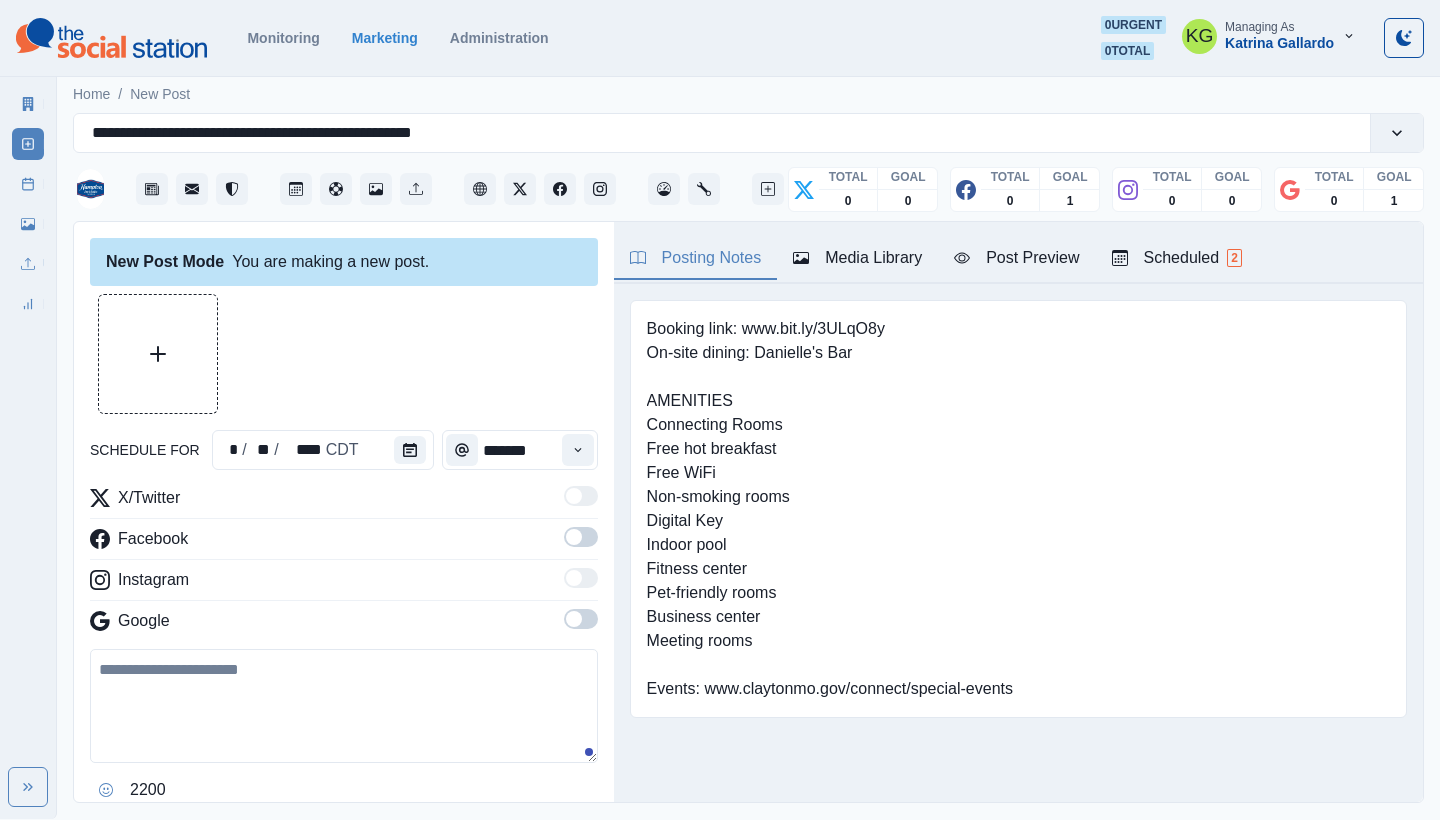 click on "X/Twitter Facebook Instagram Google" at bounding box center [344, 563] 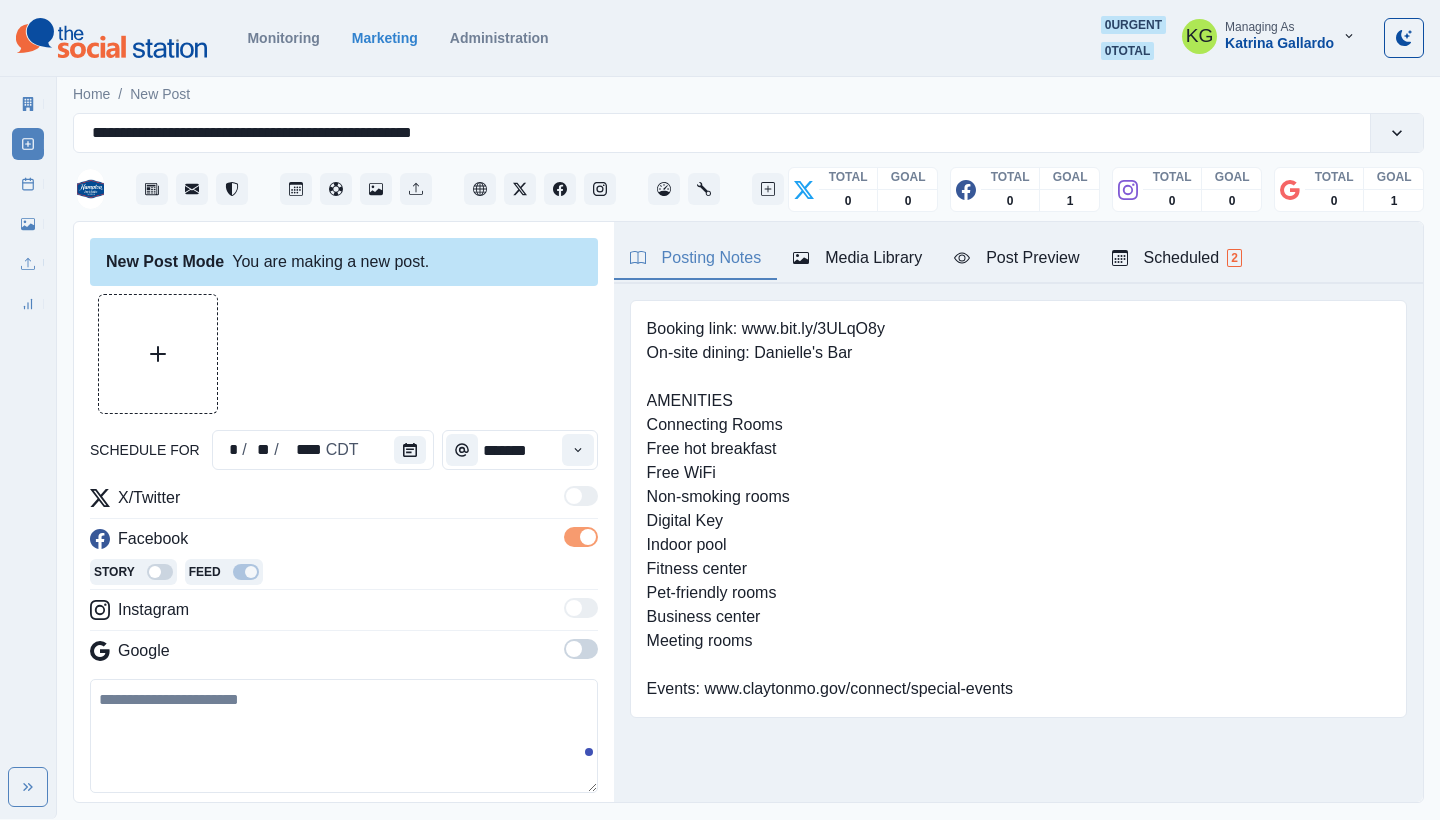 click at bounding box center (581, 655) 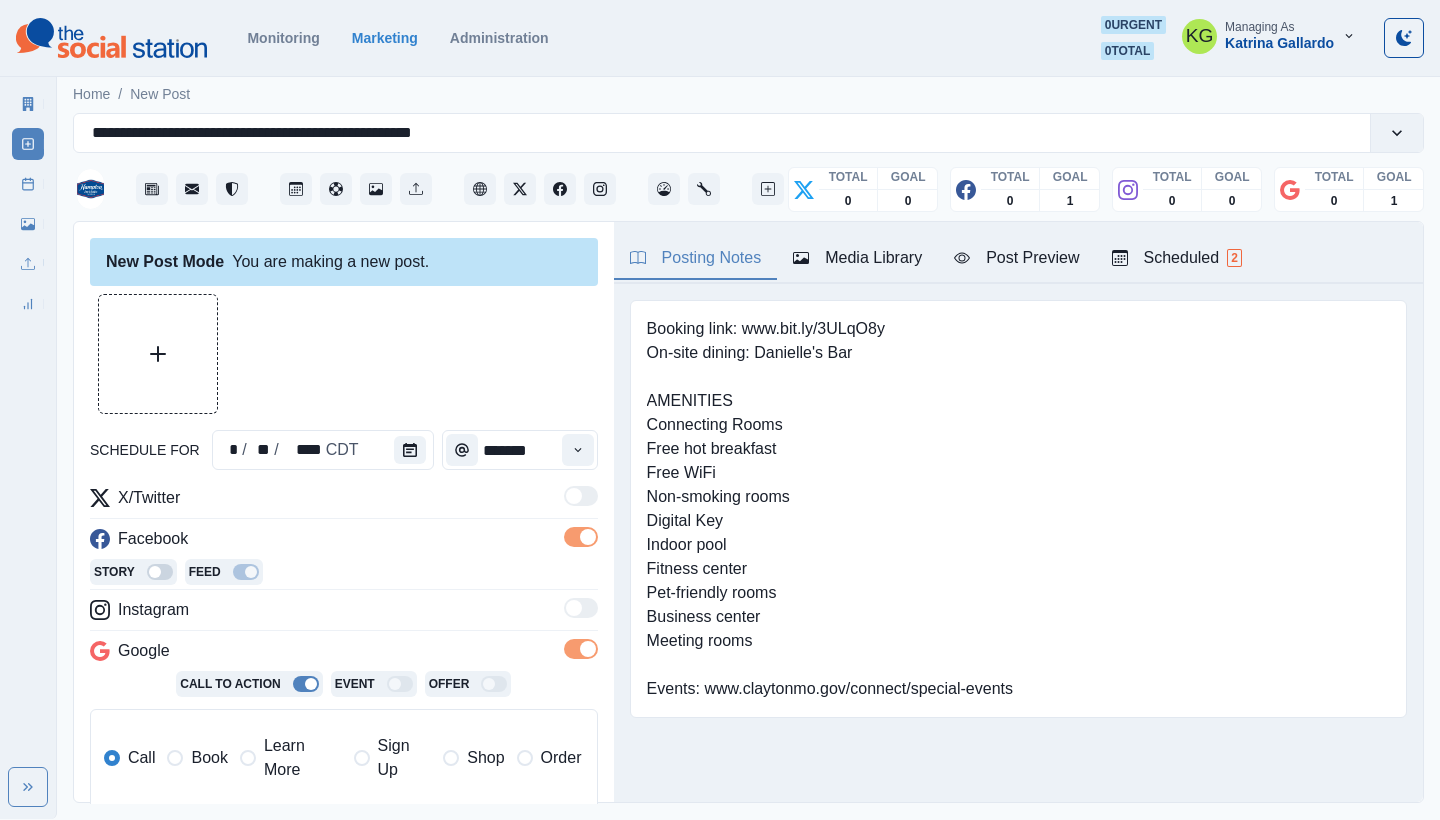 click at bounding box center (588, 649) 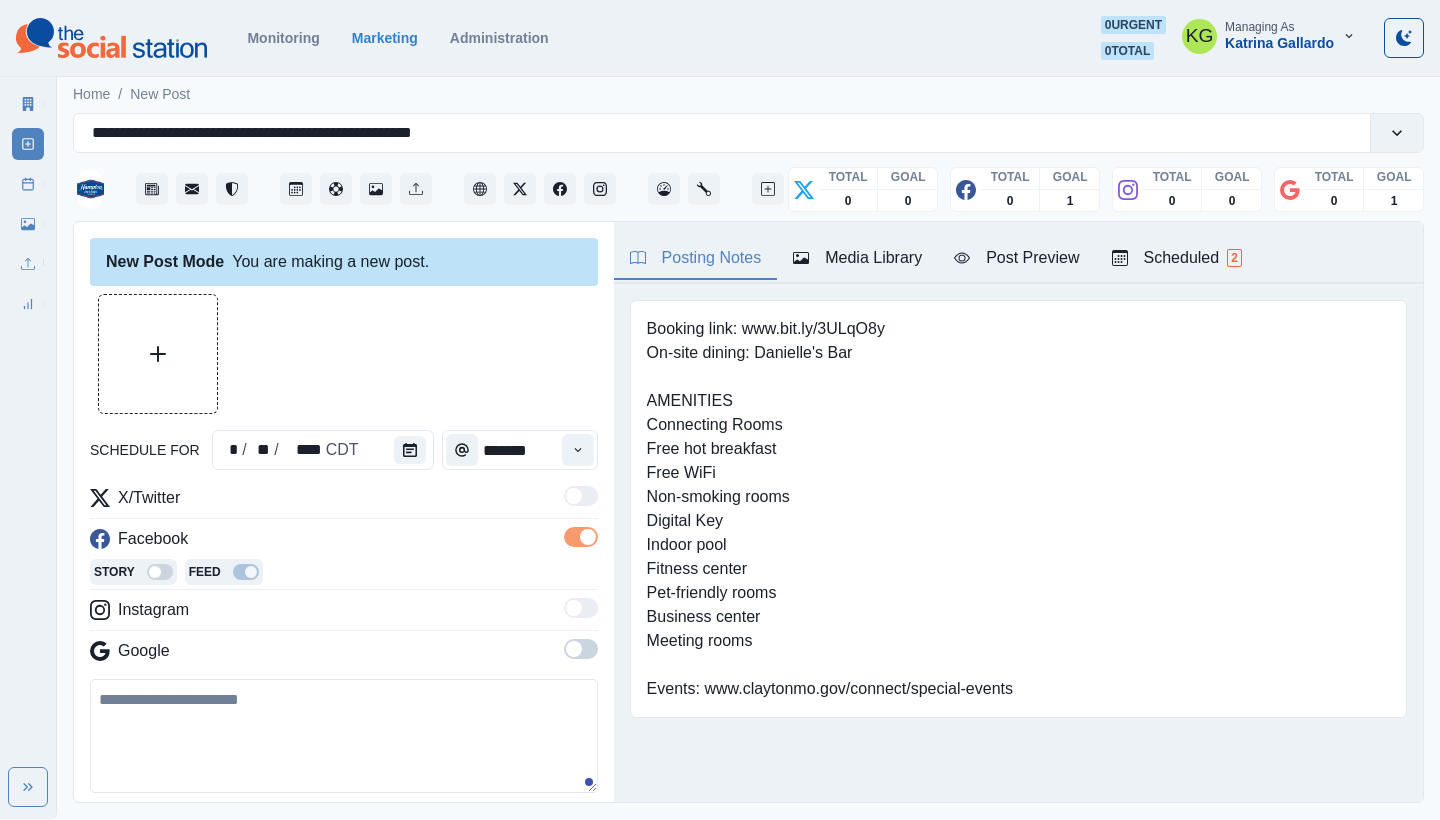 click at bounding box center [581, 649] 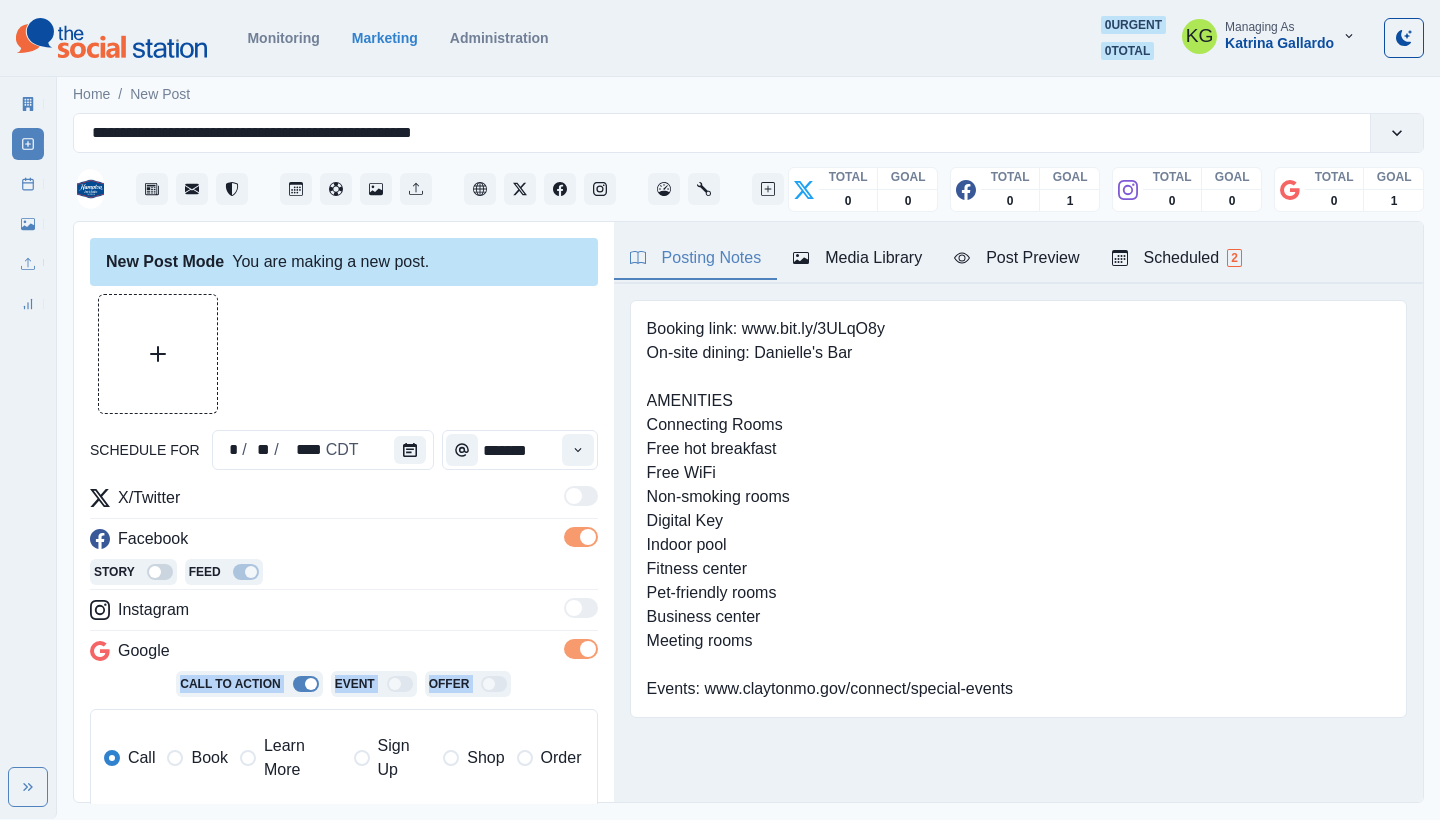 click on "Book" at bounding box center [209, 758] 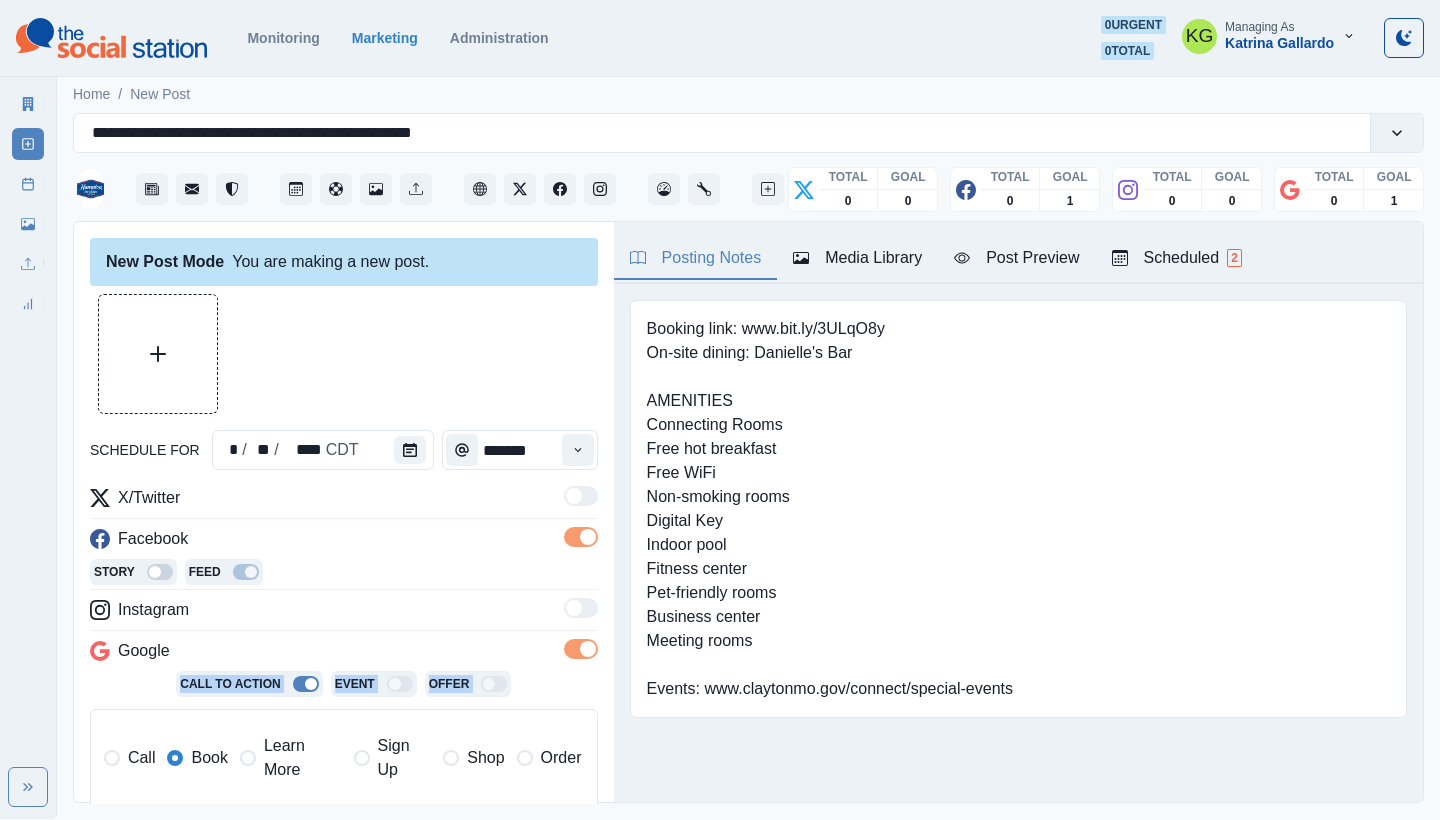 click on "Learn More" at bounding box center [303, 758] 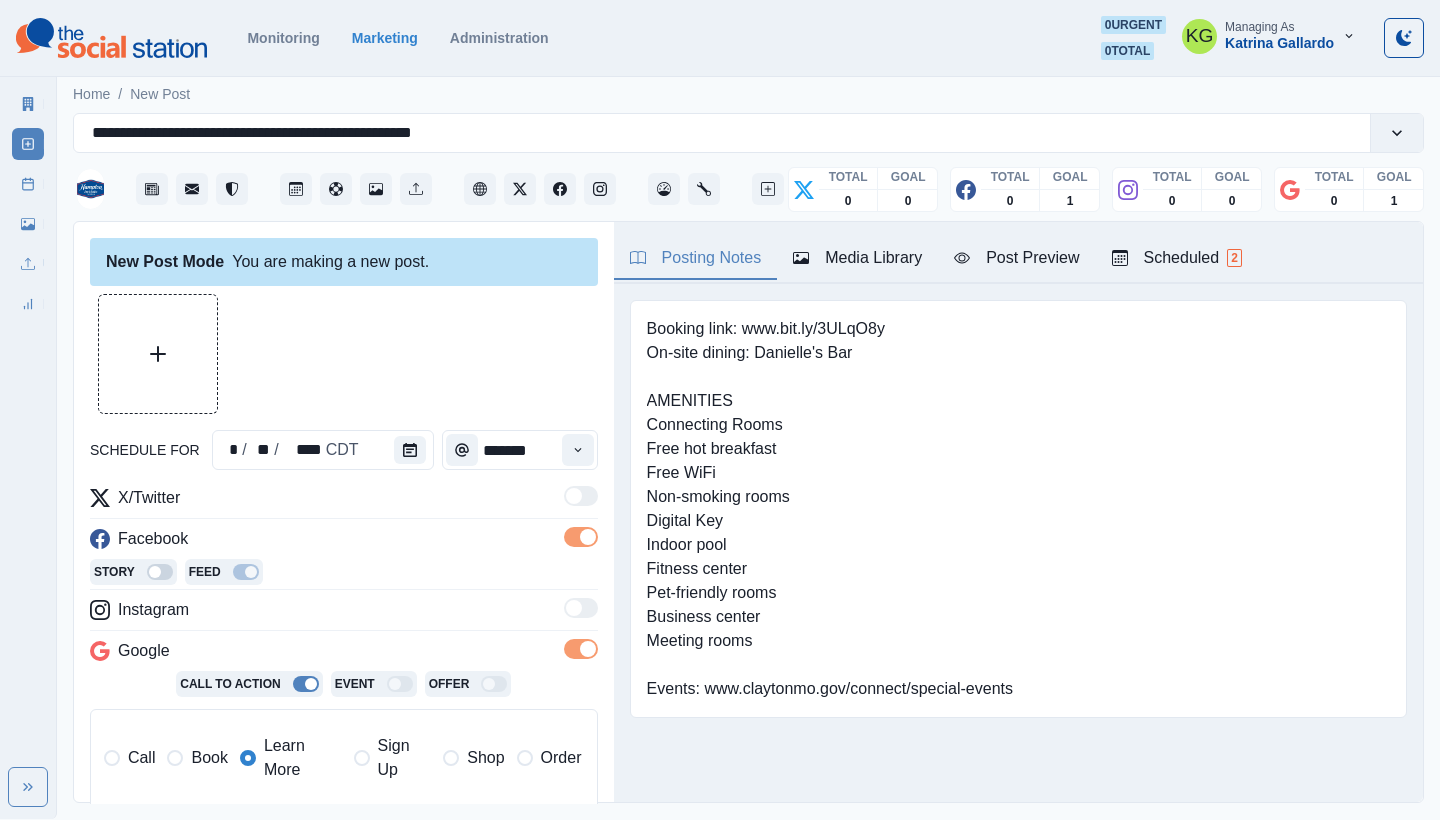 click on "Booking link: www.bit.ly/3ULqO8y
On-site dining: Danielle's Bar
AMENITIES
Connecting Rooms
Free hot breakfast
Free WiFi
Non-smoking rooms
Digital Key
Indoor pool
Fitness center
Pet-friendly rooms
Business center
Meeting rooms
Events: www.claytonmo.gov/connect/special-events" at bounding box center (830, 509) 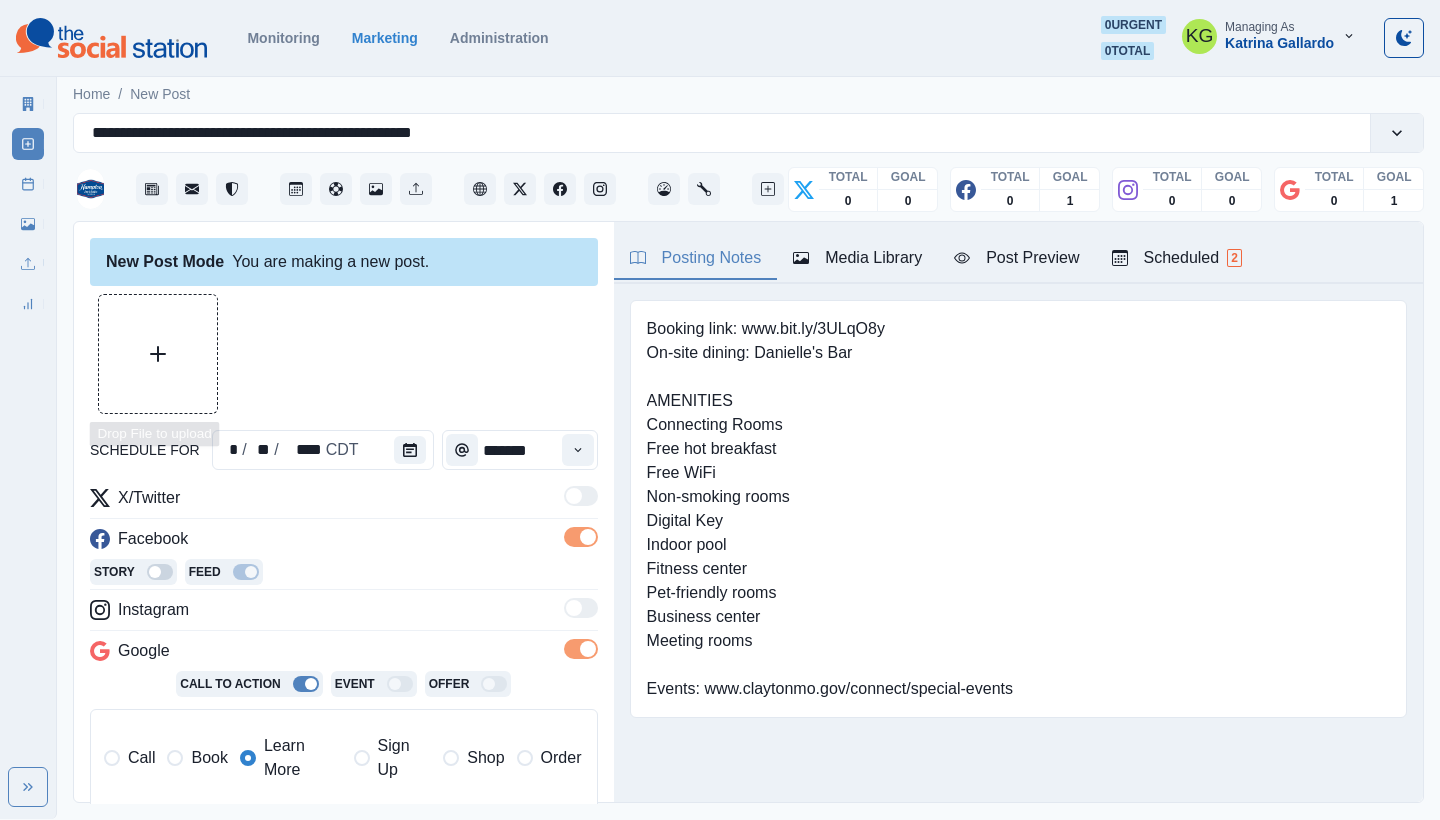 click at bounding box center [158, 354] 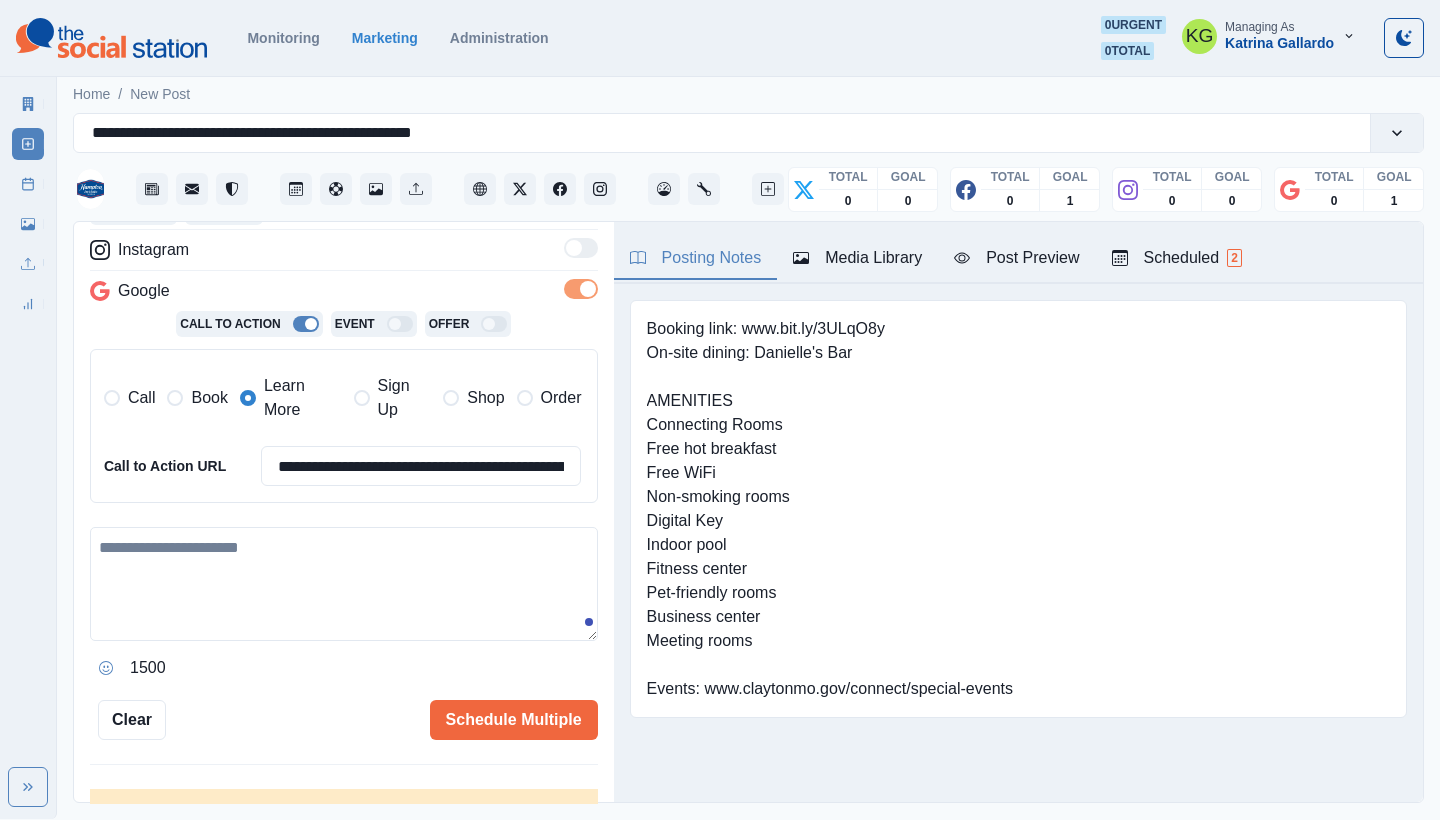 scroll, scrollTop: 411, scrollLeft: 0, axis: vertical 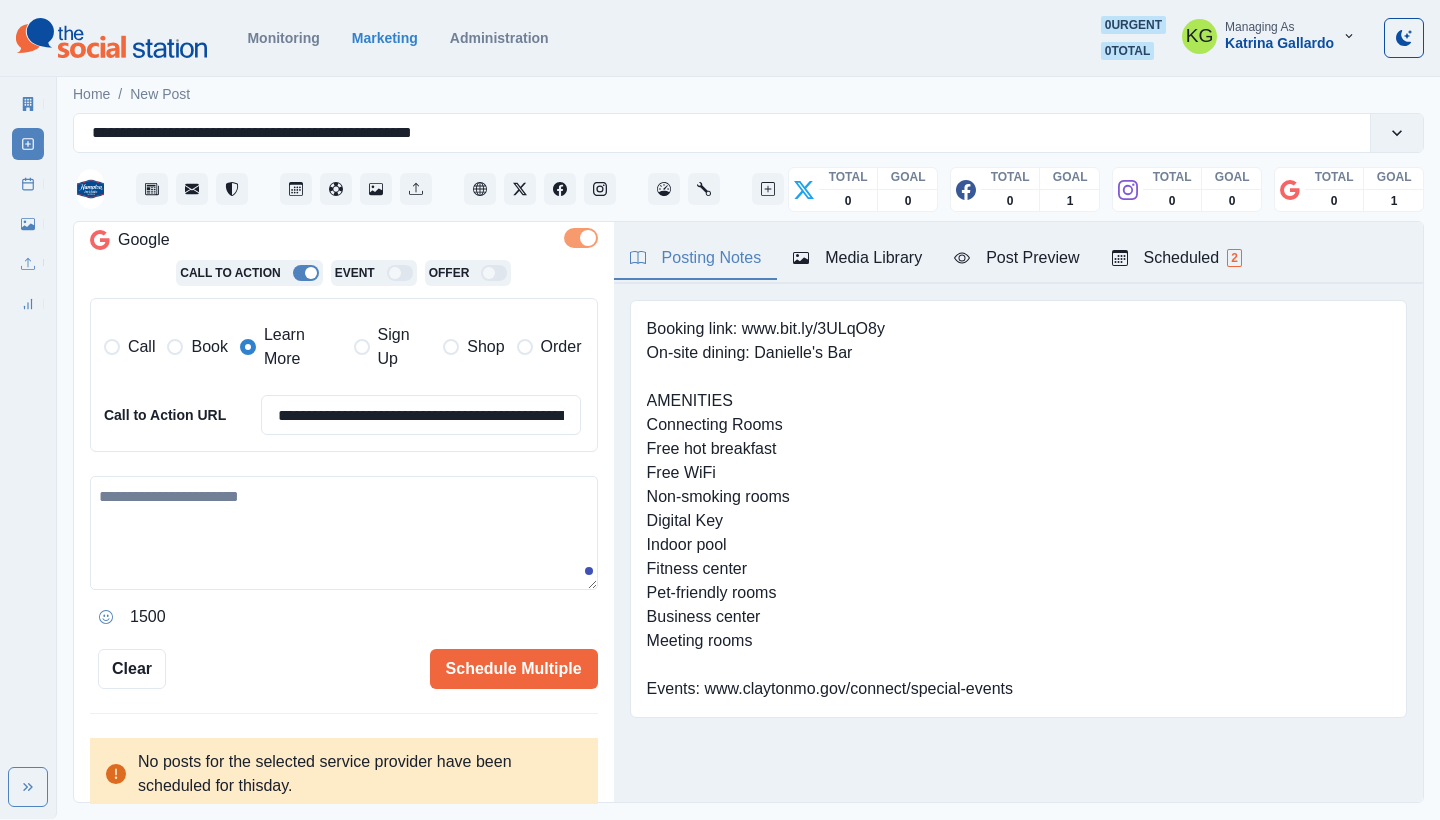click at bounding box center [344, 533] 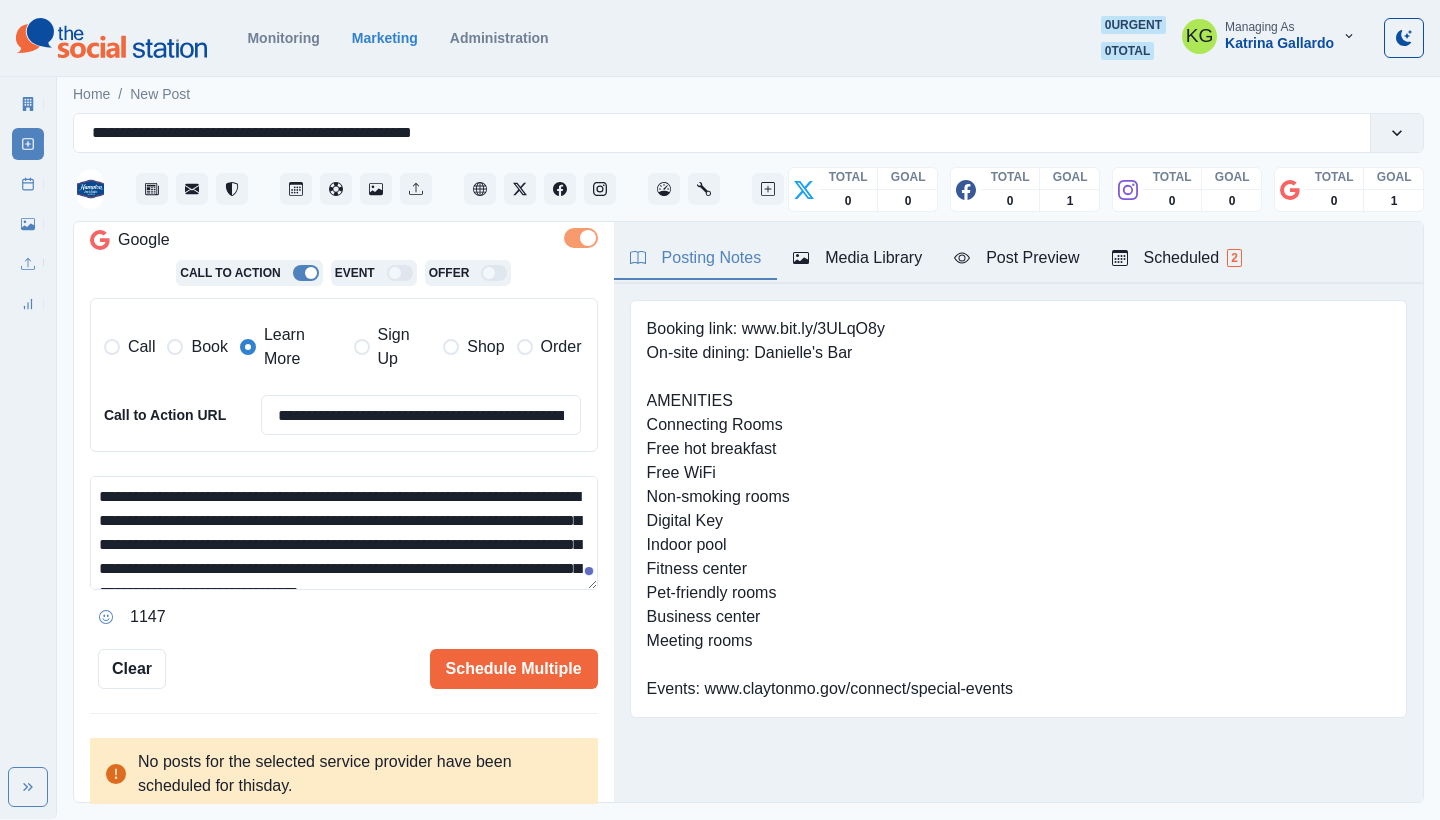 scroll, scrollTop: 48, scrollLeft: 0, axis: vertical 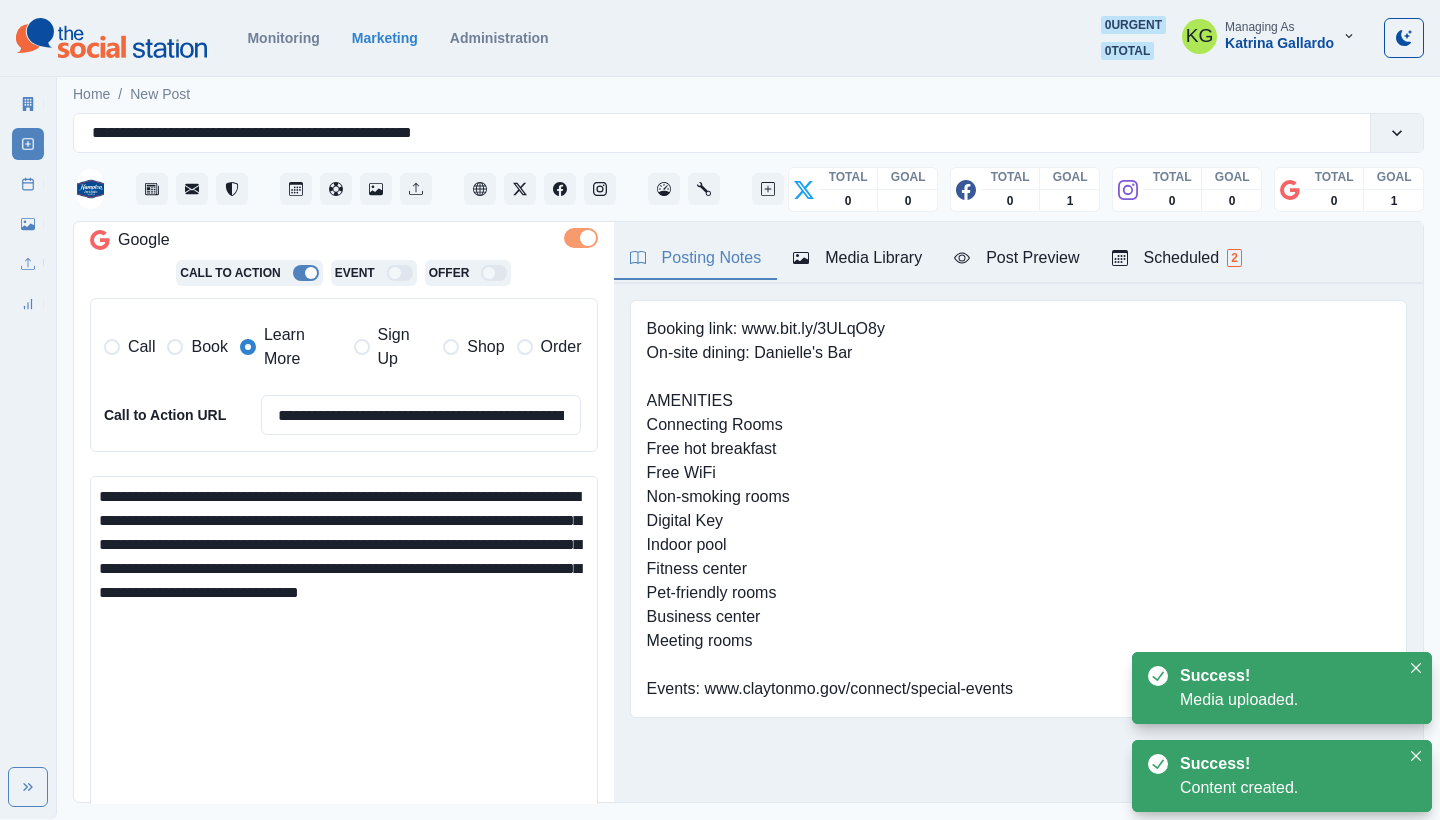 click on "**********" at bounding box center [748, 445] 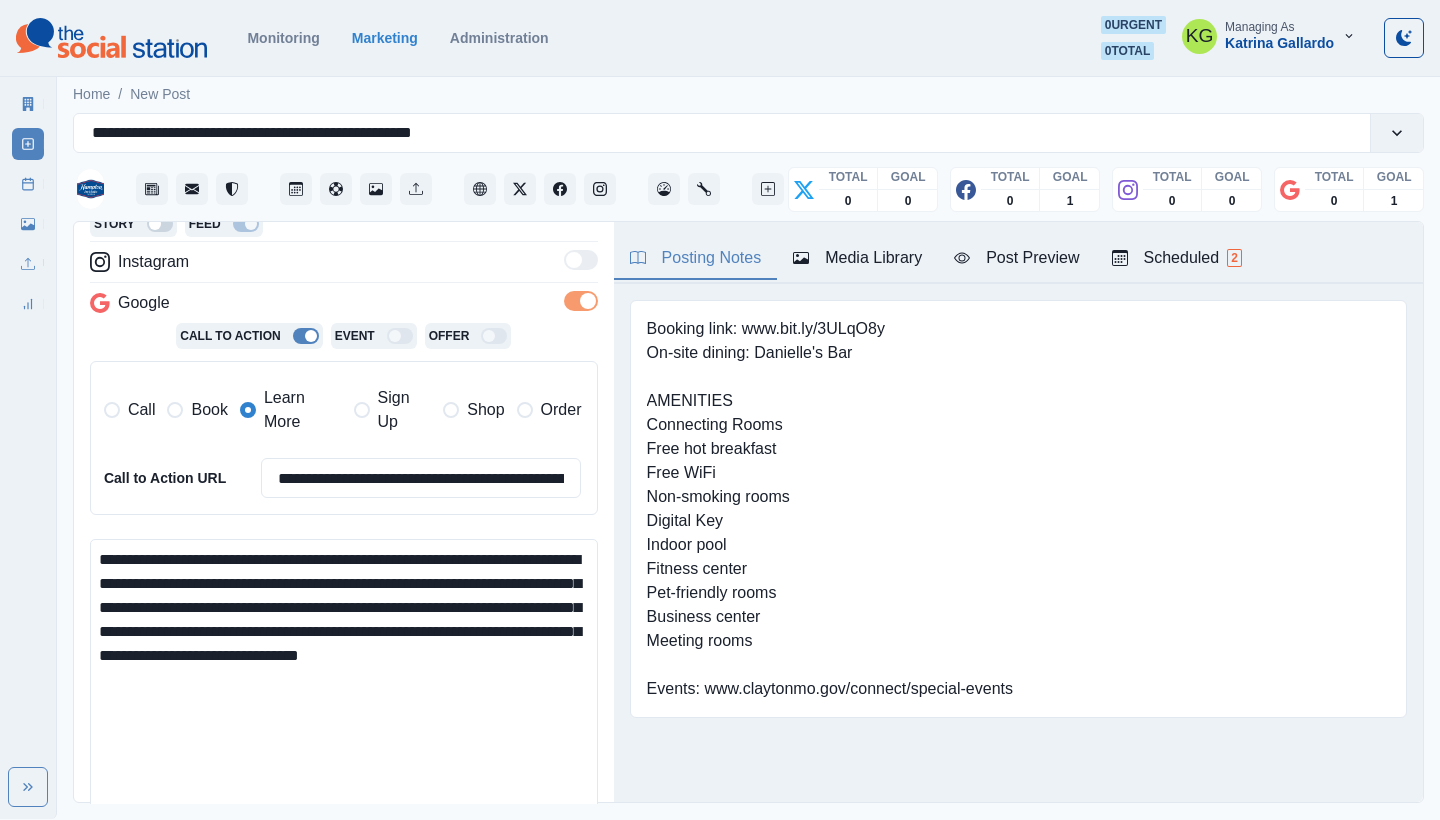 scroll, scrollTop: 351, scrollLeft: 0, axis: vertical 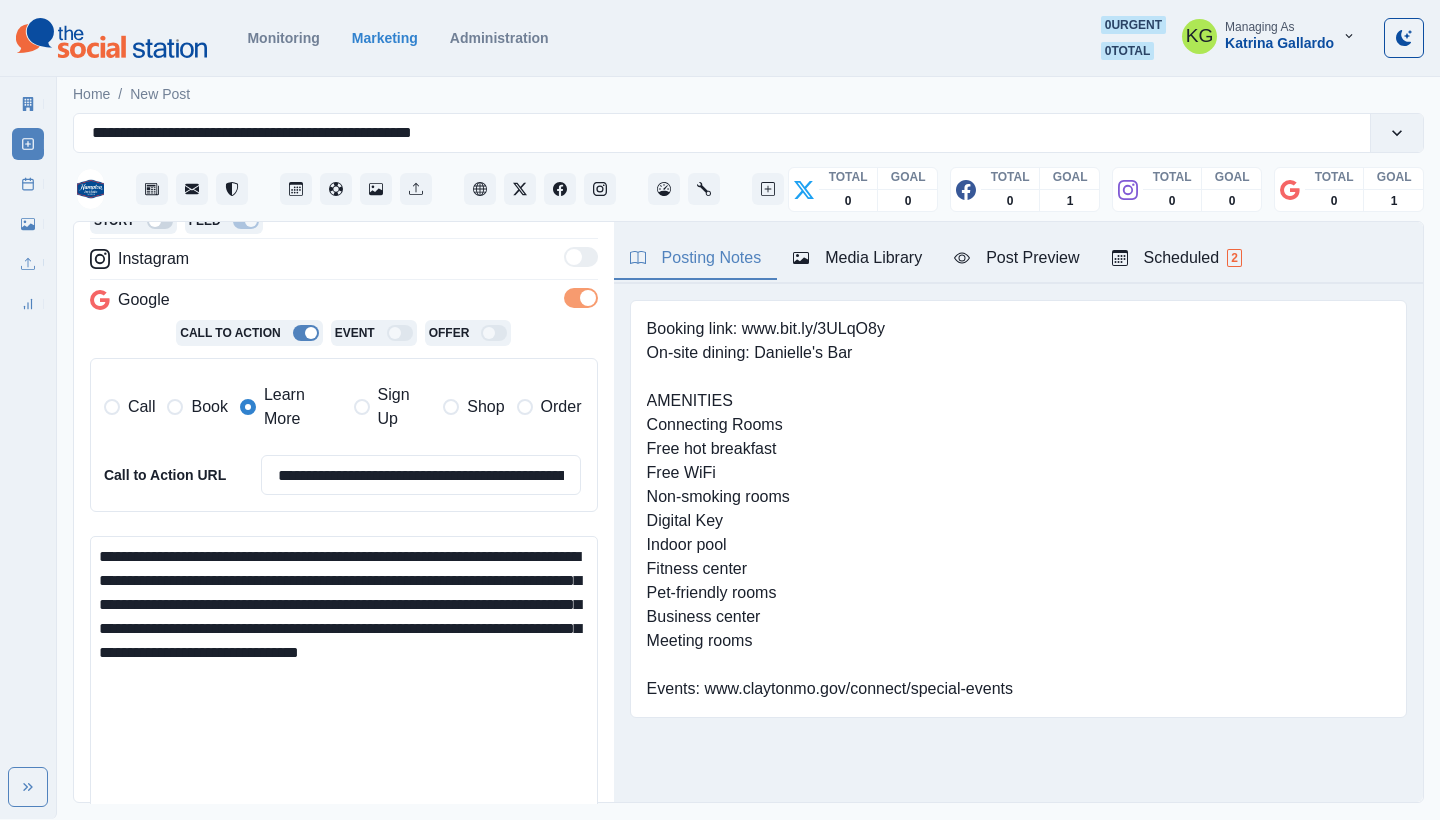 click on "**********" at bounding box center [344, 715] 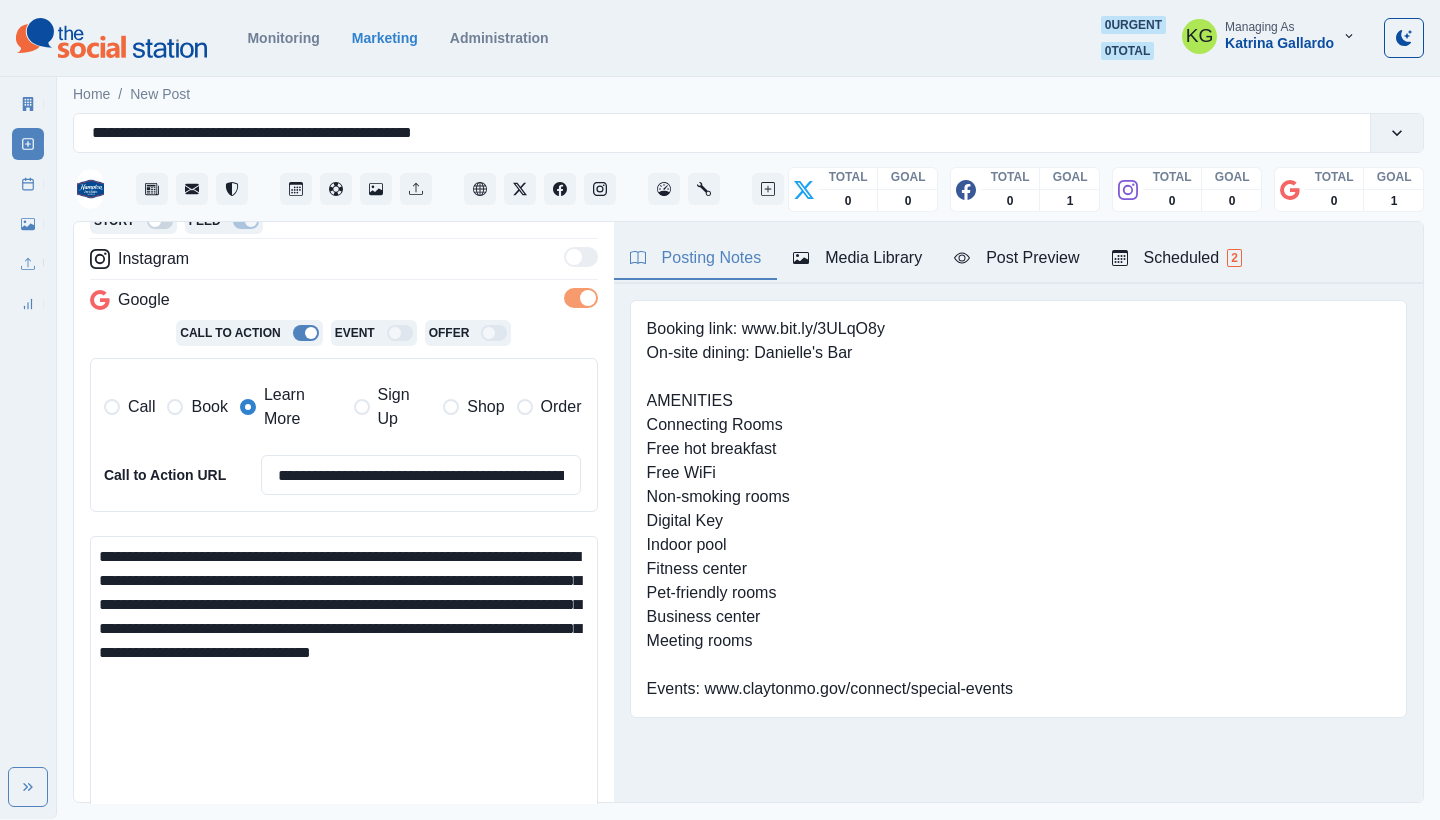 drag, startPoint x: 473, startPoint y: 571, endPoint x: 348, endPoint y: 575, distance: 125.06398 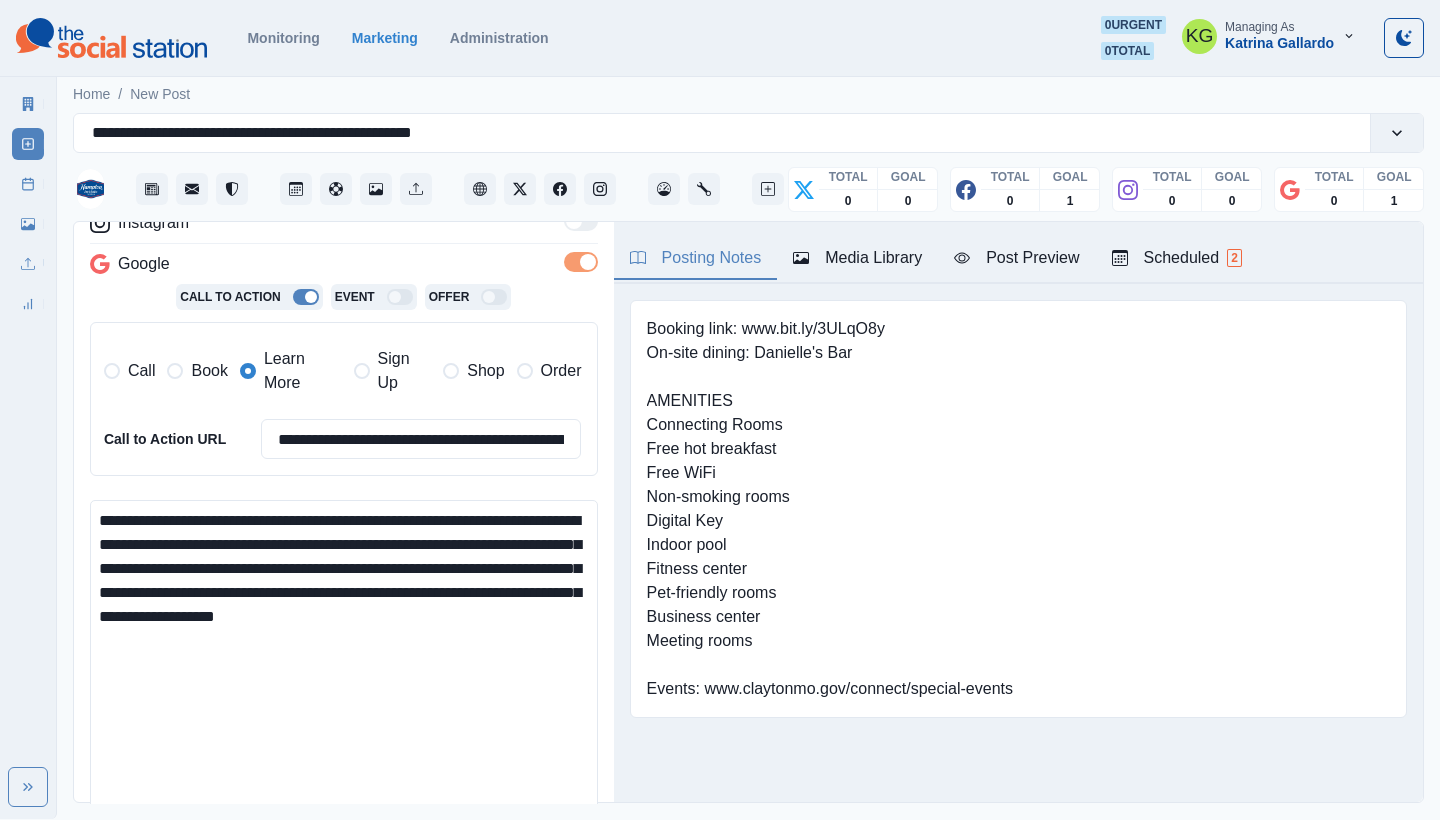 scroll, scrollTop: 391, scrollLeft: 0, axis: vertical 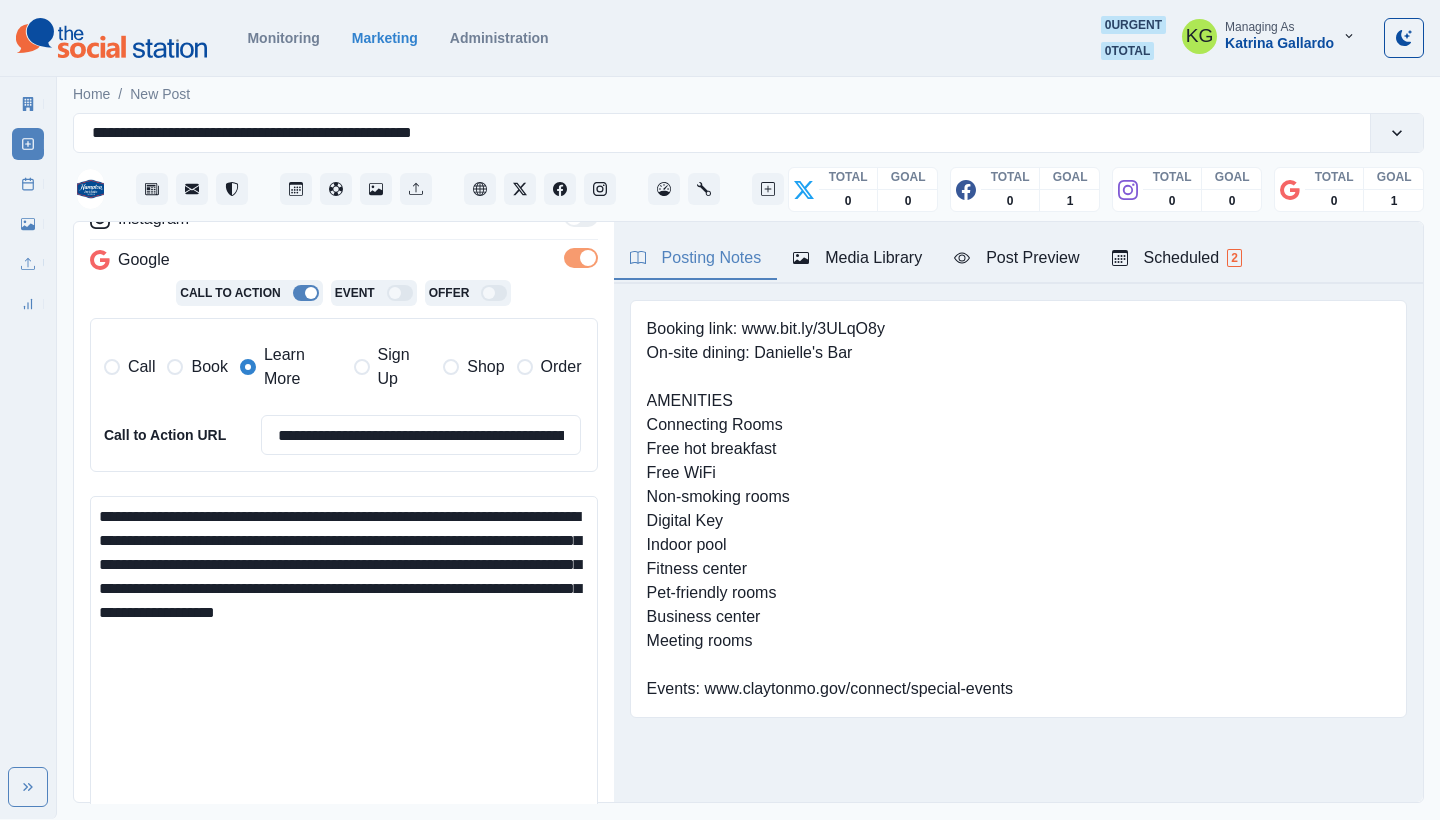 click on "**********" at bounding box center [344, 675] 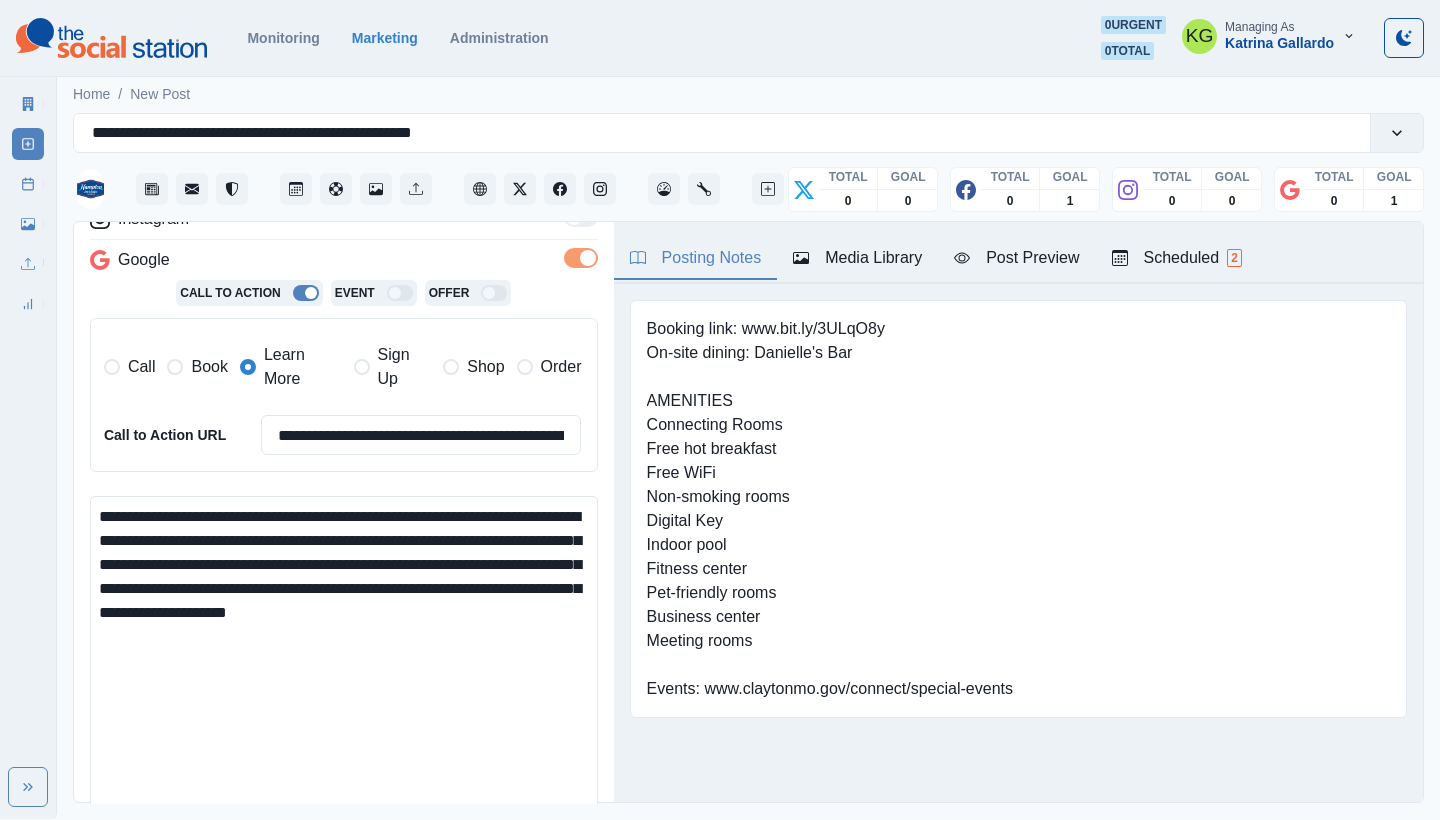 paste on "**********" 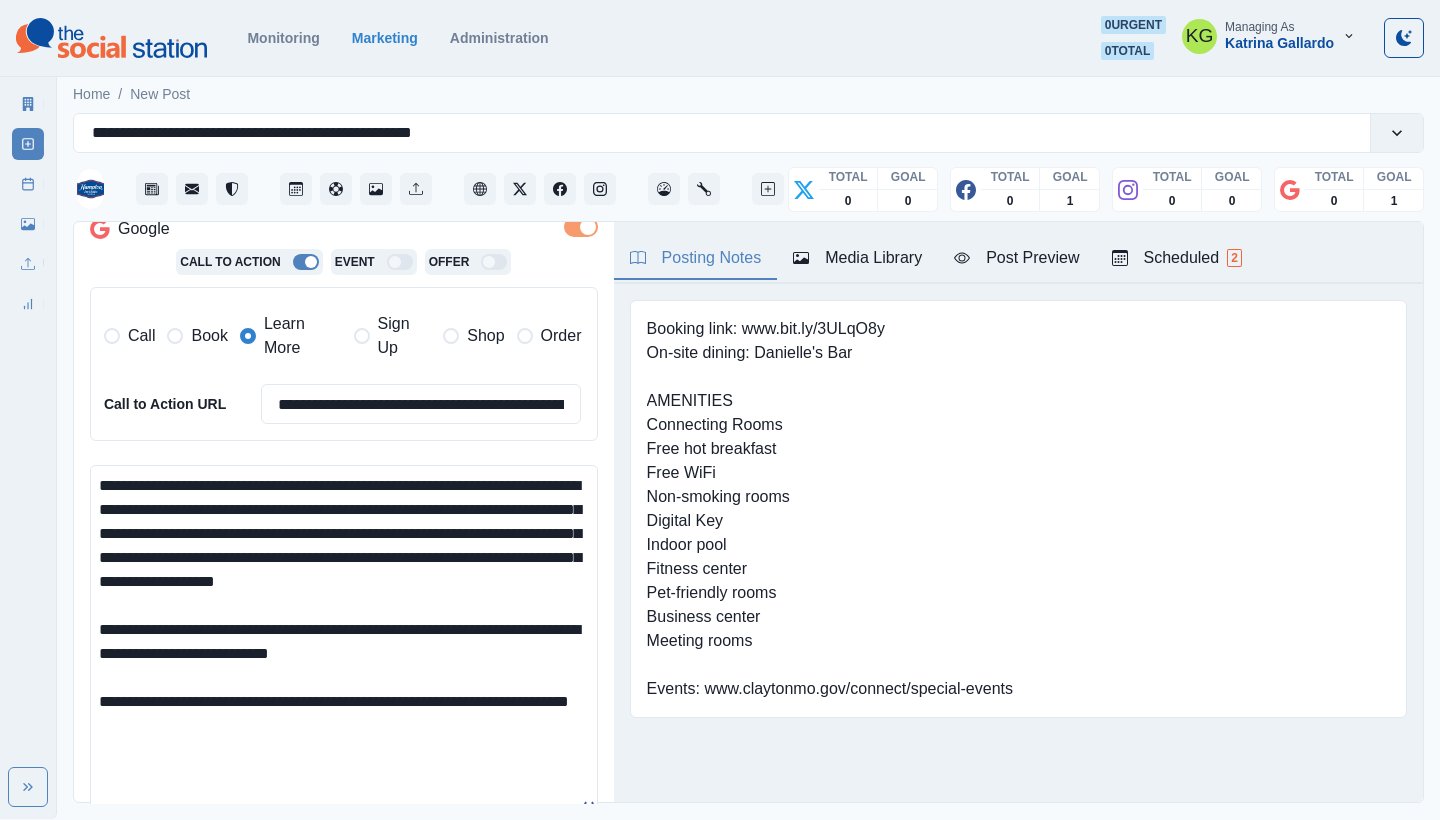 scroll, scrollTop: 422, scrollLeft: 0, axis: vertical 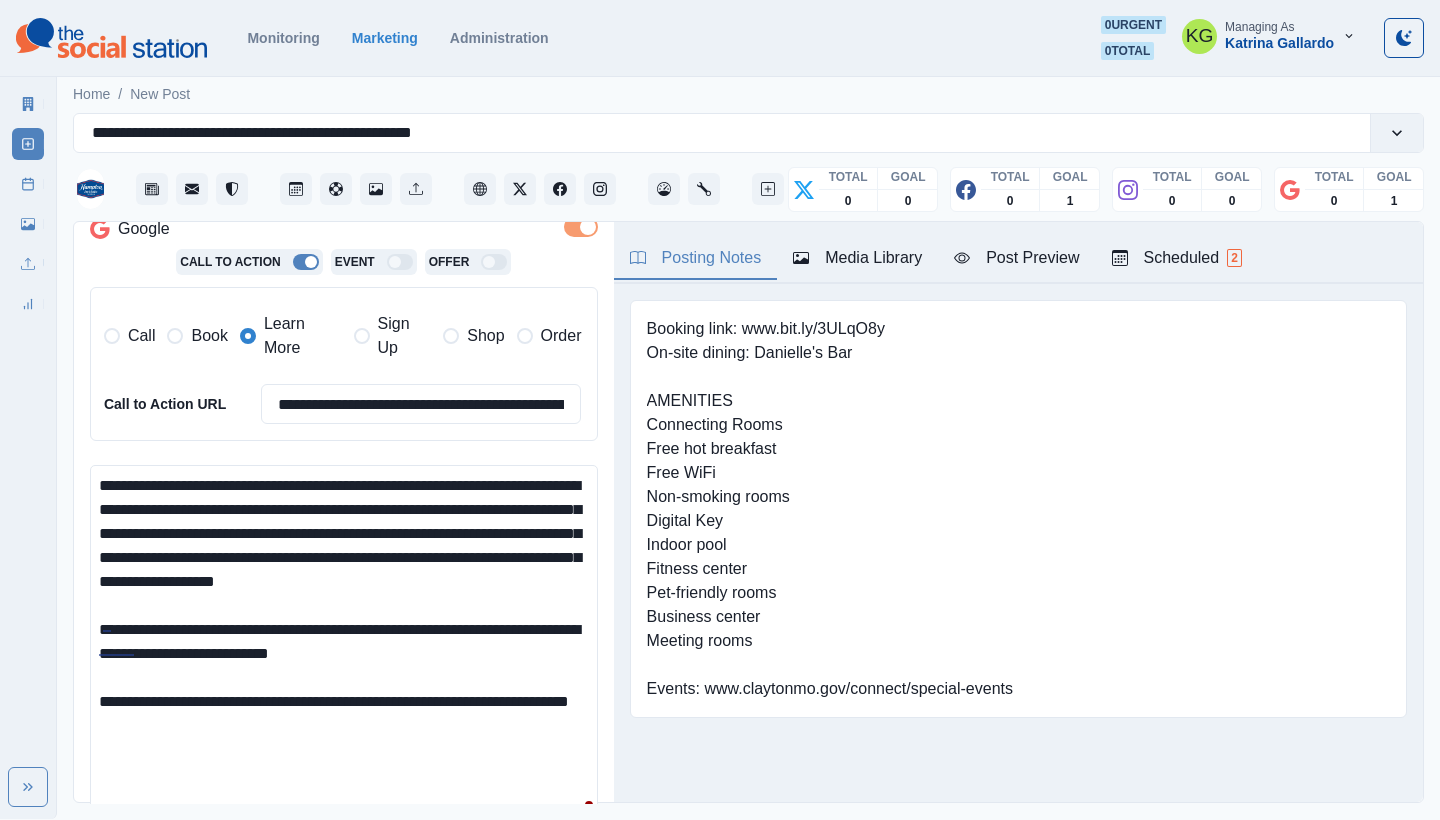 click on "**********" at bounding box center (344, 644) 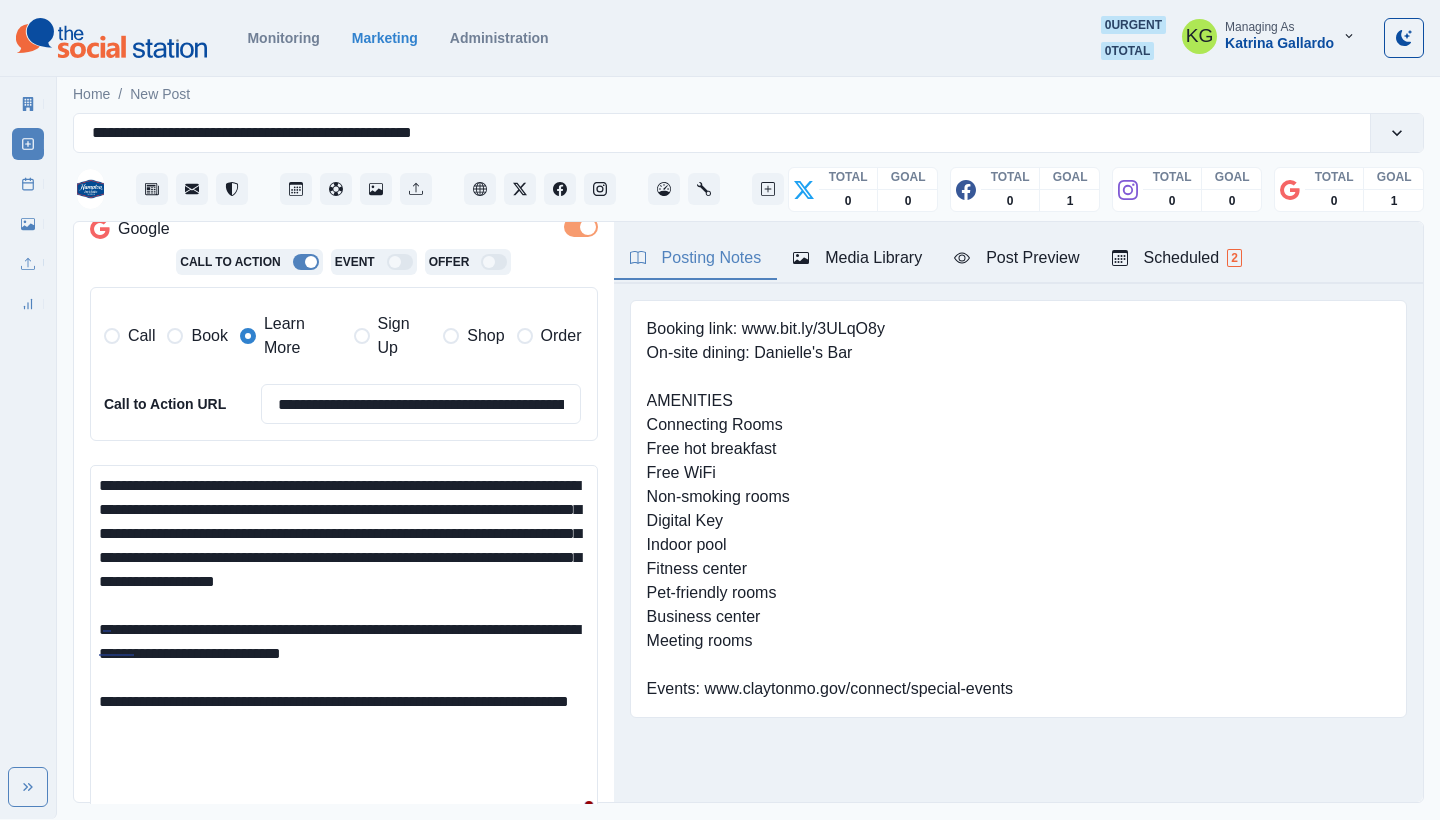 click on "**********" at bounding box center (344, 644) 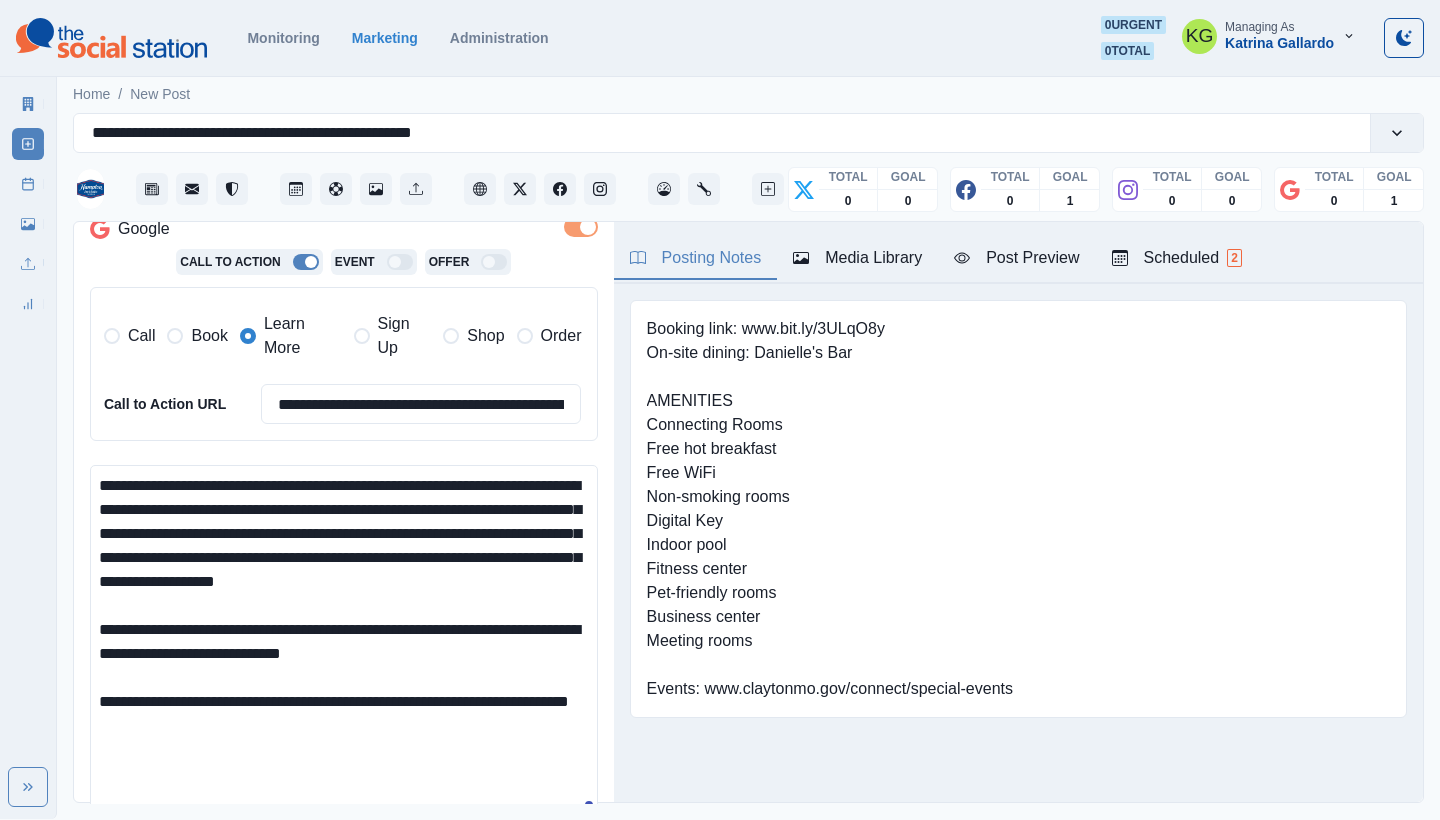 drag, startPoint x: 418, startPoint y: 671, endPoint x: 400, endPoint y: 664, distance: 19.313208 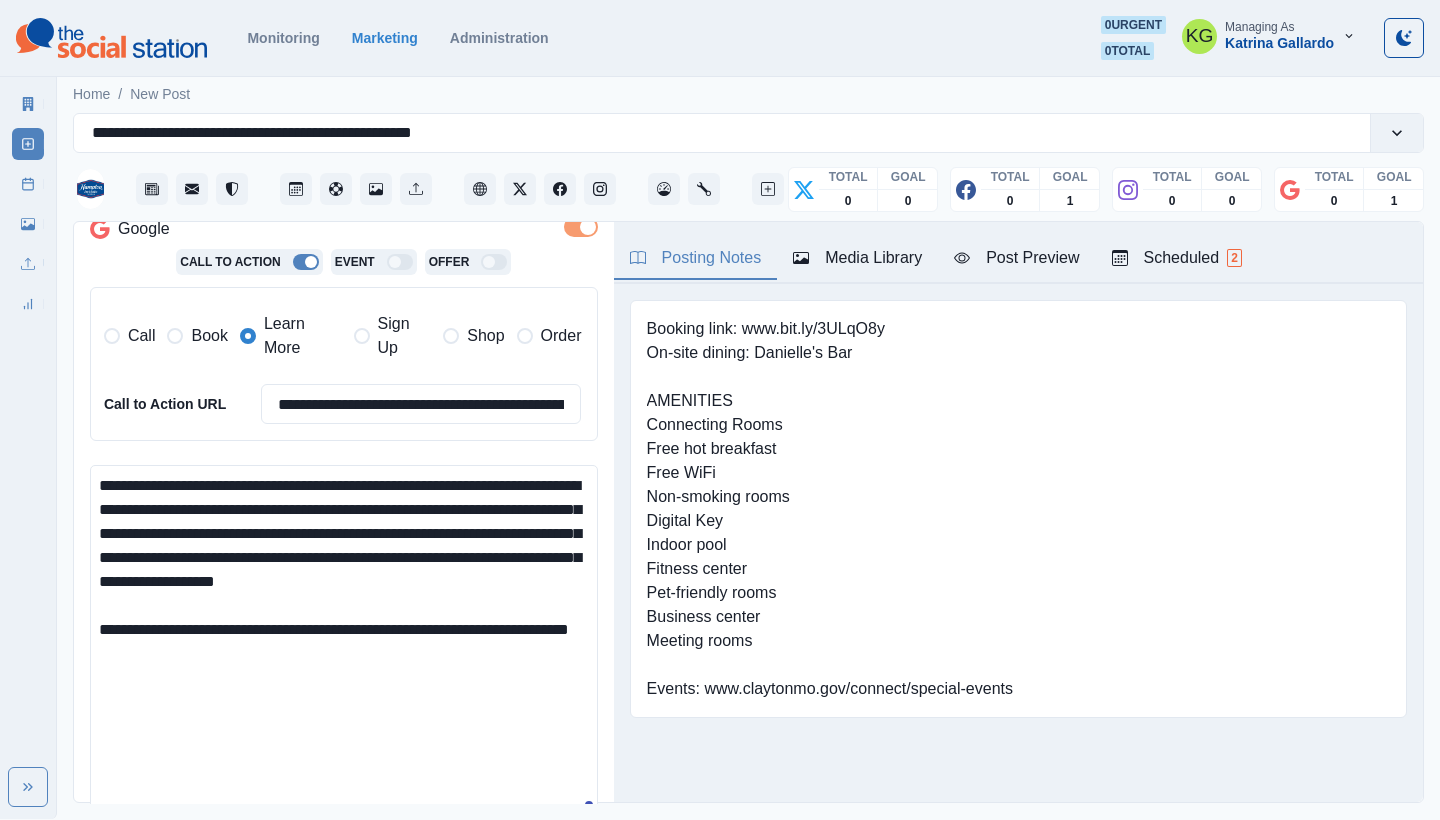 click on "**********" at bounding box center (344, 644) 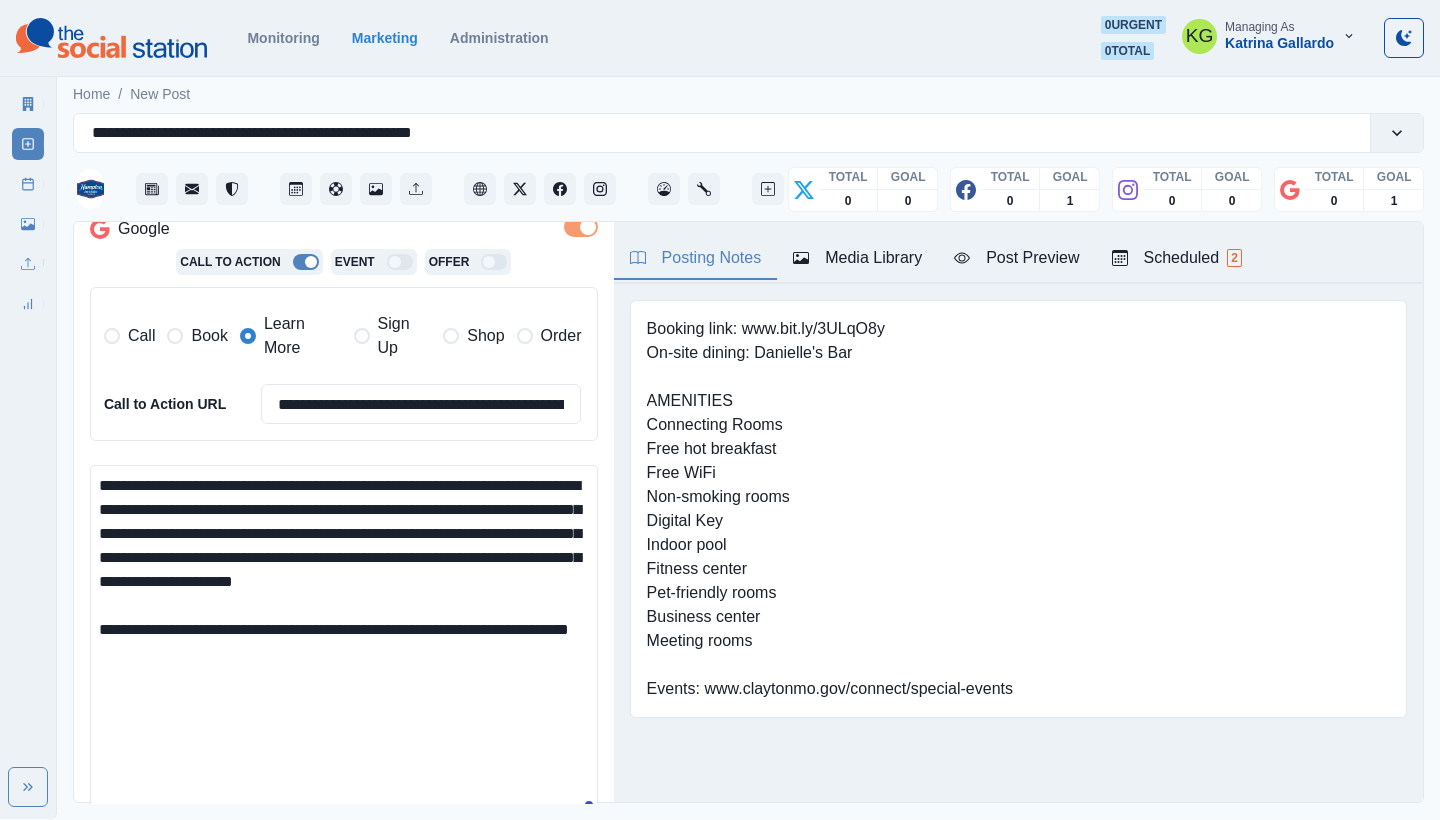 click on "**********" at bounding box center (344, 644) 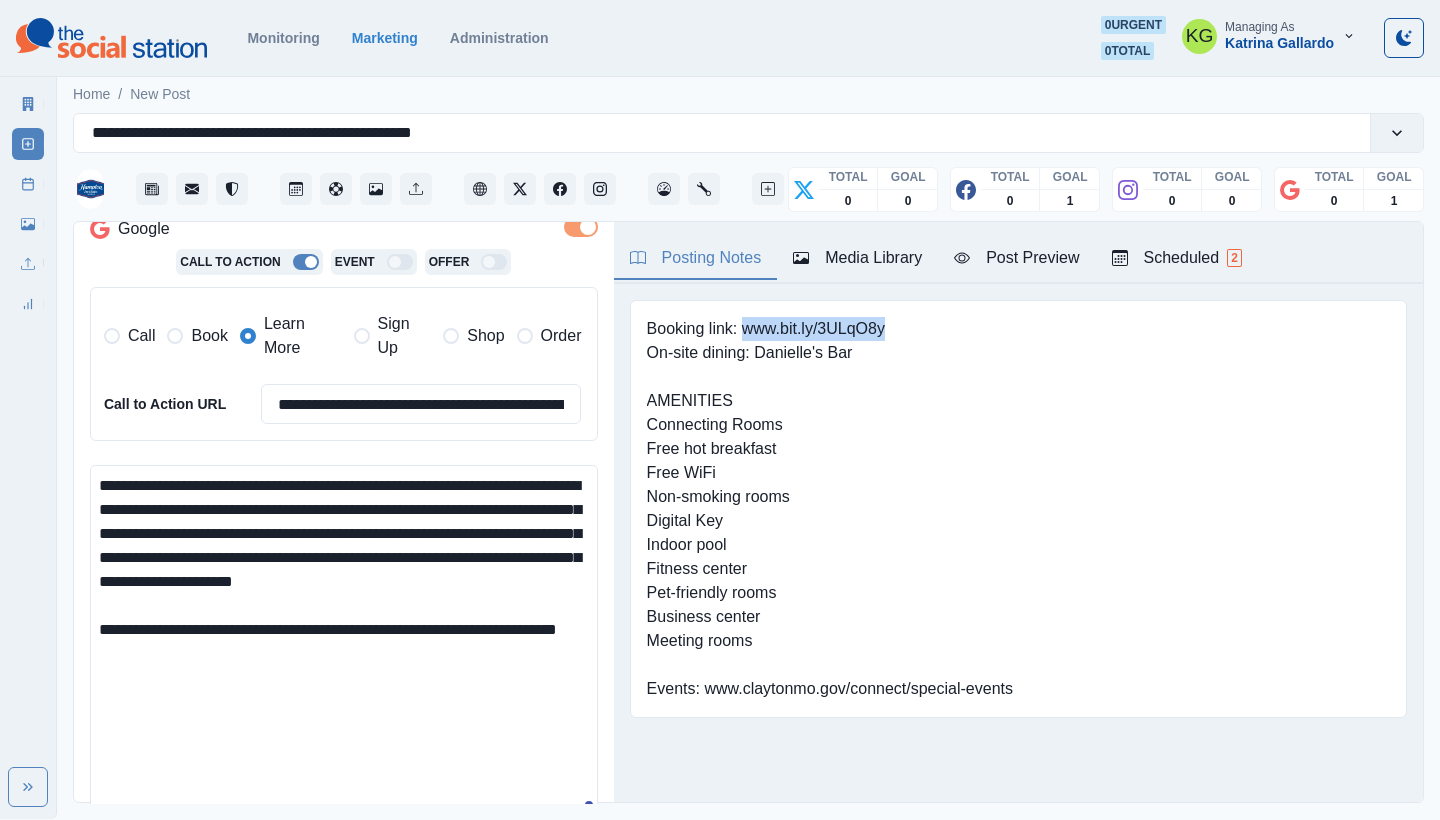 drag, startPoint x: 903, startPoint y: 324, endPoint x: 746, endPoint y: 325, distance: 157.00319 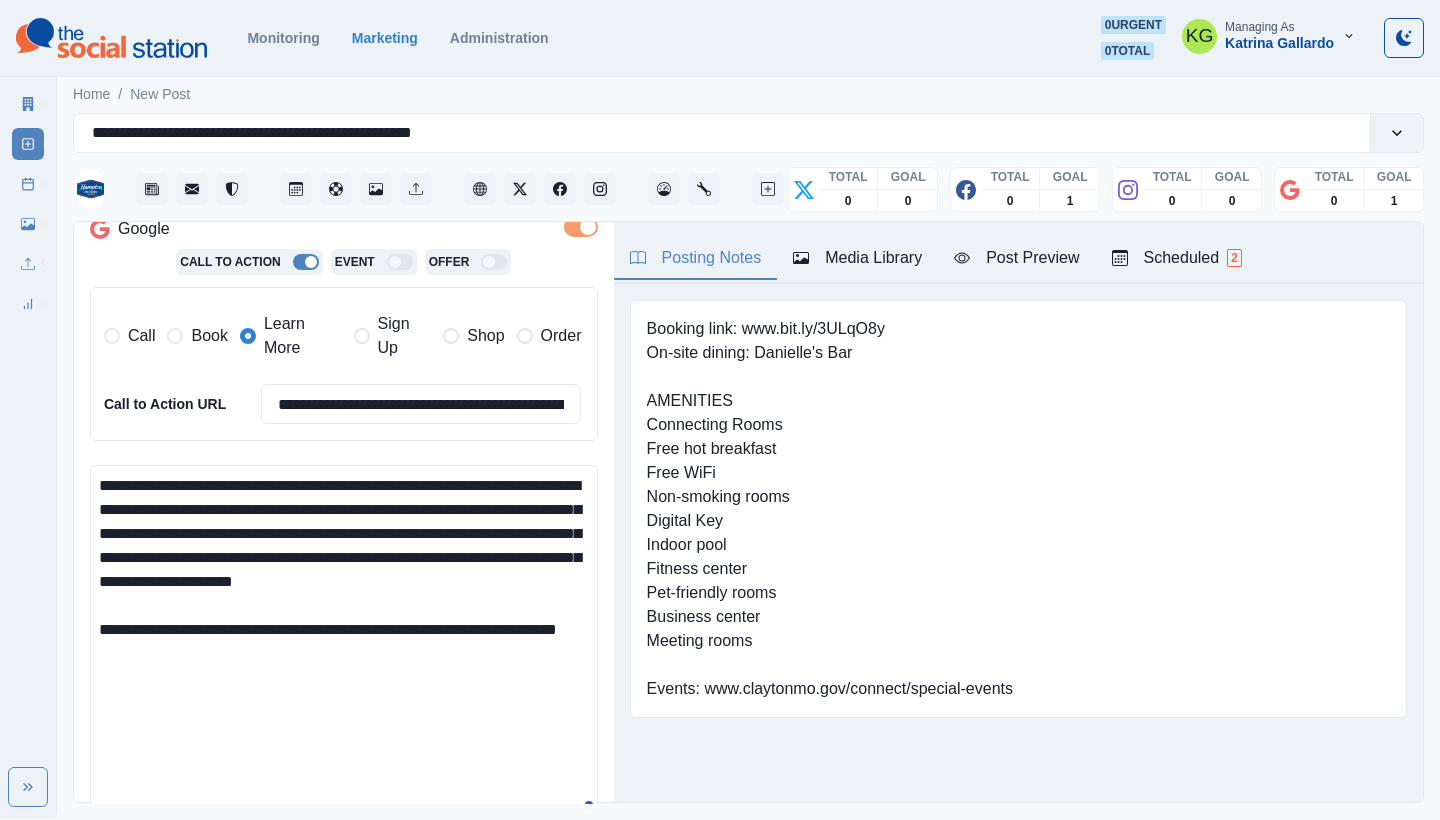 click on "**********" at bounding box center (344, 644) 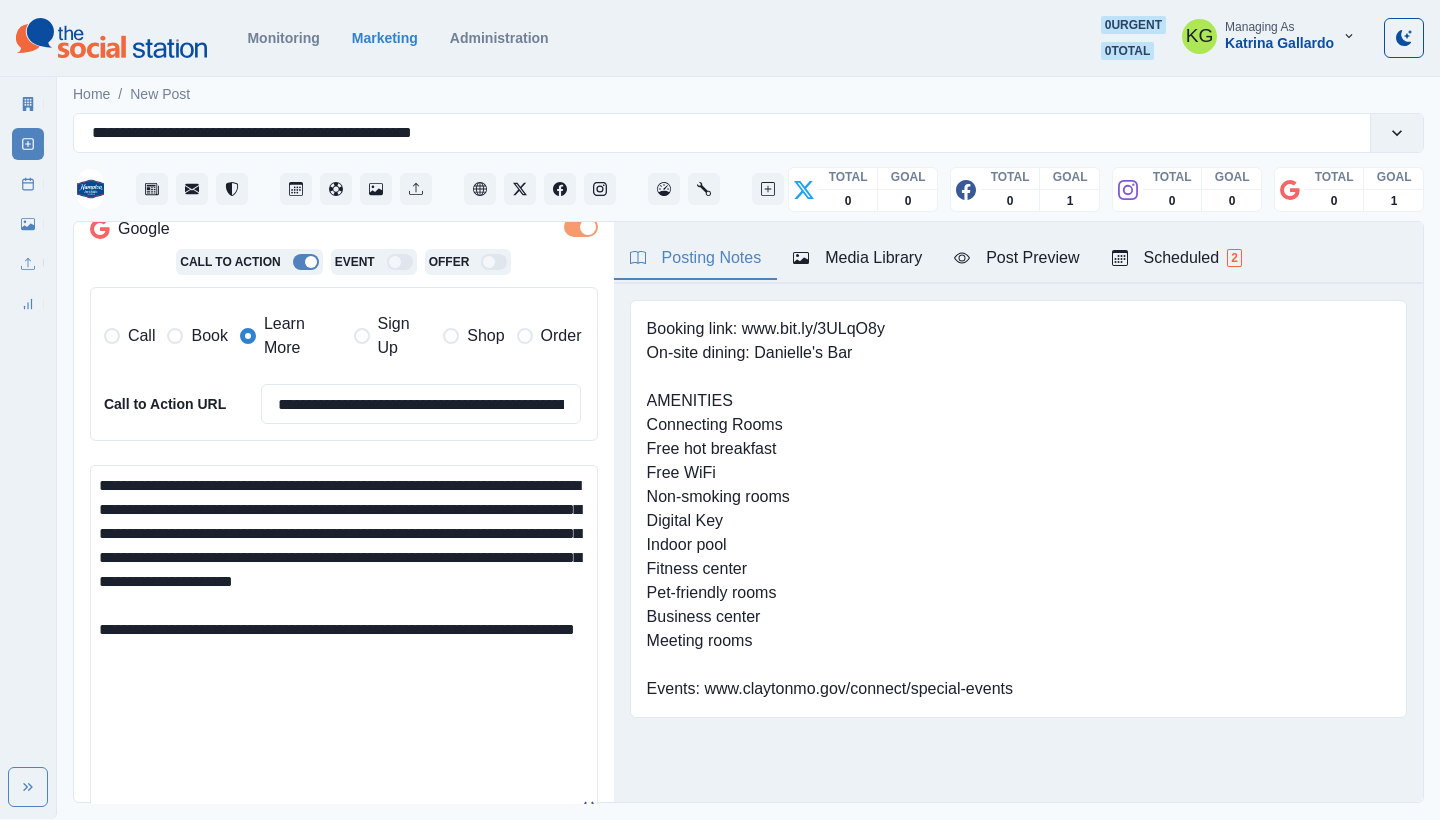 paste on "**********" 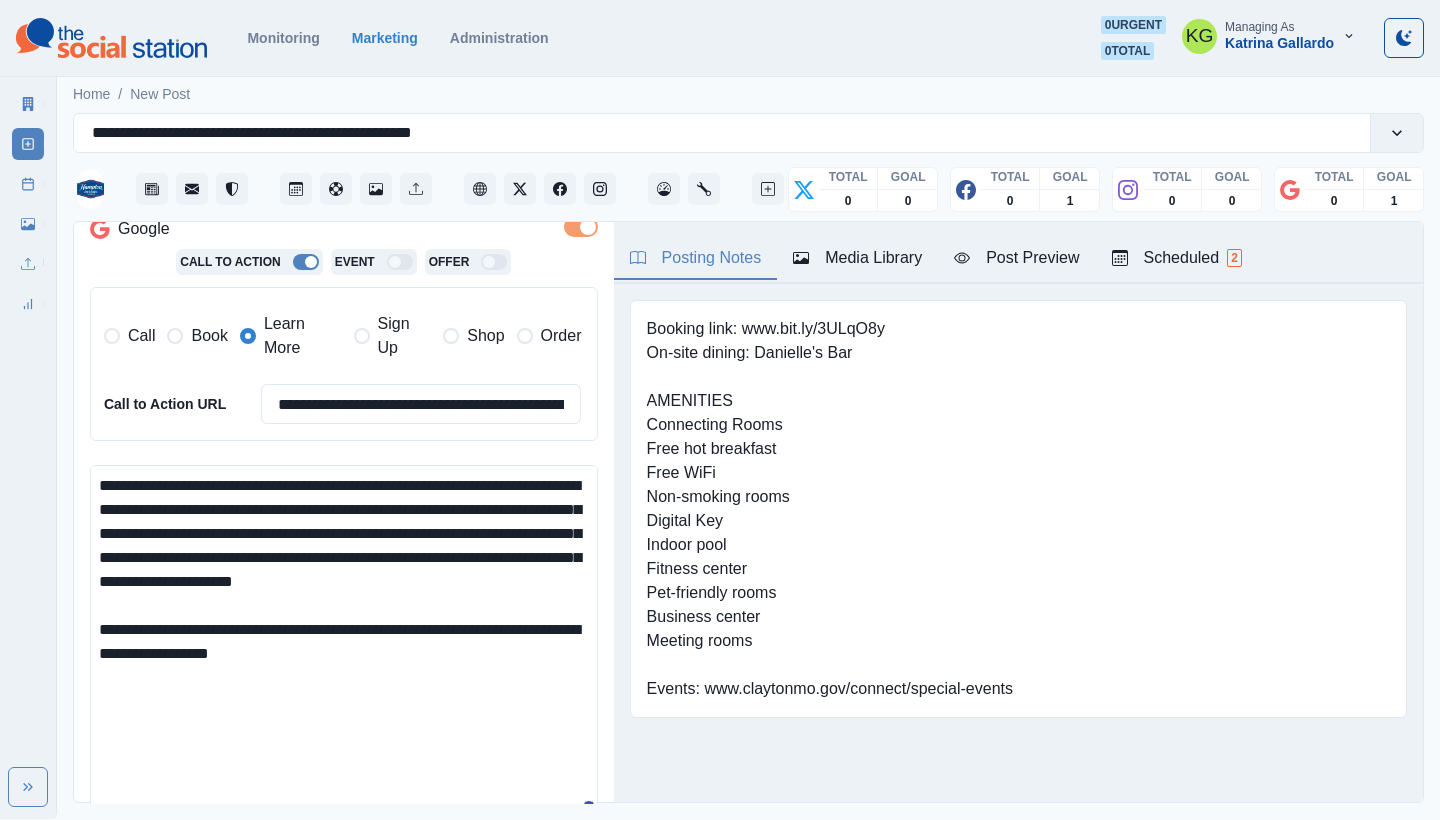 click on "**********" at bounding box center [344, 644] 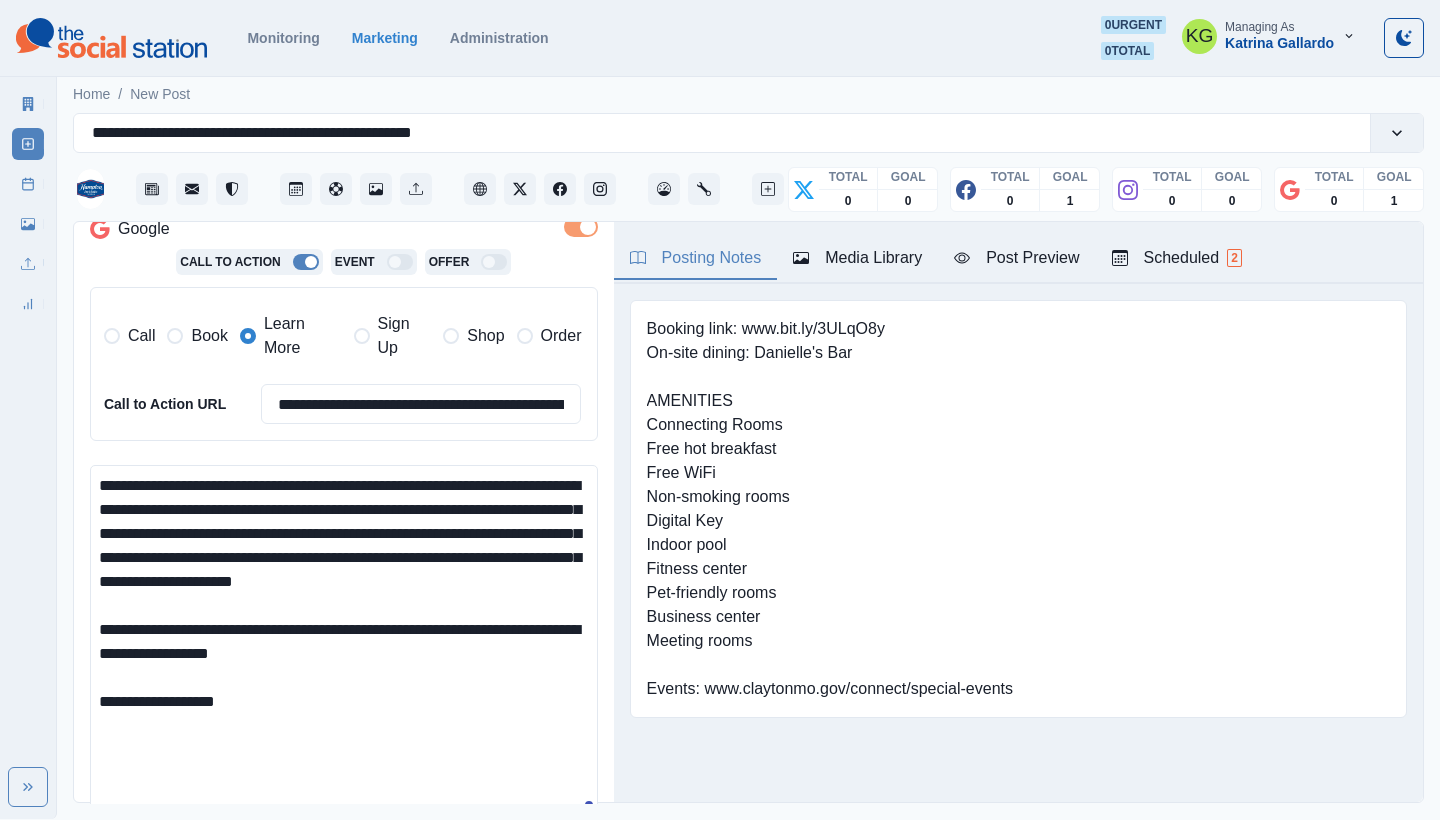 paste on "**********" 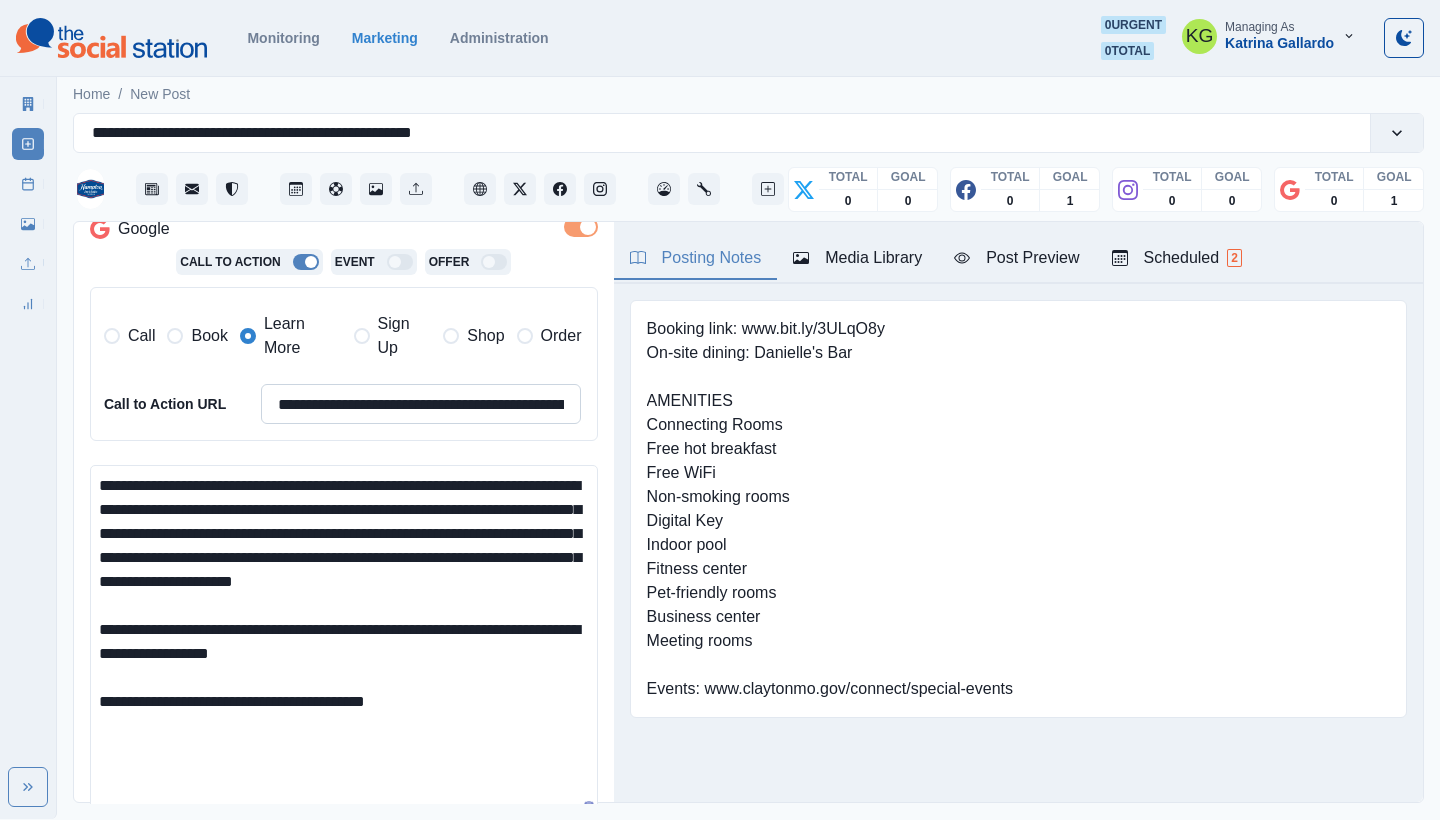type on "**********" 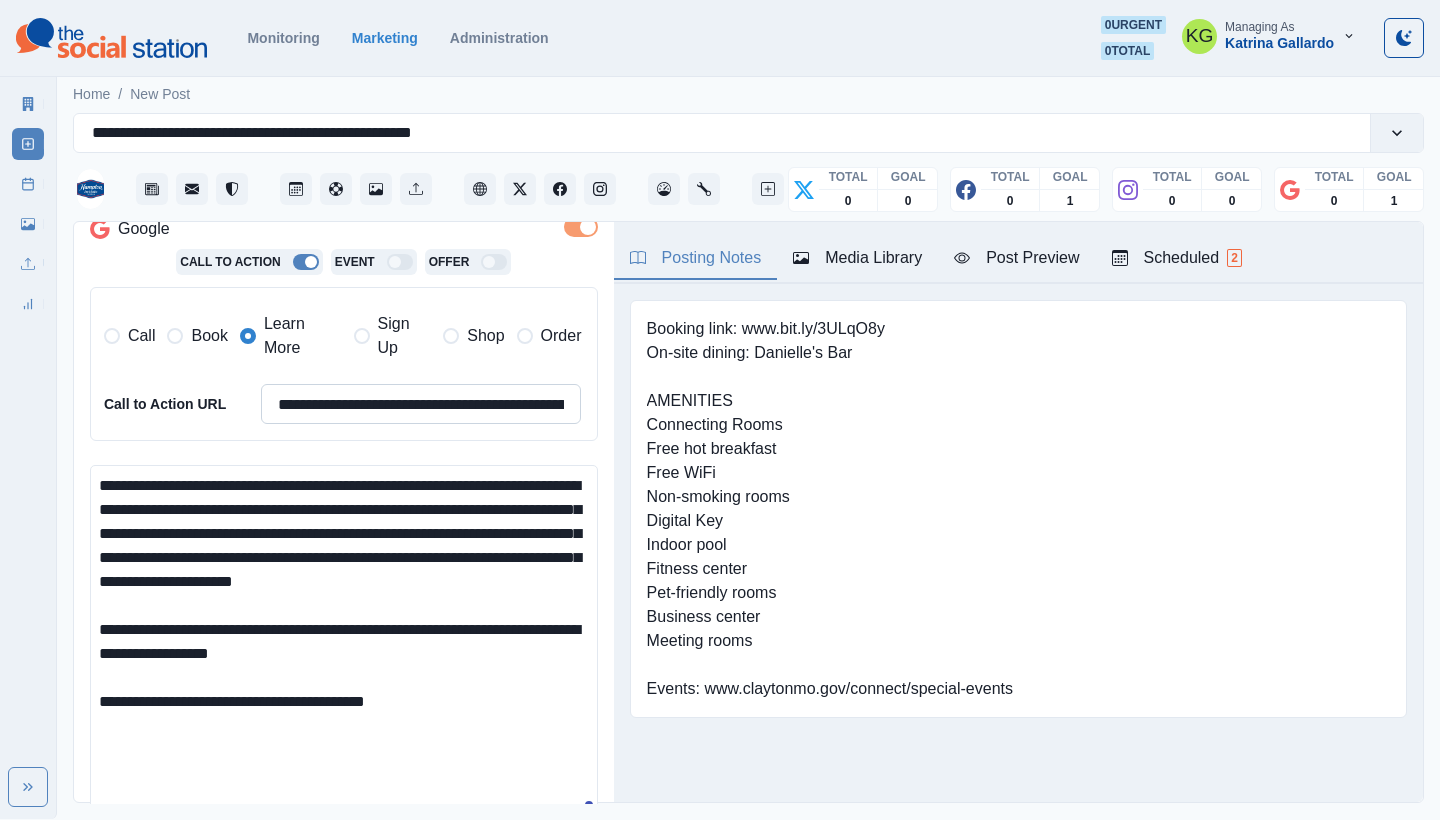 click on "**********" at bounding box center (421, 404) 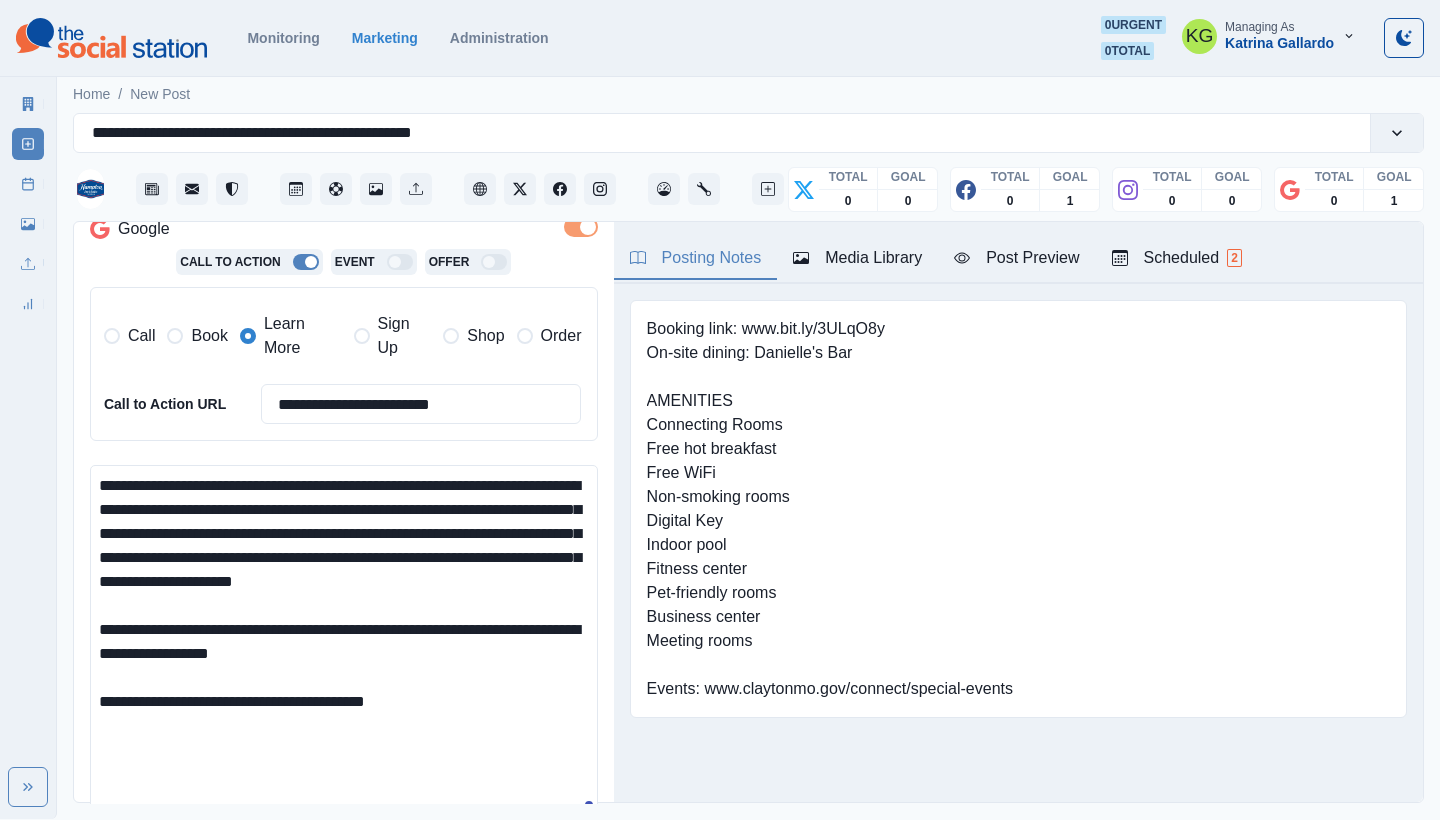 type on "**********" 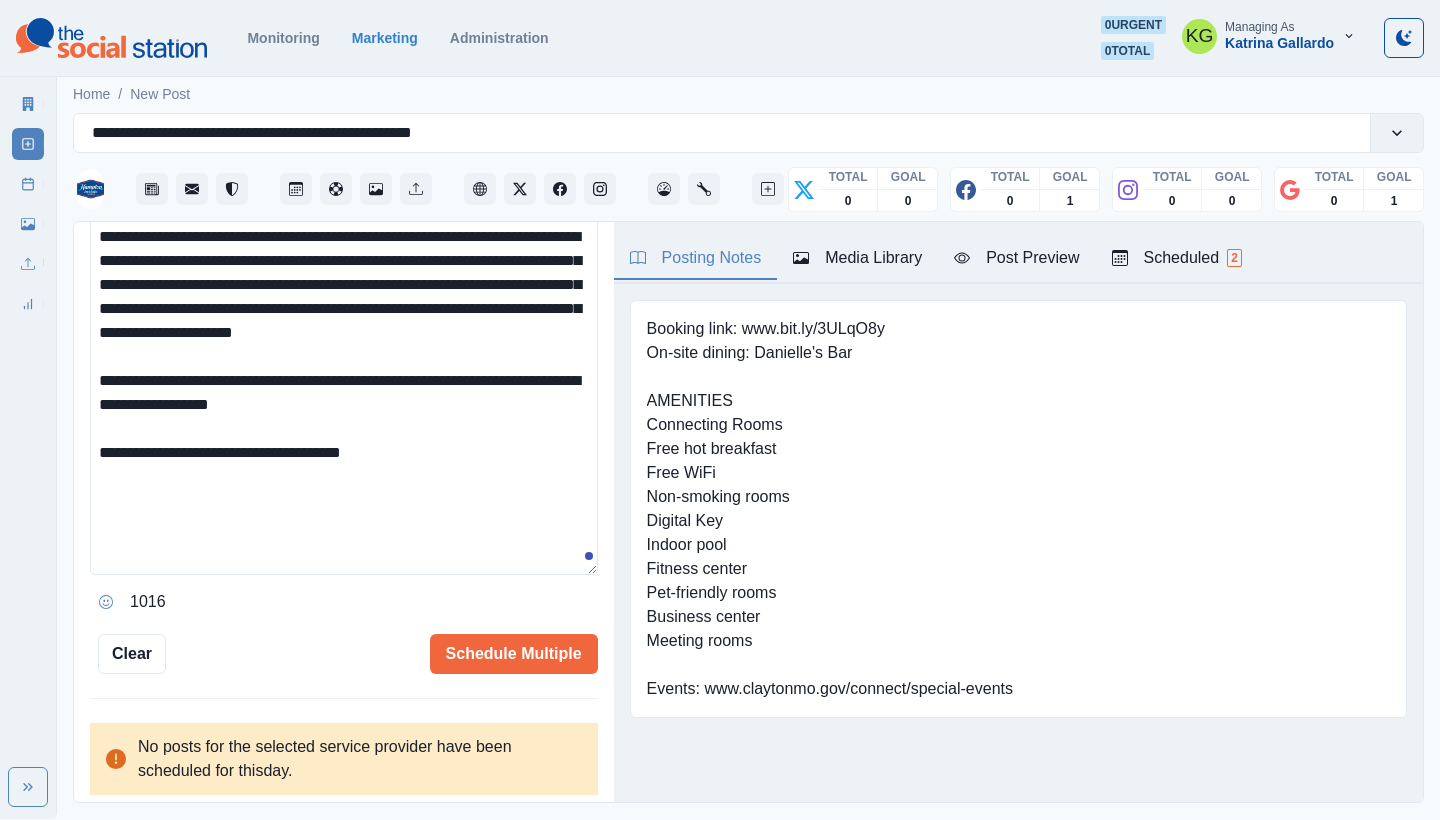 scroll, scrollTop: 669, scrollLeft: 0, axis: vertical 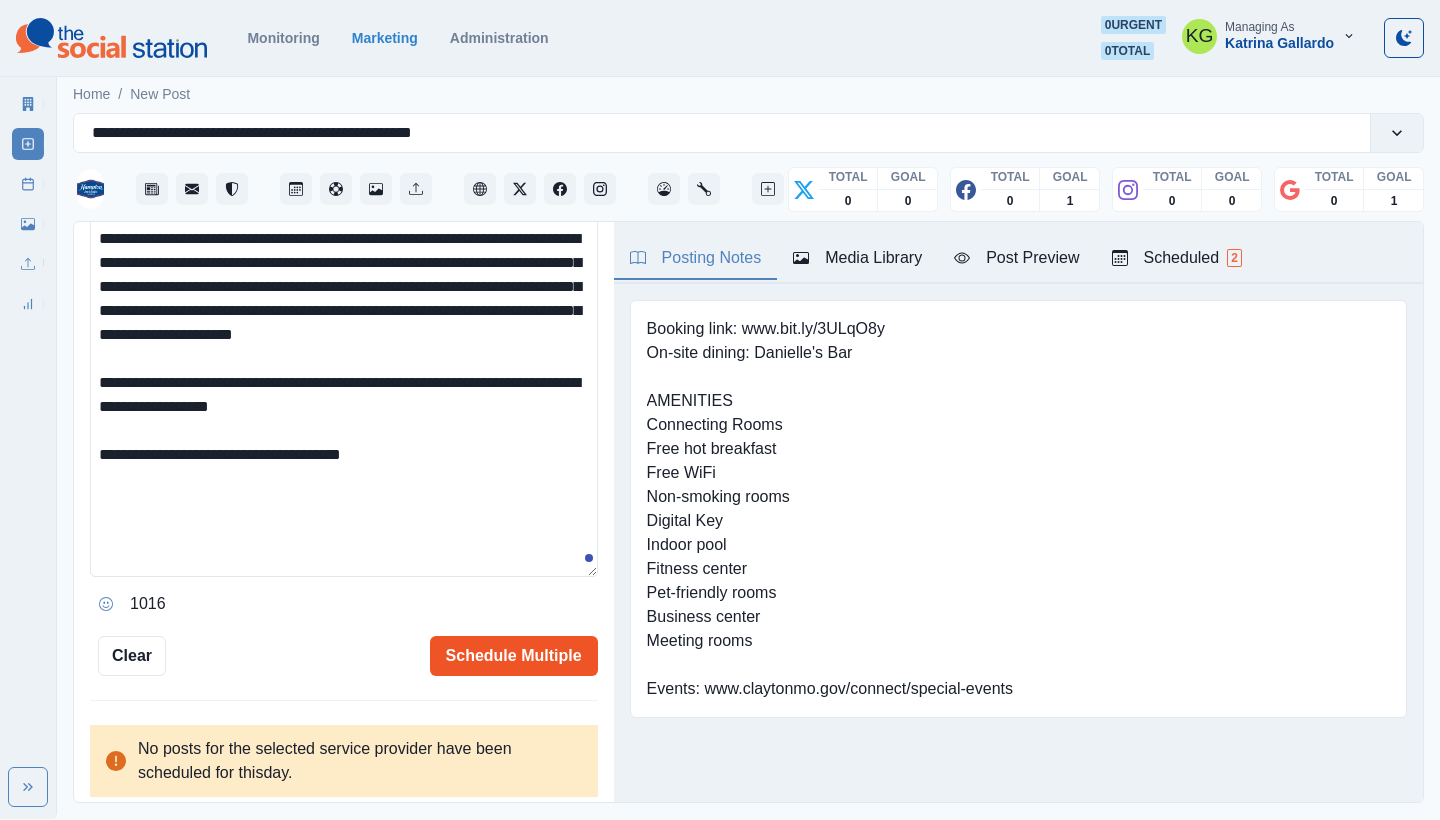 type on "**********" 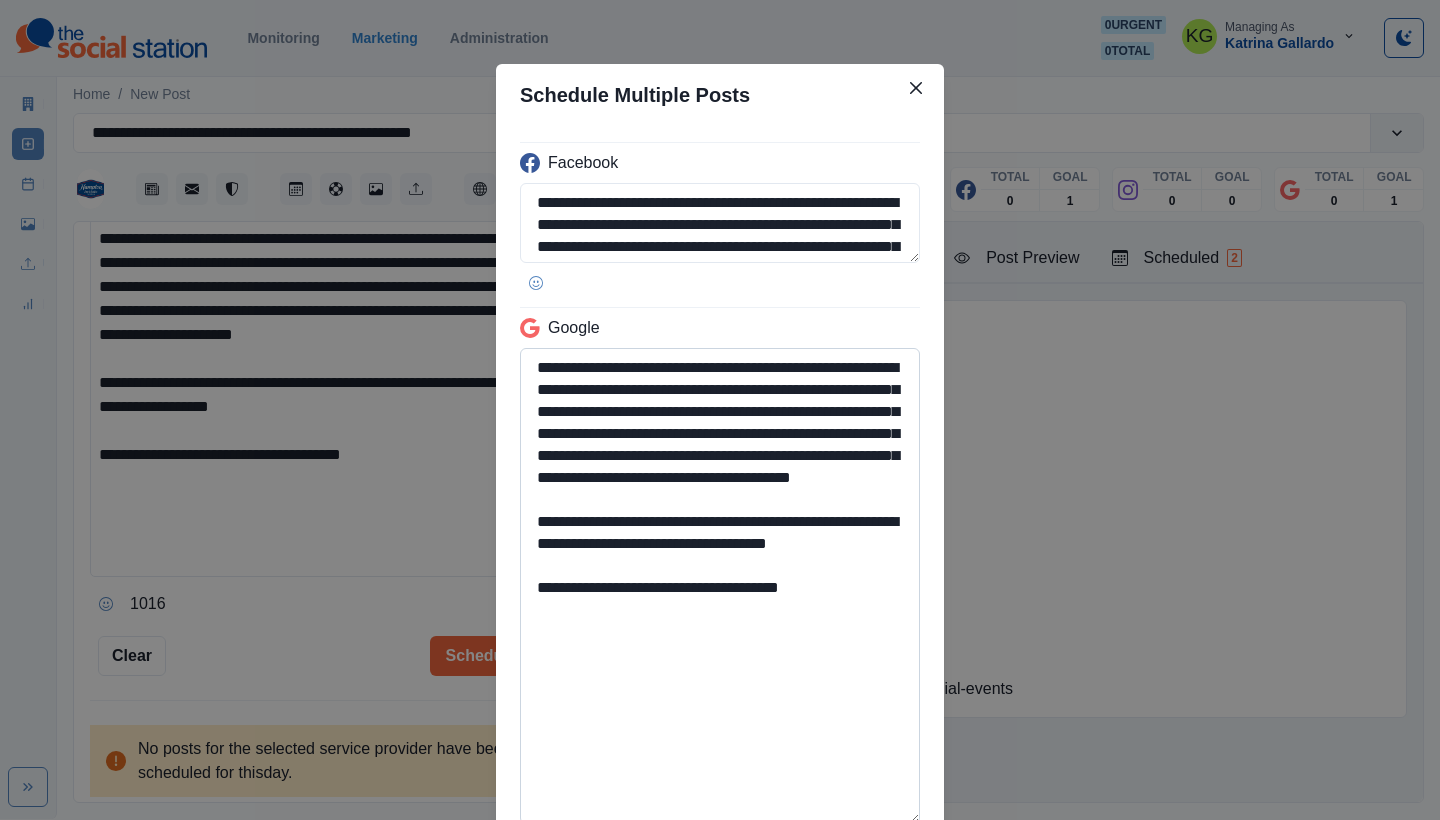 click on "**********" at bounding box center [720, 586] 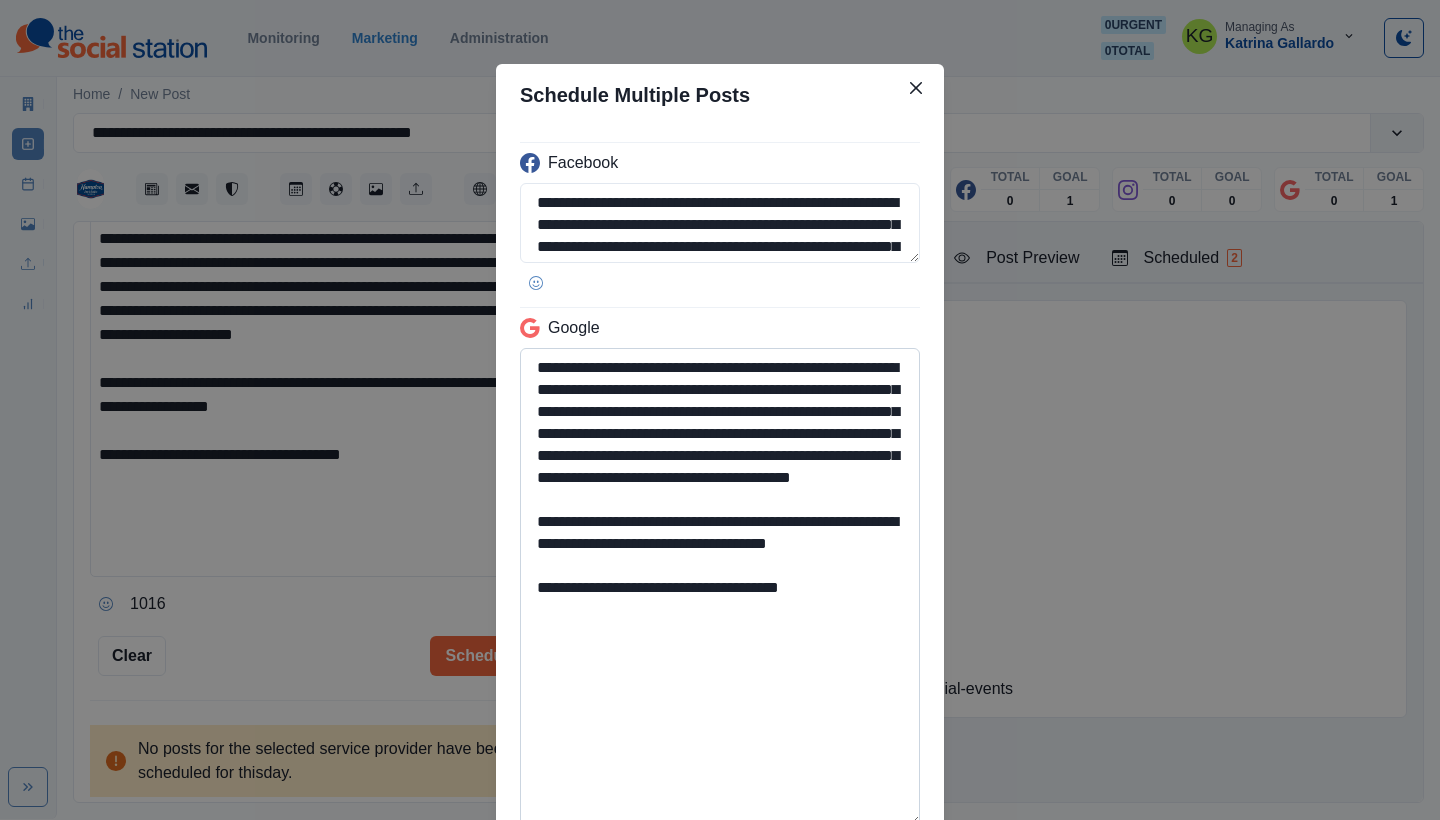 click on "**********" at bounding box center [720, 587] 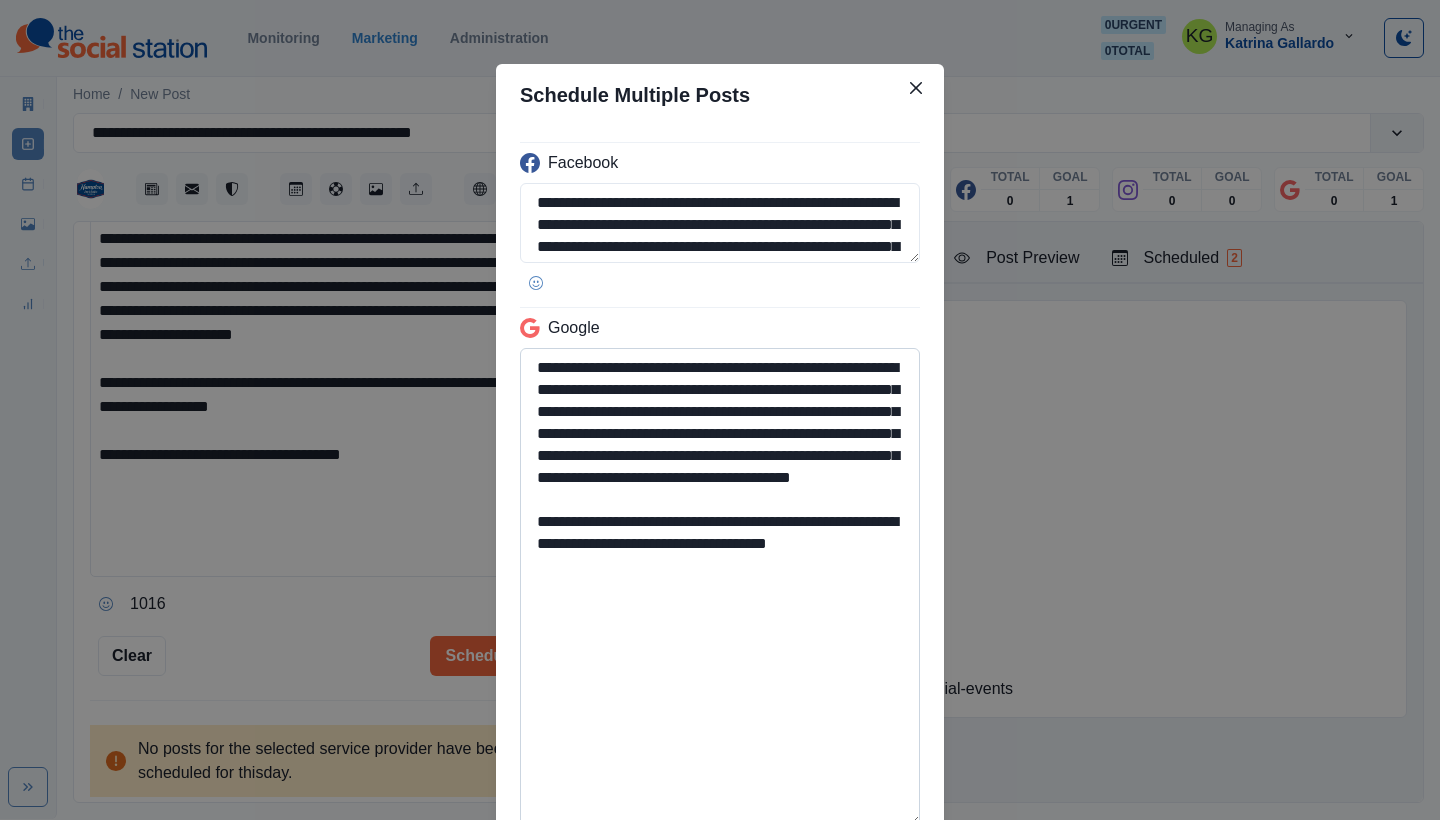 drag, startPoint x: 688, startPoint y: 587, endPoint x: 787, endPoint y: 555, distance: 104.04326 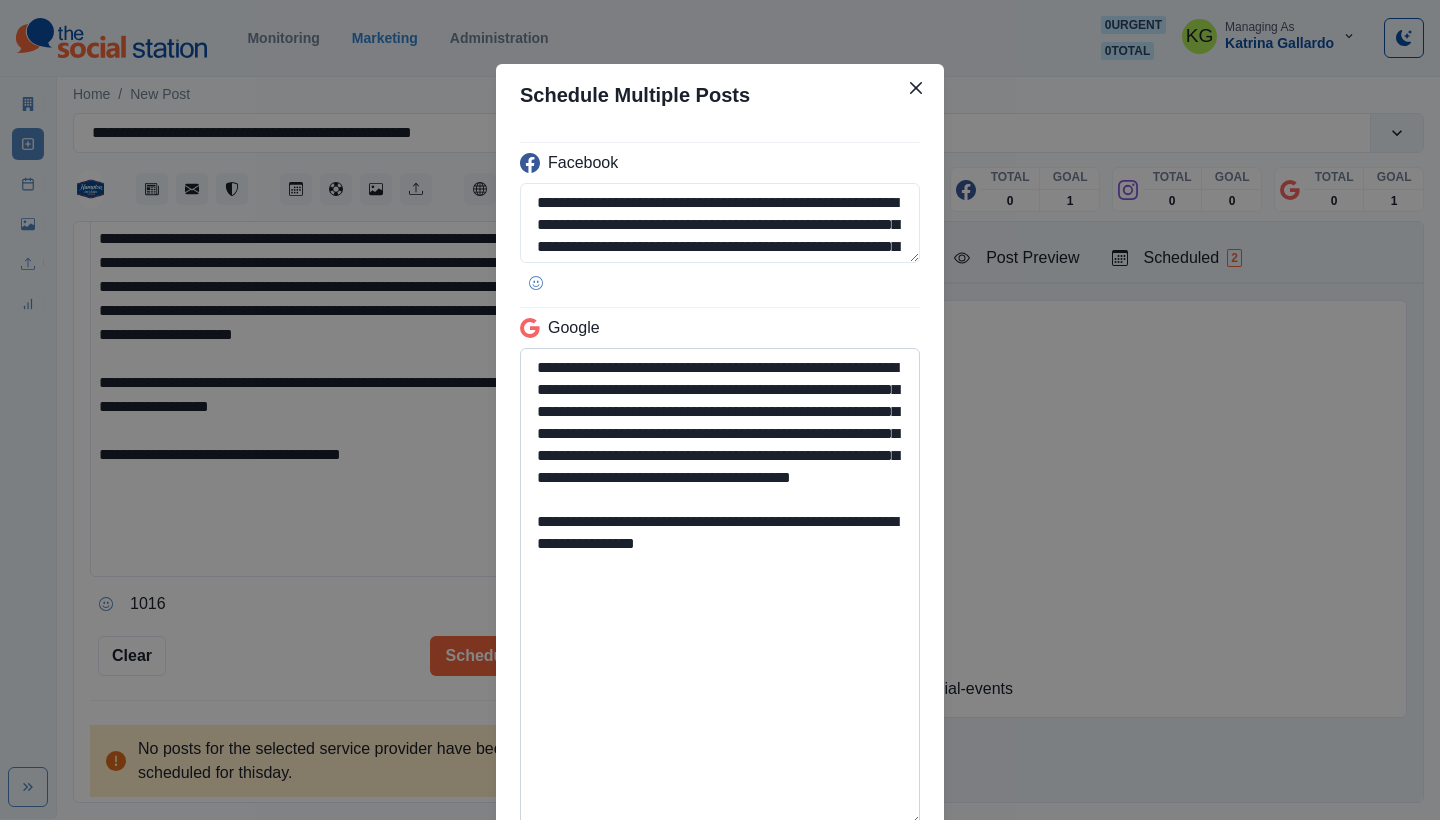 scroll, scrollTop: 186, scrollLeft: 0, axis: vertical 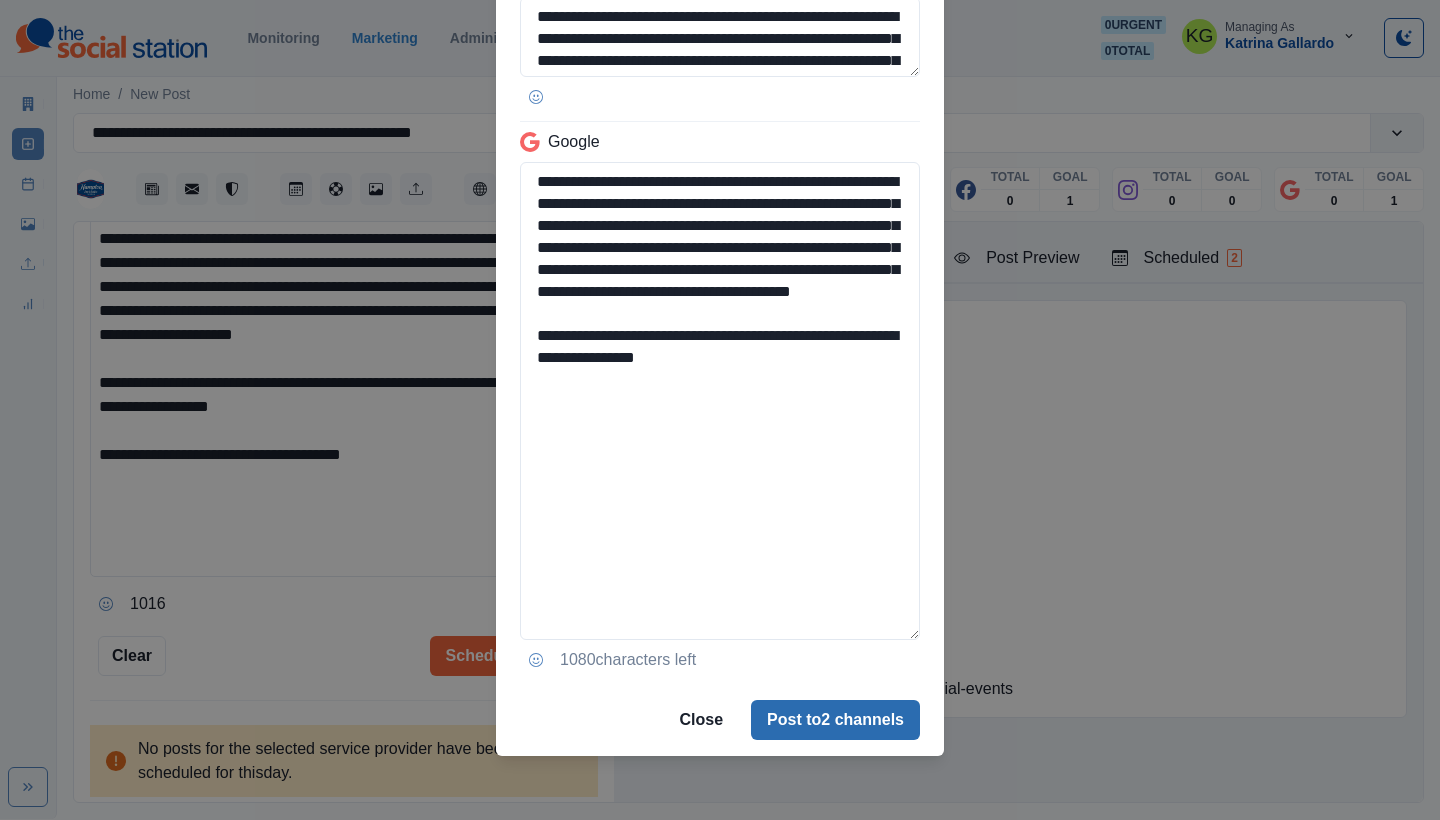 type on "**********" 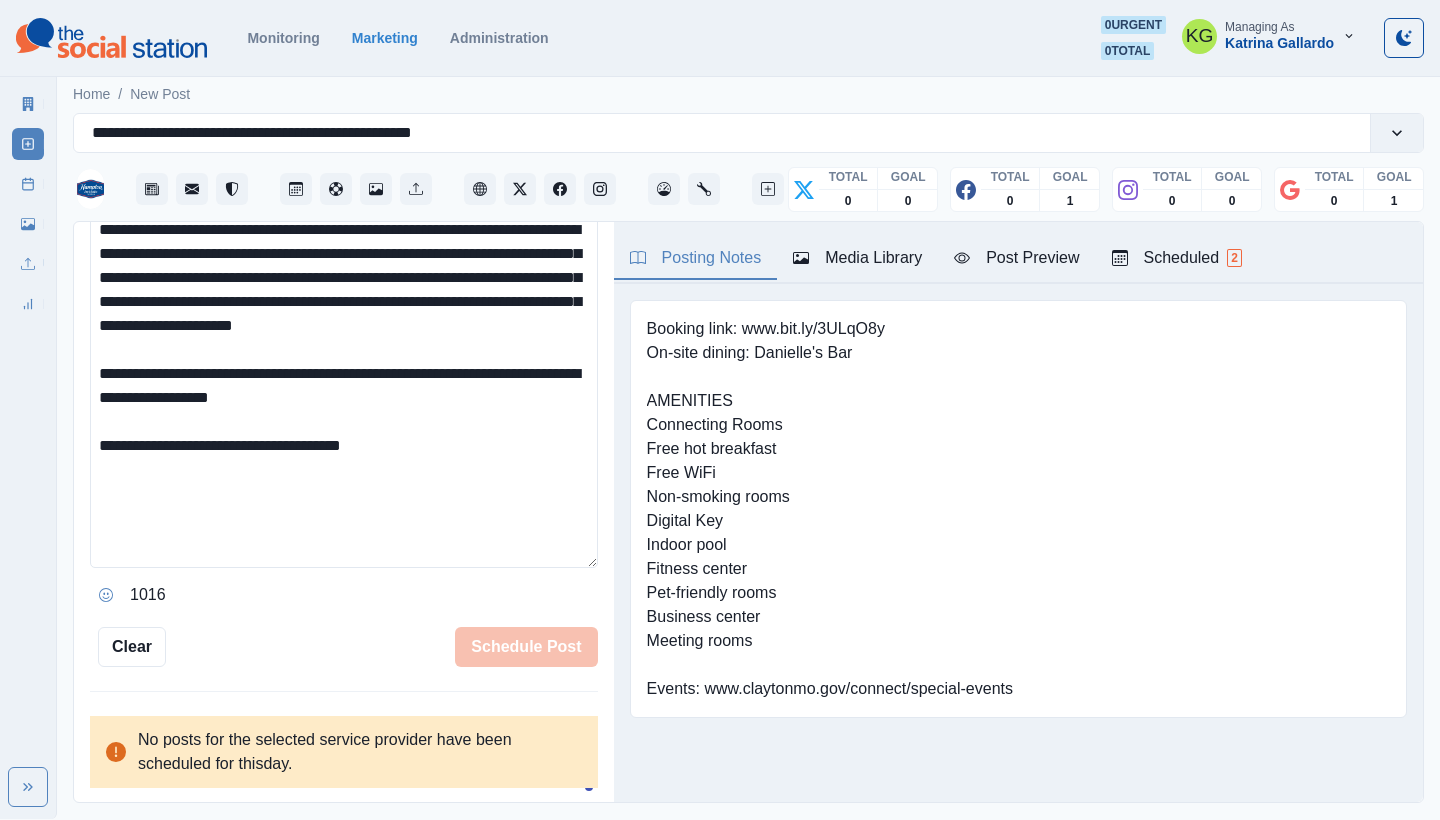 type 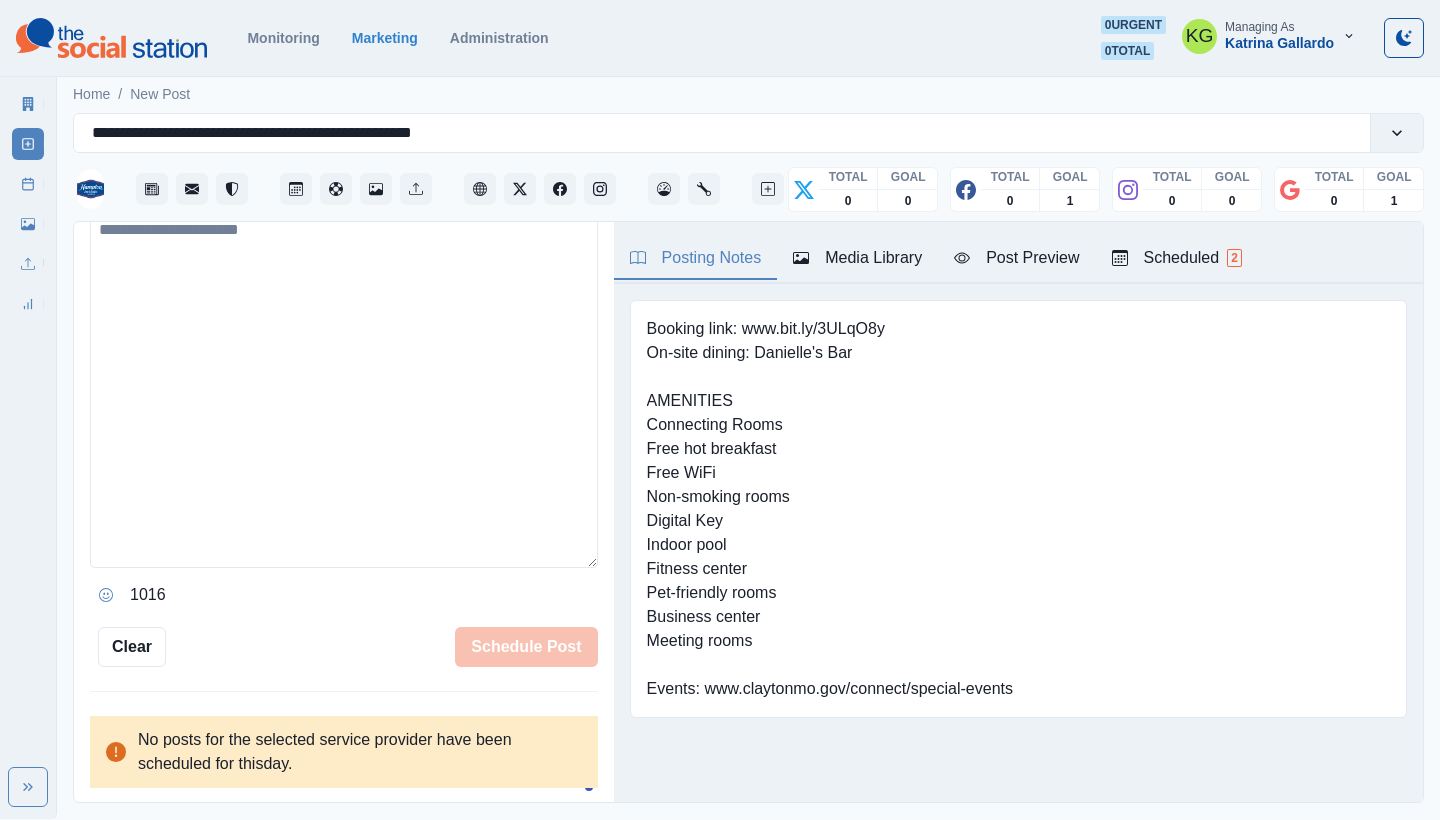 scroll, scrollTop: 439, scrollLeft: 0, axis: vertical 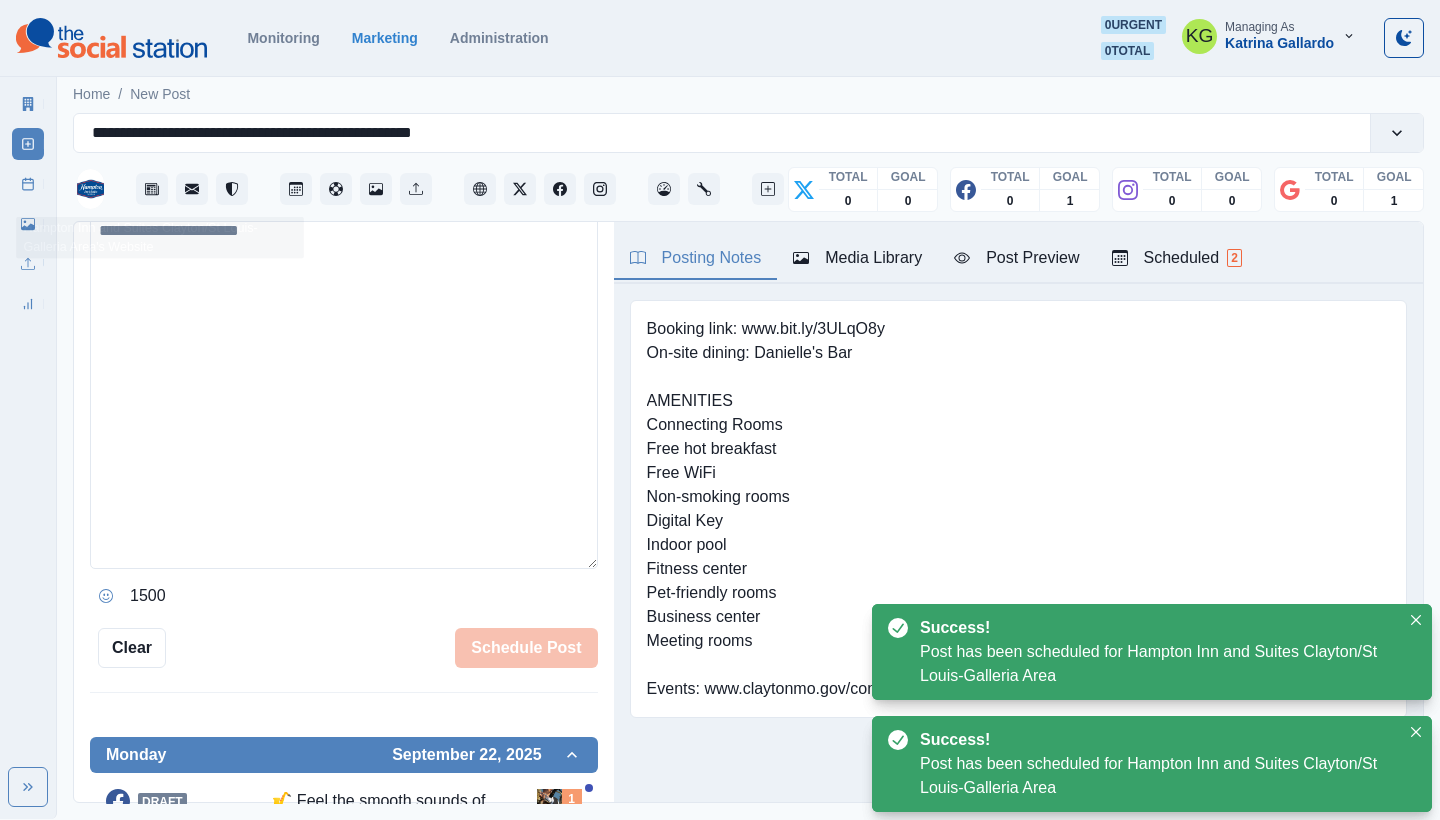 click 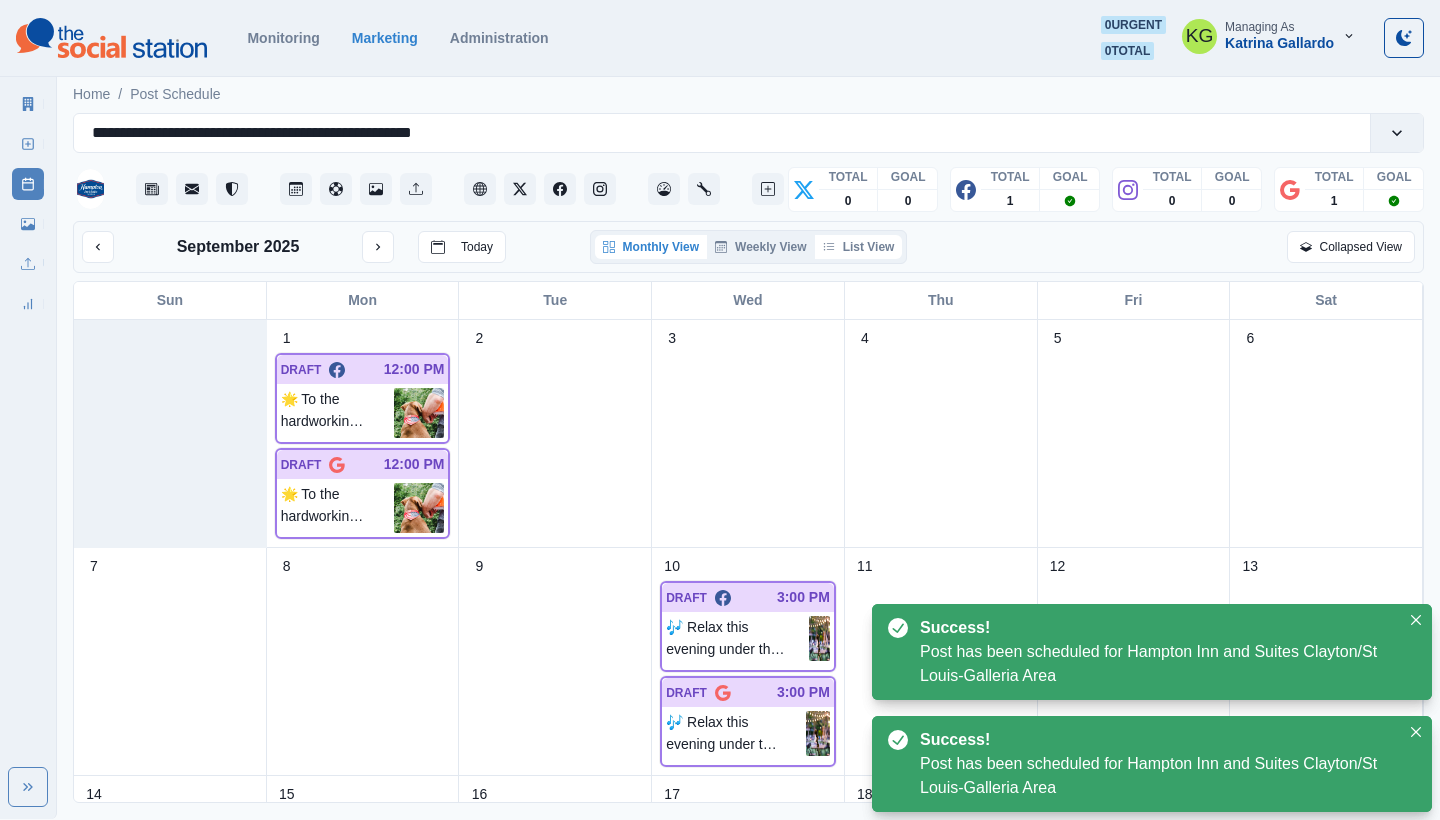 click on "List View" at bounding box center [859, 247] 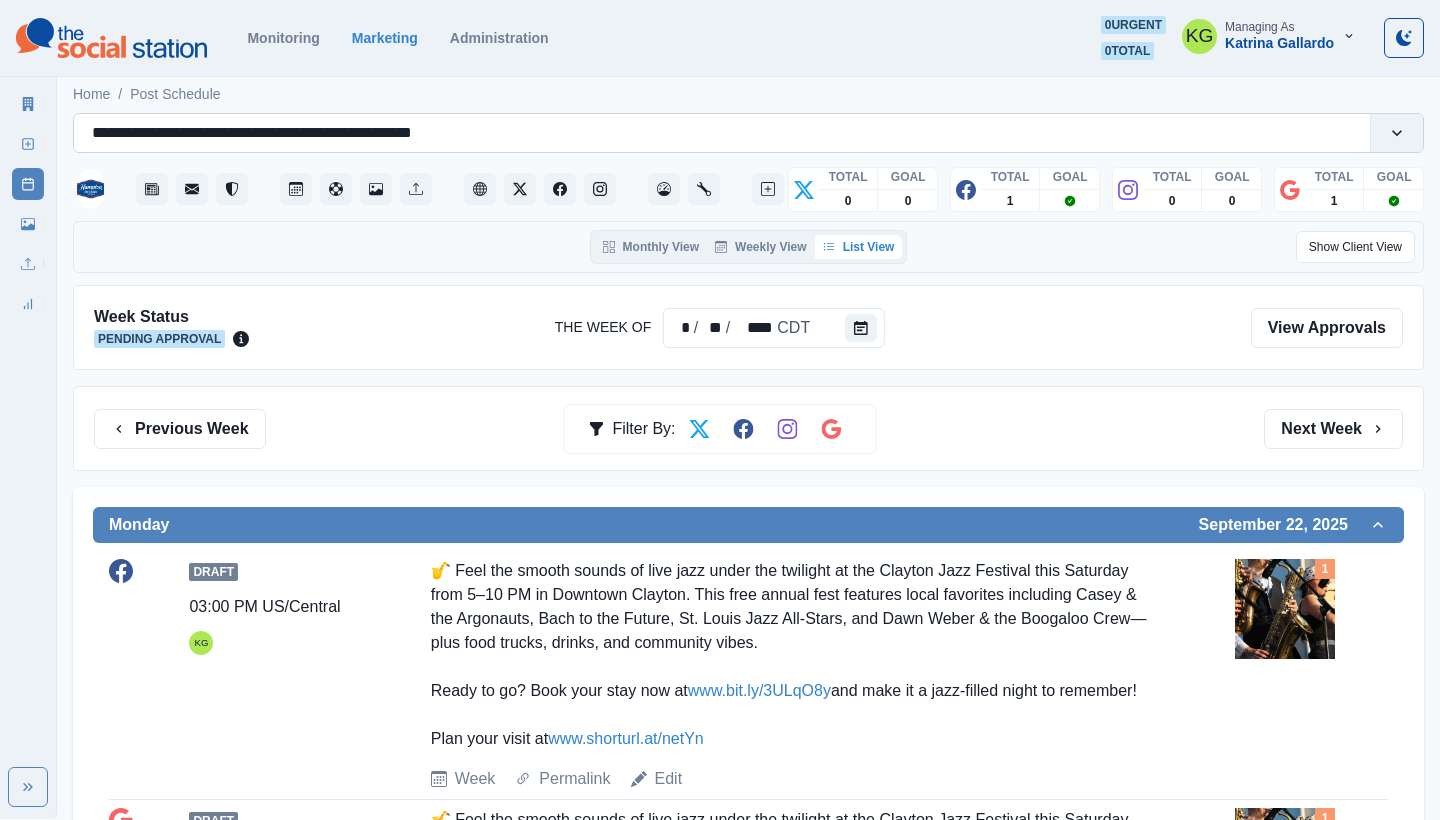 scroll, scrollTop: 0, scrollLeft: 0, axis: both 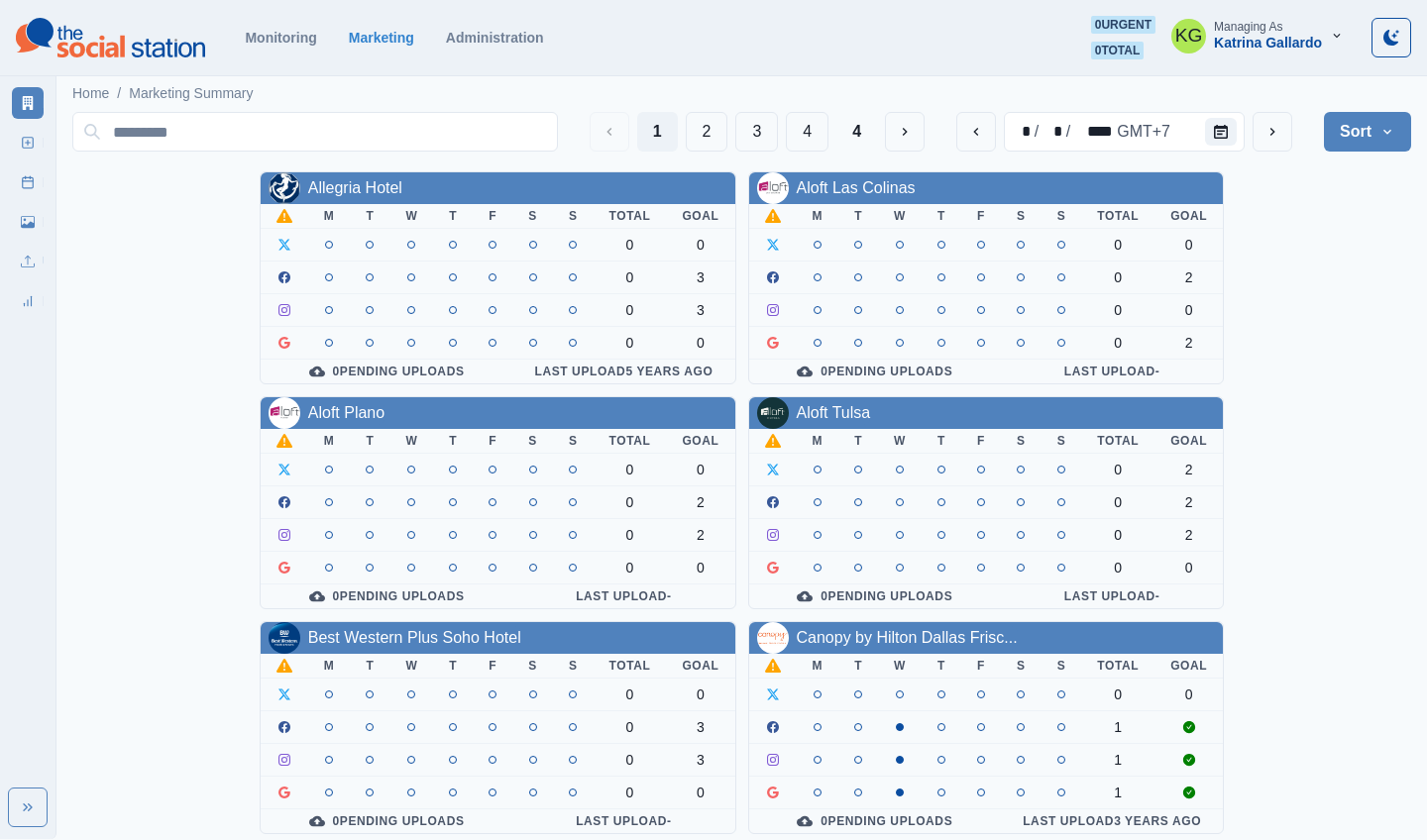 click on "1 2 3 4 4" at bounding box center [757, 132] 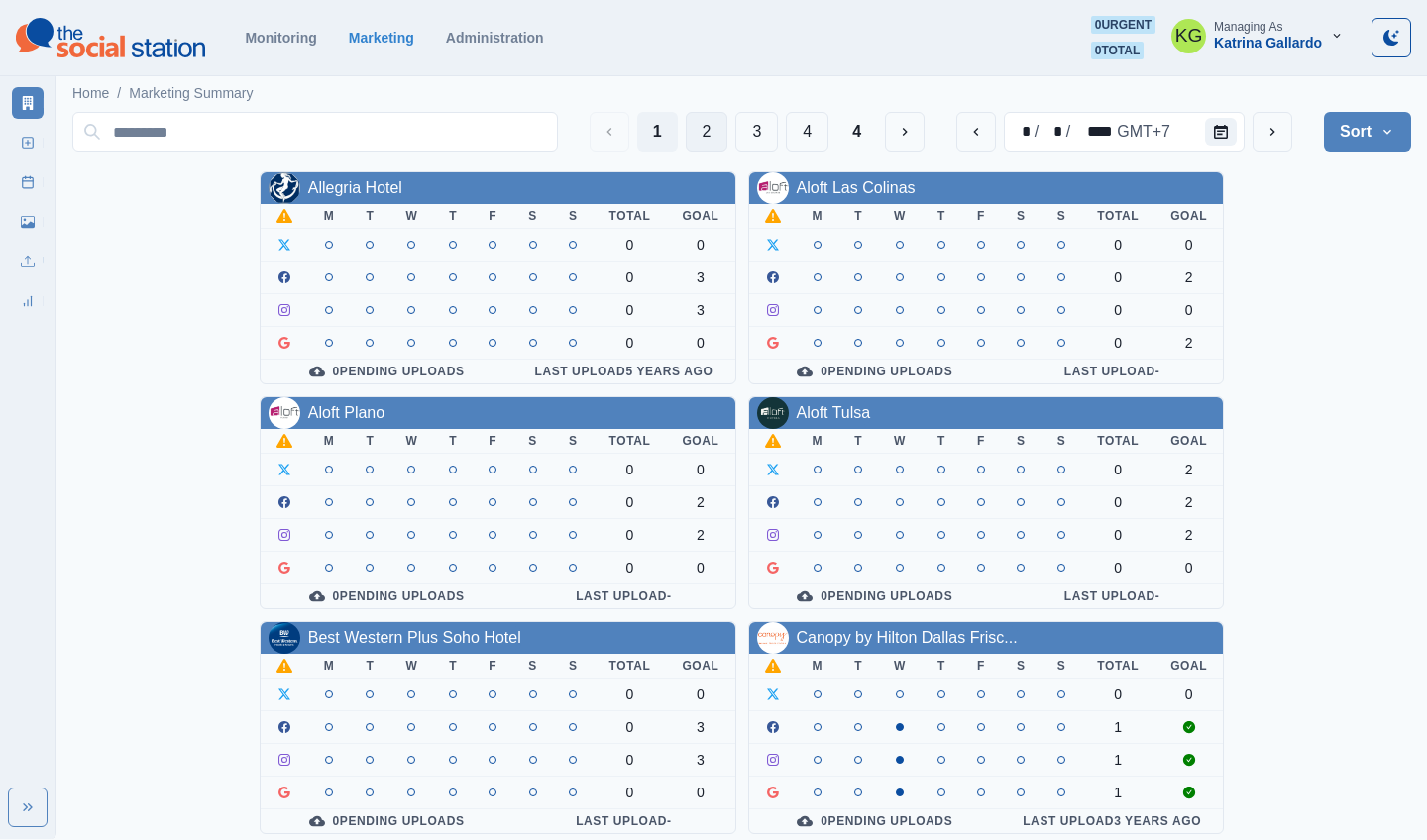 click on "2" at bounding box center [707, 132] 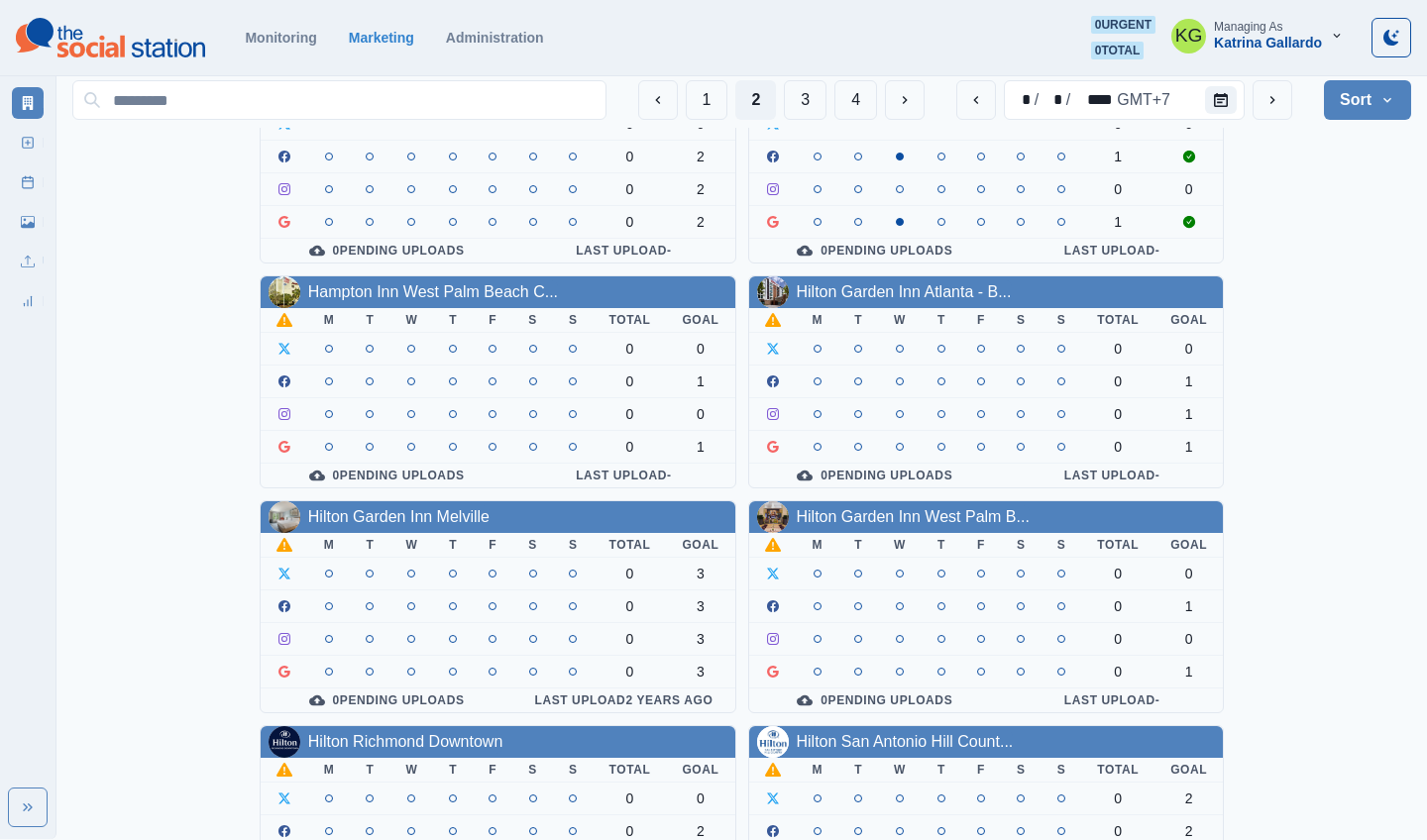 scroll, scrollTop: 578, scrollLeft: 0, axis: vertical 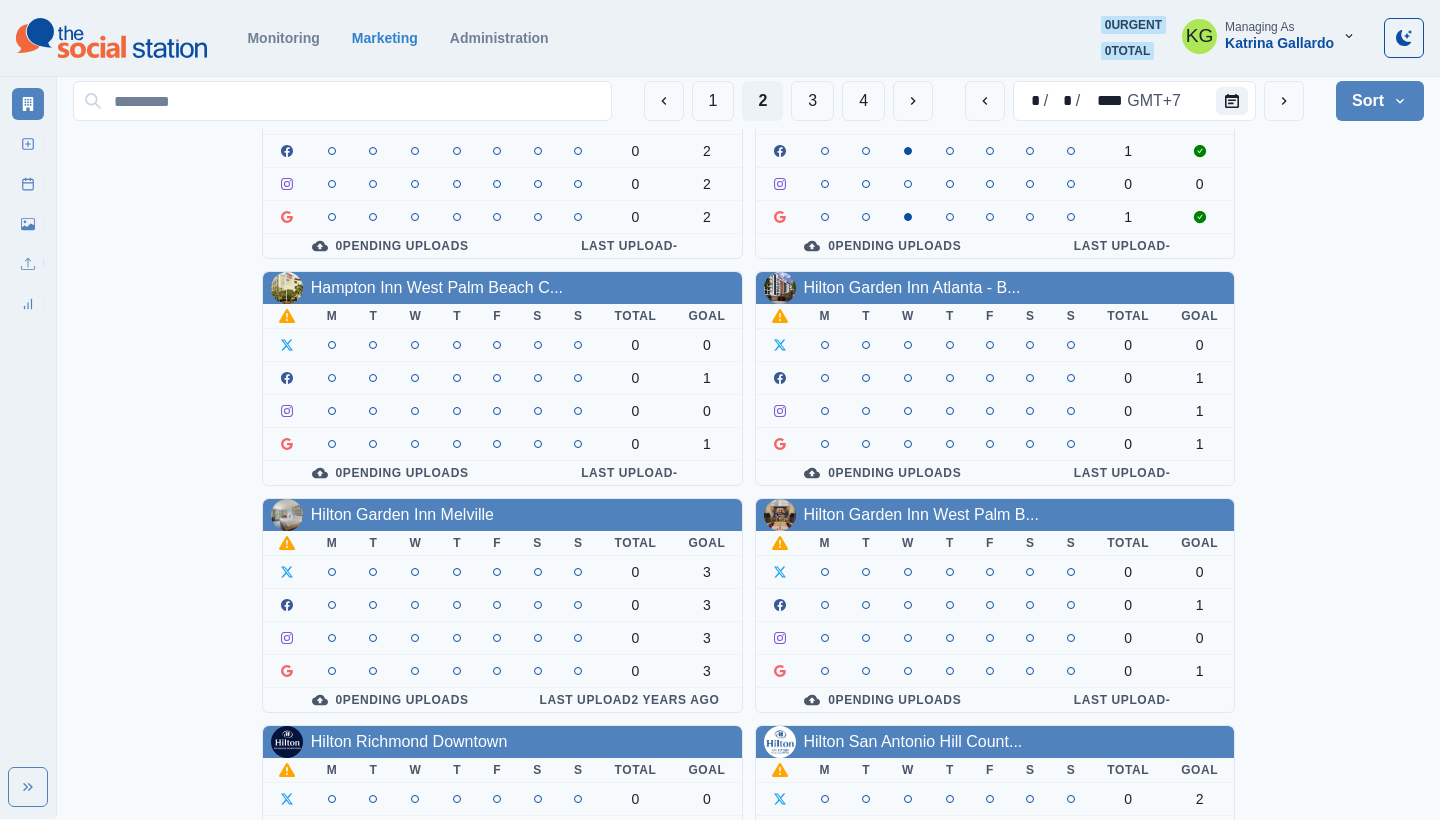 click on "Monitoring Marketing Administration 0  urgent 0  total KG Managing As Katrina Gallardo" at bounding box center [720, 38] 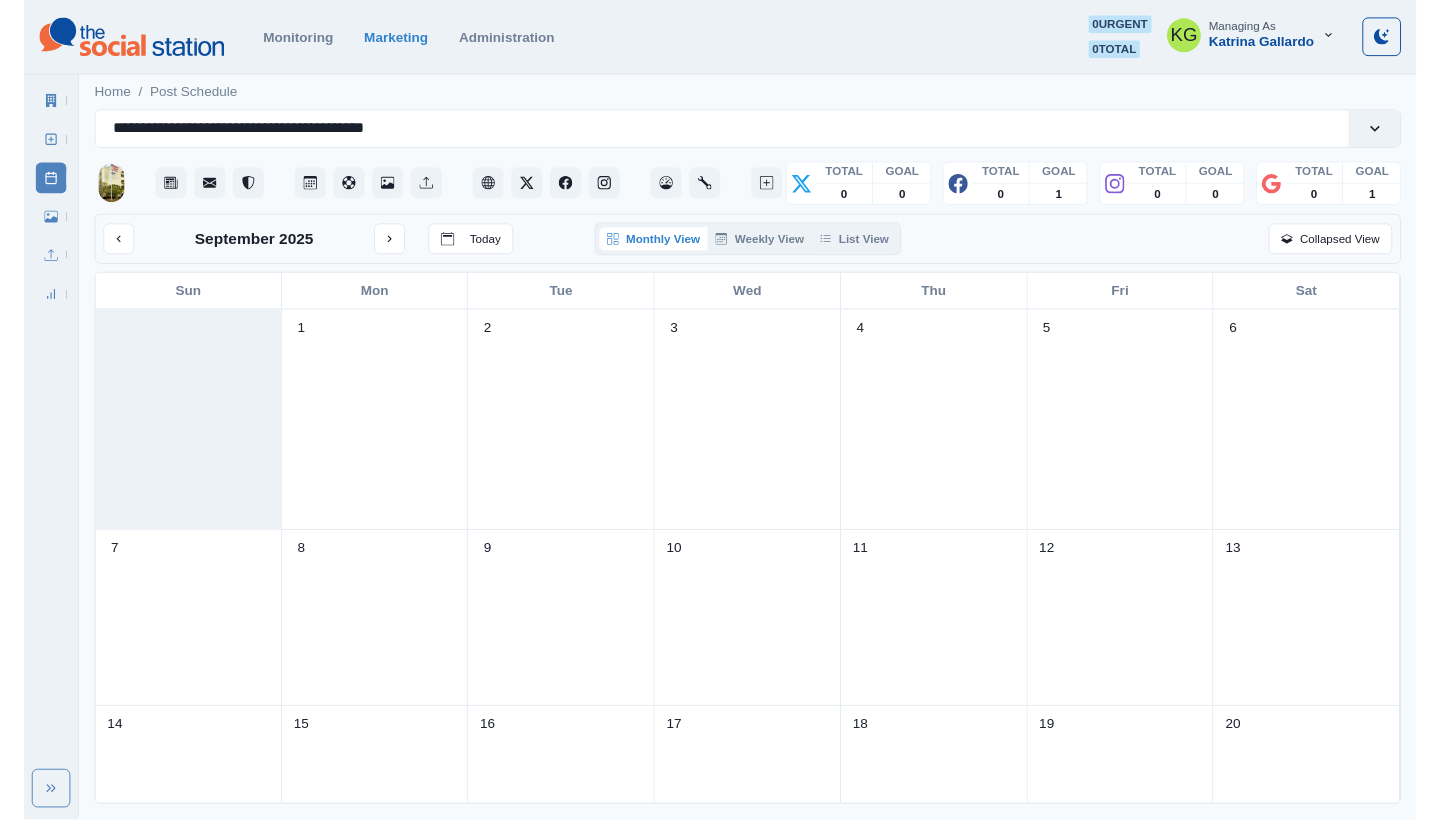scroll, scrollTop: 0, scrollLeft: 0, axis: both 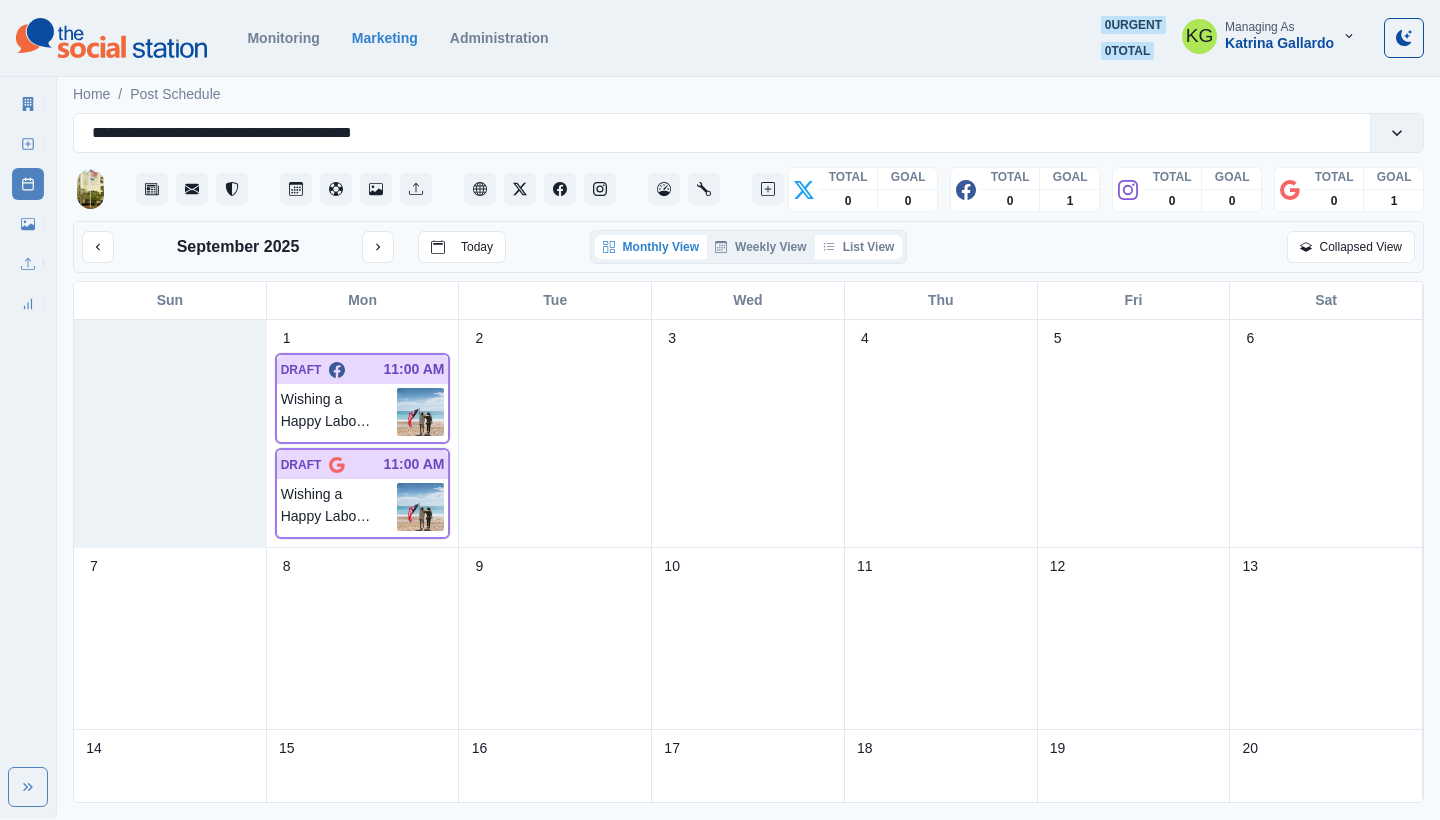 click on "List View" at bounding box center (859, 247) 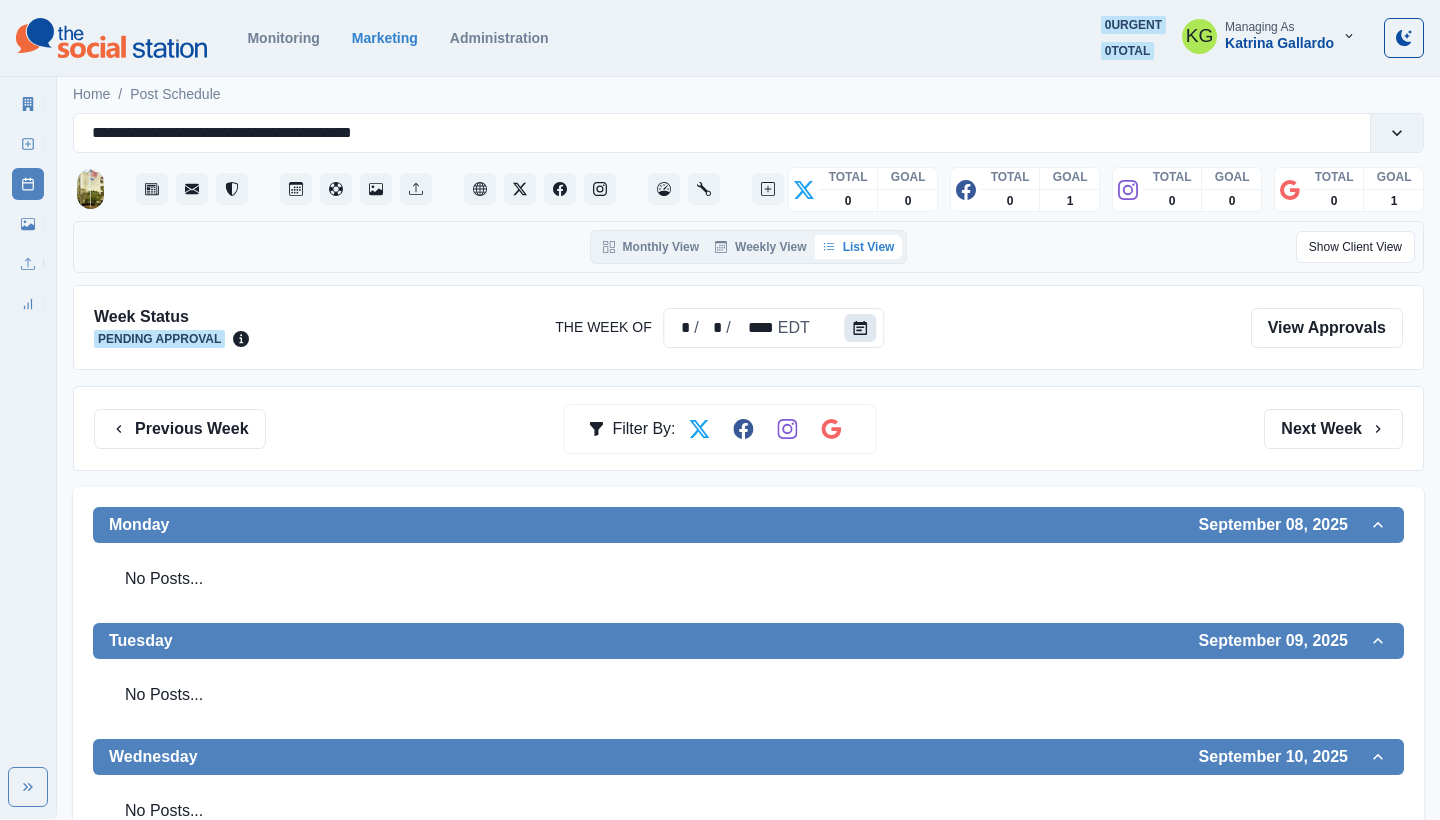click at bounding box center (861, 328) 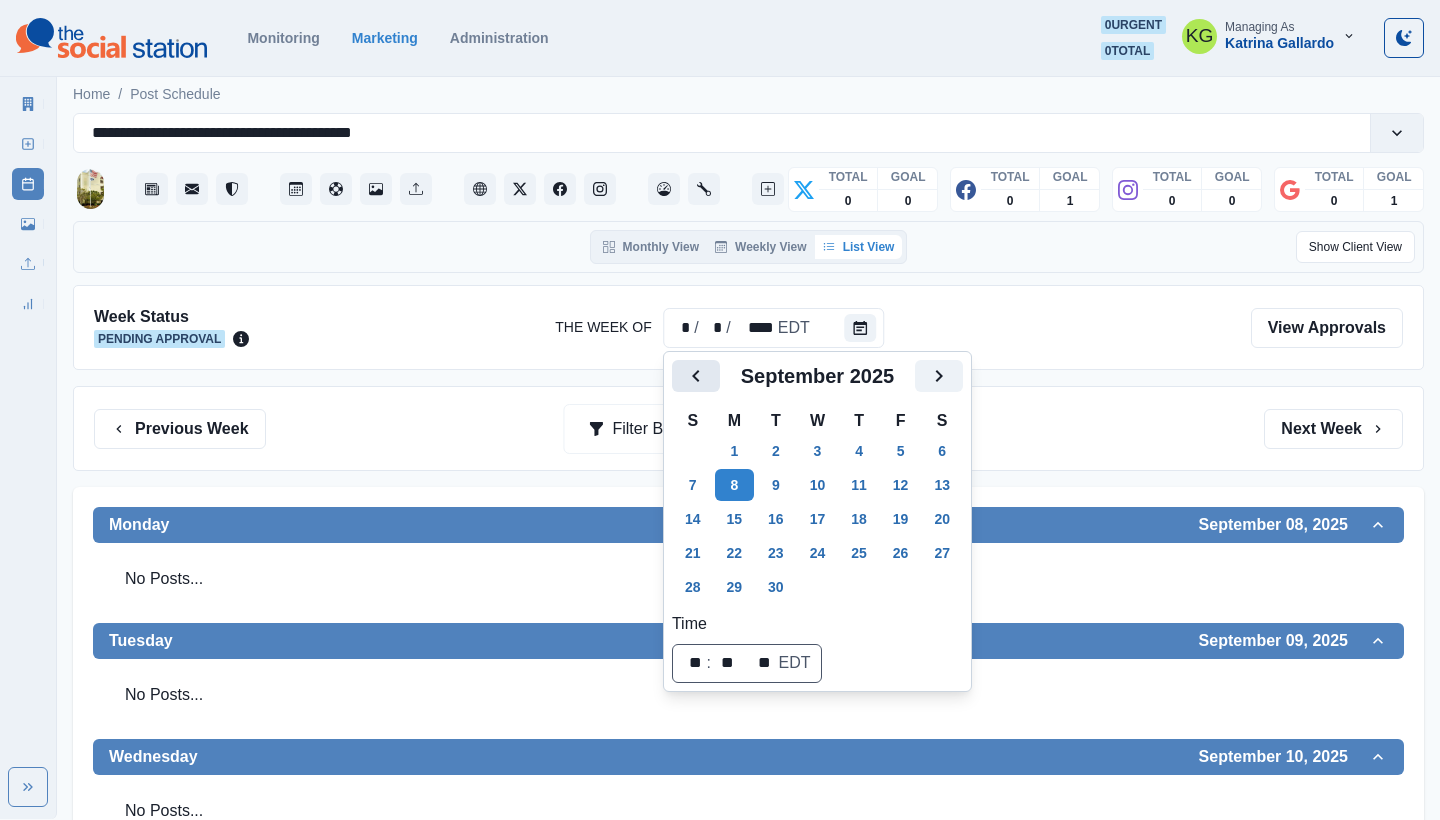 click at bounding box center (696, 376) 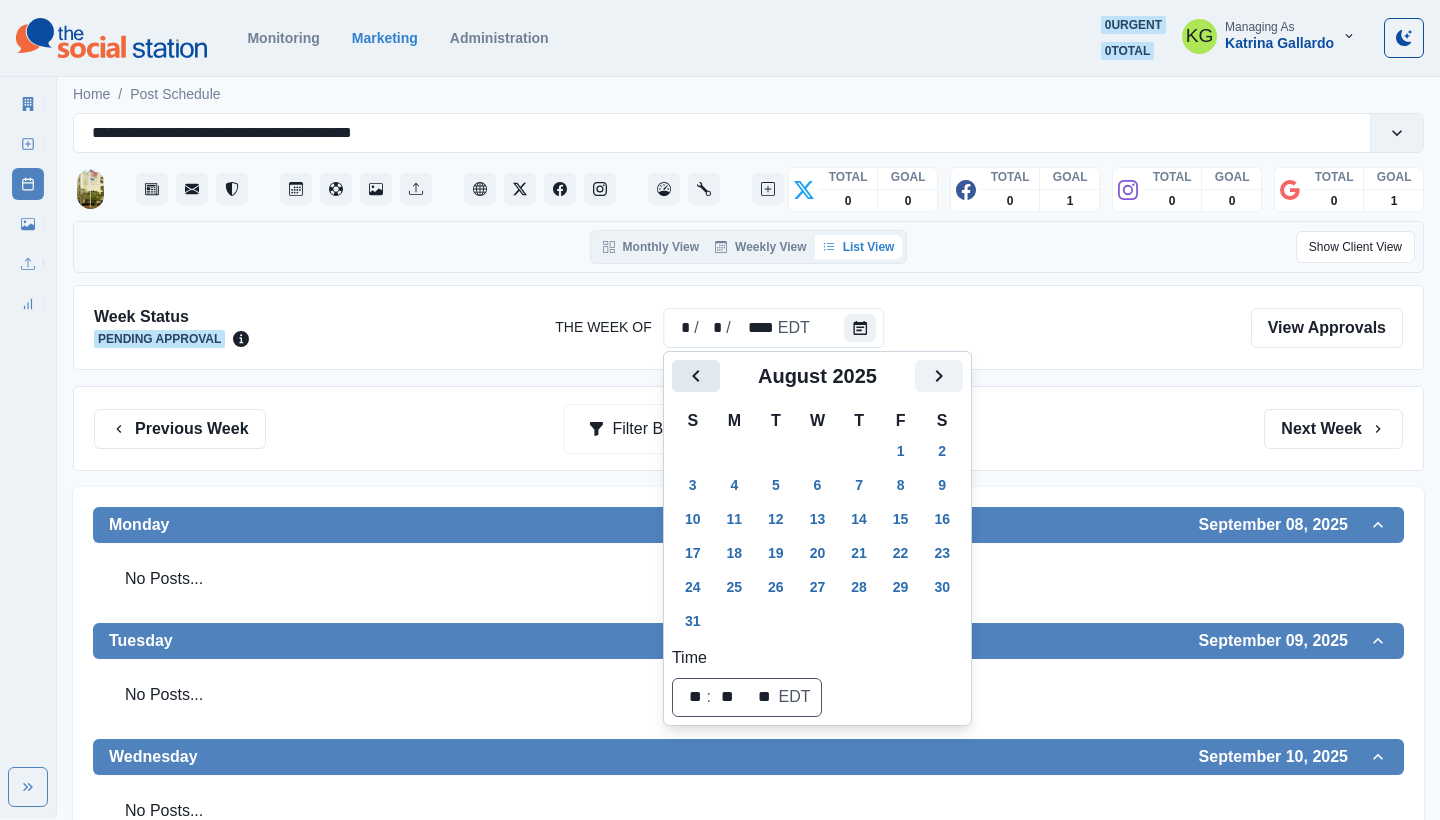 click at bounding box center [696, 376] 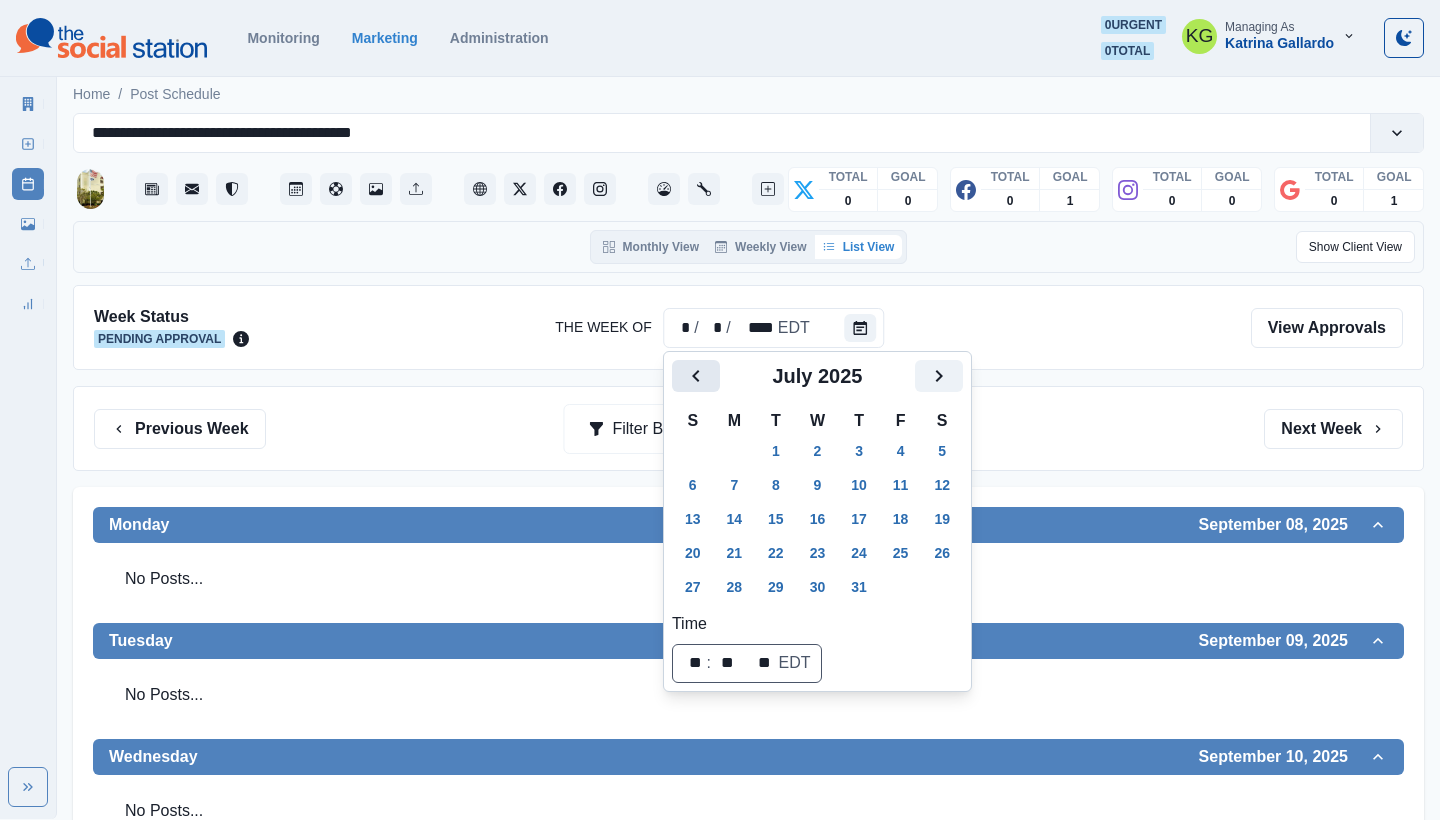 click at bounding box center (696, 376) 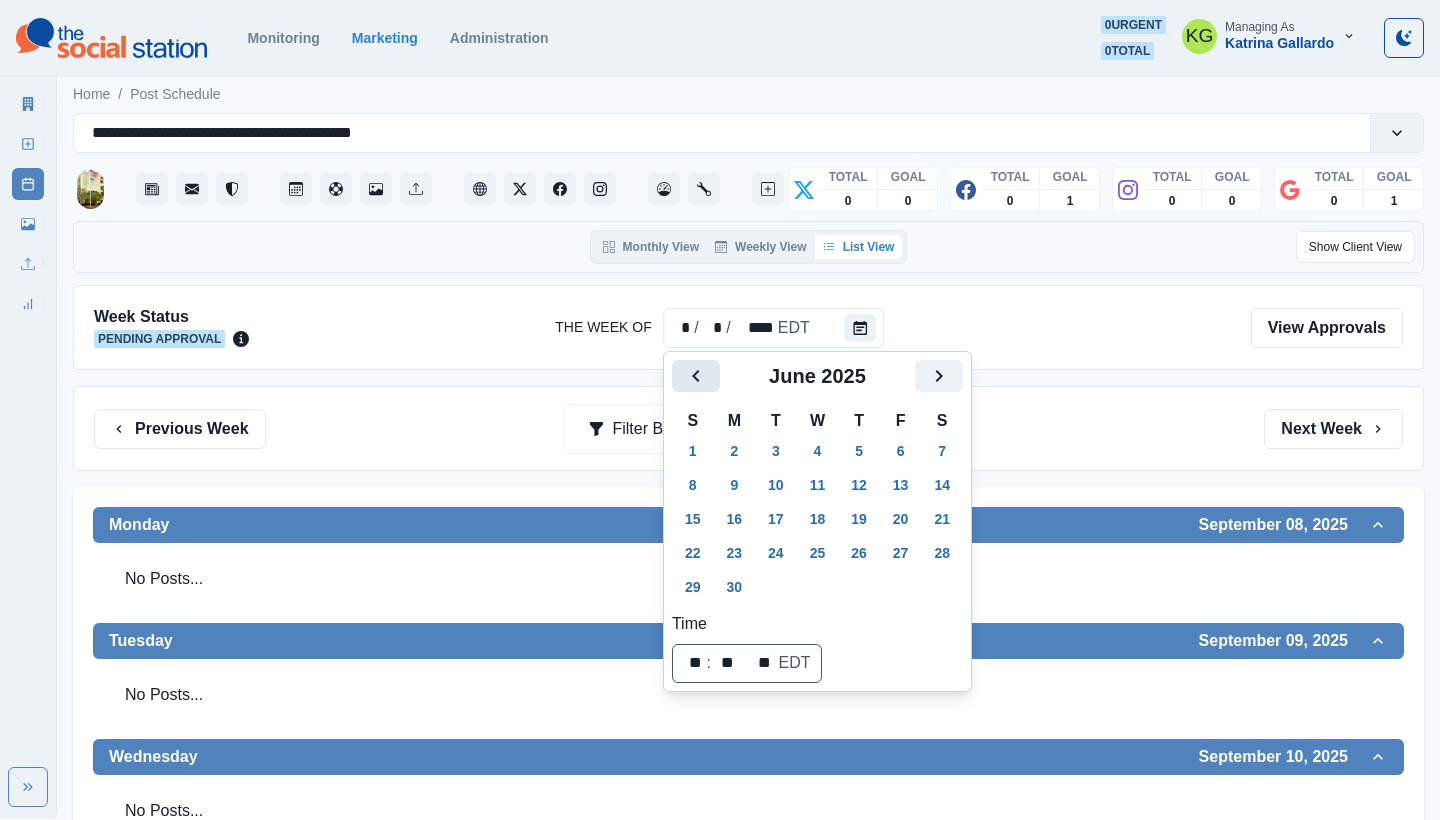 click at bounding box center [696, 376] 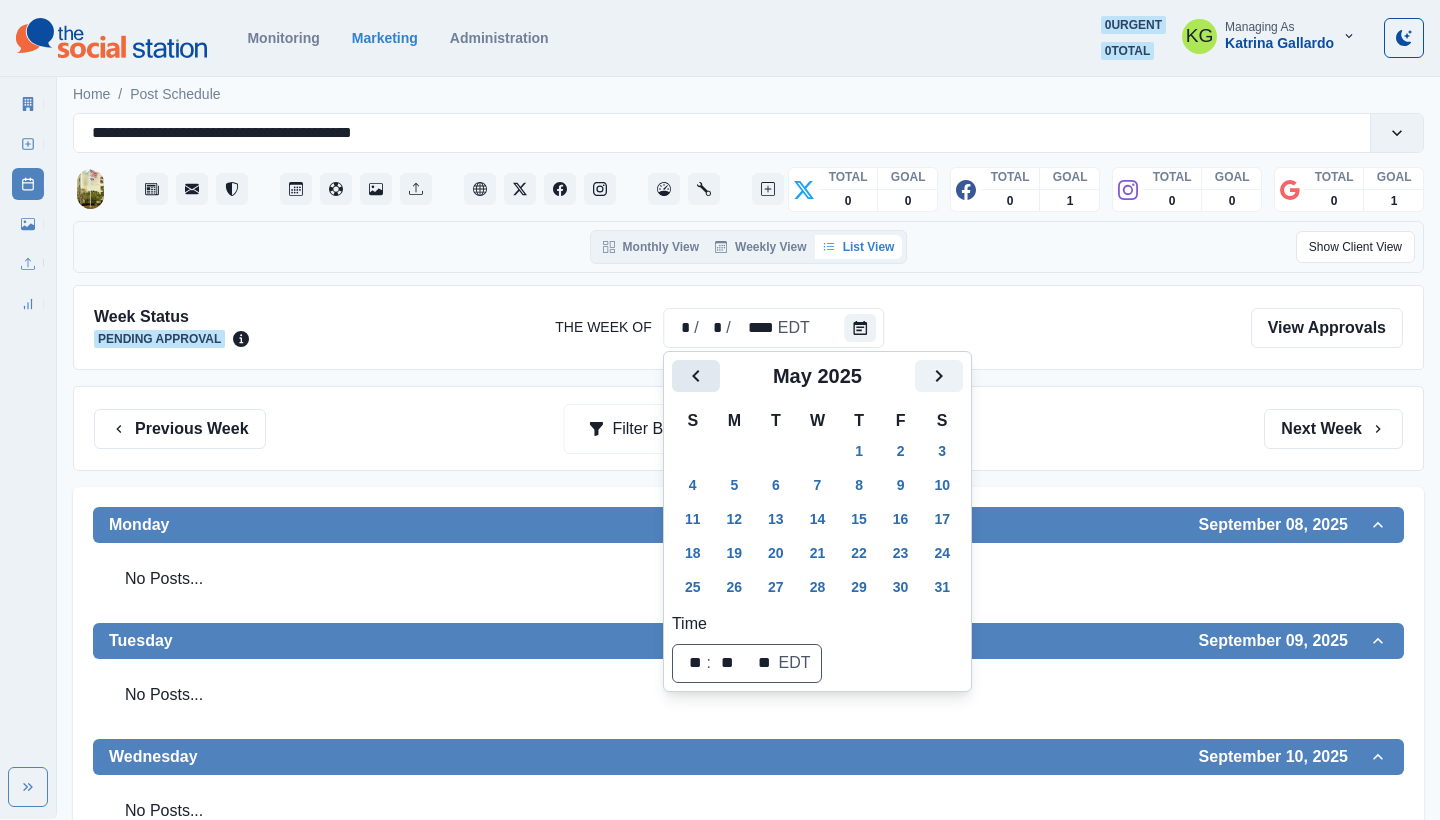 click at bounding box center [696, 376] 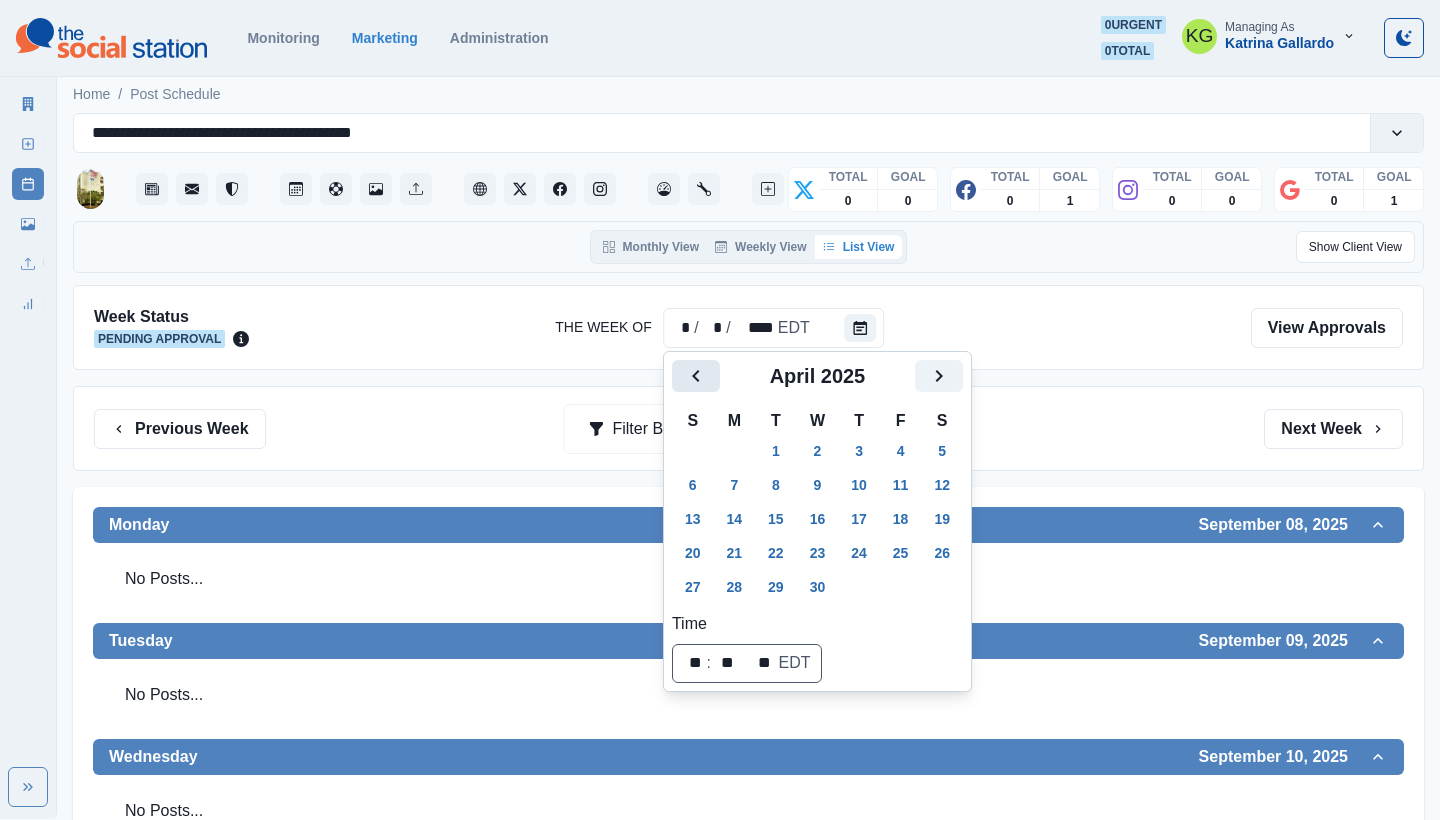 click at bounding box center (696, 376) 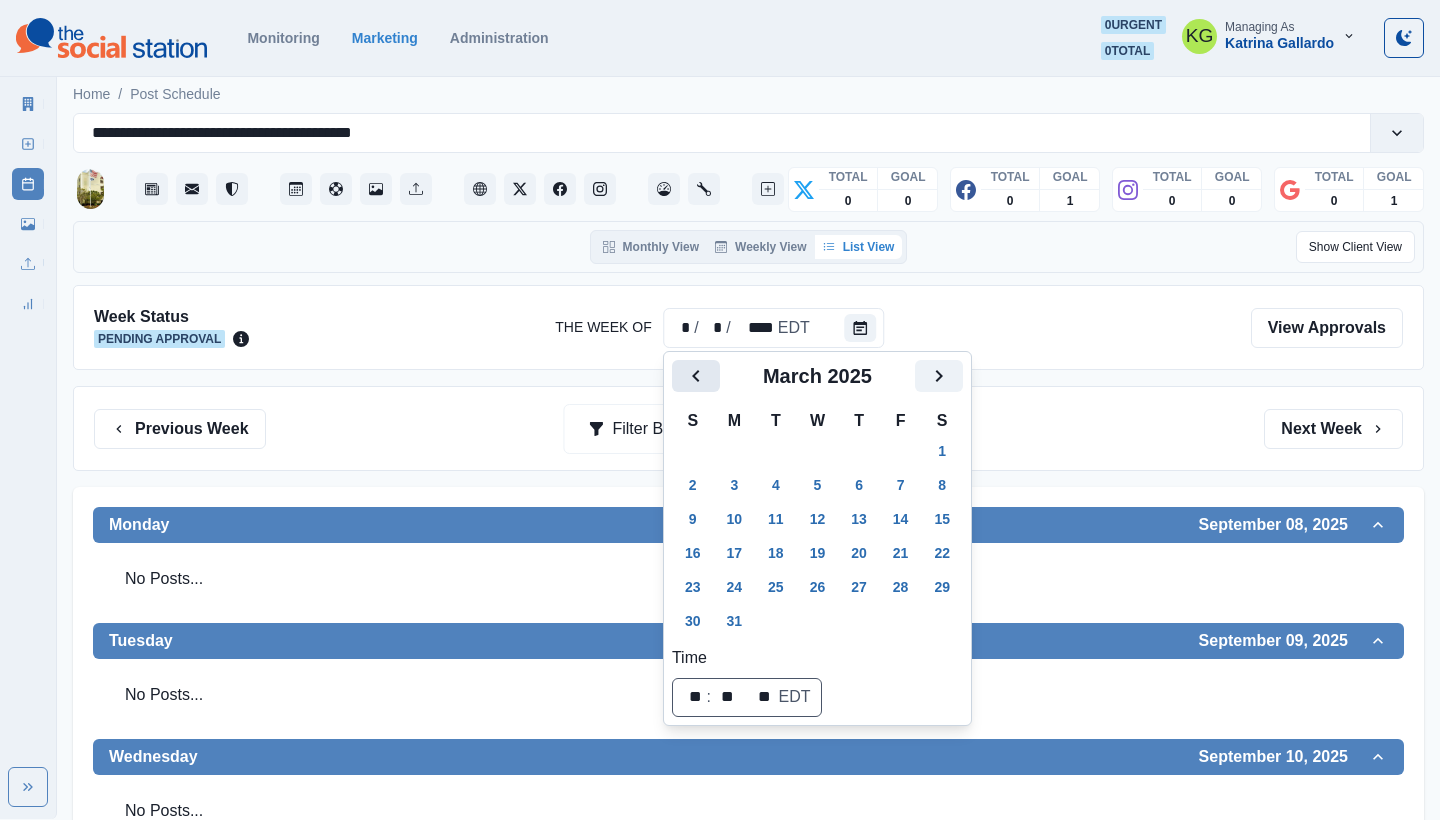 click 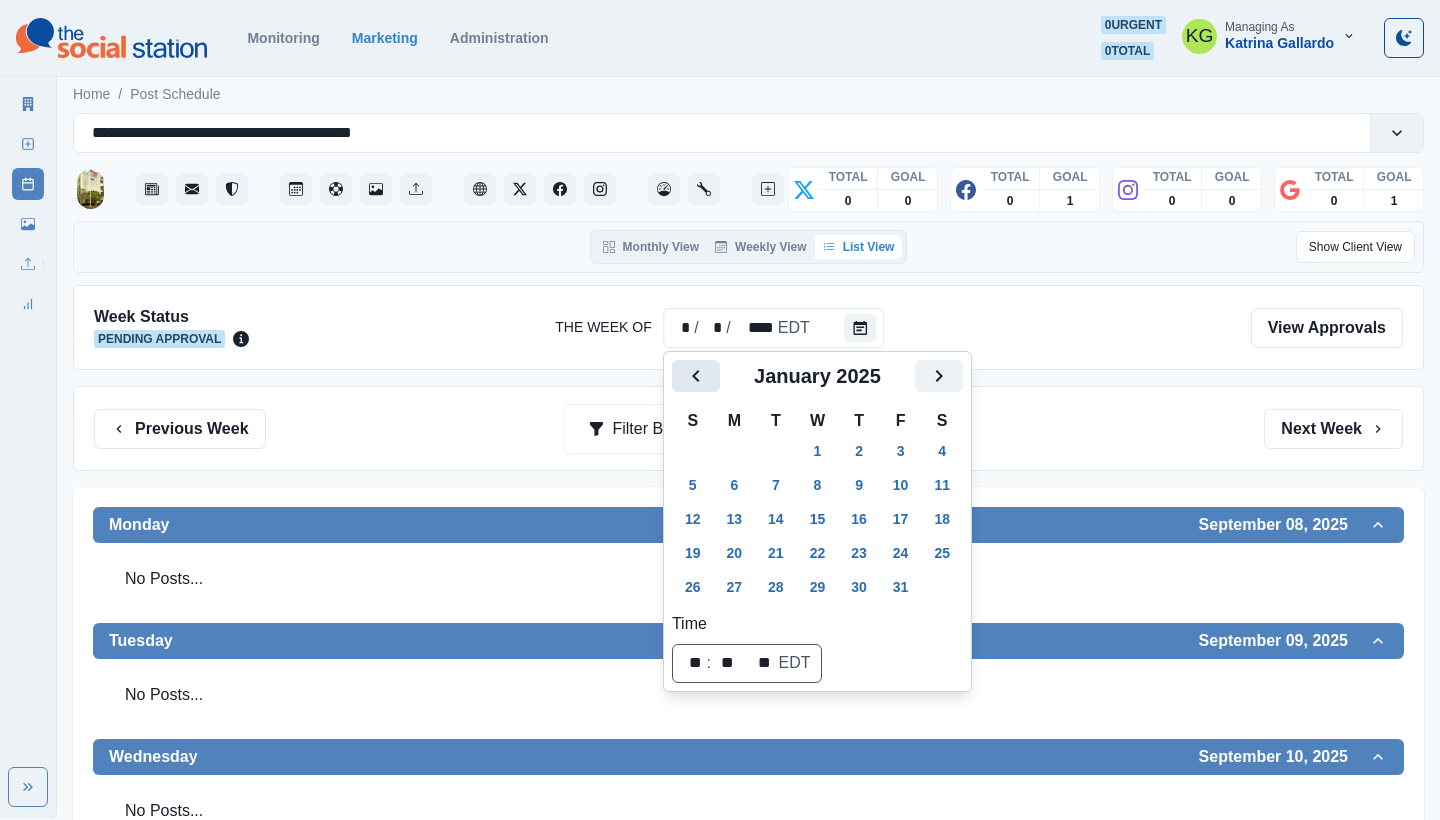 click 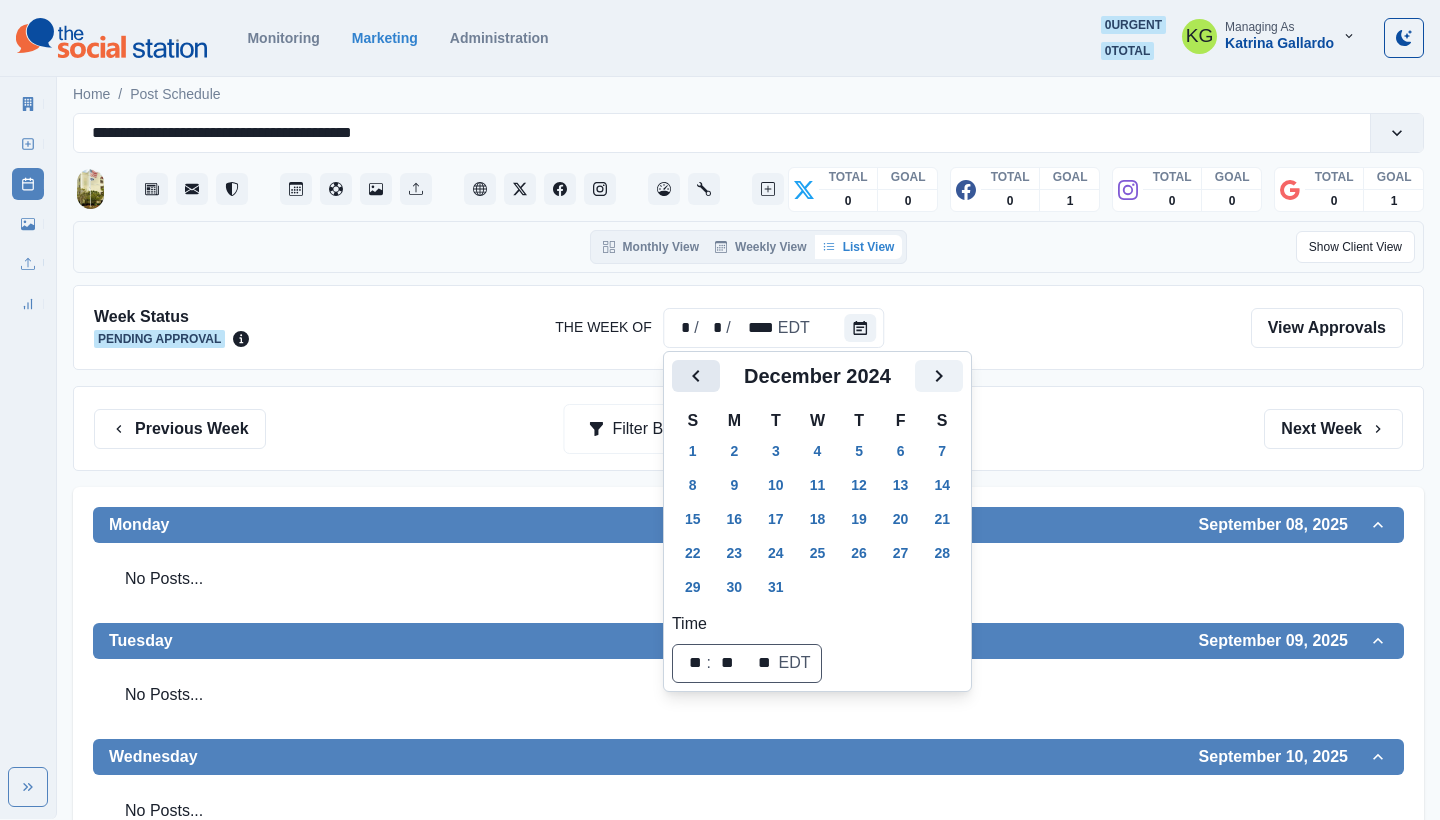 click 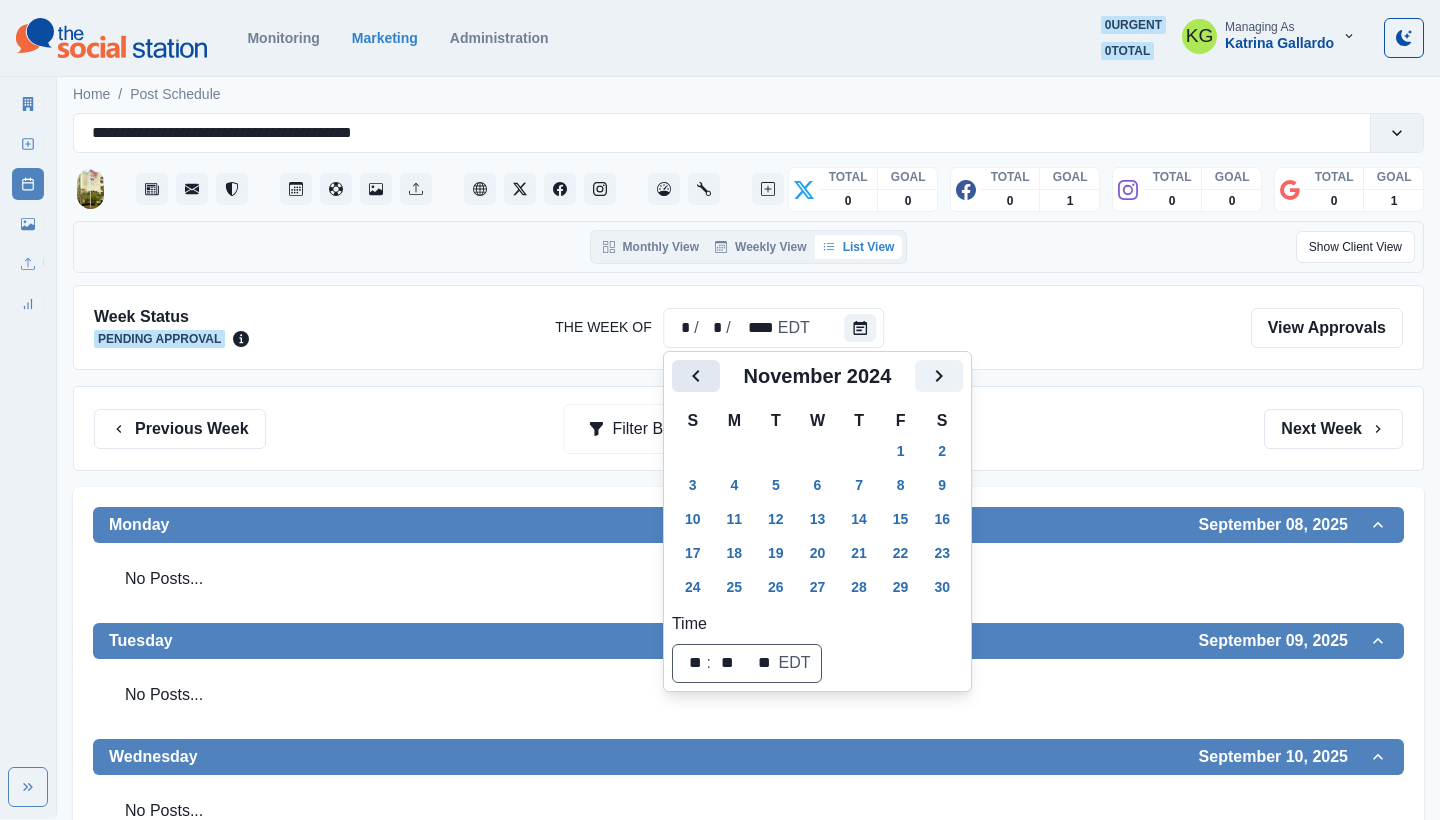 click 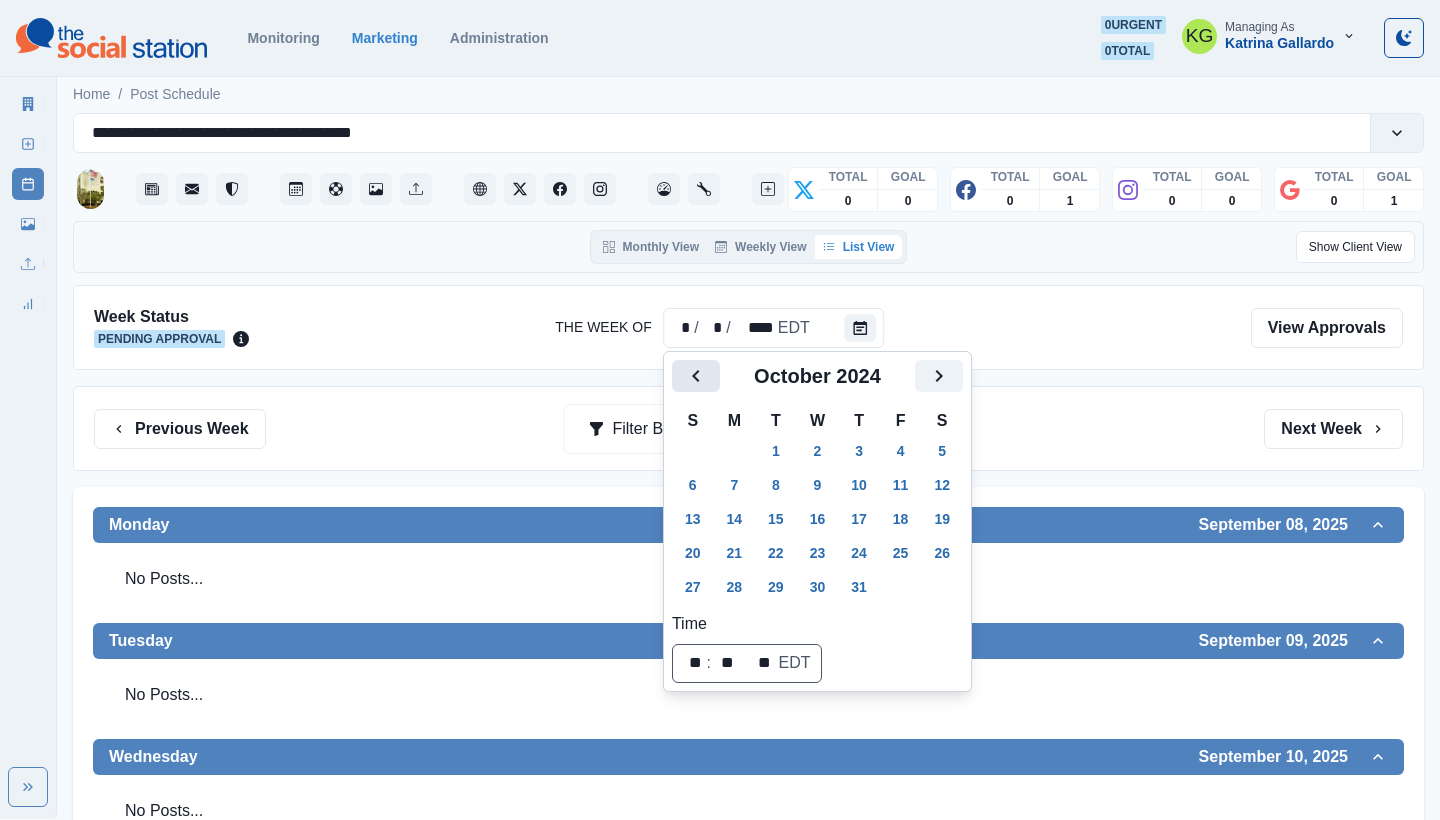 click 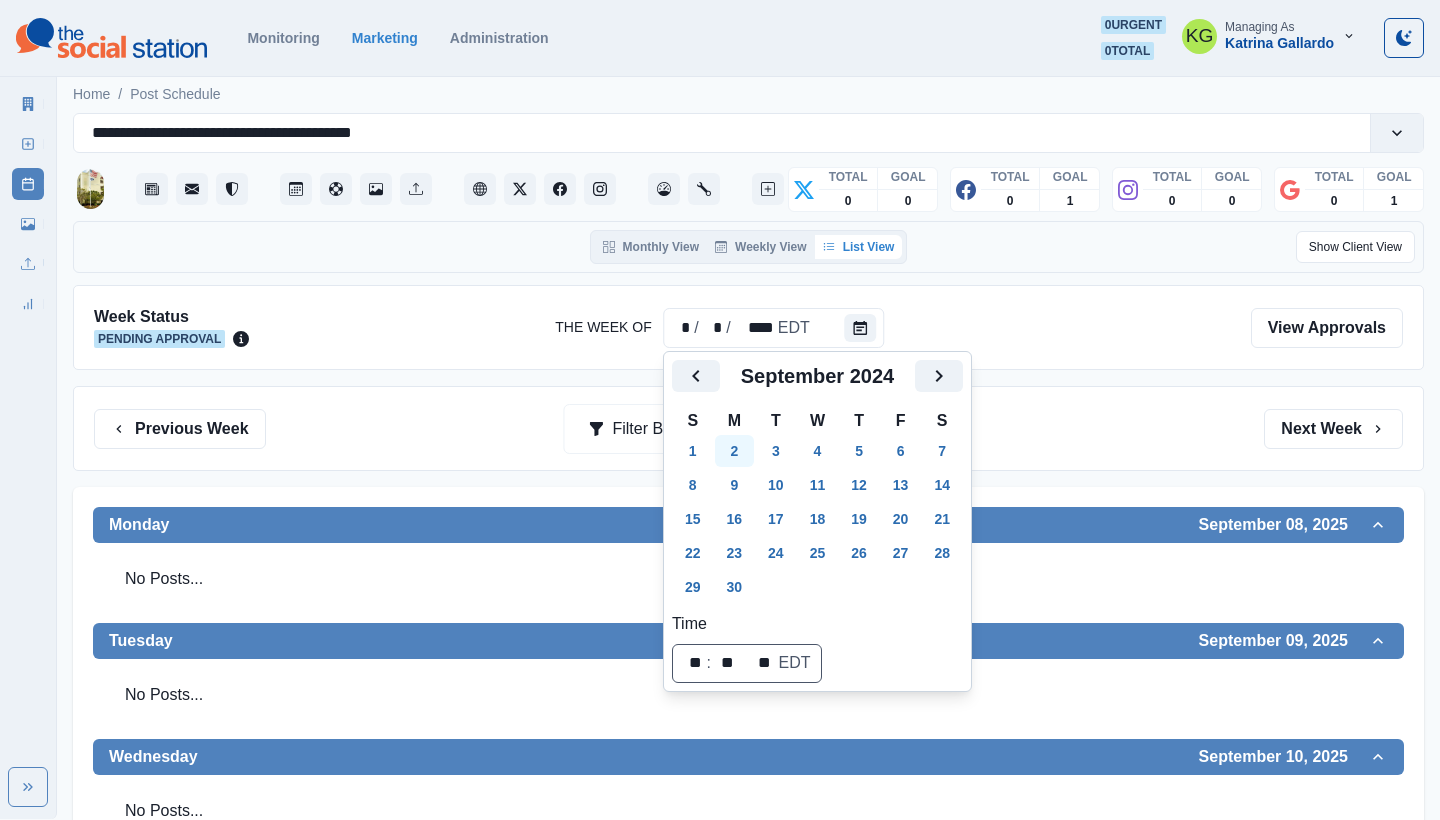 click on "2" at bounding box center (735, 451) 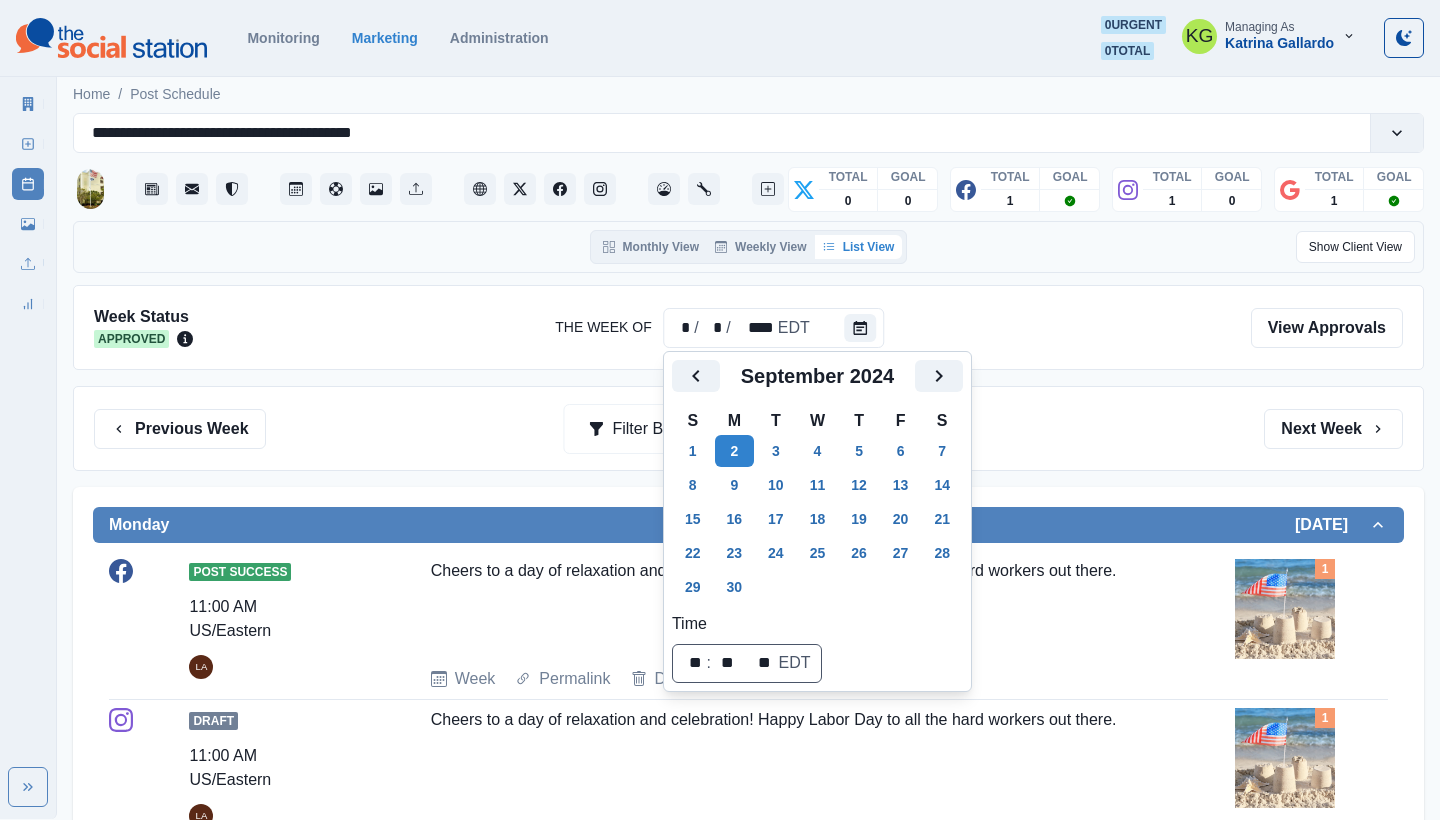 click on "Monday [DATE] Post Success 11:00 AM [TIMEZONE] [CITY] Cheers to a day of relaxation and celebration! Happy Labor Day to all the hard workers out there. Week Permalink Delete 1 Draft  11:00 AM [TIMEZONE] [CITY] Cheers to a day of relaxation and celebration! Happy Labor Day to all the hard workers out there. Week Permalink Edit 1 Post Success Call to Action 11:00 AM [TIMEZONE] [CITY] Cheers to a day of relaxation and celebration! Happy Labor Day to all the hard workers out there. Week Permalink Delete 1 Tuesday [DATE] No Posts... Wednesday [DATE] No Posts... Thursday [DATE] No Posts... Friday [DATE] No Posts... Saturday [DATE] No Posts... Sunday [DATE] No Posts..." at bounding box center (748, 1117) 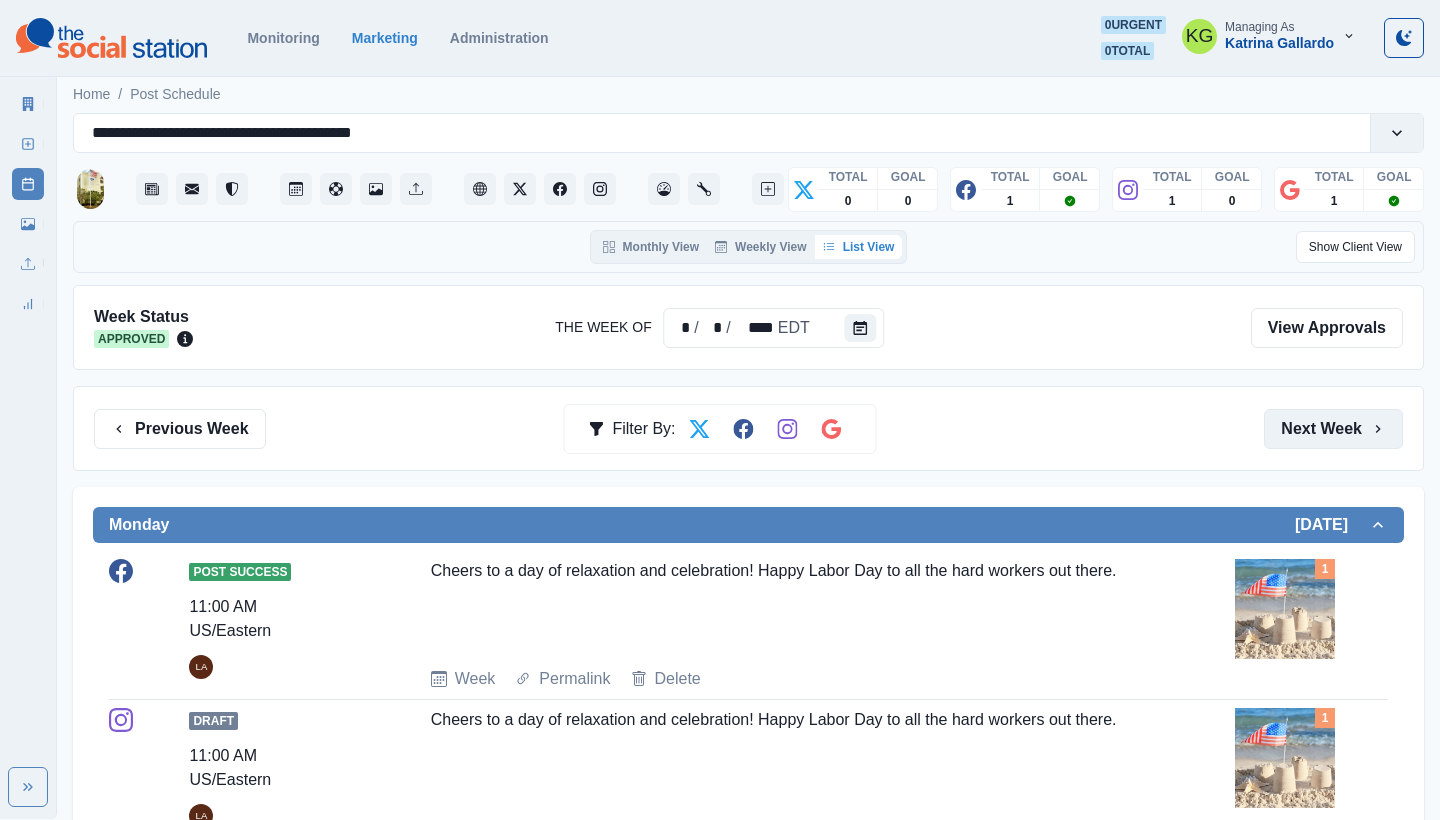 scroll, scrollTop: 0, scrollLeft: 0, axis: both 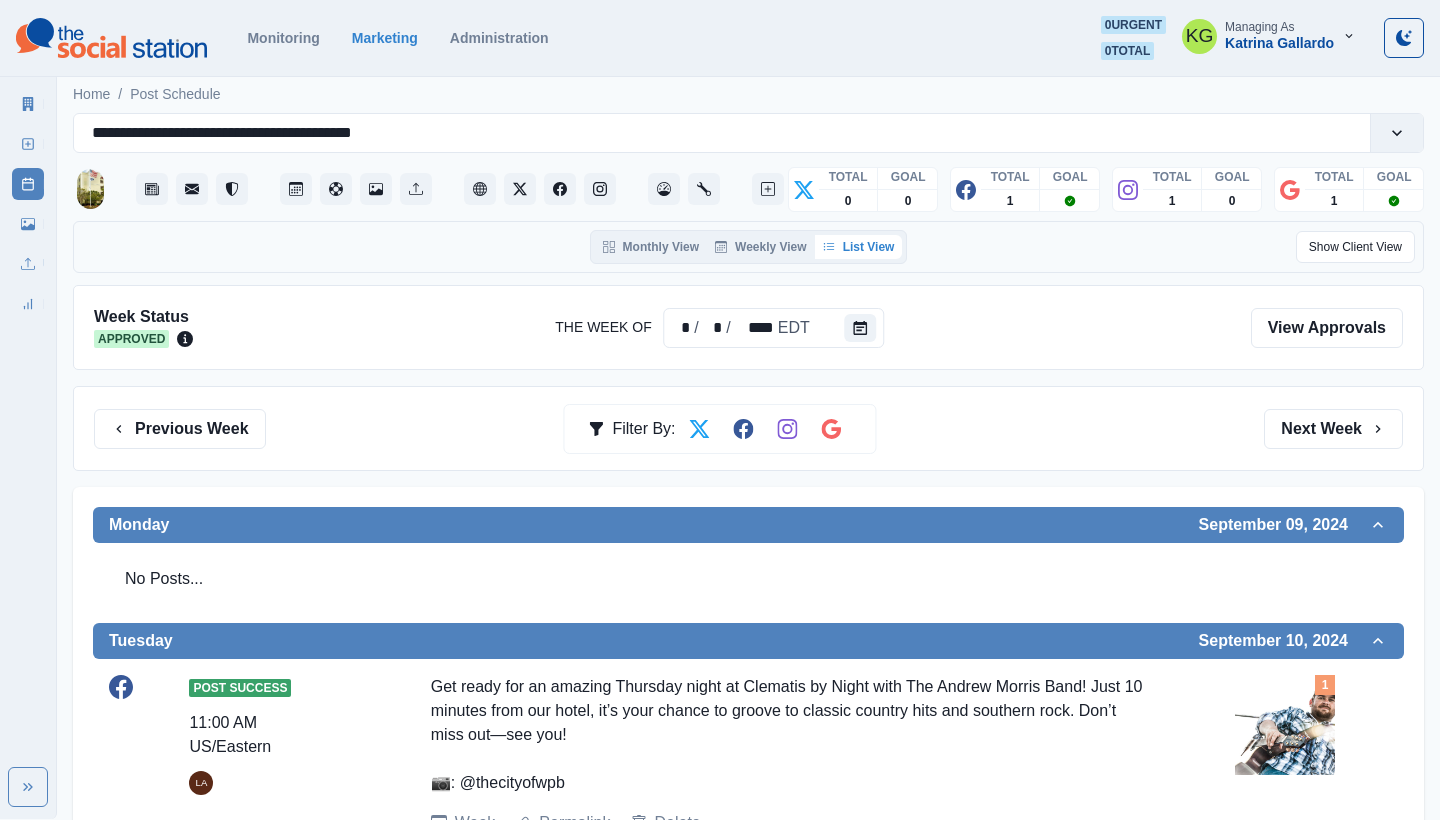 click on "Previous Week Filter By: Next Week" at bounding box center [748, 428] 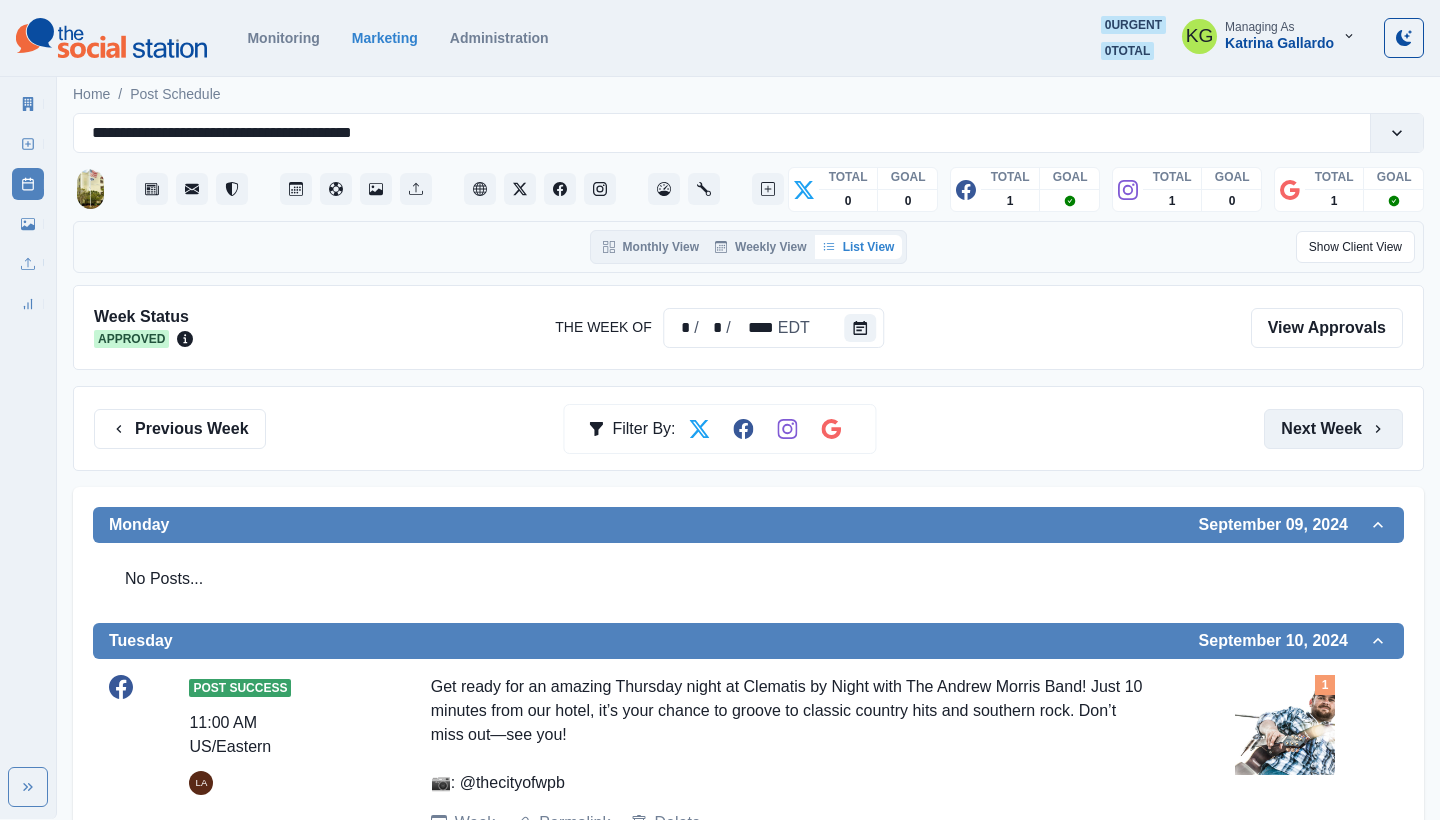 click on "Next Week" at bounding box center [1333, 429] 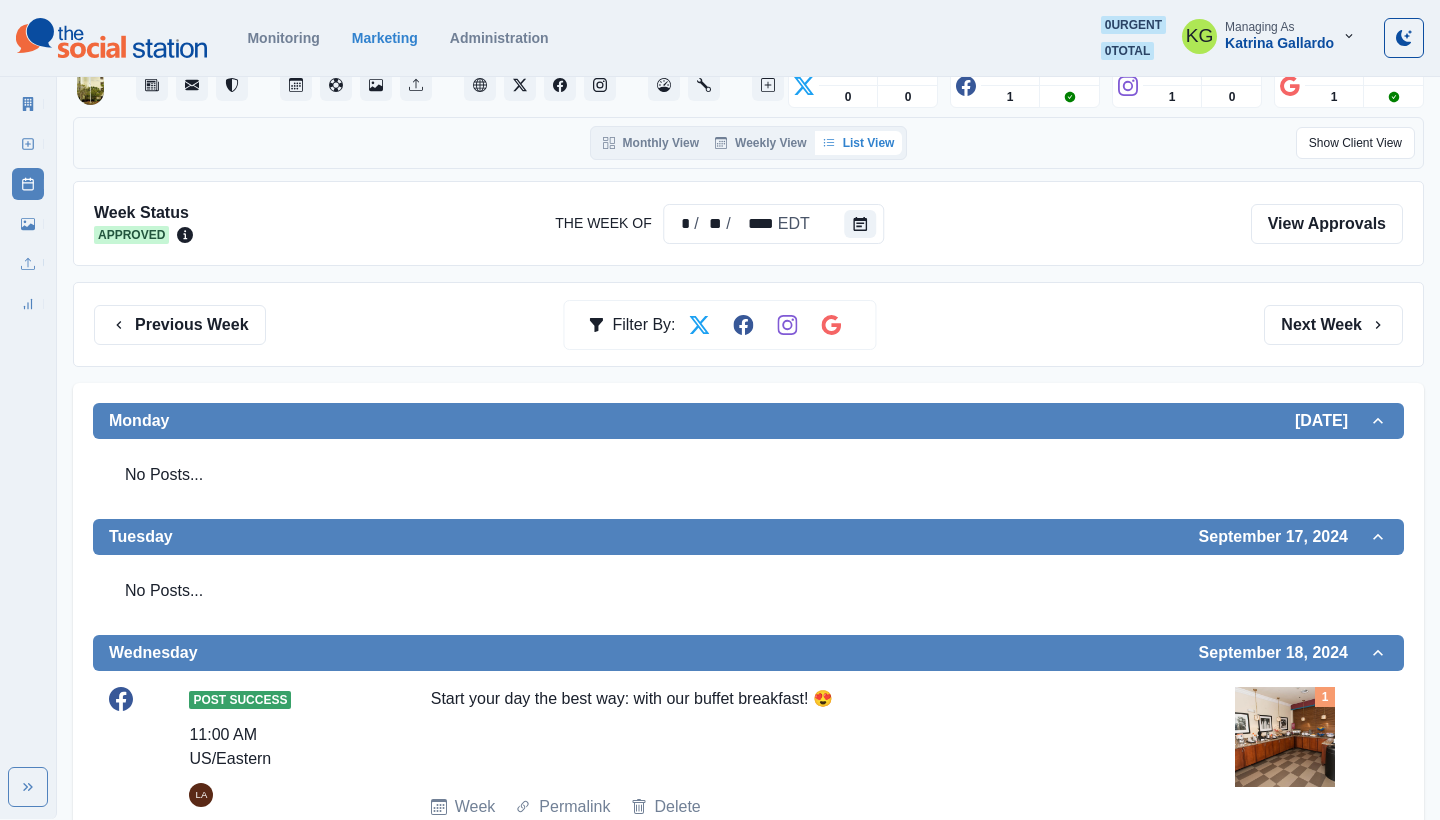 scroll, scrollTop: 526, scrollLeft: 0, axis: vertical 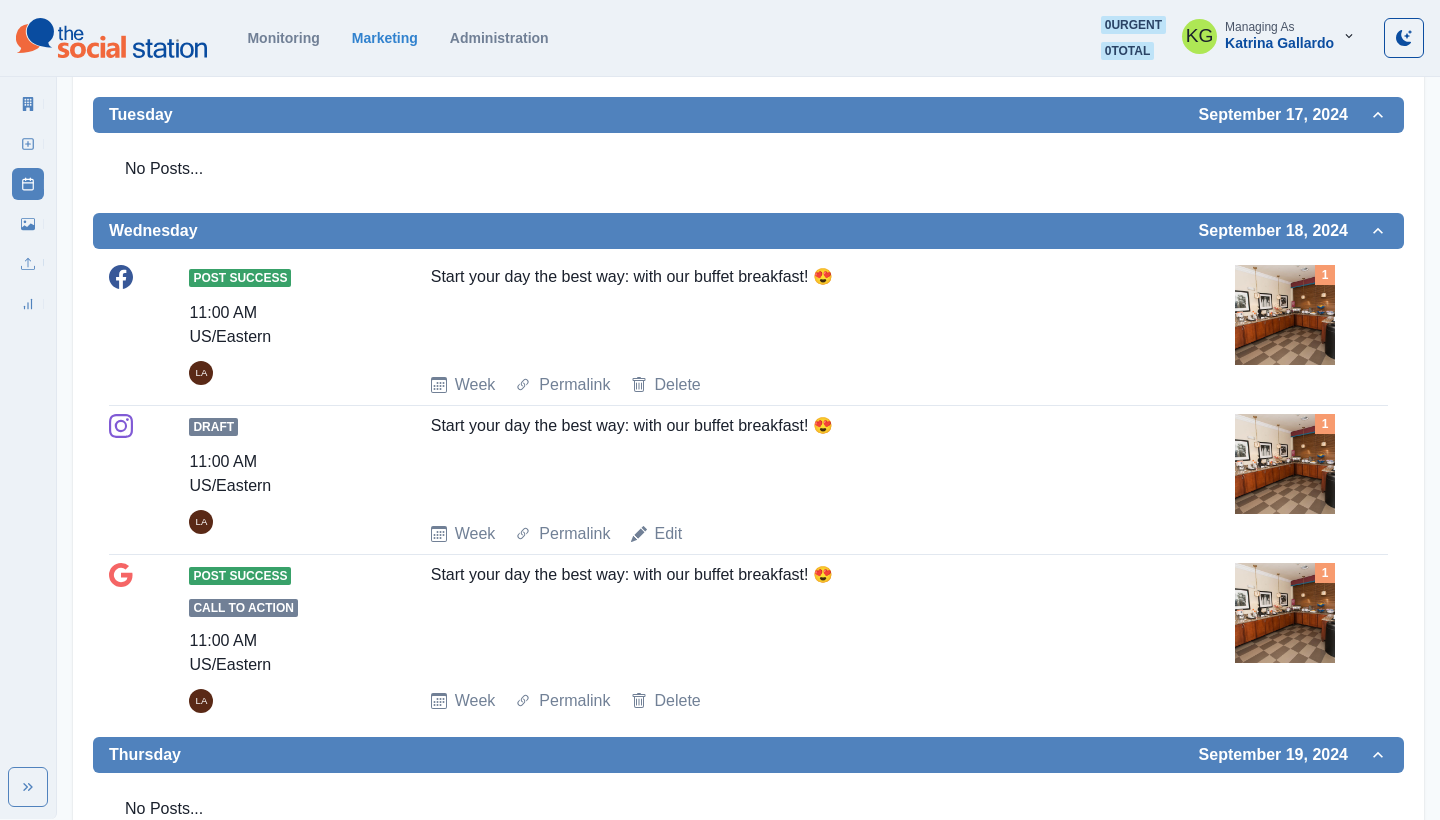 click on "Post Success 11:00 AM [TIMEZONE] [CITY] Start your day the best way: with our buffet breakfast! 😍 Week Permalink Delete 1" at bounding box center (748, 331) 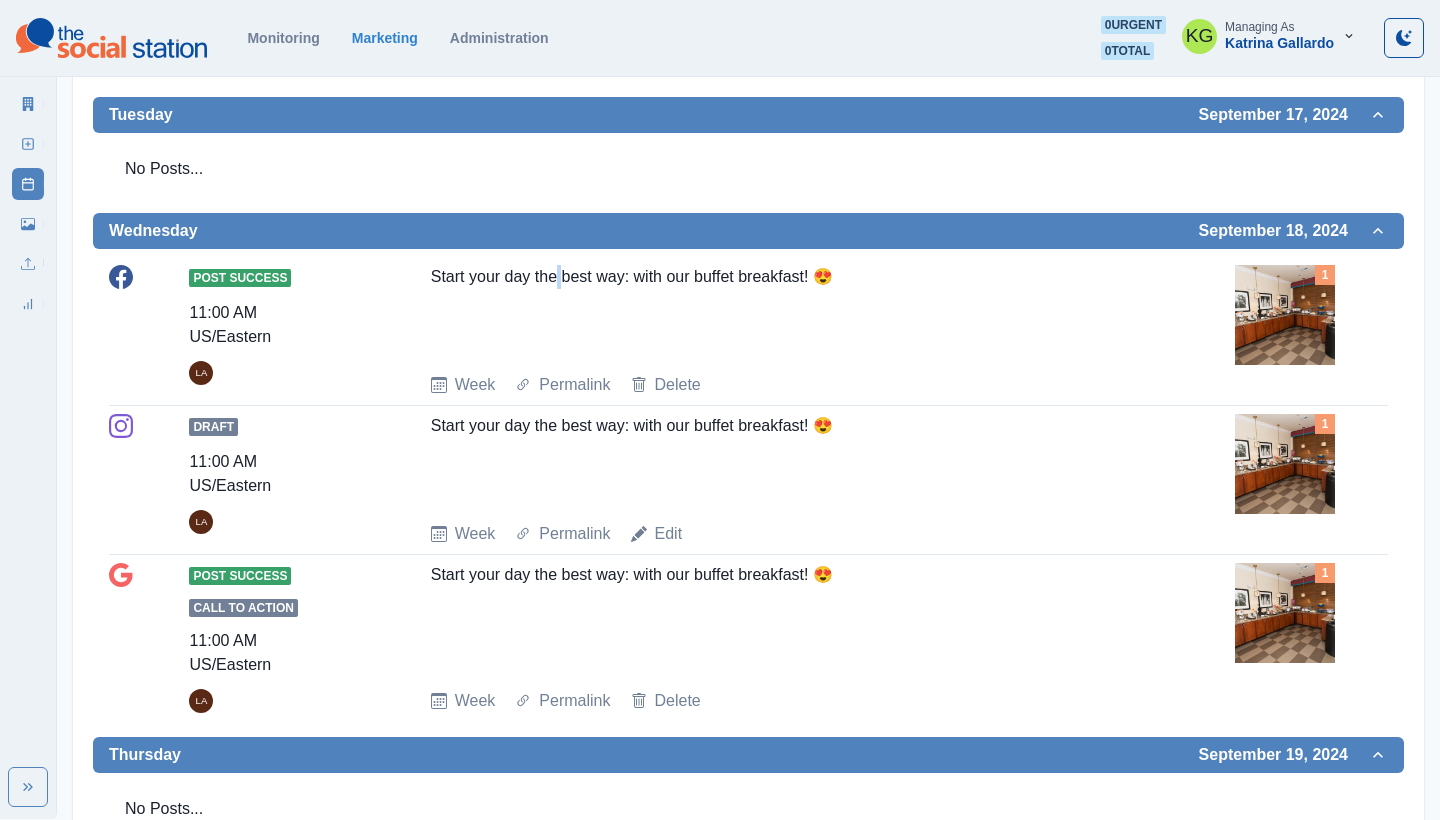 click on "Start your day the best way: with our buffet breakfast! 😍" at bounding box center (789, 311) 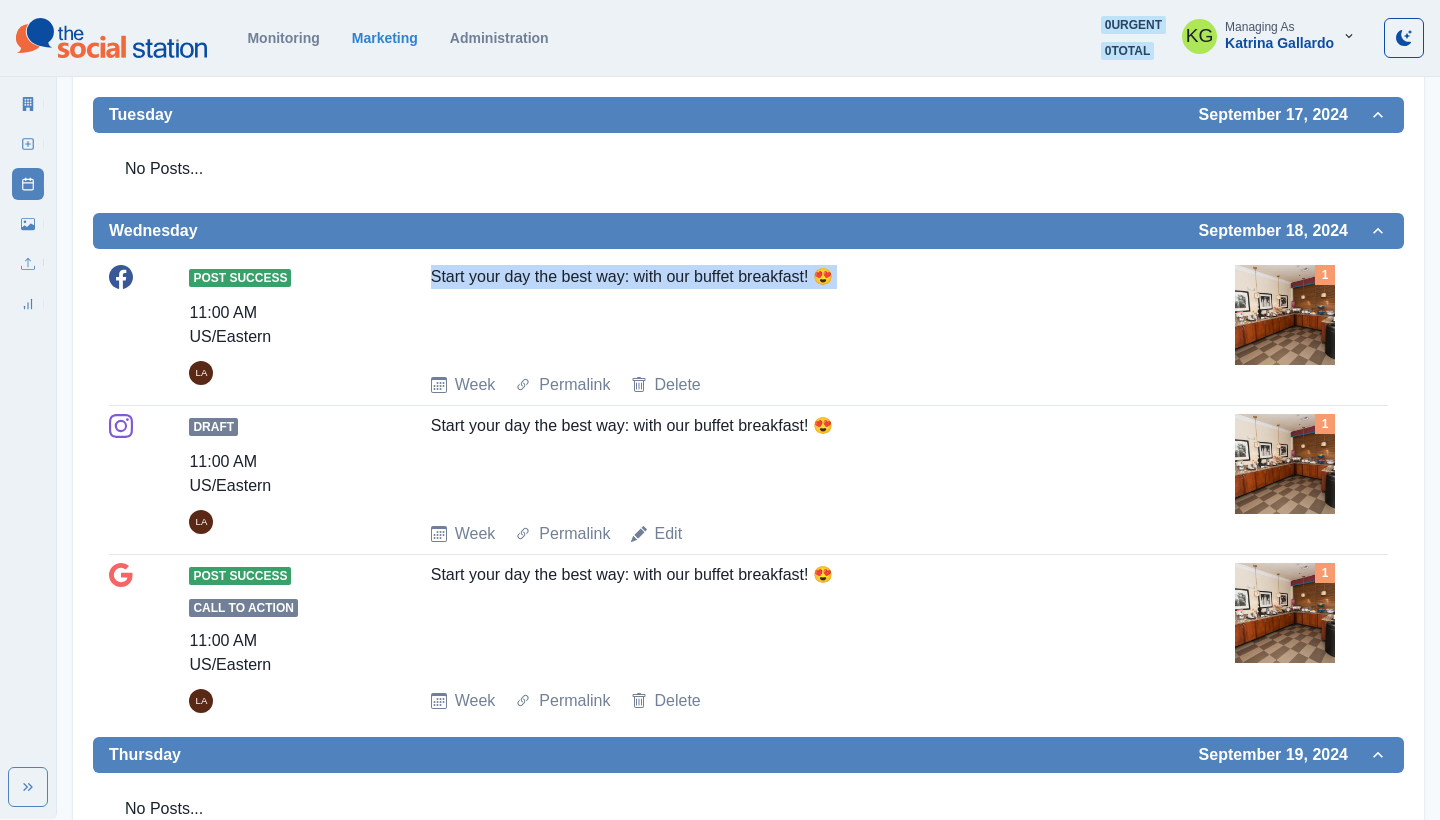 click on "Start your day the best way: with our buffet breakfast! 😍" at bounding box center (789, 311) 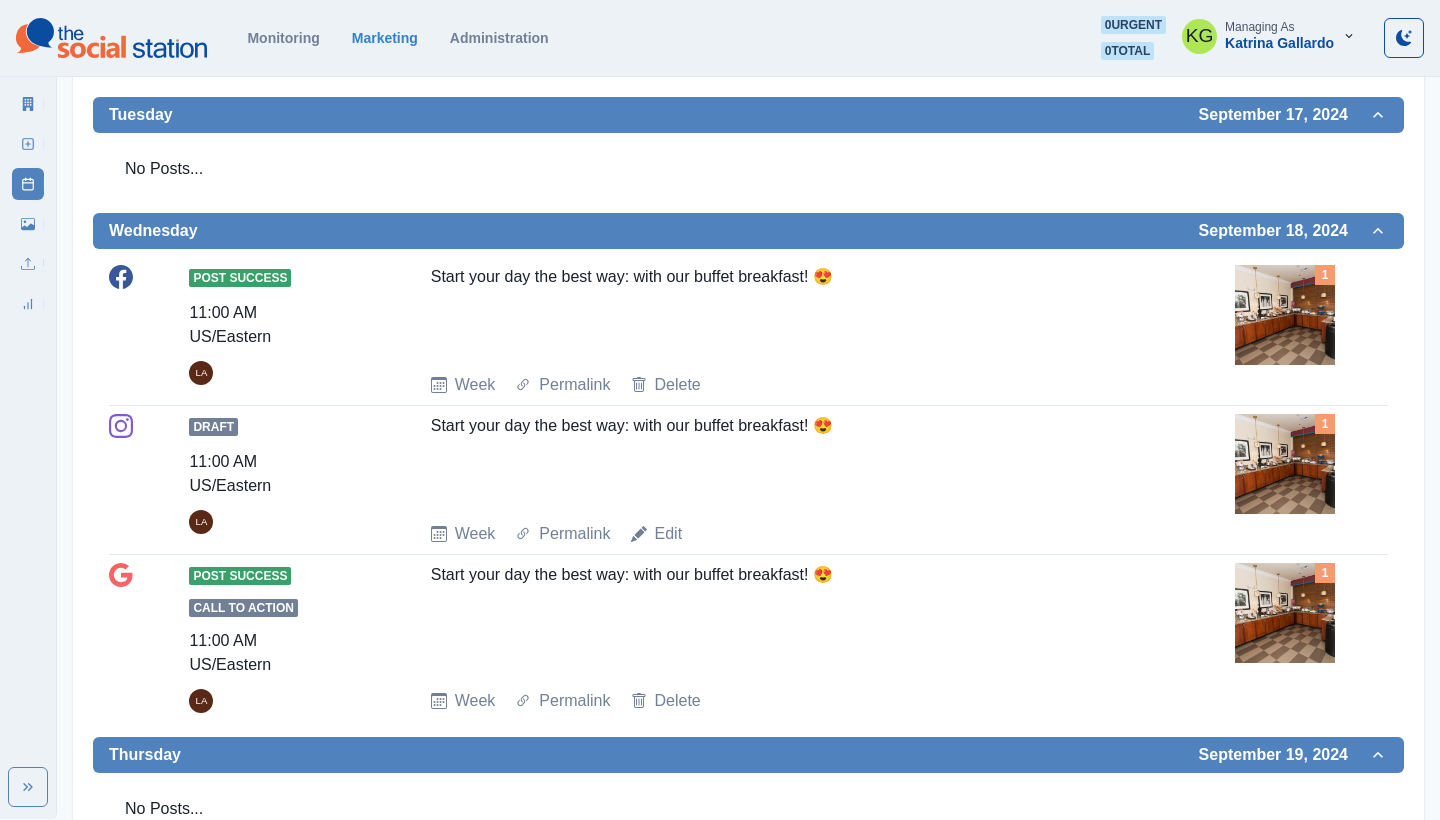 click on "Start your day the best way: with our buffet breakfast! 😍" at bounding box center (789, 311) 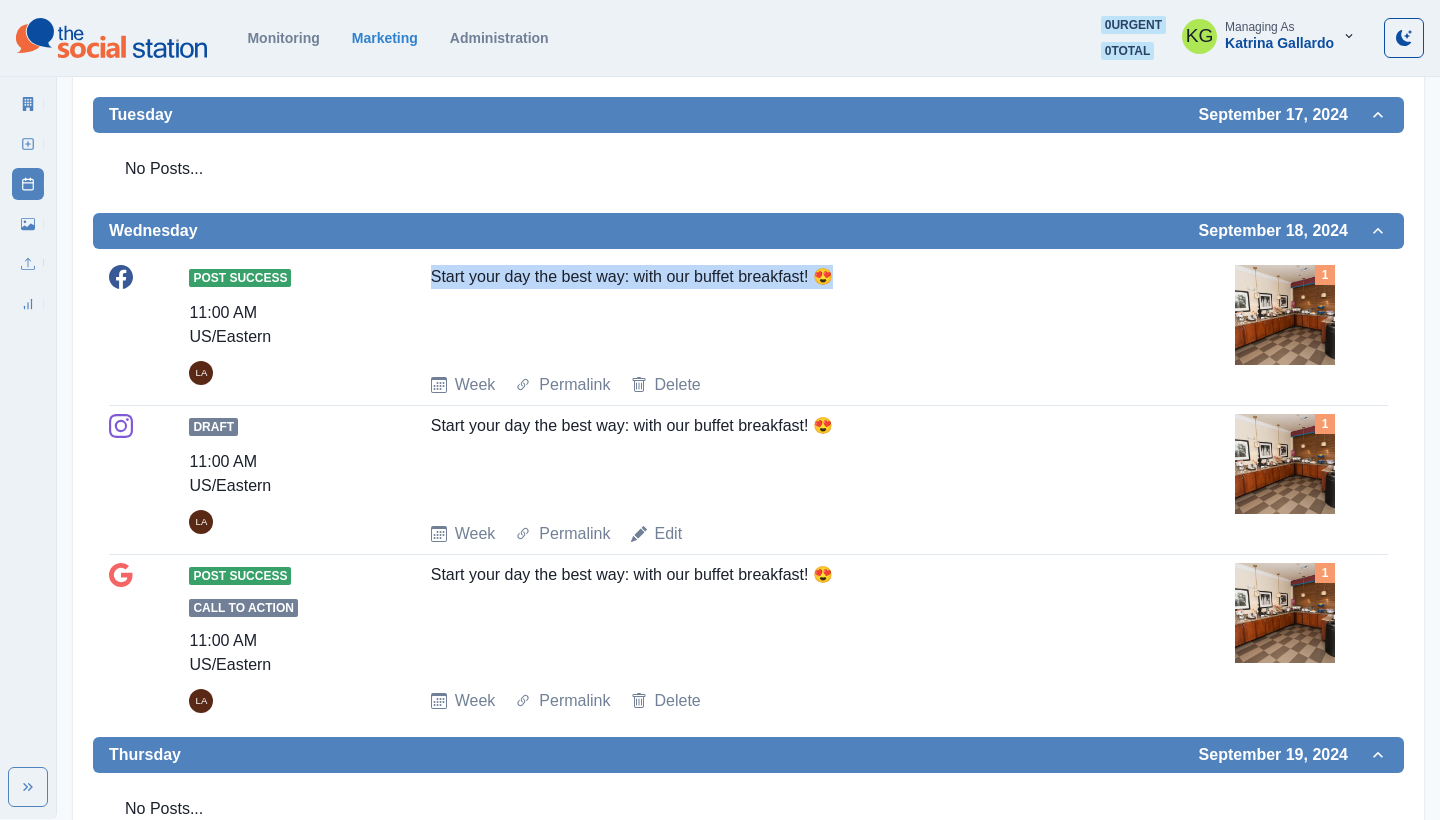 drag, startPoint x: 860, startPoint y: 275, endPoint x: 393, endPoint y: 274, distance: 467.00107 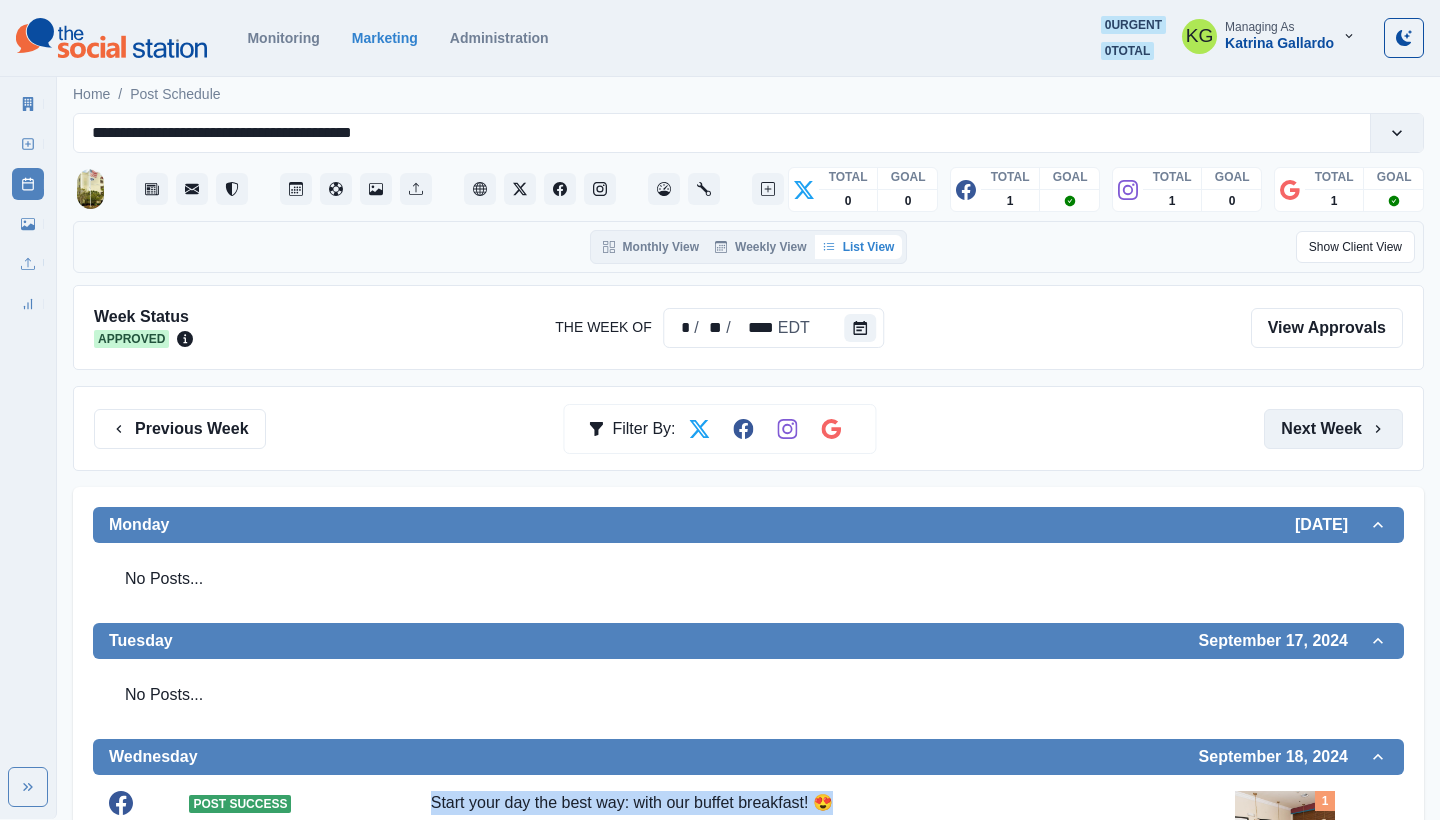 scroll, scrollTop: 0, scrollLeft: 0, axis: both 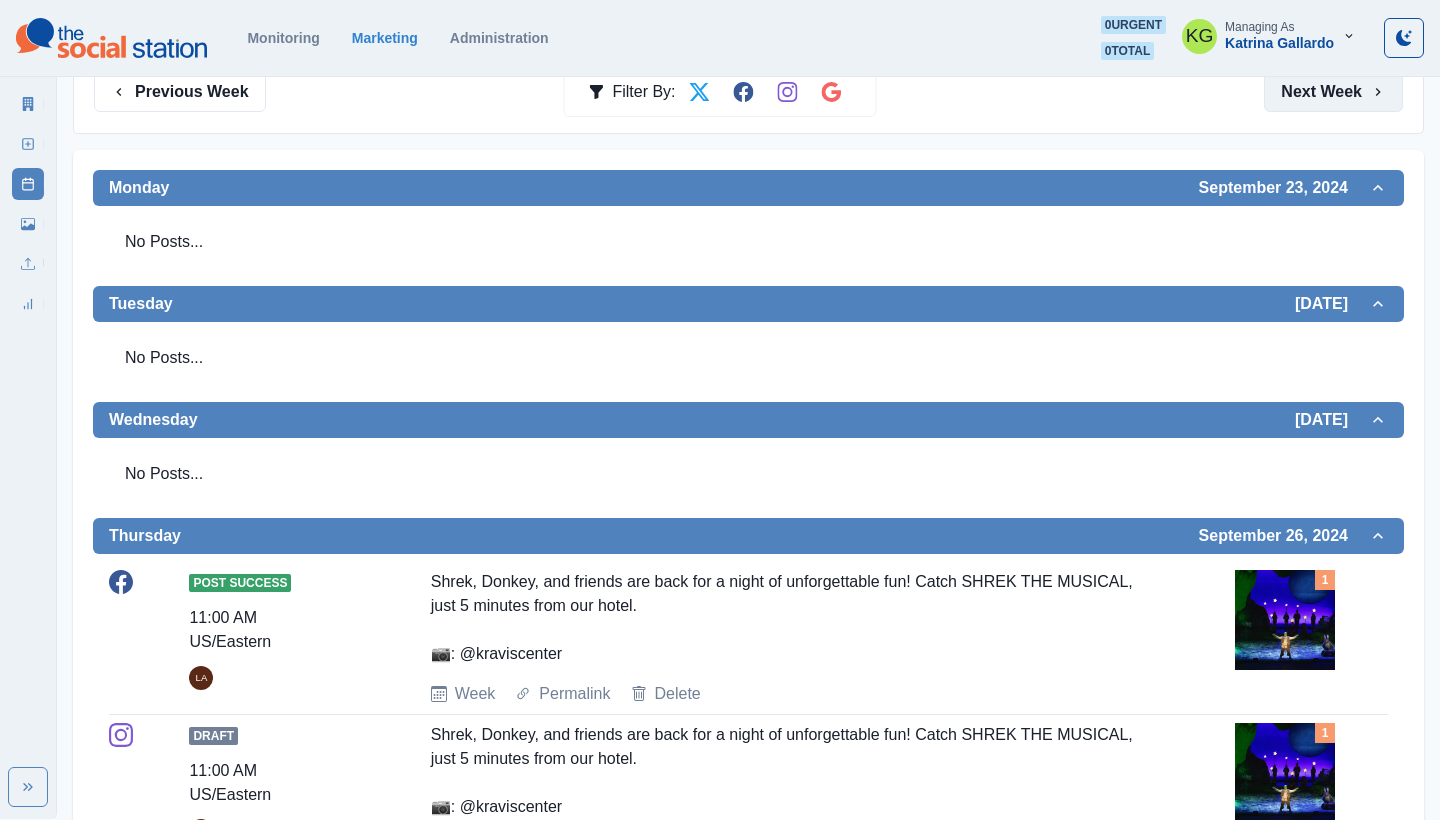 click on "Next Week" at bounding box center (1333, 92) 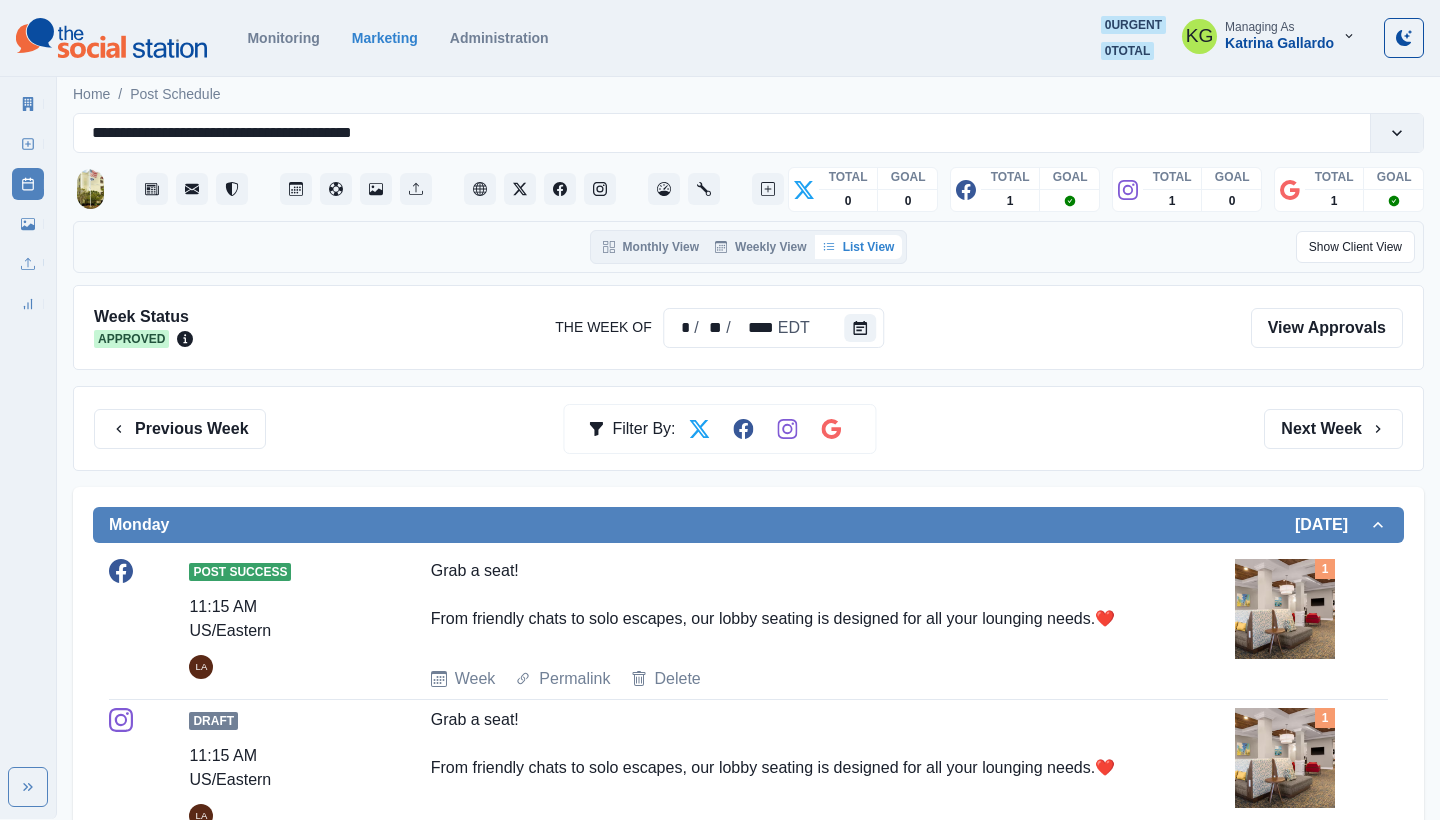 scroll, scrollTop: 10, scrollLeft: 0, axis: vertical 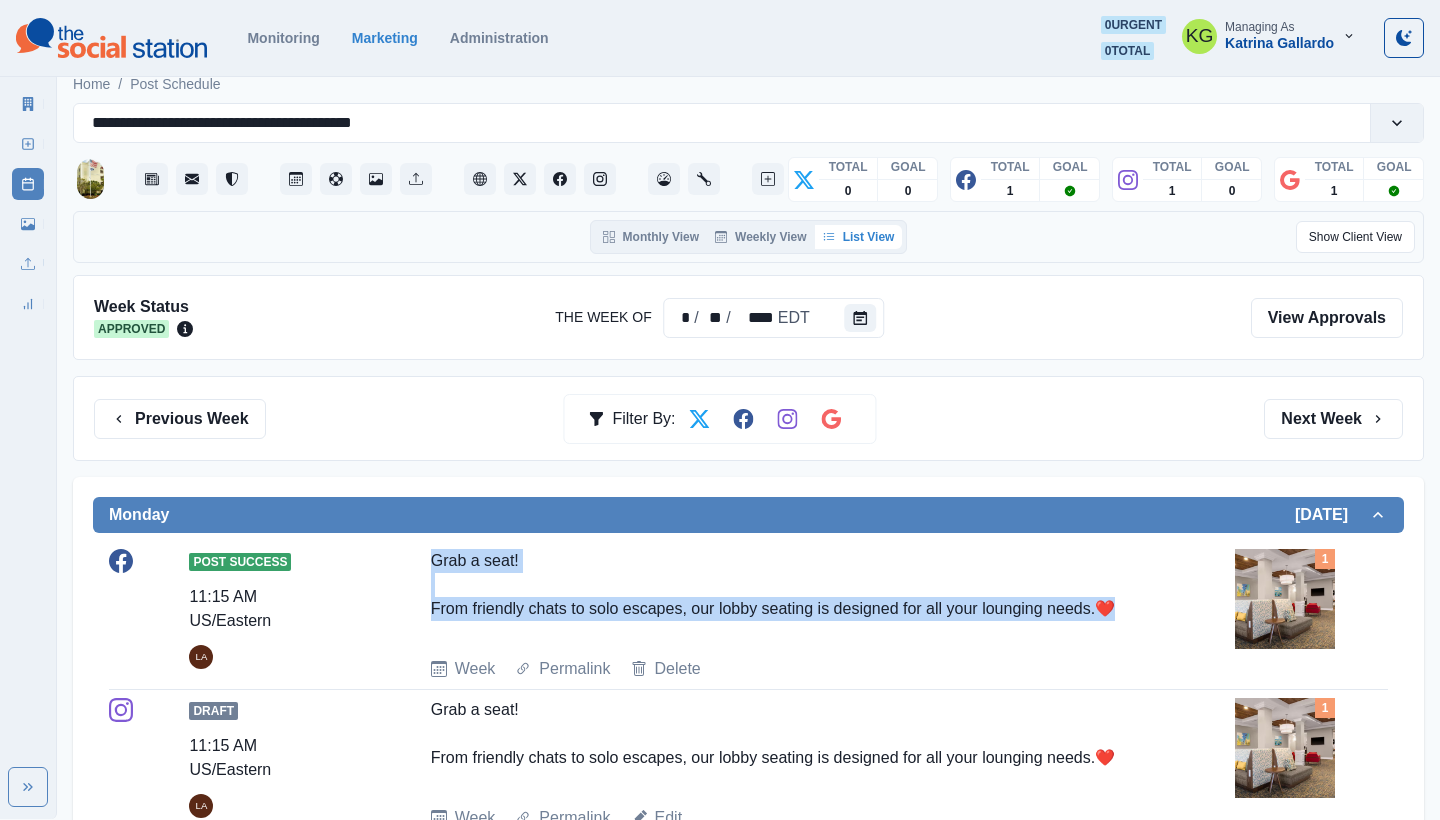 drag, startPoint x: 1130, startPoint y: 598, endPoint x: 422, endPoint y: 551, distance: 709.5583 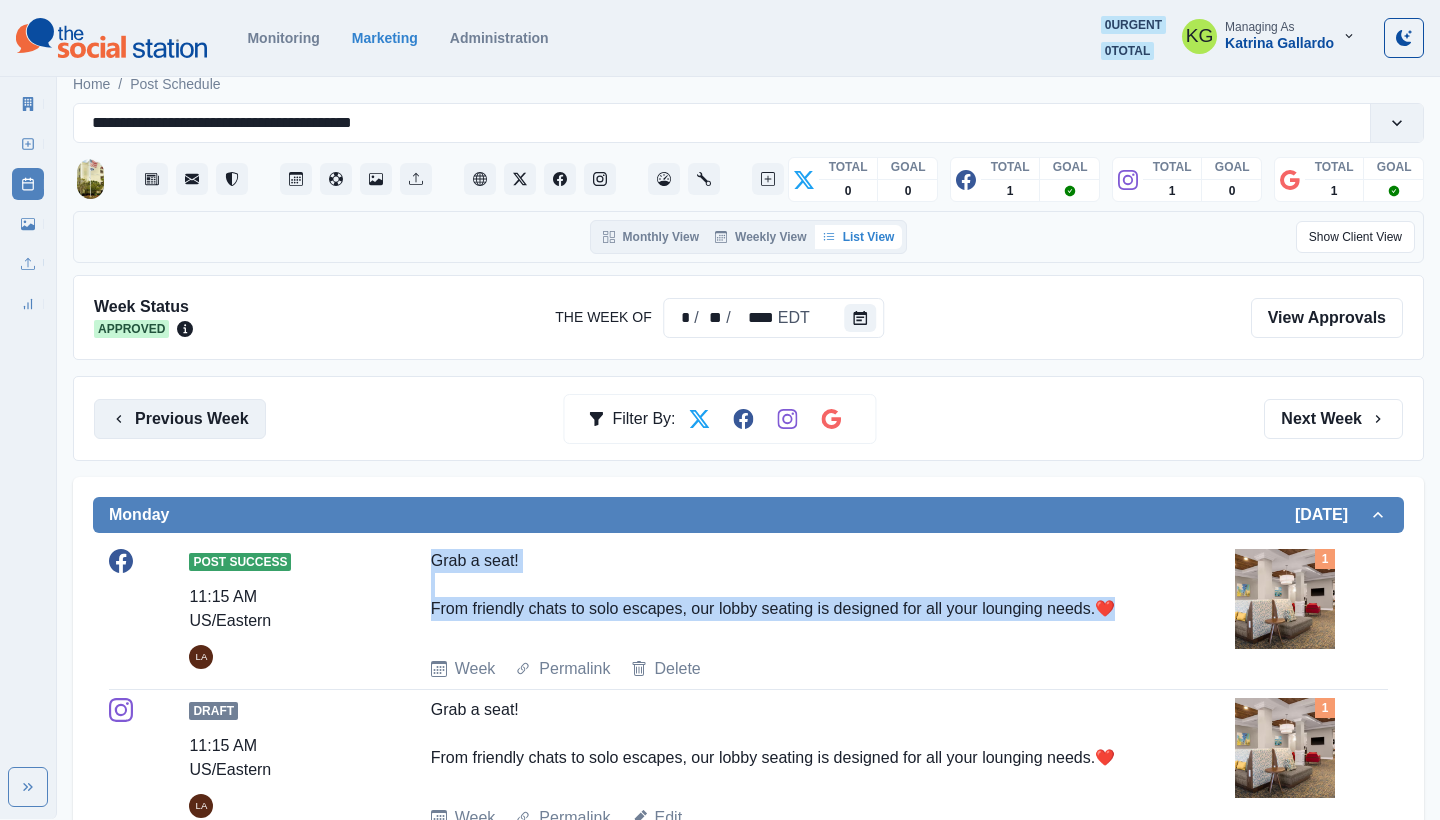 click on "Previous Week" at bounding box center (180, 419) 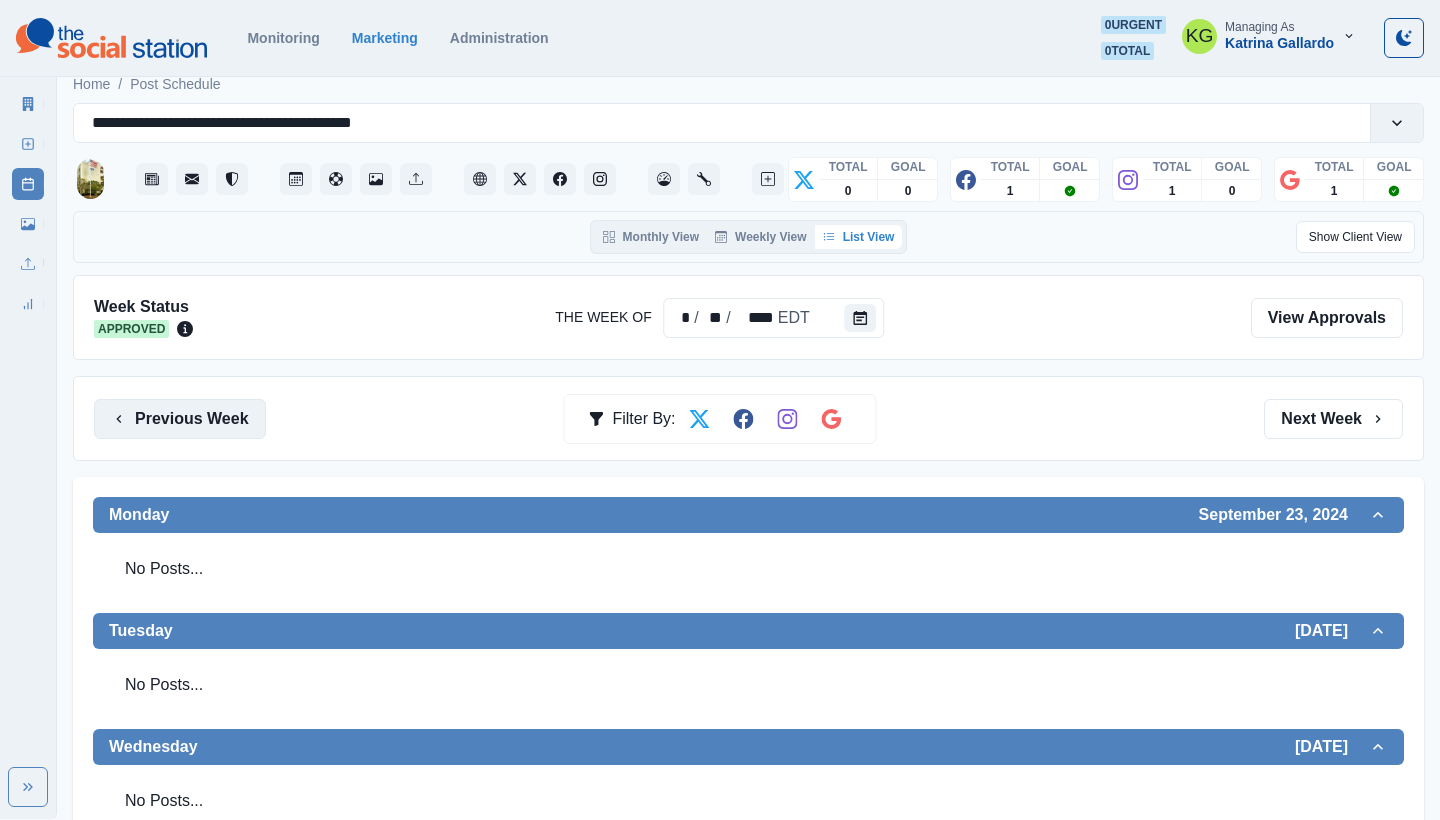 scroll, scrollTop: 0, scrollLeft: 0, axis: both 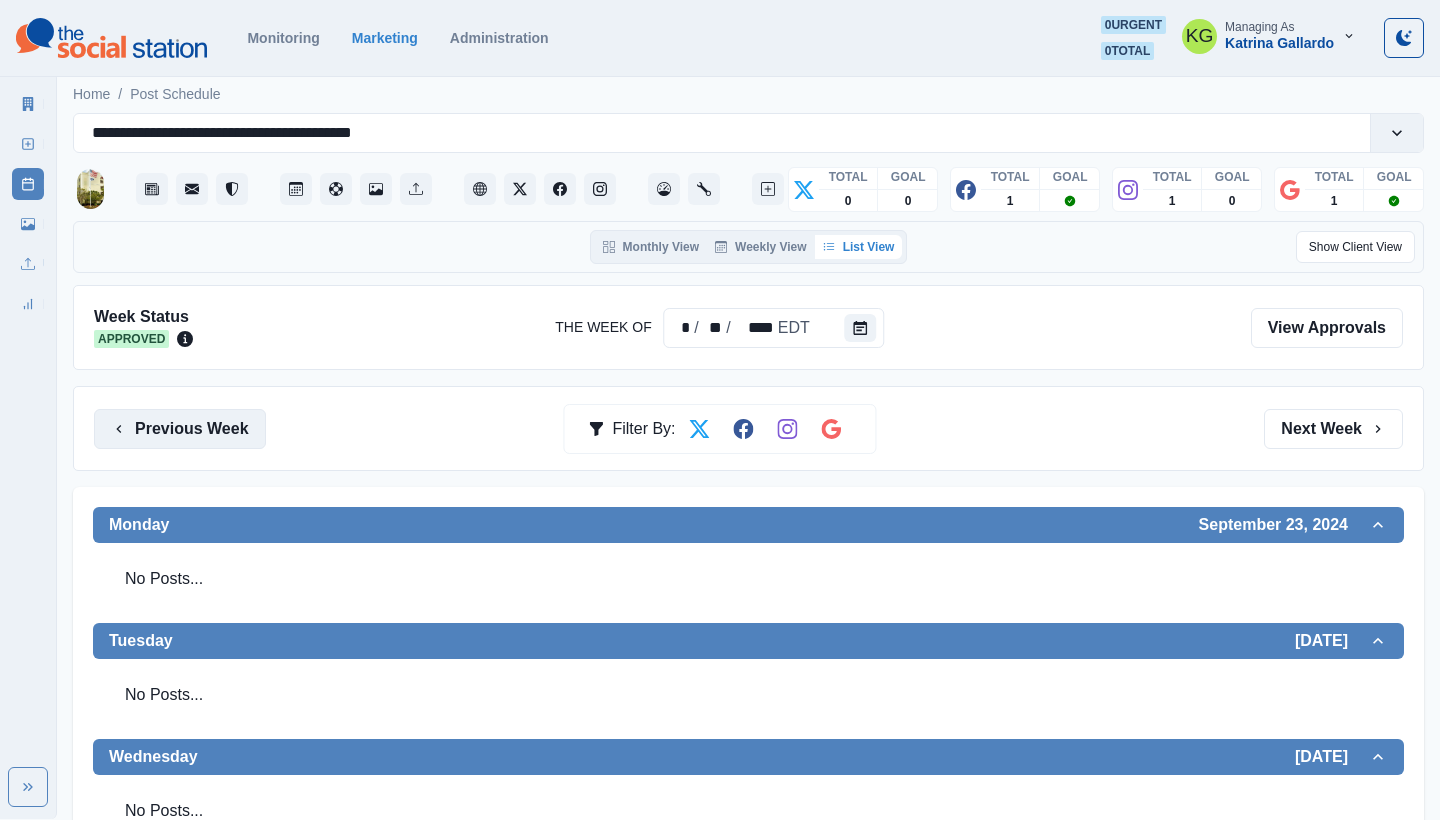click on "Previous Week" at bounding box center [180, 429] 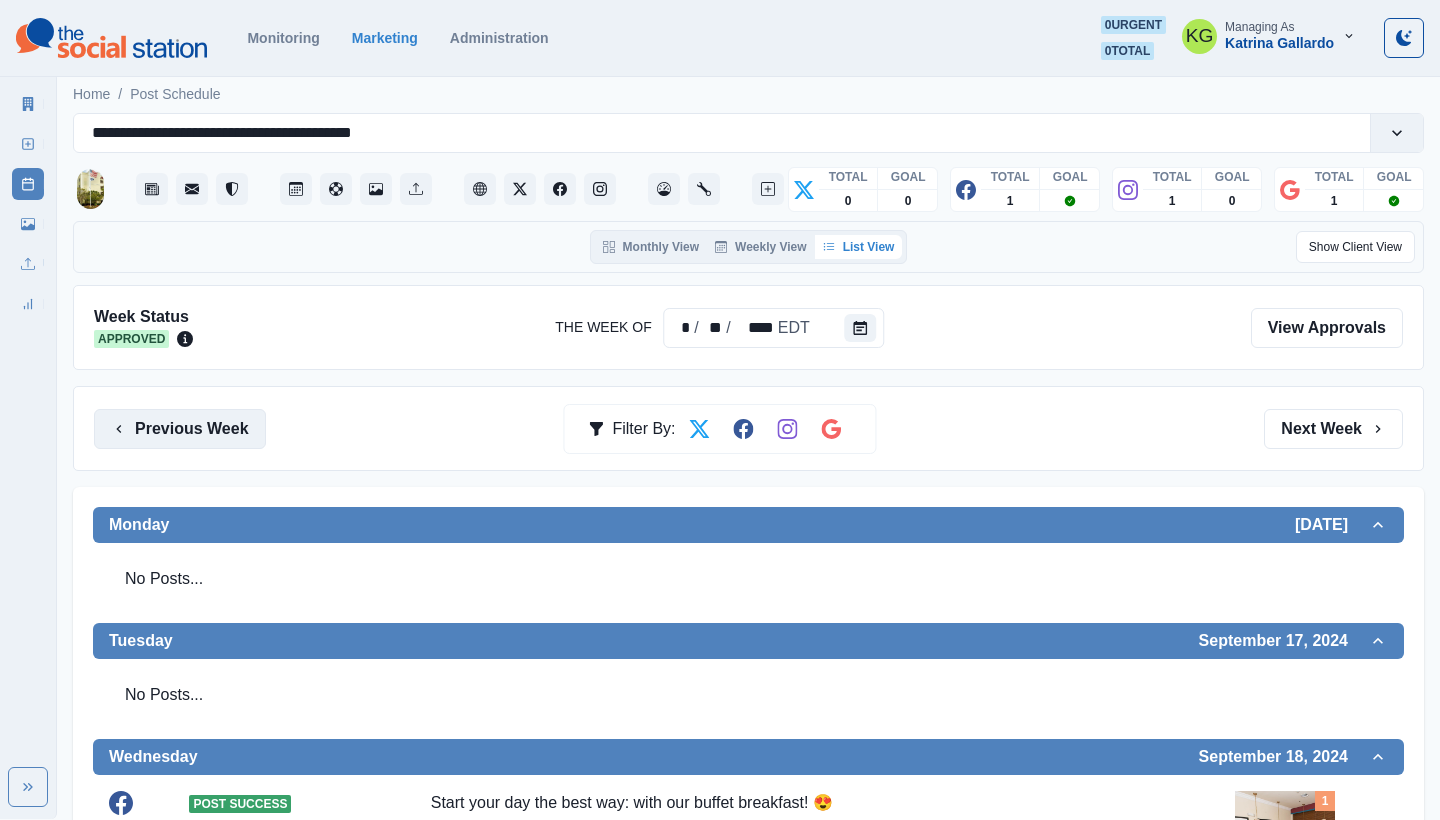 scroll, scrollTop: 0, scrollLeft: 0, axis: both 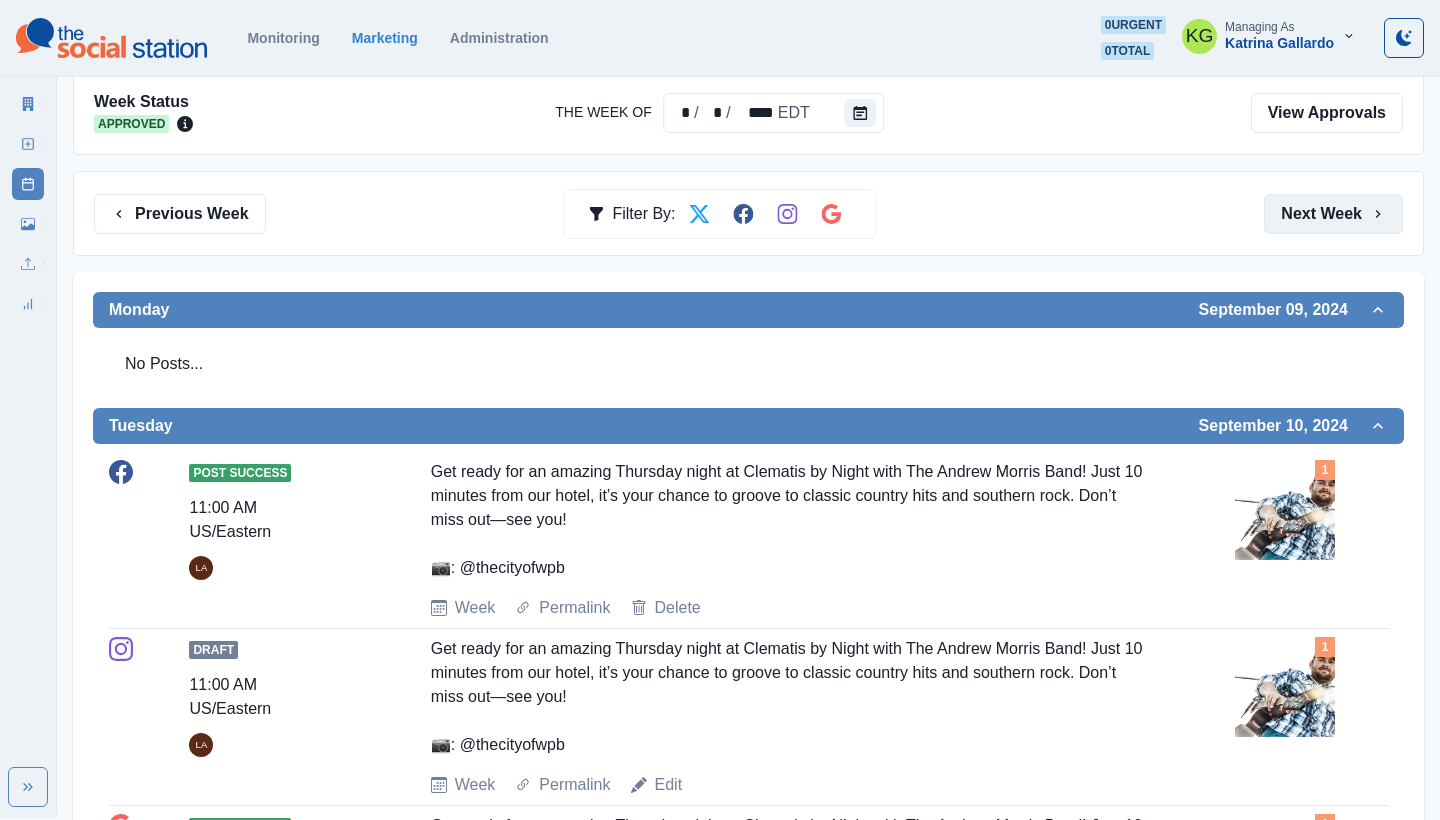 click on "Next Week" at bounding box center [1333, 214] 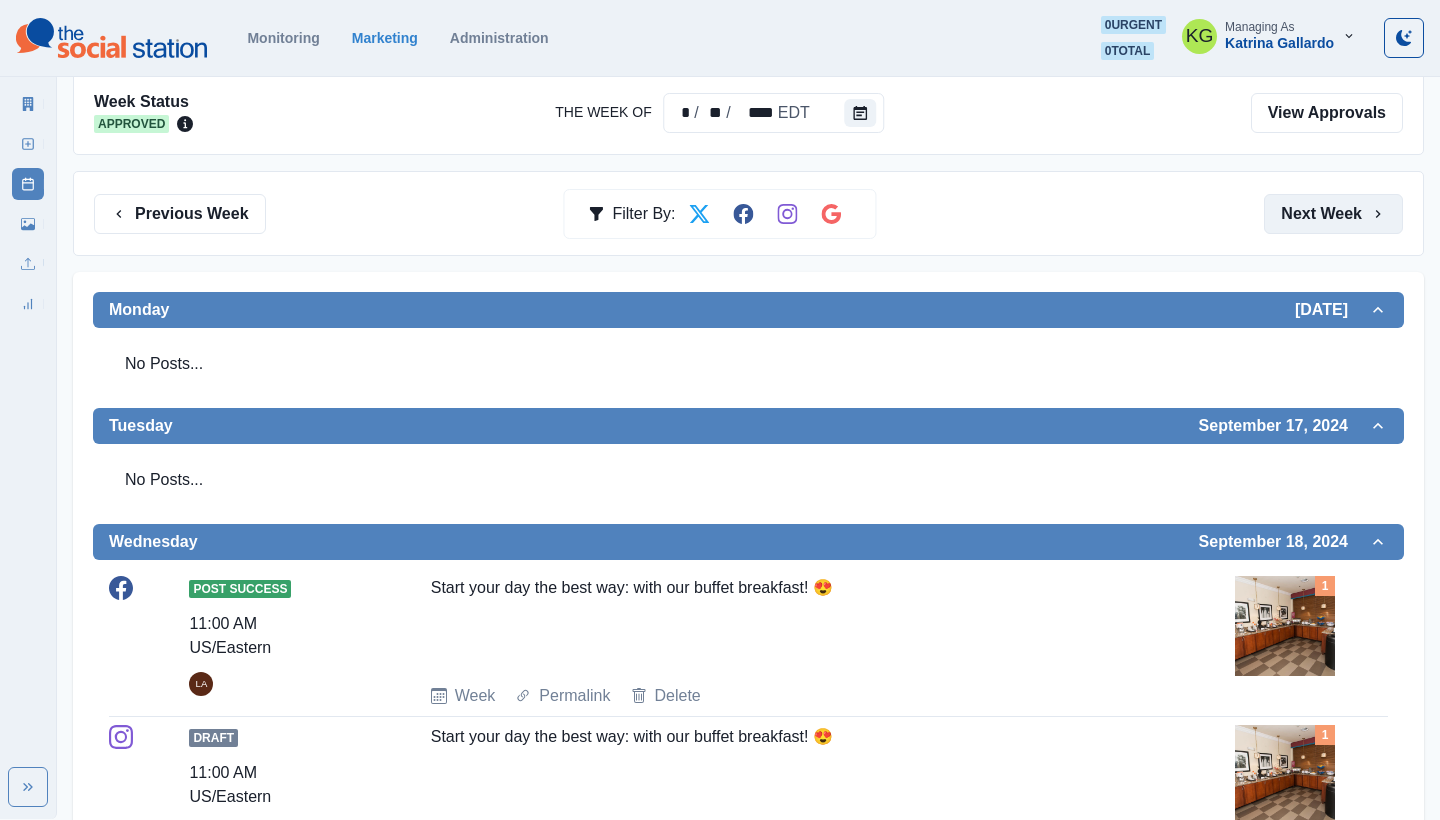 click on "Next Week" at bounding box center [1333, 214] 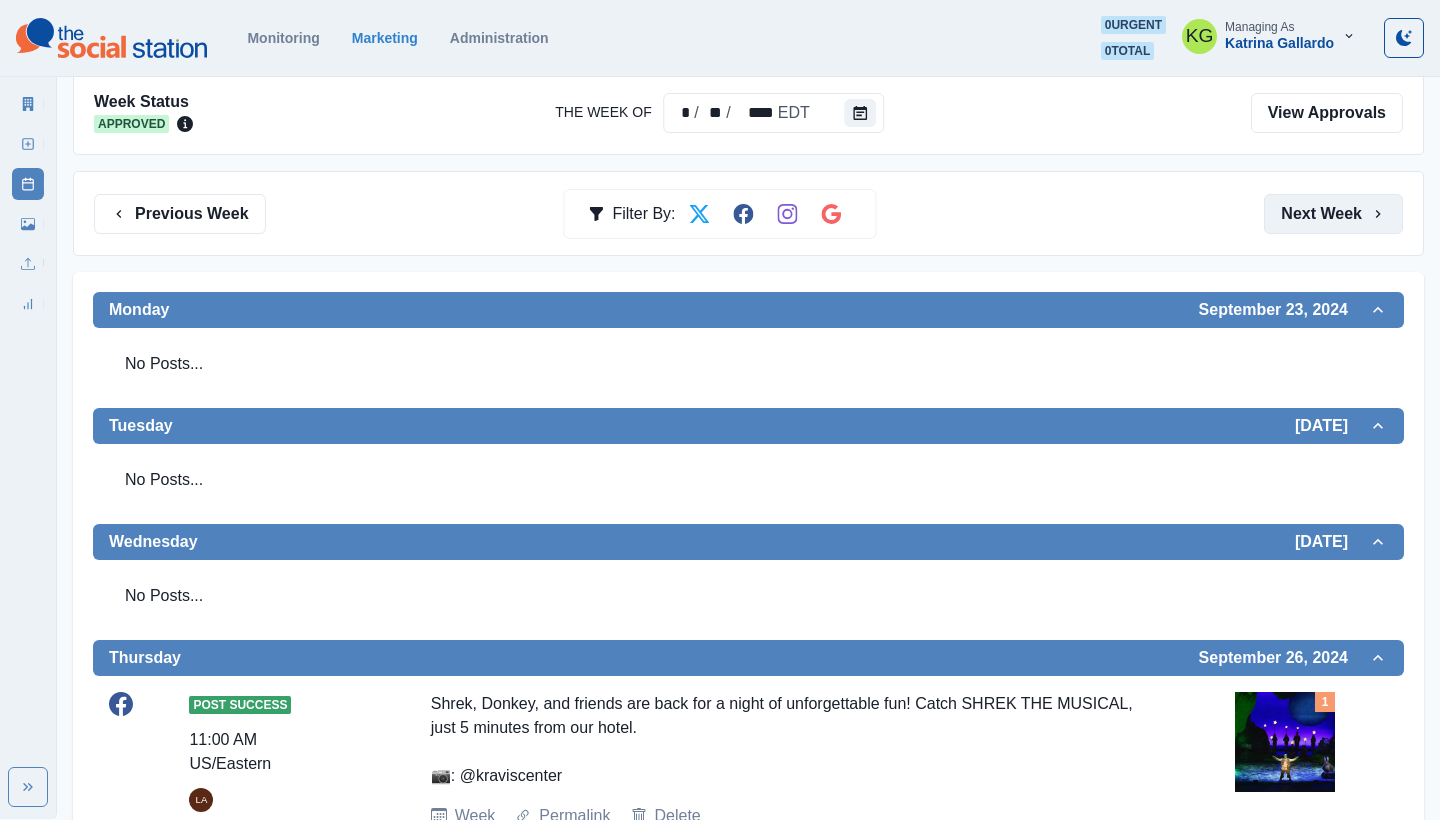 click on "Next Week" at bounding box center (1333, 214) 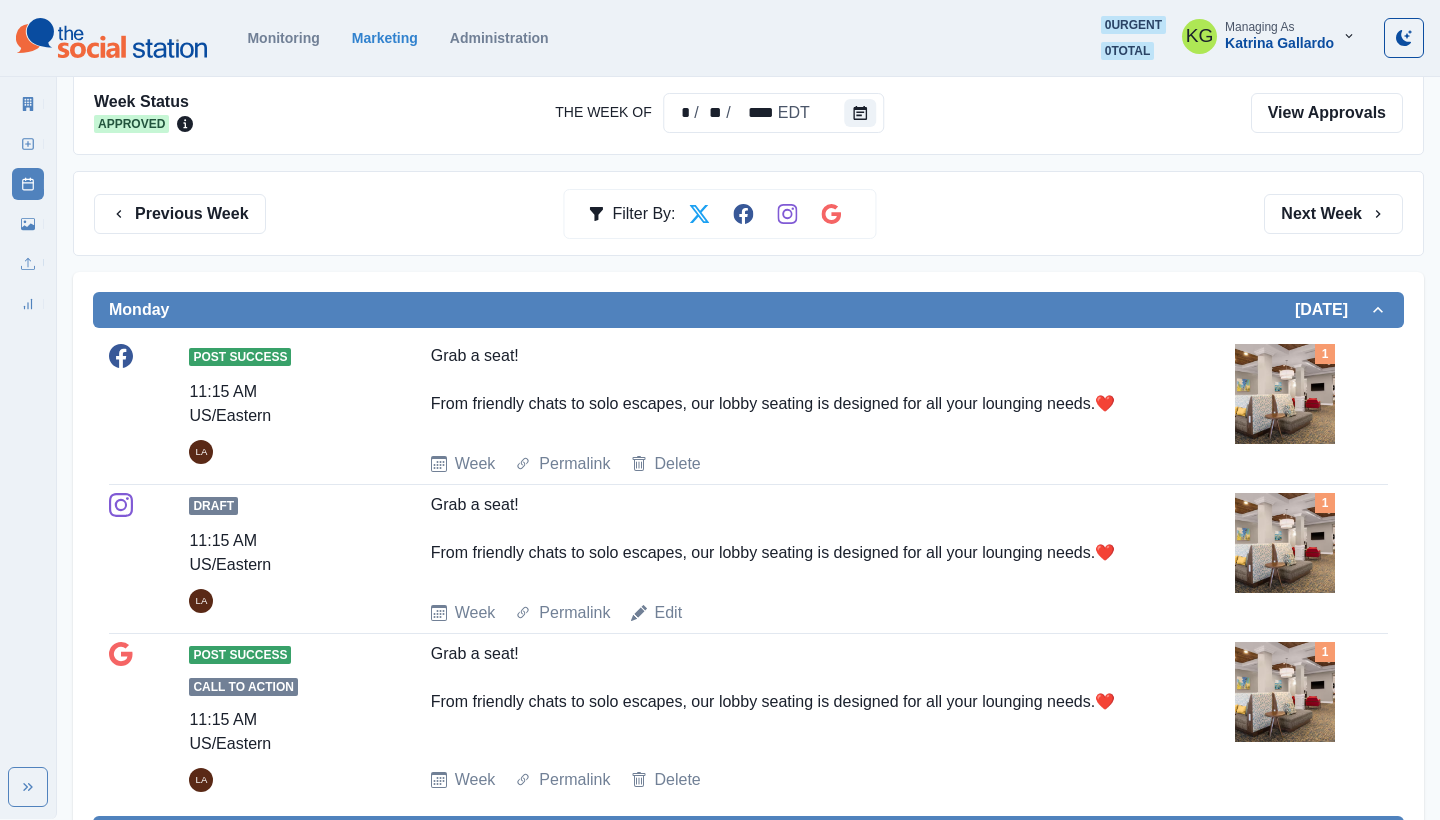click on "Previous Week Filter By: Next Week" at bounding box center [748, 213] 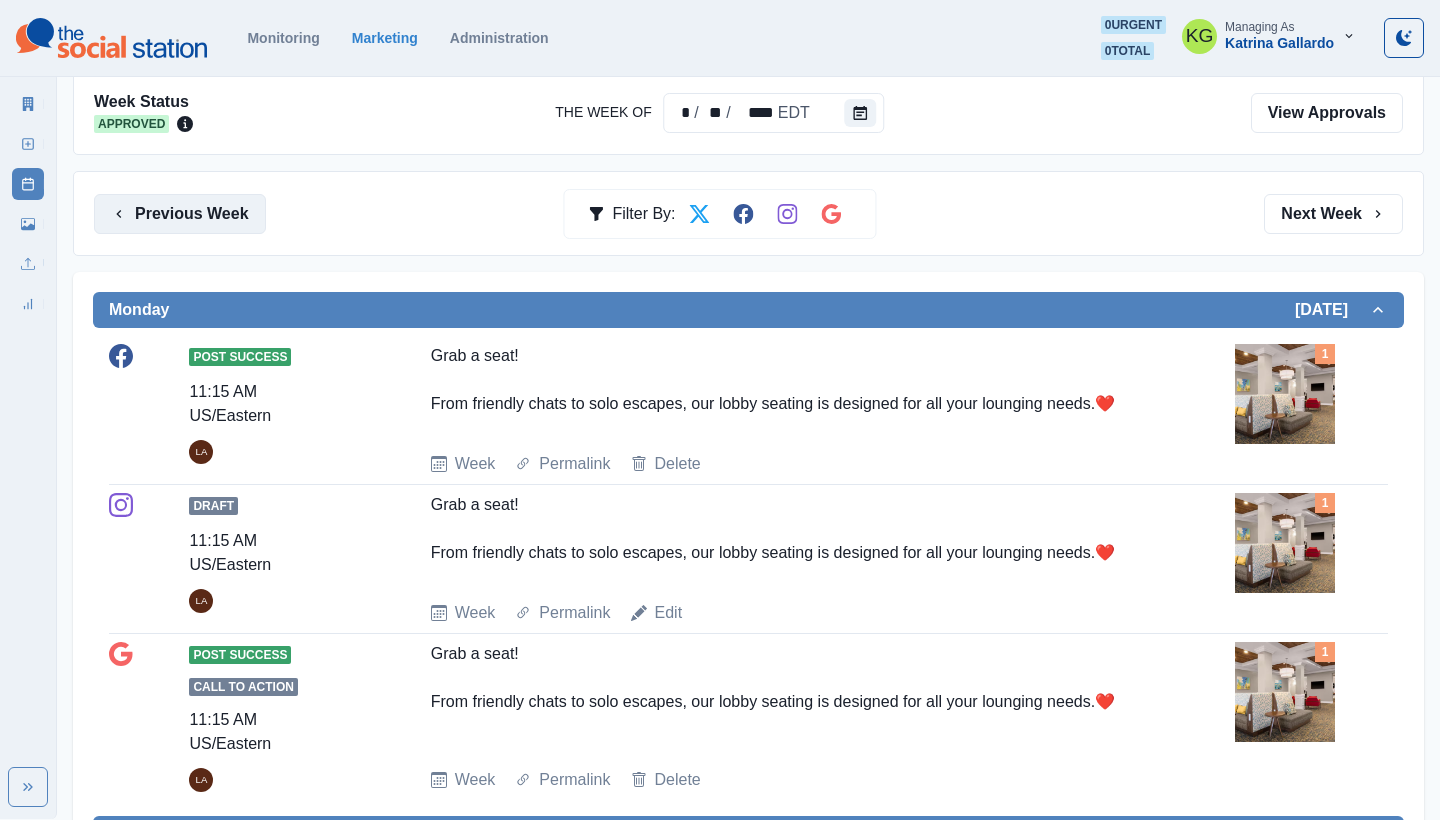 click on "Previous Week" at bounding box center (180, 214) 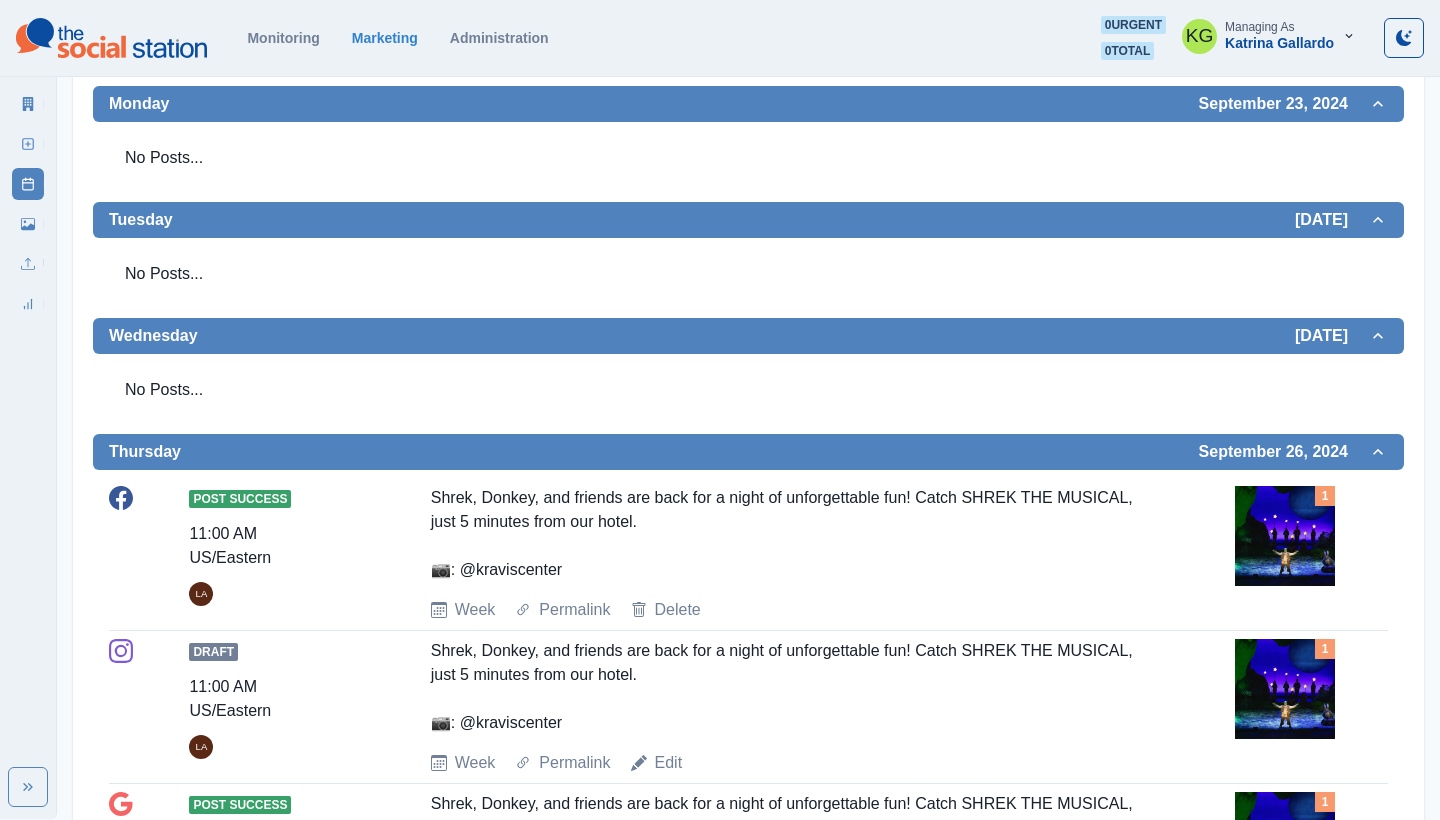 scroll, scrollTop: 598, scrollLeft: 0, axis: vertical 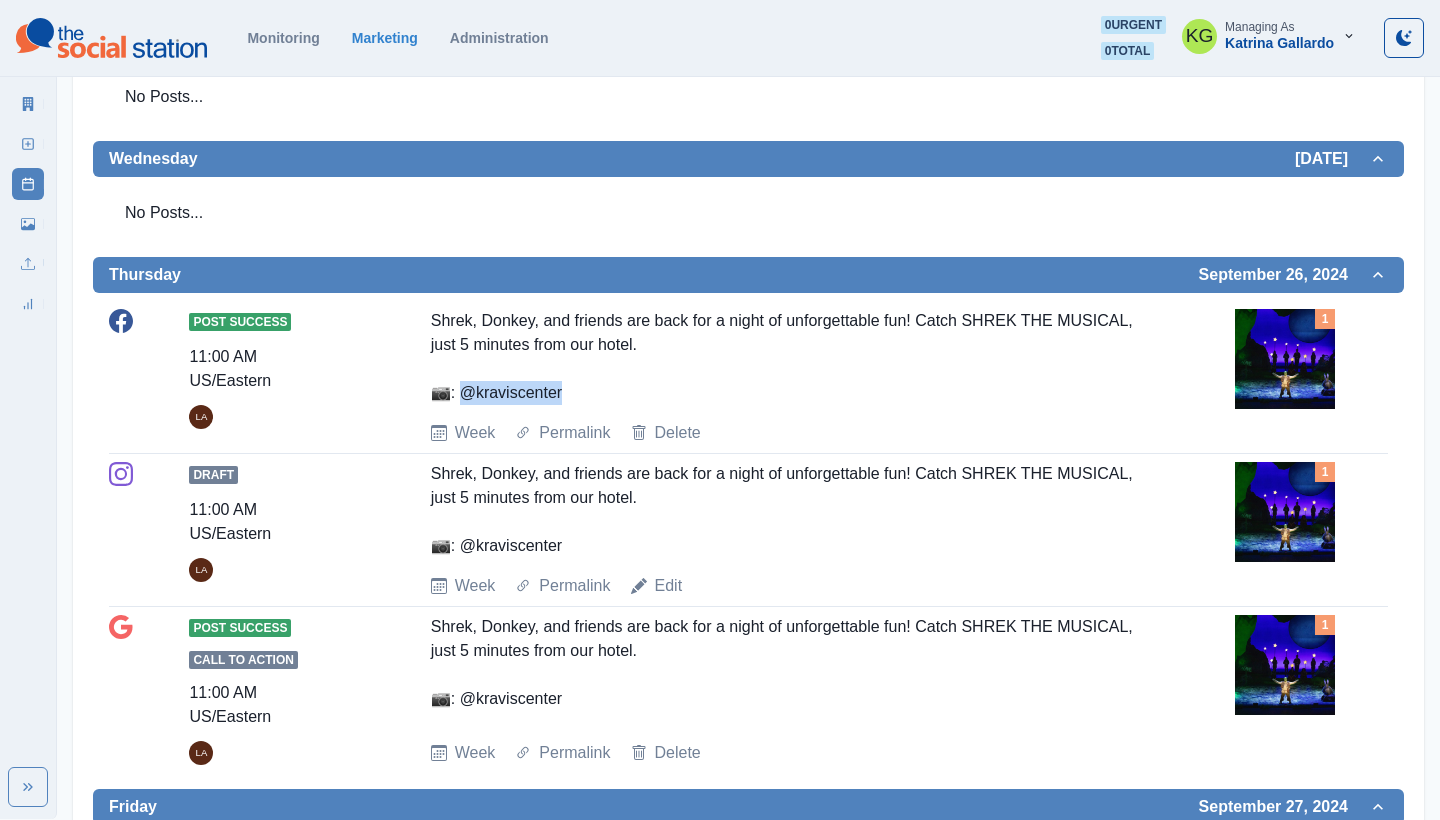 drag, startPoint x: 570, startPoint y: 397, endPoint x: 464, endPoint y: 394, distance: 106.04244 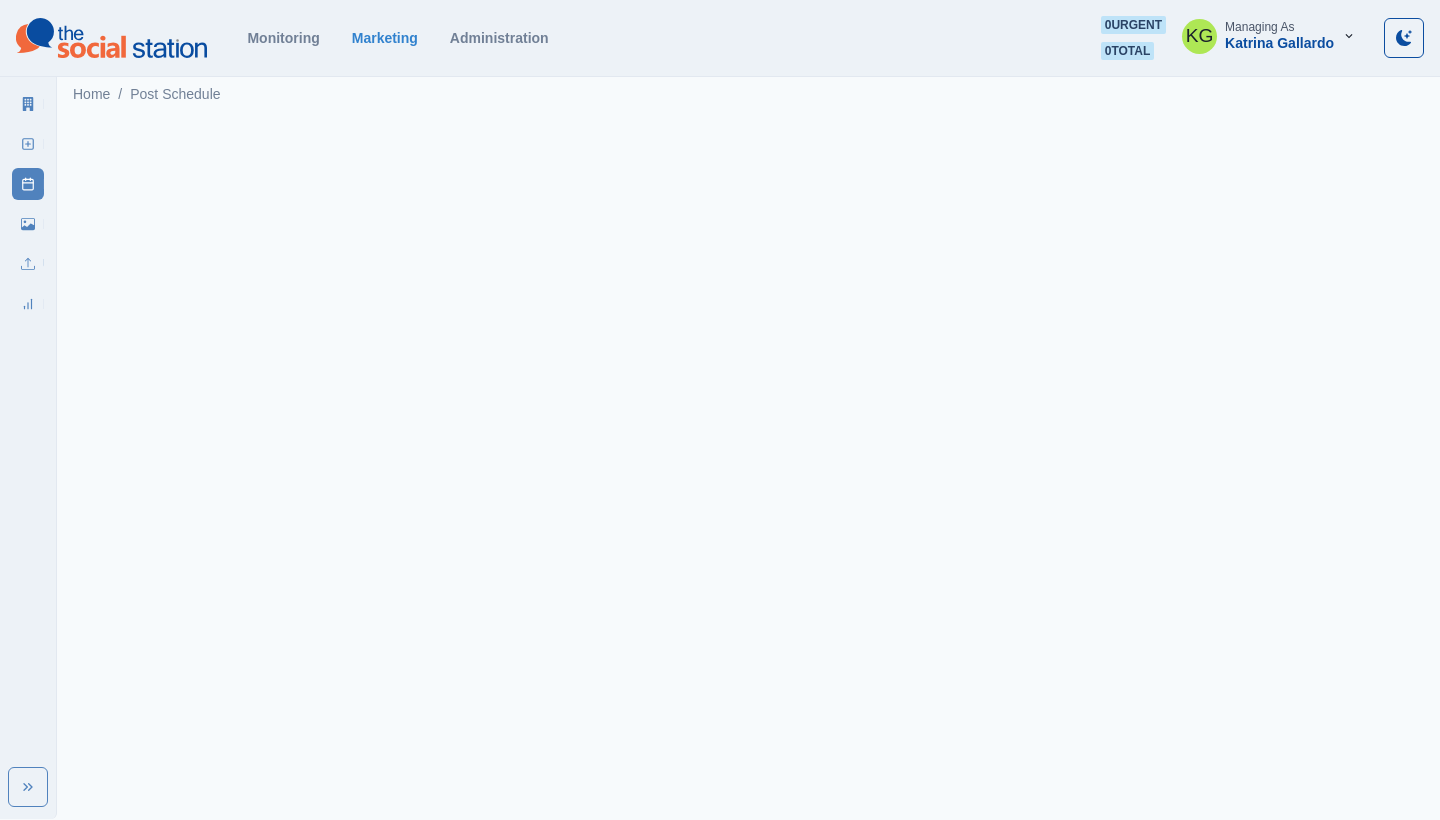 scroll, scrollTop: 0, scrollLeft: 0, axis: both 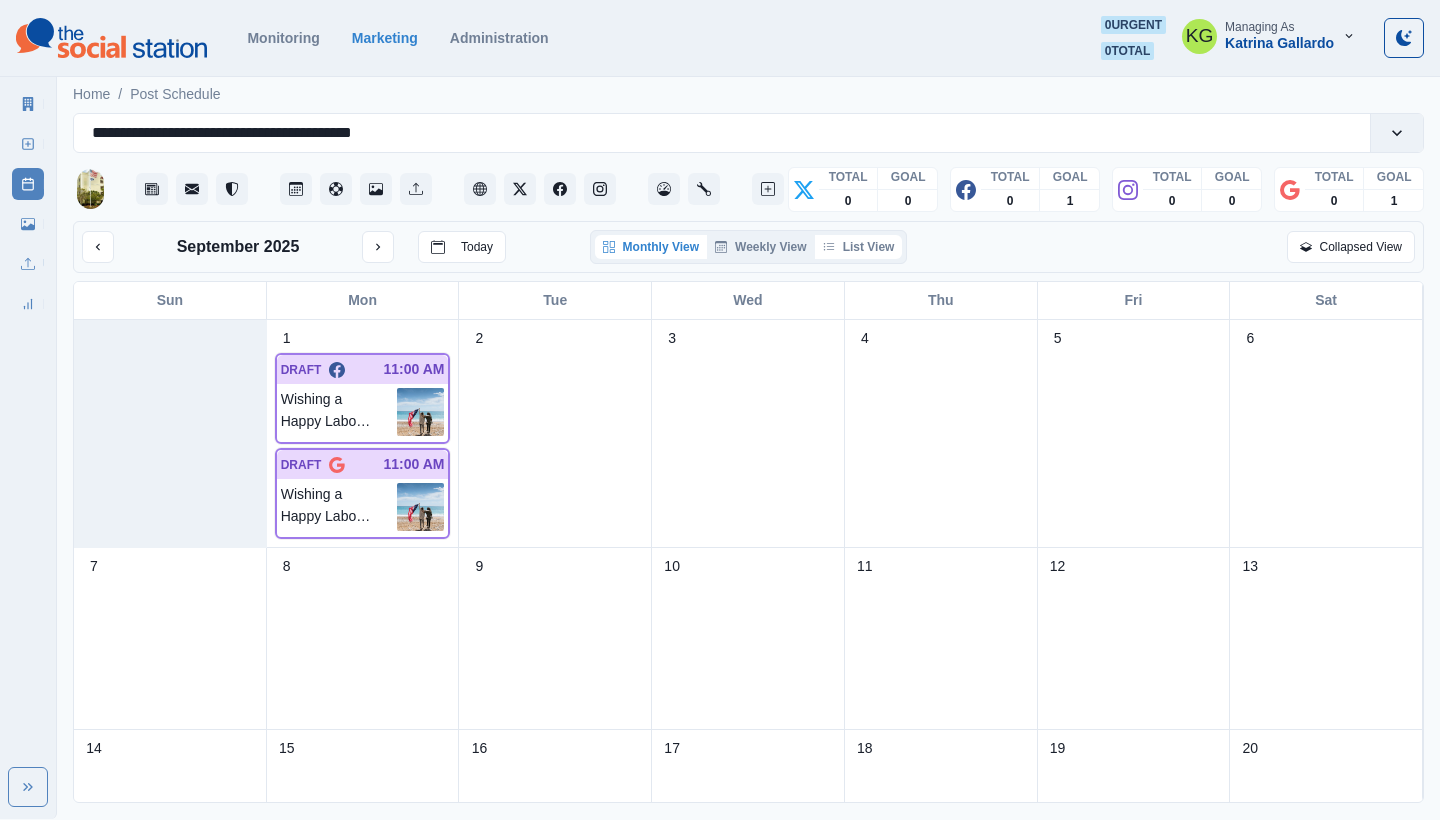 click on "List View" at bounding box center (859, 247) 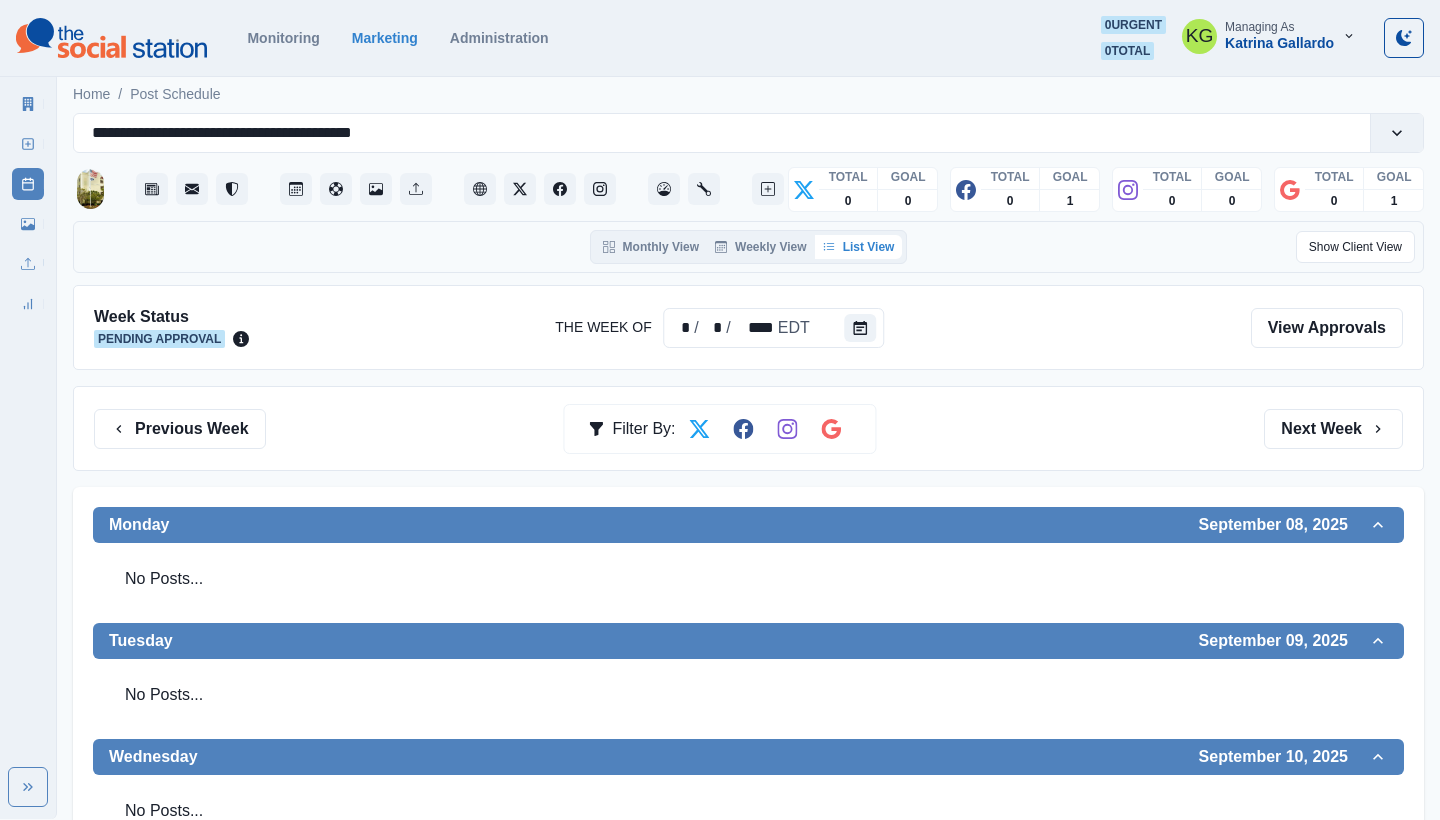 scroll, scrollTop: 0, scrollLeft: 0, axis: both 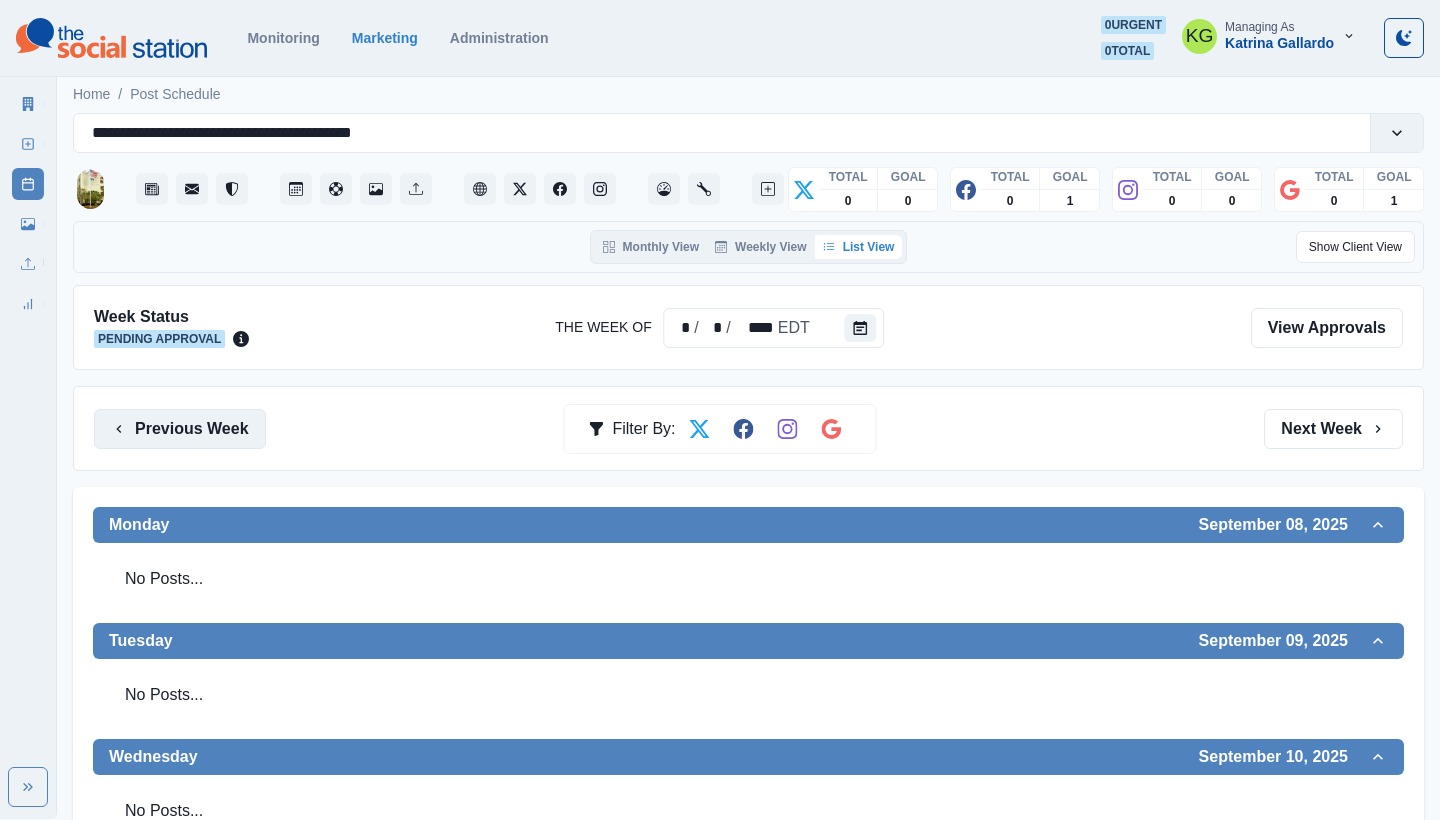 click on "Previous Week" at bounding box center (180, 429) 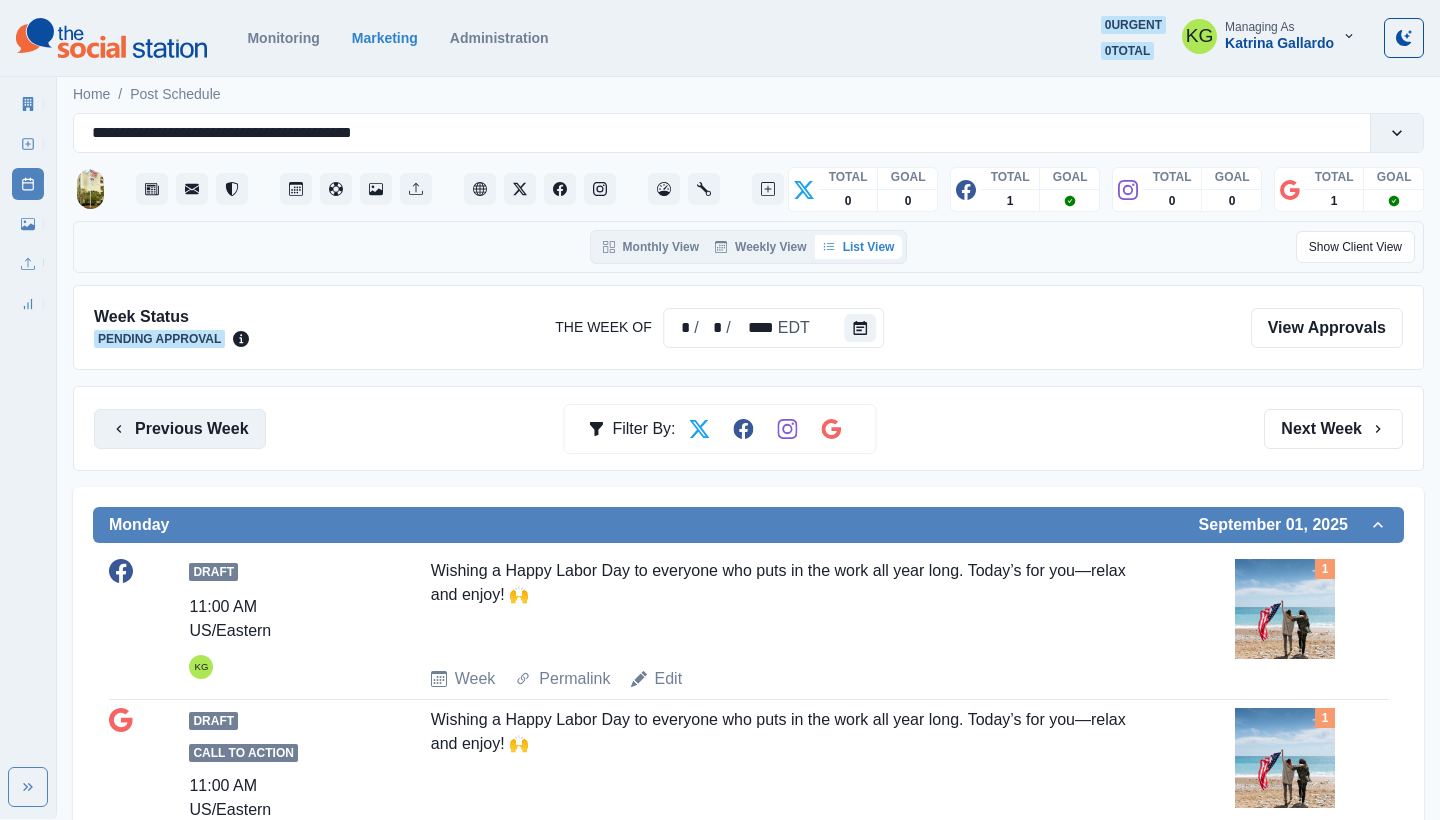 scroll, scrollTop: 0, scrollLeft: 0, axis: both 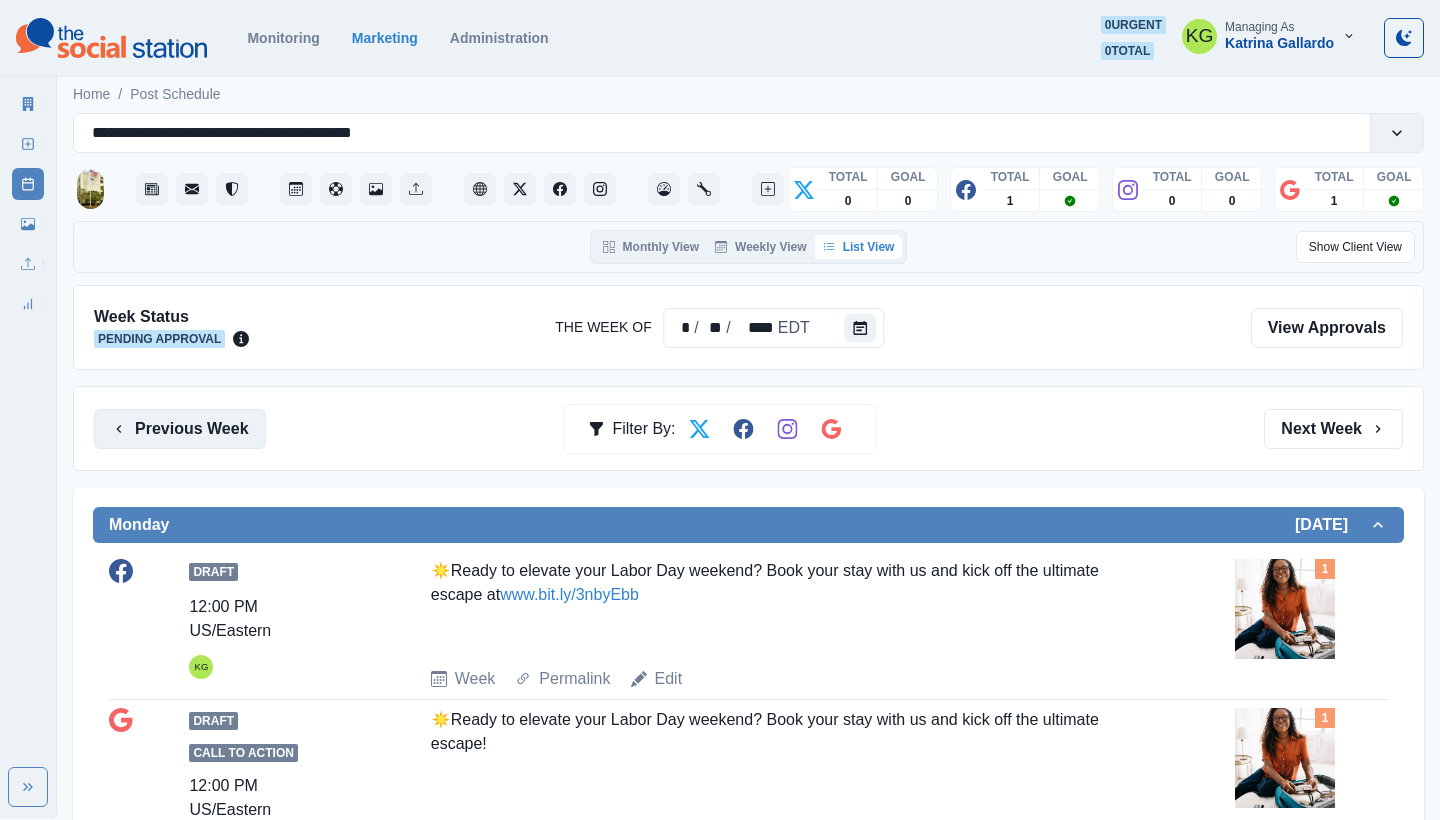 click on "Previous Week" at bounding box center [180, 429] 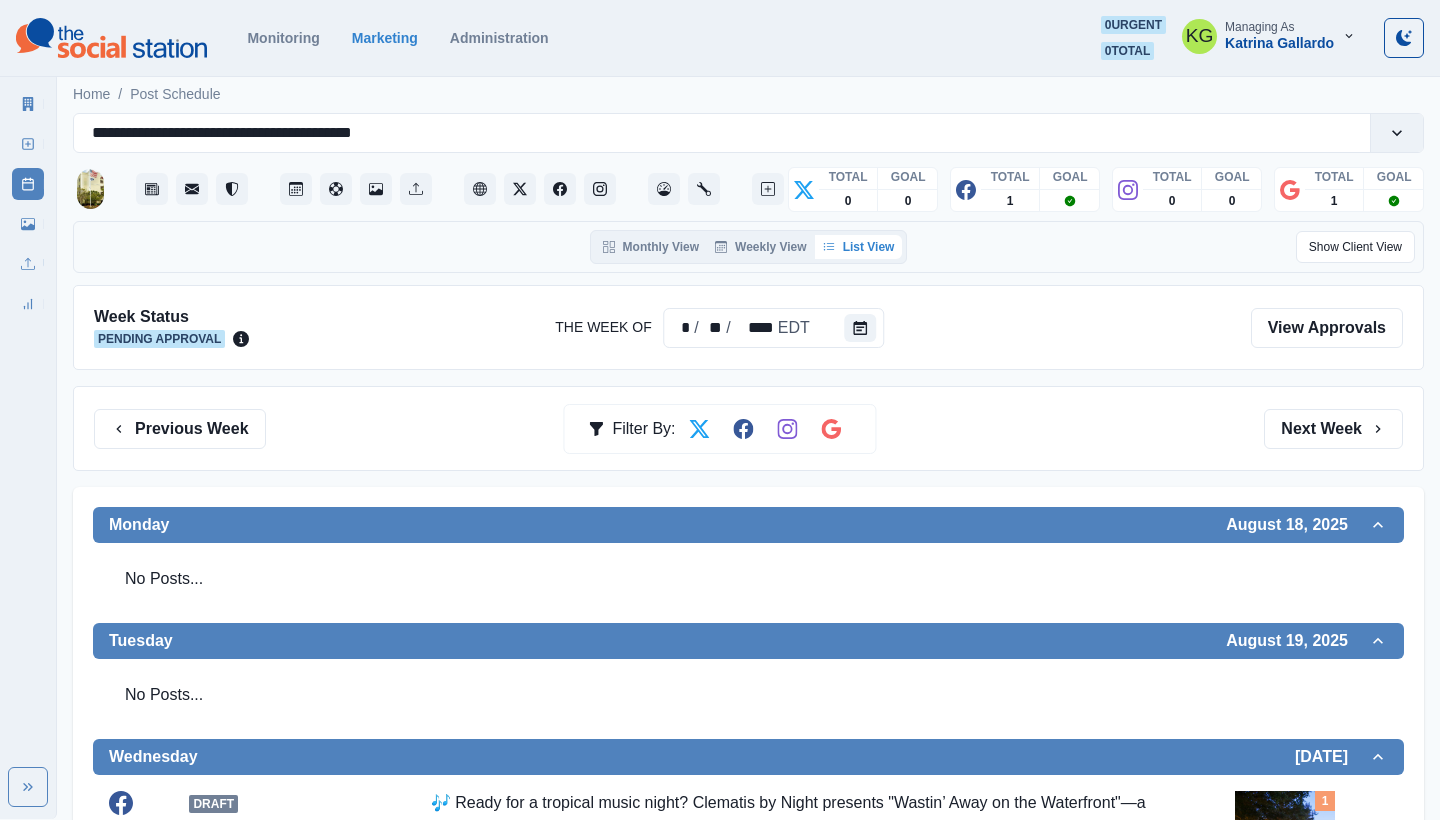 click on "Previous Week Filter By: Next Week" at bounding box center [748, 428] 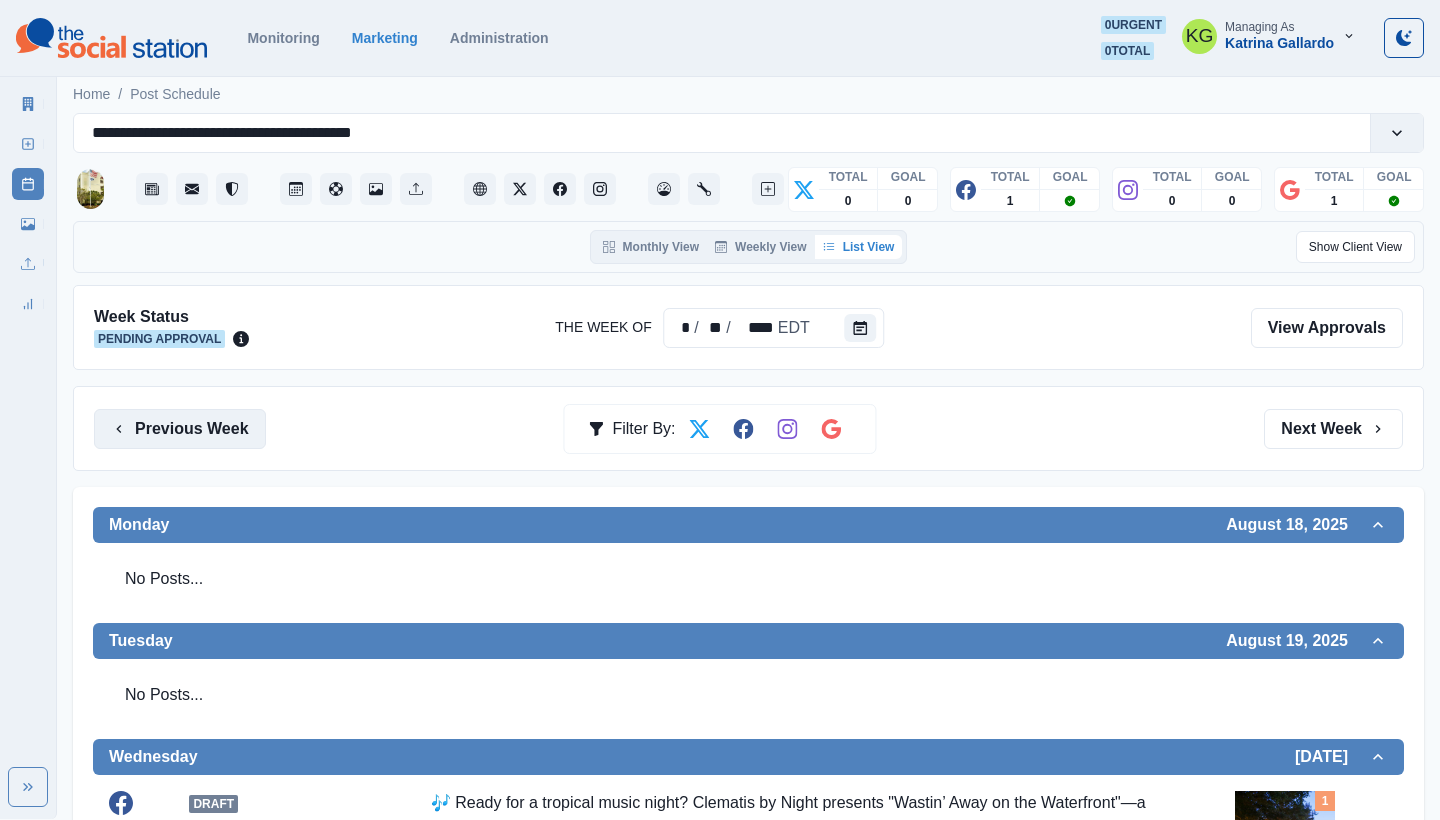 click on "Previous Week" at bounding box center (180, 429) 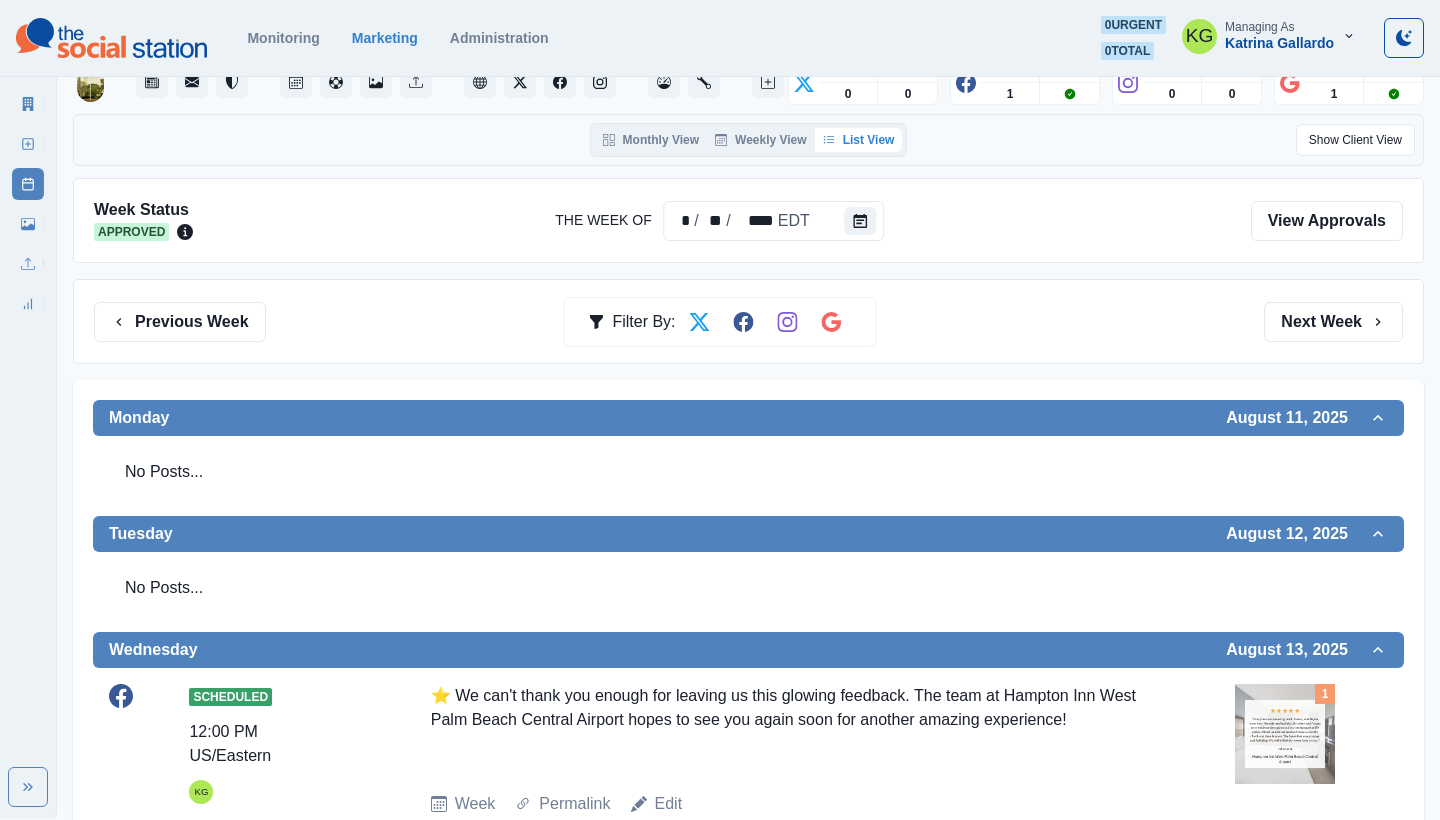scroll, scrollTop: 42, scrollLeft: 0, axis: vertical 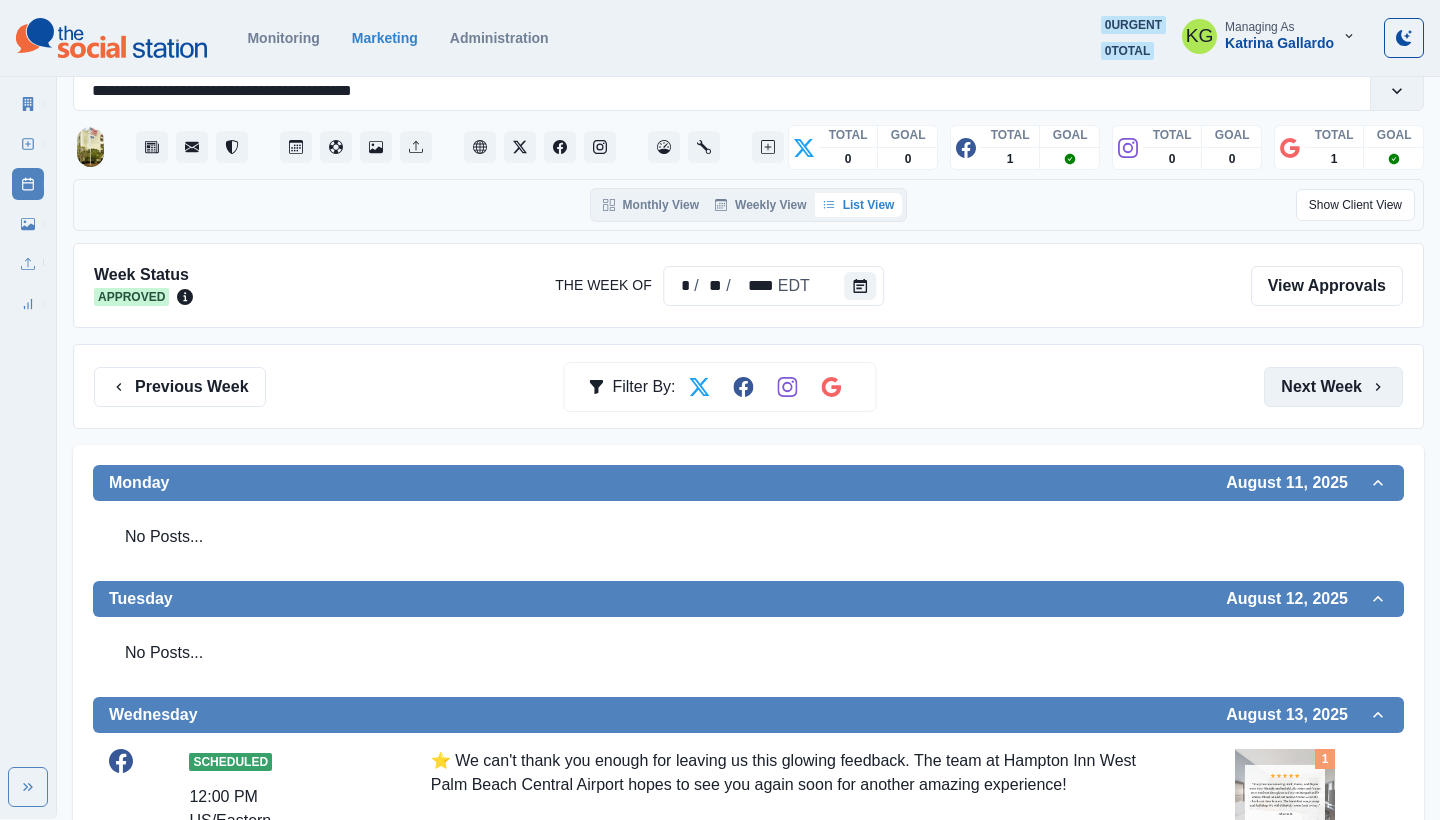 click on "Next Week" at bounding box center [1333, 387] 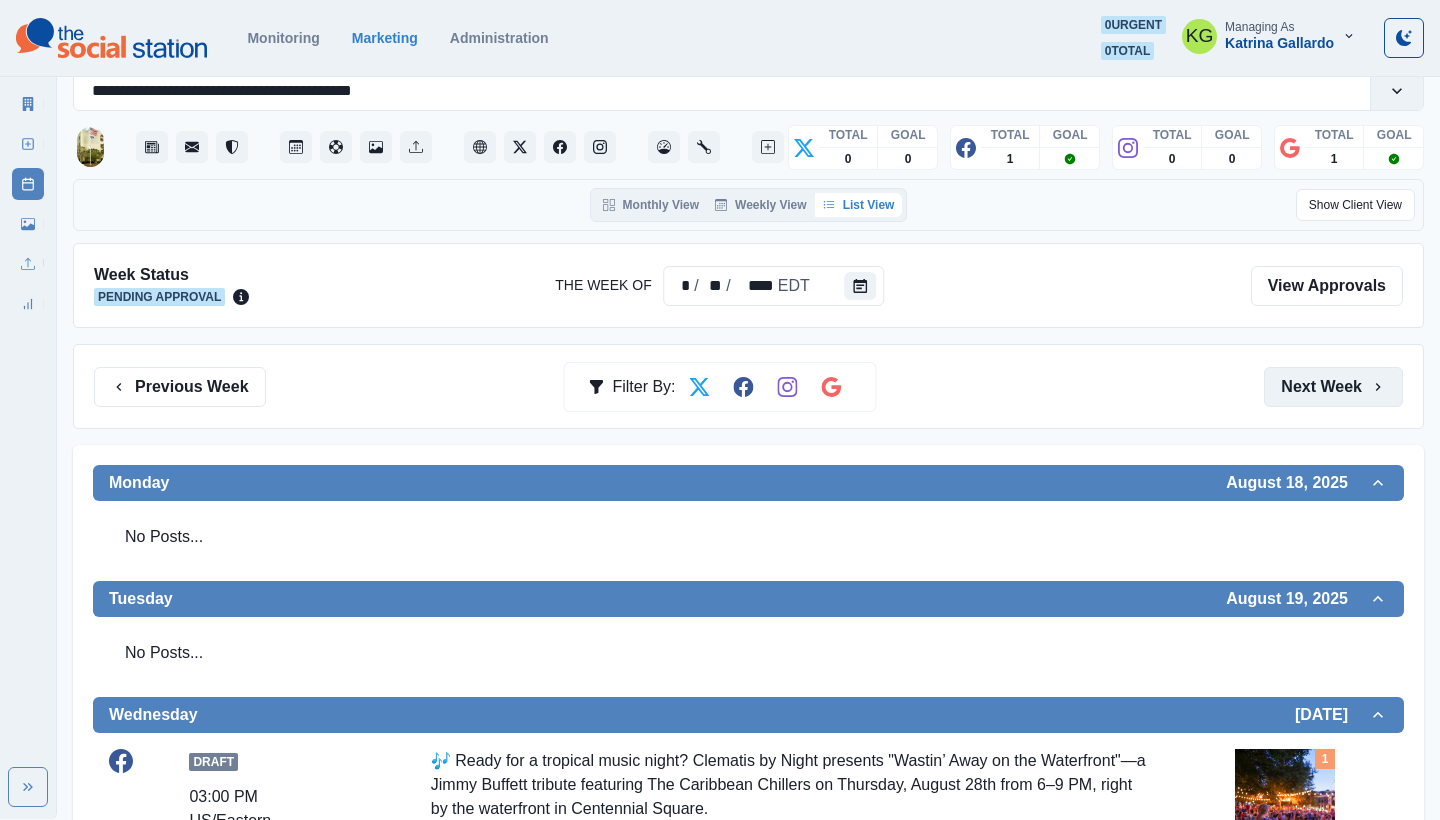click on "Next Week" at bounding box center [1333, 387] 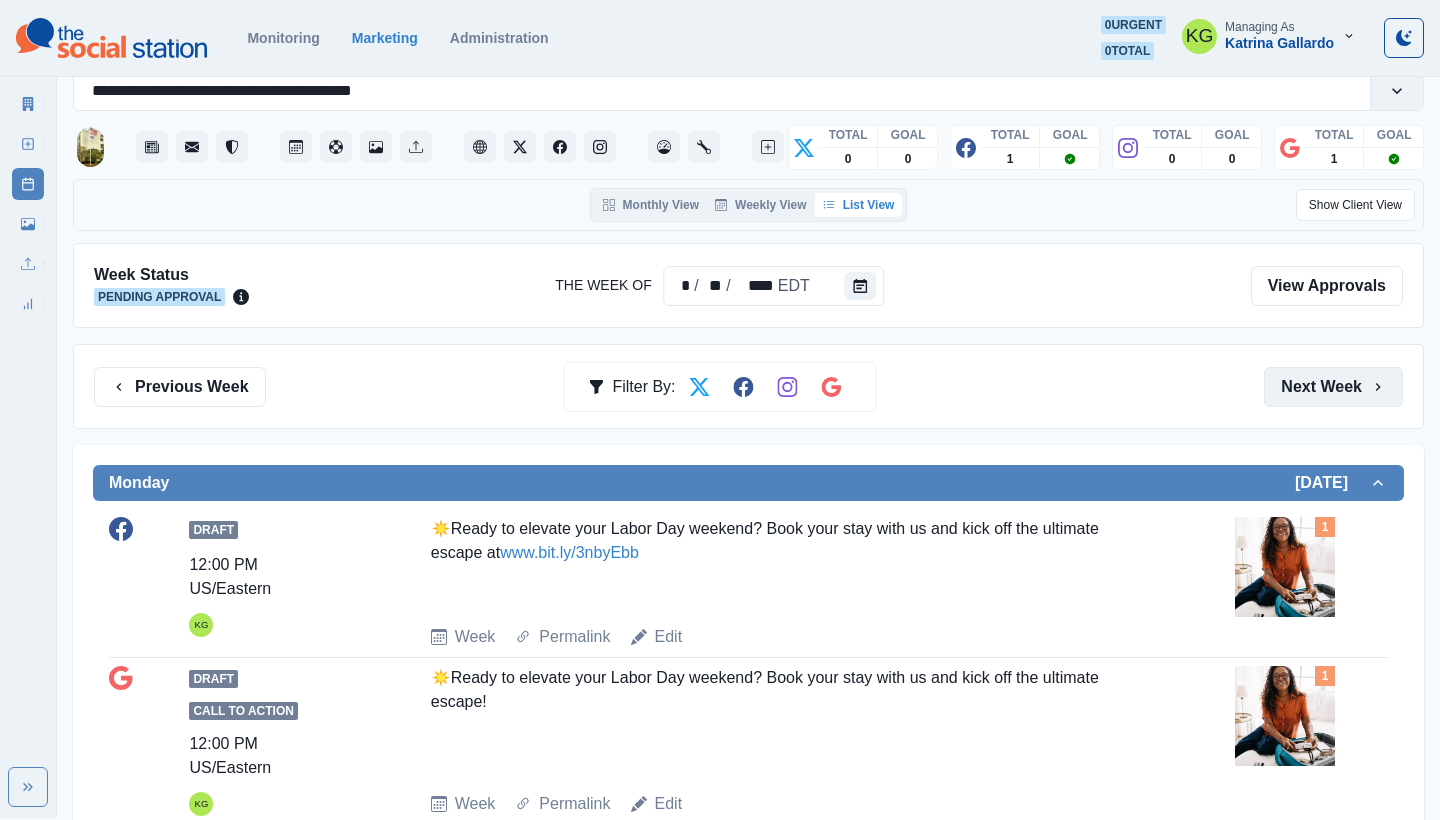 click on "Next Week" at bounding box center [1333, 387] 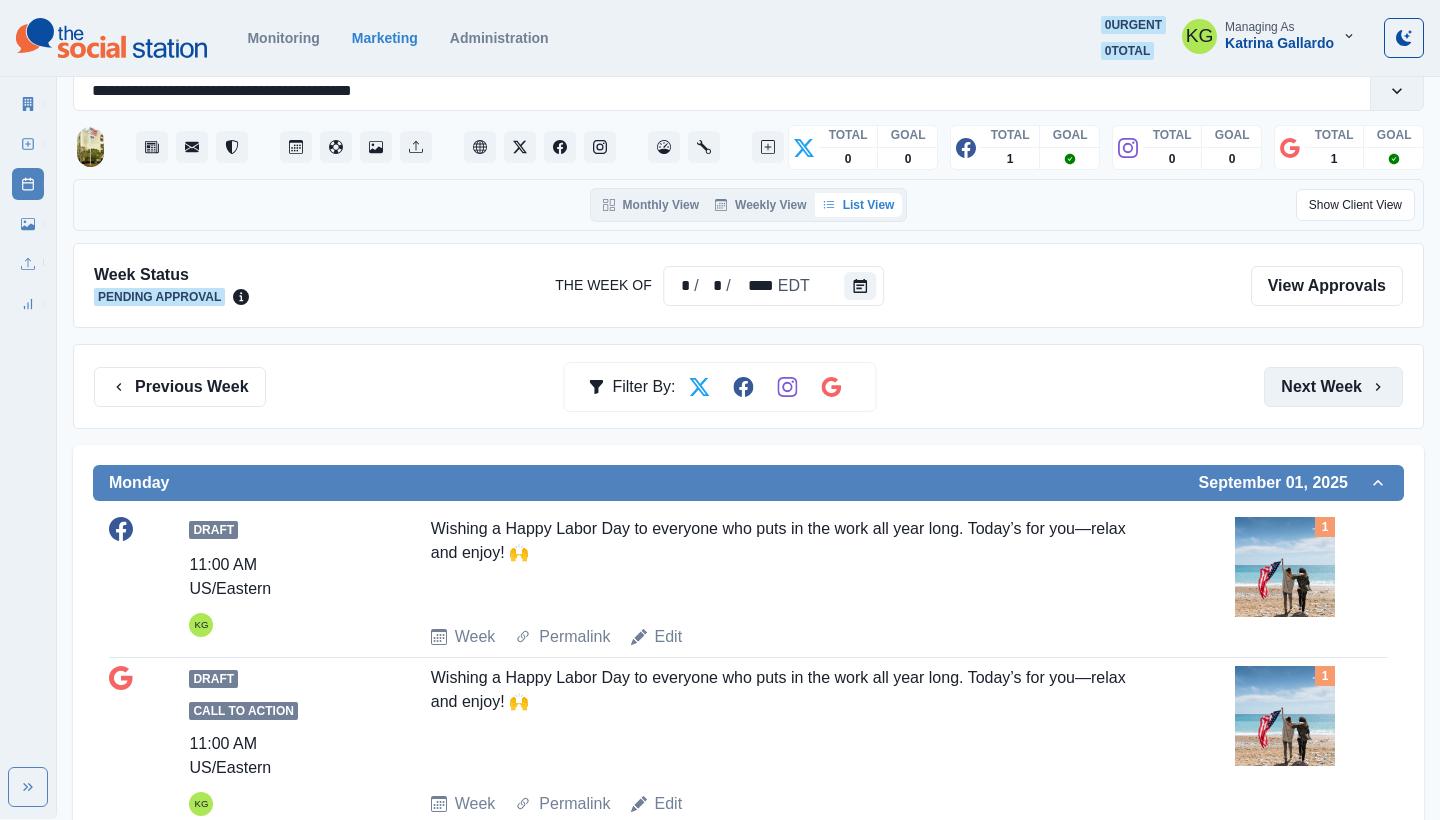 click on "Next Week" at bounding box center (1333, 387) 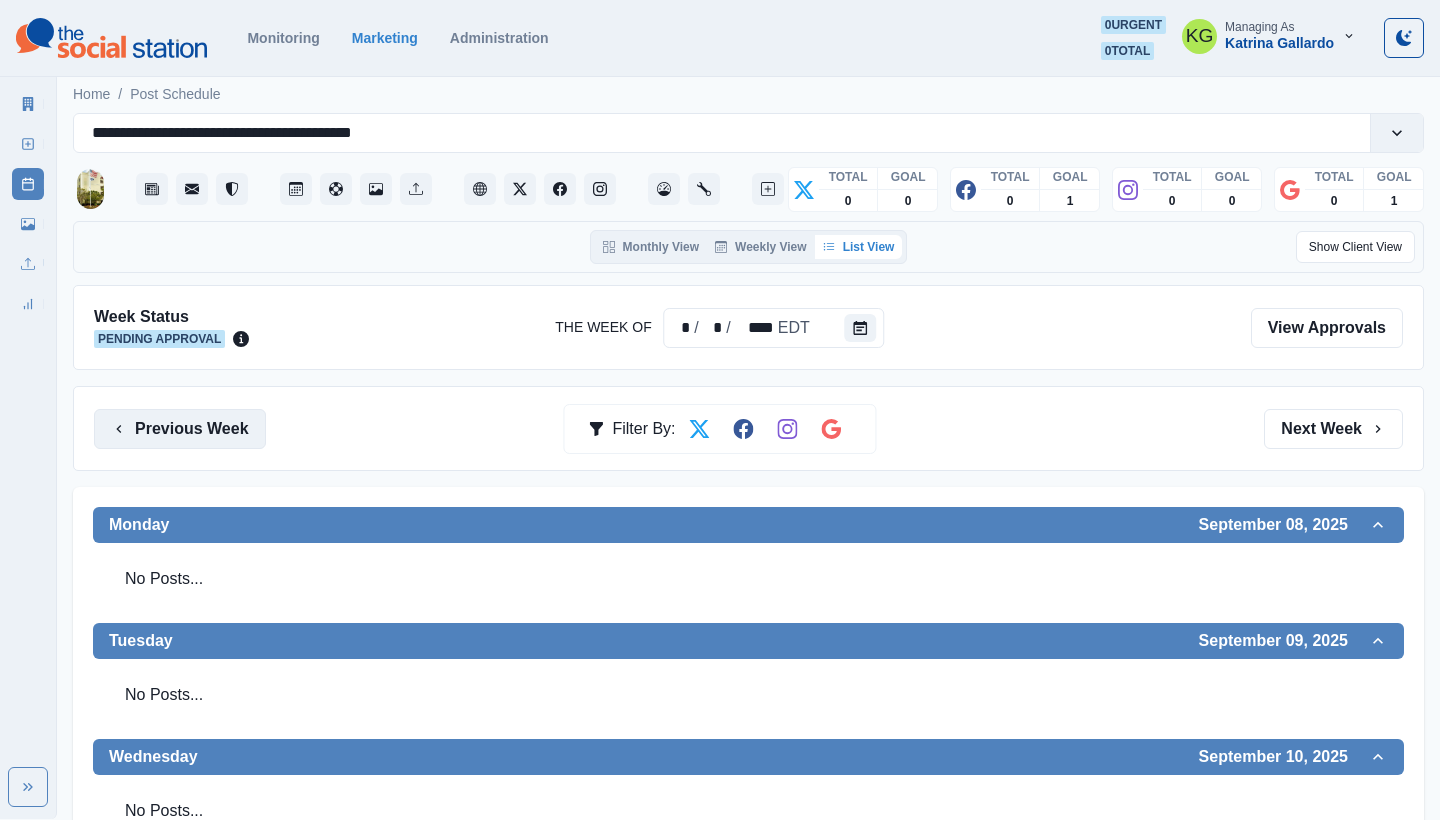 scroll, scrollTop: 0, scrollLeft: 0, axis: both 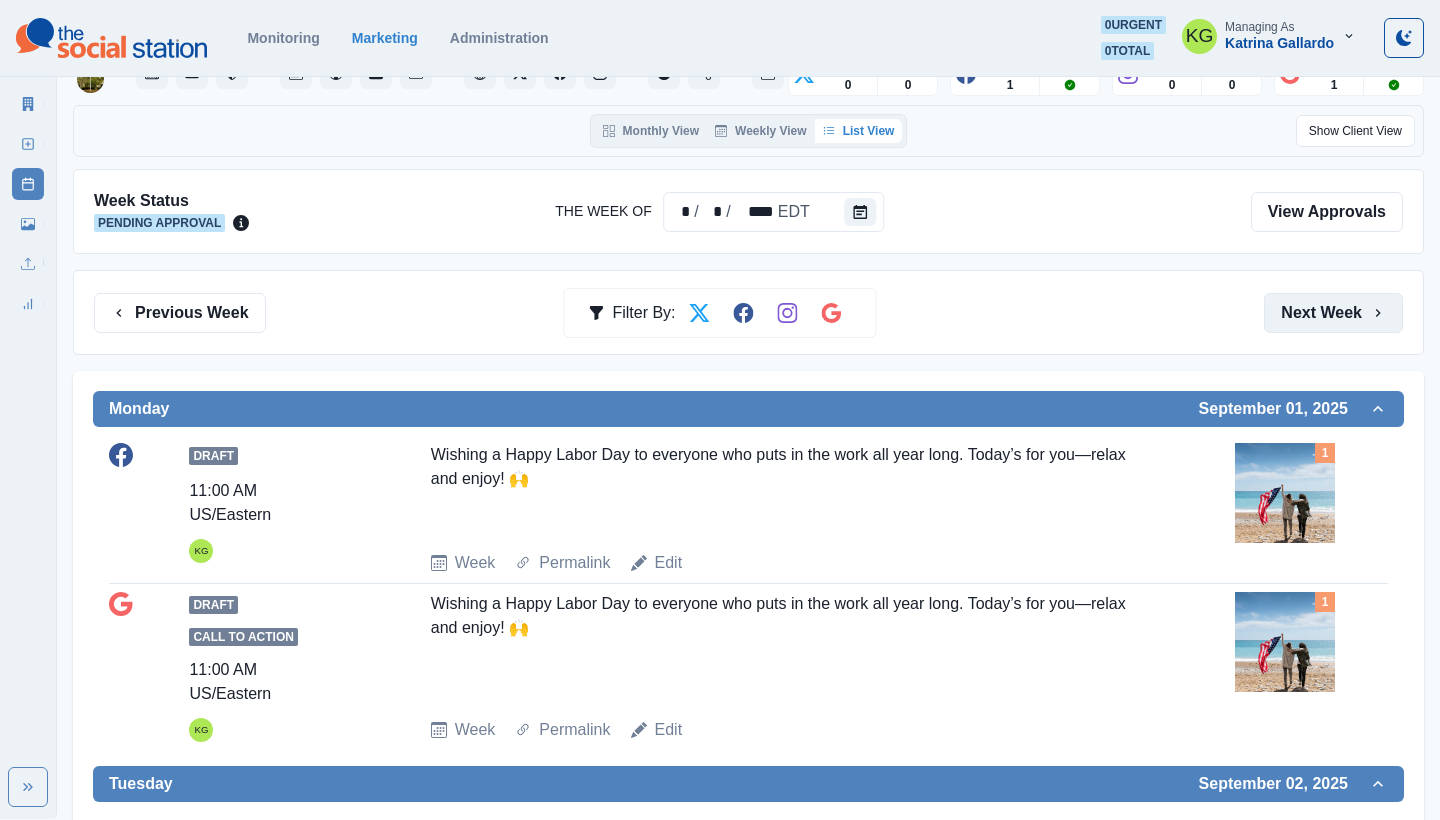 click on "Next Week" at bounding box center (1333, 313) 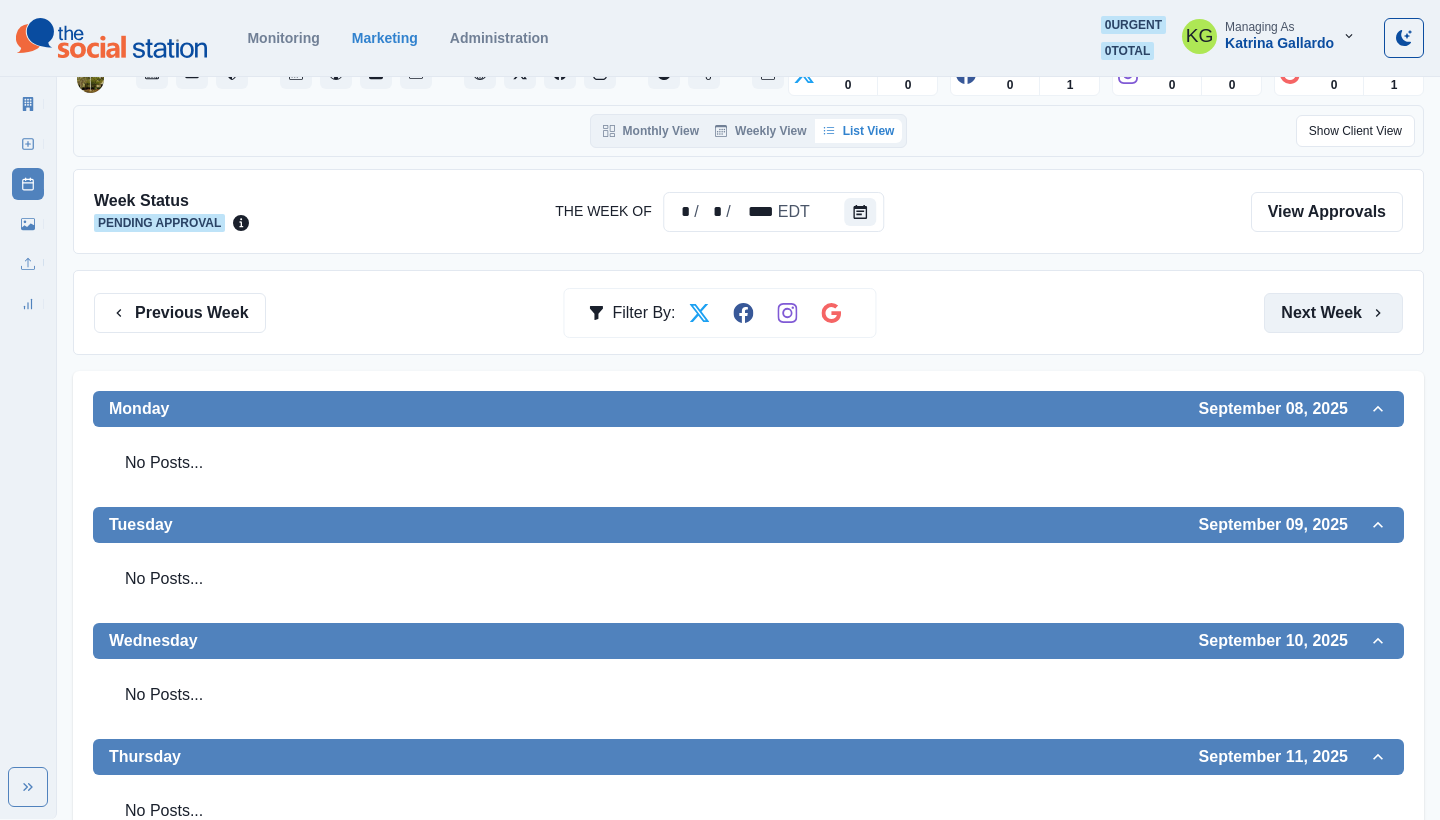 click on "Next Week" at bounding box center [1333, 313] 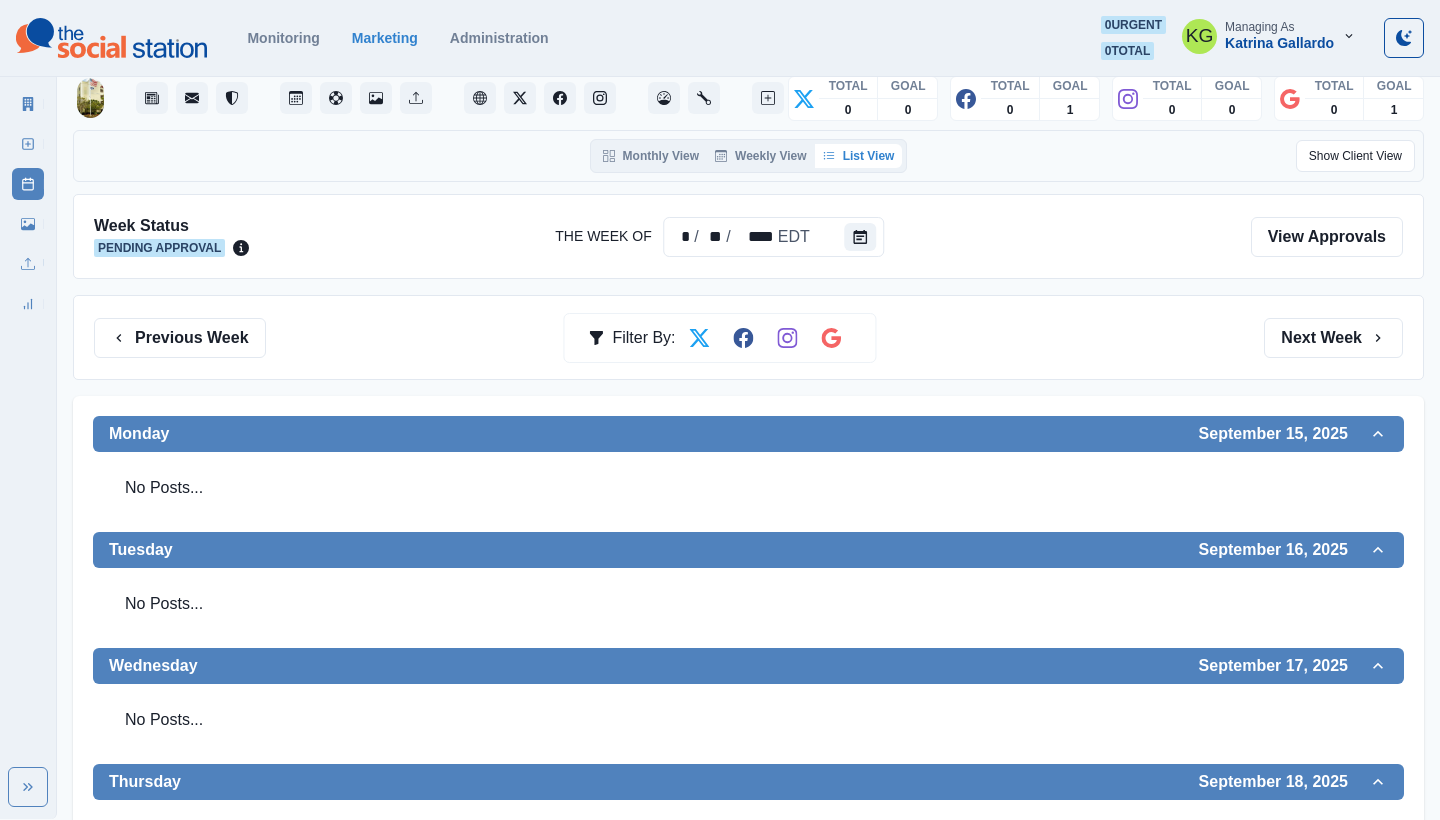 scroll, scrollTop: 0, scrollLeft: 0, axis: both 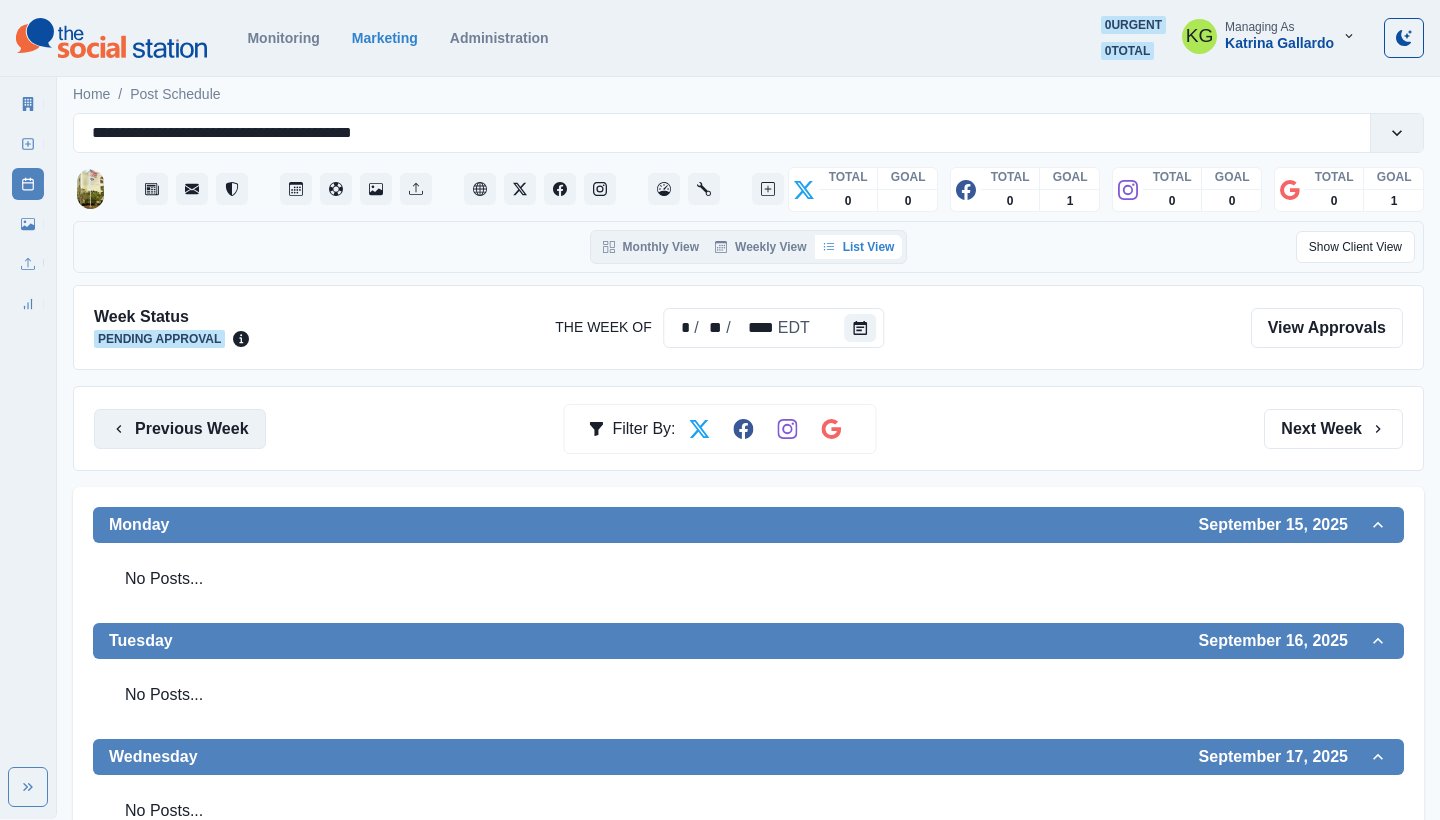 click on "Previous Week" at bounding box center (180, 429) 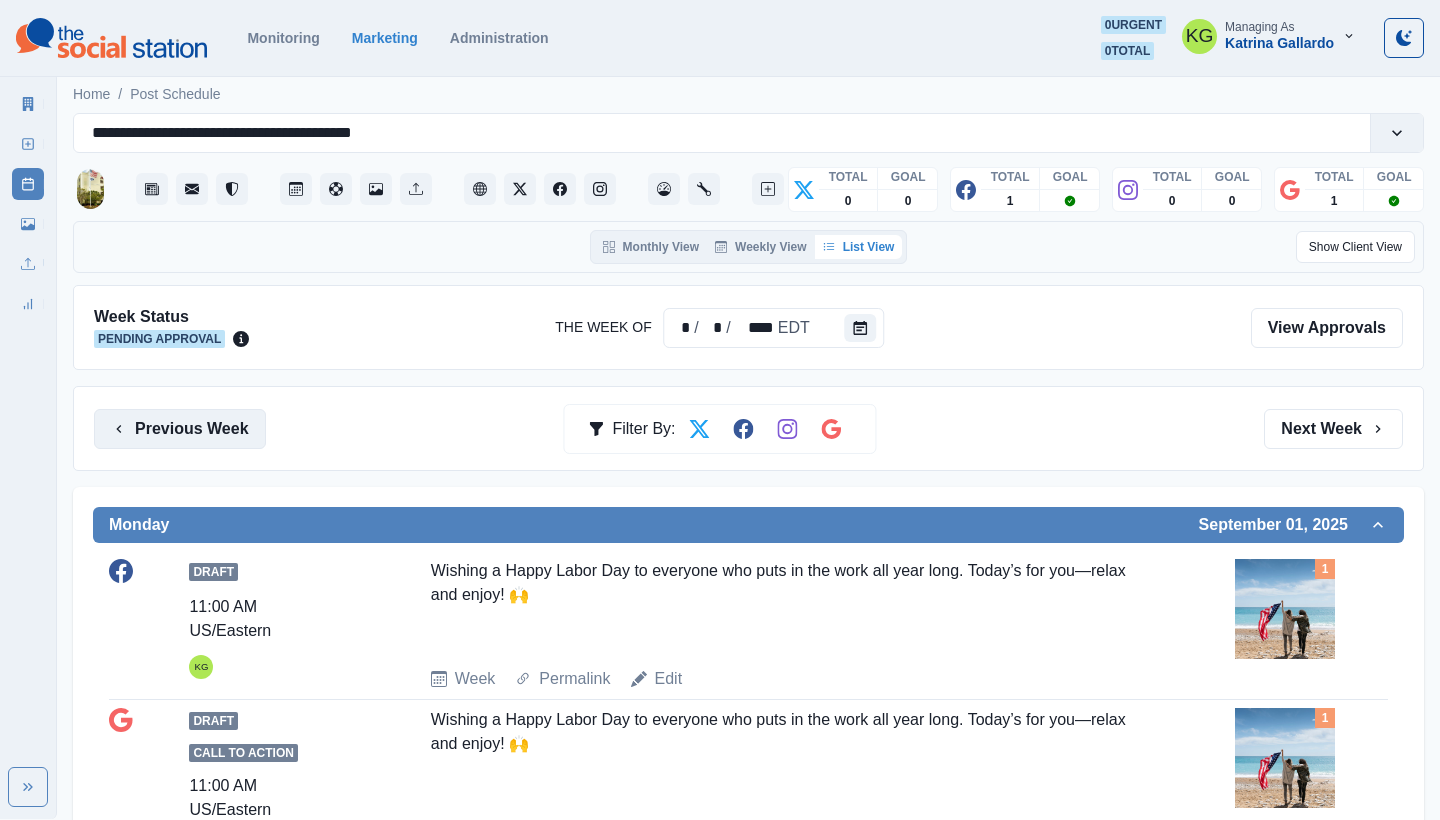 click on "Previous Week" at bounding box center (180, 429) 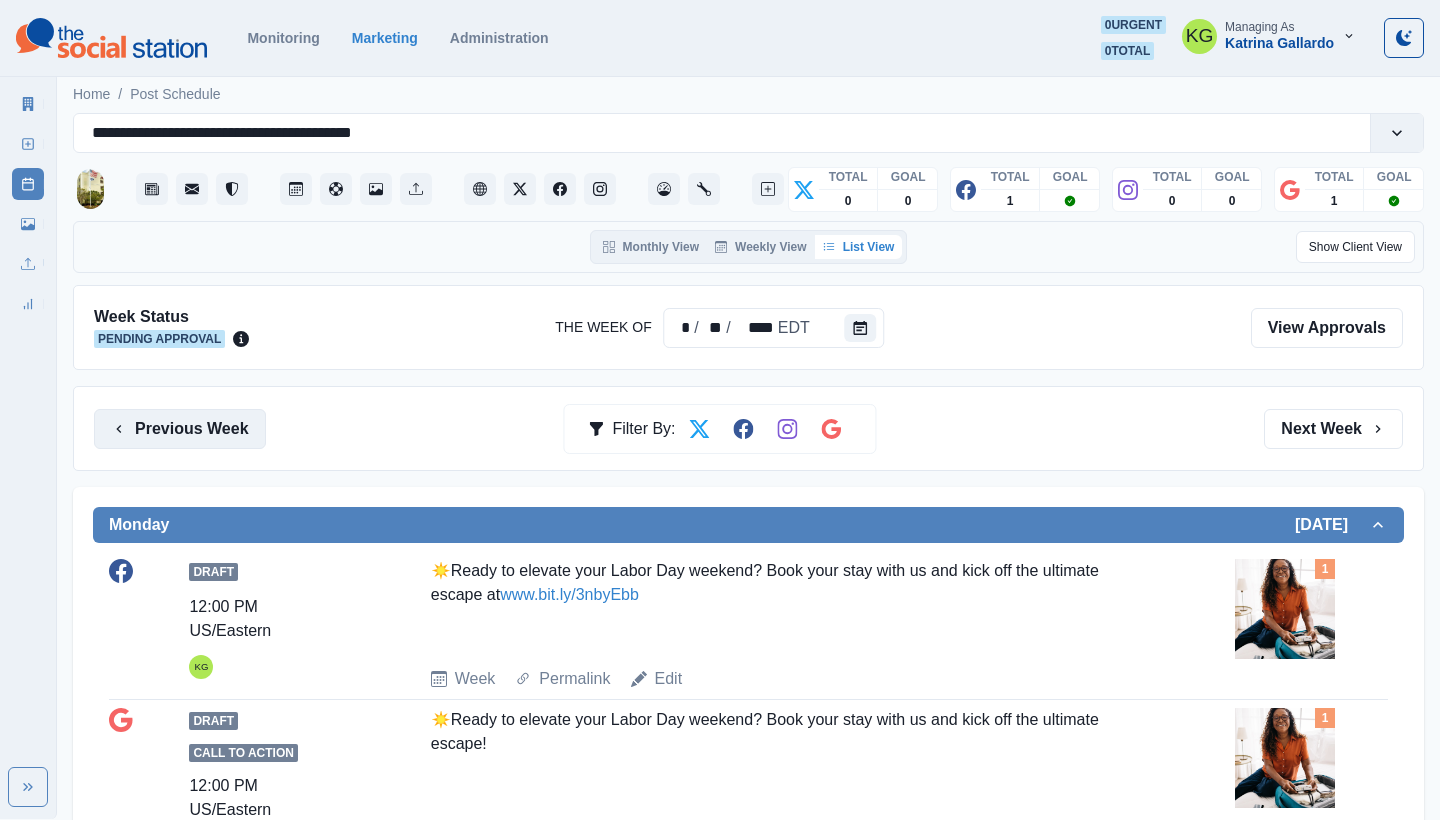 click on "Previous Week" at bounding box center (180, 429) 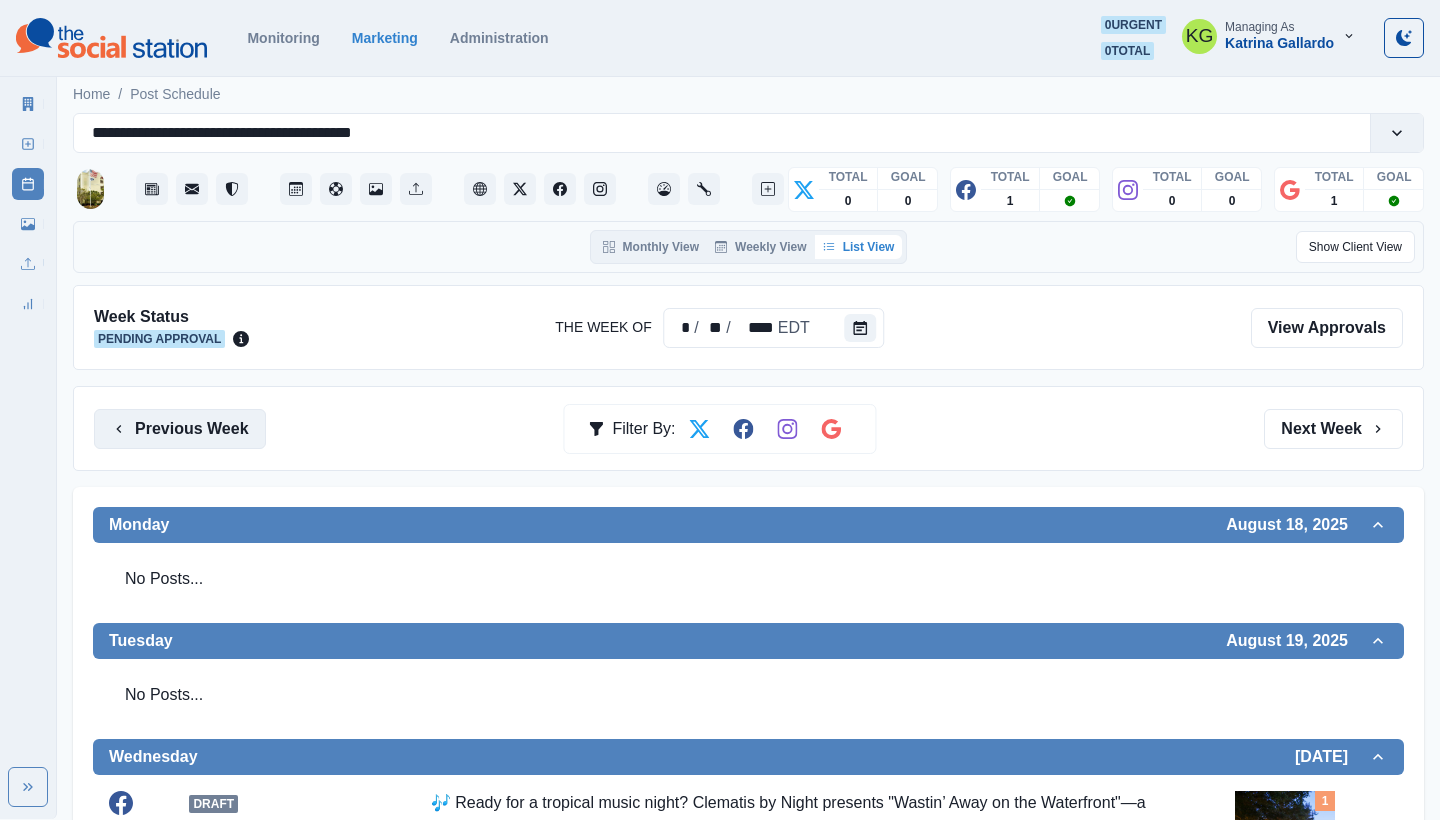 click on "Previous Week" at bounding box center (180, 429) 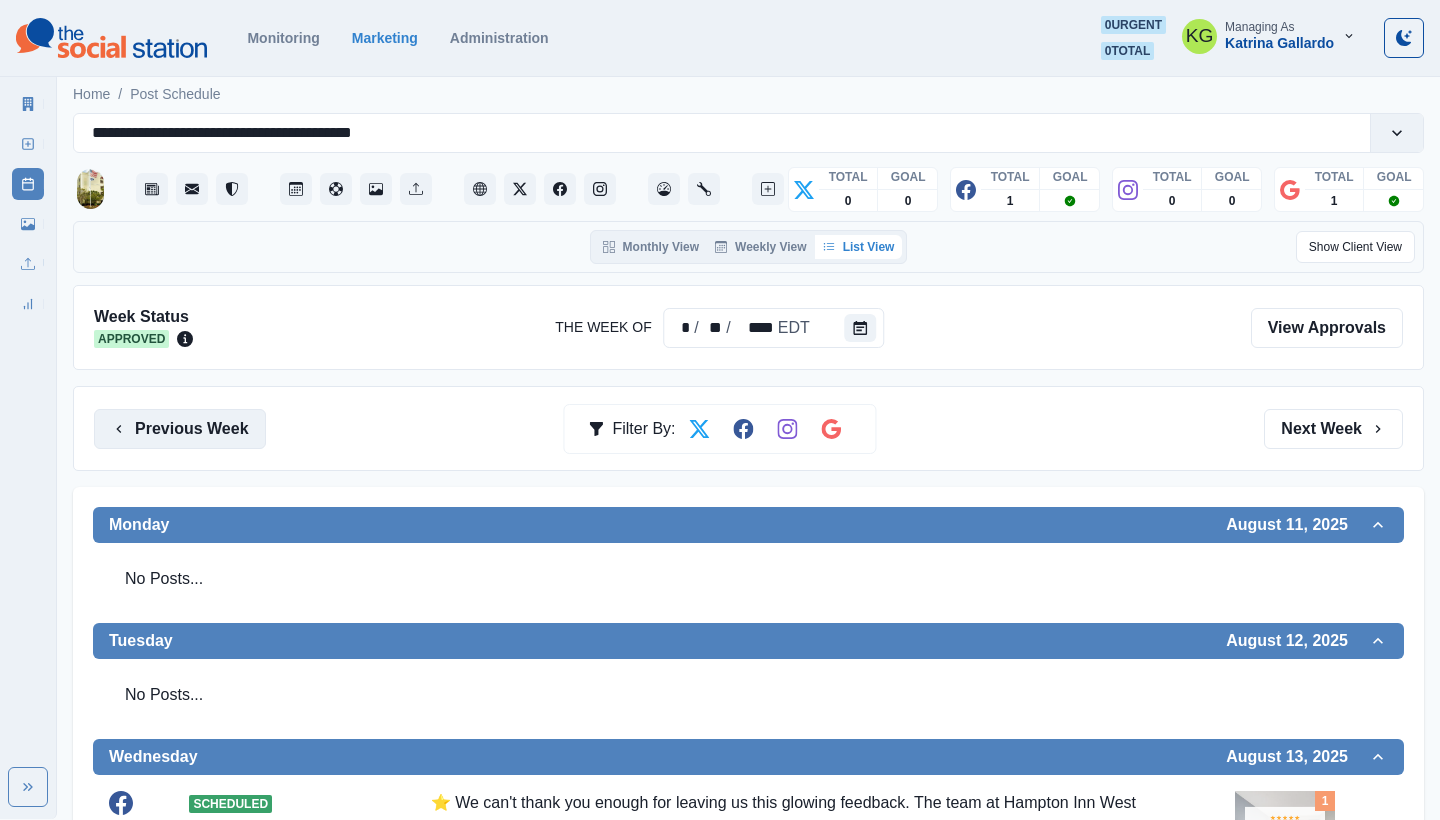 click on "Previous Week" at bounding box center (180, 429) 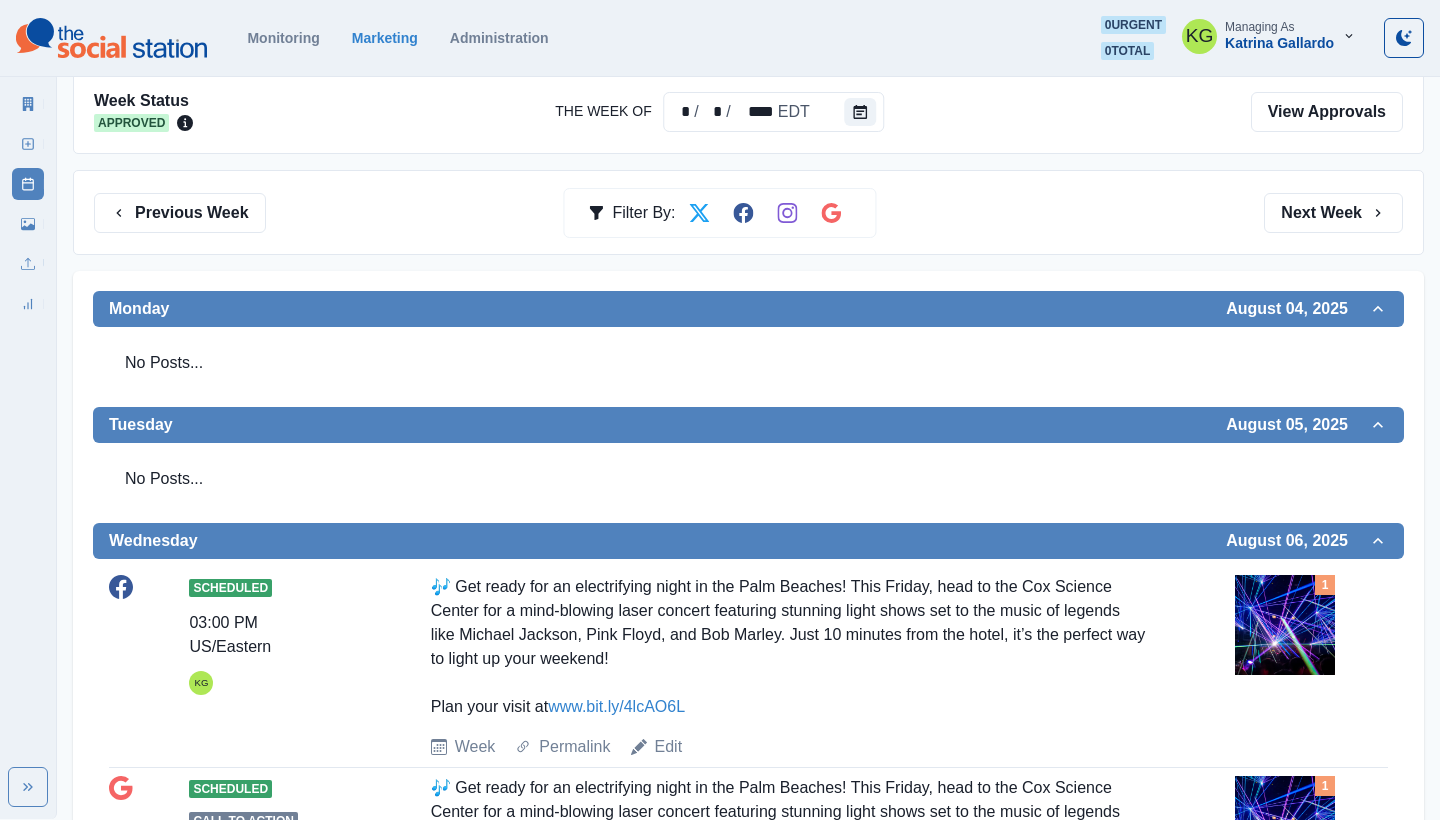 scroll, scrollTop: 234, scrollLeft: 0, axis: vertical 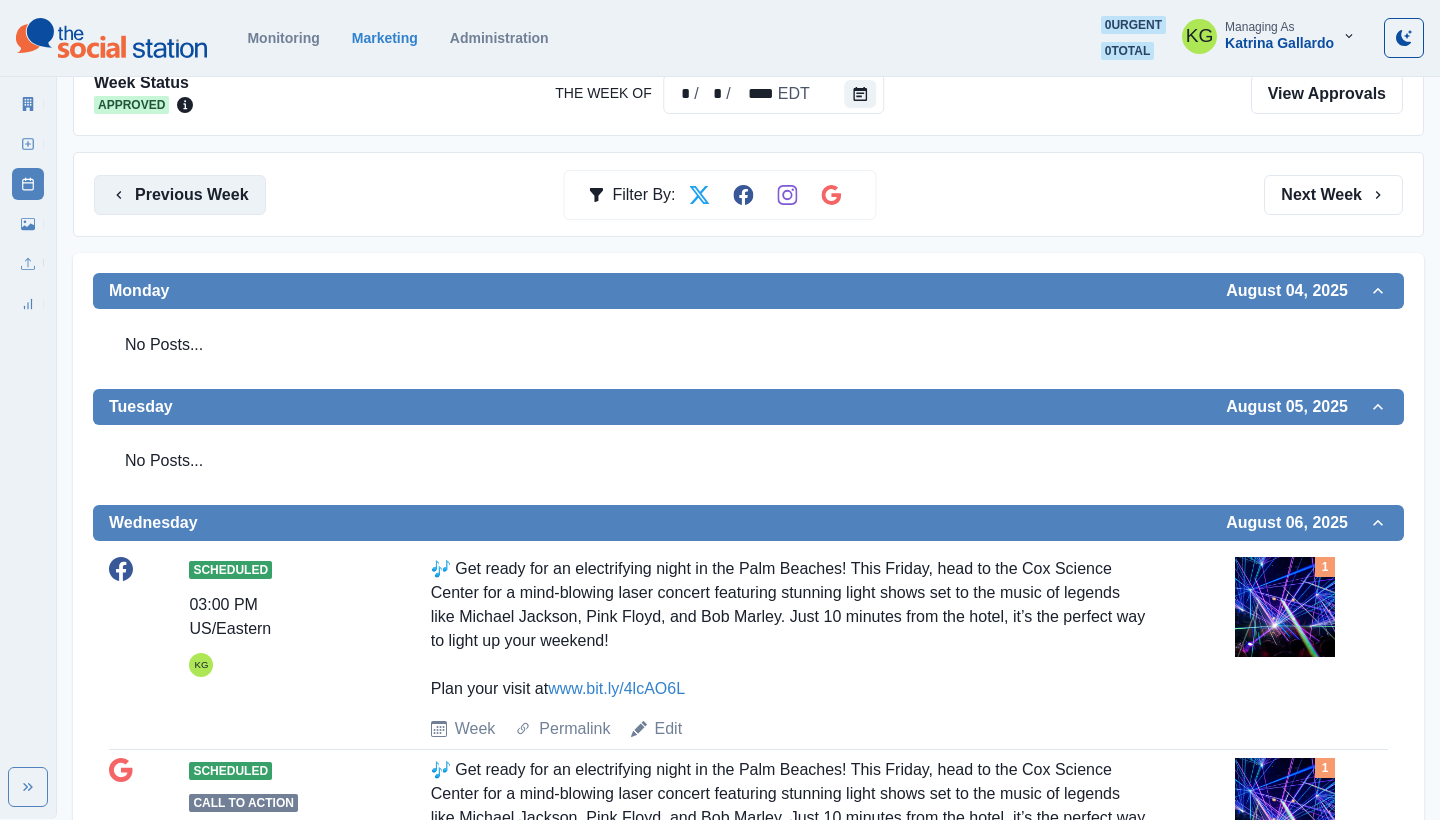 click on "Previous Week" at bounding box center (180, 195) 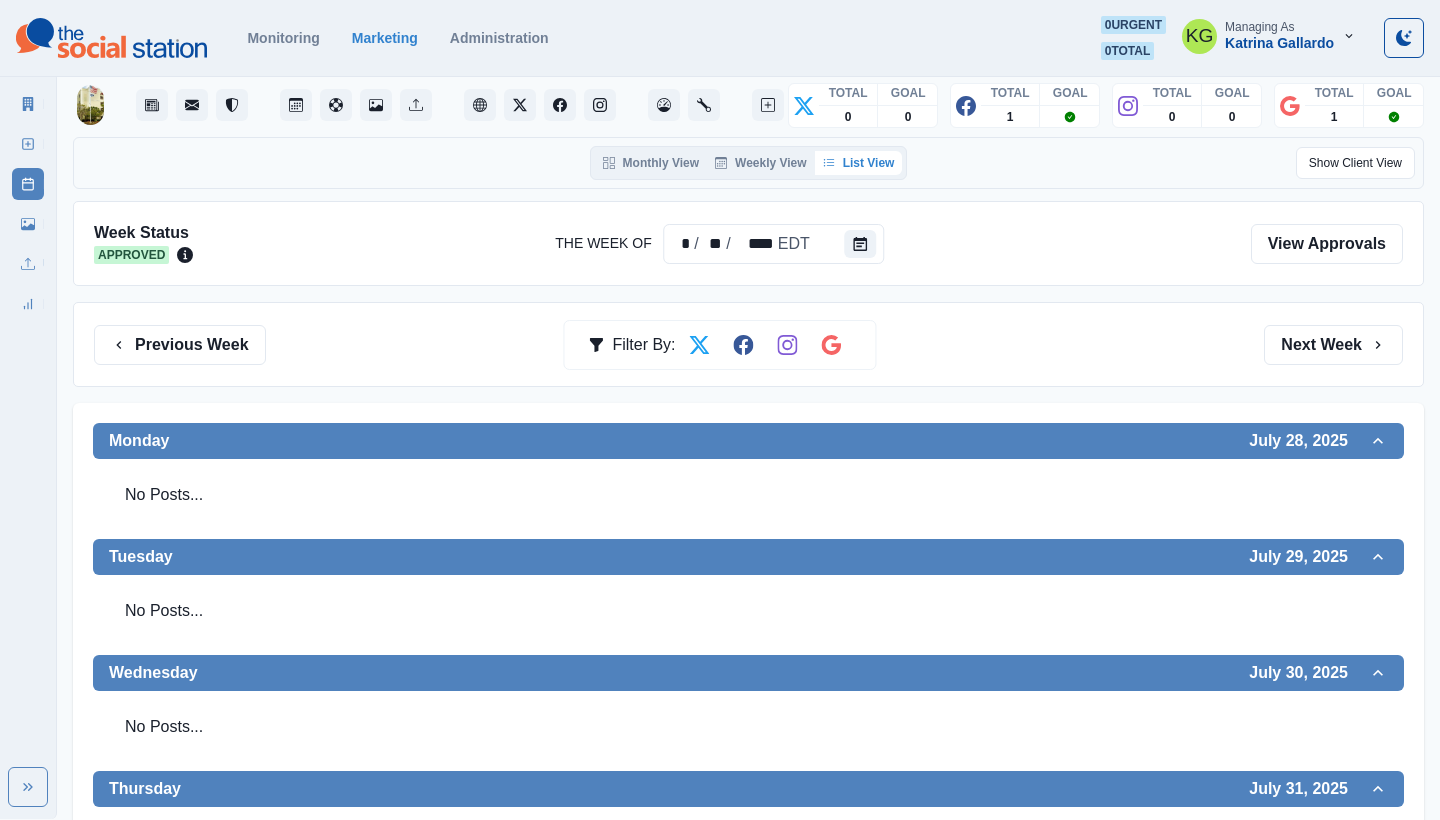 scroll, scrollTop: 22, scrollLeft: 0, axis: vertical 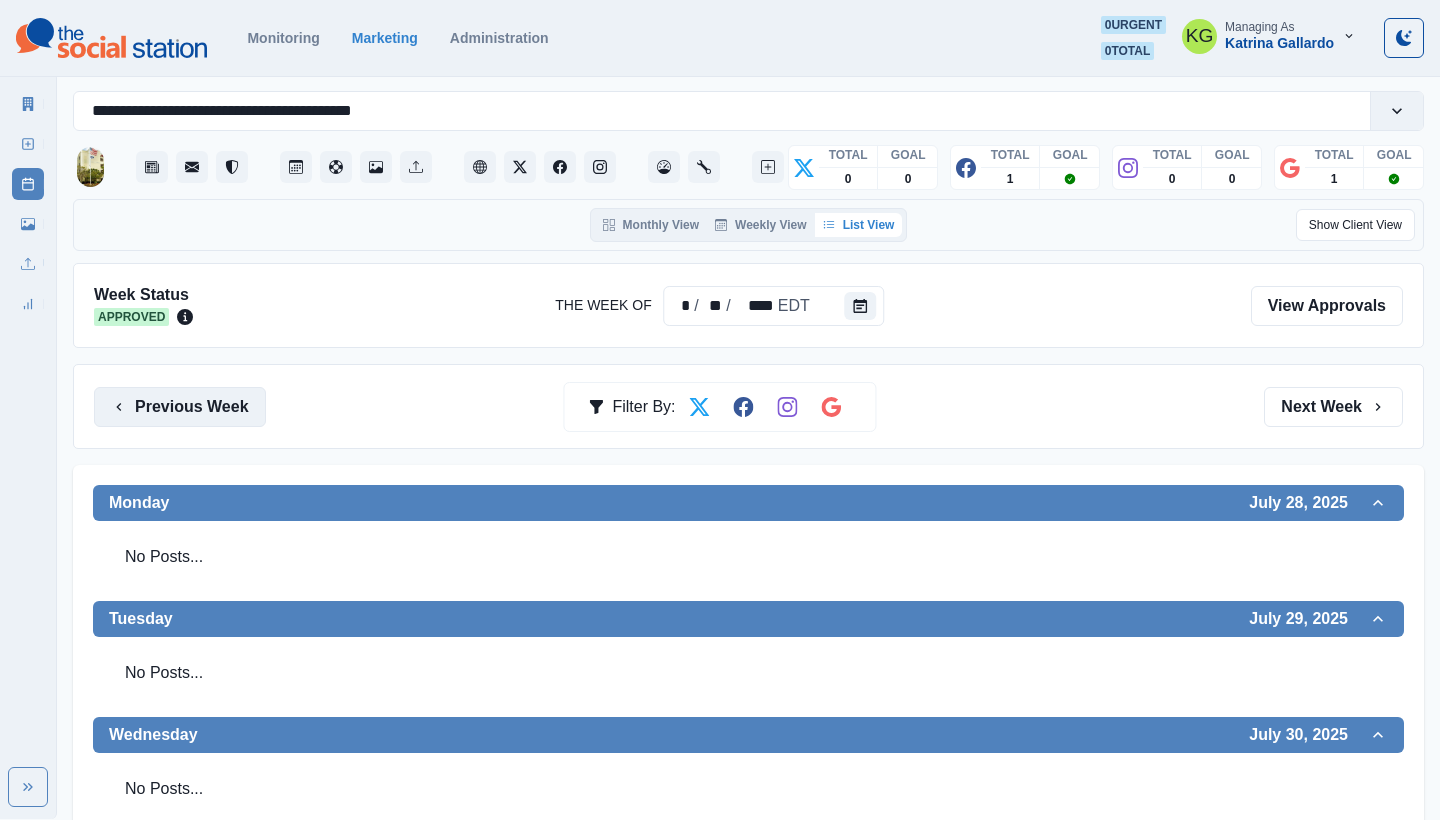 click on "Previous Week" at bounding box center (180, 407) 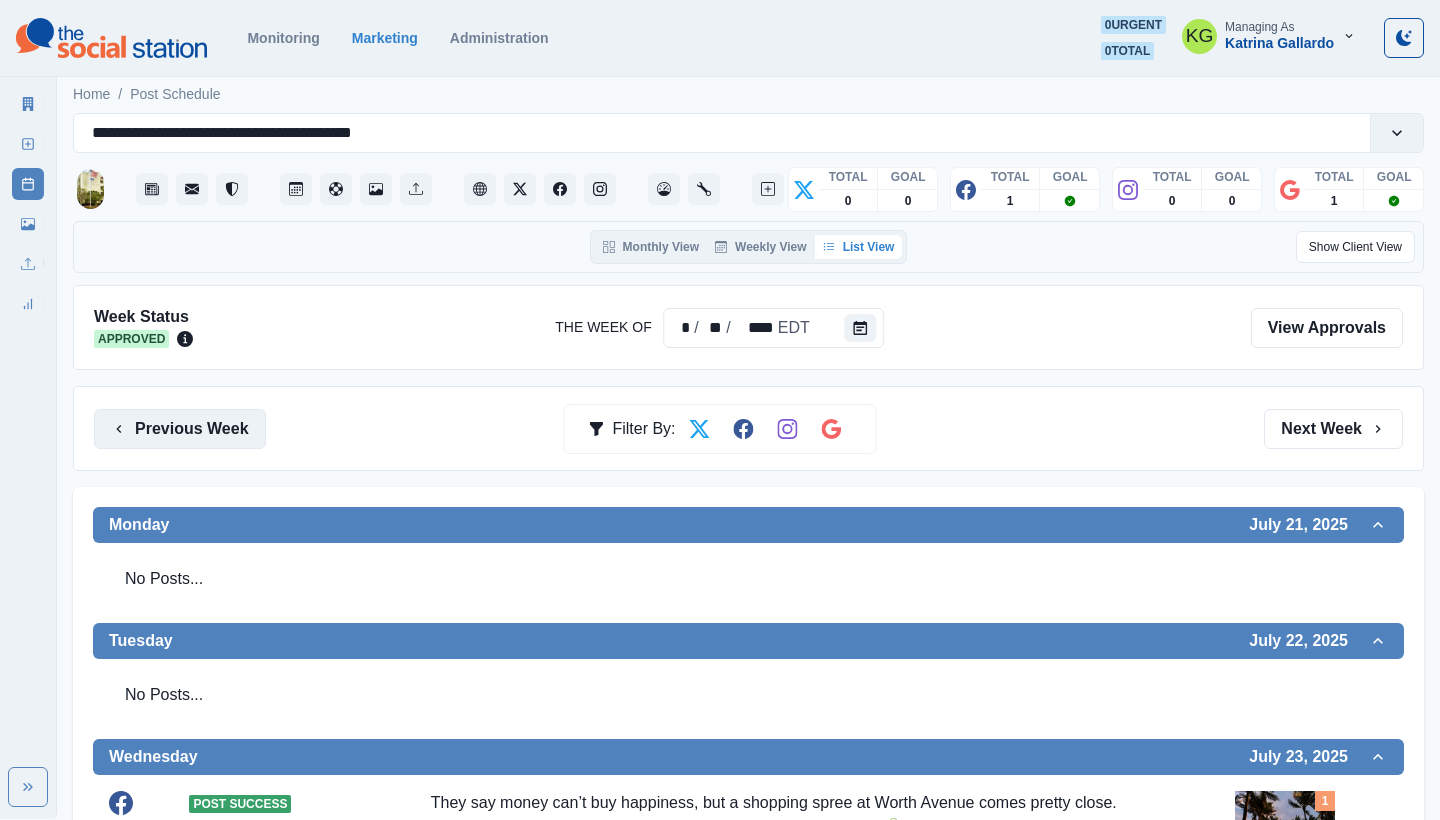 scroll, scrollTop: 0, scrollLeft: 0, axis: both 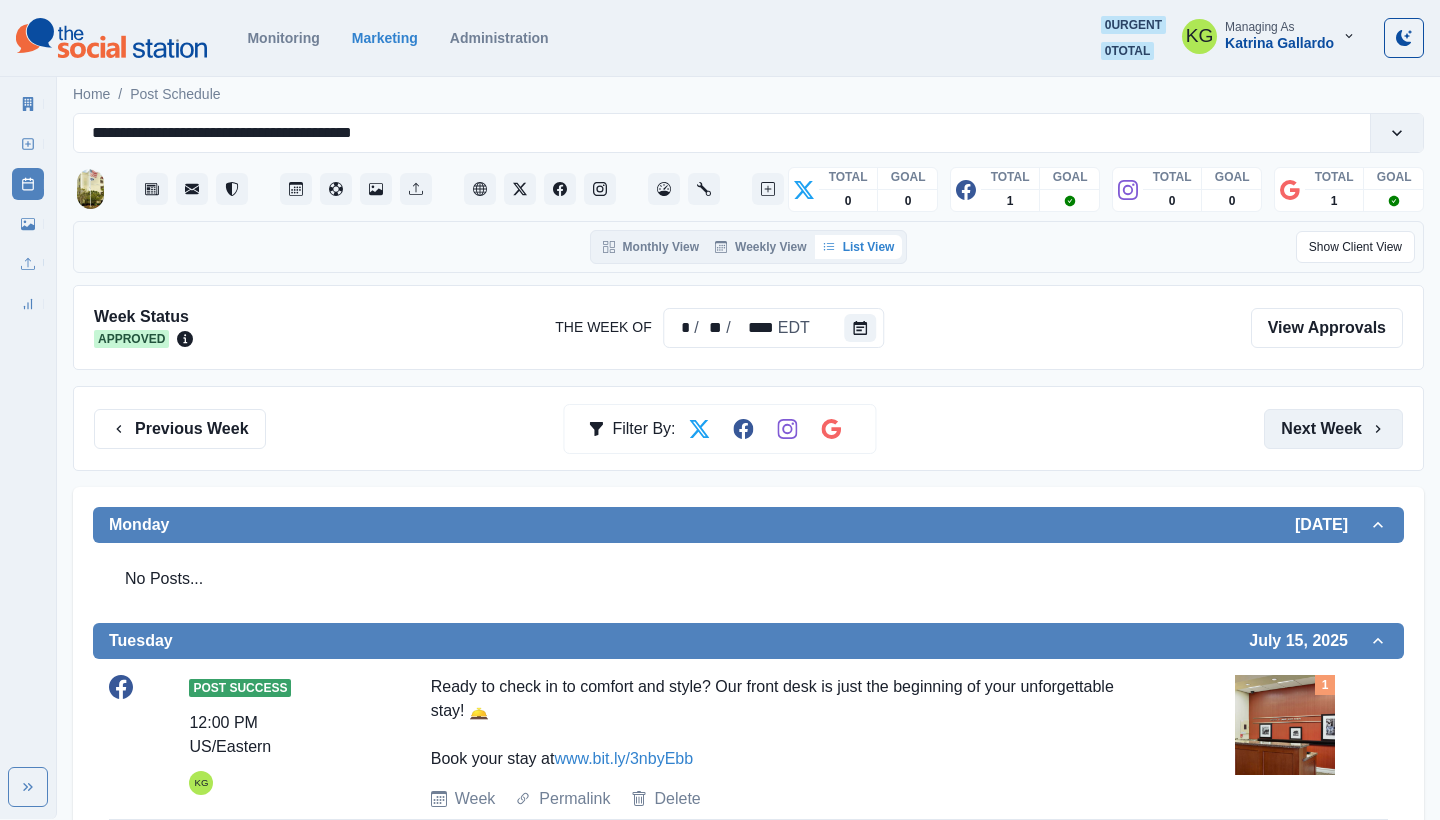 click on "Next Week" at bounding box center [1333, 429] 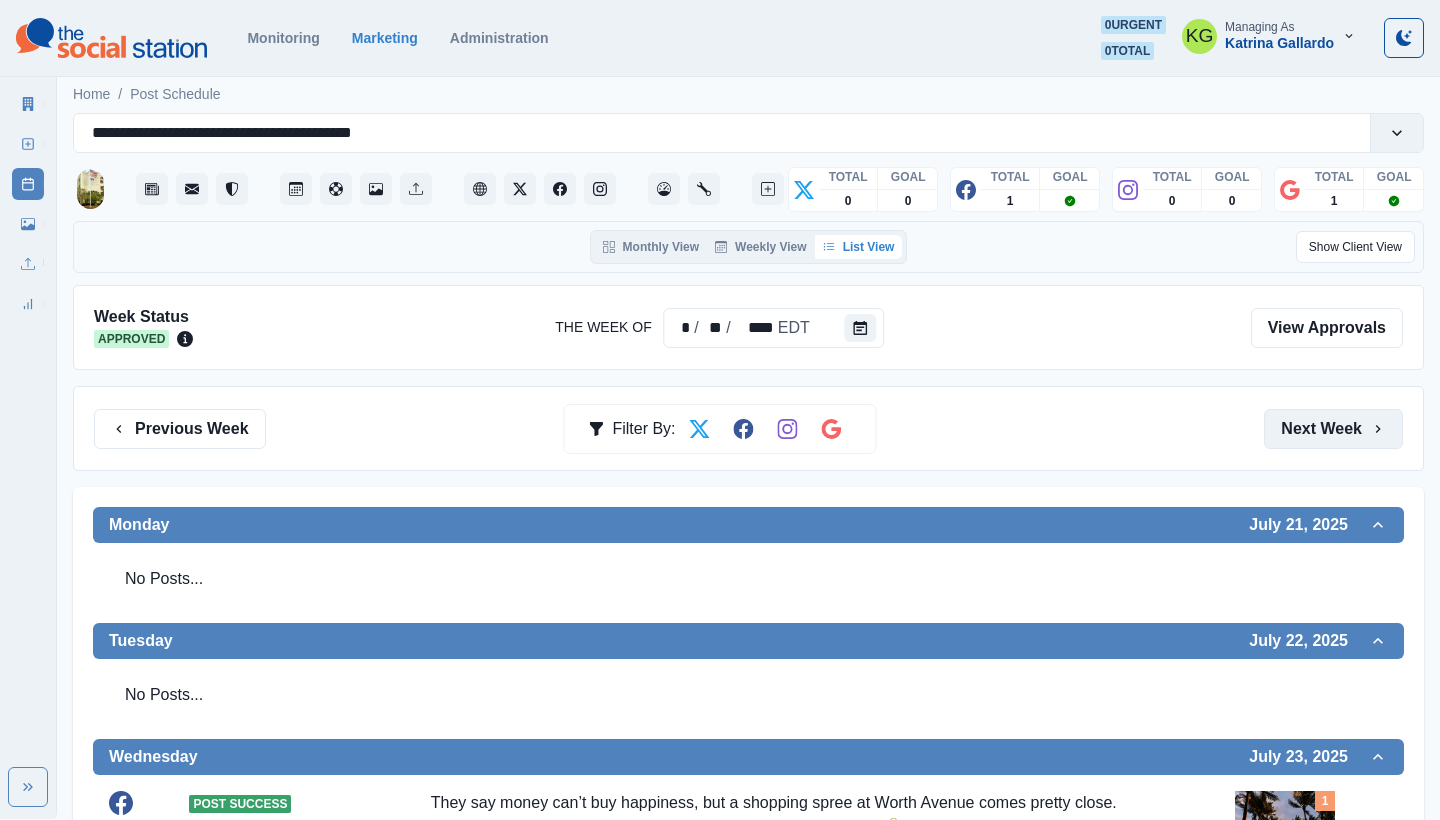 click on "Next Week" at bounding box center [1333, 429] 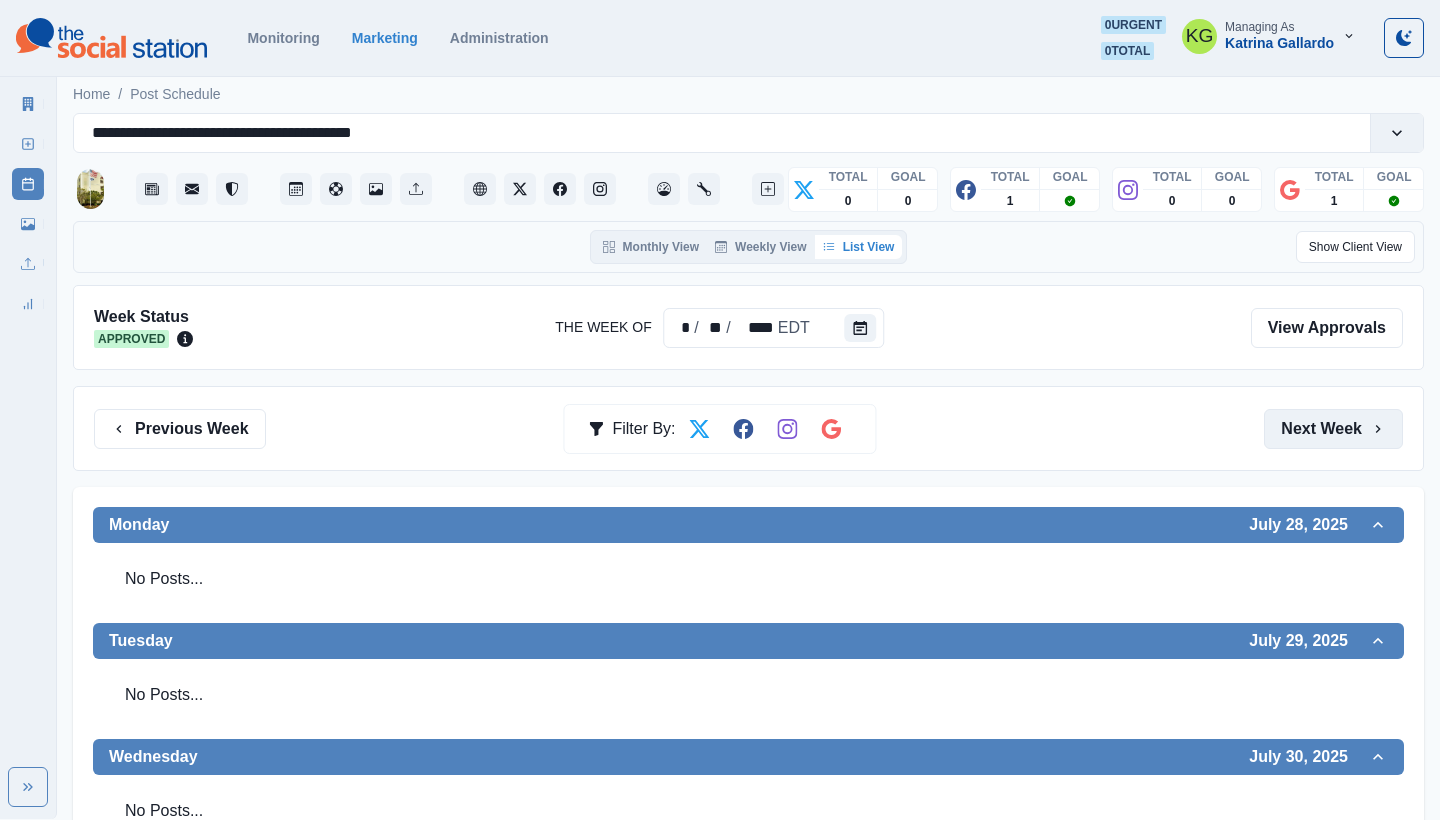 click on "Next Week" at bounding box center [1333, 429] 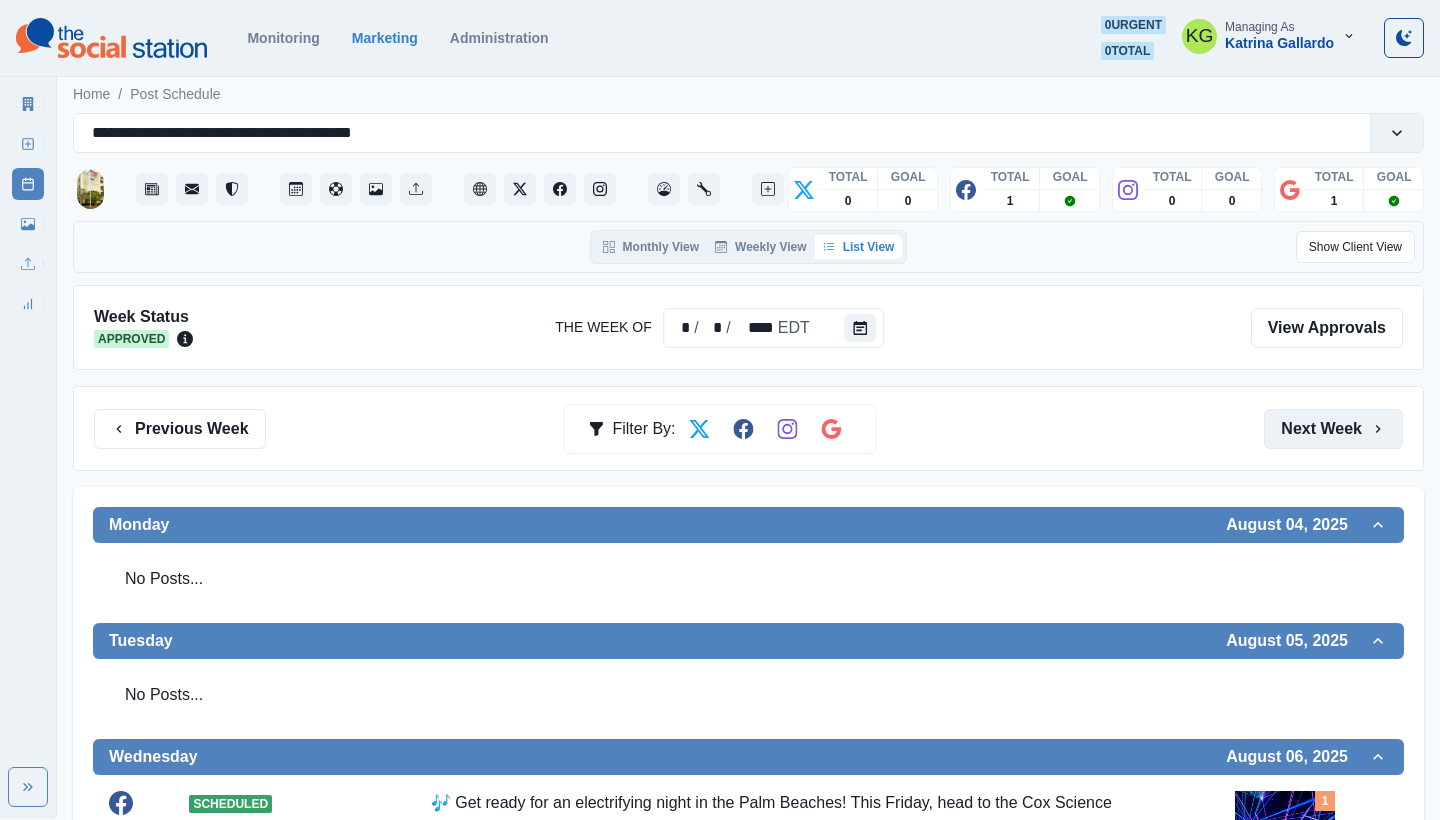 click on "Next Week" at bounding box center [1333, 429] 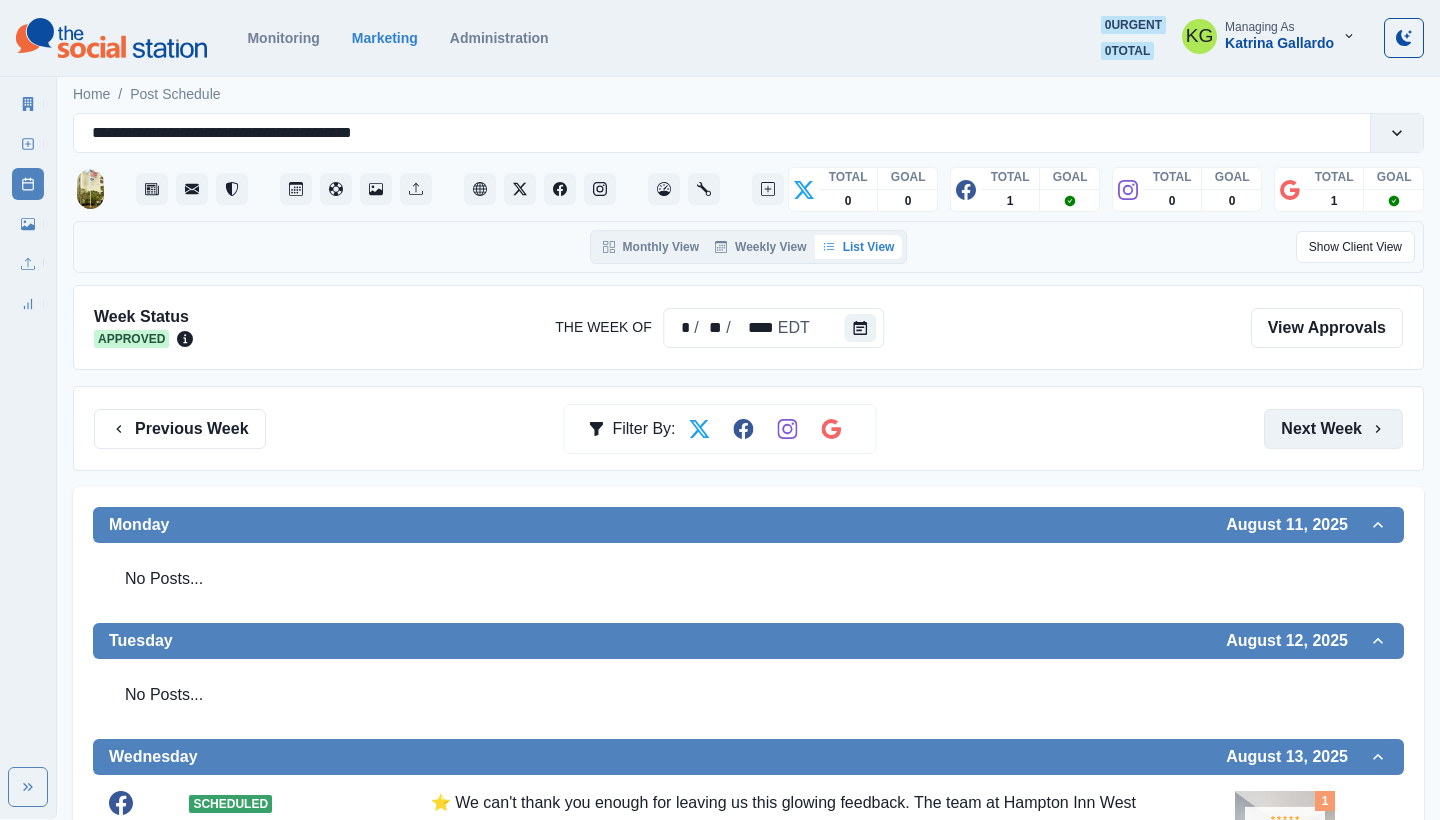 click on "Next Week" at bounding box center (1333, 429) 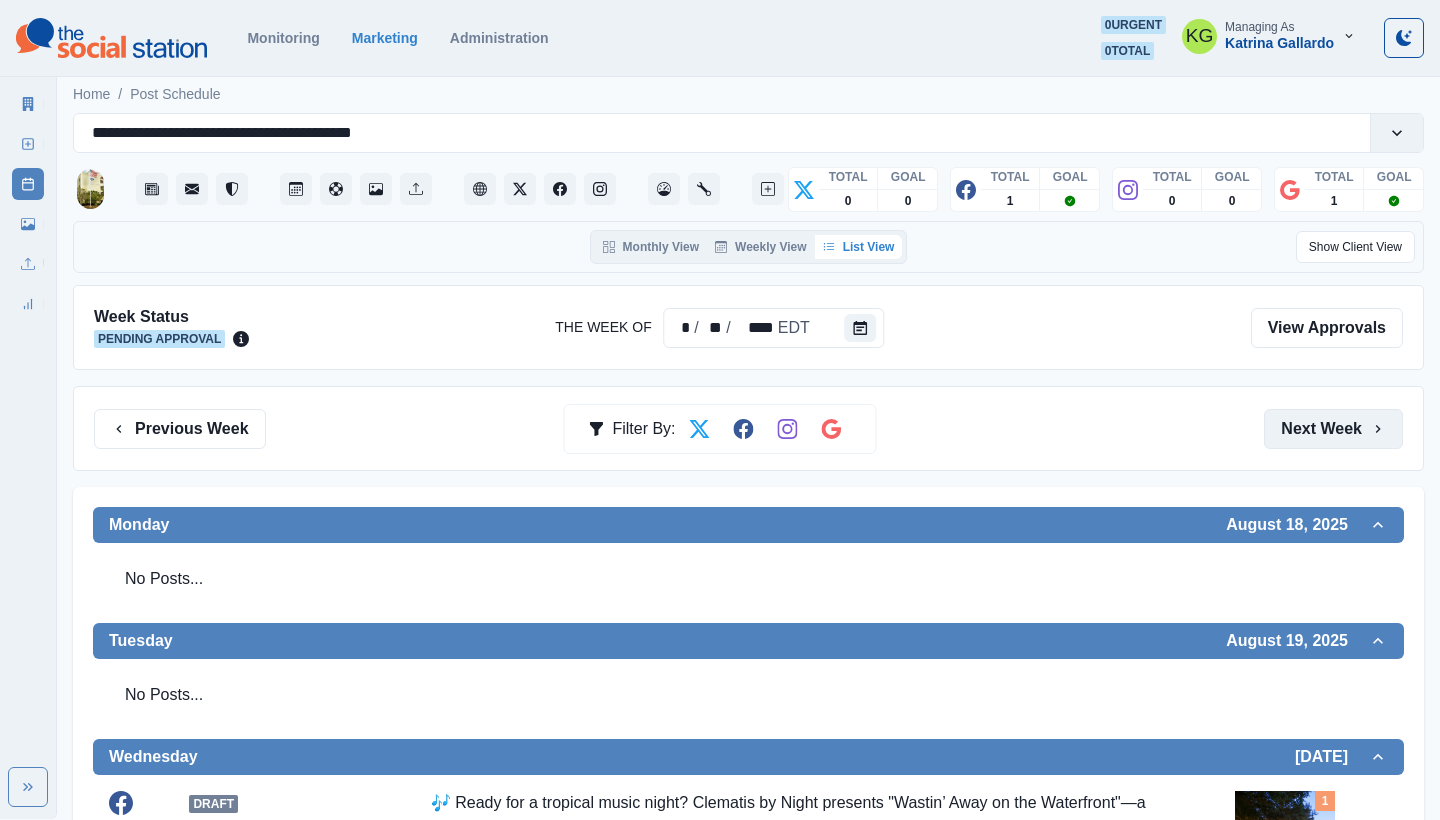 click on "Next Week" at bounding box center [1333, 429] 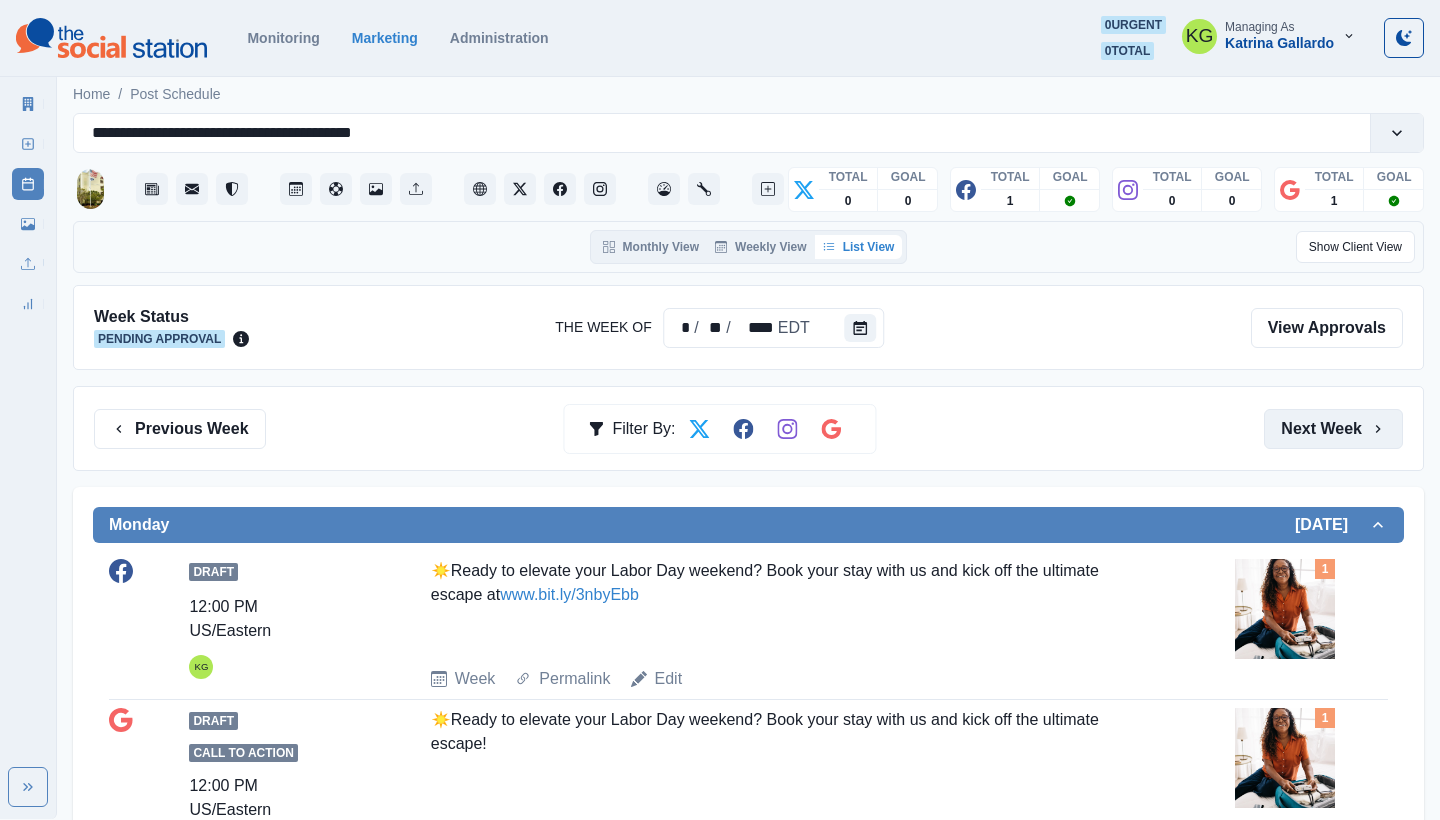 click on "Next Week" at bounding box center (1333, 429) 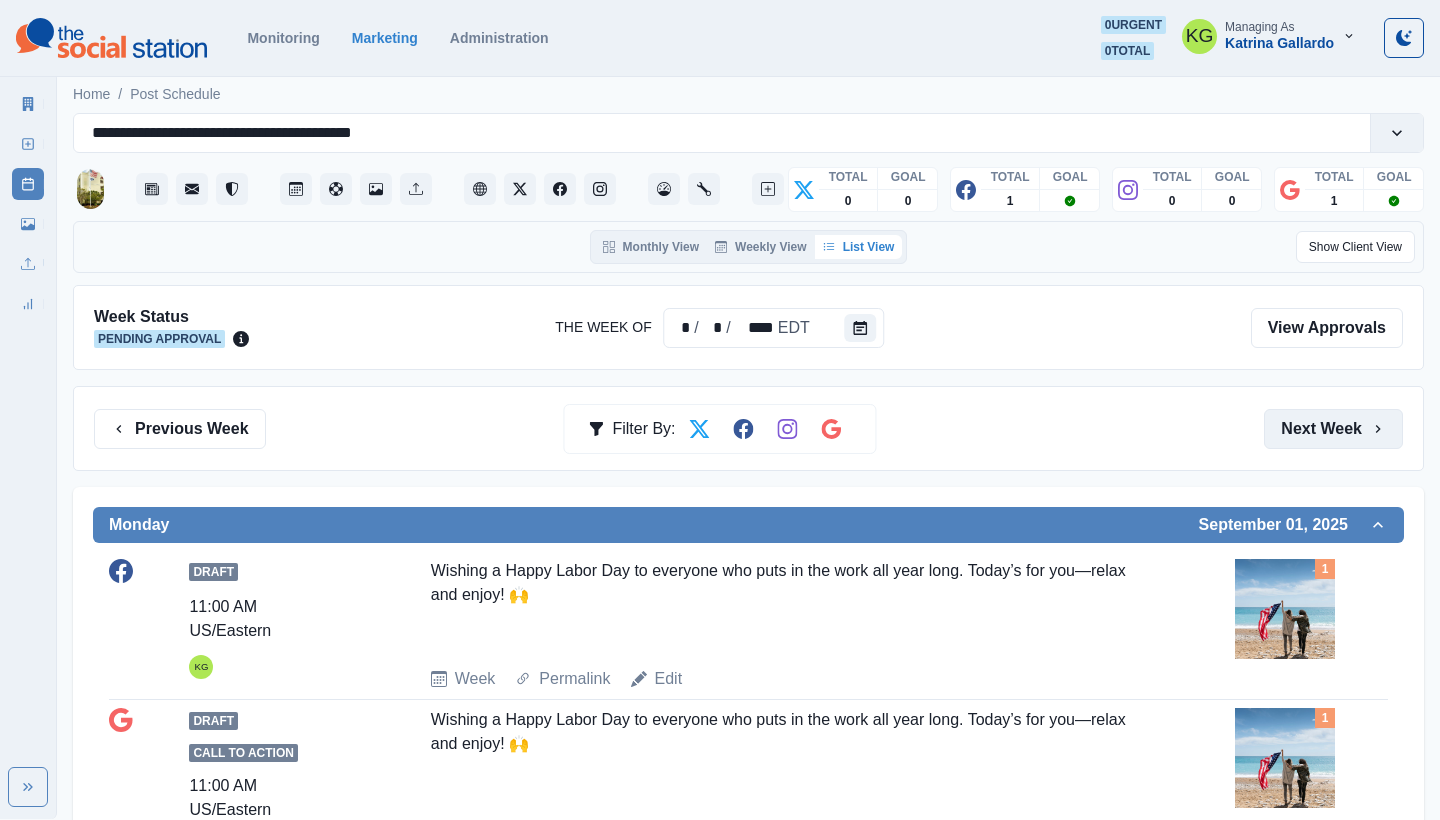 click on "Next Week" at bounding box center [1333, 429] 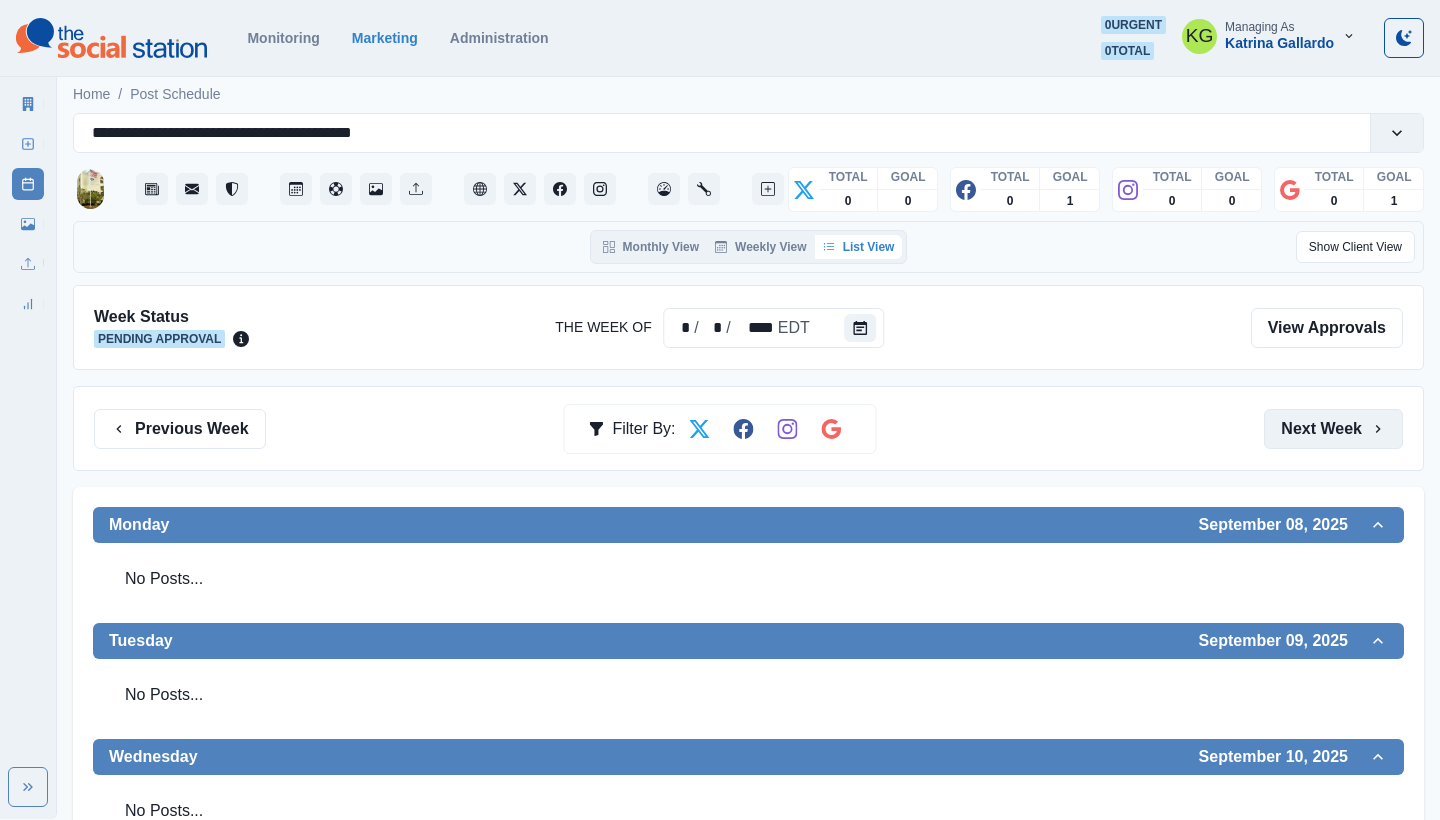 click on "Next Week" at bounding box center (1333, 429) 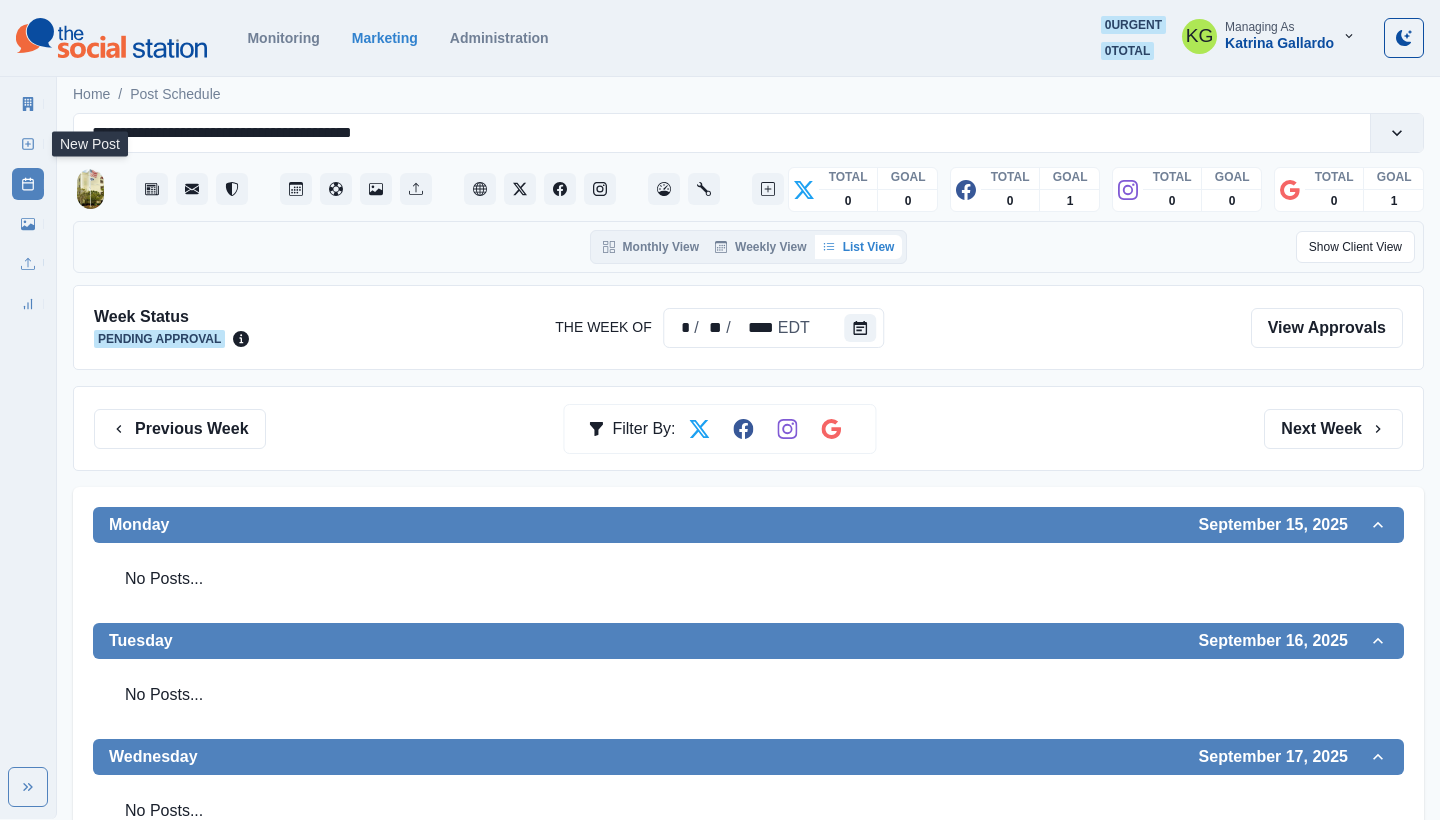 click 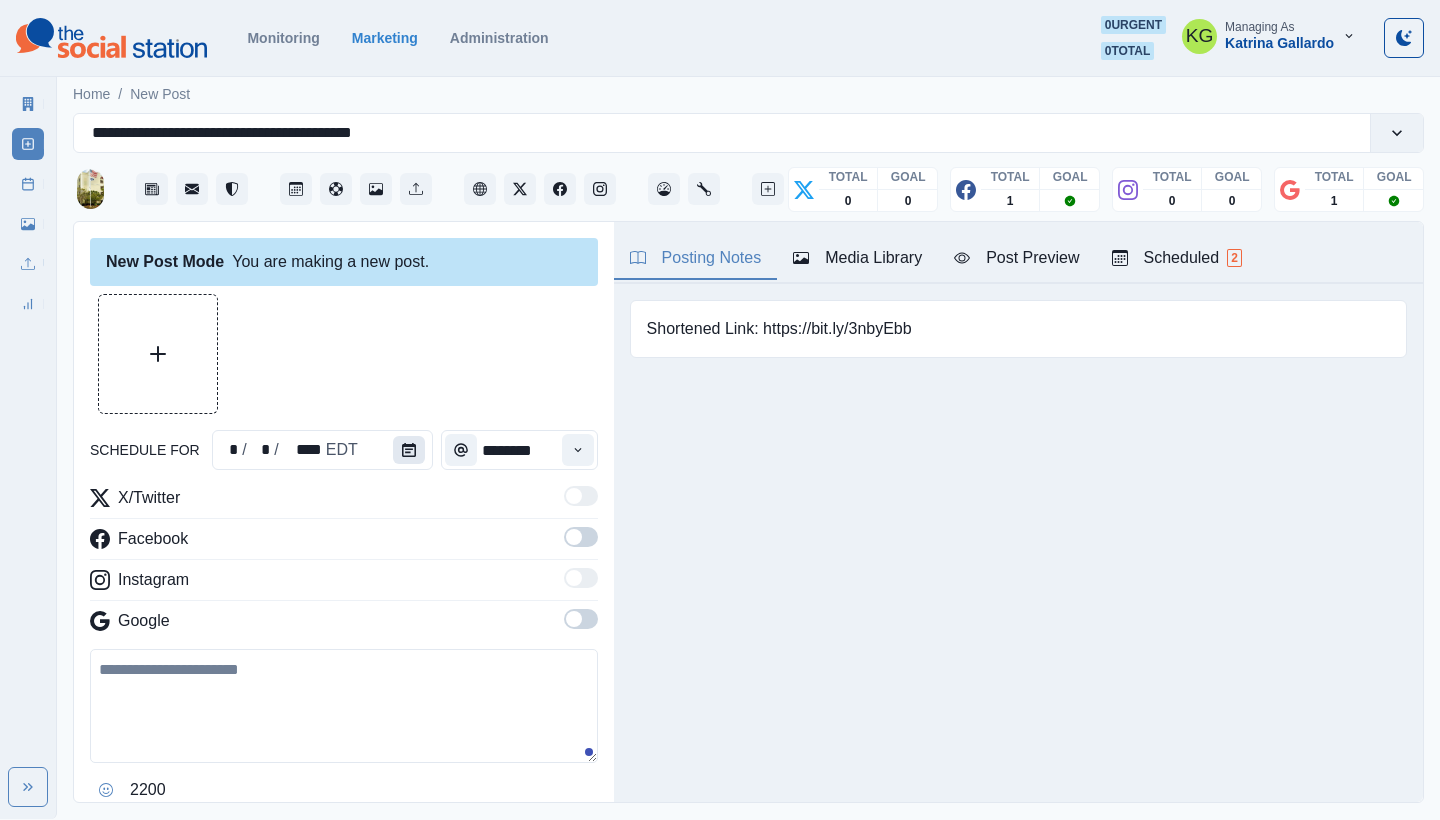 click 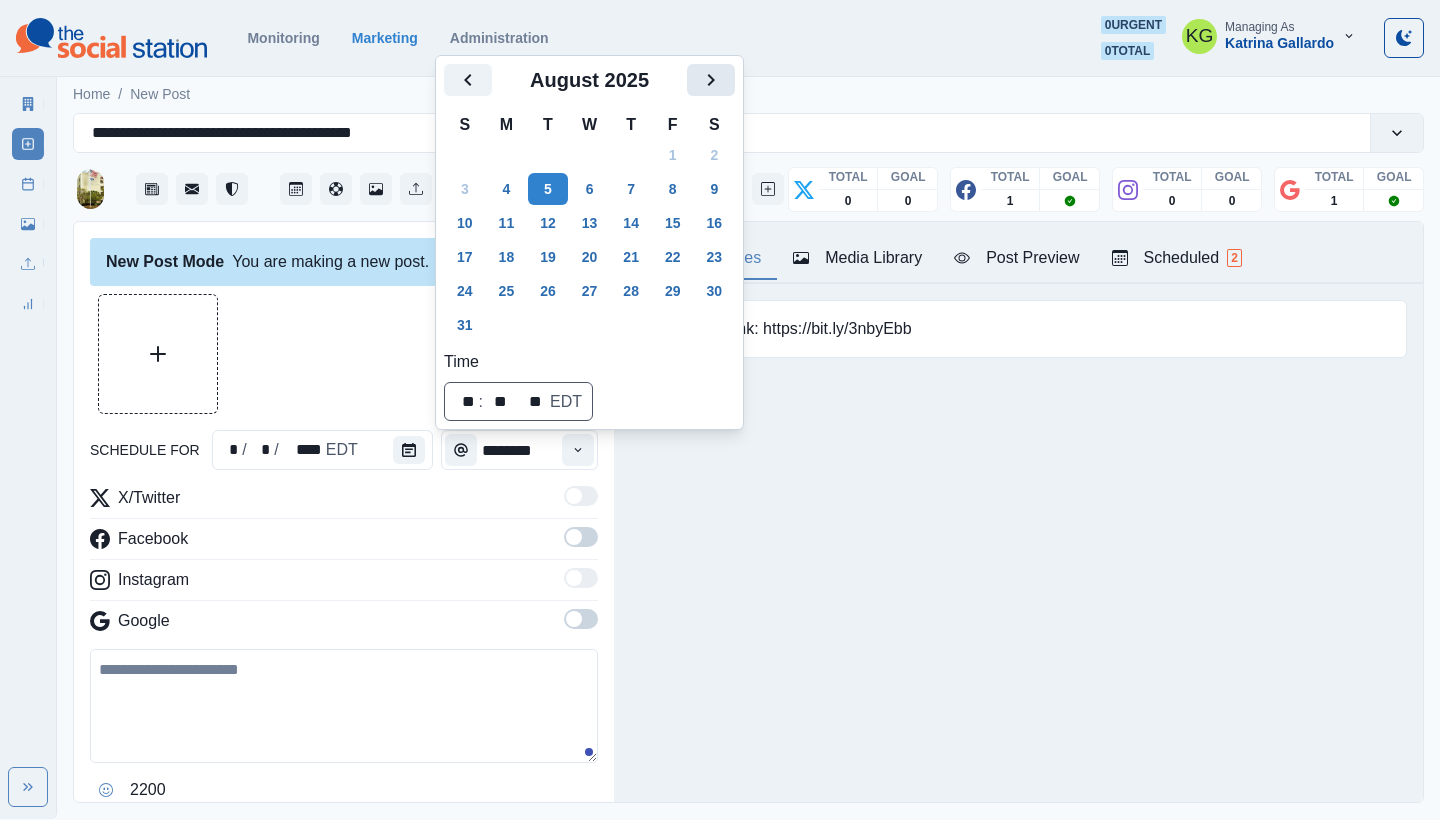 click 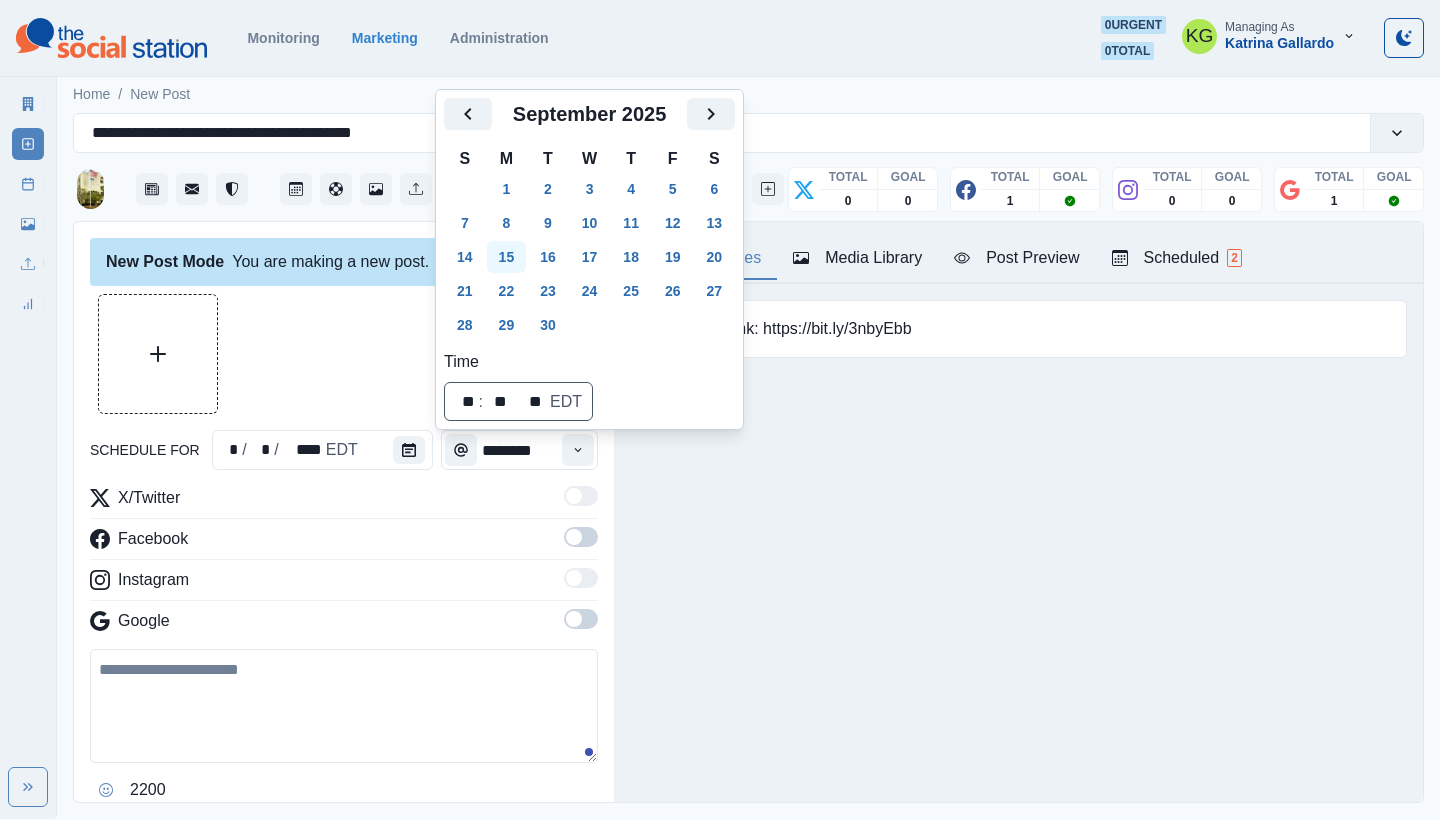 click on "15" at bounding box center [507, 257] 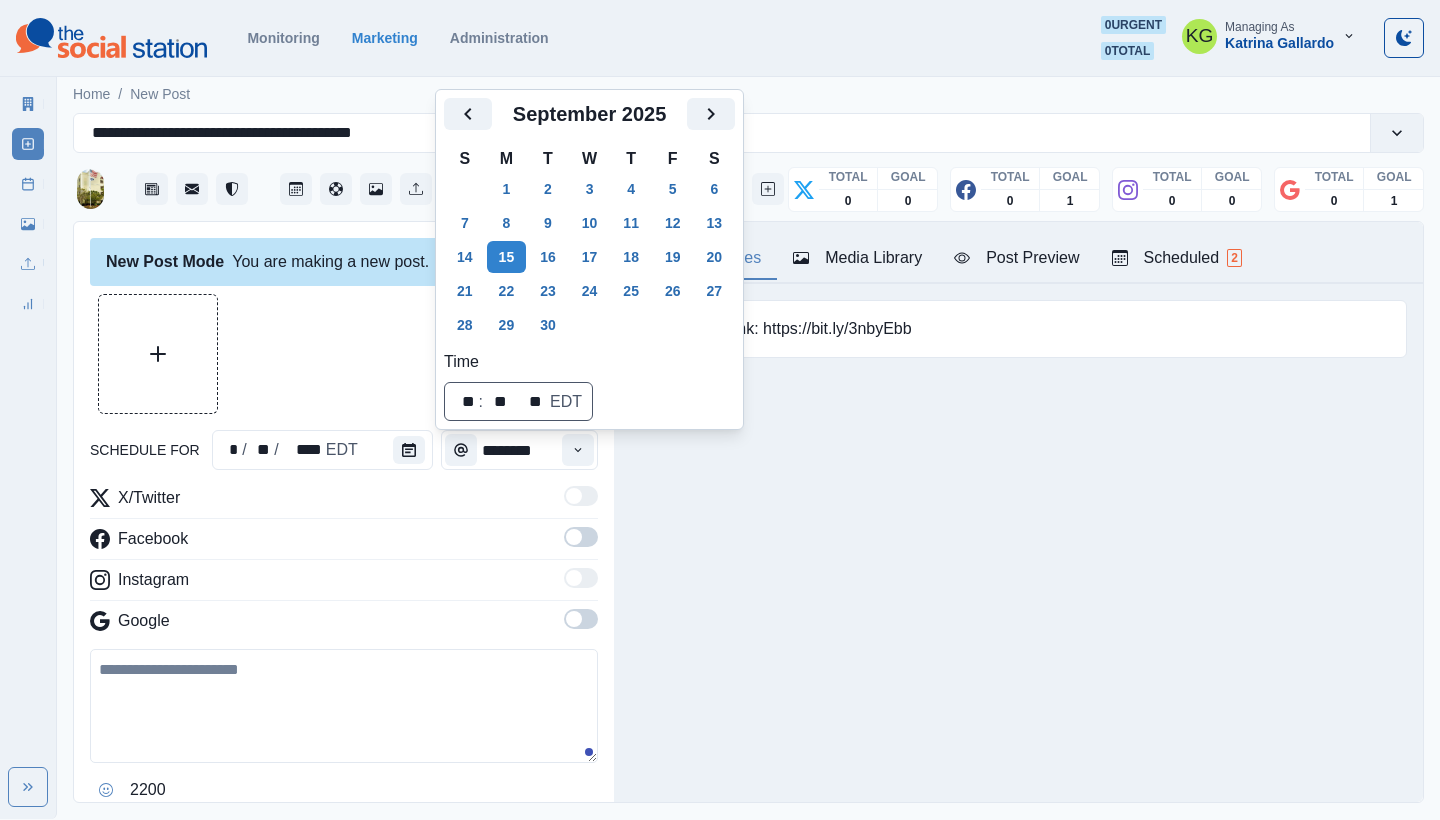 click at bounding box center (344, 354) 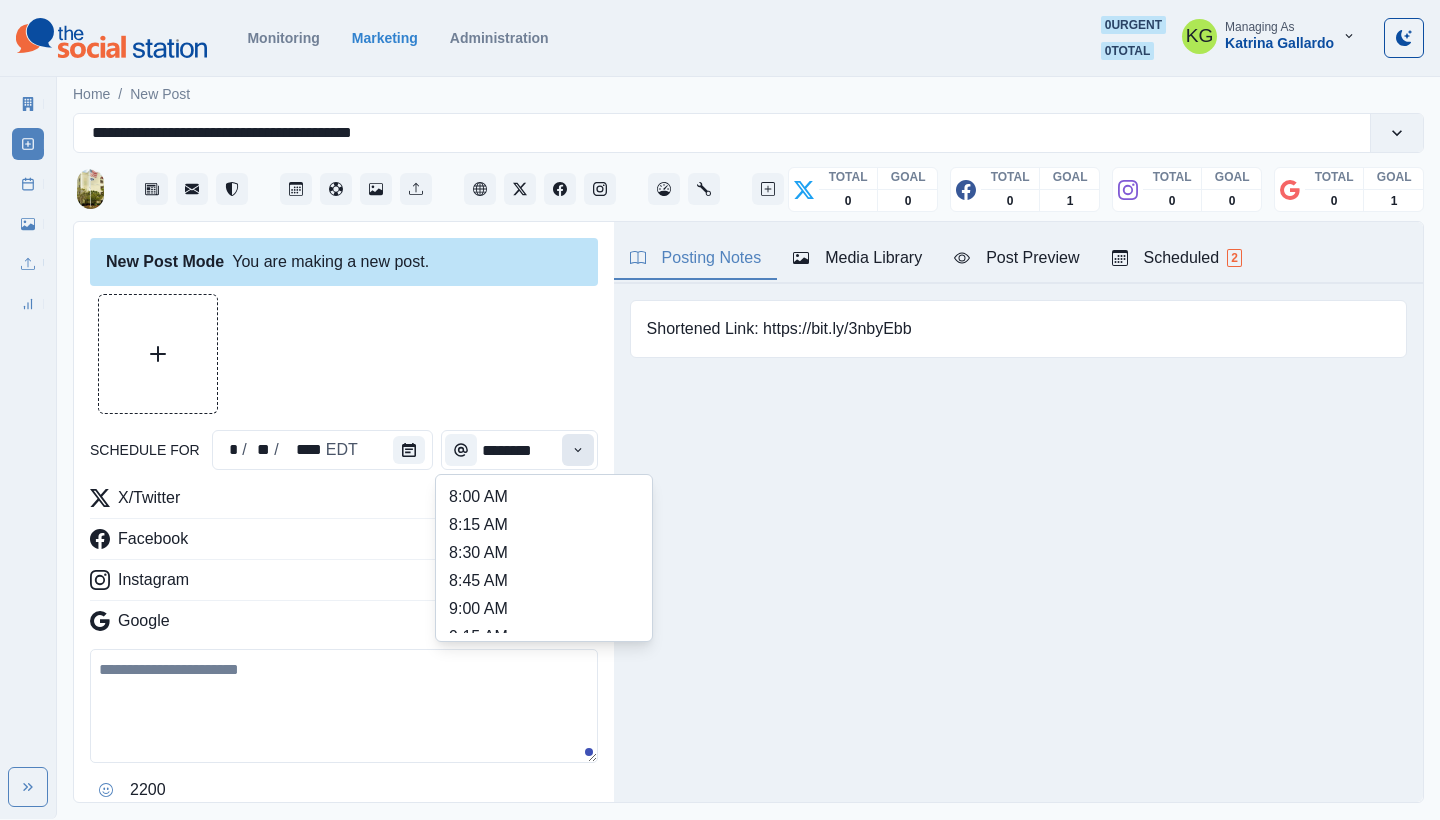 click 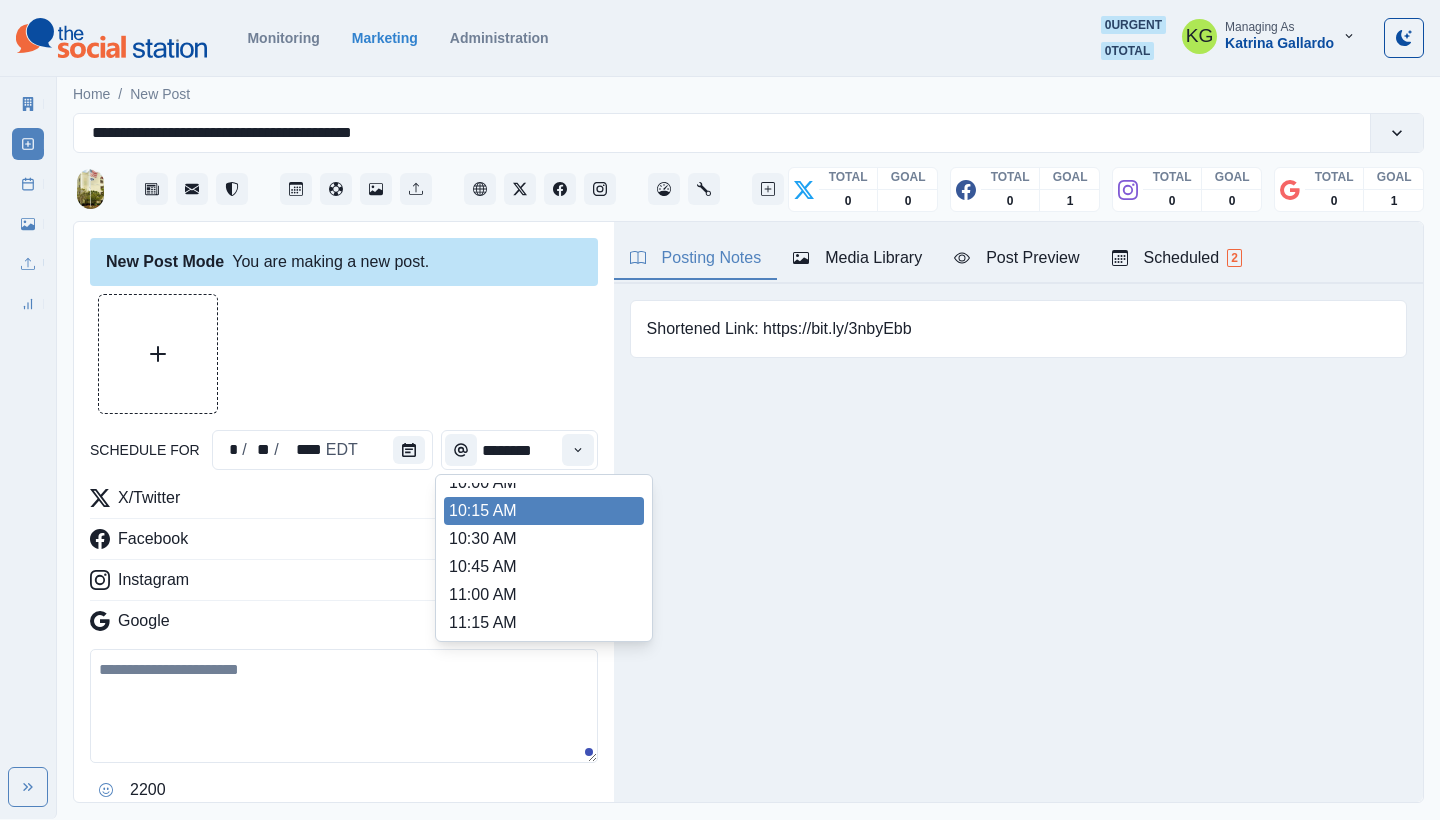 scroll, scrollTop: 240, scrollLeft: 0, axis: vertical 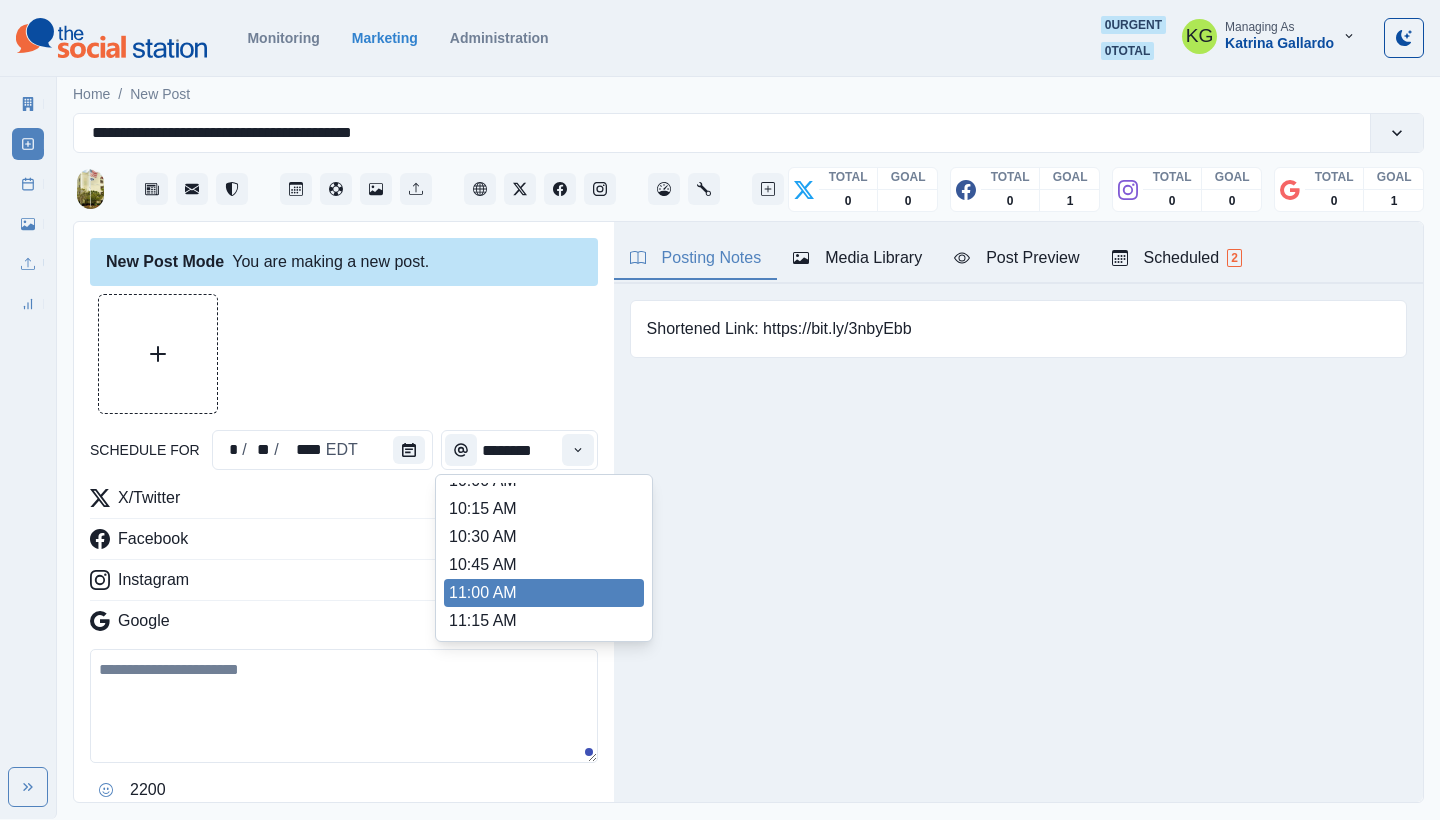click on "11:00 AM" at bounding box center (544, 593) 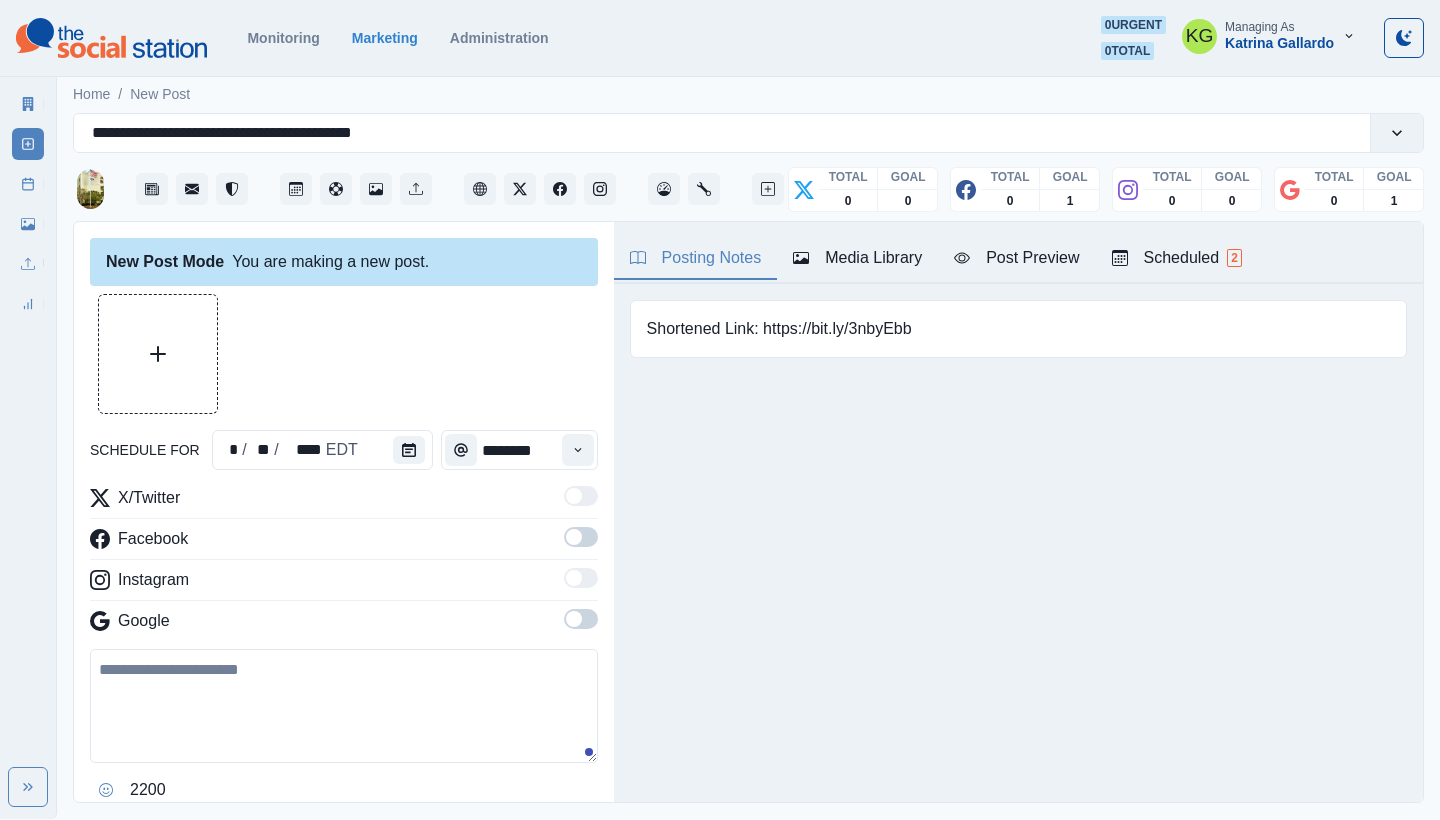 click at bounding box center (581, 619) 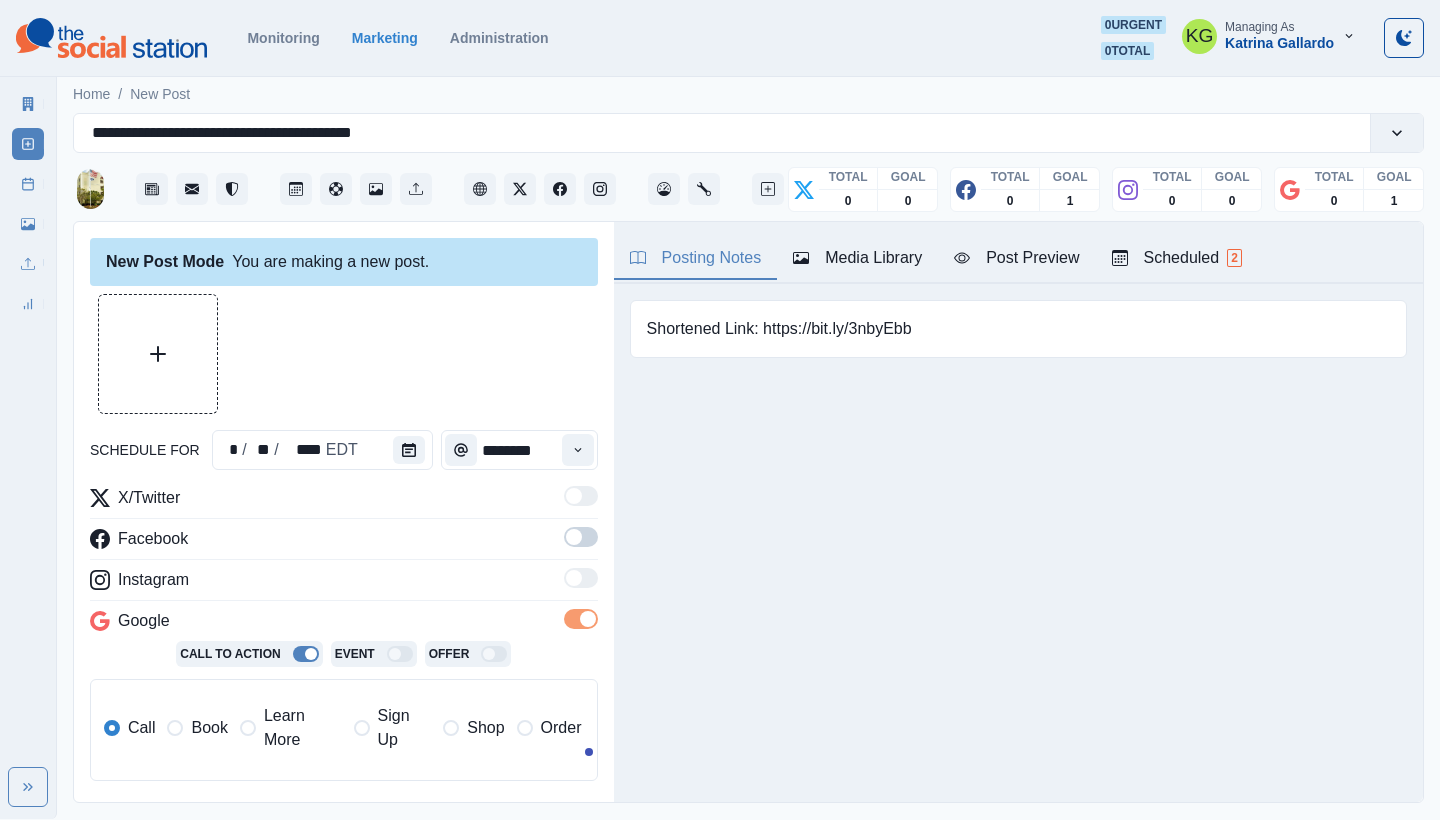 click at bounding box center (574, 537) 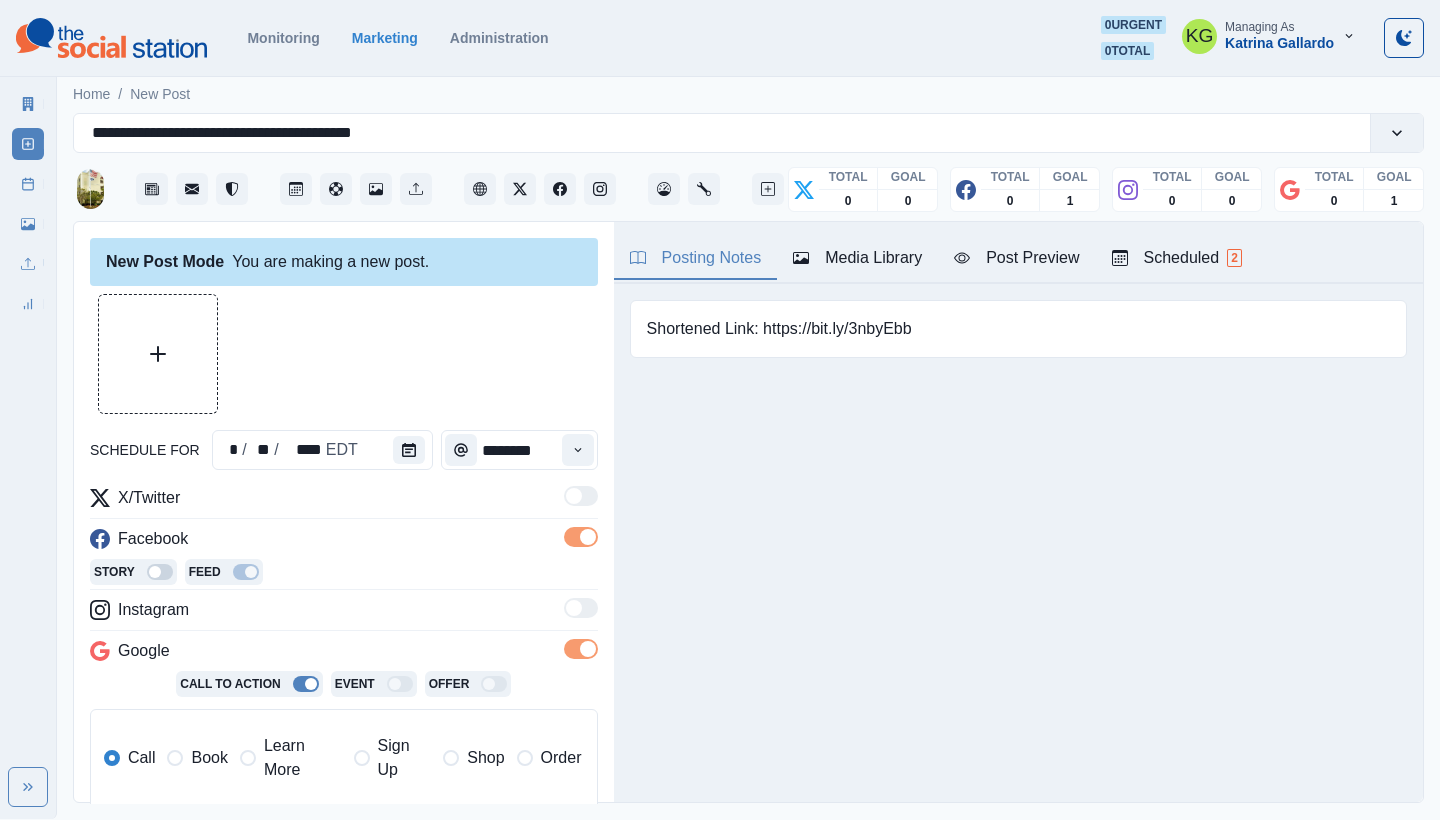 click on "Book" at bounding box center [209, 758] 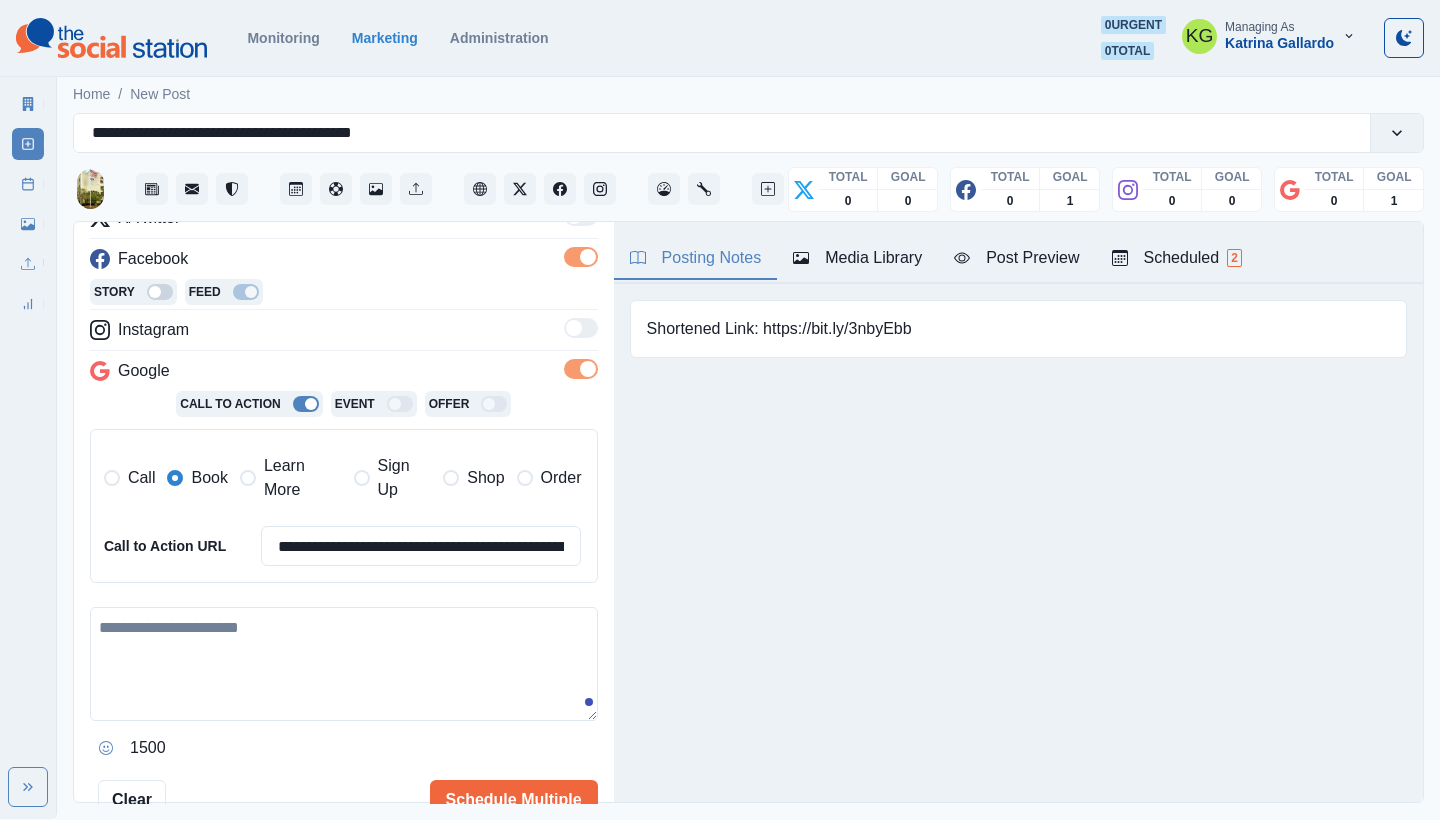 scroll, scrollTop: 424, scrollLeft: 0, axis: vertical 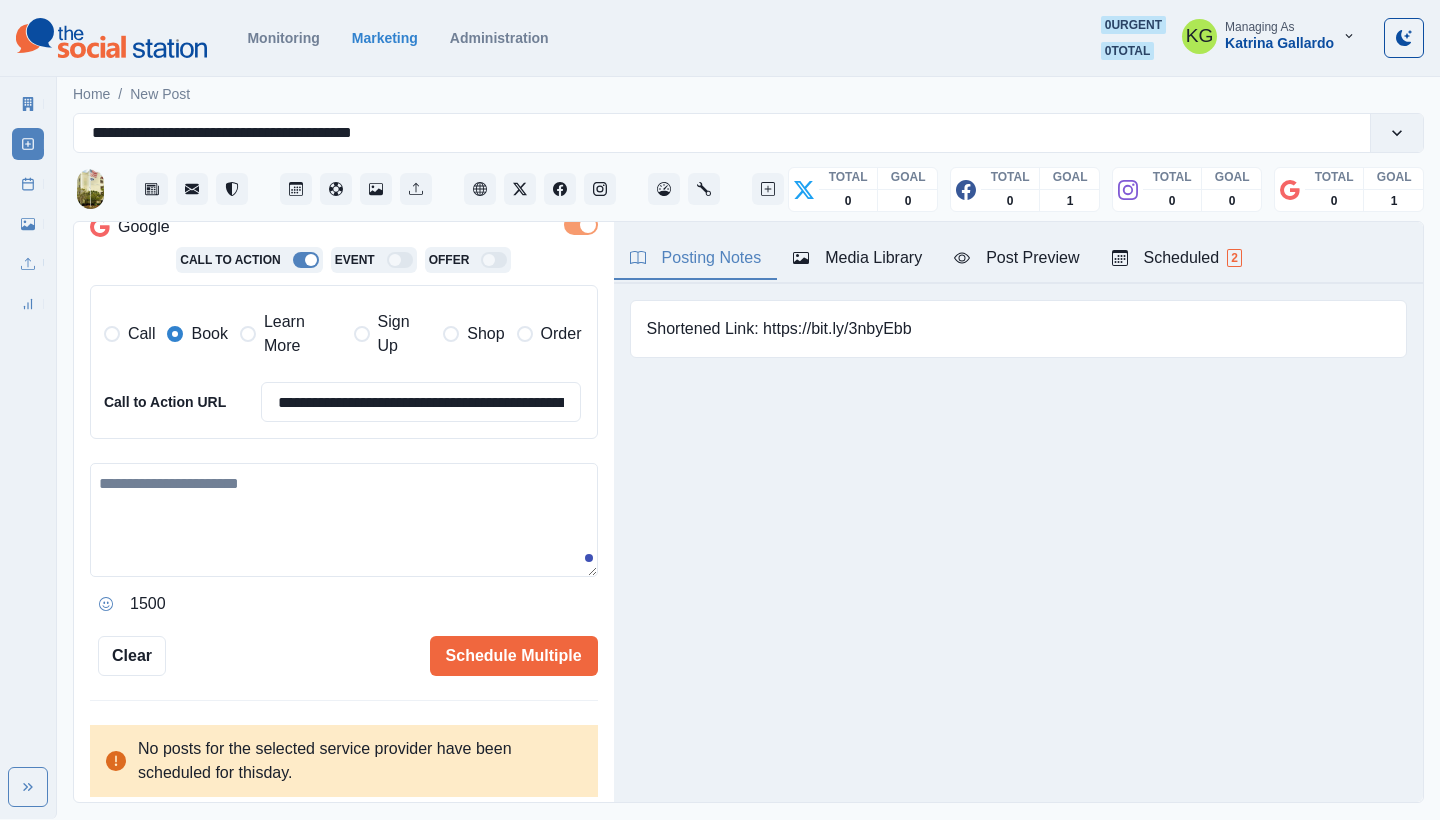 click at bounding box center [344, 520] 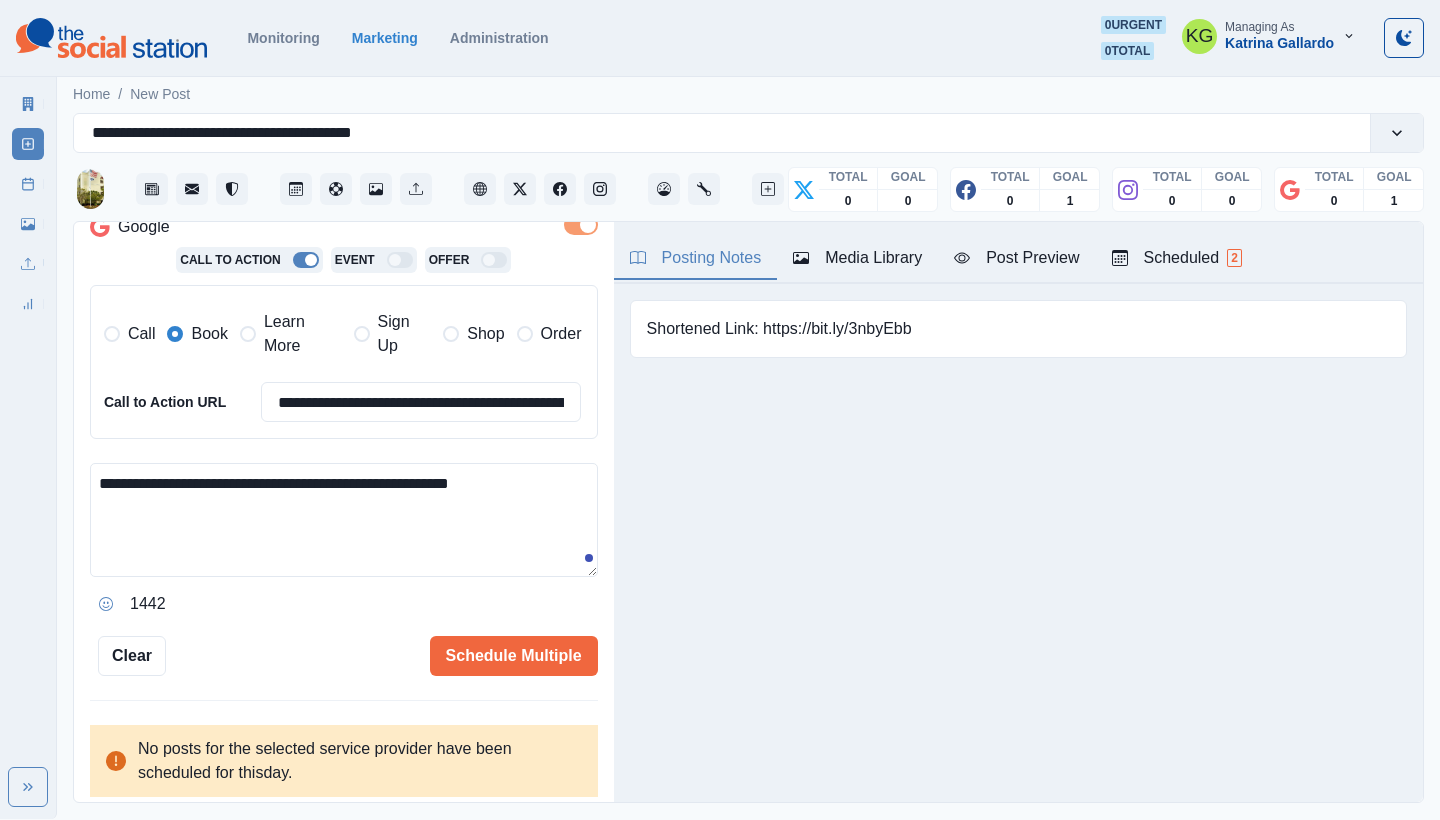 click on "Media Library" at bounding box center [857, 259] 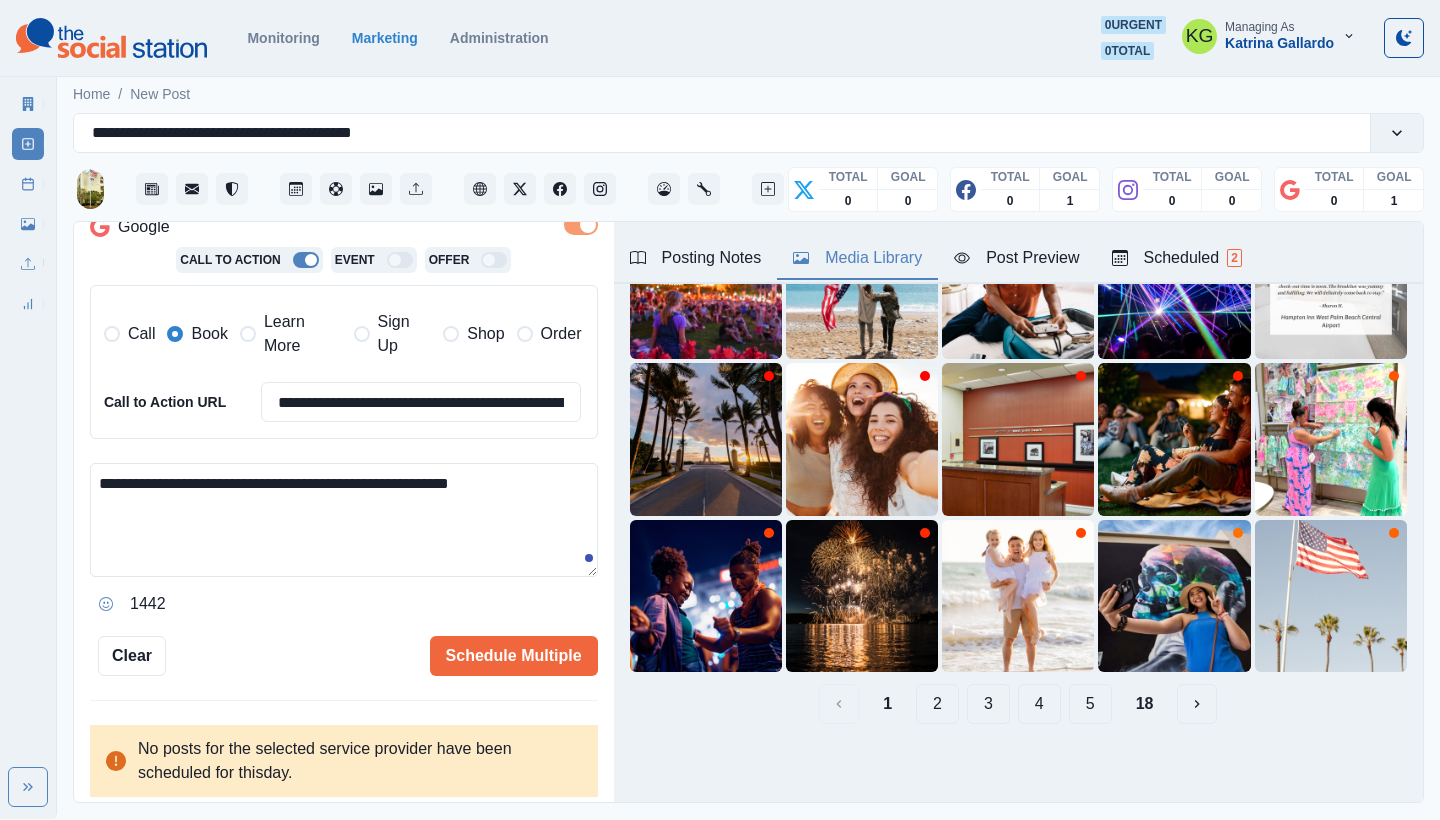 scroll, scrollTop: 189, scrollLeft: 0, axis: vertical 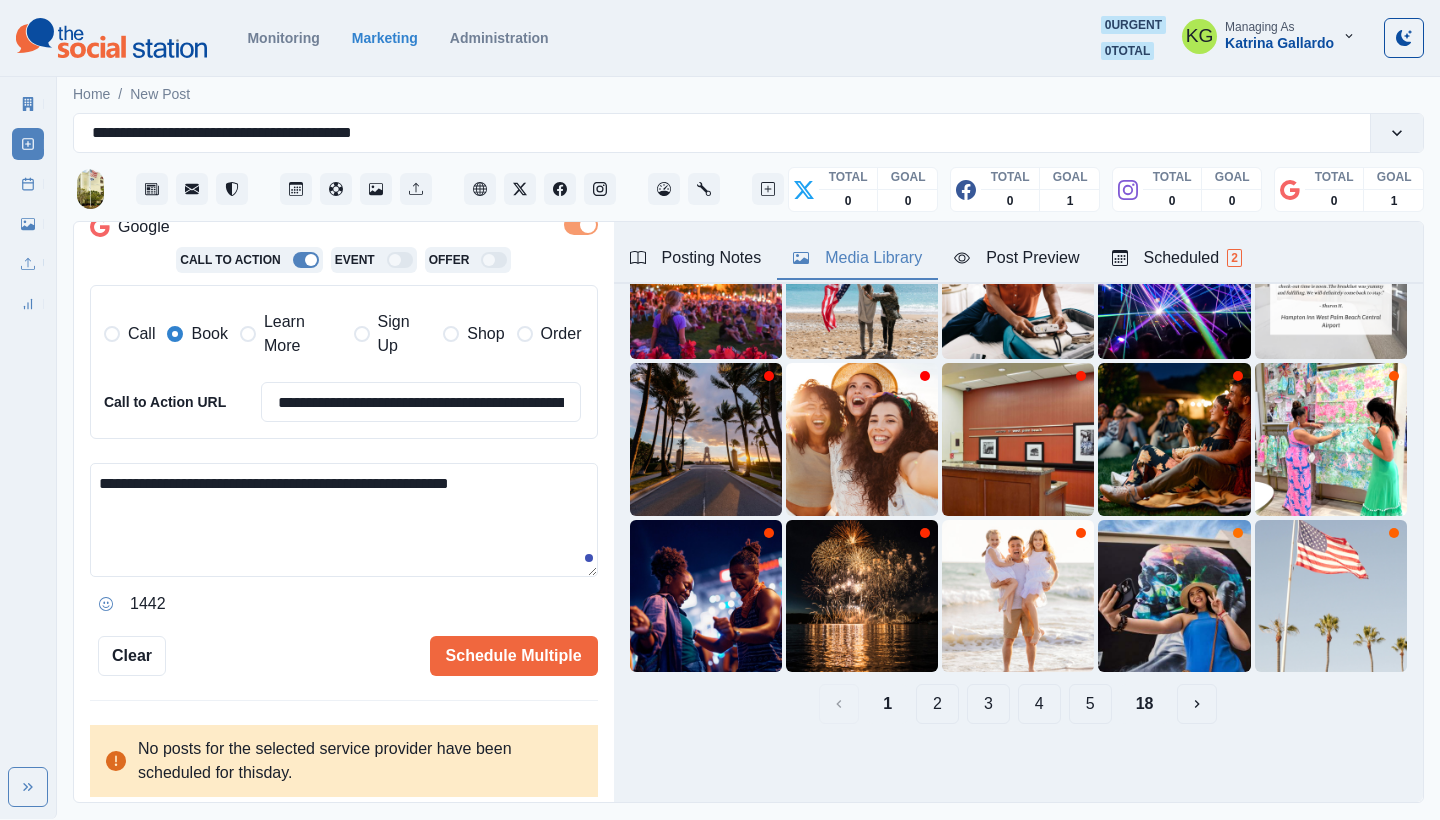 click on "18" at bounding box center (1145, 704) 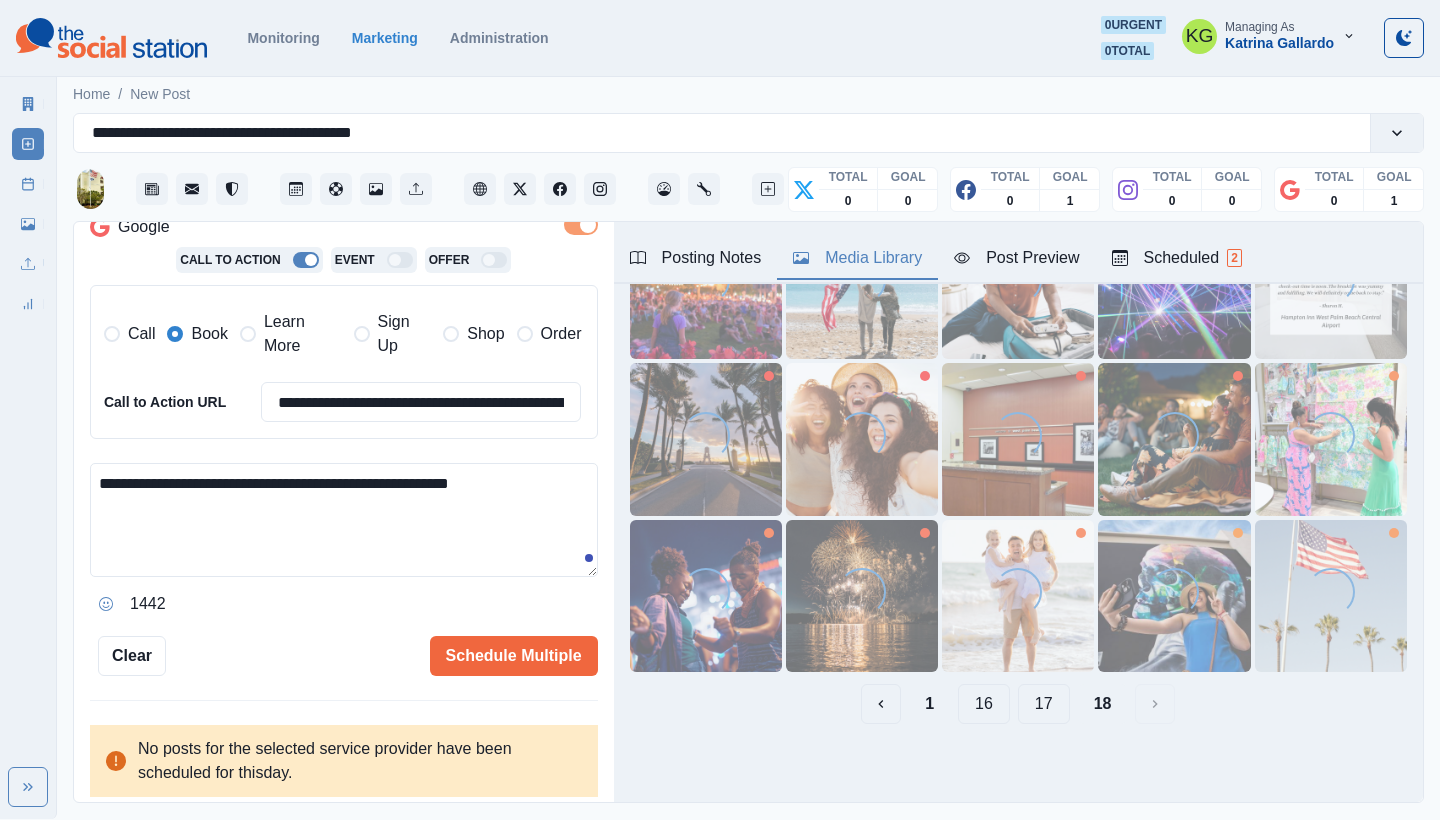 scroll, scrollTop: 0, scrollLeft: 0, axis: both 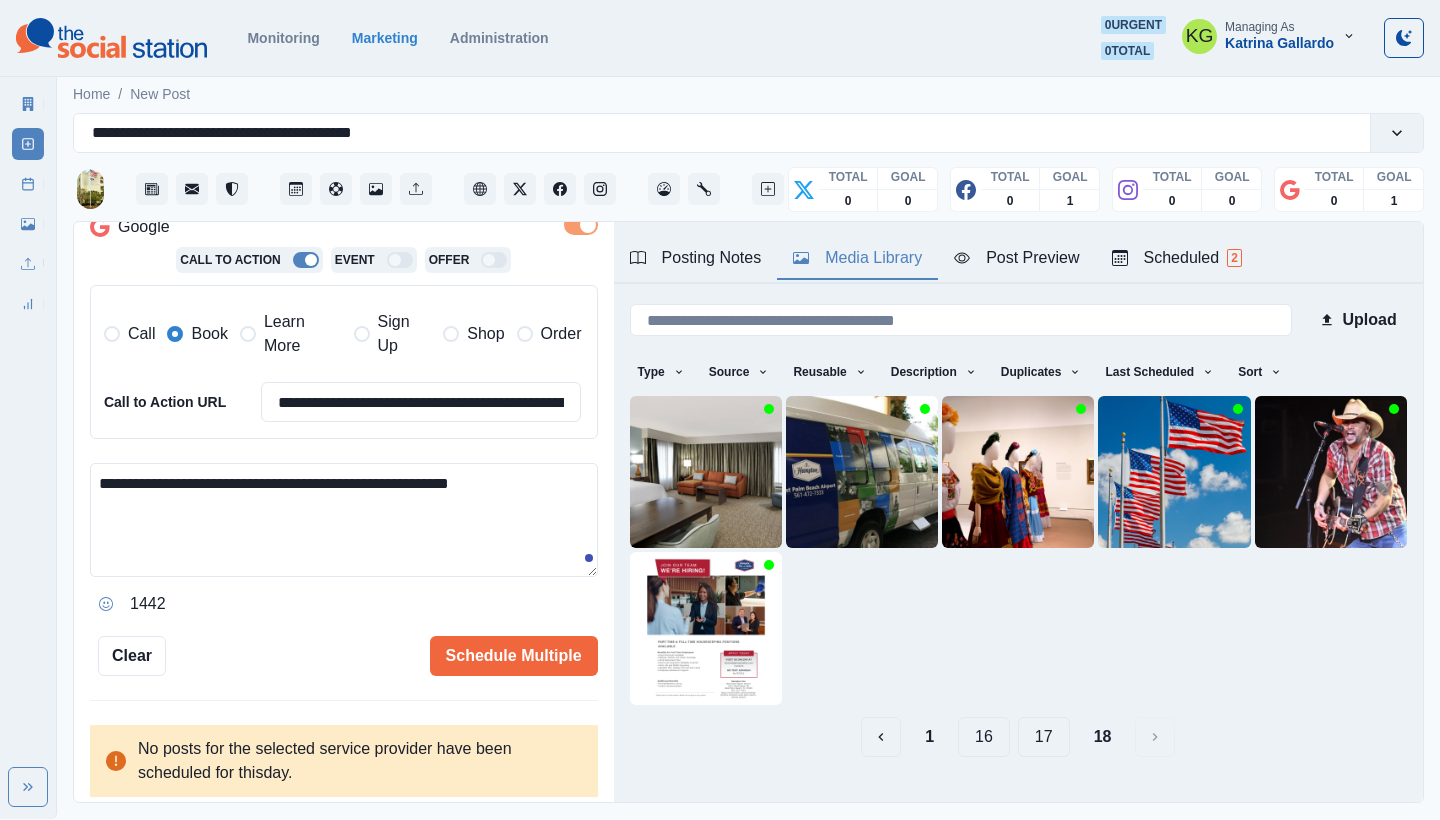 click on "17" at bounding box center (1044, 737) 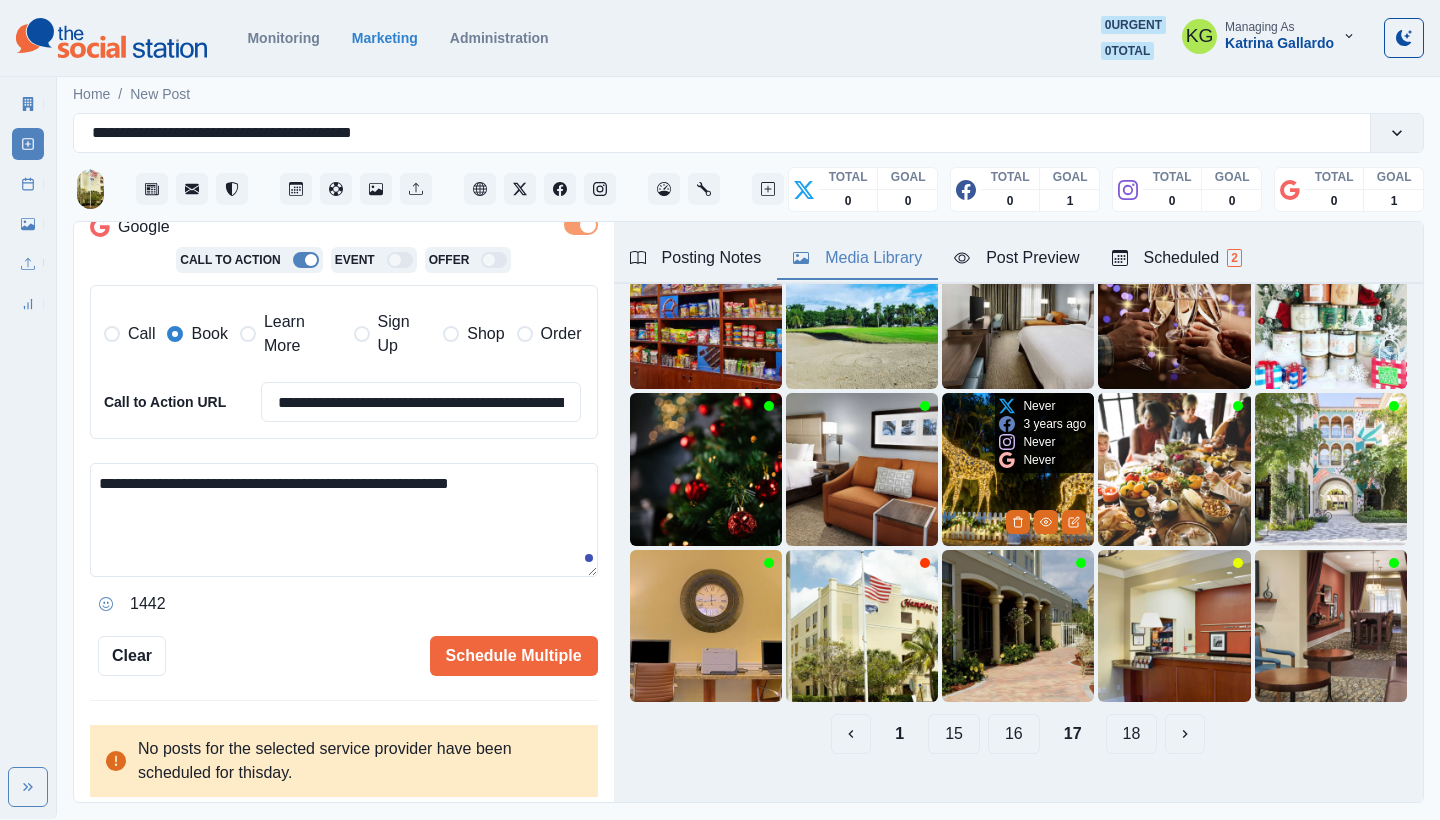 scroll, scrollTop: 161, scrollLeft: 0, axis: vertical 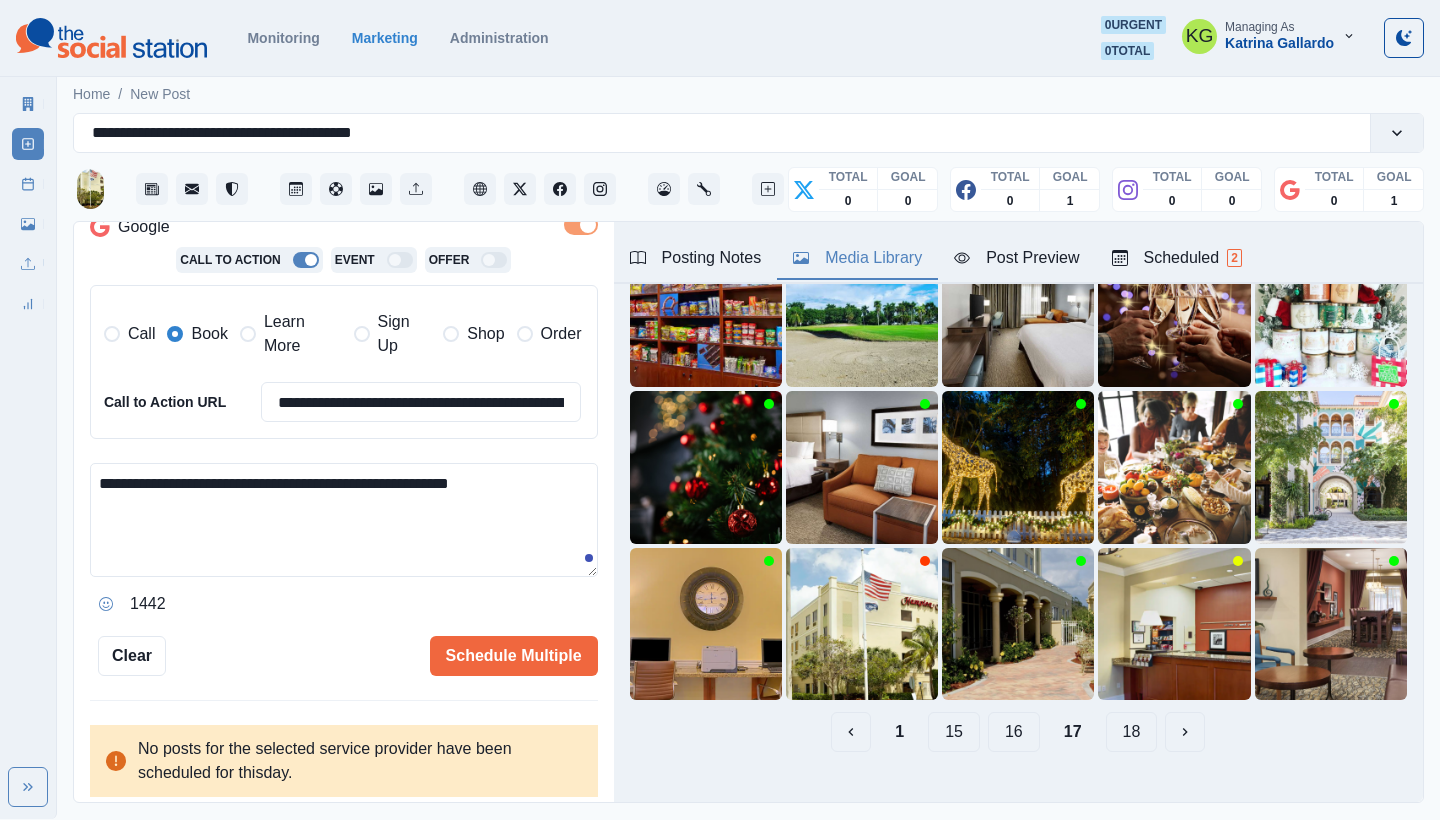 click on "16" at bounding box center [1014, 732] 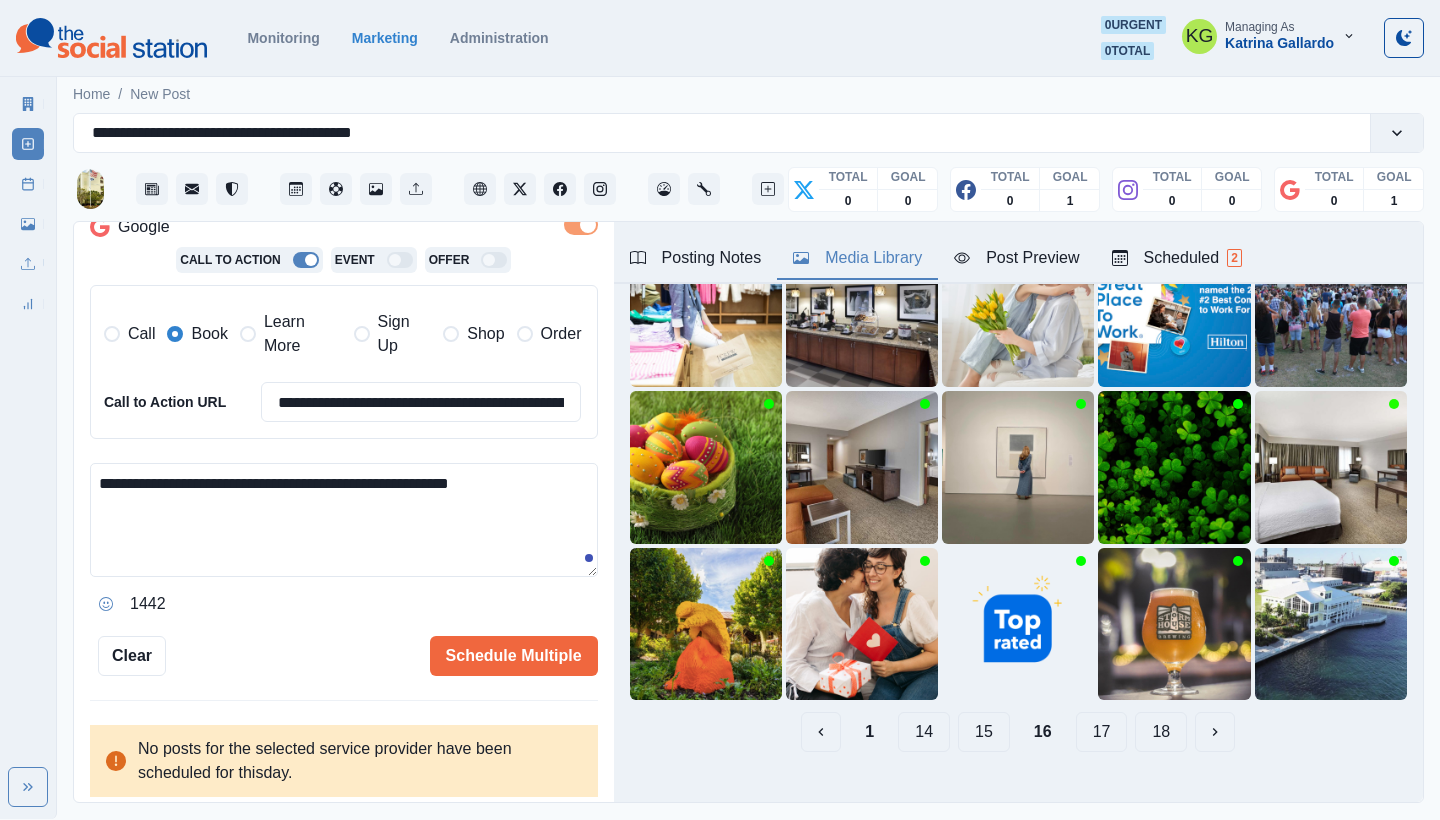 scroll, scrollTop: 84, scrollLeft: 0, axis: vertical 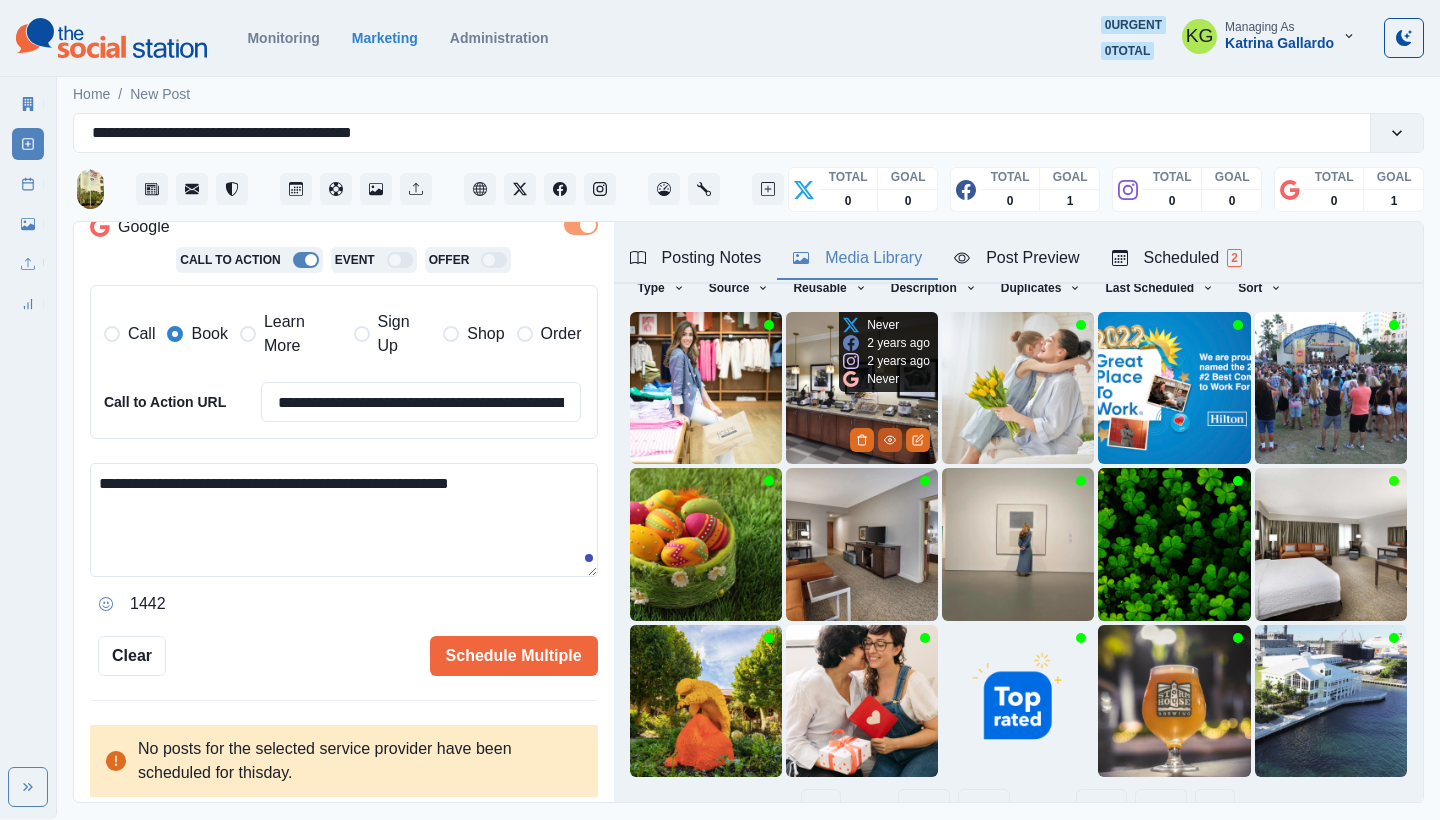 click 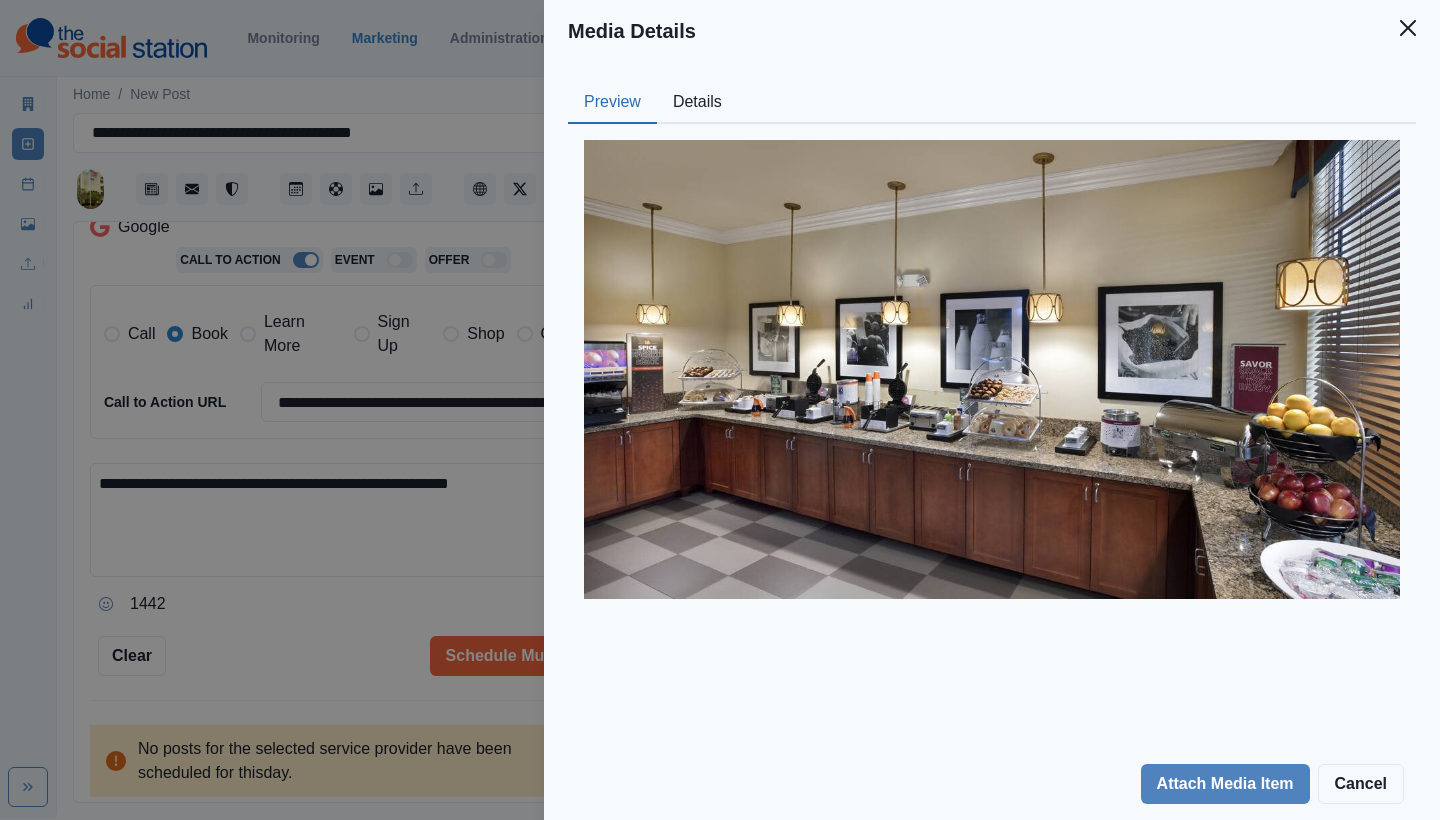click on "Details" at bounding box center (697, 103) 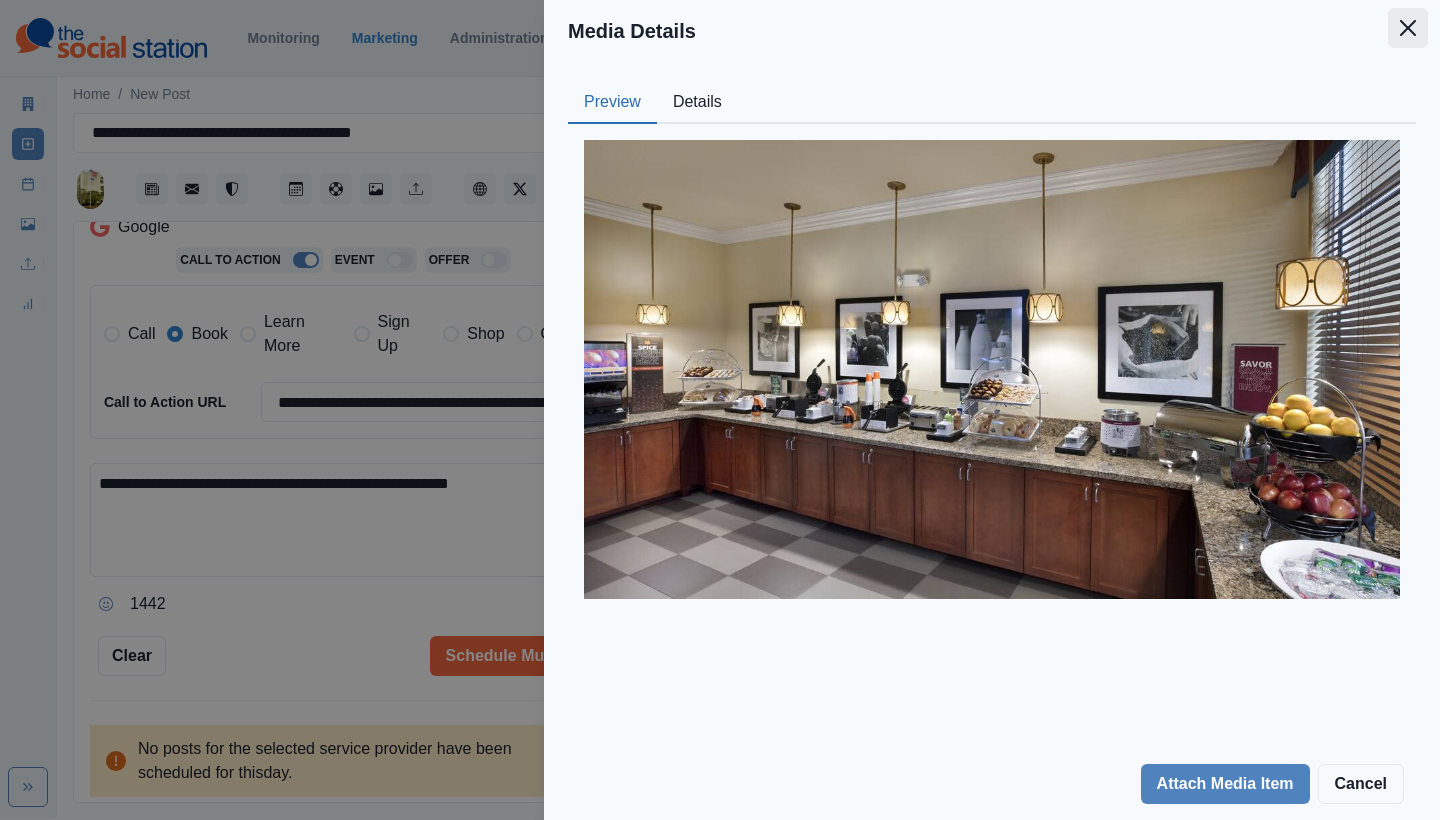 click at bounding box center [1408, 28] 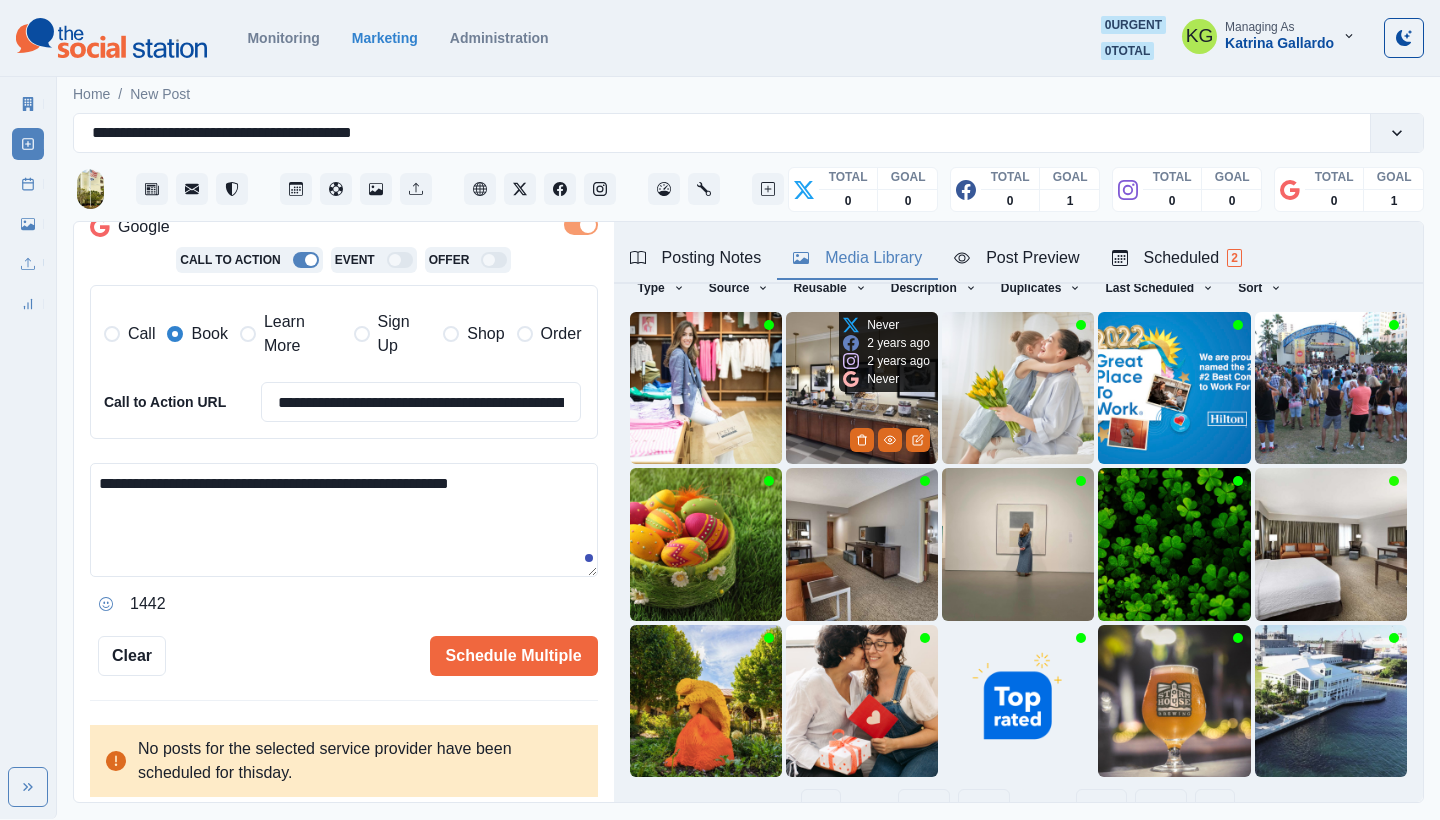 click at bounding box center (862, 388) 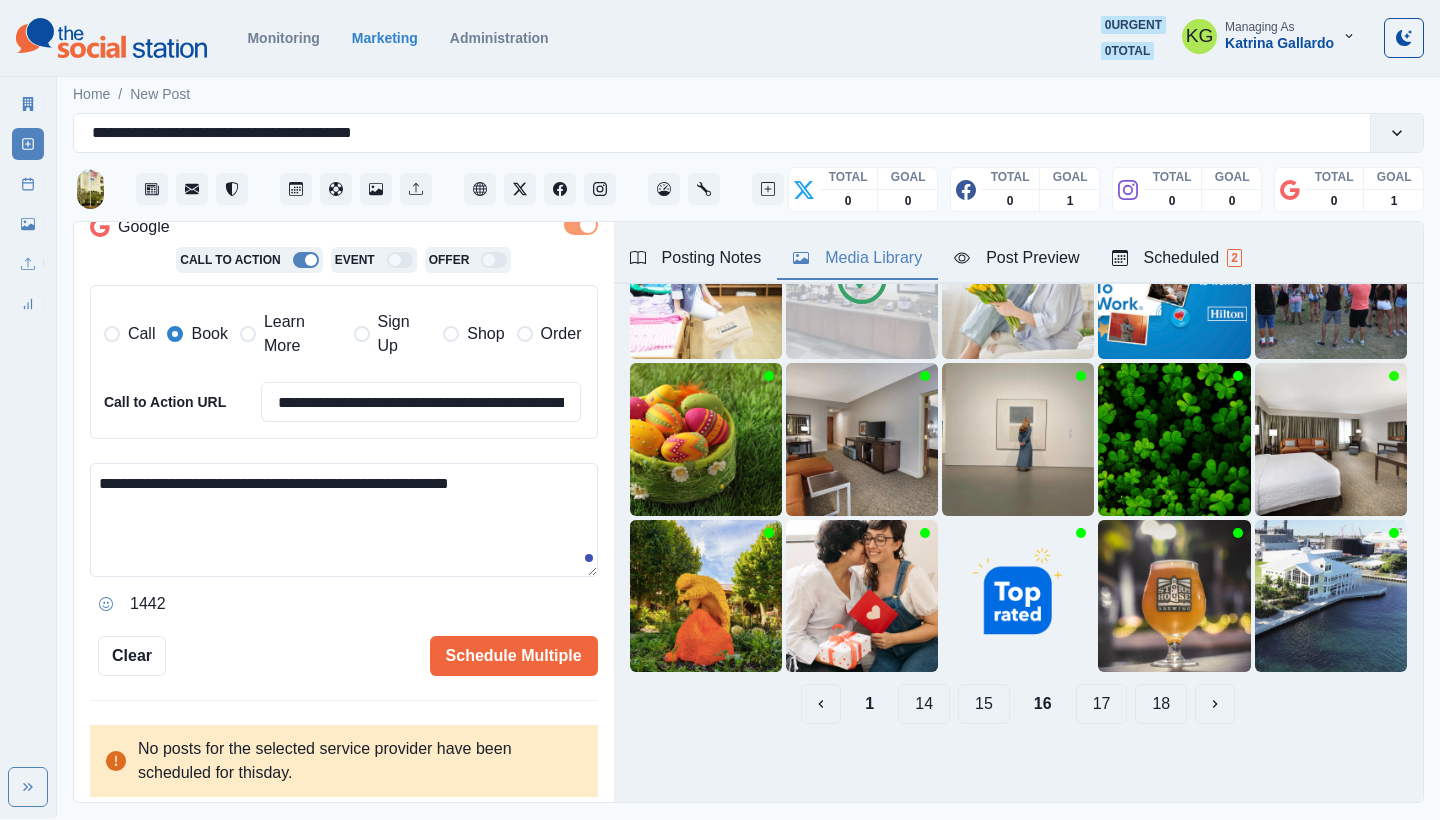 click on "15" at bounding box center (984, 704) 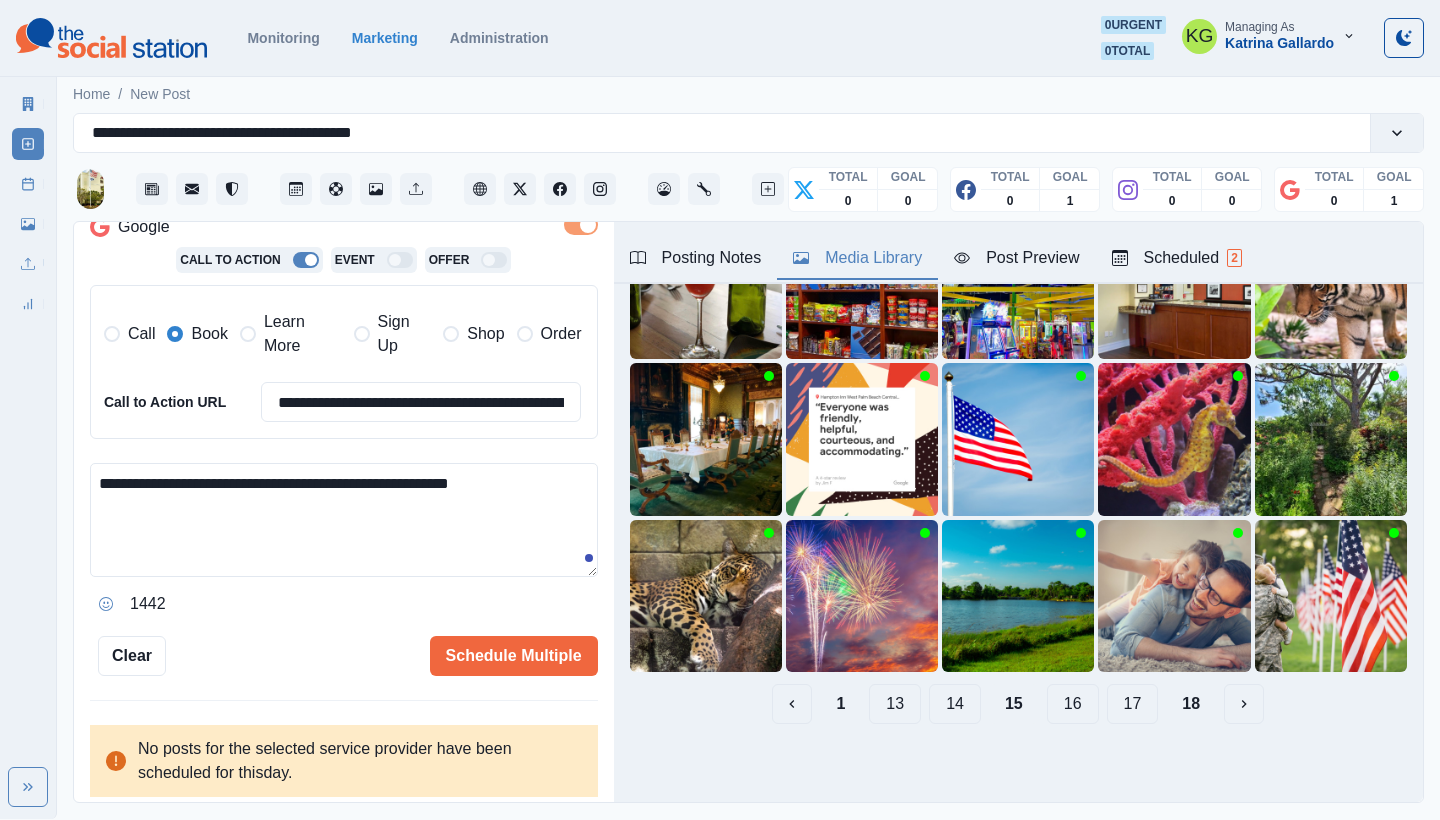 click on "14" at bounding box center [955, 704] 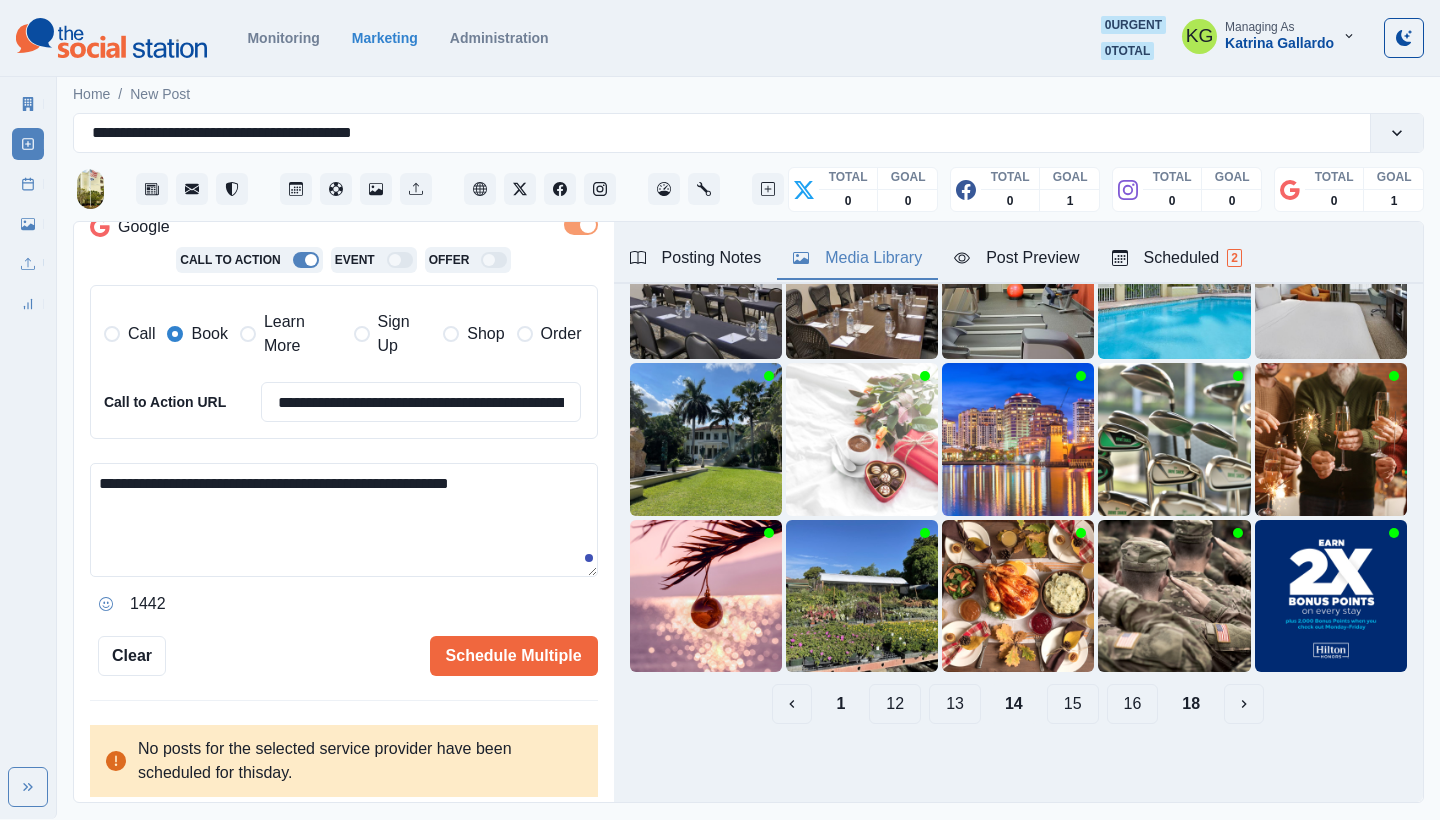 scroll, scrollTop: 189, scrollLeft: 0, axis: vertical 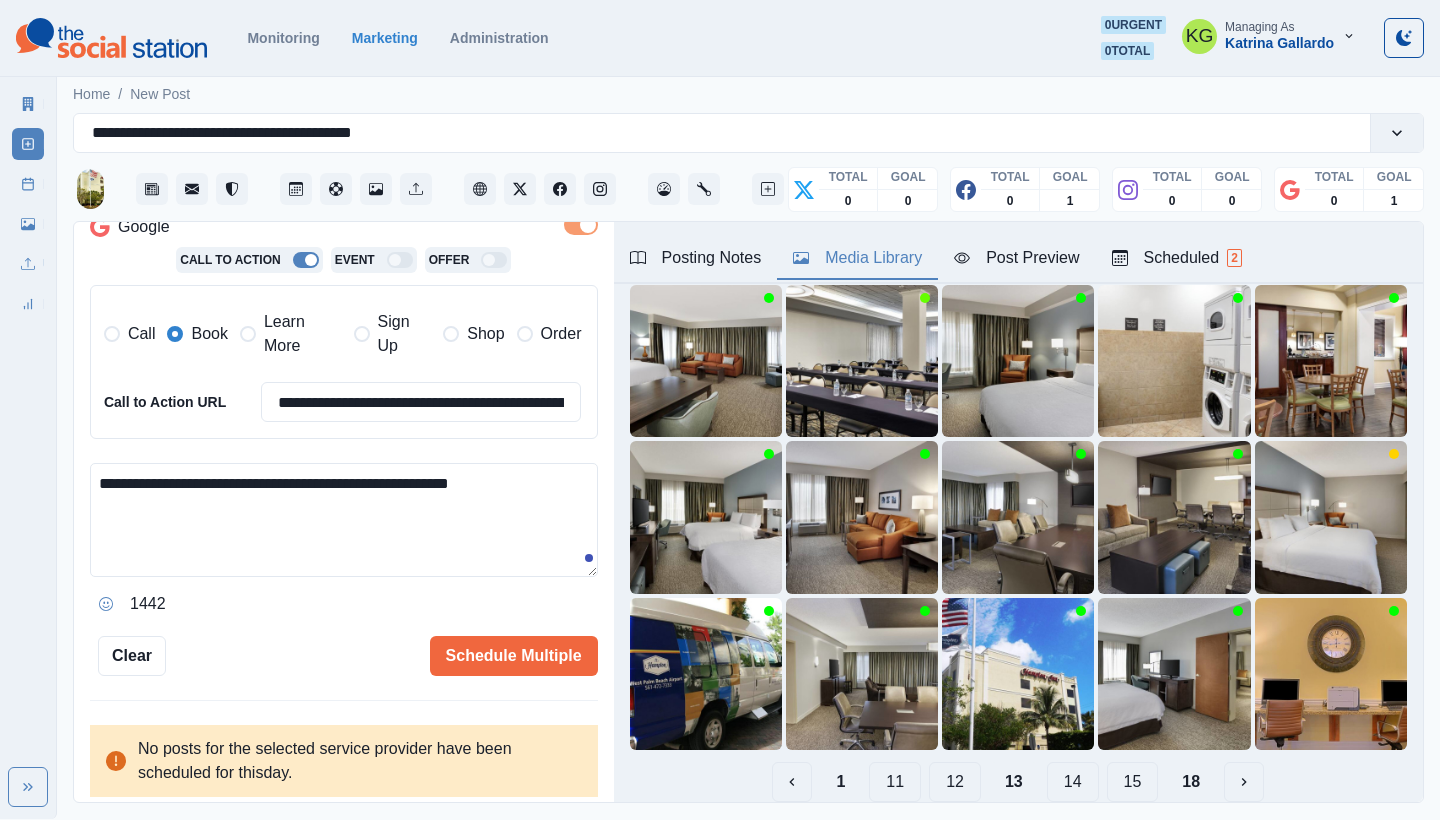click on "12" at bounding box center [955, 782] 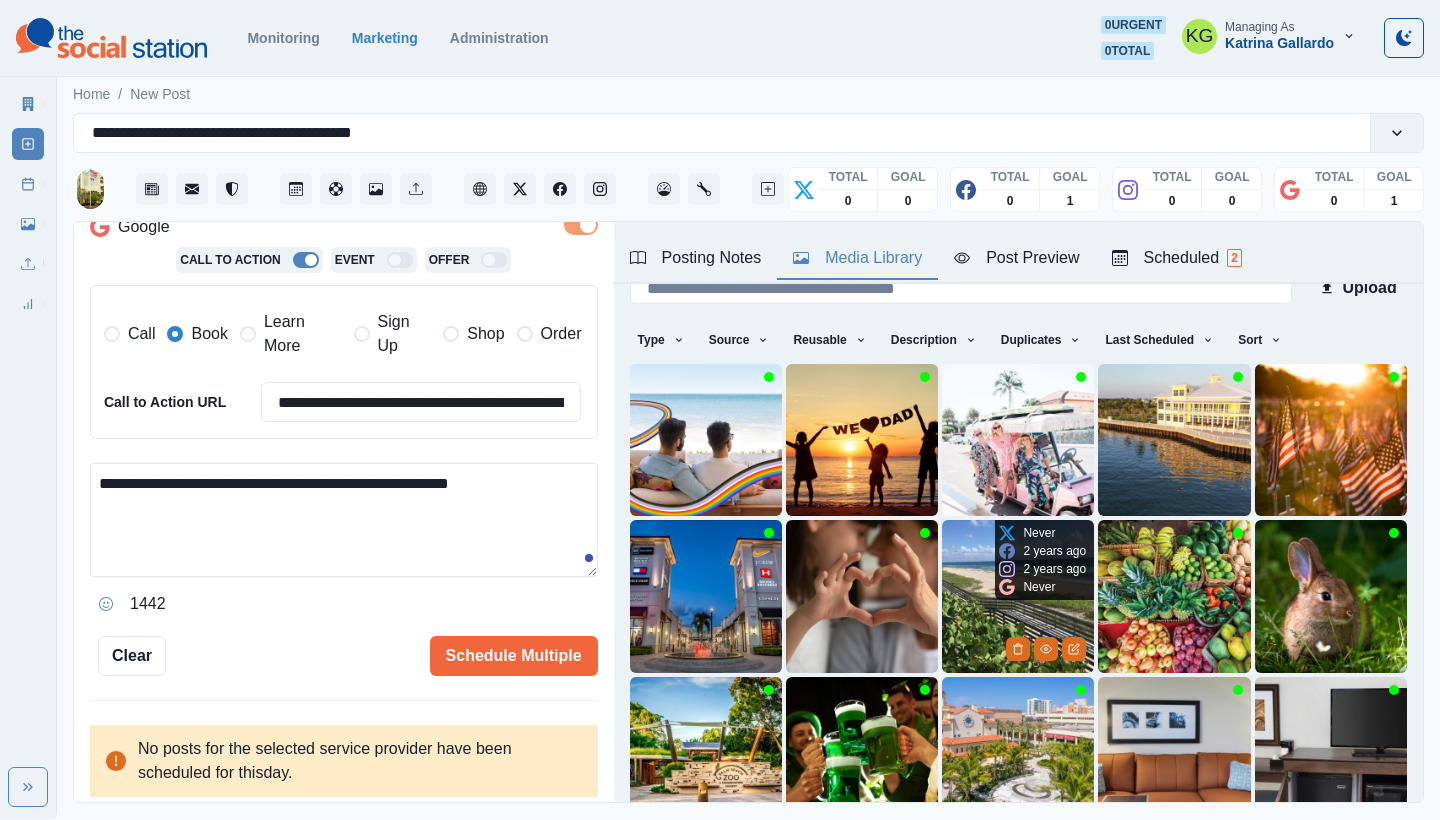 scroll, scrollTop: 141, scrollLeft: 0, axis: vertical 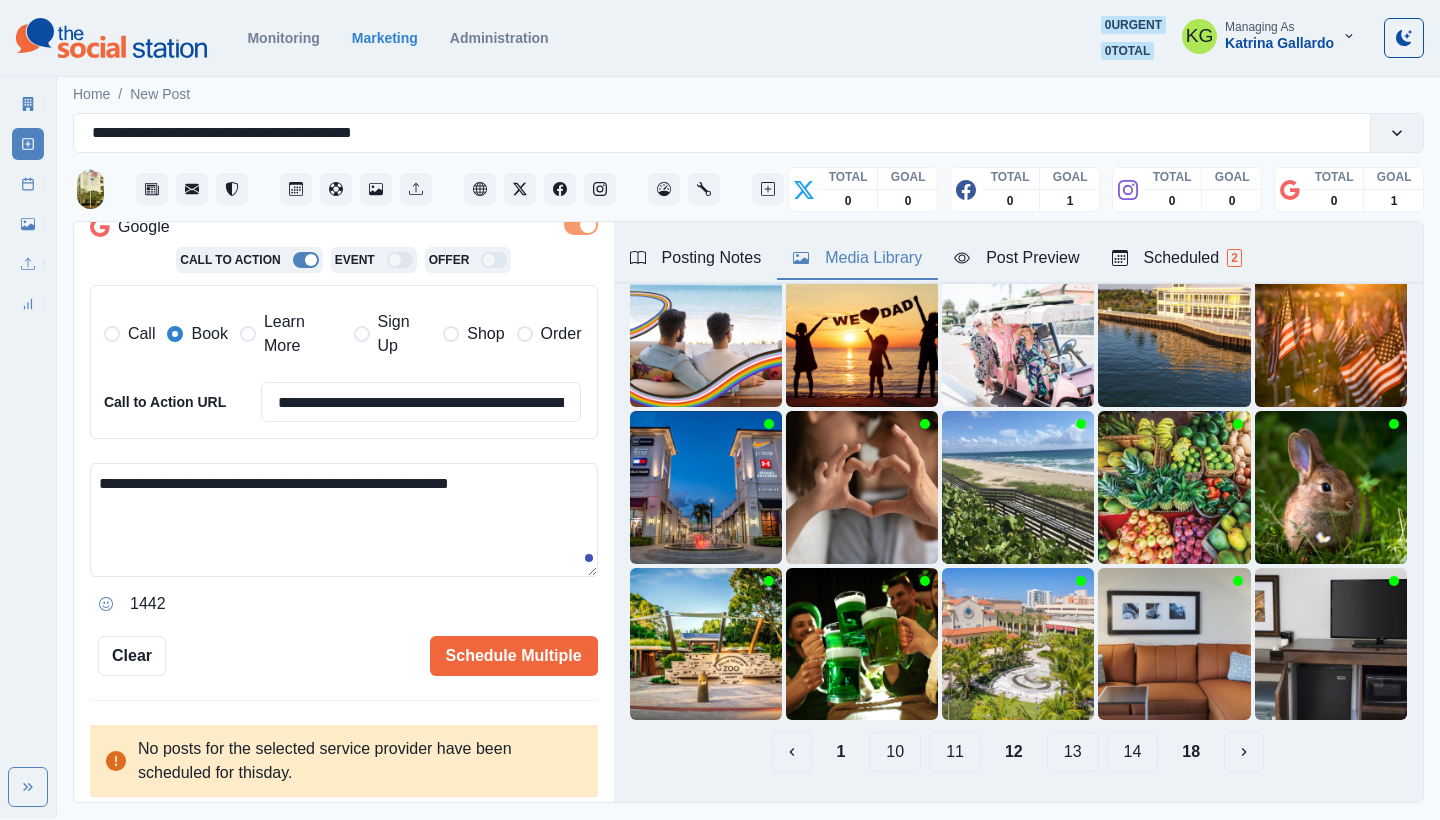 click on "11" at bounding box center (955, 752) 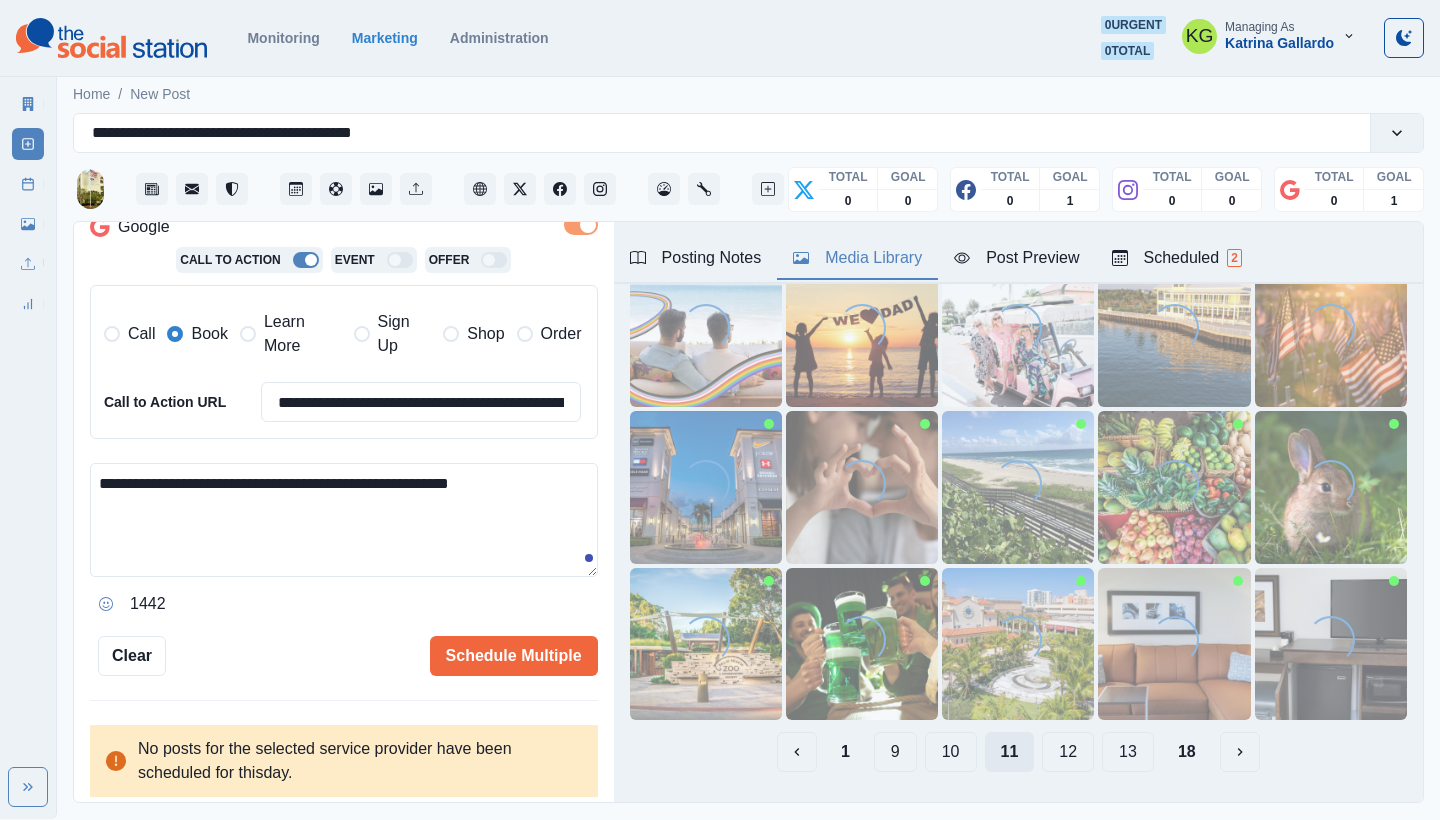 scroll, scrollTop: 32, scrollLeft: 0, axis: vertical 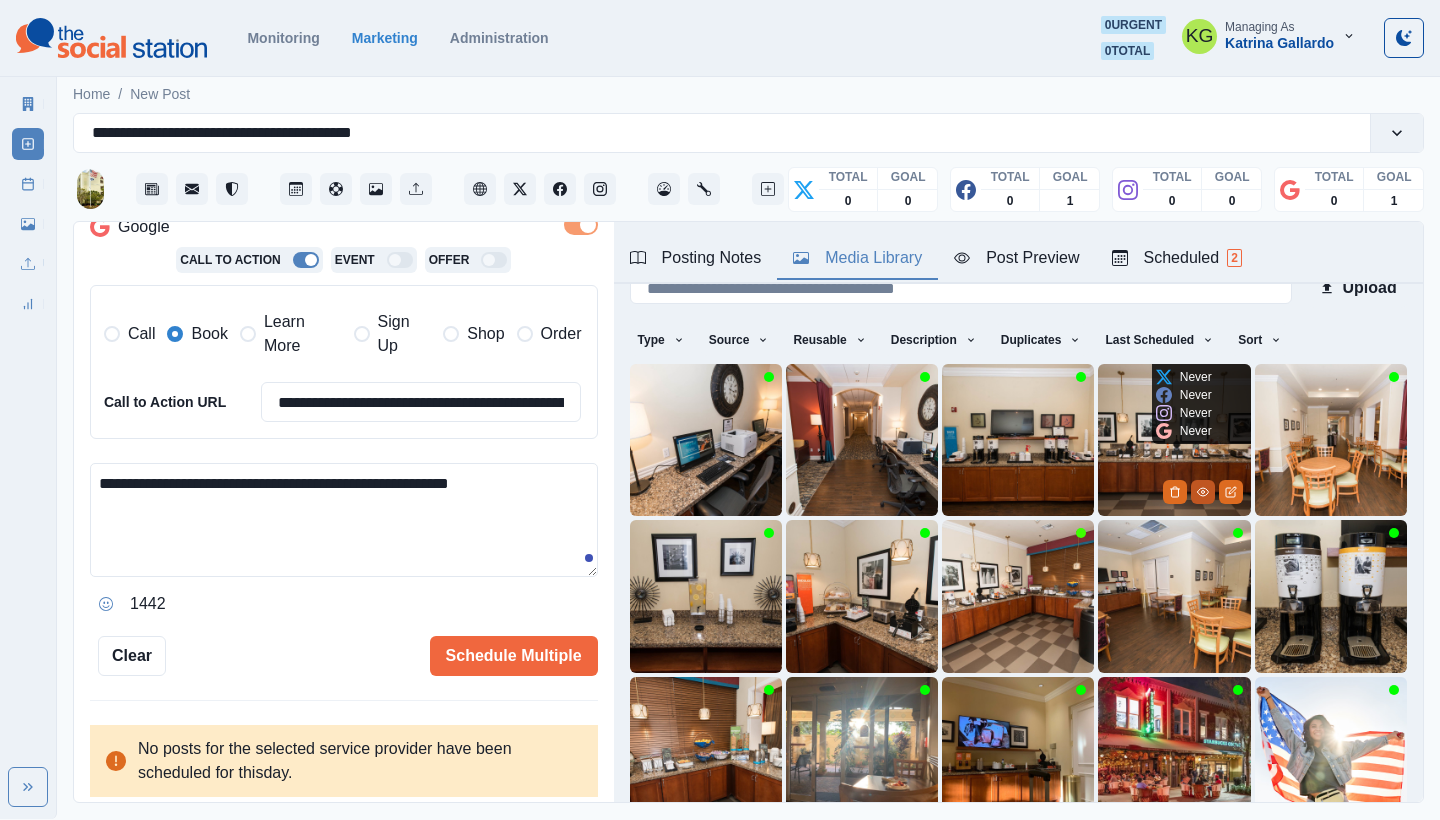 click 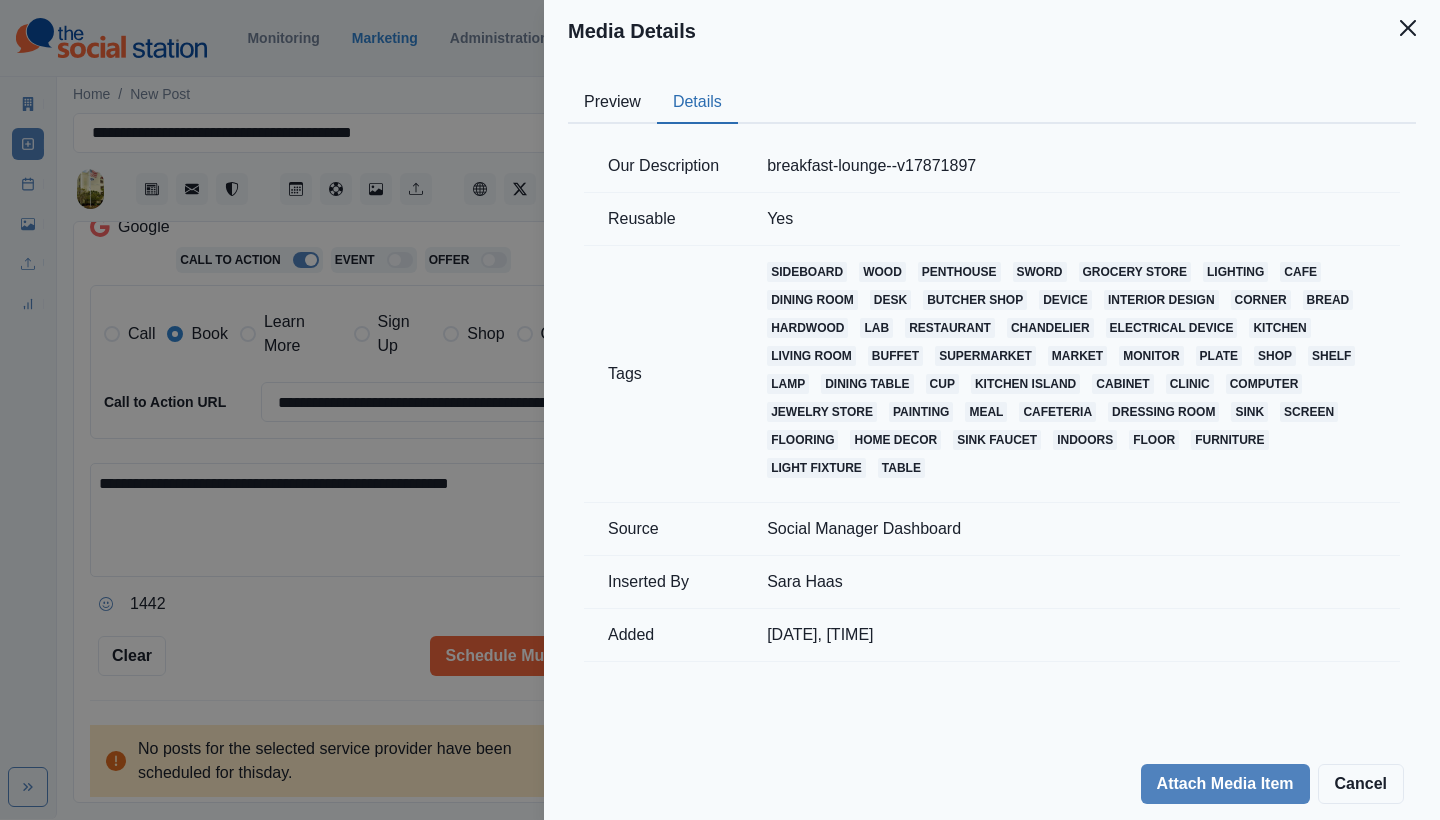 click on "Details" at bounding box center (697, 103) 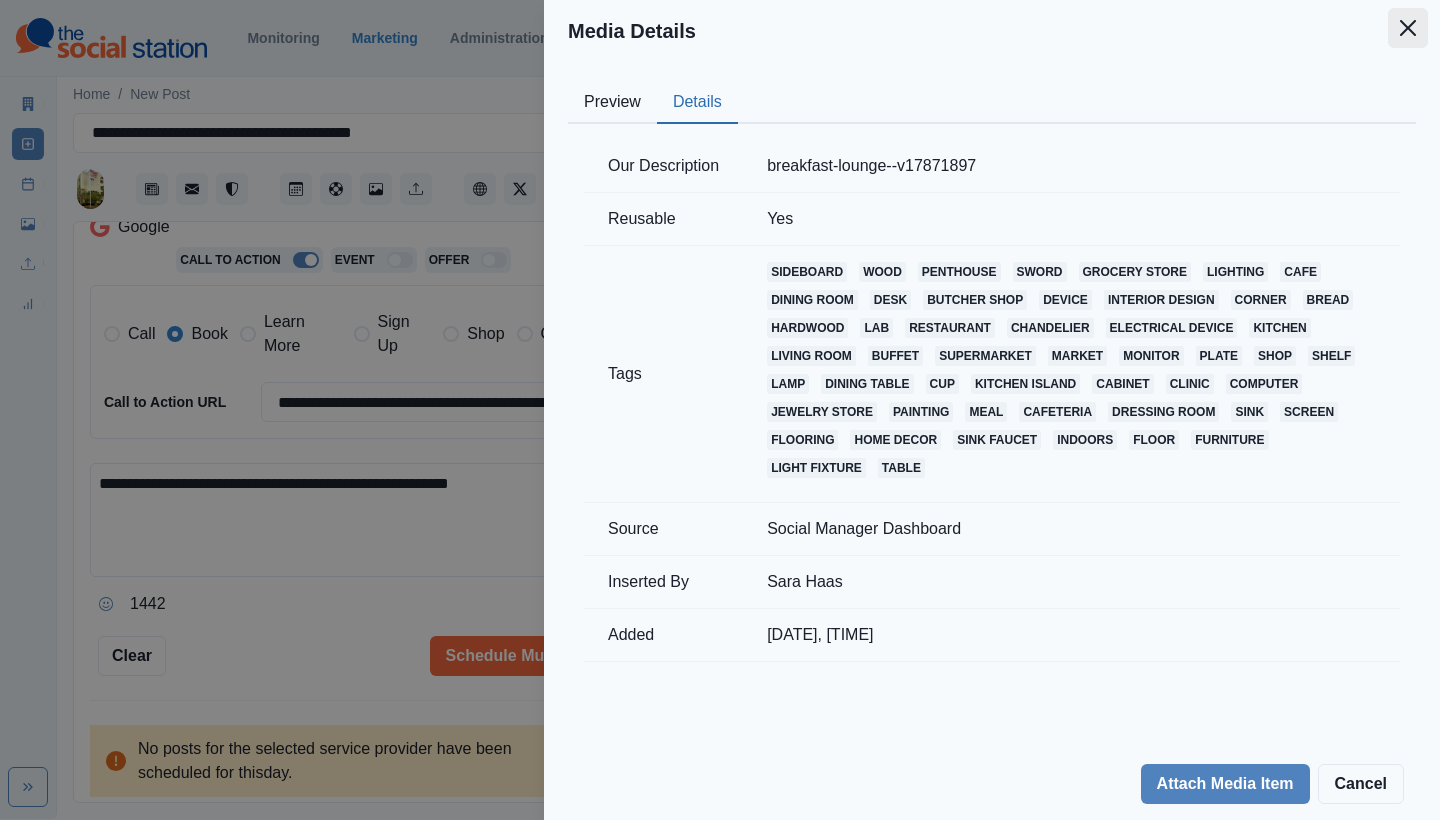 click at bounding box center [1408, 28] 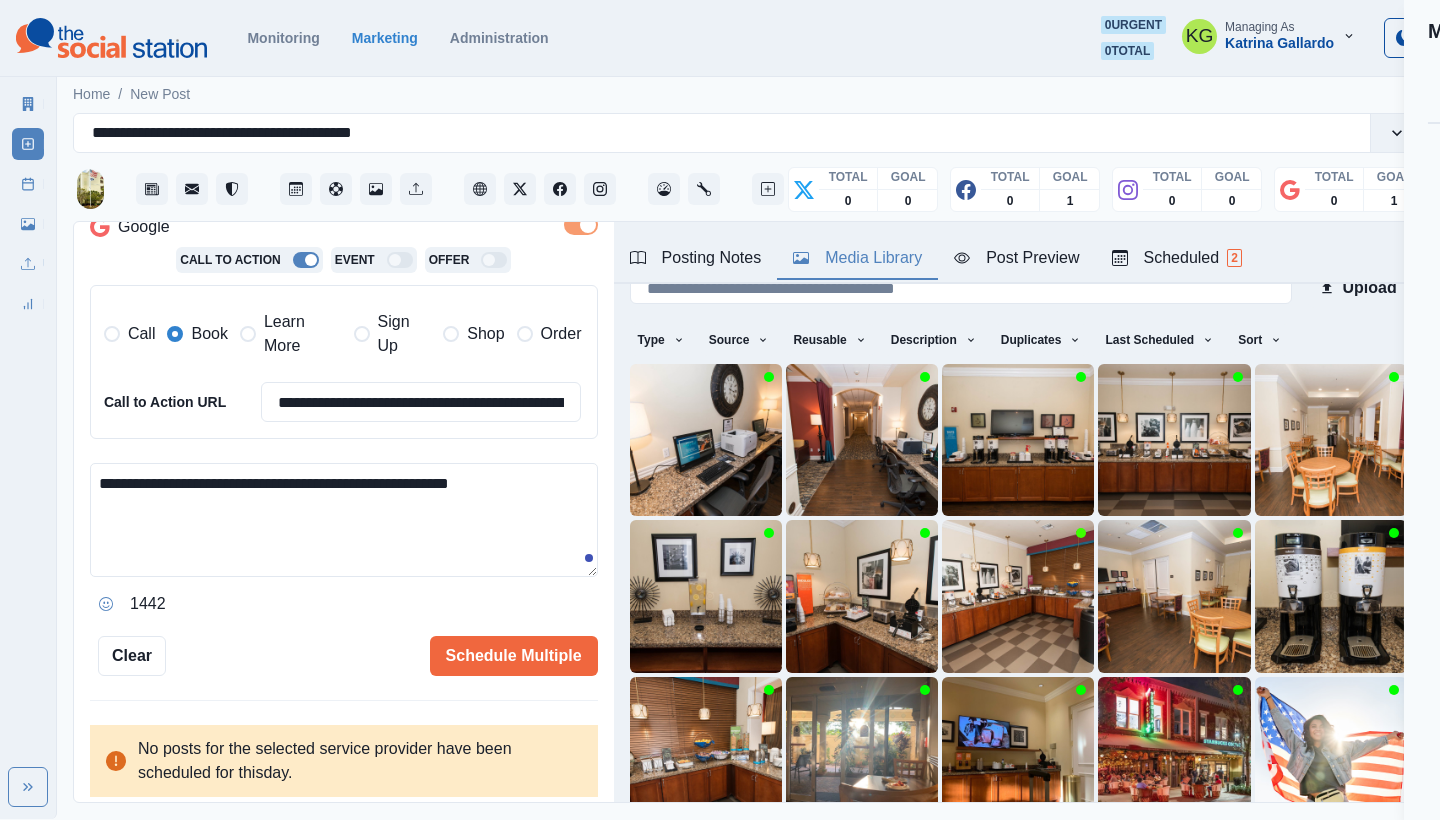 scroll, scrollTop: 62, scrollLeft: 0, axis: vertical 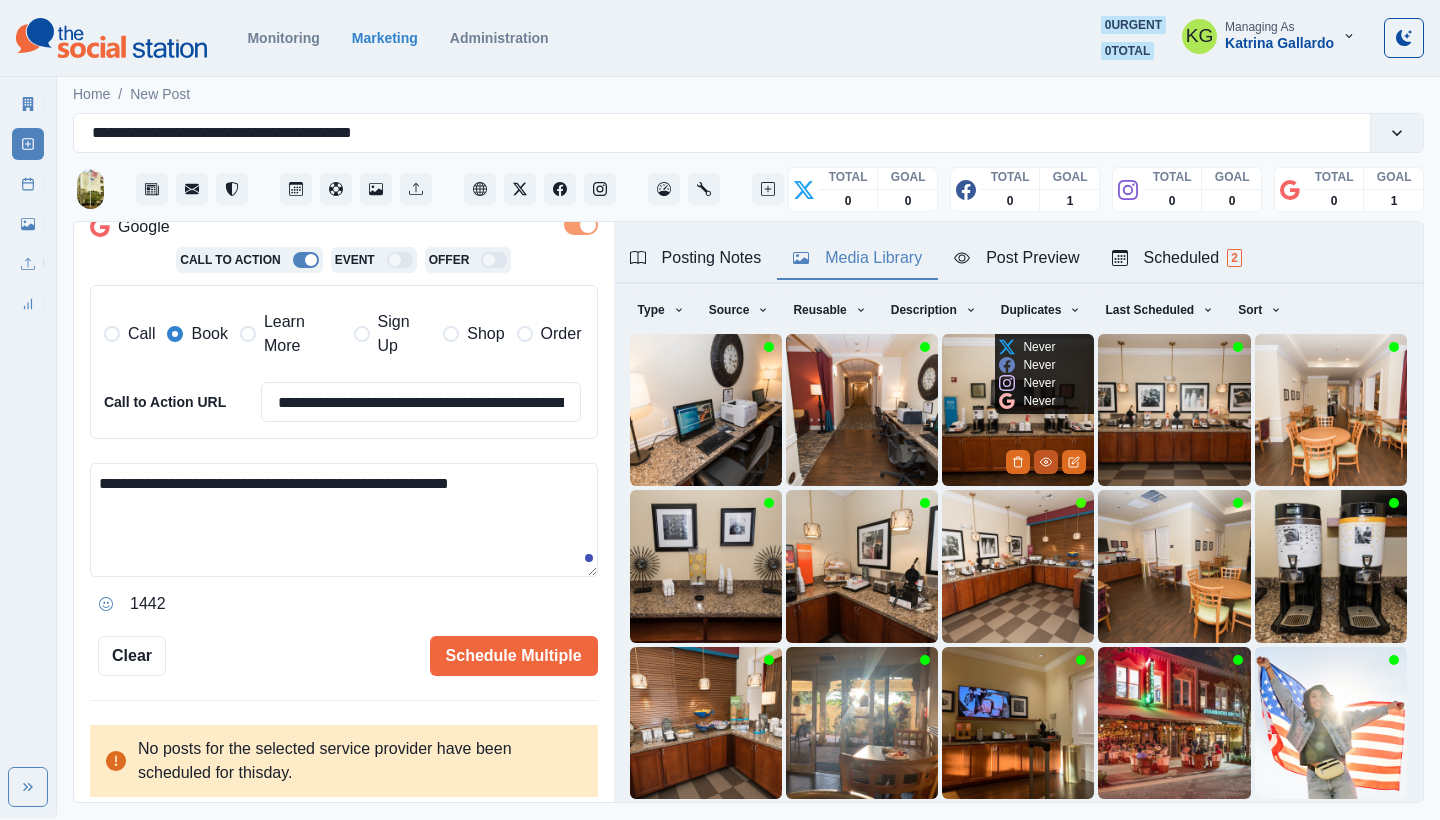 click 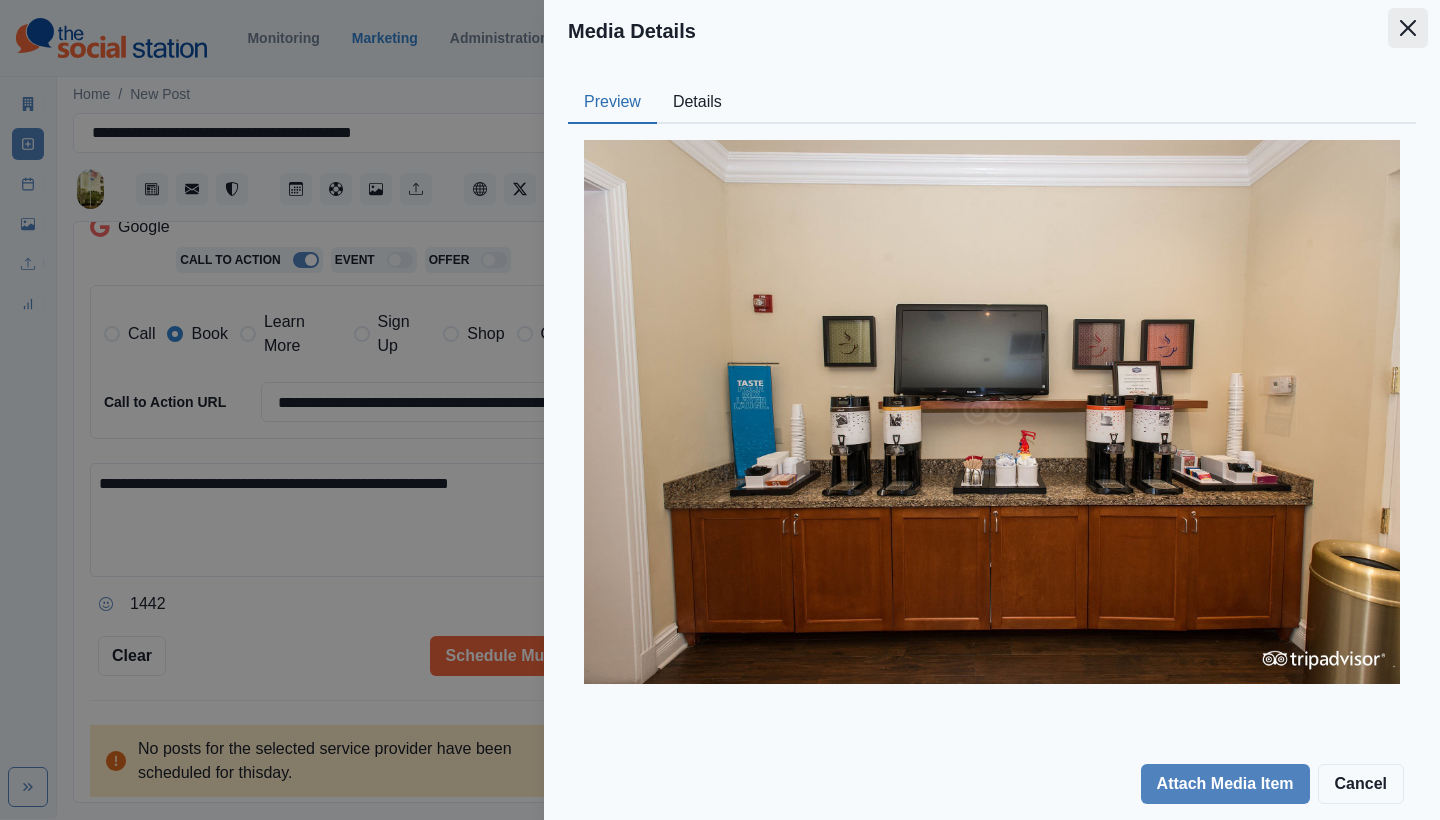 click at bounding box center [1408, 28] 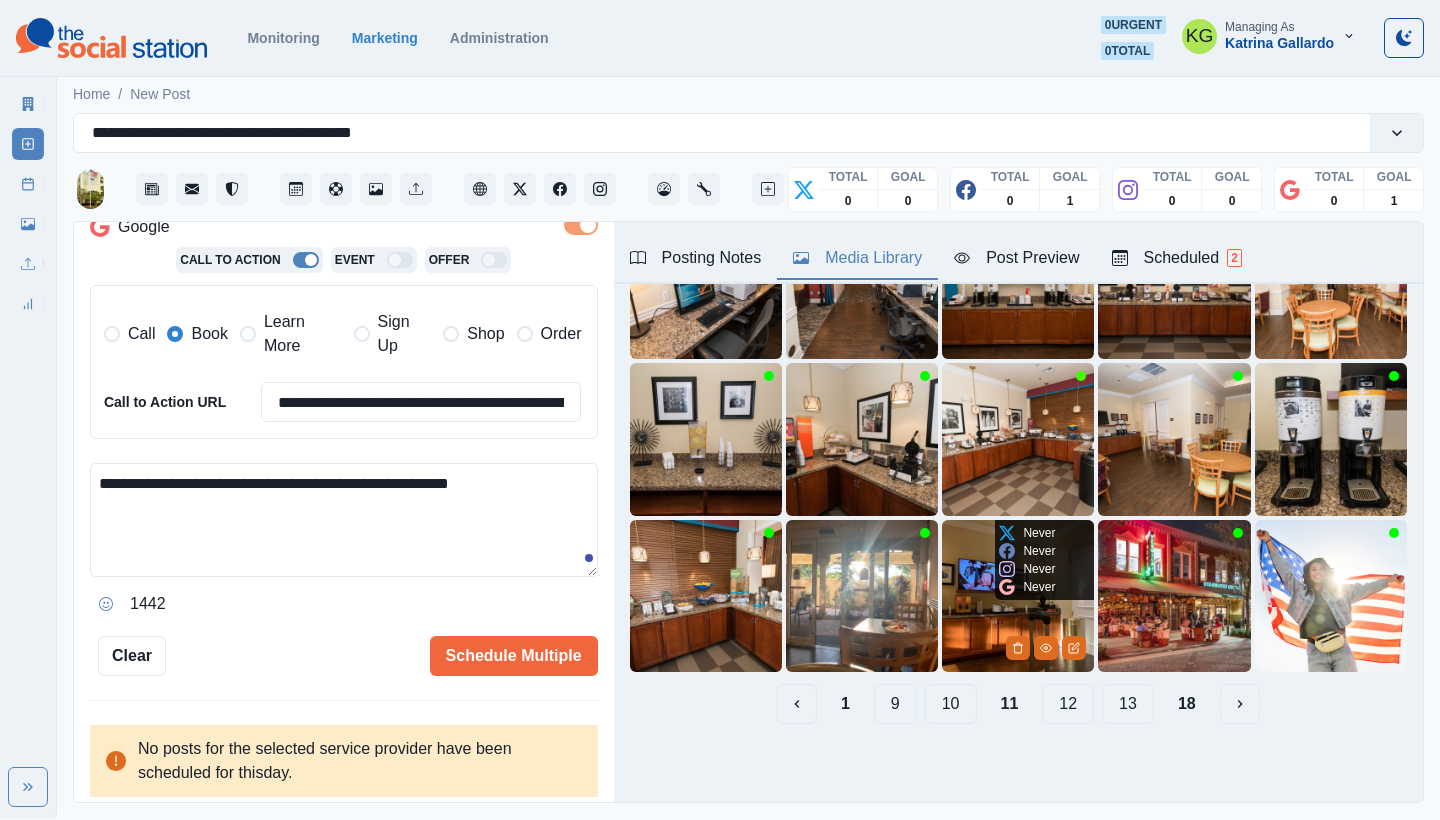 scroll, scrollTop: 189, scrollLeft: 0, axis: vertical 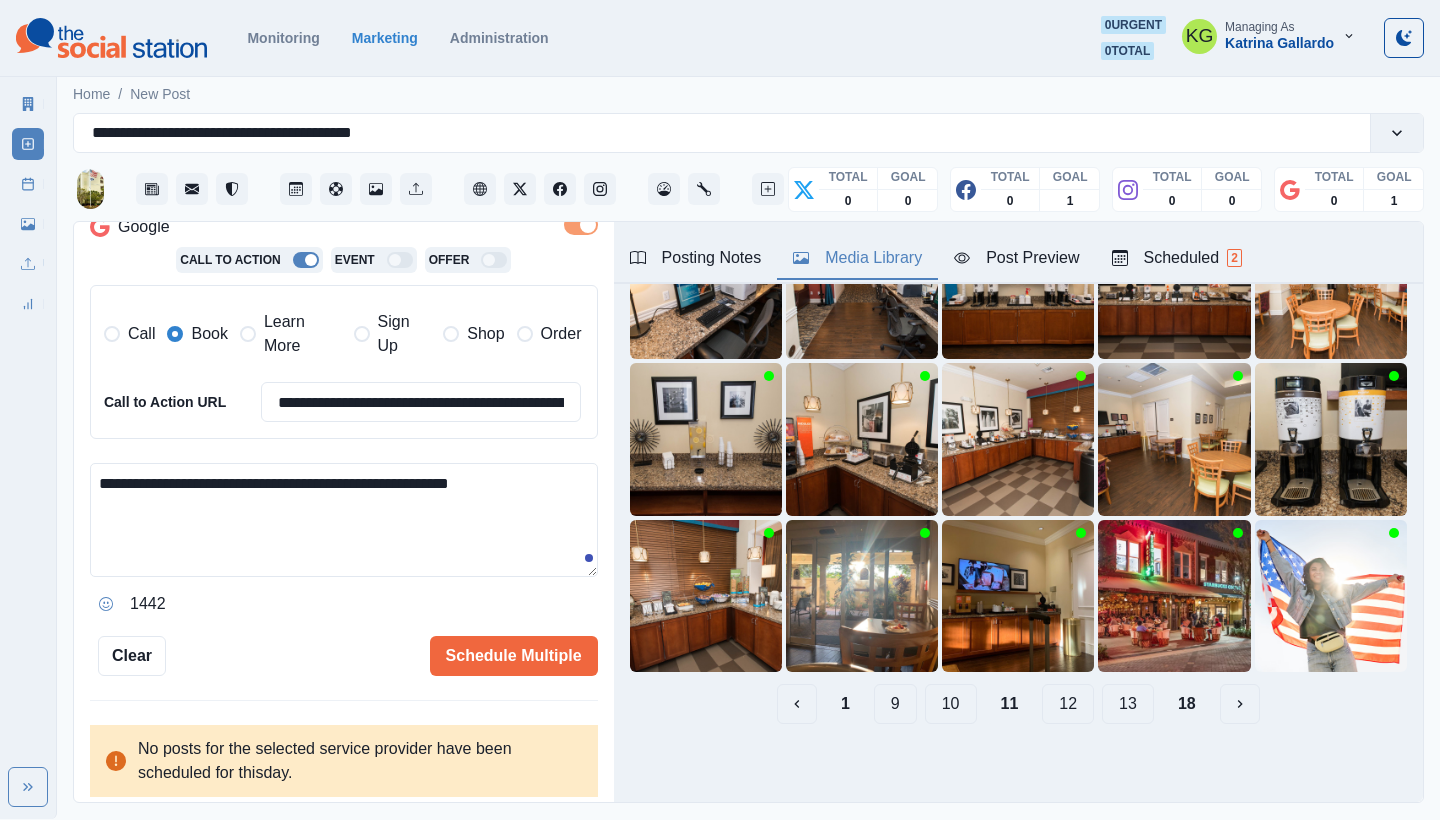 click on "10" at bounding box center [951, 704] 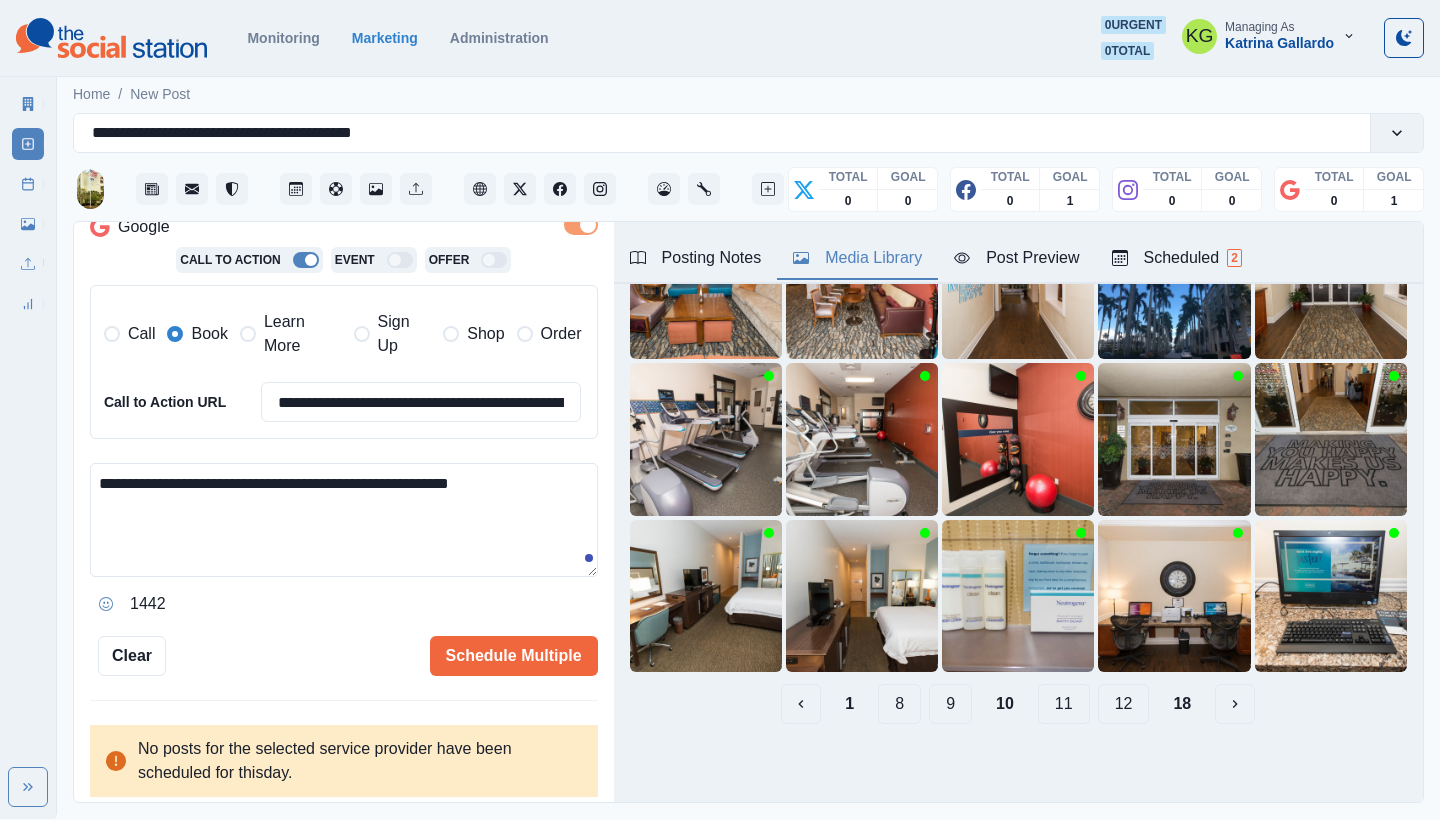 scroll, scrollTop: 189, scrollLeft: 0, axis: vertical 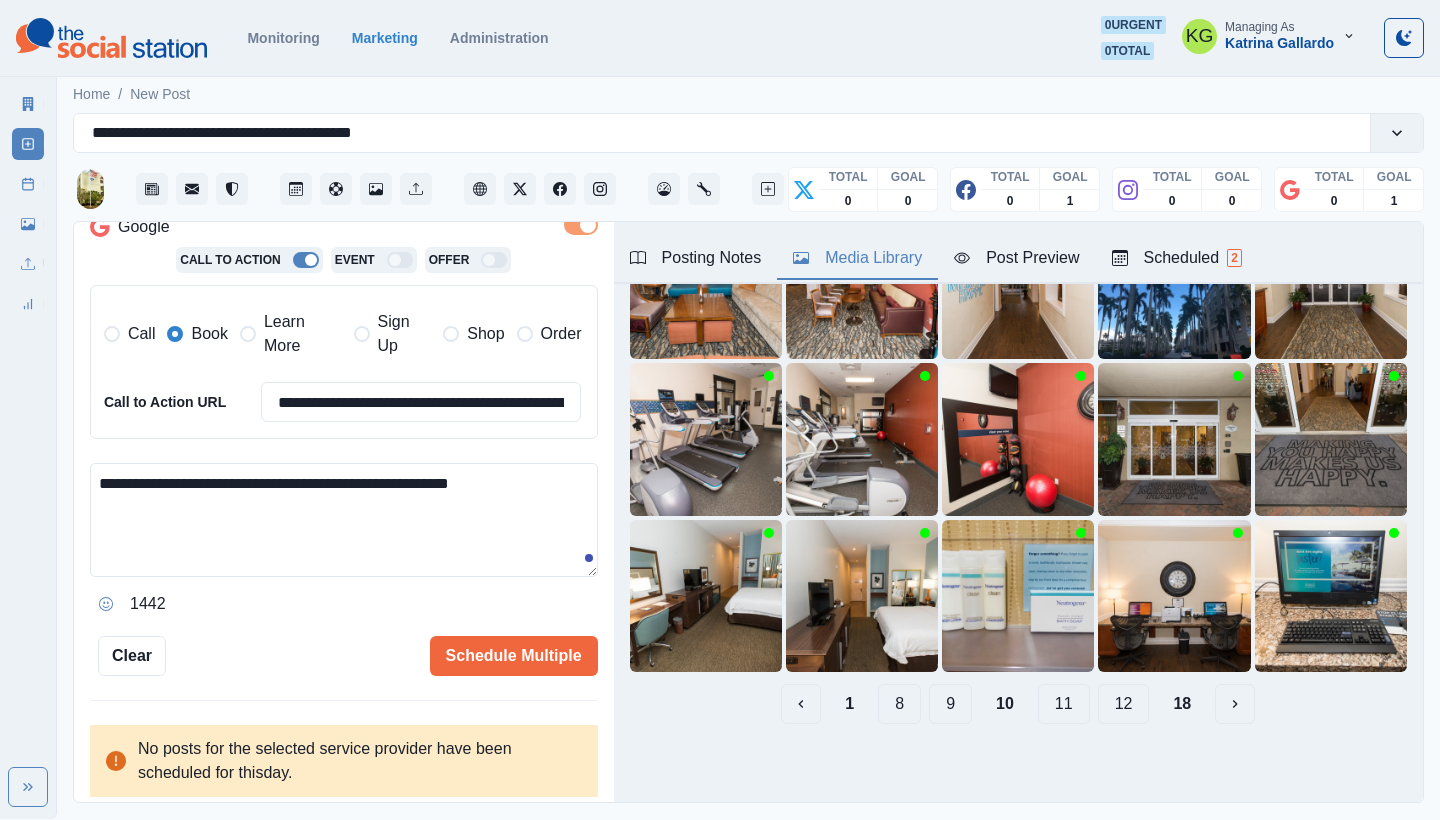 click on "9" at bounding box center [950, 704] 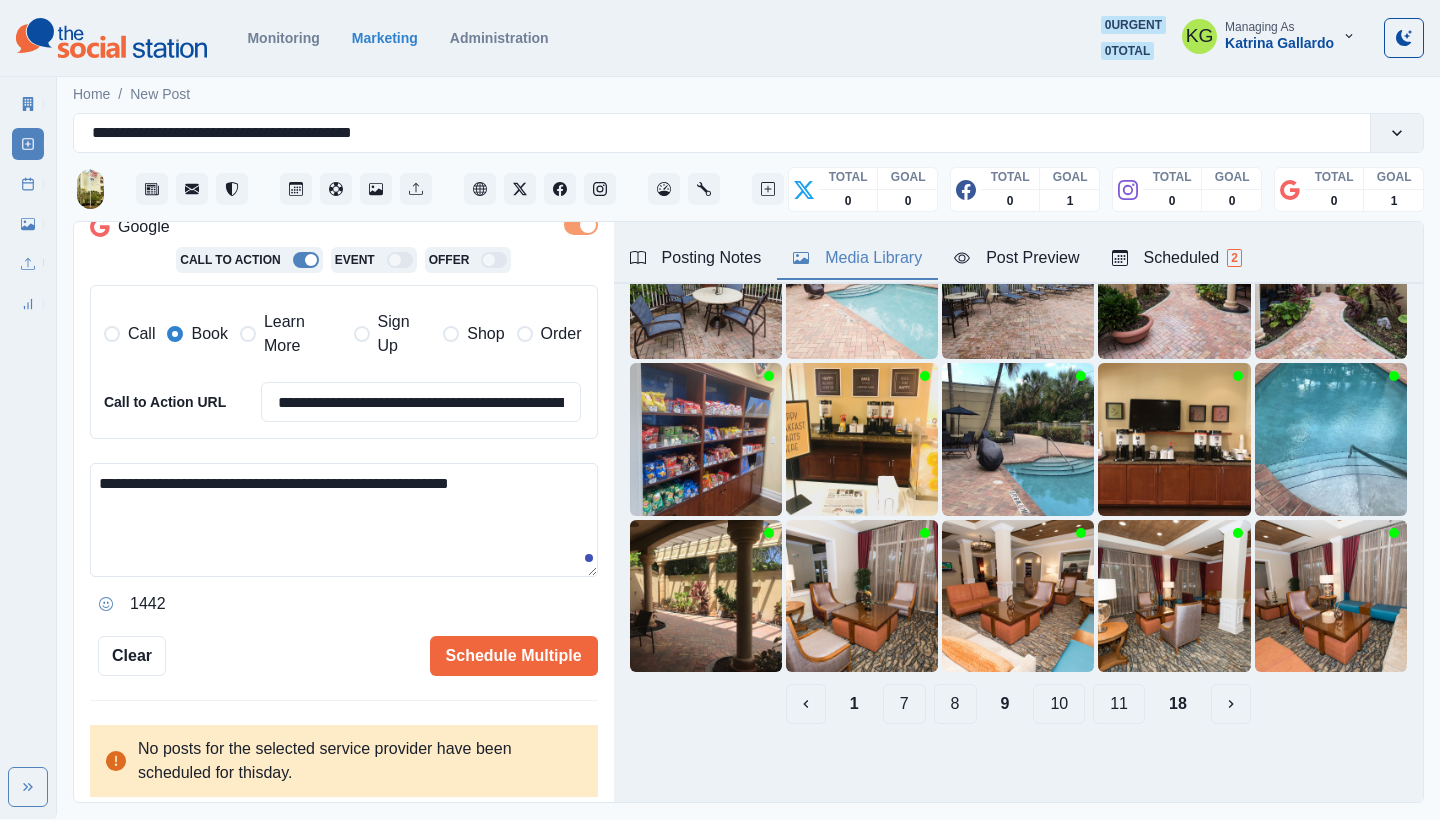scroll, scrollTop: 189, scrollLeft: 0, axis: vertical 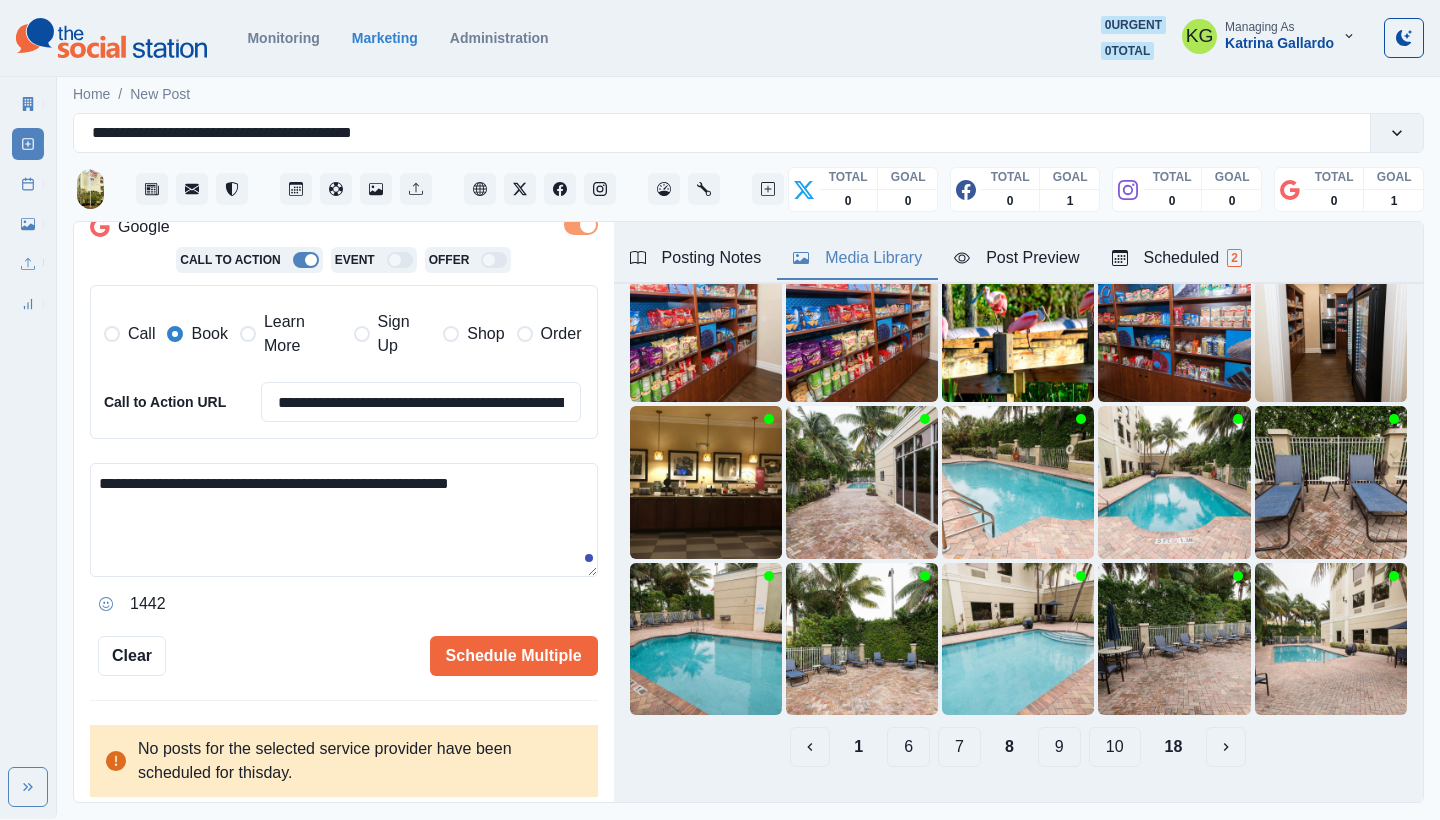 click on "7" at bounding box center (959, 747) 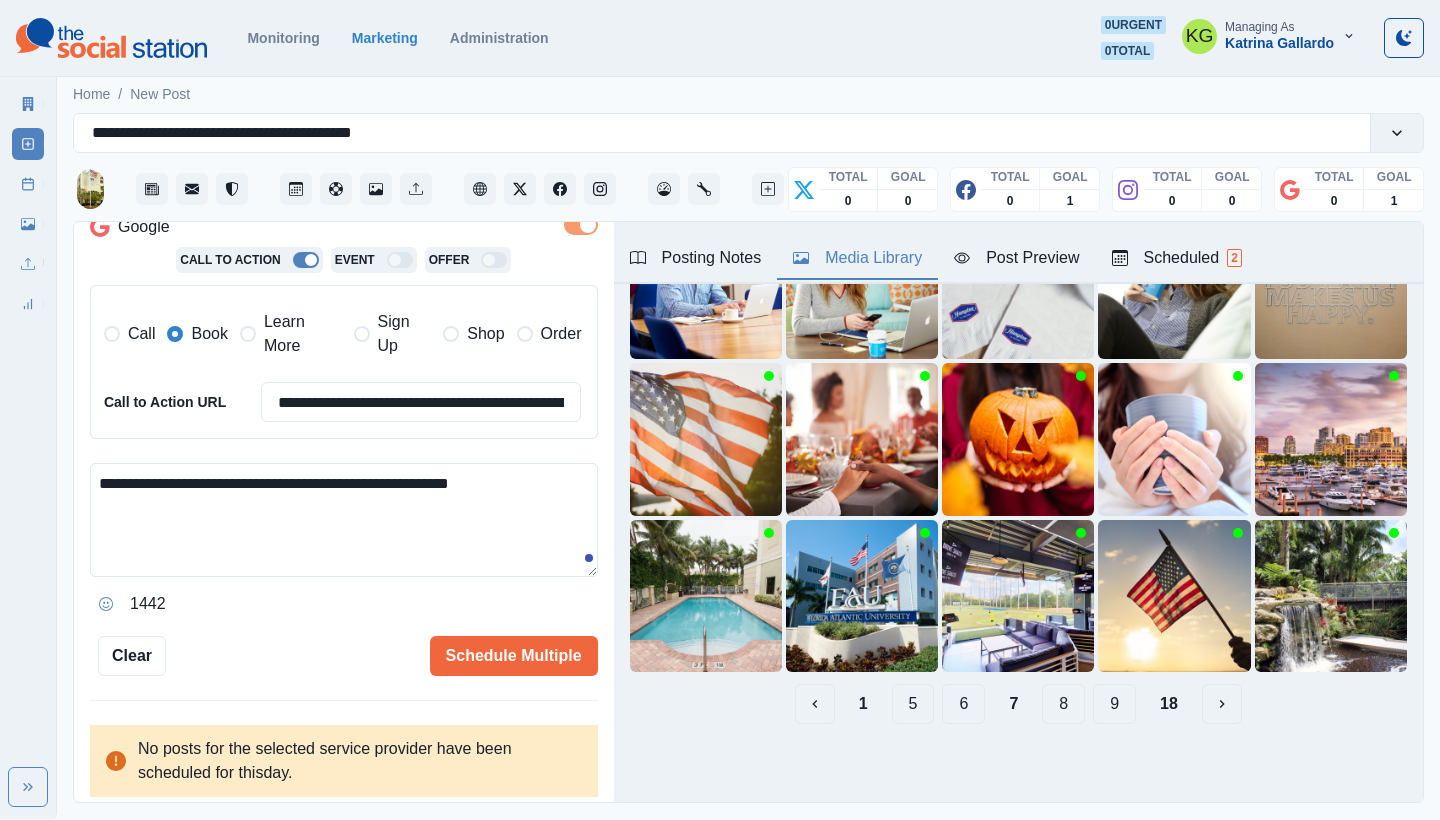 scroll, scrollTop: 189, scrollLeft: 0, axis: vertical 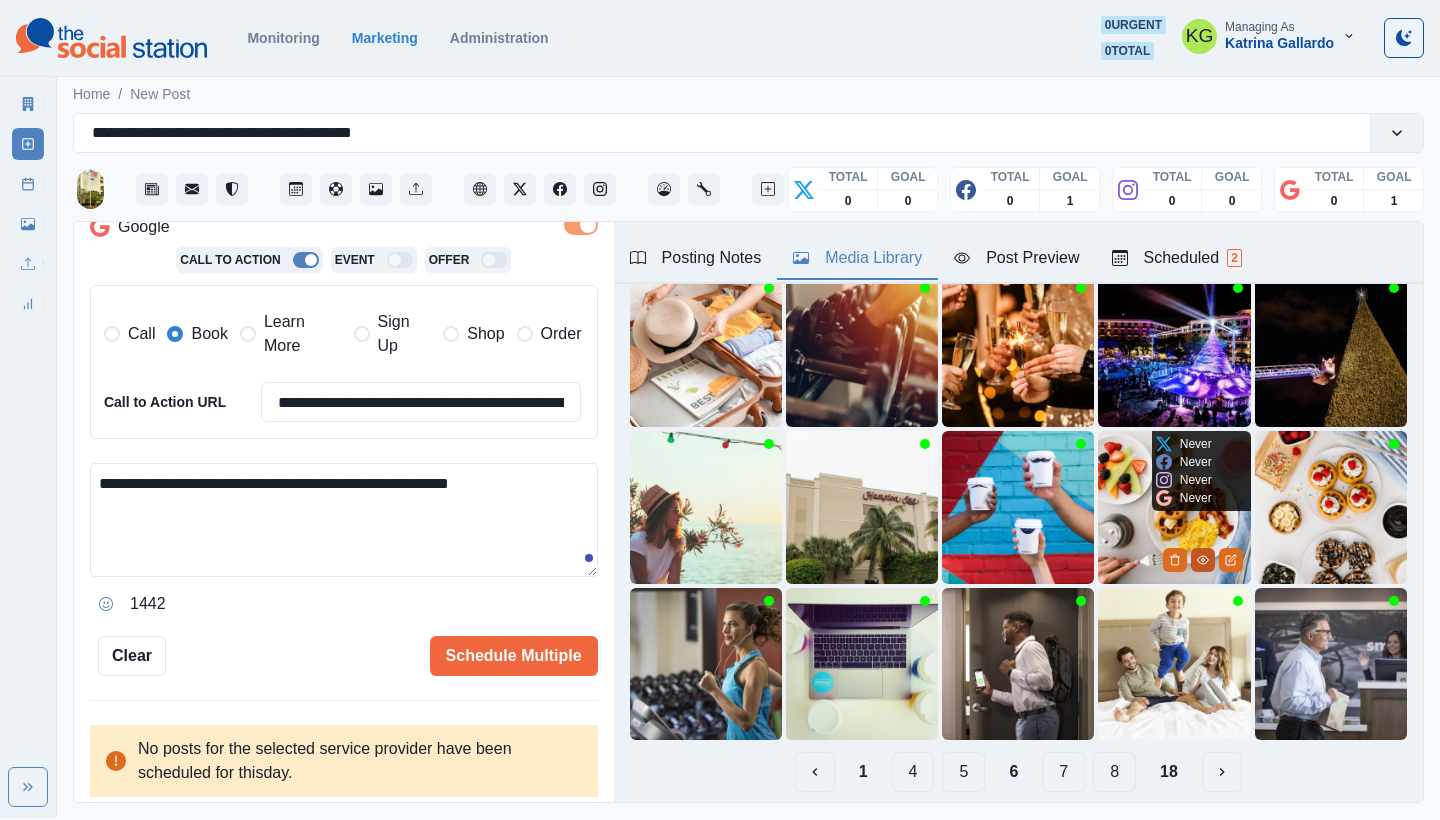 click 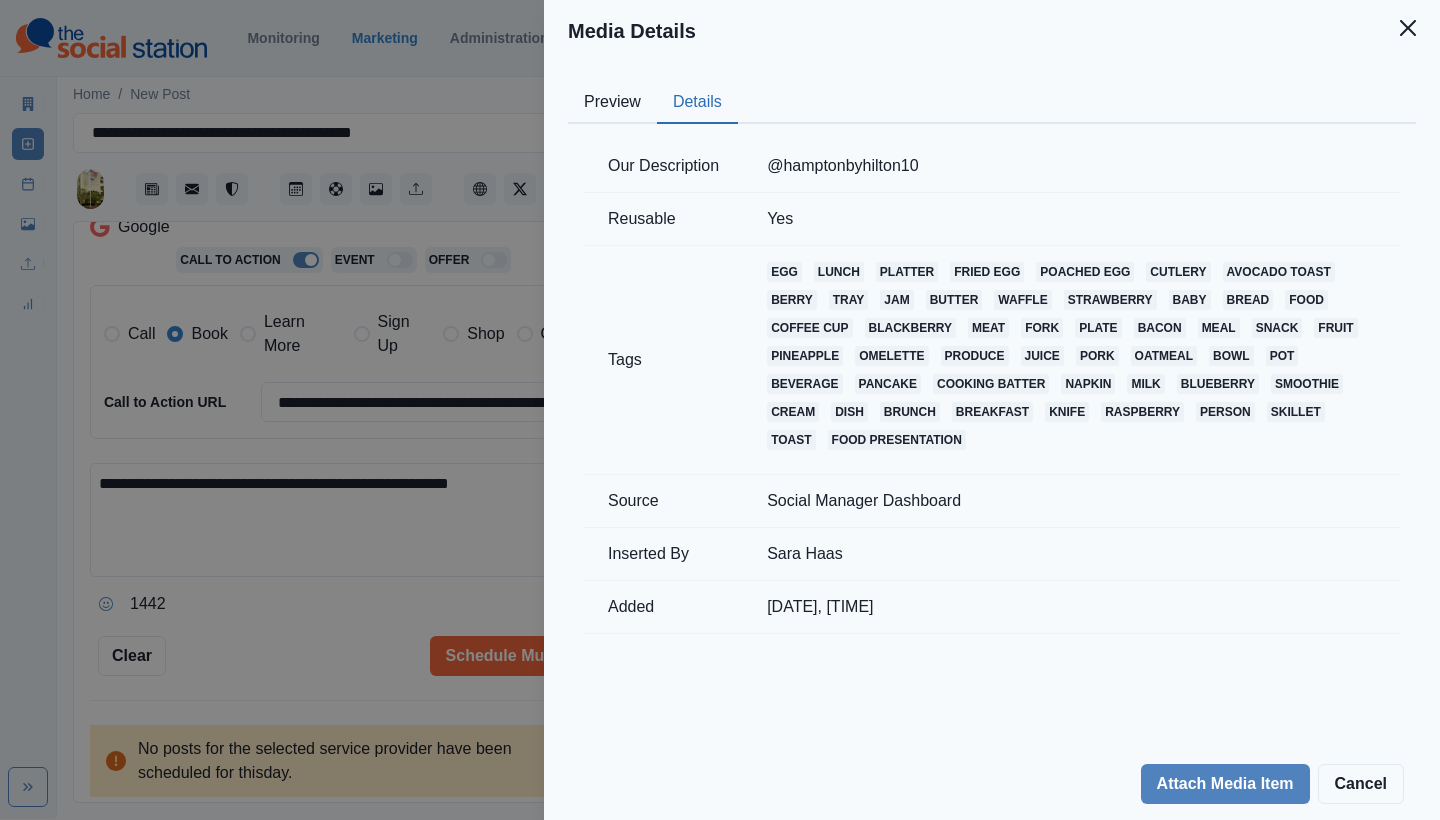 click on "Details" at bounding box center [697, 103] 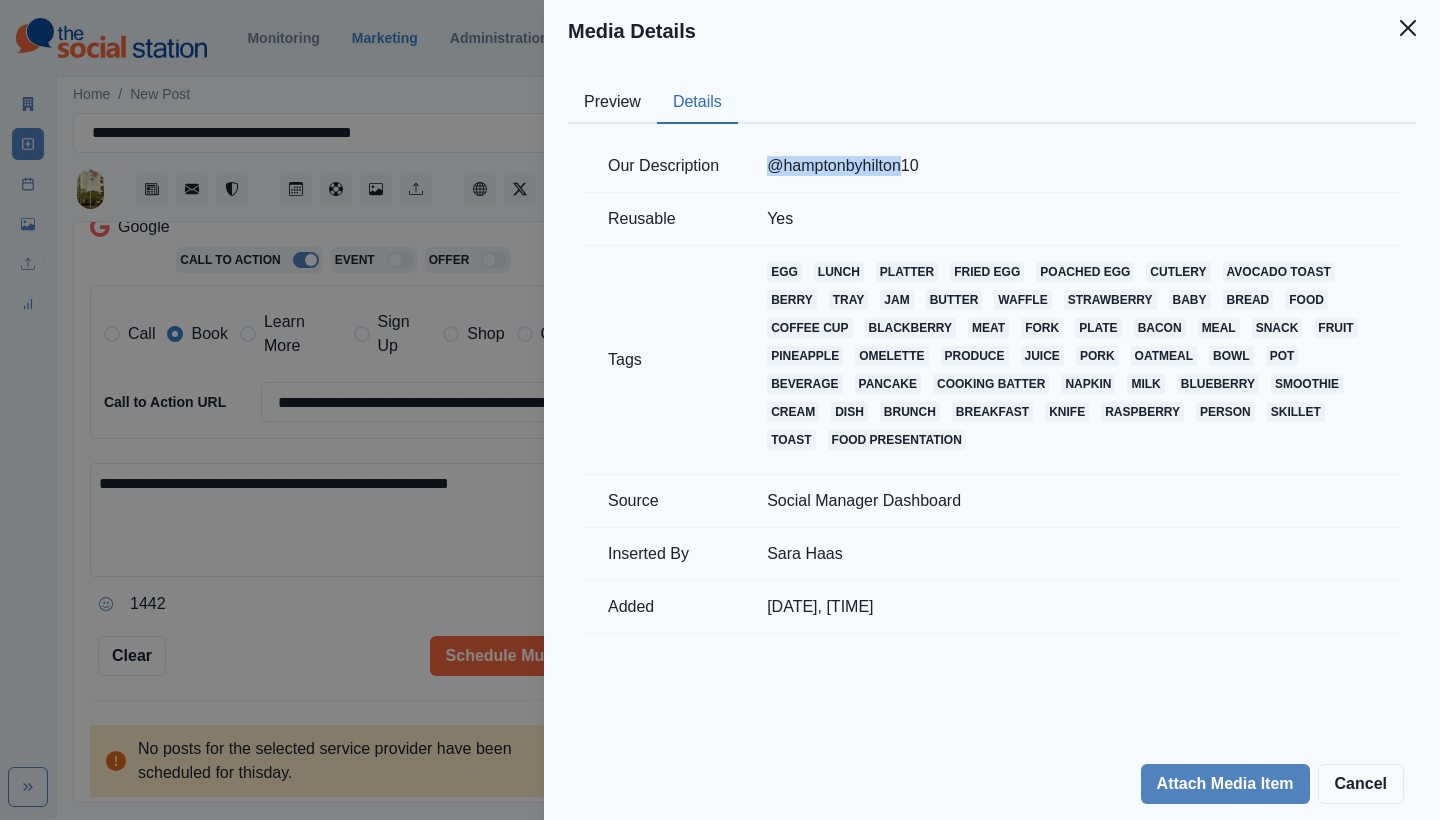 drag, startPoint x: 904, startPoint y: 162, endPoint x: 761, endPoint y: 171, distance: 143.28294 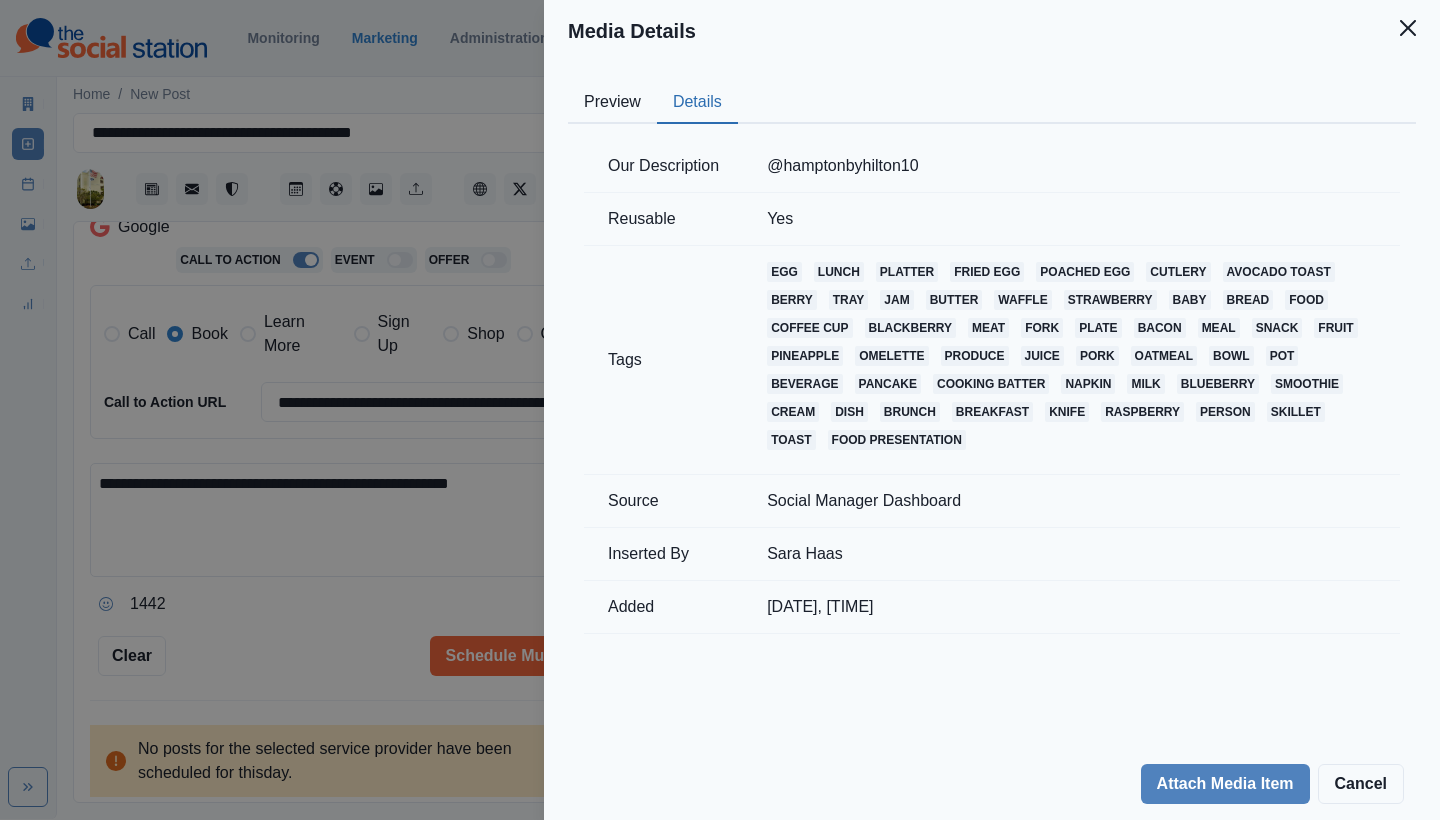 click on "Media Details Preview Details Our Description @hamptonbyhilton10 Reusable Yes Tags egg lunch platter fried egg poached egg cutlery avocado toast berry tray jam butter waffle strawberry baby bread food coffee cup blackberry meat fork plate bacon meal snack fruit pineapple omelette produce juice pork oatmeal bowl pot beverage pancake cooking batter napkin milk blueberry smoothie cream dish brunch breakfast knife raspberry person skillet toast food presentation Source Social Manager Dashboard Inserted By [FIRST] [LAST] Added [DATE], [TIME] Attach Media Item Cancel" at bounding box center [720, 410] 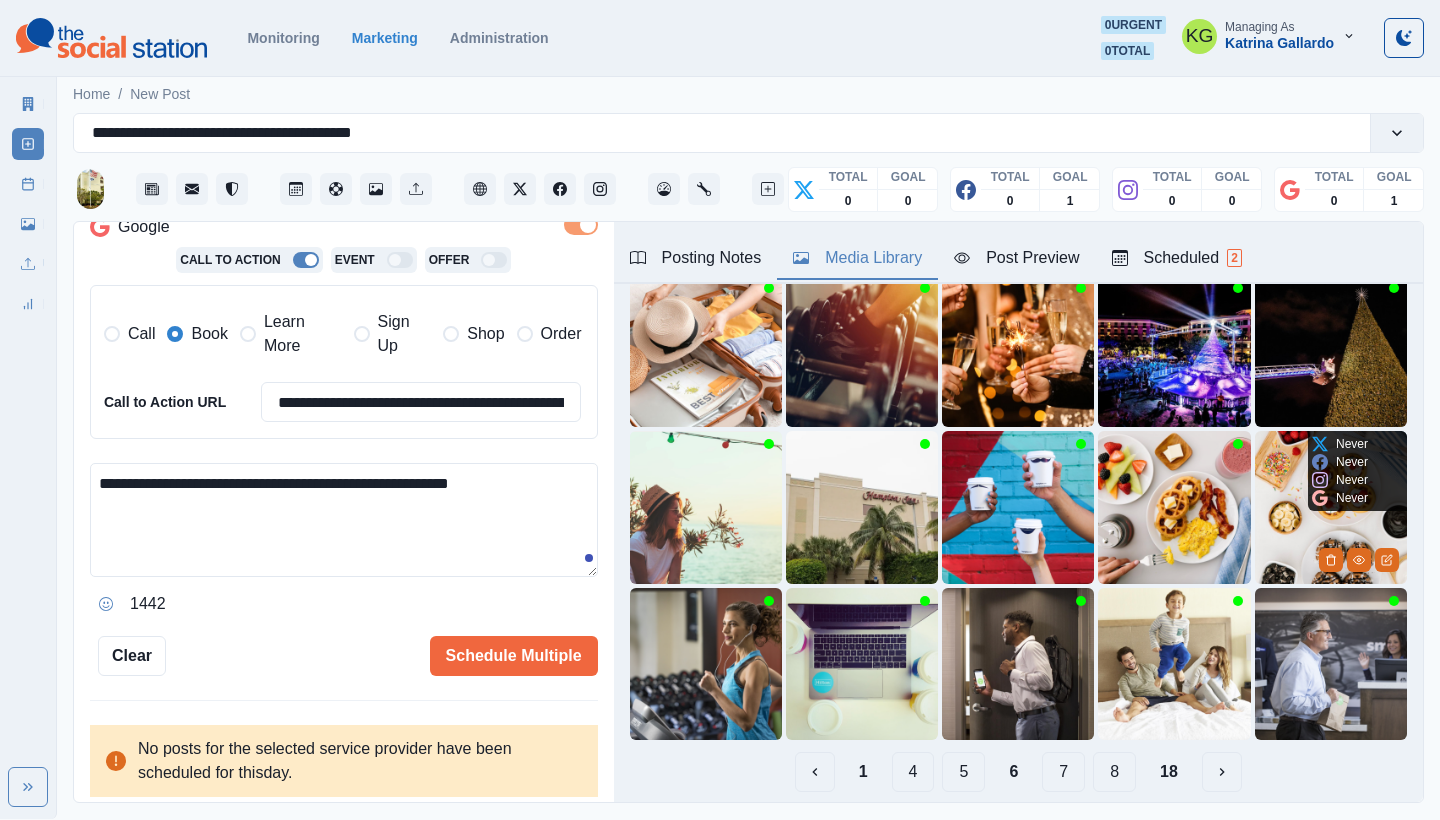 click at bounding box center [1331, 507] 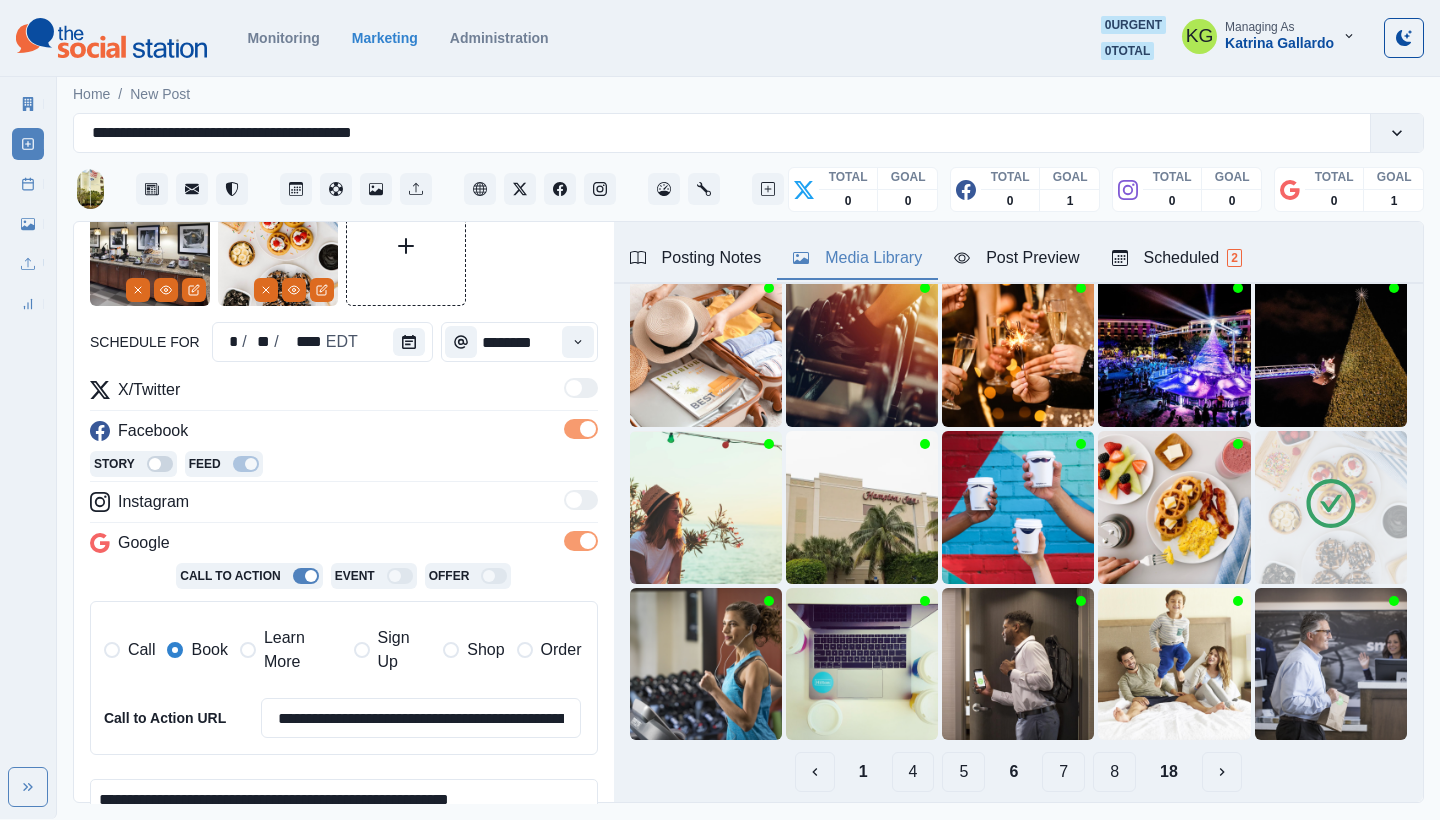 scroll, scrollTop: 31, scrollLeft: 0, axis: vertical 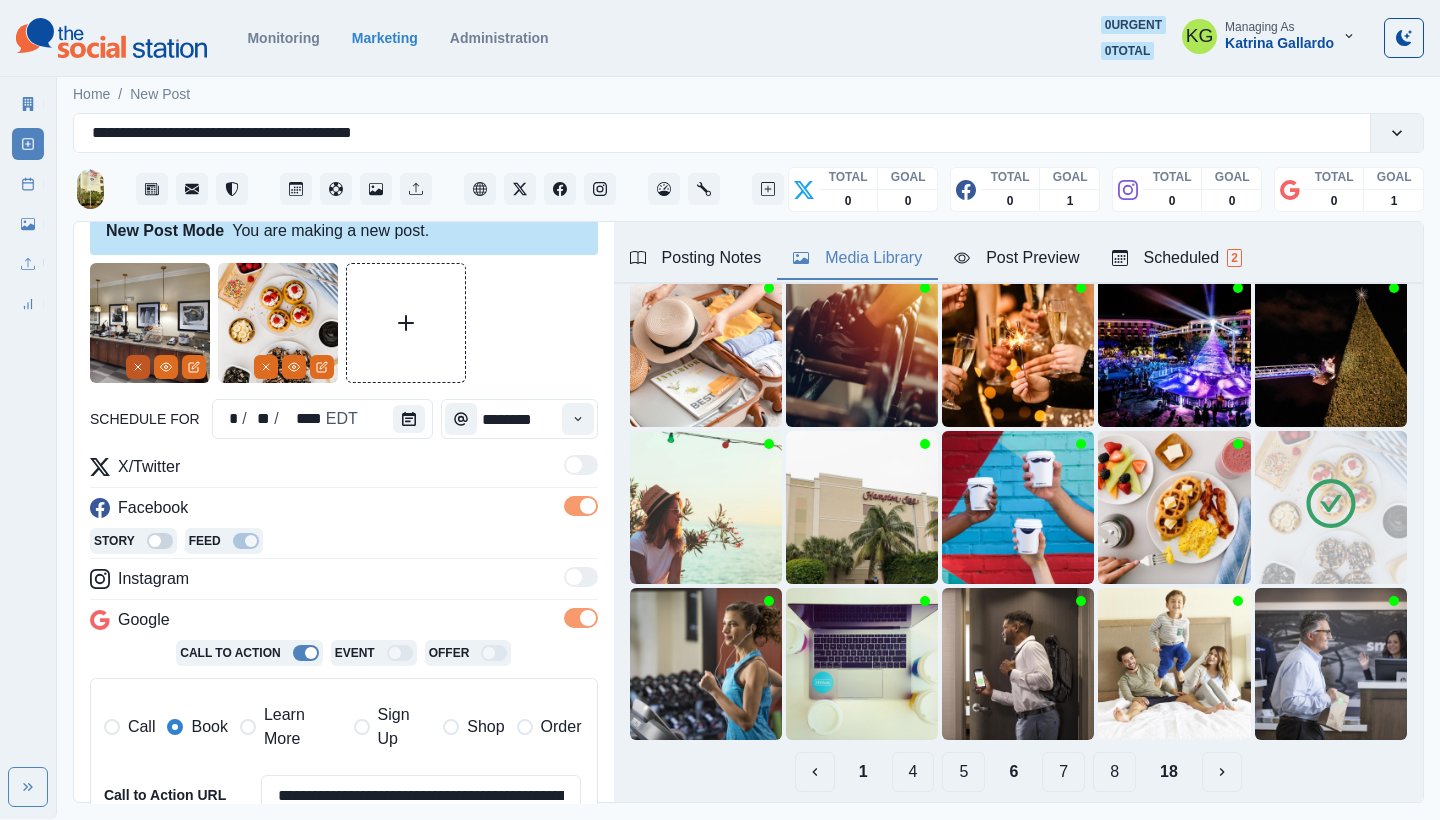 click at bounding box center (138, 367) 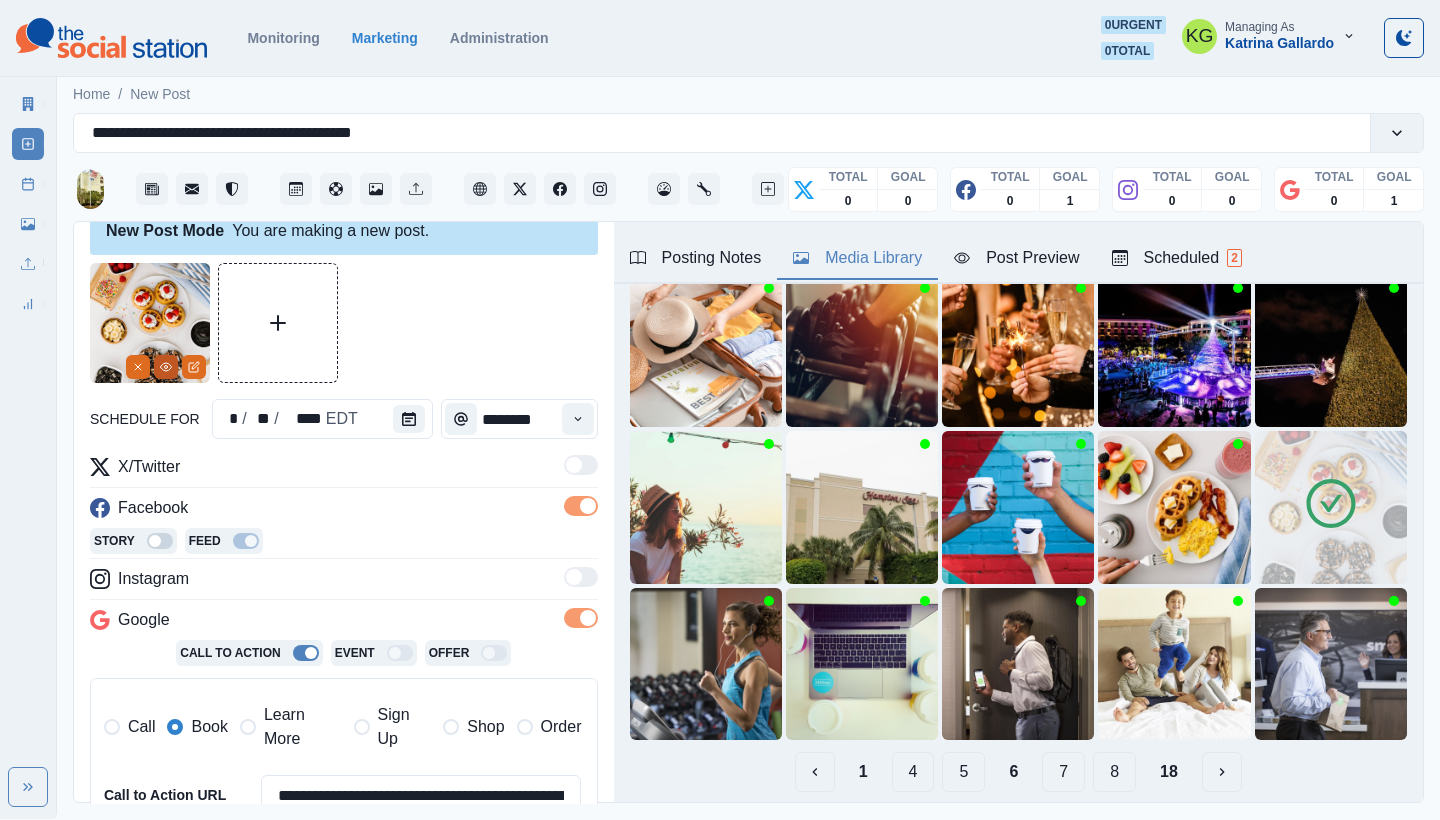 click 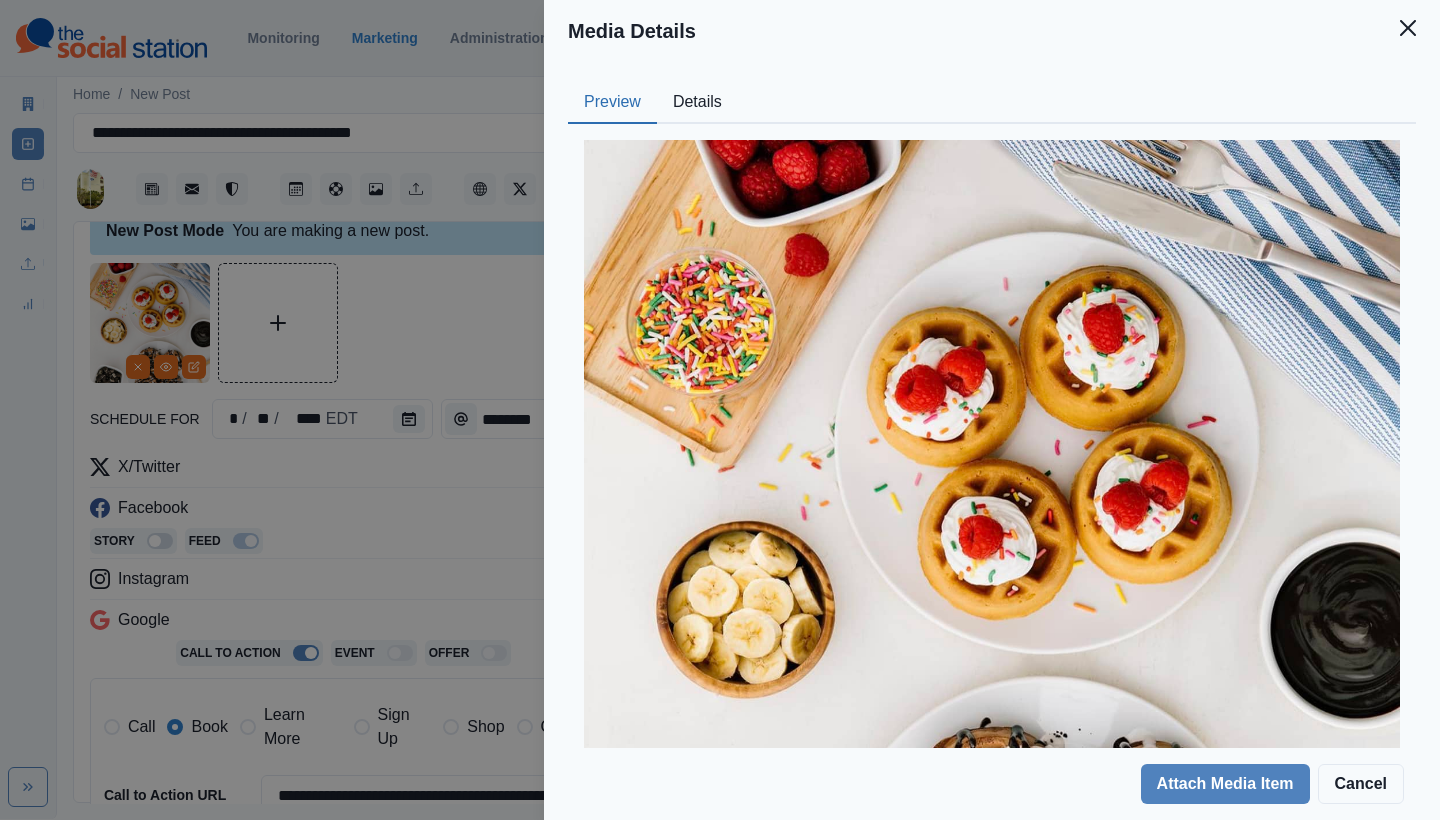 click on "Details" at bounding box center (697, 103) 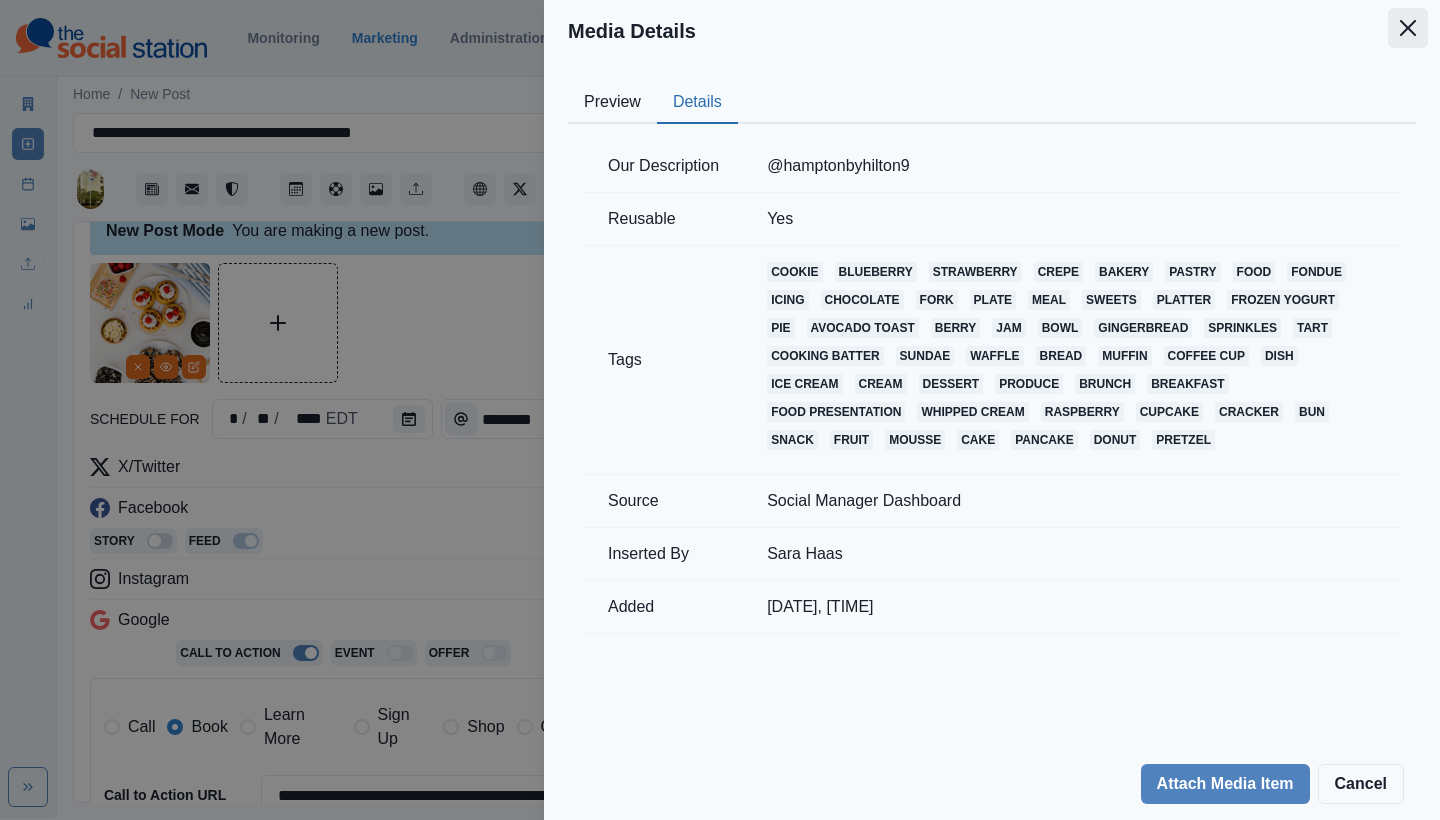 click 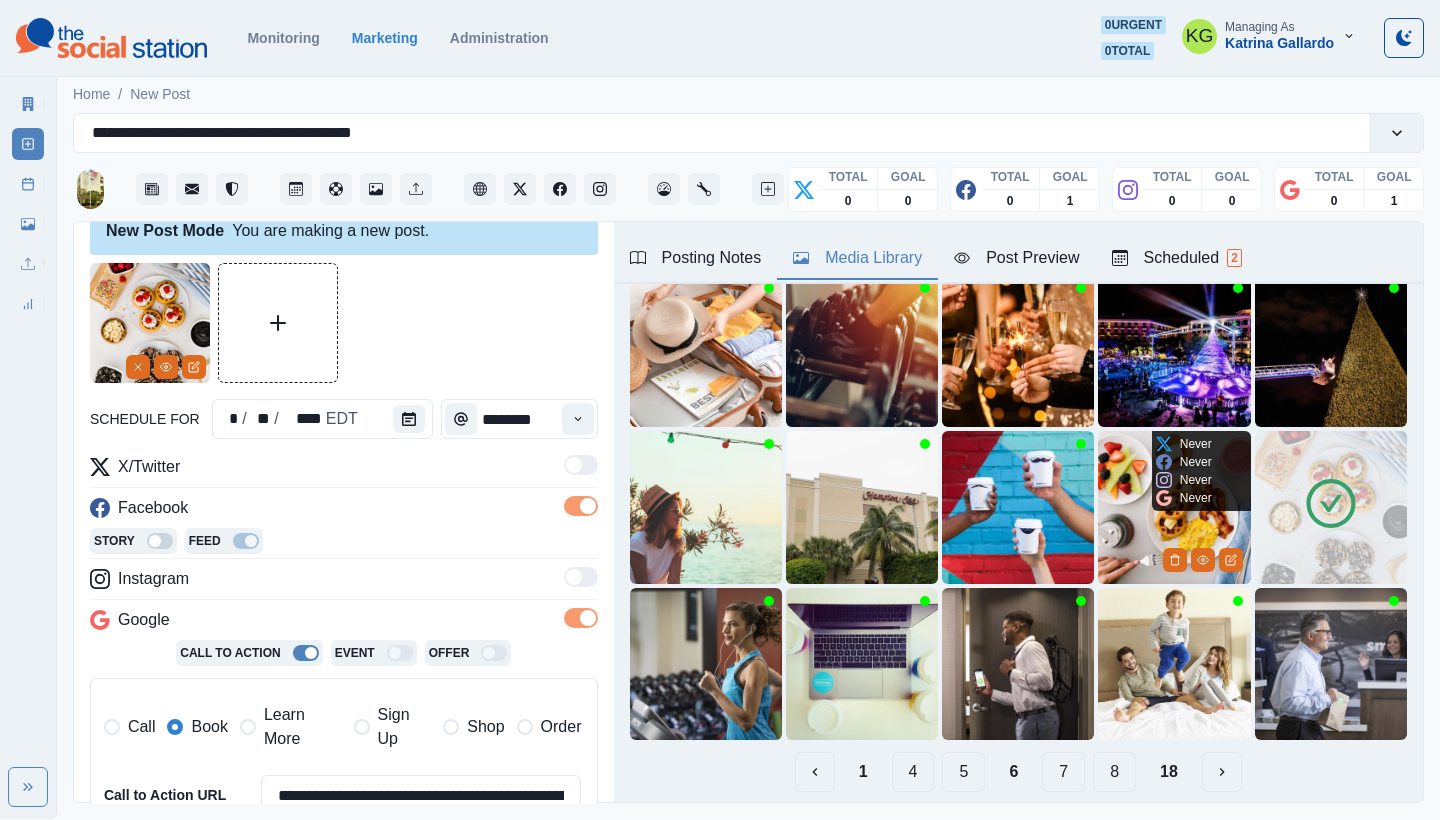 click at bounding box center [1174, 507] 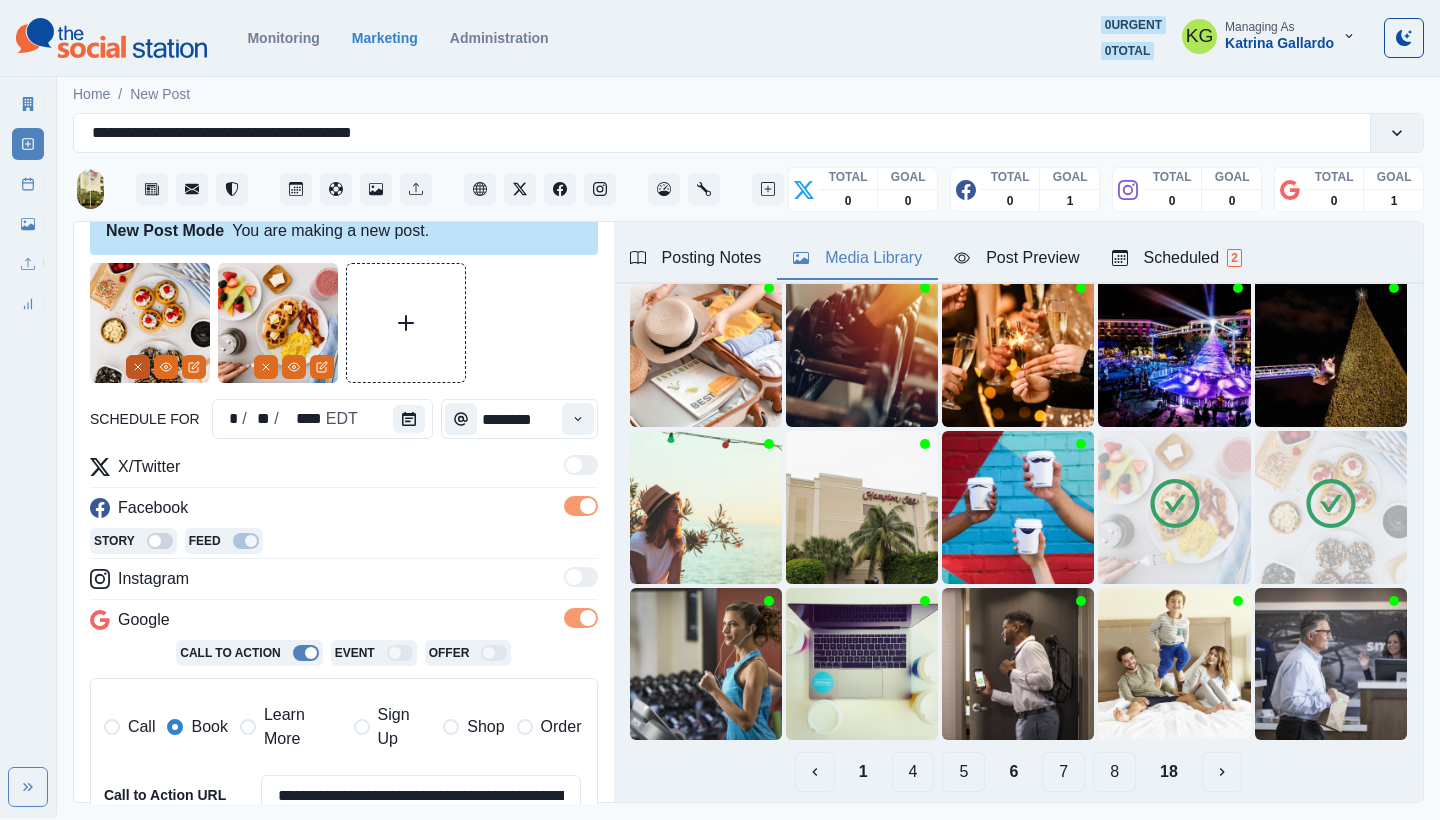 click 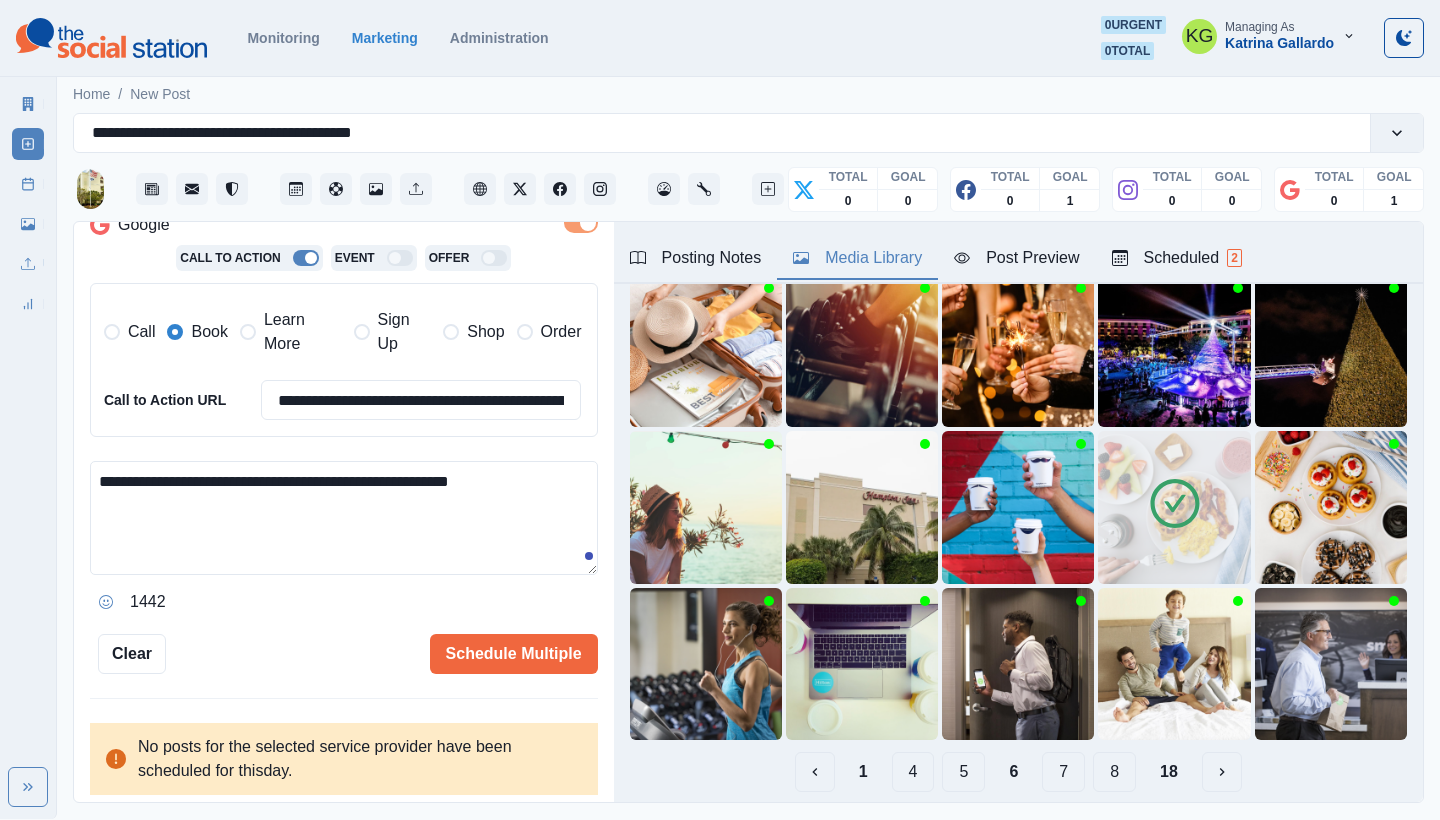 click on "**********" at bounding box center (344, 518) 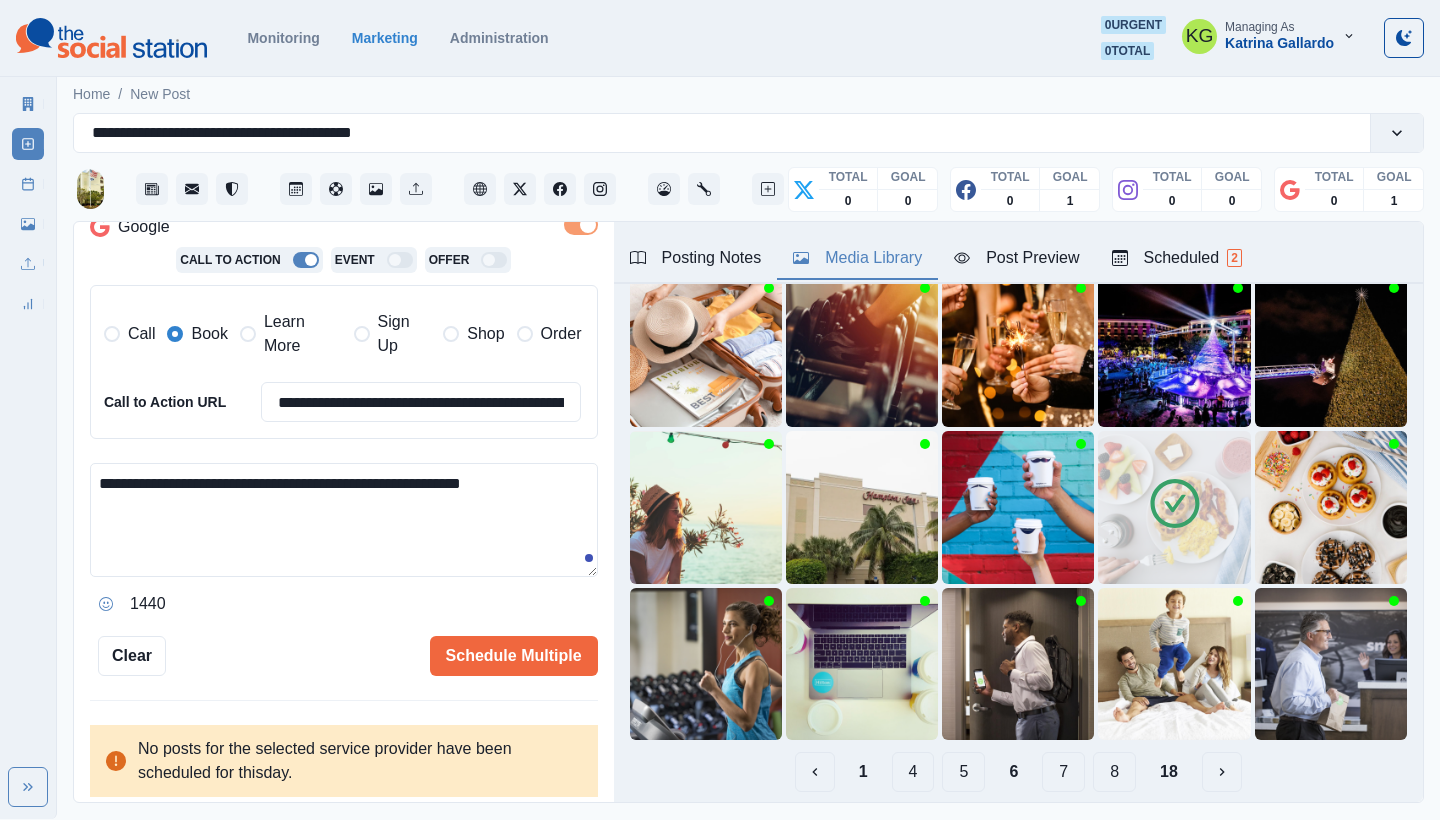 click at bounding box center [106, 604] 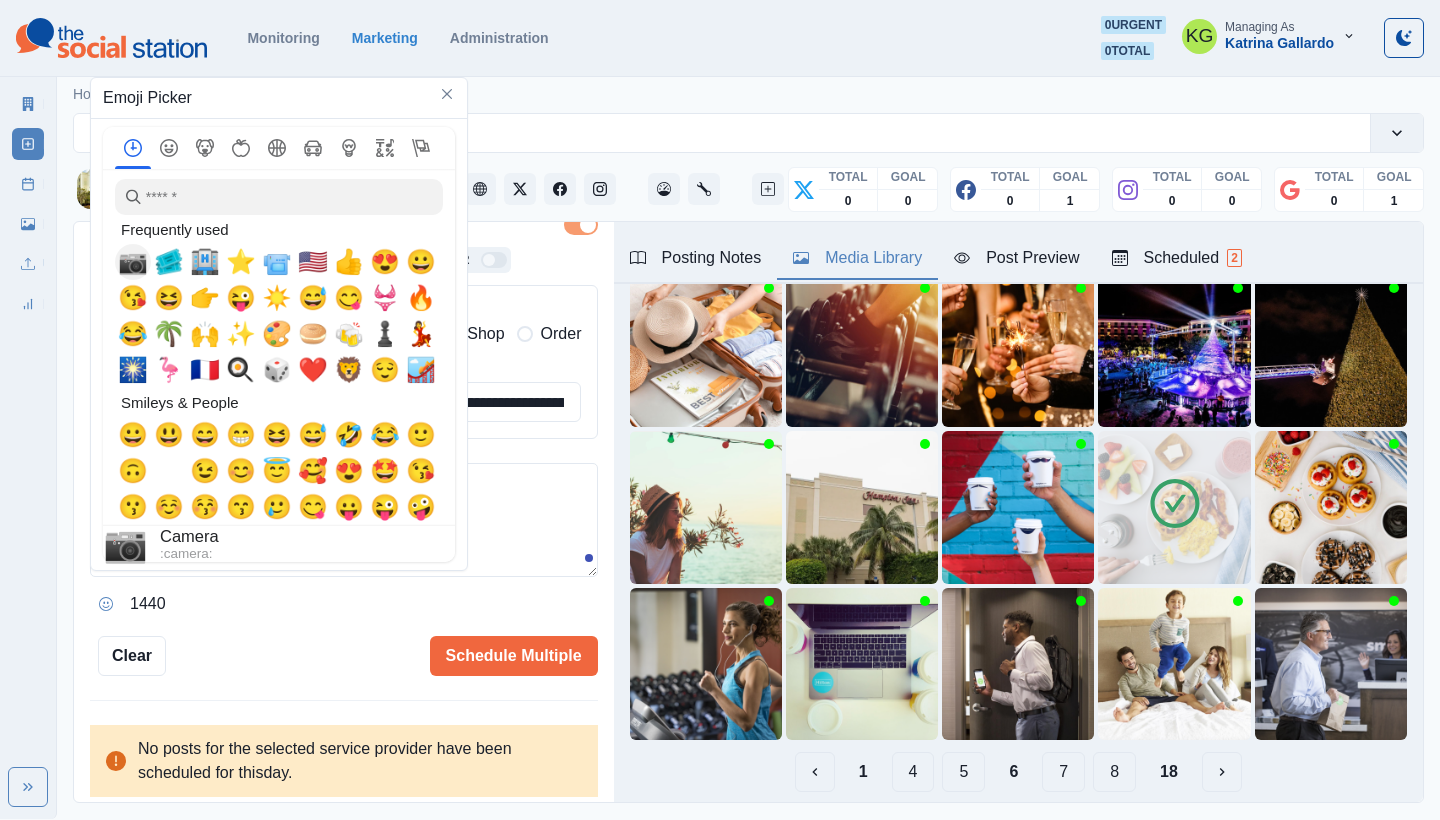 click on "📷" at bounding box center (133, 262) 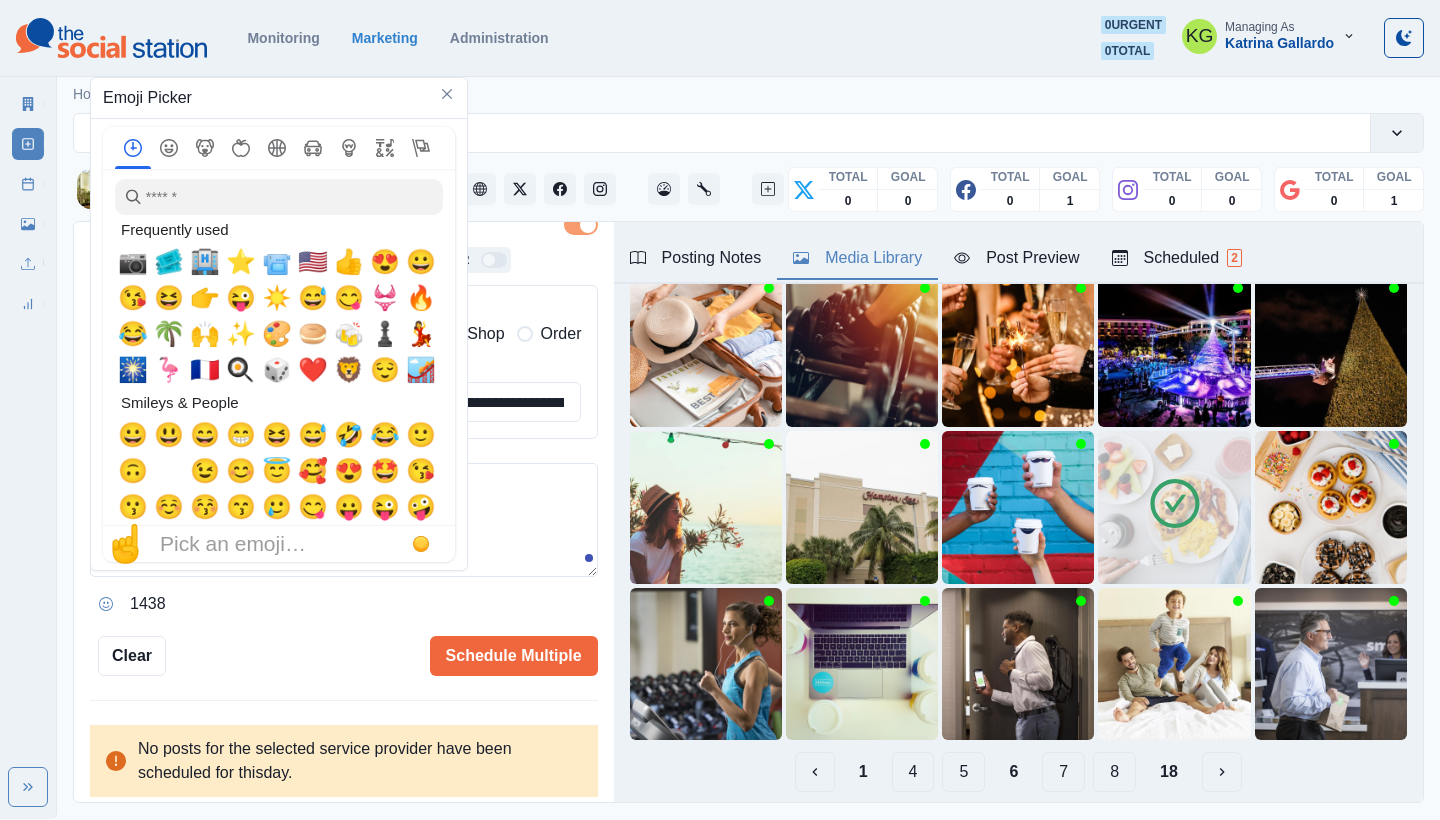 click on "**********" at bounding box center (344, 520) 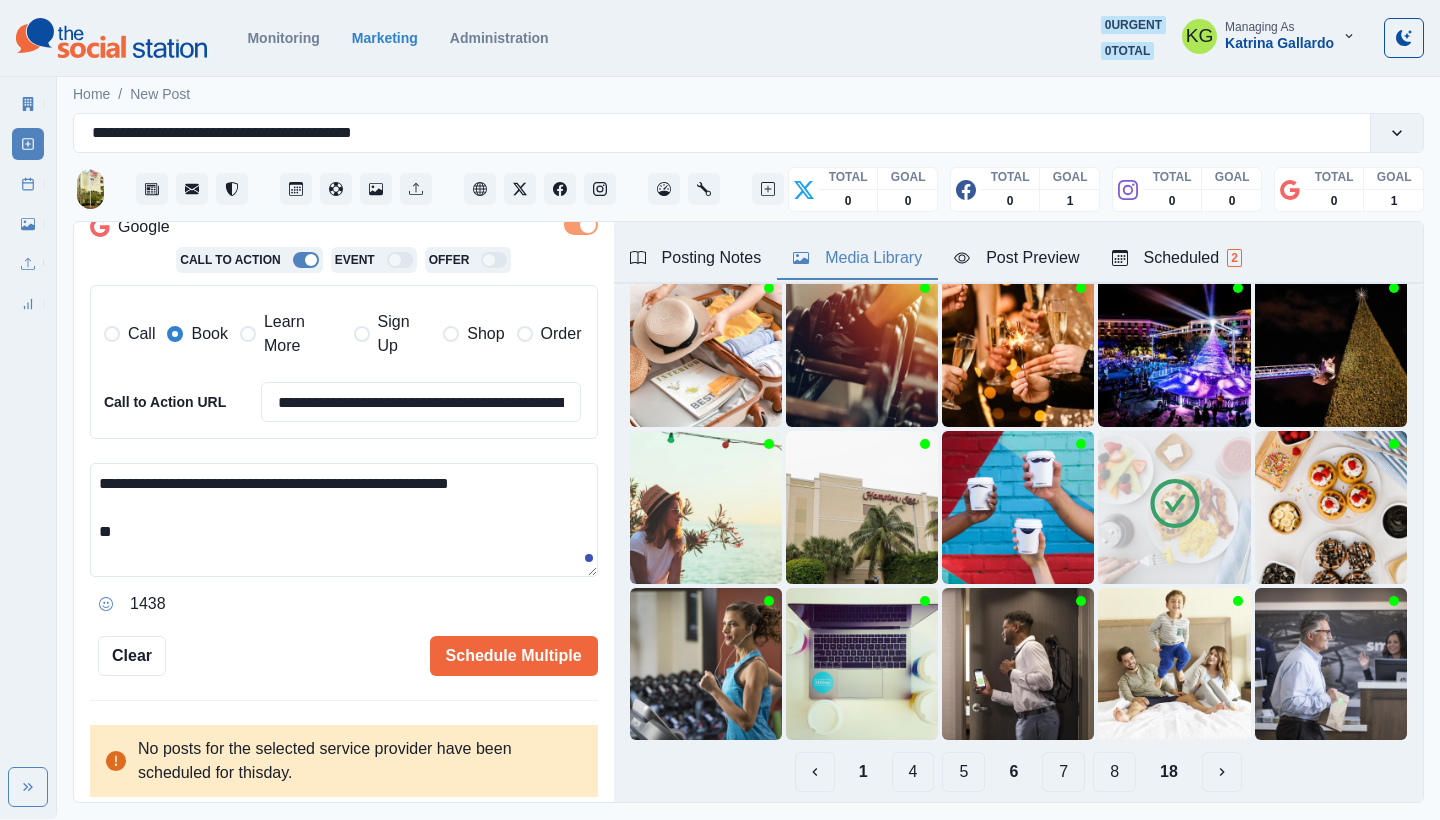 click on "**********" at bounding box center (344, 520) 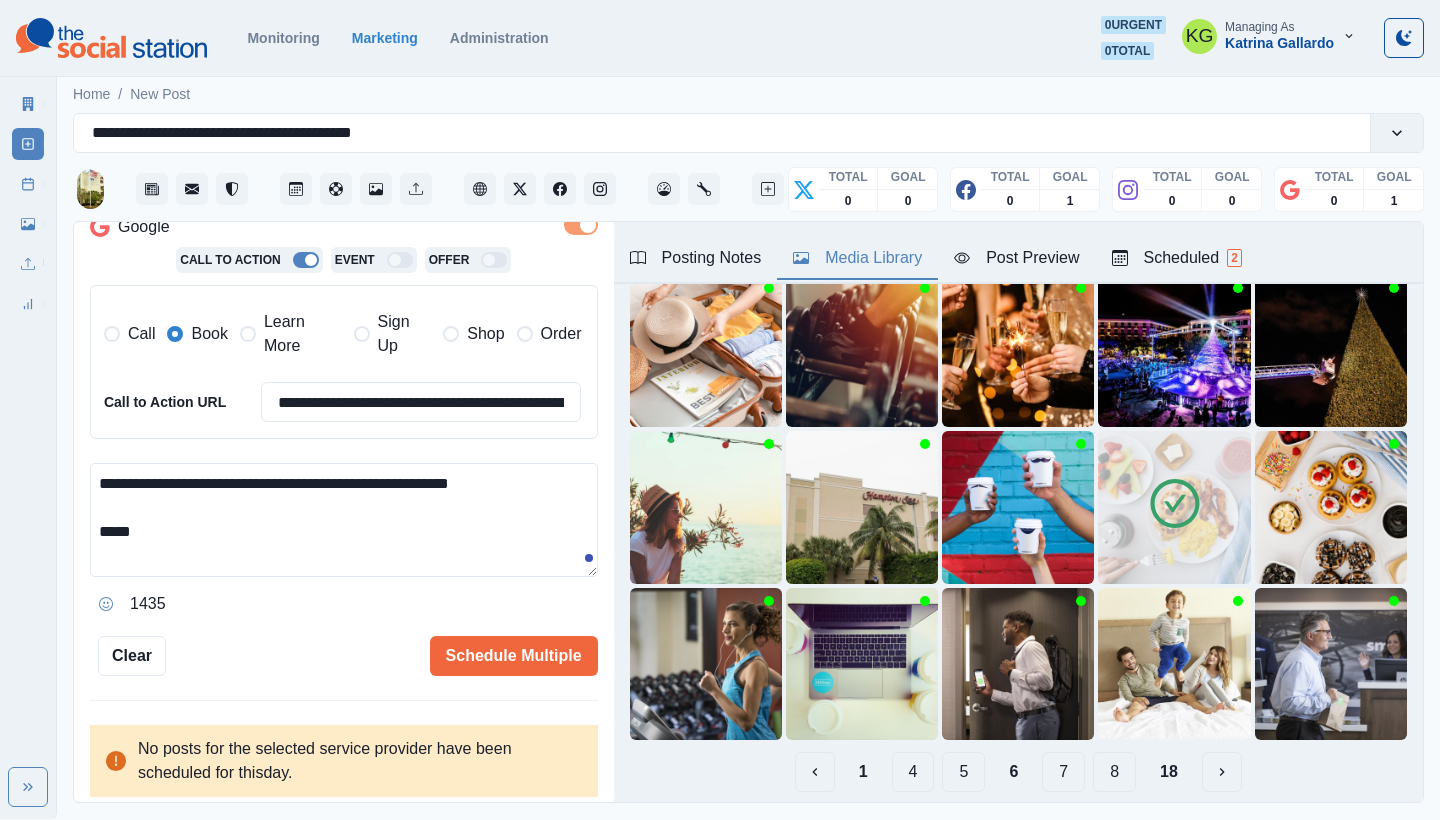 paste on "**********" 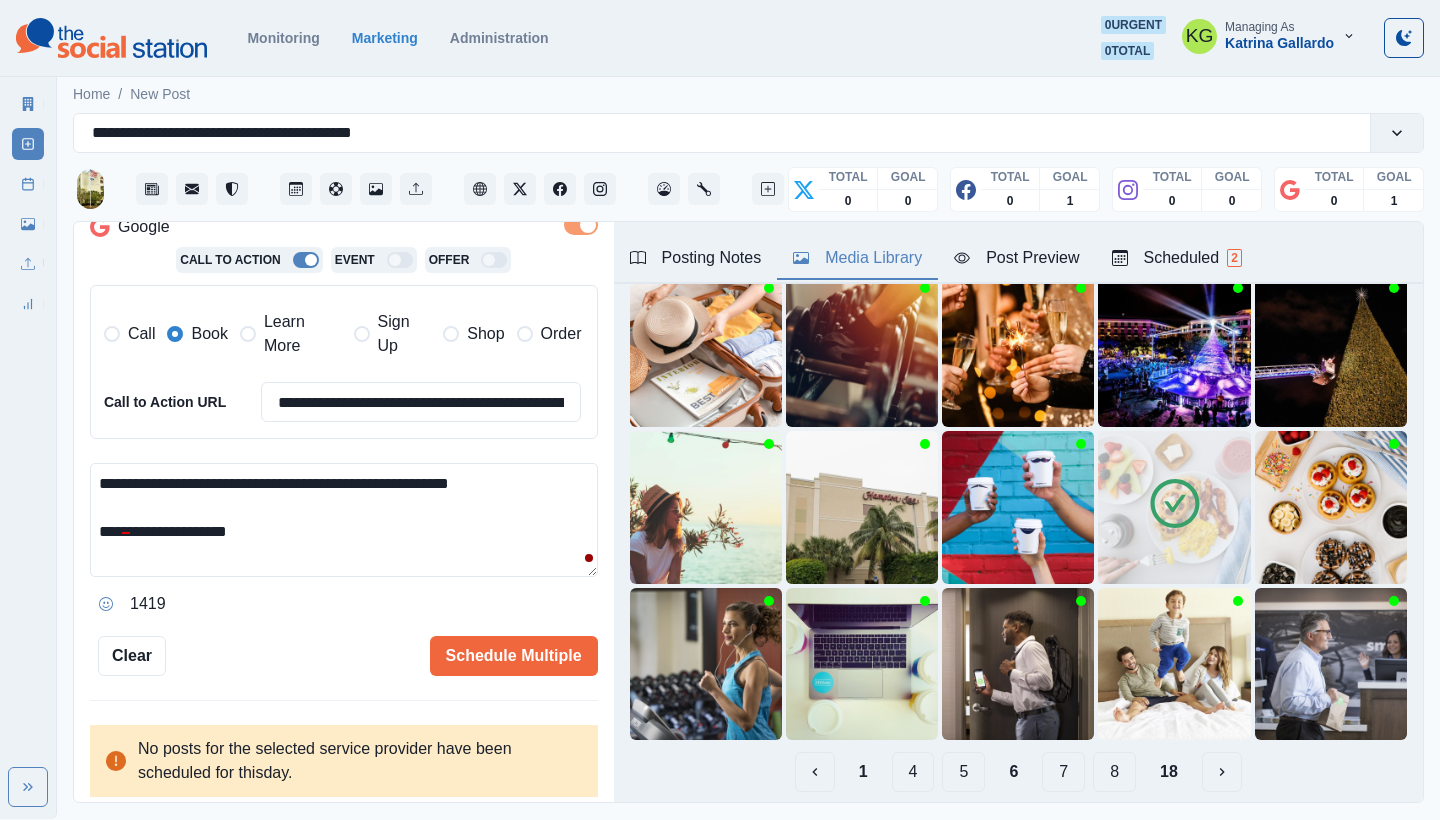 click on "**********" at bounding box center [344, 520] 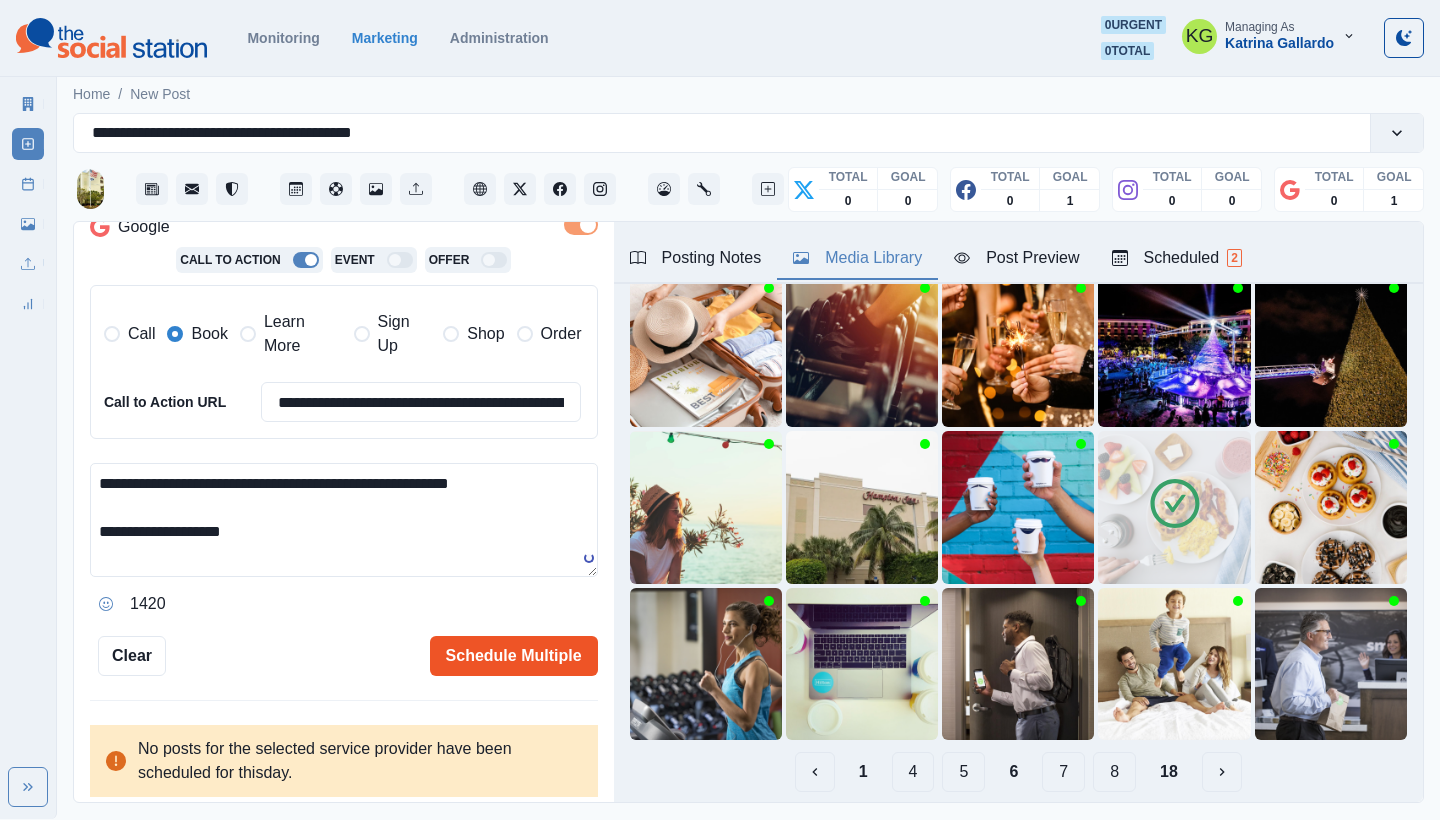 type on "**********" 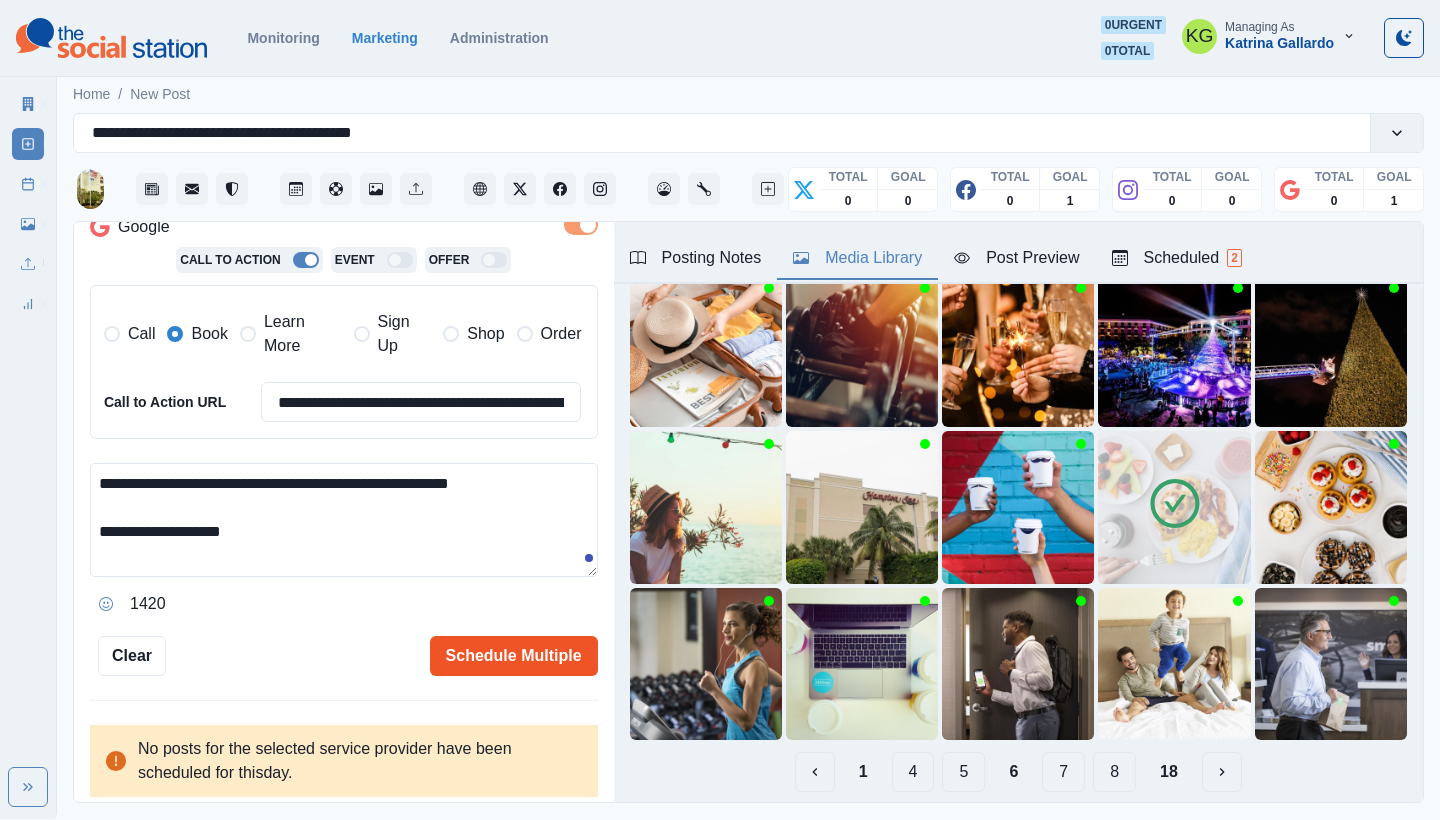 click on "Schedule Multiple" at bounding box center [514, 656] 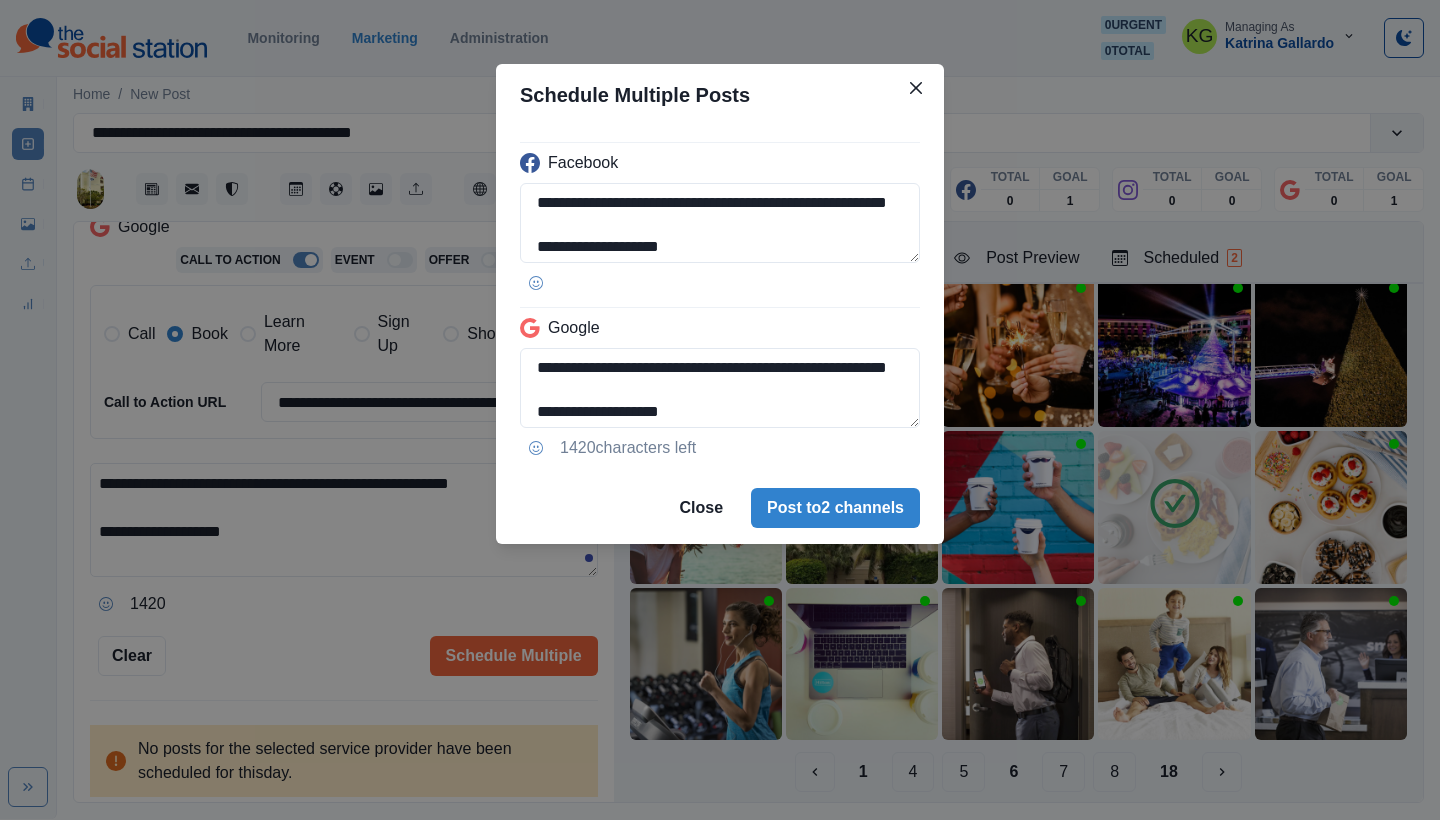 click on "**********" at bounding box center [720, 299] 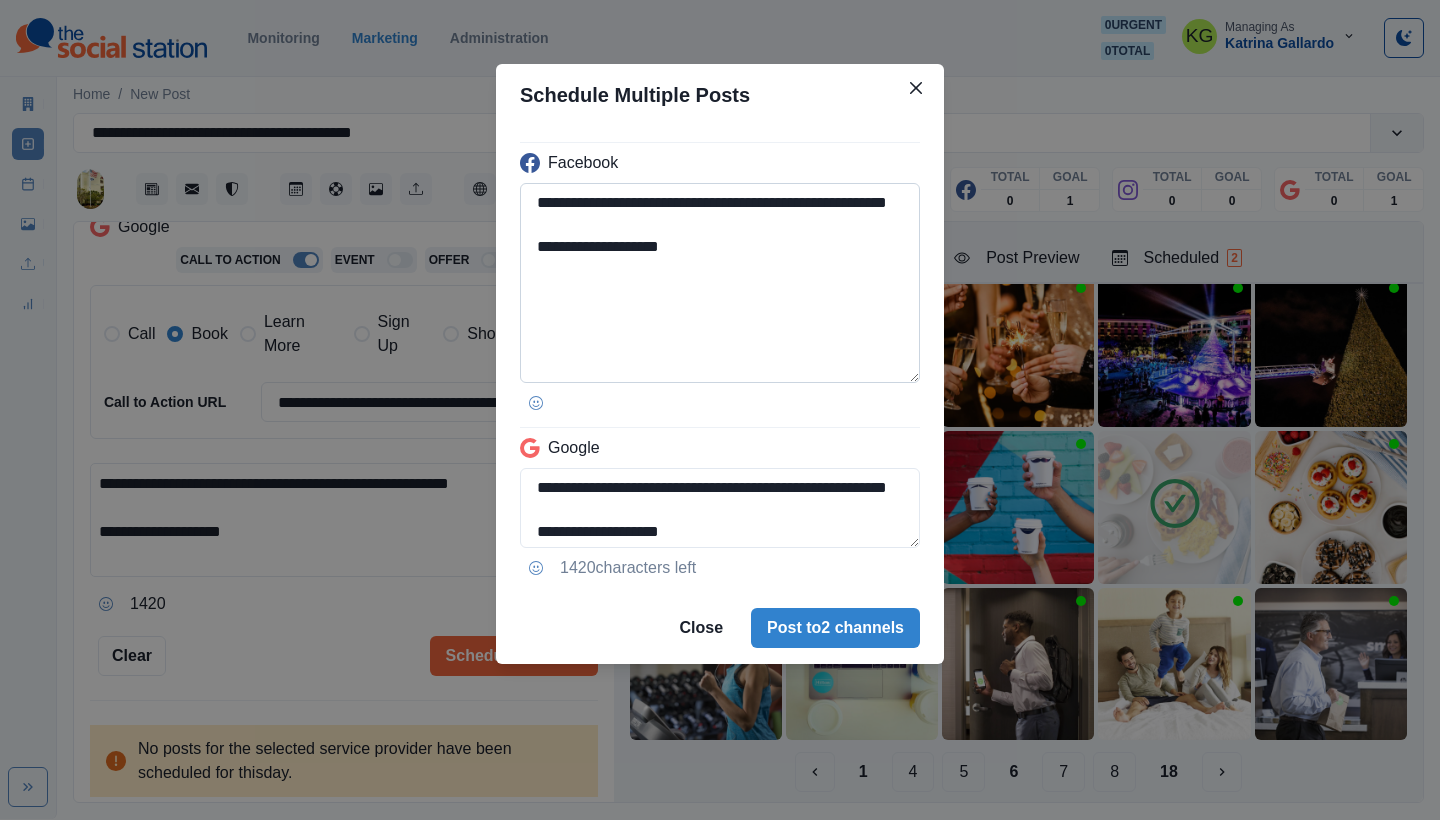 click on "**********" at bounding box center (720, 283) 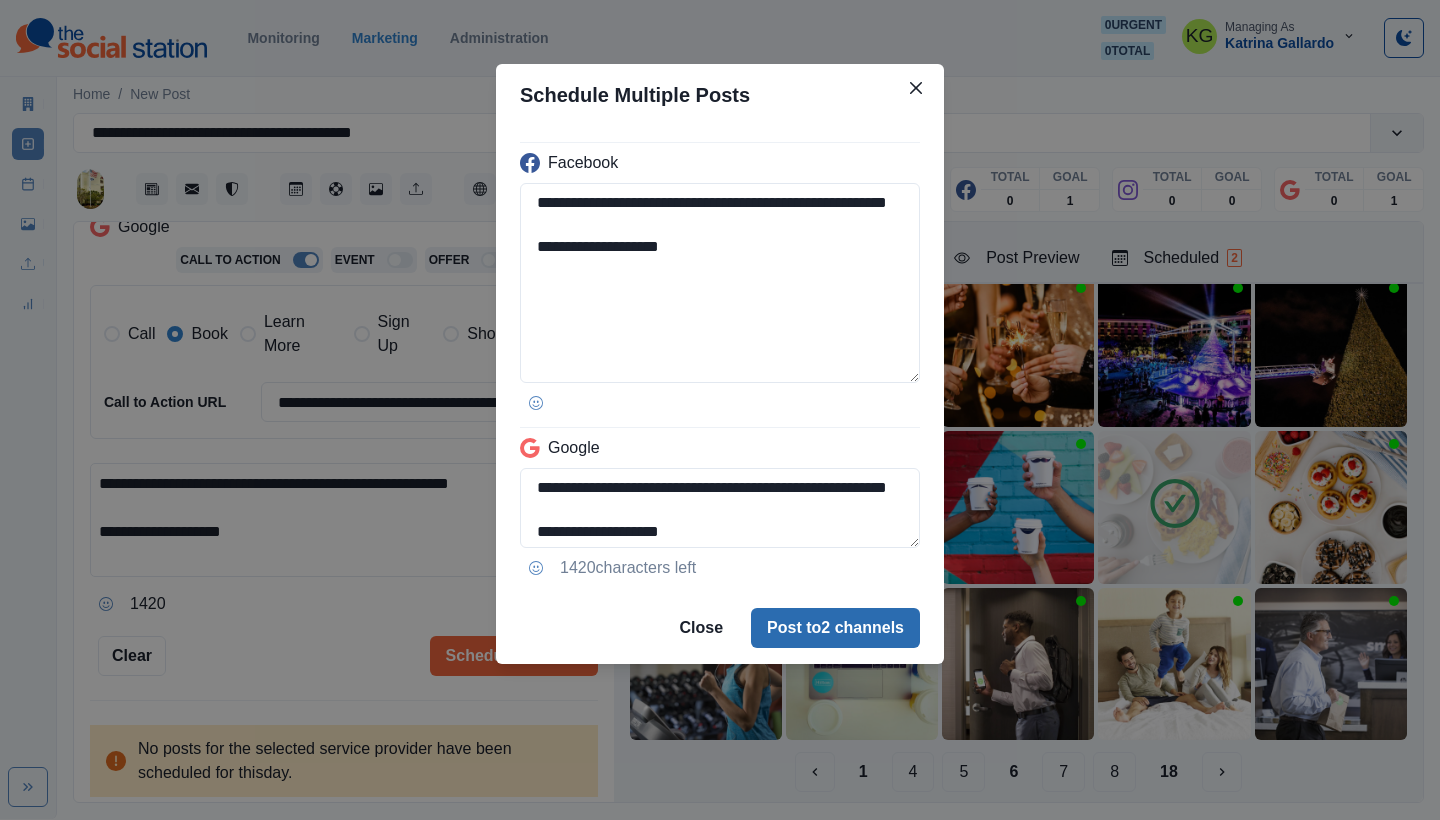 click on "Post to  2   channels" at bounding box center [835, 628] 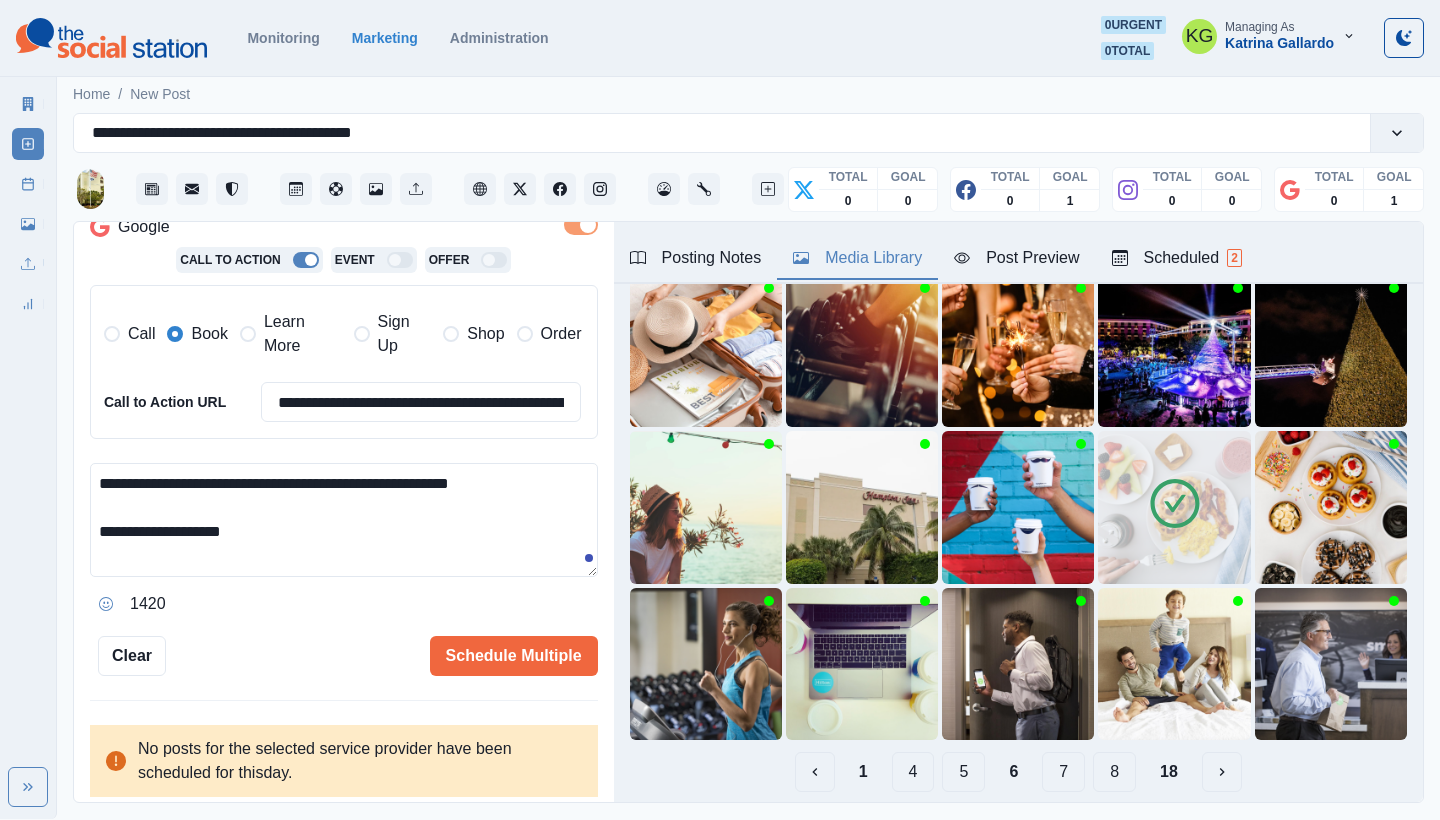 type 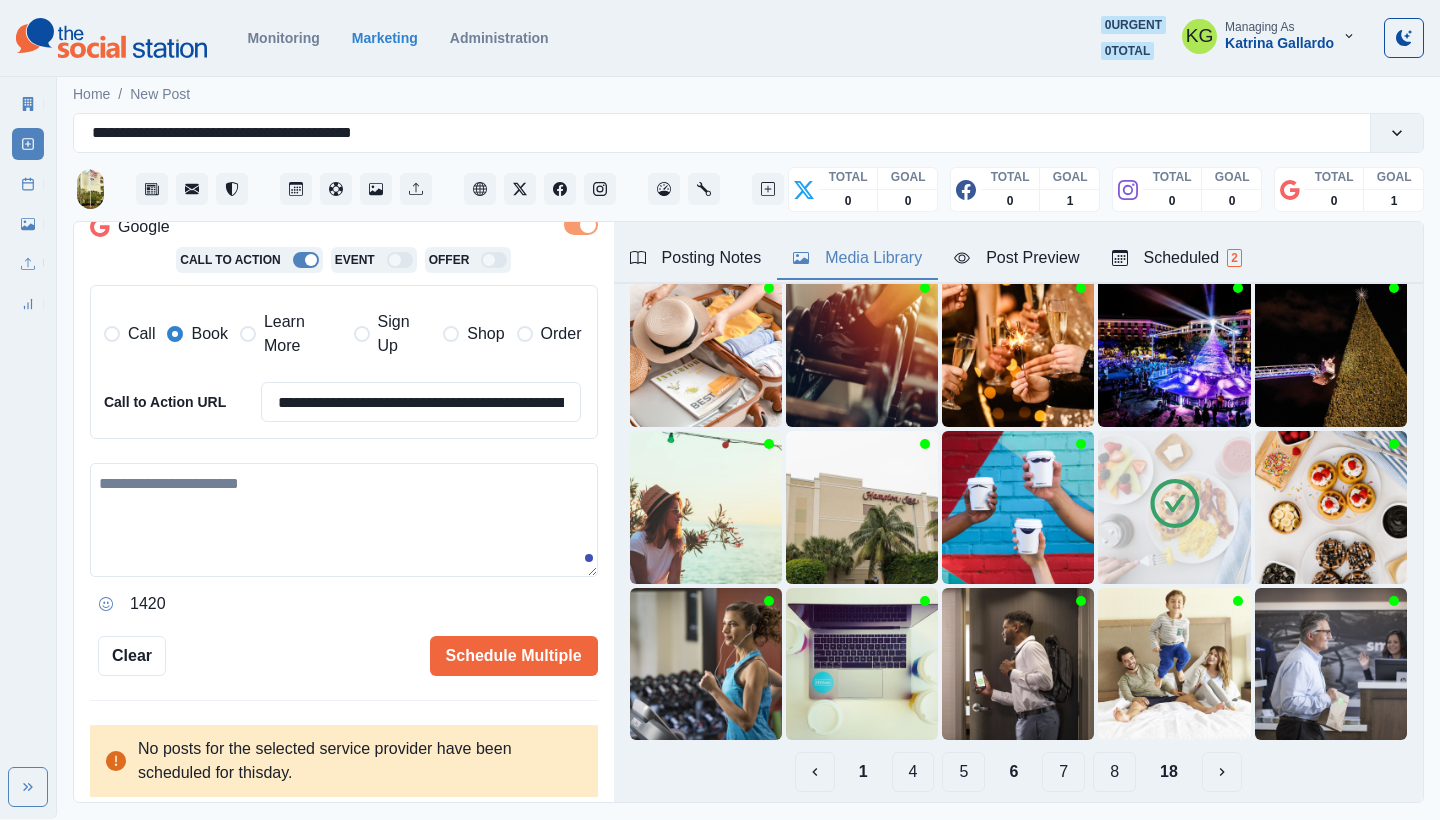 scroll, scrollTop: 194, scrollLeft: 0, axis: vertical 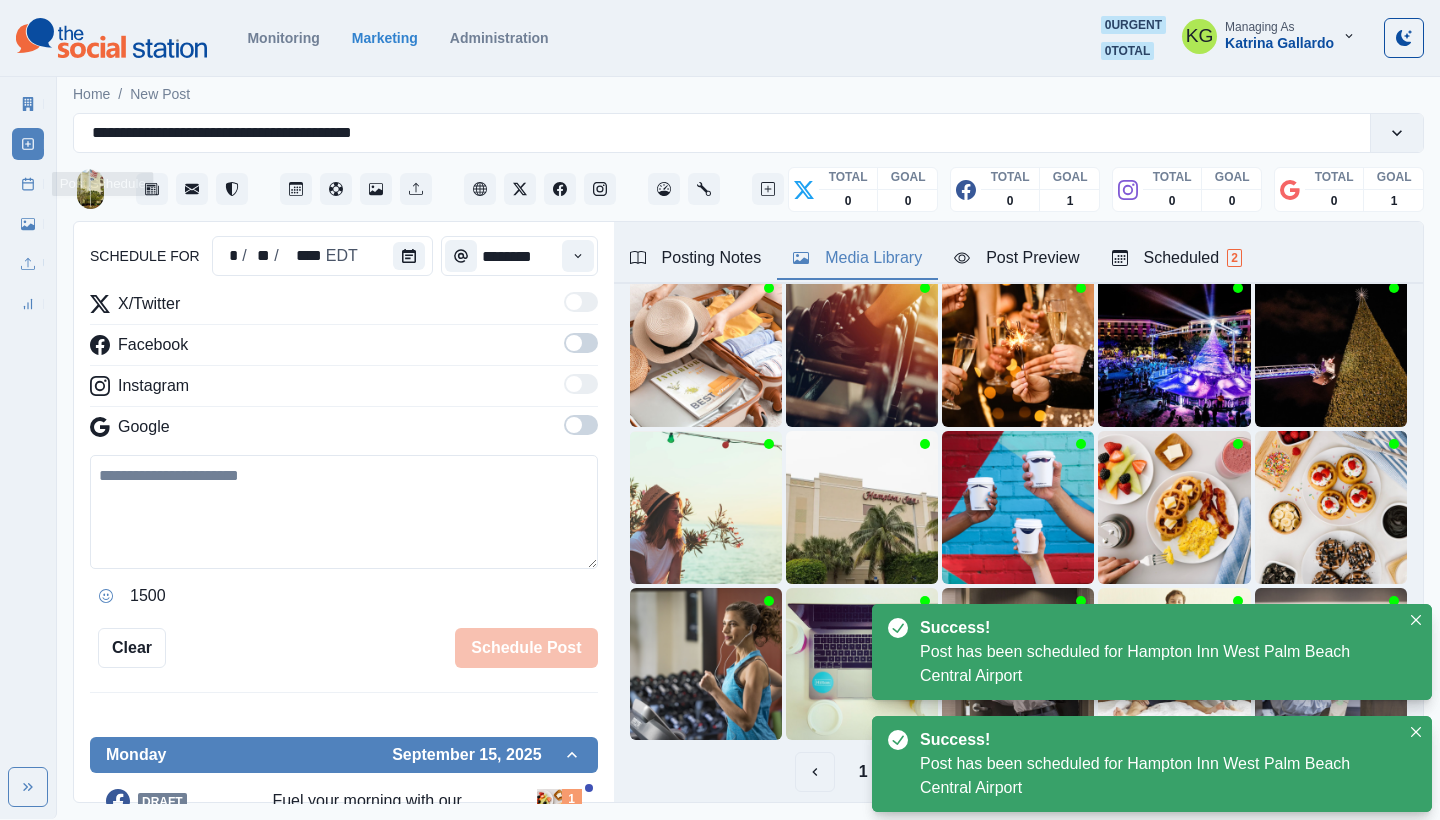 click on "Post Schedule" at bounding box center (28, 184) 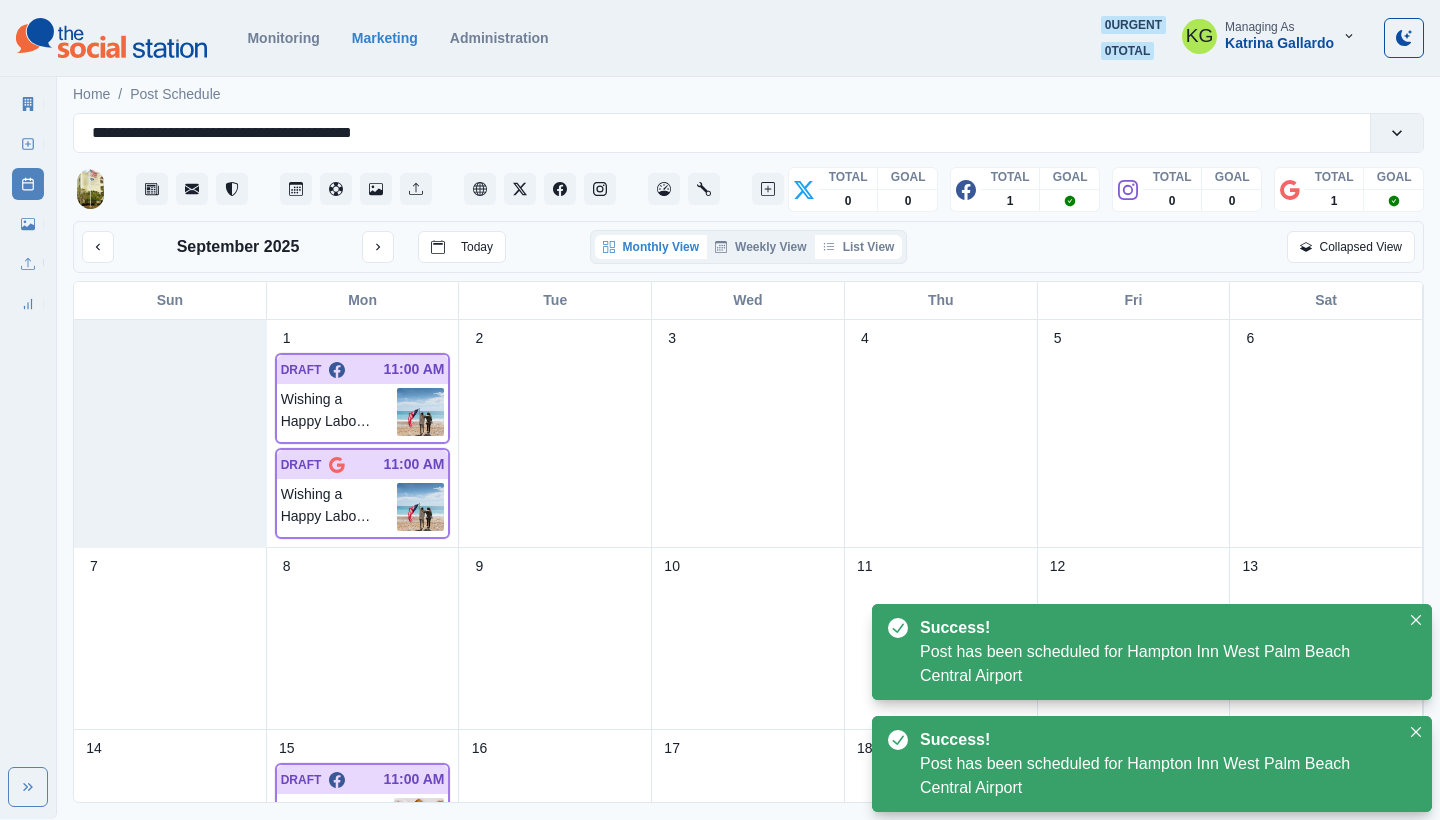 click on "List View" at bounding box center [859, 247] 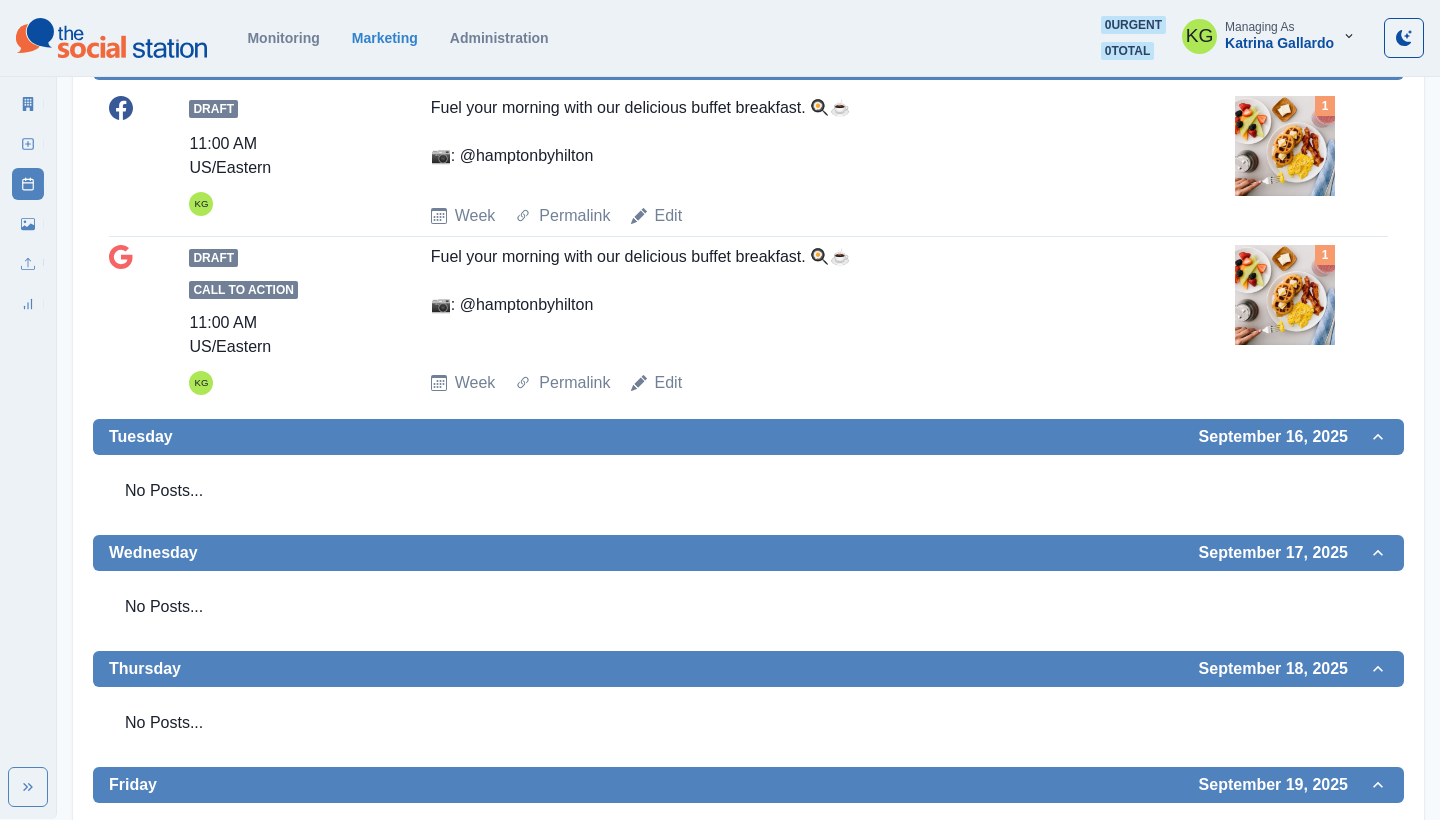 scroll, scrollTop: 175, scrollLeft: 0, axis: vertical 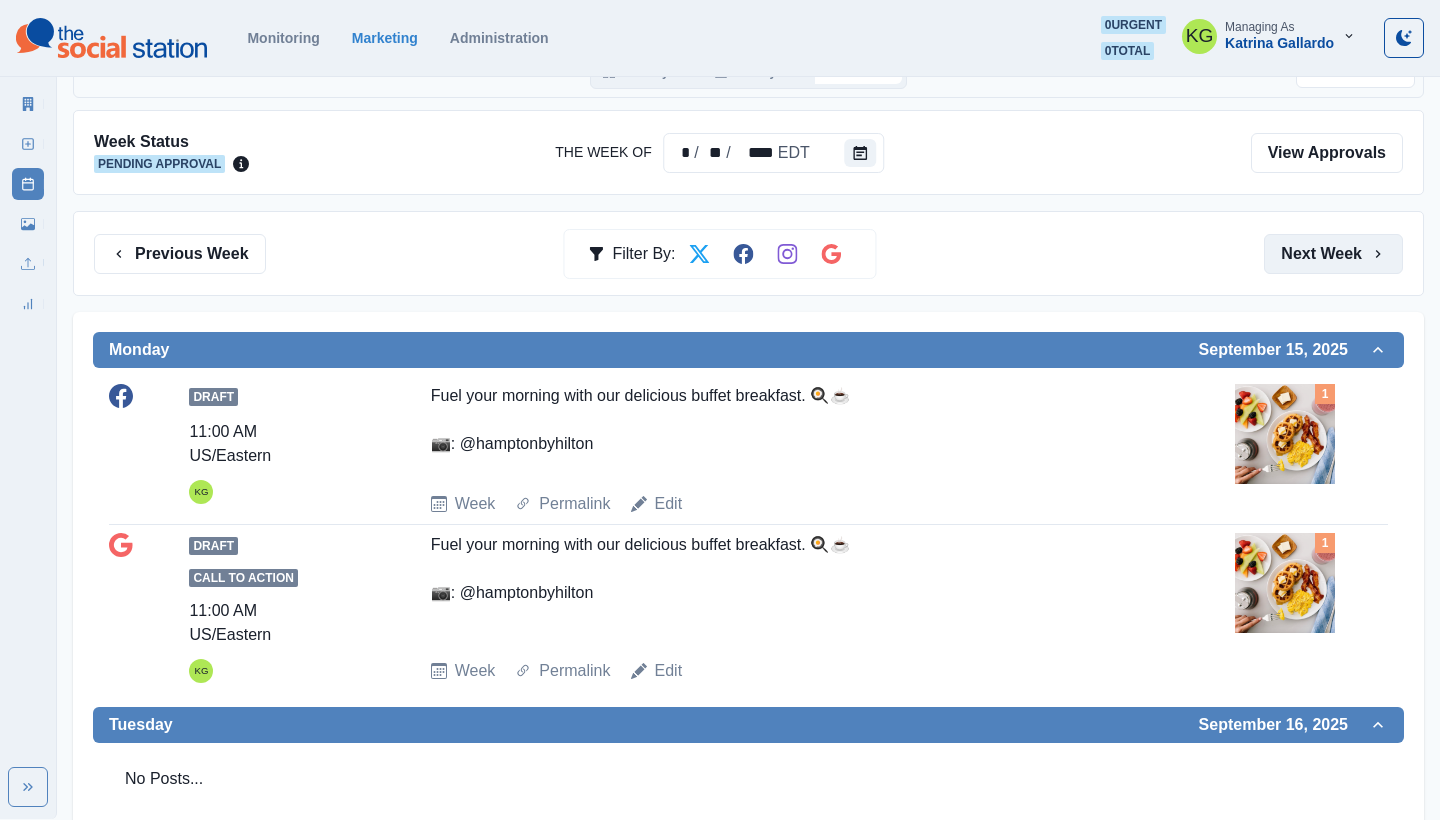 click on "Next Week" at bounding box center [1333, 254] 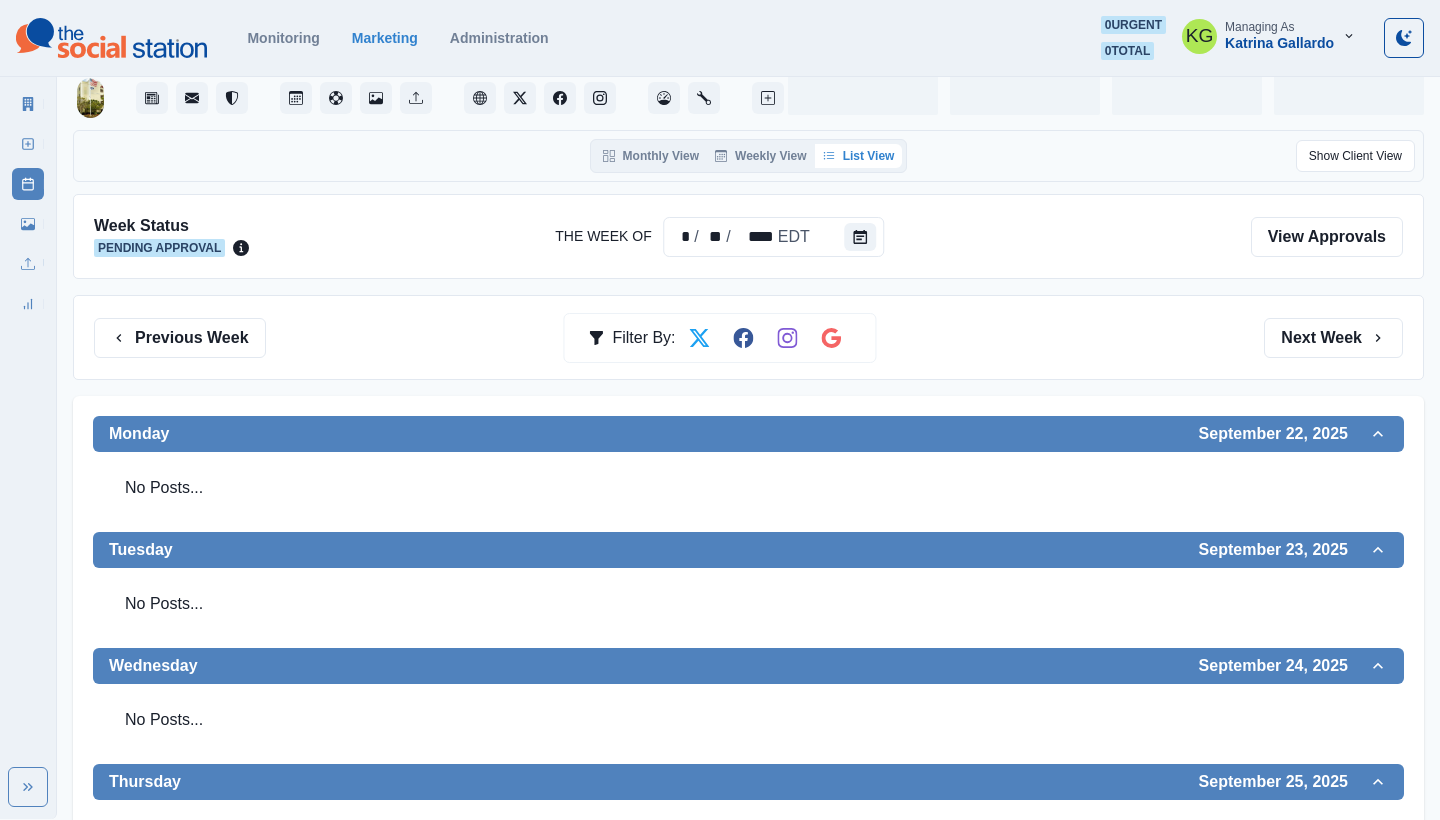 scroll, scrollTop: 0, scrollLeft: 0, axis: both 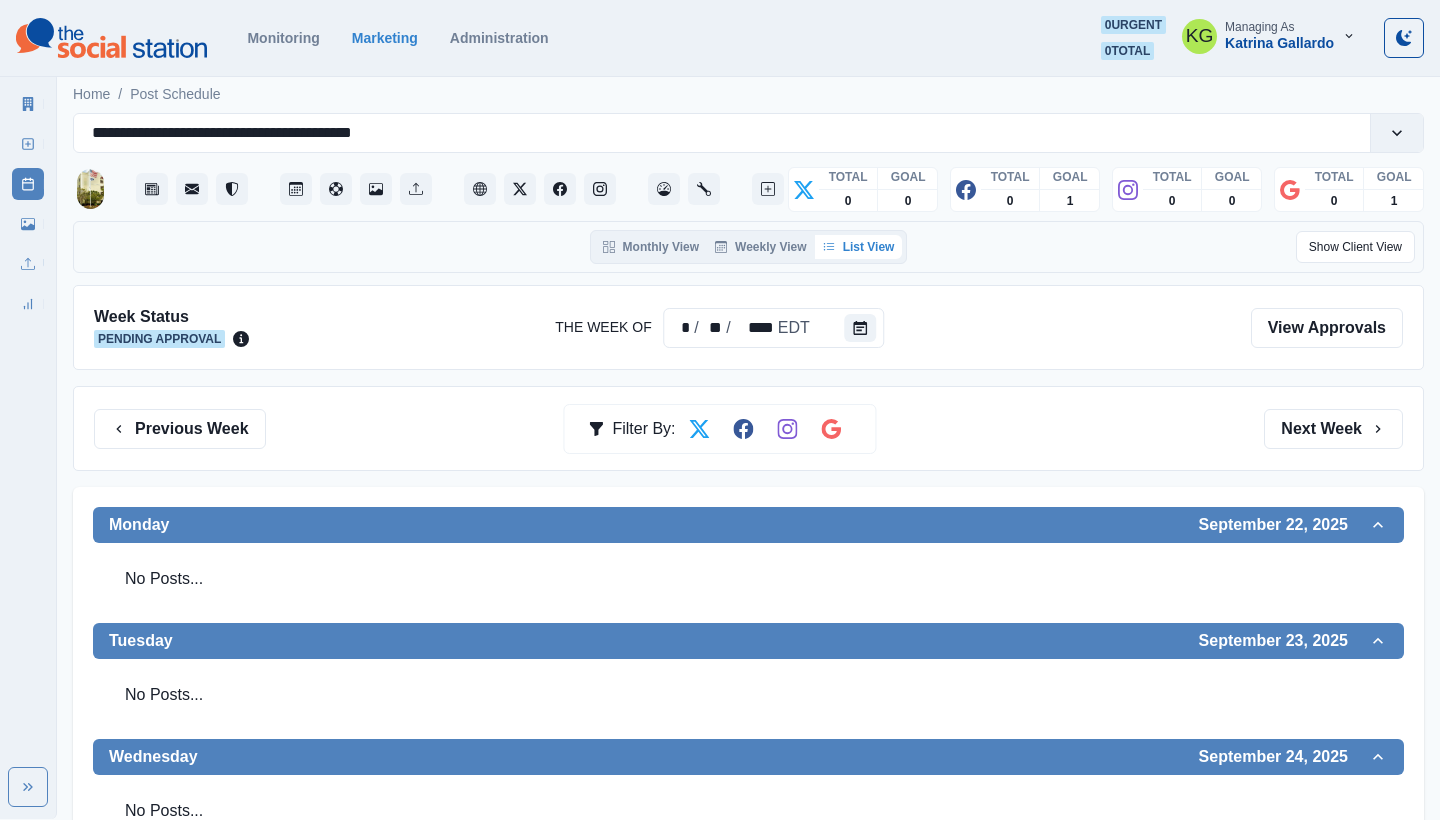 click on "Previous Week Filter By: Next Week" at bounding box center [748, 428] 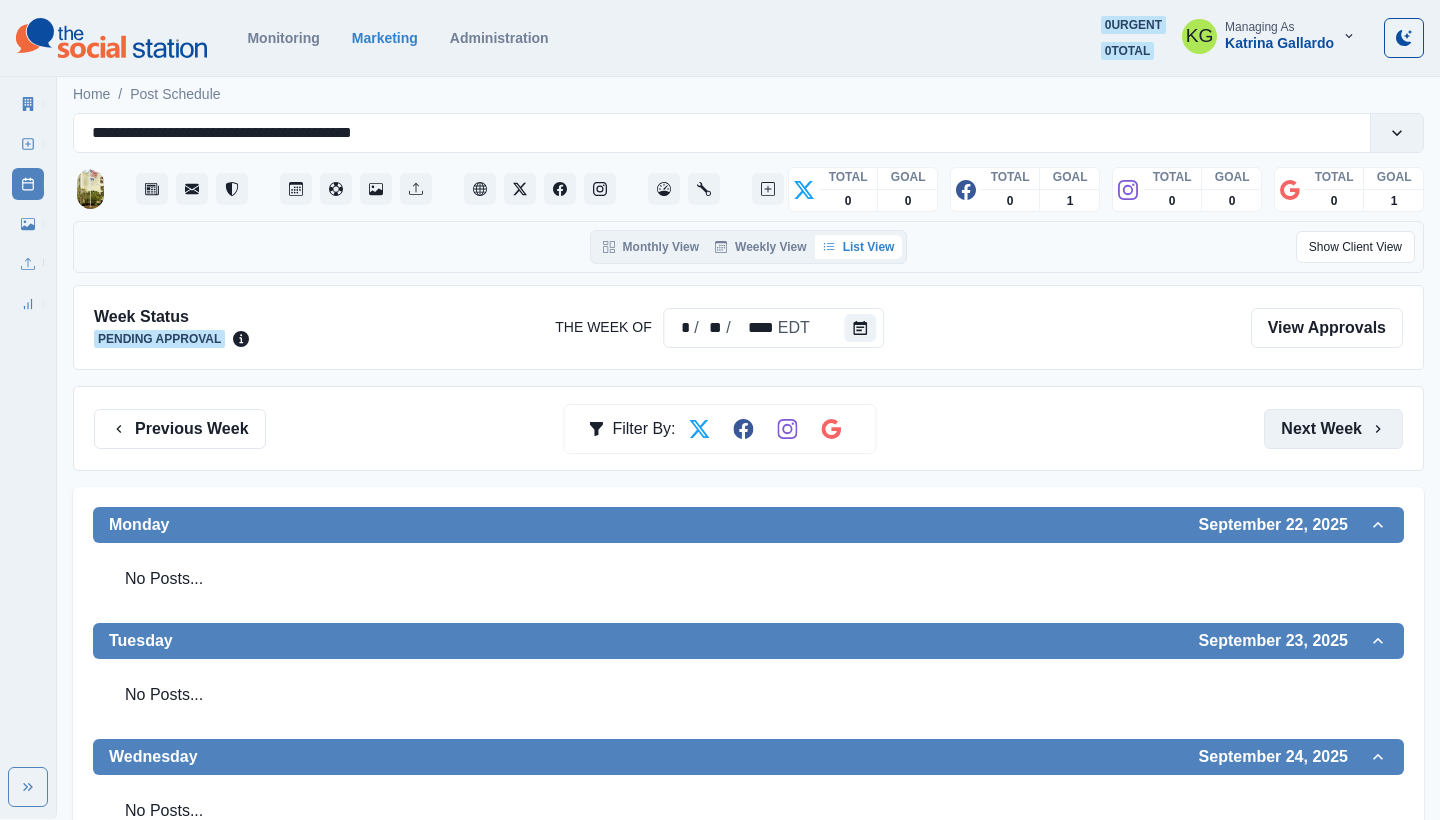 click on "Next Week" at bounding box center [1333, 429] 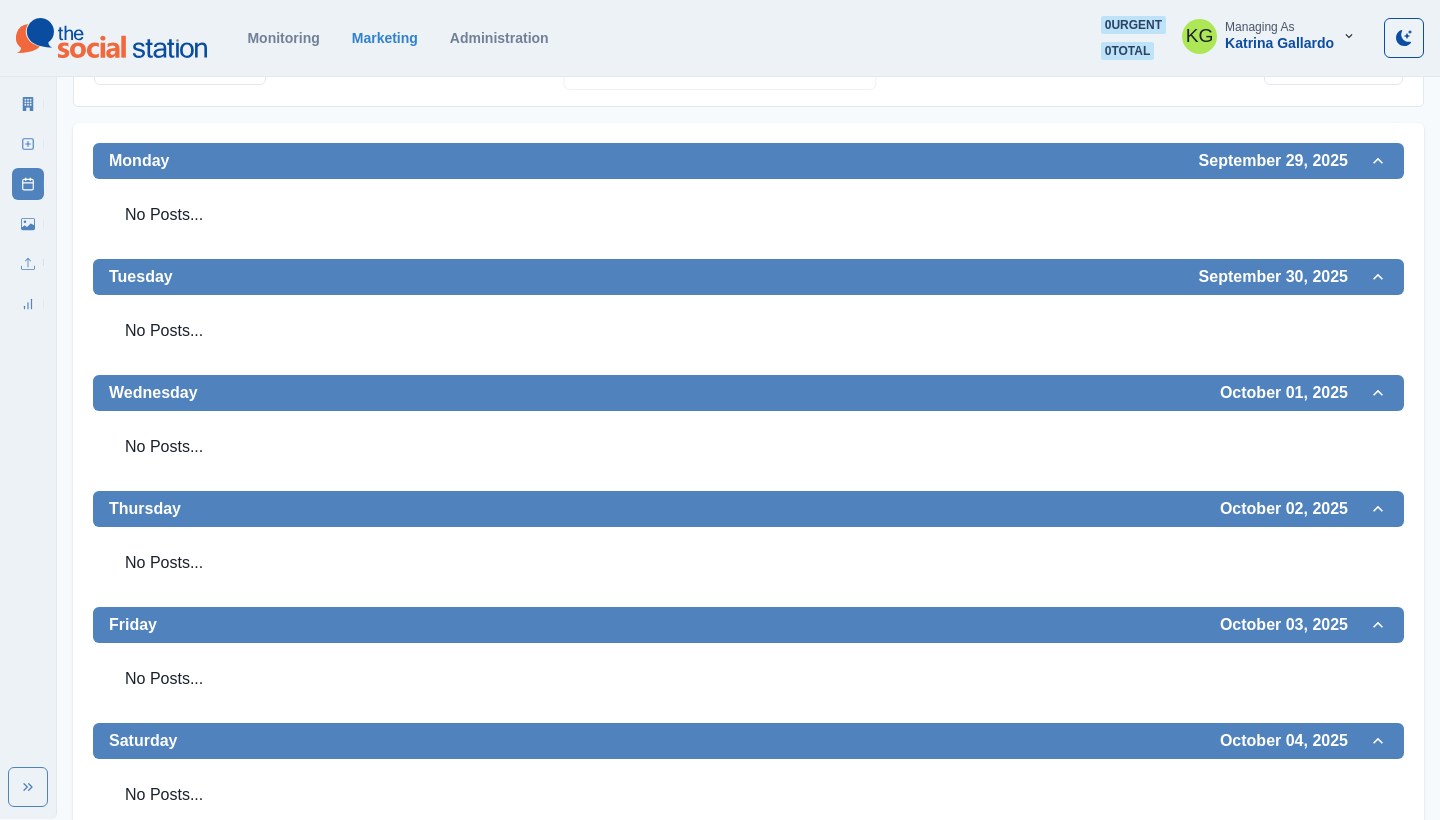 scroll, scrollTop: 318, scrollLeft: 0, axis: vertical 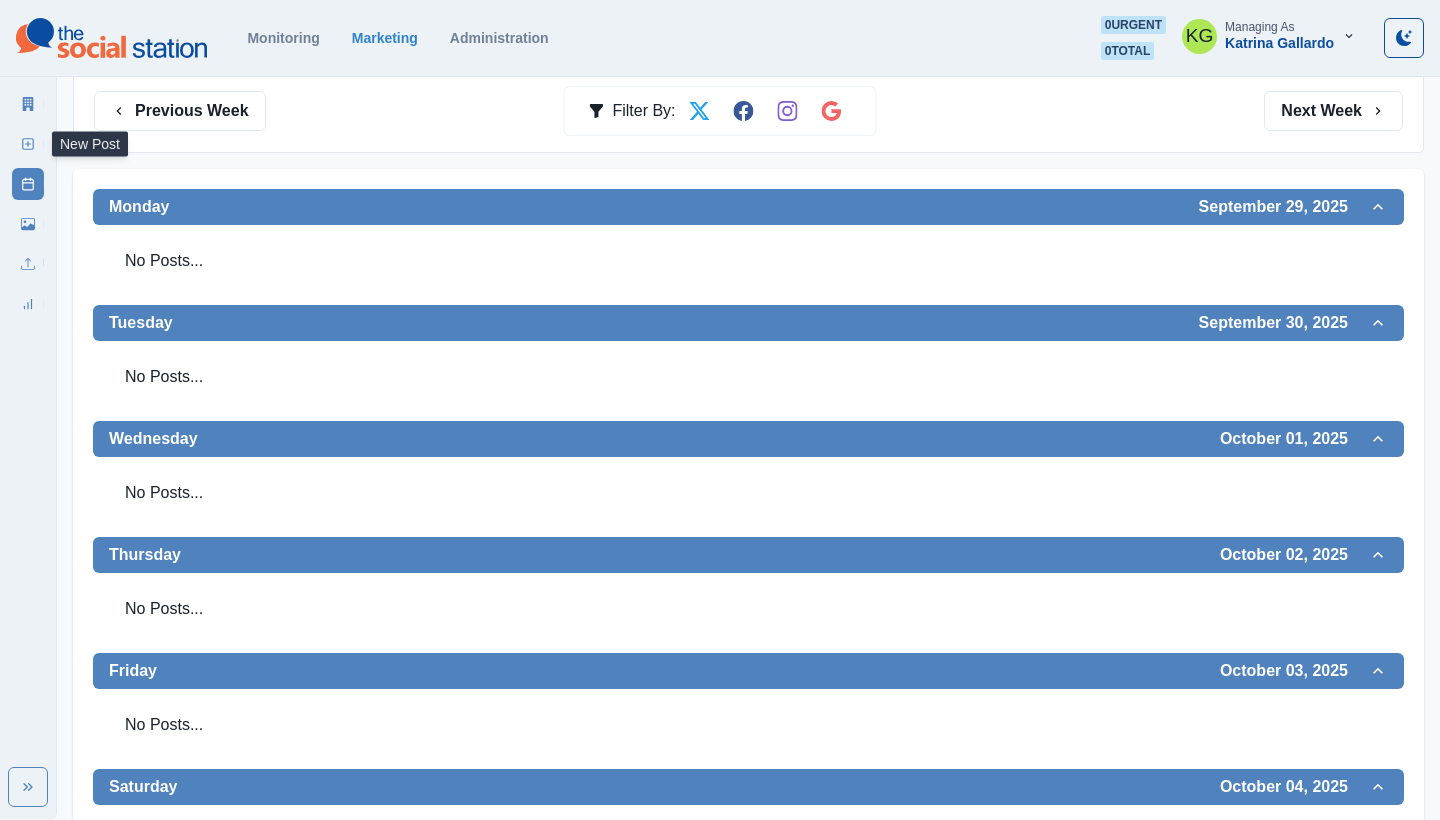 click 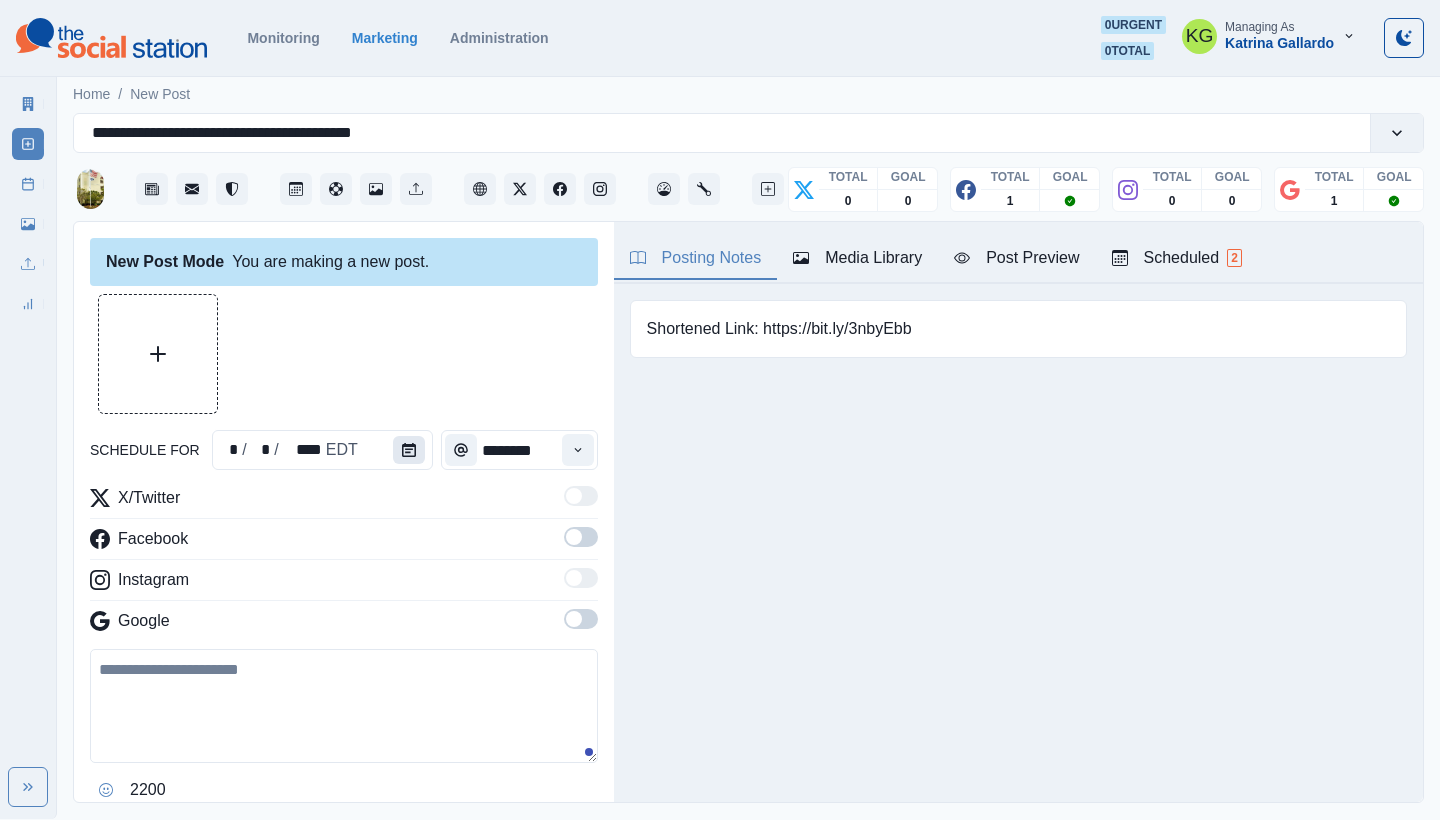 click at bounding box center (409, 450) 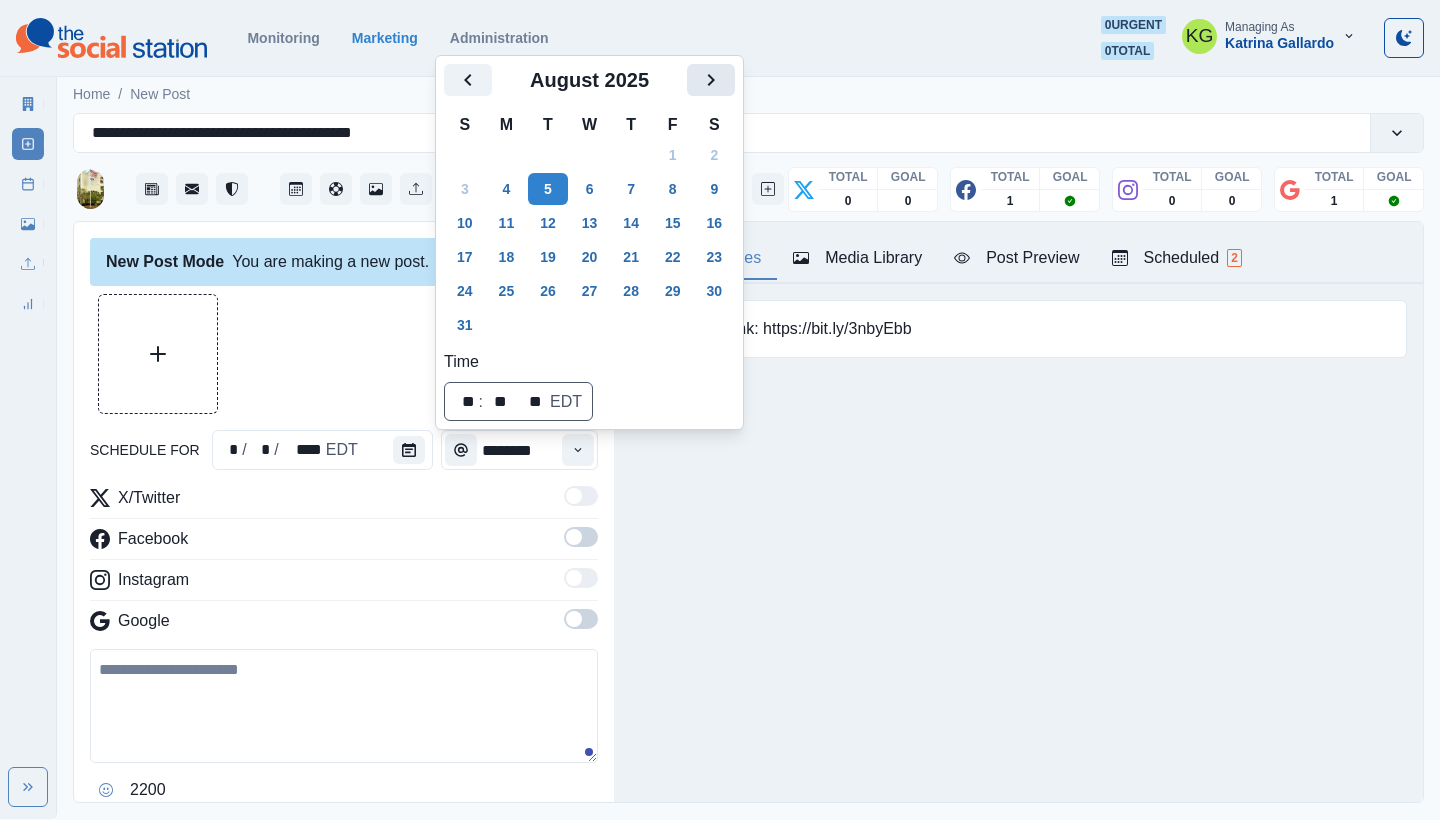 click 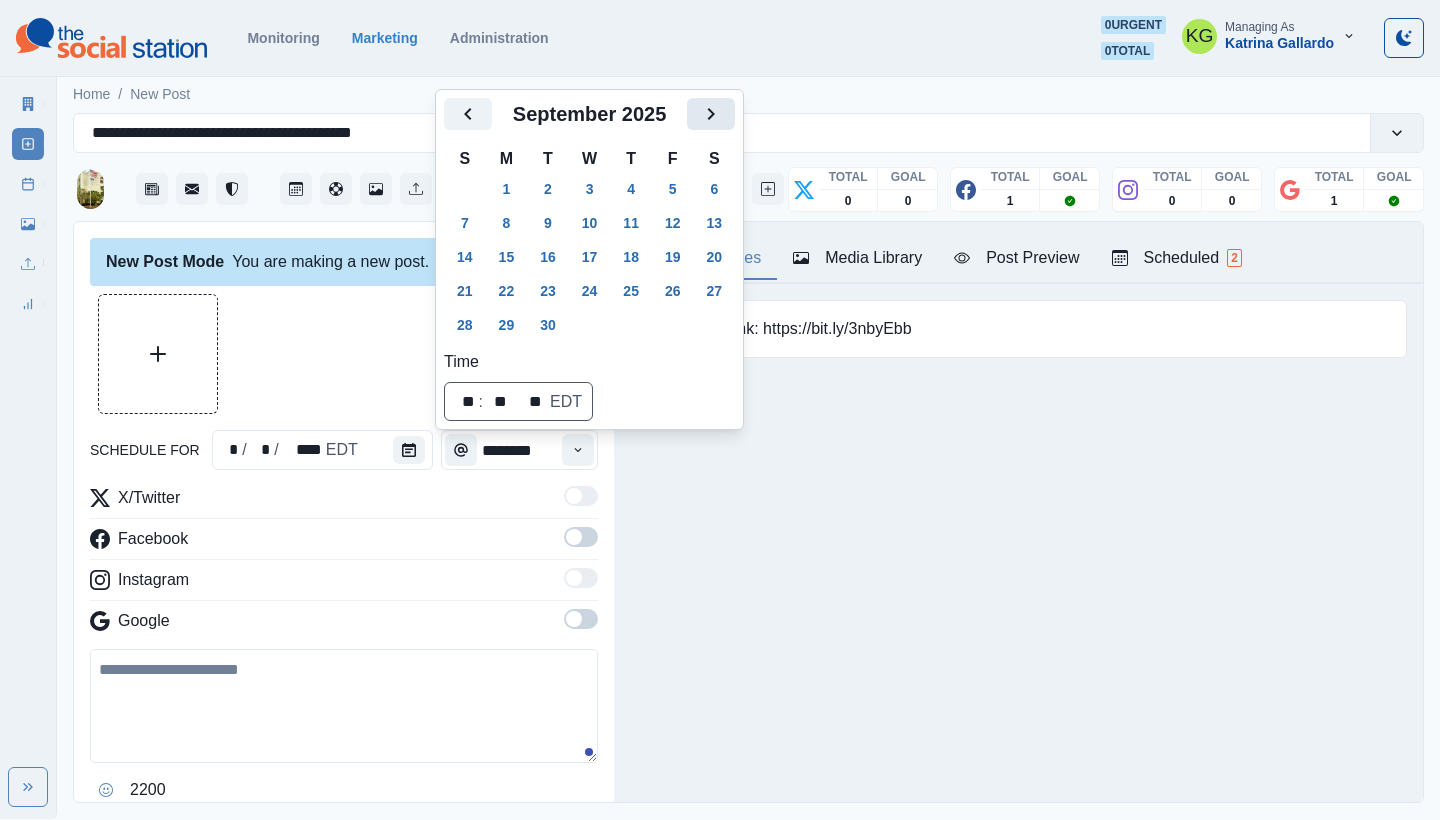 click 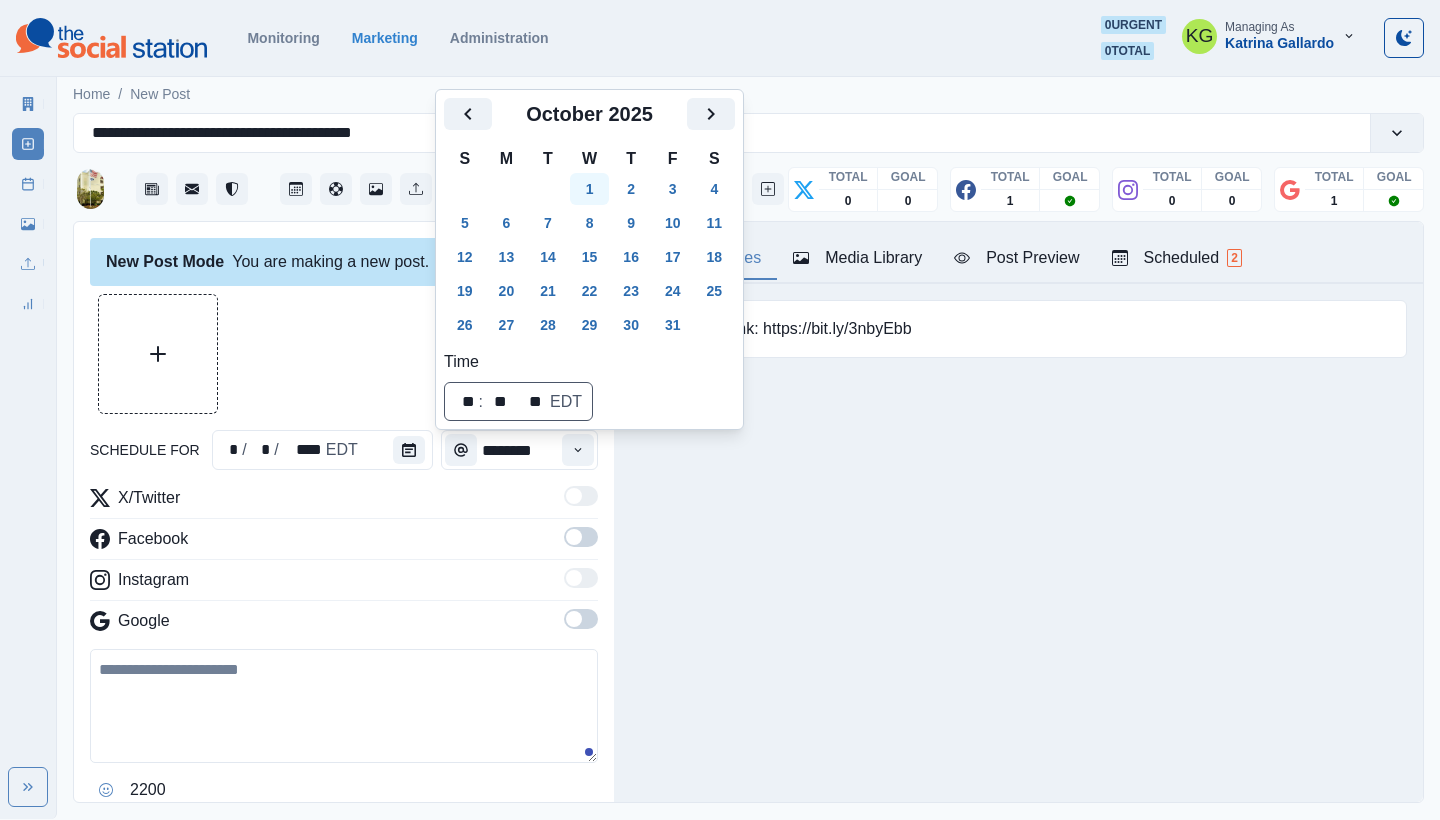 click on "1" at bounding box center [590, 189] 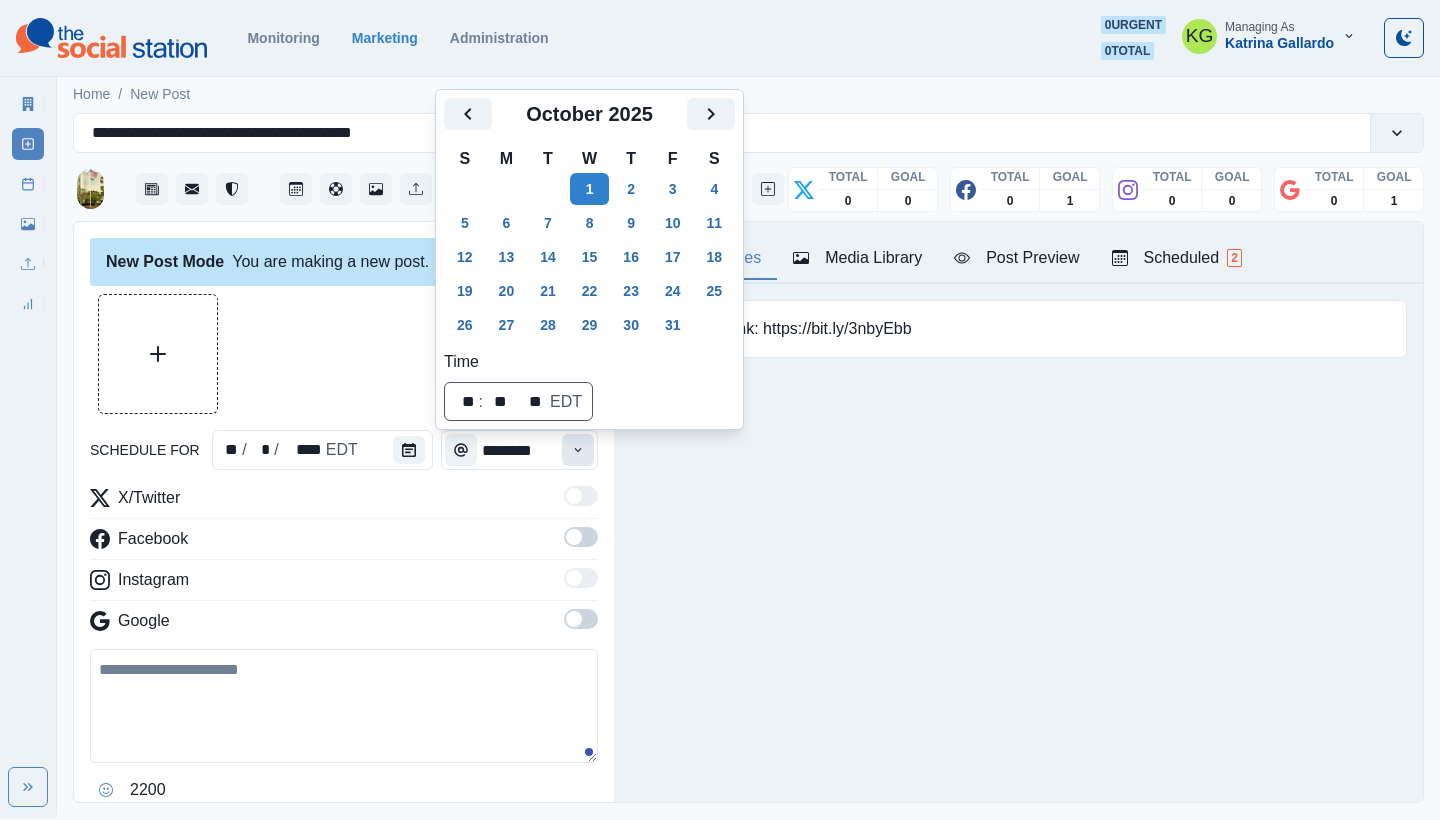 click at bounding box center (578, 450) 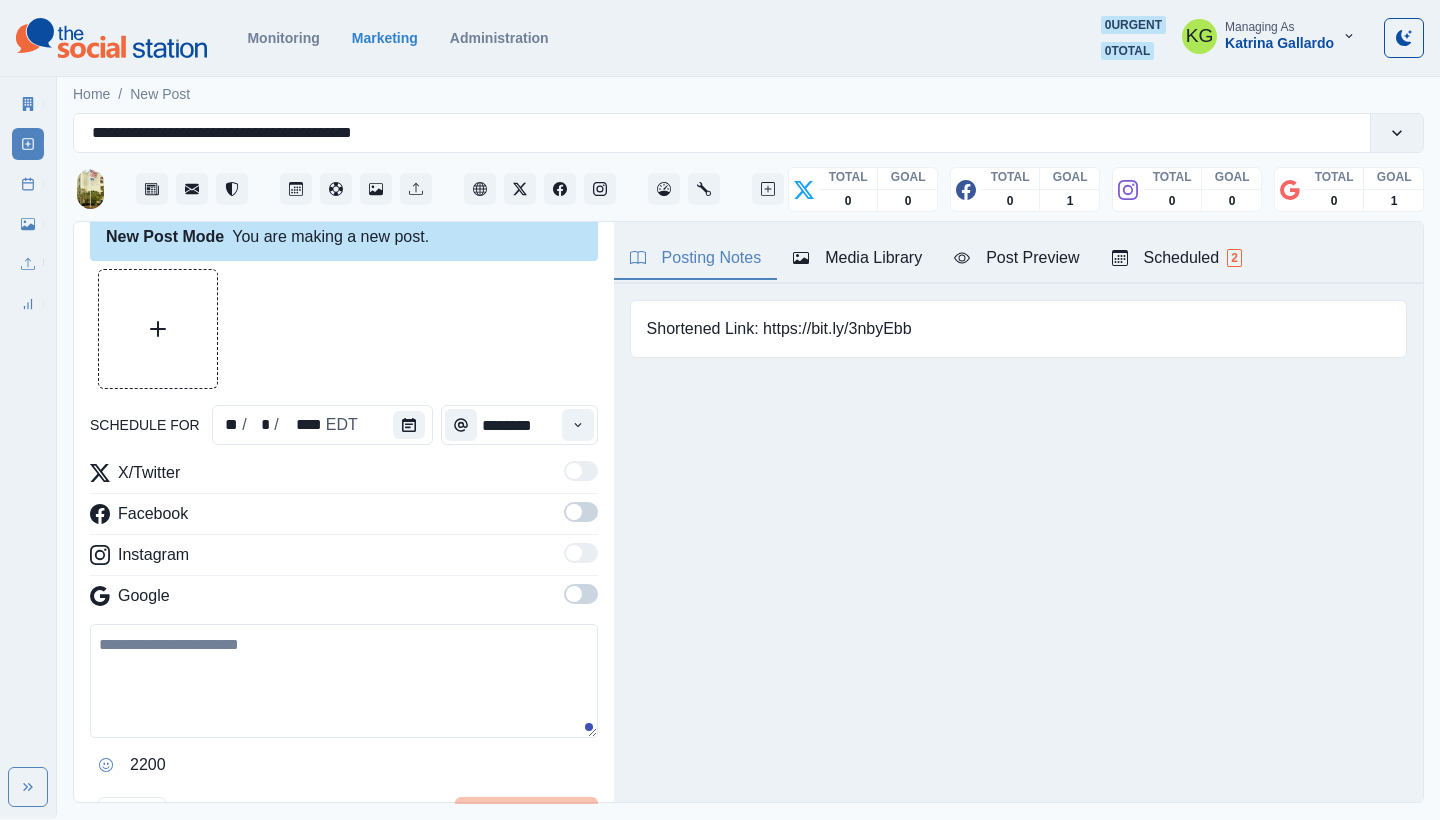 scroll, scrollTop: 25, scrollLeft: 0, axis: vertical 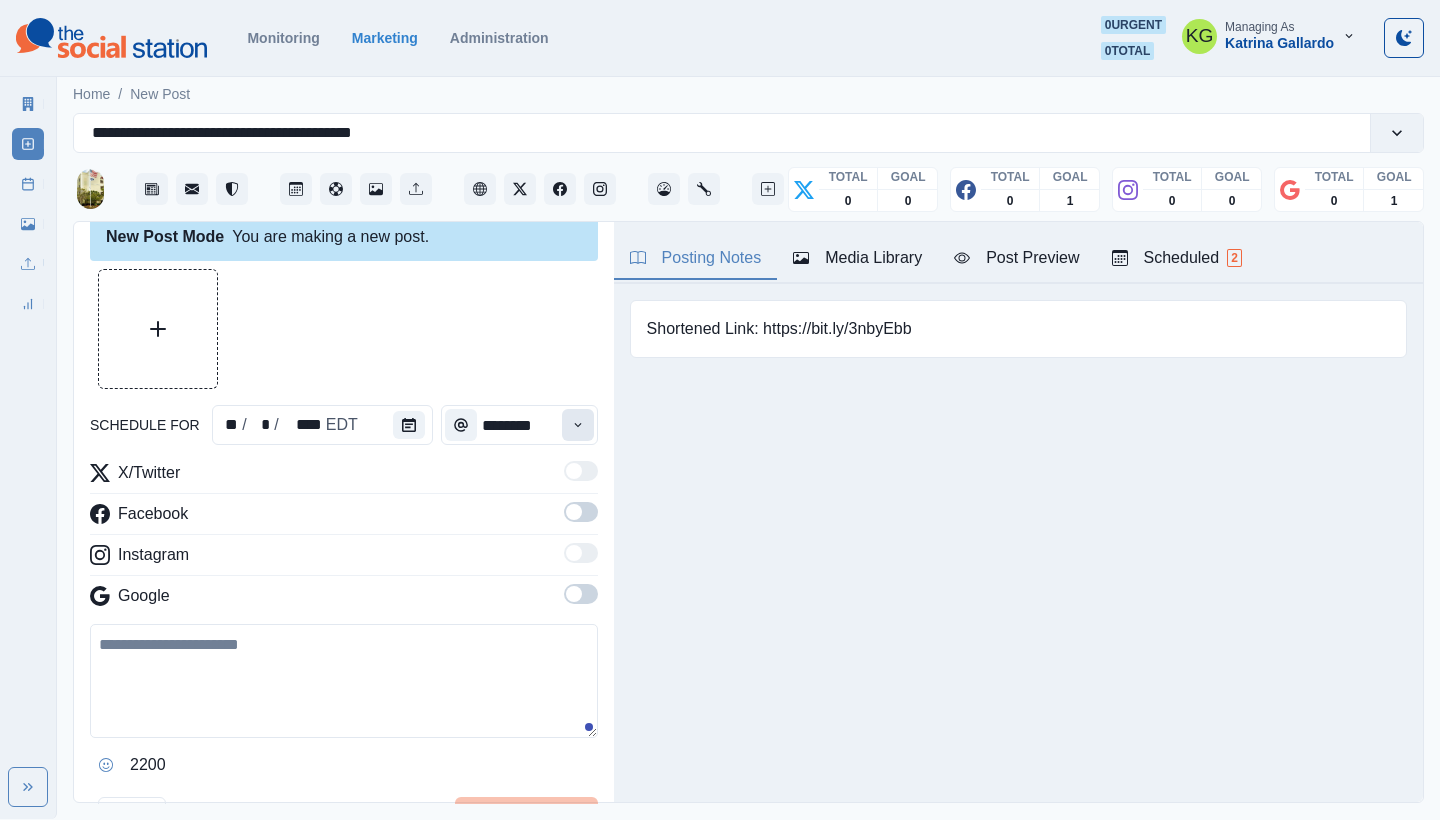 click 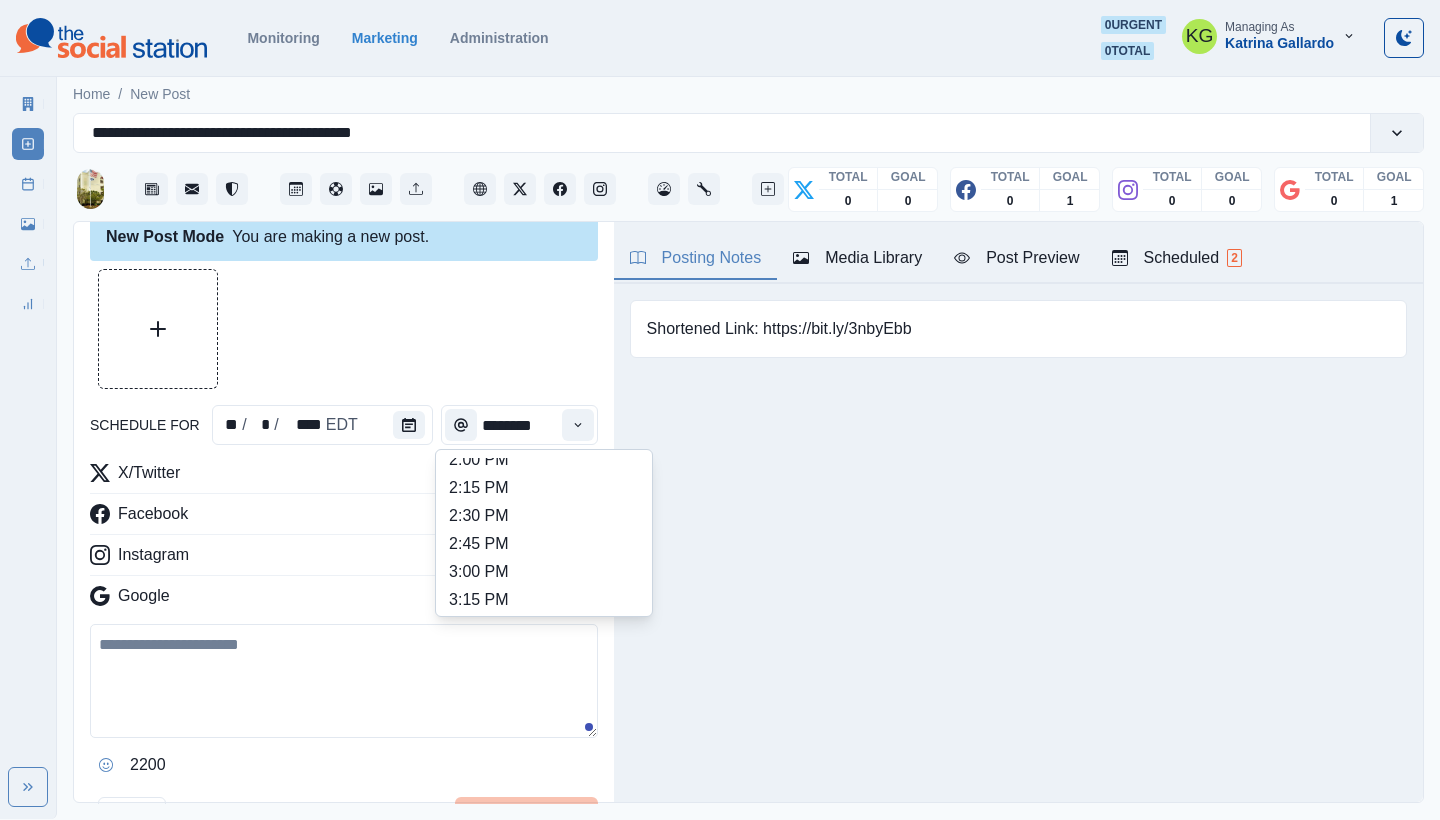 scroll, scrollTop: 694, scrollLeft: 0, axis: vertical 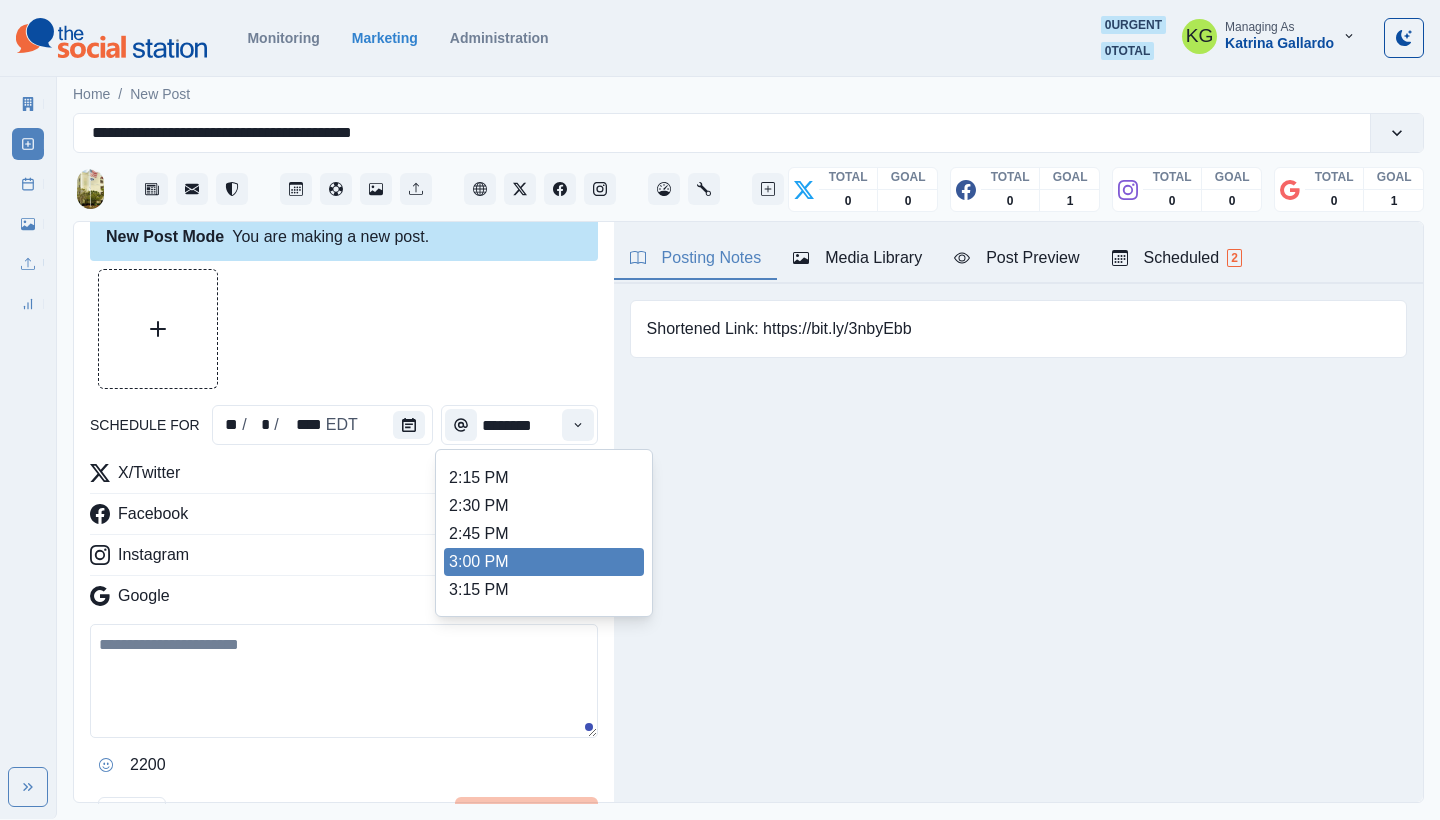 click on "3:00 PM" at bounding box center (544, 562) 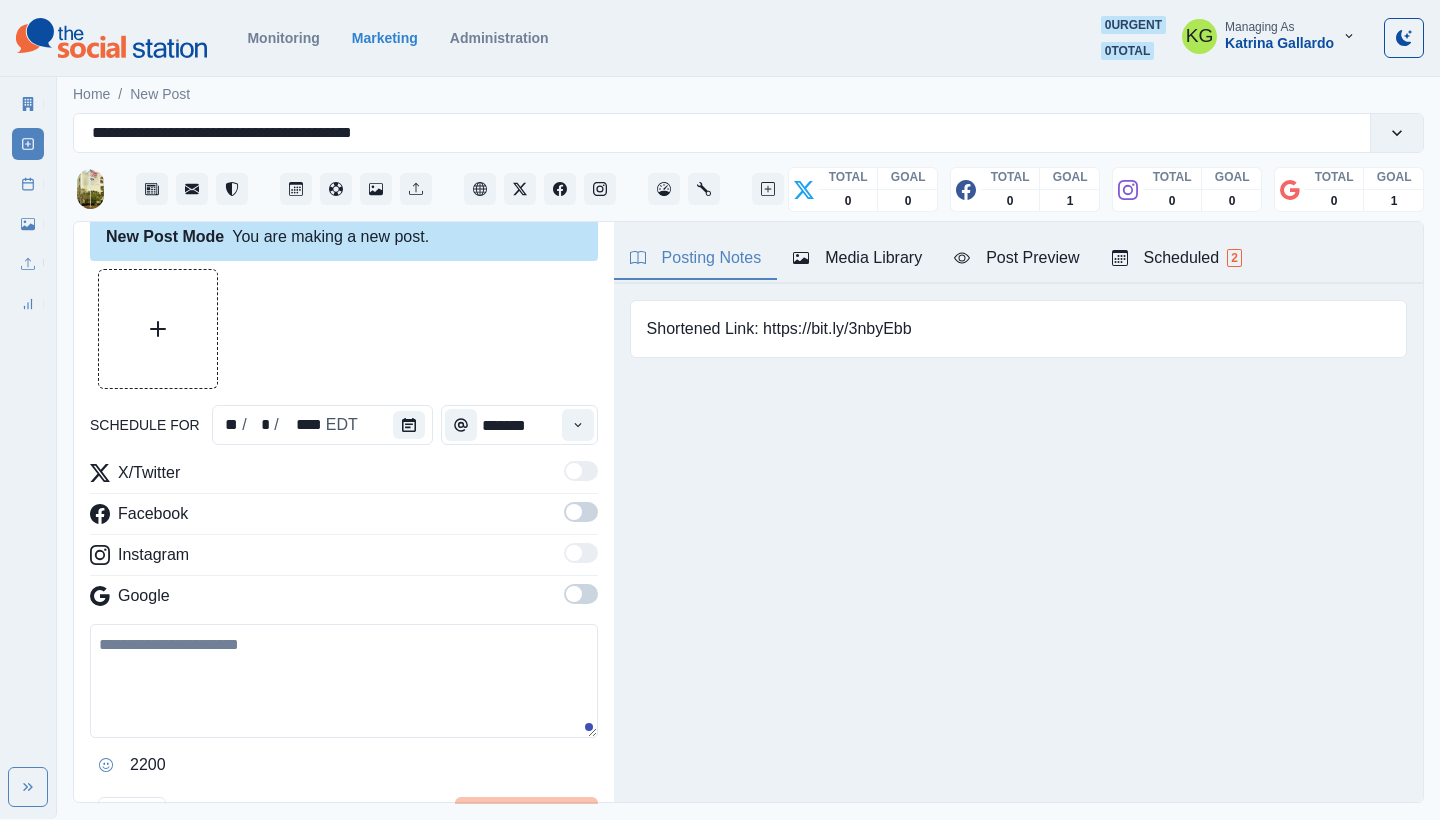 click at bounding box center (574, 594) 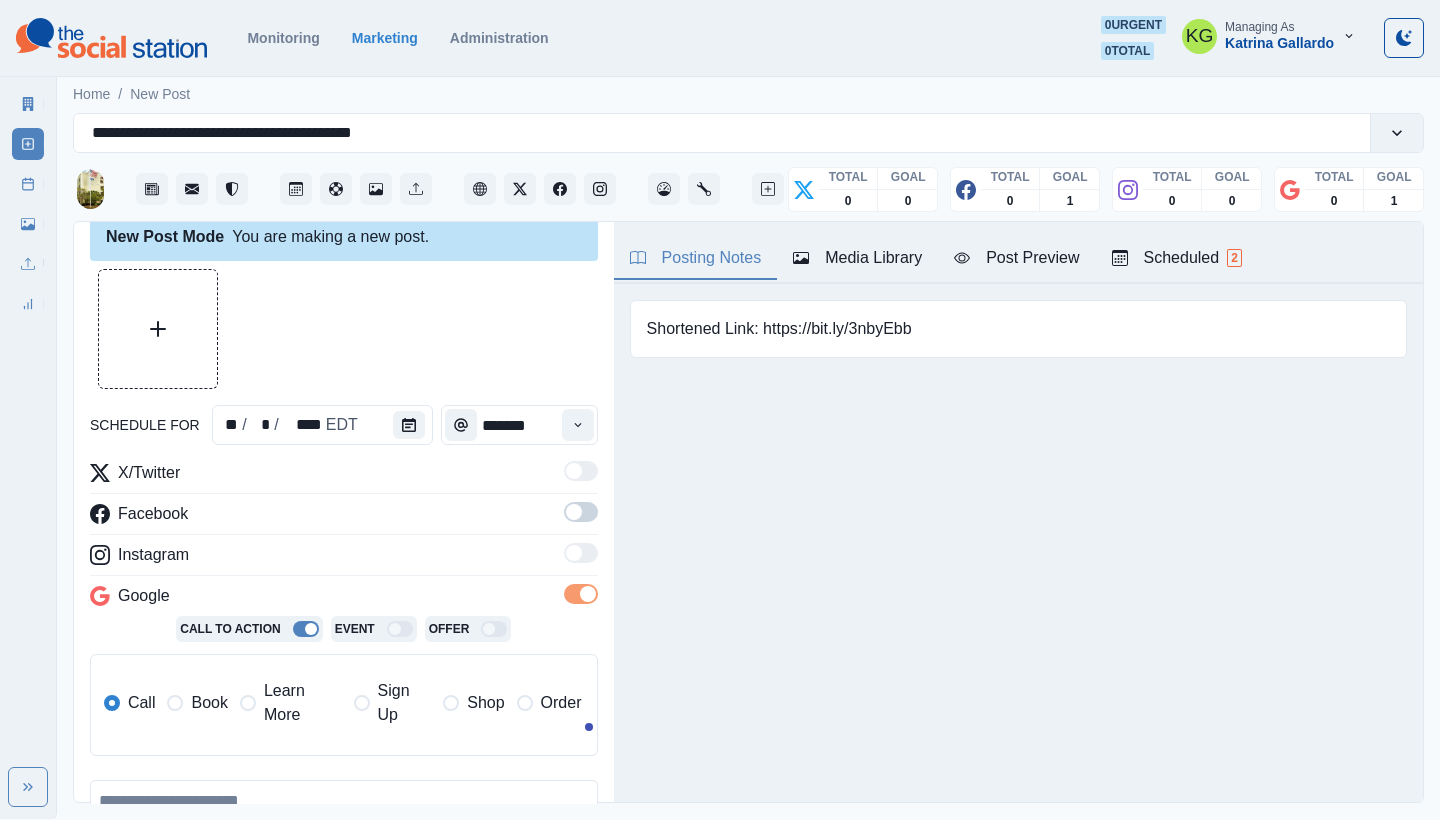 click at bounding box center [574, 512] 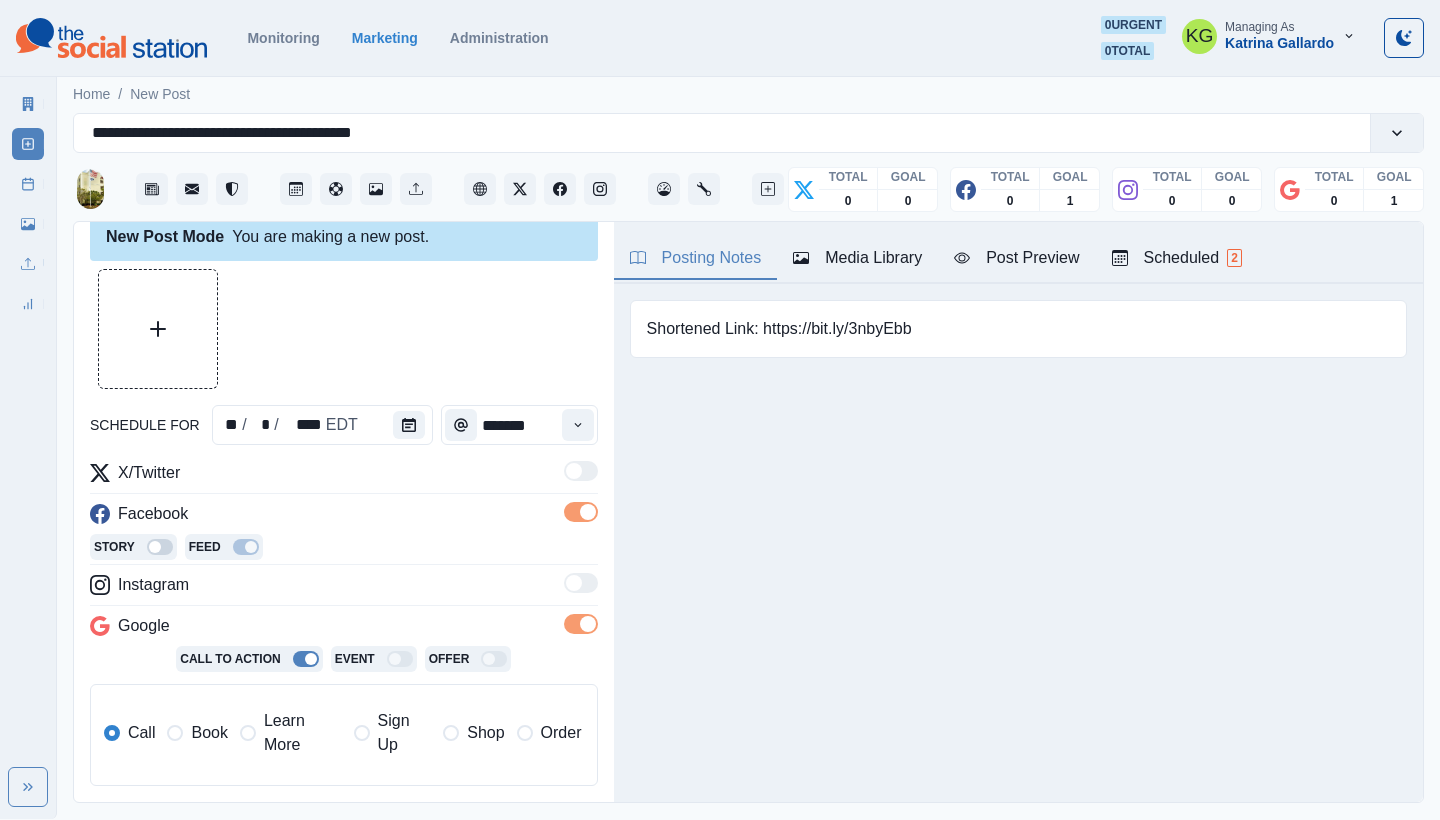 click on "Book" at bounding box center [209, 733] 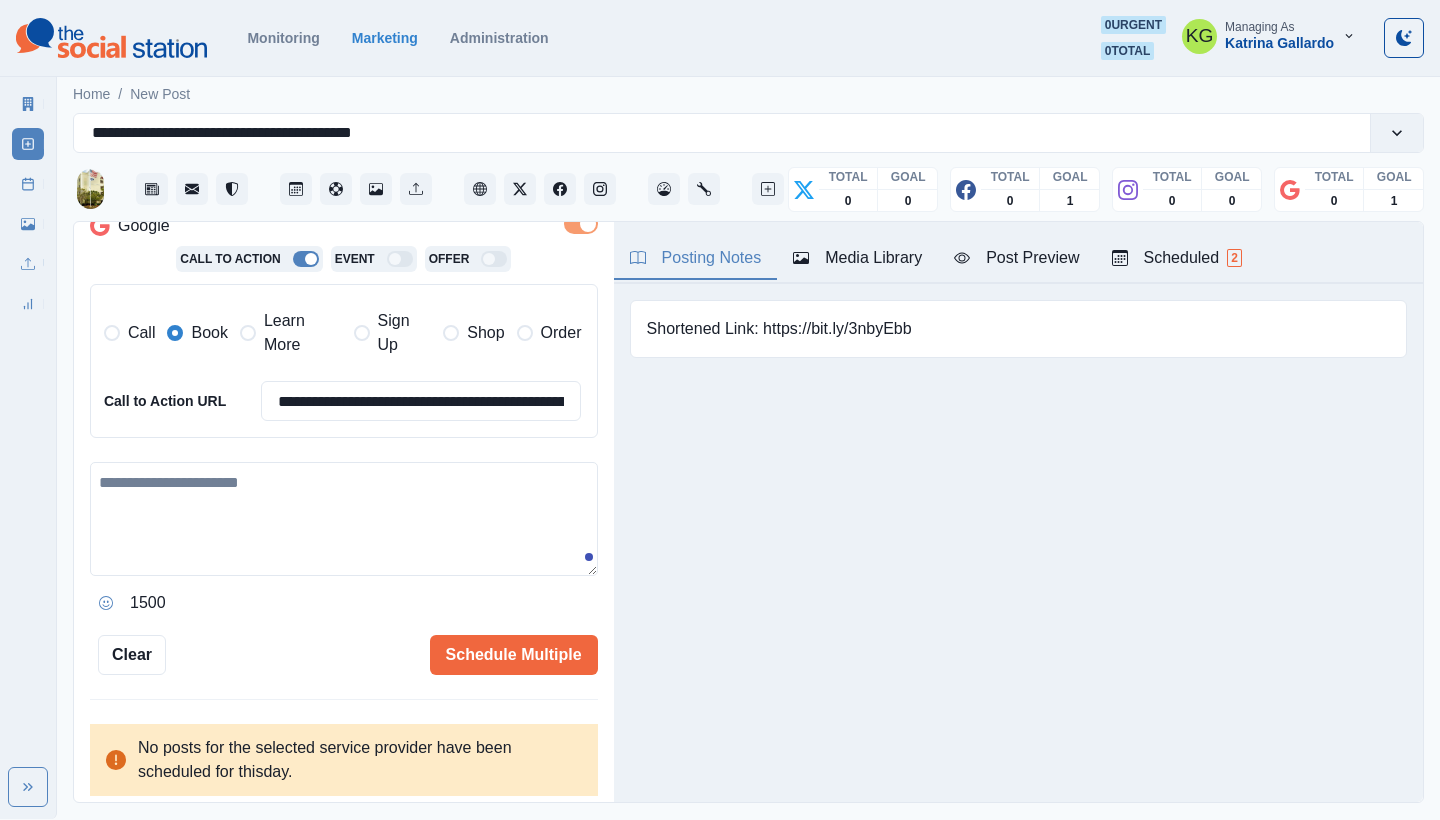 scroll, scrollTop: 424, scrollLeft: 0, axis: vertical 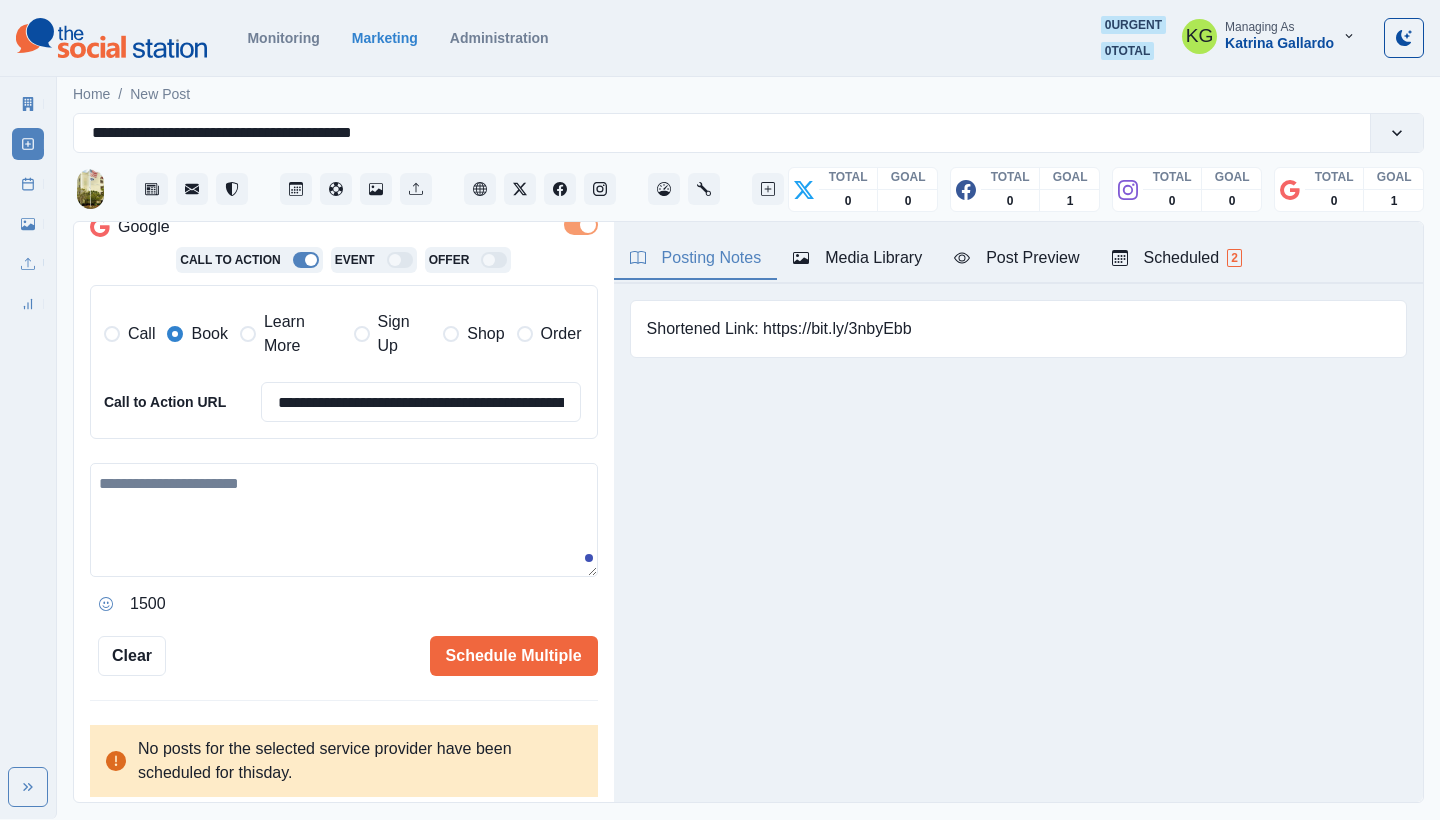 click at bounding box center [344, 520] 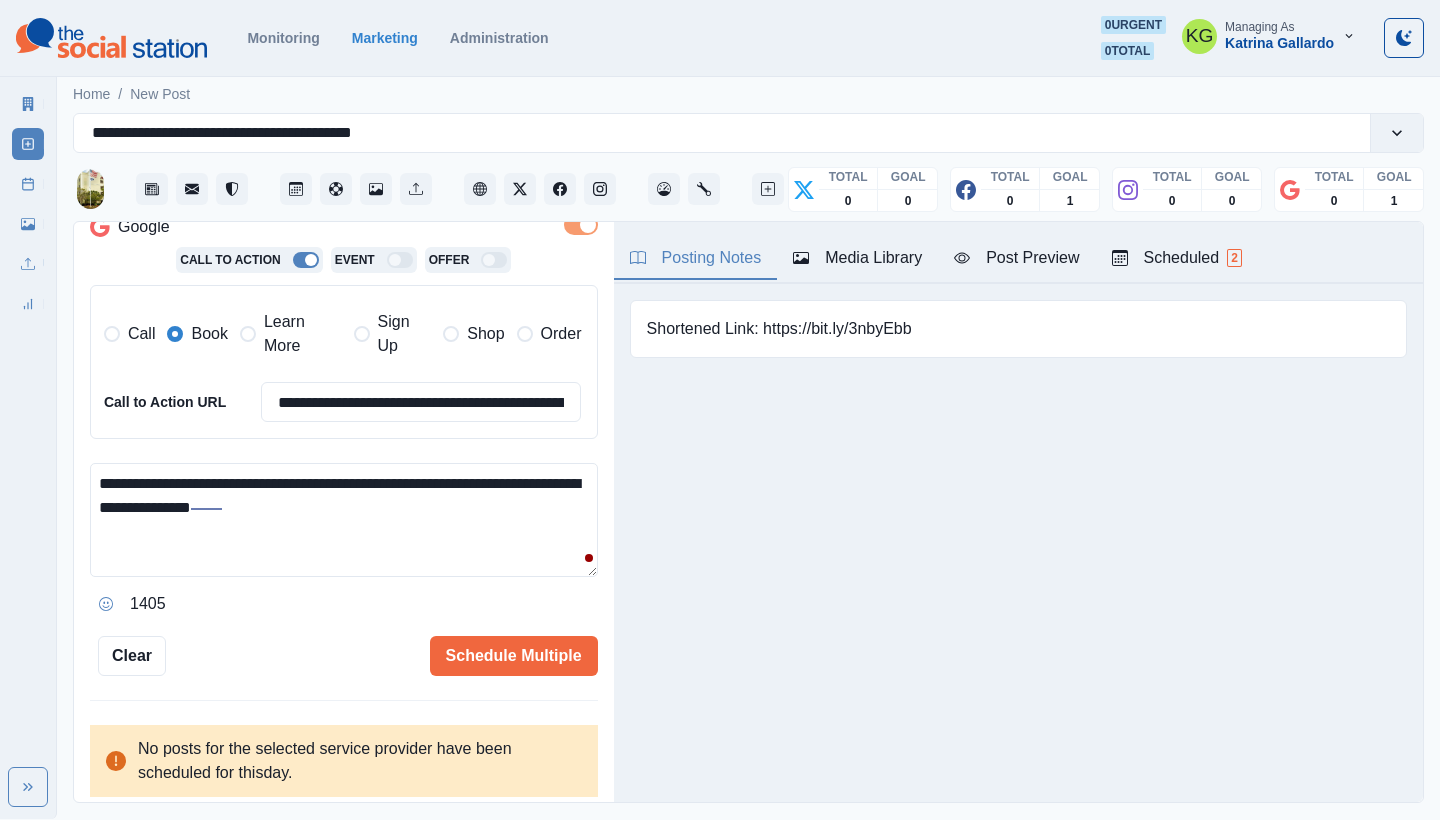 type on "**********" 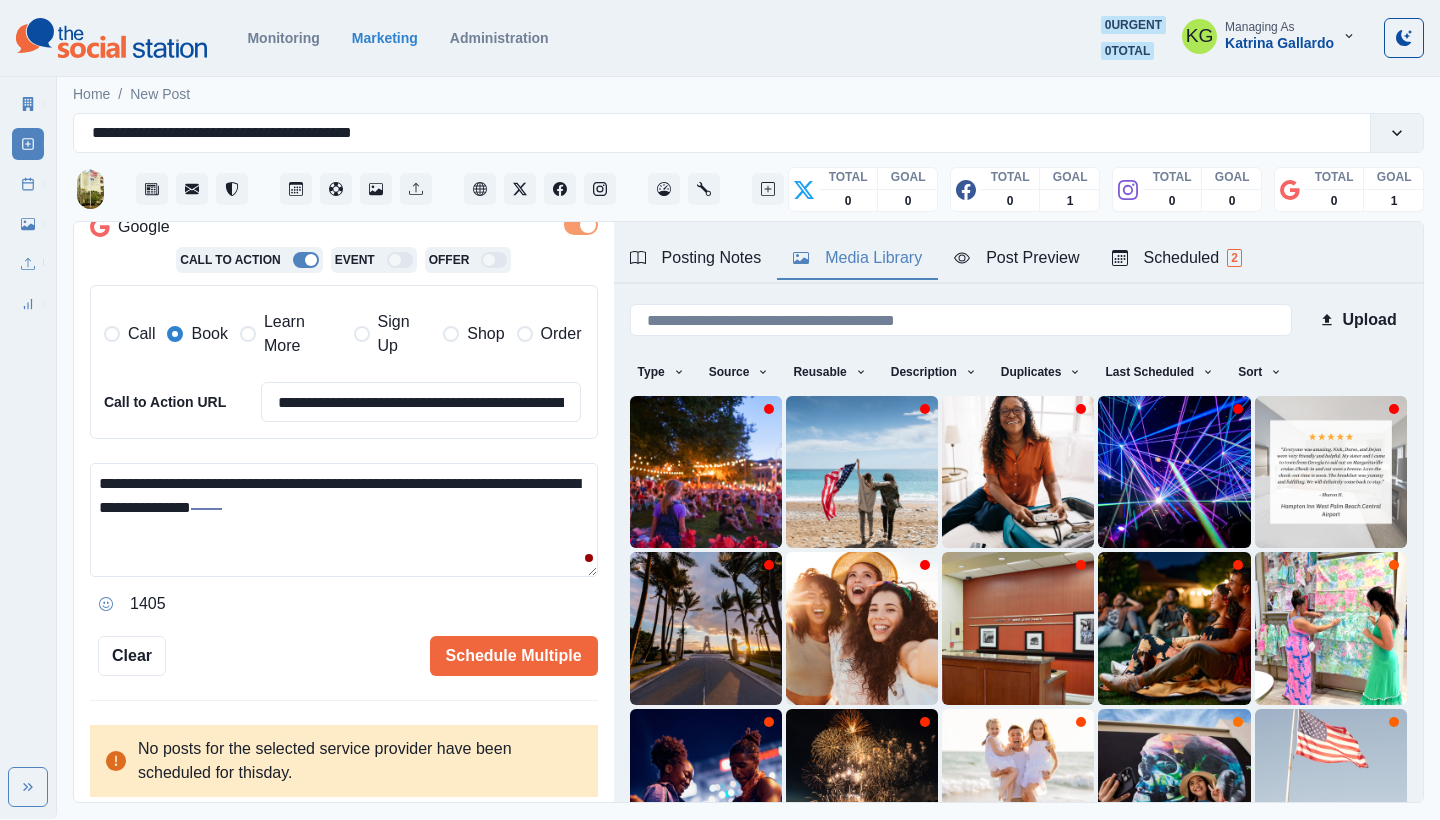 click on "Media Library" at bounding box center (857, 258) 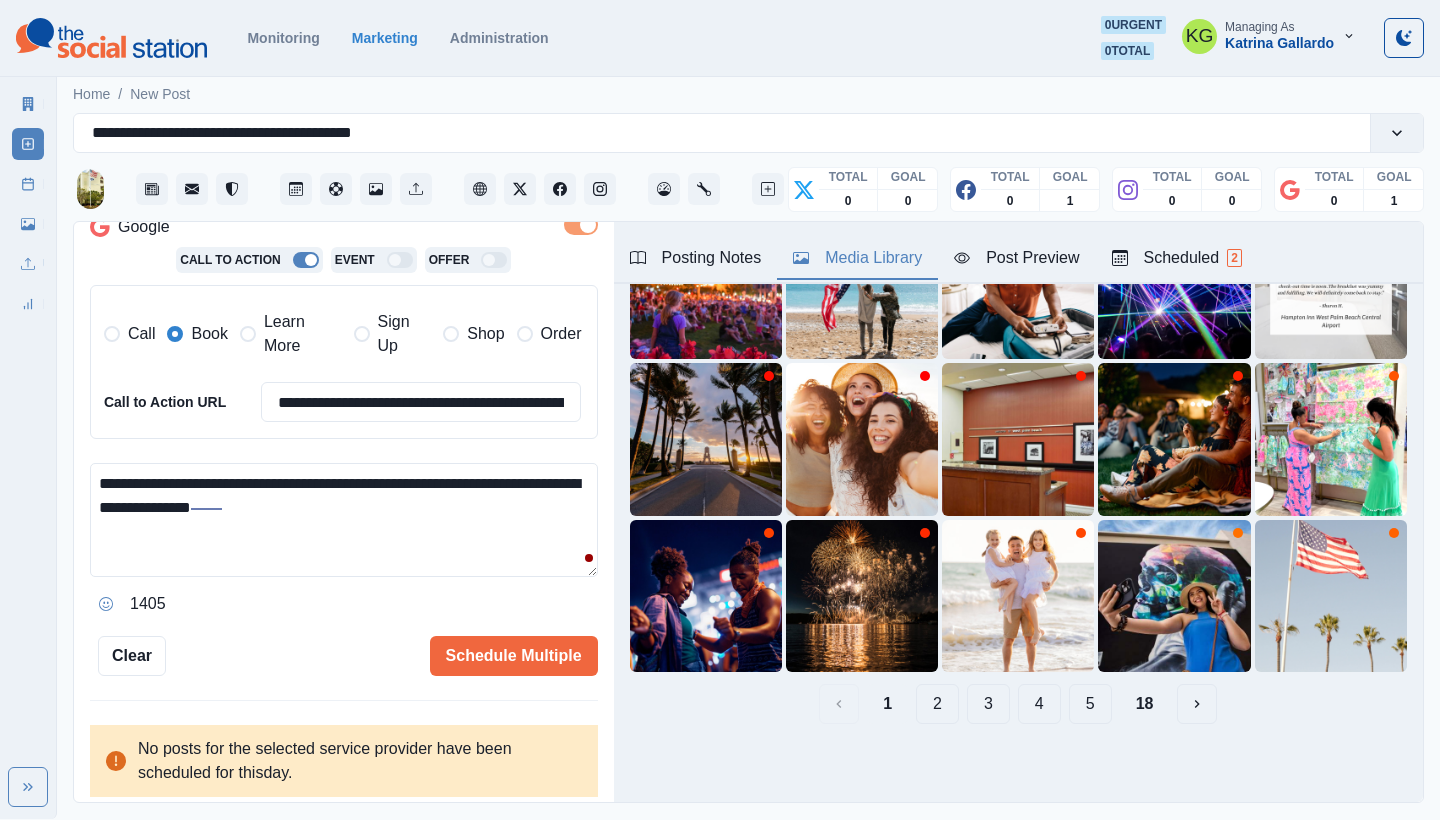 scroll, scrollTop: 189, scrollLeft: 0, axis: vertical 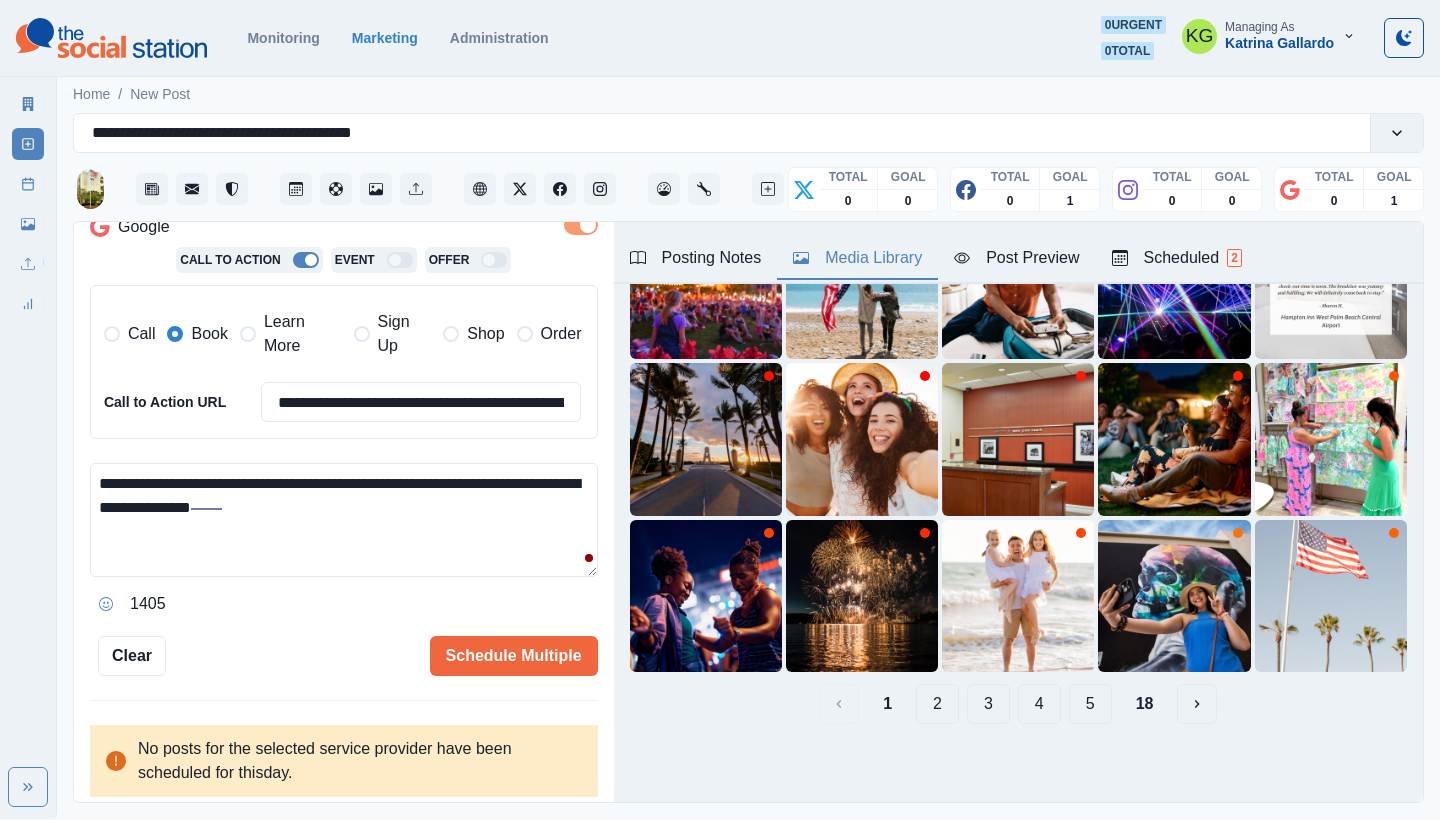 click on "4" at bounding box center [1039, 704] 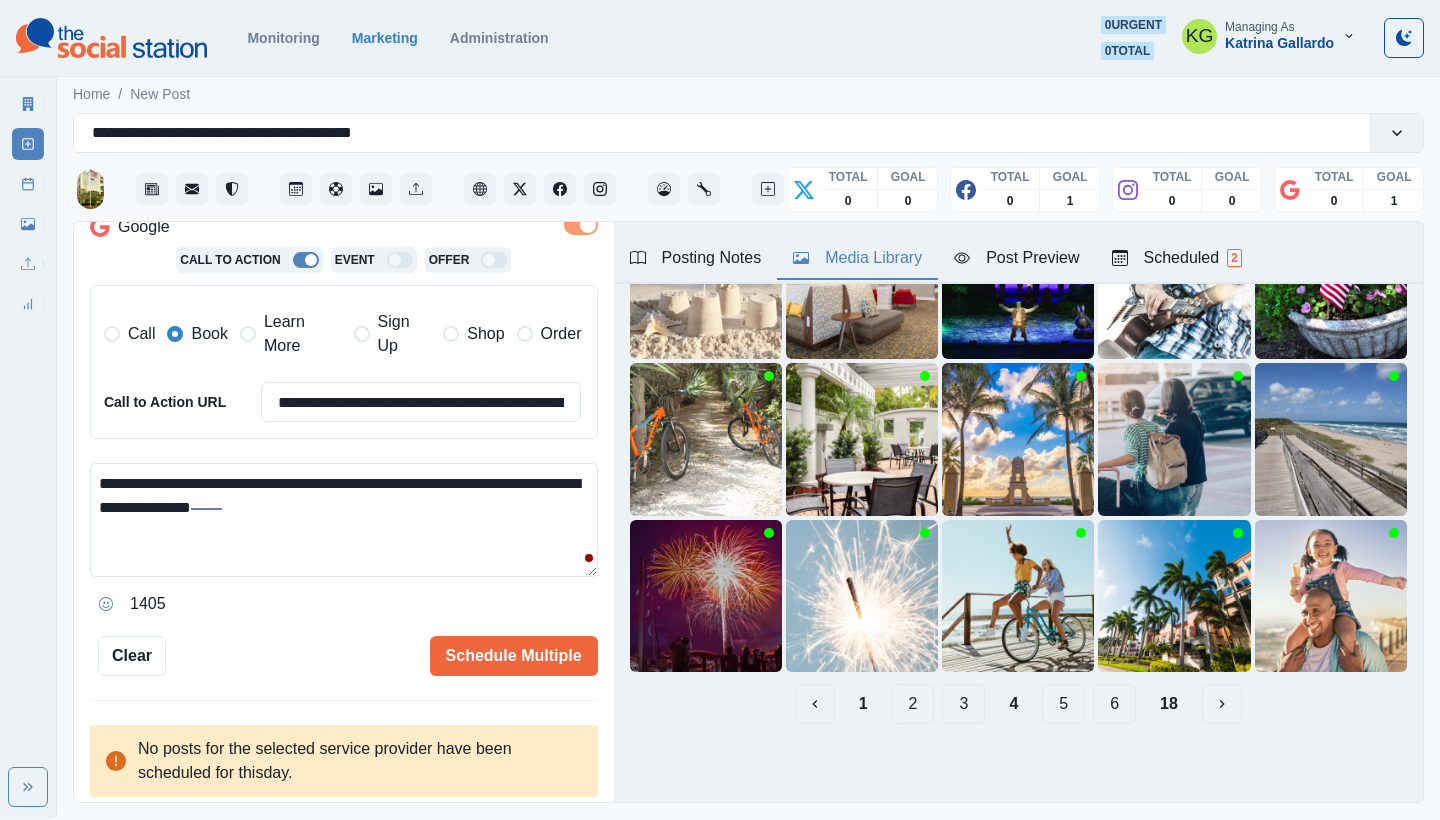 click on "5" at bounding box center [1063, 704] 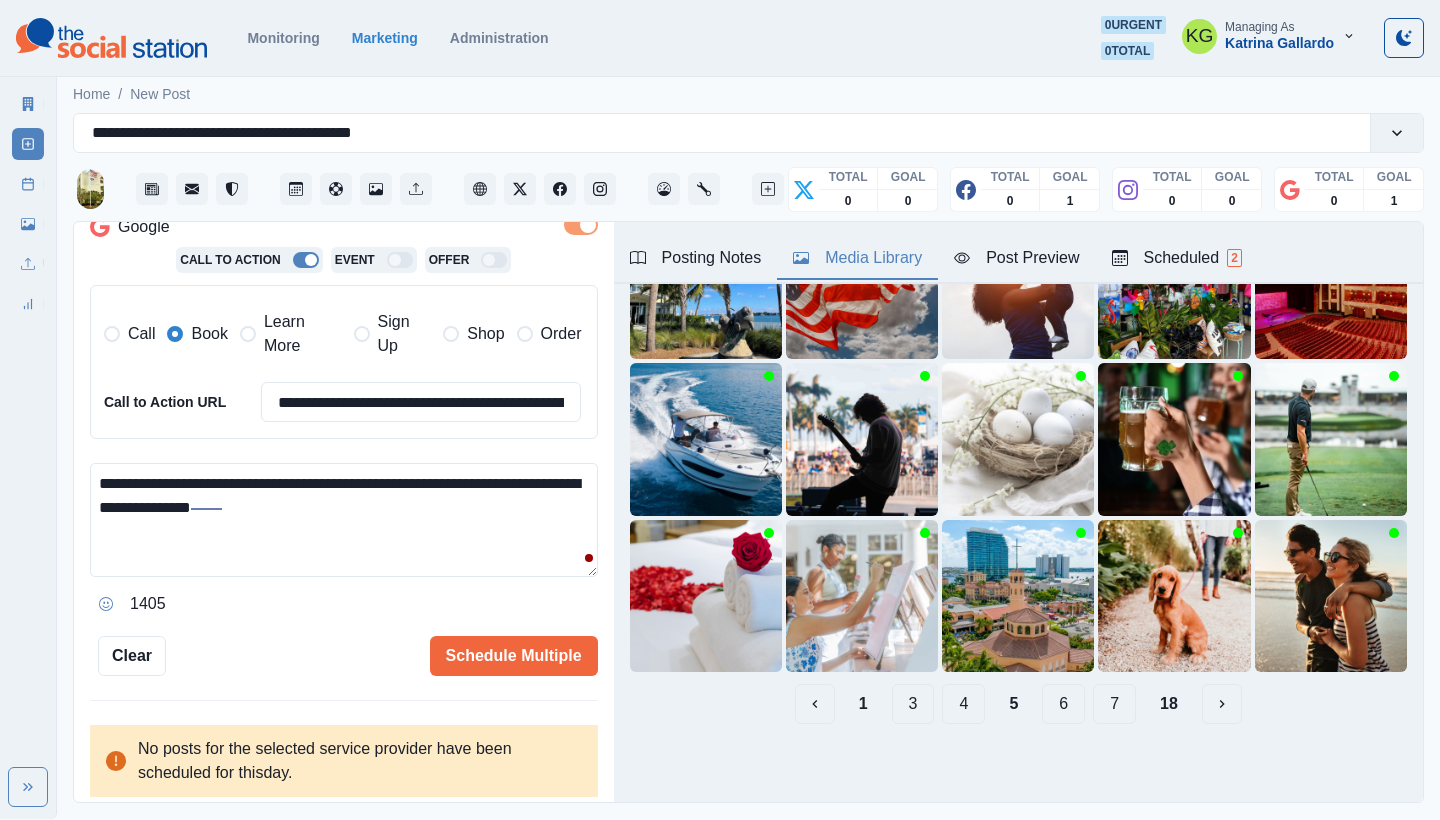 scroll, scrollTop: 189, scrollLeft: 0, axis: vertical 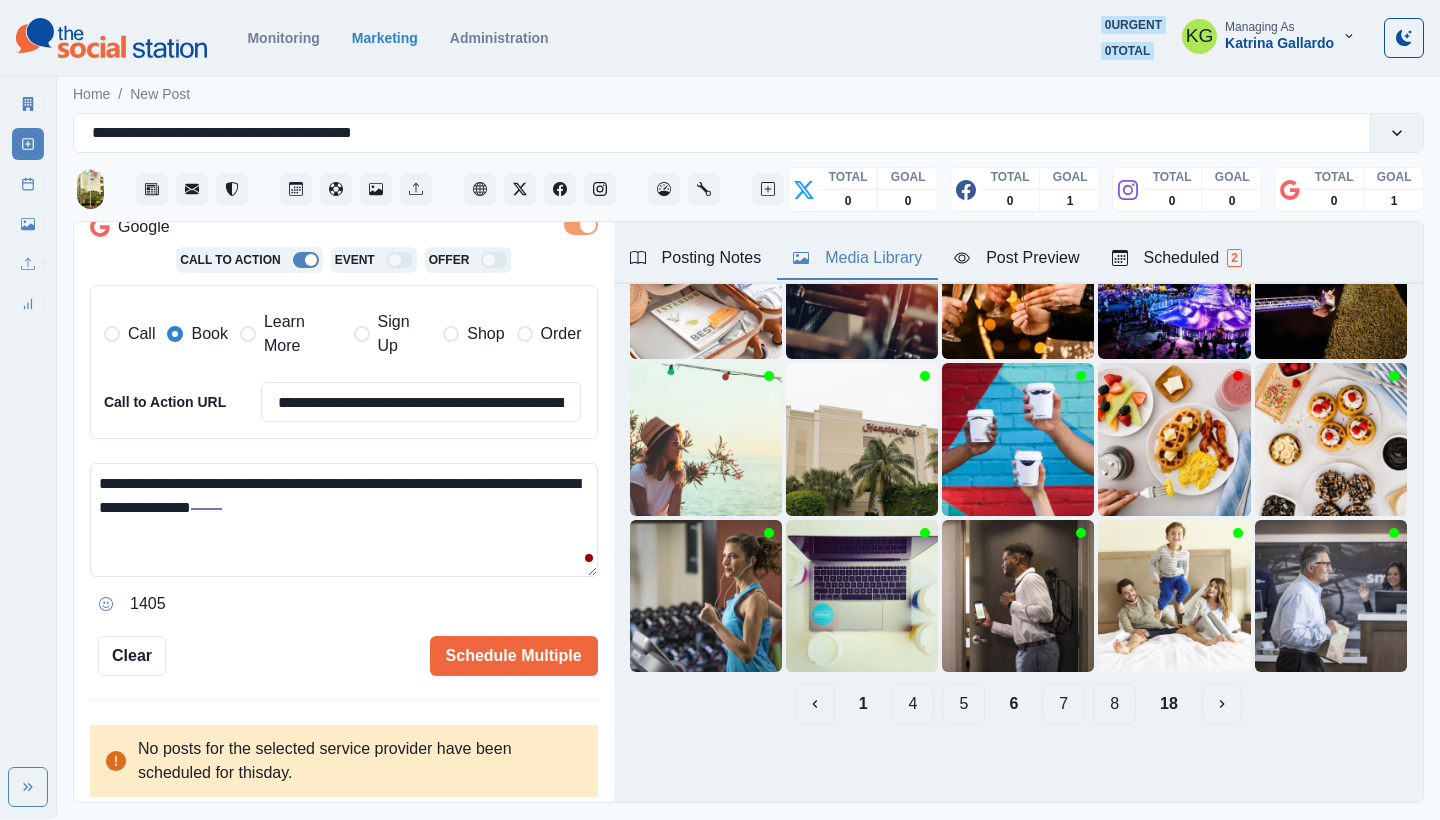 click on "7" at bounding box center (1063, 704) 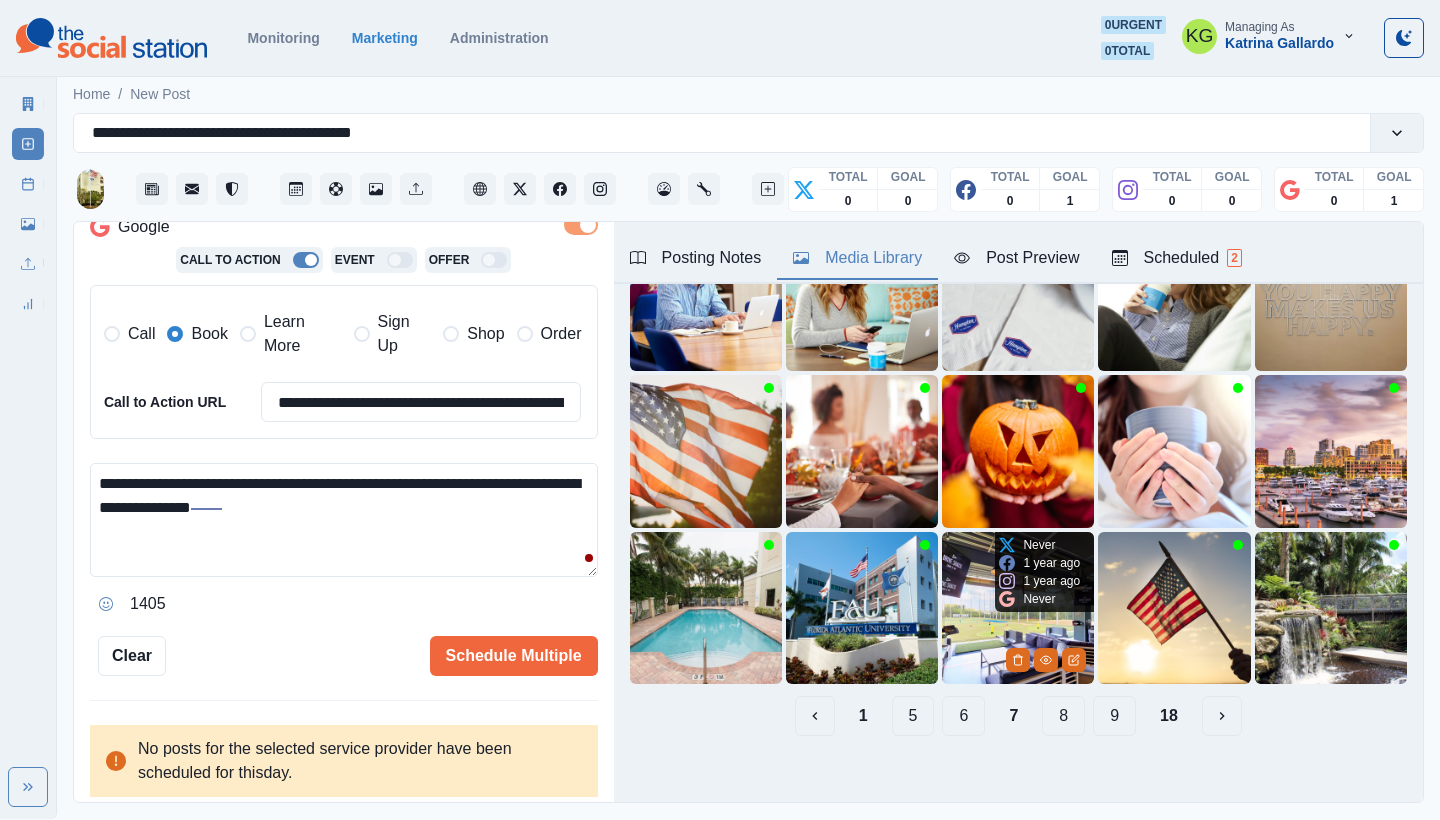 scroll, scrollTop: 189, scrollLeft: 0, axis: vertical 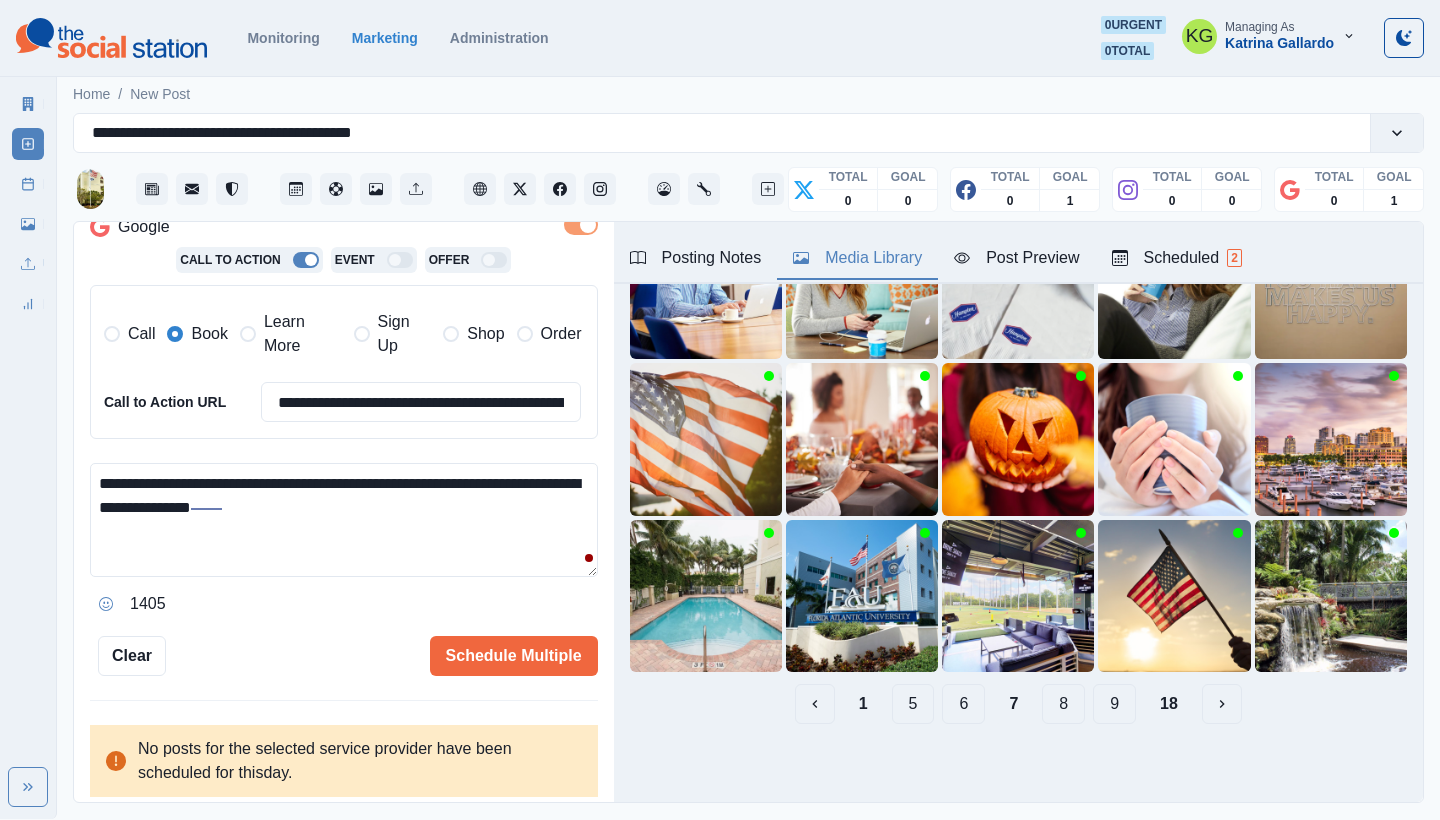click on "8" at bounding box center (1063, 704) 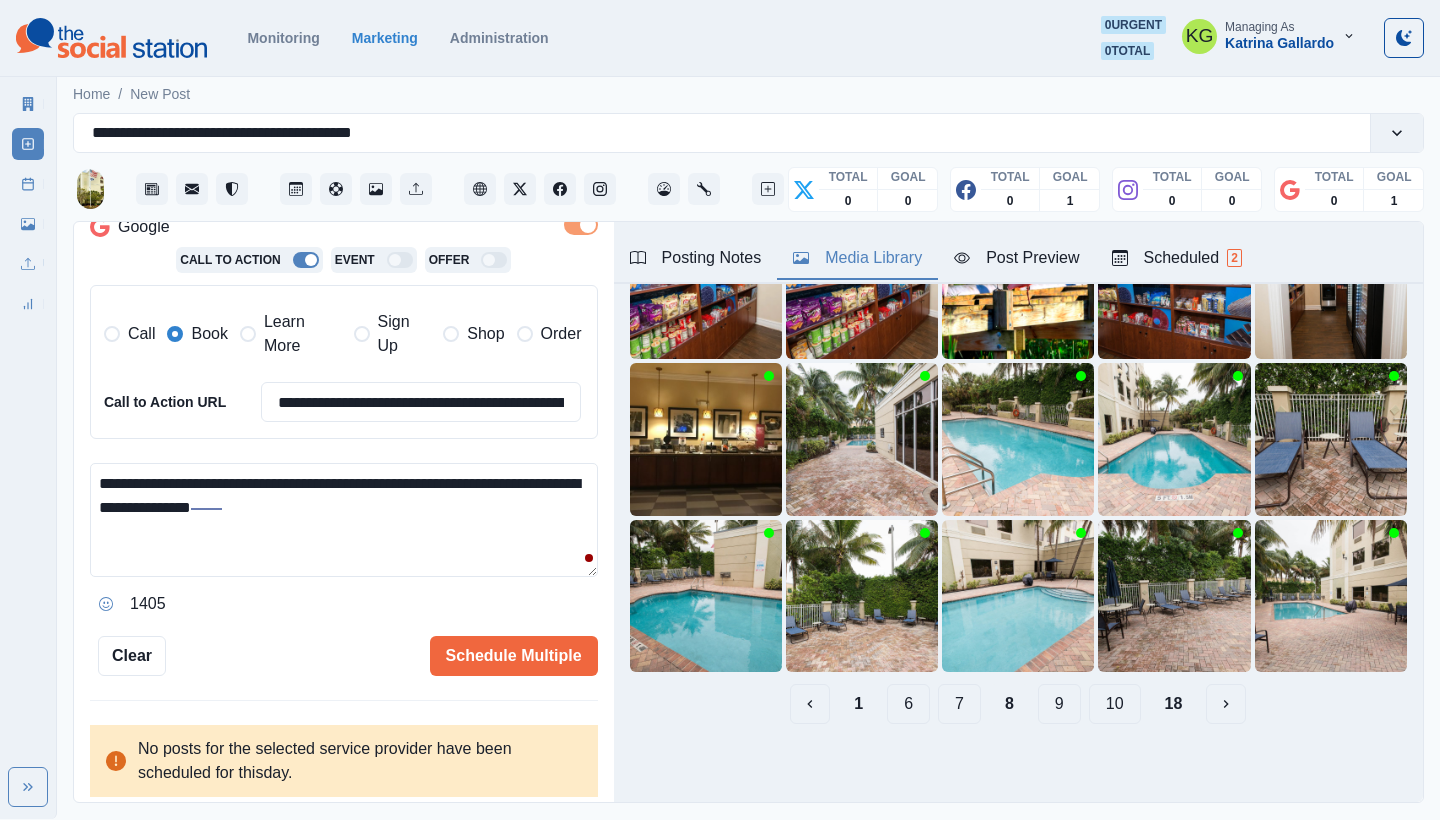 click on "9" at bounding box center (1059, 704) 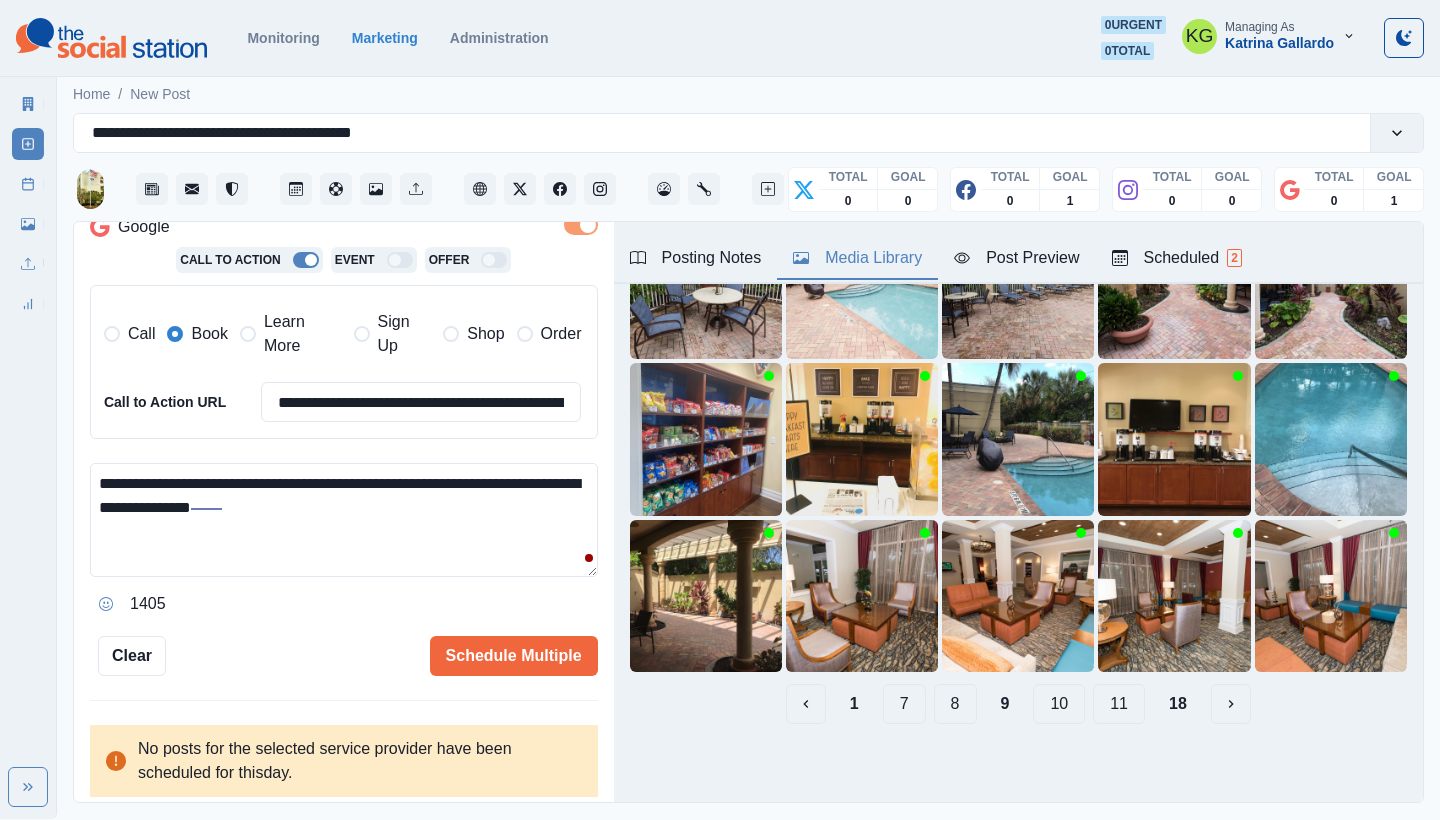 scroll, scrollTop: 189, scrollLeft: 0, axis: vertical 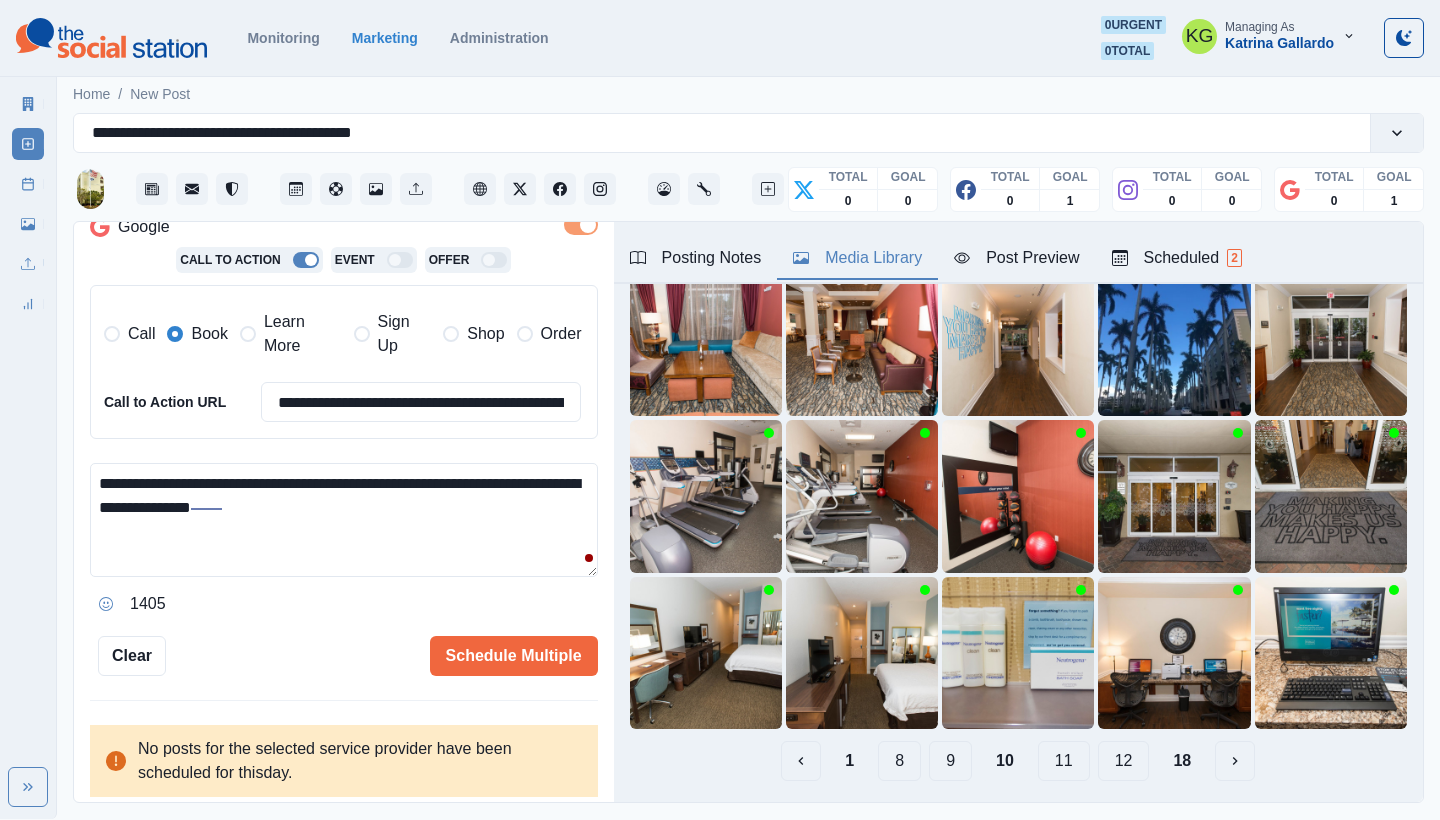 click on "11" at bounding box center (1064, 761) 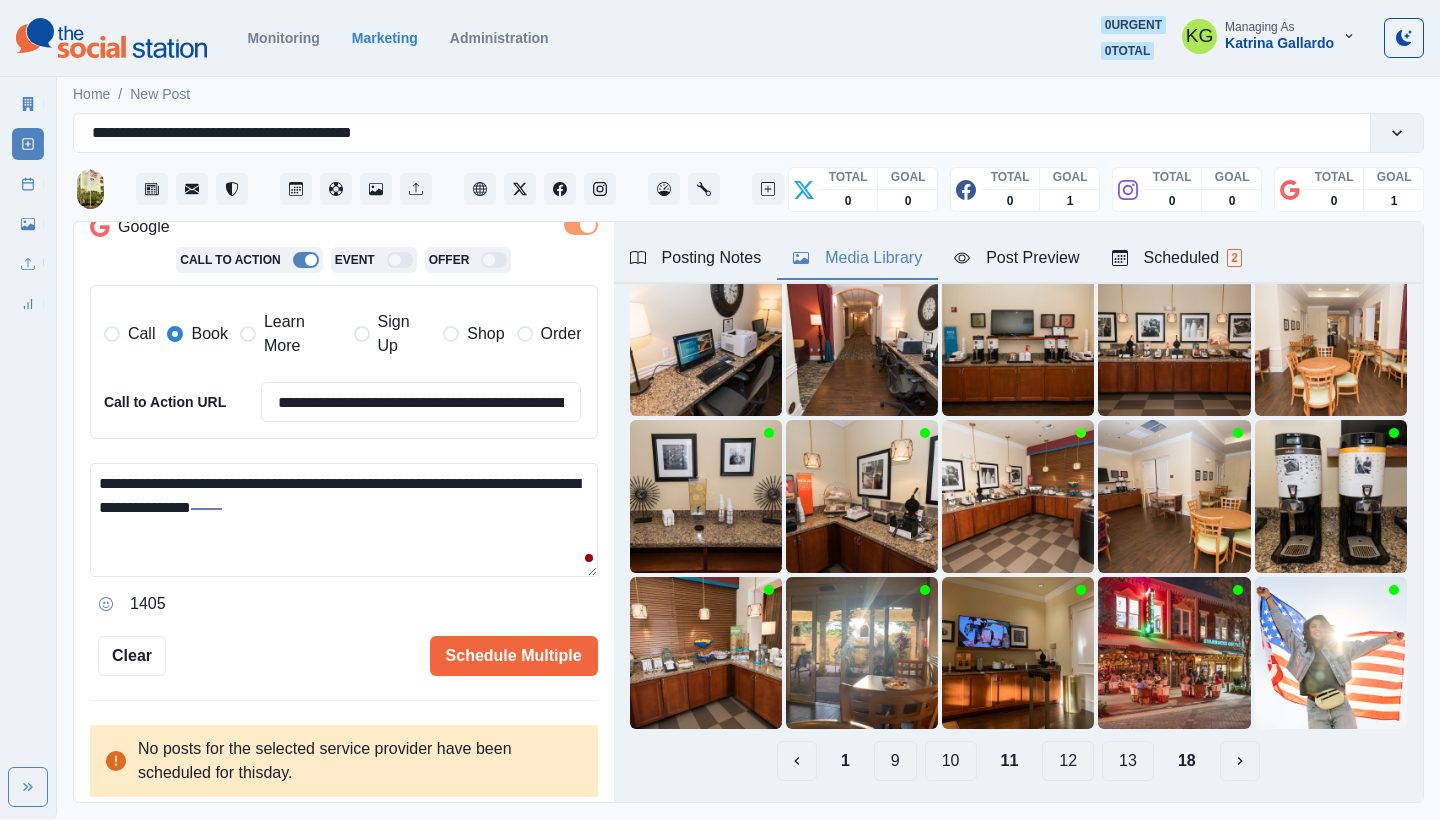 click on "12" at bounding box center (1068, 761) 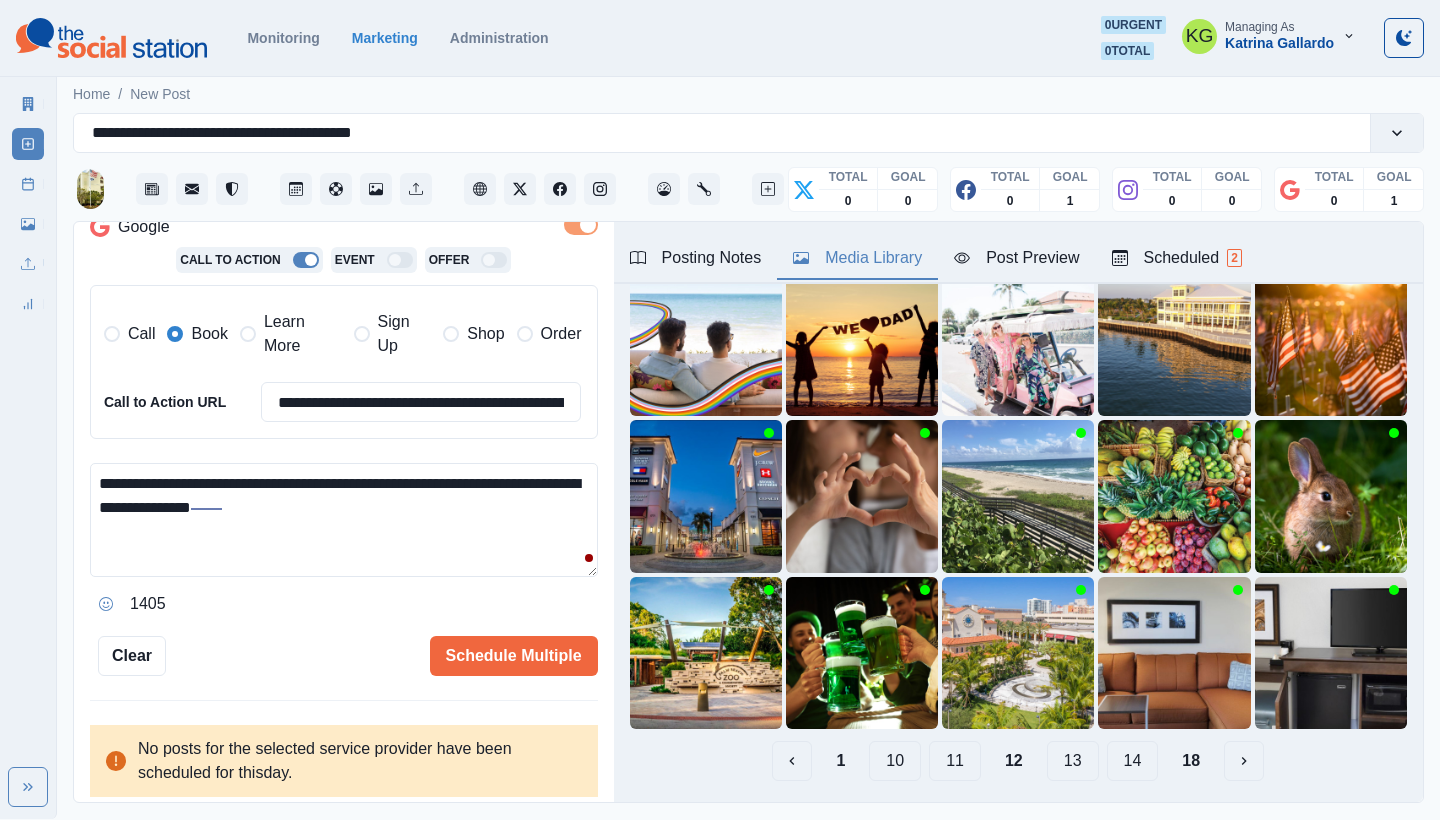 click on "13" at bounding box center [1073, 761] 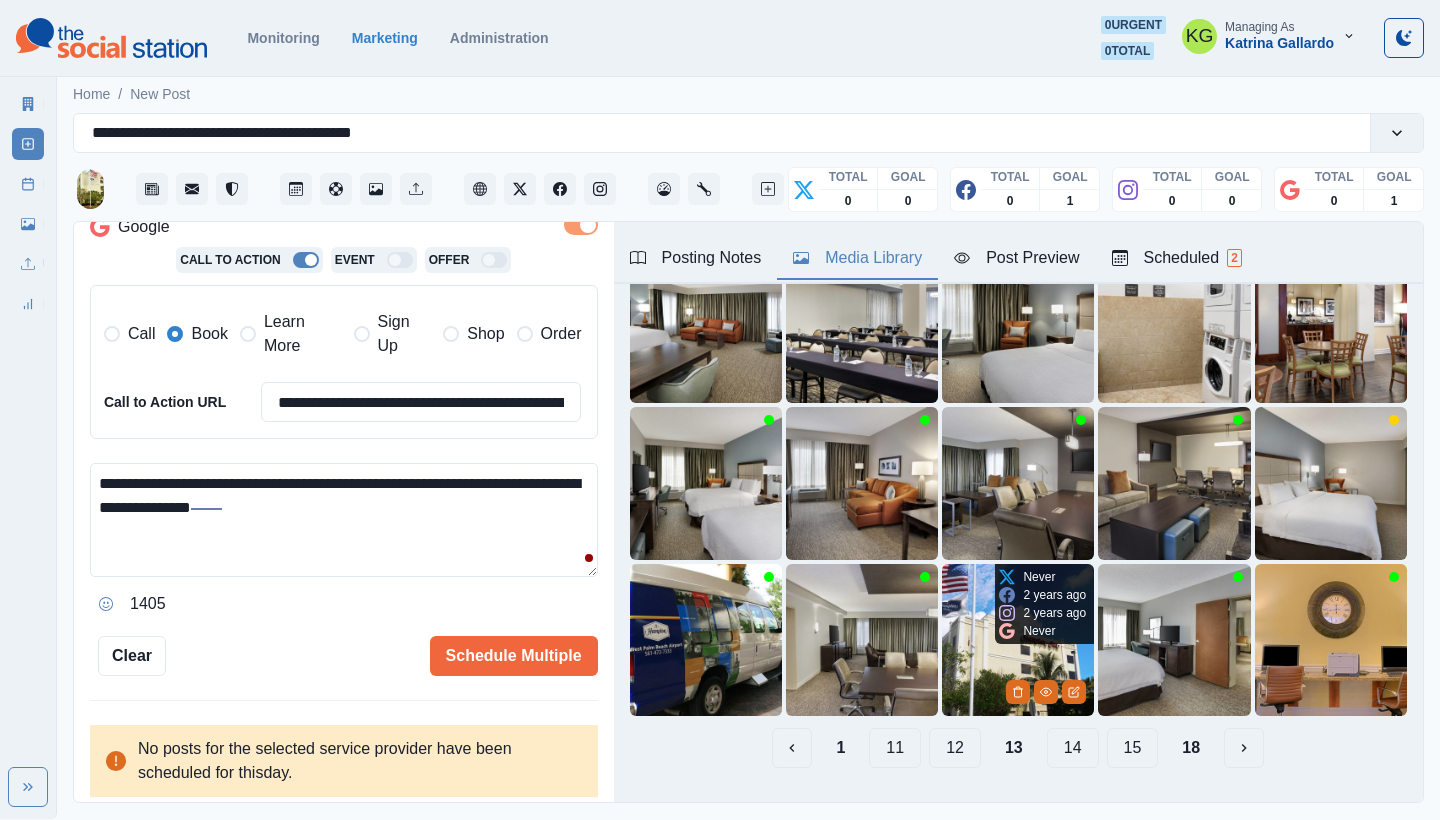 scroll, scrollTop: 146, scrollLeft: 0, axis: vertical 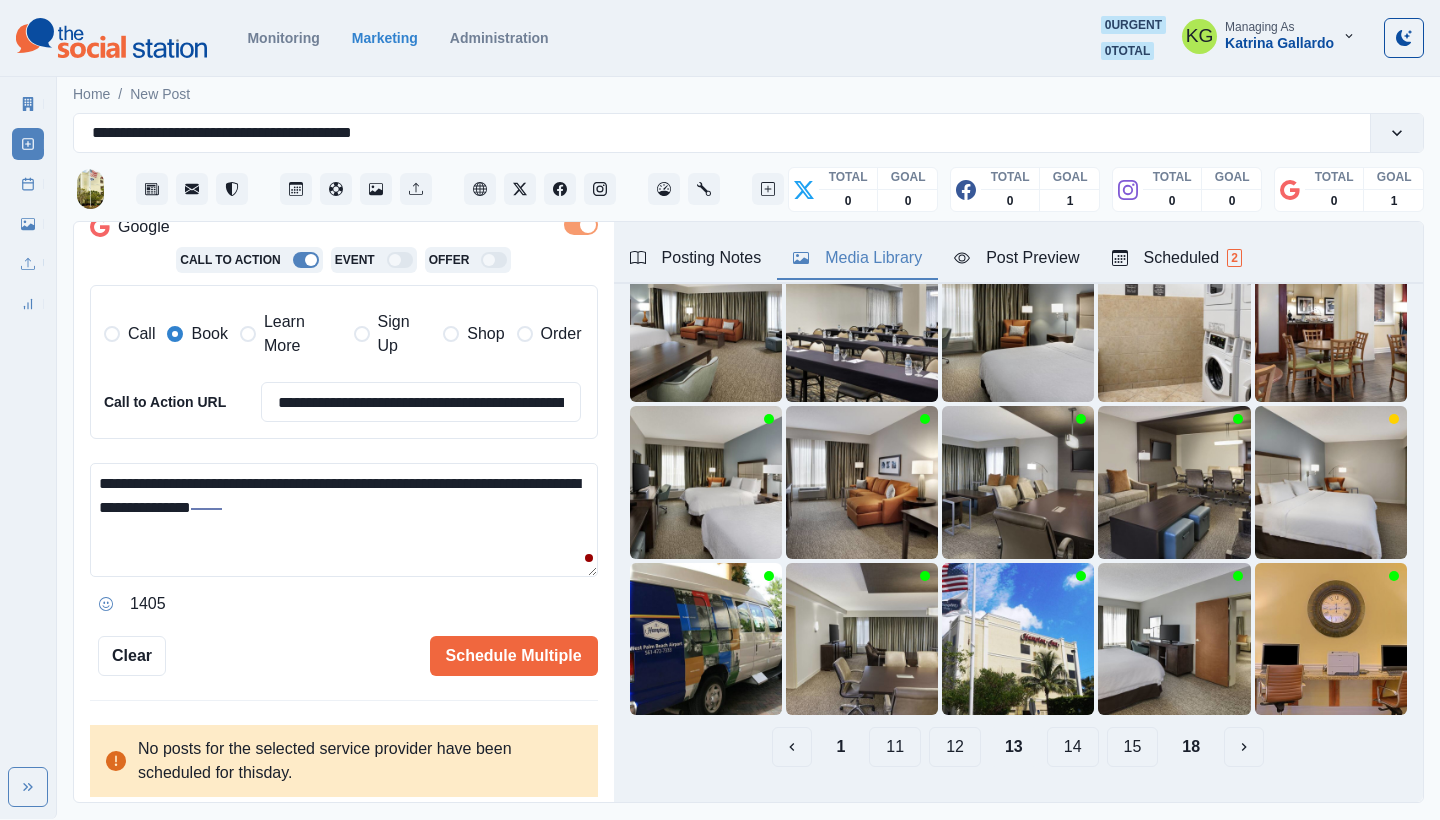 click on "14" at bounding box center [1073, 747] 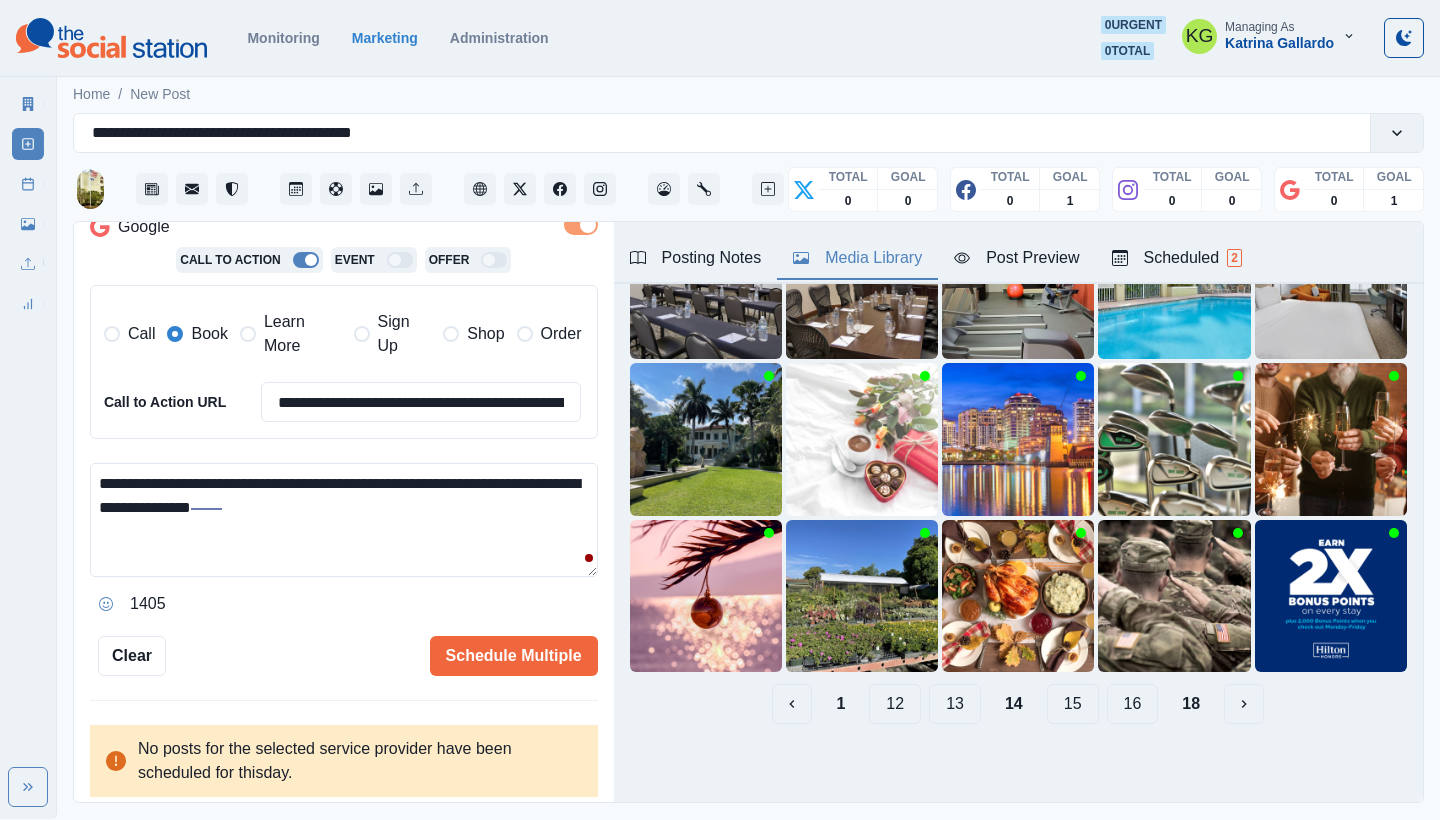 scroll, scrollTop: 189, scrollLeft: 0, axis: vertical 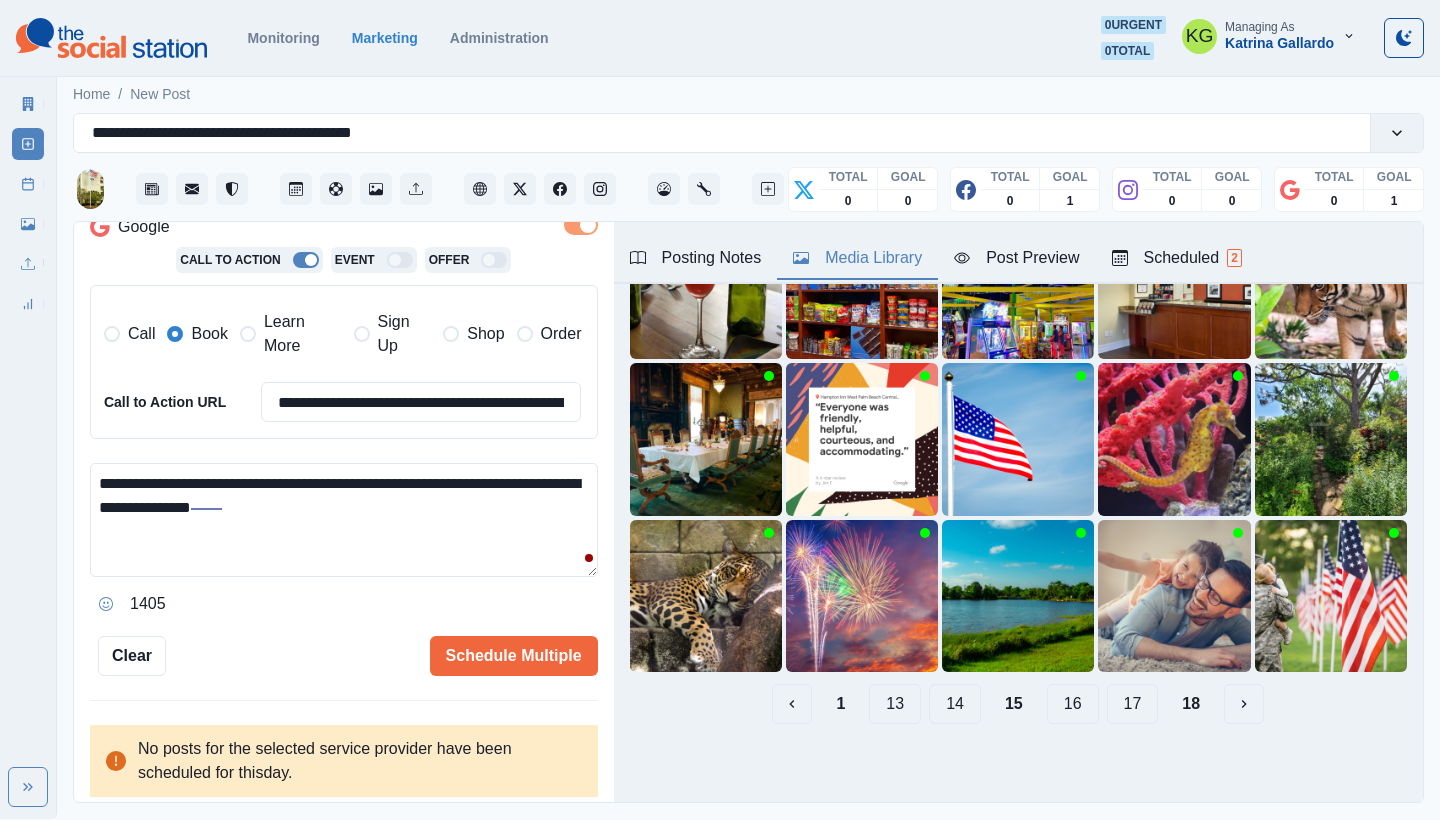 click on "16" at bounding box center (1073, 704) 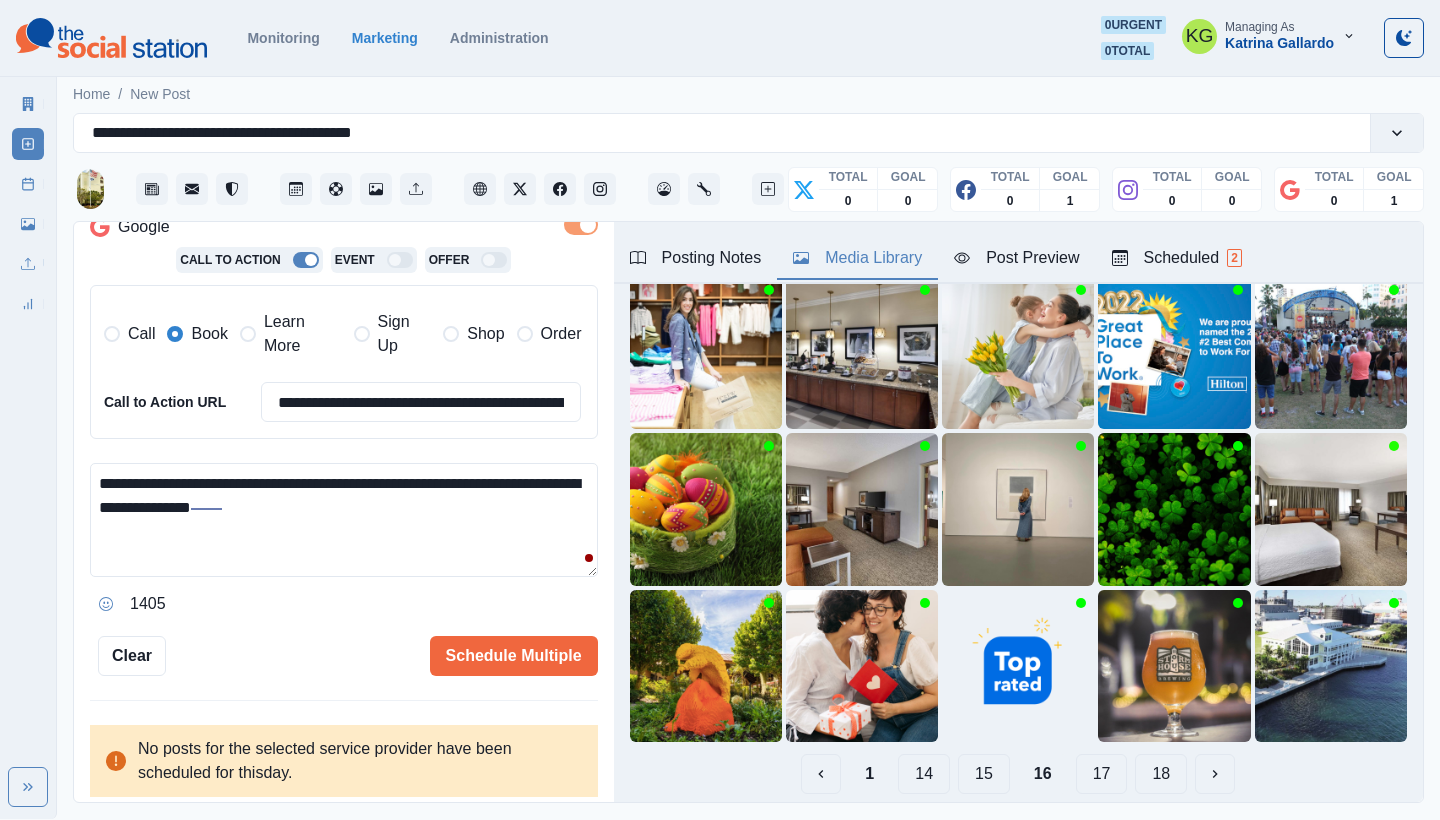 scroll, scrollTop: 119, scrollLeft: 0, axis: vertical 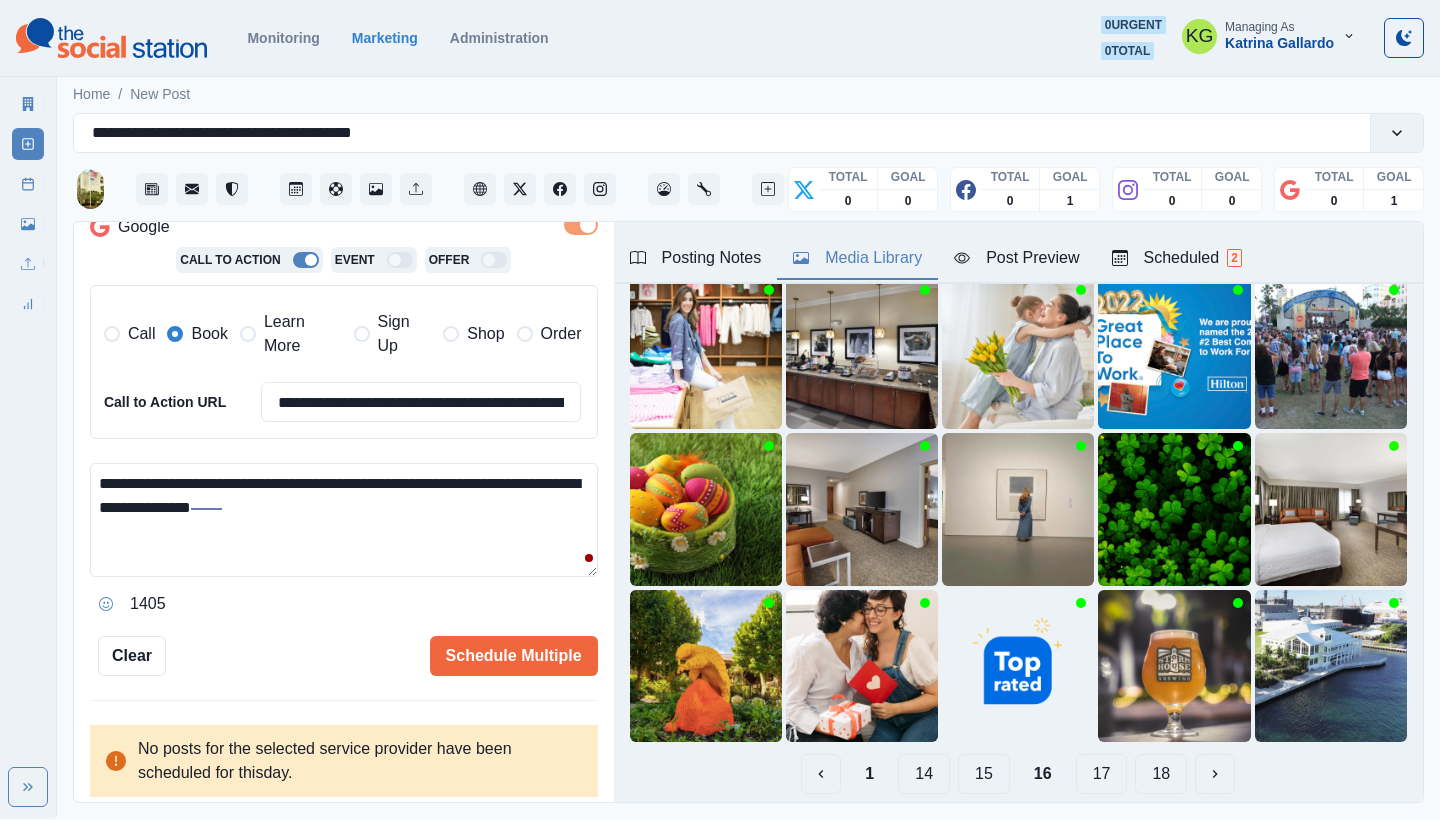 click on "17" at bounding box center [1102, 774] 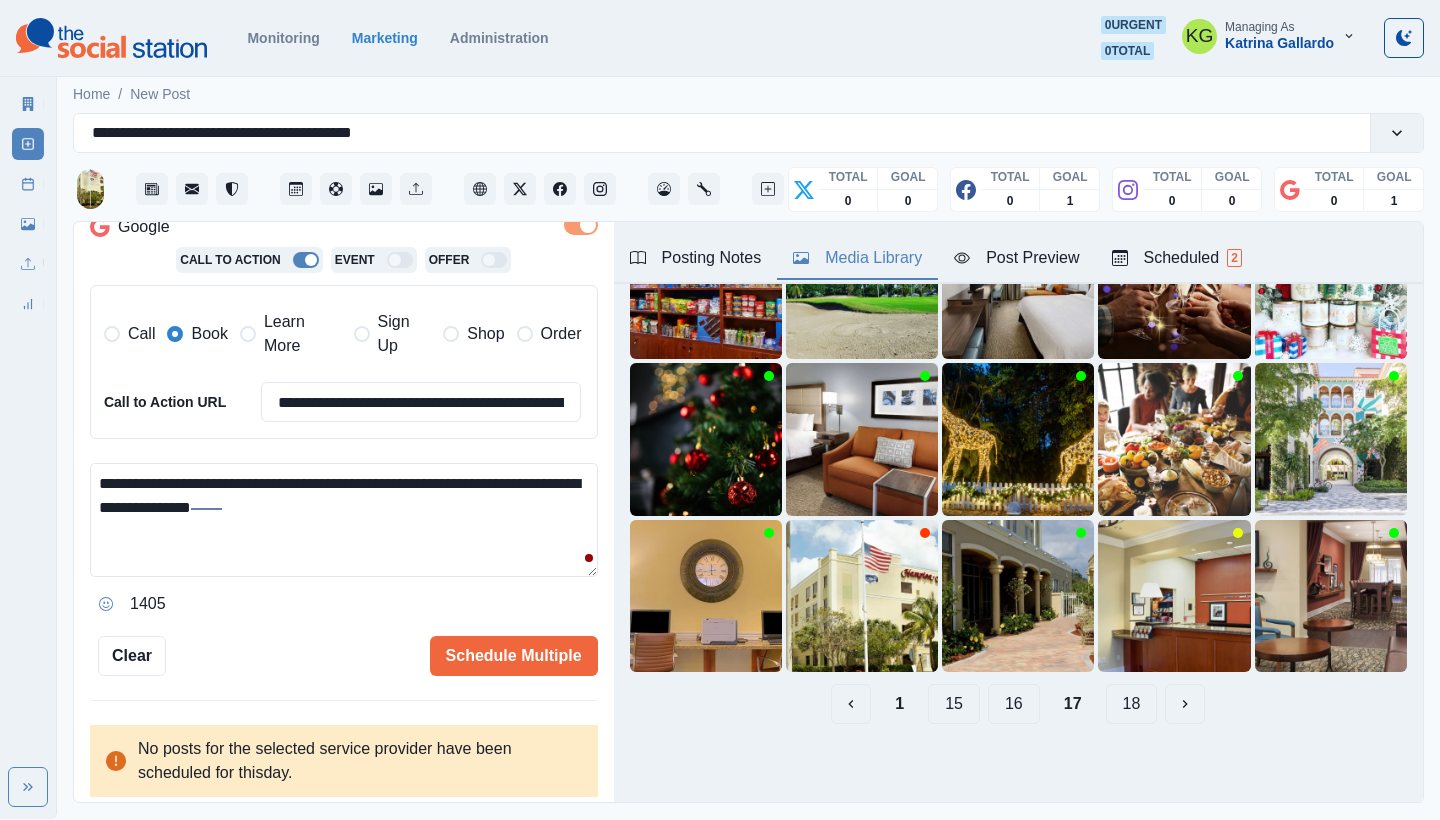 scroll, scrollTop: 189, scrollLeft: 0, axis: vertical 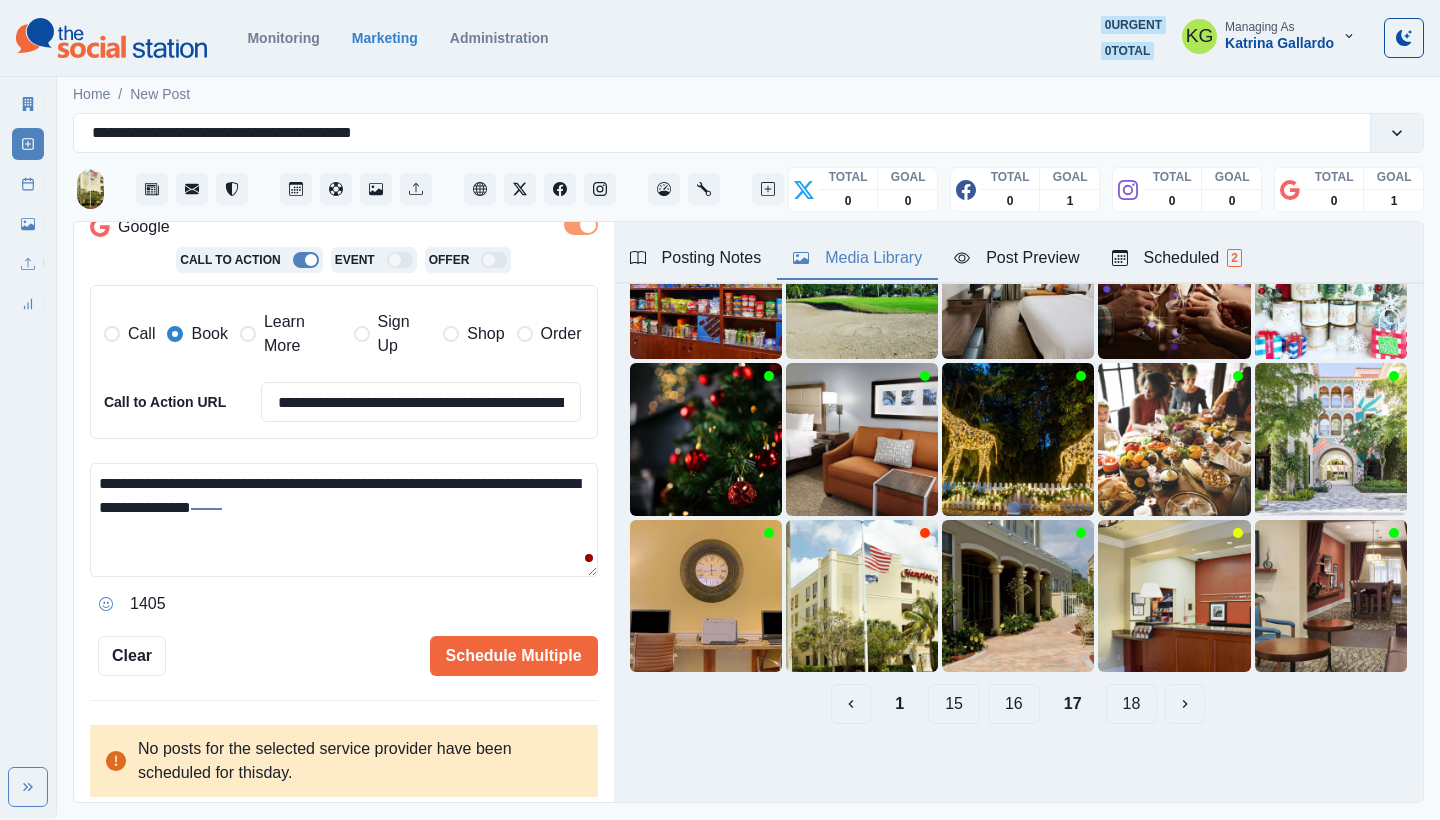 click on "18" at bounding box center [1132, 704] 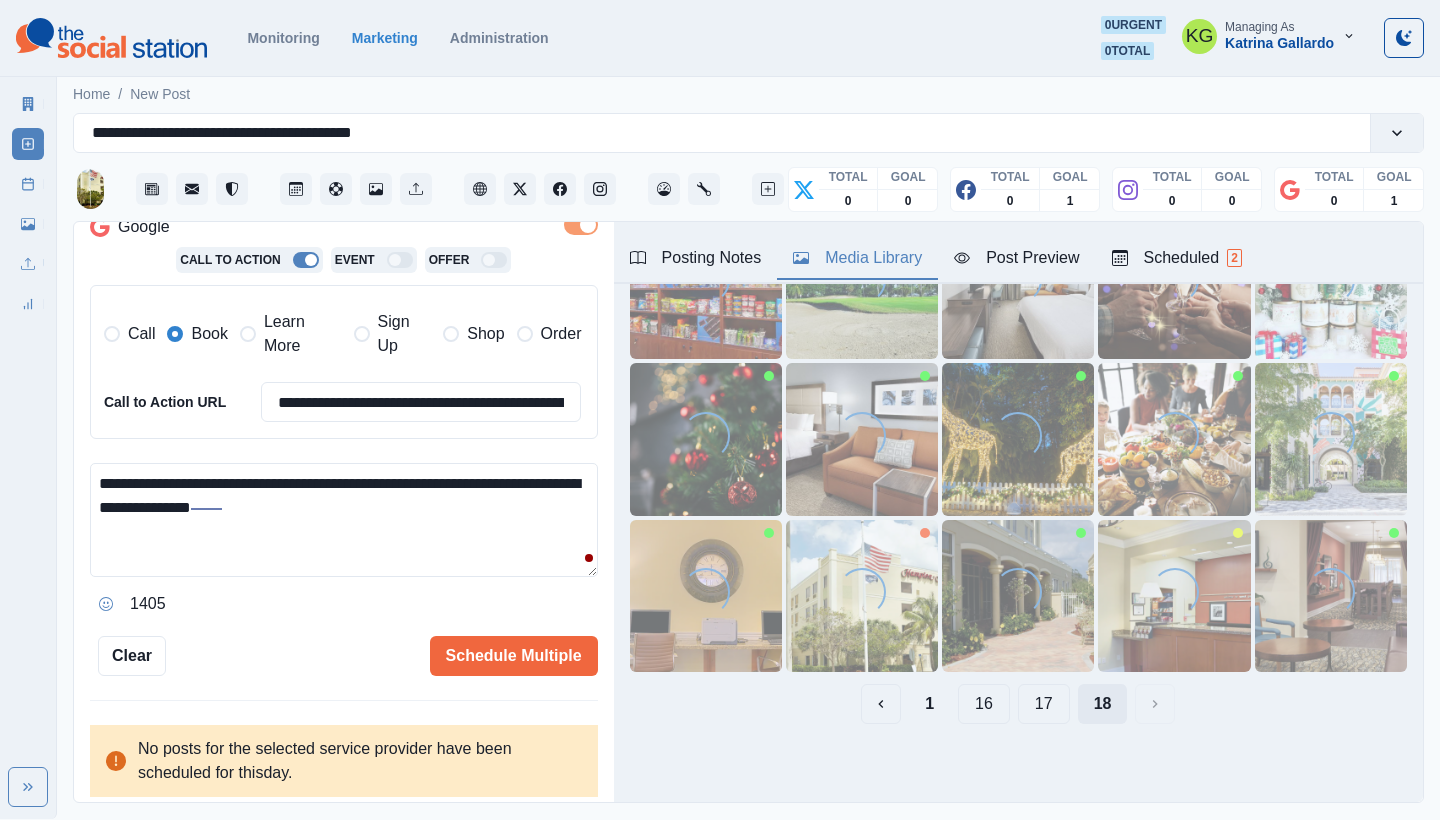 scroll, scrollTop: 33, scrollLeft: 0, axis: vertical 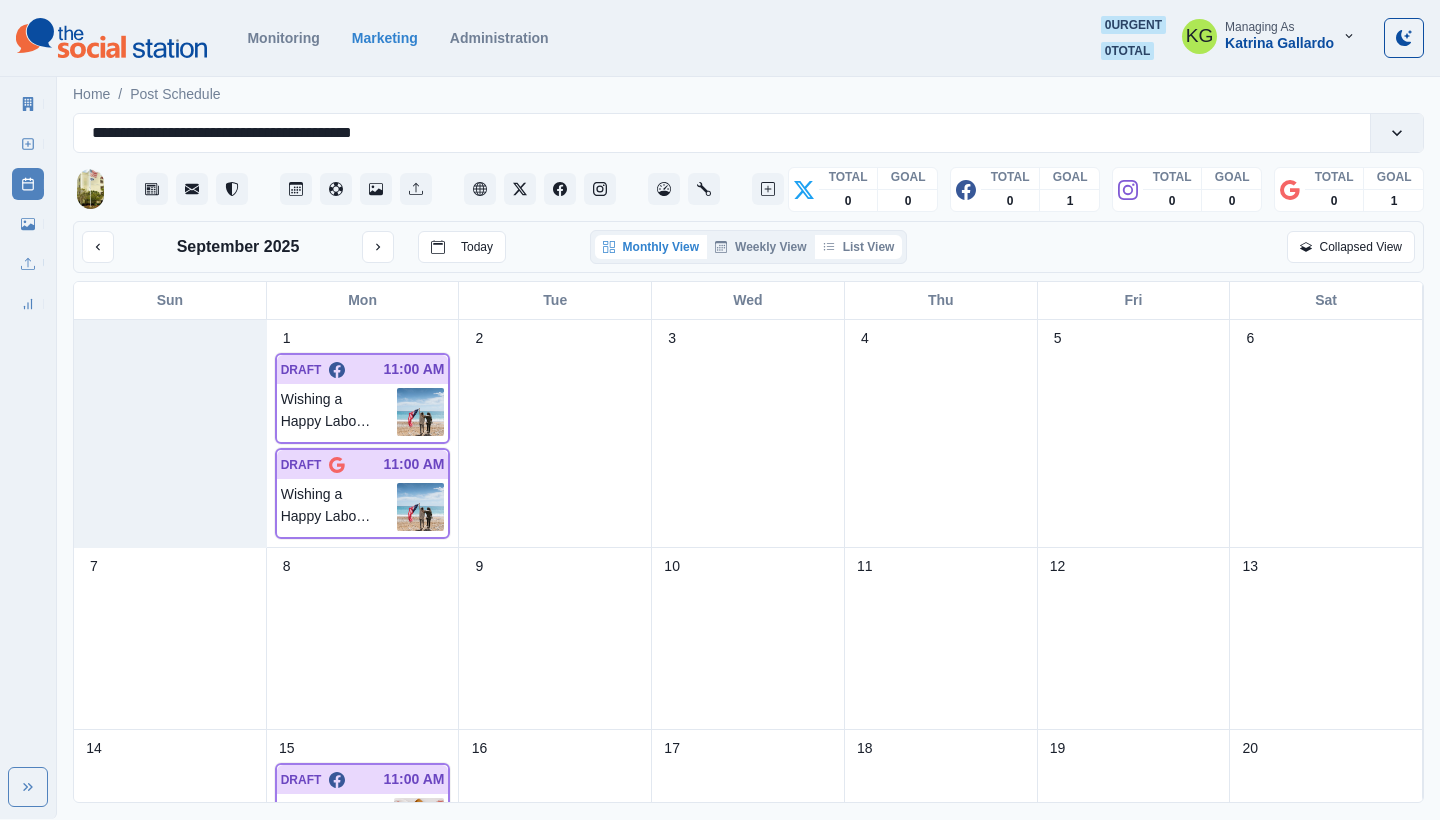 click on "List View" at bounding box center (859, 247) 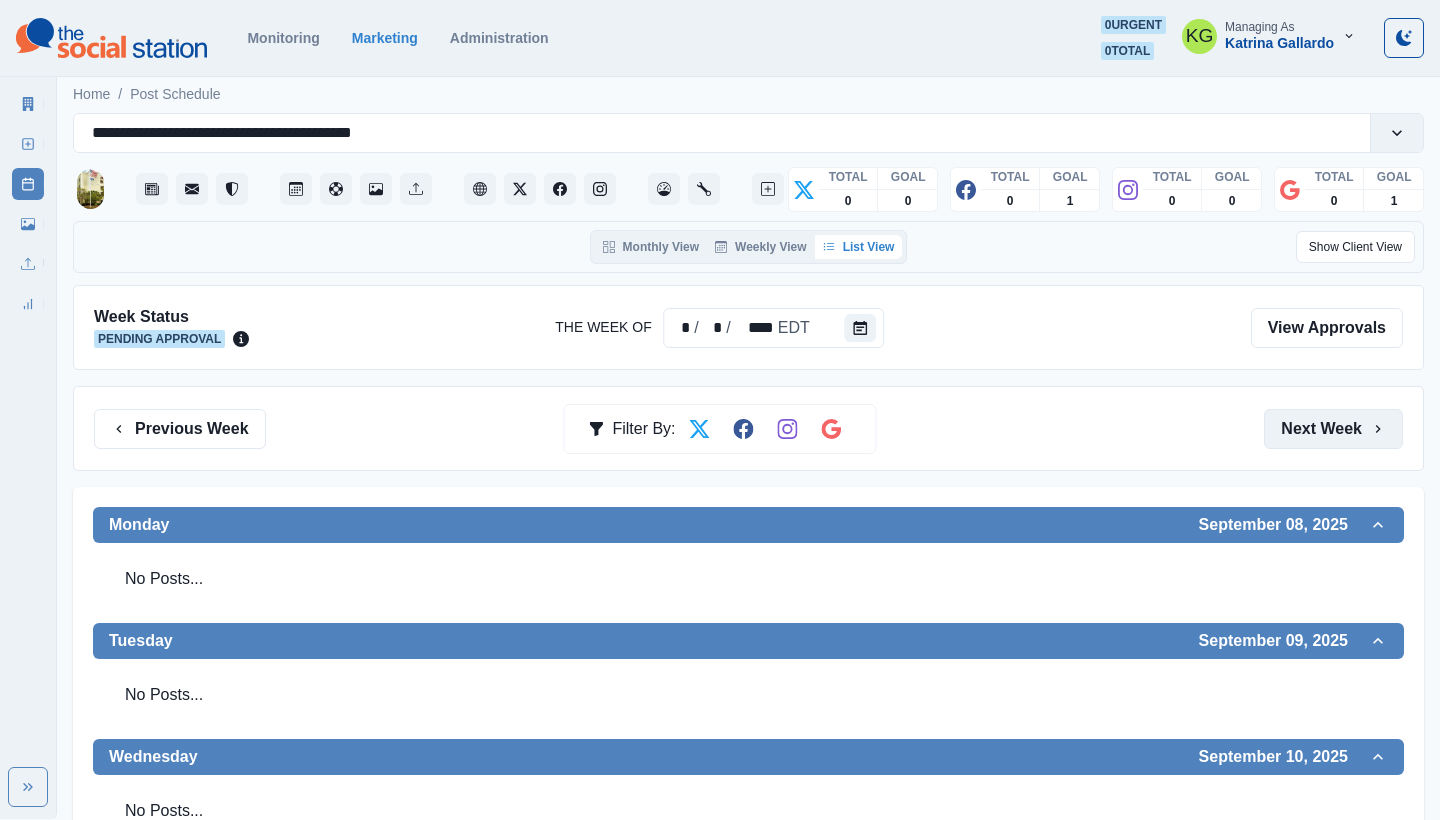 click on "Next Week" at bounding box center [1333, 429] 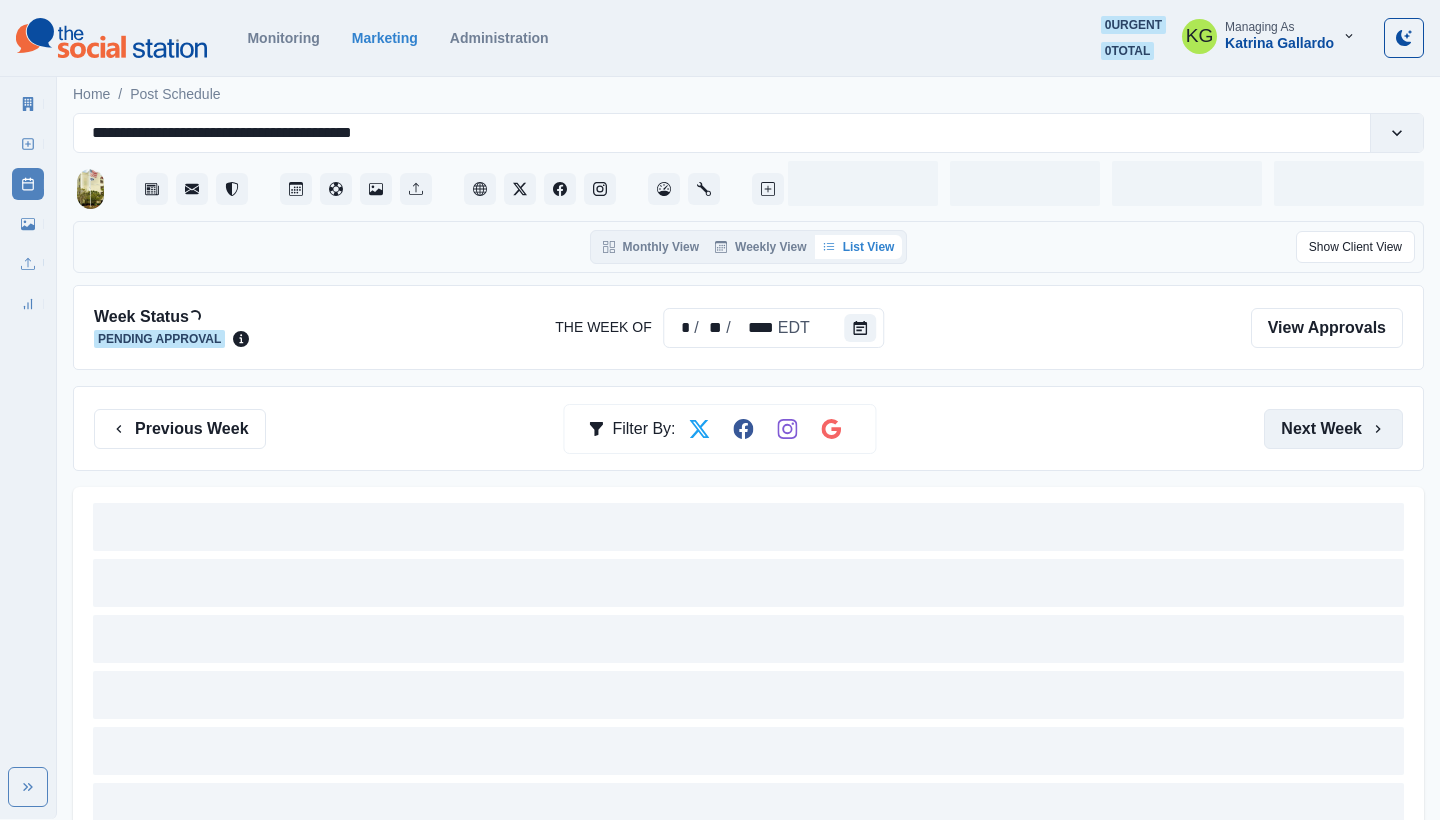 click on "Next Week" at bounding box center [1333, 429] 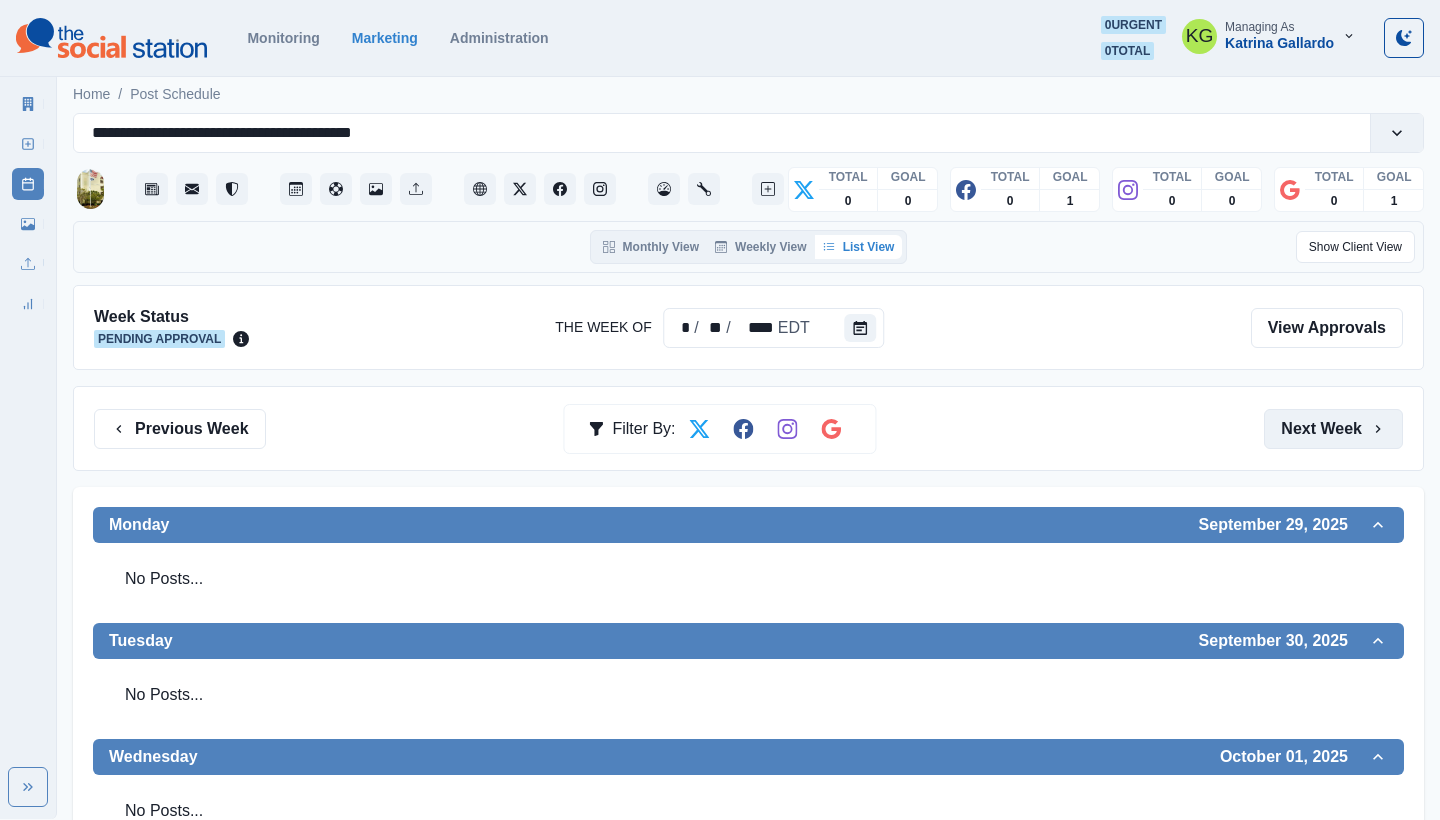 click on "Next Week" at bounding box center [1333, 429] 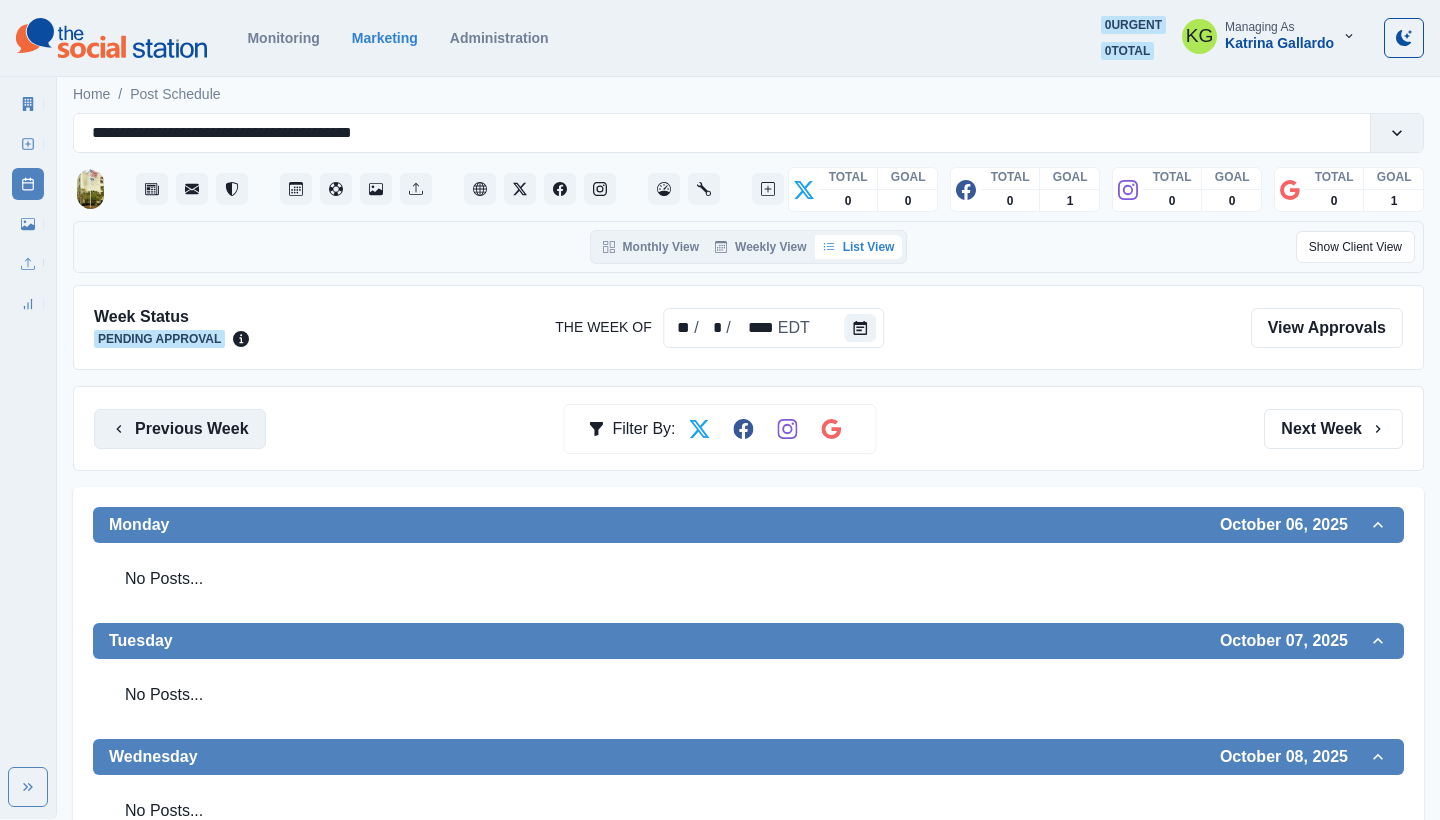 click on "Previous Week" at bounding box center (180, 429) 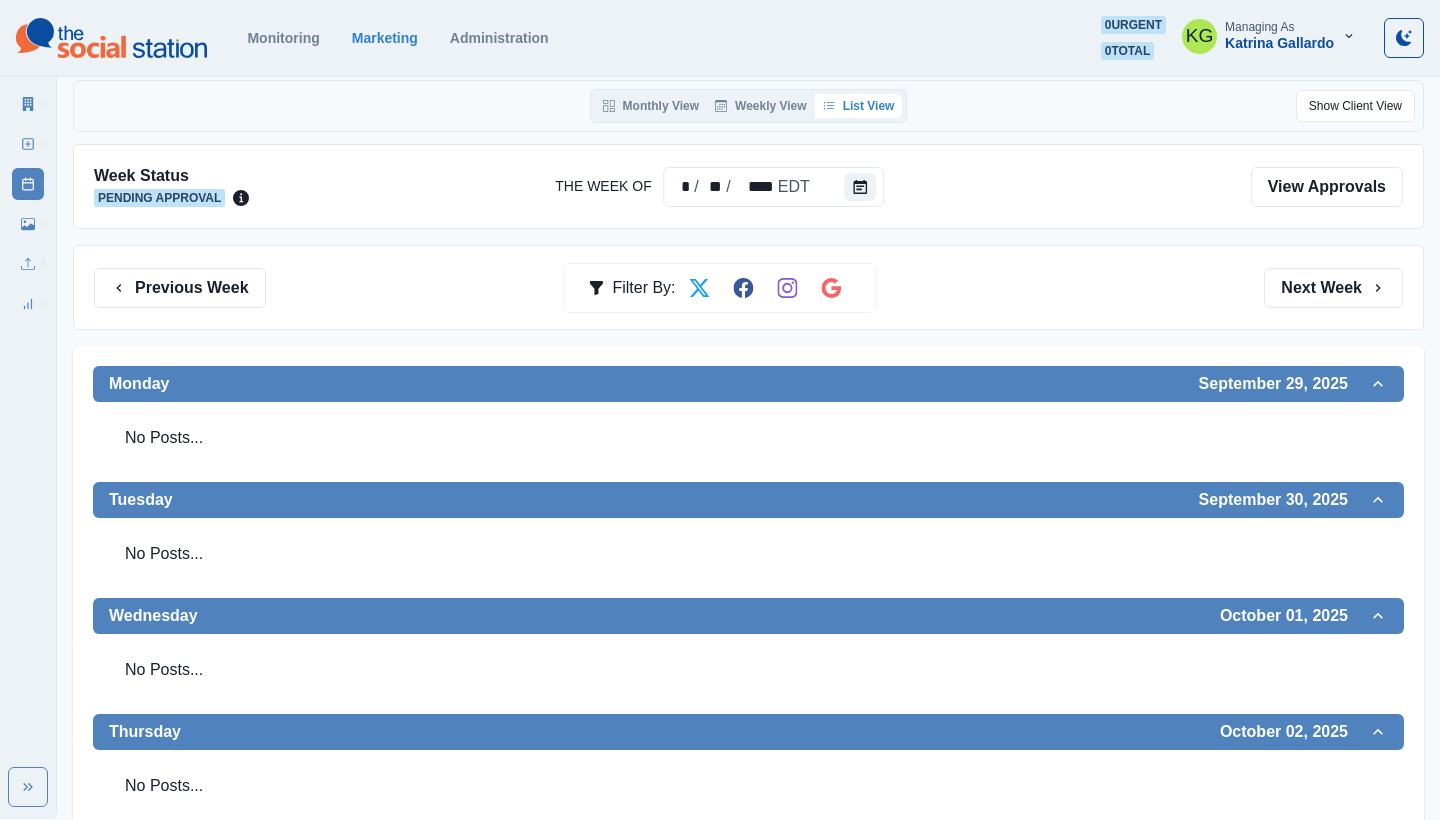 scroll, scrollTop: 142, scrollLeft: 0, axis: vertical 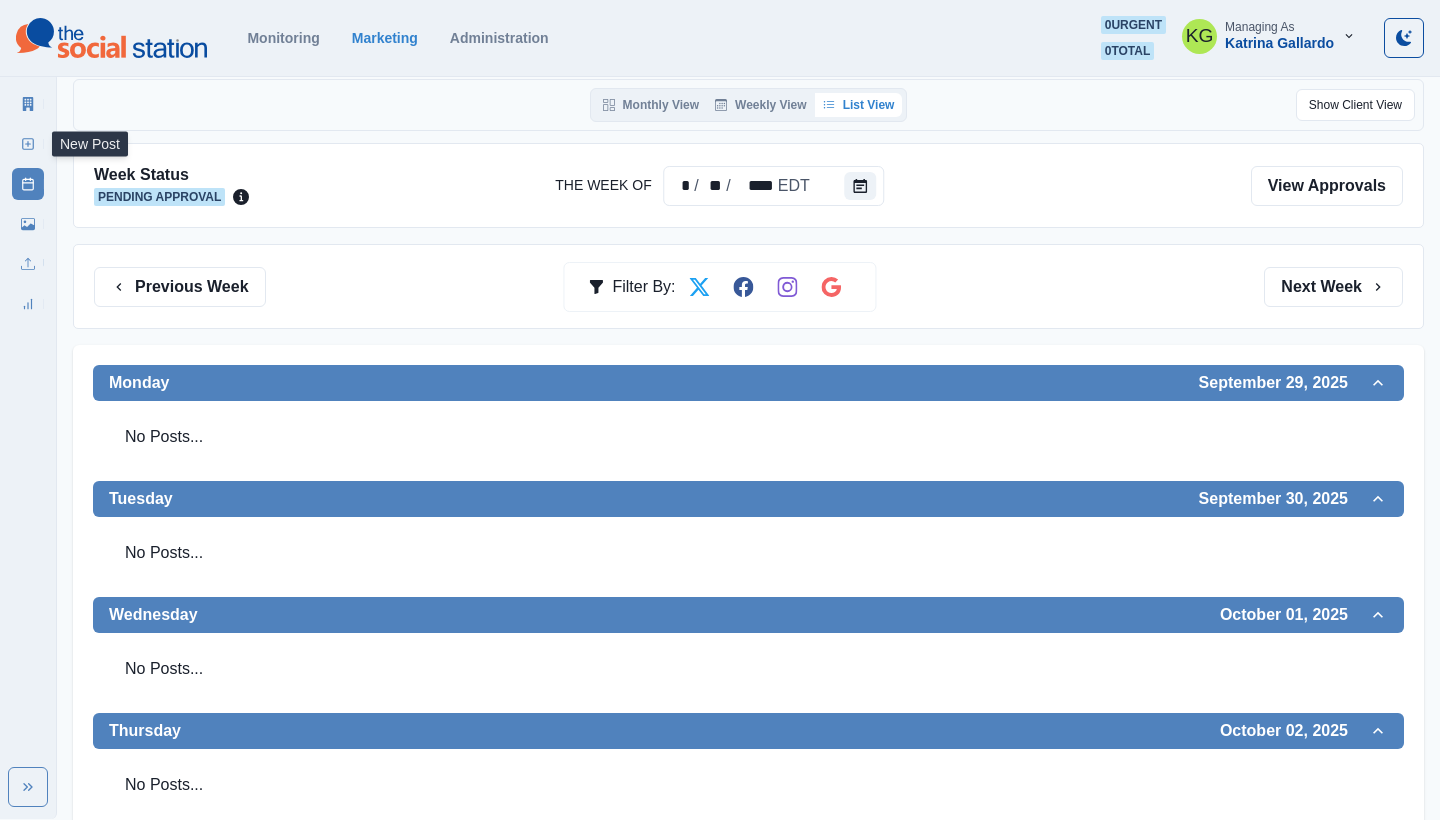 click 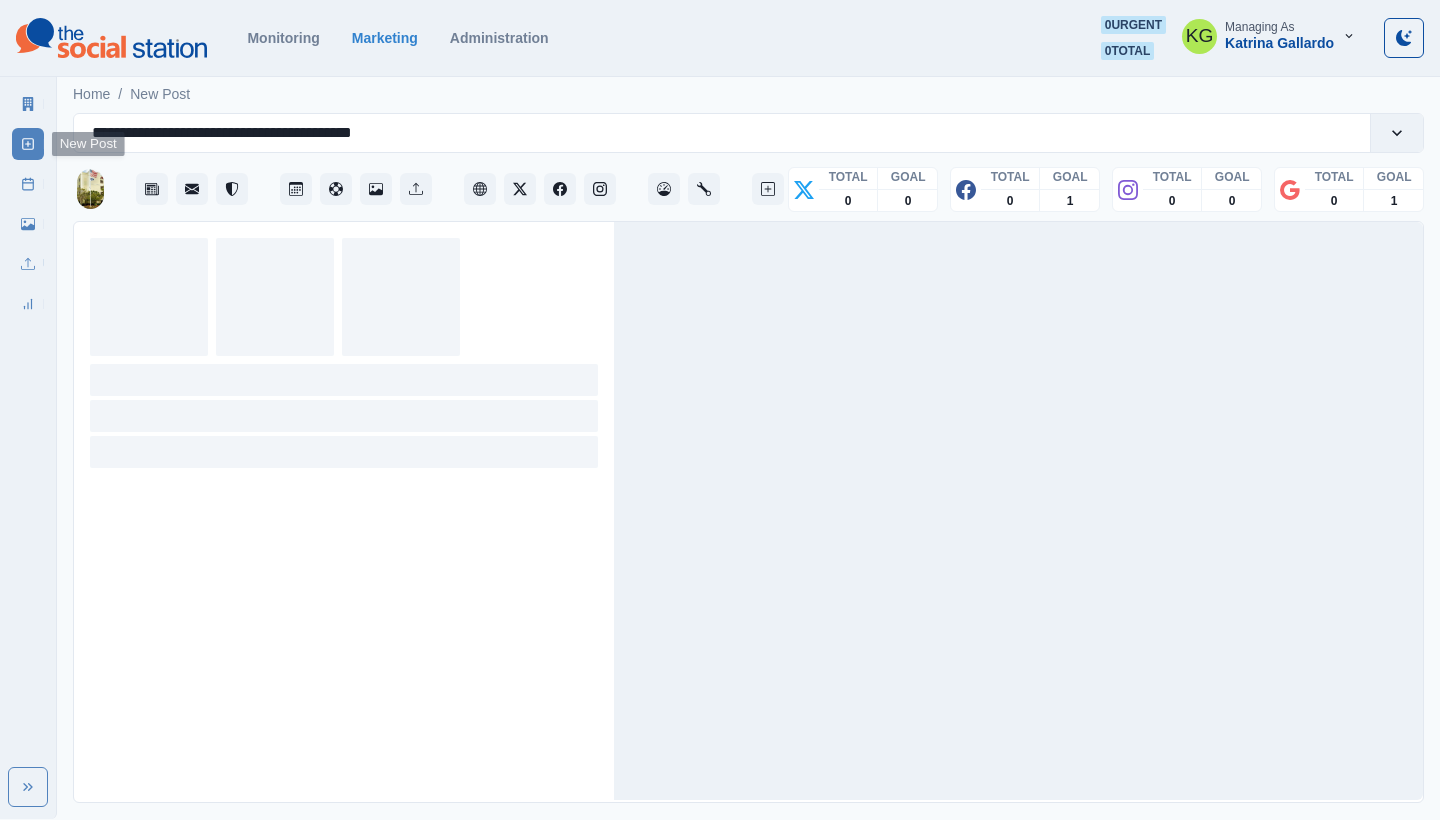 scroll, scrollTop: 0, scrollLeft: 0, axis: both 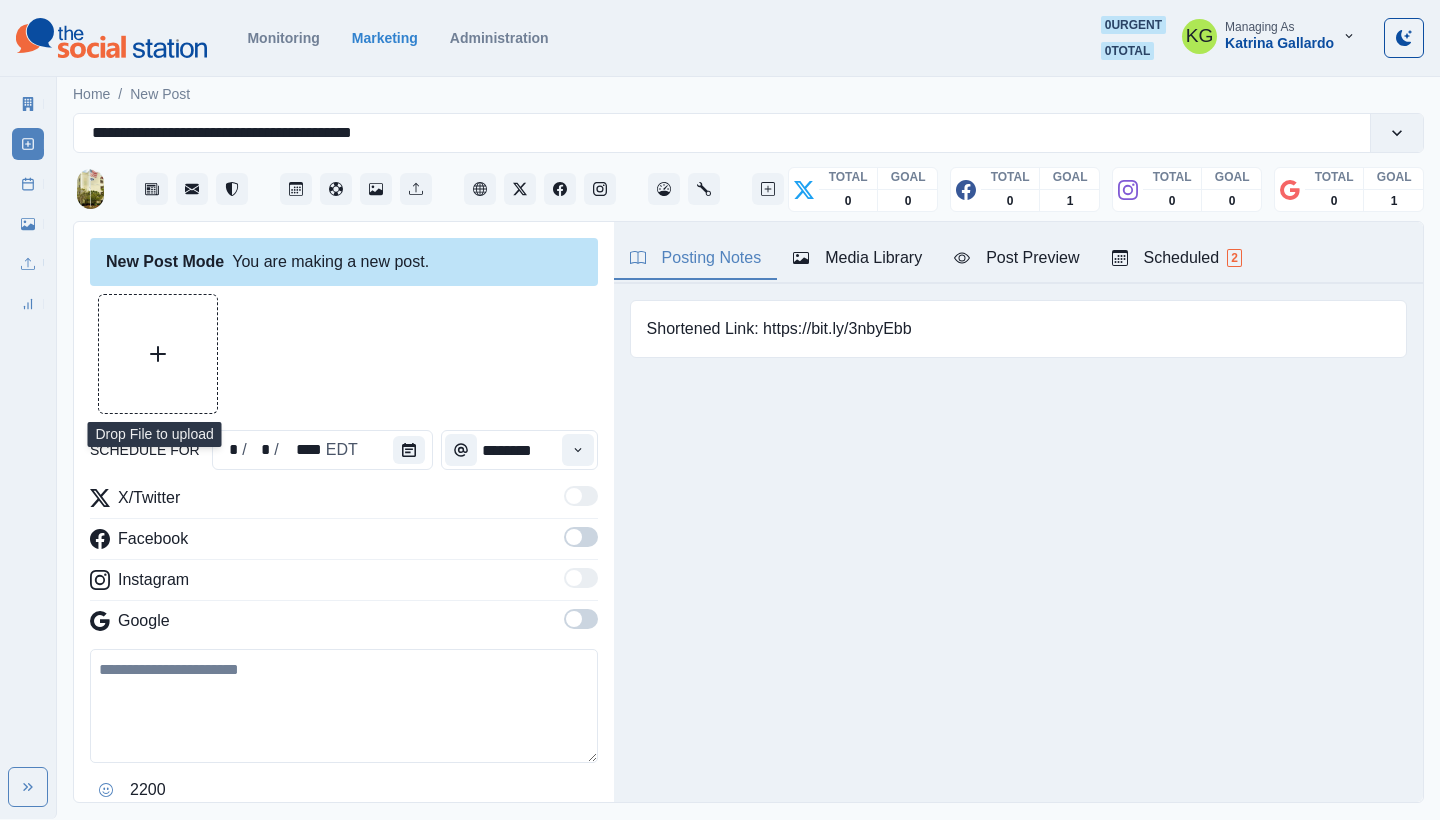 click at bounding box center [158, 354] 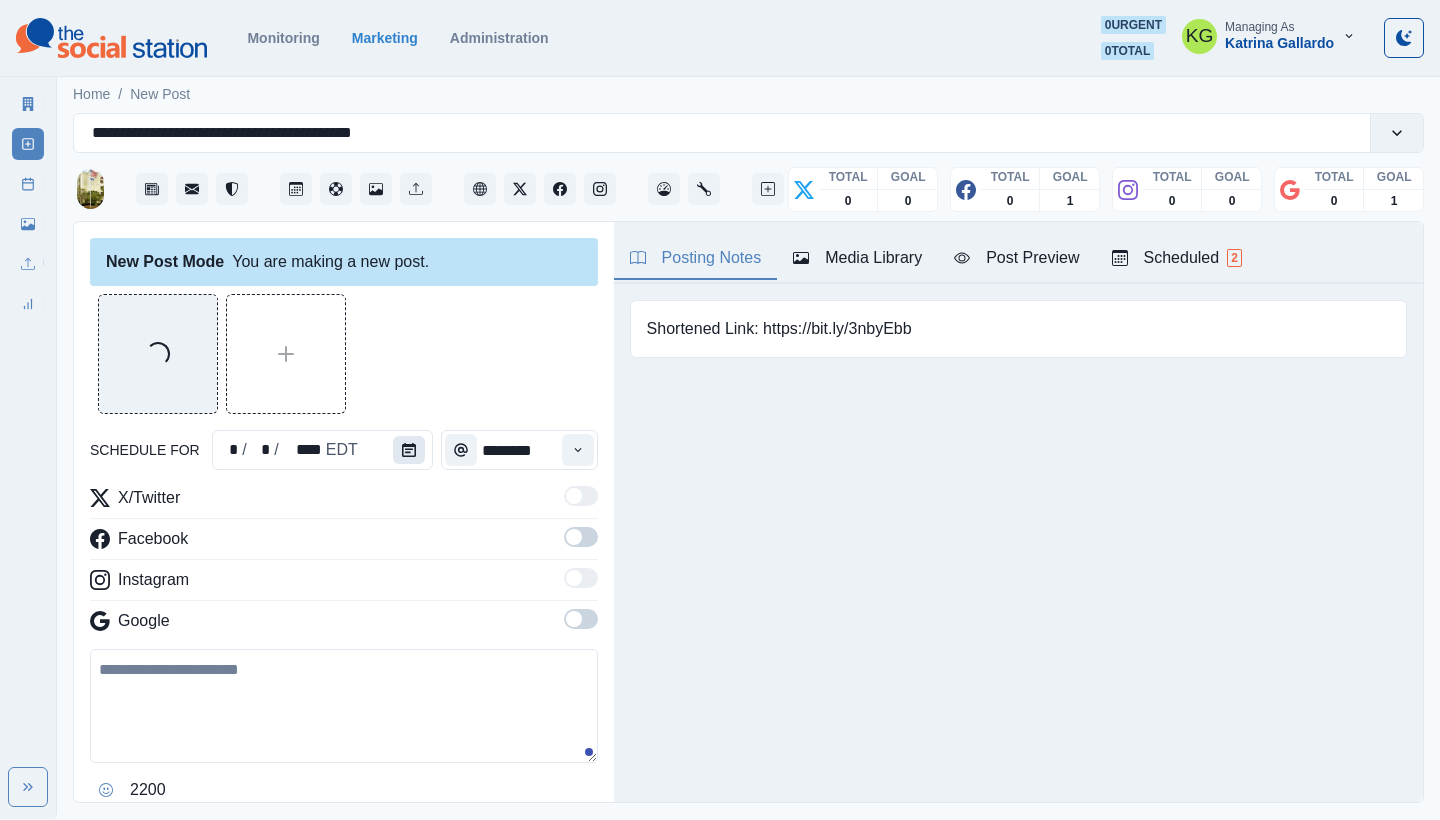 click at bounding box center (409, 450) 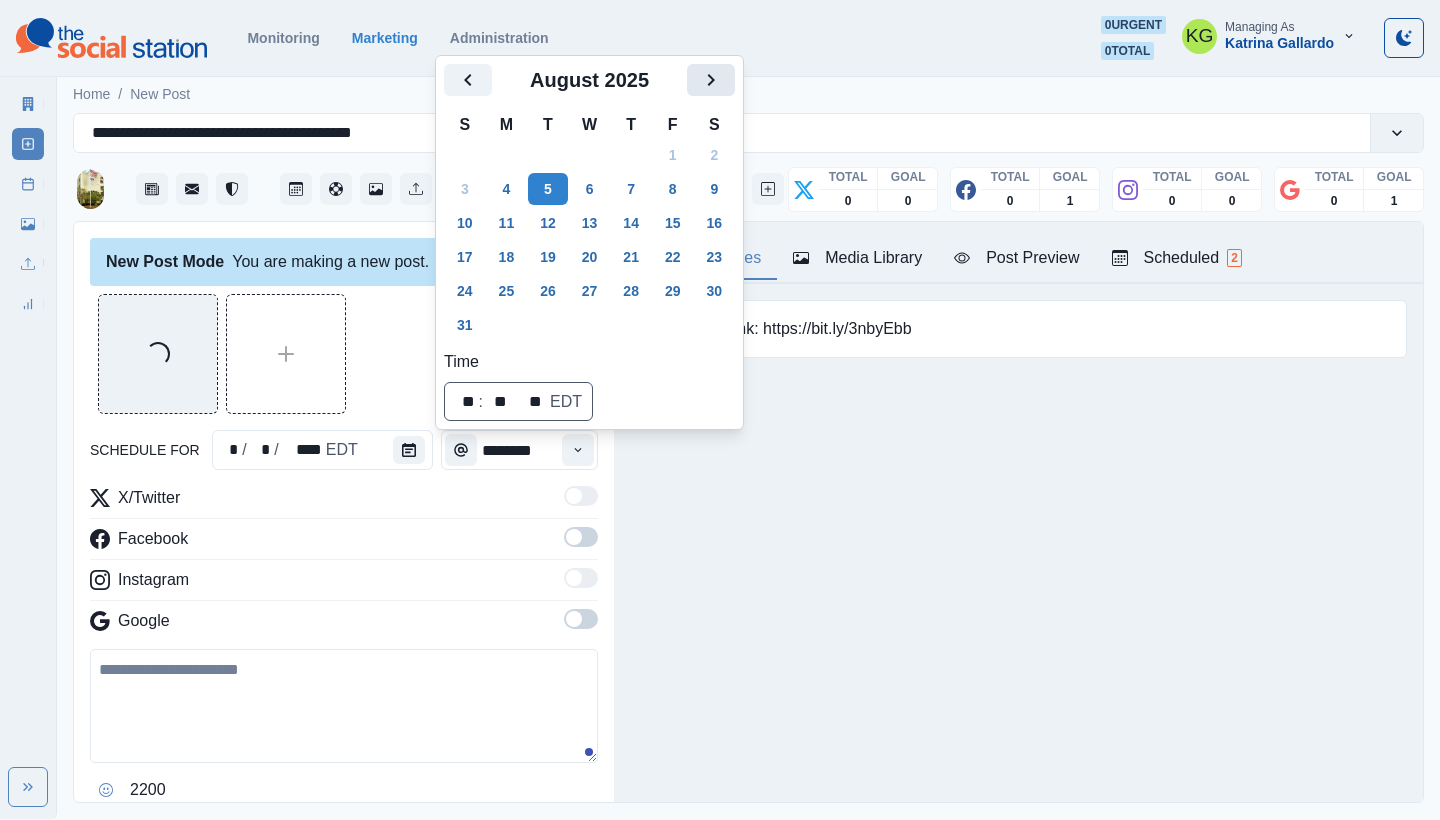 click 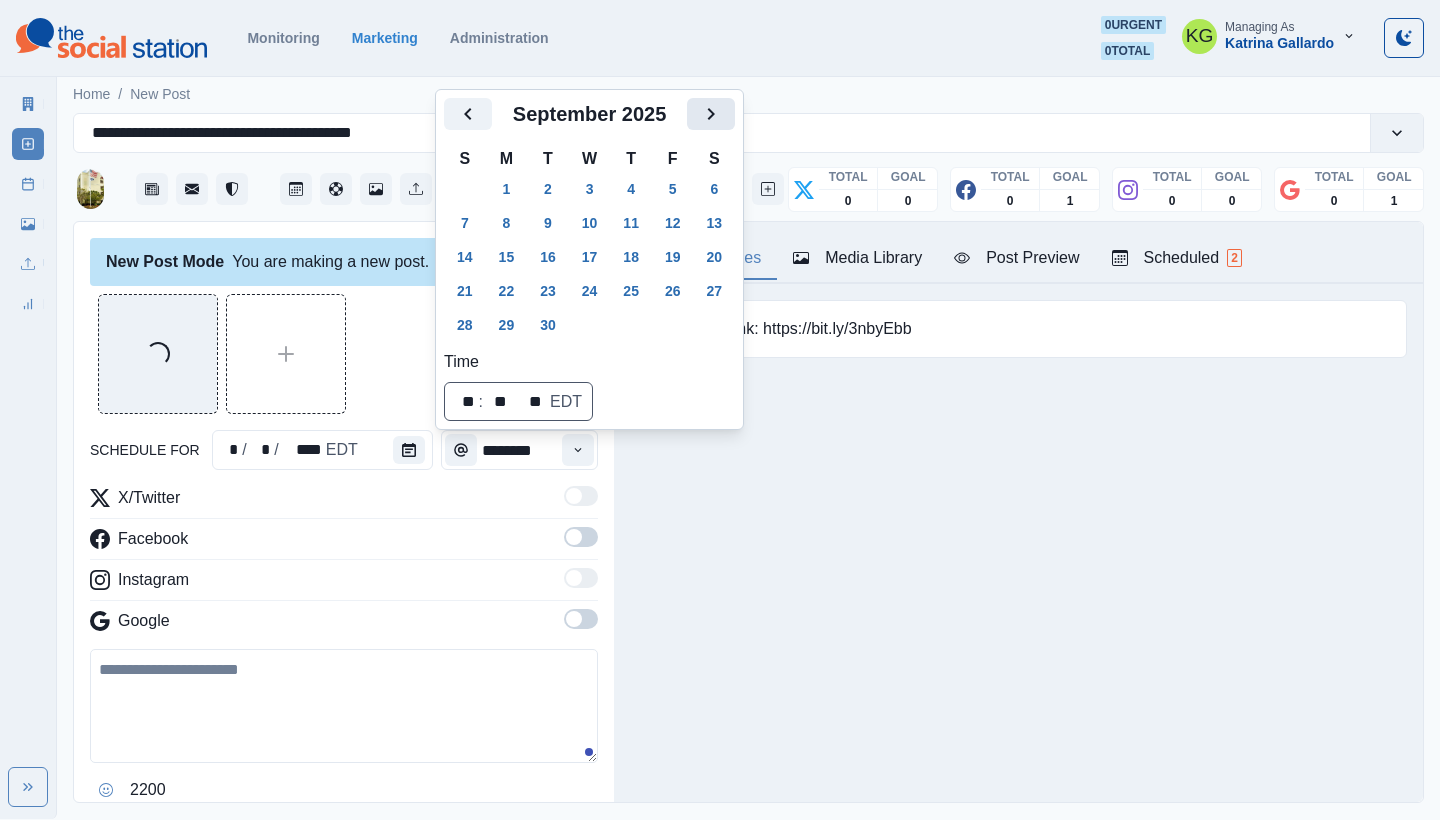 click on "Home / New Post" at bounding box center (748, 88) 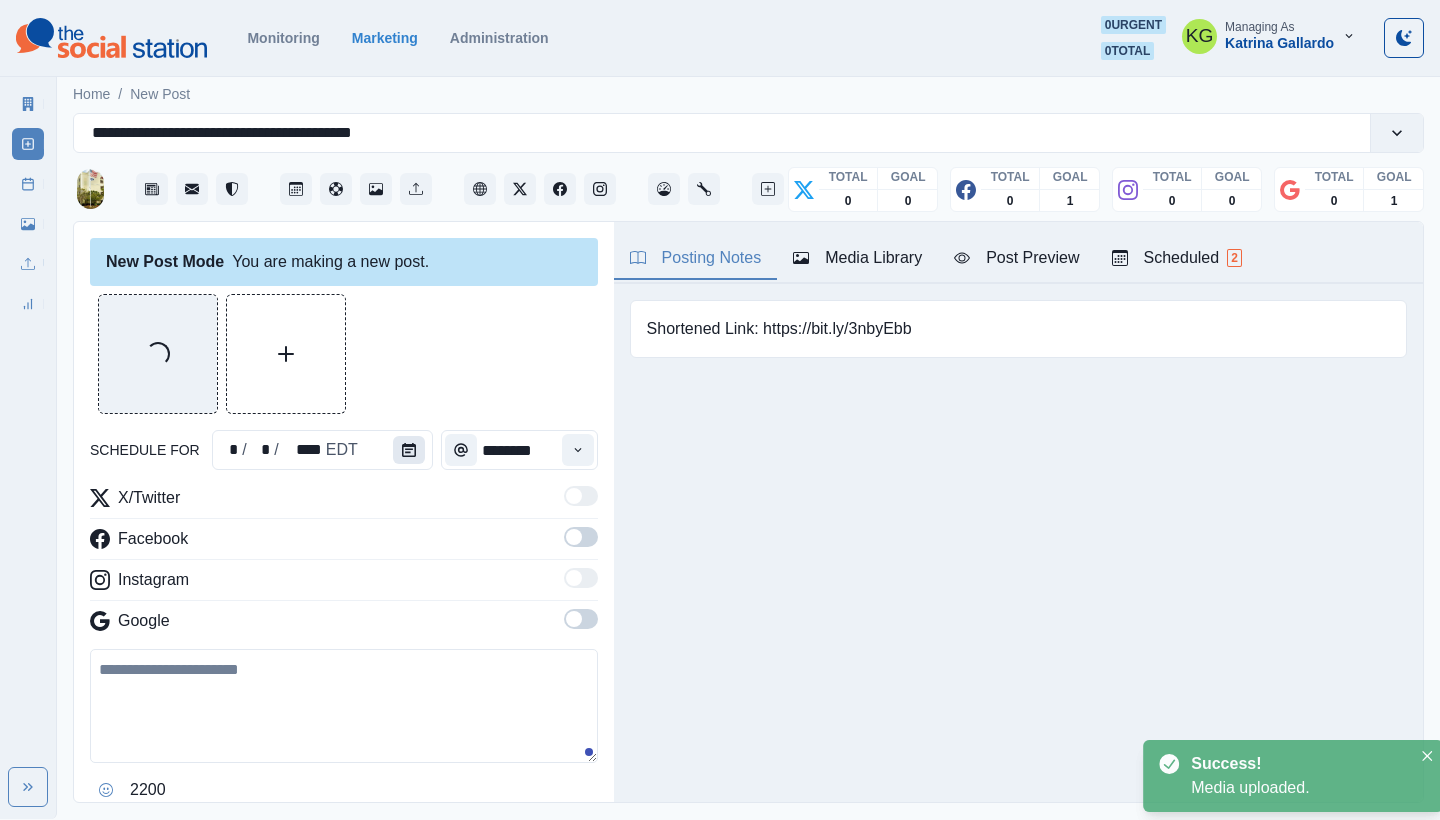 click at bounding box center [409, 450] 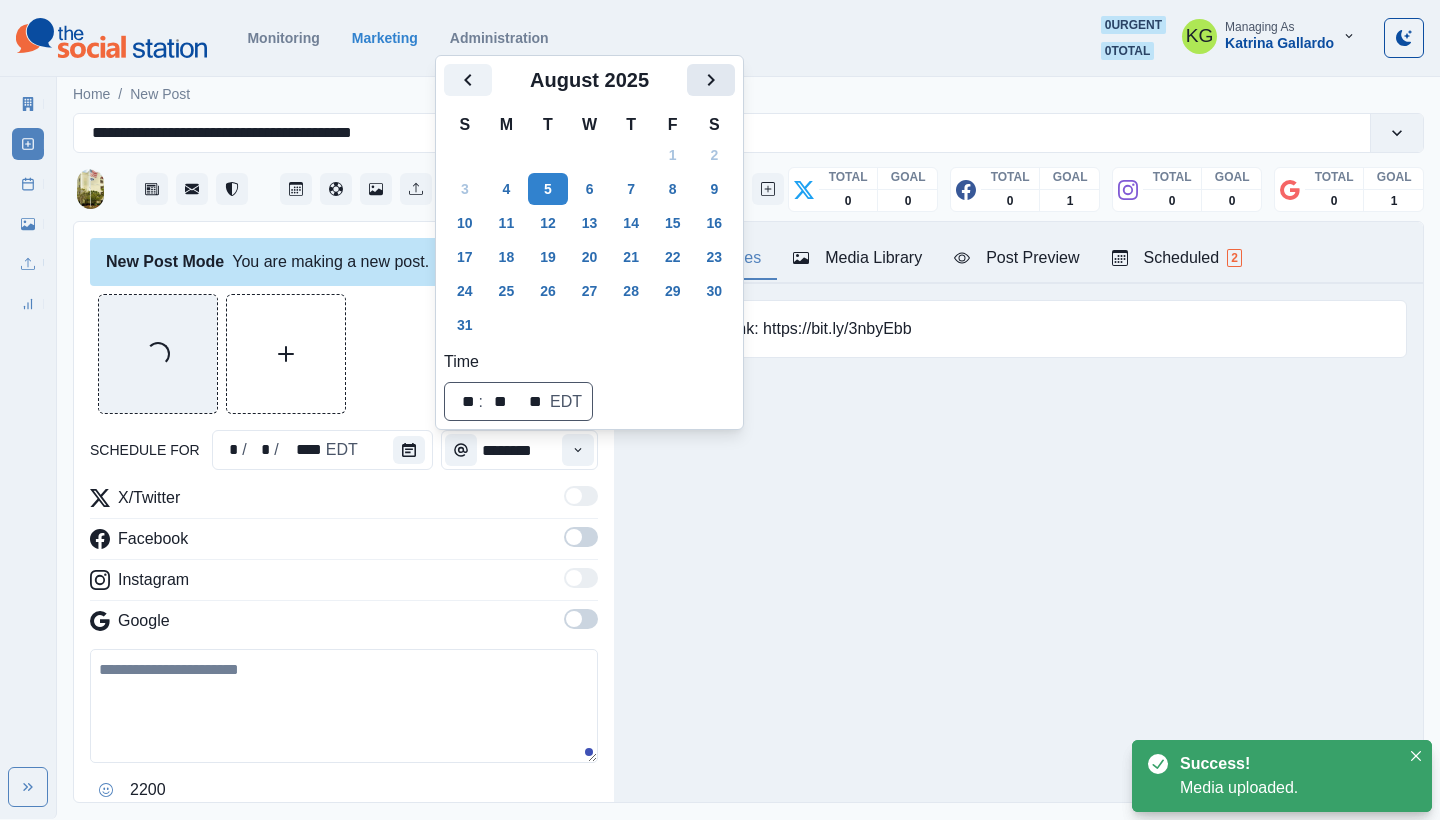 click 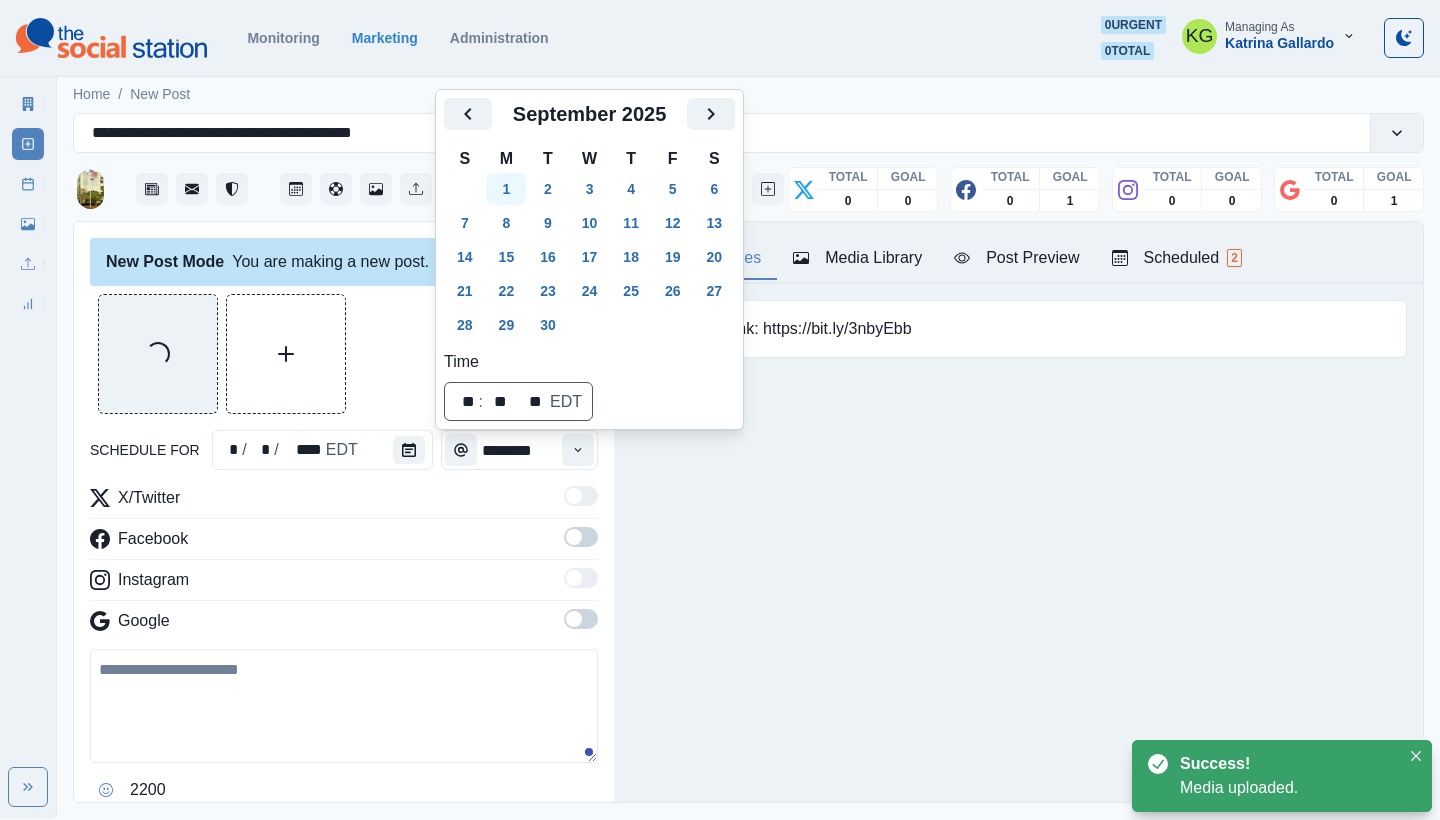 click on "1" at bounding box center (507, 189) 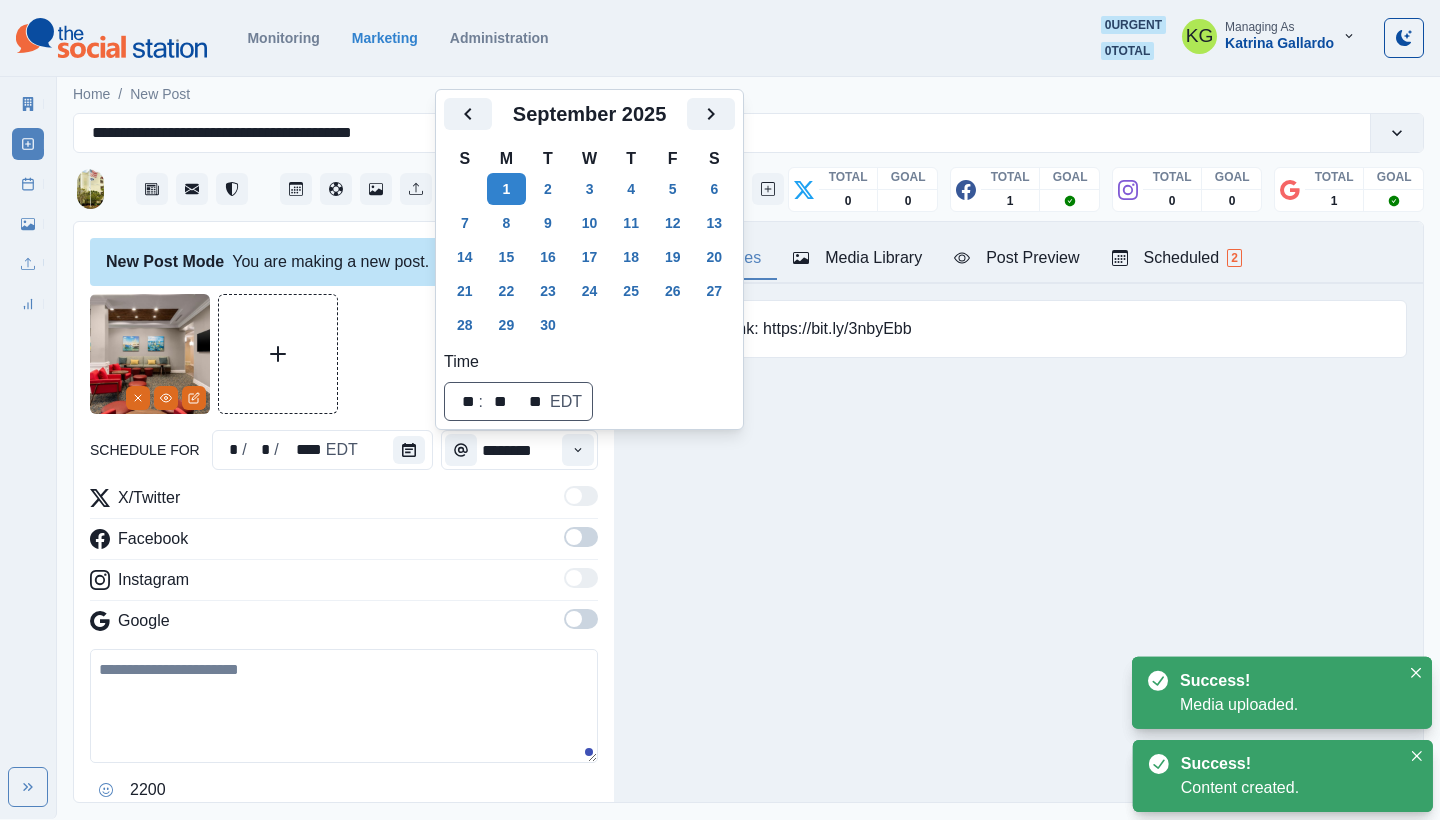 click at bounding box center [581, 578] 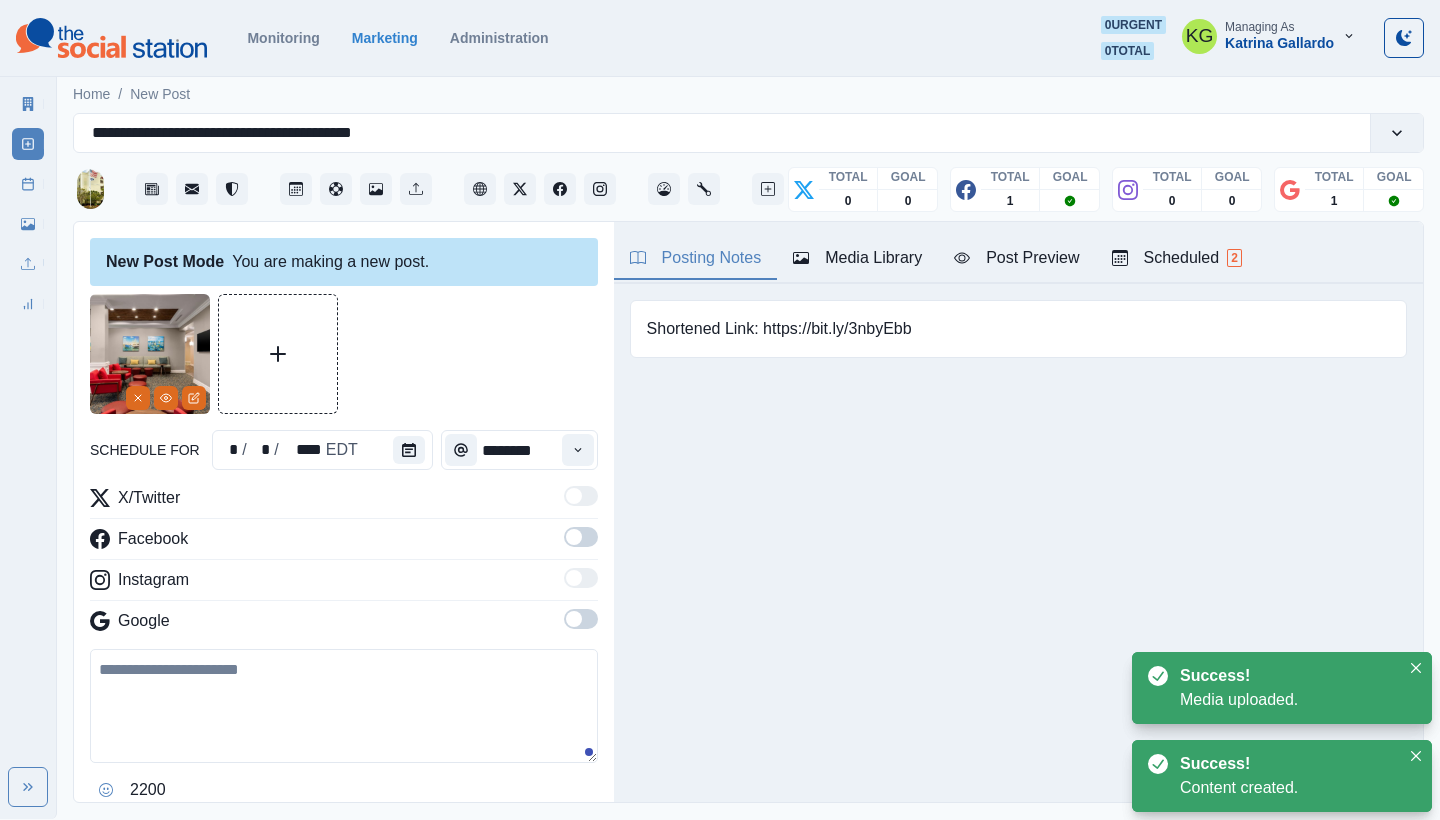 click at bounding box center [581, 537] 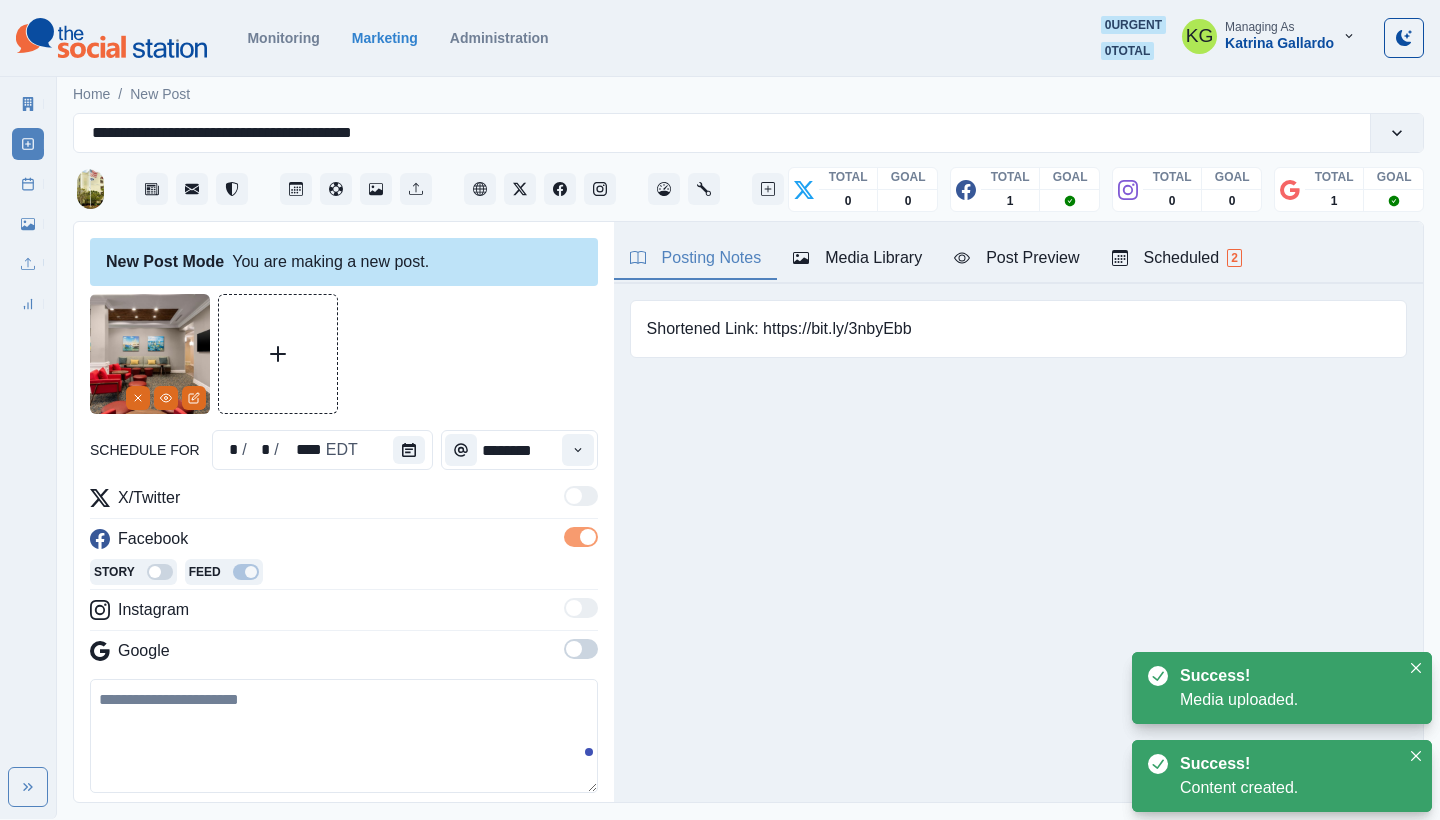 click at bounding box center (581, 649) 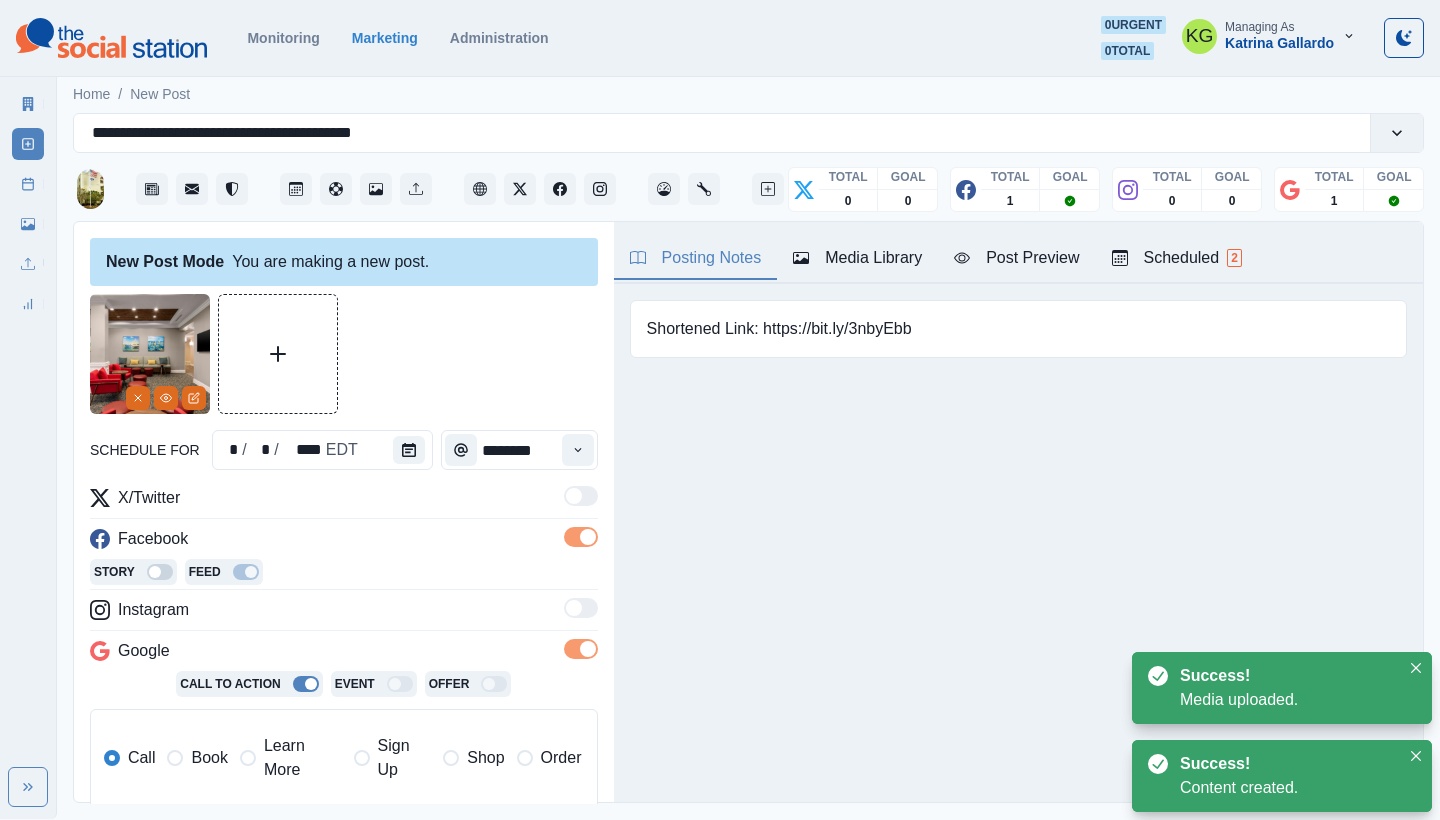 click on "Sign Up" at bounding box center [405, 758] 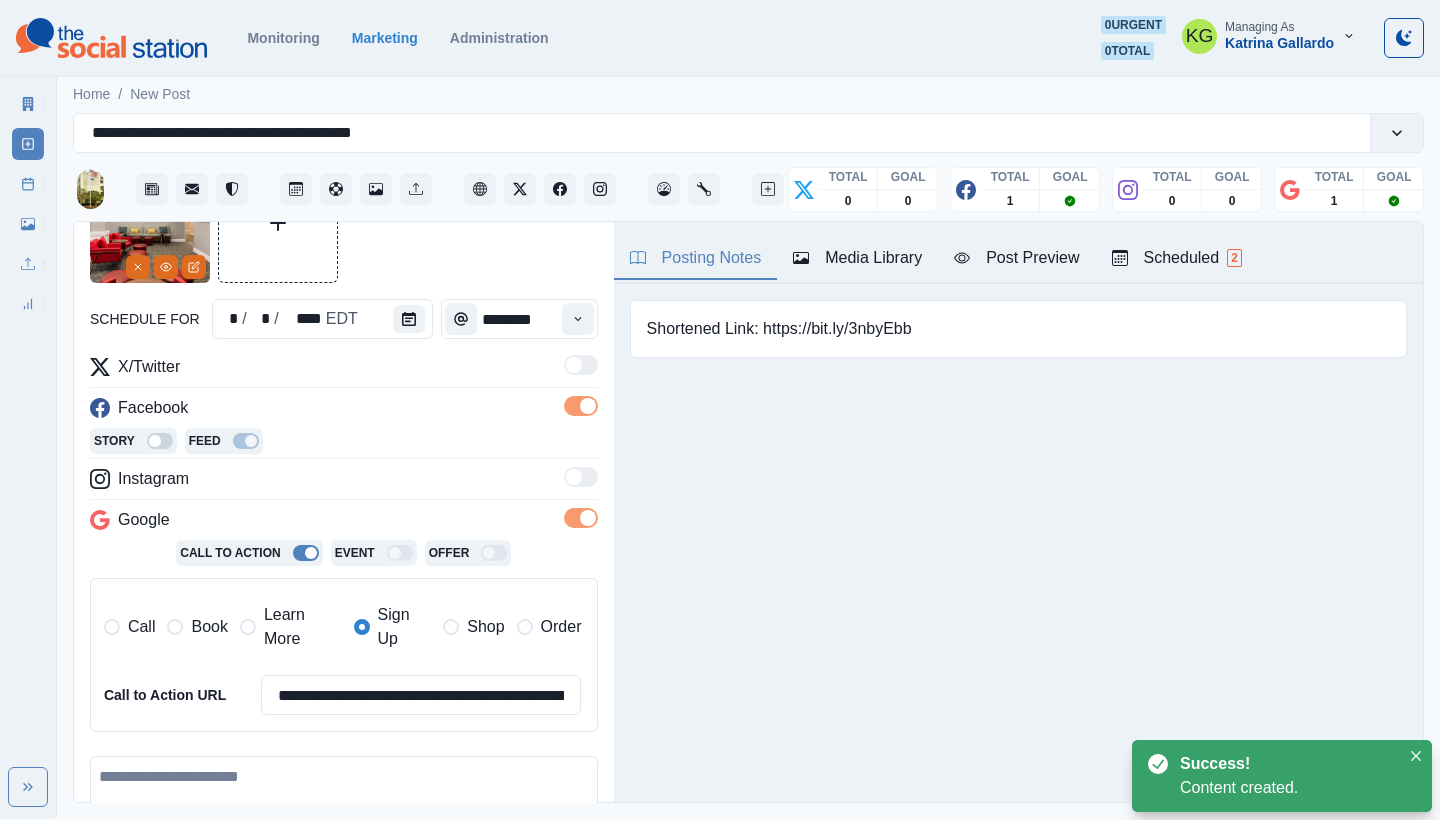scroll, scrollTop: 181, scrollLeft: 0, axis: vertical 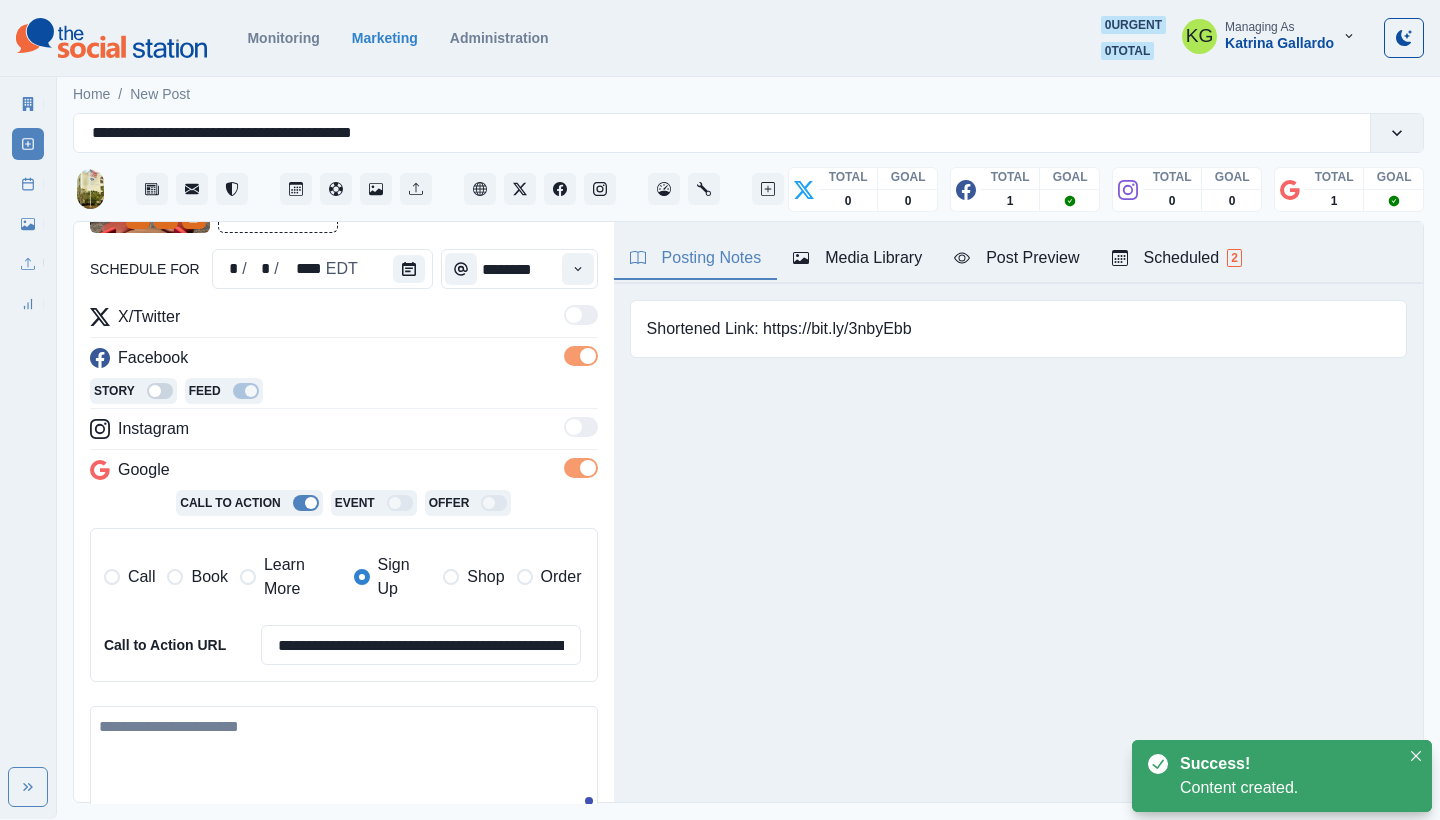 click at bounding box center [175, 577] 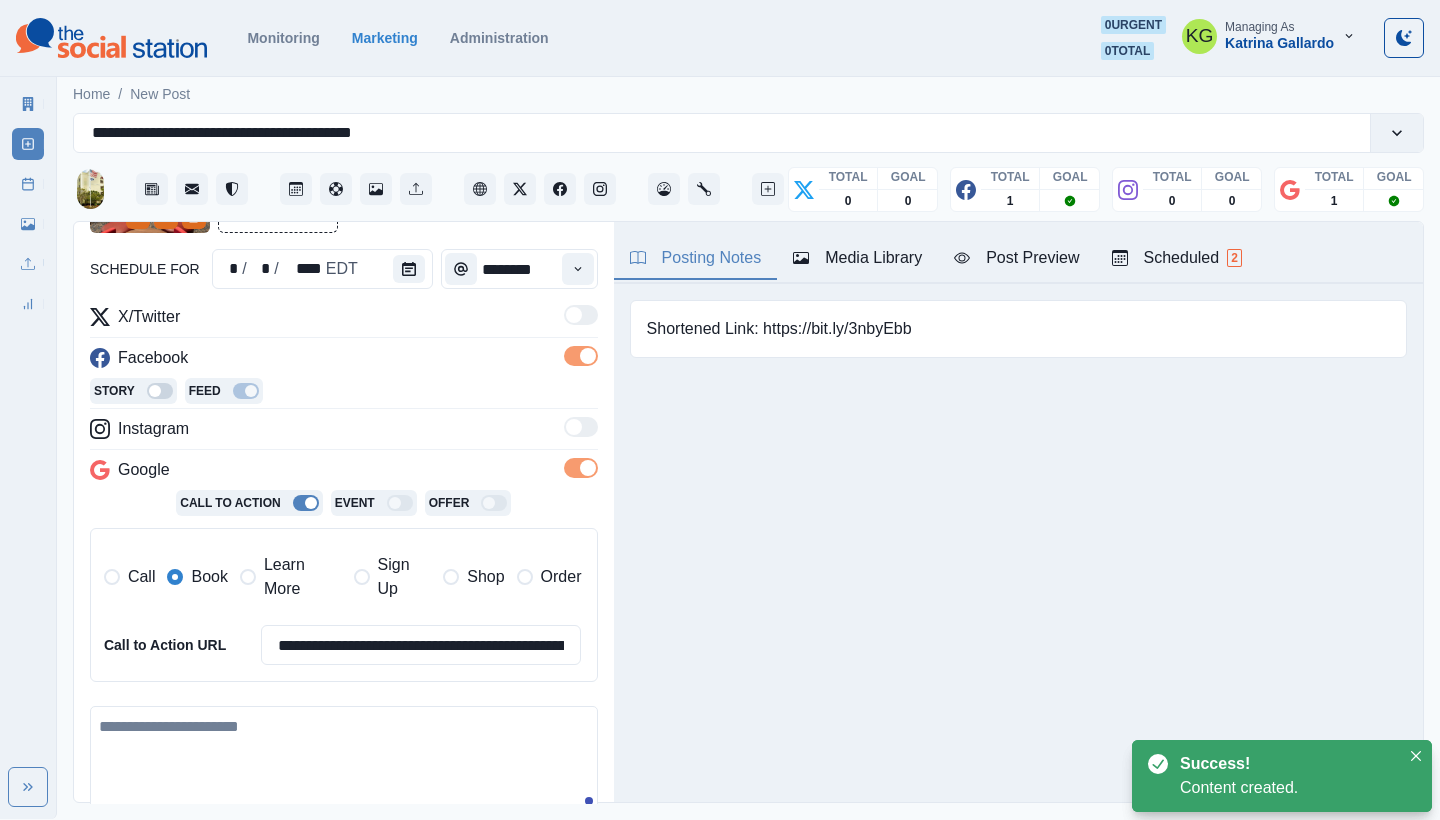 click at bounding box center (344, 763) 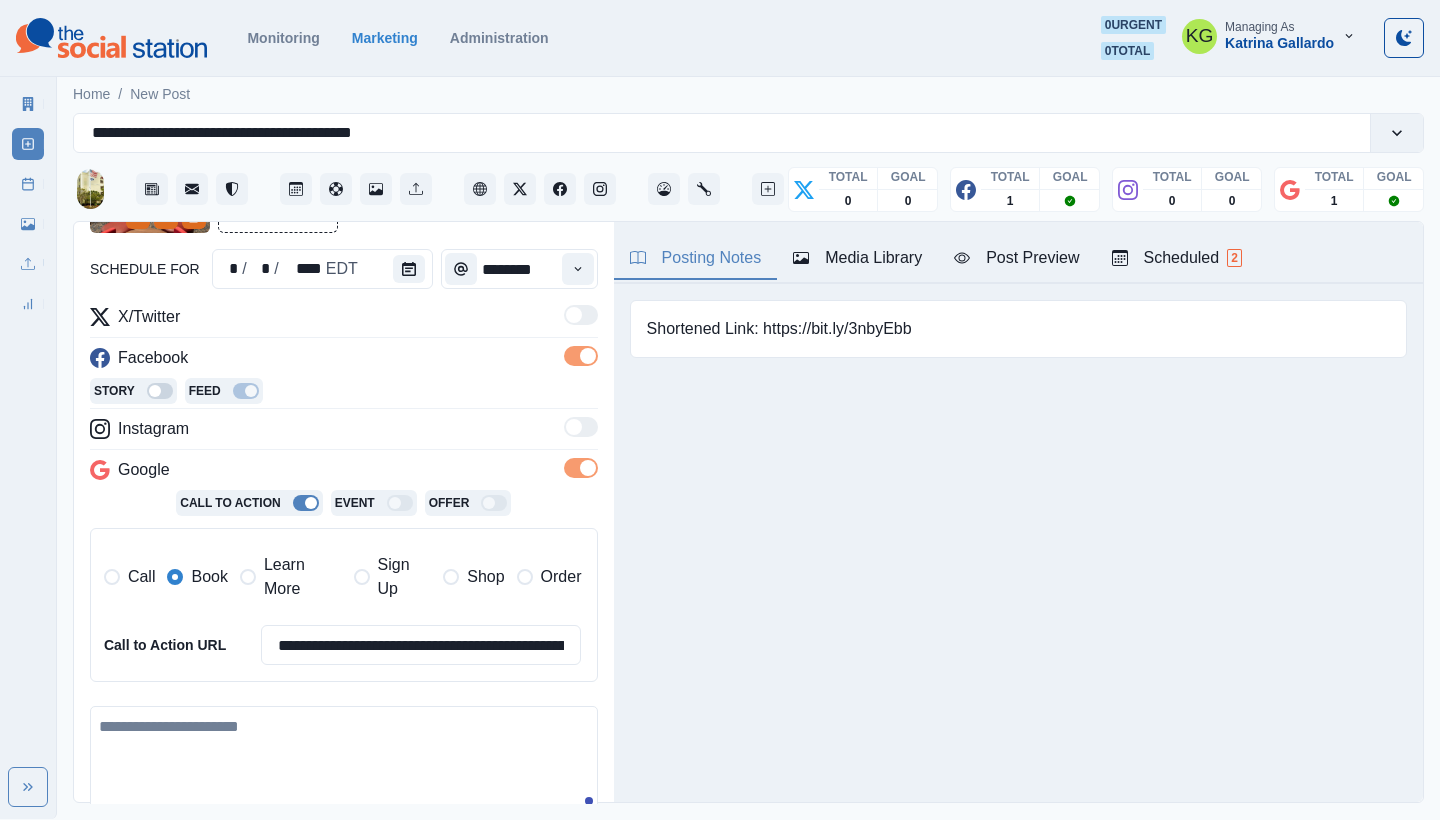 paste on "**********" 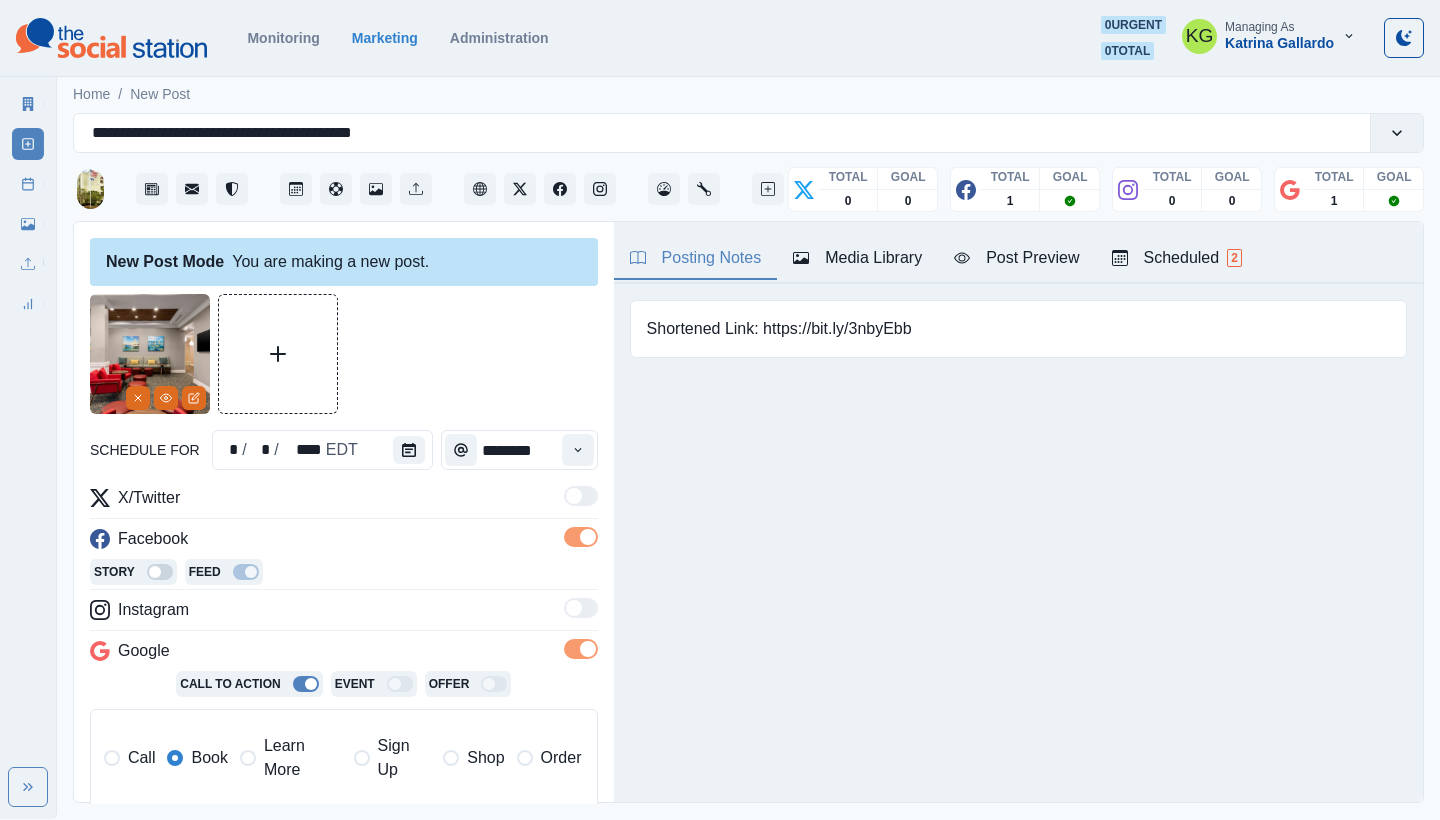 scroll, scrollTop: 0, scrollLeft: 0, axis: both 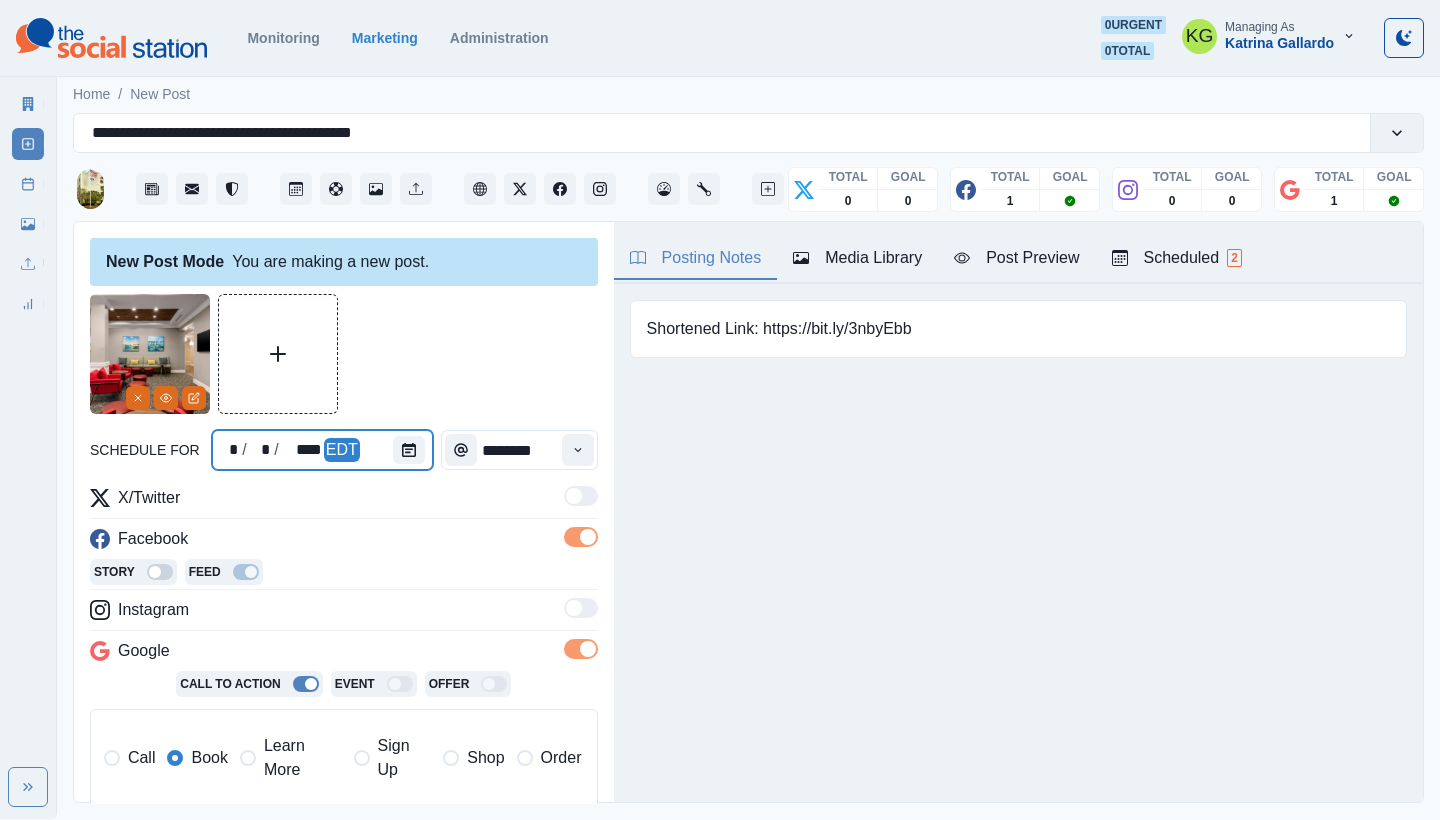 click at bounding box center (413, 450) 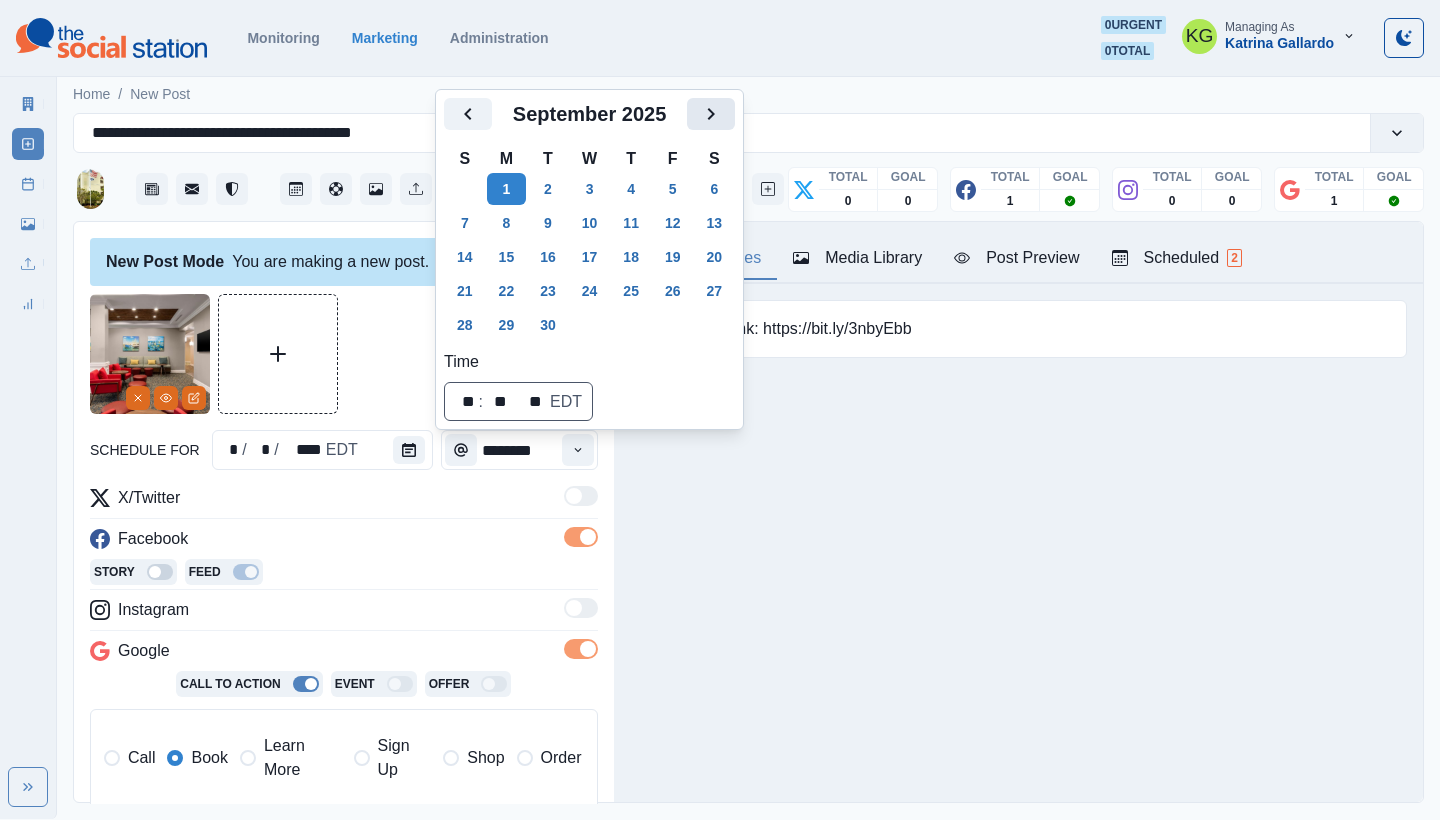 click 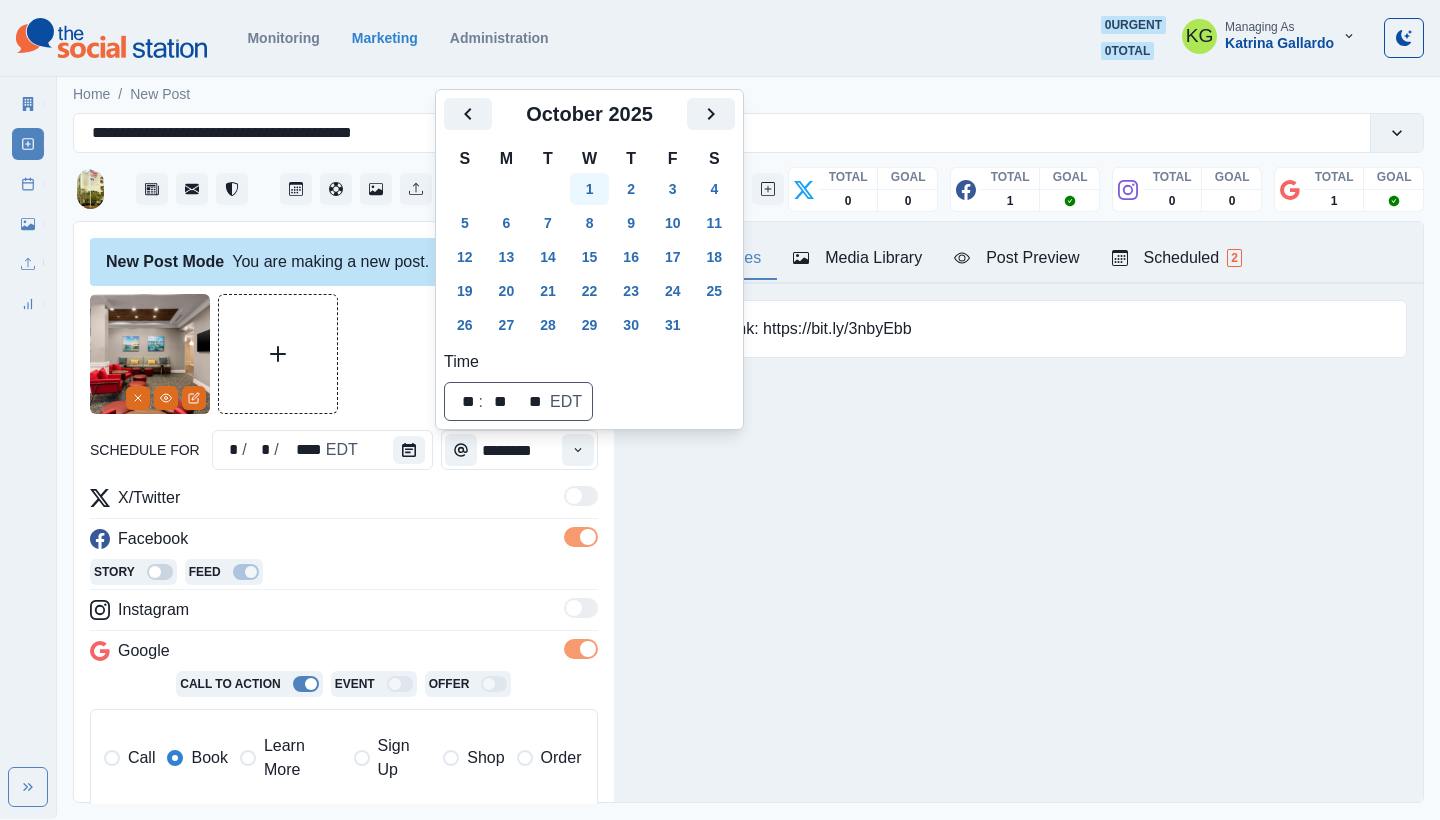 click on "1" at bounding box center (590, 189) 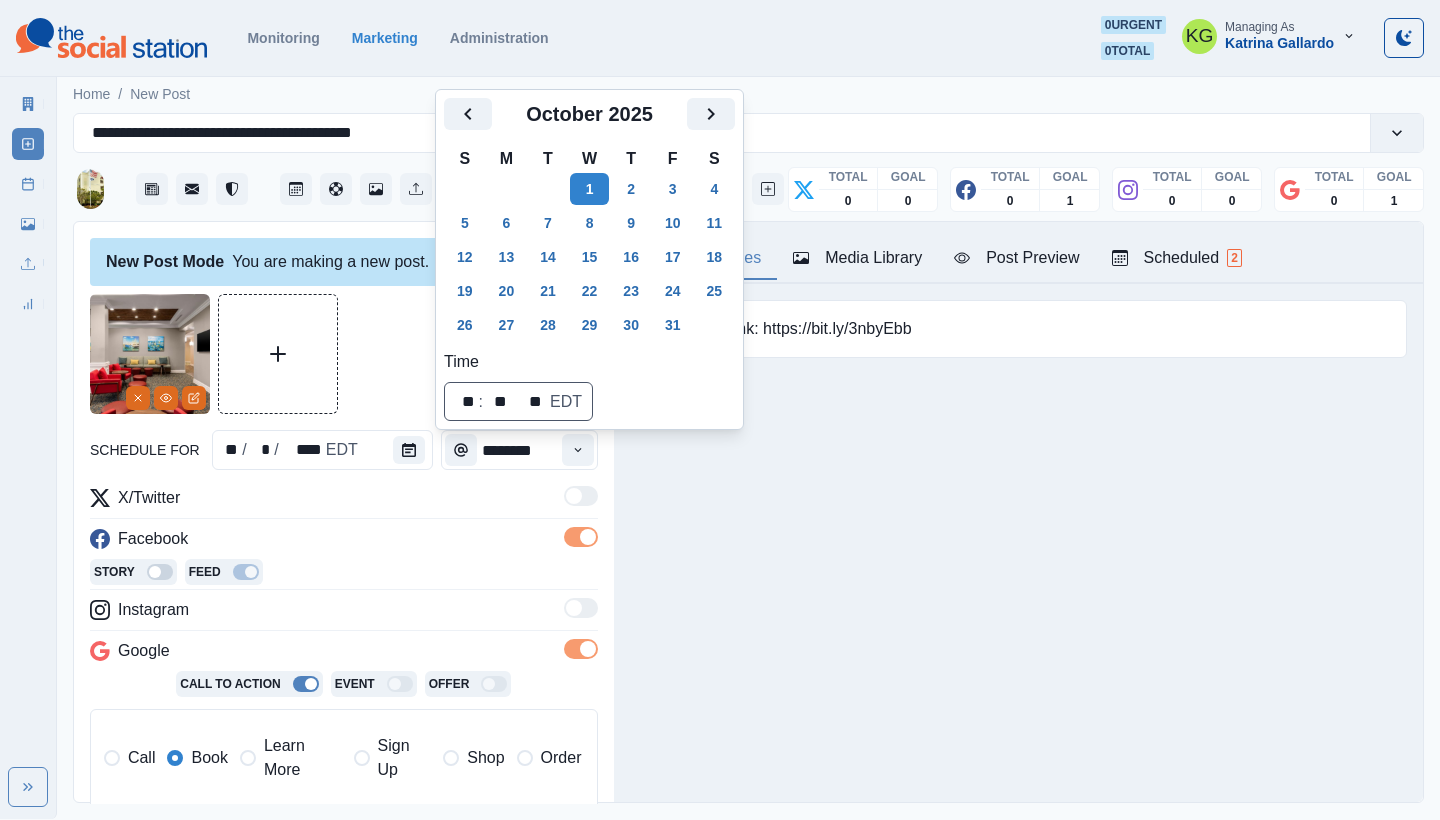 click on "Posting Notes Media Library Post Preview Scheduled 2 Shortened Link: https://bit.ly/3nbyEbb Upload Type Any Image Video Source Any Upload Social Manager Found: Instagram Found: Google Customer Photo Found: TripAdvisor Review Found: Yelp Review Reusable Any Yes No Description Any Missing Description Duplicates Any Show Duplicated Media Last Scheduled Any Over A Month Ago Over 3 Months Ago Over 6 Months Ago Never Scheduled Sort Newest Media Oldest Media Most Recently Scheduled Least Recently Scheduled 1 2 3 4 5 18 Hampton Inn, [CITY], [STATE] October 1, 2025 at 12:00 PM Take a moment, take a seat. Our lobby is your space to relax, recharge, or just enjoy the vibe. Like Comment Share Hampton Inn [CITY], [STATE] Central Airport 4 days ago Take a moment, take a seat. Our lobby is your space to relax, recharge, or just enjoy the vibe. Book Week Of * / * / **** GMT+7 Sunday August 03, 2025 Post Success 12:00 PM US/Eastern KG National Friendship Day plans? Let’s make them unforgettable!
Book your stay at  Week 1 1" at bounding box center [1018, 512] 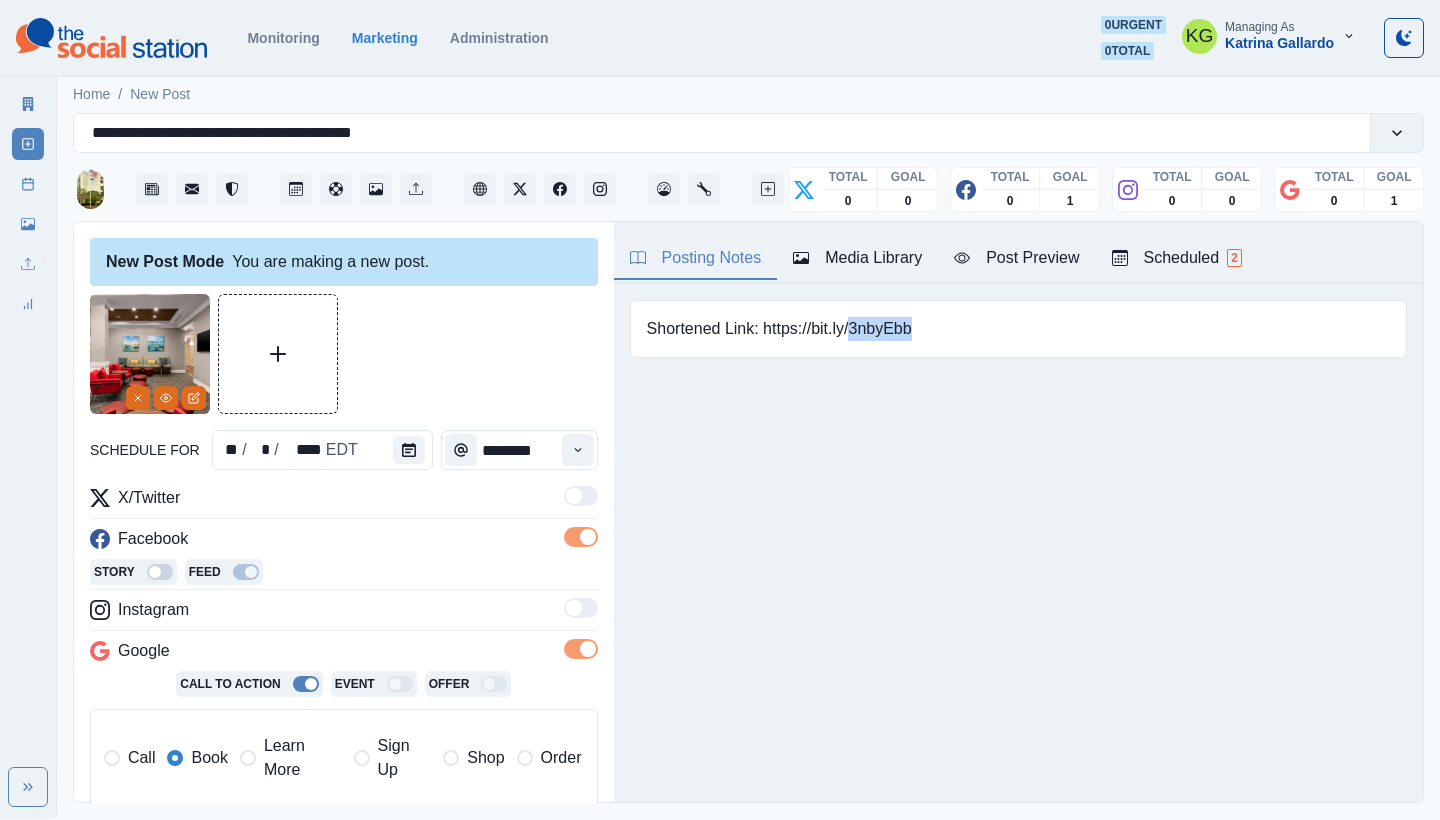 click on "Posting Notes Media Library Post Preview Scheduled 2 Shortened Link: https://bit.ly/3nbyEbb Upload Type Any Image Video Source Any Upload Social Manager Found: Instagram Found: Google Customer Photo Found: TripAdvisor Review Found: Yelp Review Reusable Any Yes No Description Any Missing Description Duplicates Any Show Duplicated Media Last Scheduled Any Over A Month Ago Over 3 Months Ago Over 6 Months Ago Never Scheduled Sort Newest Media Oldest Media Most Recently Scheduled Least Recently Scheduled 1 2 3 4 5 18 Hampton Inn, [CITY], [STATE] October 1, 2025 at 12:00 PM Take a moment, take a seat. Our lobby is your space to relax, recharge, or just enjoy the vibe. Like Comment Share Hampton Inn [CITY], [STATE] Central Airport 4 days ago Take a moment, take a seat. Our lobby is your space to relax, recharge, or just enjoy the vibe. Book Week Of * / * / **** GMT+7 Sunday August 03, 2025 Post Success 12:00 PM US/Eastern KG National Friendship Day plans? Let’s make them unforgettable!
Book your stay at  Week 1 1" at bounding box center (1018, 512) 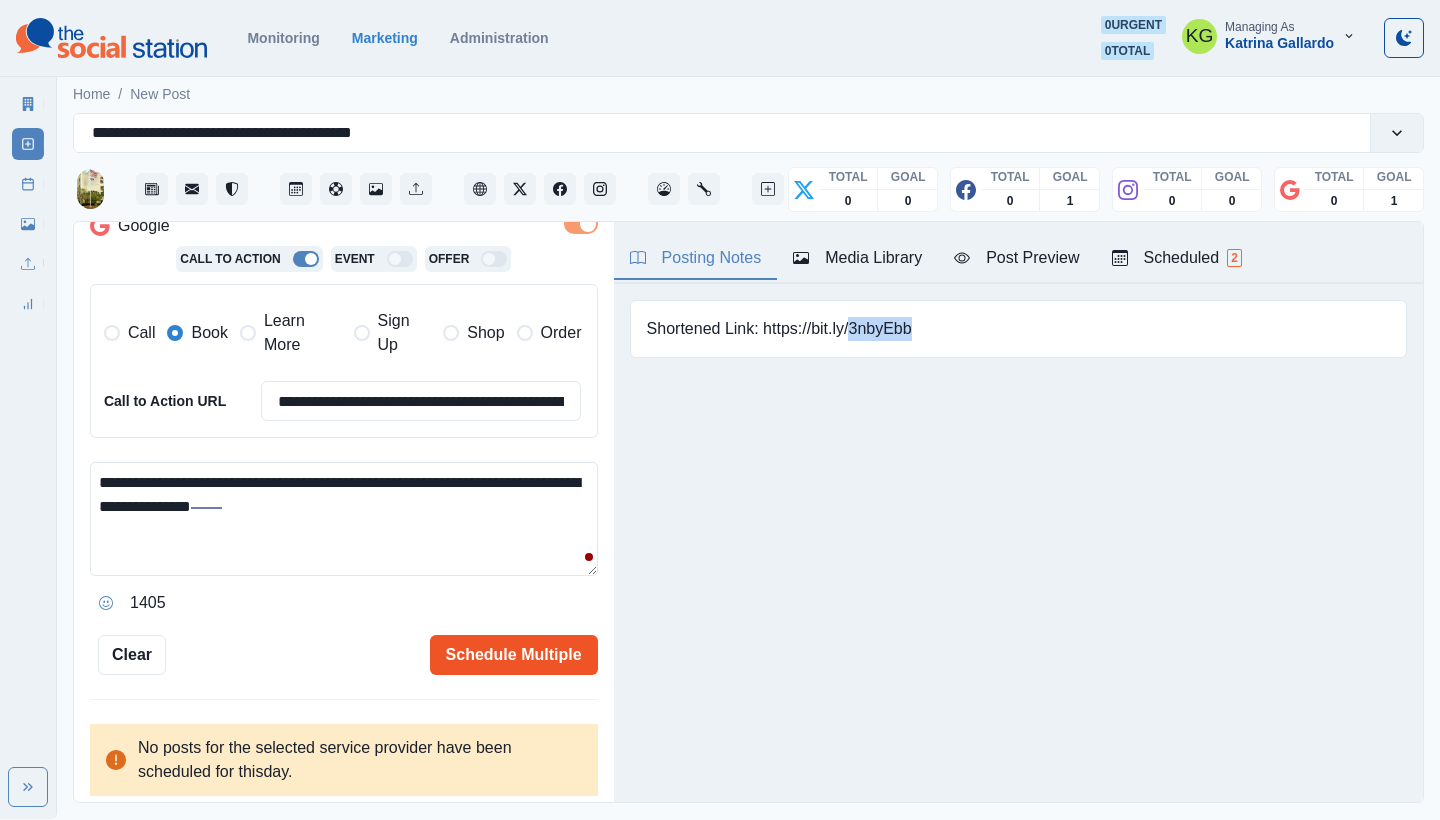 scroll, scrollTop: 424, scrollLeft: 0, axis: vertical 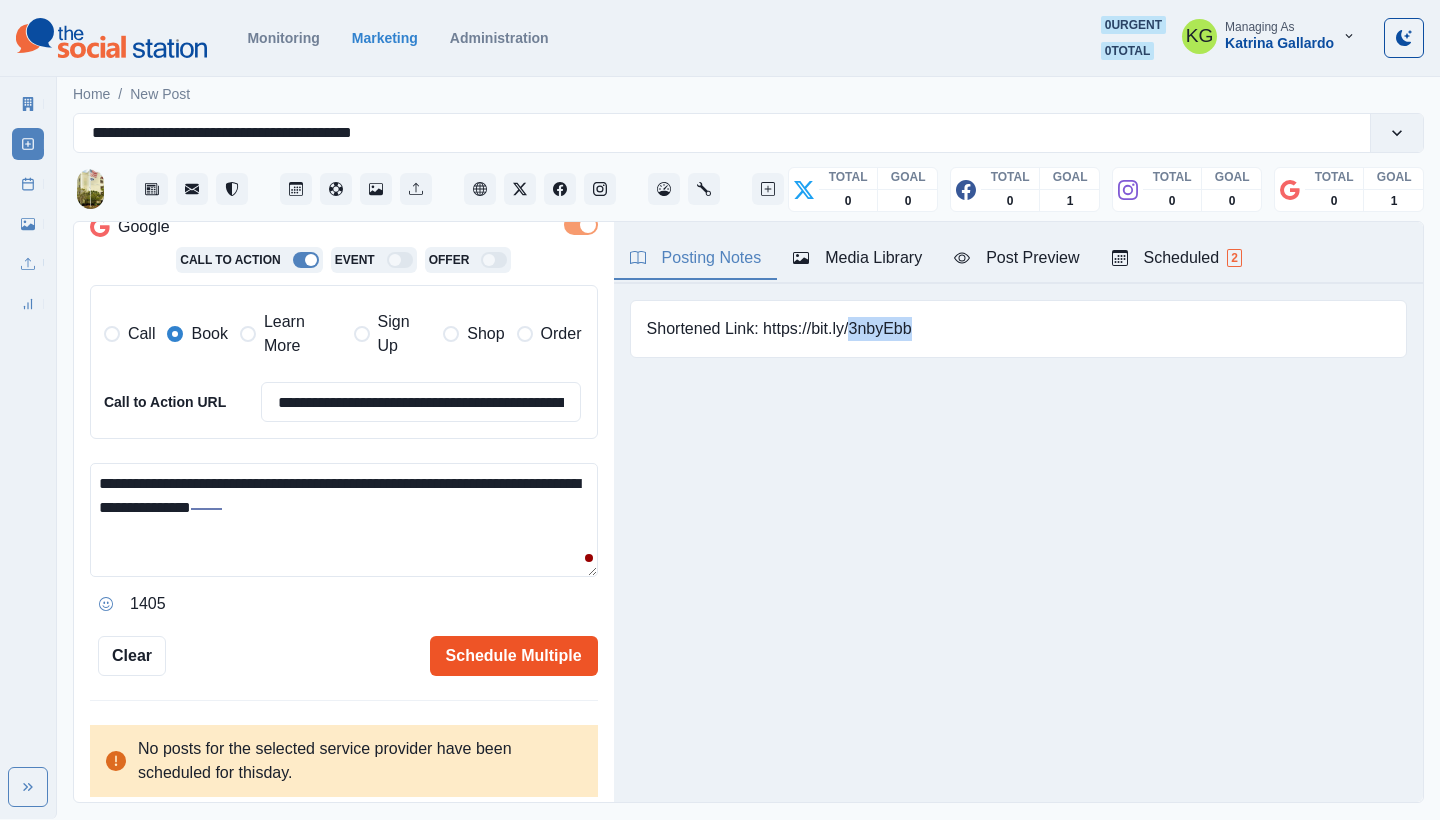 click on "Schedule Multiple" at bounding box center (514, 656) 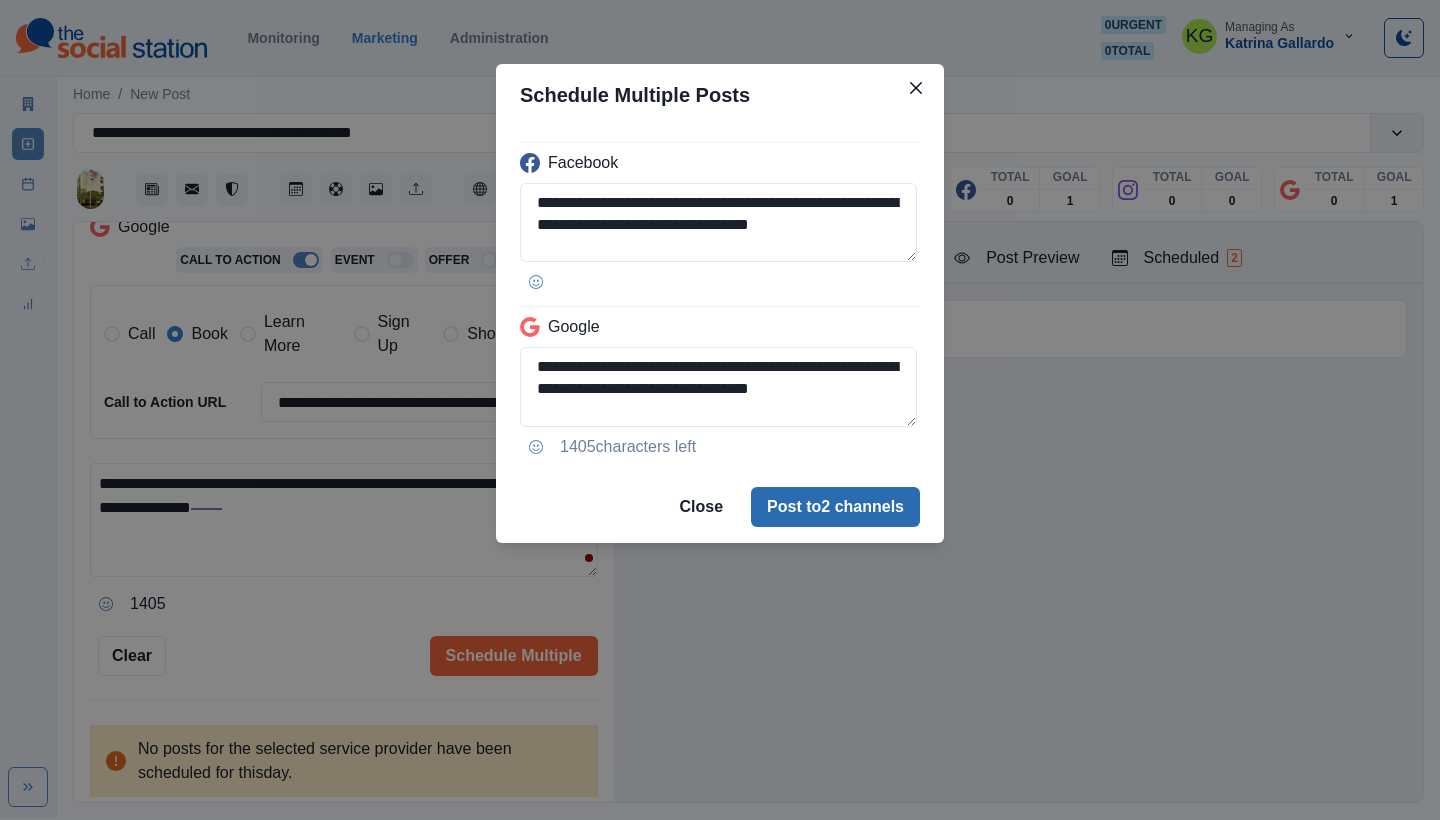 click on "Post to  2   channels" at bounding box center [835, 507] 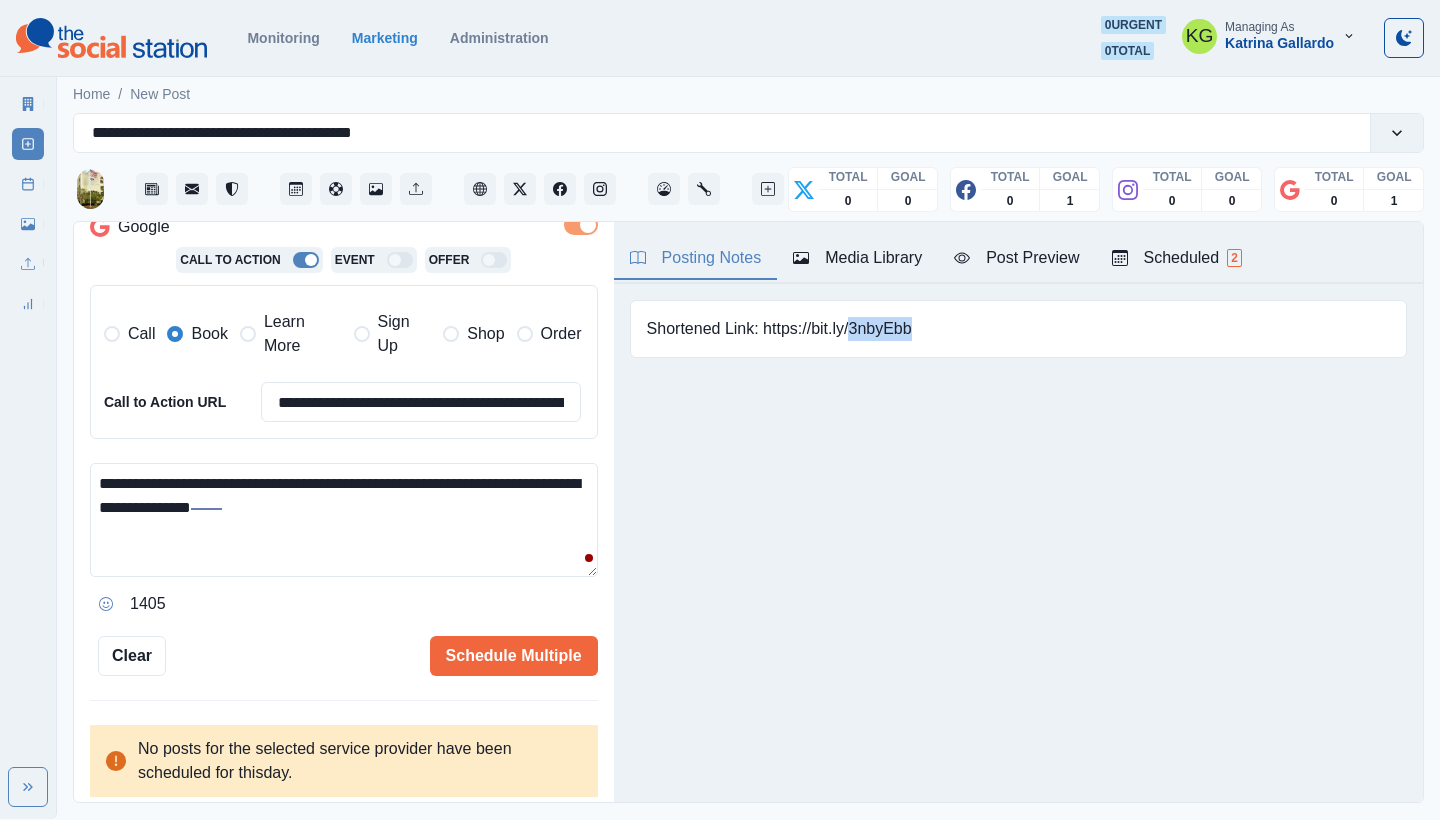 type 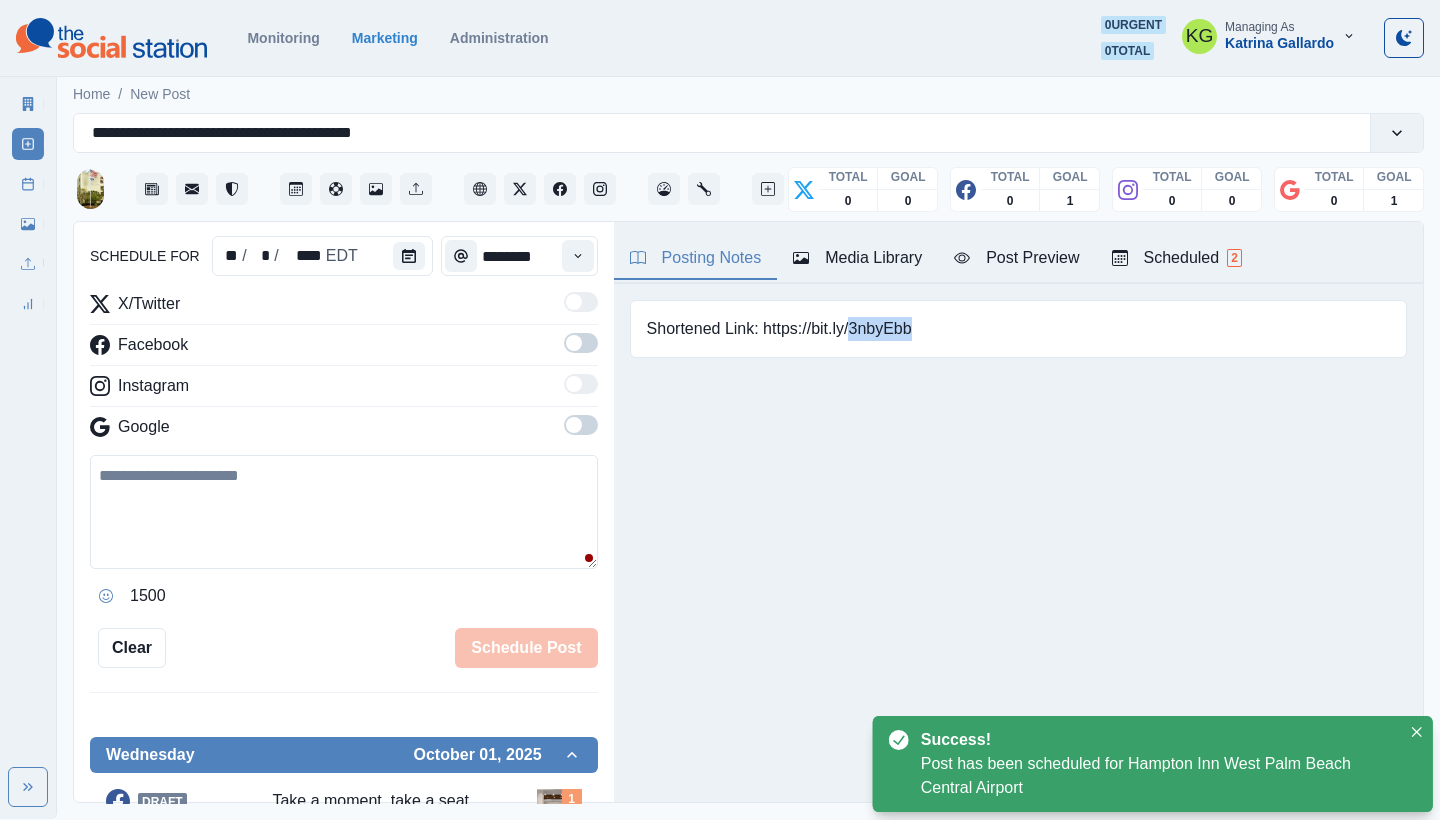 scroll, scrollTop: 189, scrollLeft: 0, axis: vertical 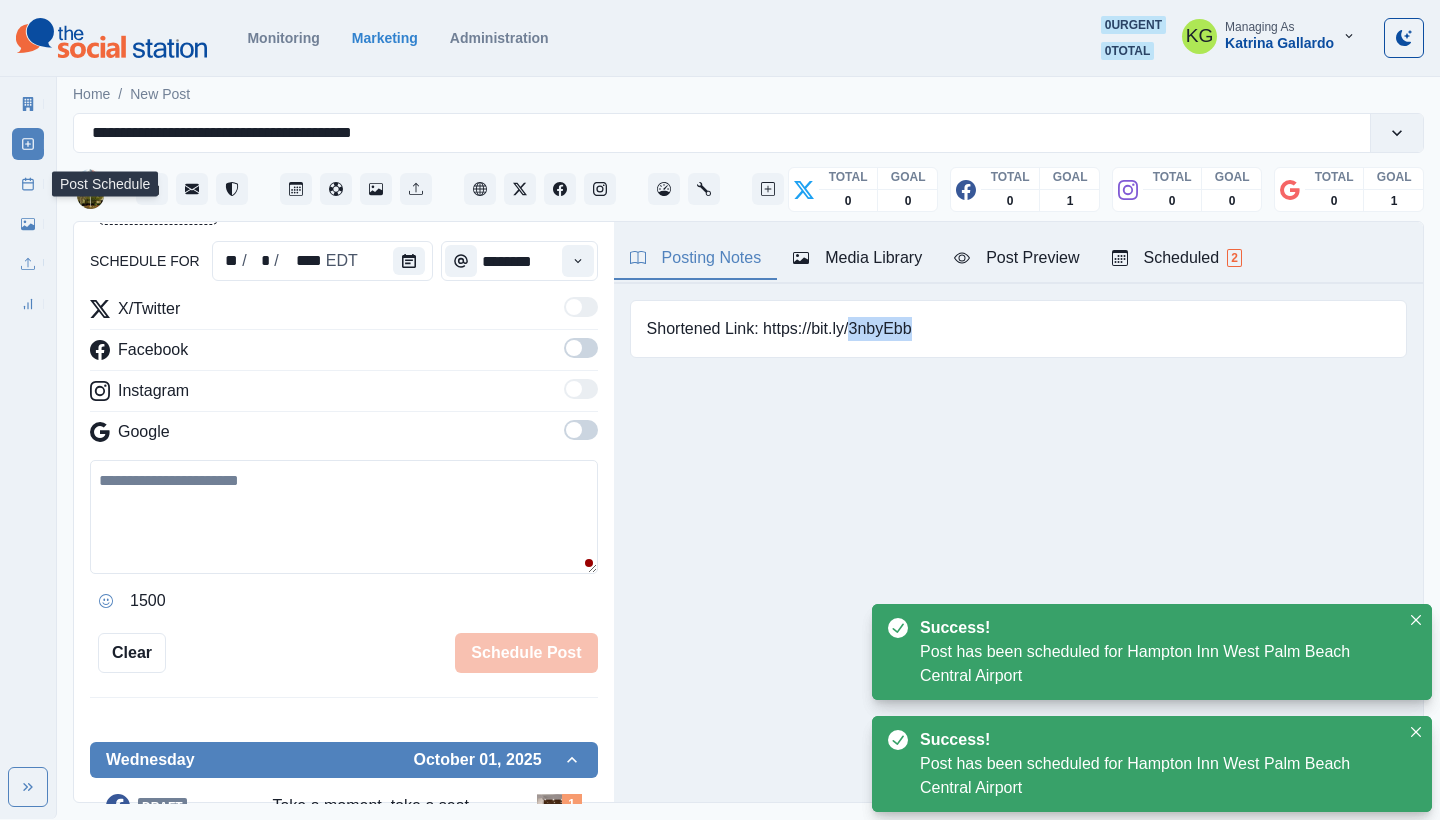 click on "Post Schedule" at bounding box center (28, 184) 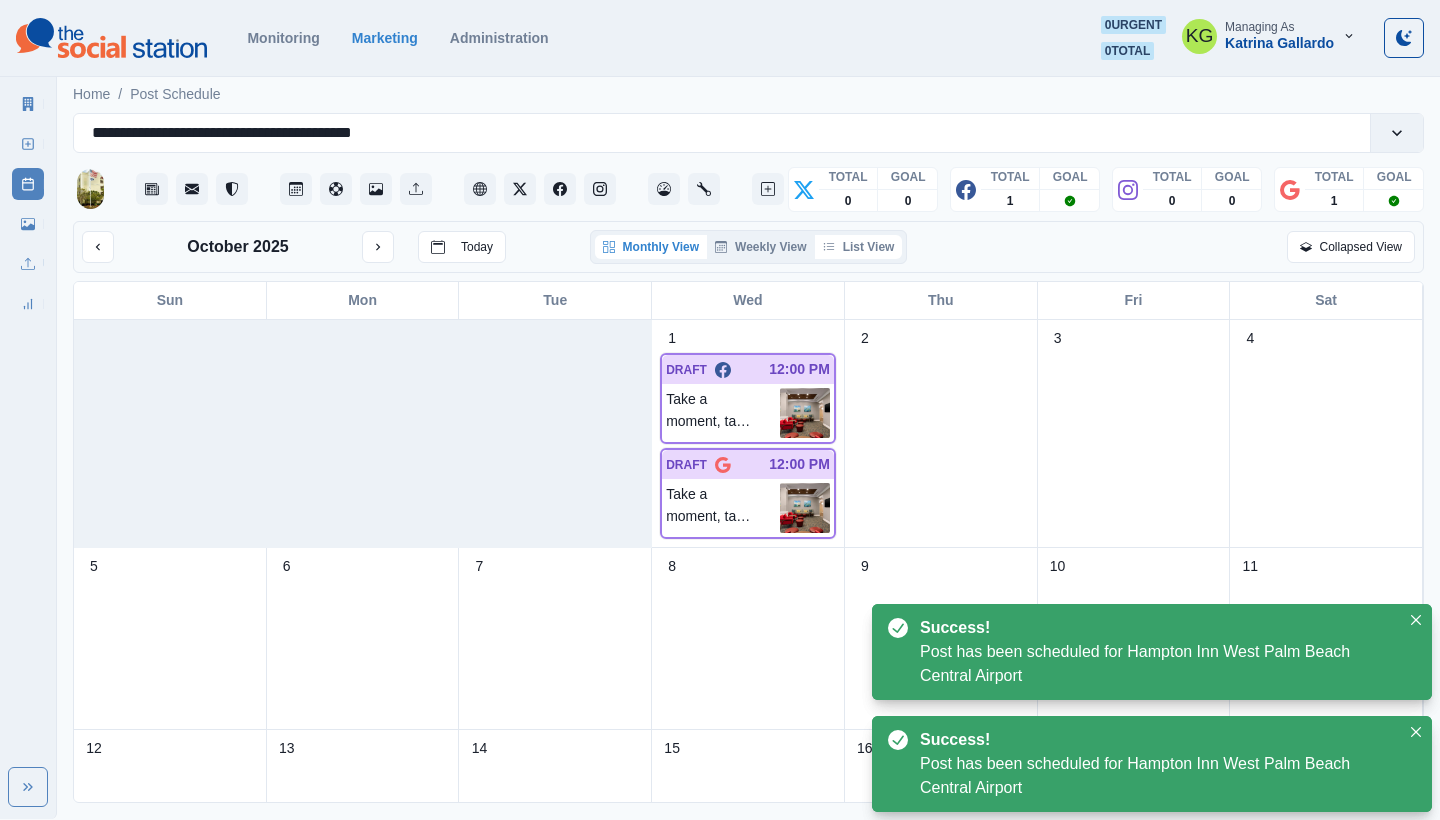 click on "List View" at bounding box center (859, 247) 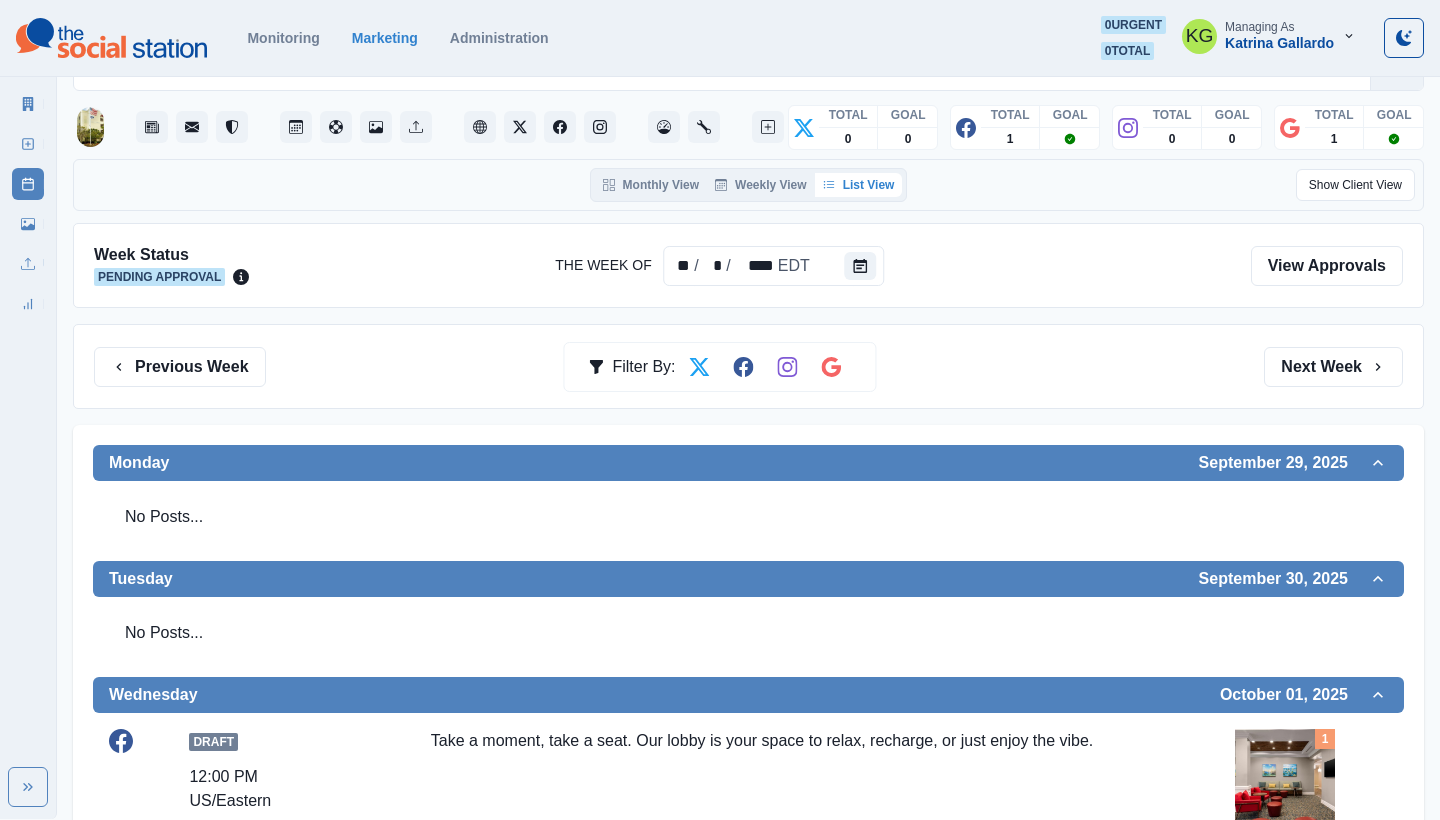 scroll, scrollTop: 30, scrollLeft: 0, axis: vertical 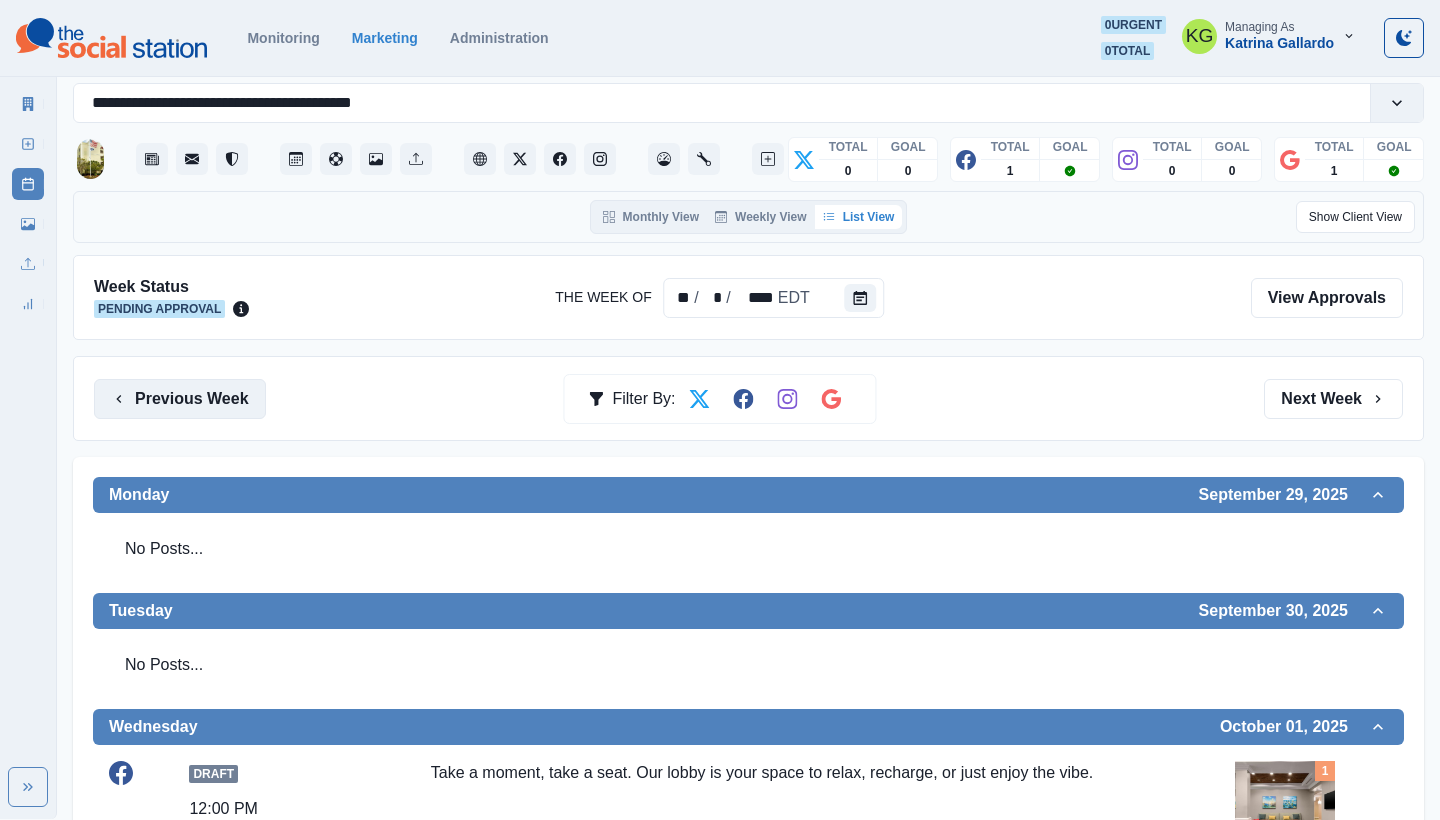 click on "Previous Week" at bounding box center (180, 399) 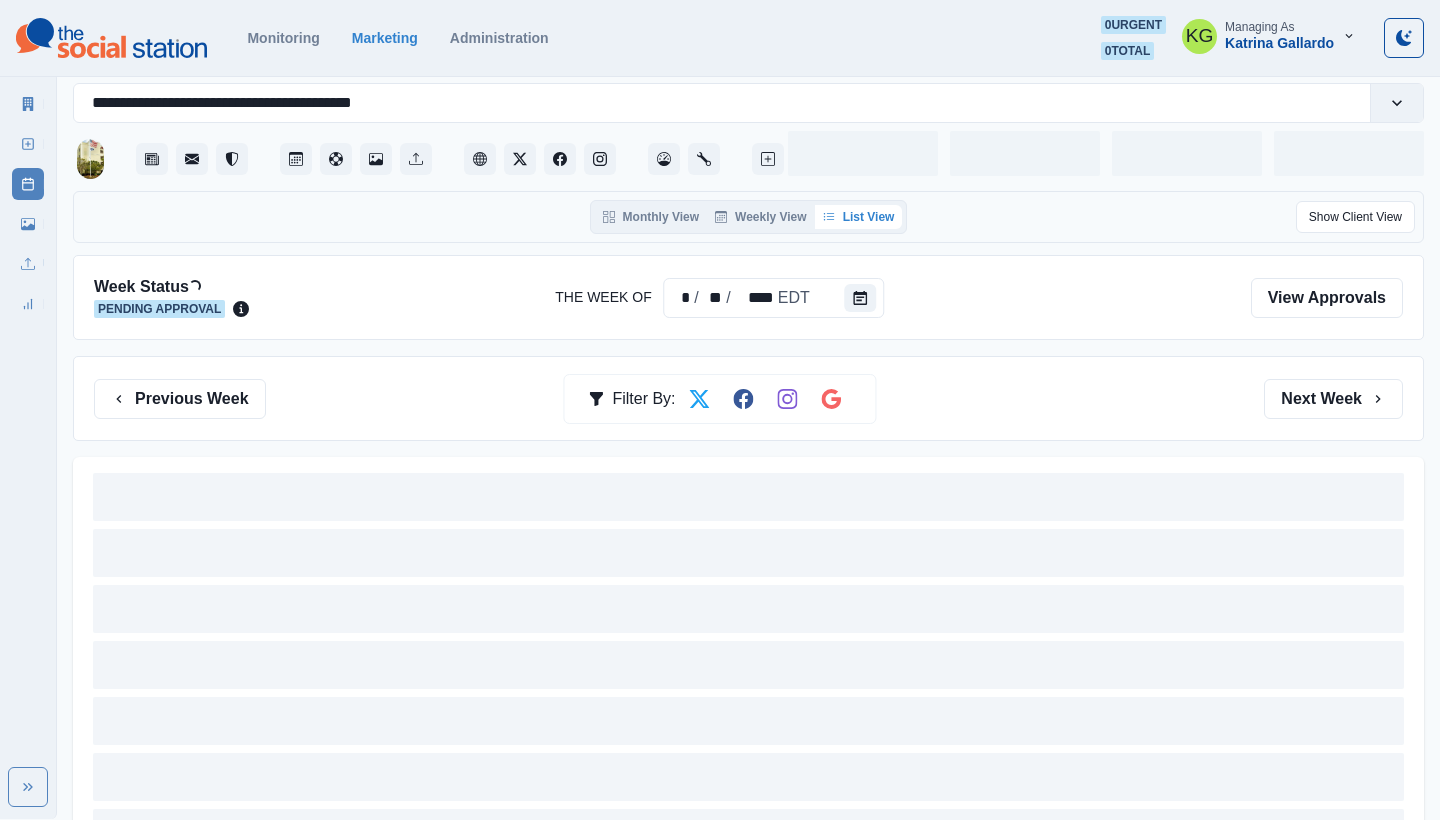scroll, scrollTop: 0, scrollLeft: 0, axis: both 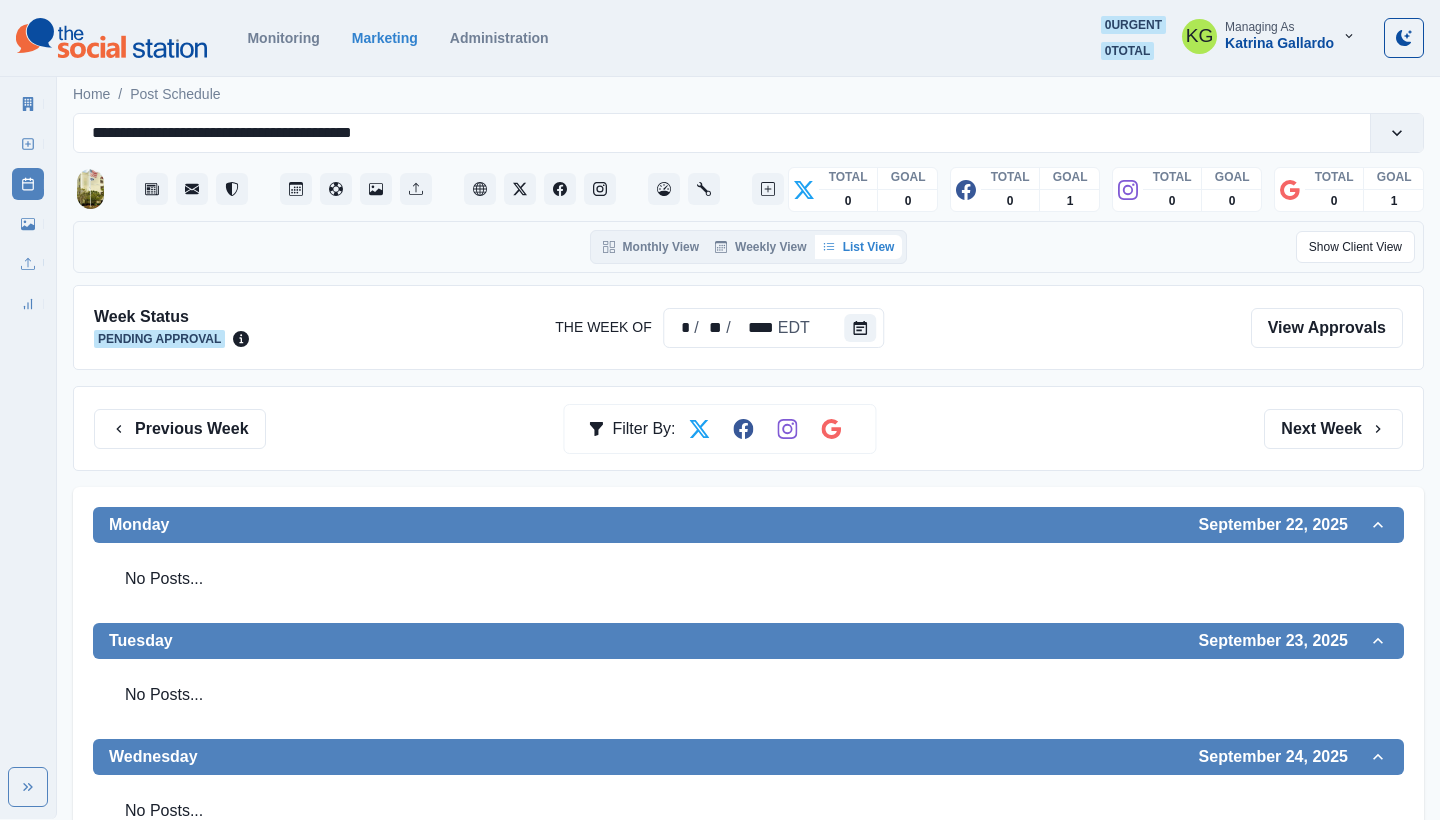 click on "Previous Week Filter By: Next Week" at bounding box center (748, 428) 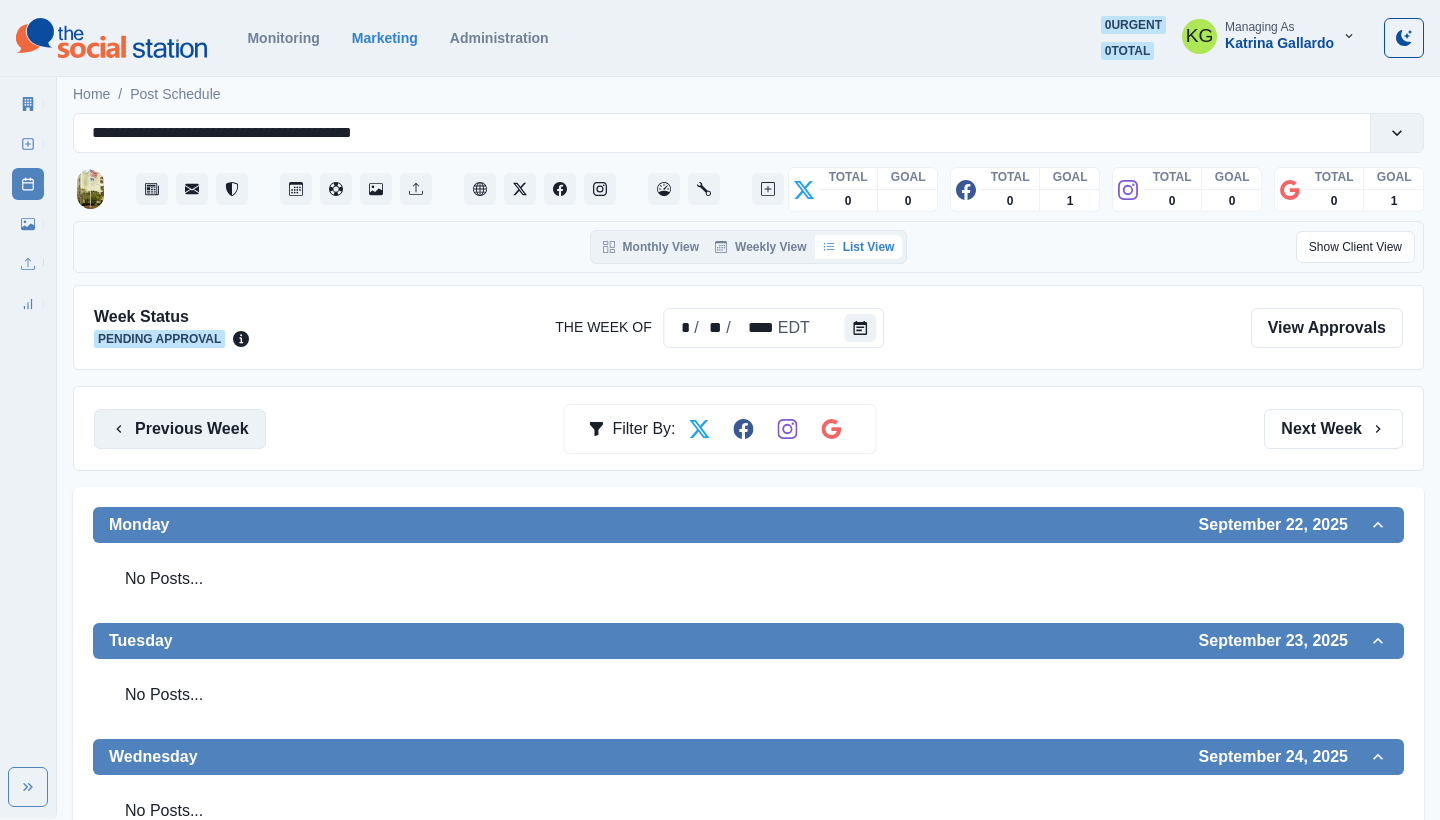 click on "Previous Week" at bounding box center [180, 429] 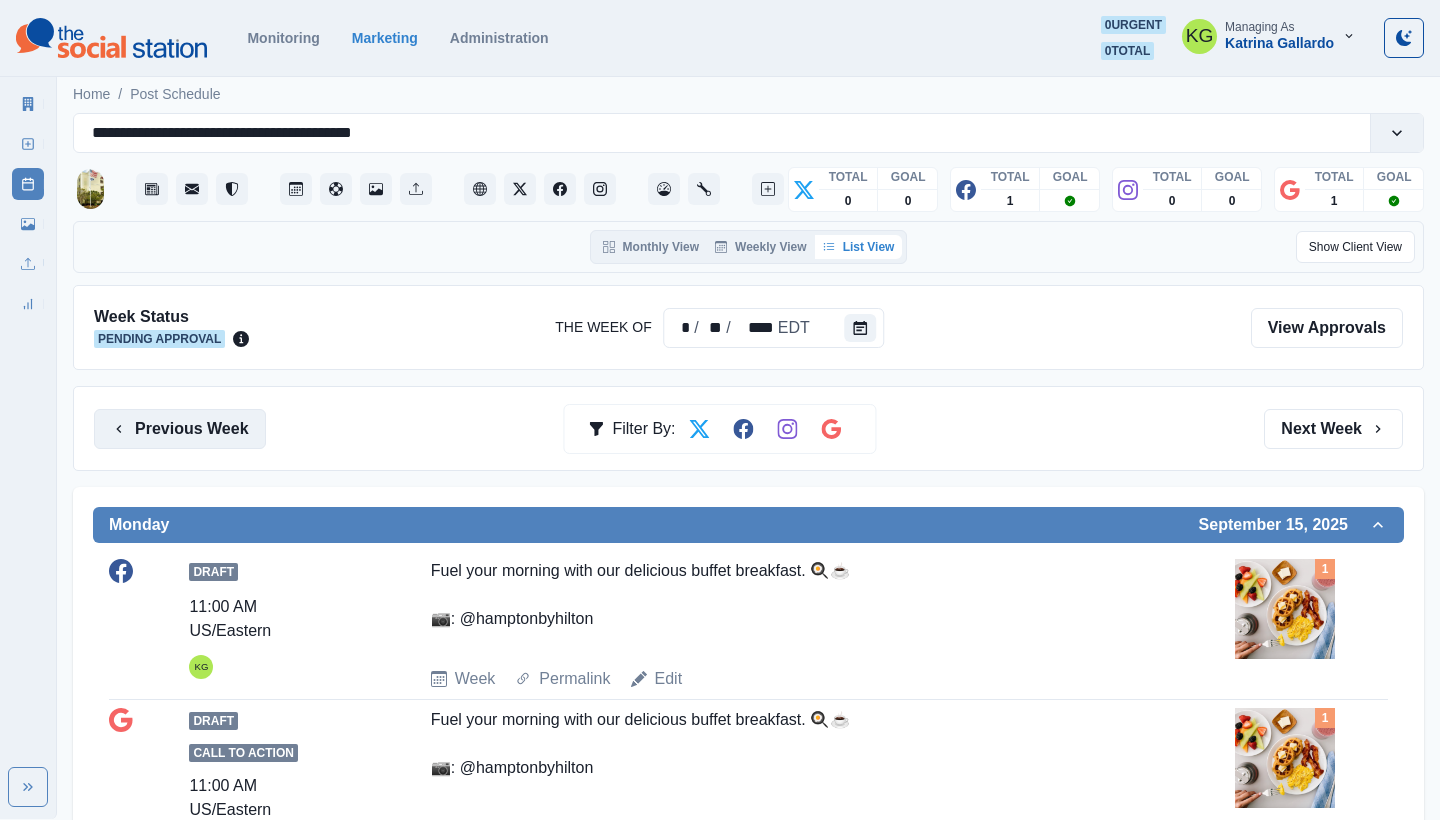 click on "Previous Week" at bounding box center (180, 429) 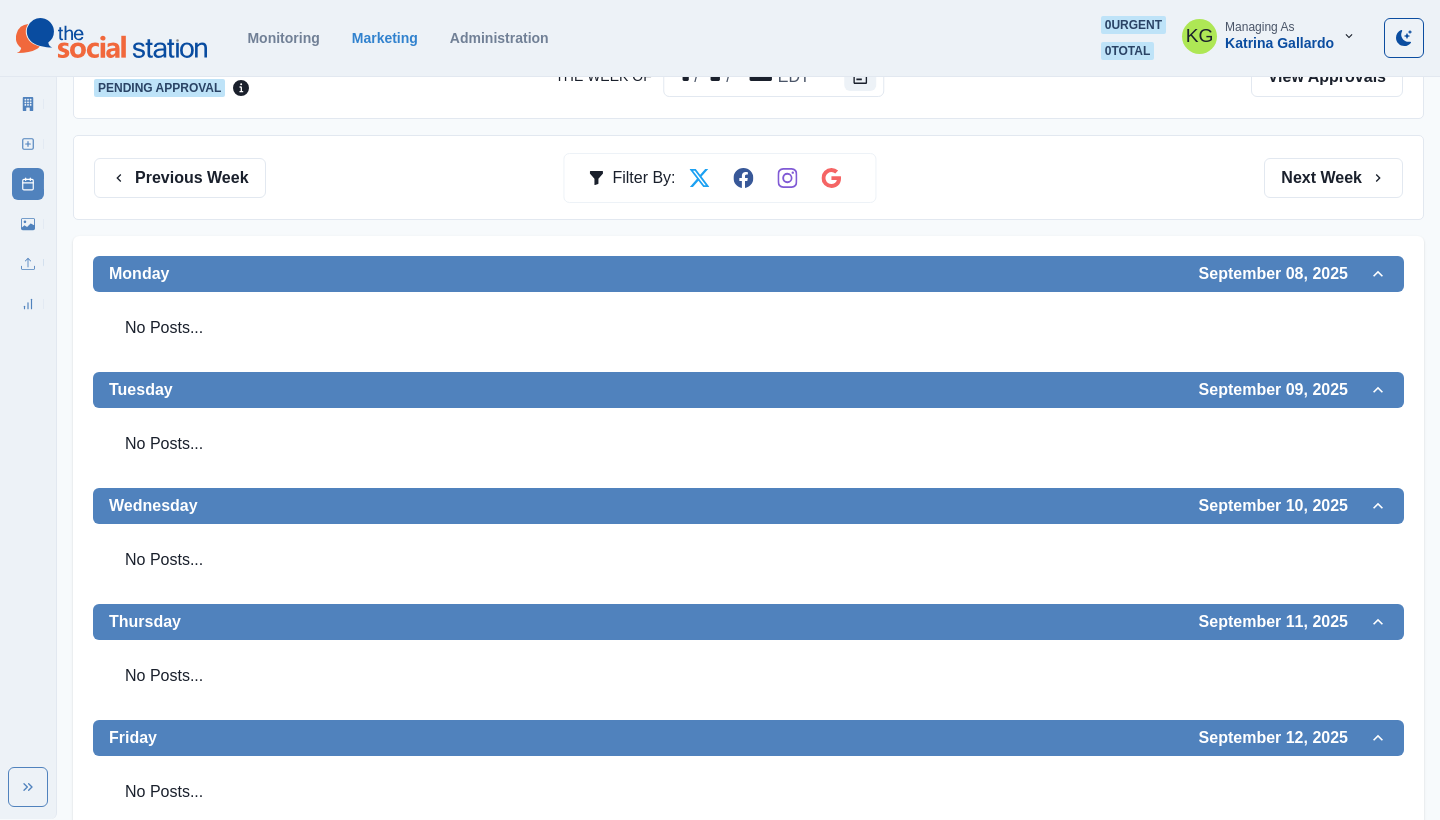 scroll, scrollTop: 243, scrollLeft: 0, axis: vertical 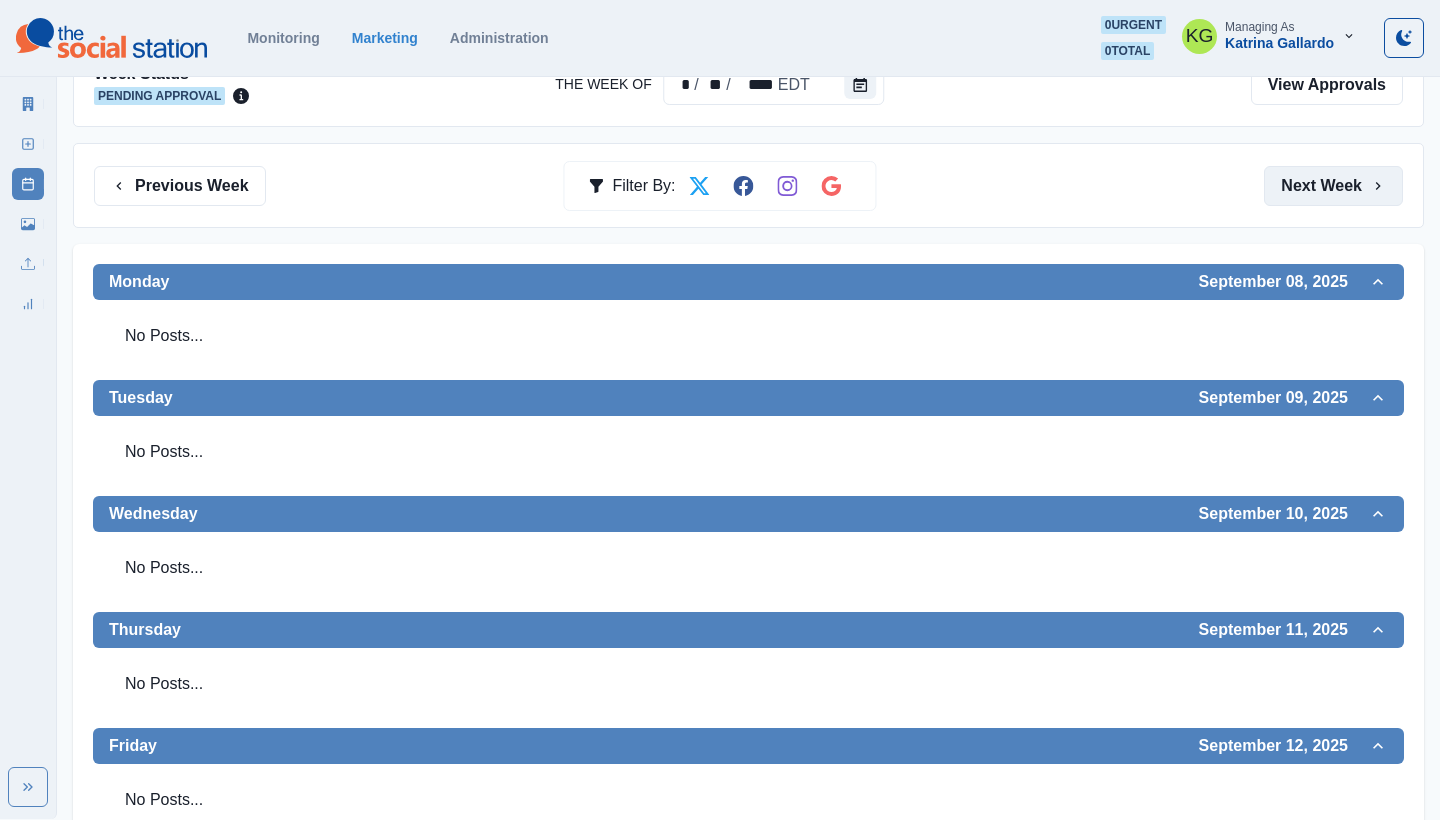 click on "Next Week" at bounding box center (1333, 186) 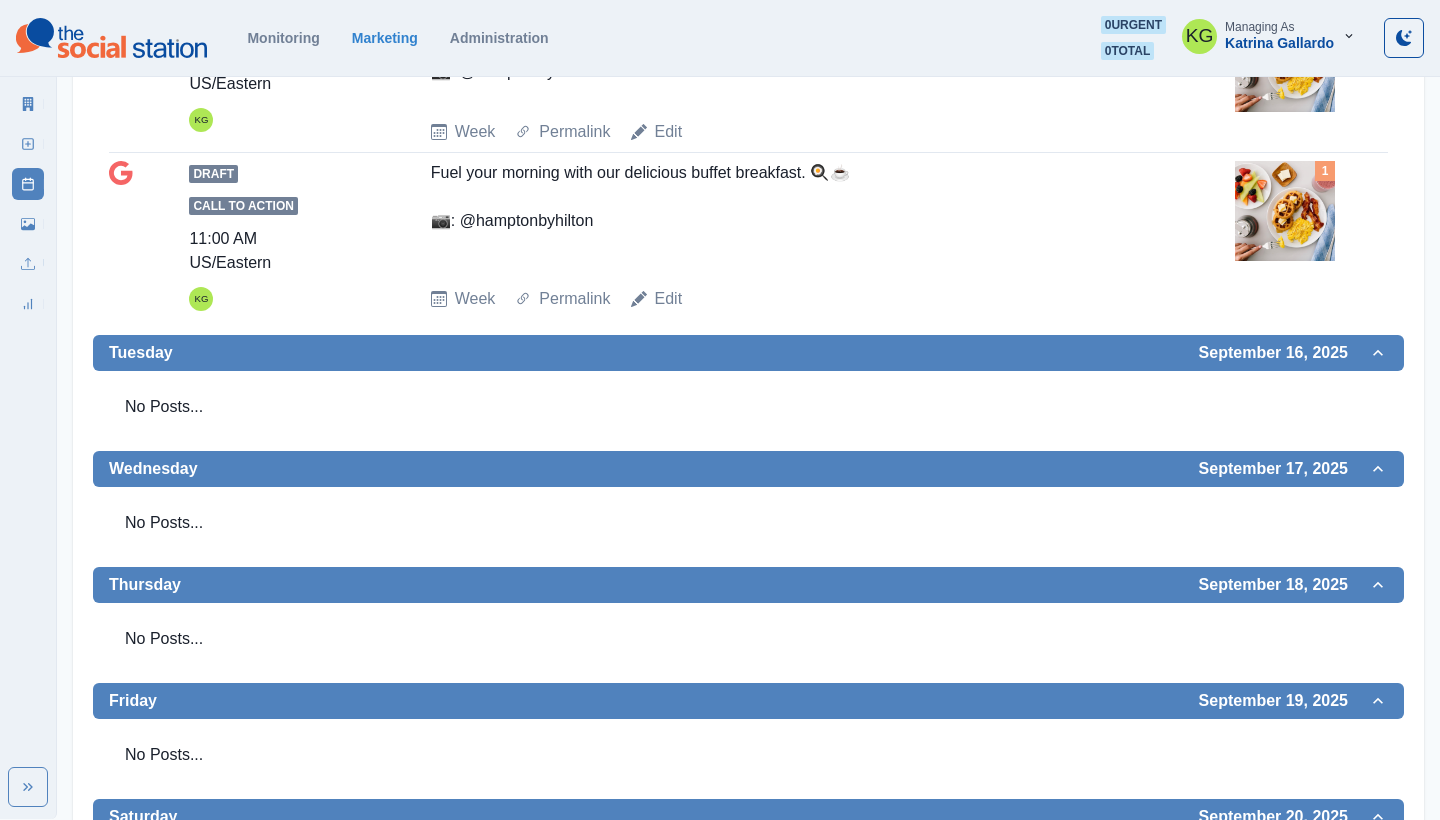 scroll, scrollTop: 105, scrollLeft: 0, axis: vertical 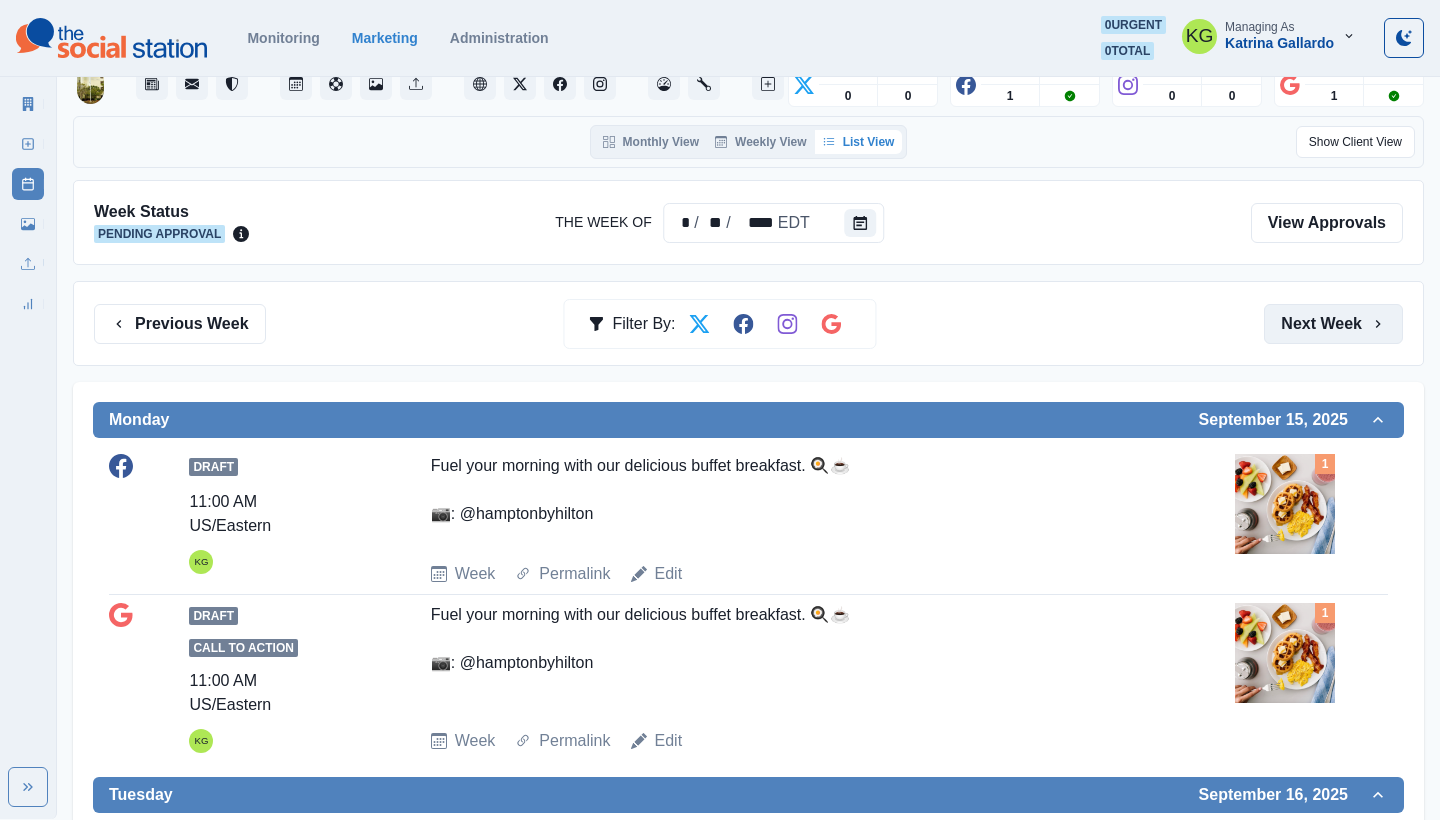 click on "Next Week" at bounding box center (1333, 324) 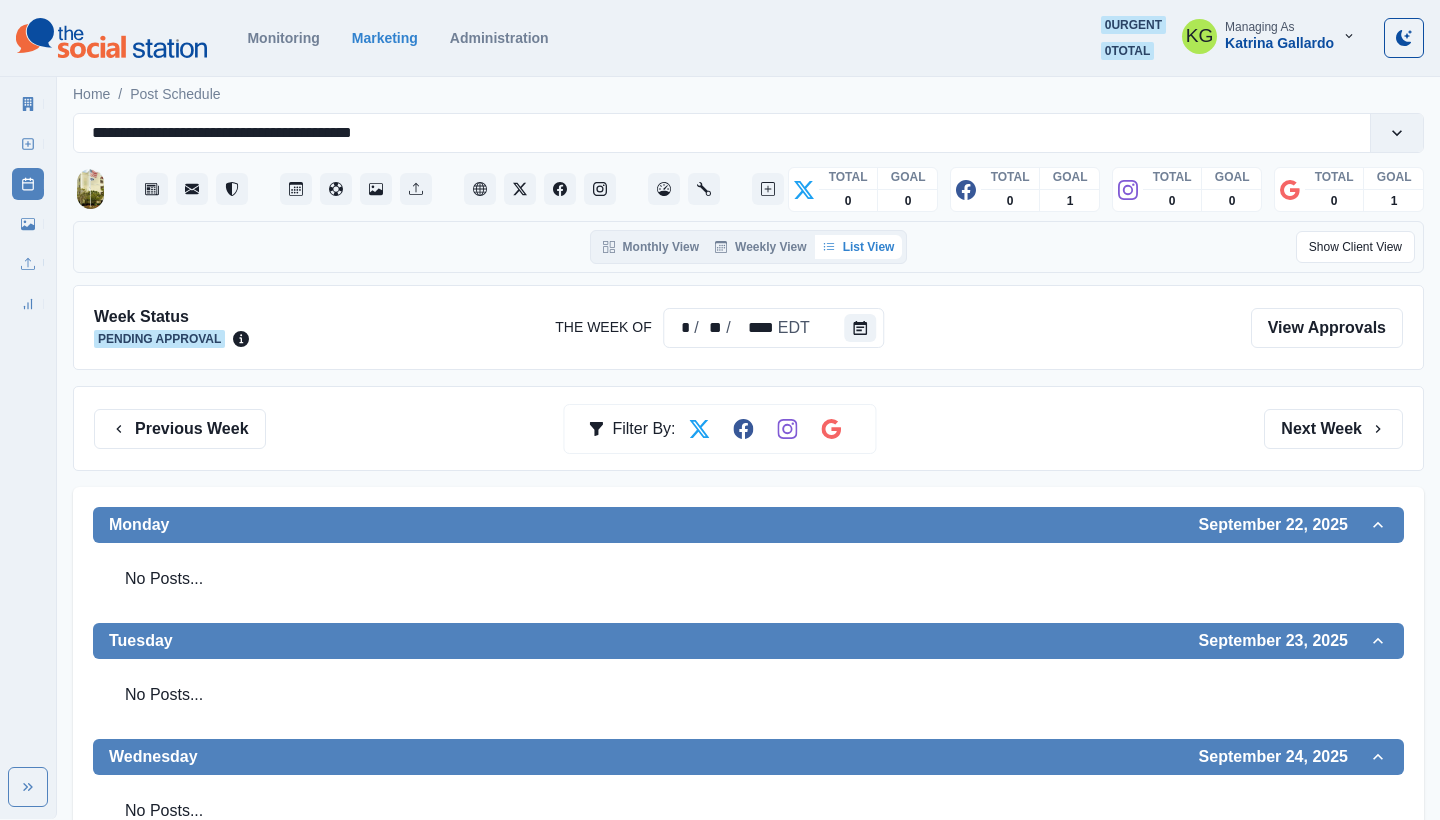 scroll, scrollTop: 0, scrollLeft: 0, axis: both 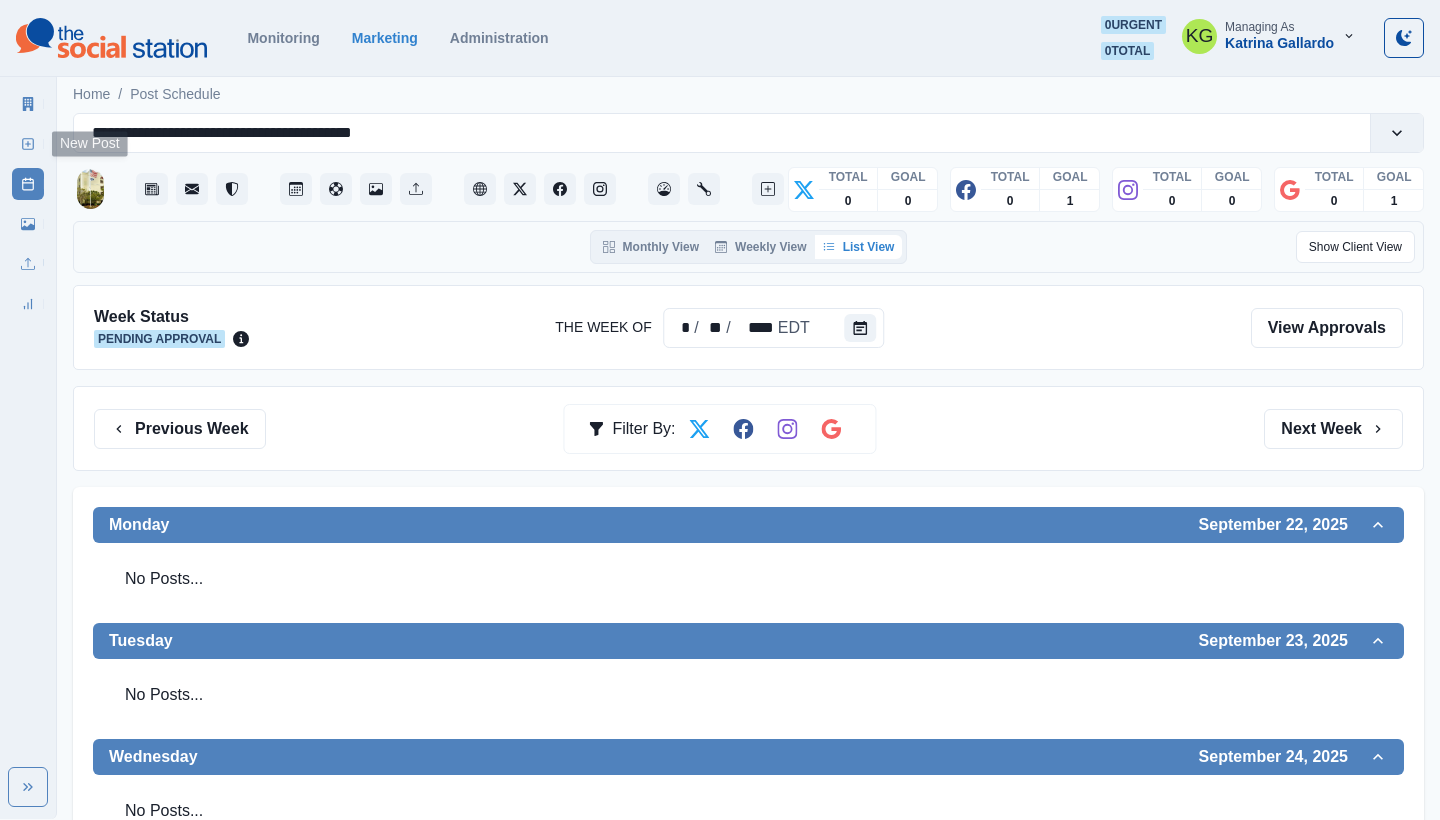 click on "New Post" at bounding box center [28, 144] 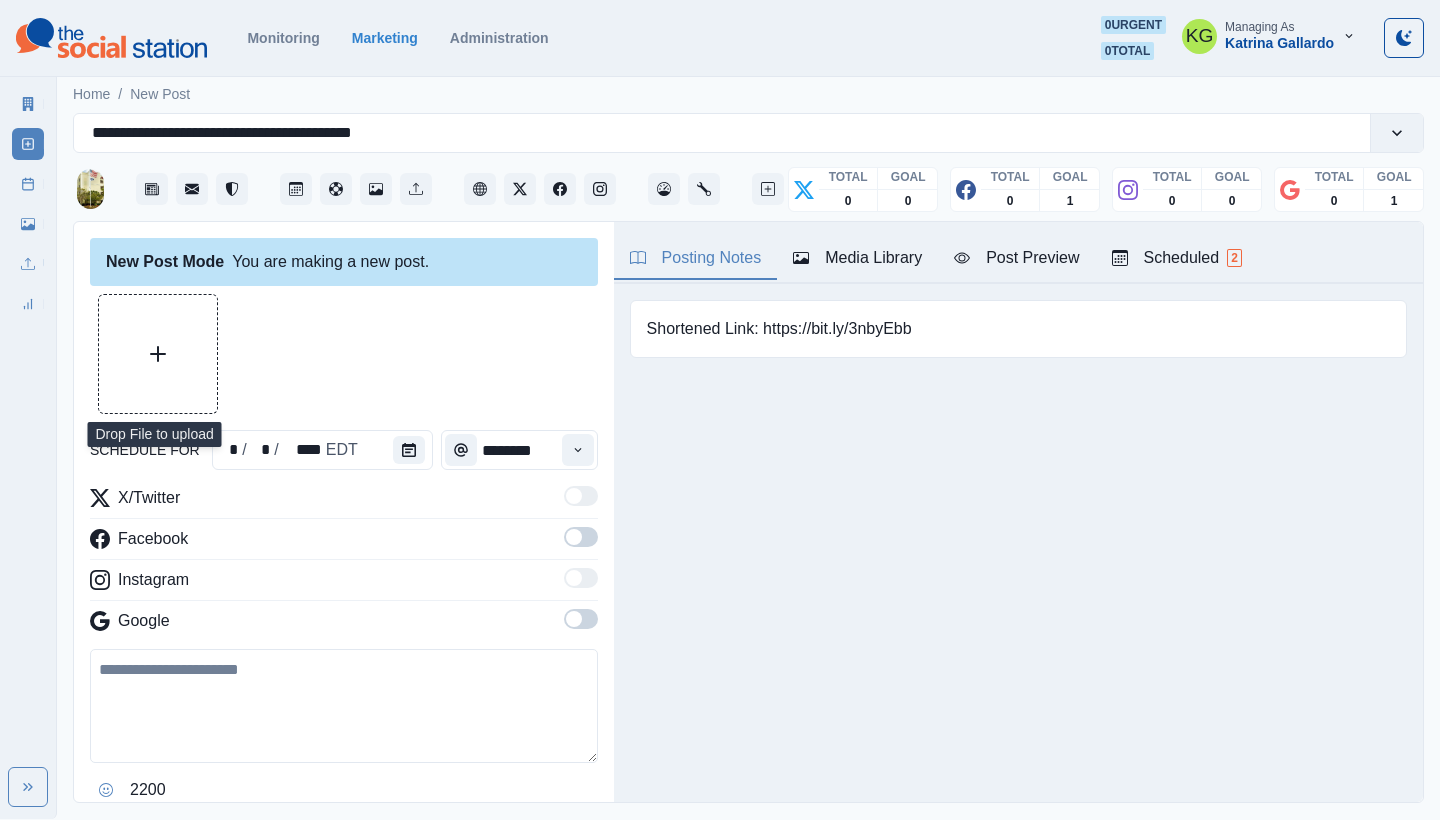 click at bounding box center [158, 354] 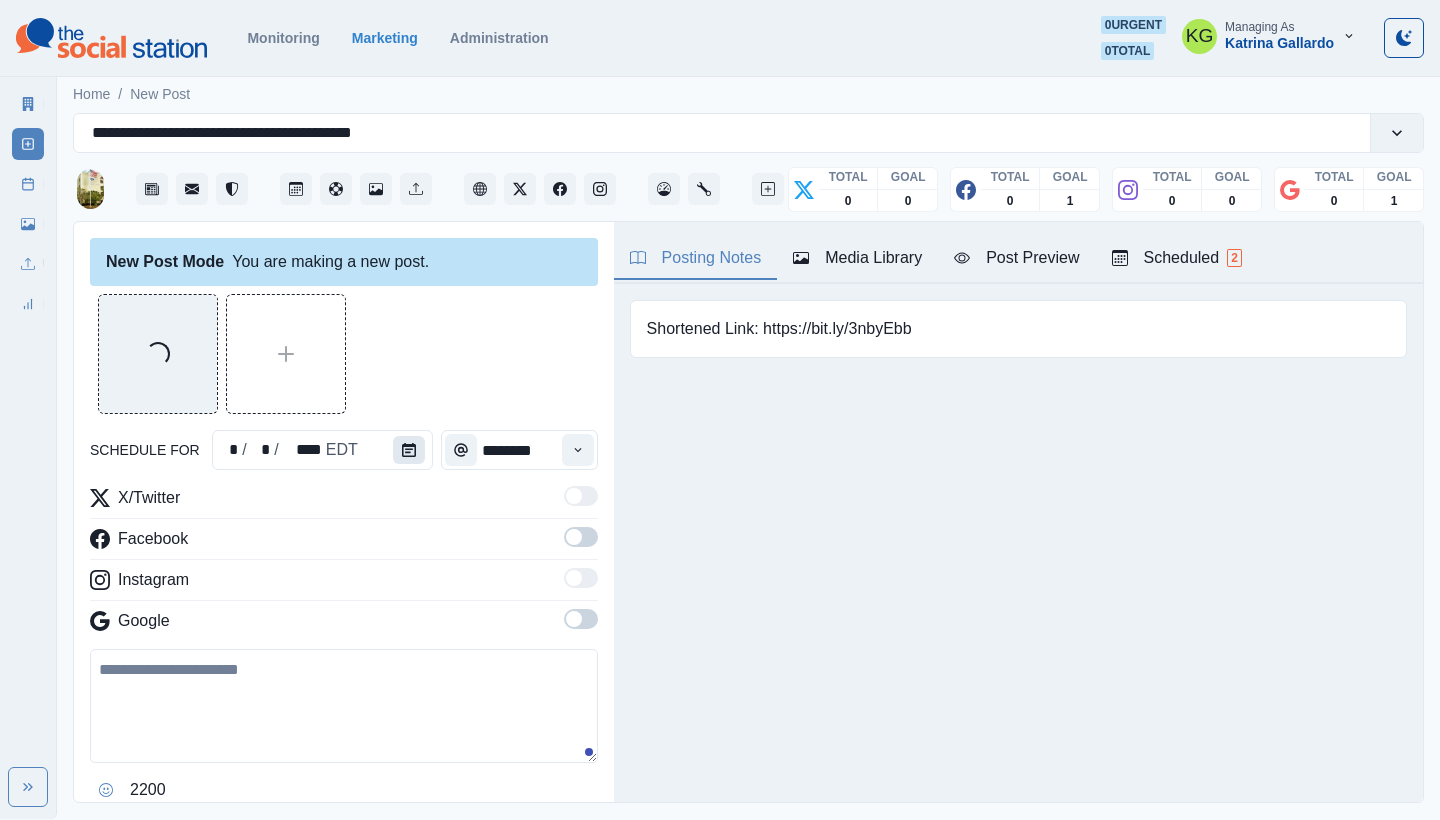 click at bounding box center (409, 450) 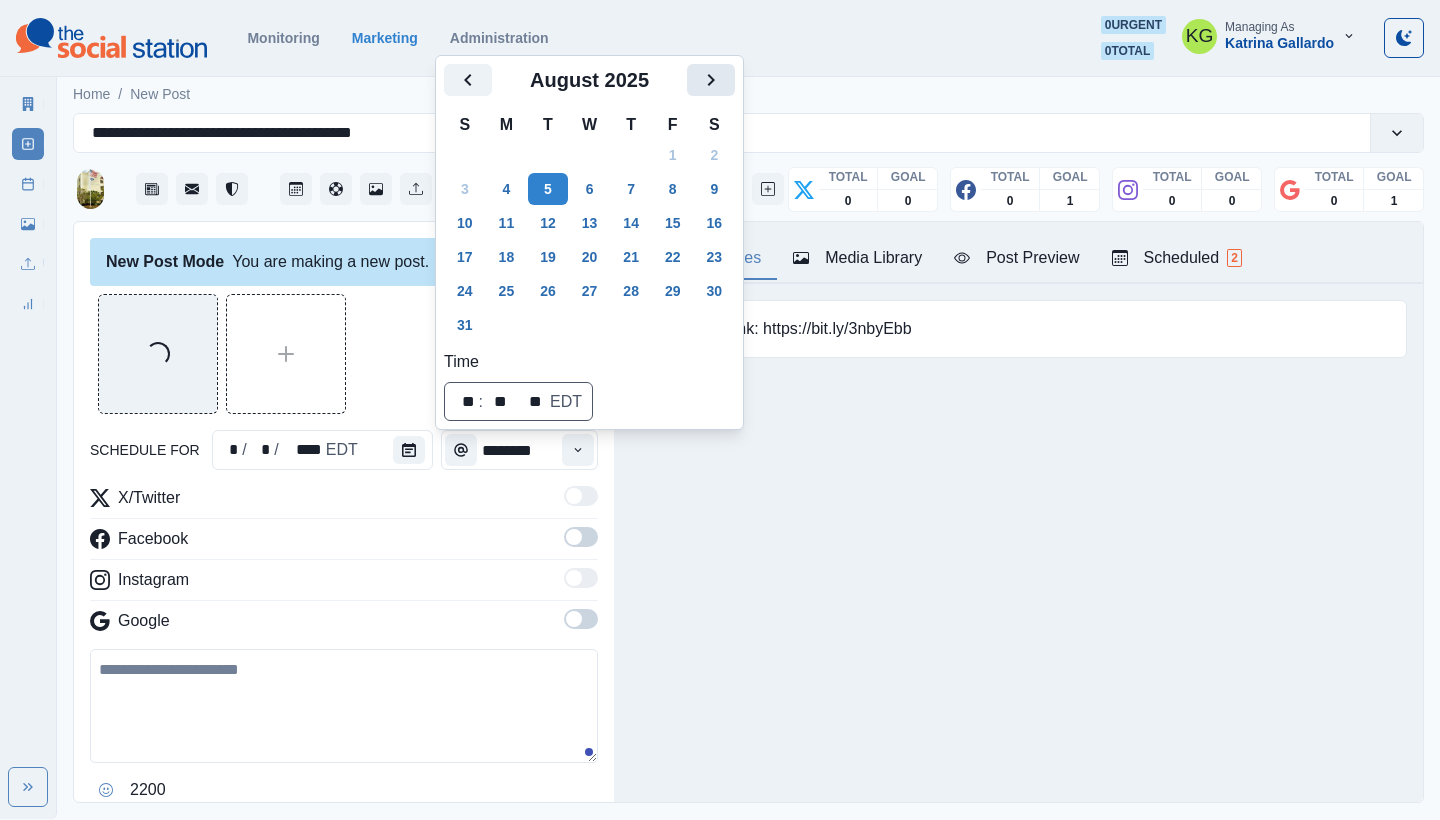 click at bounding box center [711, 80] 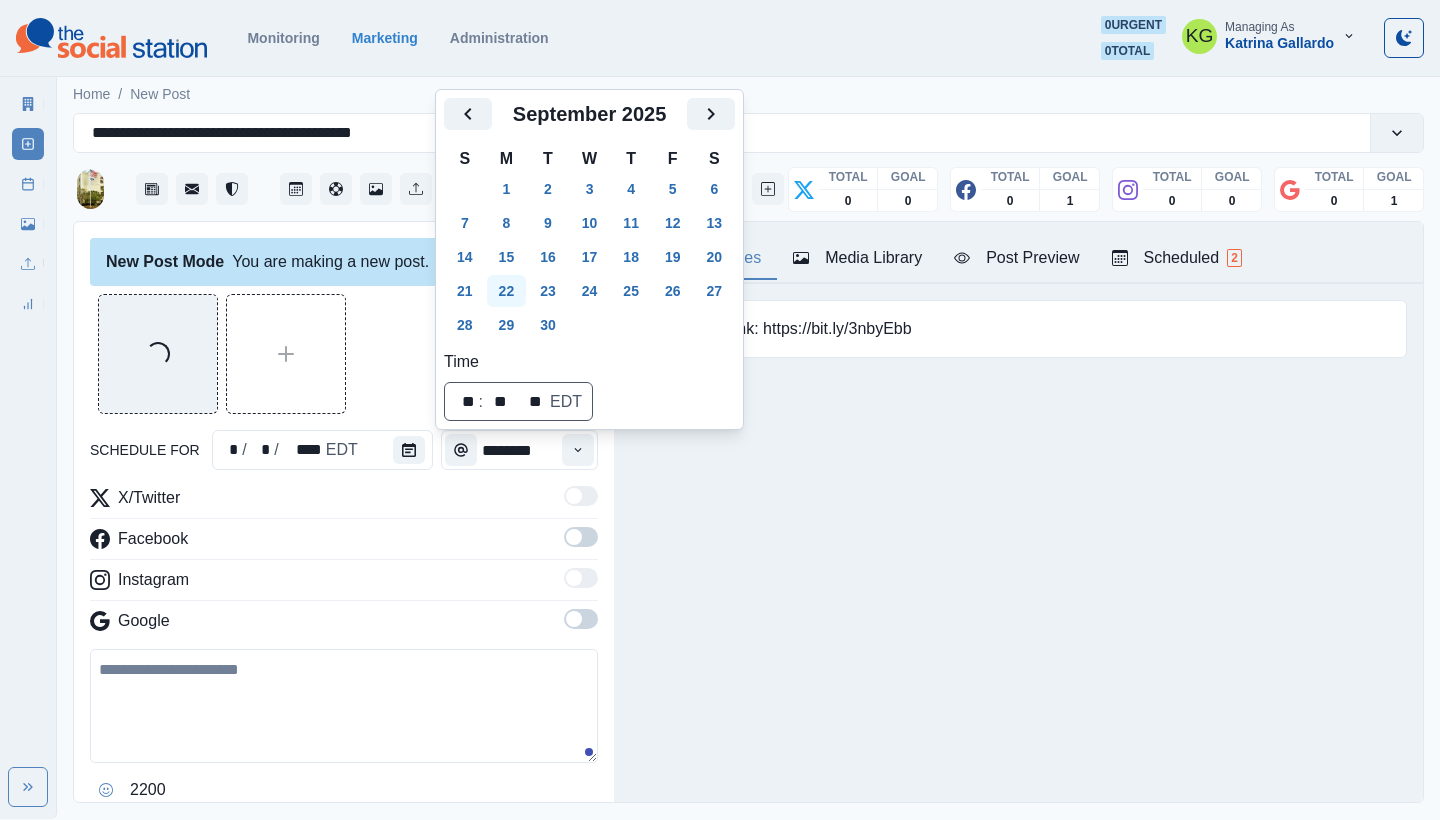 click on "22" at bounding box center [507, 291] 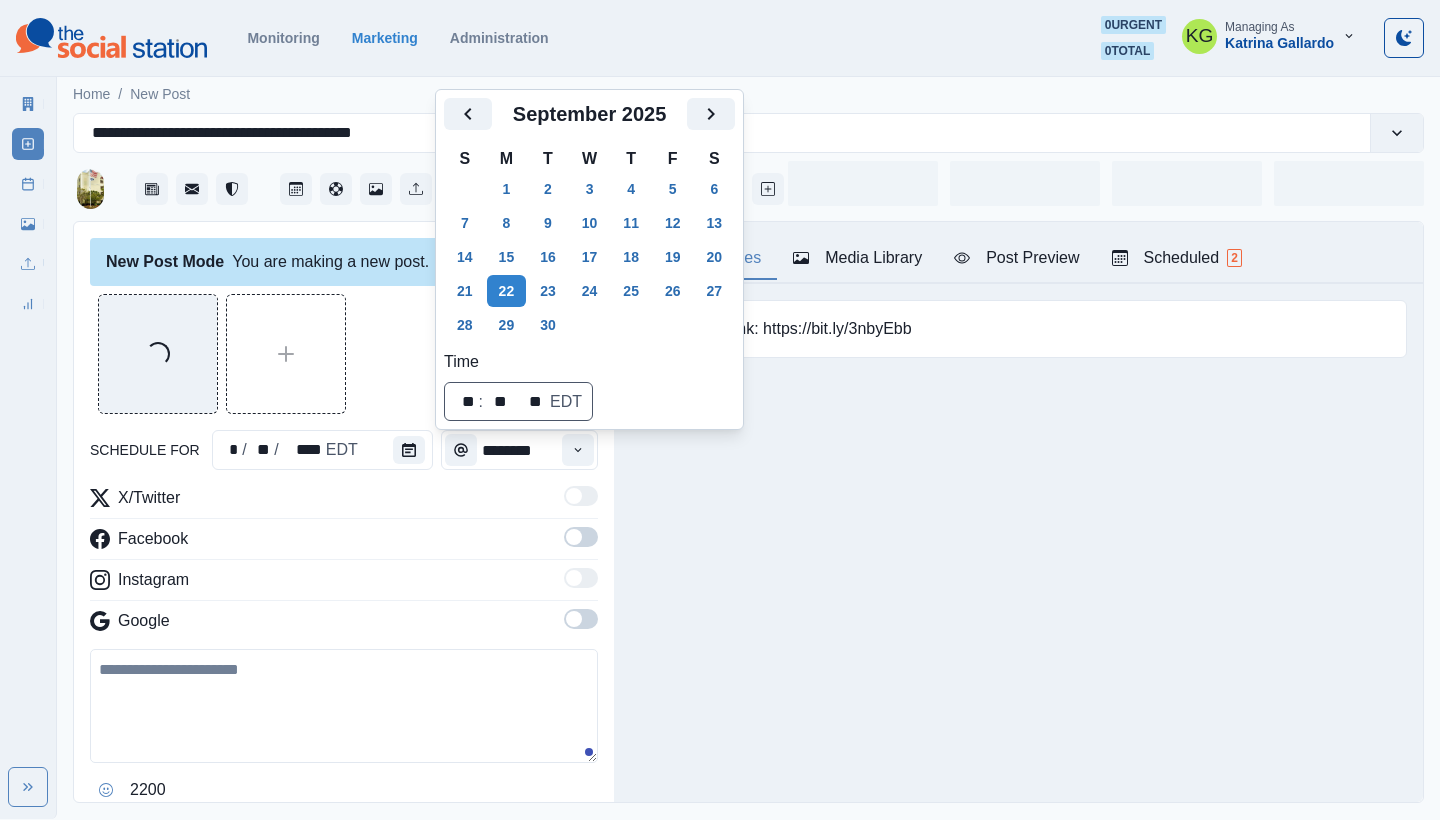click on "Loading..." at bounding box center [344, 354] 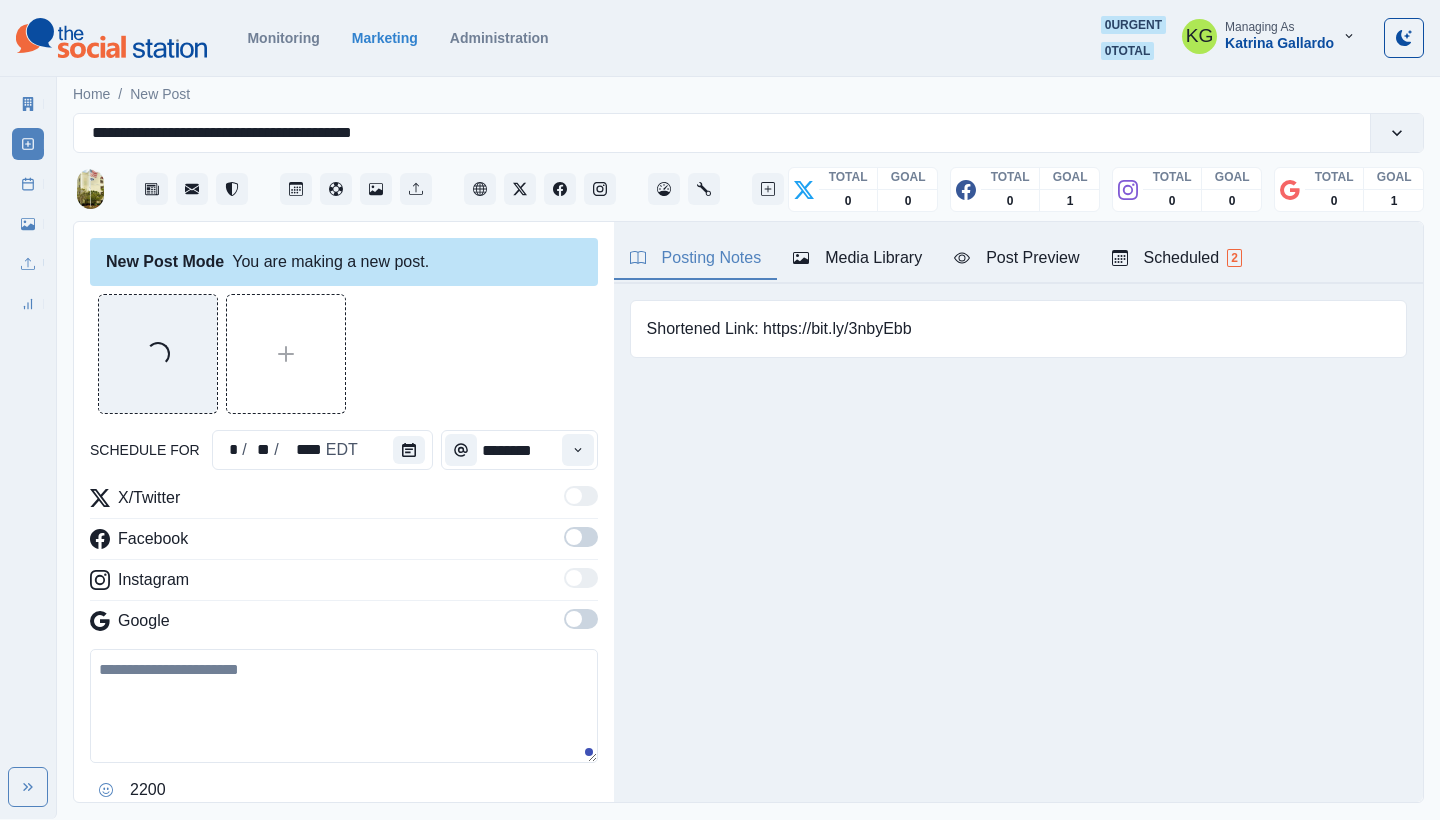 click on "X/Twitter Facebook Instagram Google" at bounding box center [344, 563] 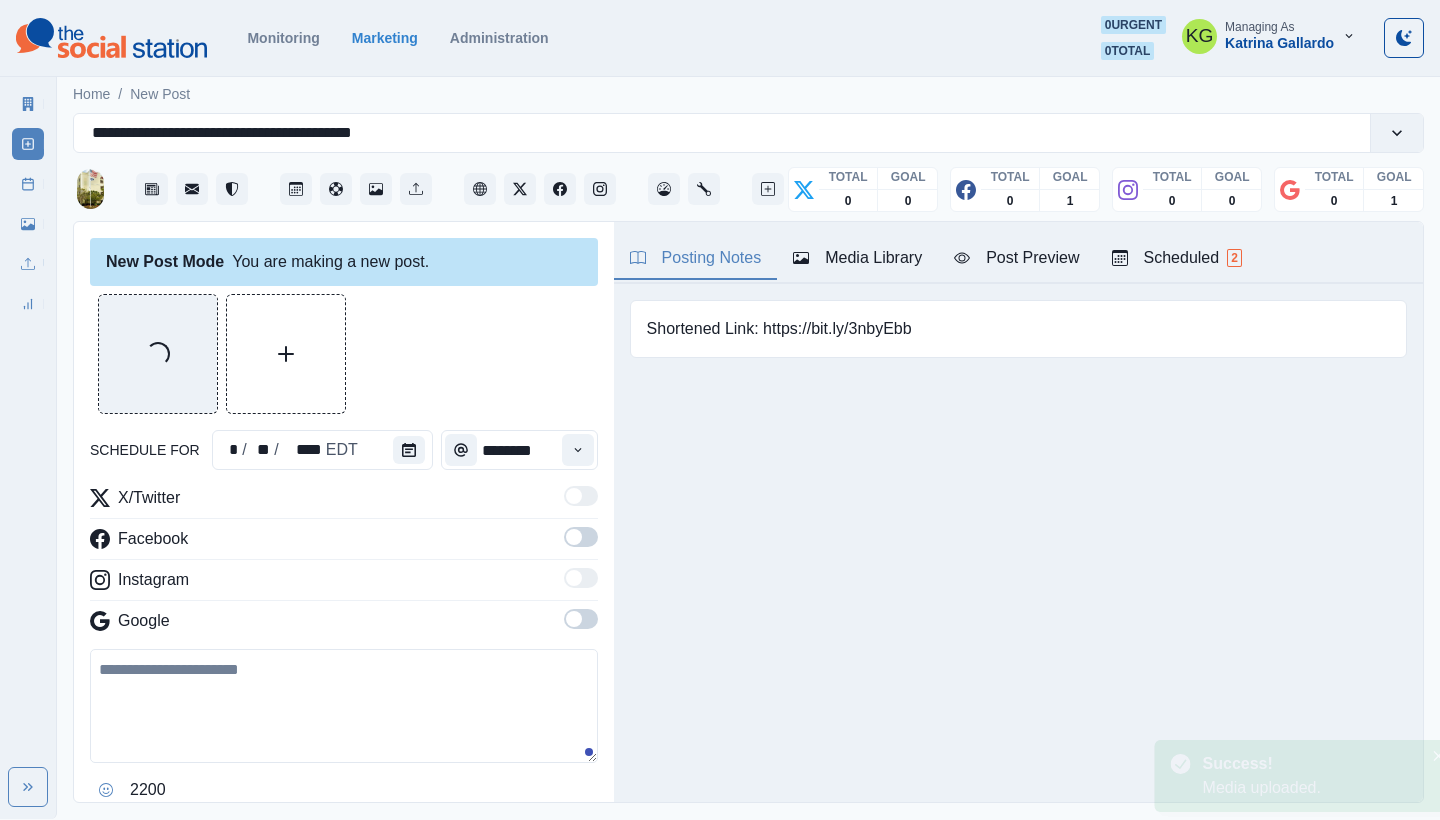 click at bounding box center (581, 619) 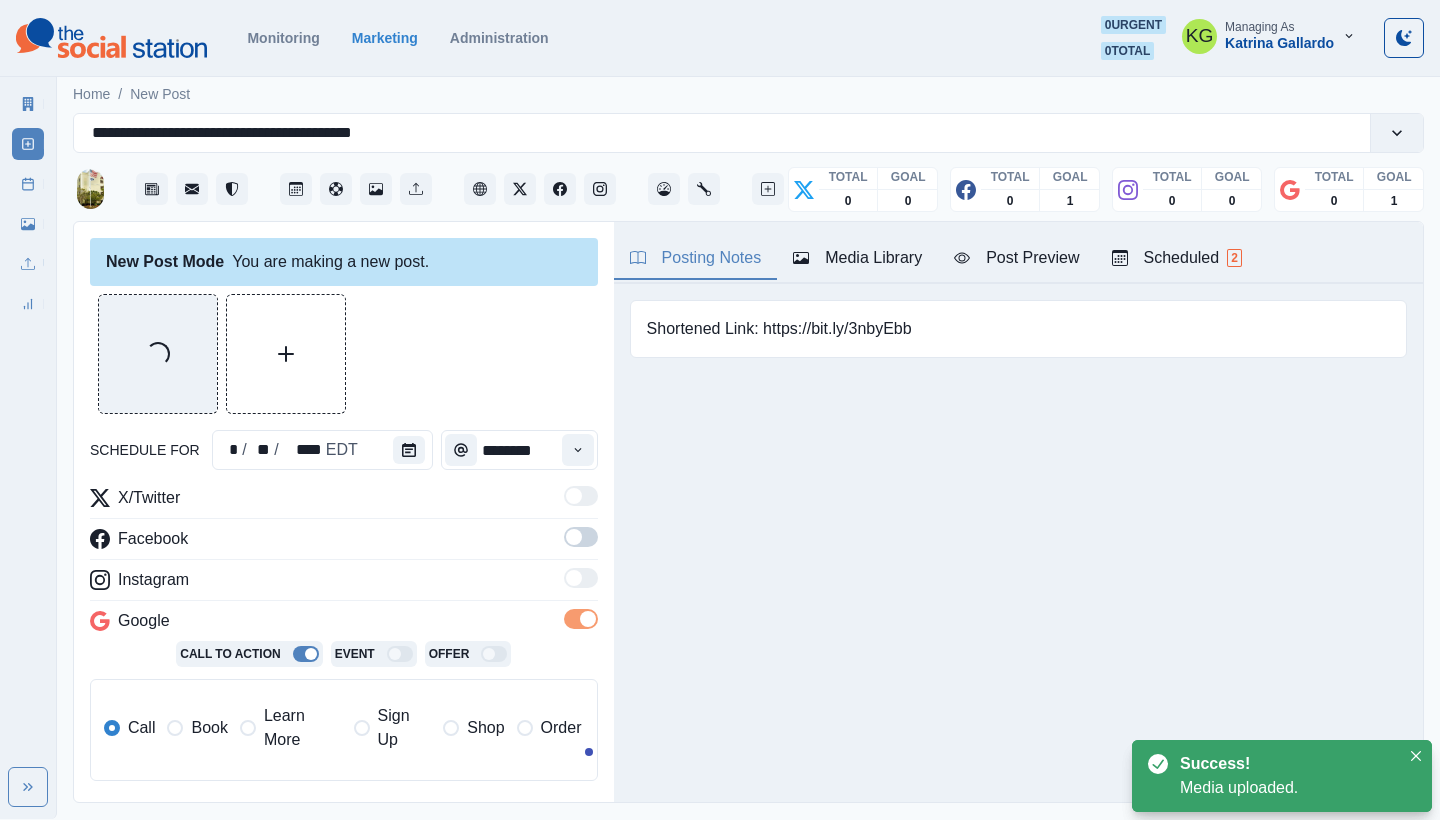 click at bounding box center (581, 537) 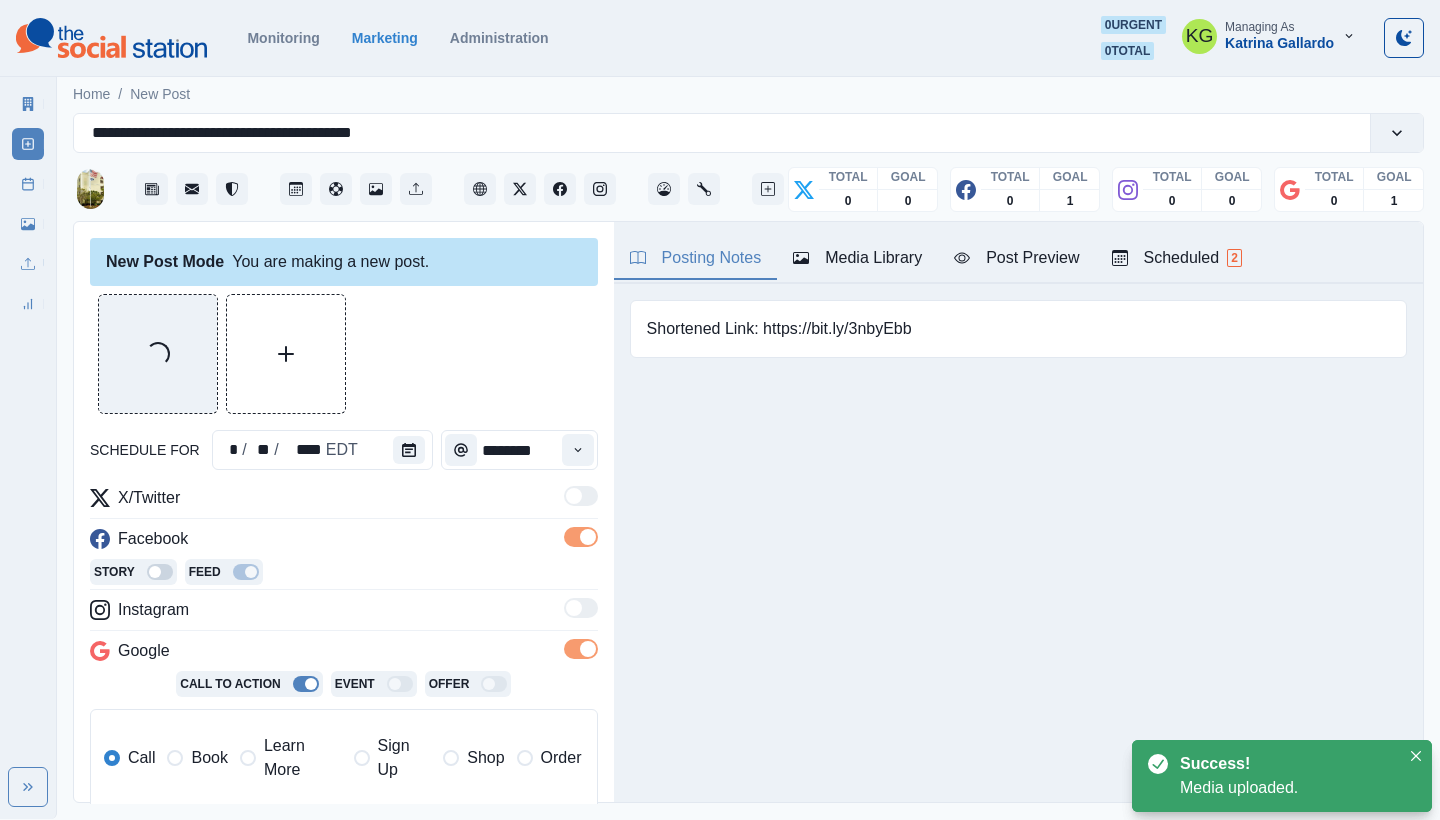 click on "Learn More" at bounding box center [291, 758] 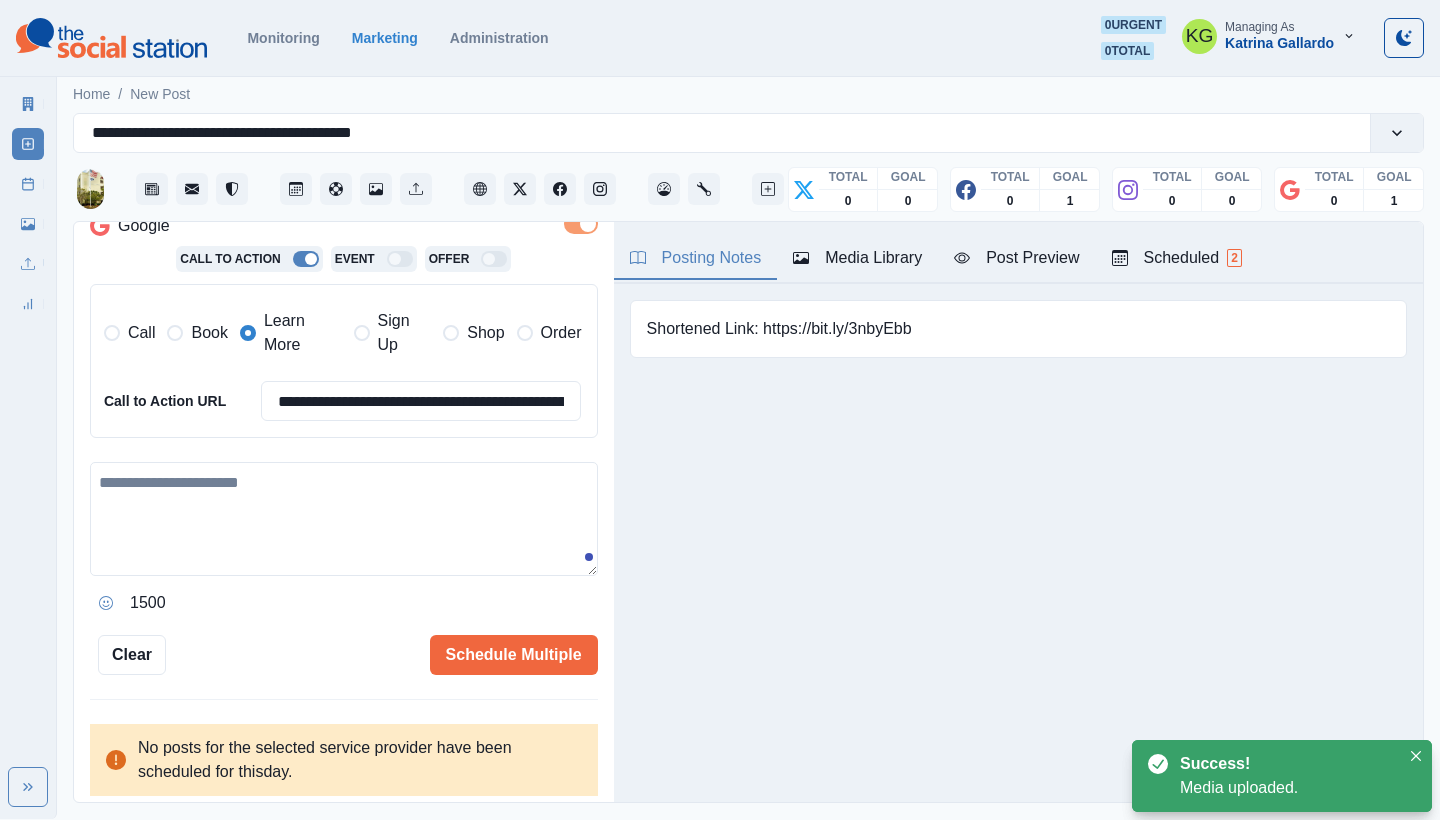 scroll, scrollTop: 424, scrollLeft: 0, axis: vertical 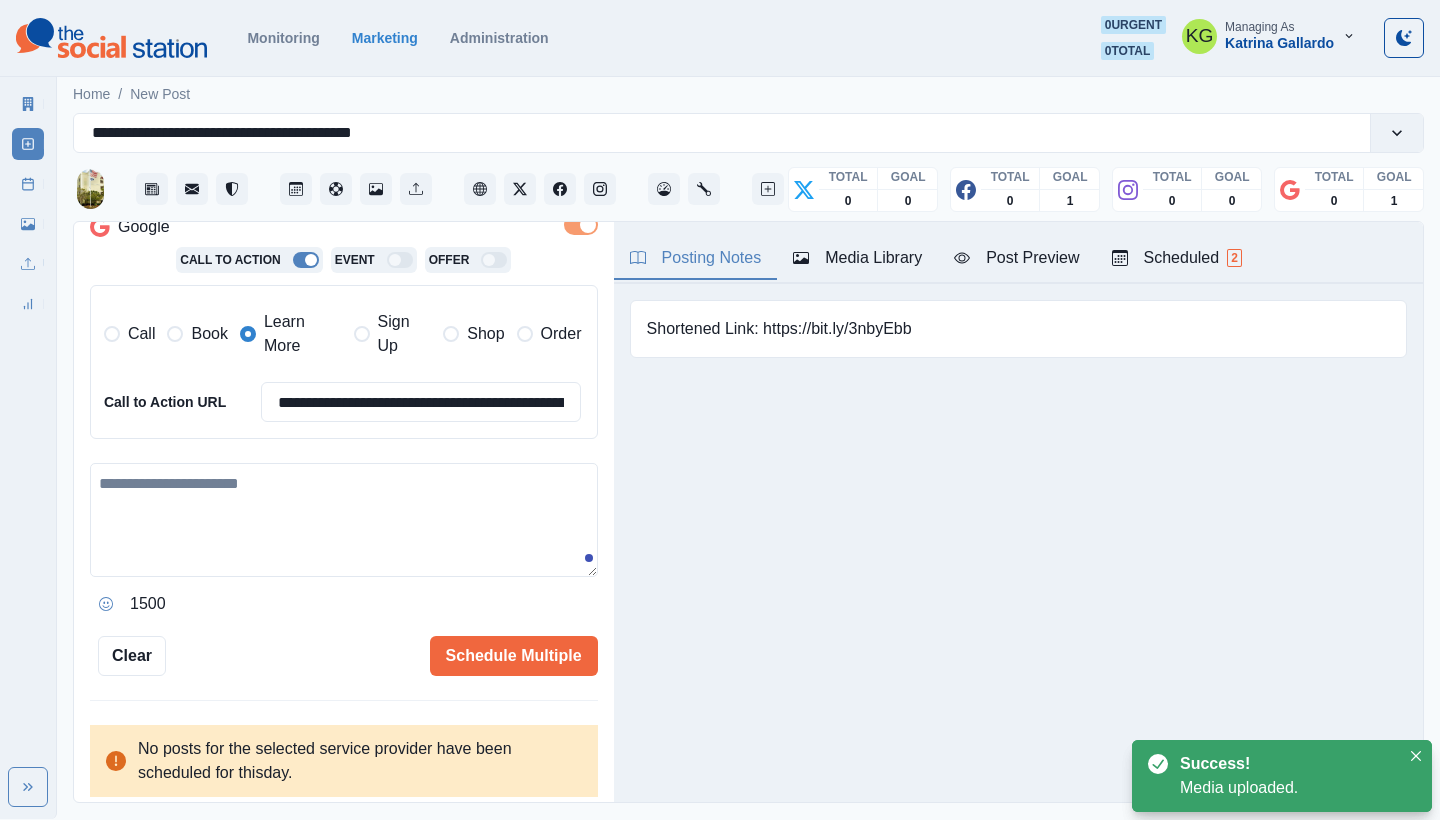 click at bounding box center [344, 520] 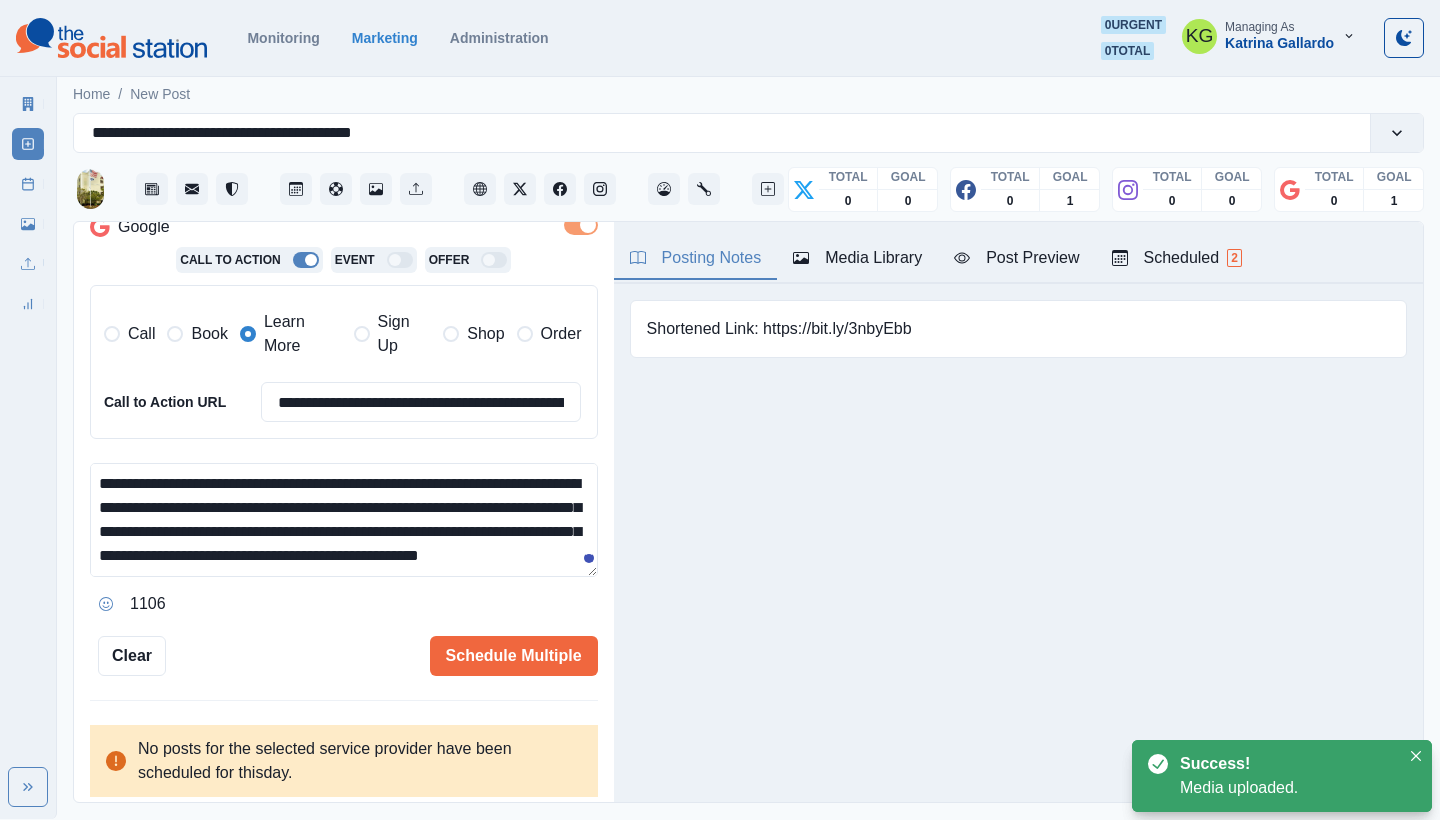 scroll, scrollTop: 96, scrollLeft: 0, axis: vertical 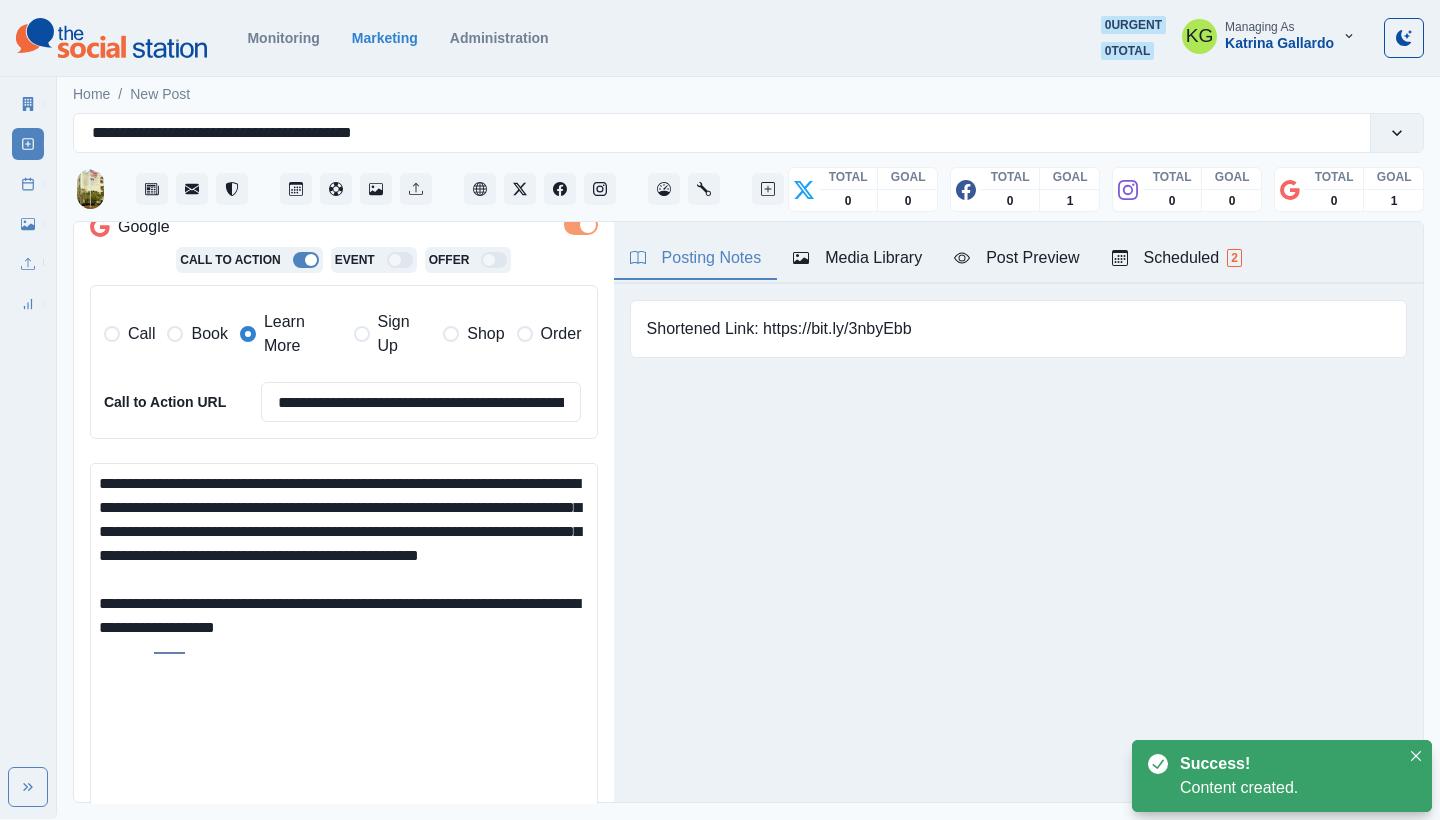 click on "**********" at bounding box center (720, 409) 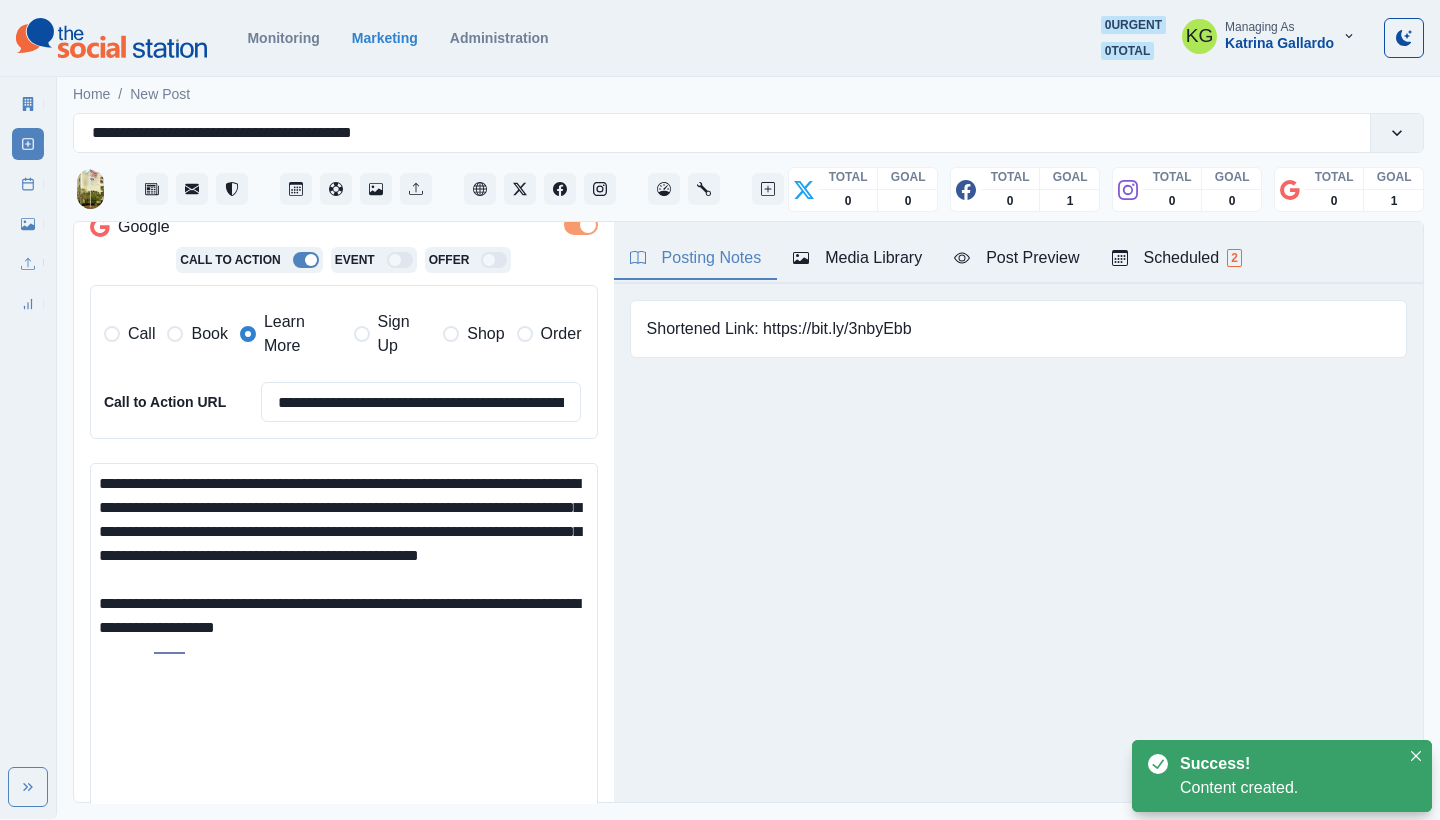 click on "**********" at bounding box center (344, 649) 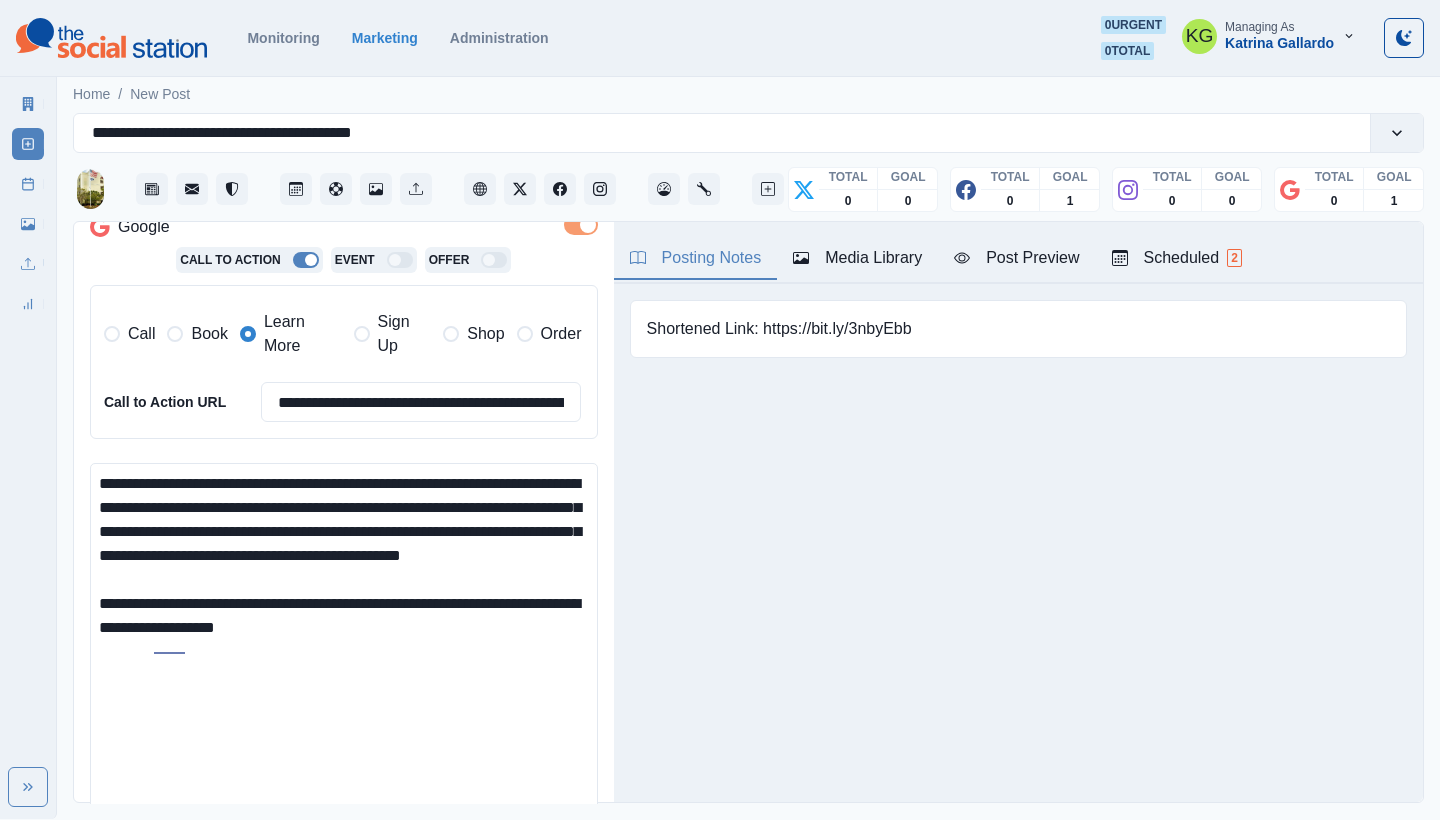 click on "**********" at bounding box center (344, 649) 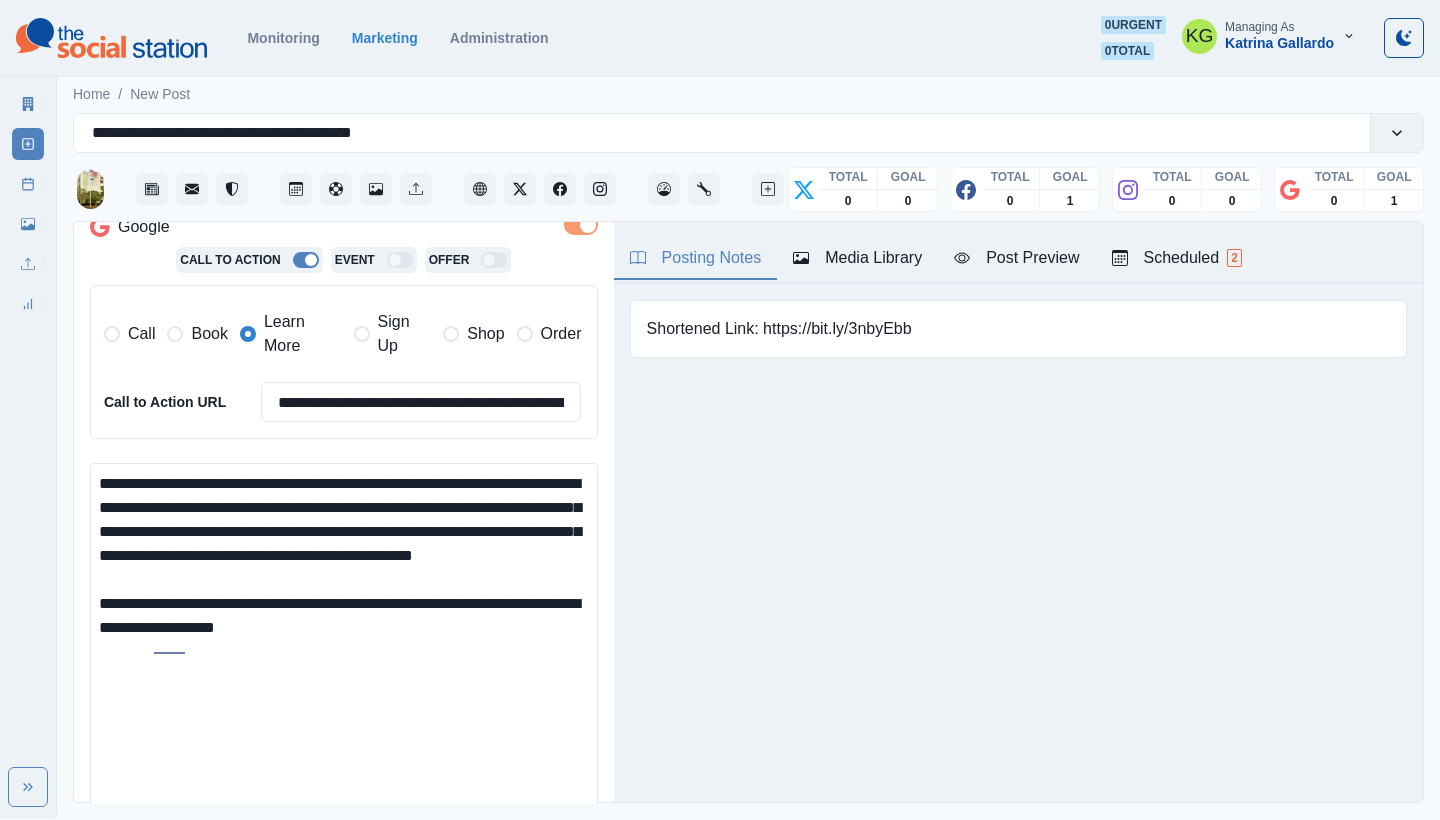 click on "**********" at bounding box center (344, 649) 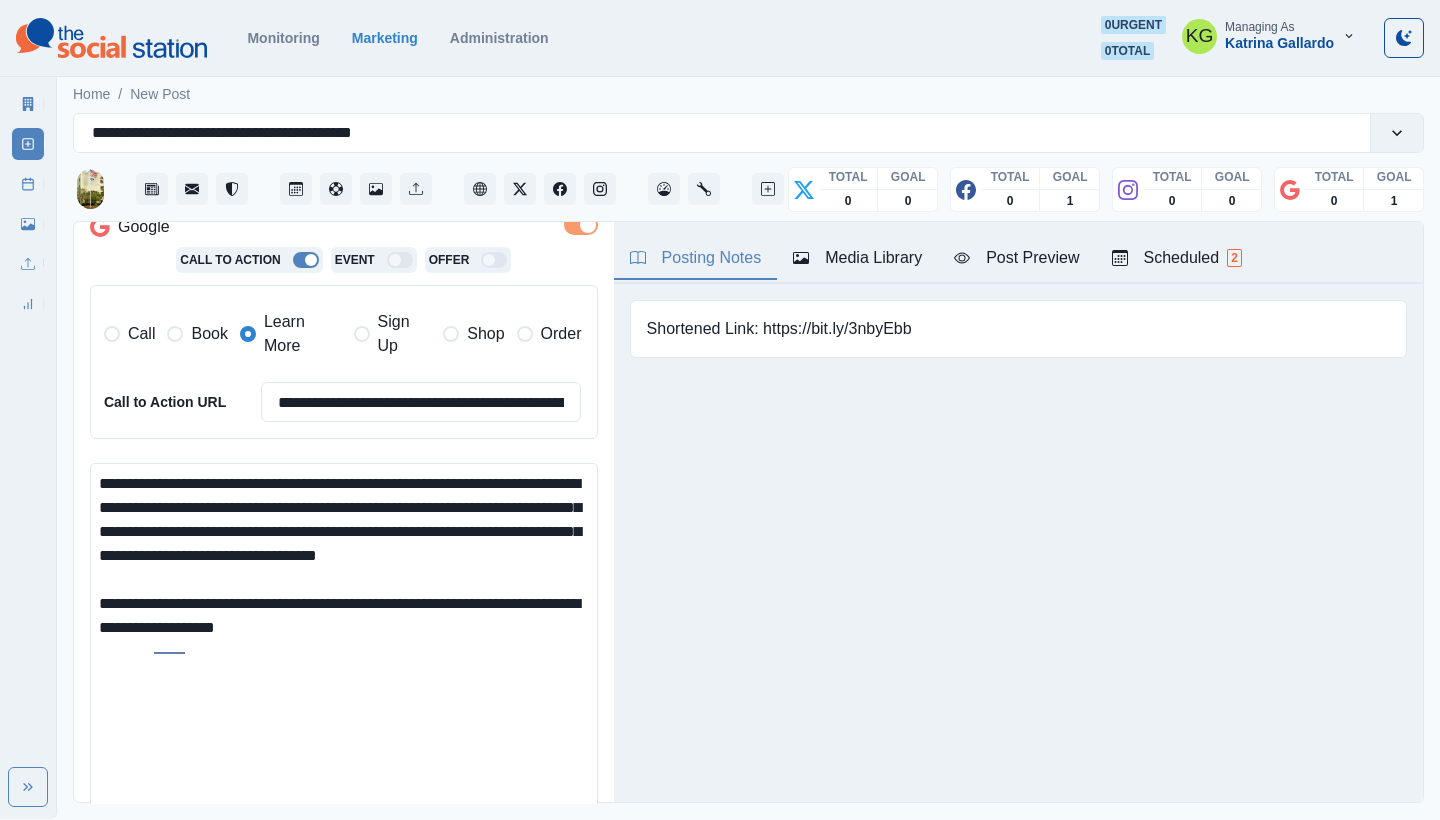 drag, startPoint x: 222, startPoint y: 521, endPoint x: 553, endPoint y: 499, distance: 331.73032 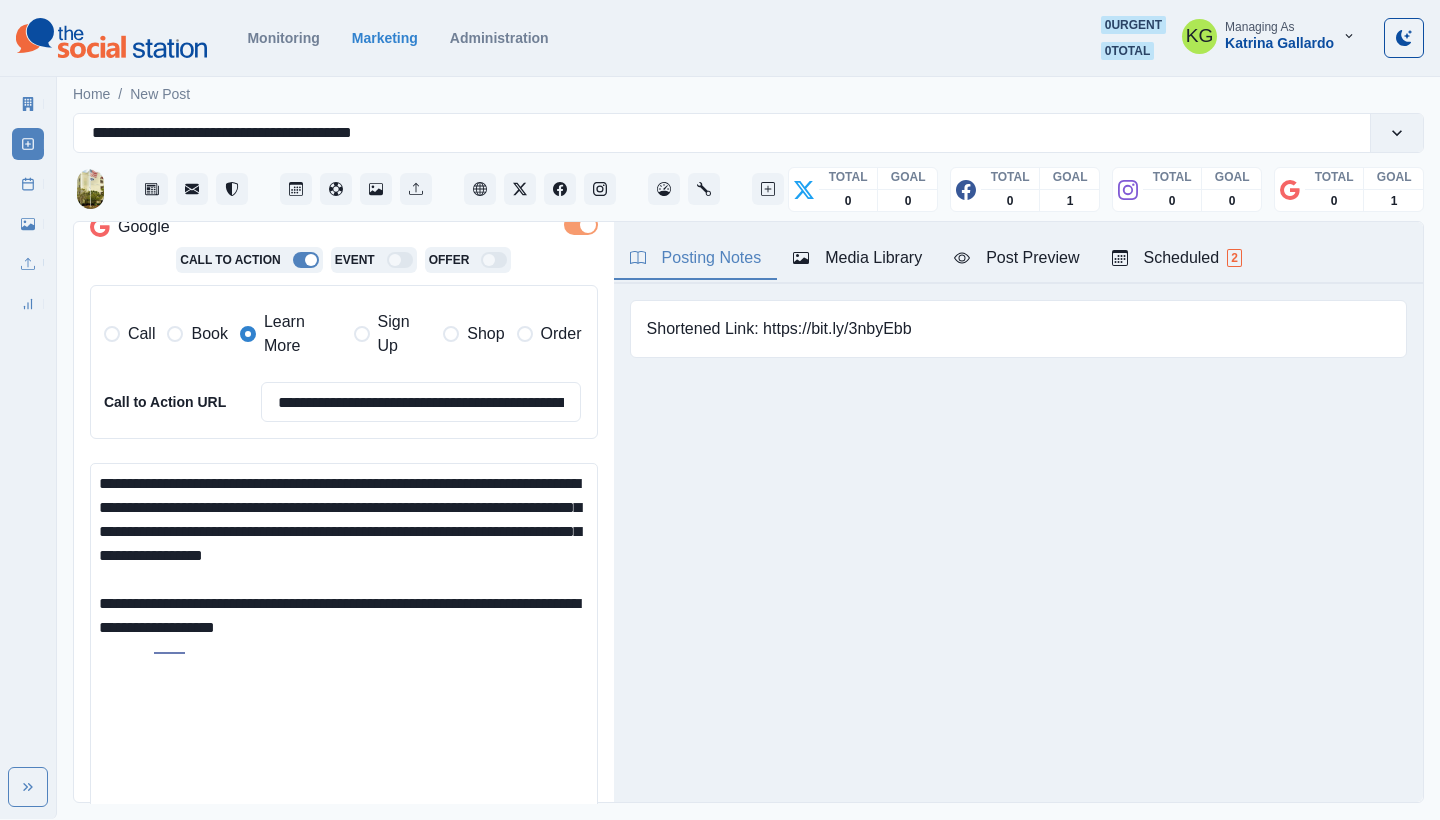 click on "**********" at bounding box center [344, 649] 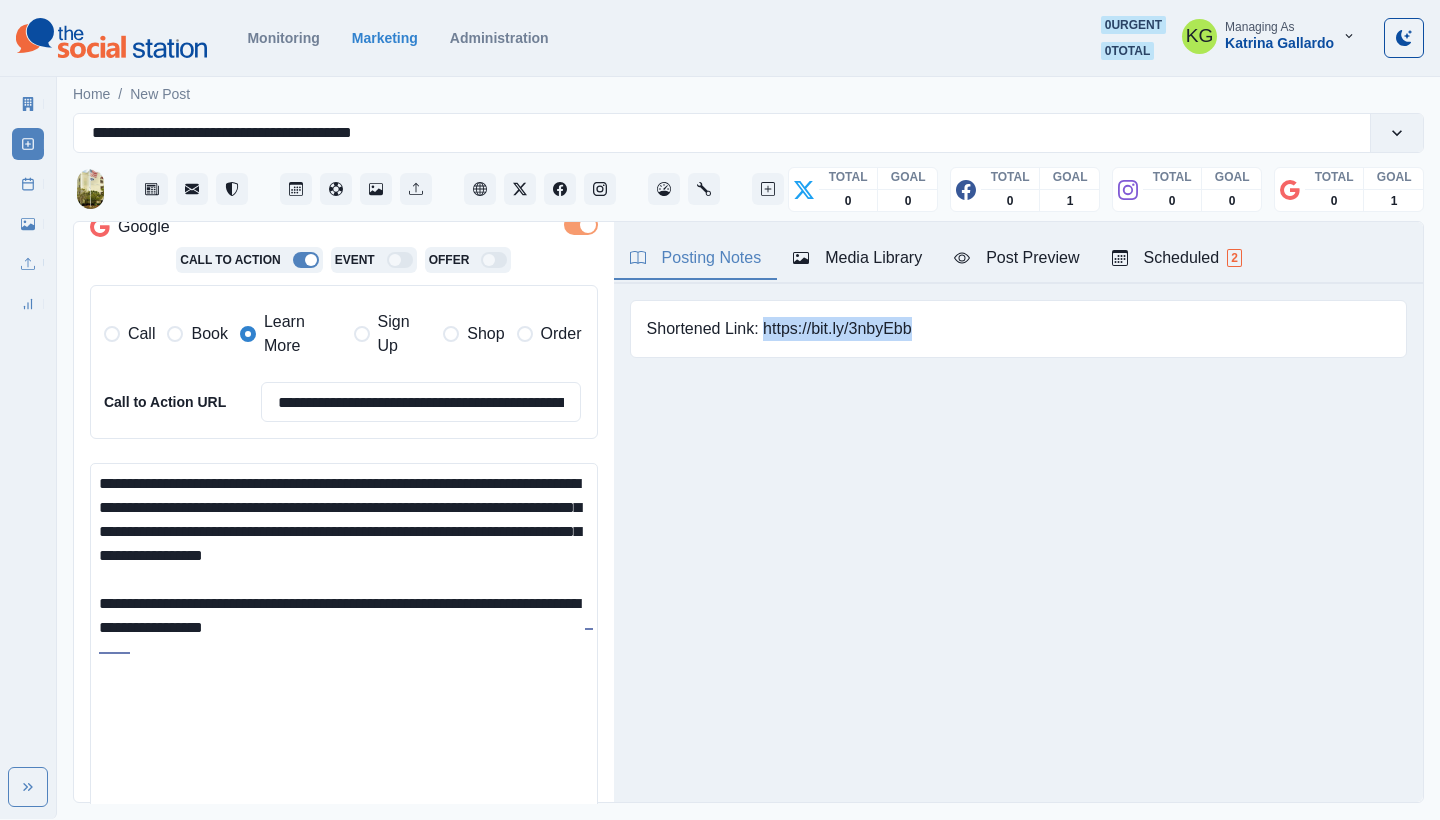 drag, startPoint x: 914, startPoint y: 322, endPoint x: 759, endPoint y: 320, distance: 155.01291 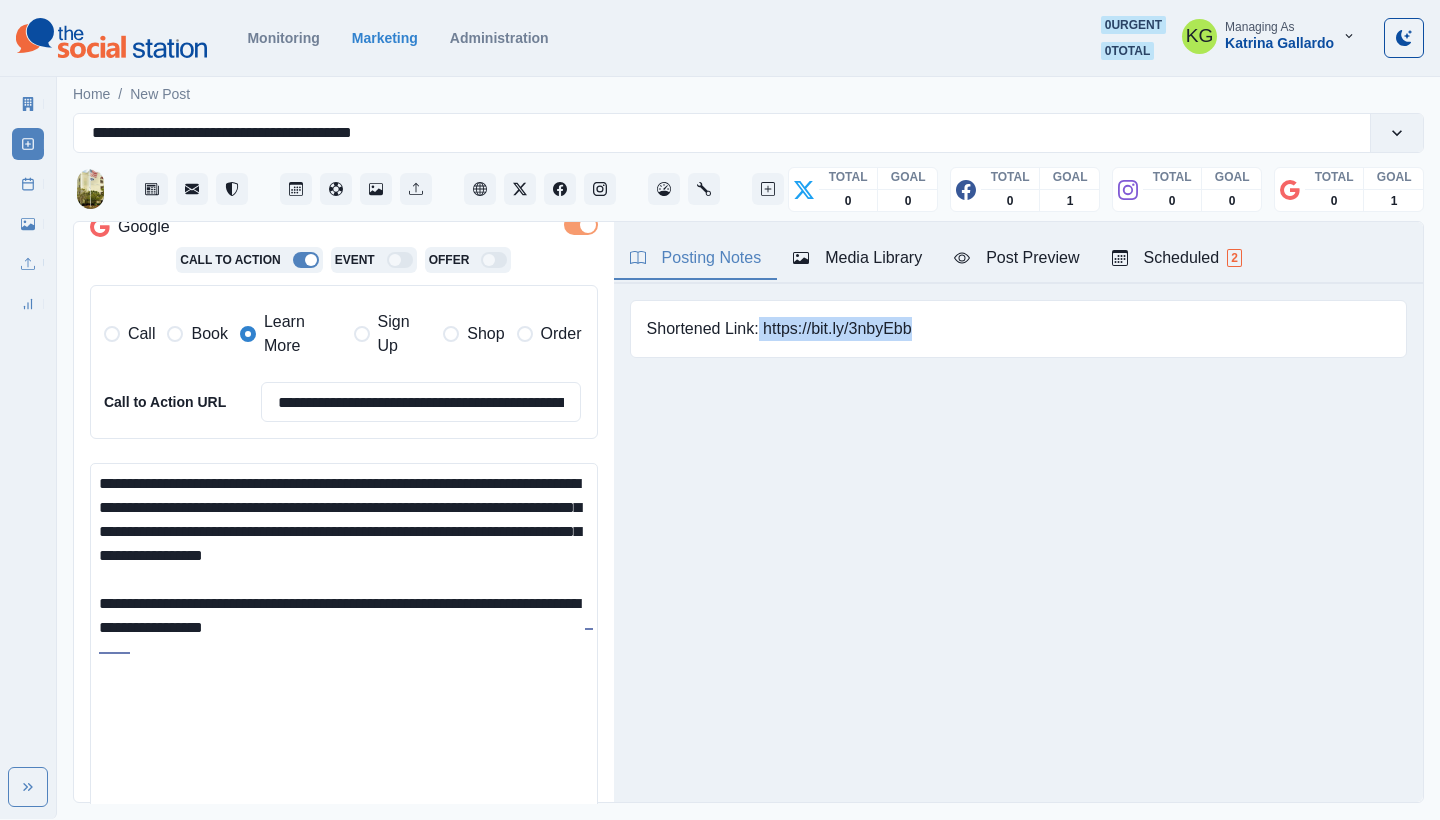 copy on "https://bit.ly/3nbyEbb" 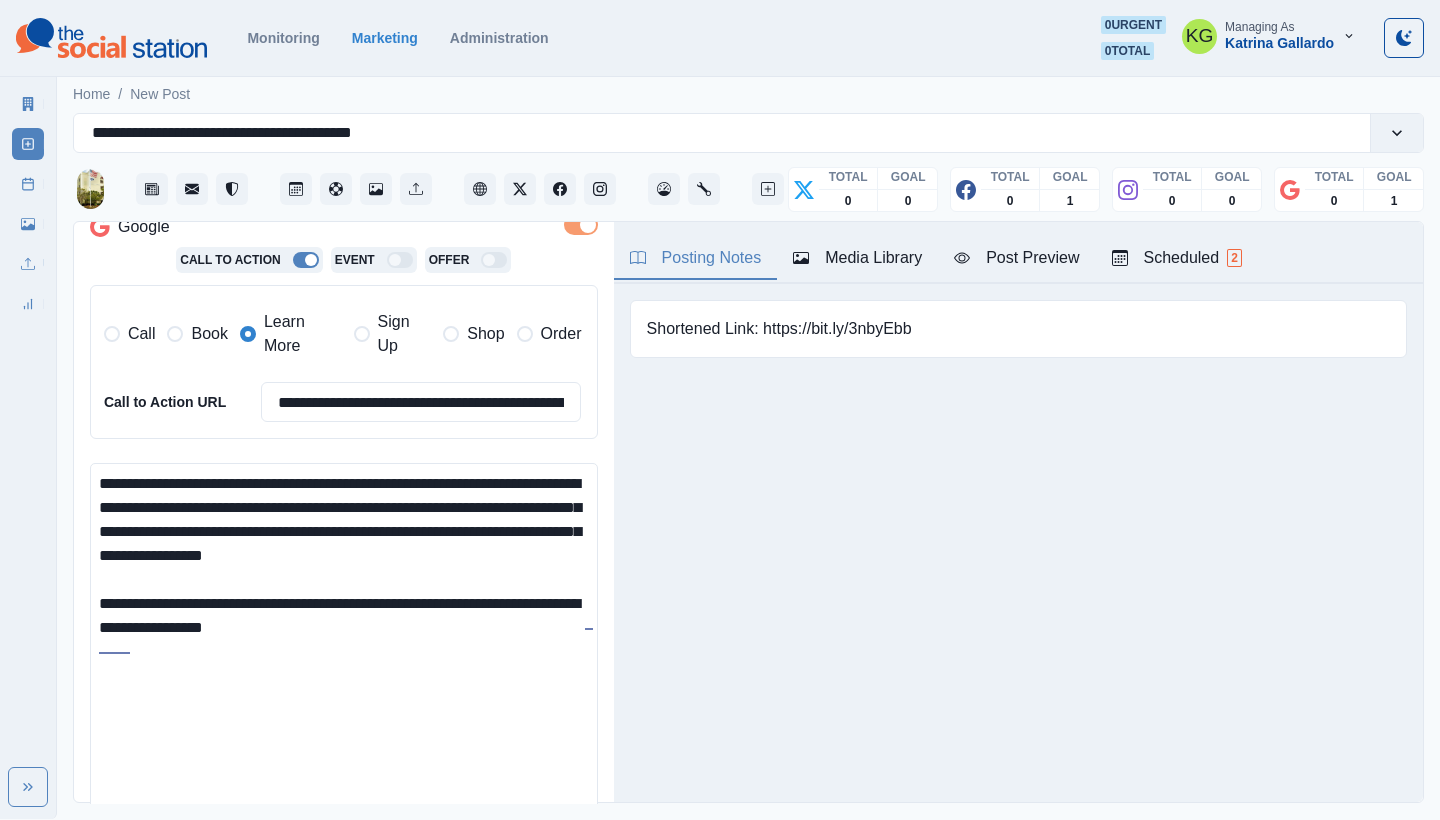 click on "**********" at bounding box center (344, 649) 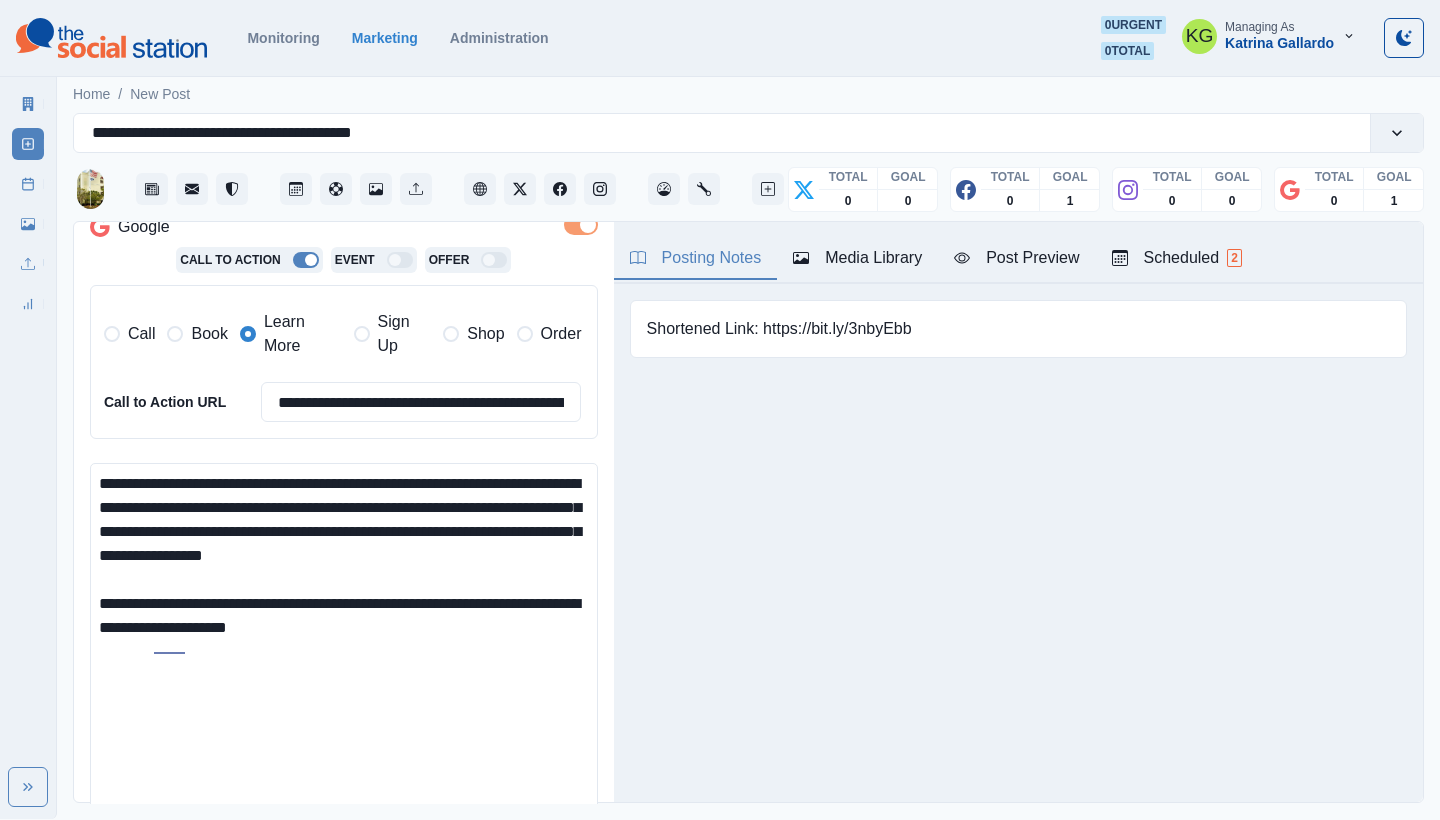 paste on "**********" 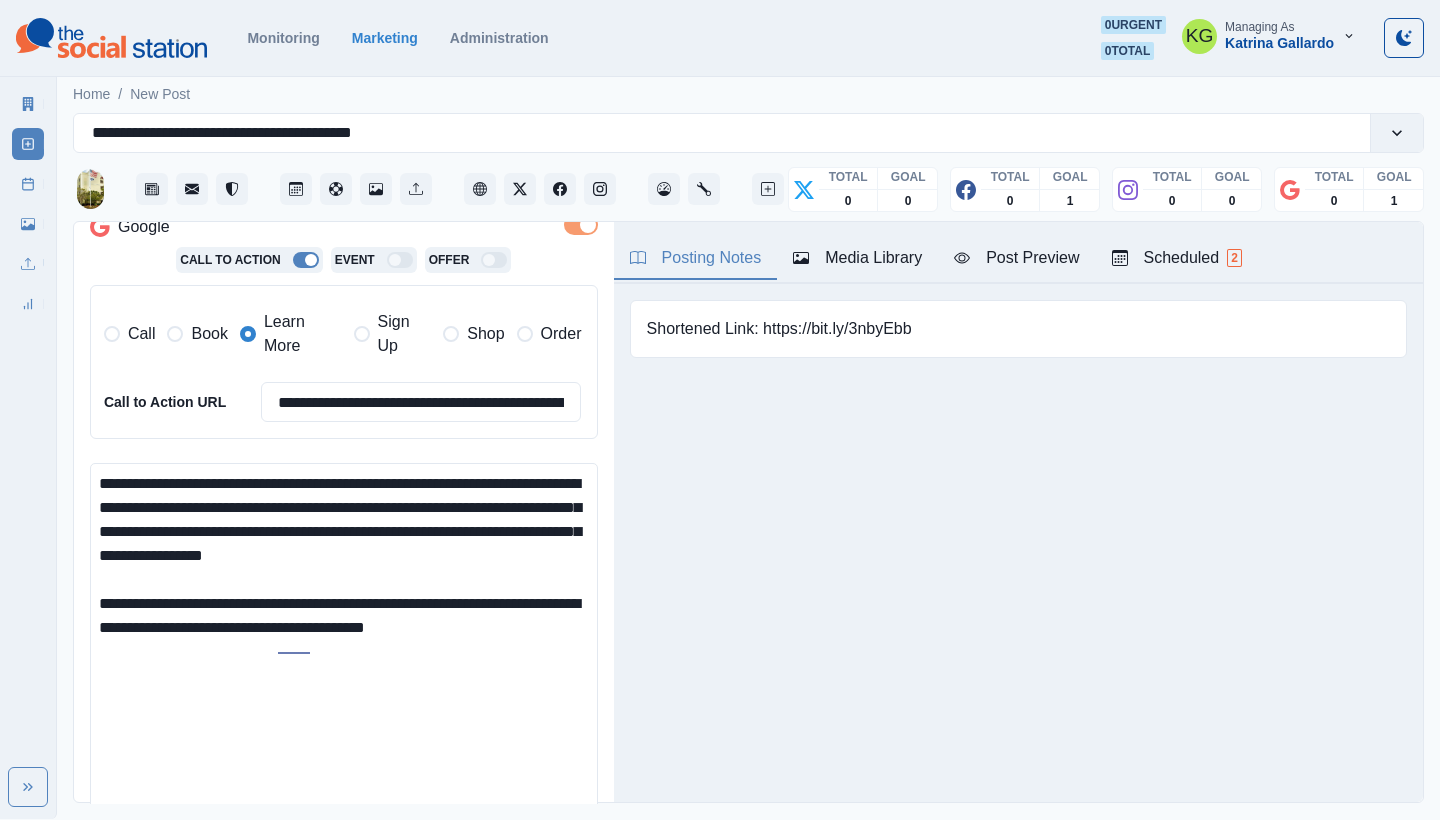 click on "**********" at bounding box center (344, 649) 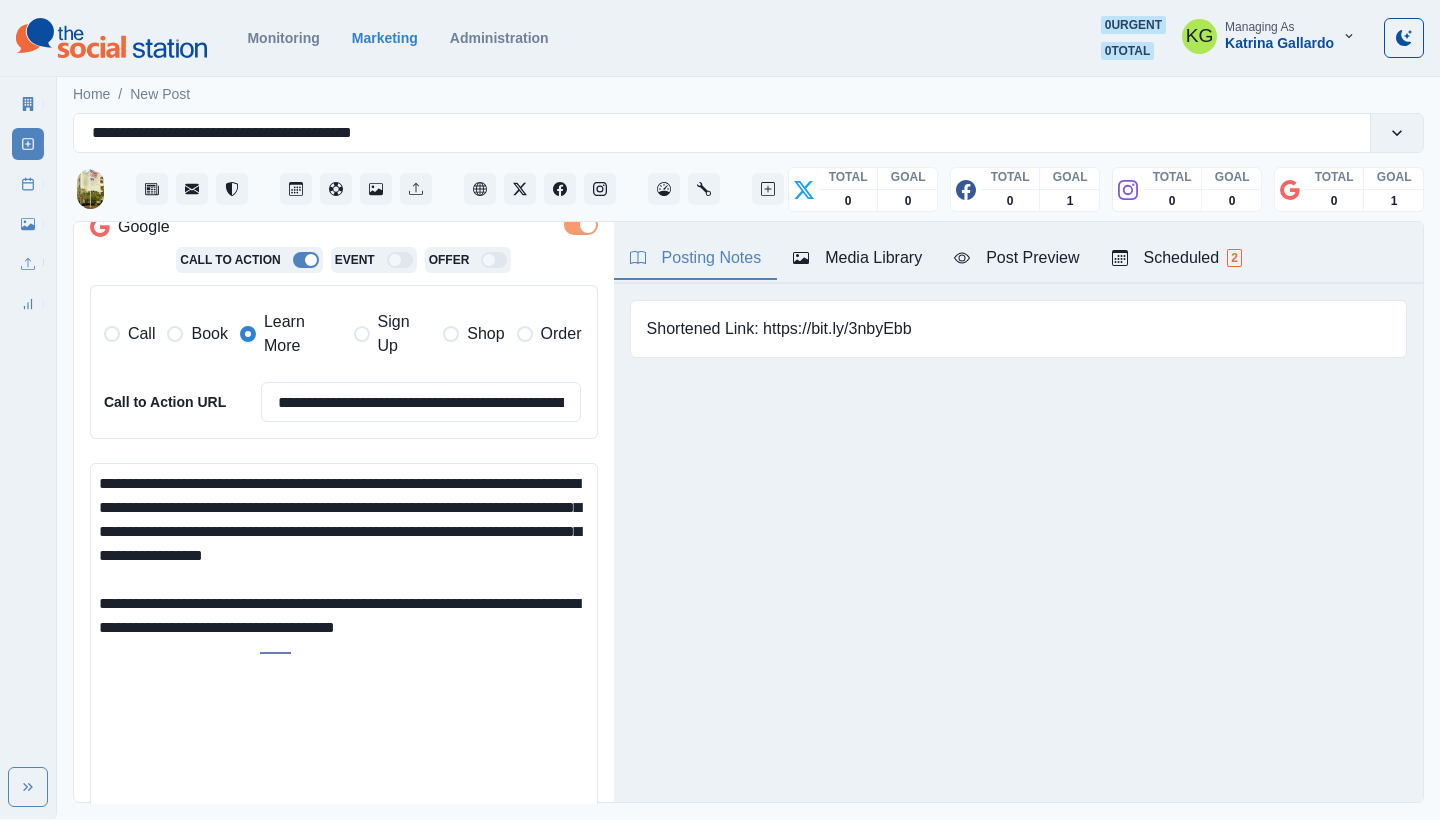 click on "**********" at bounding box center [344, 649] 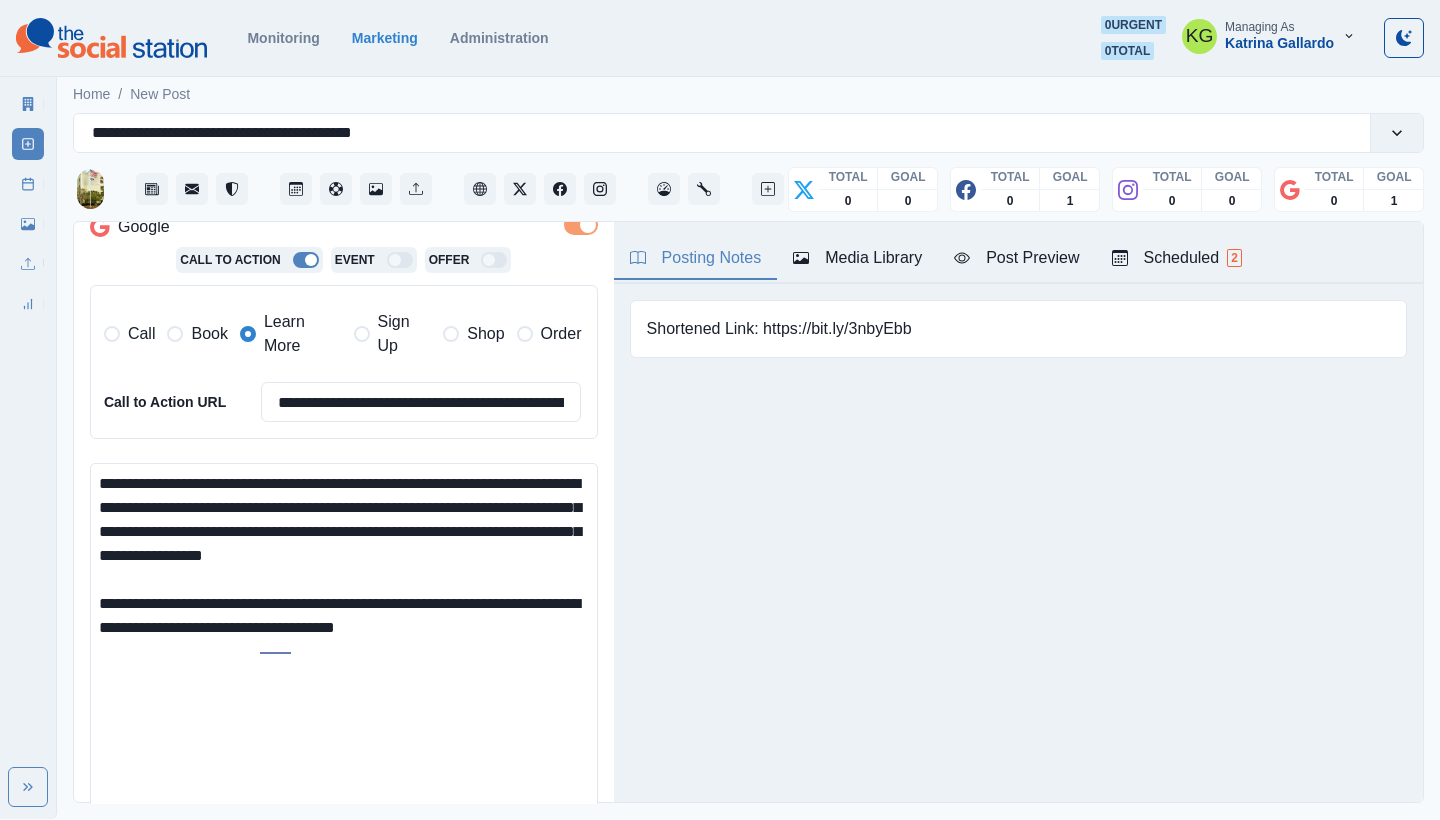 click on "**********" at bounding box center [344, 649] 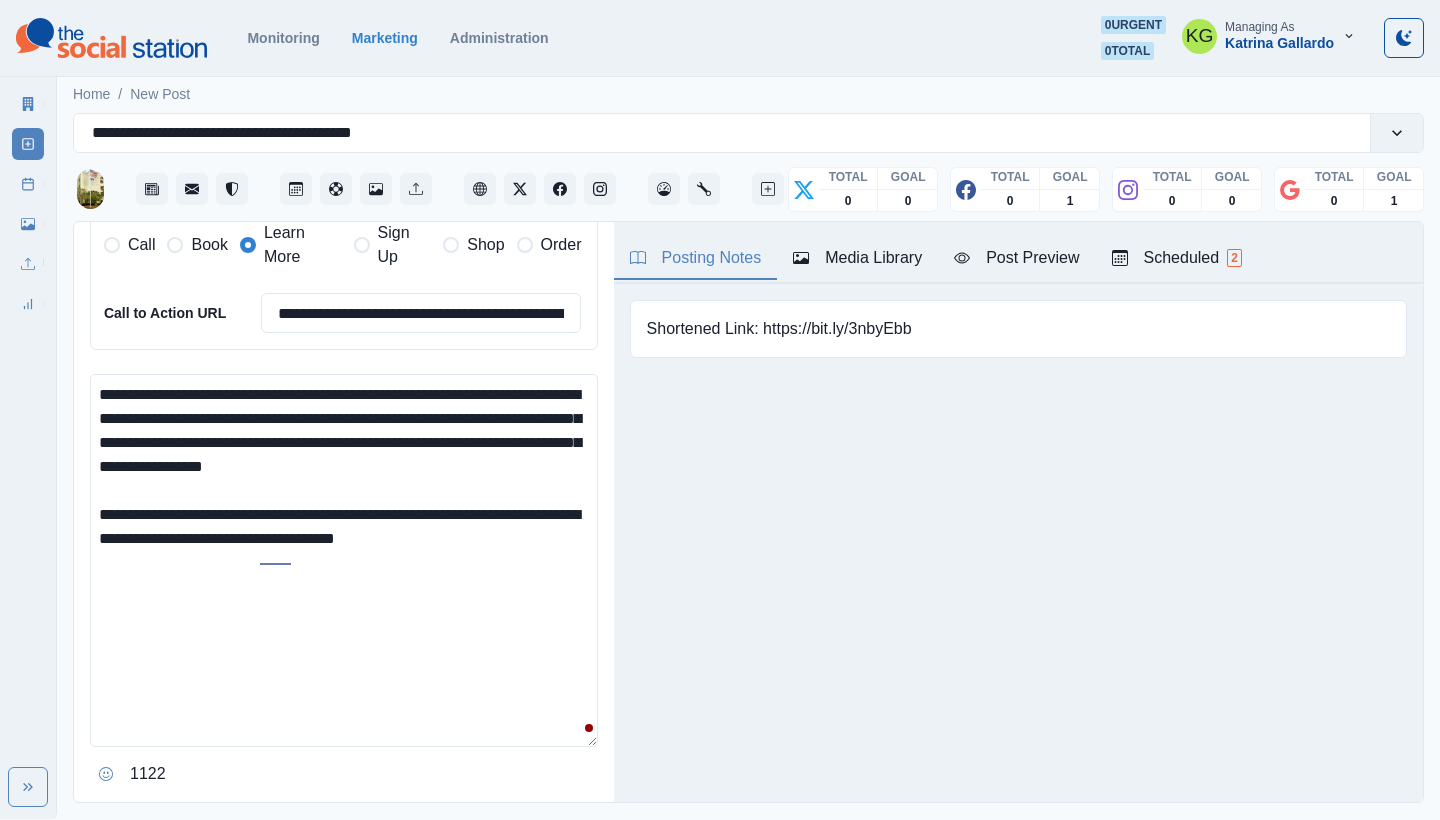 scroll, scrollTop: 518, scrollLeft: 0, axis: vertical 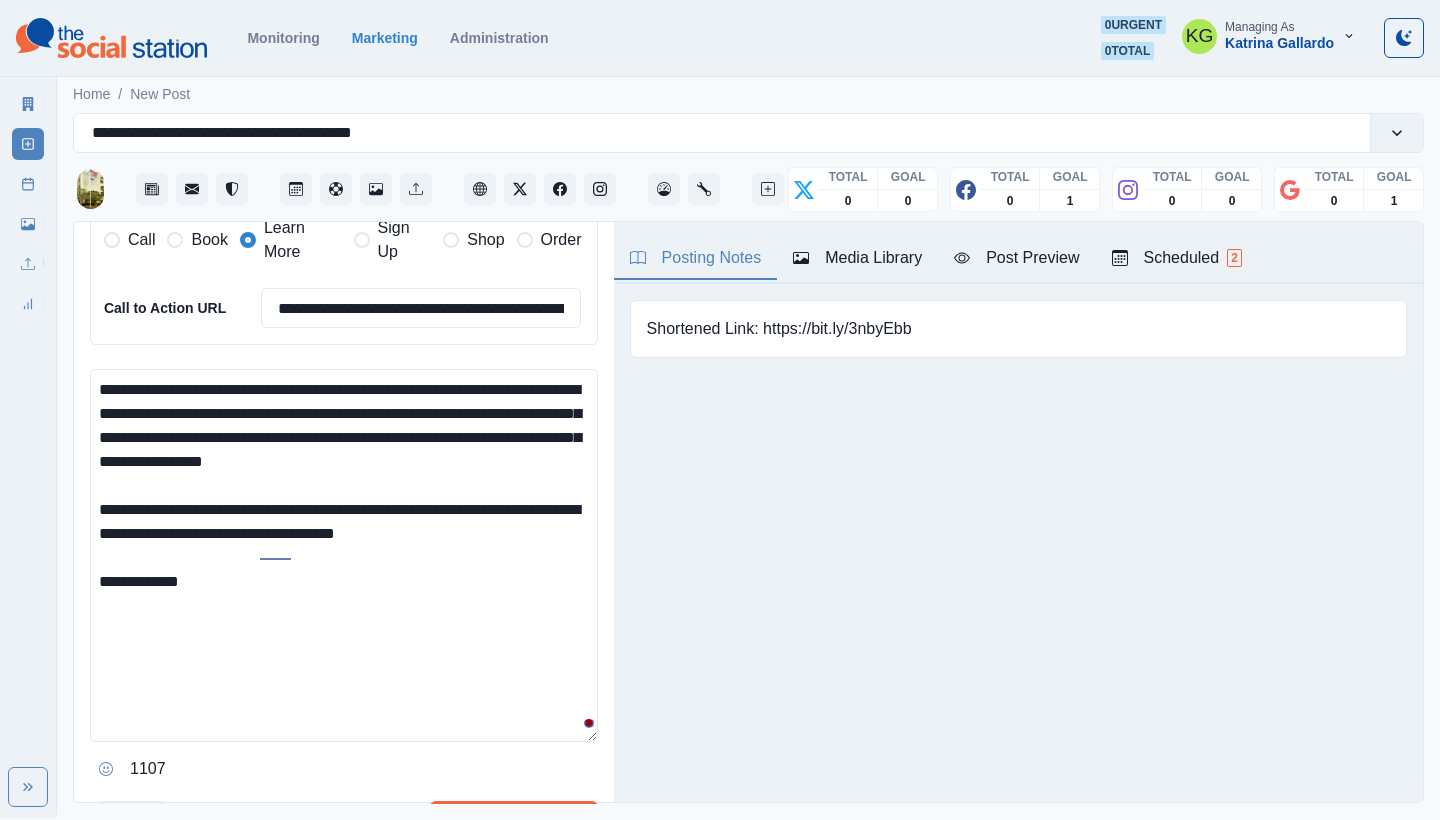 paste on "**********" 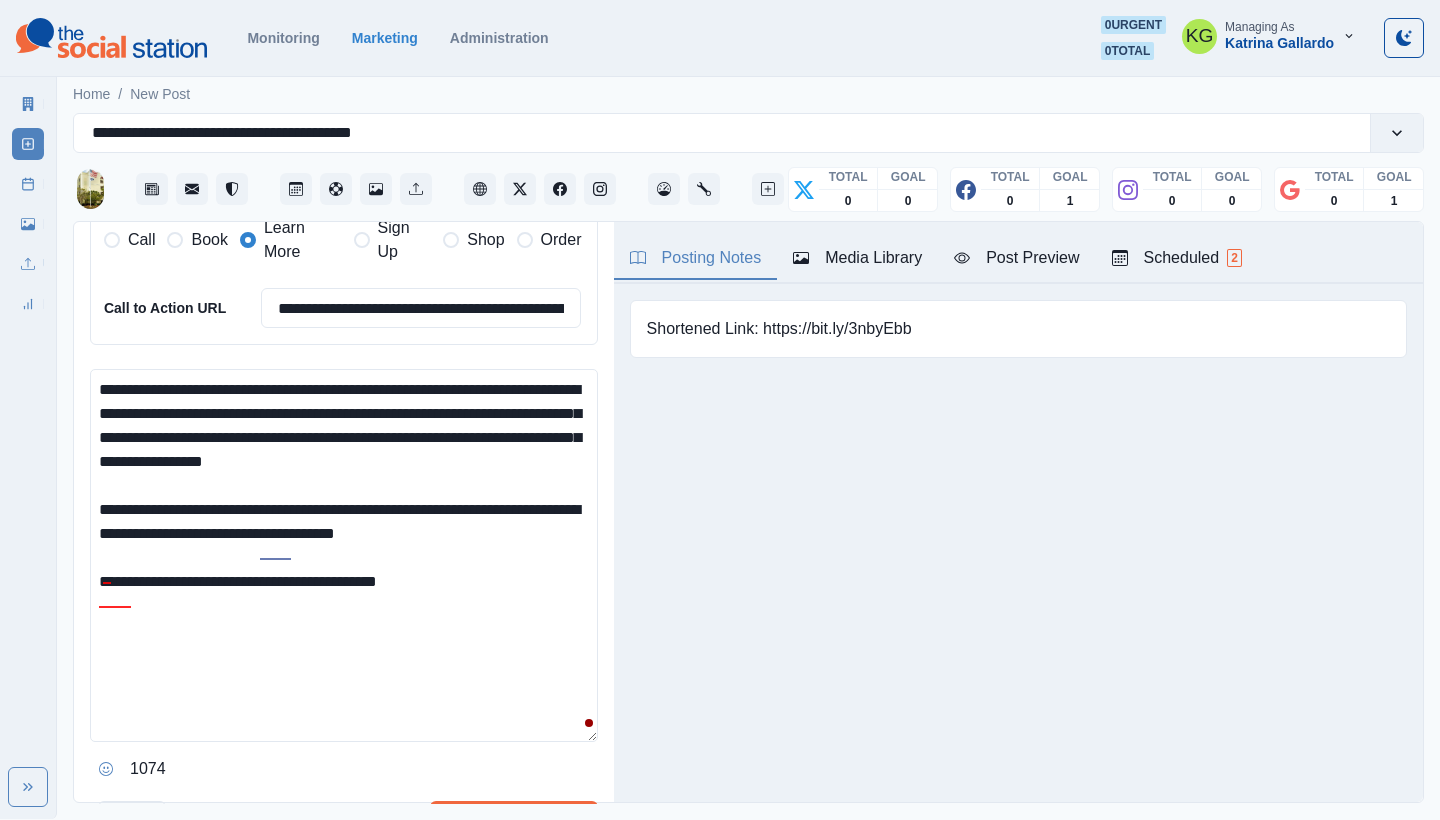 drag, startPoint x: 240, startPoint y: 601, endPoint x: 197, endPoint y: 600, distance: 43.011627 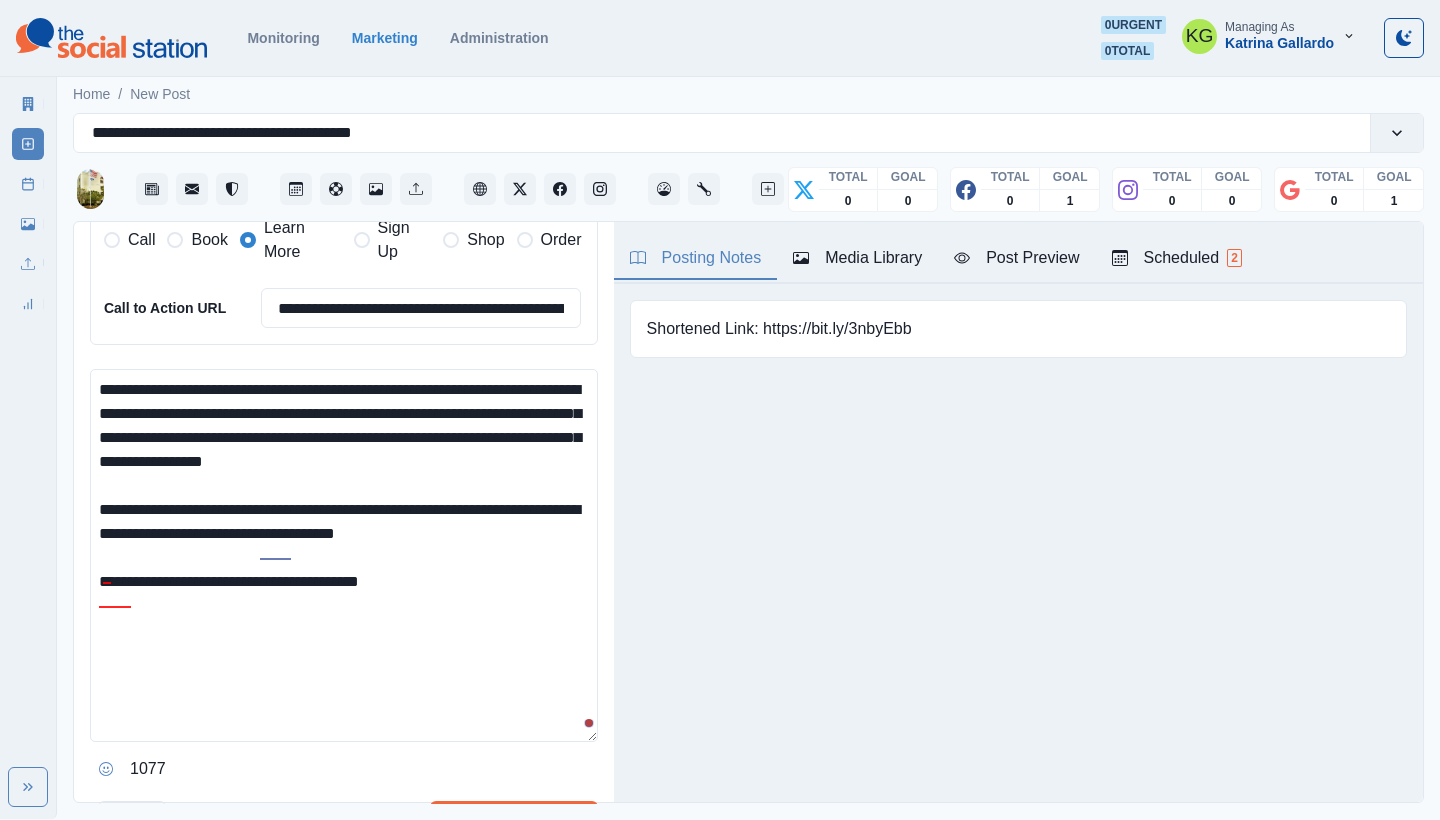 click on "**********" at bounding box center (344, 555) 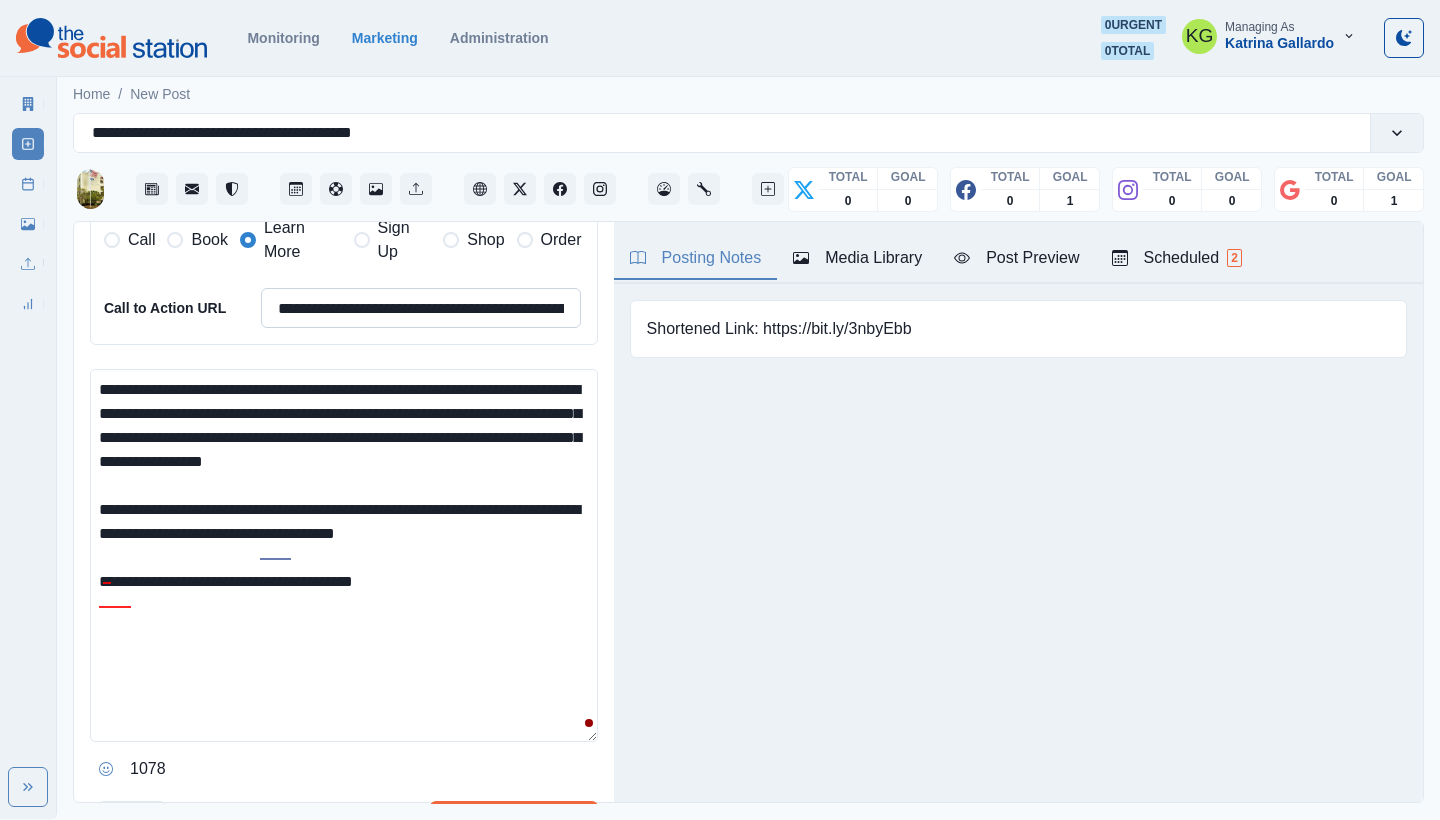 type on "**********" 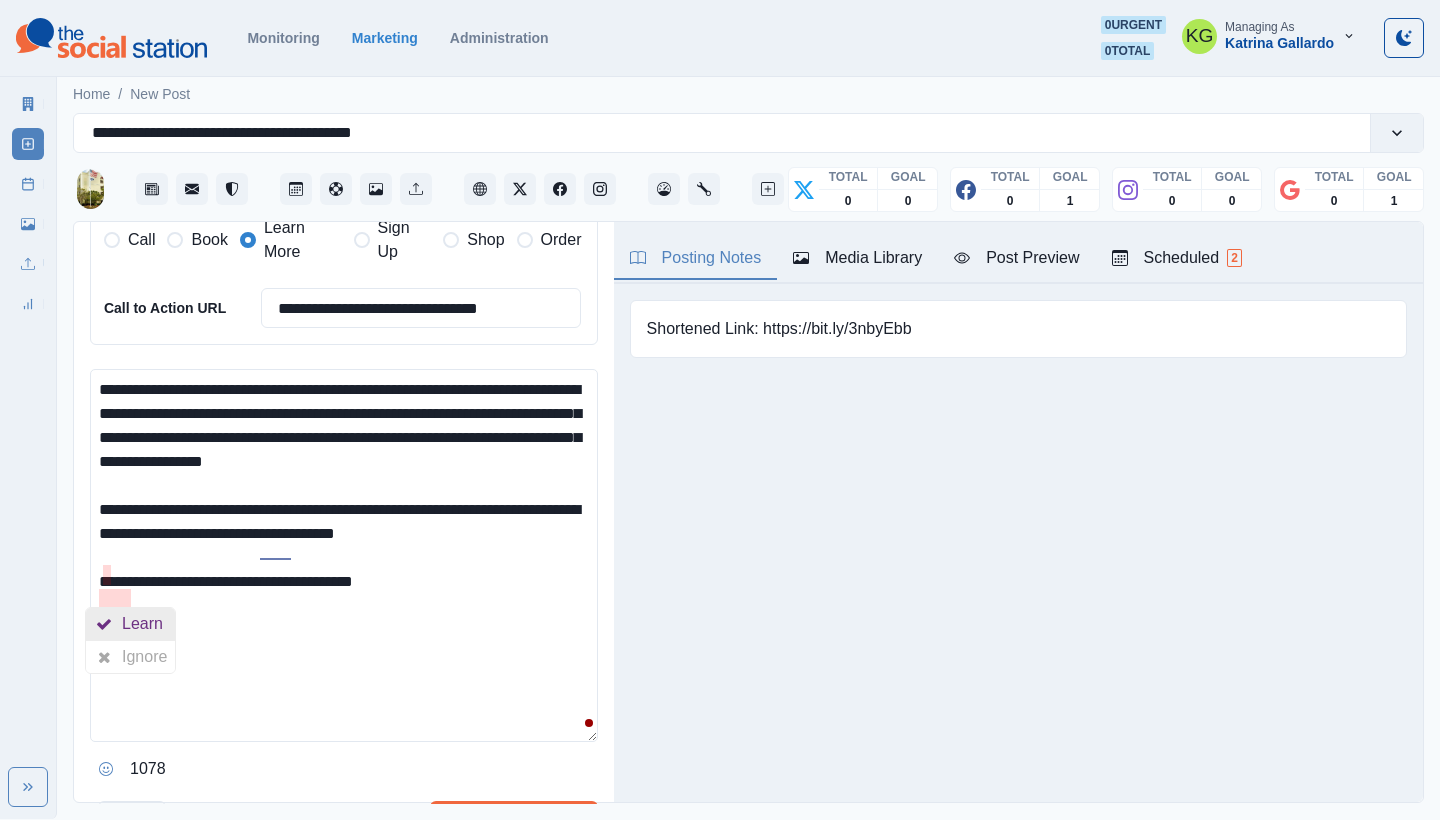 click on "Learn" at bounding box center (146, 624) 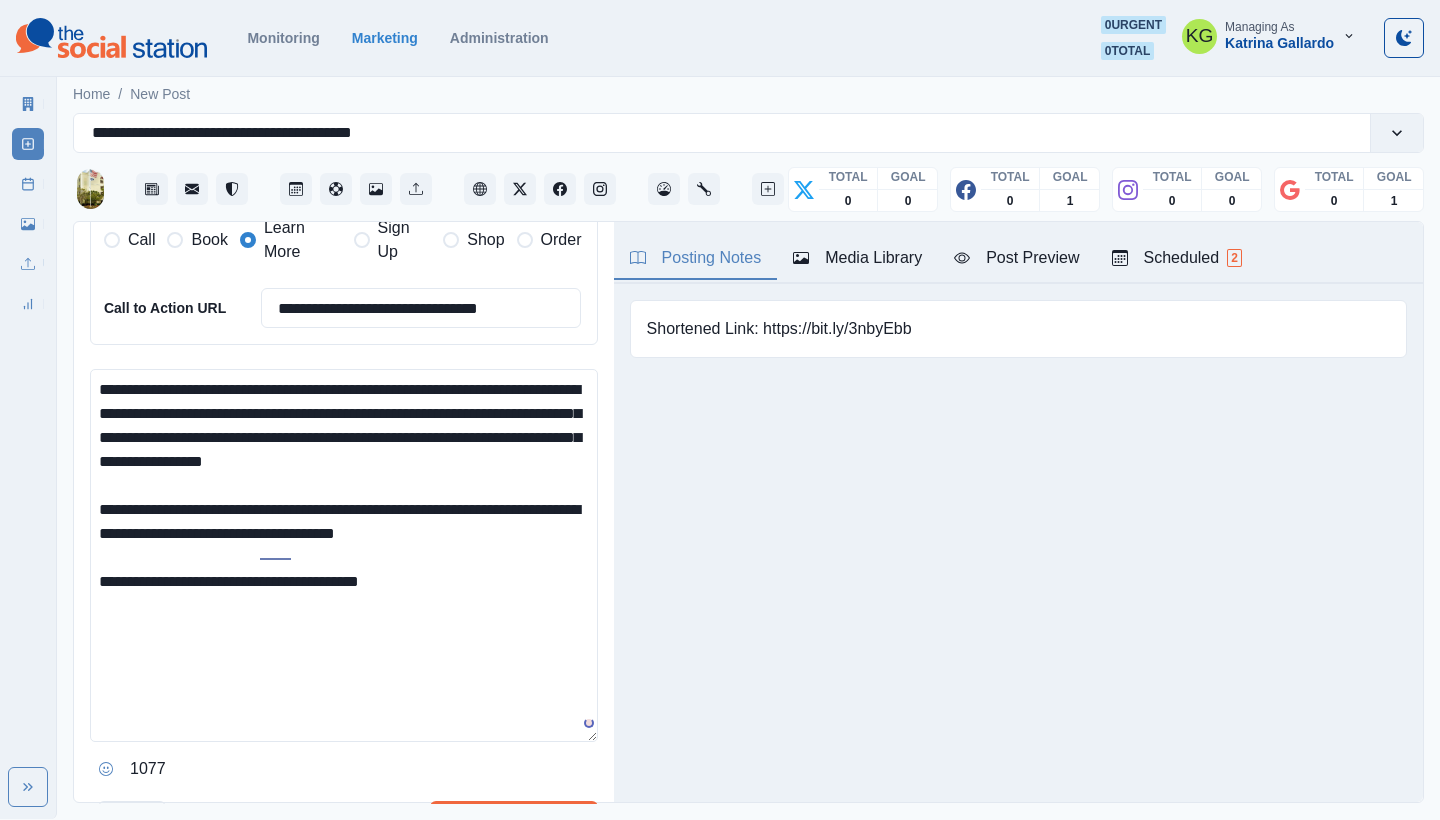 click on "**********" at bounding box center (344, 555) 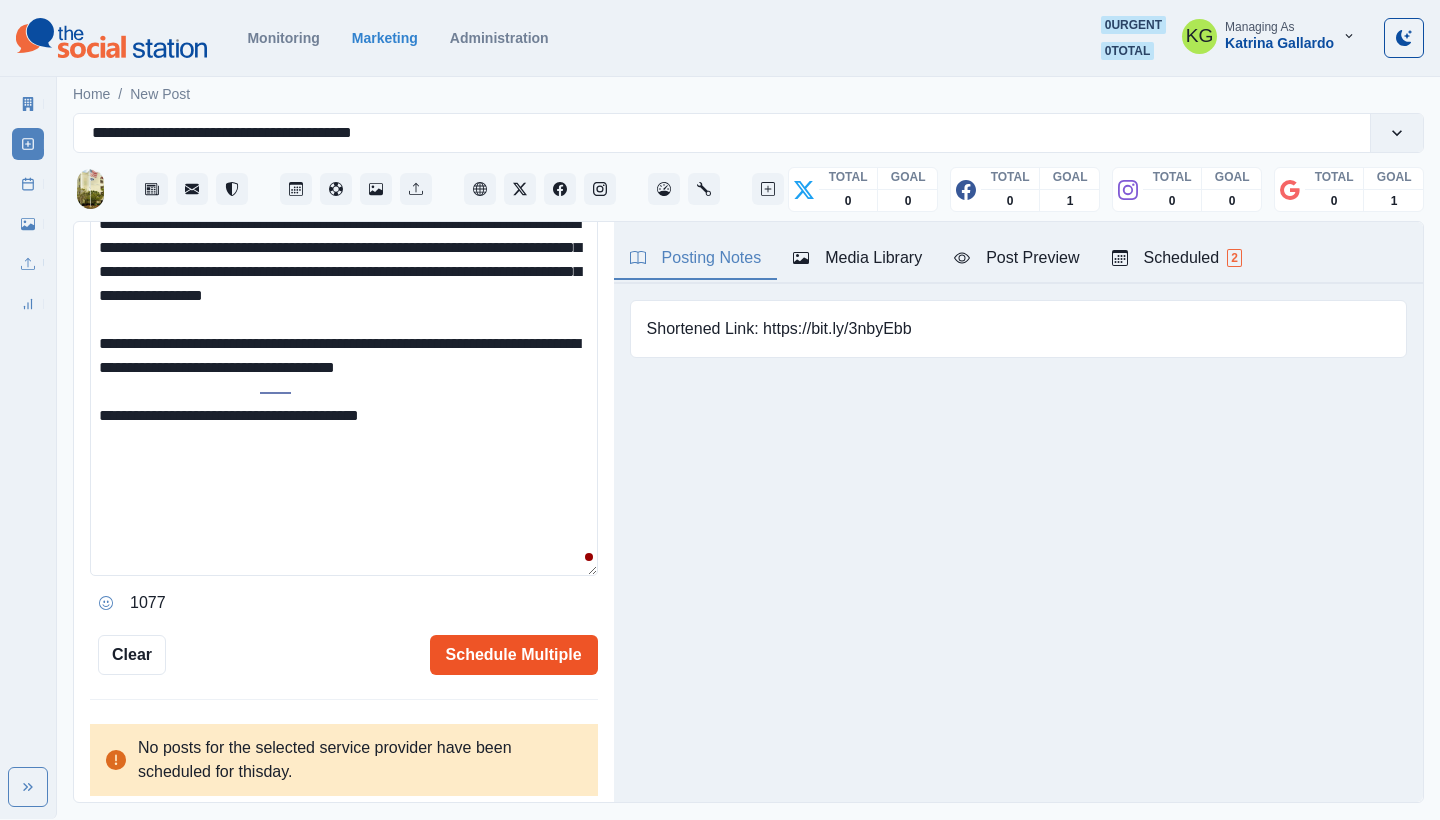 scroll, scrollTop: 683, scrollLeft: 0, axis: vertical 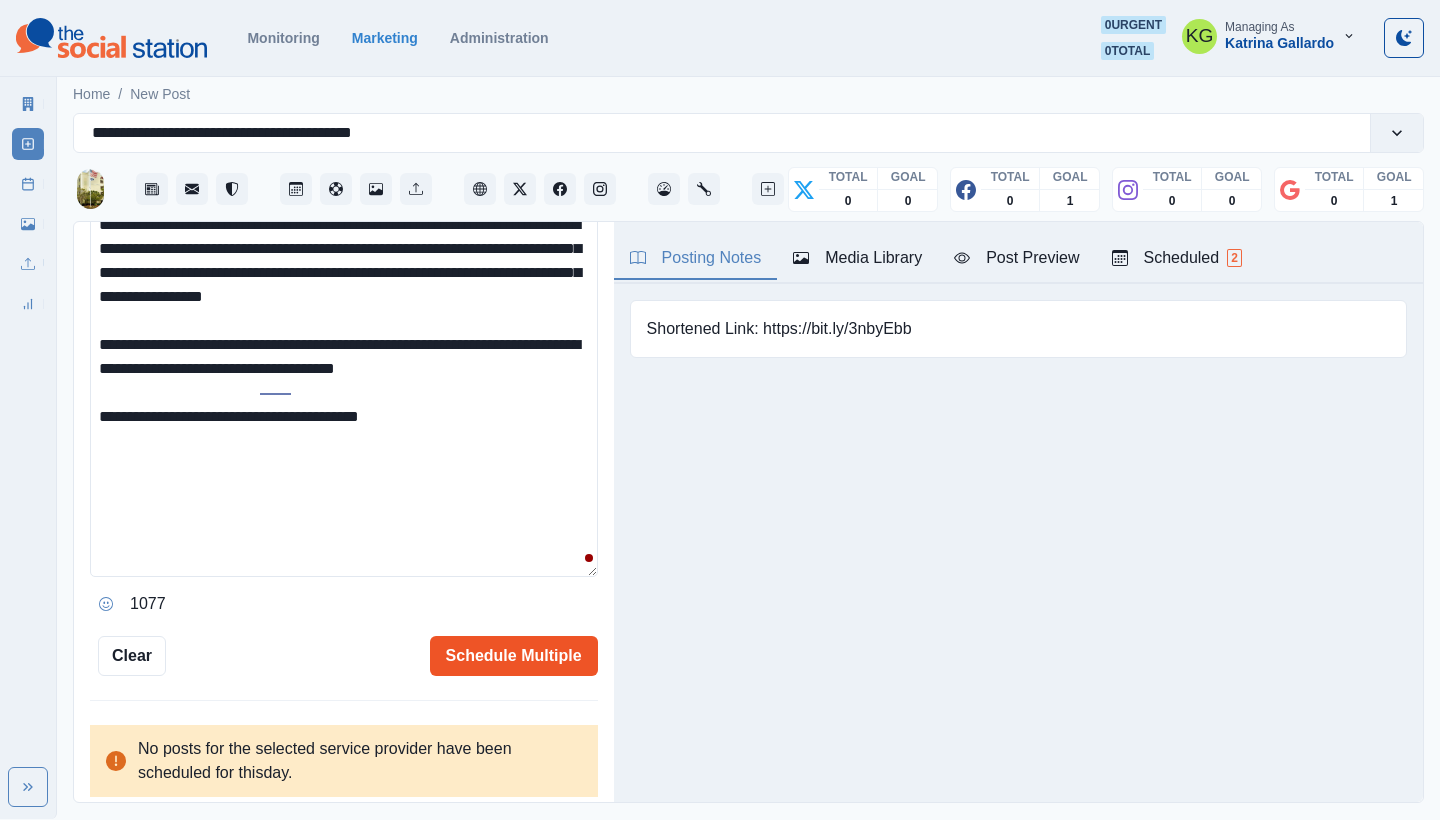 type on "**********" 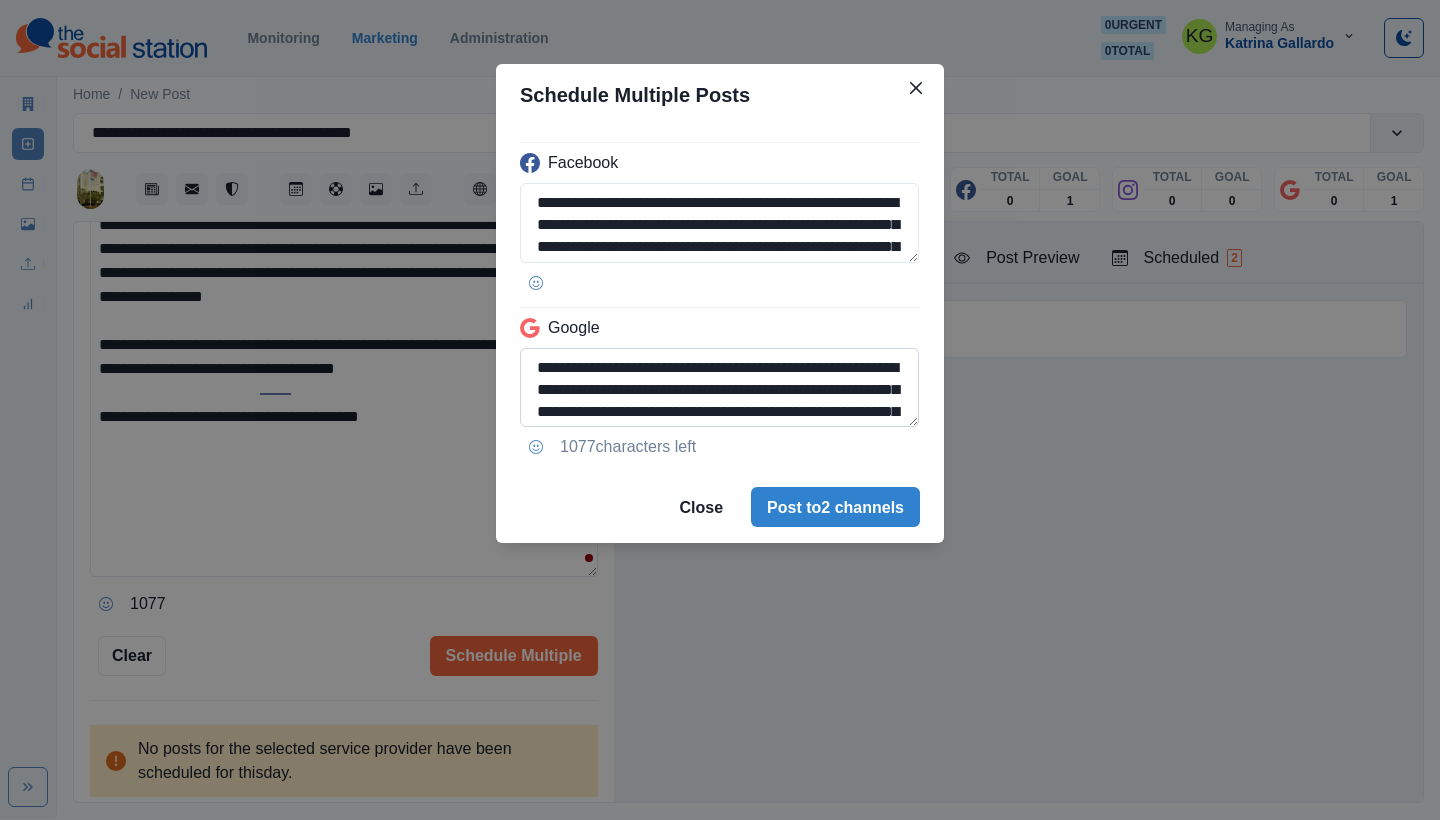 click on "**********" at bounding box center (719, 388) 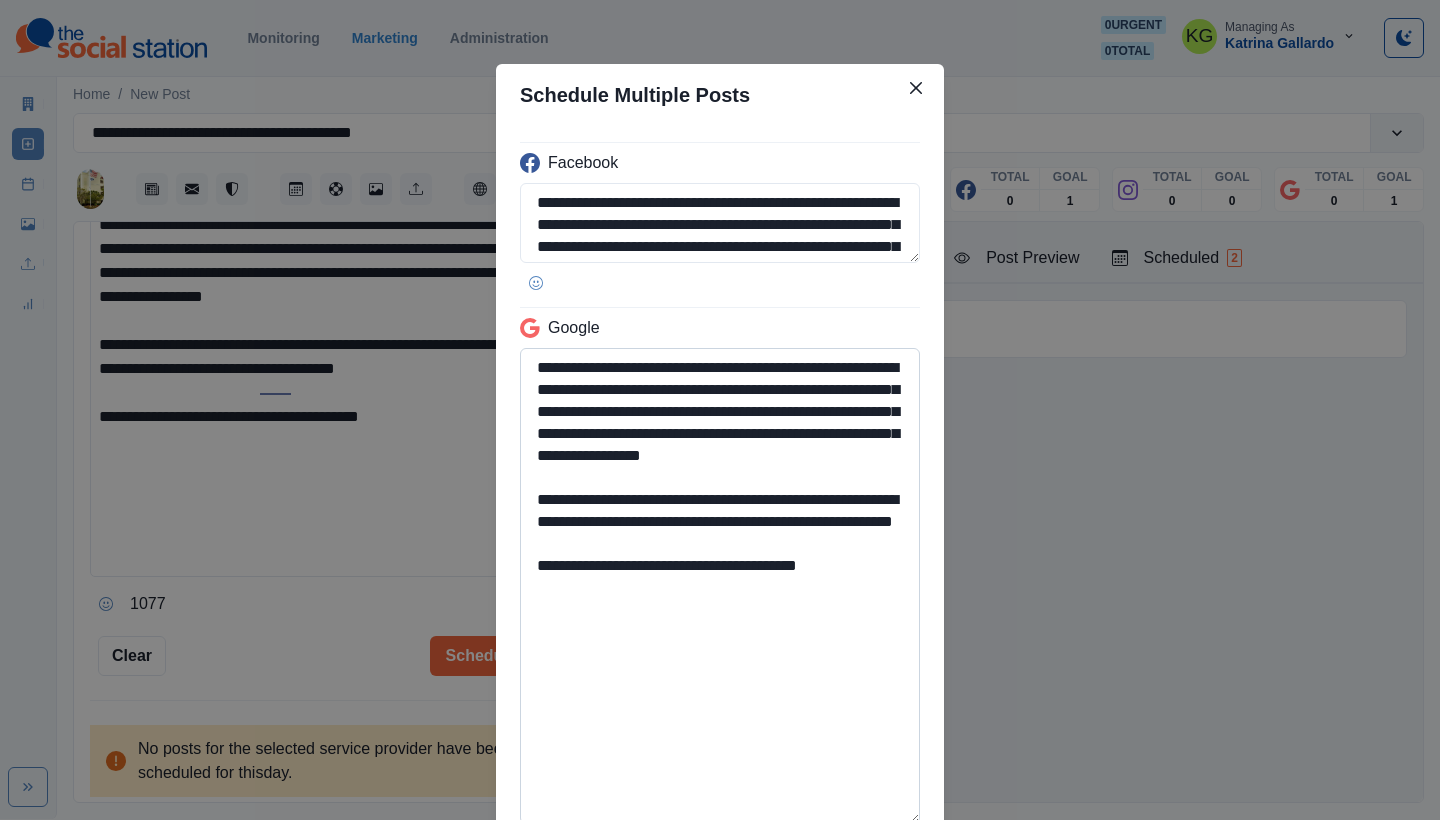 click on "**********" at bounding box center [720, 586] 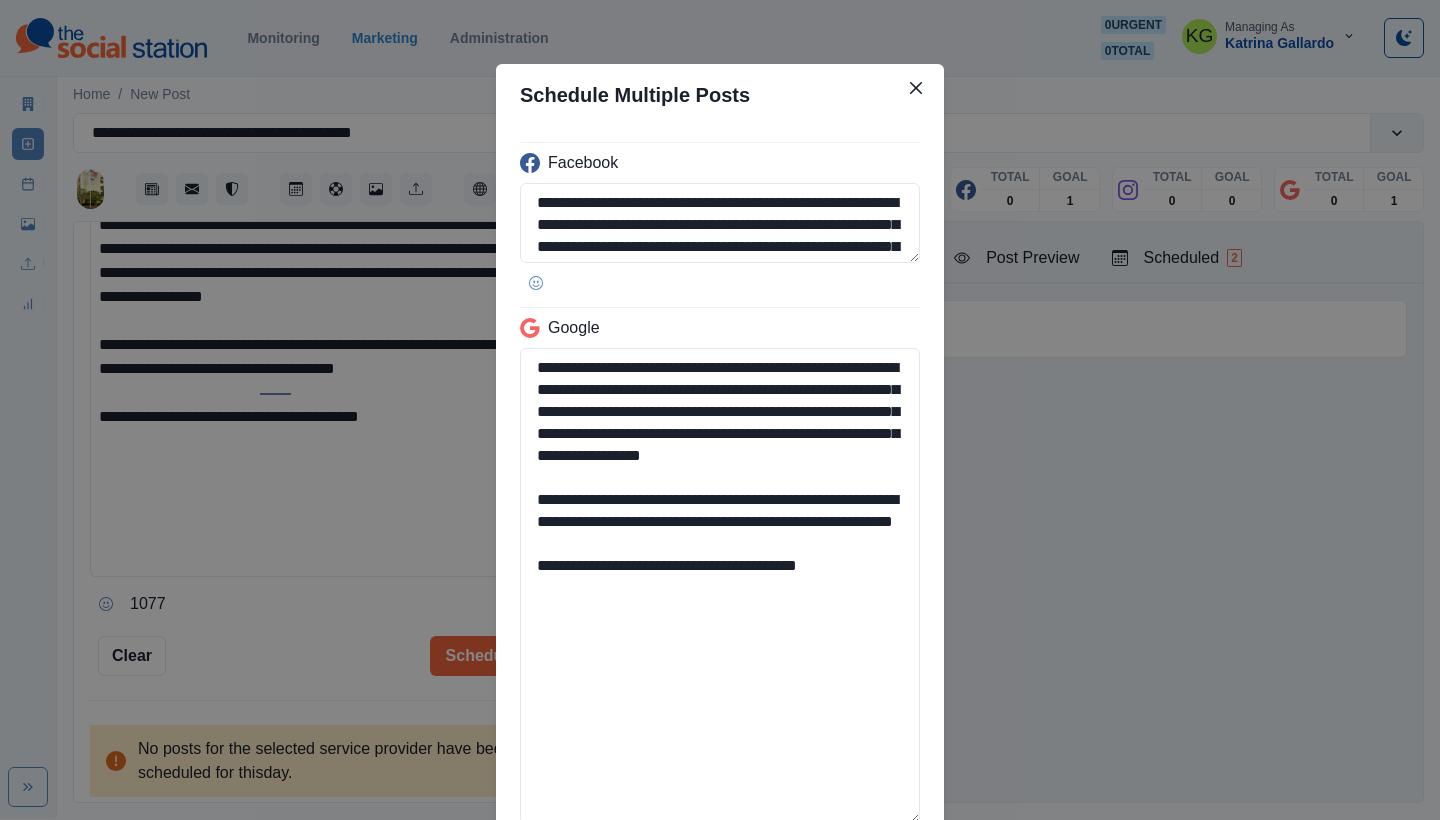 drag, startPoint x: 867, startPoint y: 617, endPoint x: 471, endPoint y: 617, distance: 396 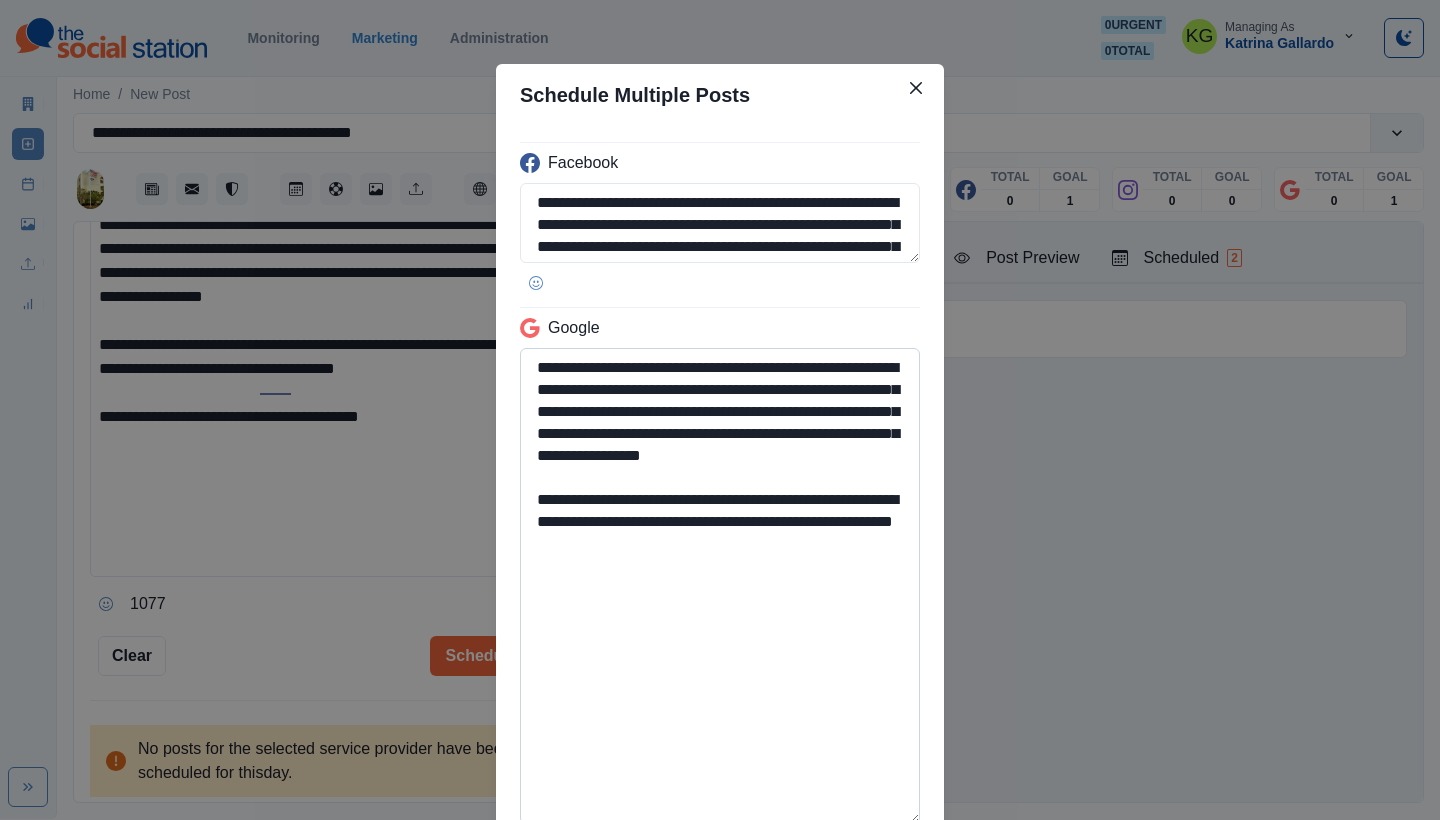 drag, startPoint x: 814, startPoint y: 524, endPoint x: 667, endPoint y: 519, distance: 147.085 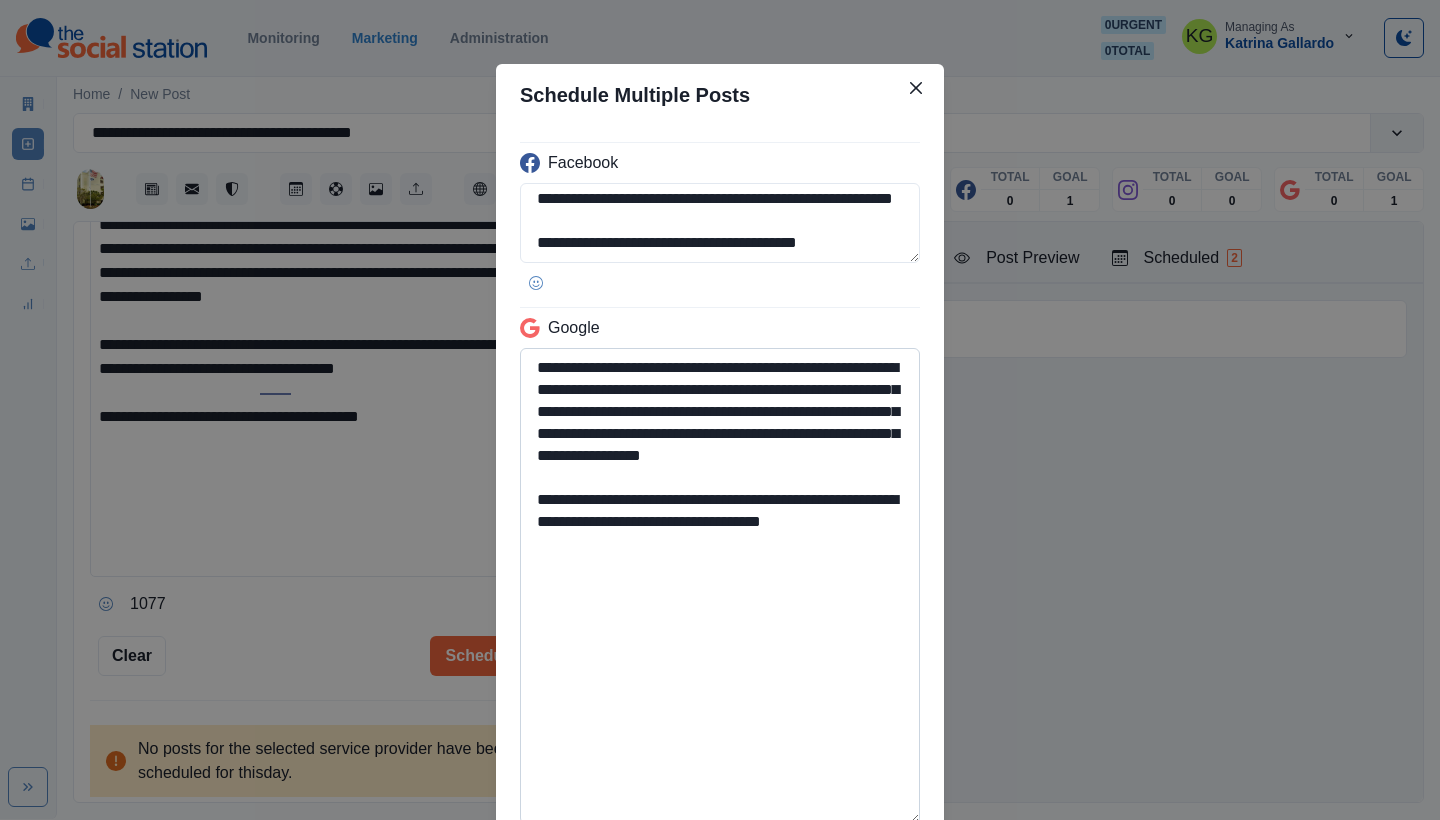 scroll, scrollTop: 203, scrollLeft: 0, axis: vertical 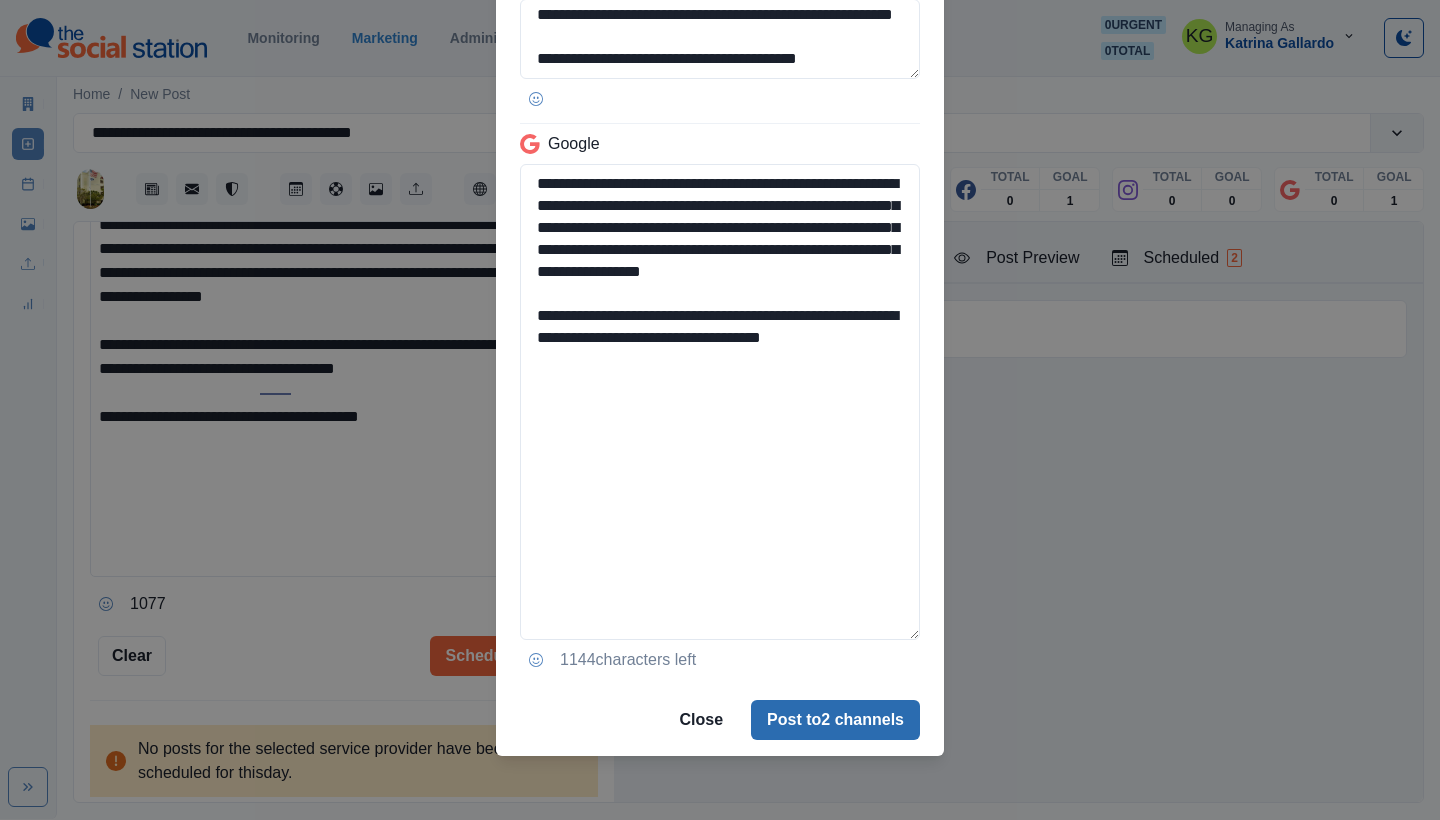 type on "**********" 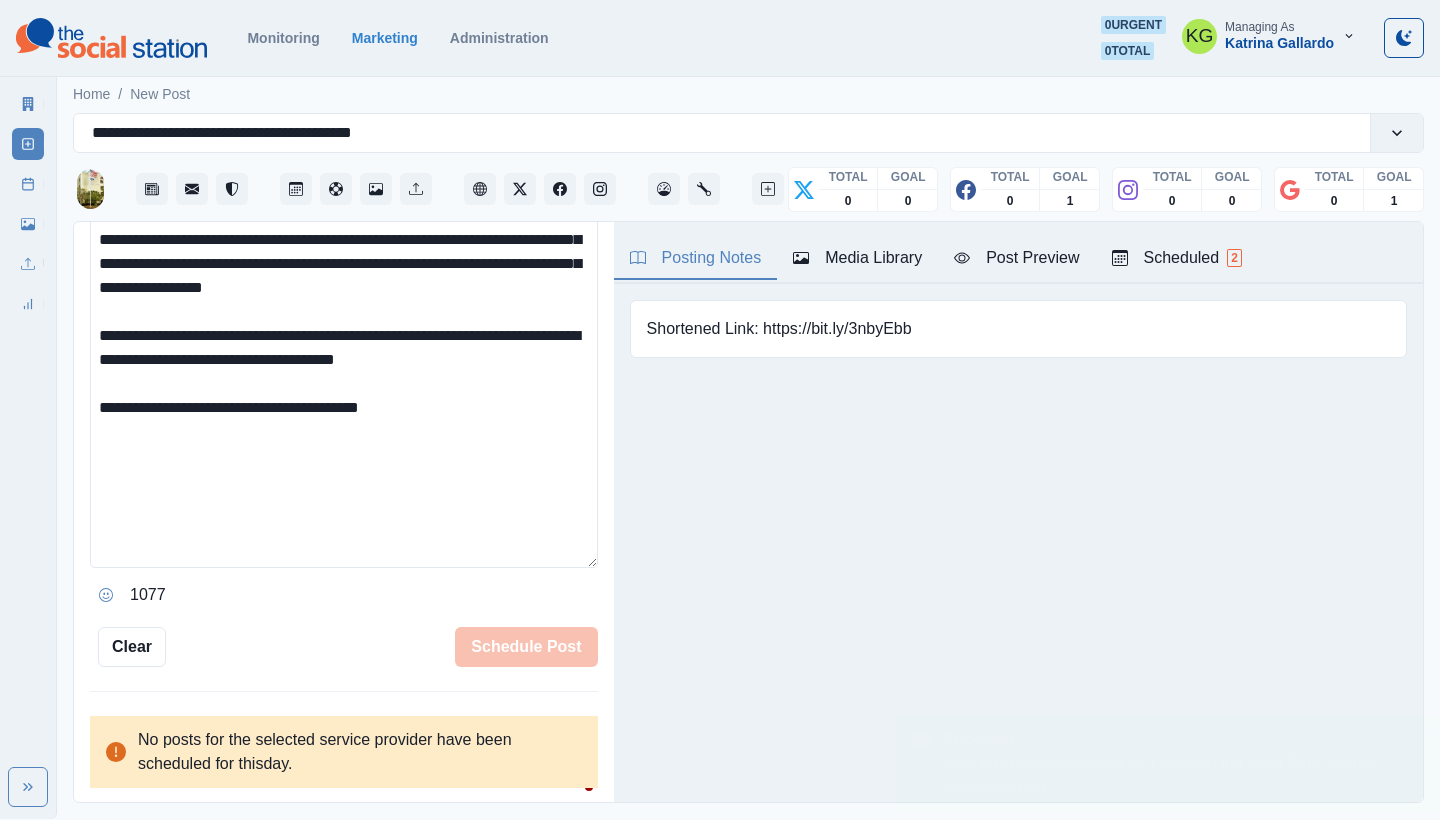 type 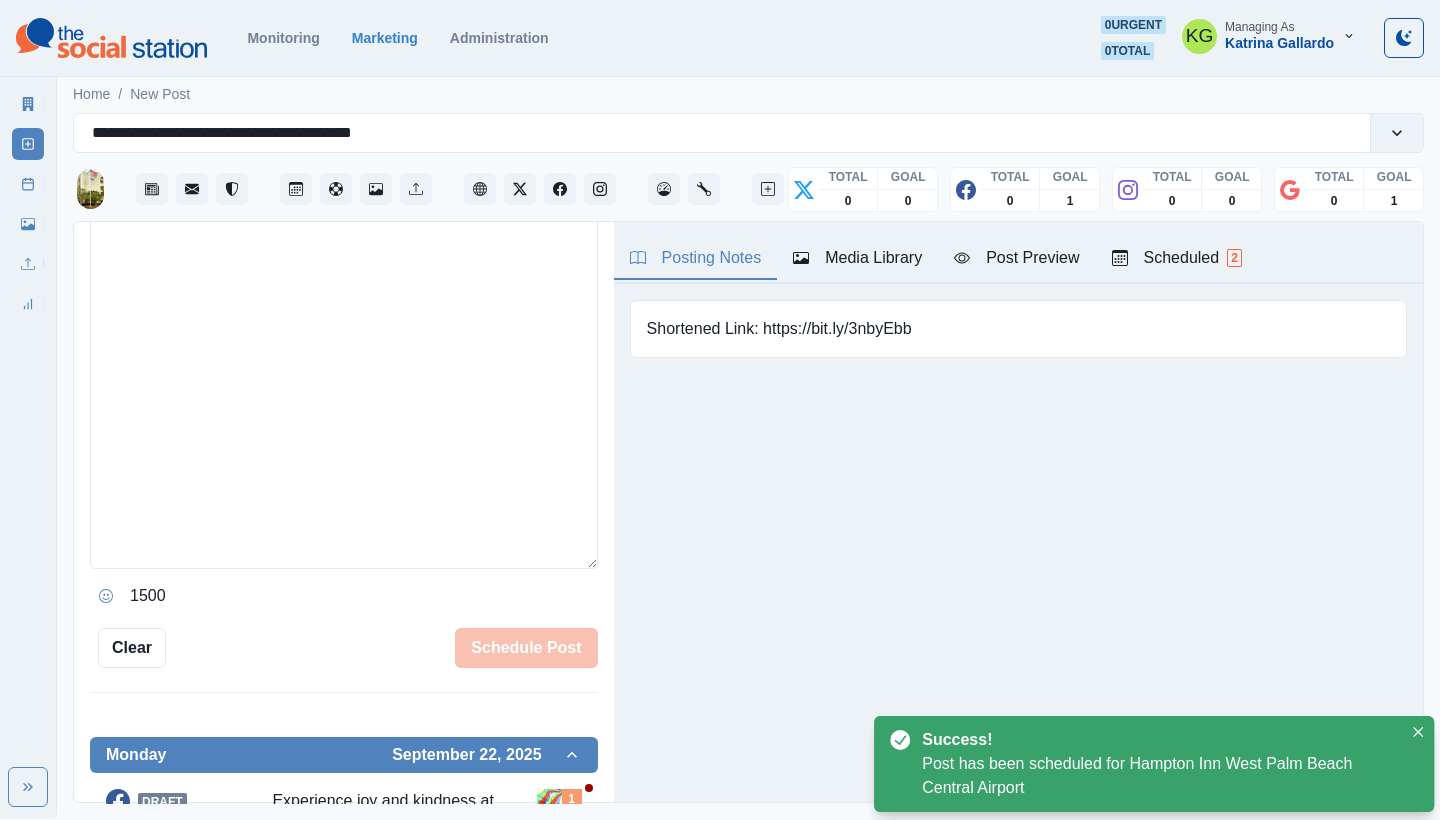 scroll, scrollTop: 448, scrollLeft: 0, axis: vertical 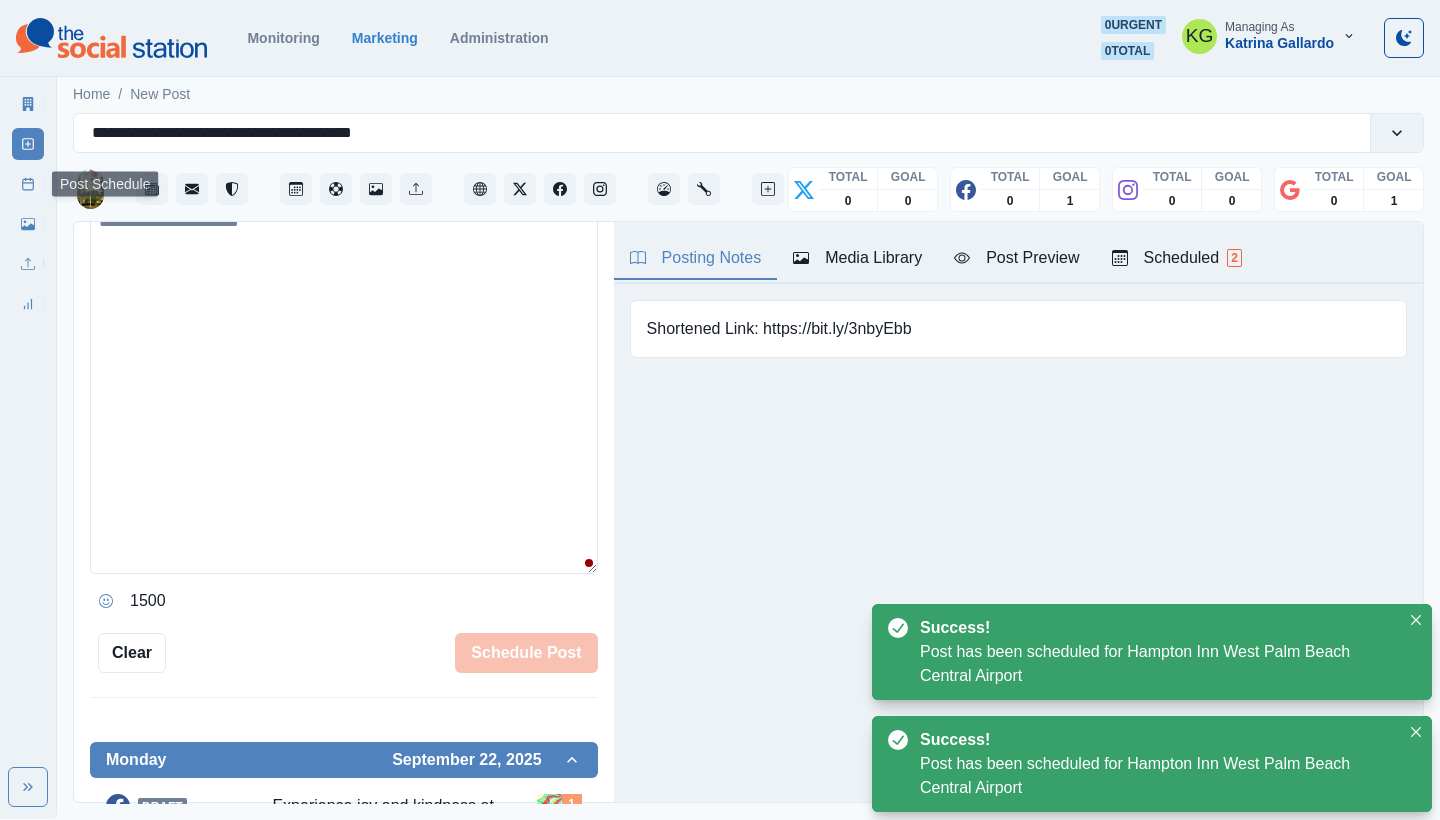 click 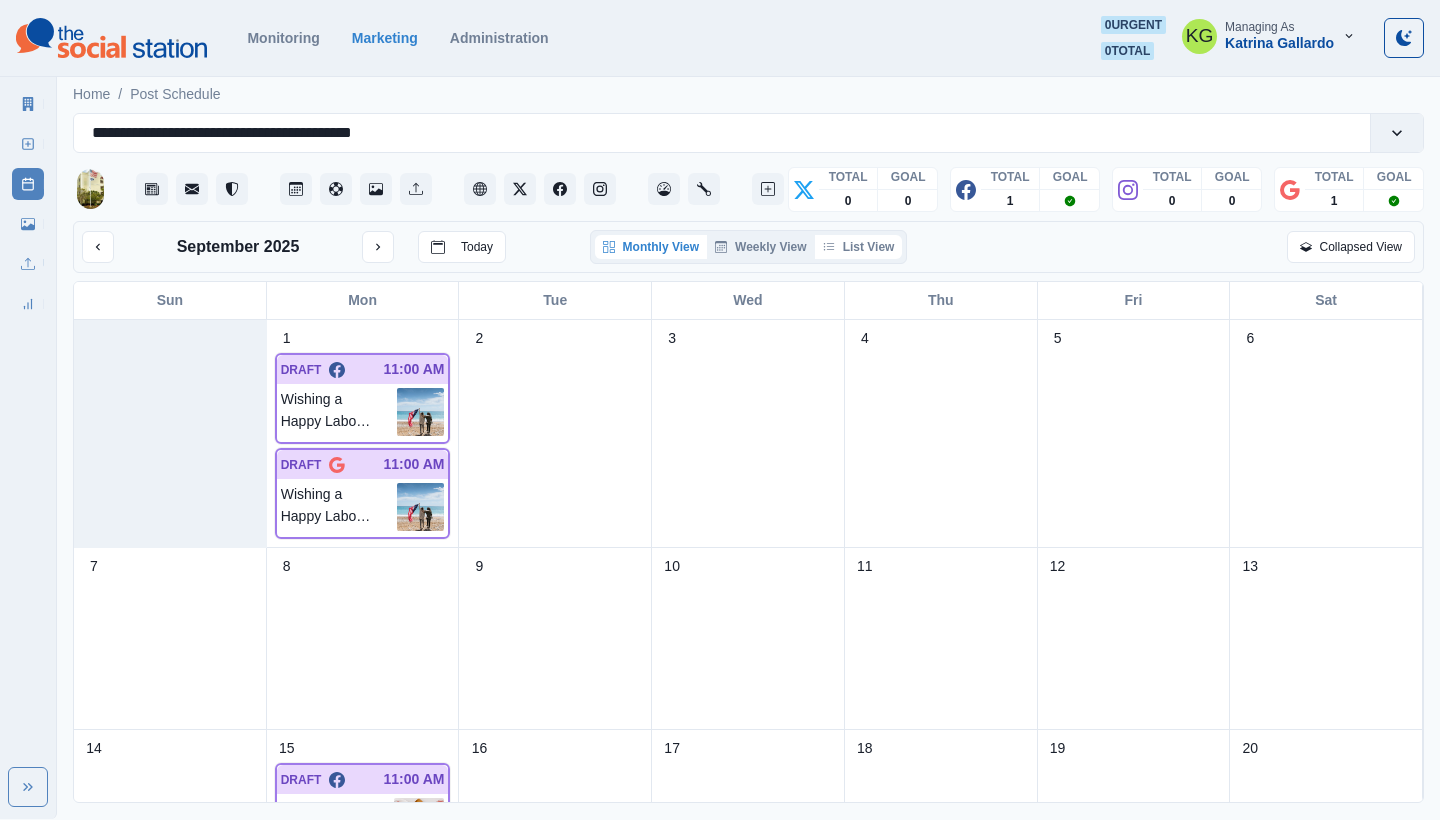 click on "List View" at bounding box center (859, 247) 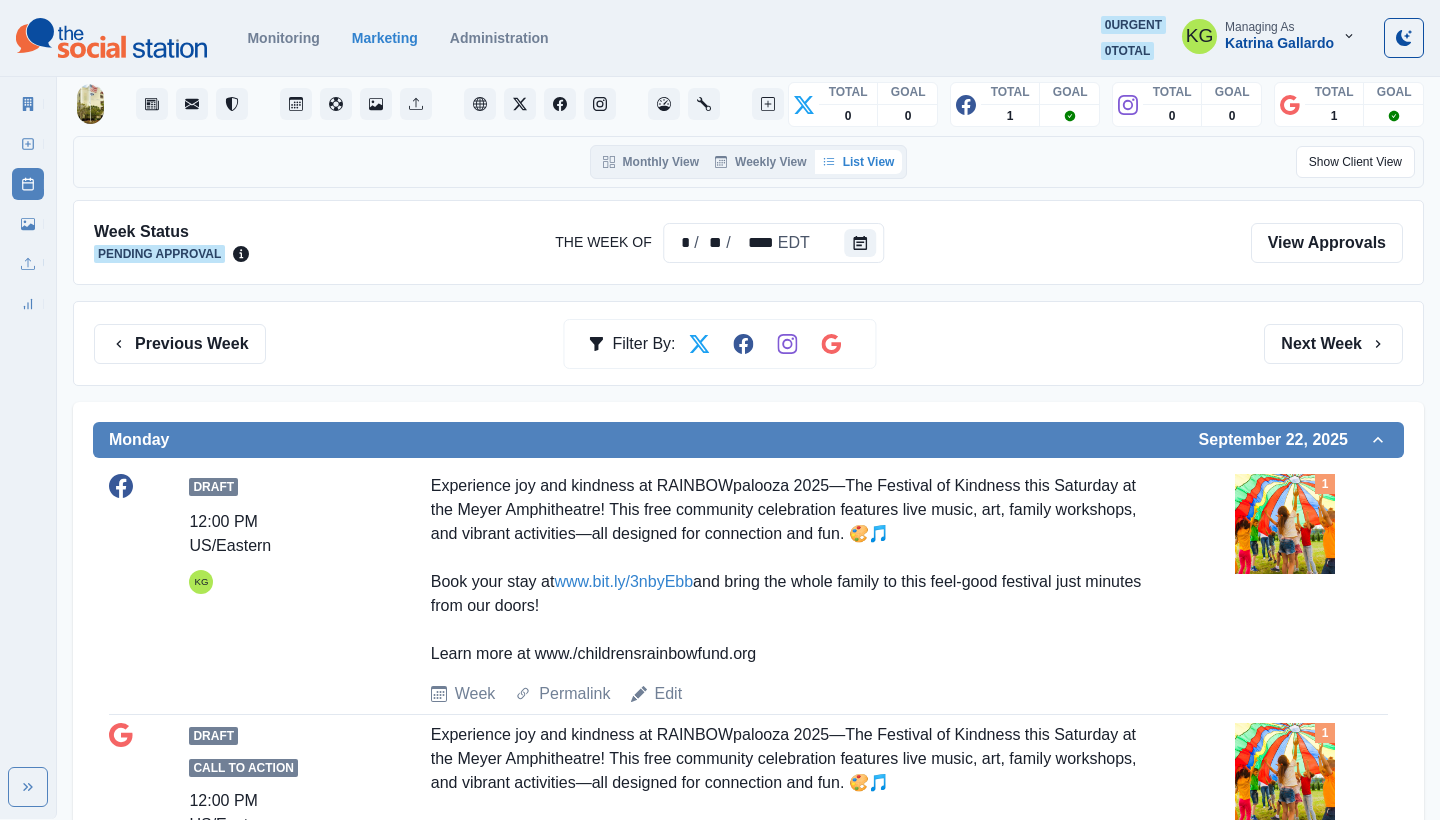 scroll, scrollTop: 15, scrollLeft: 0, axis: vertical 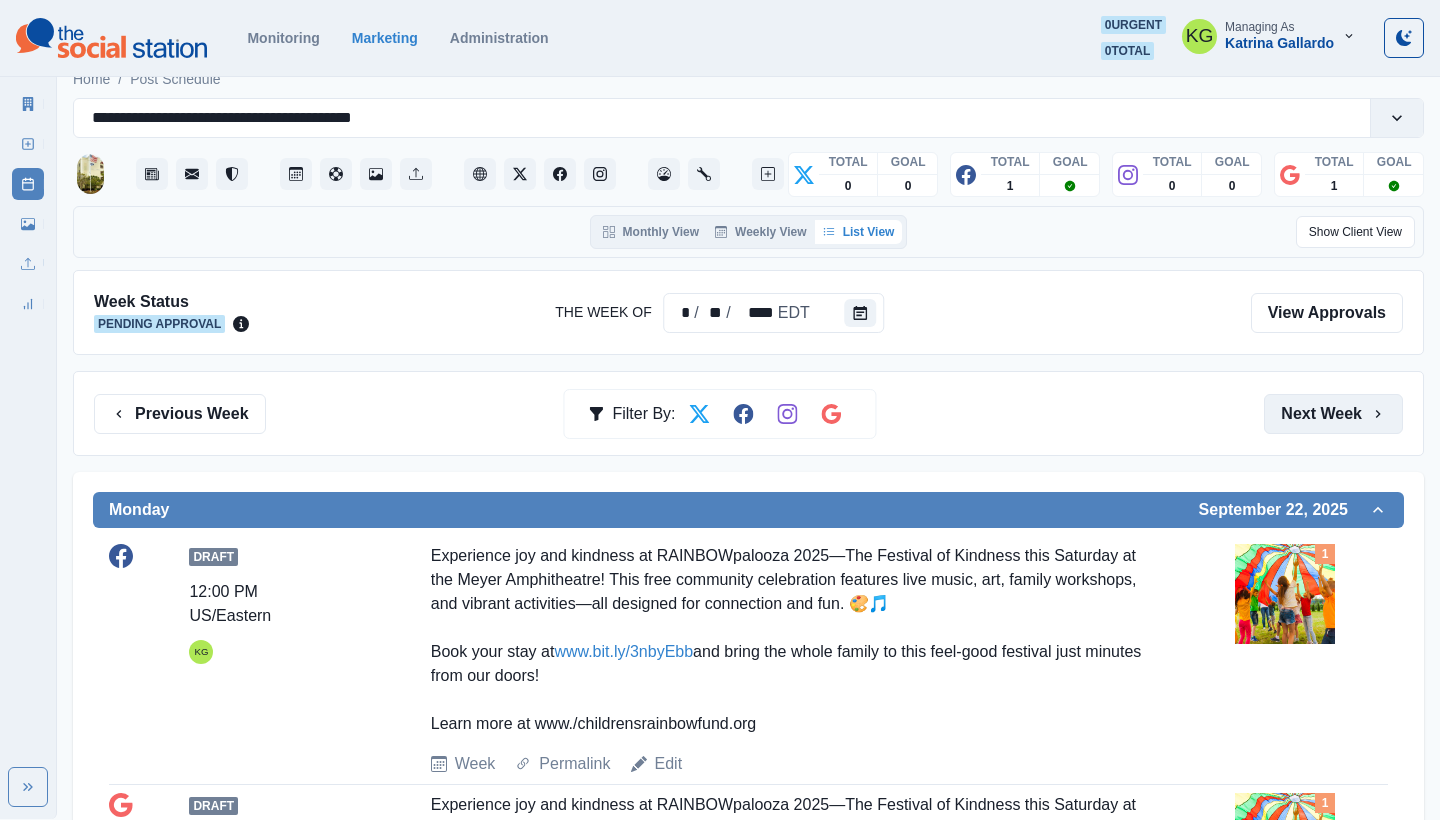 click on "Next Week" at bounding box center [1333, 414] 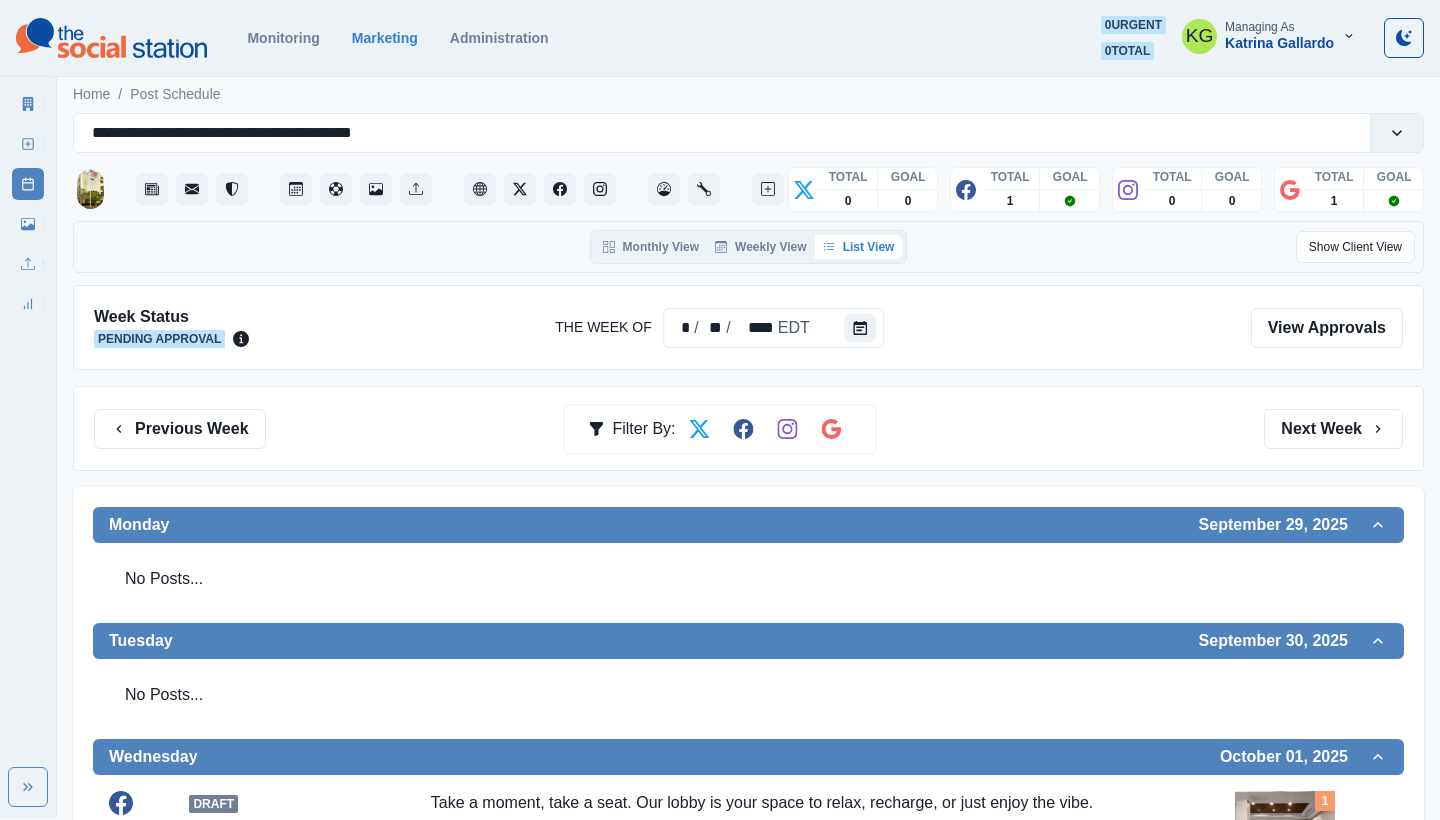 scroll, scrollTop: 0, scrollLeft: 0, axis: both 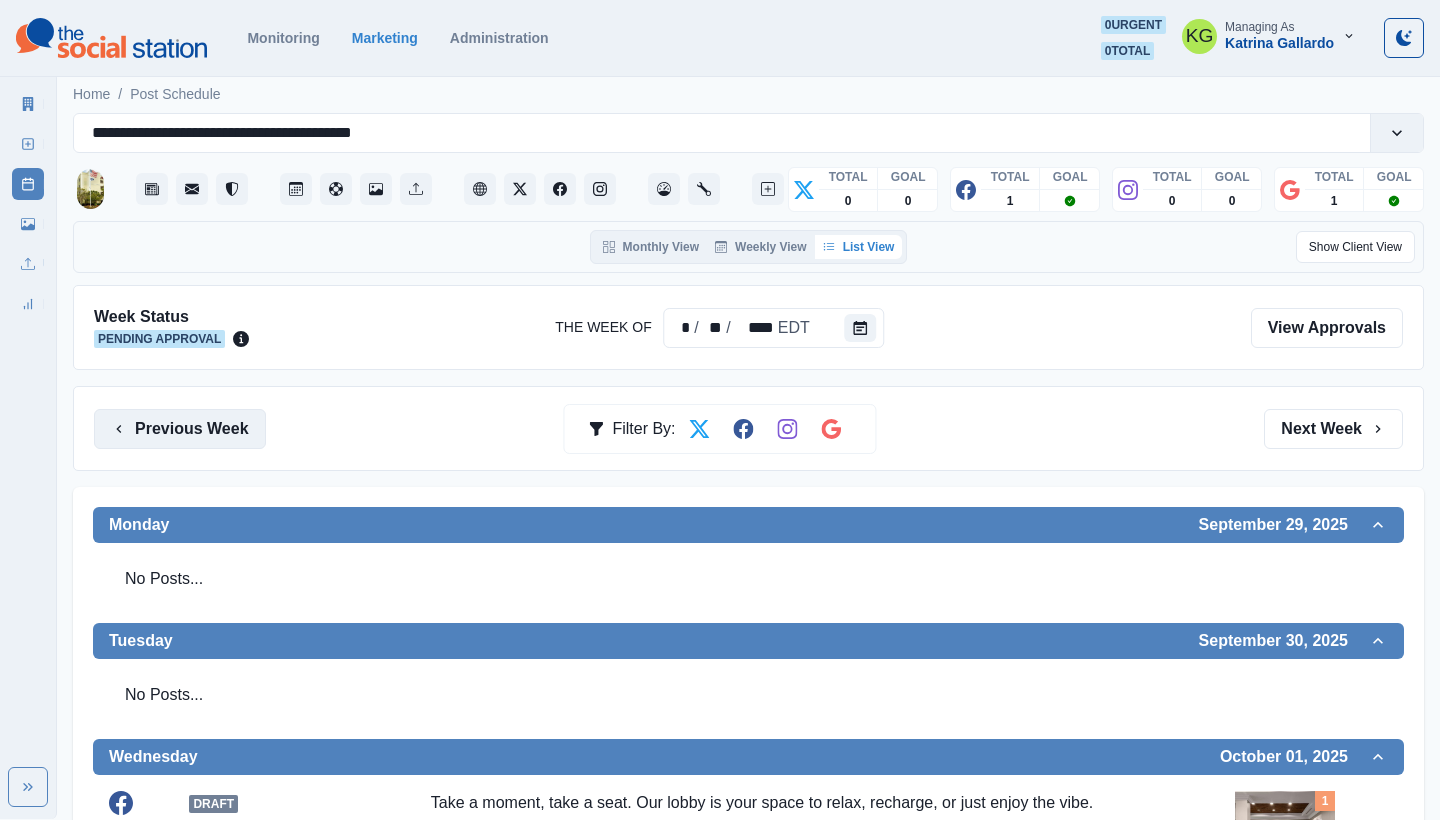 click on "Previous Week" at bounding box center (180, 429) 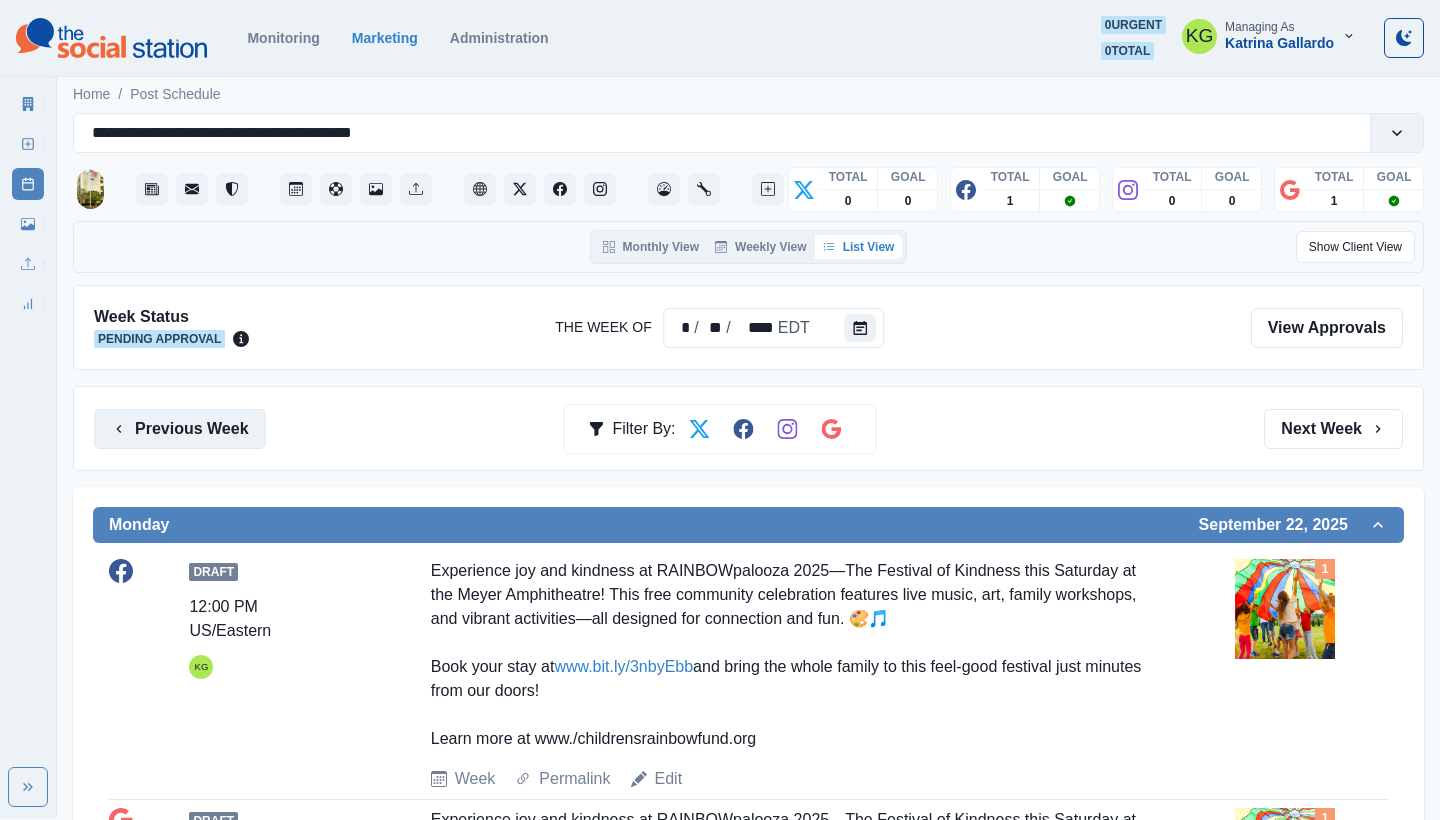 click on "Previous Week" at bounding box center (180, 429) 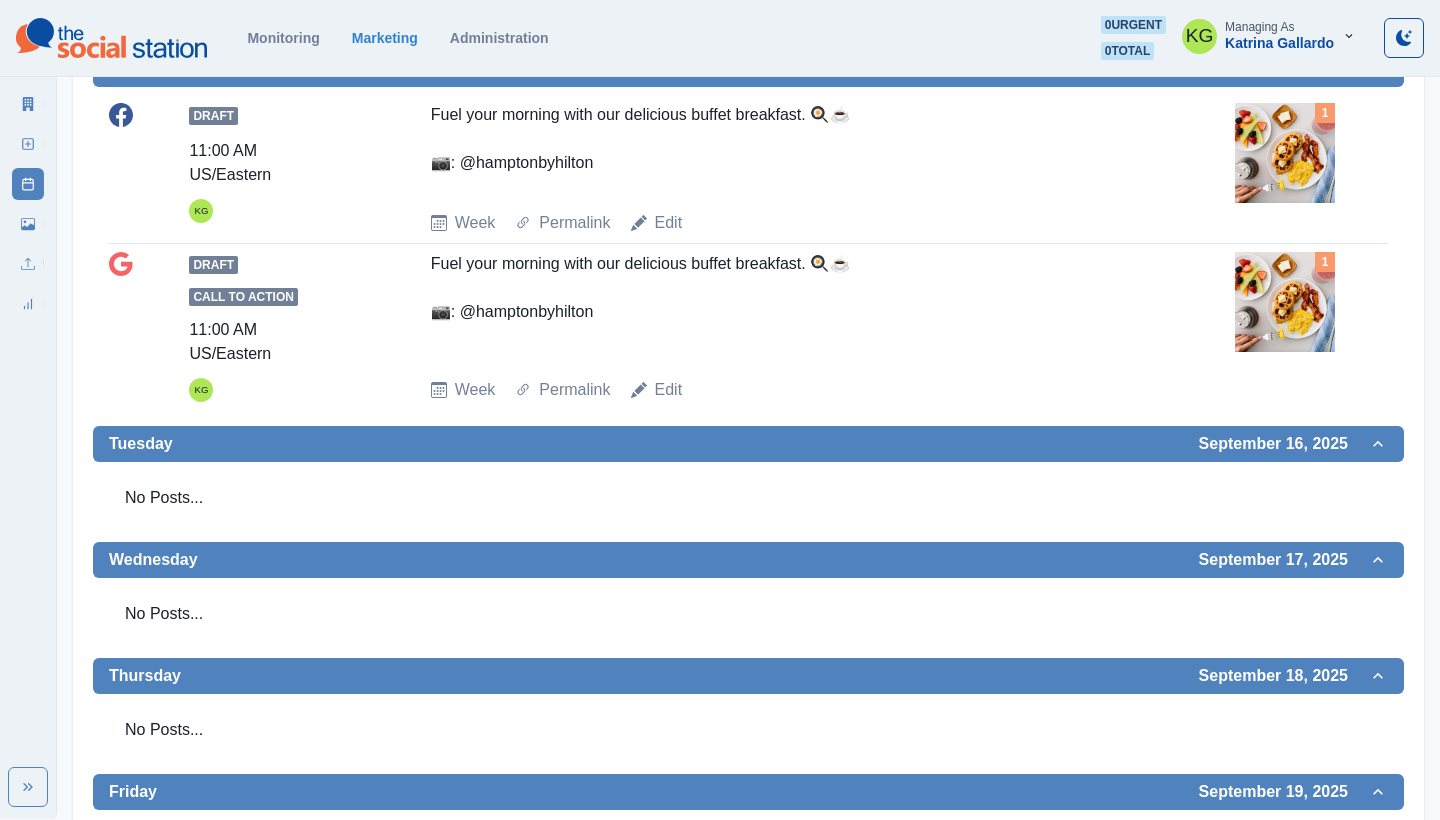scroll, scrollTop: 0, scrollLeft: 0, axis: both 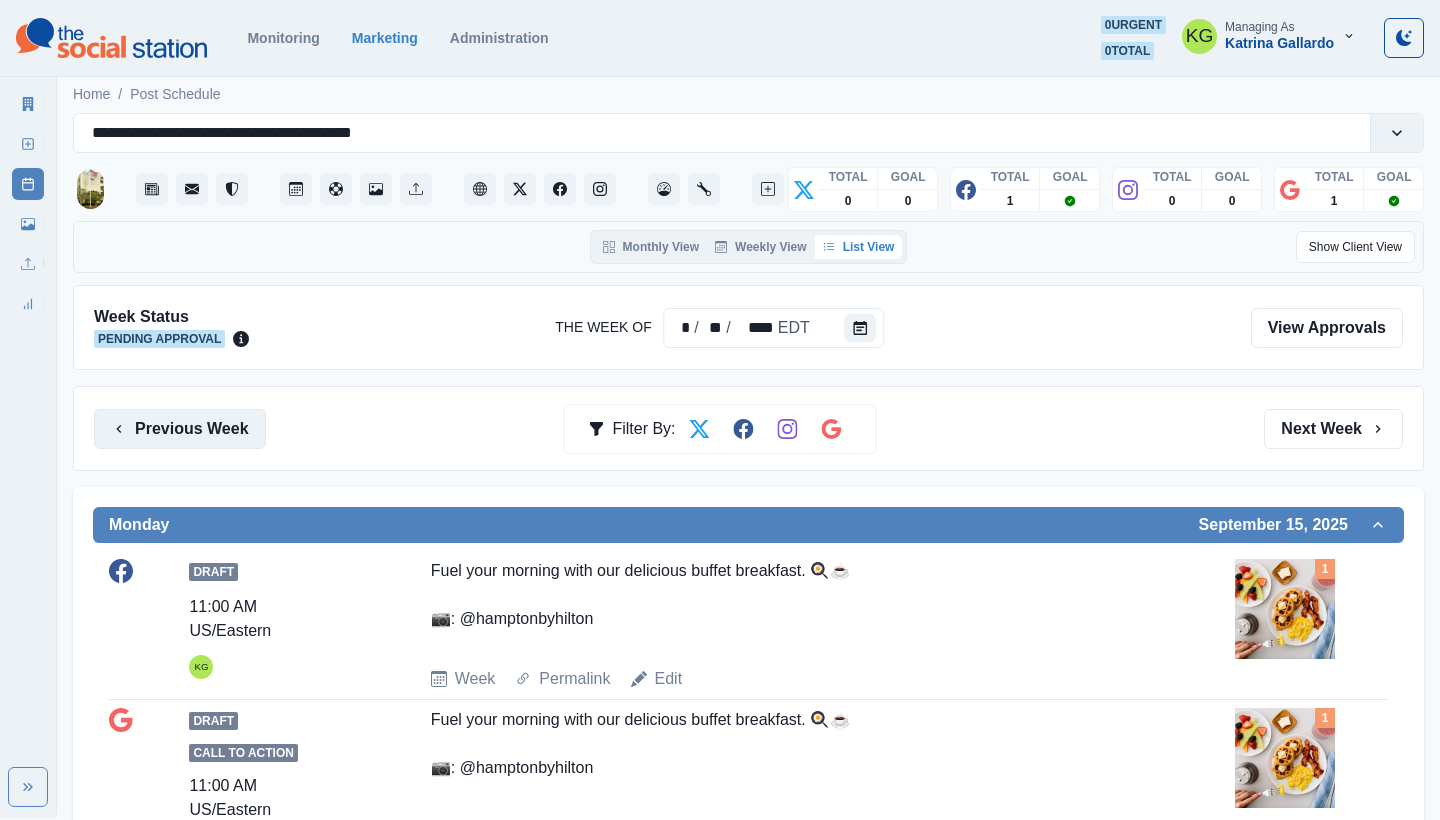 click on "Previous Week" at bounding box center (180, 429) 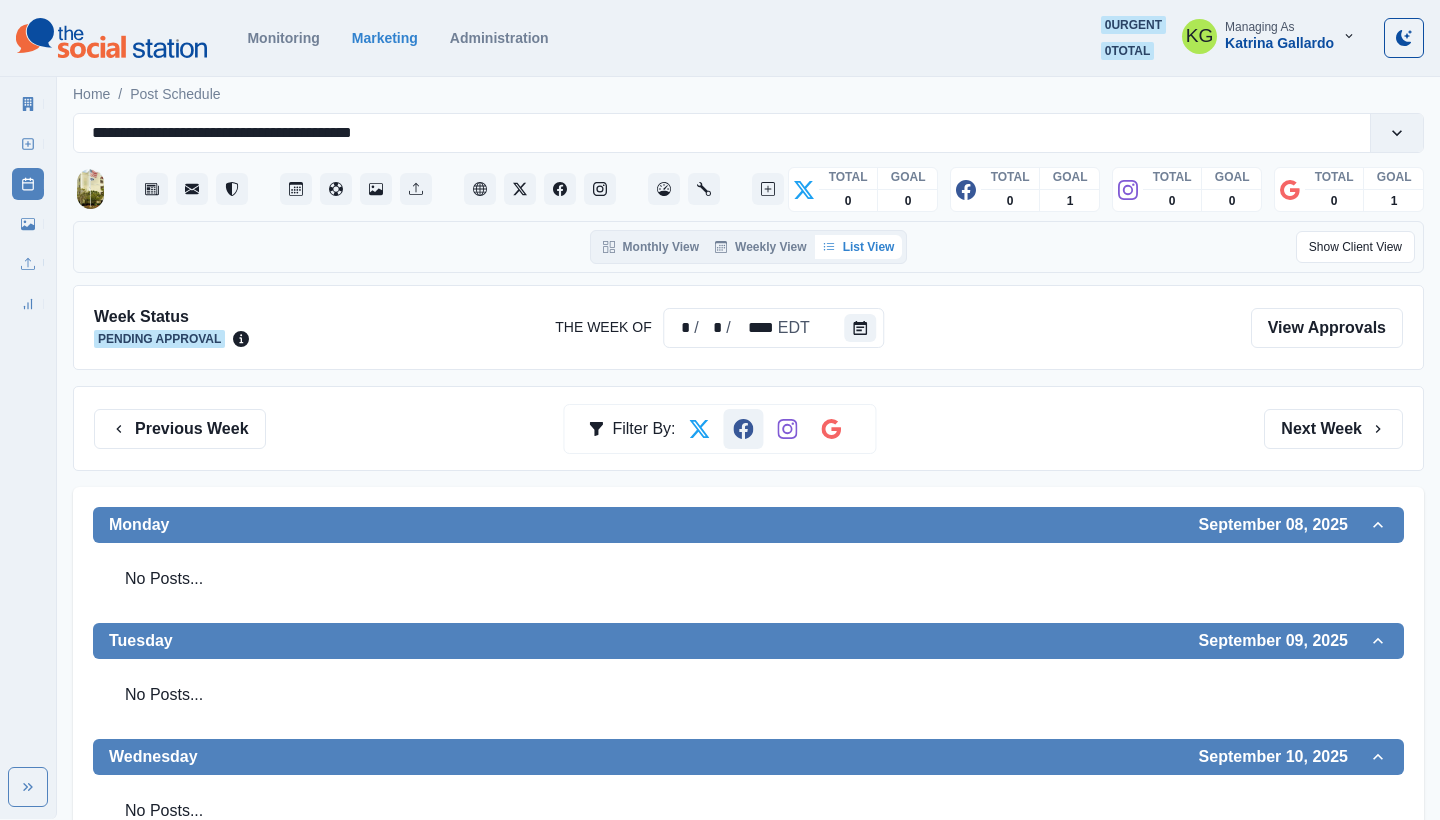 scroll, scrollTop: 406, scrollLeft: 0, axis: vertical 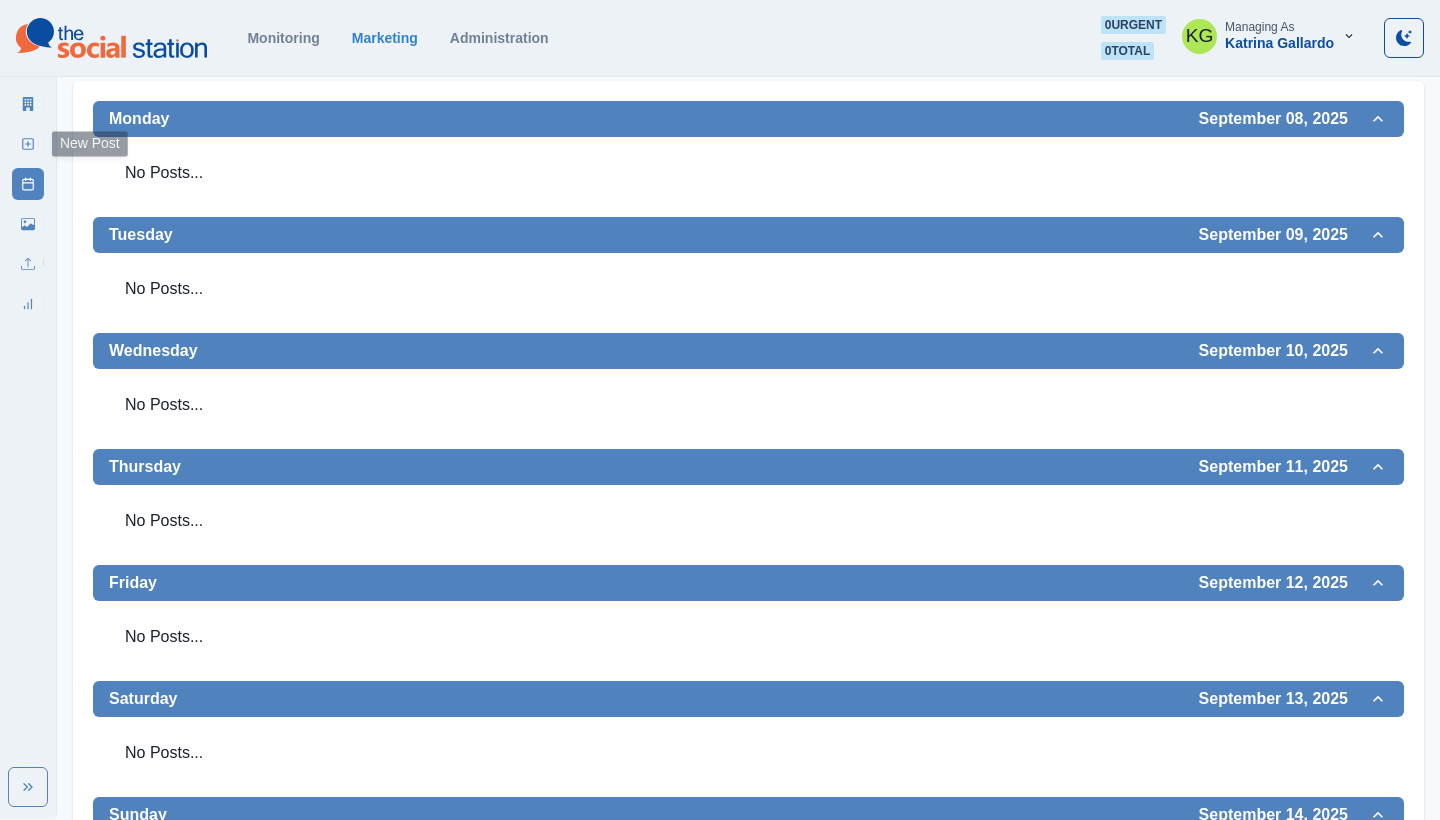 click on "New Post" at bounding box center [28, 144] 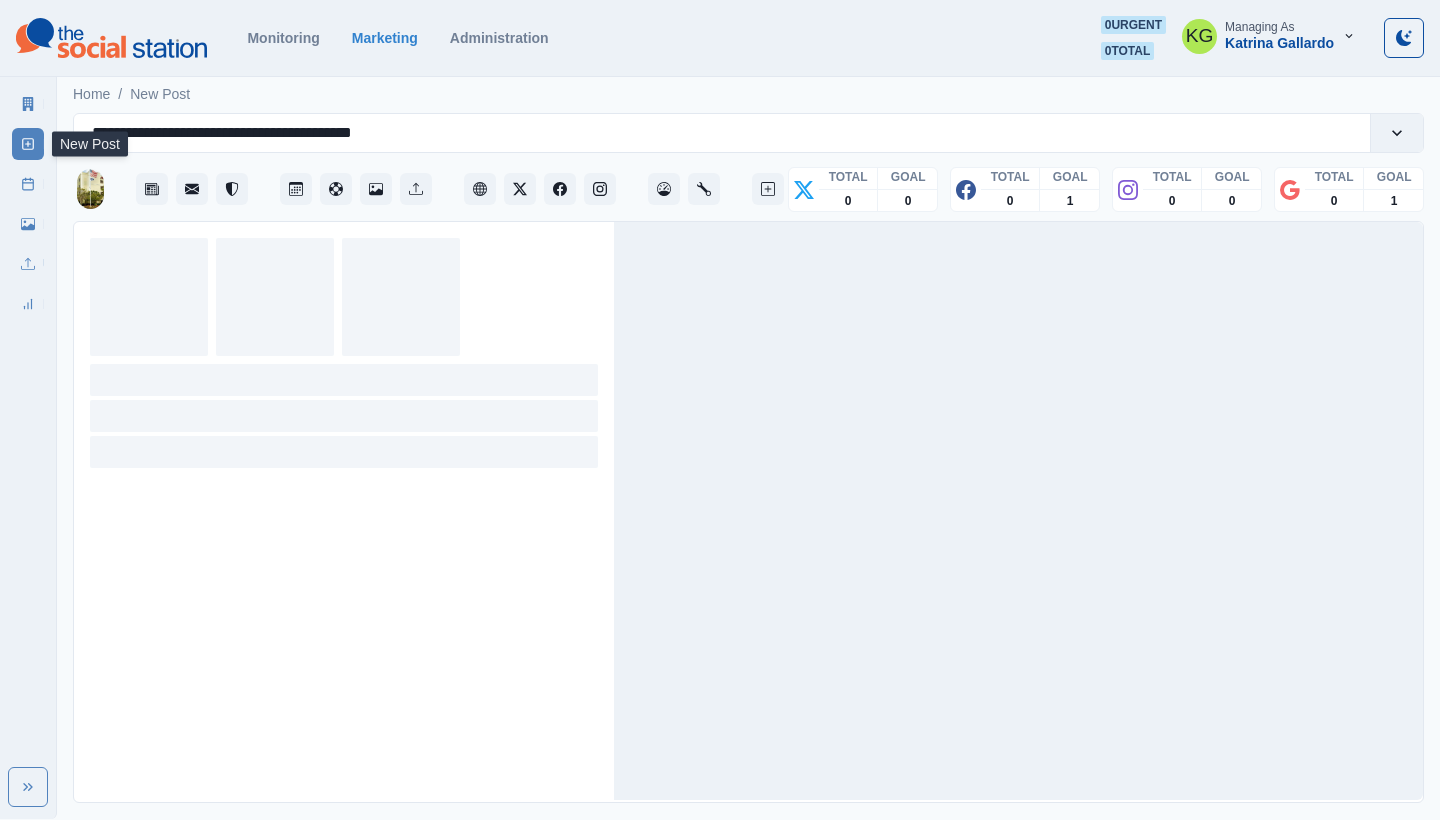scroll, scrollTop: 0, scrollLeft: 0, axis: both 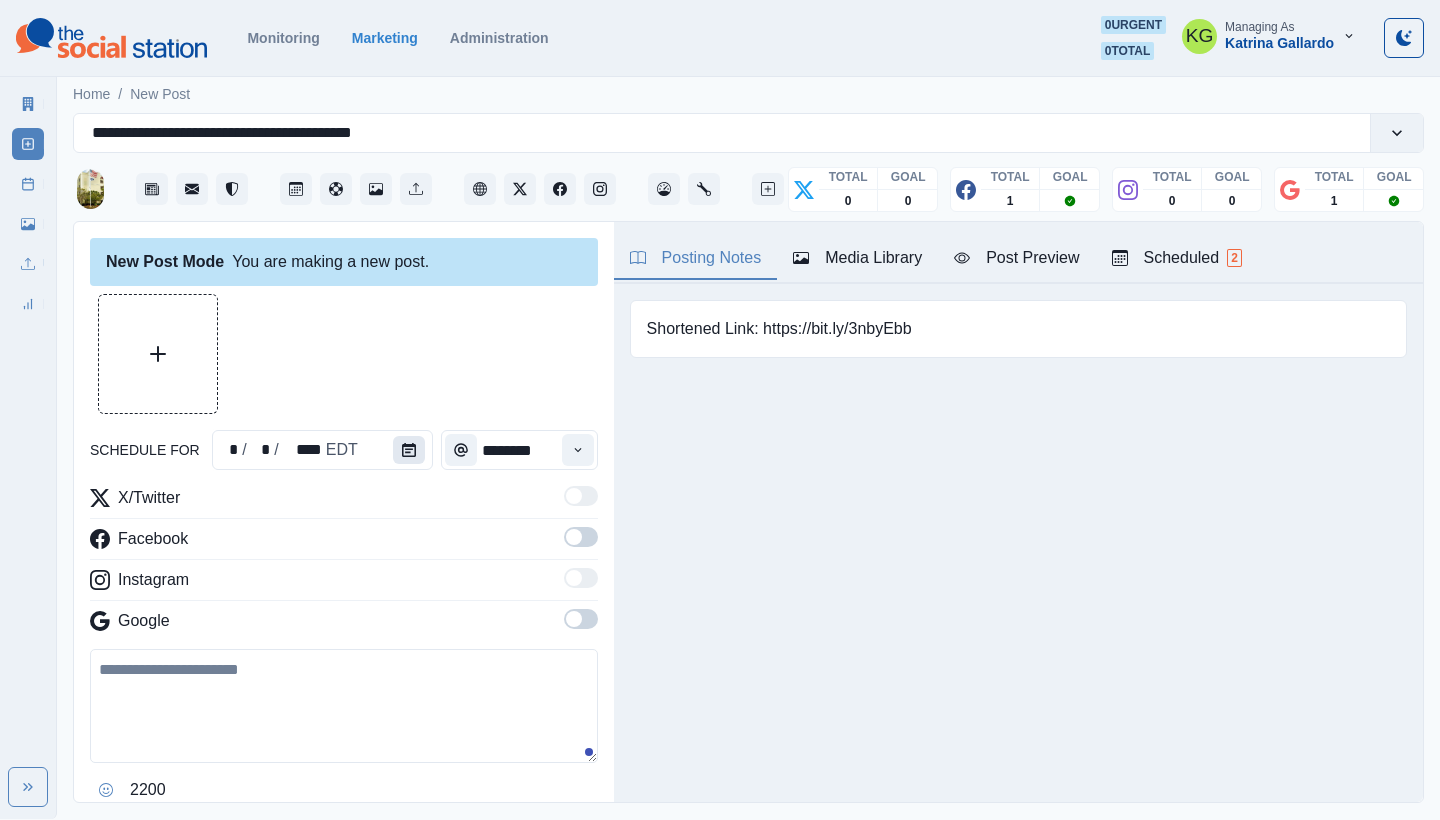 click at bounding box center (409, 450) 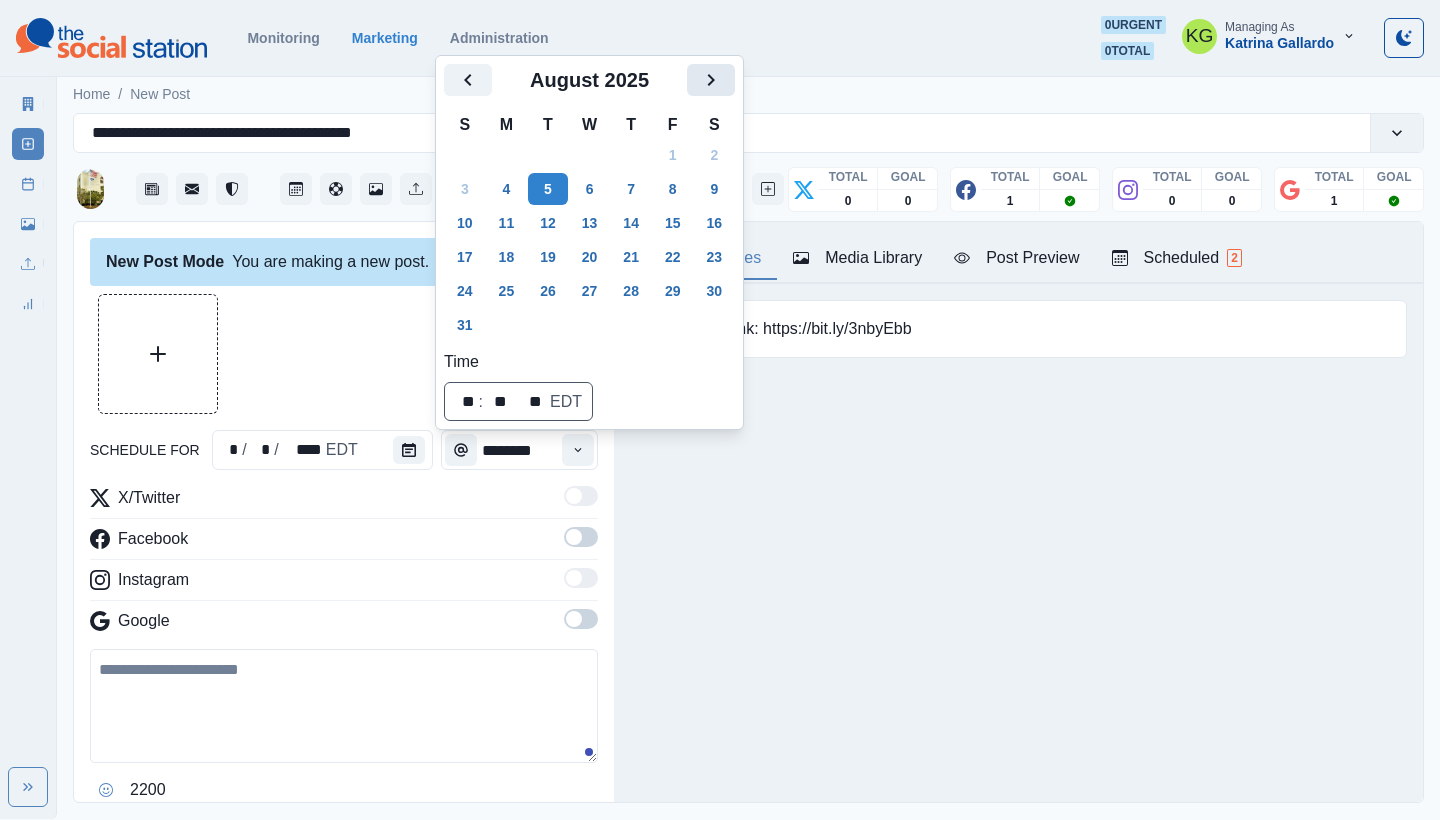 click 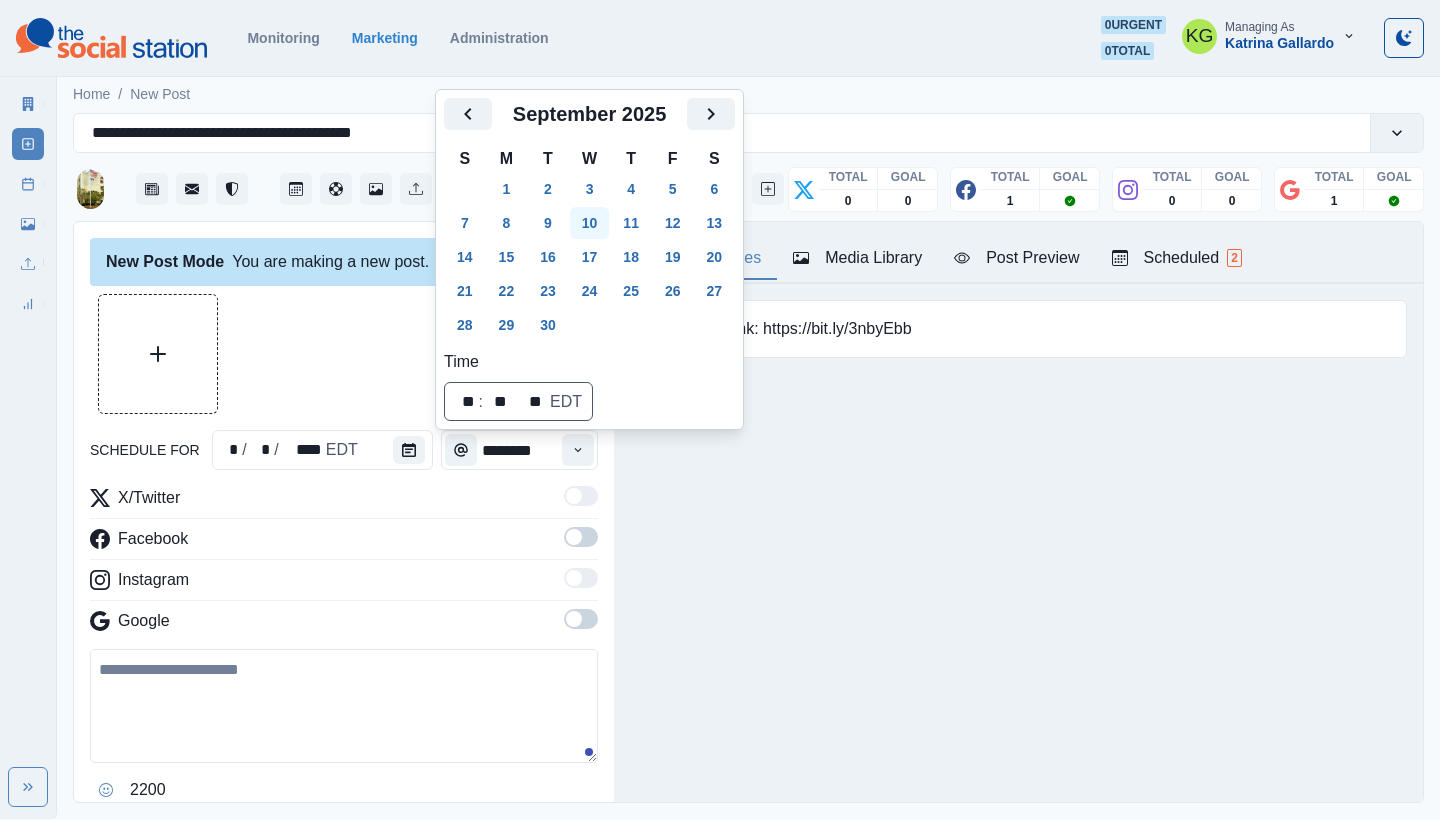 click on "10" at bounding box center [590, 223] 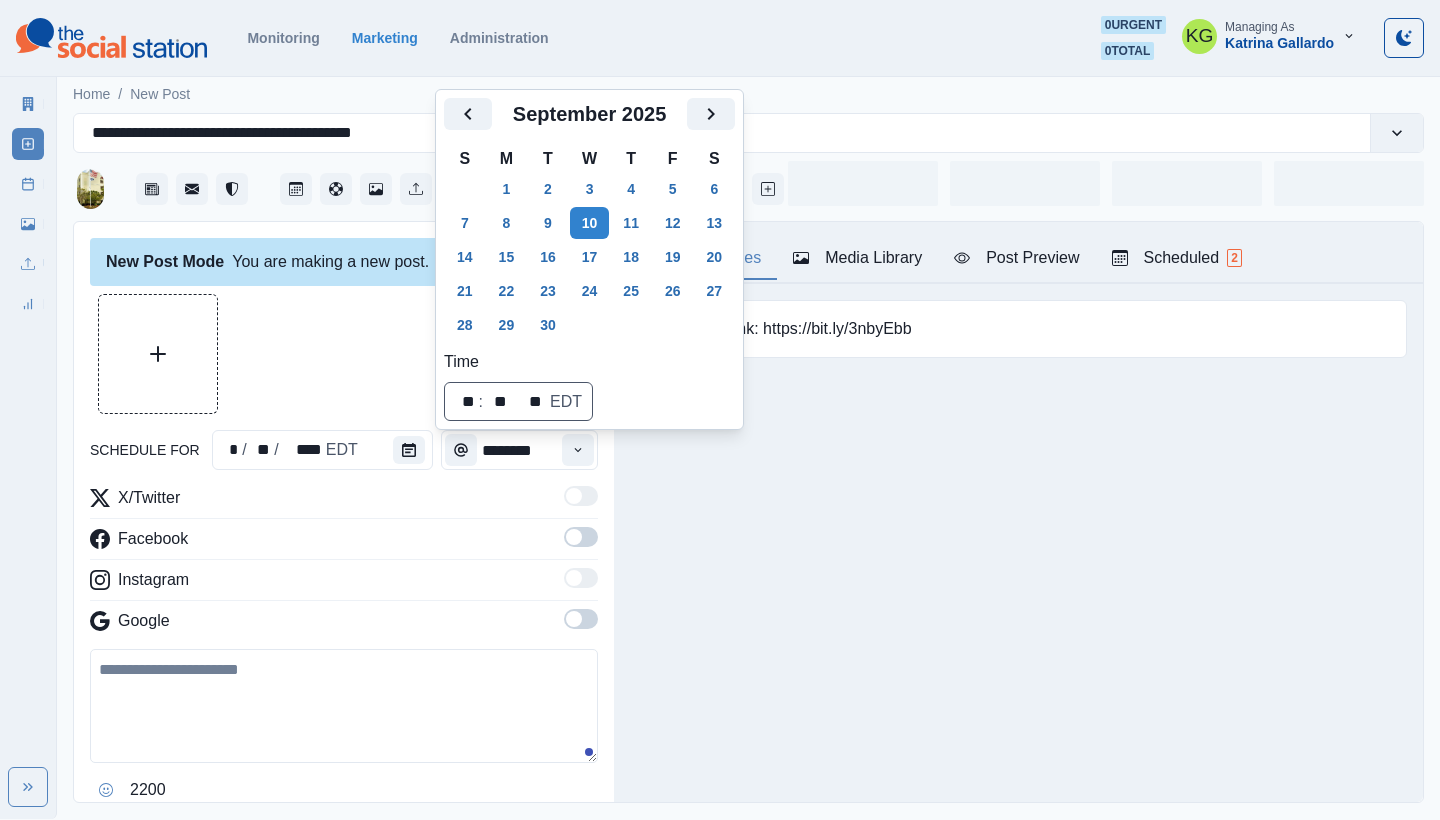 click at bounding box center [344, 354] 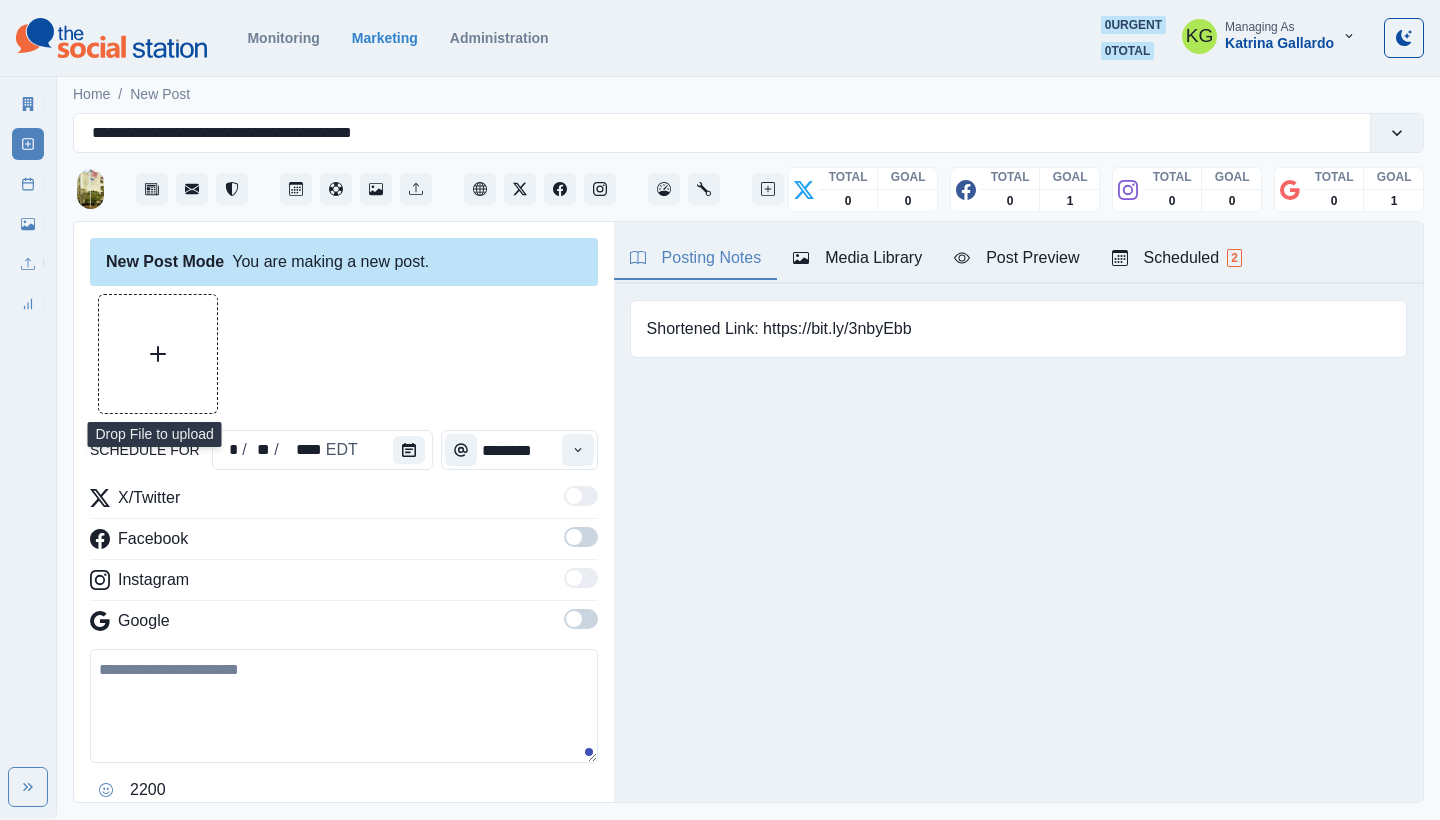 click at bounding box center [158, 354] 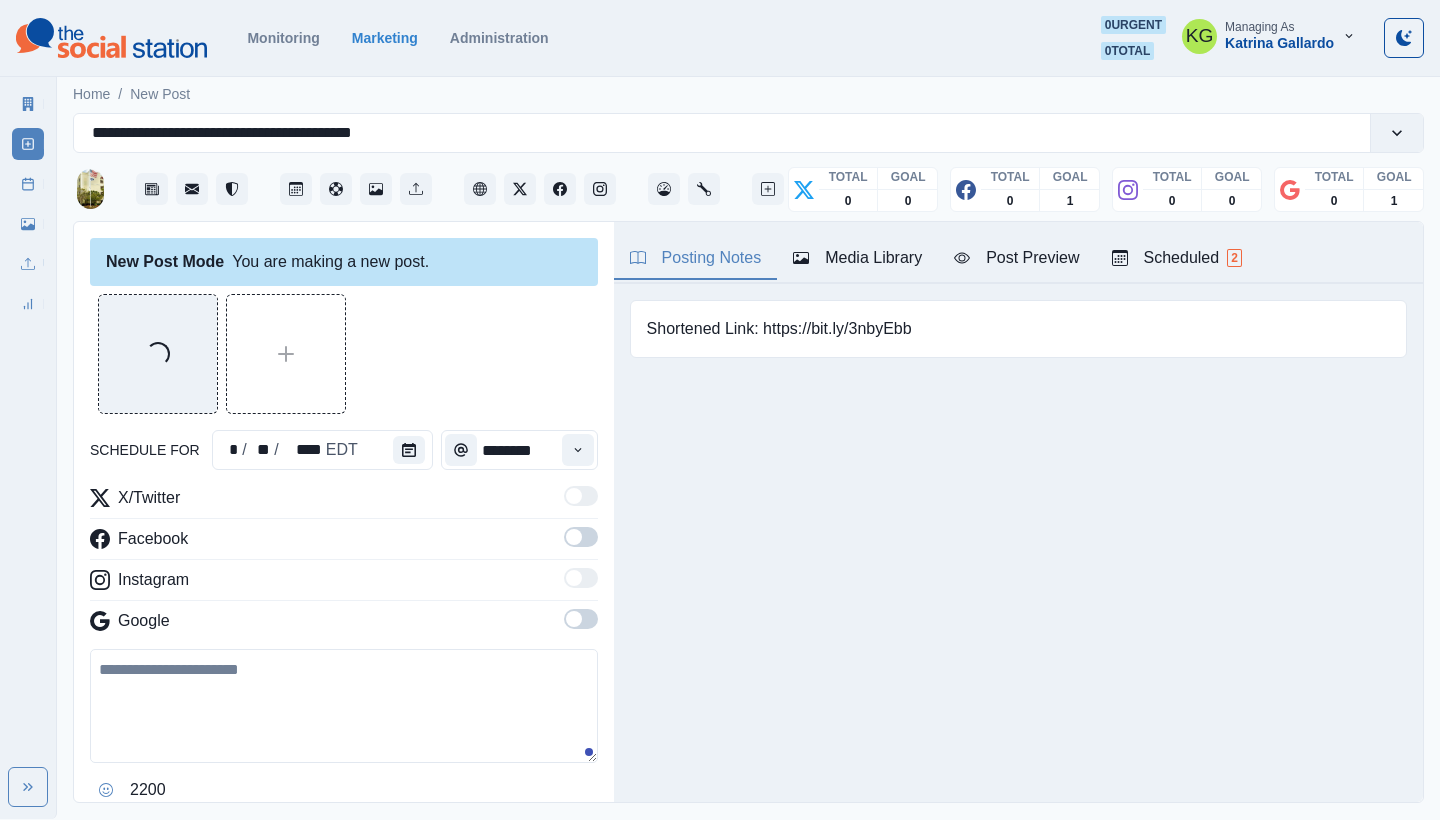 click at bounding box center (581, 619) 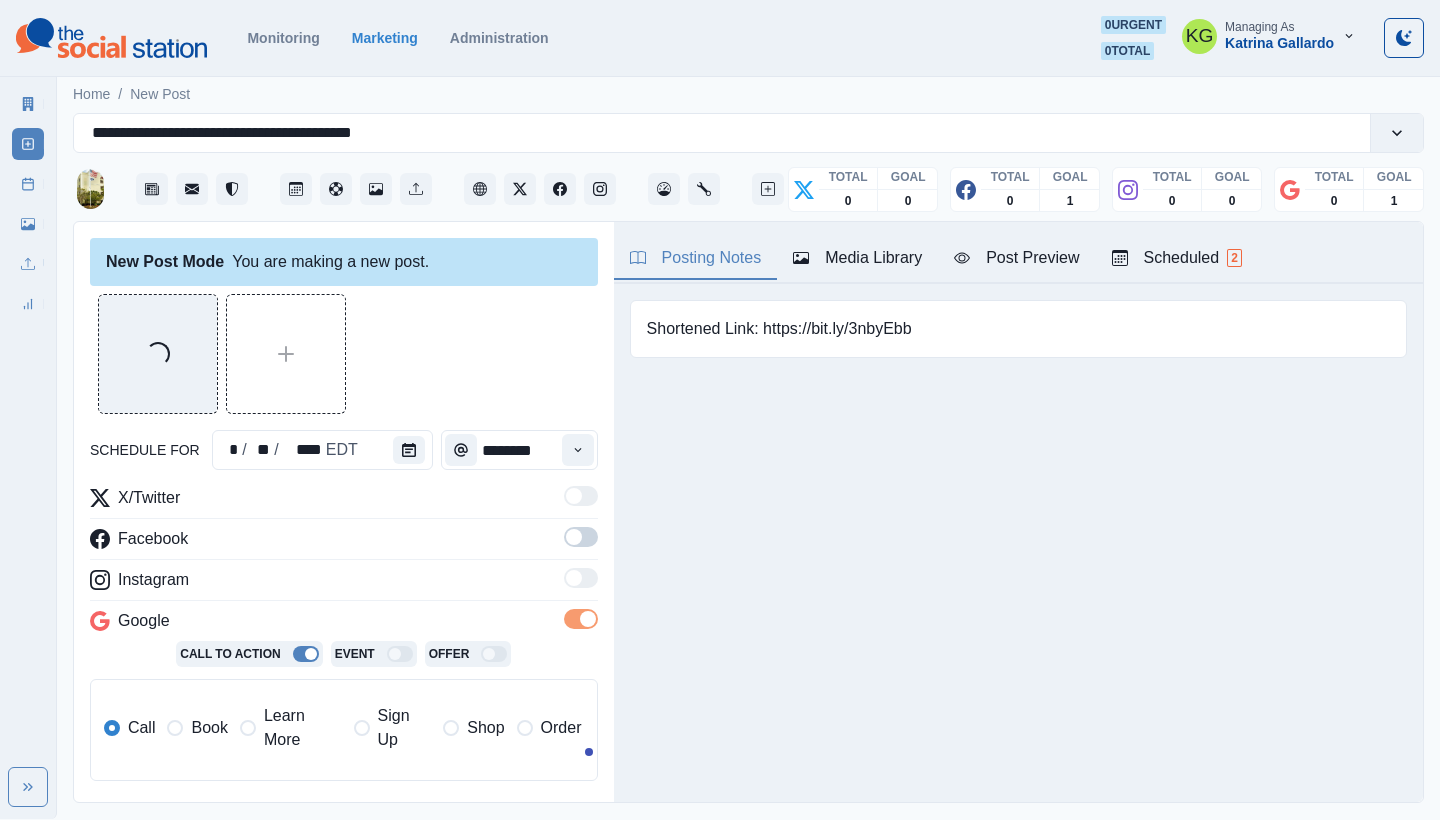 click at bounding box center [581, 537] 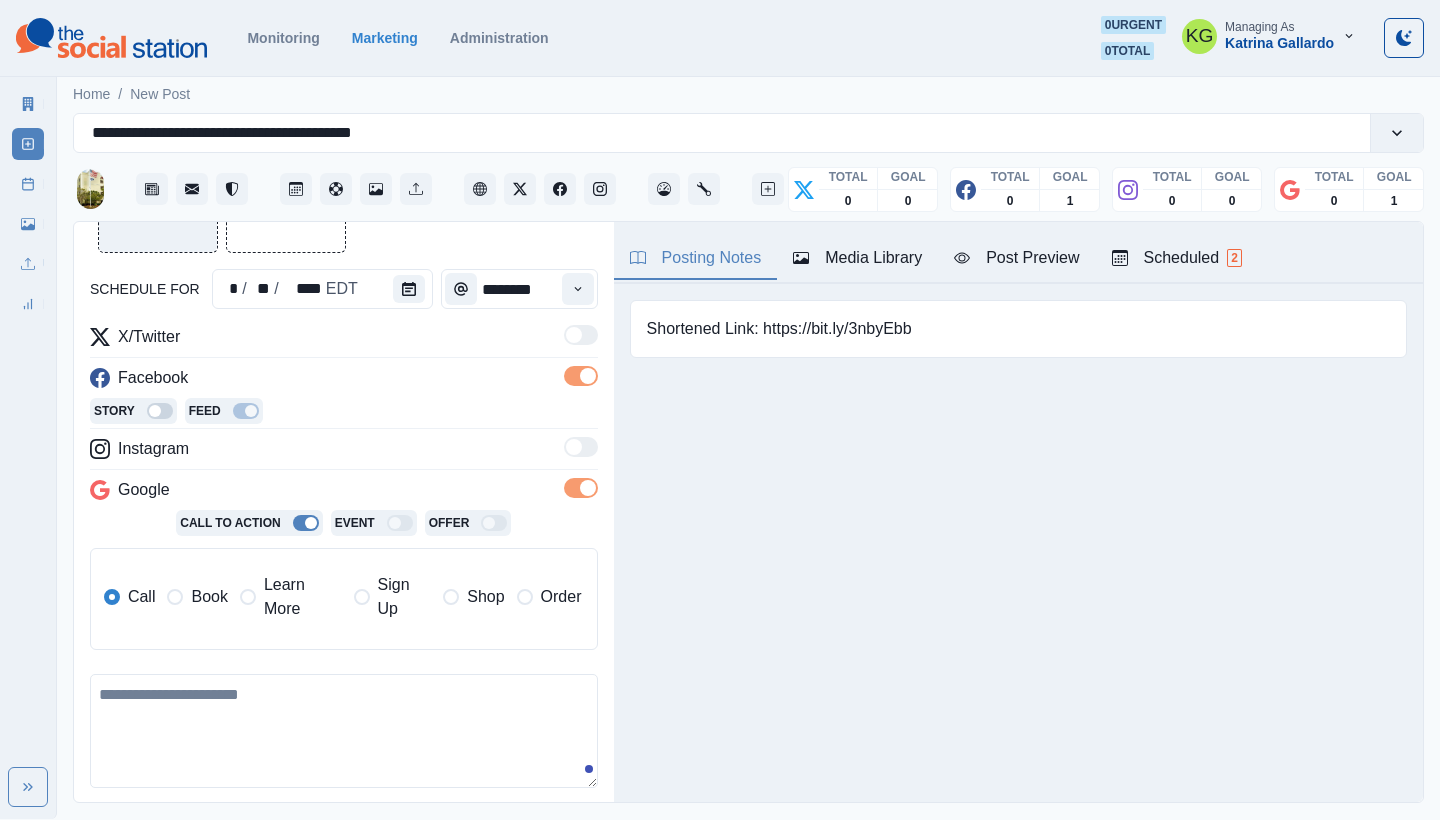 scroll, scrollTop: 317, scrollLeft: 0, axis: vertical 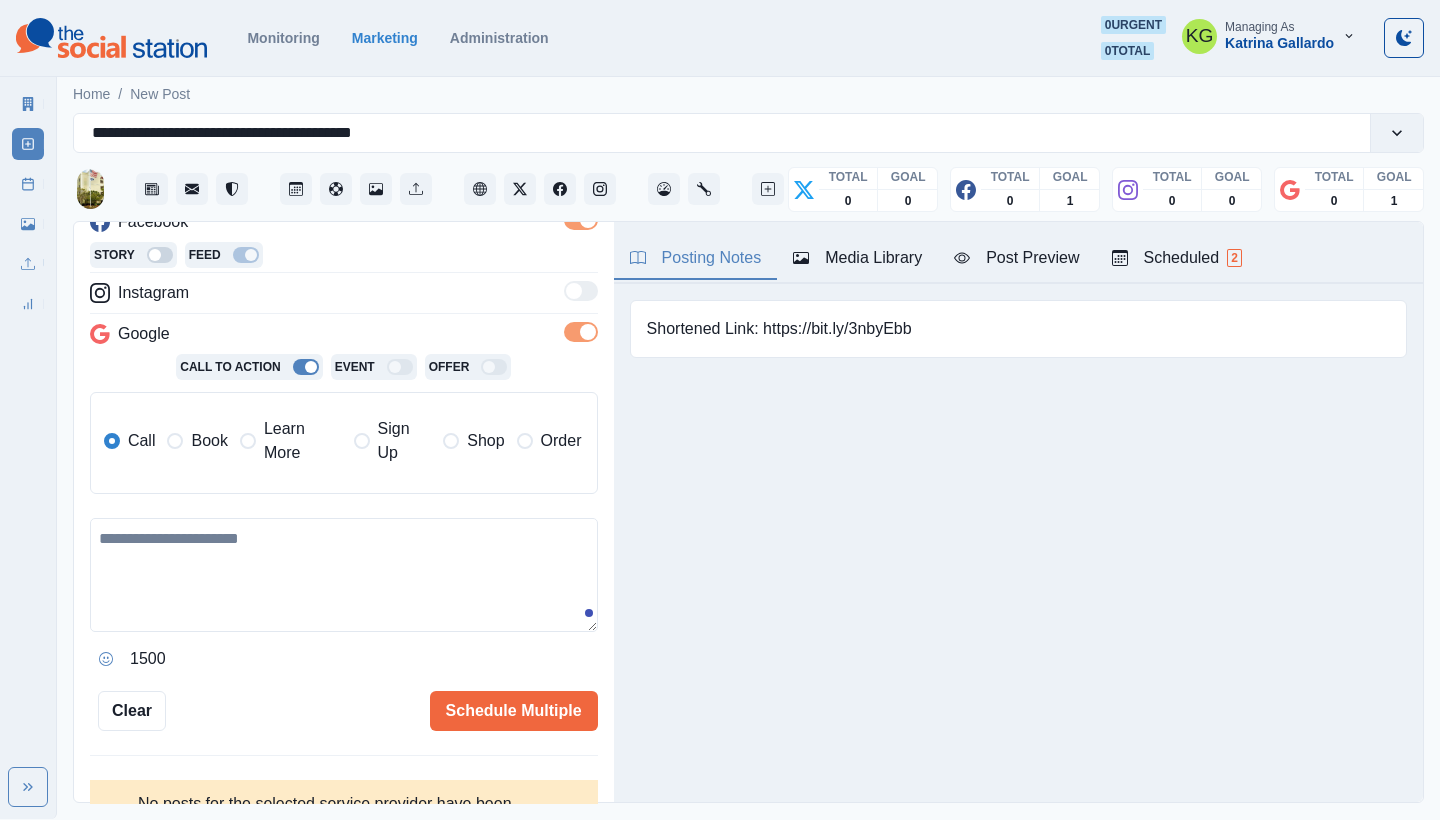 click on "Call Book Learn More Sign Up Shop Order" at bounding box center (343, 441) 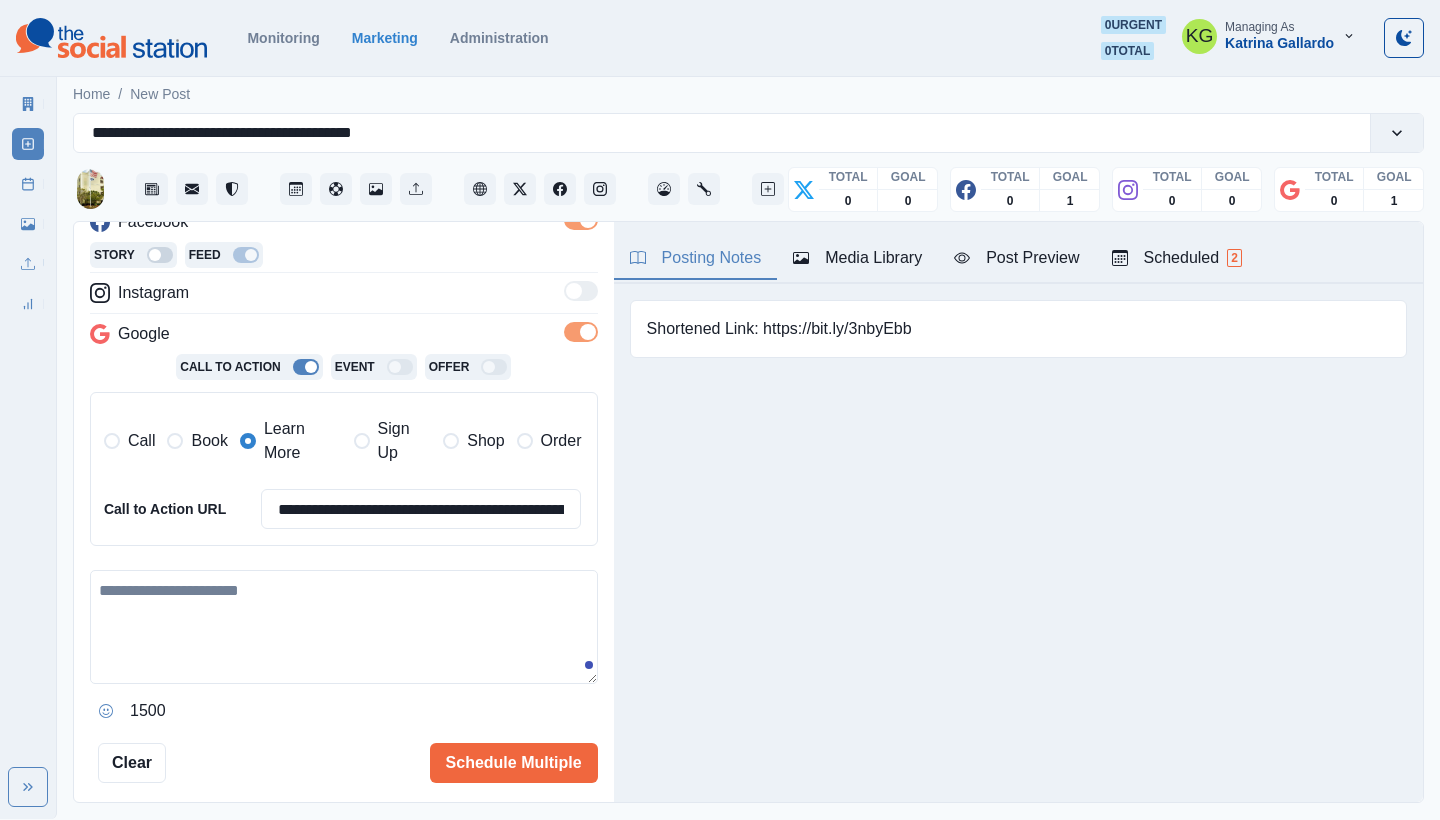 click at bounding box center [344, 627] 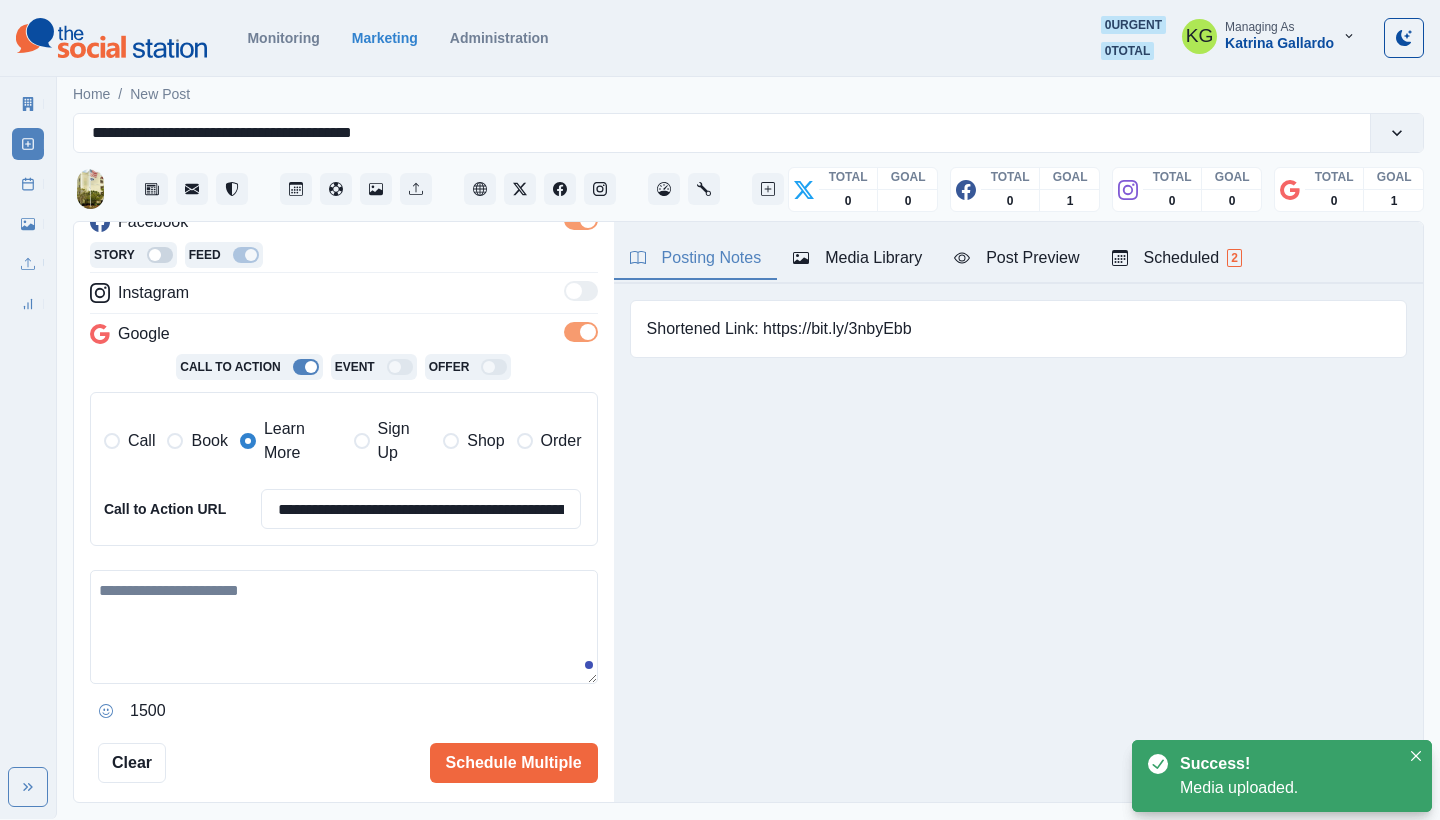 paste on "**********" 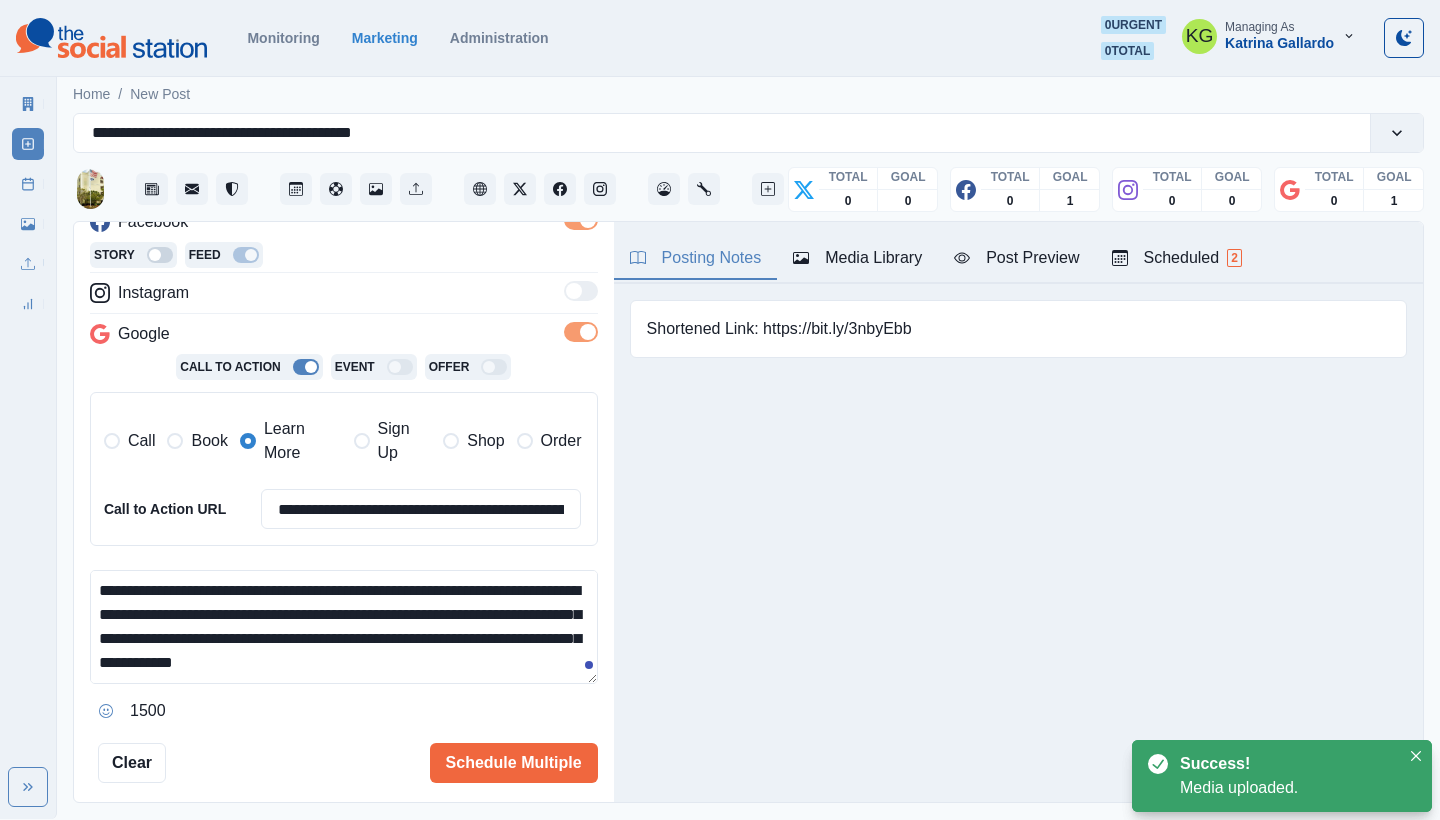 scroll, scrollTop: 120, scrollLeft: 0, axis: vertical 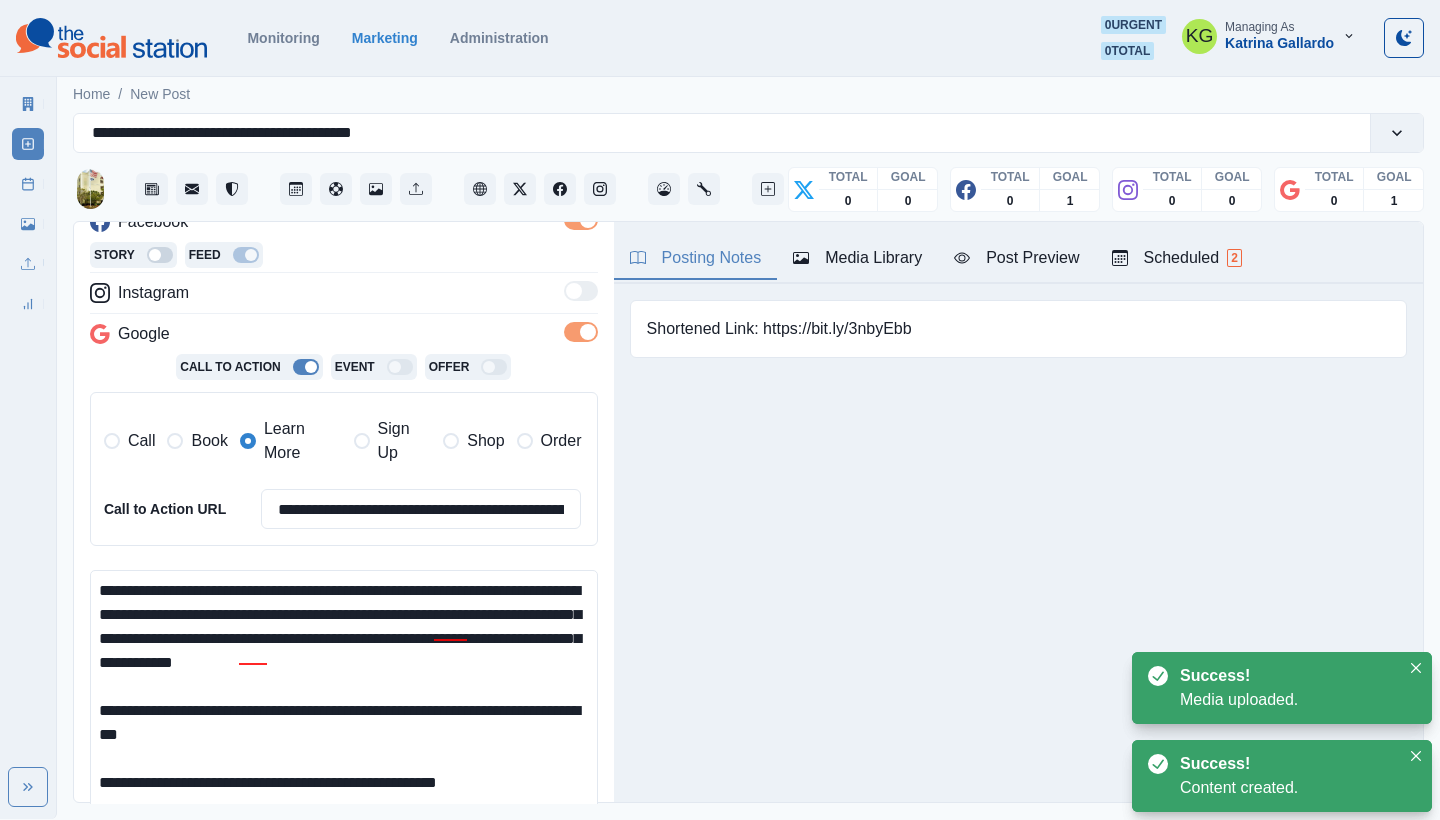 click on "**********" at bounding box center (720, 409) 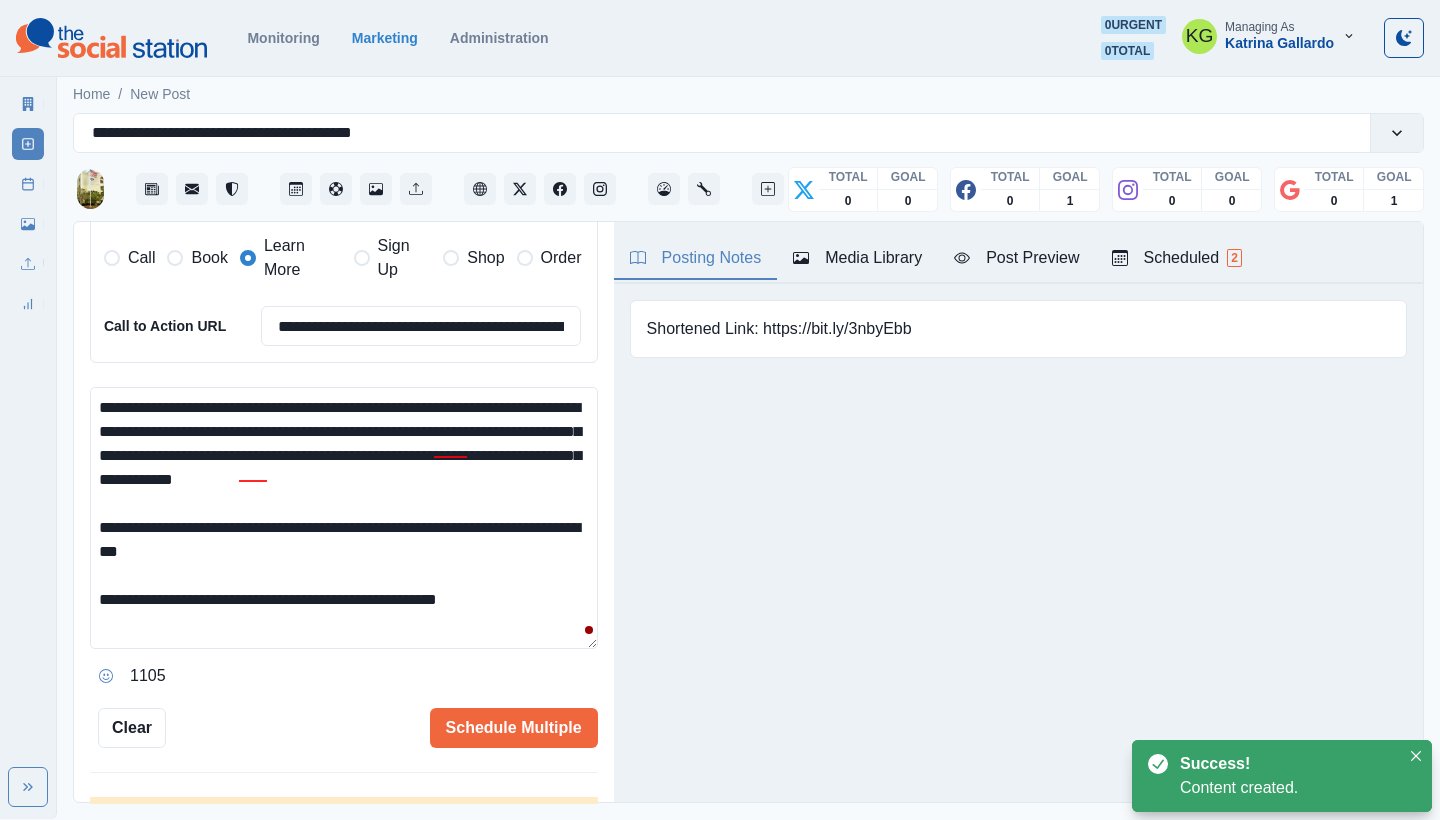 scroll, scrollTop: 501, scrollLeft: 0, axis: vertical 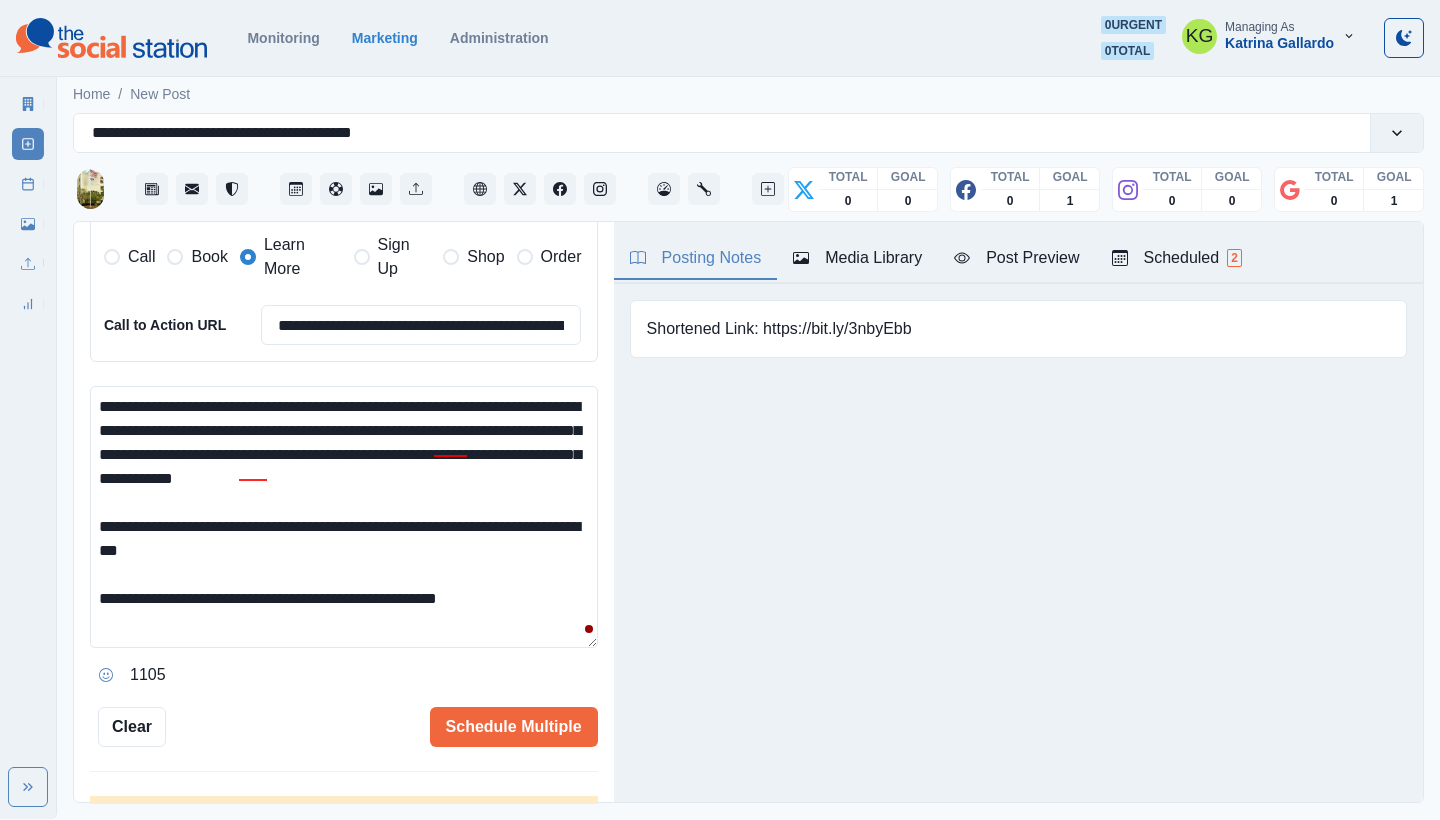 click on "**********" at bounding box center (344, 517) 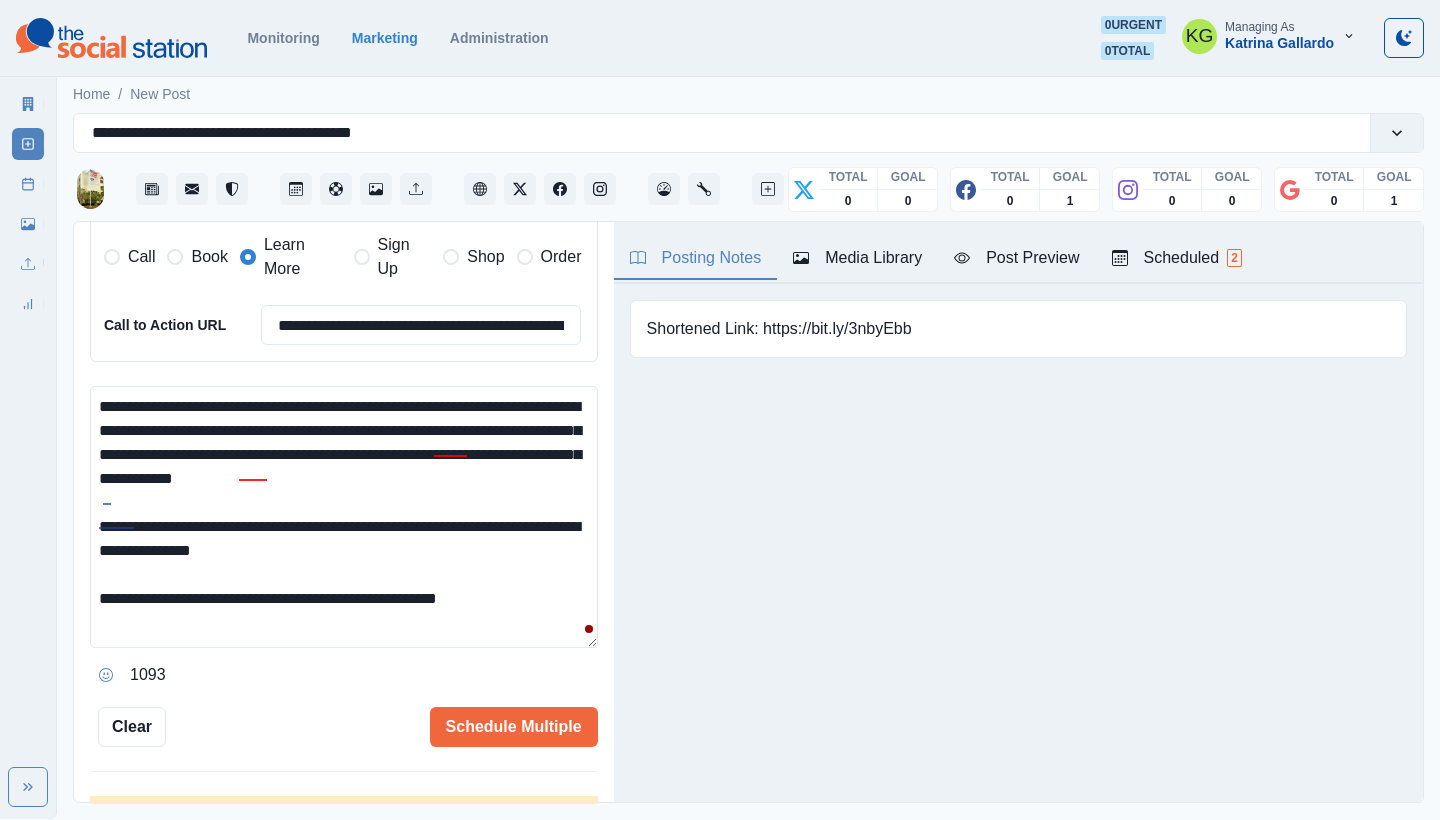 click on "**********" at bounding box center [344, 517] 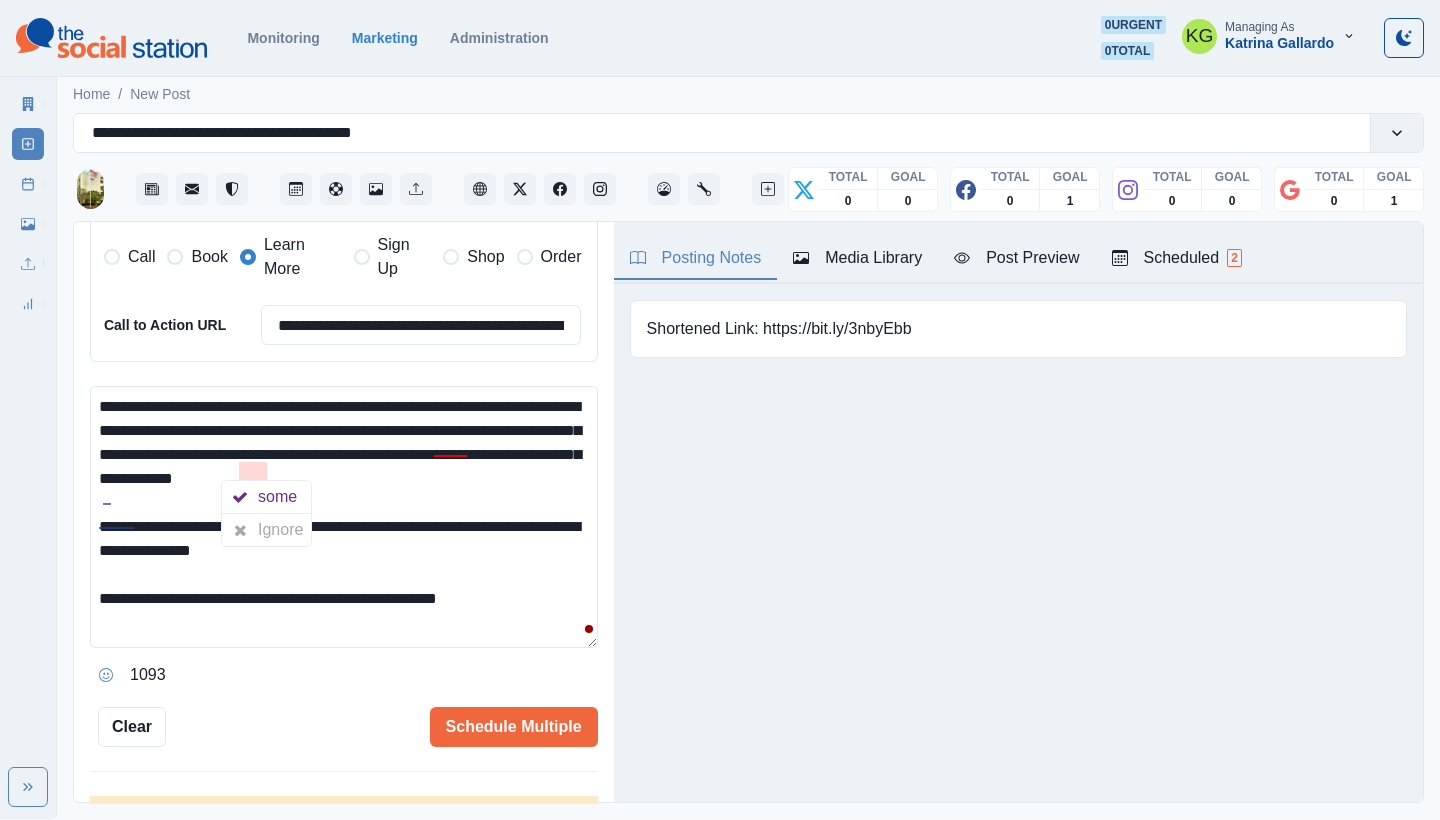 click on "**********" at bounding box center (344, 517) 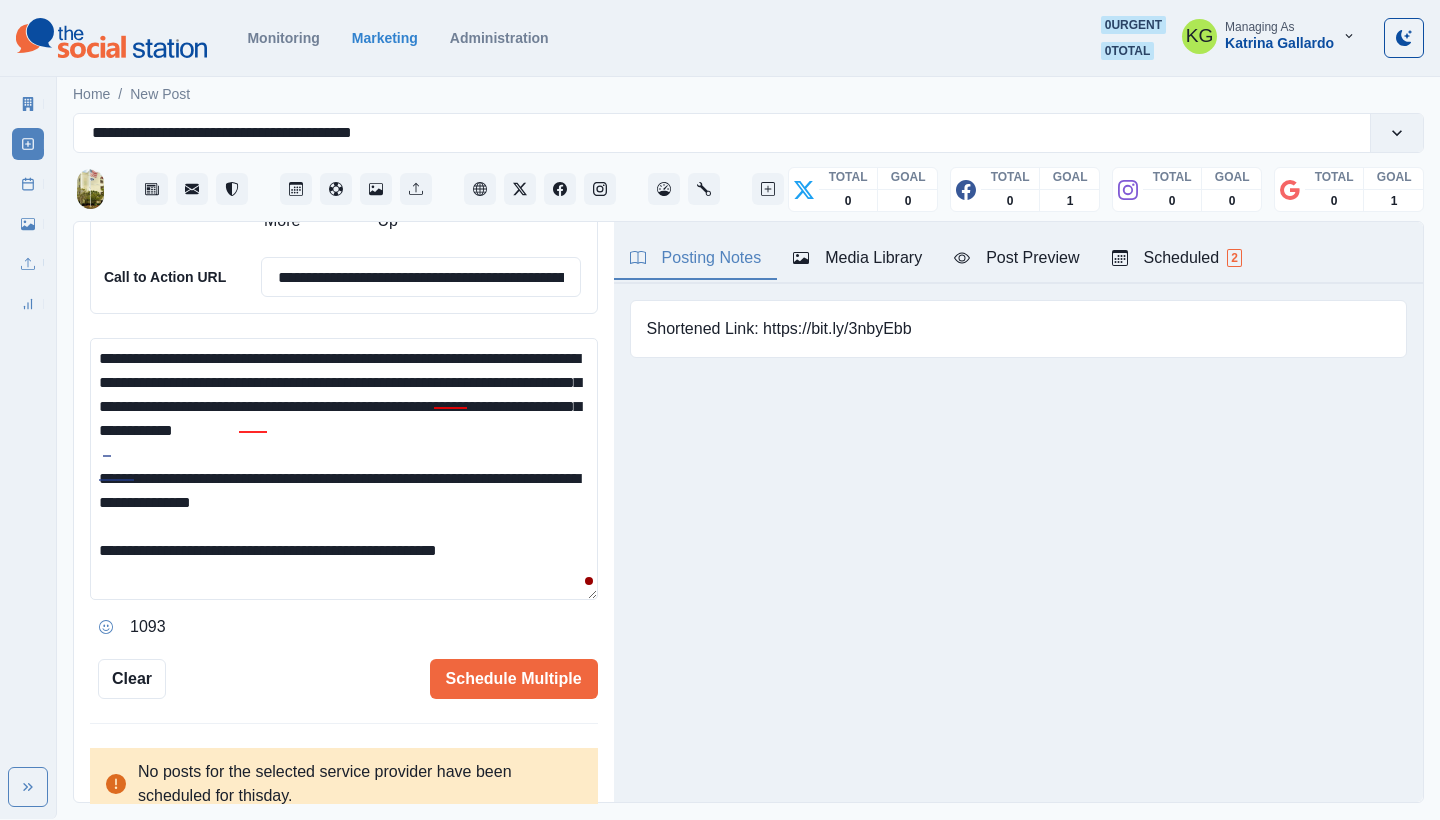scroll, scrollTop: 551, scrollLeft: 0, axis: vertical 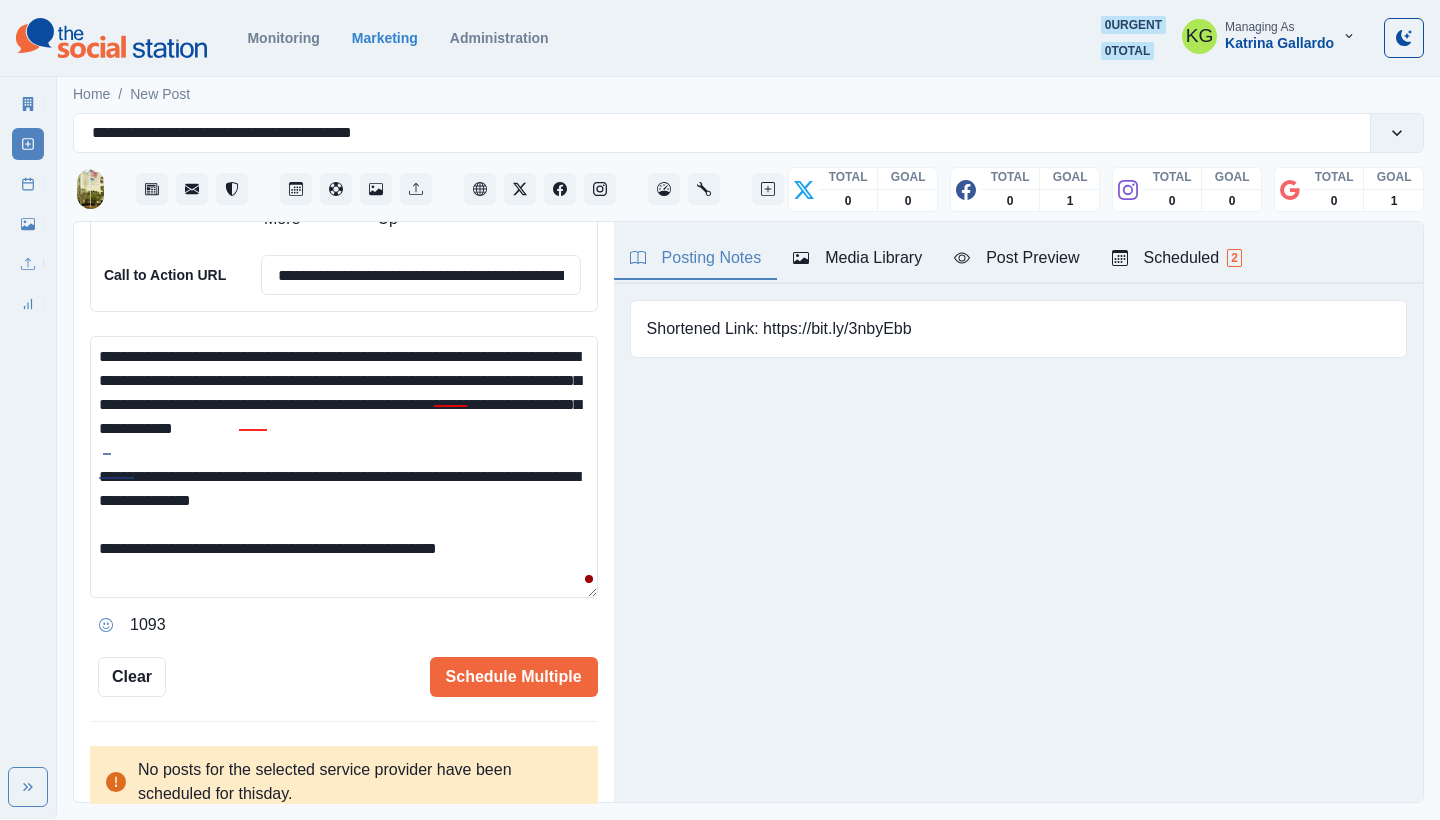 drag, startPoint x: 525, startPoint y: 547, endPoint x: 12, endPoint y: 538, distance: 513.0789 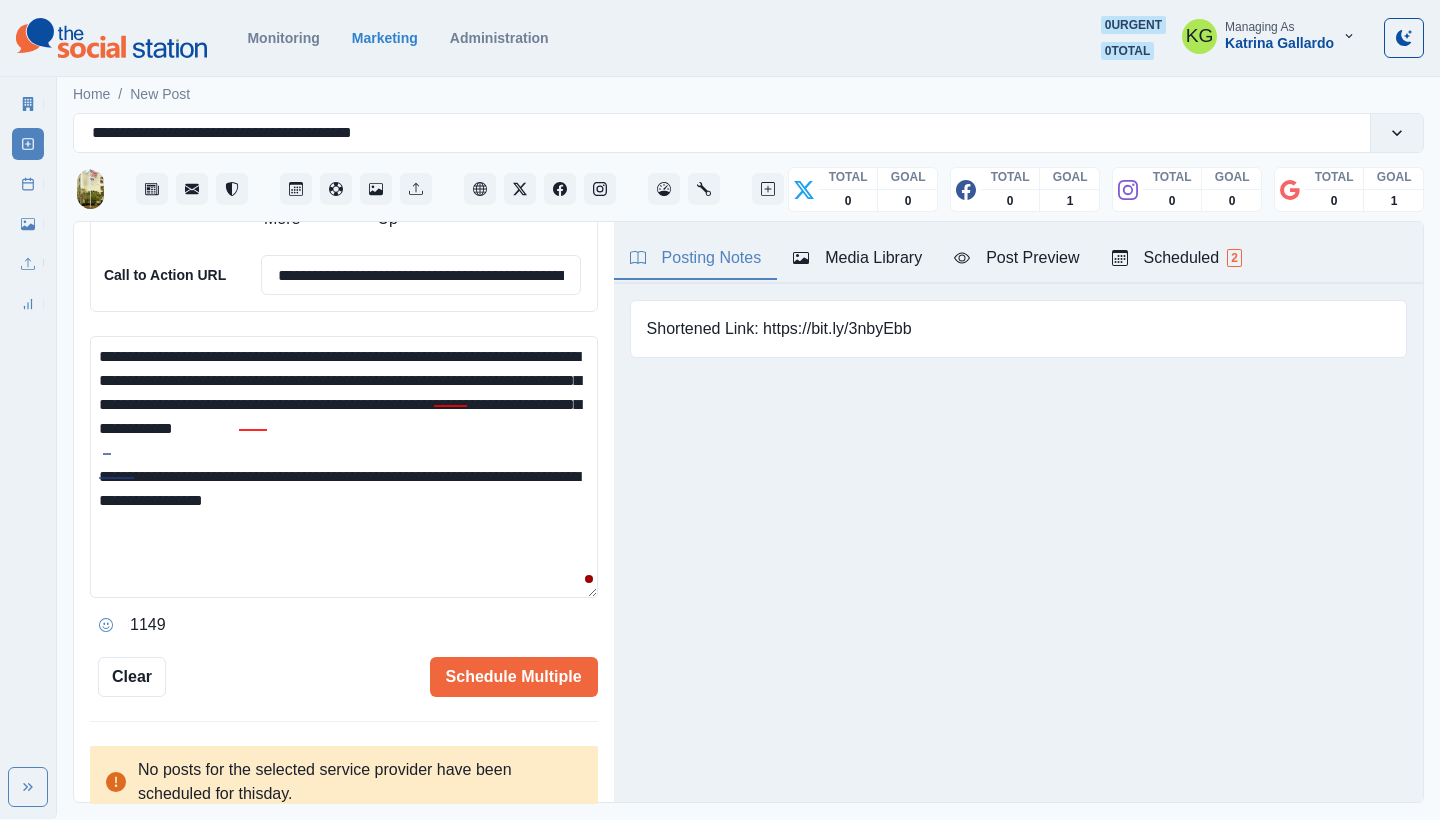 click at bounding box center (106, 625) 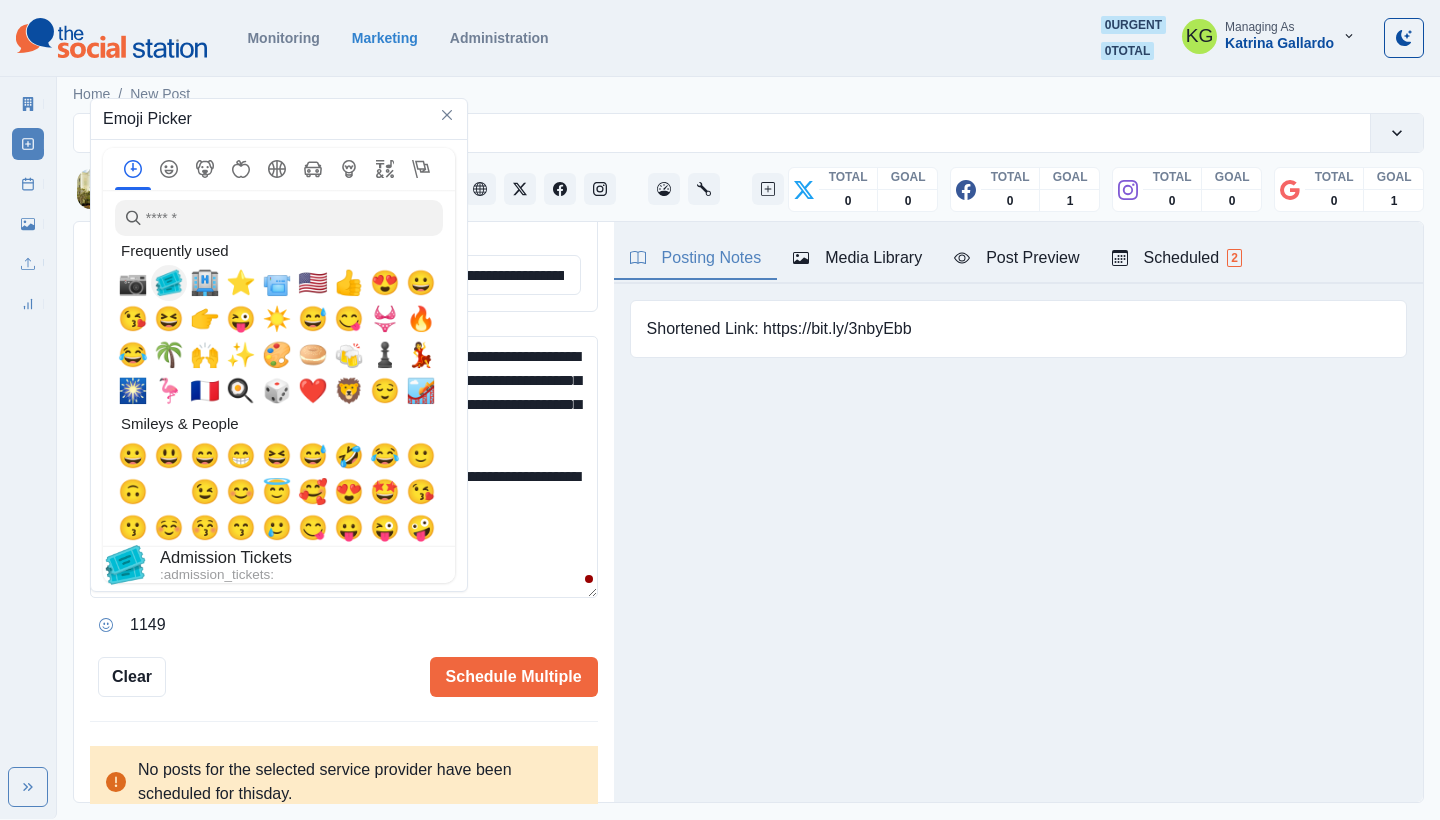 click on "🎟️" at bounding box center (169, 283) 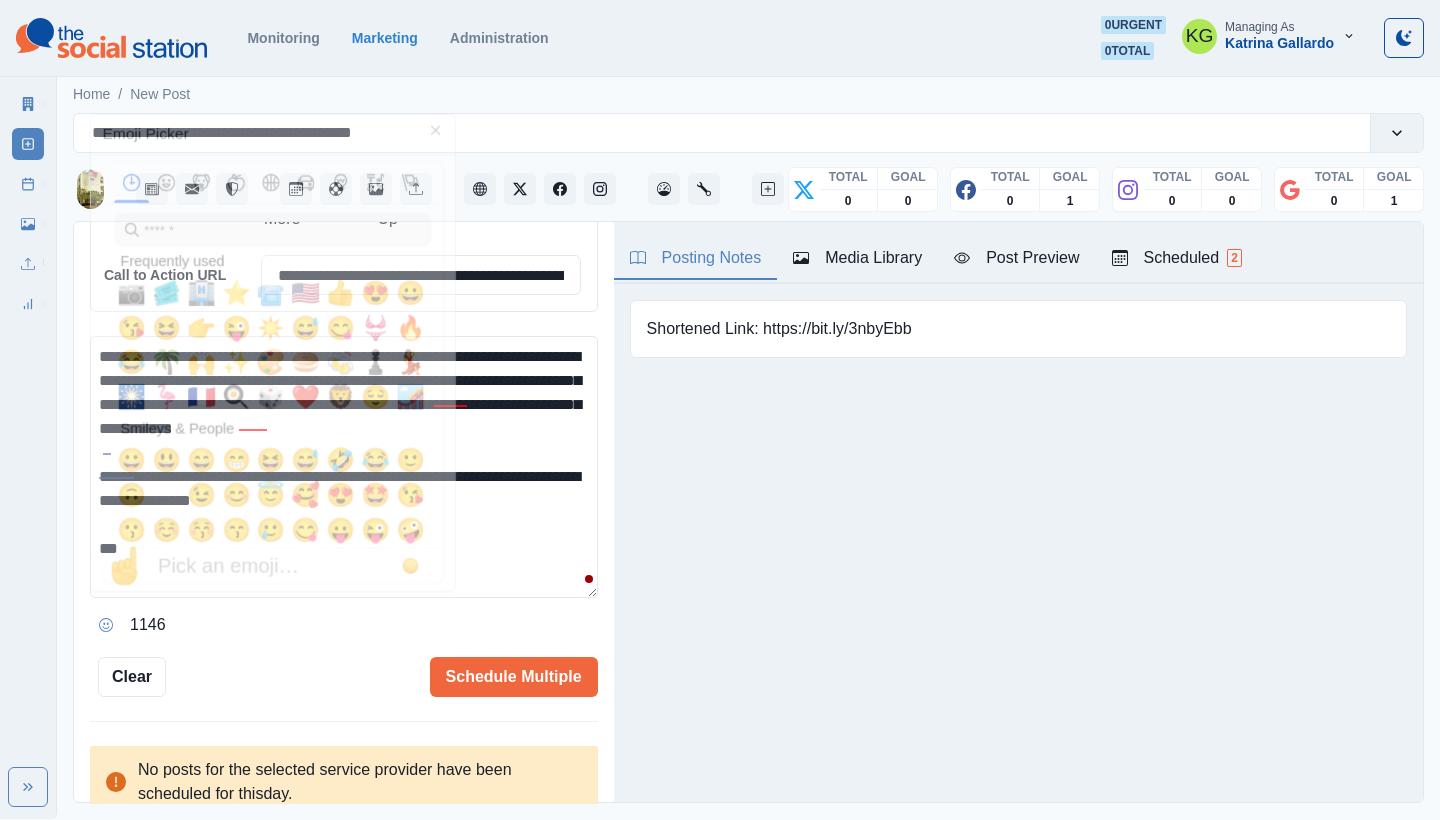 click on "**********" at bounding box center [344, 467] 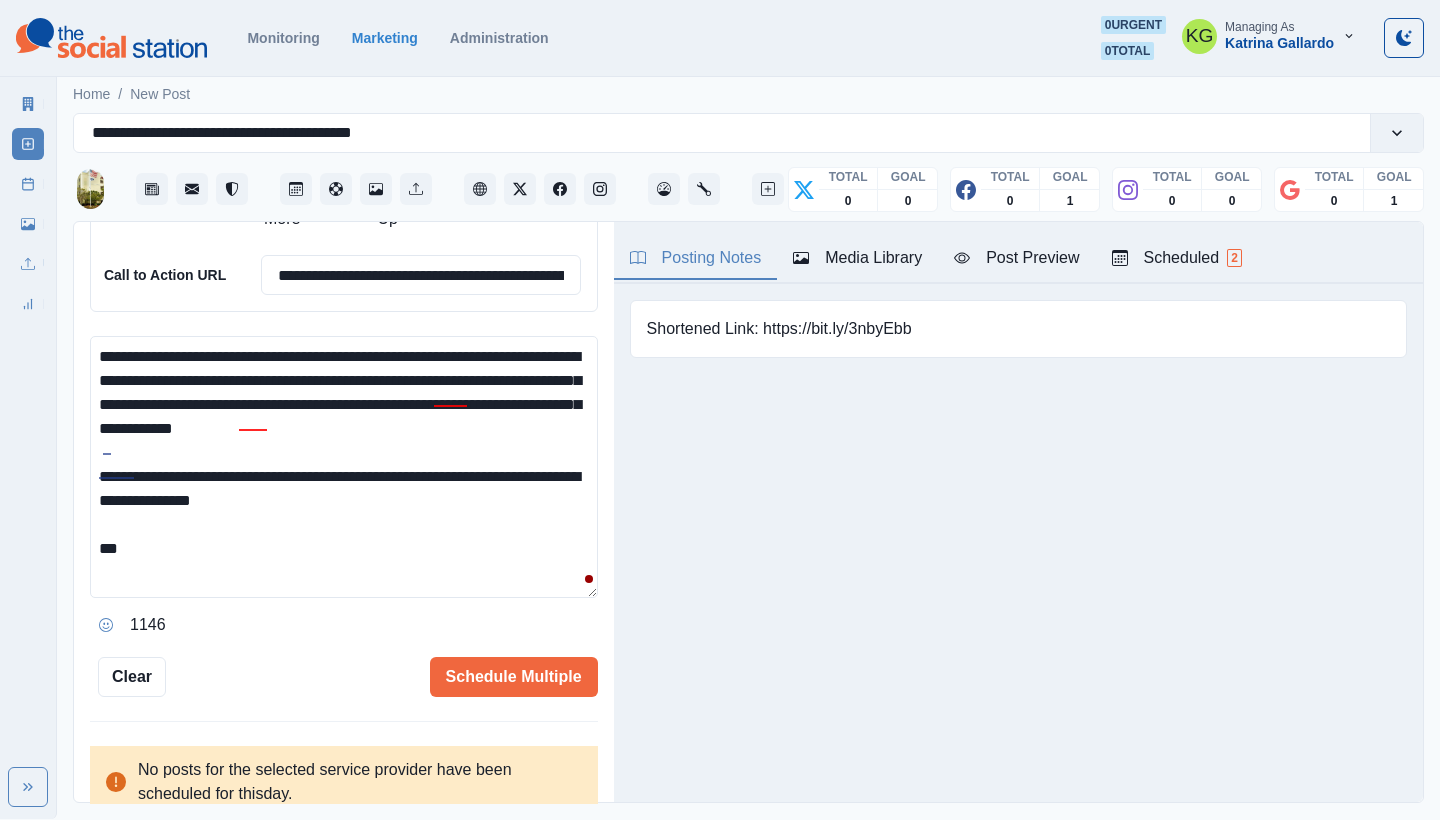 click on "**********" at bounding box center [344, 467] 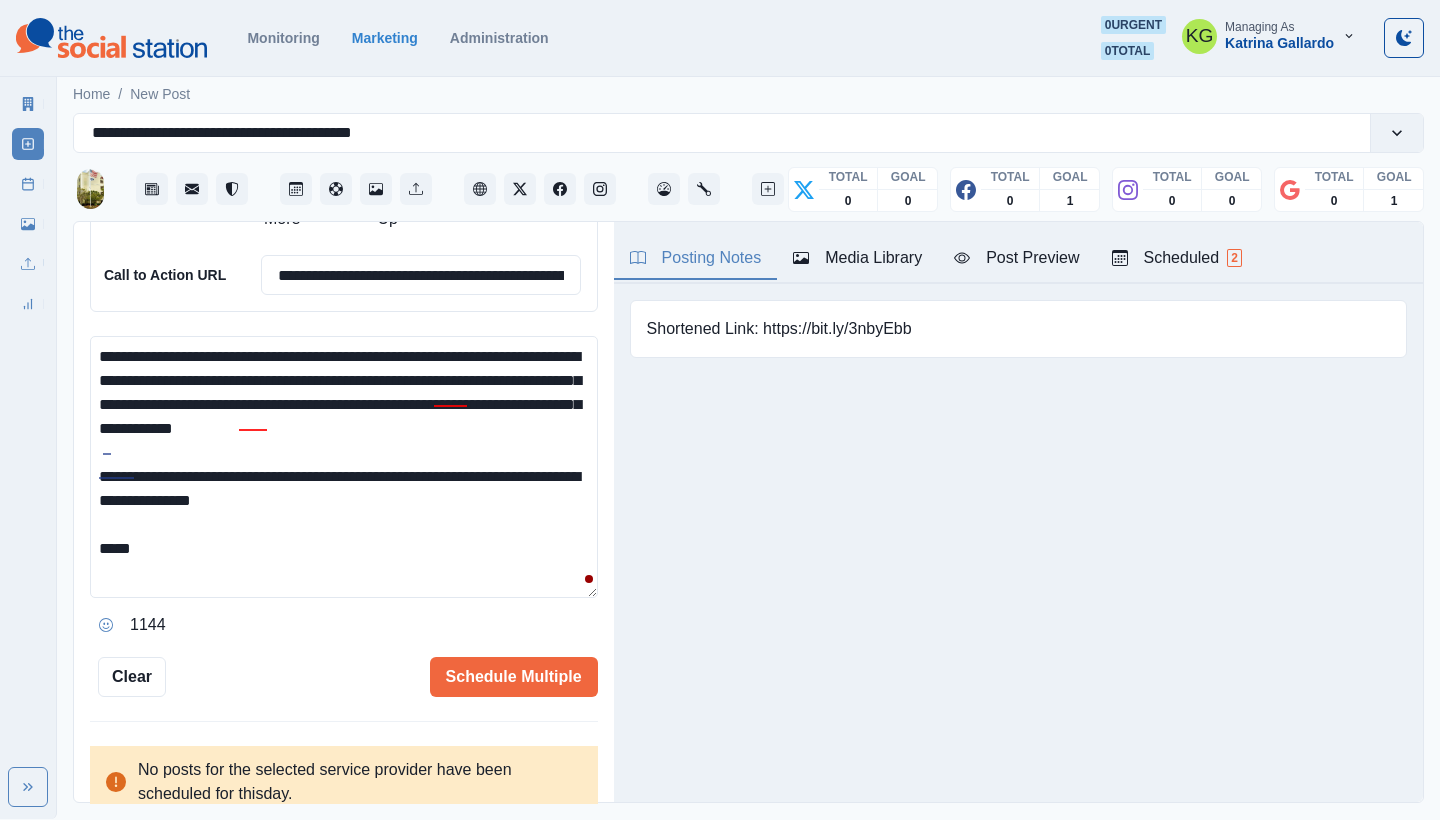 paste on "**********" 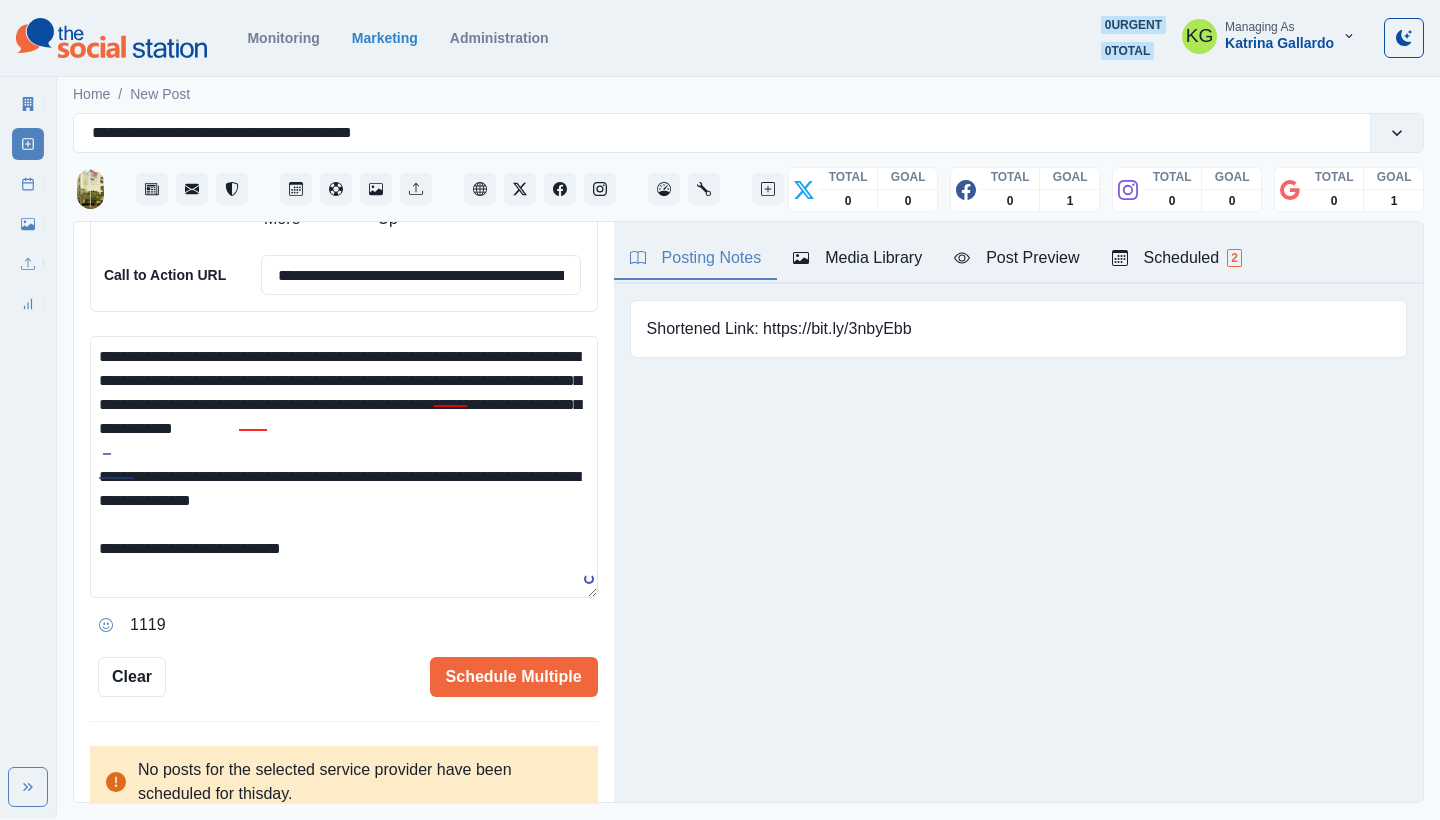 click on "**********" at bounding box center [344, 467] 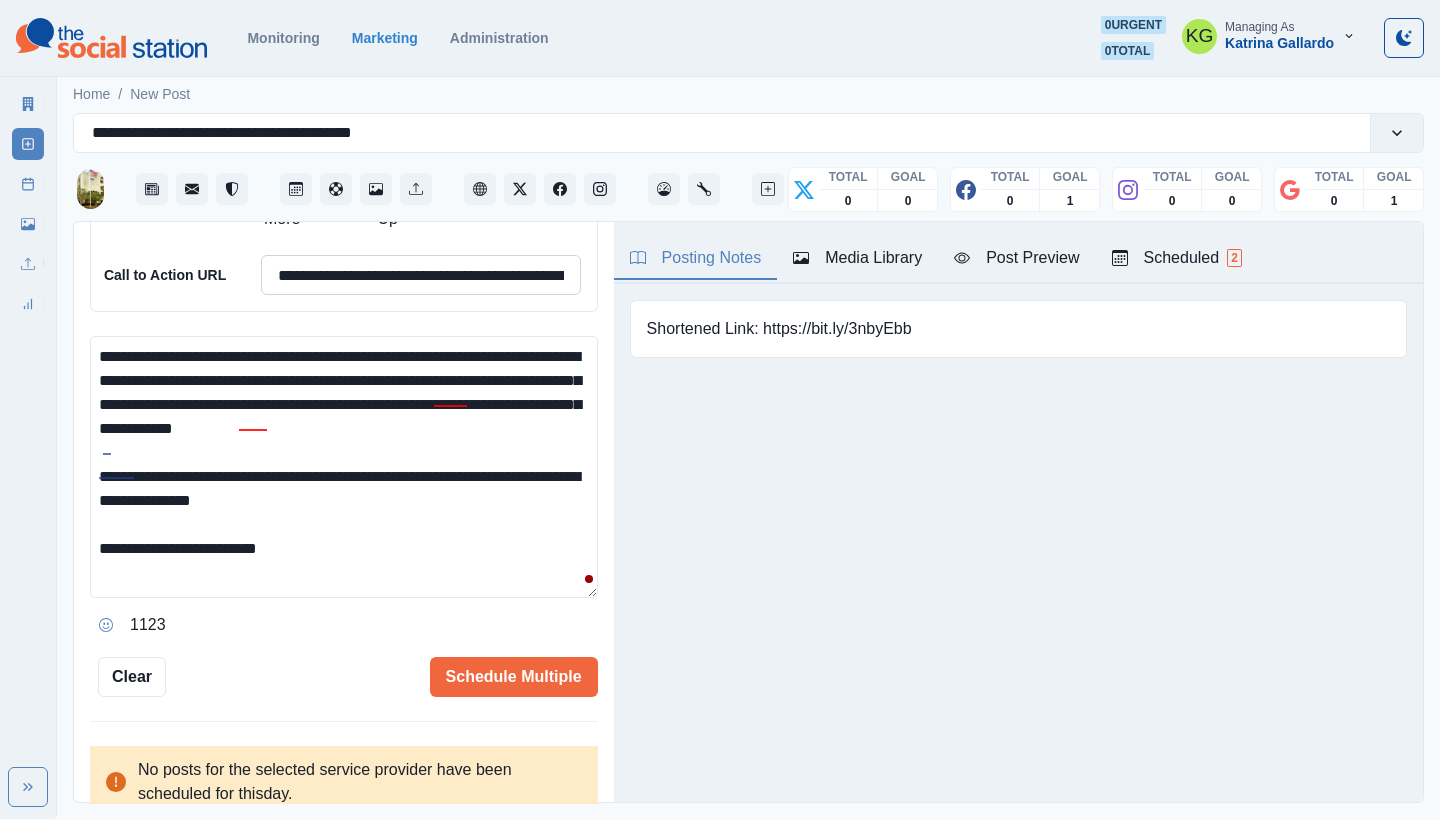 type on "**********" 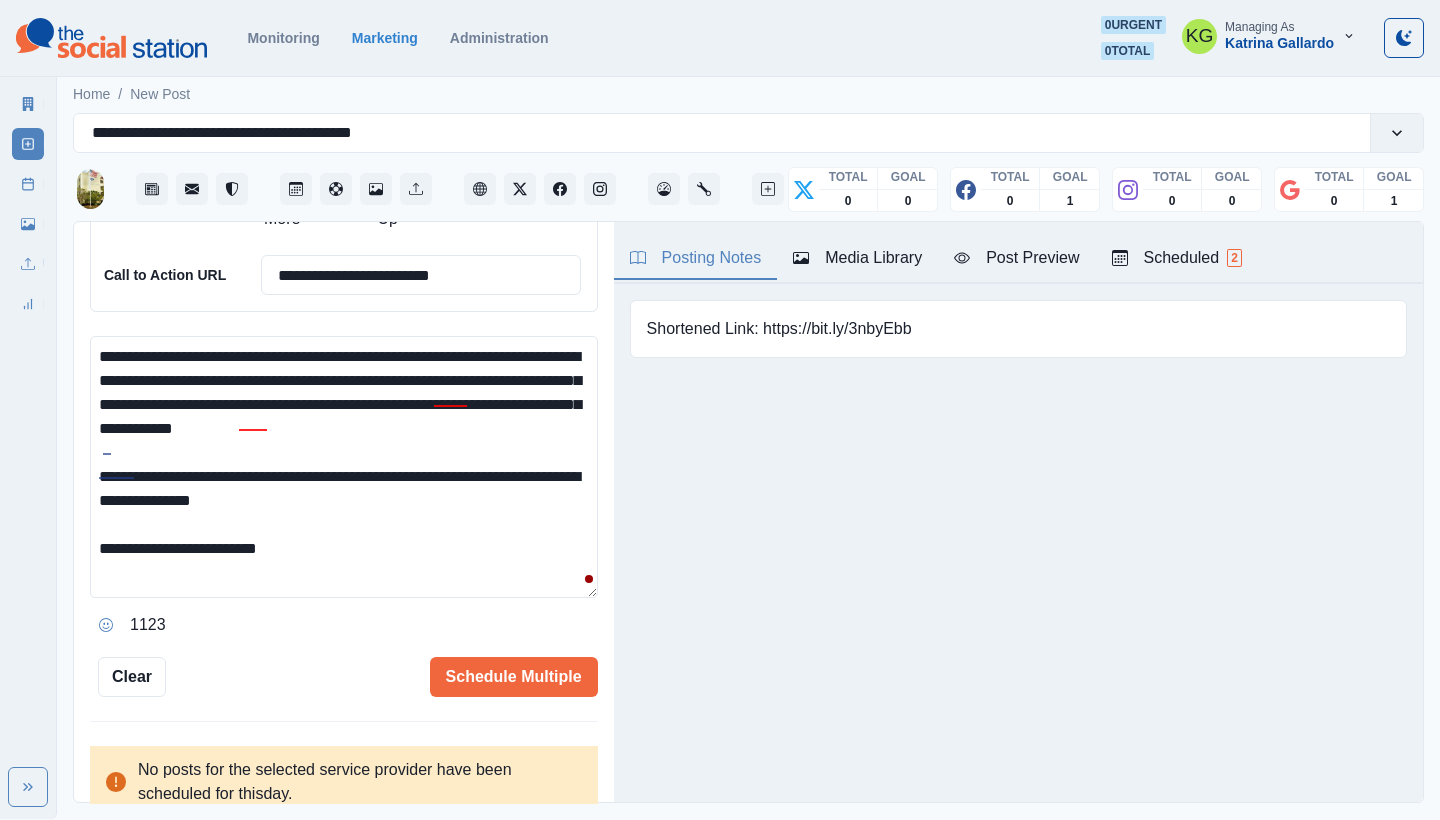 type on "**********" 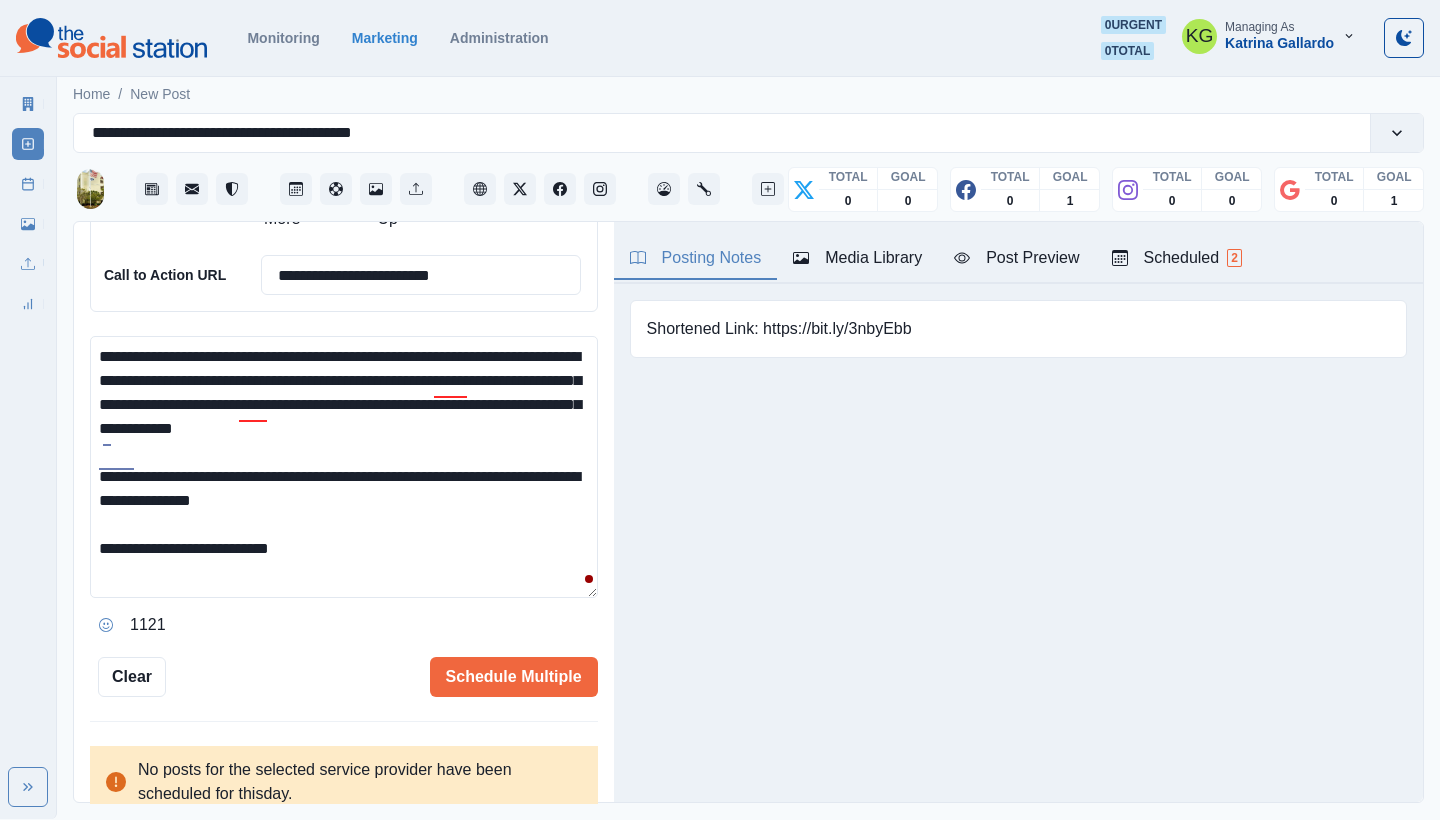 scroll, scrollTop: 9, scrollLeft: 0, axis: vertical 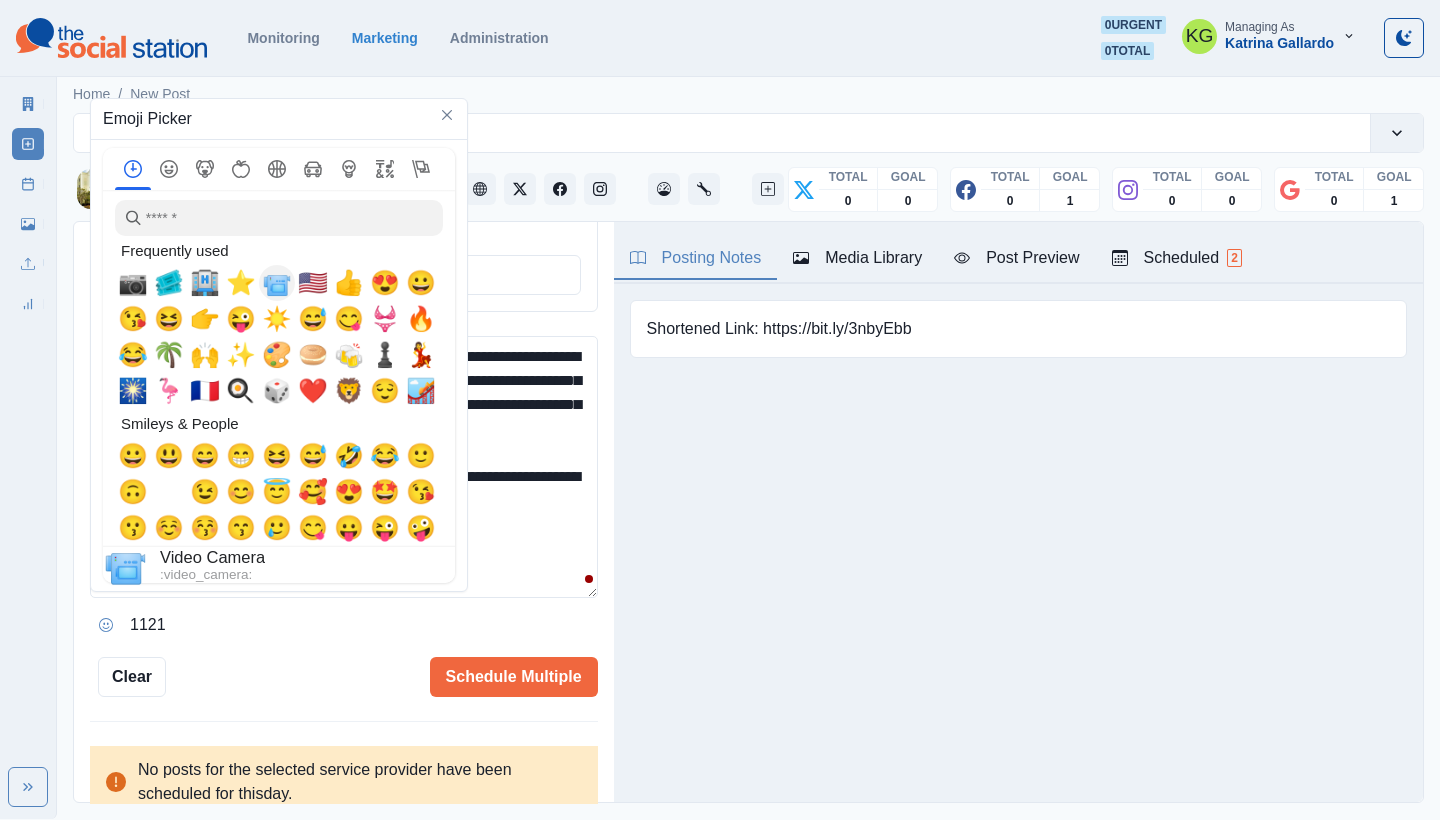 click on "📹" at bounding box center (277, 283) 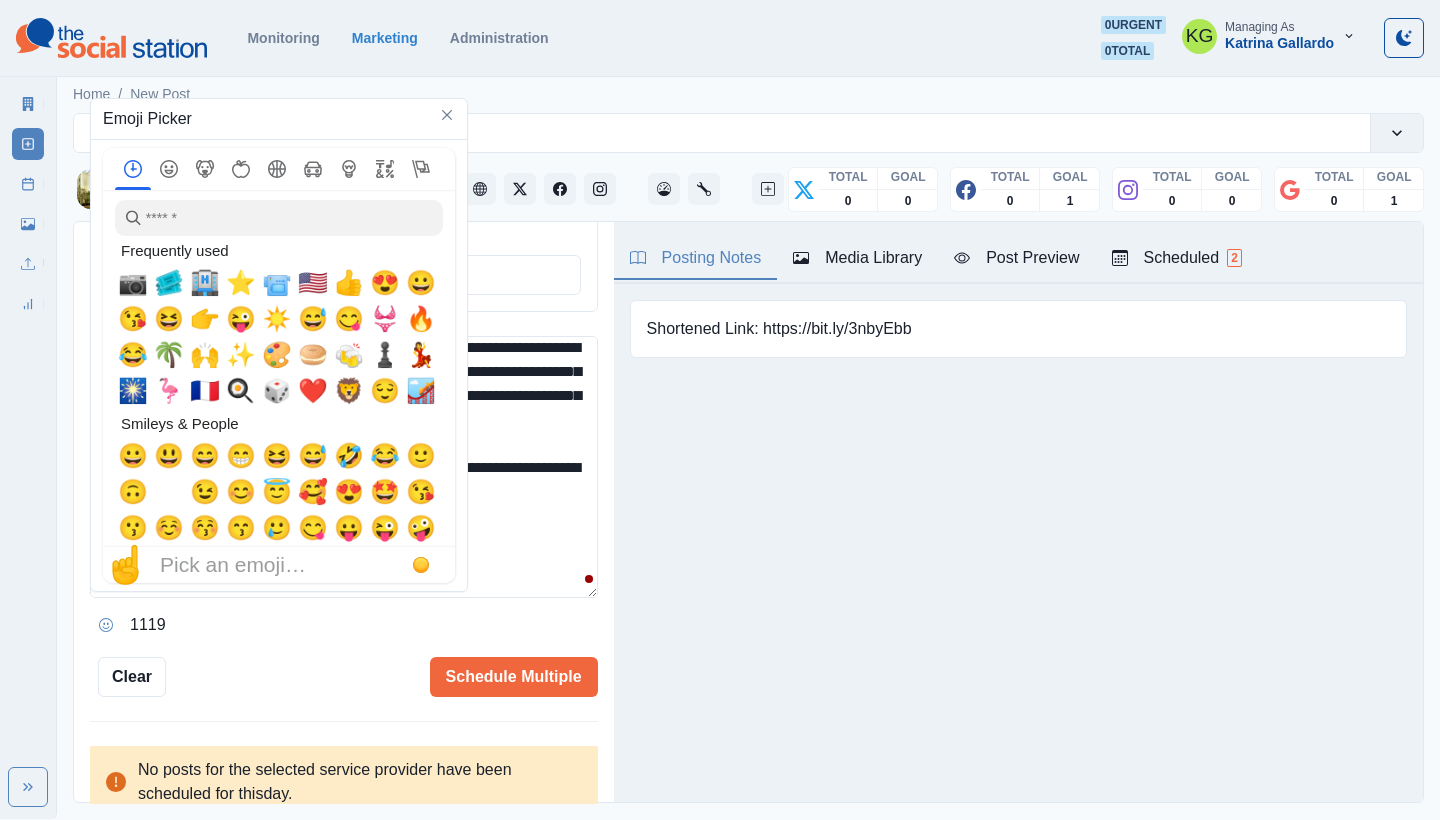 click on "**********" at bounding box center (344, 467) 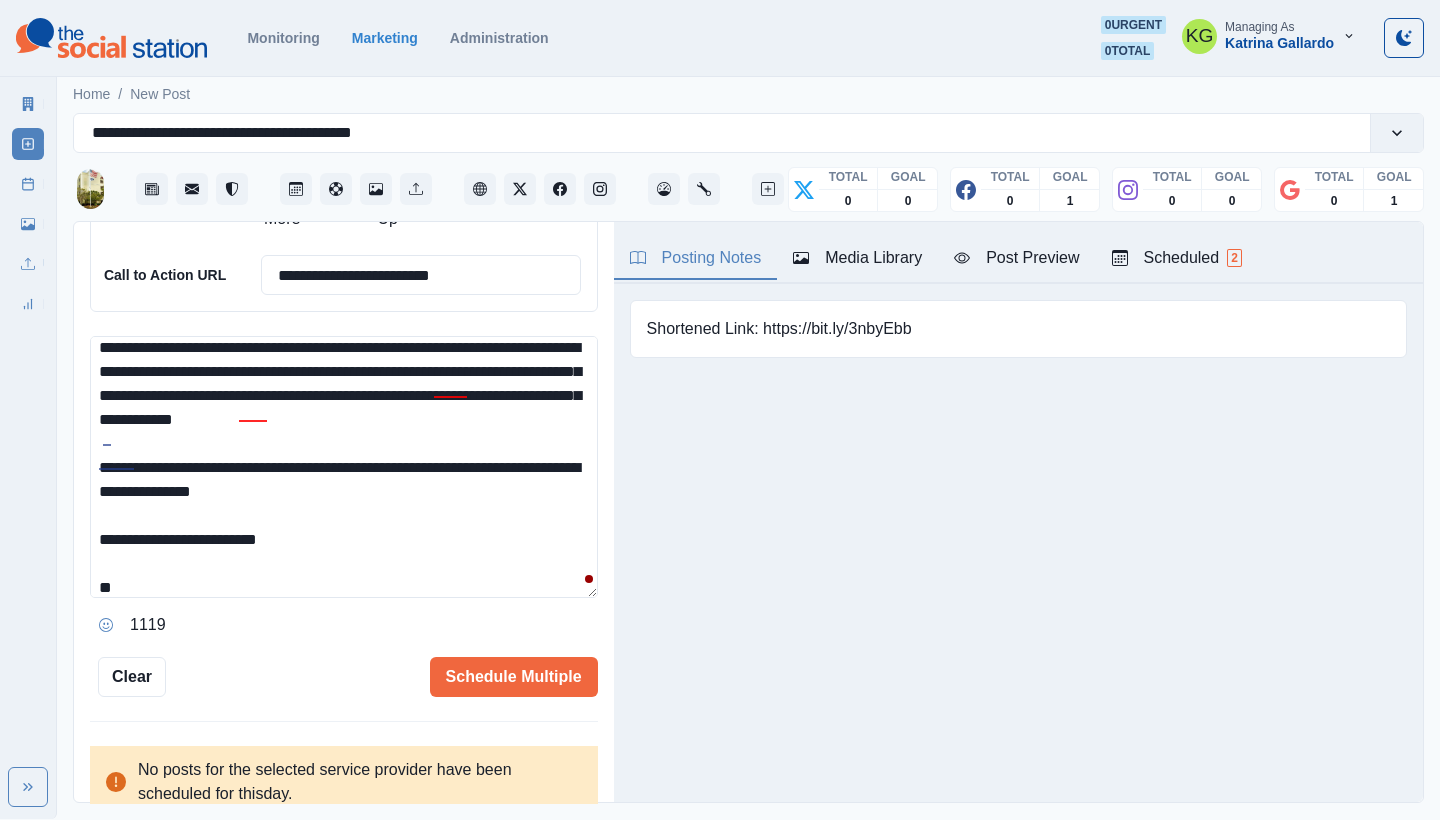 click on "**********" at bounding box center [344, 467] 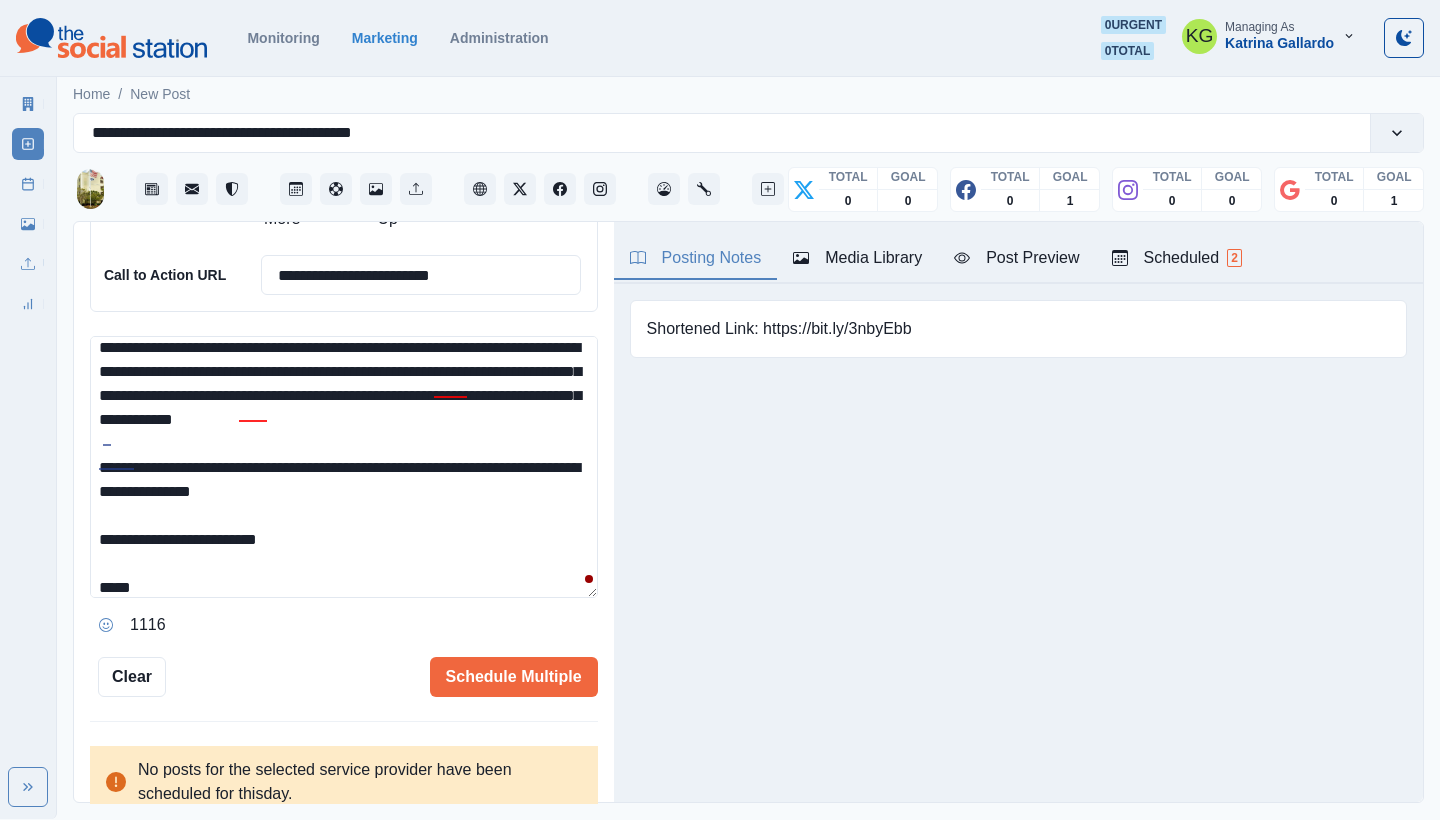 paste on "**********" 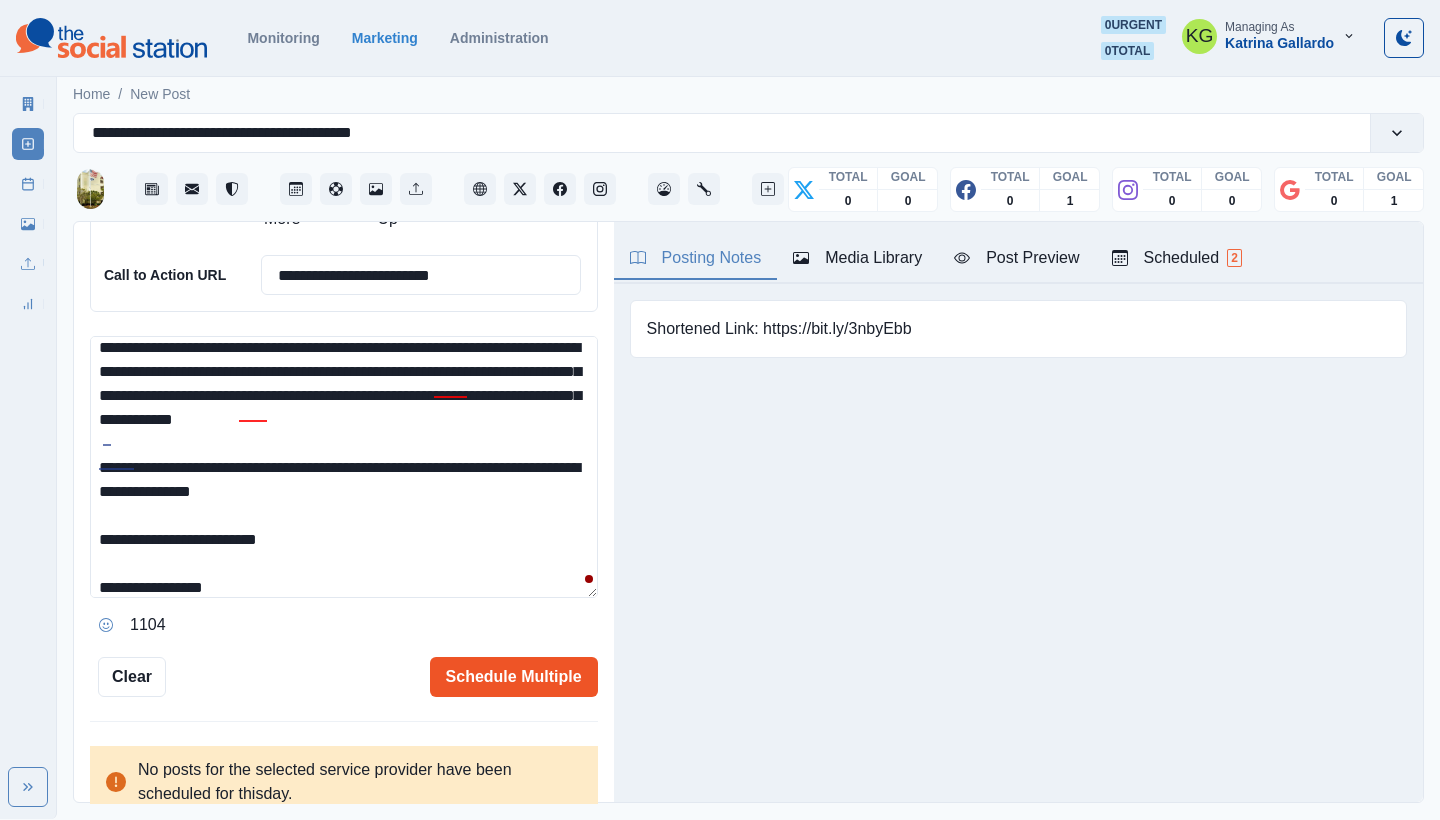 type on "**********" 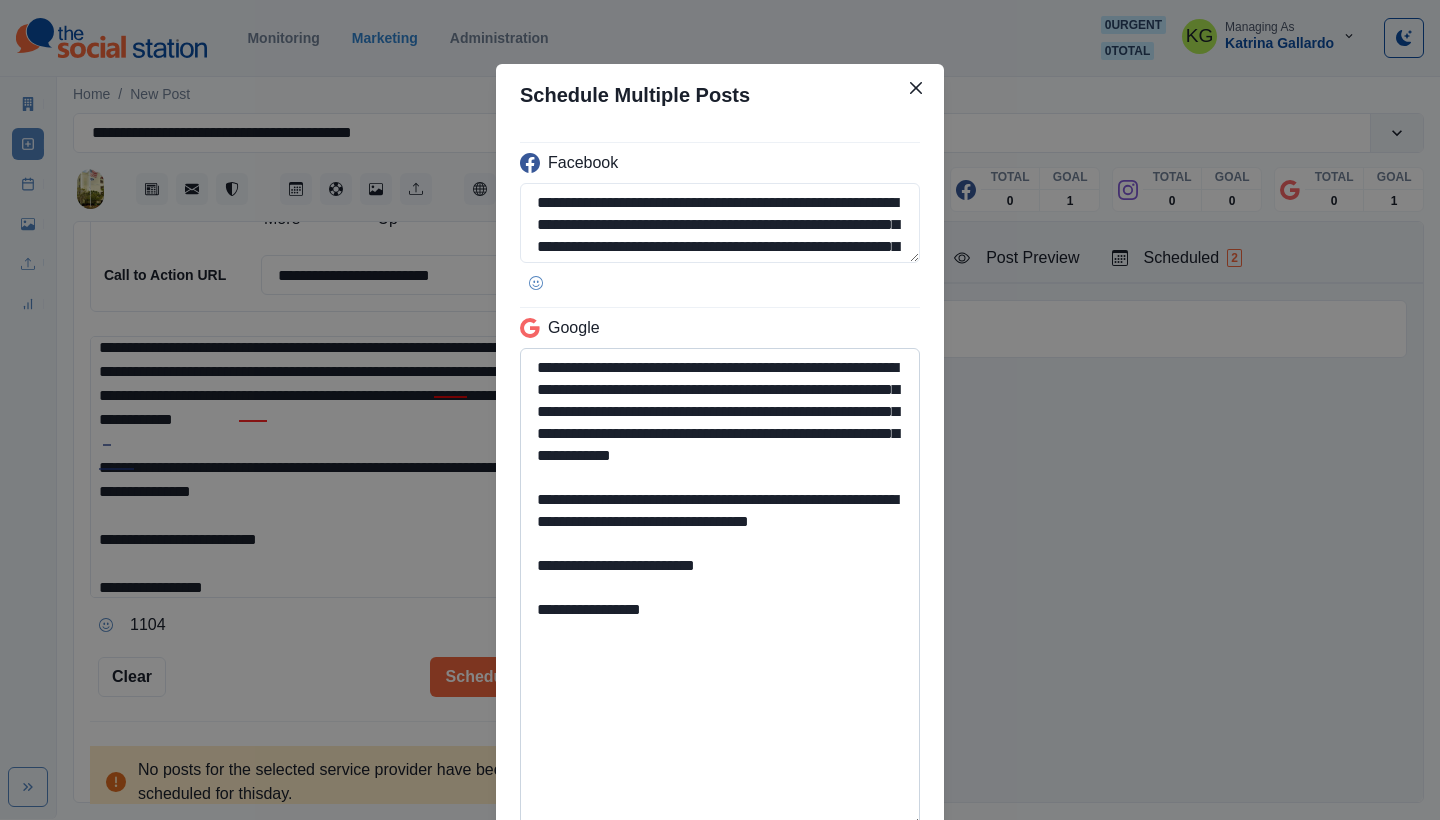 click on "**********" at bounding box center [720, 588] 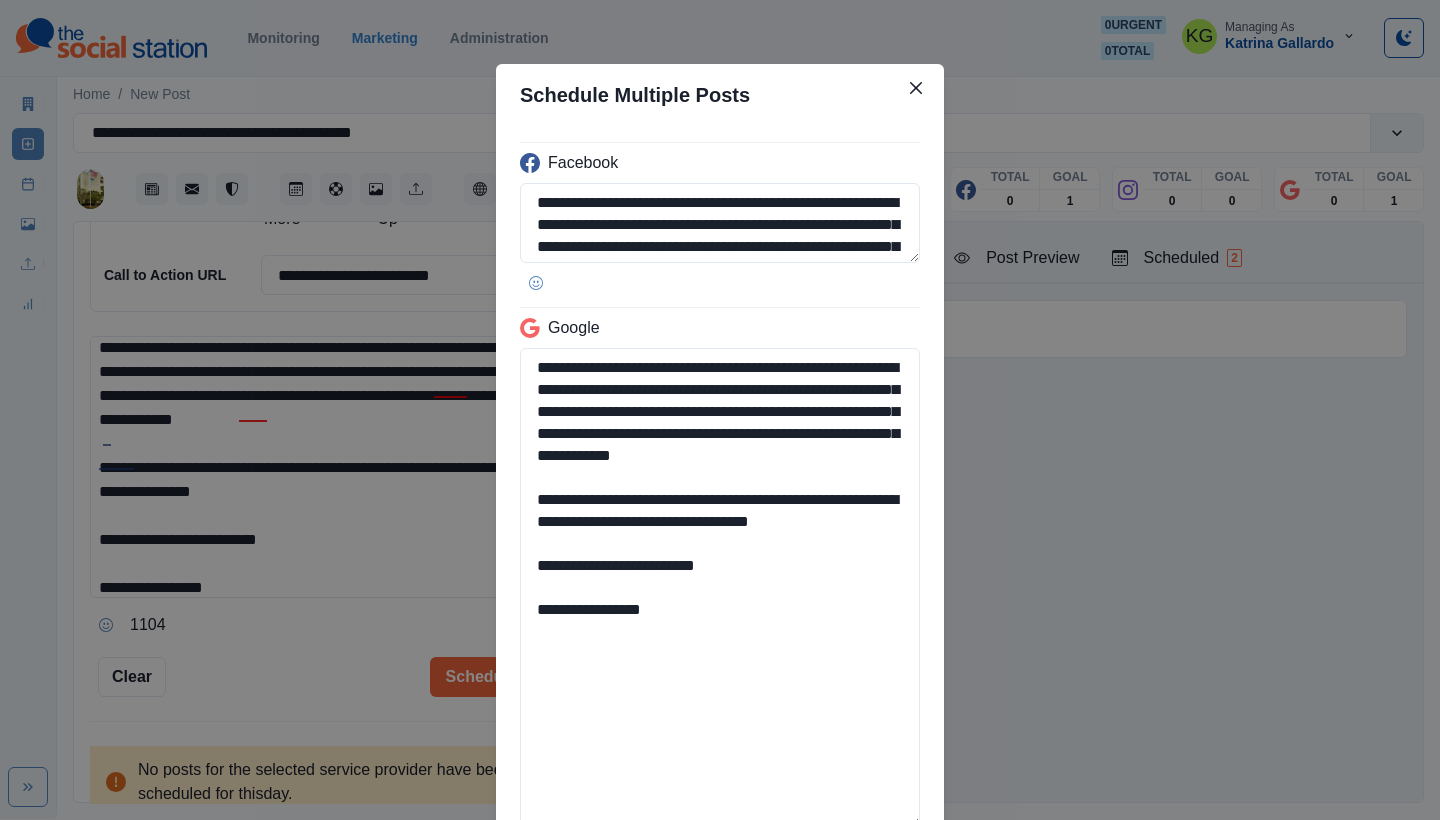 drag, startPoint x: 757, startPoint y: 591, endPoint x: 460, endPoint y: 579, distance: 297.24234 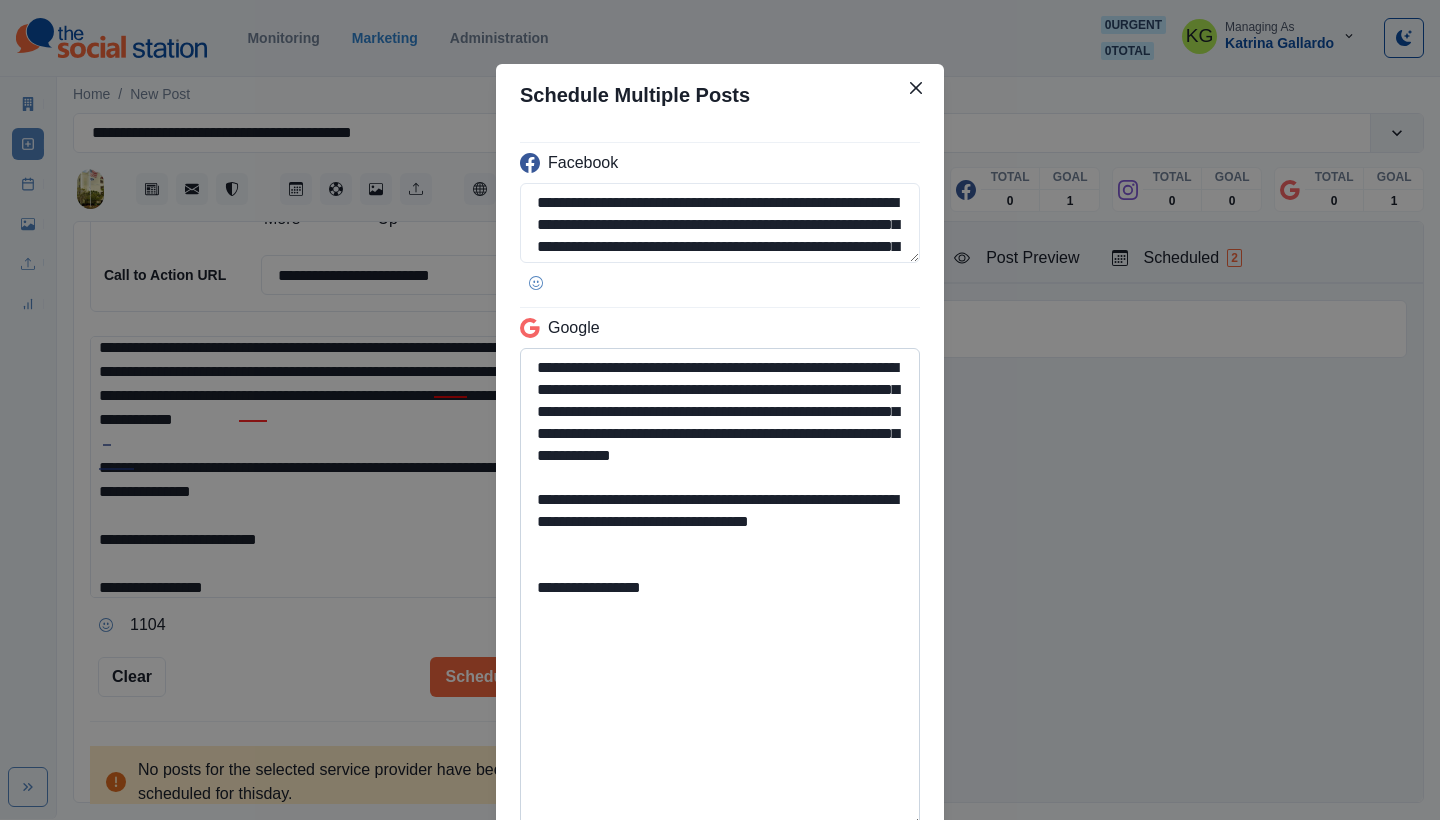 click on "**********" at bounding box center (720, 588) 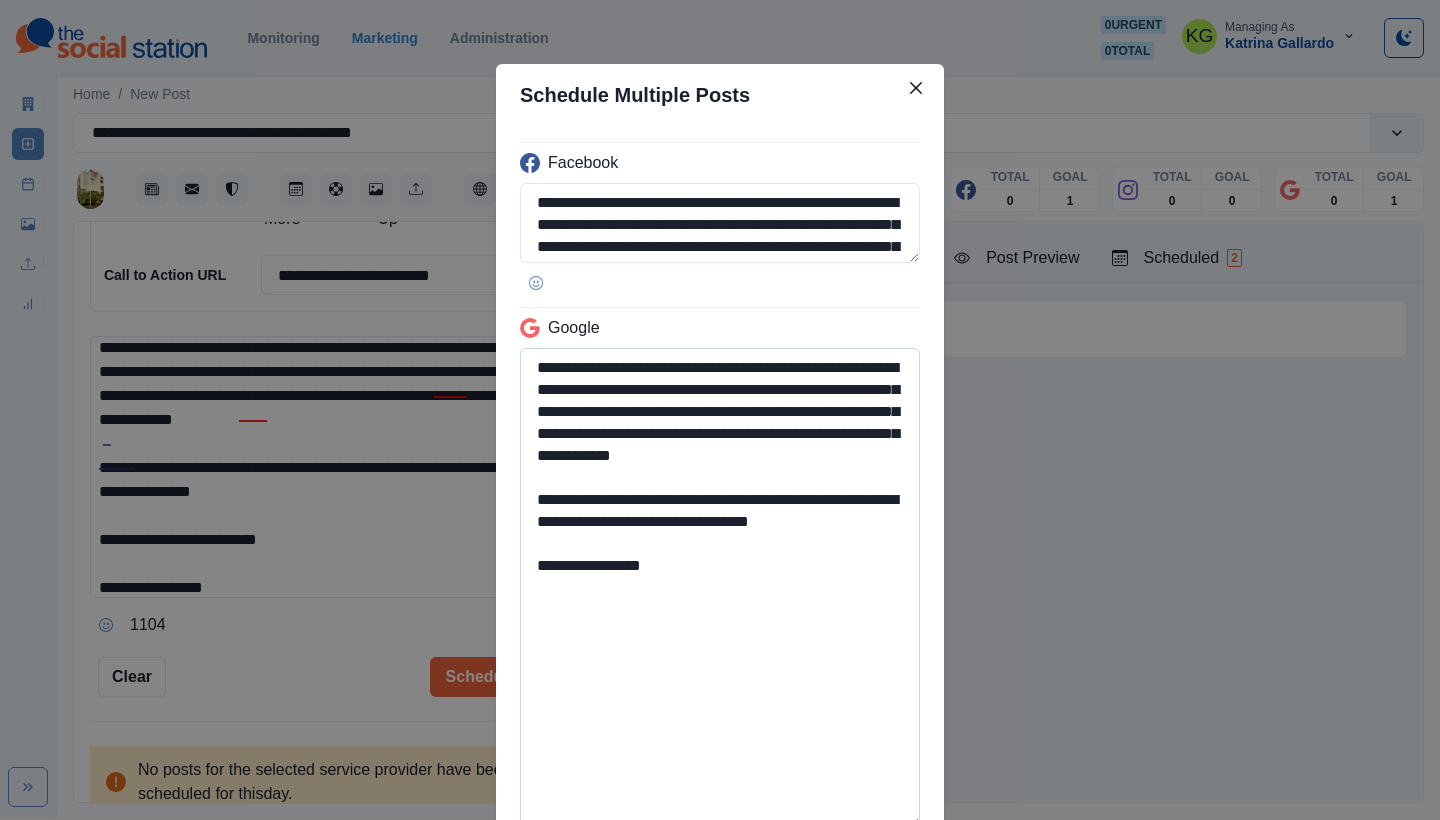 scroll, scrollTop: 188, scrollLeft: 0, axis: vertical 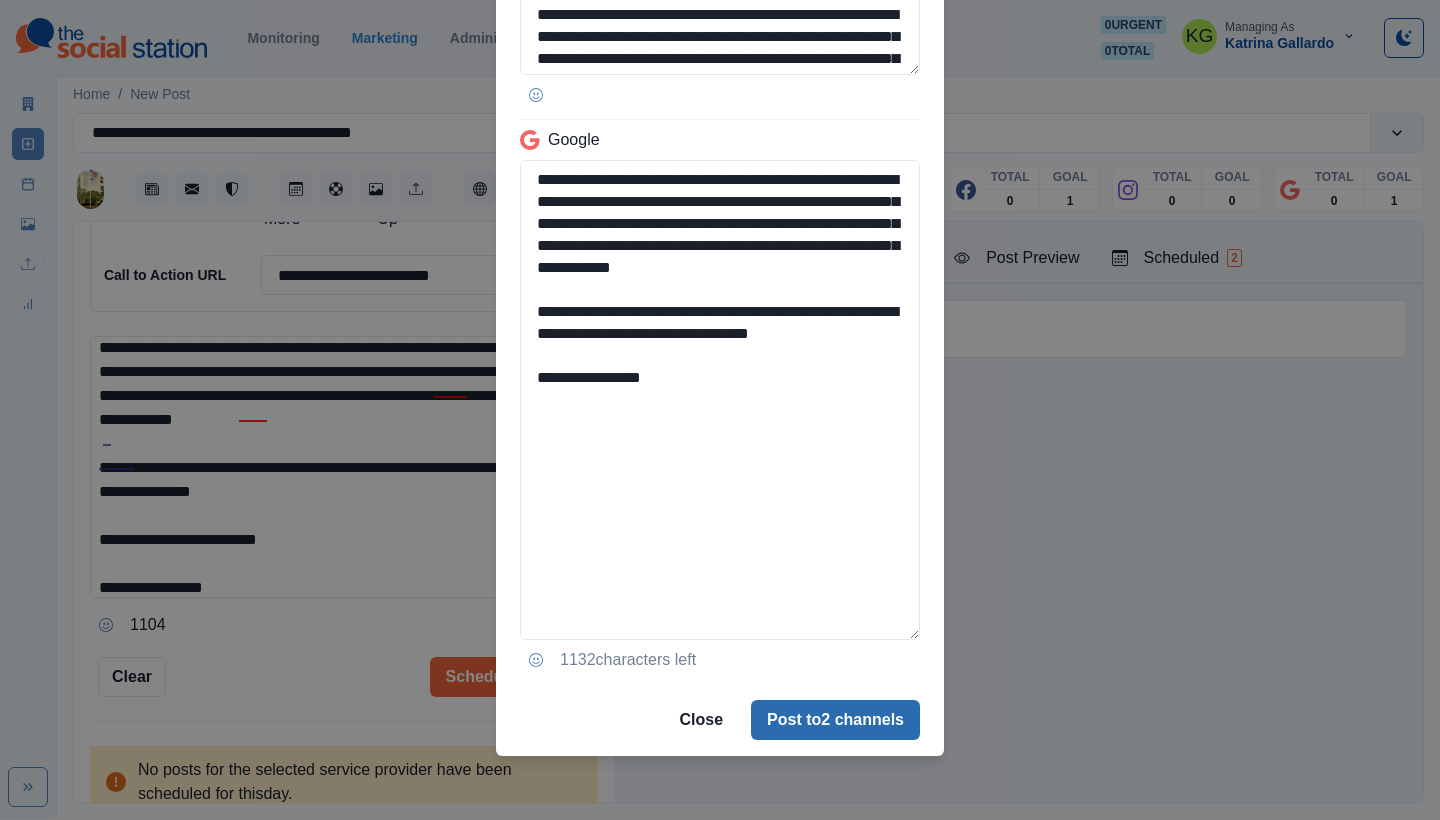 type on "**********" 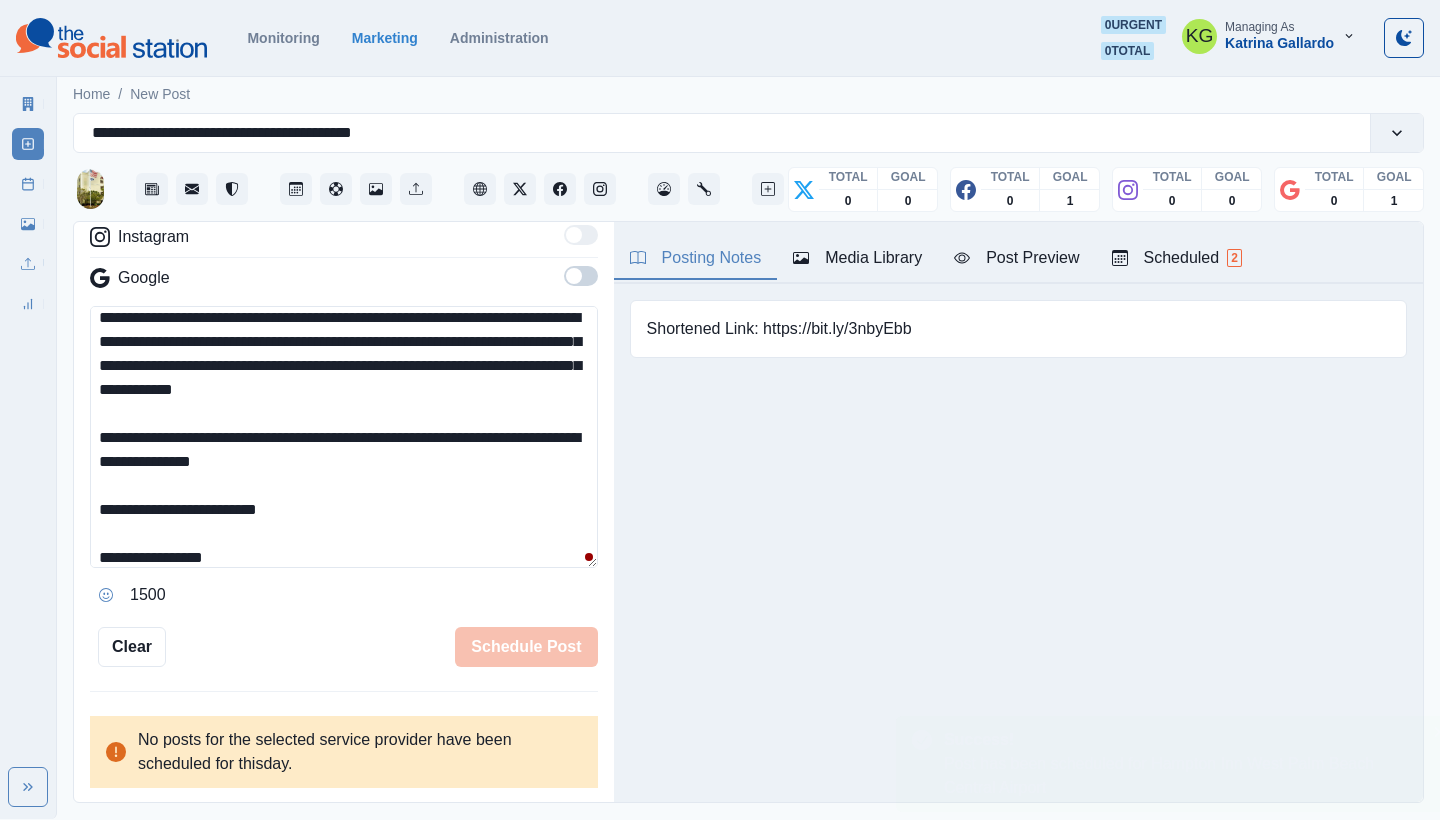 type 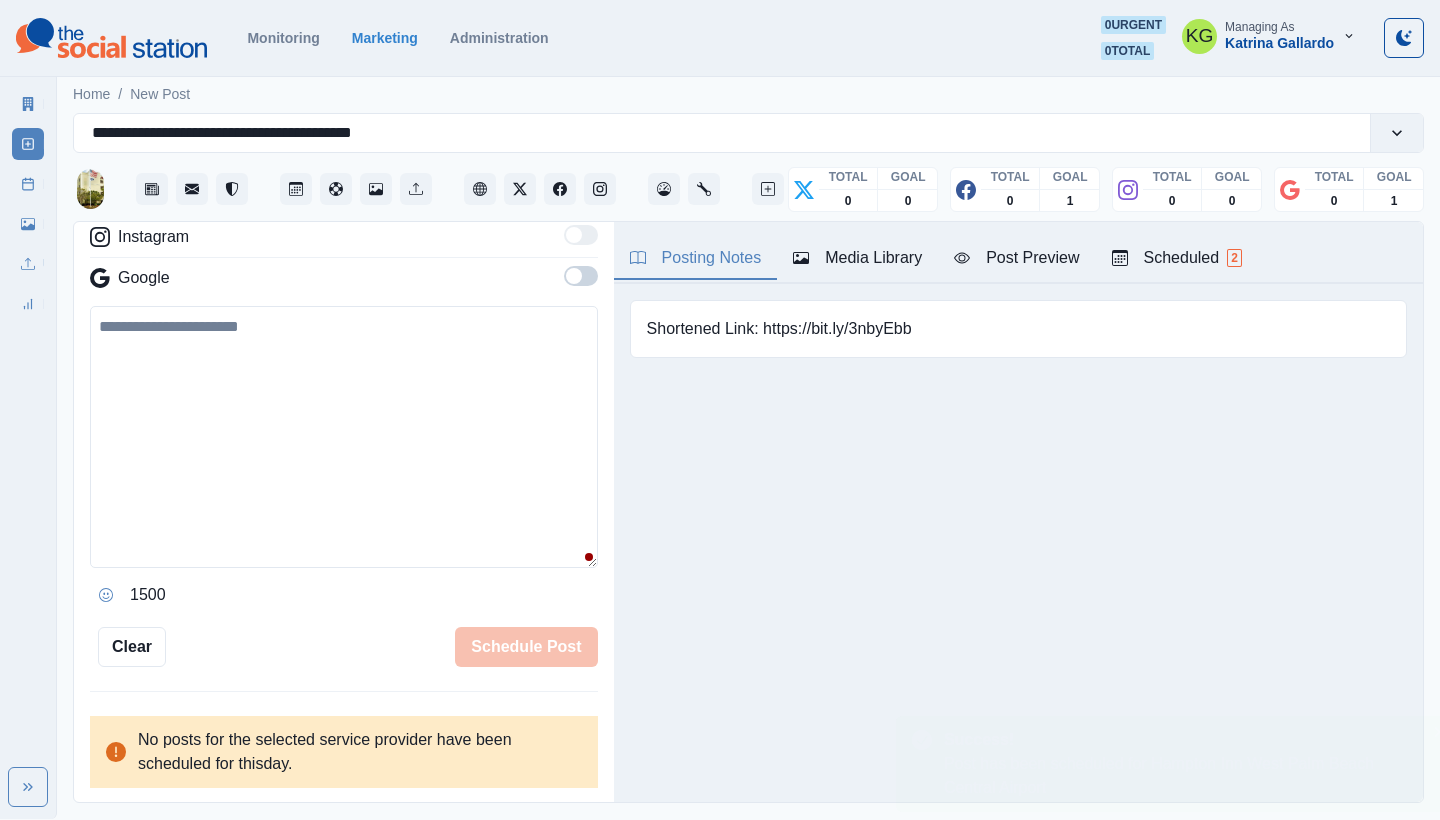 scroll, scrollTop: 342, scrollLeft: 0, axis: vertical 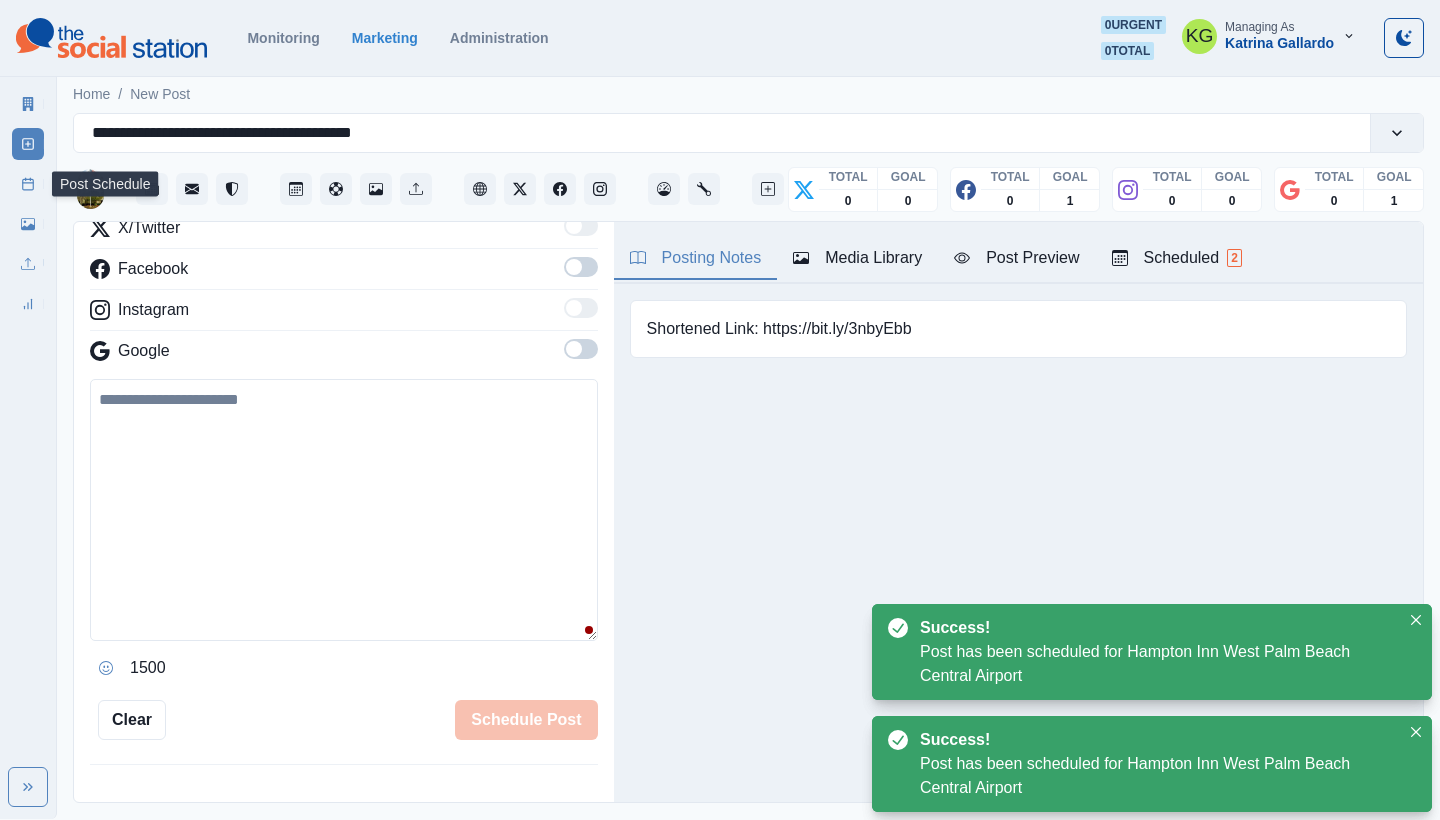 click on "Post Schedule" at bounding box center (28, 184) 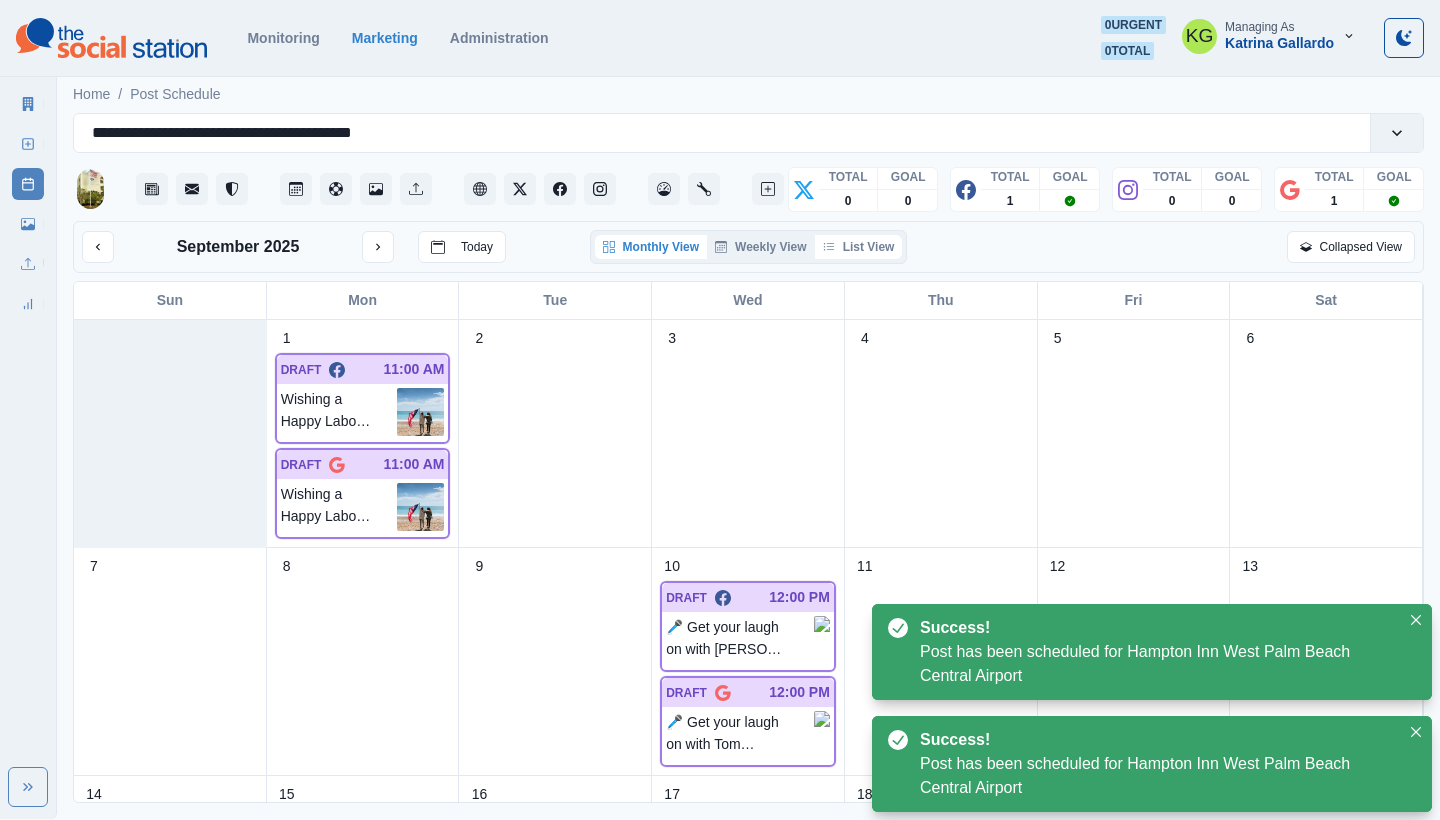 click on "List View" at bounding box center (859, 247) 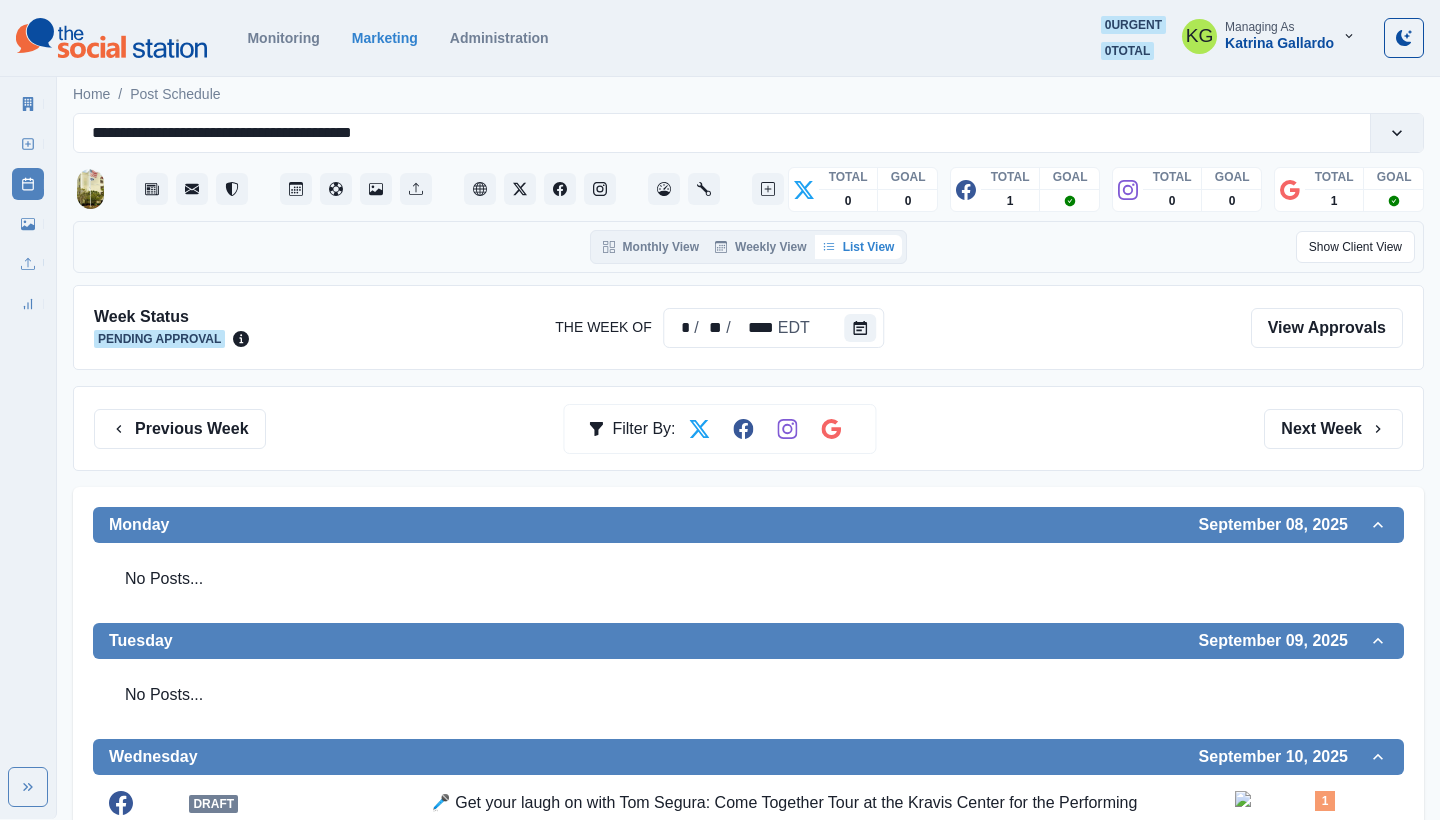 scroll, scrollTop: 0, scrollLeft: 0, axis: both 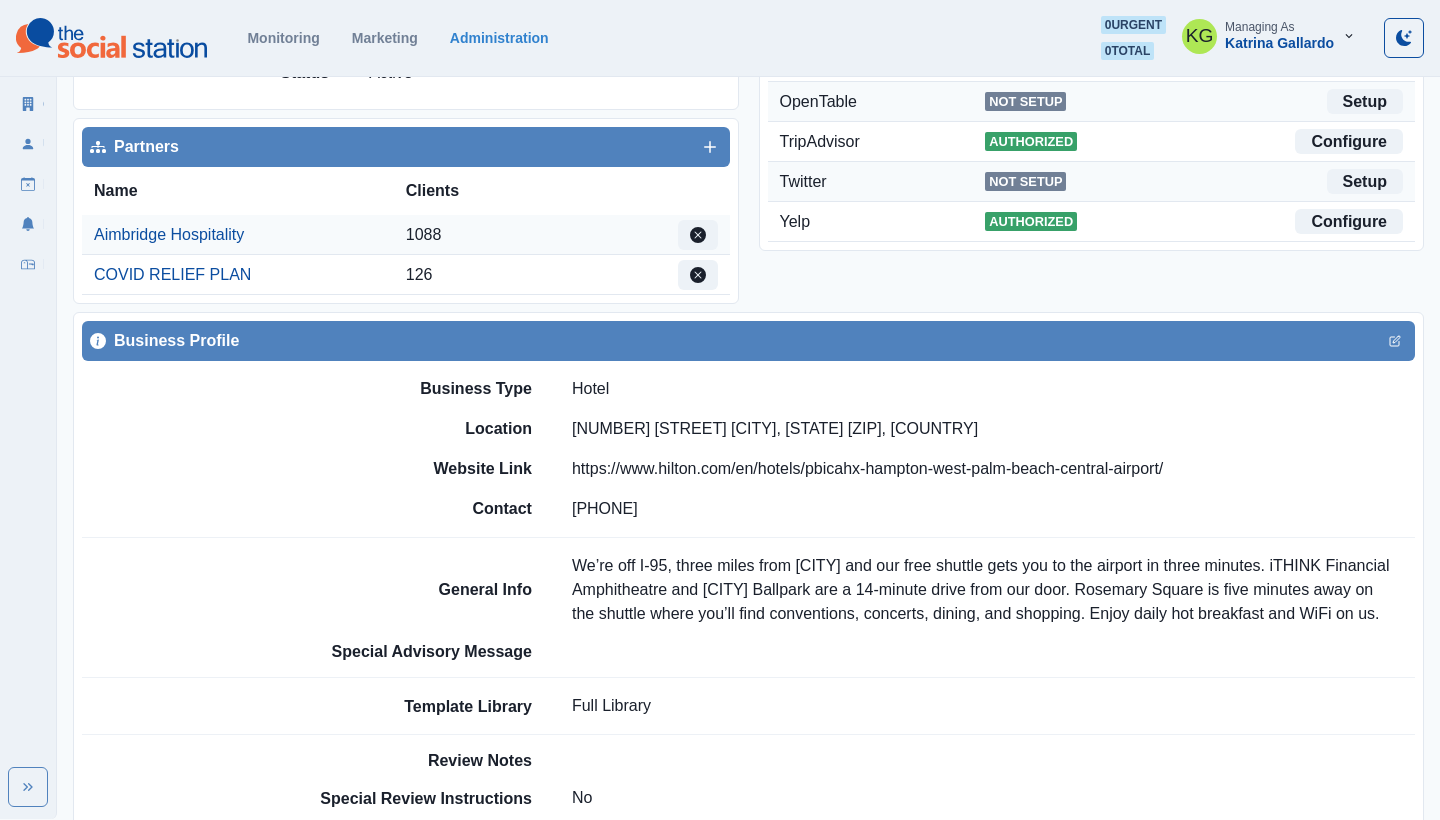 drag, startPoint x: 980, startPoint y: 426, endPoint x: 573, endPoint y: 426, distance: 407 